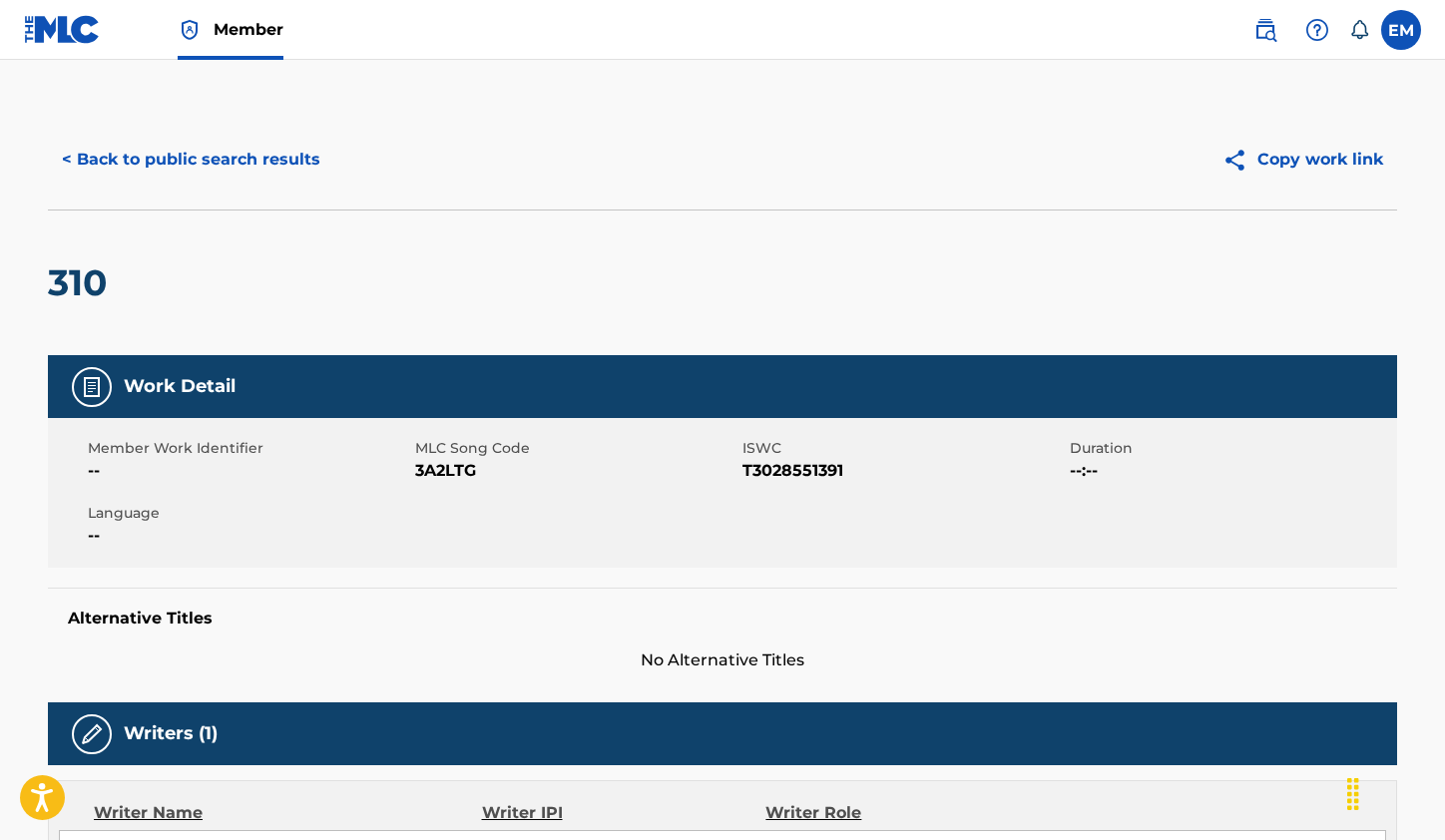 scroll, scrollTop: 0, scrollLeft: 0, axis: both 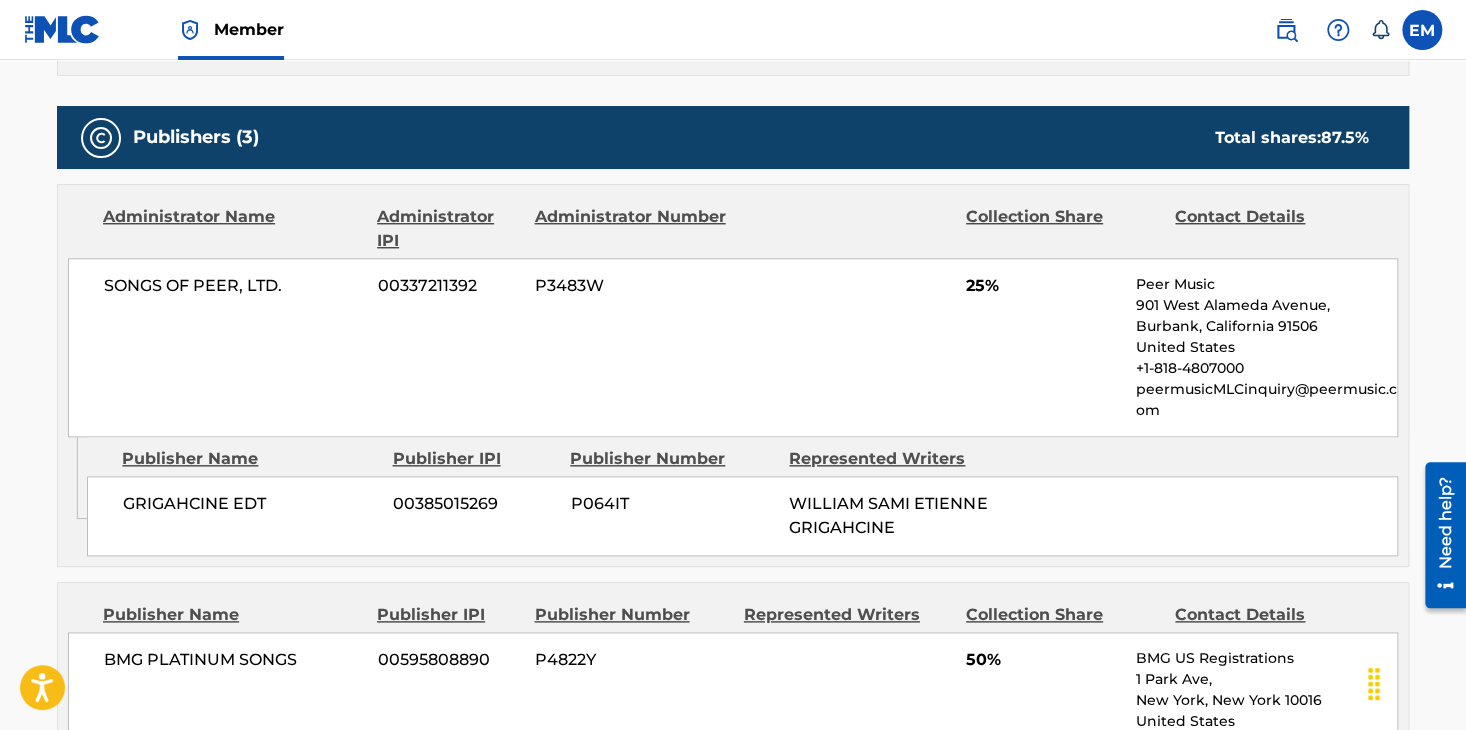 click at bounding box center [1286, 30] 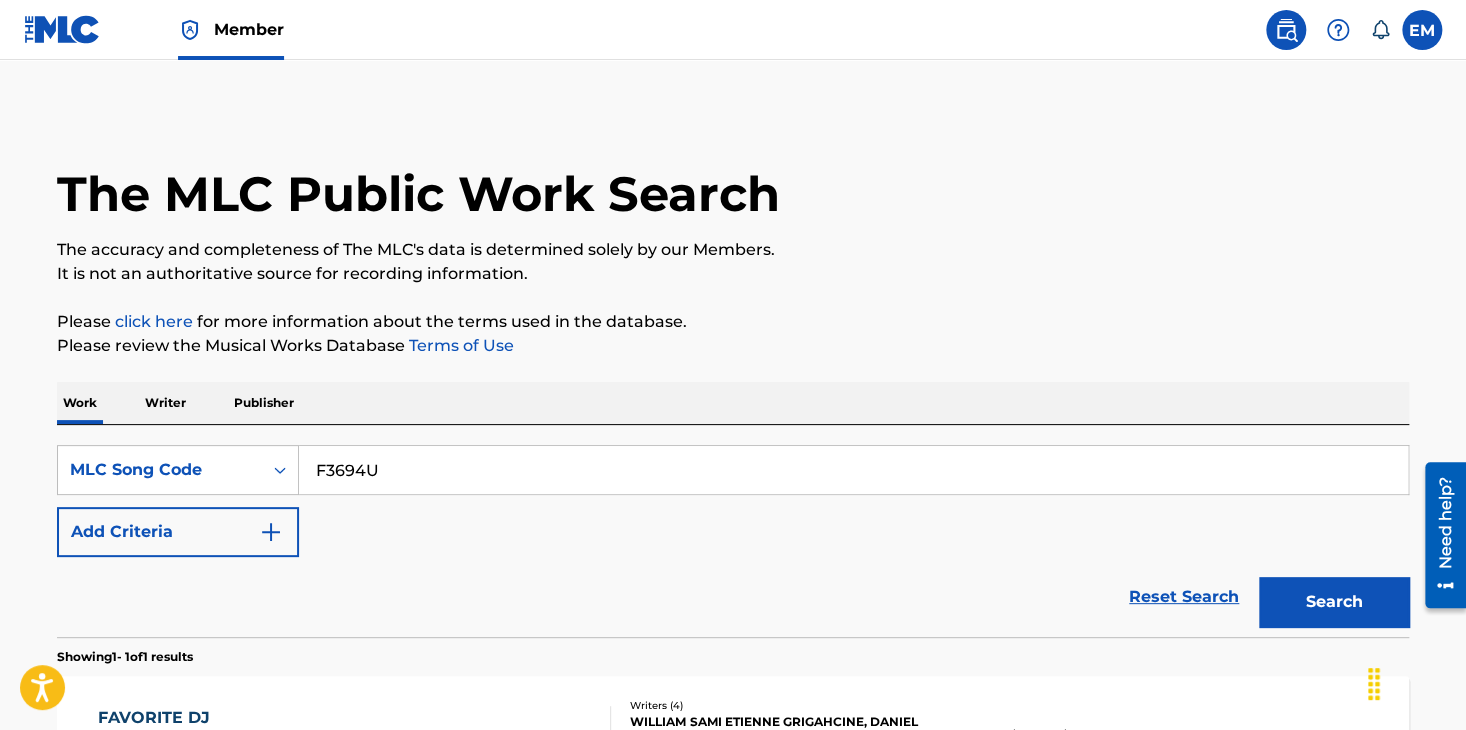 click on "F3694U" at bounding box center (853, 470) 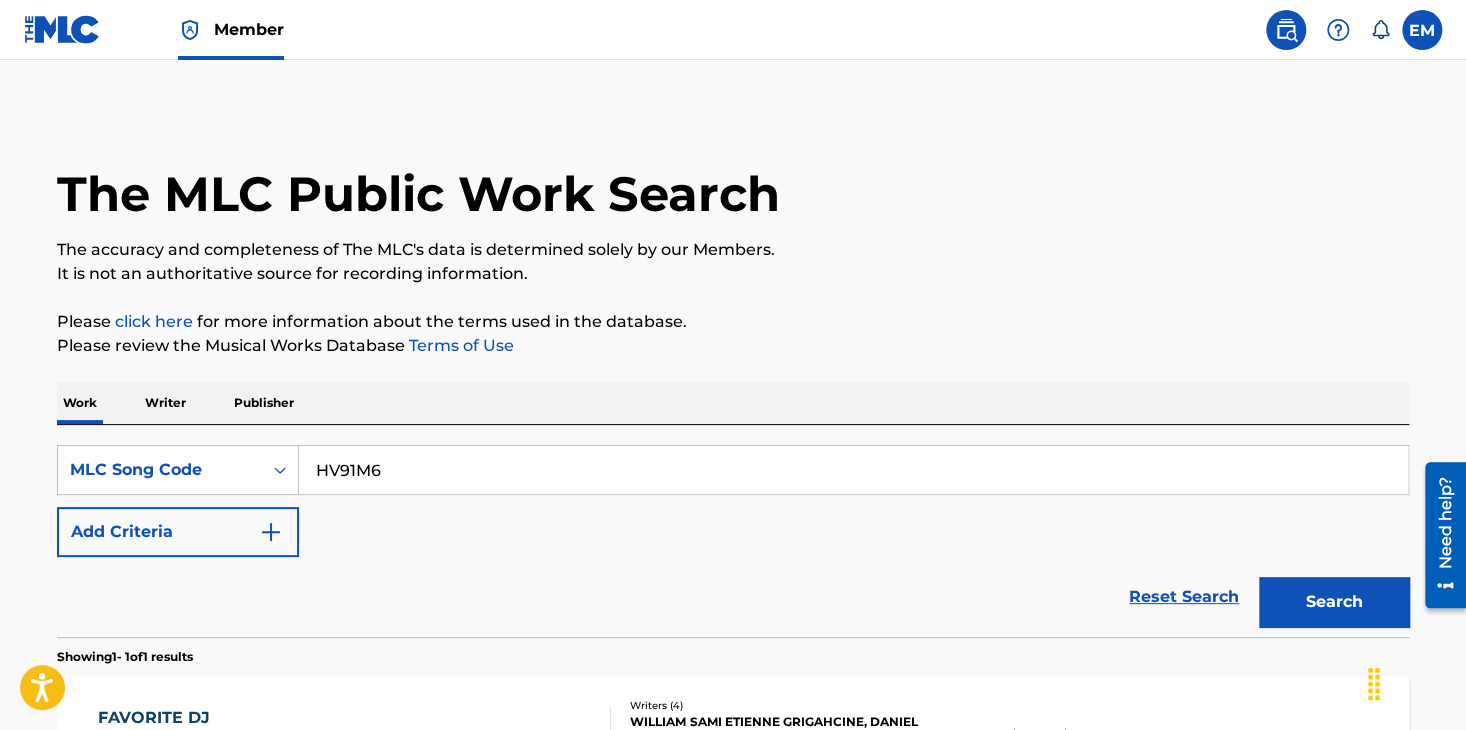 type on "HV91M6" 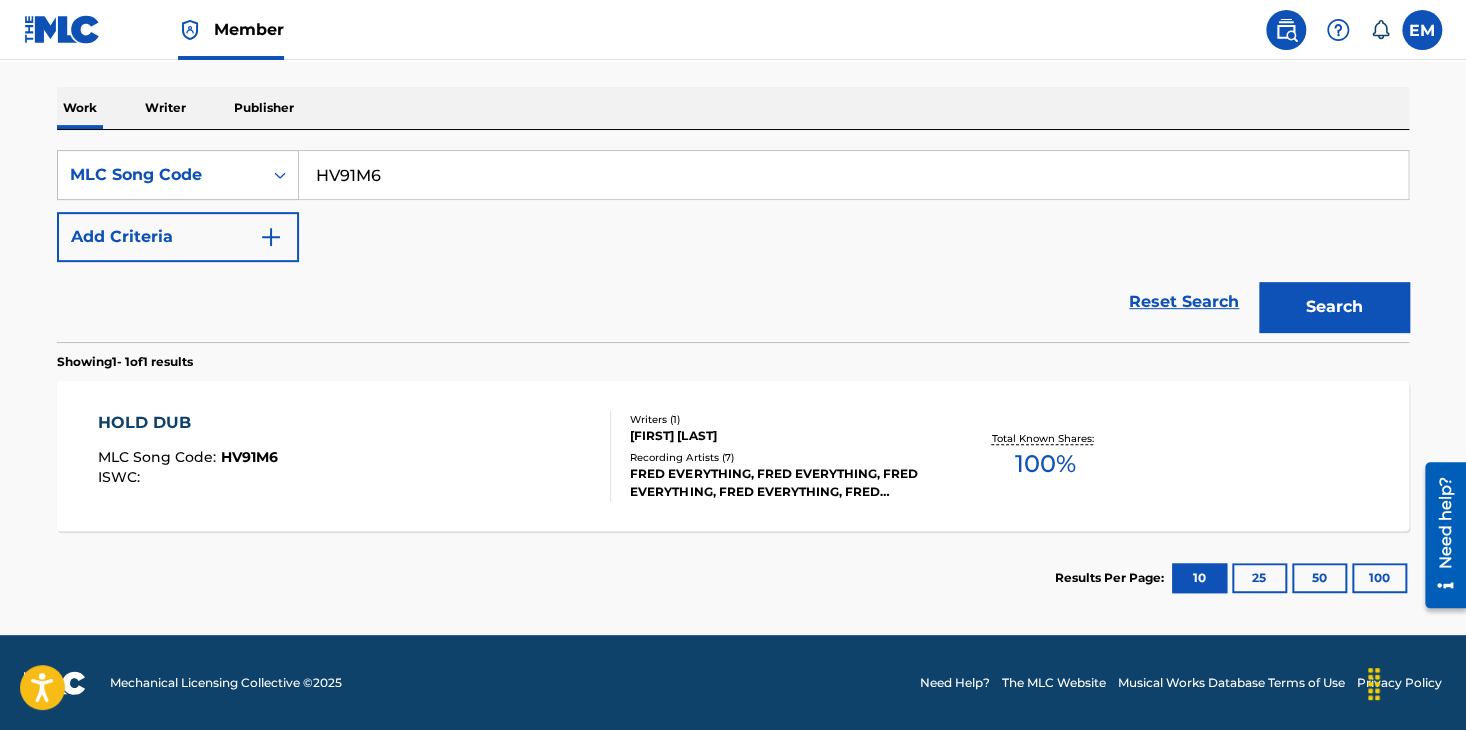 scroll, scrollTop: 296, scrollLeft: 0, axis: vertical 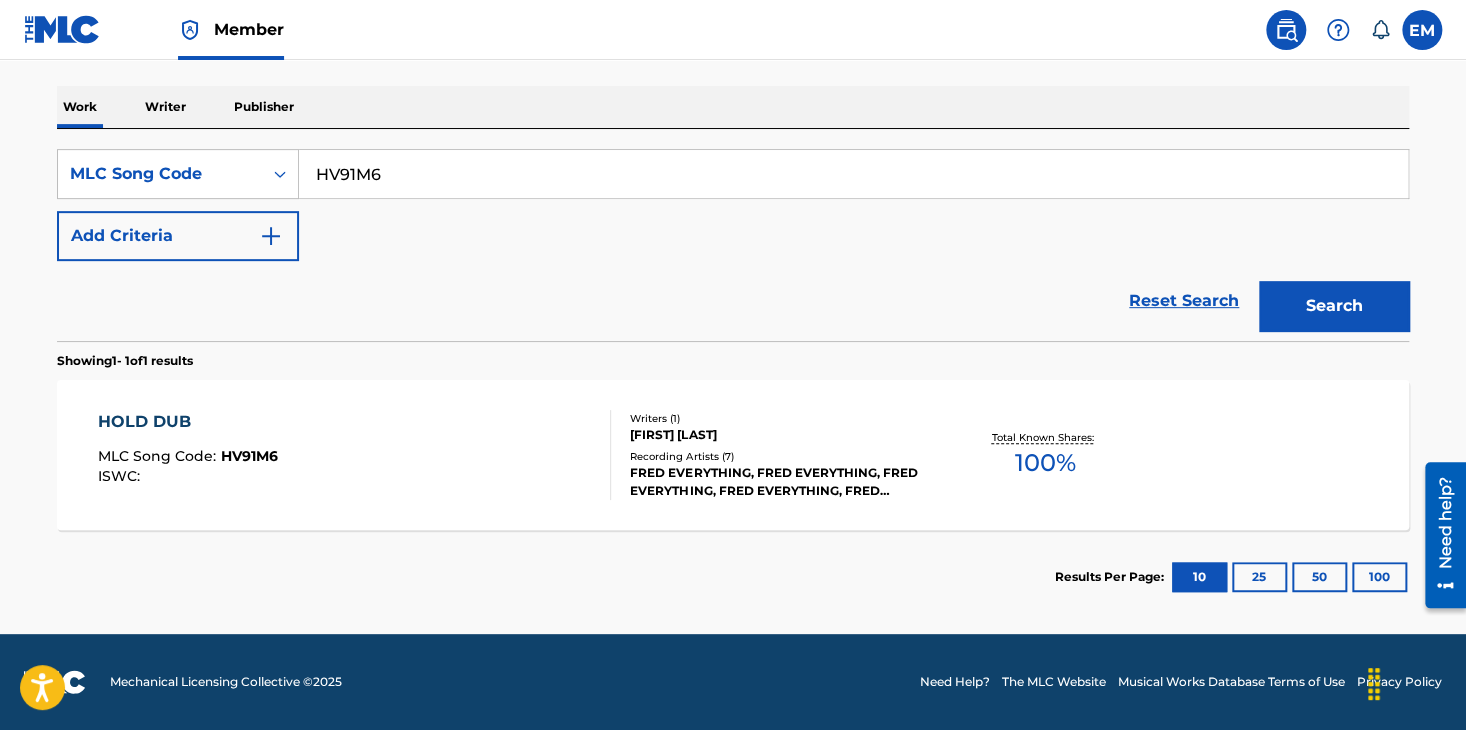 click on "FRED EVERYTHING, FRED EVERYTHING, FRED EVERYTHING, FRED EVERYTHING, FRED EVERYTHING" at bounding box center (781, 482) 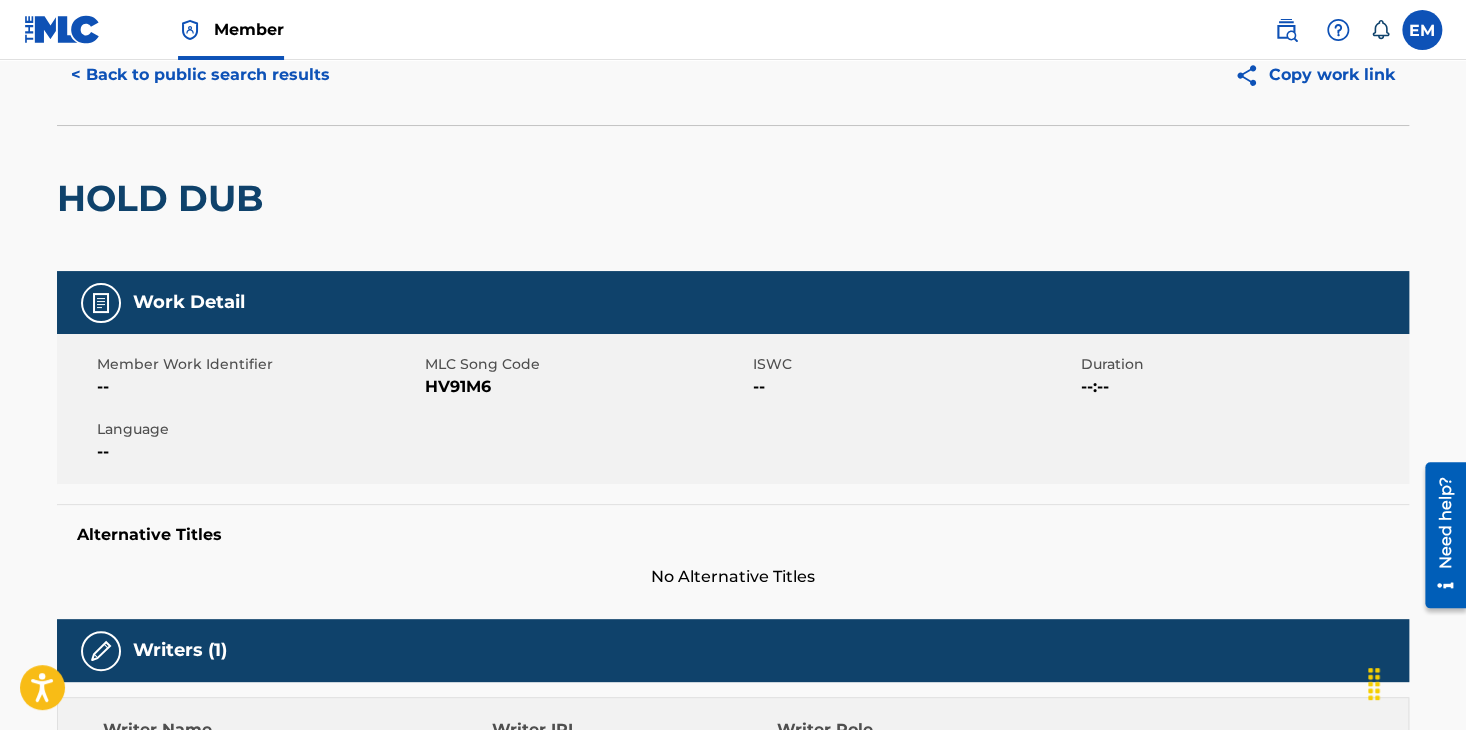 scroll, scrollTop: 0, scrollLeft: 0, axis: both 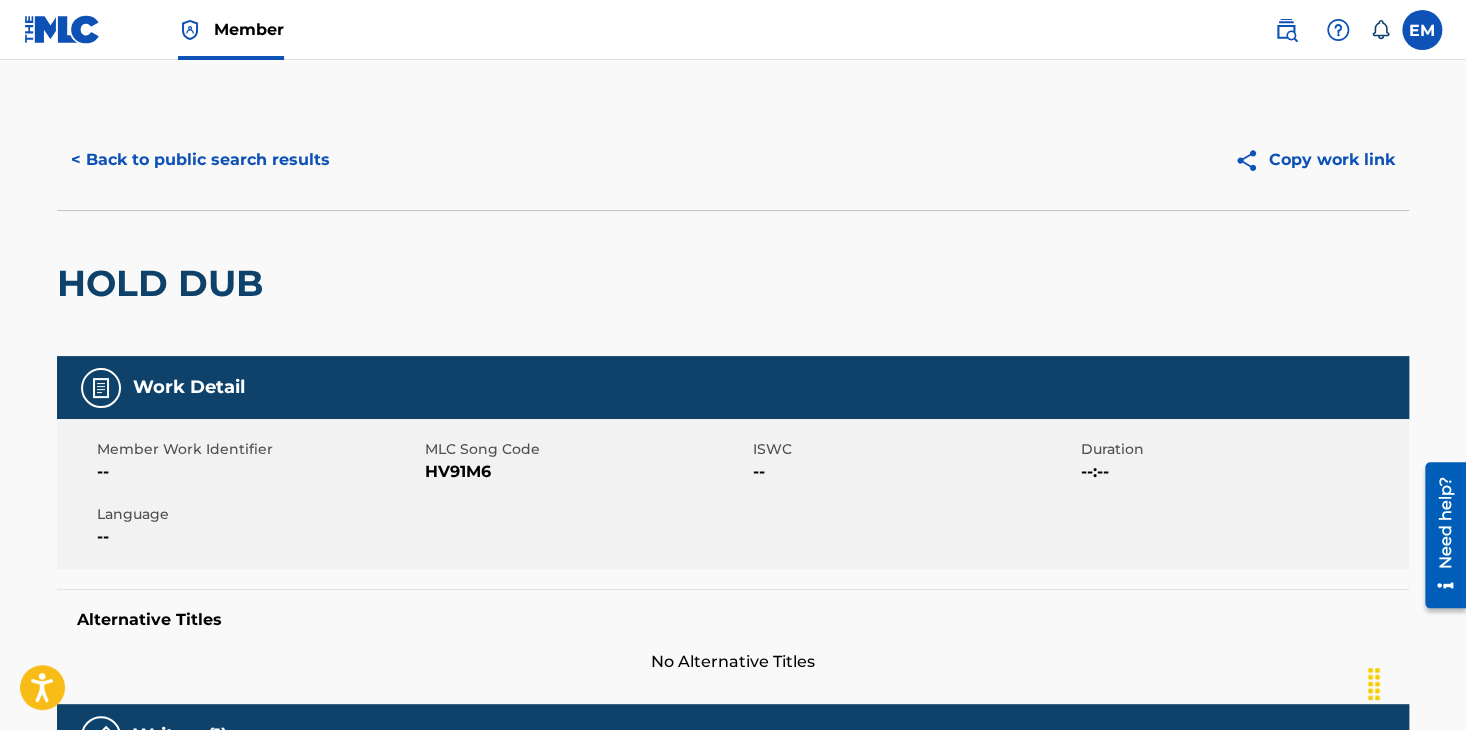 click on "< Back to public search results" at bounding box center [200, 160] 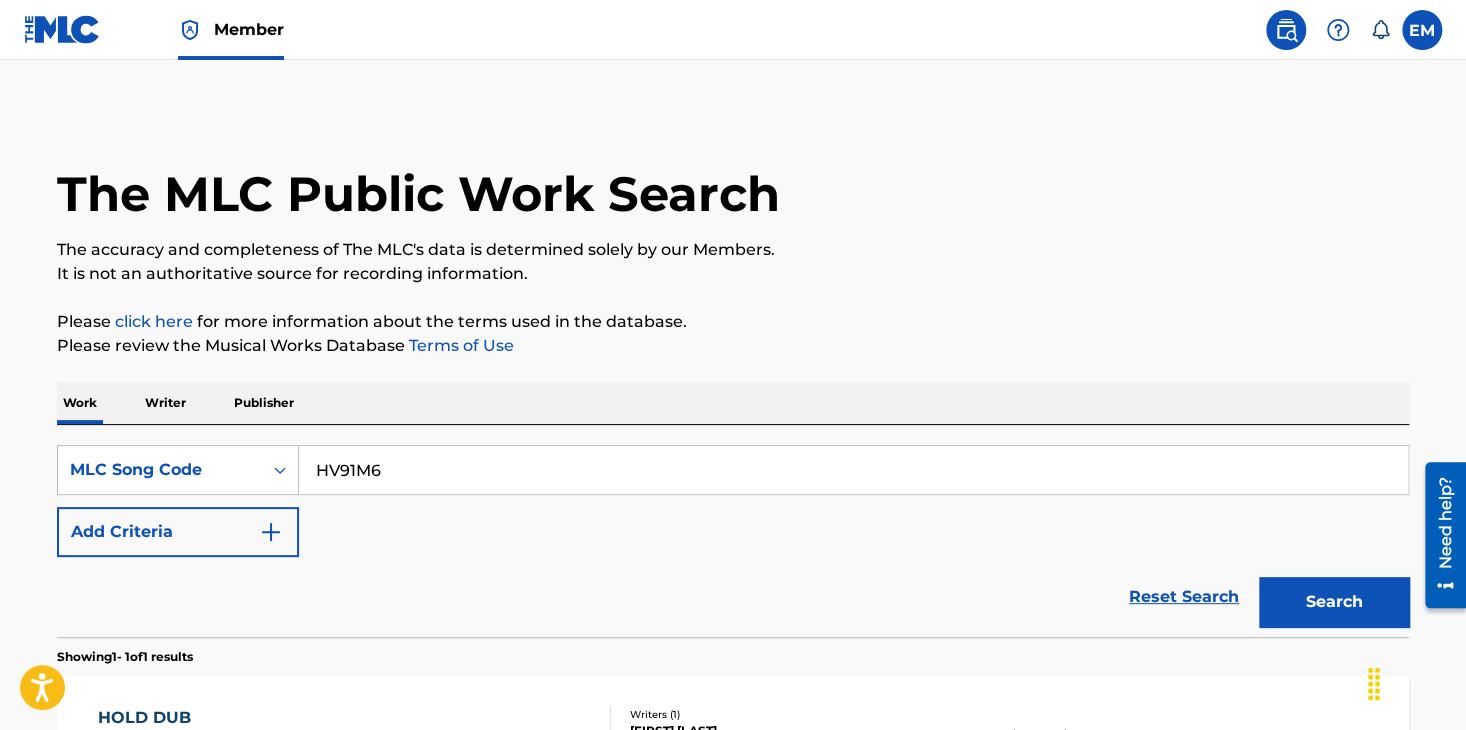 scroll, scrollTop: 244, scrollLeft: 0, axis: vertical 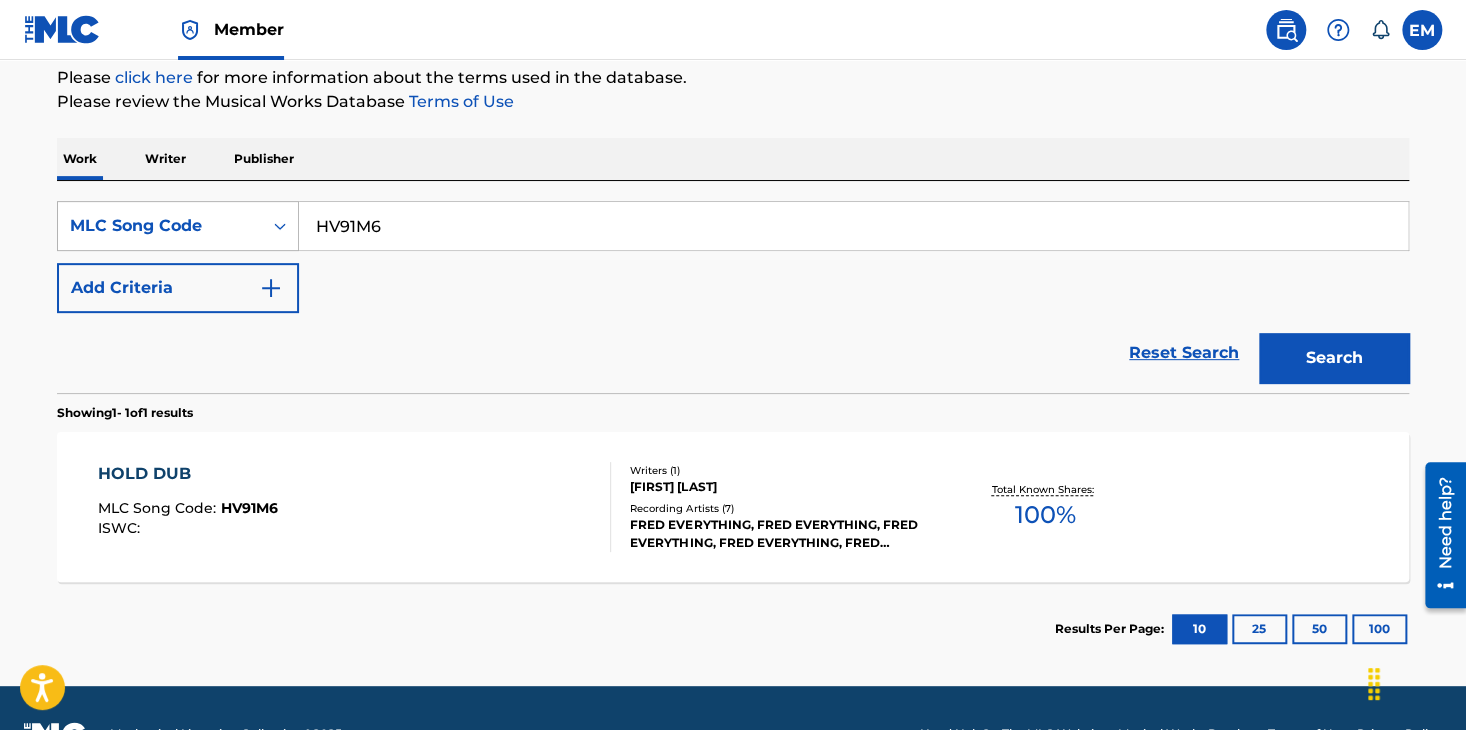 click on "MLC Song Code" at bounding box center (160, 226) 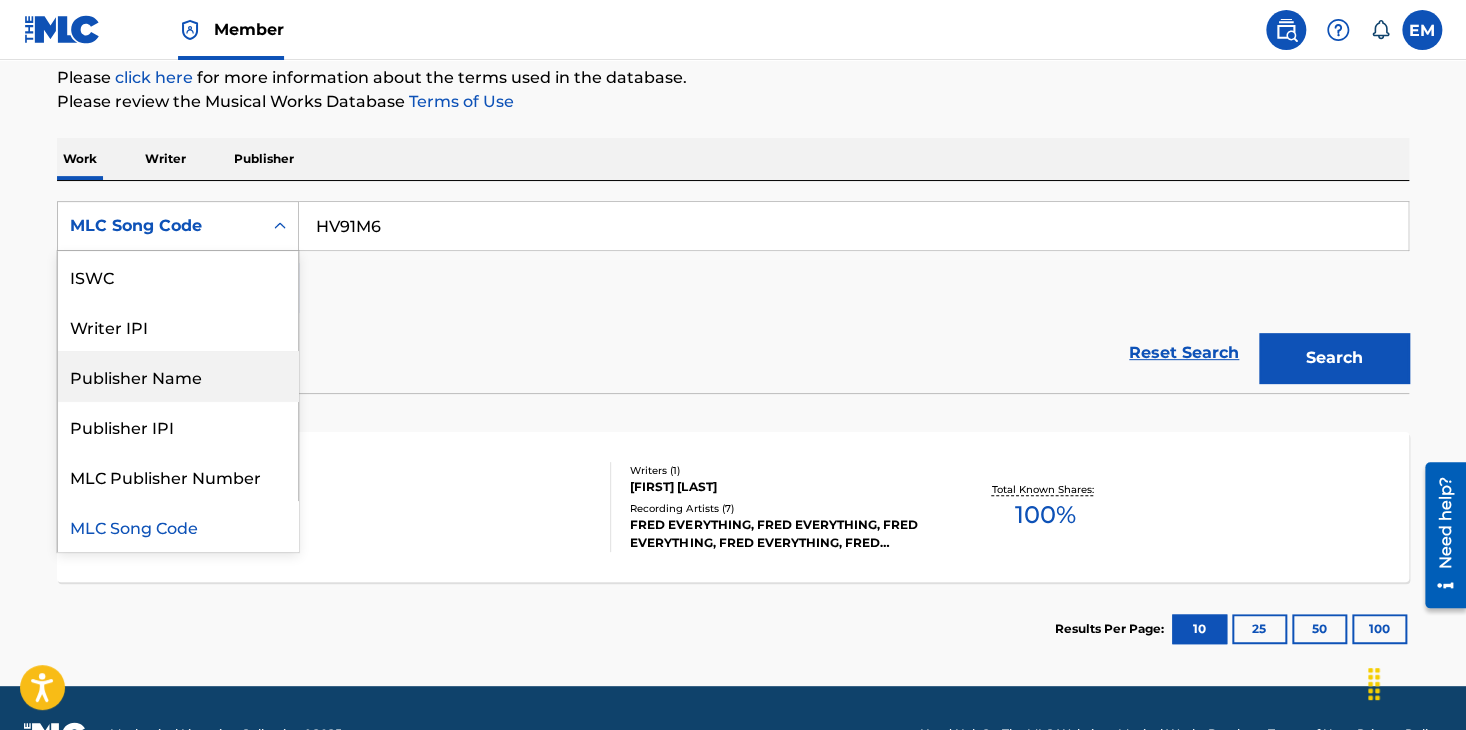 scroll, scrollTop: 0, scrollLeft: 0, axis: both 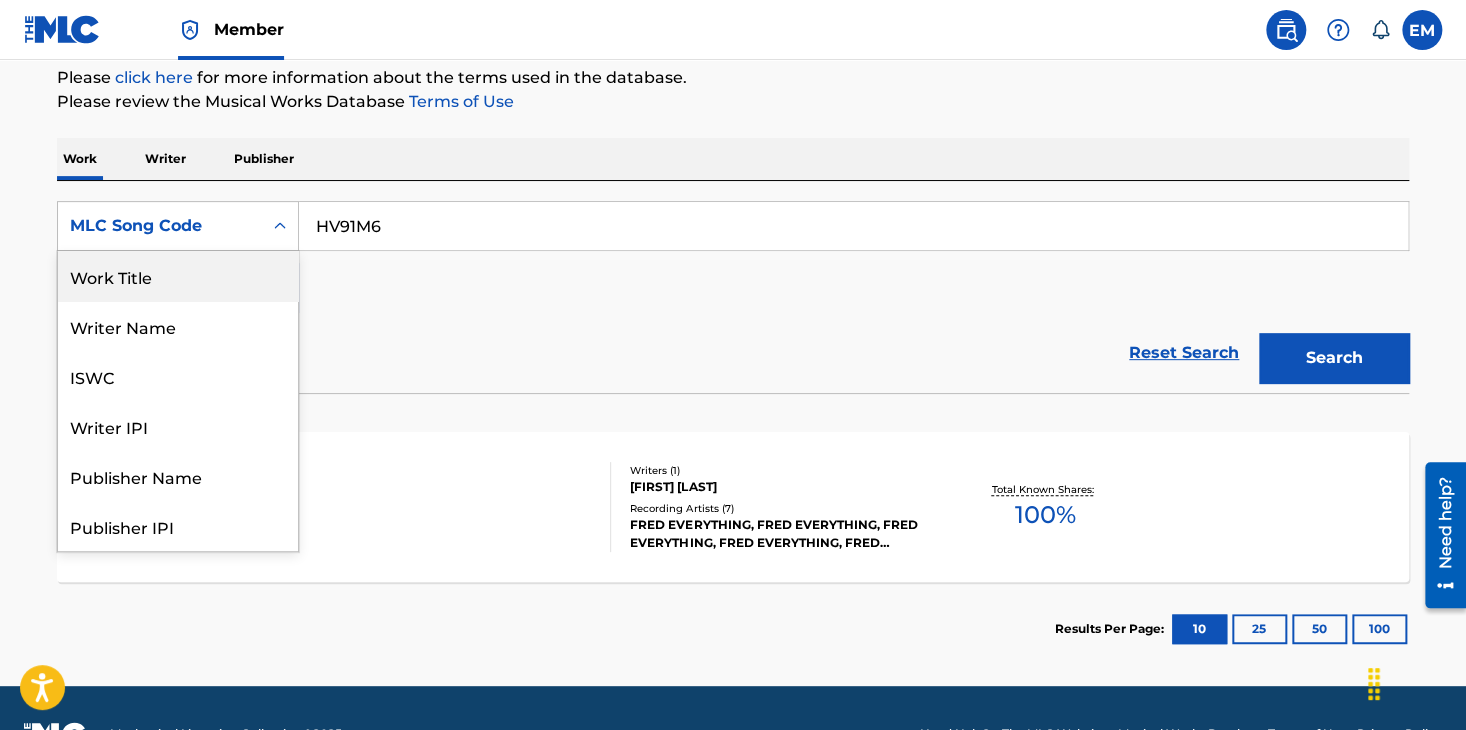 click on "Work Title" at bounding box center [178, 276] 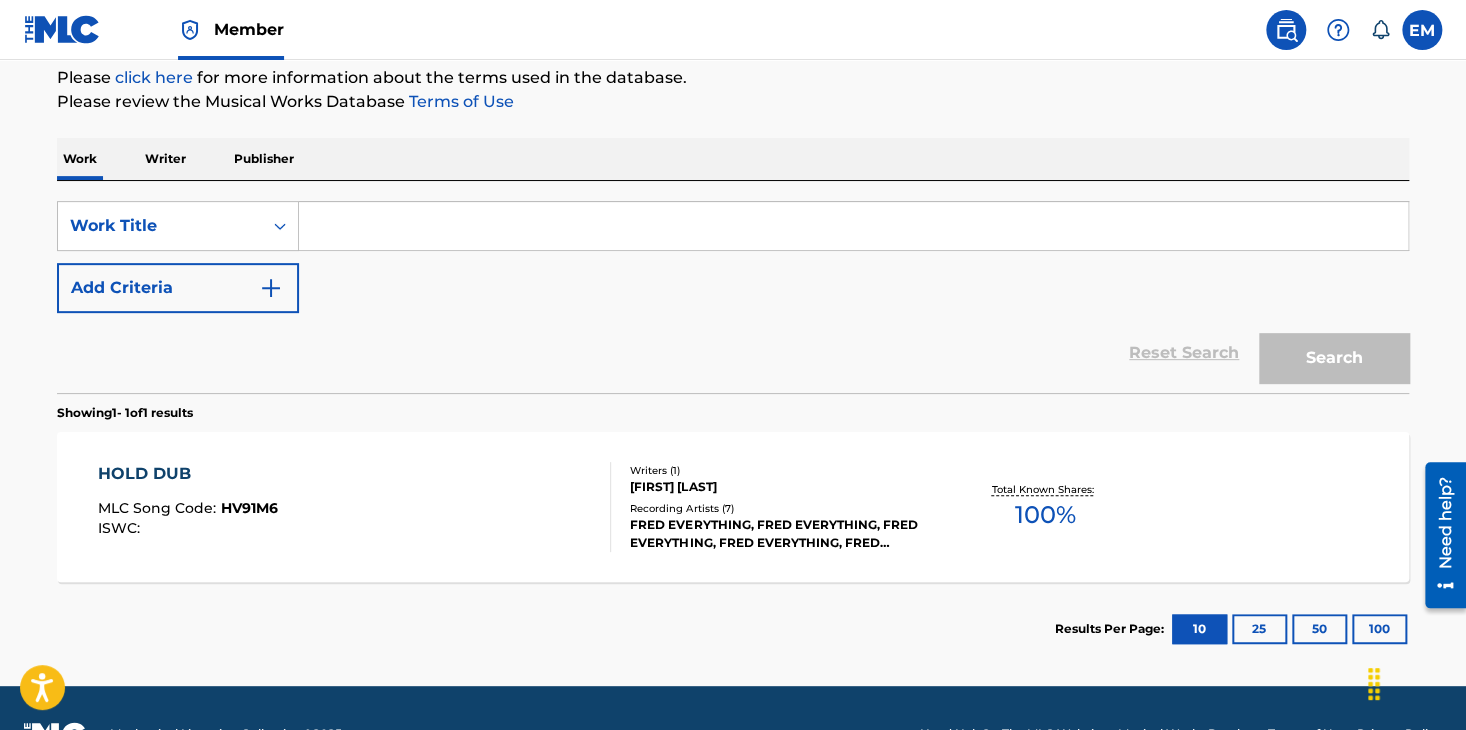 click on "Add Criteria" at bounding box center [178, 288] 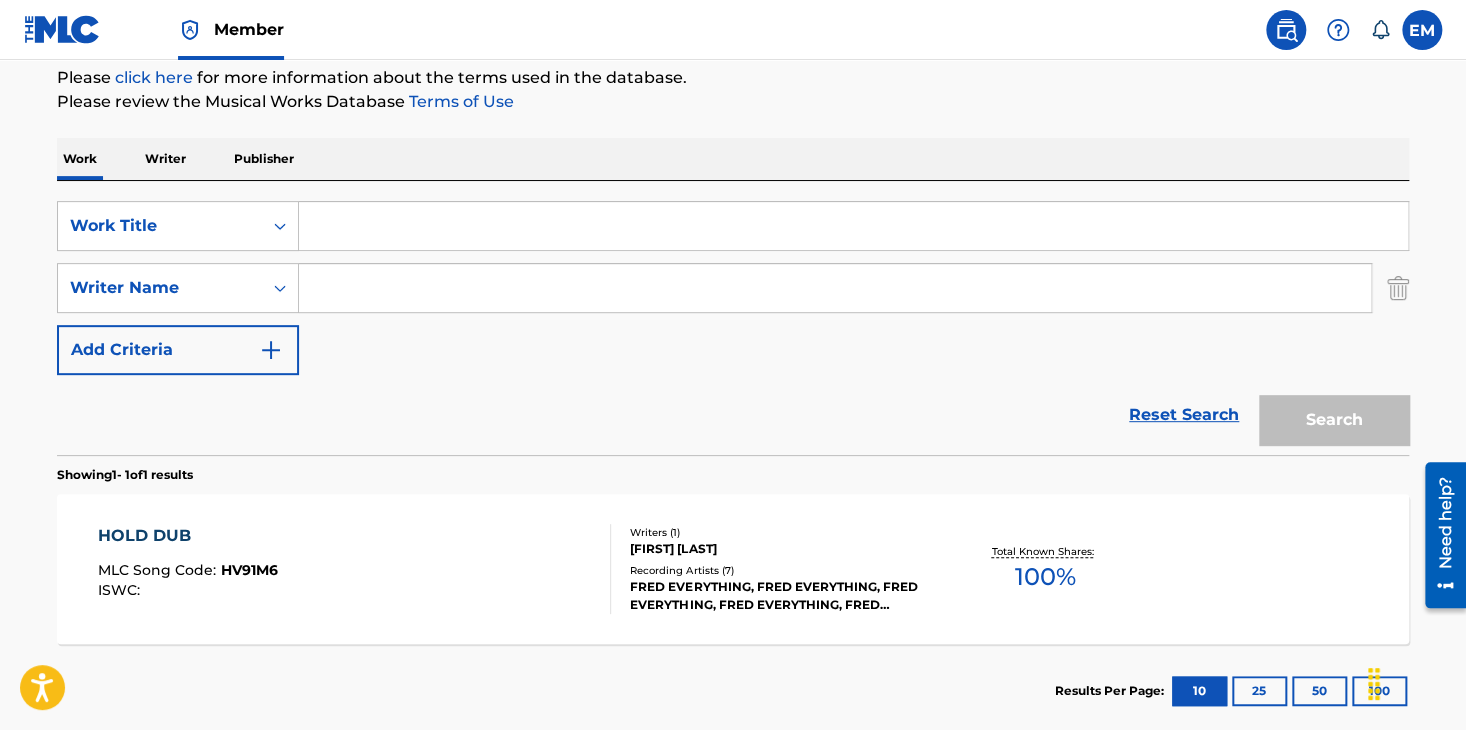 click at bounding box center (853, 226) 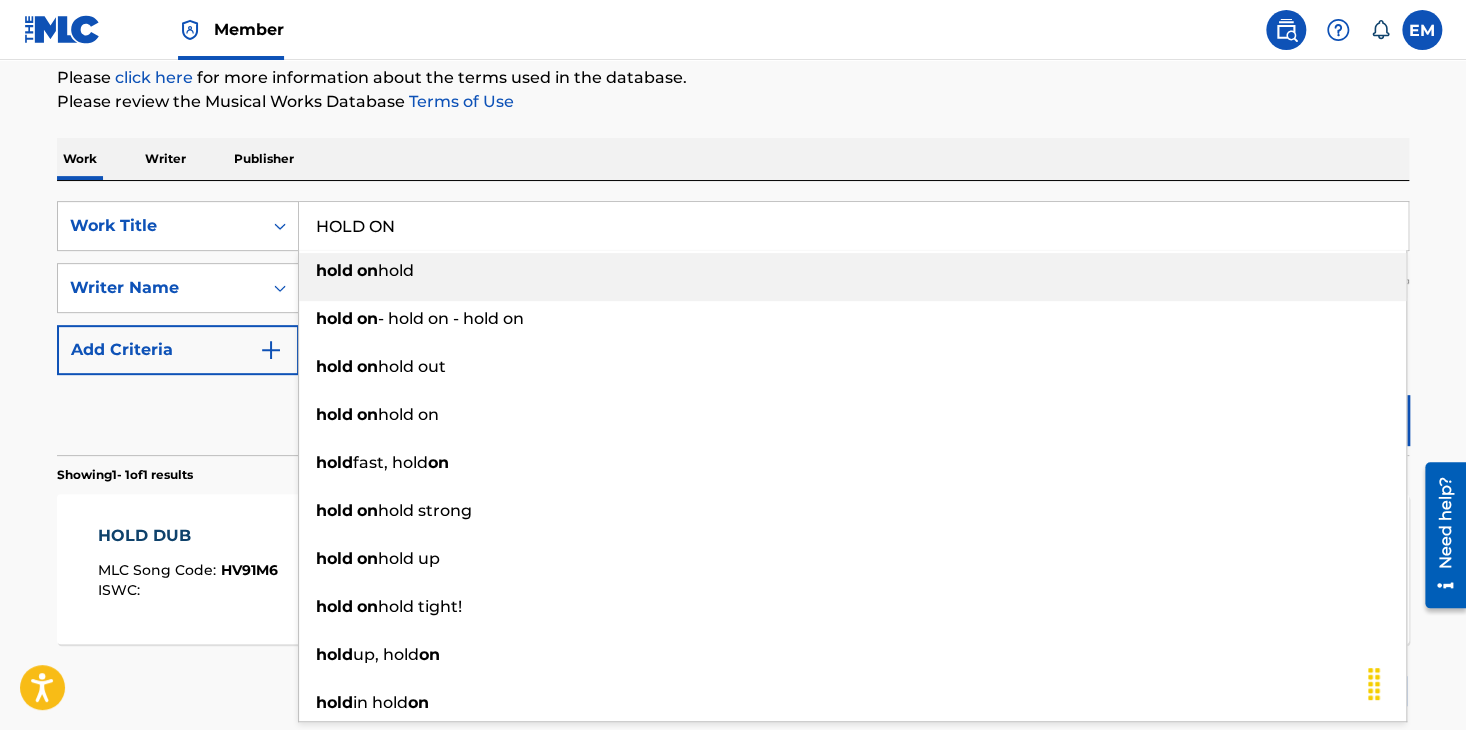 click on "hold   on  hold" at bounding box center [852, 271] 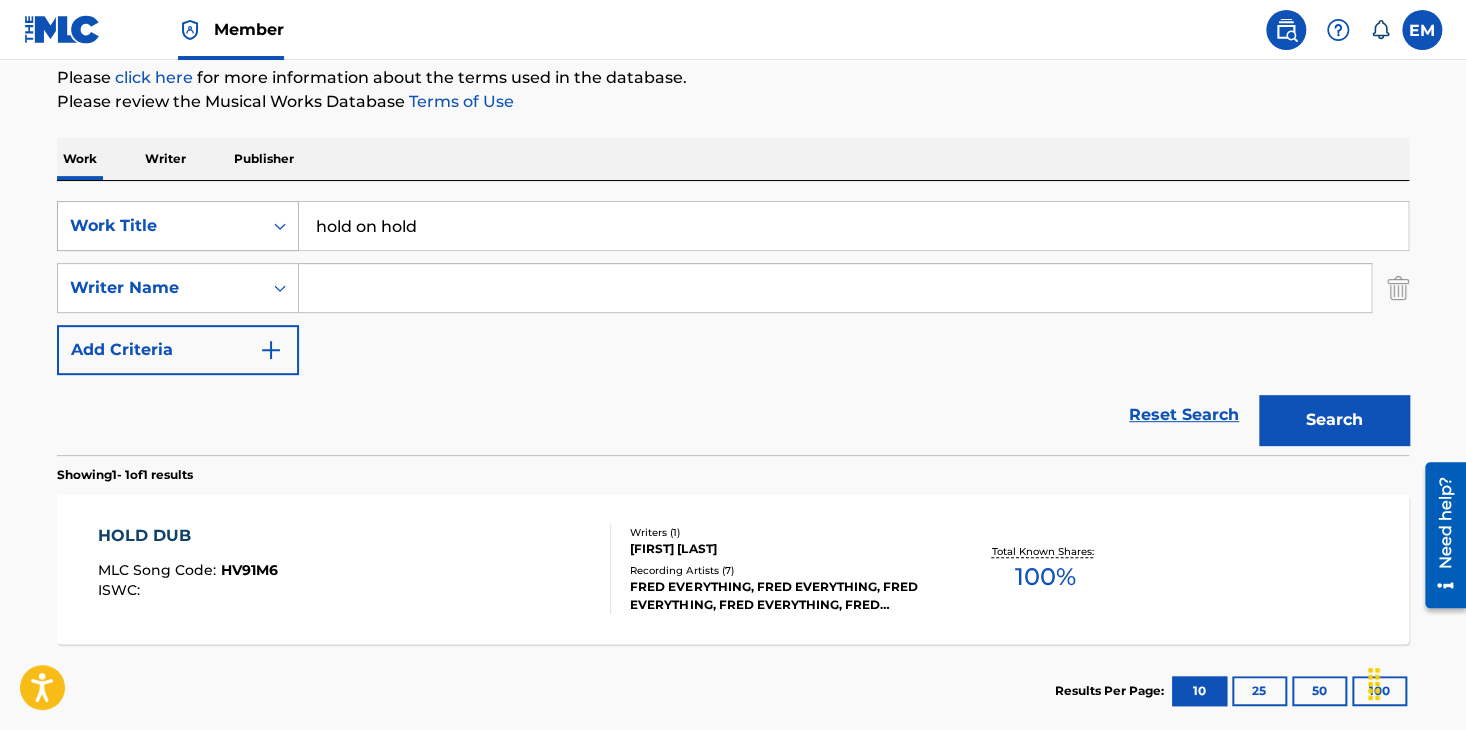 drag, startPoint x: 477, startPoint y: 228, endPoint x: 271, endPoint y: 226, distance: 206.0097 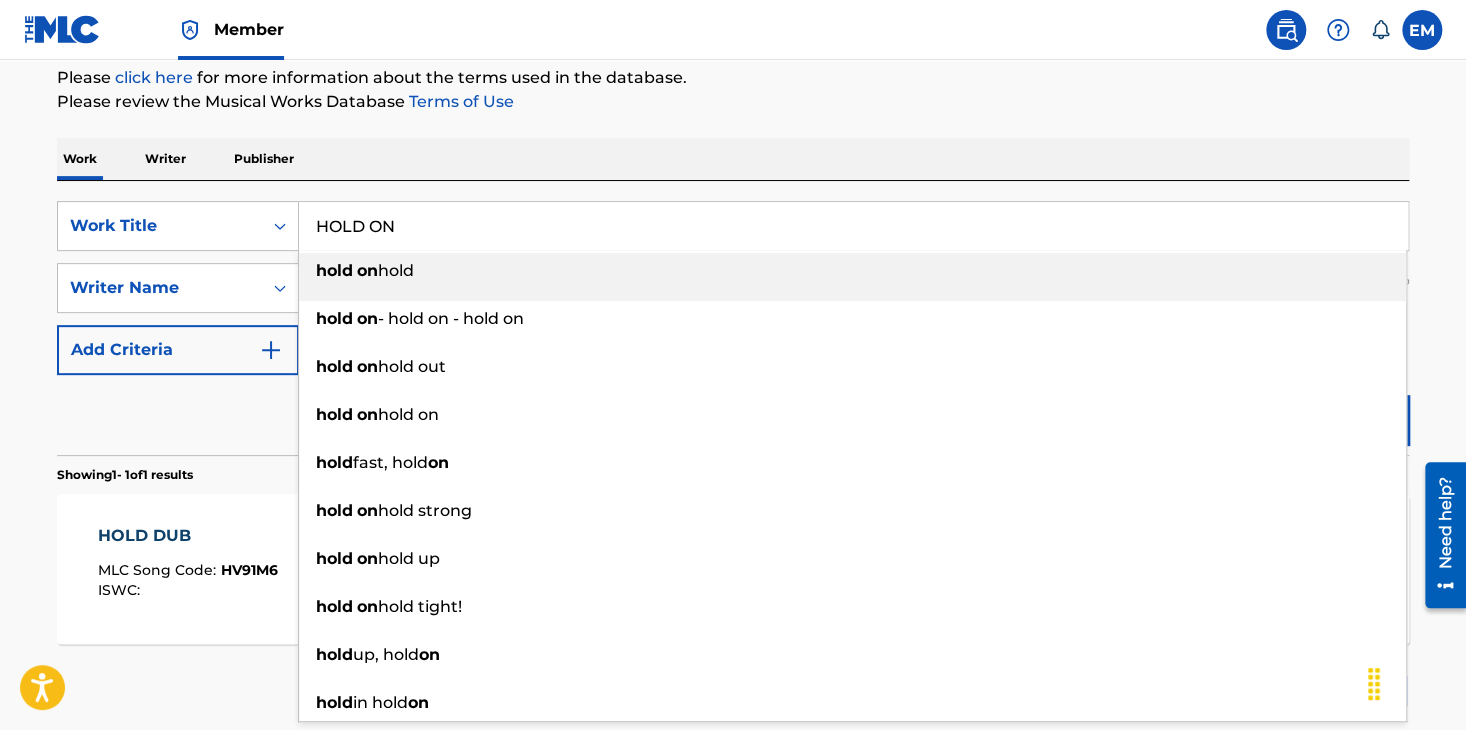 type on "HOLD ON" 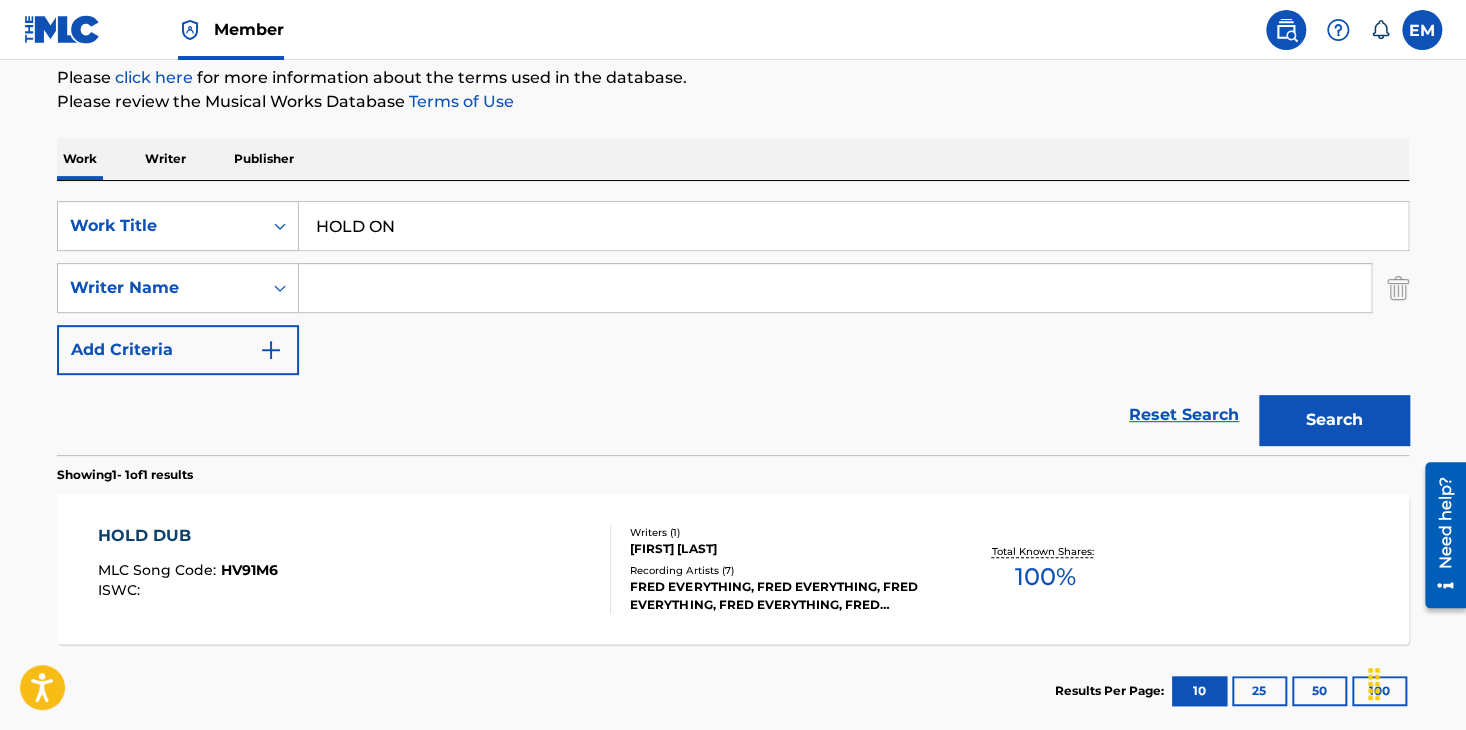 click on "Work Writer Publisher" at bounding box center (733, 159) 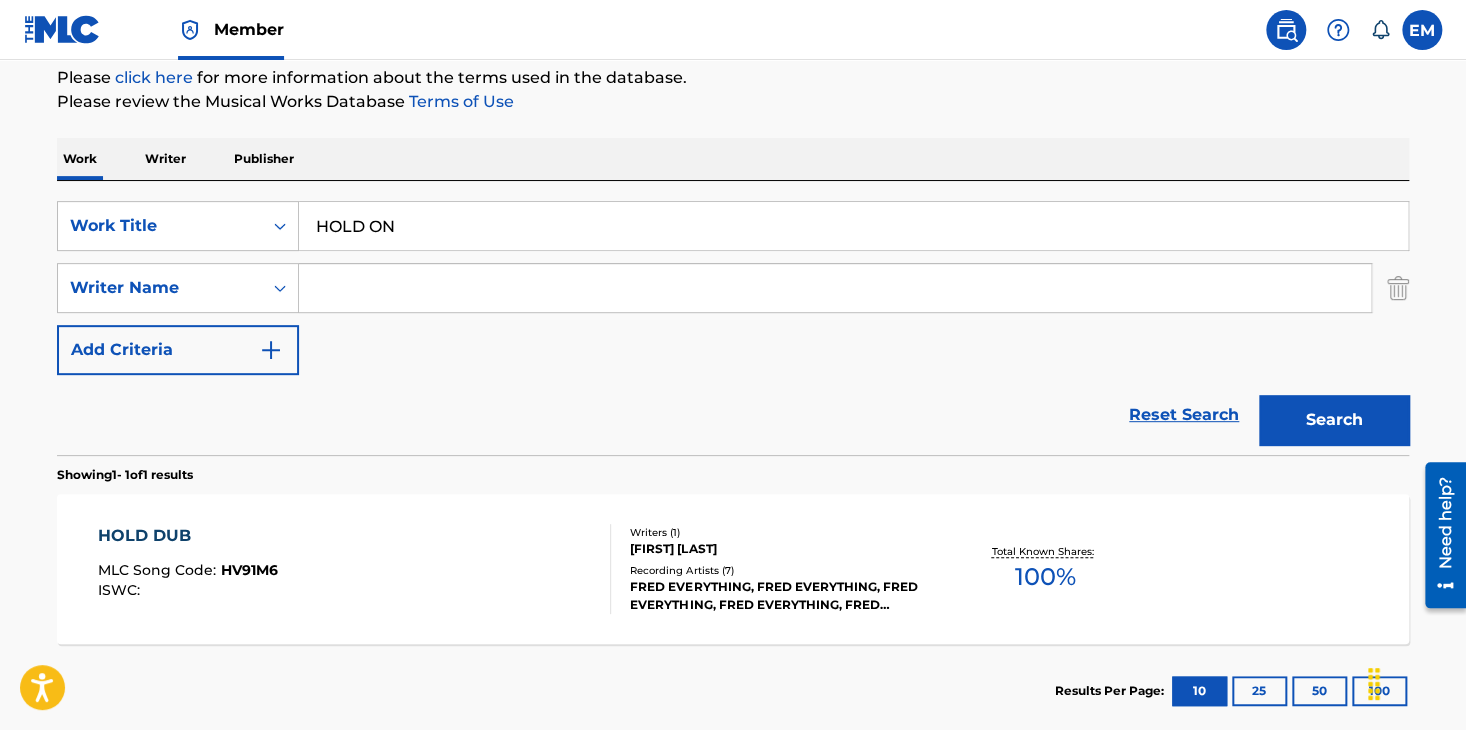 type on "frederic blais" 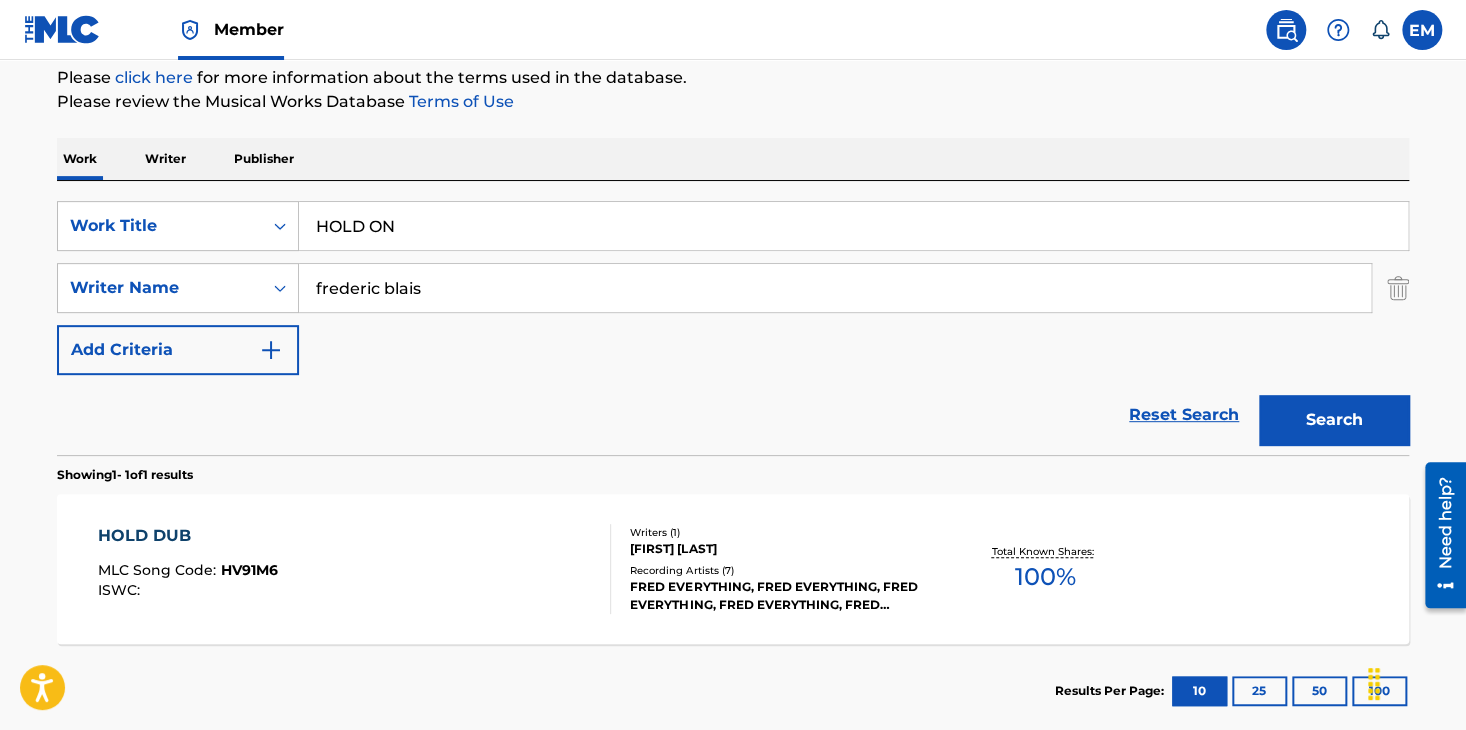 click on "Search" at bounding box center (1334, 420) 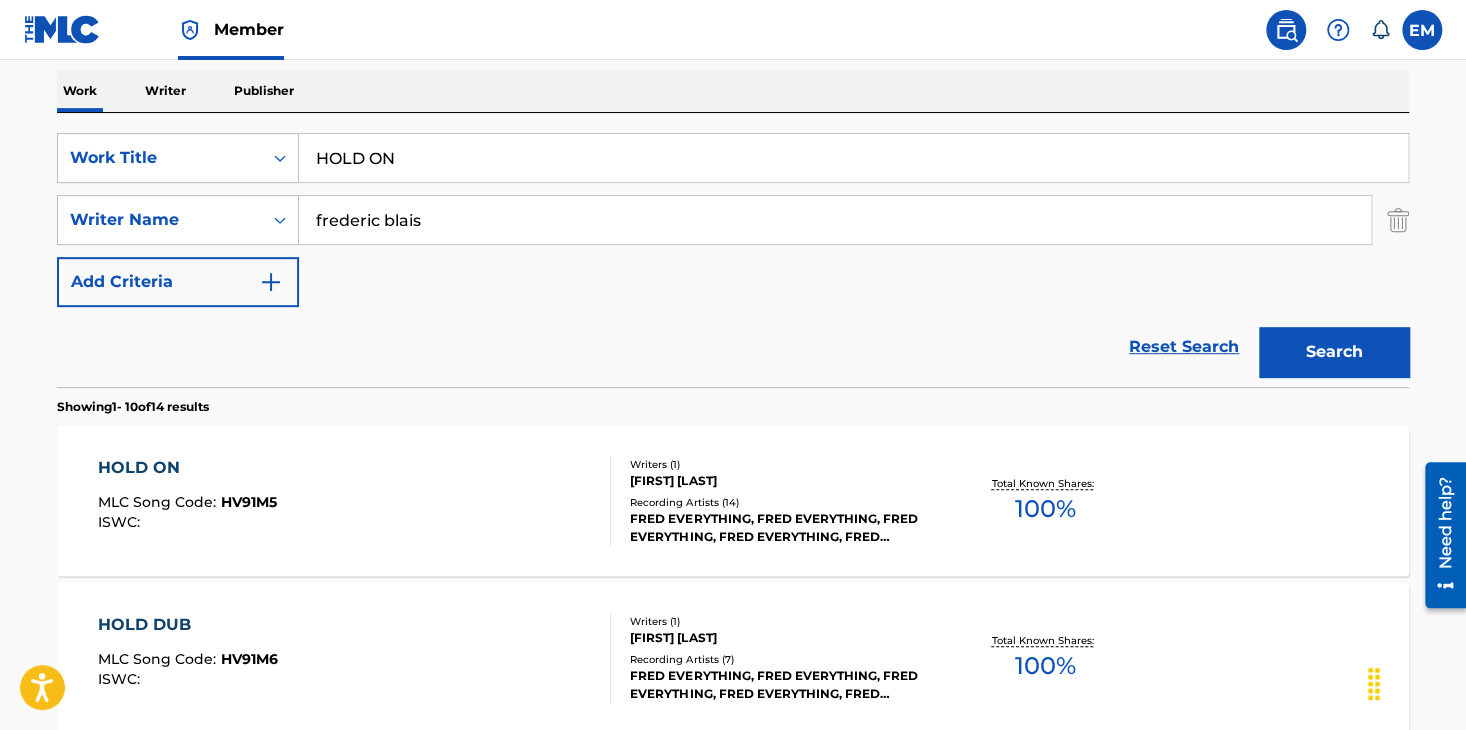 scroll, scrollTop: 344, scrollLeft: 0, axis: vertical 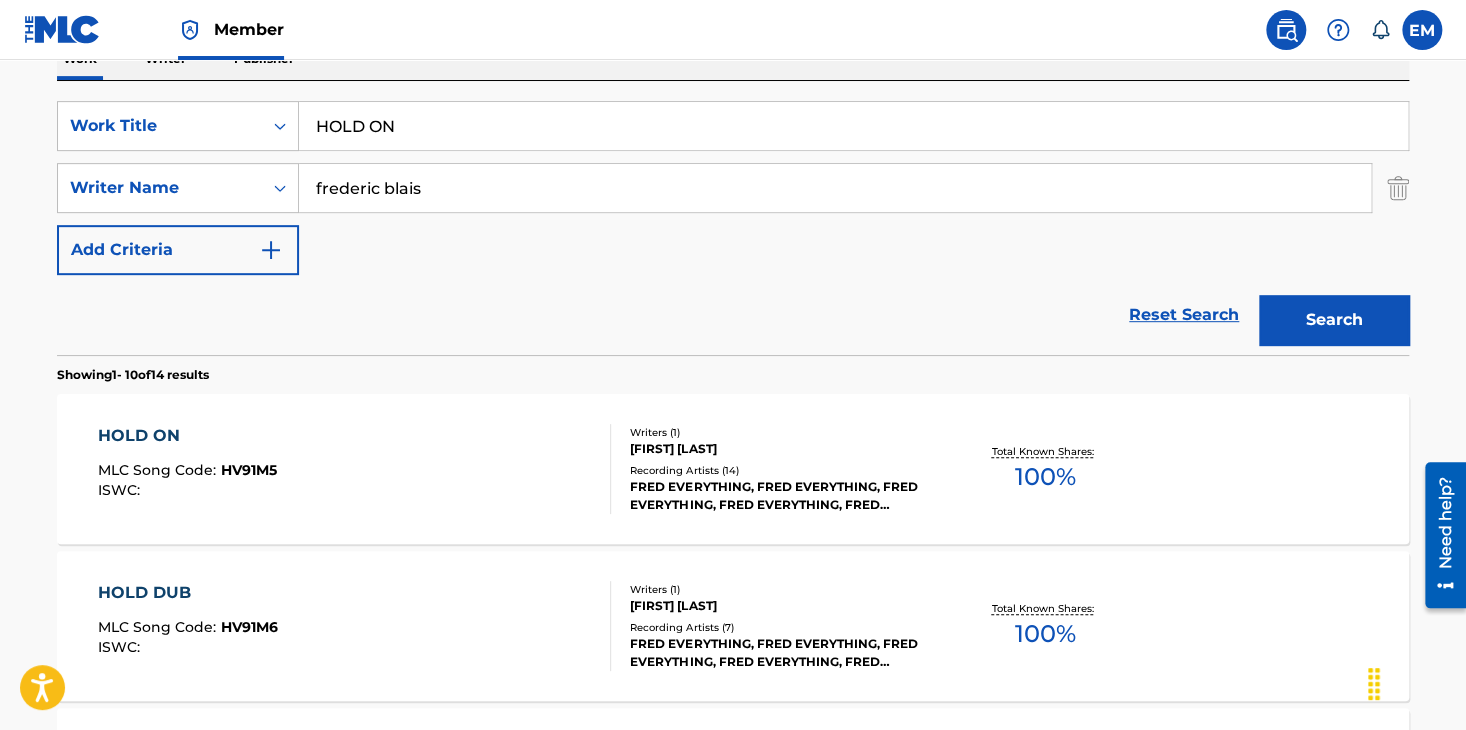 click on "Writers ( 1 ) [FIRST] [LAST] Recording Artists ( 14 ) [FIRST] [LAST], [FIRST] [LAST], [FIRST] [LAST], [FIRST] [LAST], [FIRST] [LAST] Total Known Shares: 100 %" at bounding box center [733, 469] 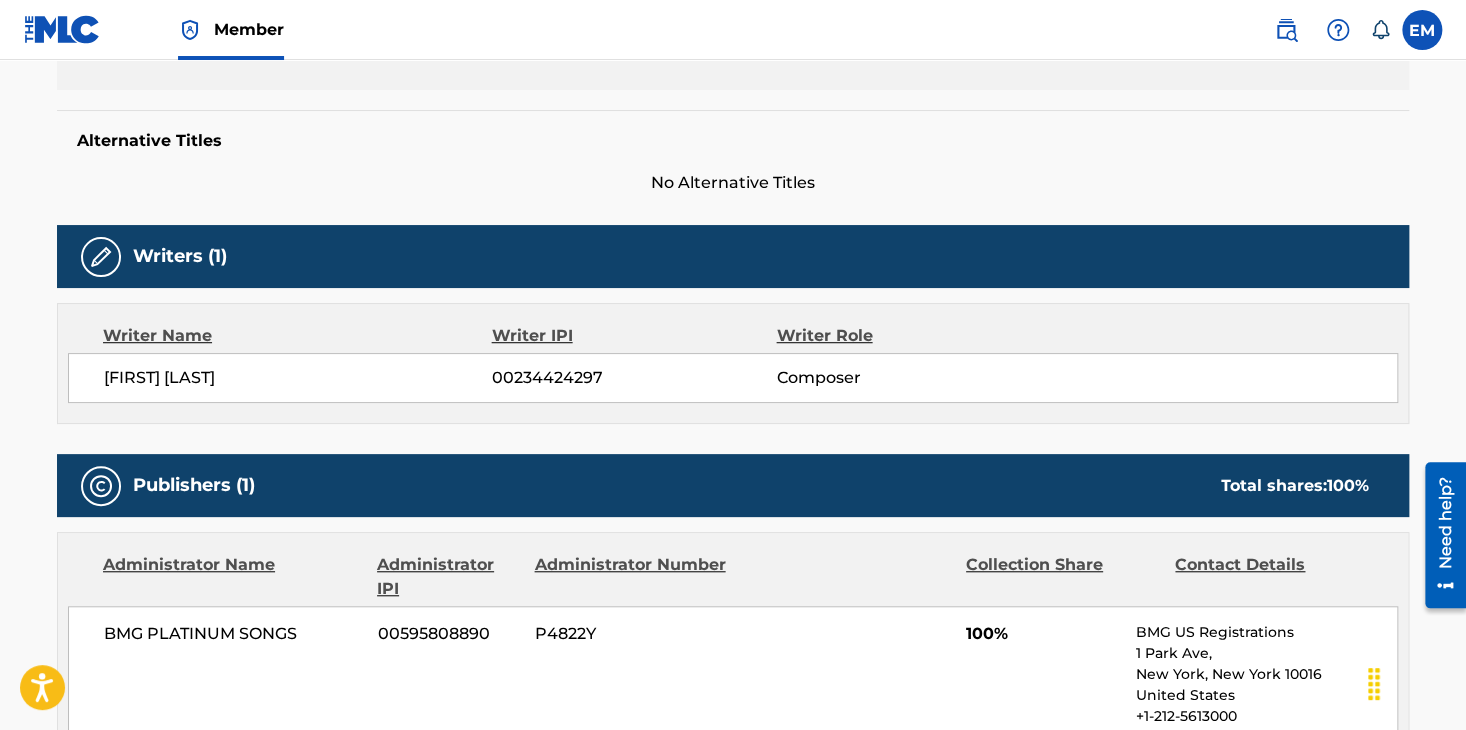scroll, scrollTop: 300, scrollLeft: 0, axis: vertical 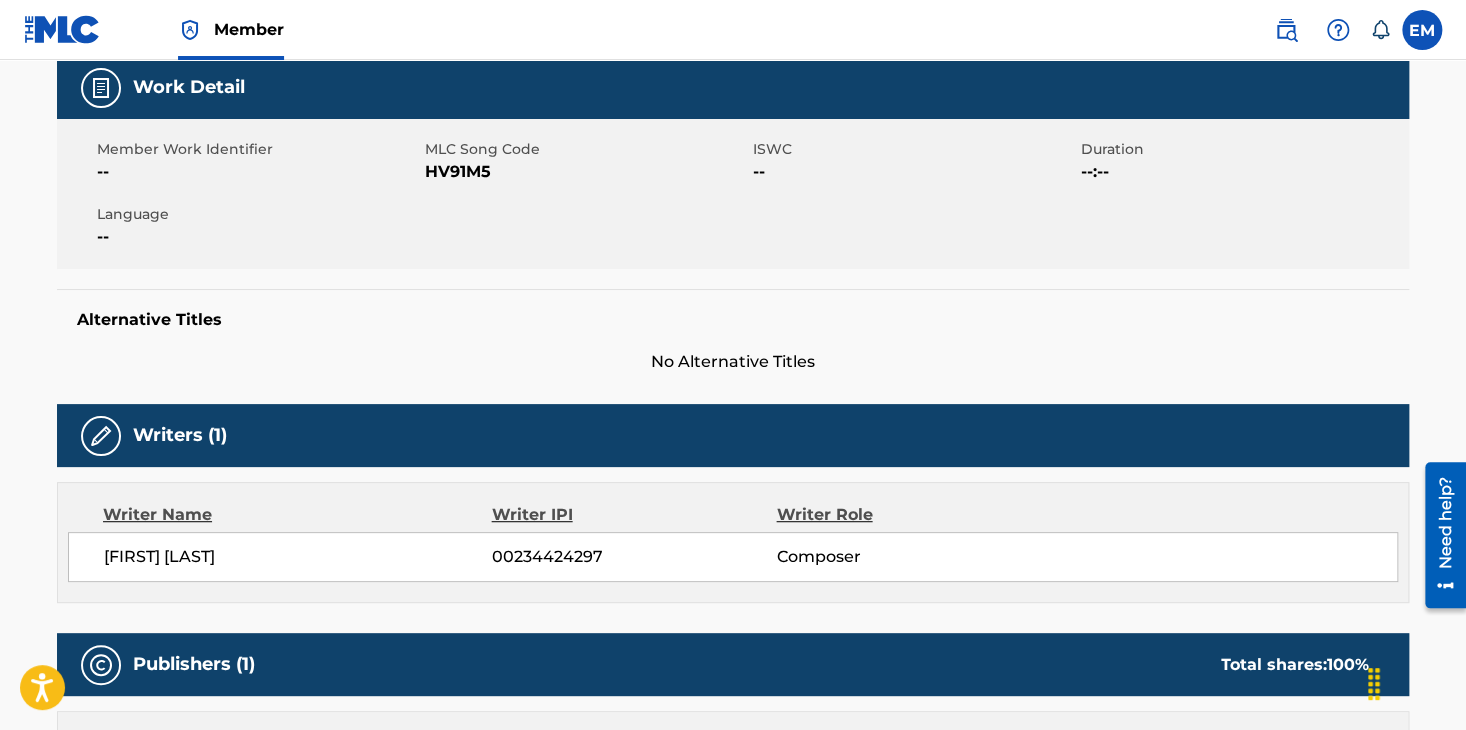 click on "HV91M5" at bounding box center [586, 172] 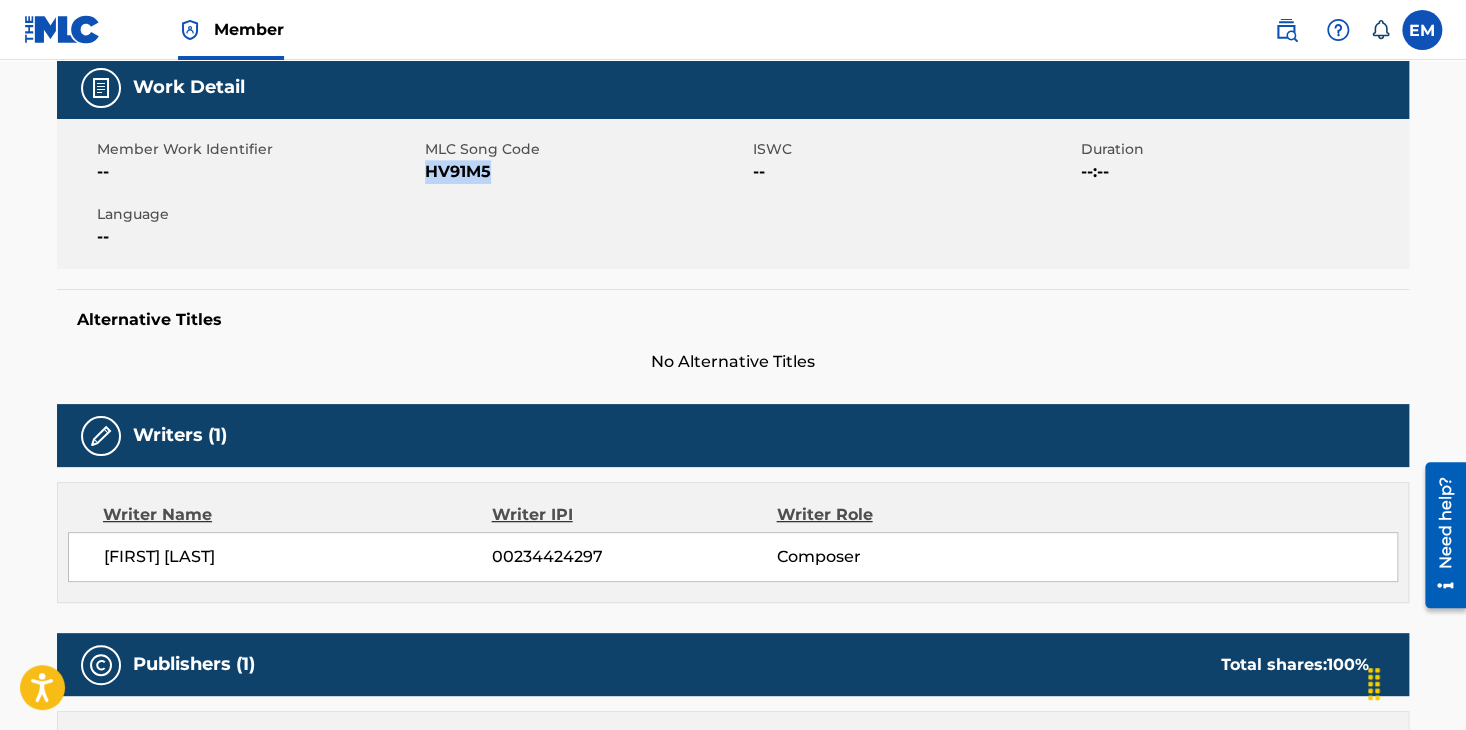 click on "HV91M5" at bounding box center (586, 172) 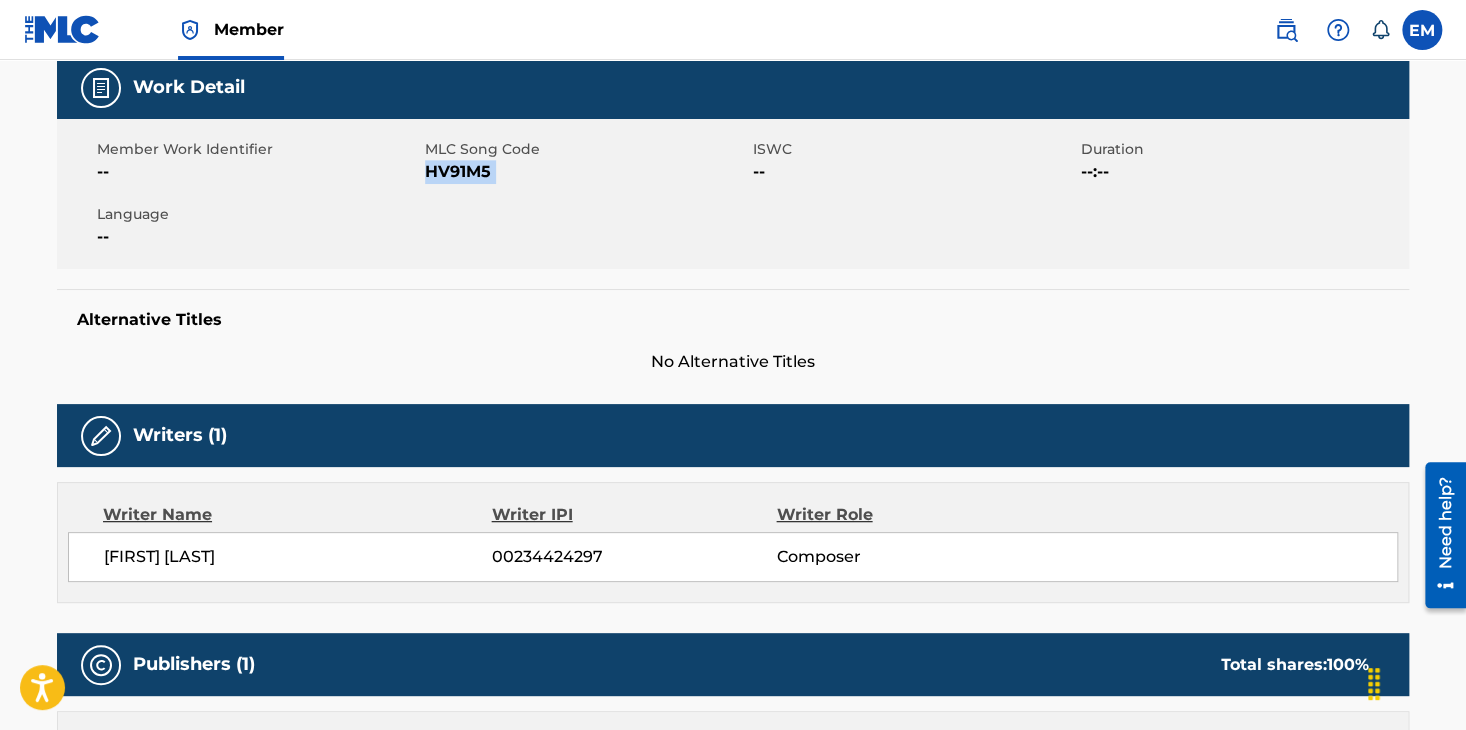 click on "HV91M5" at bounding box center [586, 172] 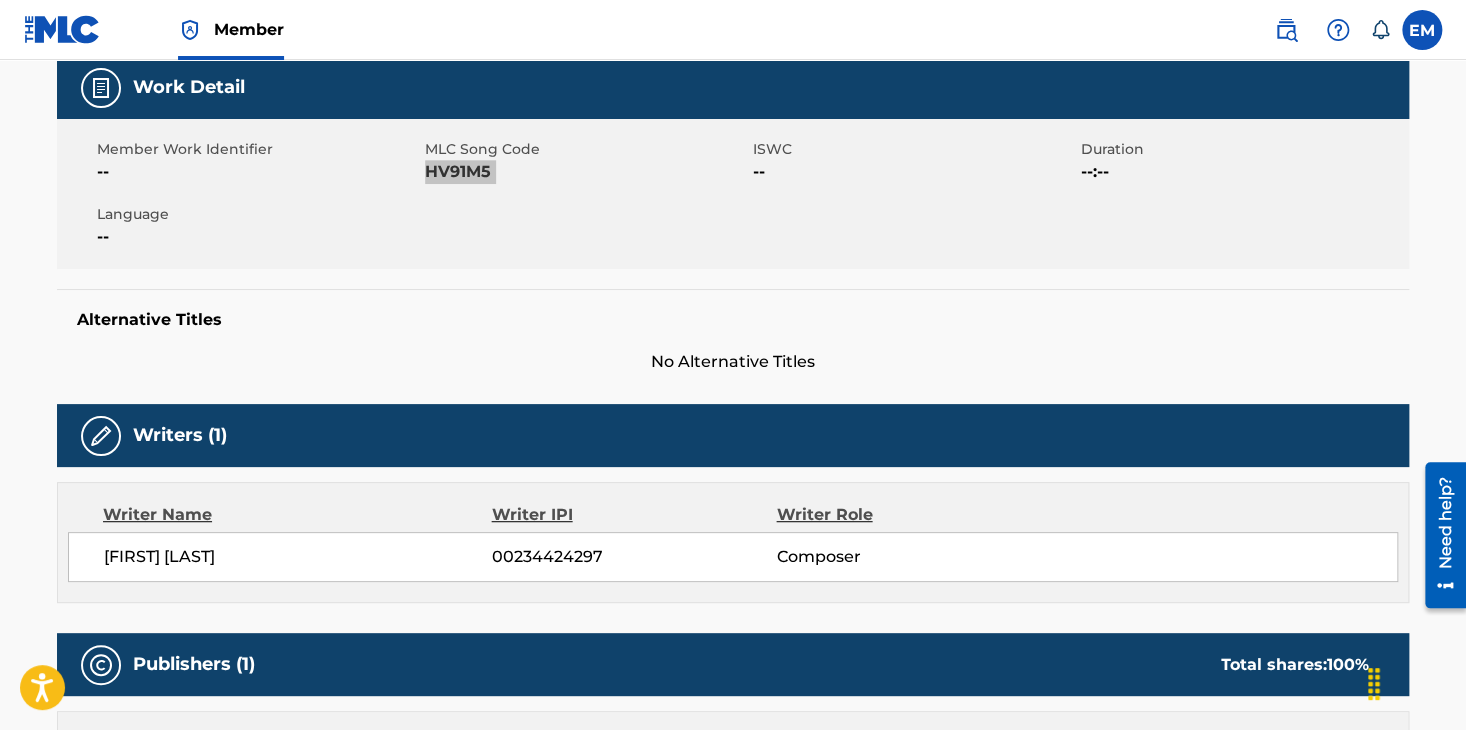scroll, scrollTop: 0, scrollLeft: 0, axis: both 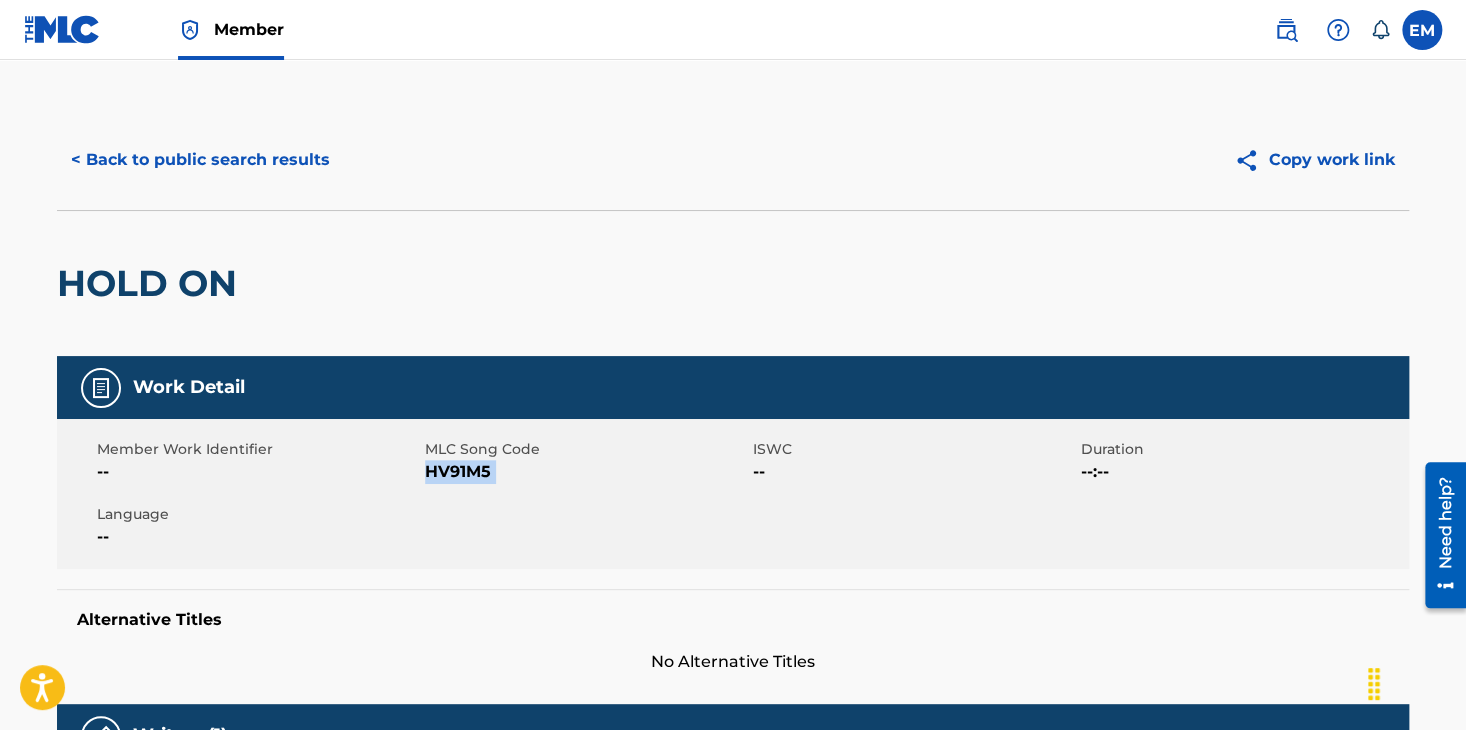 click on "< Back to public search results" at bounding box center (200, 160) 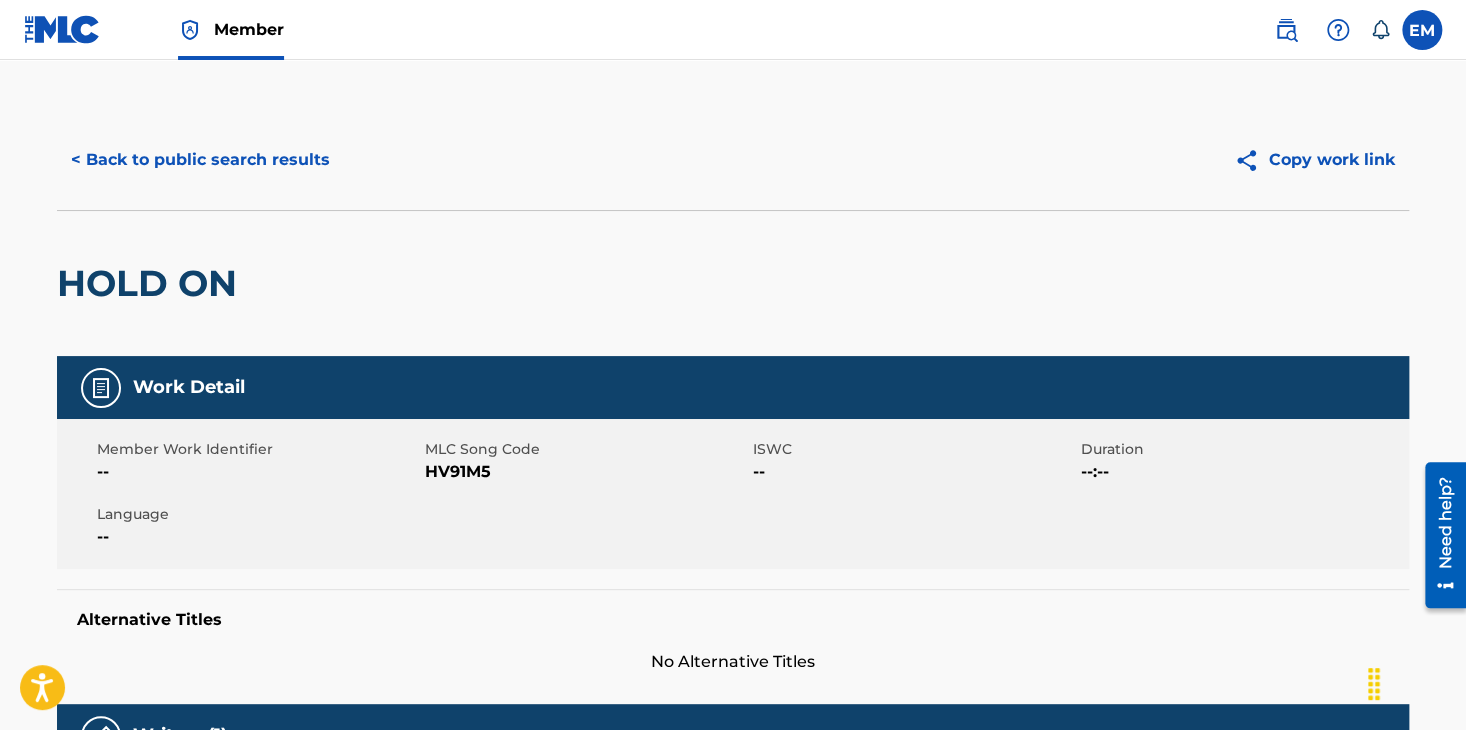 scroll, scrollTop: 344, scrollLeft: 0, axis: vertical 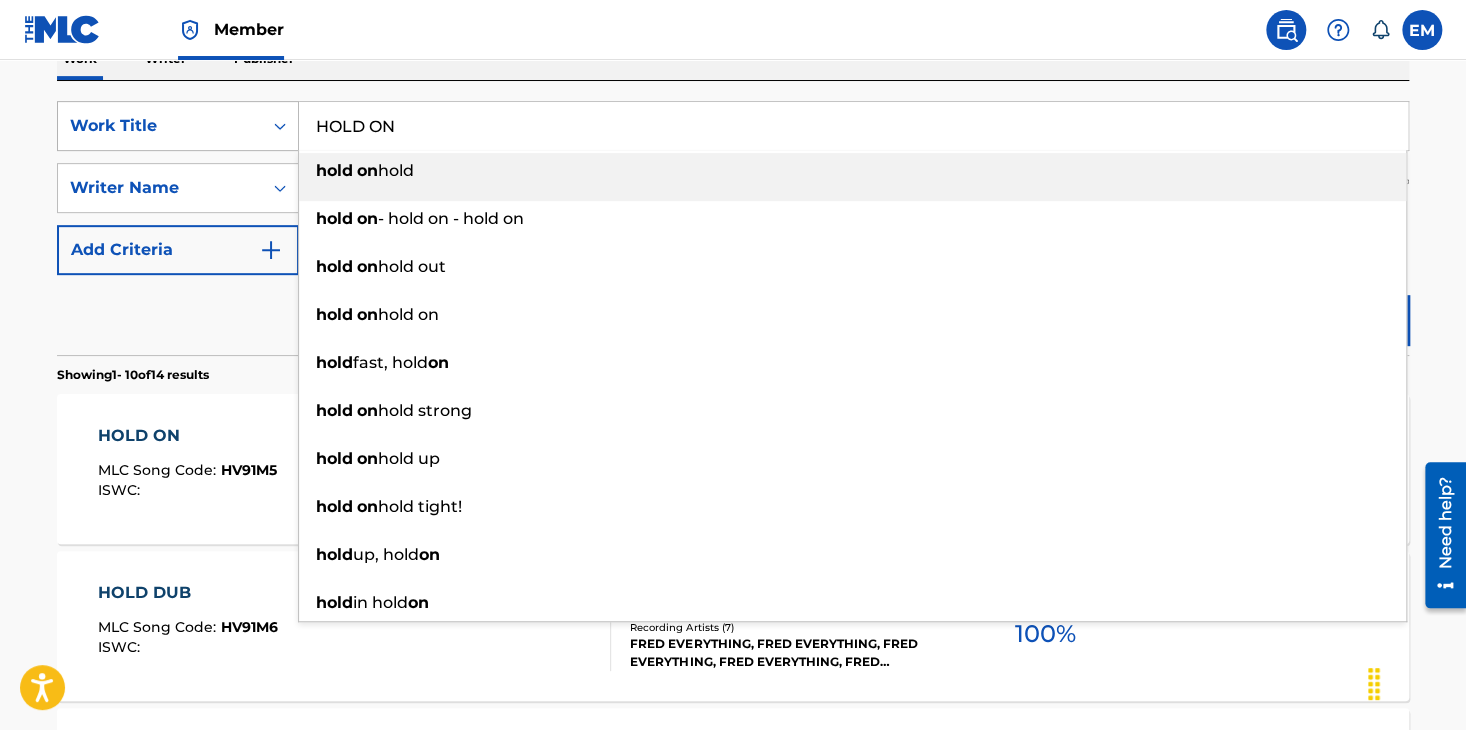 drag, startPoint x: 476, startPoint y: 137, endPoint x: 212, endPoint y: 109, distance: 265.48068 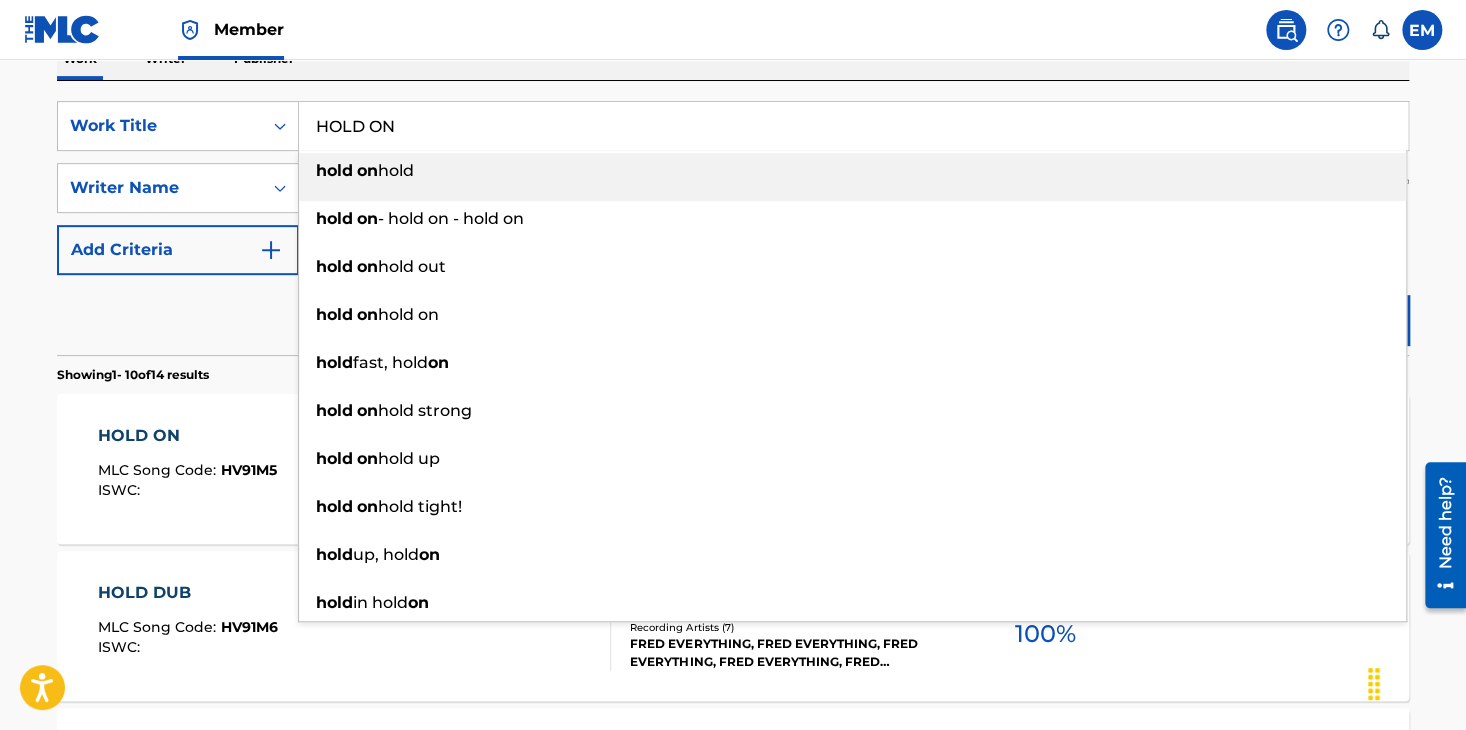 paste 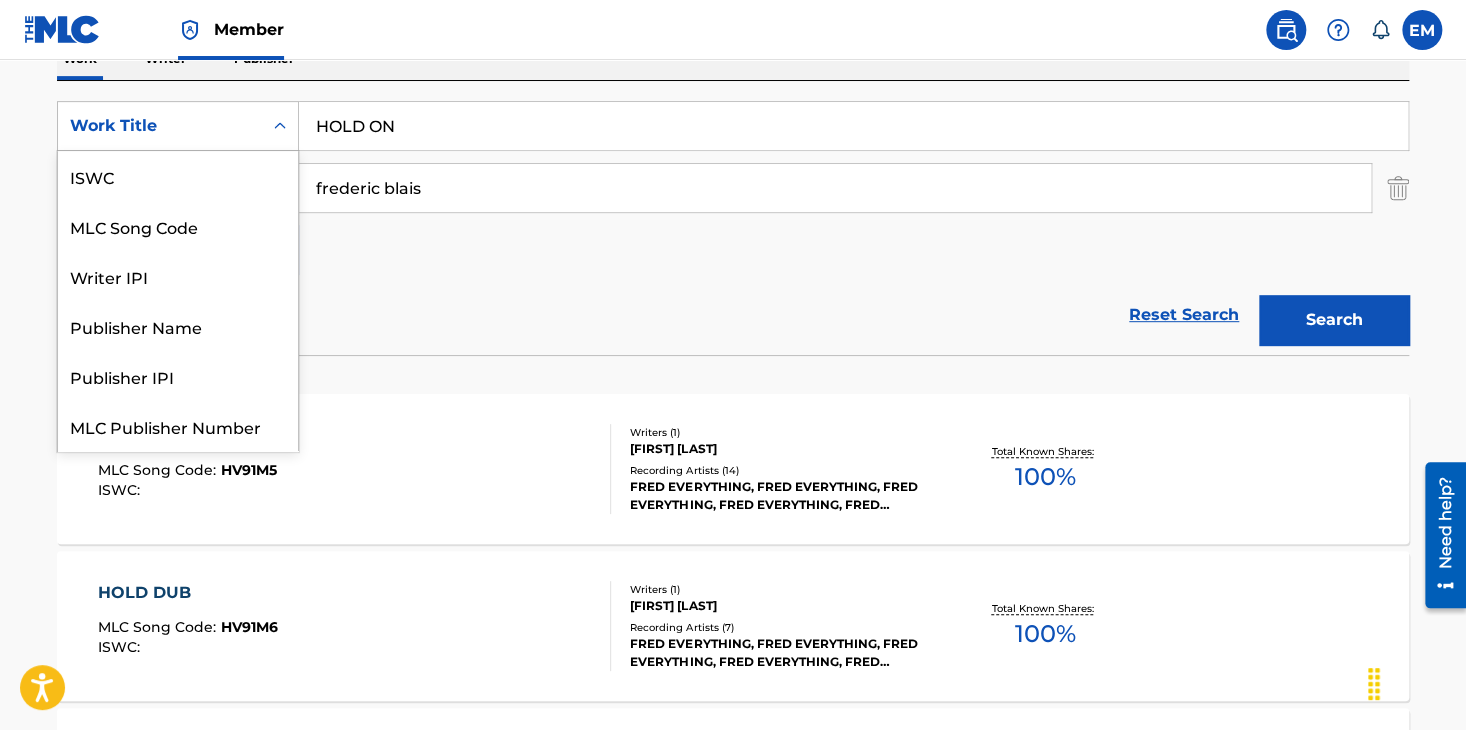 drag, startPoint x: 286, startPoint y: 87, endPoint x: 406, endPoint y: 80, distance: 120.203995 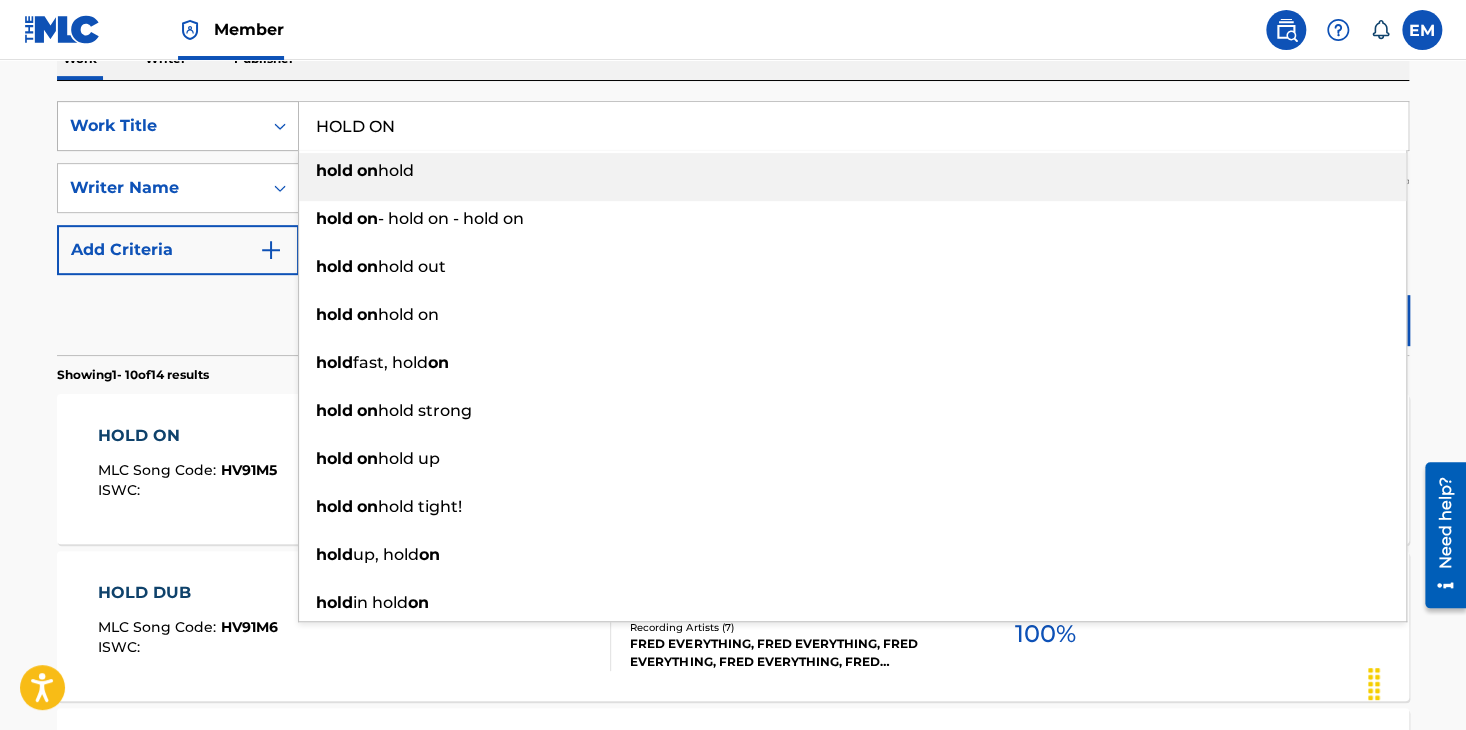 drag, startPoint x: 520, startPoint y: 132, endPoint x: 267, endPoint y: 117, distance: 253.44427 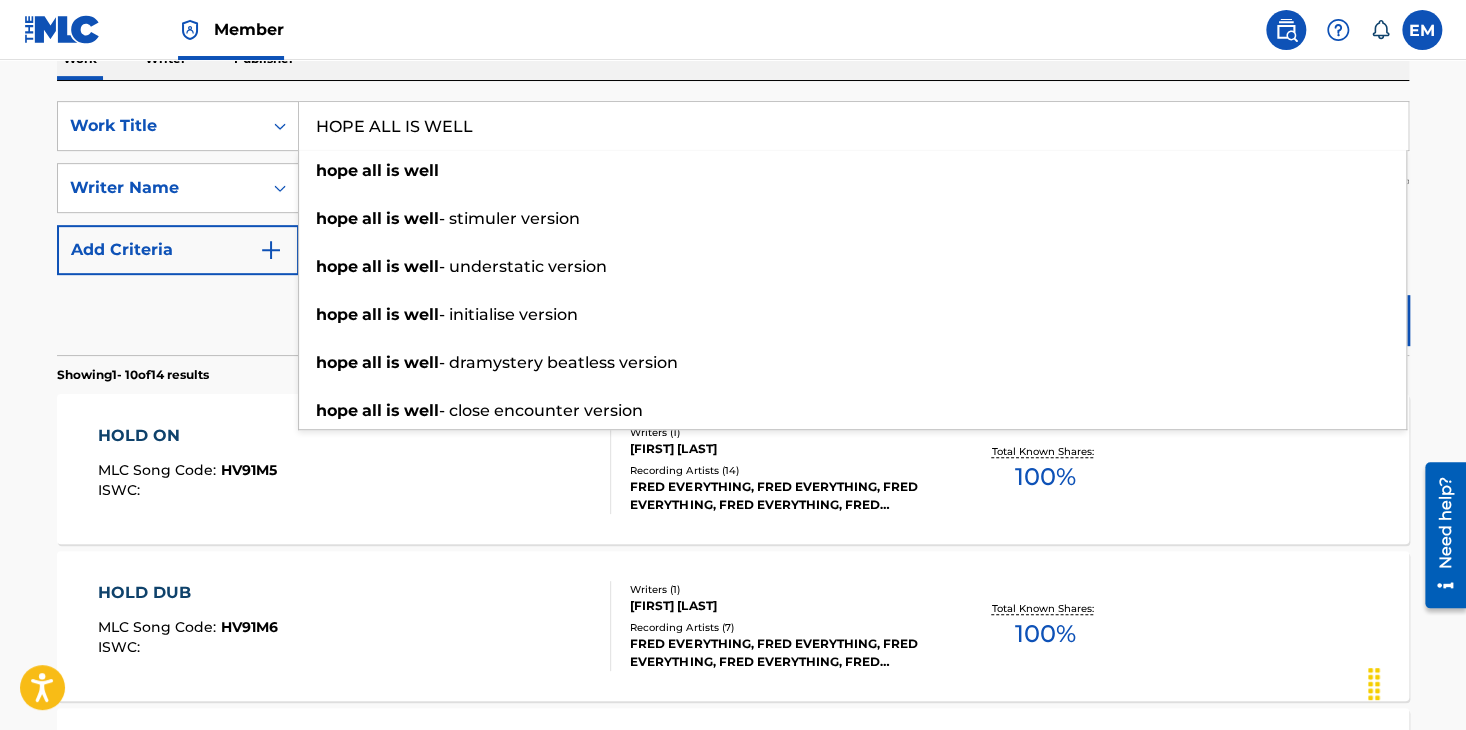 type on "HOPE ALL IS WELL" 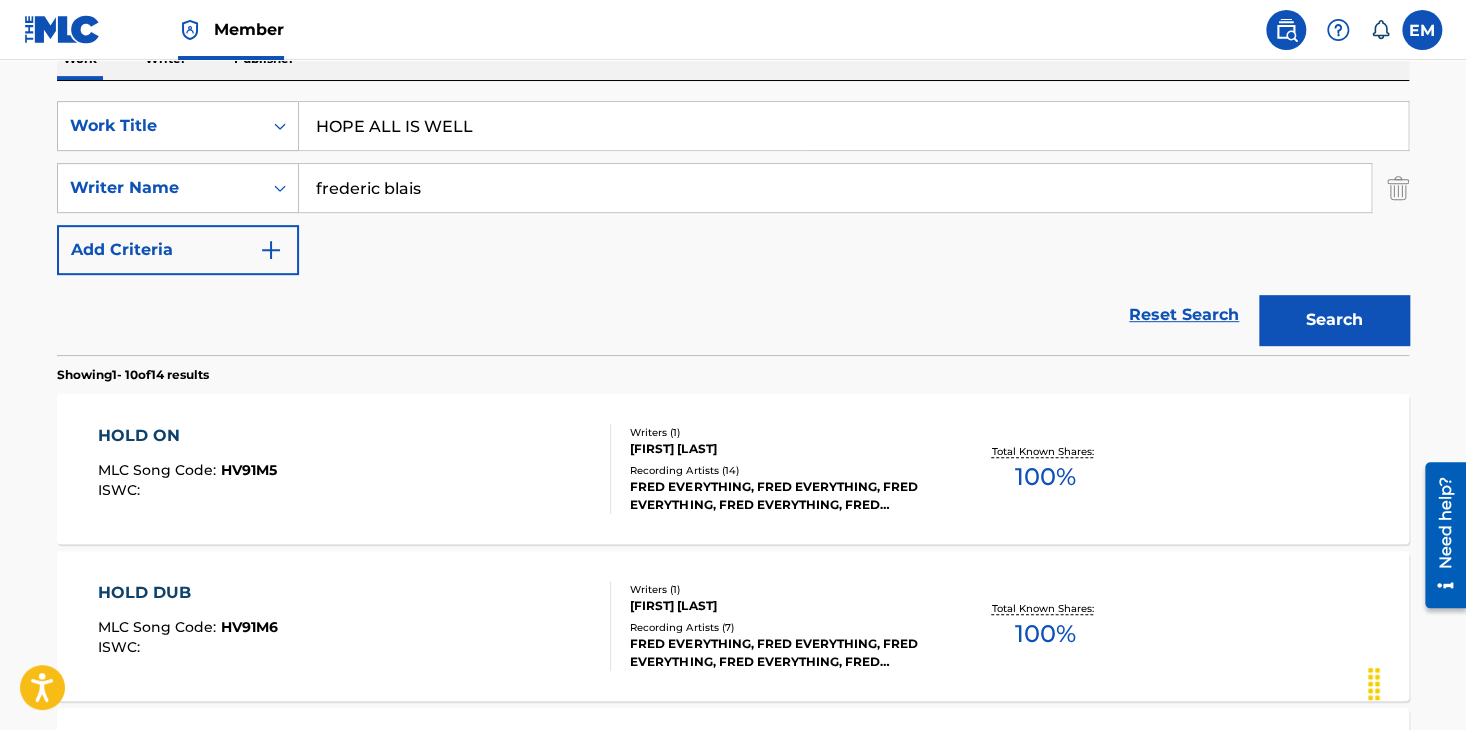 click on "SearchWithCriteriac2d02f6b-2c12-4476-ba1b-075a9b3259c3 Work Title HOPE ALL IS WELL SearchWithCriteria97b99de4-5714-4234-a43d-439b9fcc1cba Writer Name frederic blais Add Criteria Reset Search Search" at bounding box center [733, 218] 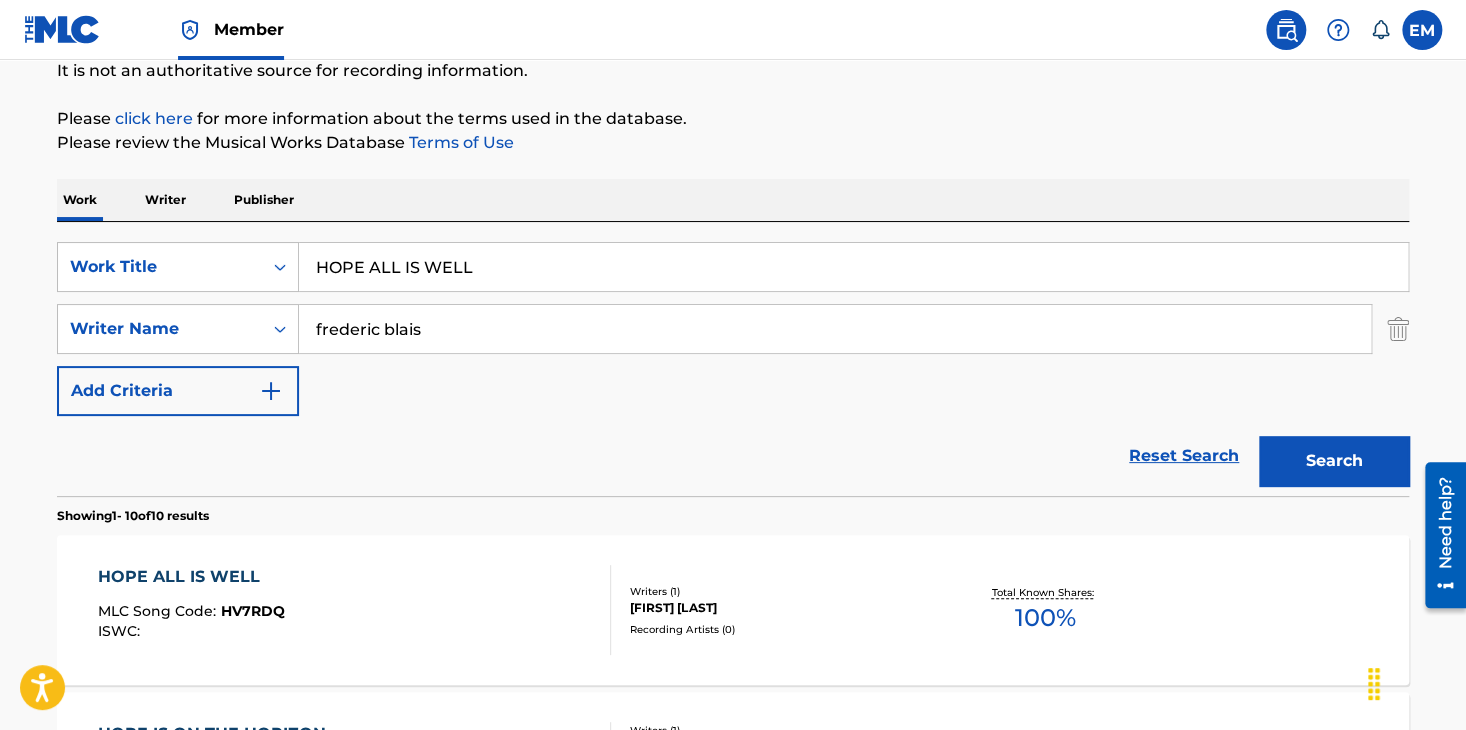 scroll, scrollTop: 344, scrollLeft: 0, axis: vertical 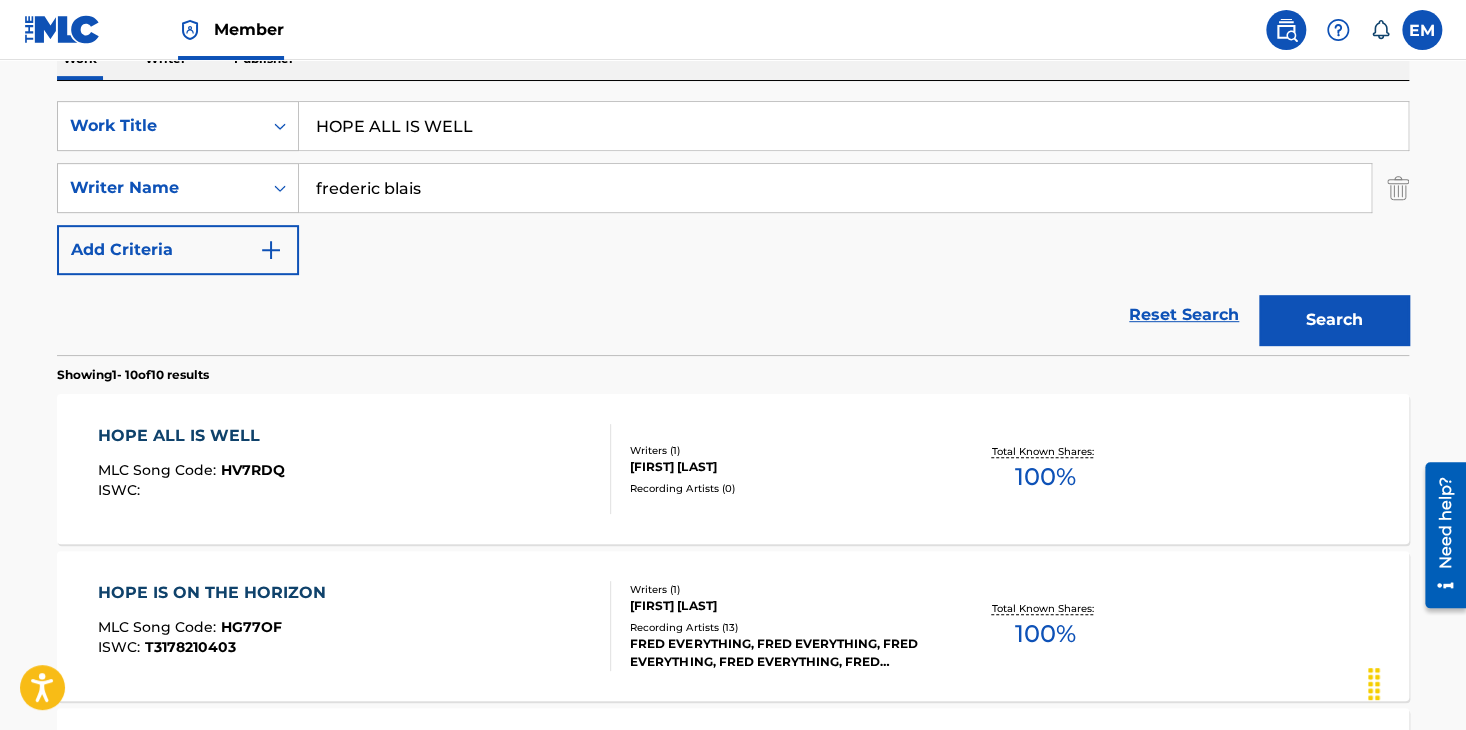 click on "HOPE ALL IS WELL MLC Song Code : HV7RDQ ISWC :" at bounding box center [355, 469] 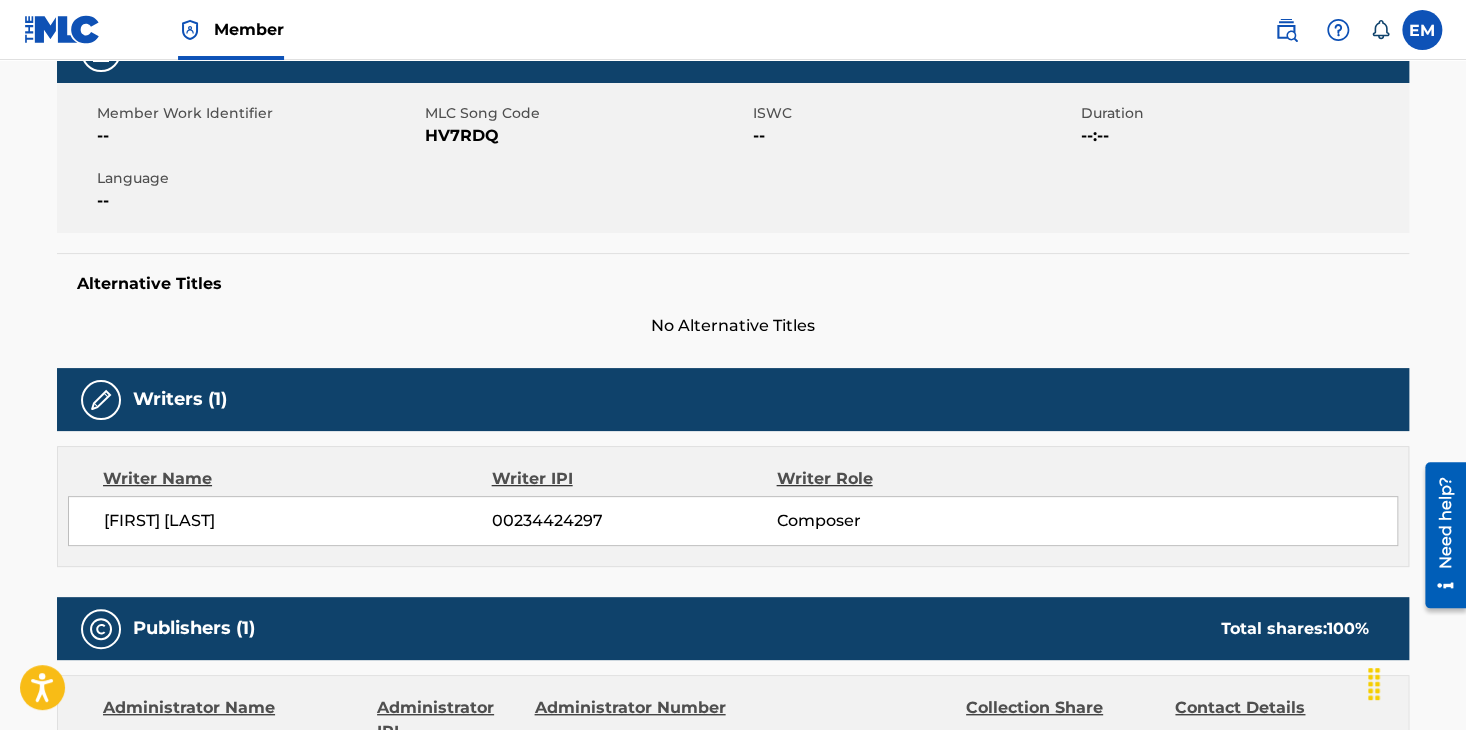 scroll, scrollTop: 200, scrollLeft: 0, axis: vertical 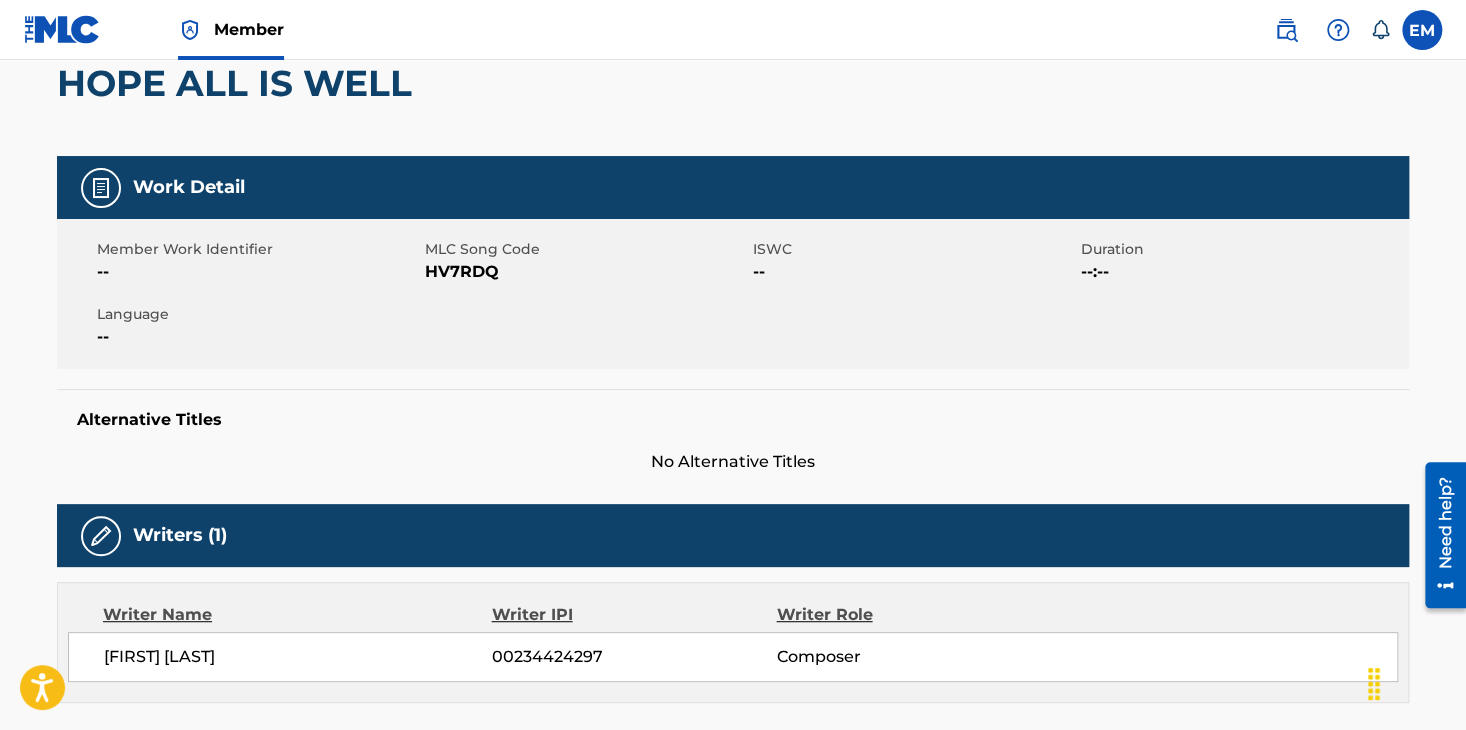 click on "HV7RDQ" at bounding box center (586, 272) 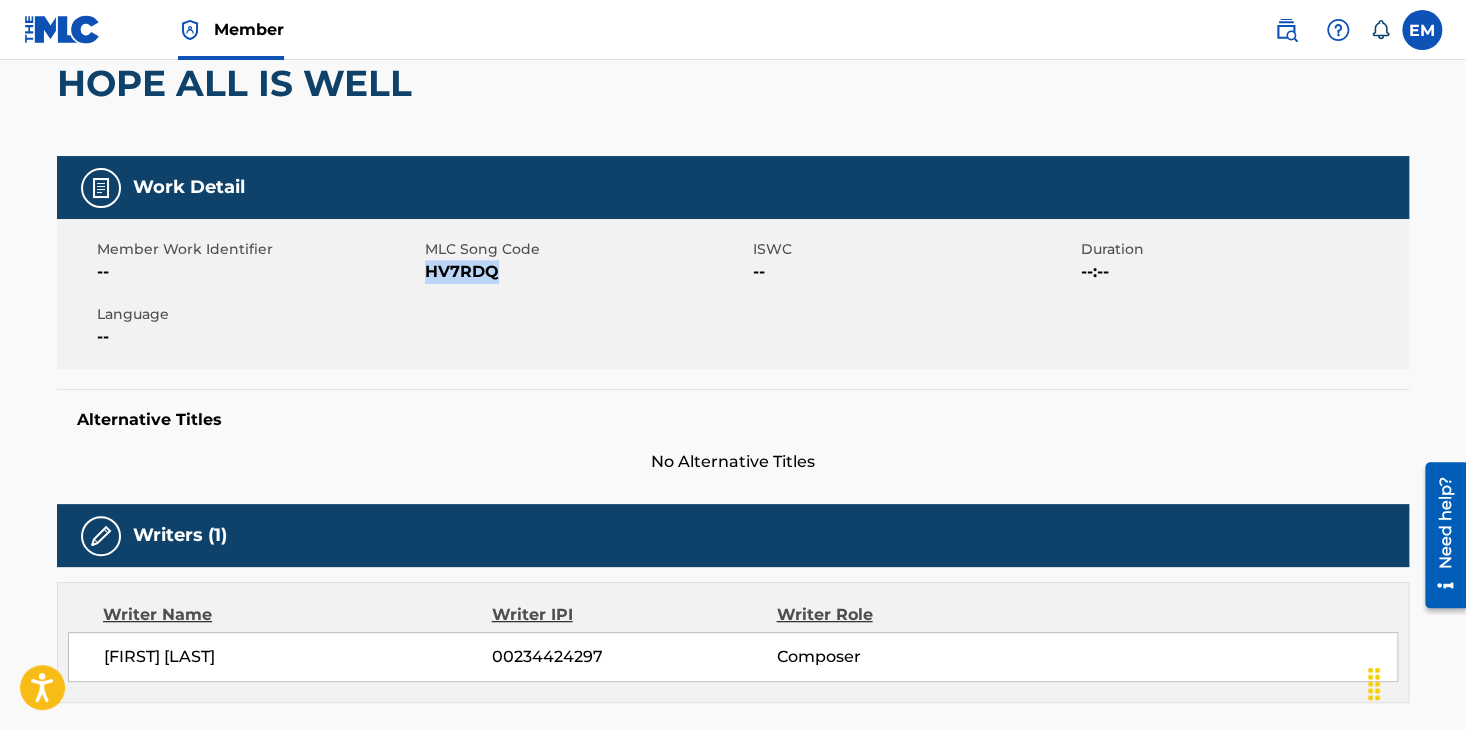 click on "HV7RDQ" at bounding box center [586, 272] 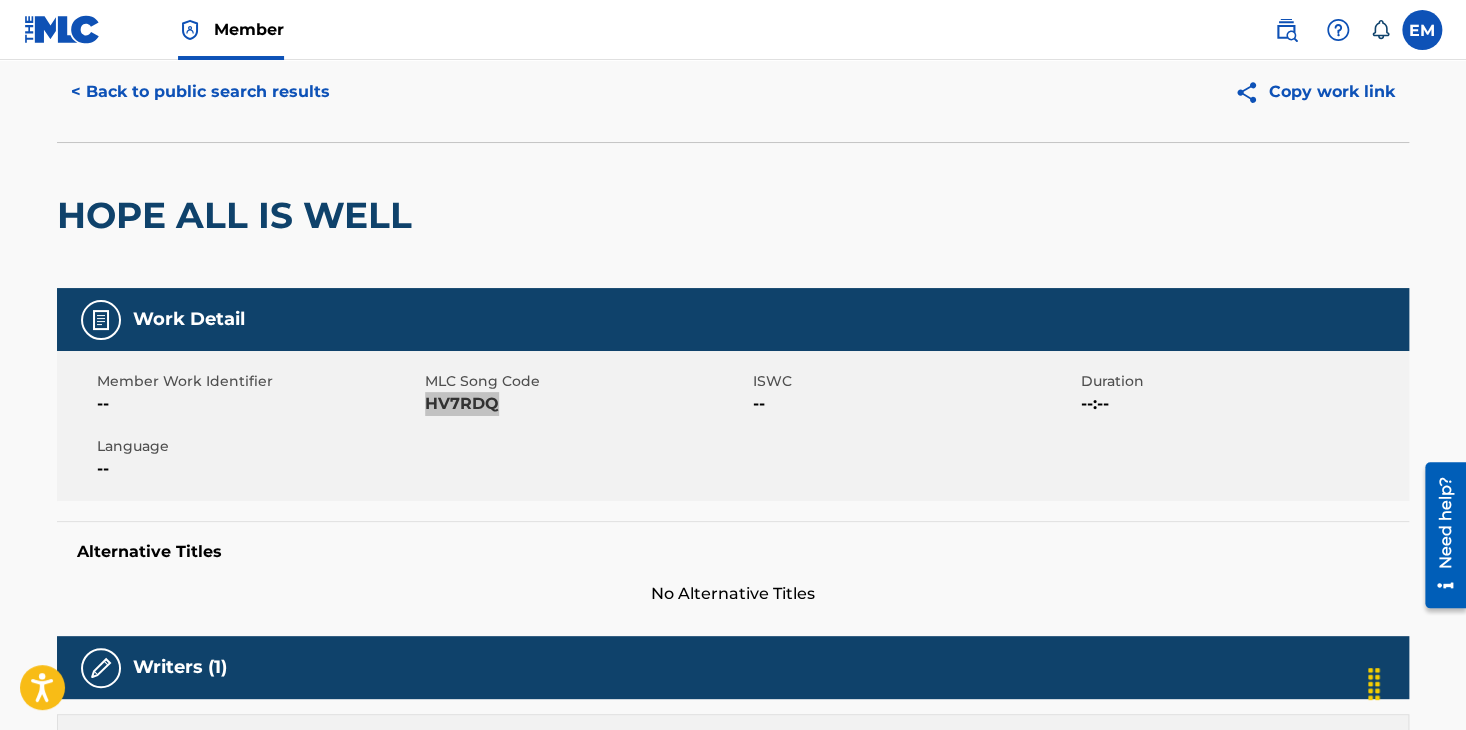 scroll, scrollTop: 0, scrollLeft: 0, axis: both 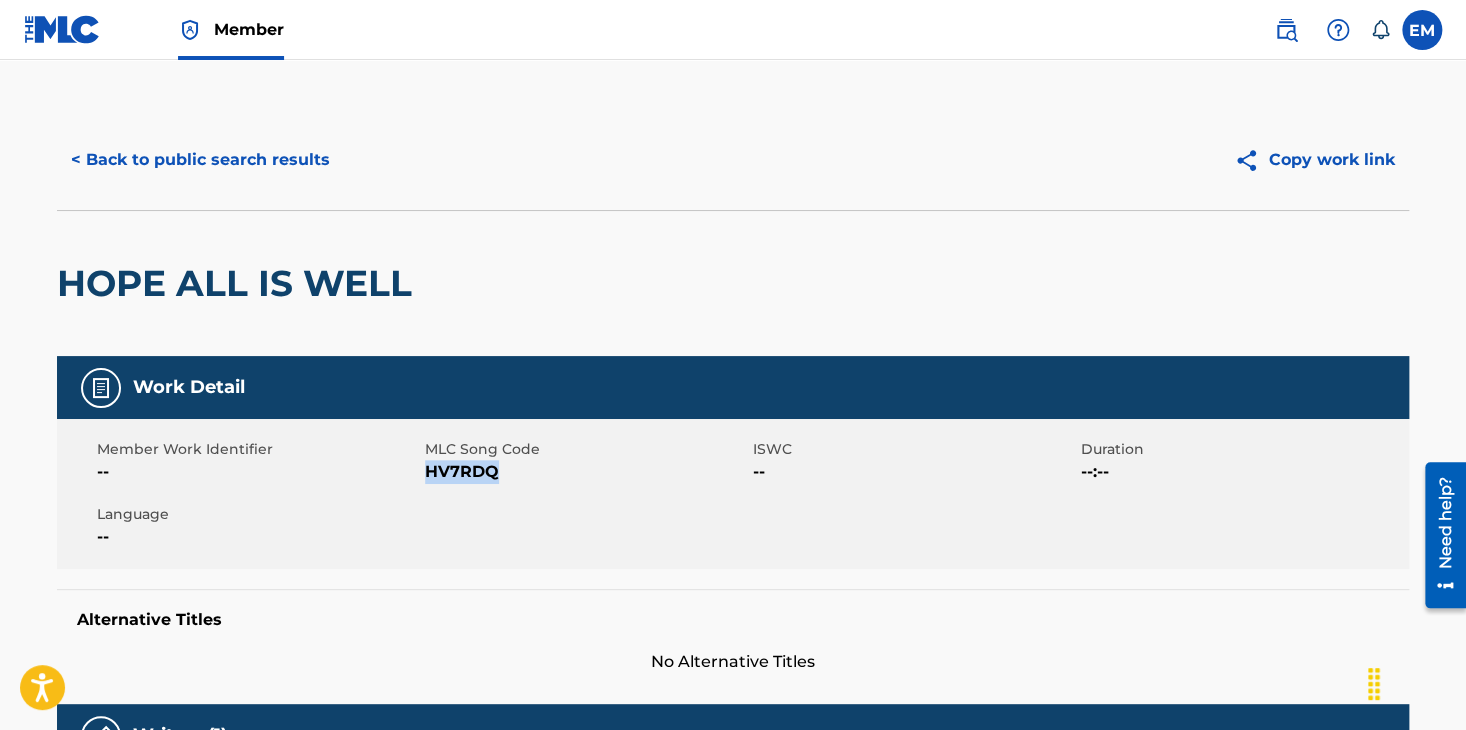 click on "< Back to public search results" at bounding box center (200, 160) 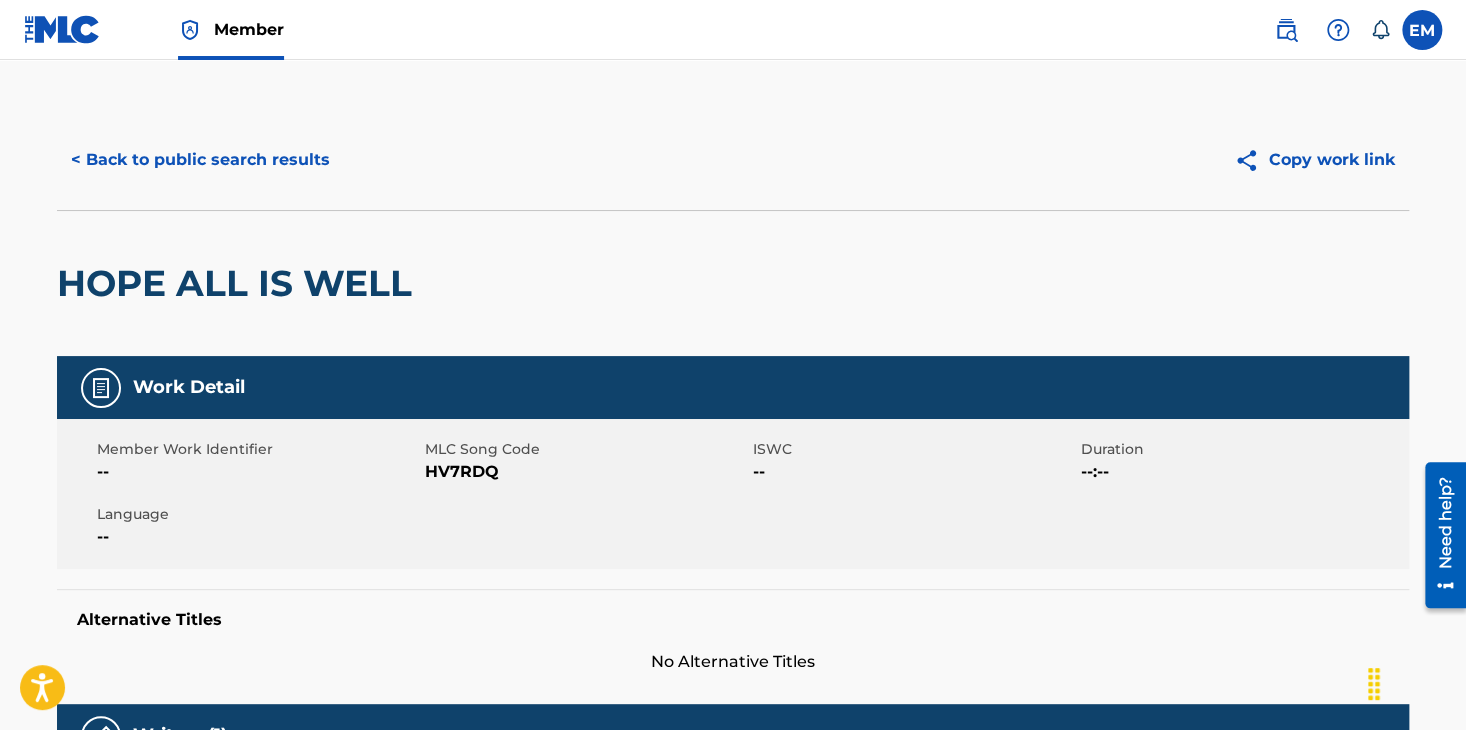 scroll, scrollTop: 344, scrollLeft: 0, axis: vertical 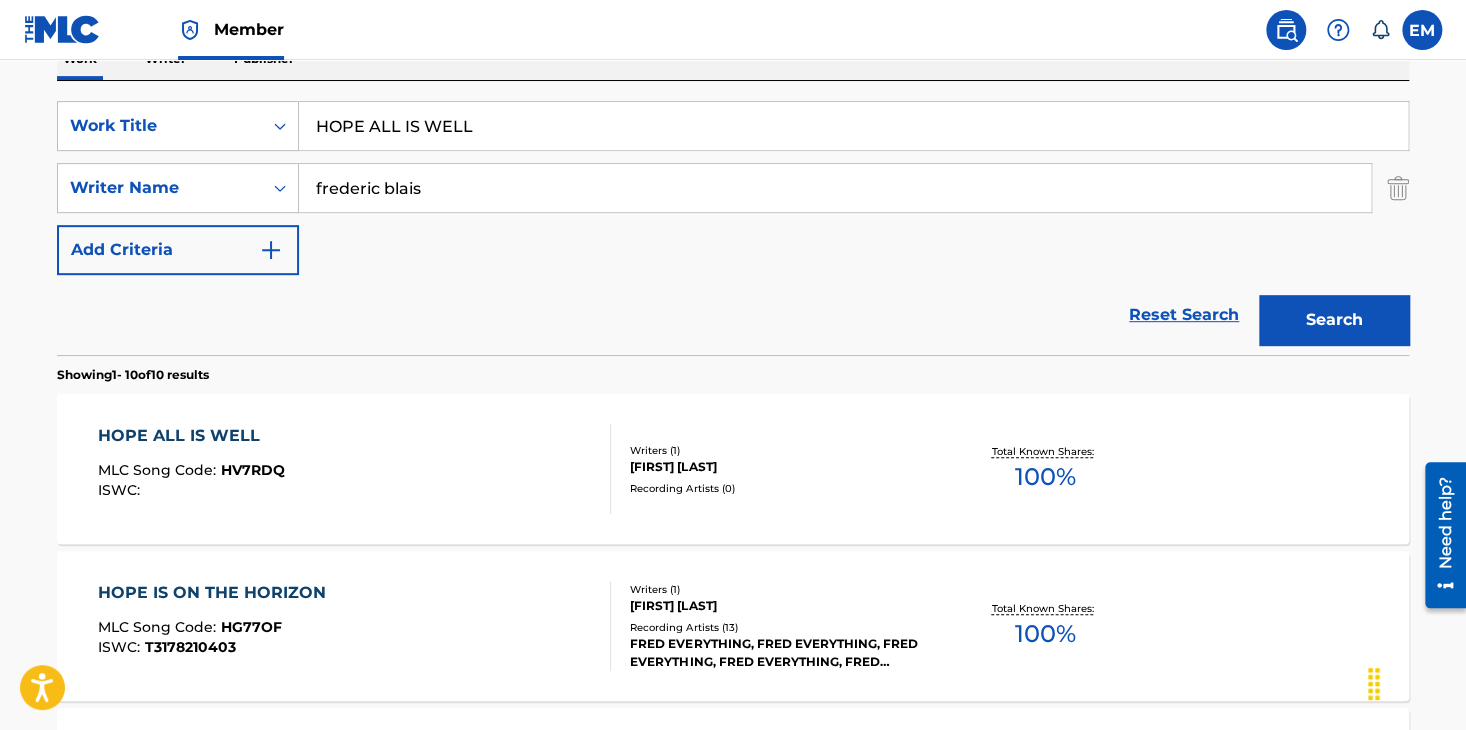 click on "HOPE ALL IS WELL" at bounding box center (853, 126) 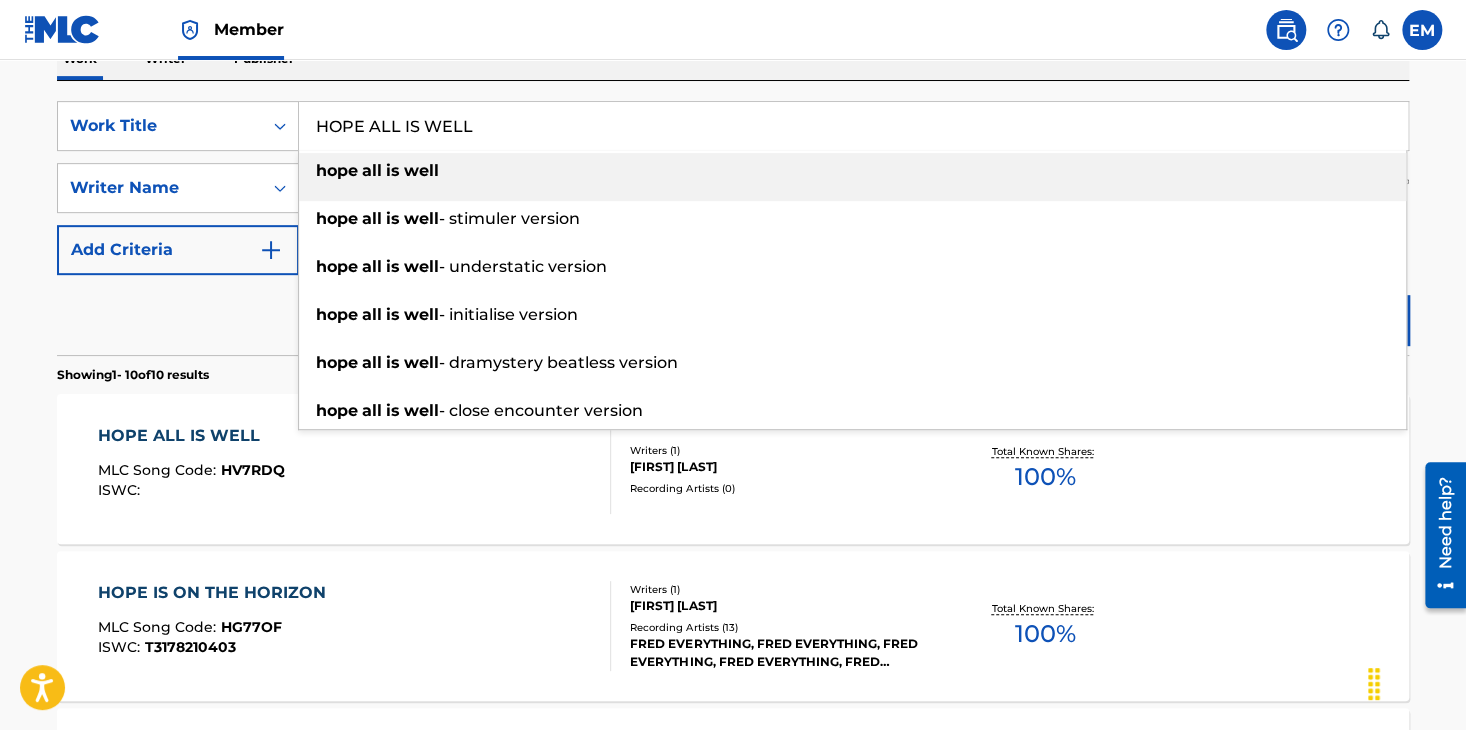 paste on "V7RDQ" 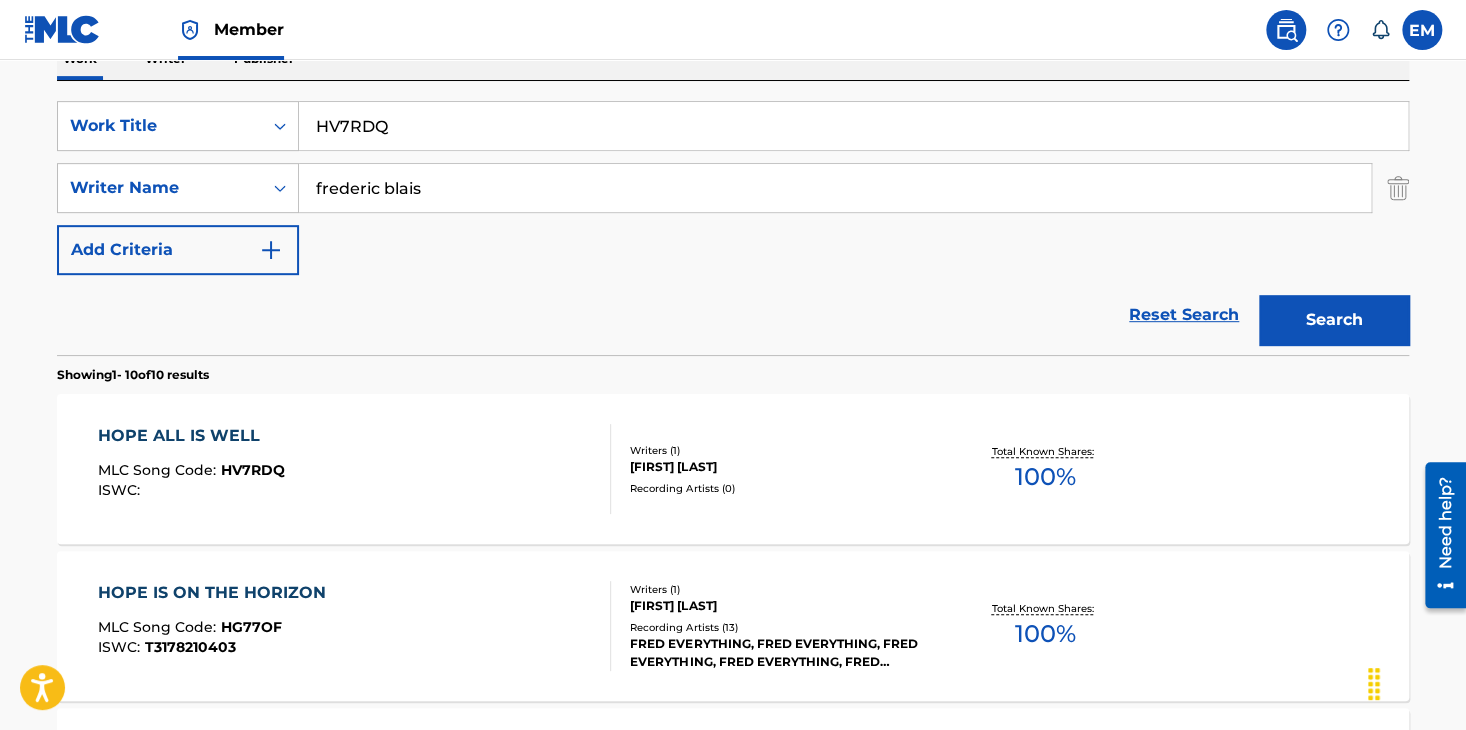 click on "HV7RDQ" at bounding box center [853, 126] 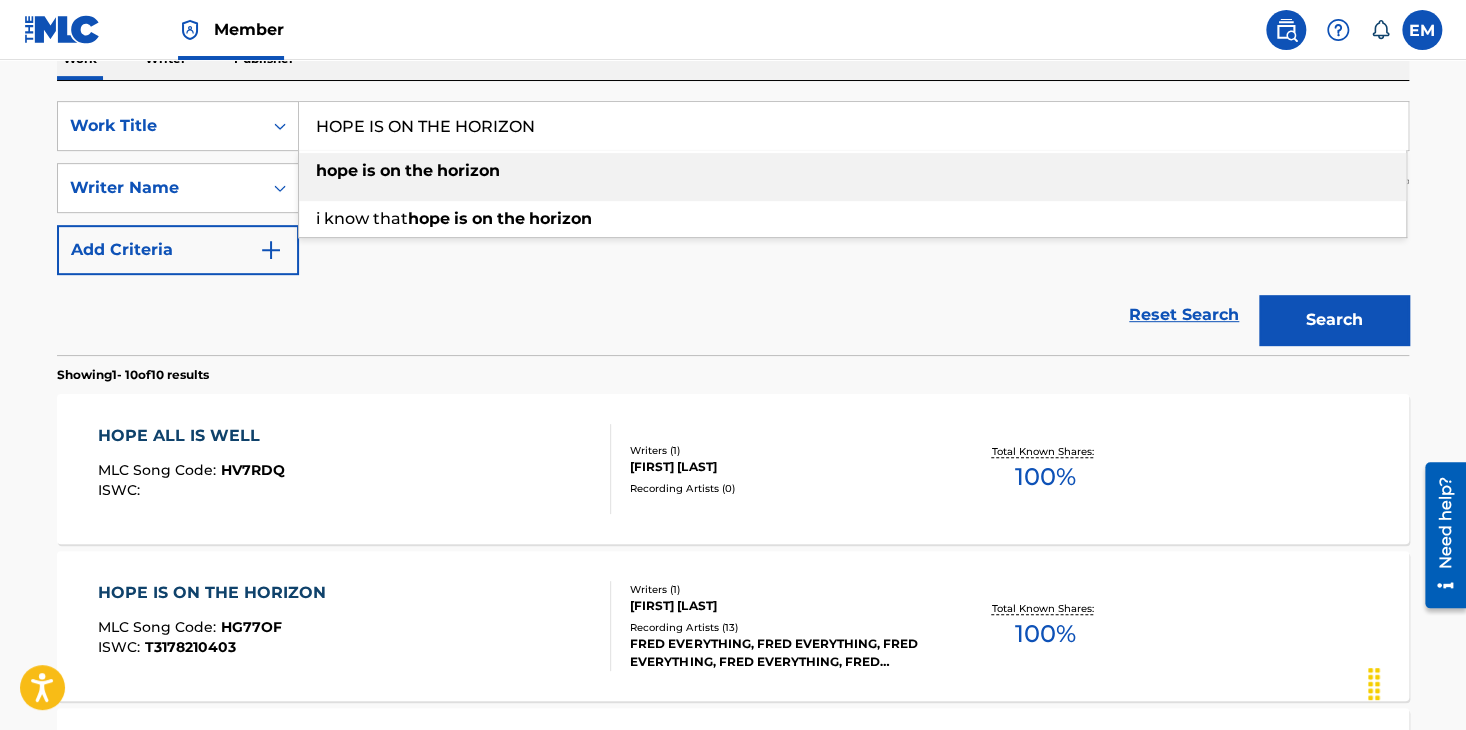 drag, startPoint x: 517, startPoint y: 130, endPoint x: 763, endPoint y: 155, distance: 247.26706 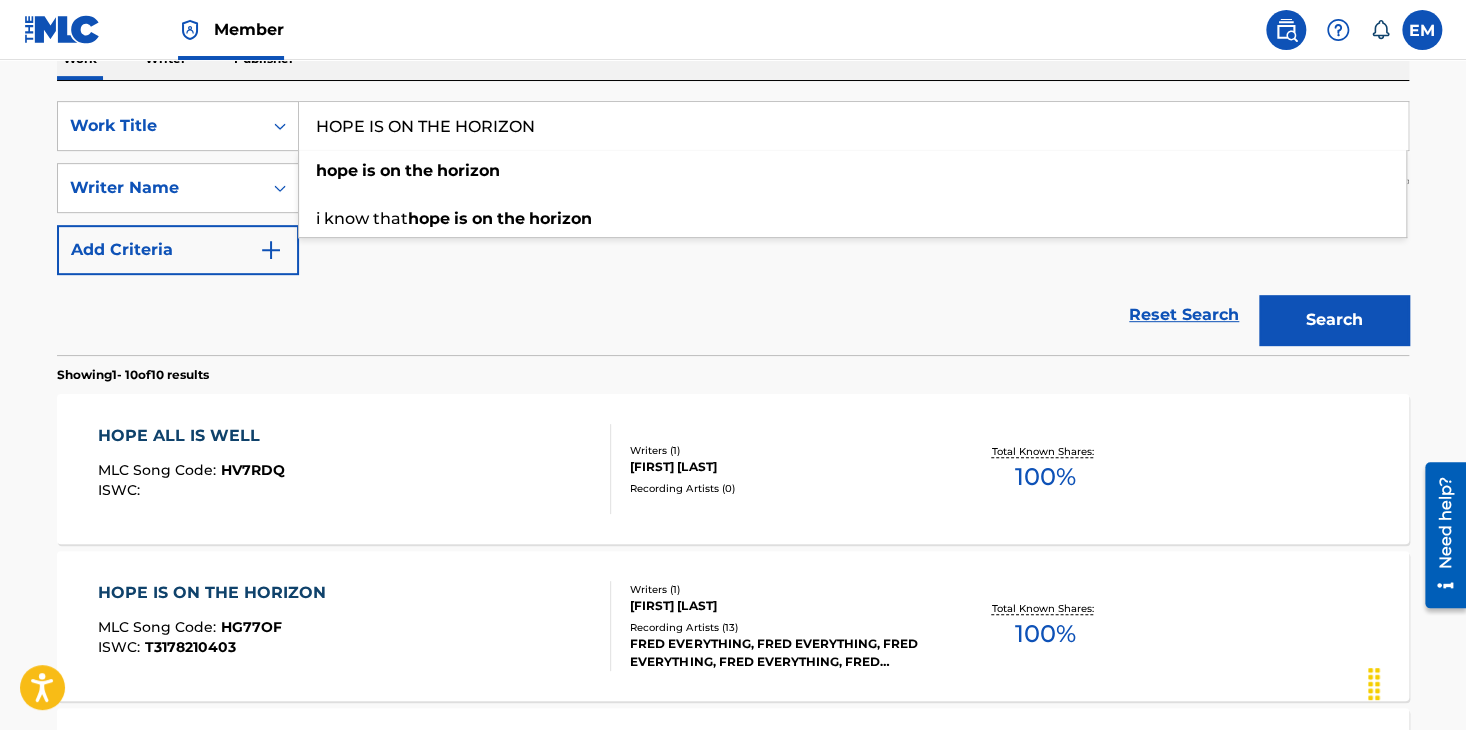 type on "HOPE IS ON THE HORIZON" 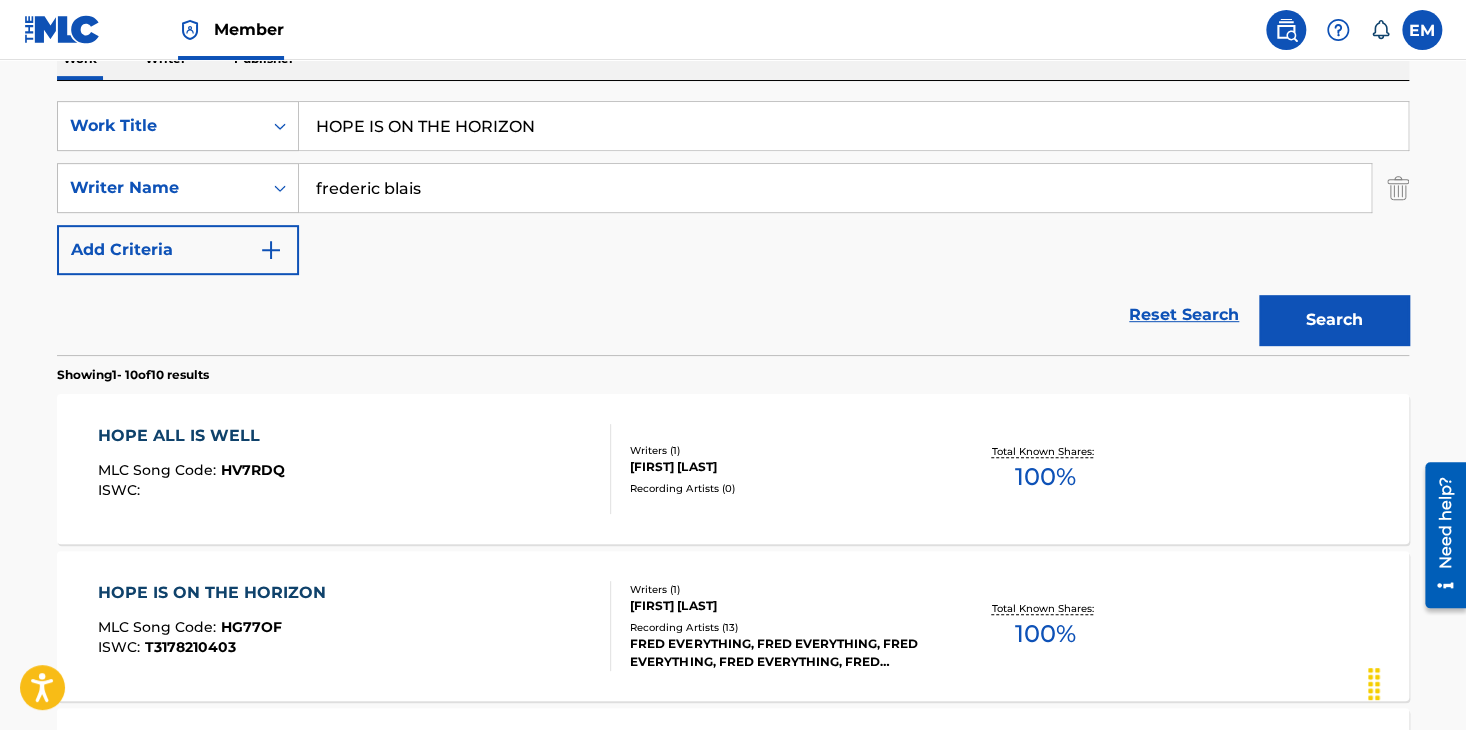 click on "Search" at bounding box center [1334, 320] 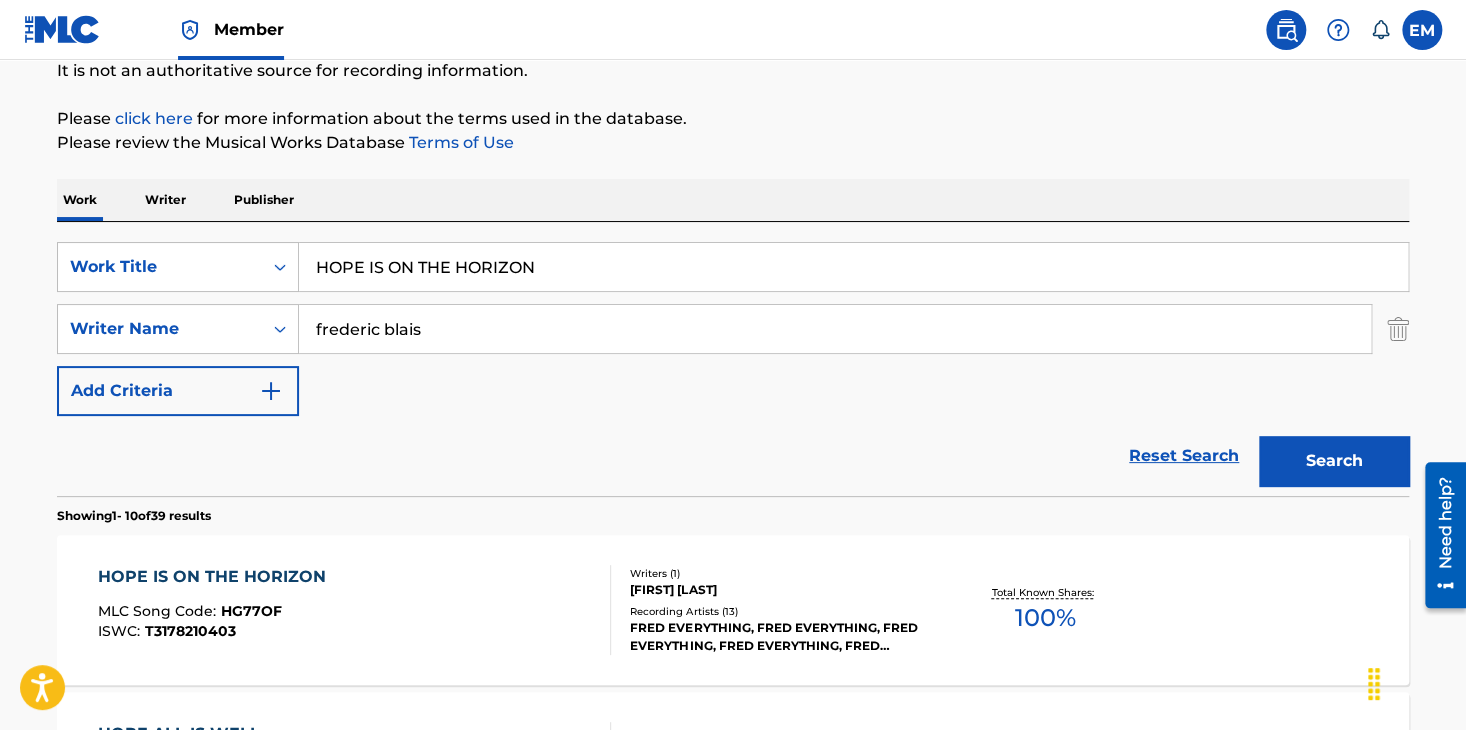 scroll, scrollTop: 344, scrollLeft: 0, axis: vertical 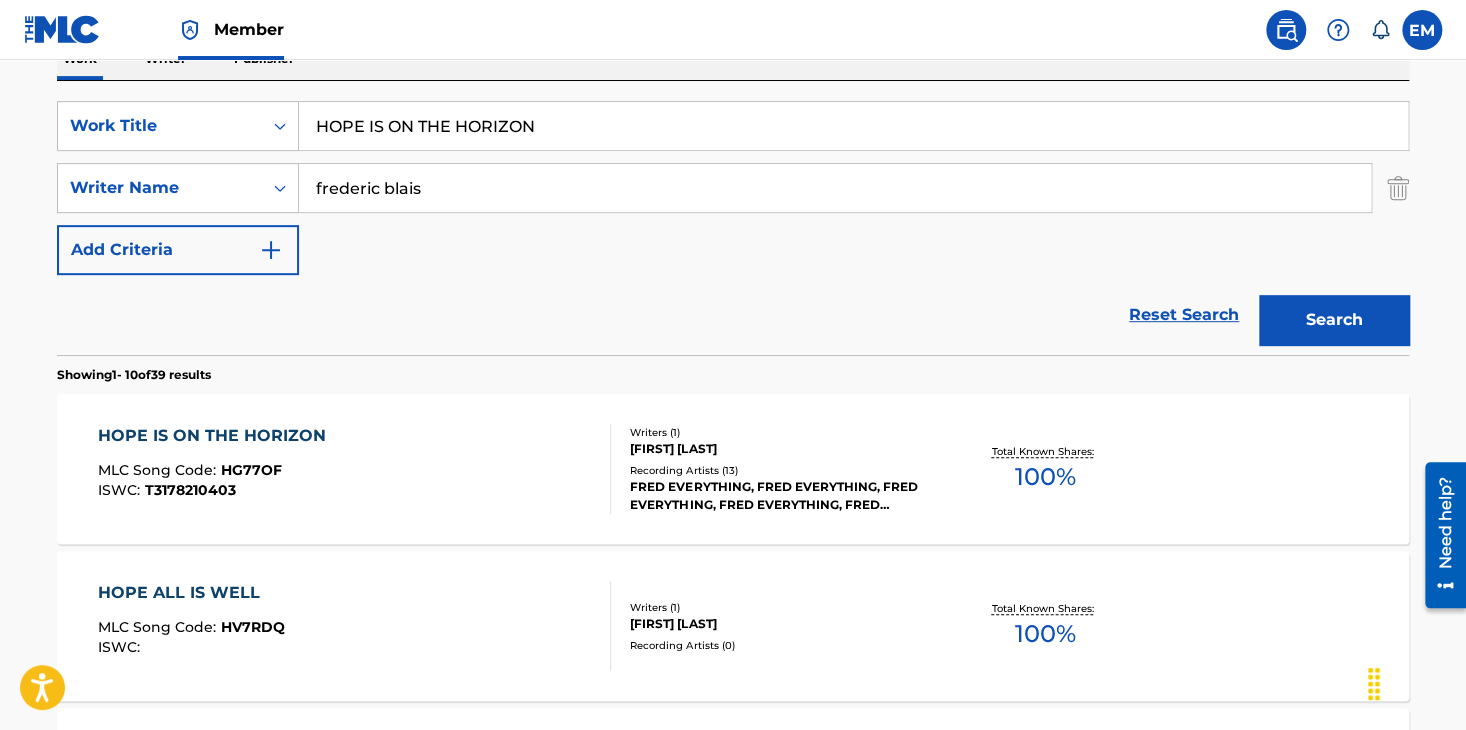 click on "HOPE IS ON THE HORIZON MLC Song Code : HG77OF ISWC : T3178210403" at bounding box center (355, 469) 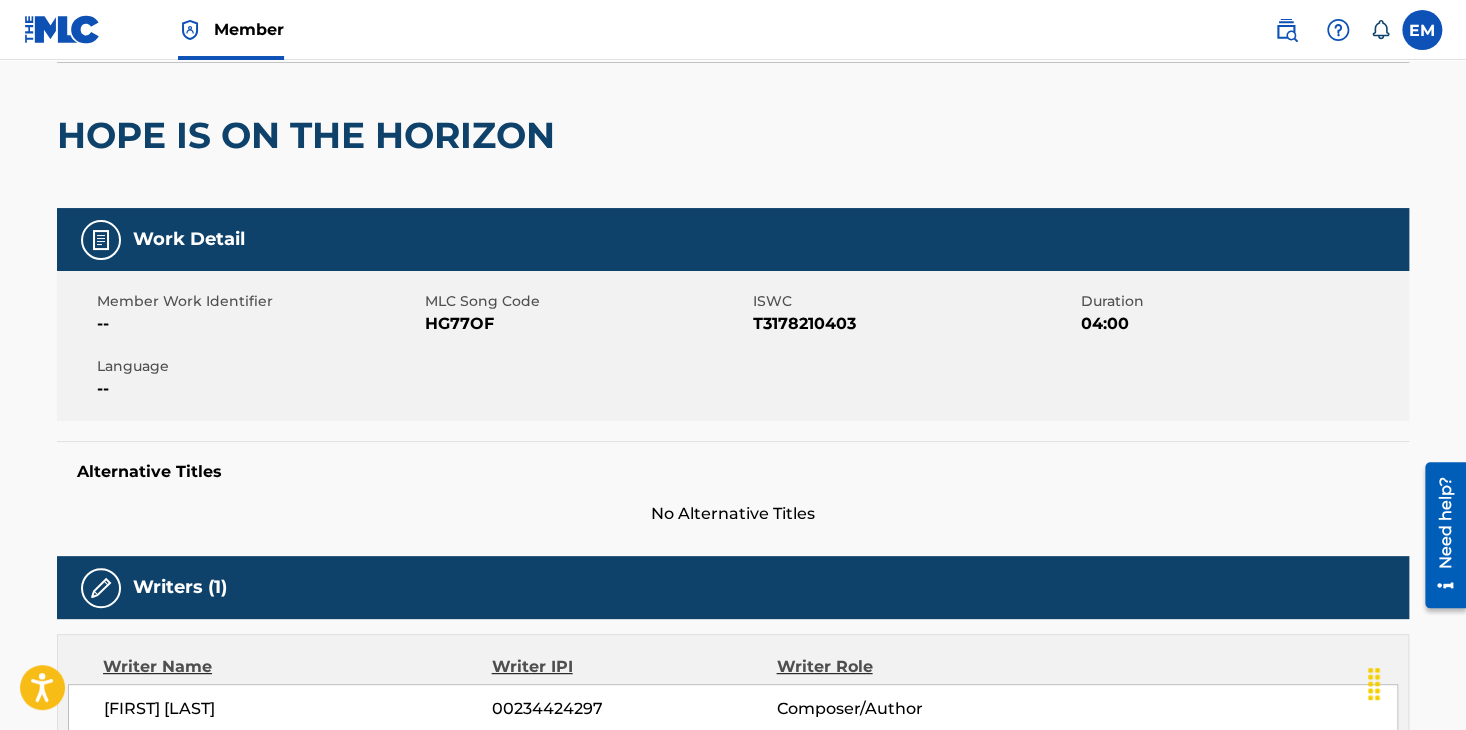 scroll, scrollTop: 0, scrollLeft: 0, axis: both 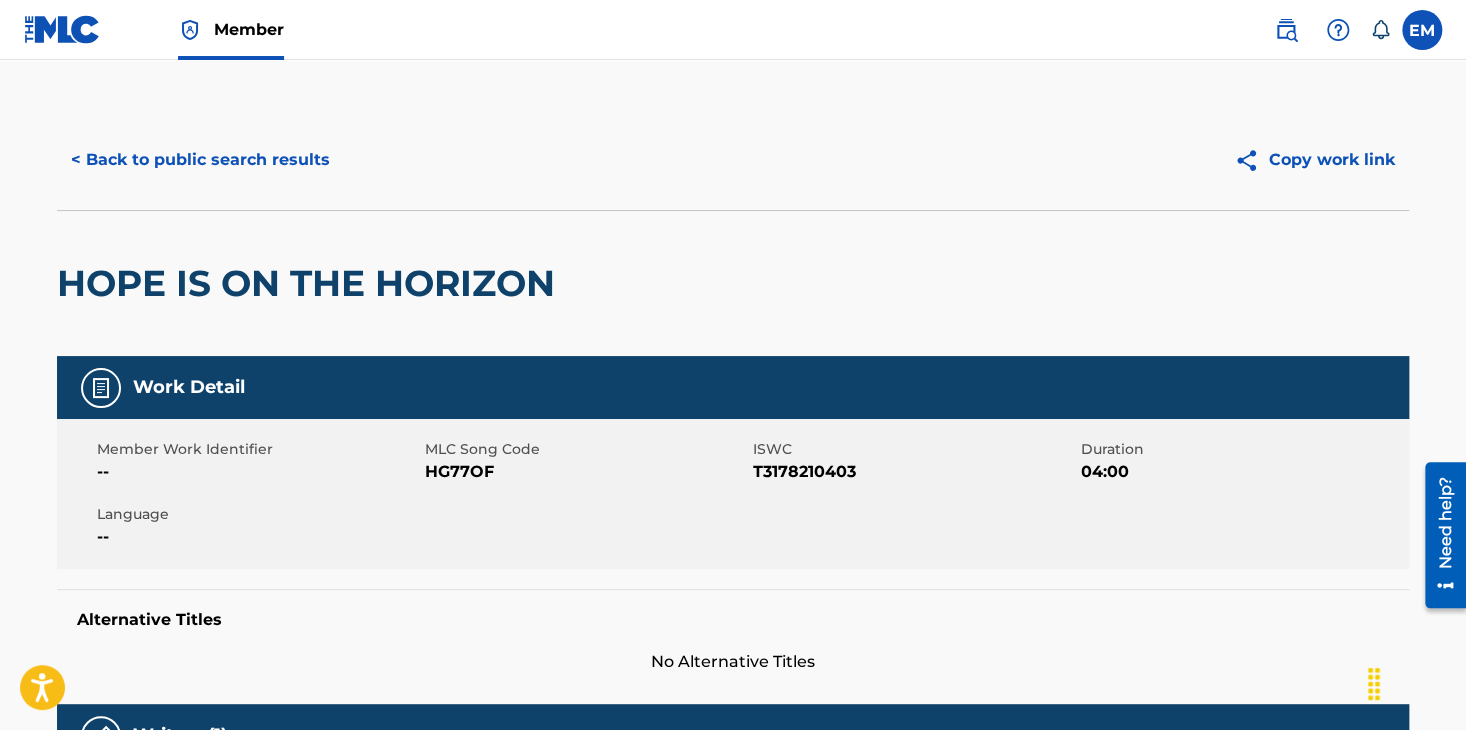 click on "HG77OF" at bounding box center [586, 472] 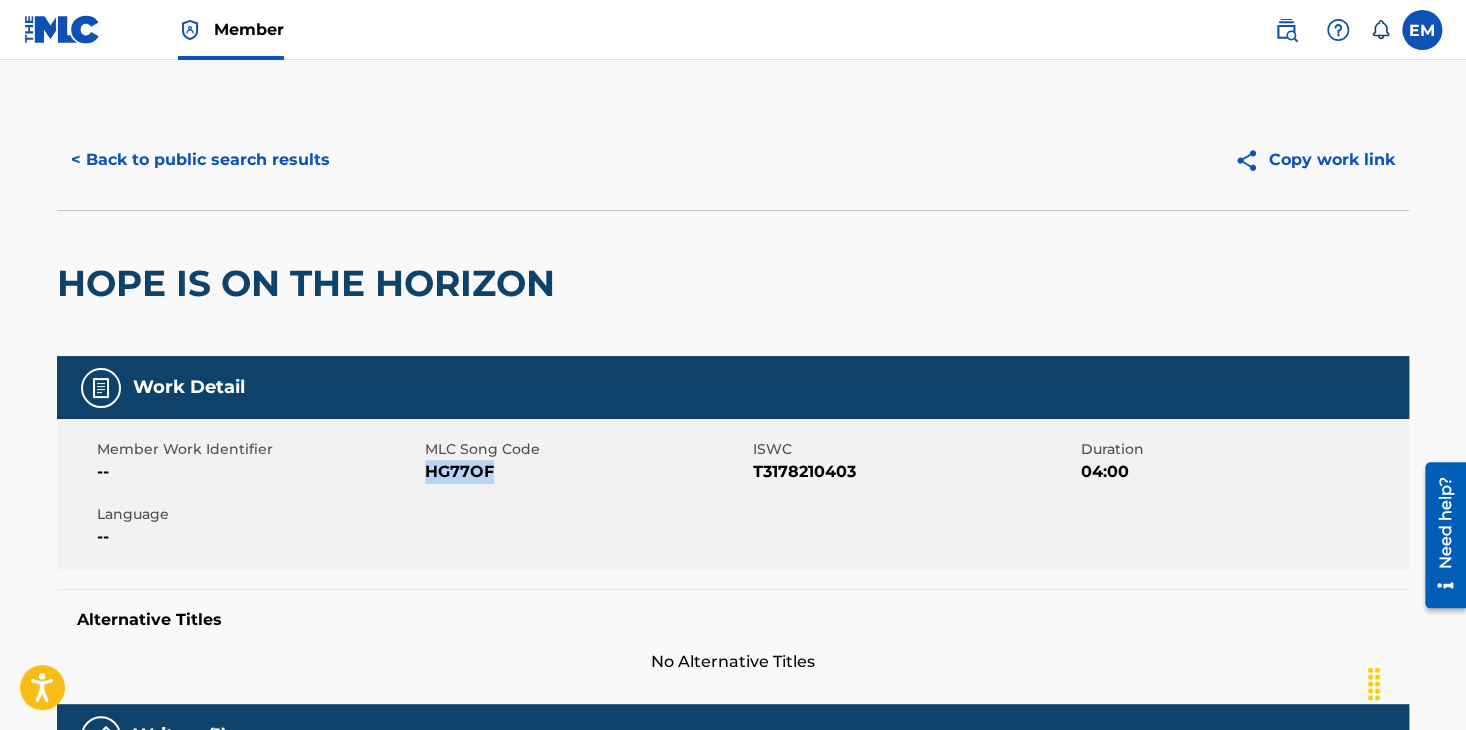 click on "HG77OF" at bounding box center [586, 472] 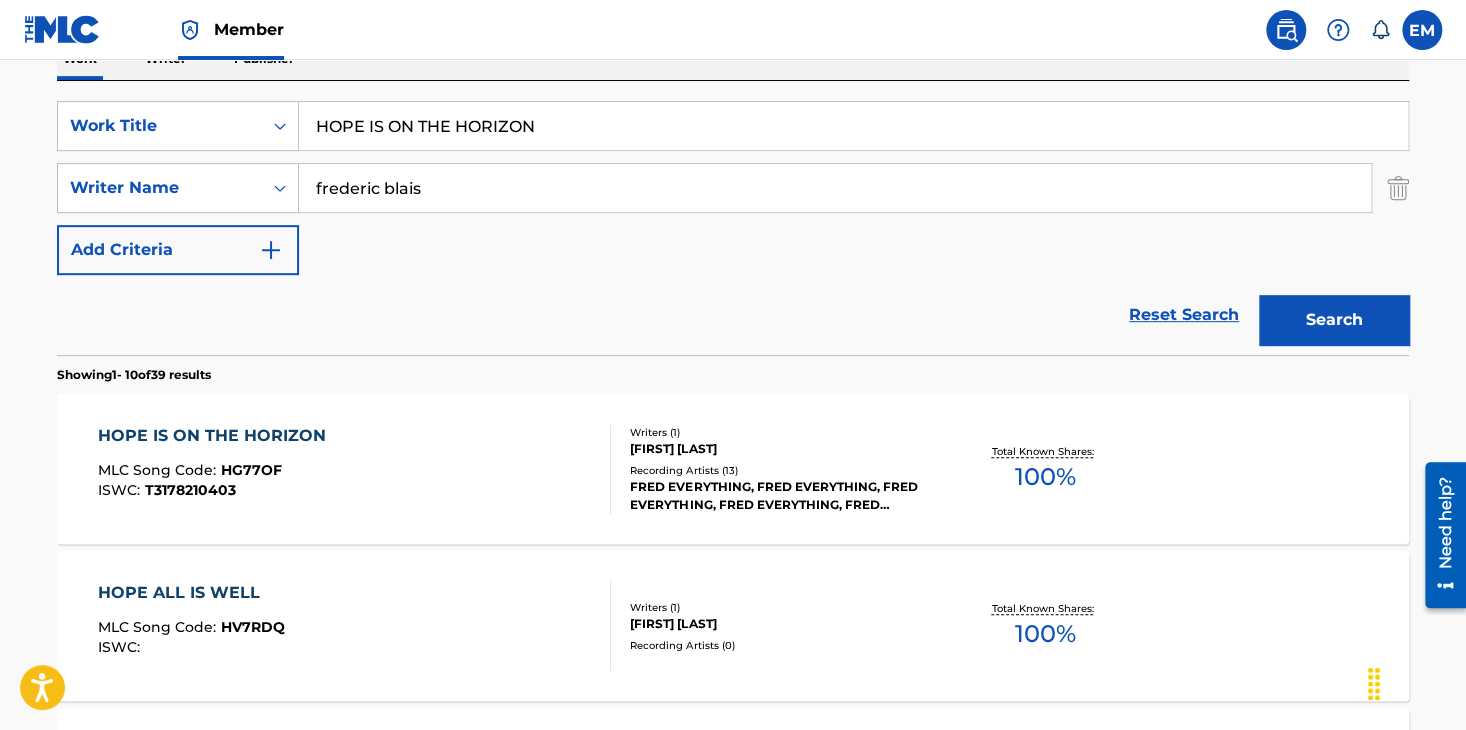 click on "HOPE IS ON THE HORIZON" at bounding box center [853, 126] 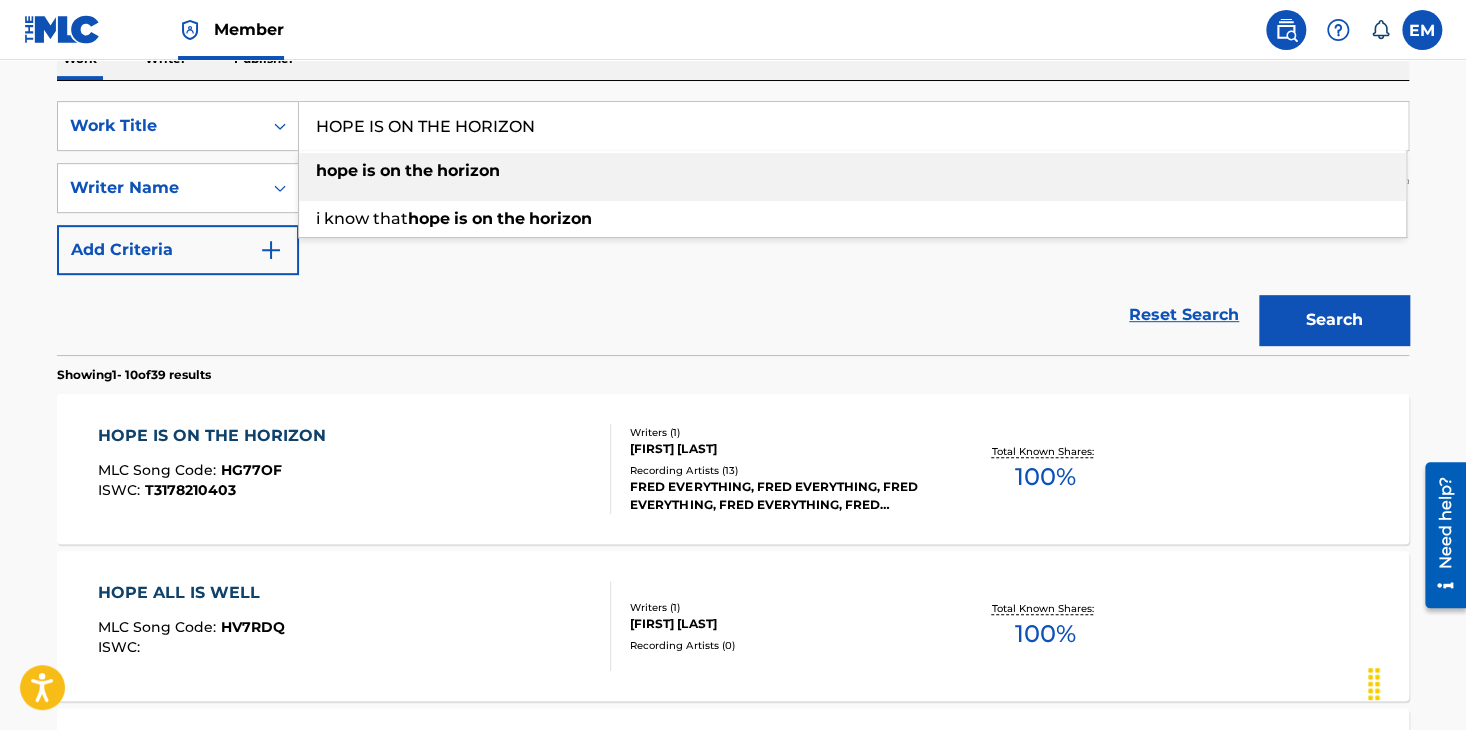 paste on "WDY" 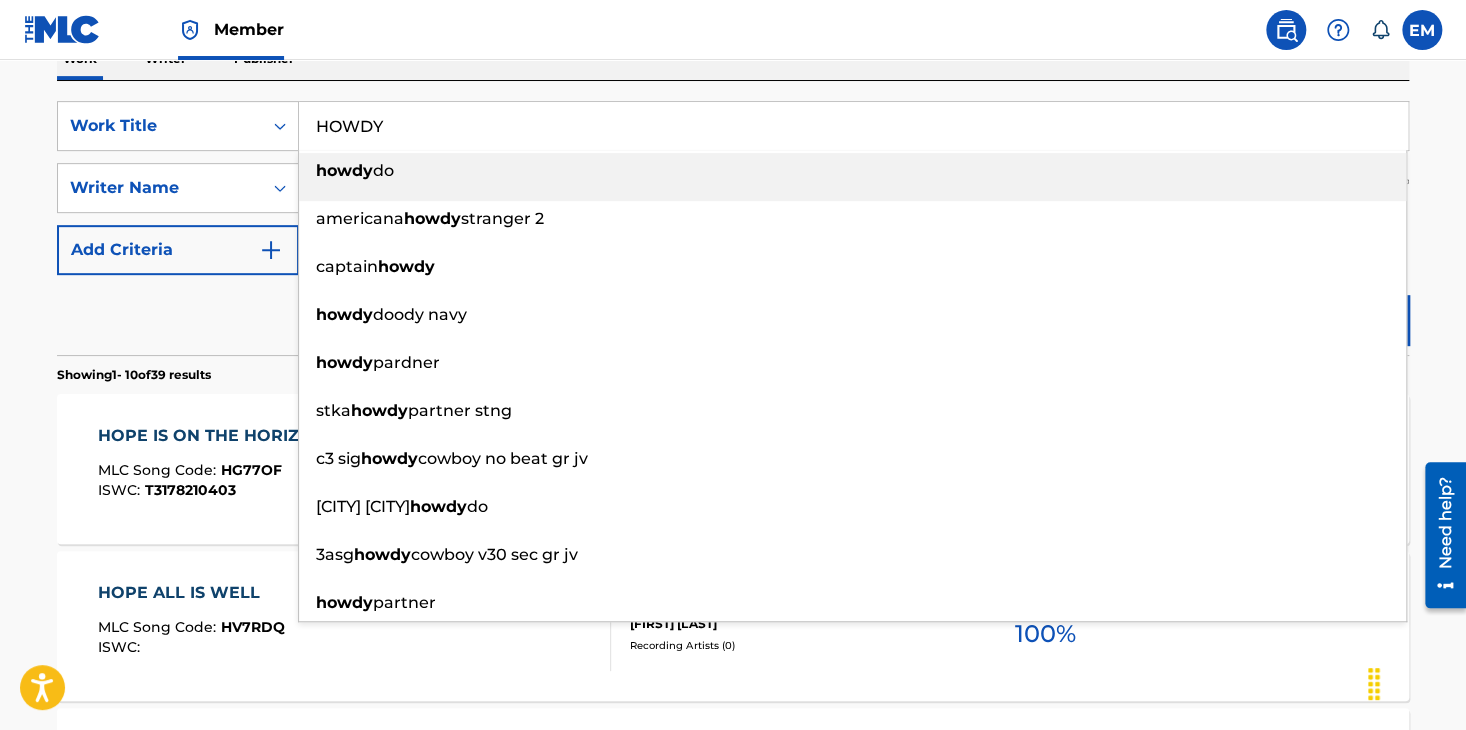 type on "HOWDY" 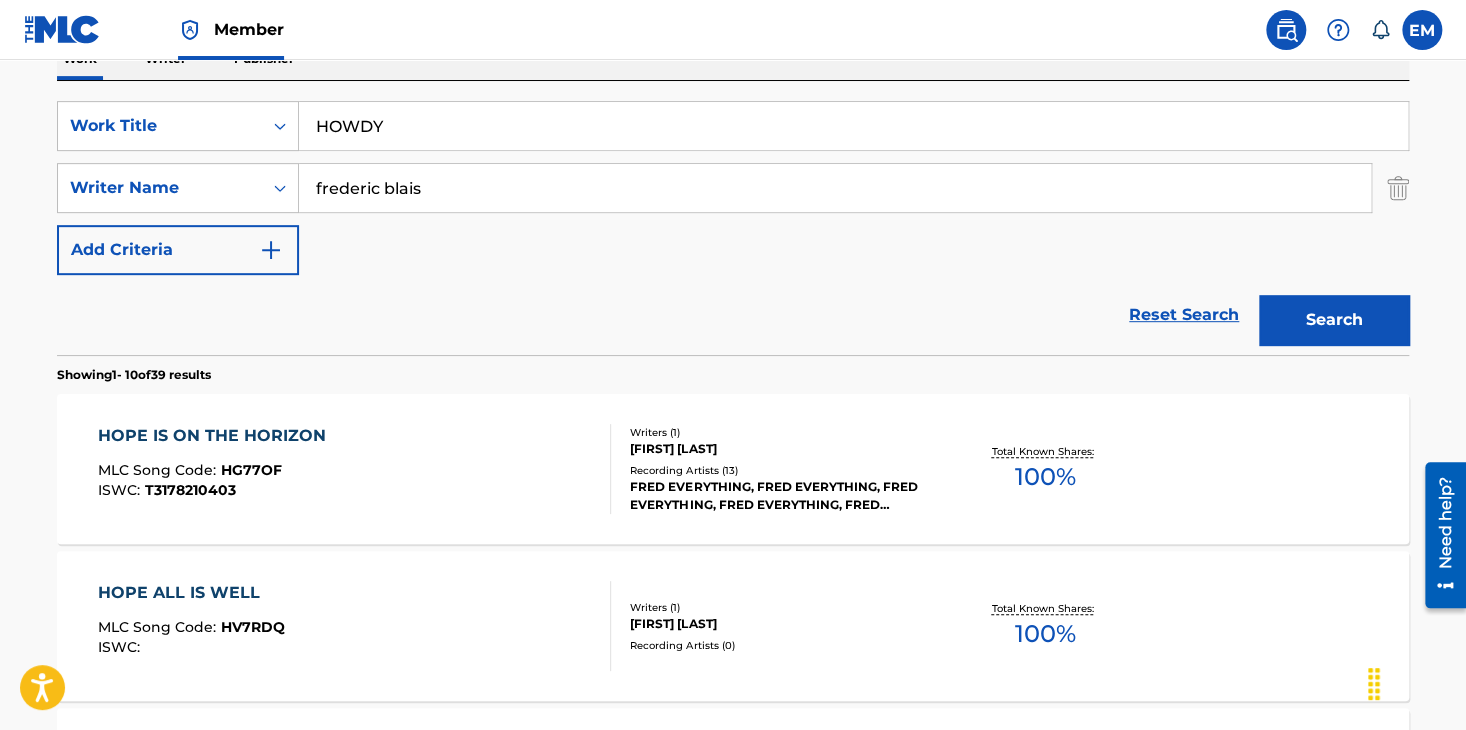 click on "Search" at bounding box center [1334, 320] 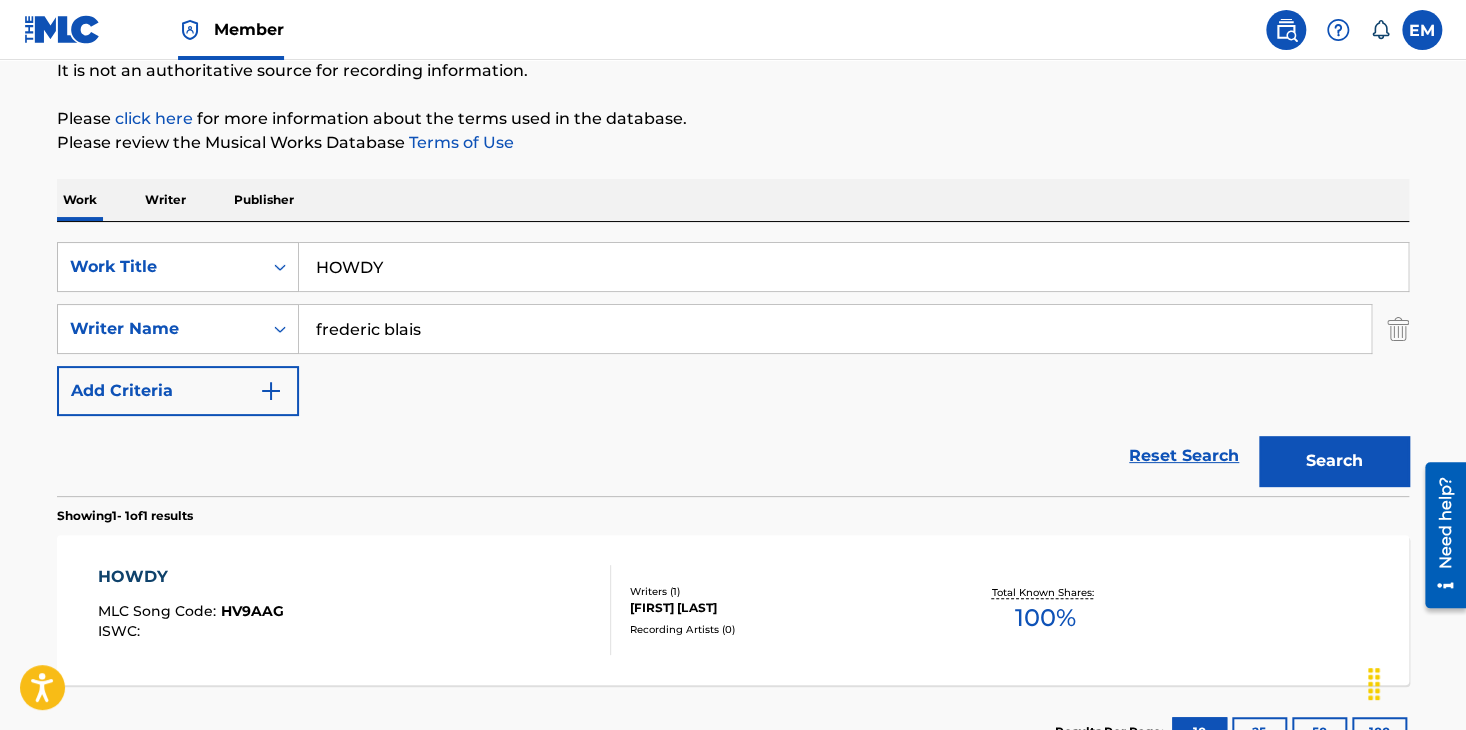 scroll, scrollTop: 344, scrollLeft: 0, axis: vertical 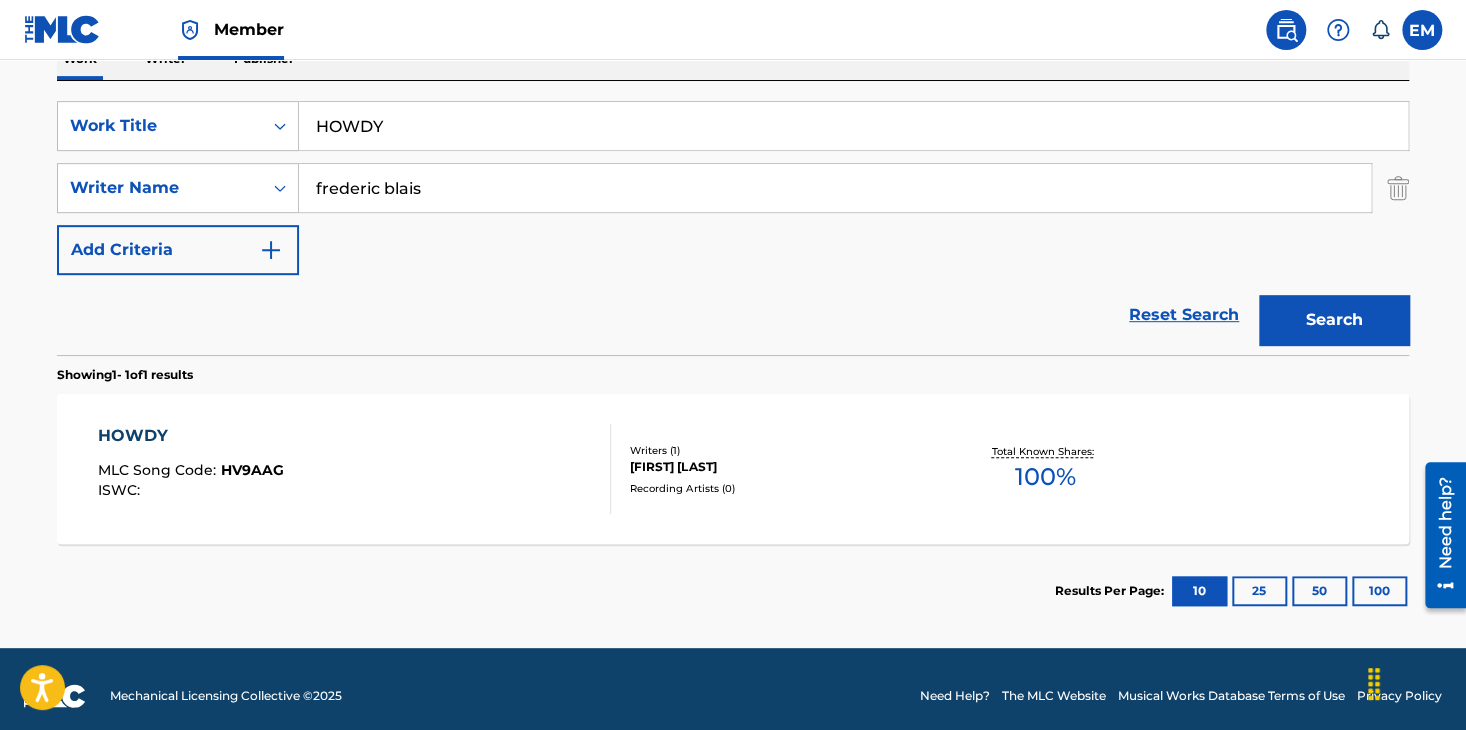 click on "HOWDY MLC Song Code : HV9AAG ISWC :" at bounding box center (355, 469) 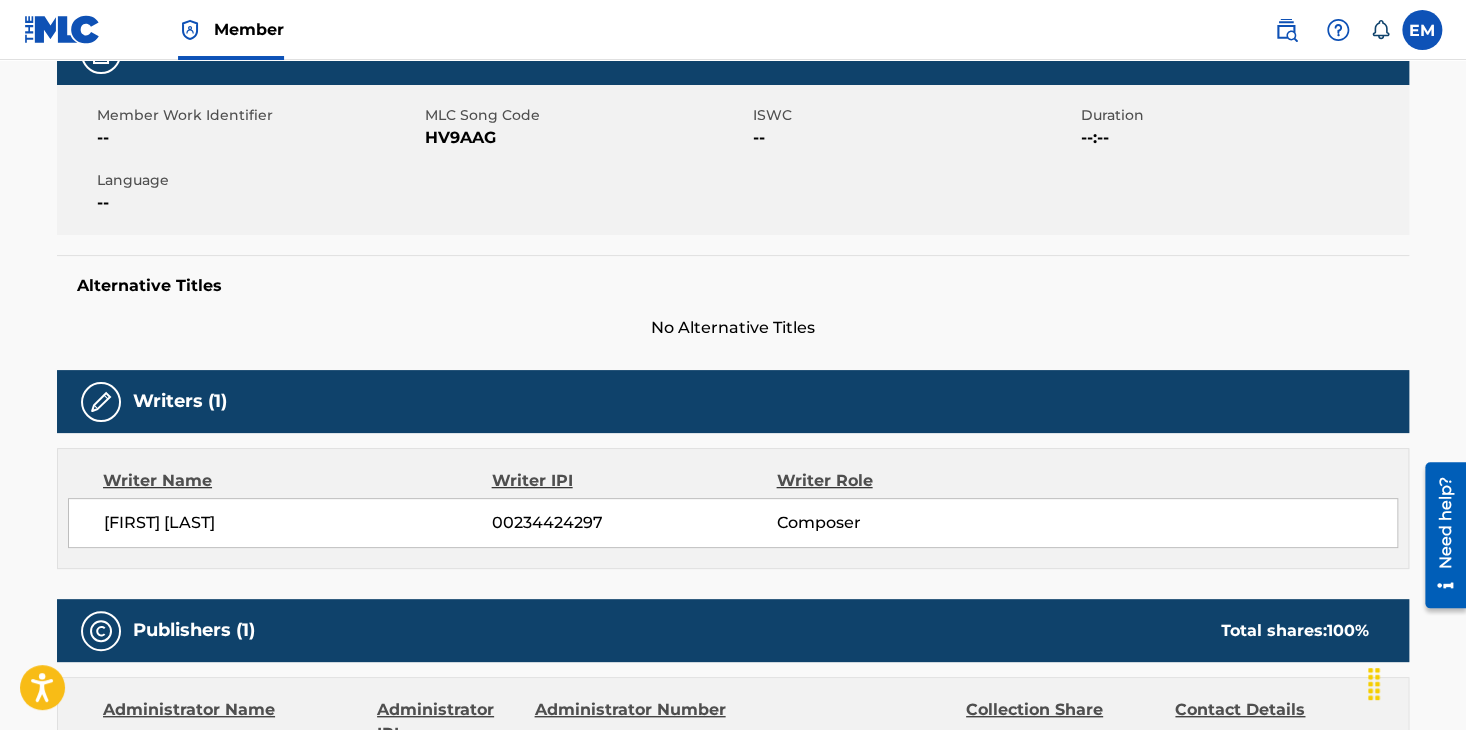 scroll, scrollTop: 300, scrollLeft: 0, axis: vertical 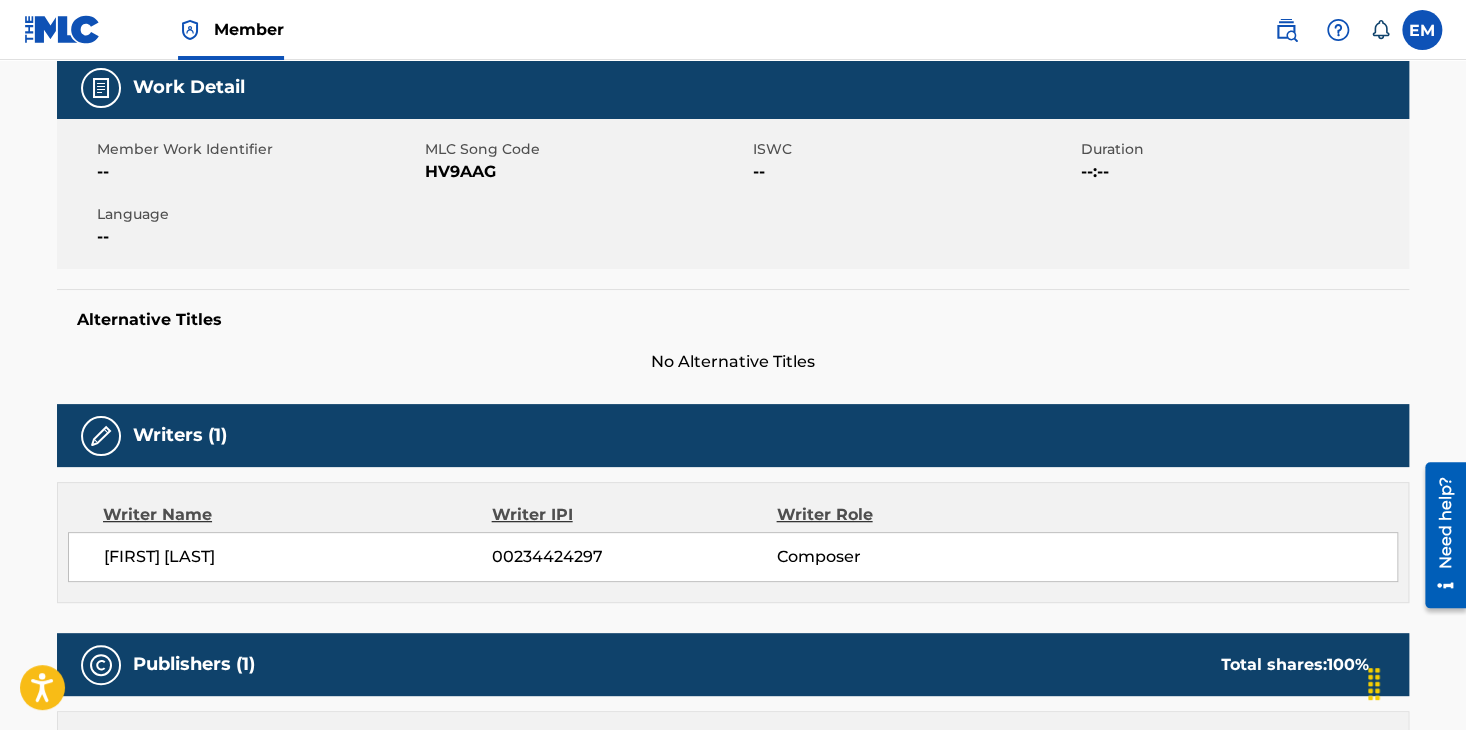 click on "HV9AAG" at bounding box center (586, 172) 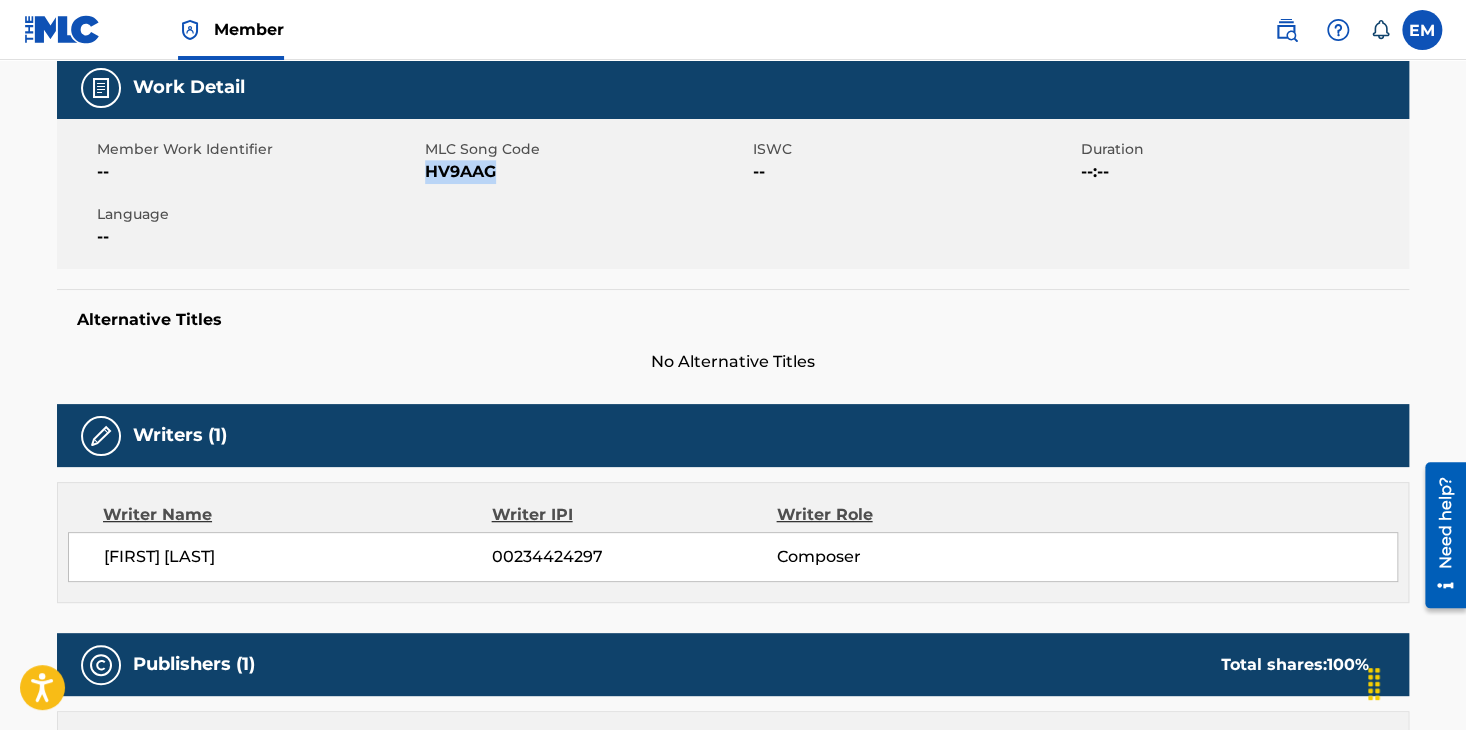 click on "HV9AAG" at bounding box center (586, 172) 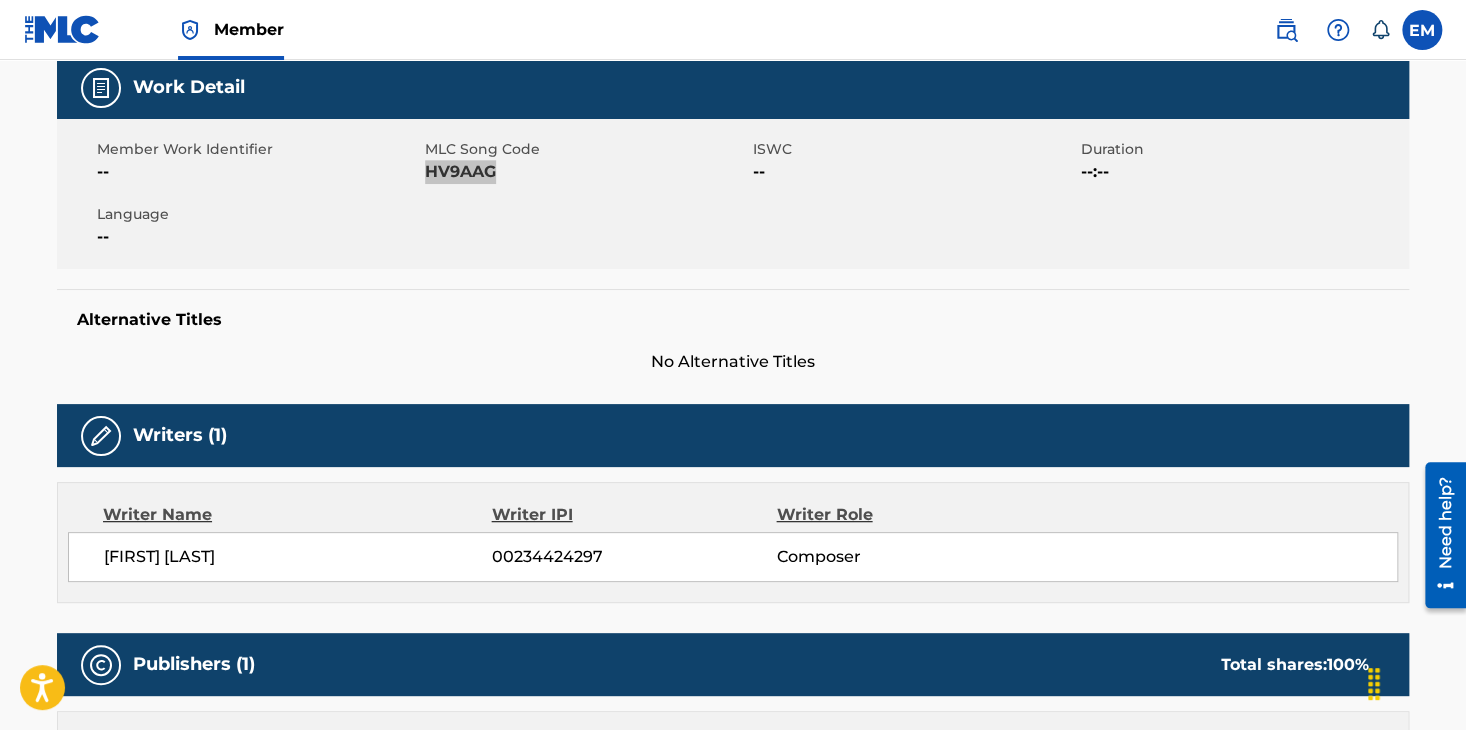 scroll, scrollTop: 0, scrollLeft: 0, axis: both 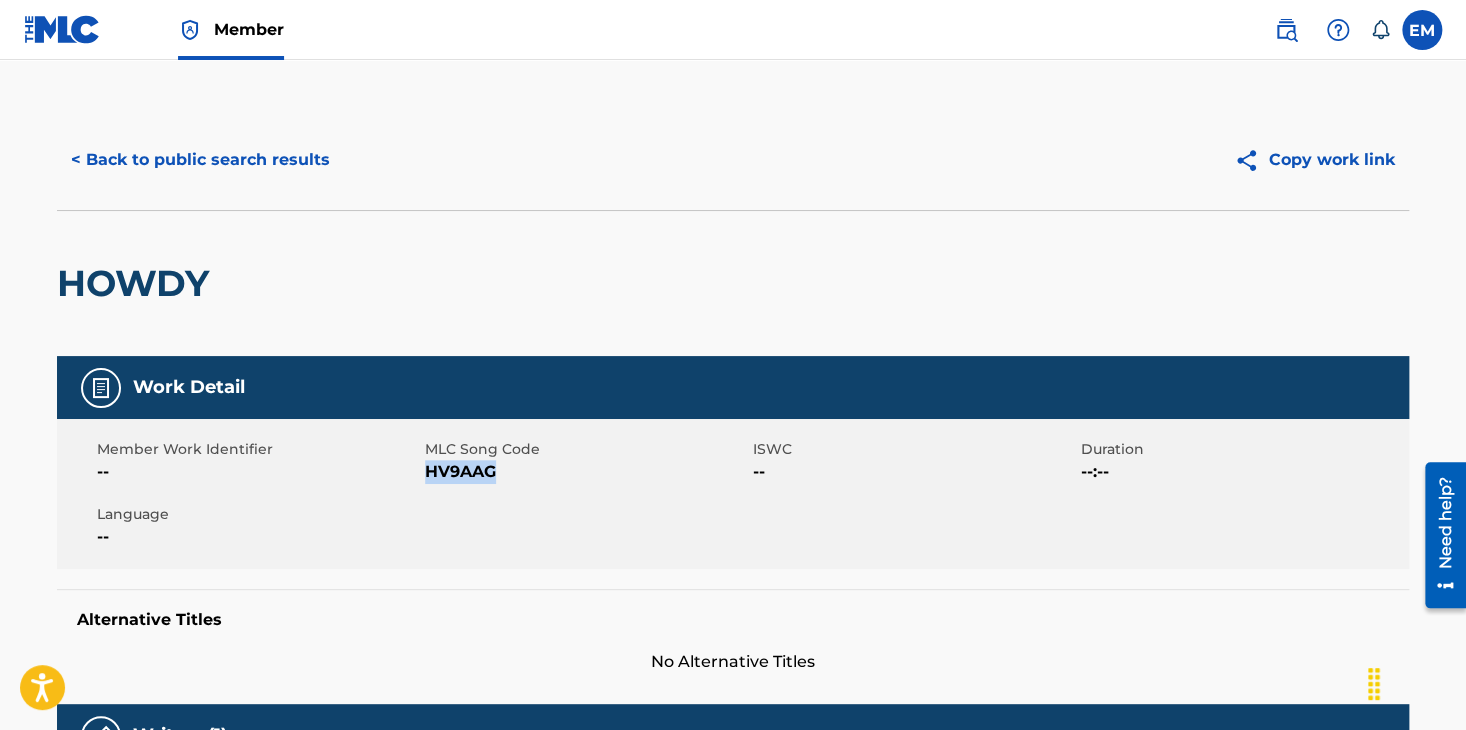click on "< Back to public search results" at bounding box center (200, 160) 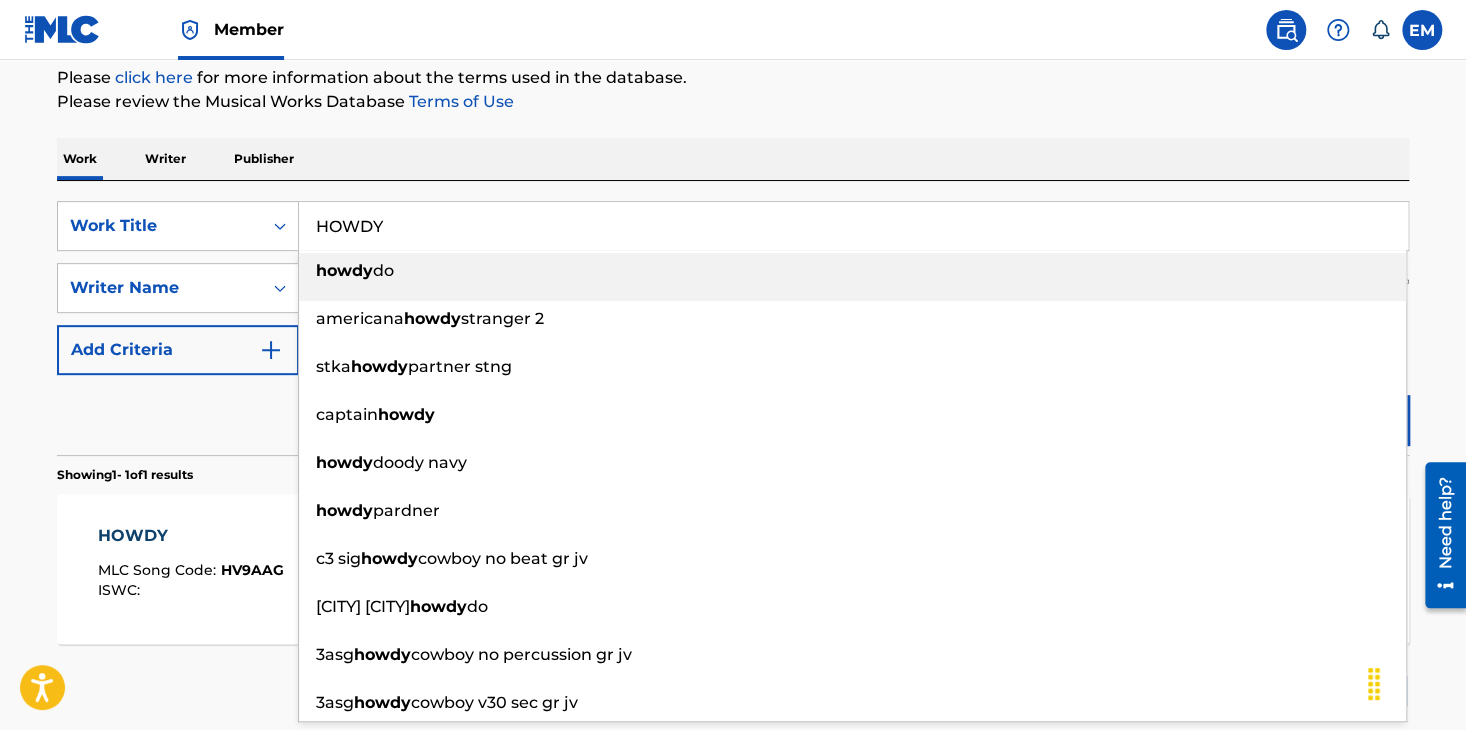 click on "HOWDY" at bounding box center (853, 226) 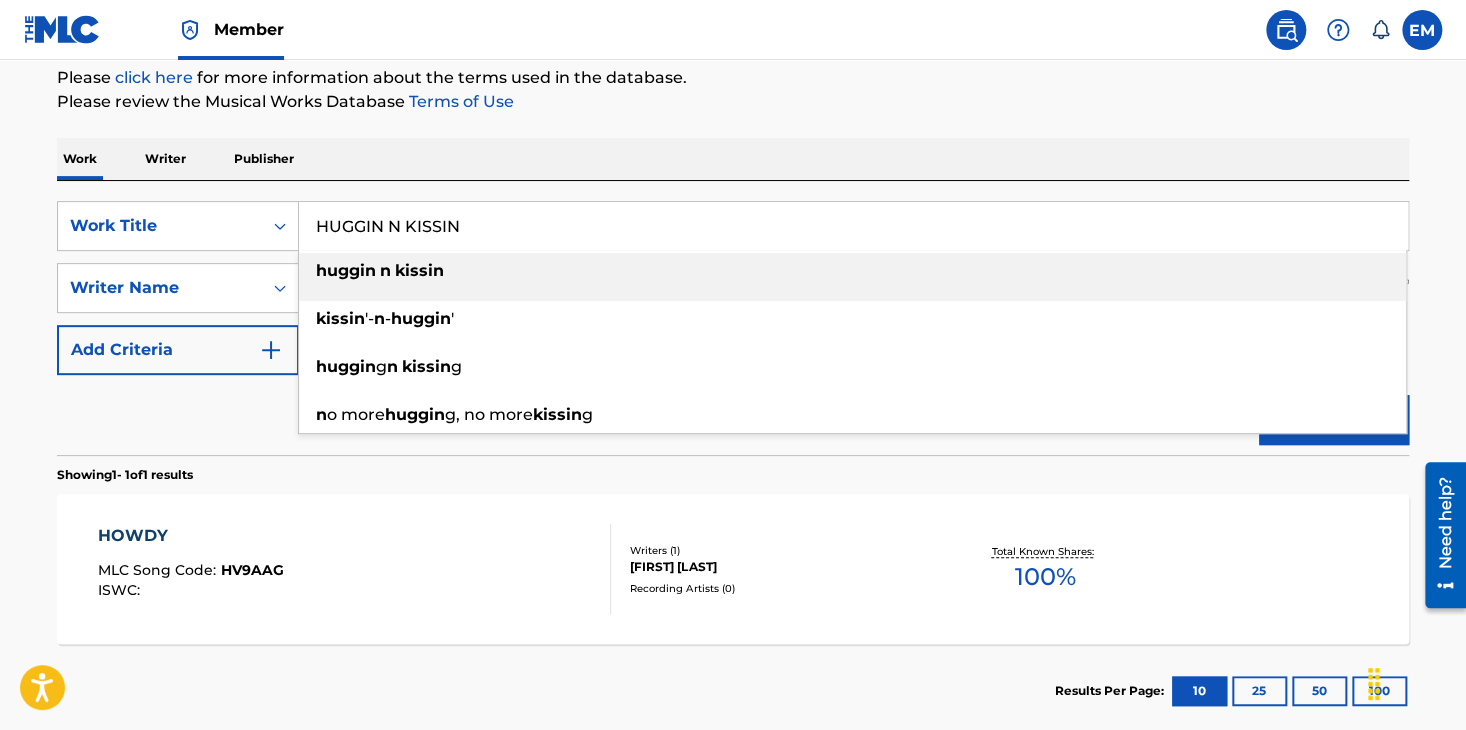 type on "HUGGIN N KISSIN" 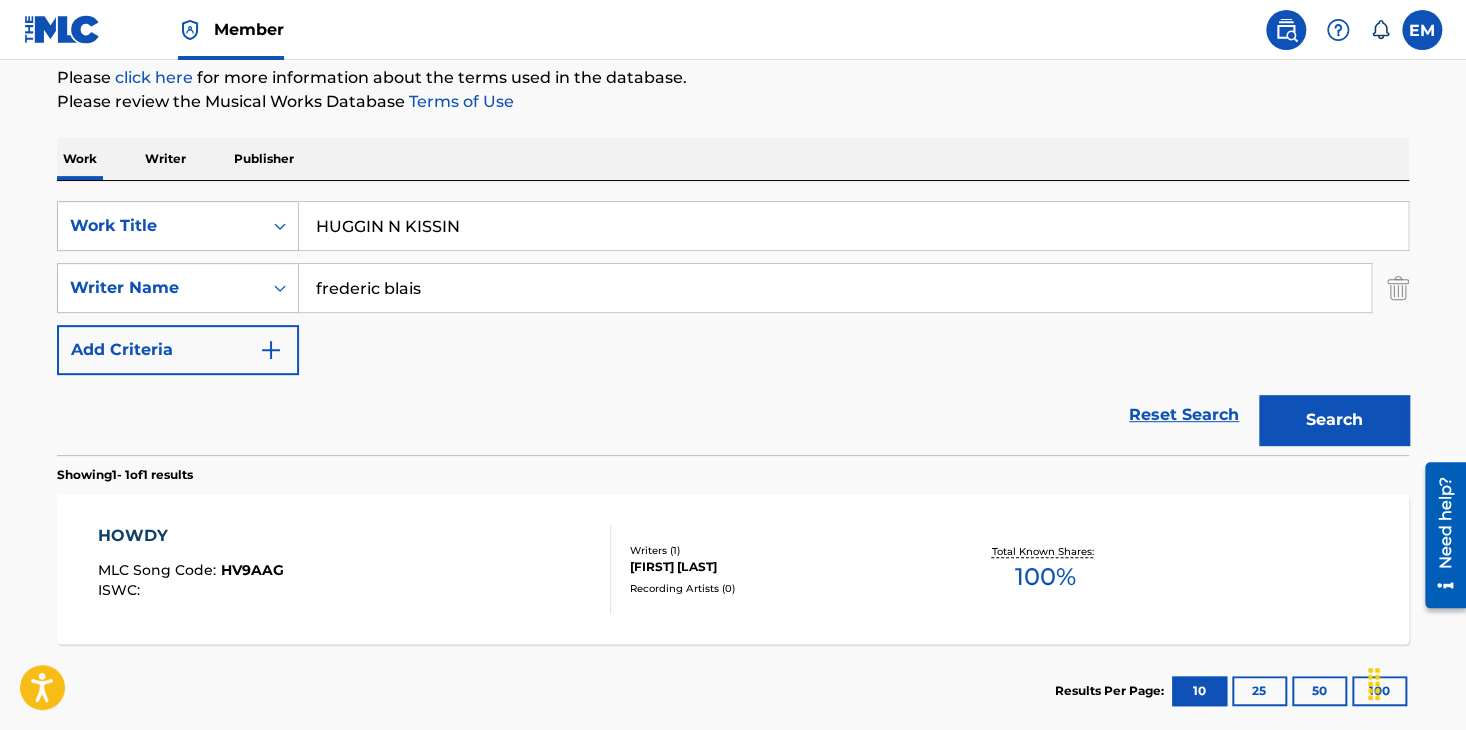 click on "Search" at bounding box center (1334, 420) 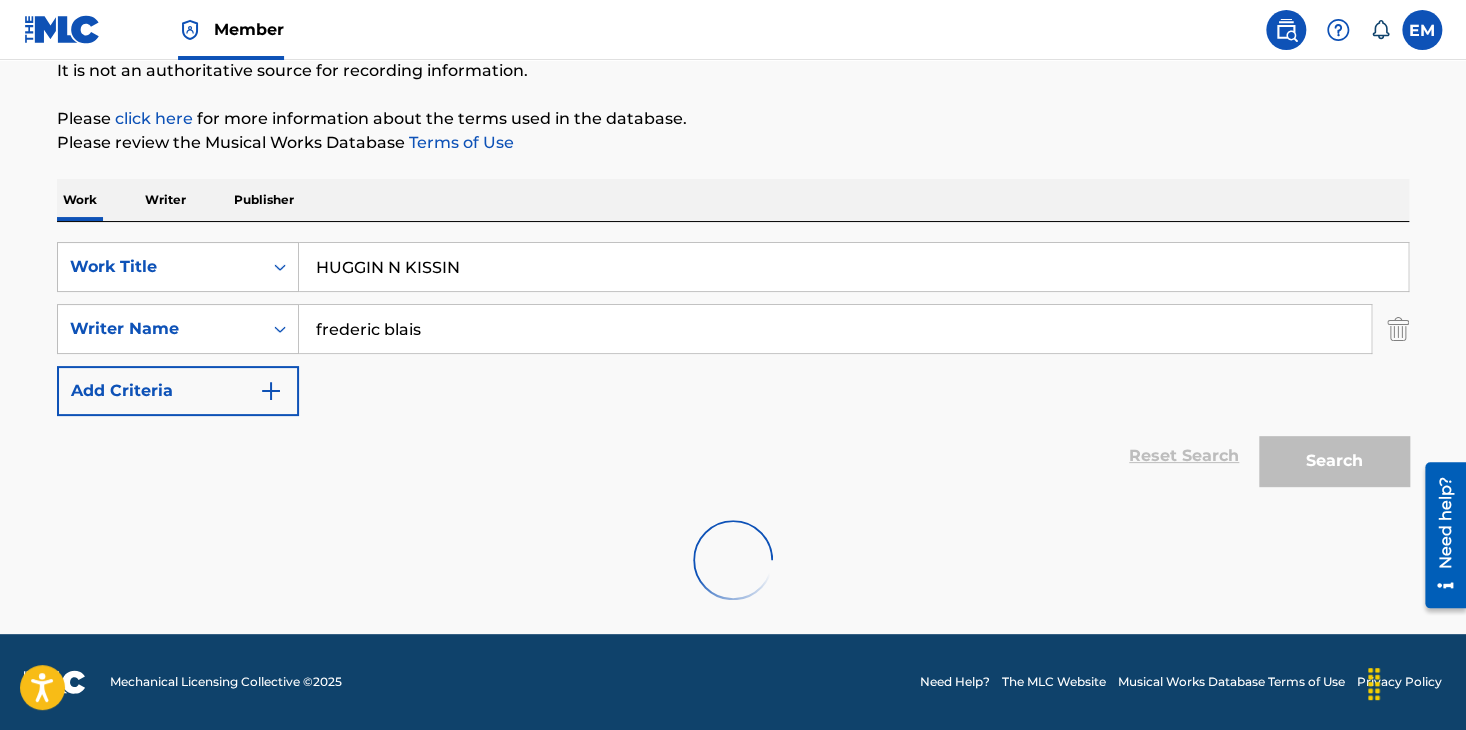 scroll, scrollTop: 244, scrollLeft: 0, axis: vertical 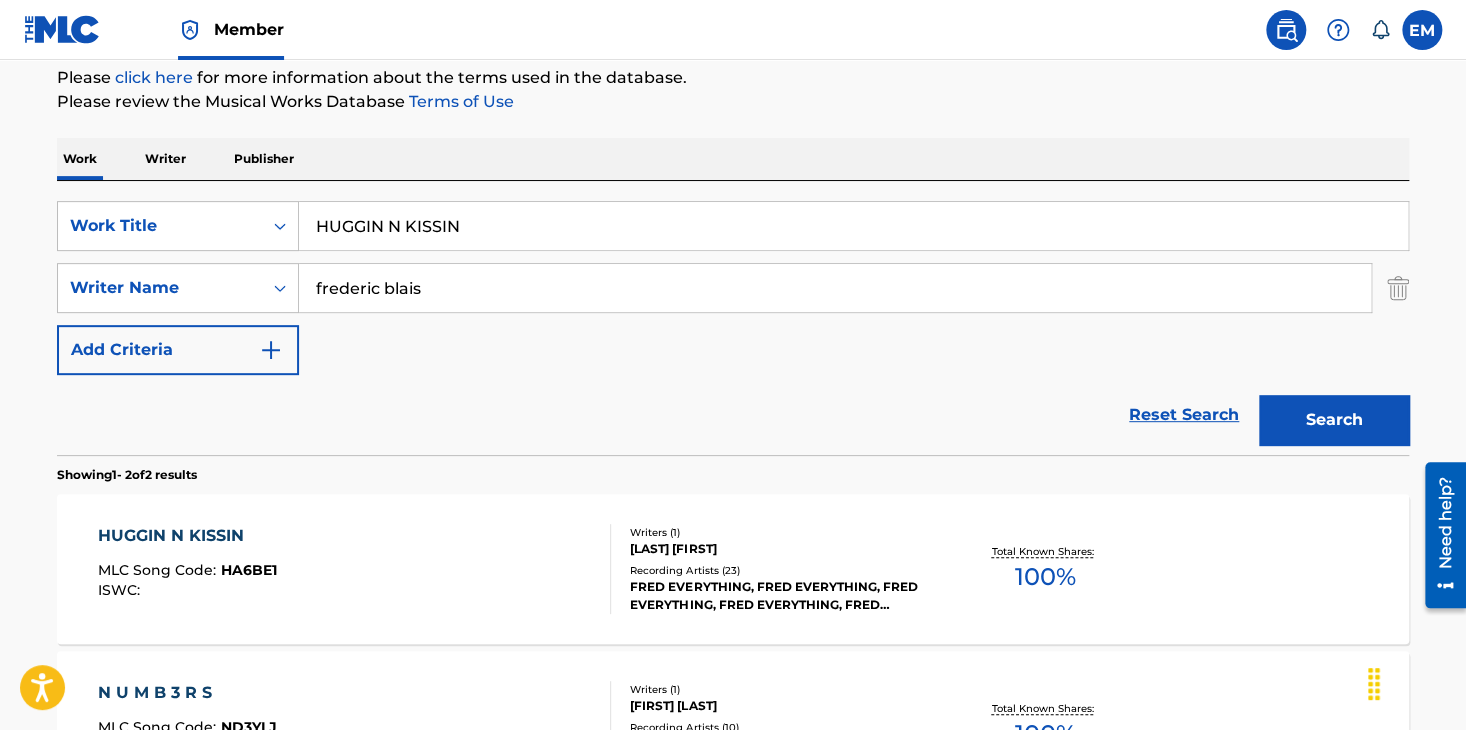 click on "Writers ( 1 ) [LAST] [FIRST] Recording Artists ( 23 ) [FIRST] [LAST], [FIRST] [LAST], [FIRST] [LAST], [FIRST] [LAST], [FIRST] [LAST] Total Known Shares: 100 %" at bounding box center [733, 569] 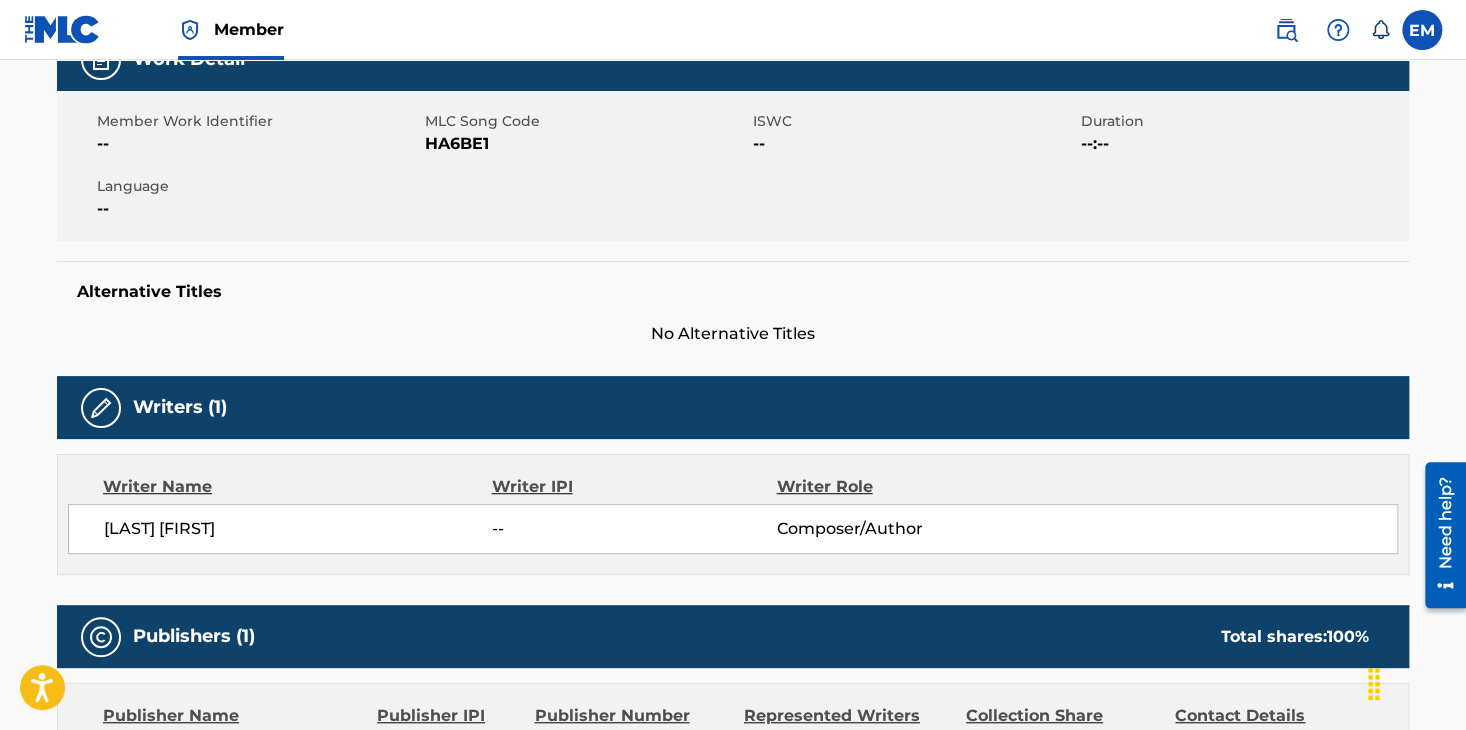 scroll, scrollTop: 300, scrollLeft: 0, axis: vertical 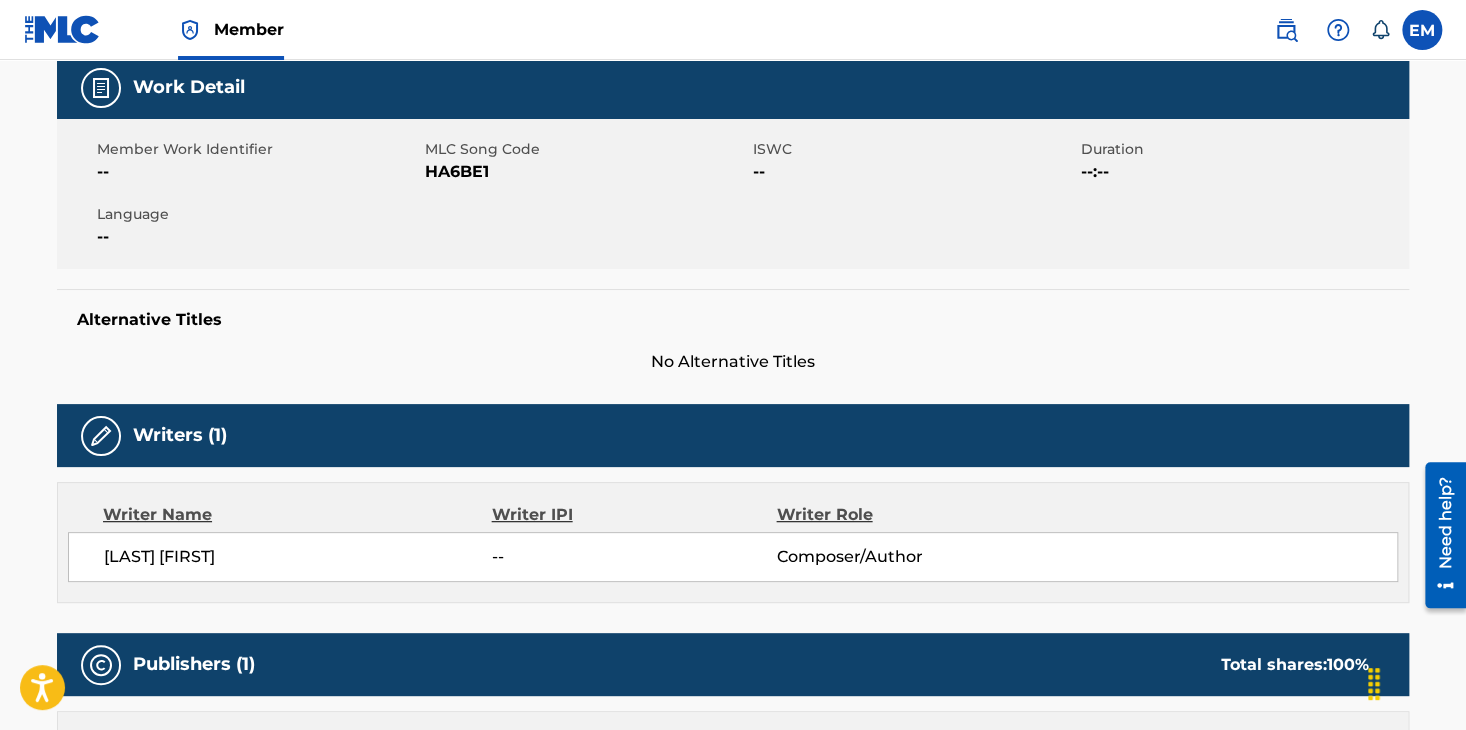 click on "HA6BE1" at bounding box center [586, 172] 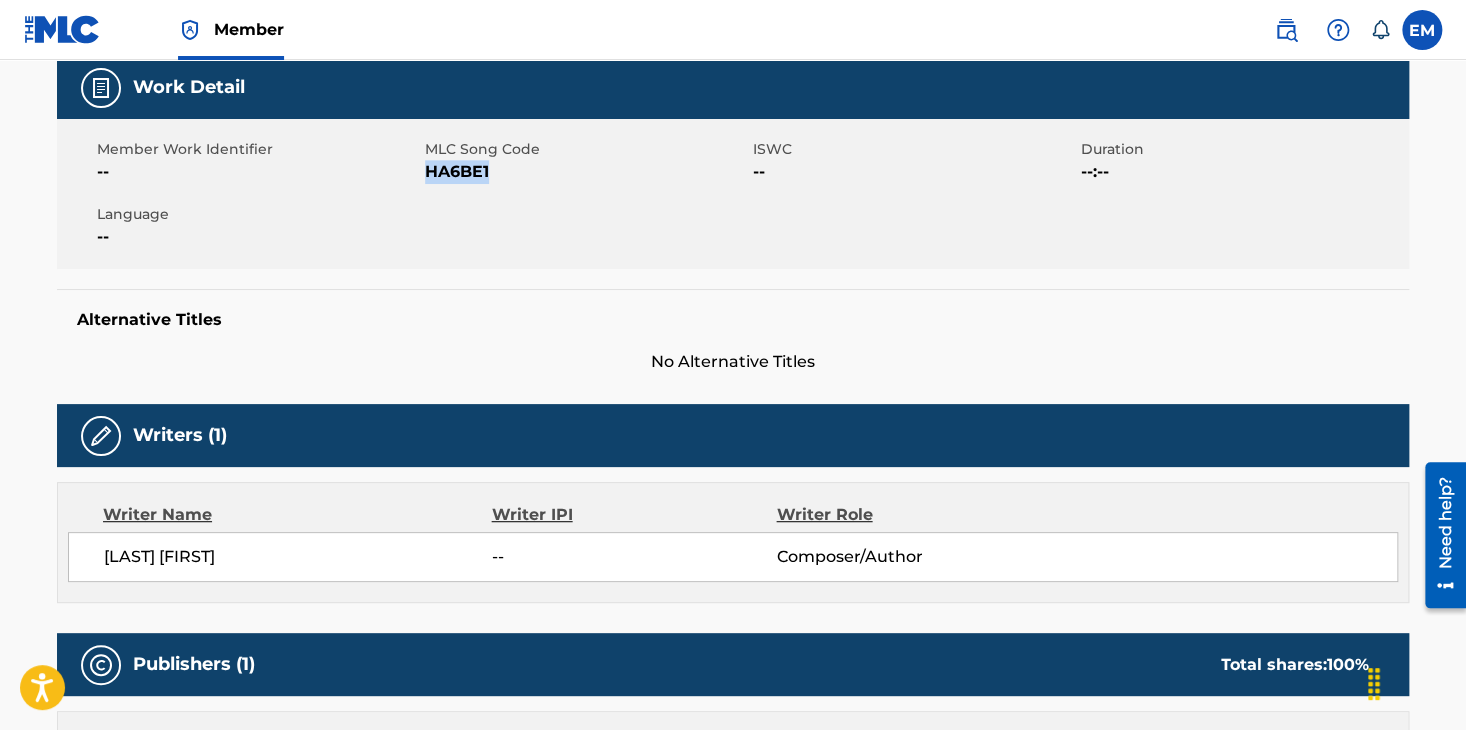 click on "HA6BE1" at bounding box center [586, 172] 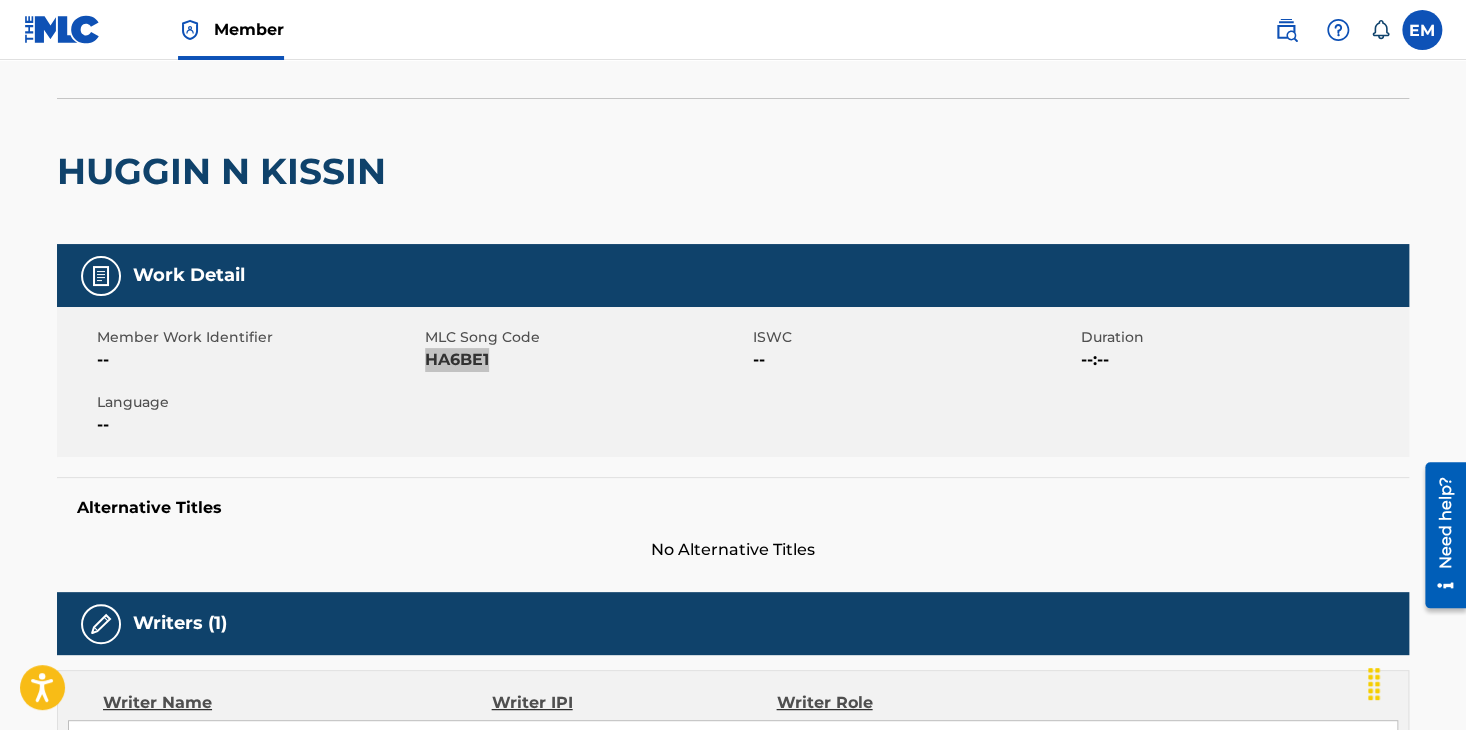scroll, scrollTop: 0, scrollLeft: 0, axis: both 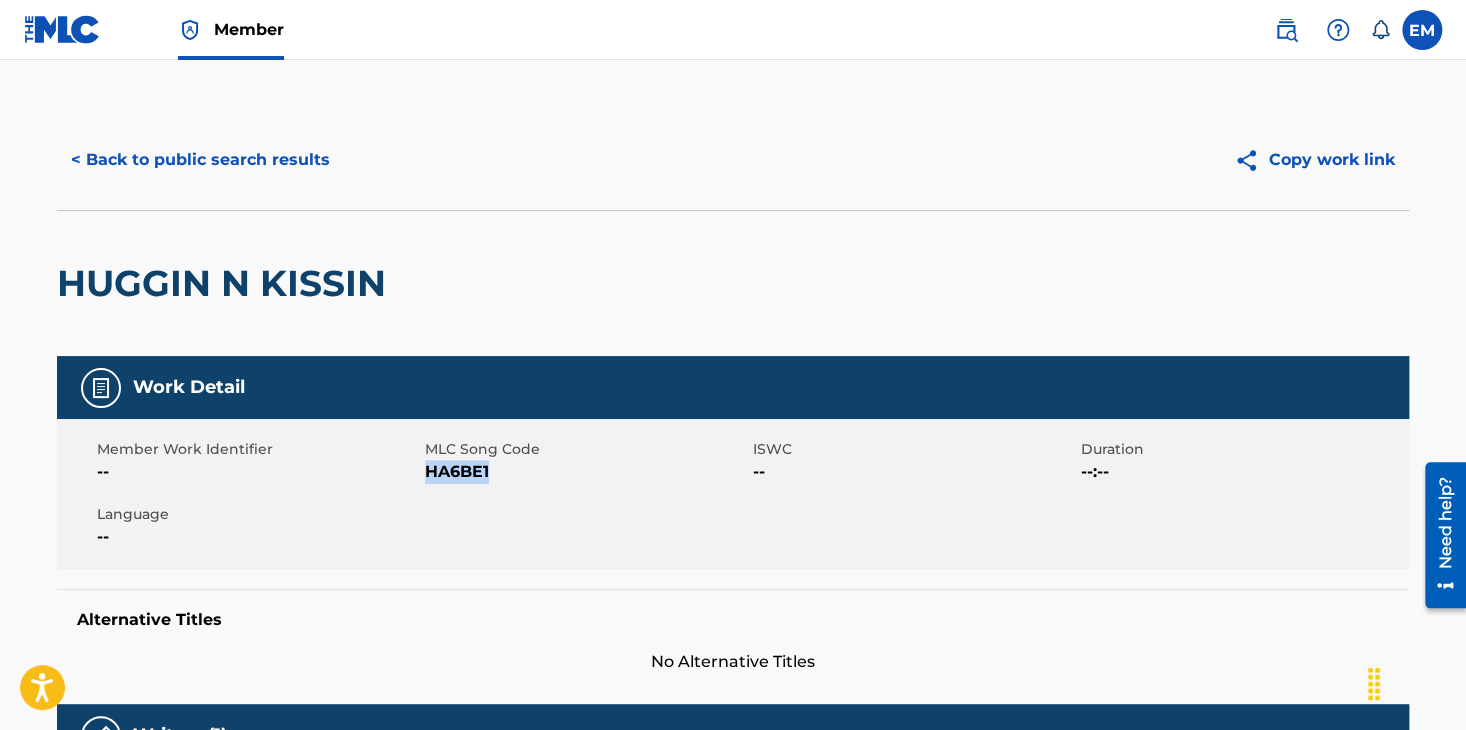 click on "< Back to public search results" at bounding box center (200, 160) 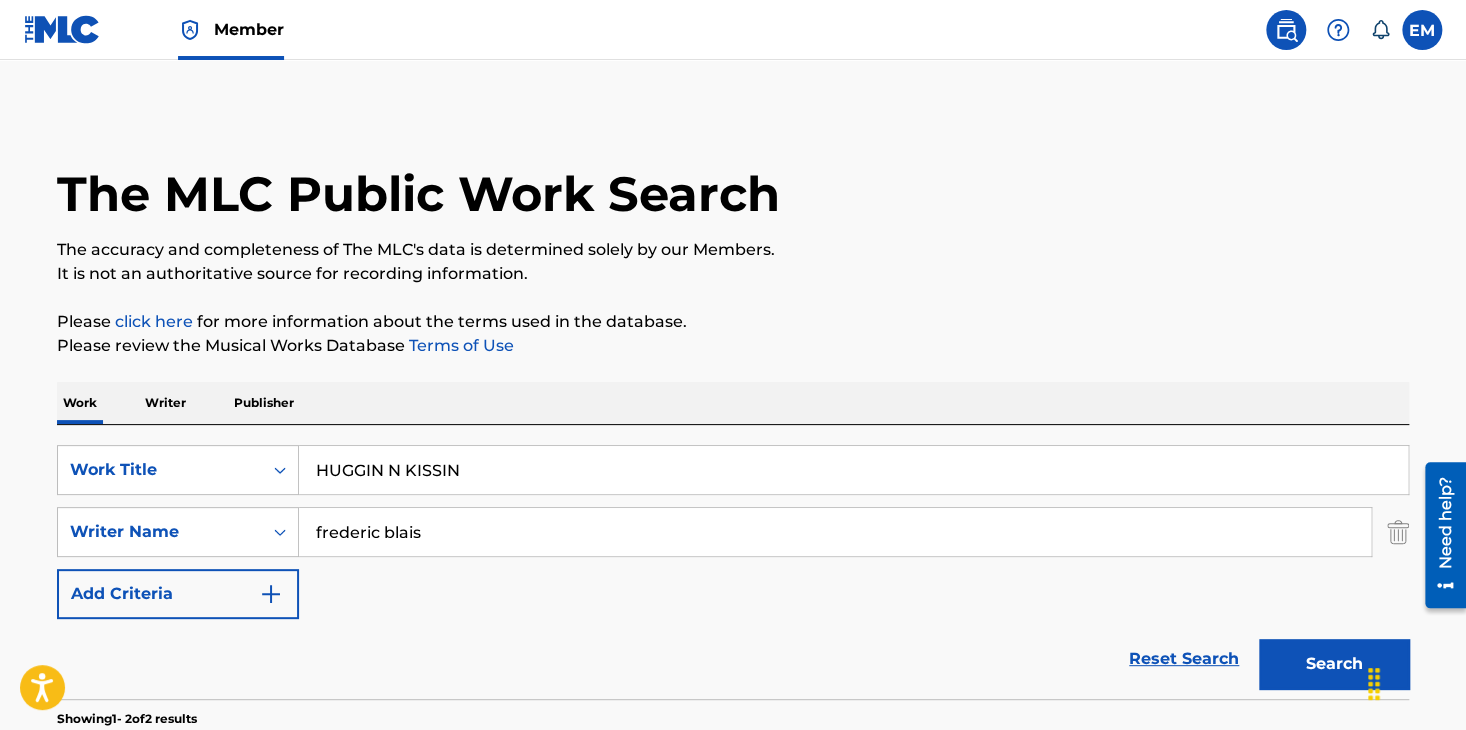 scroll, scrollTop: 244, scrollLeft: 0, axis: vertical 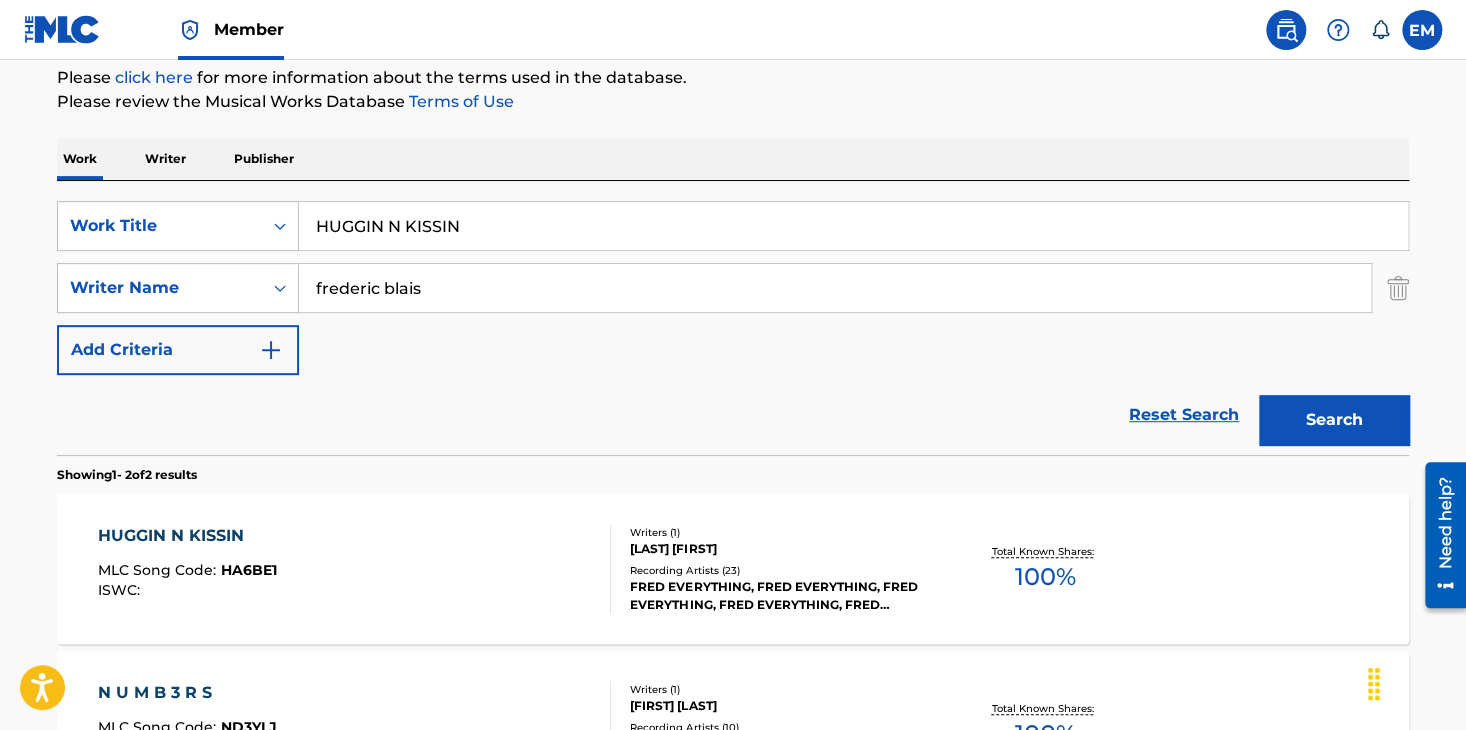 click on "HUGGIN N KISSIN" at bounding box center [853, 226] 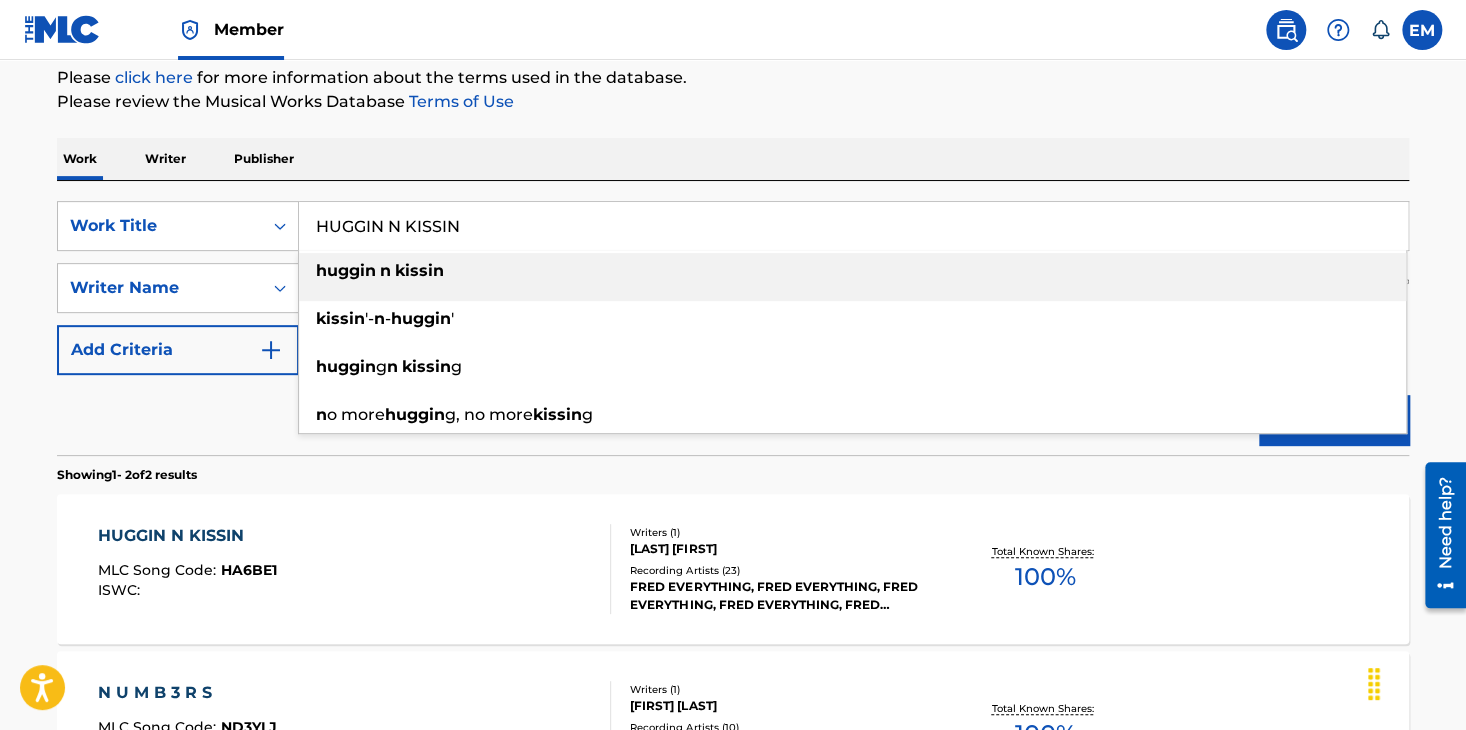 click on "HUGGIN N KISSIN" at bounding box center (853, 226) 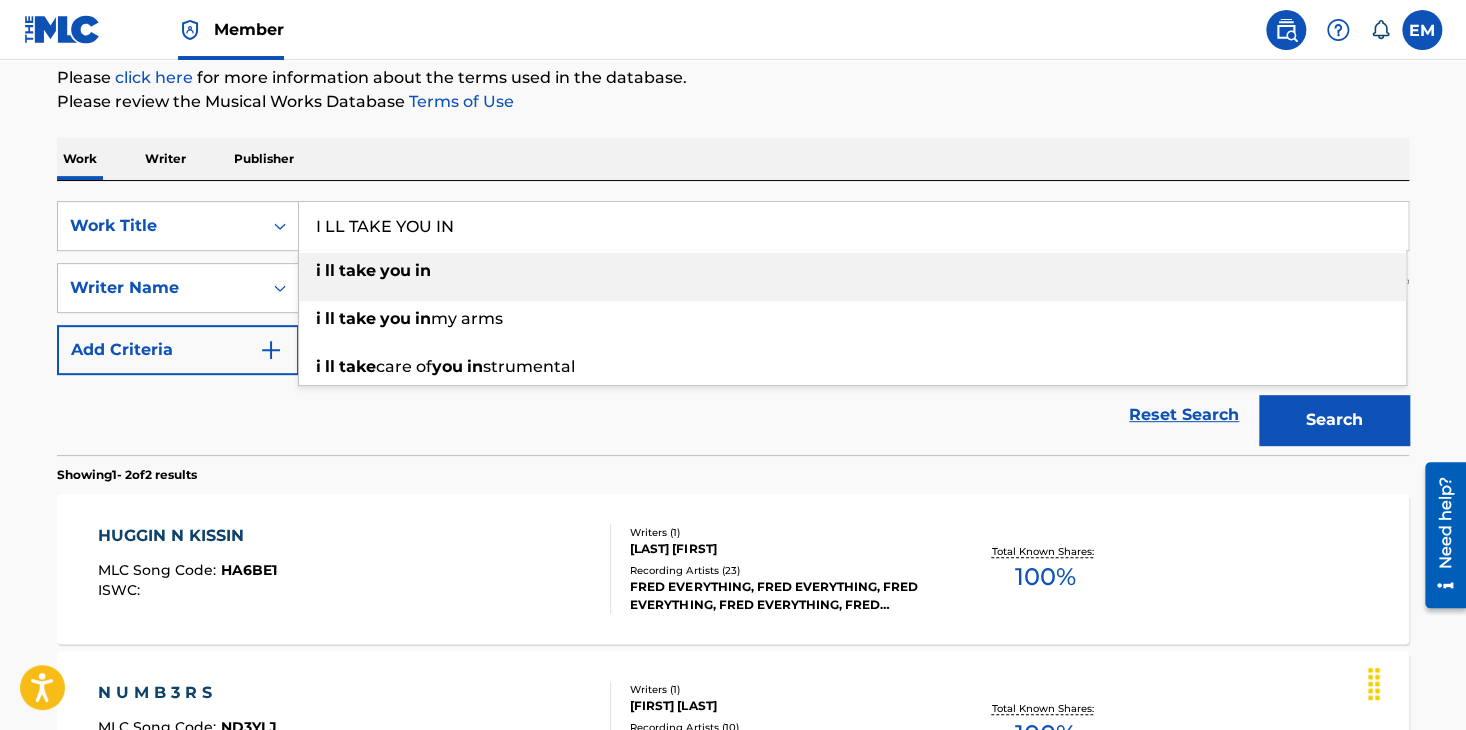 type on "I LL TAKE YOU IN" 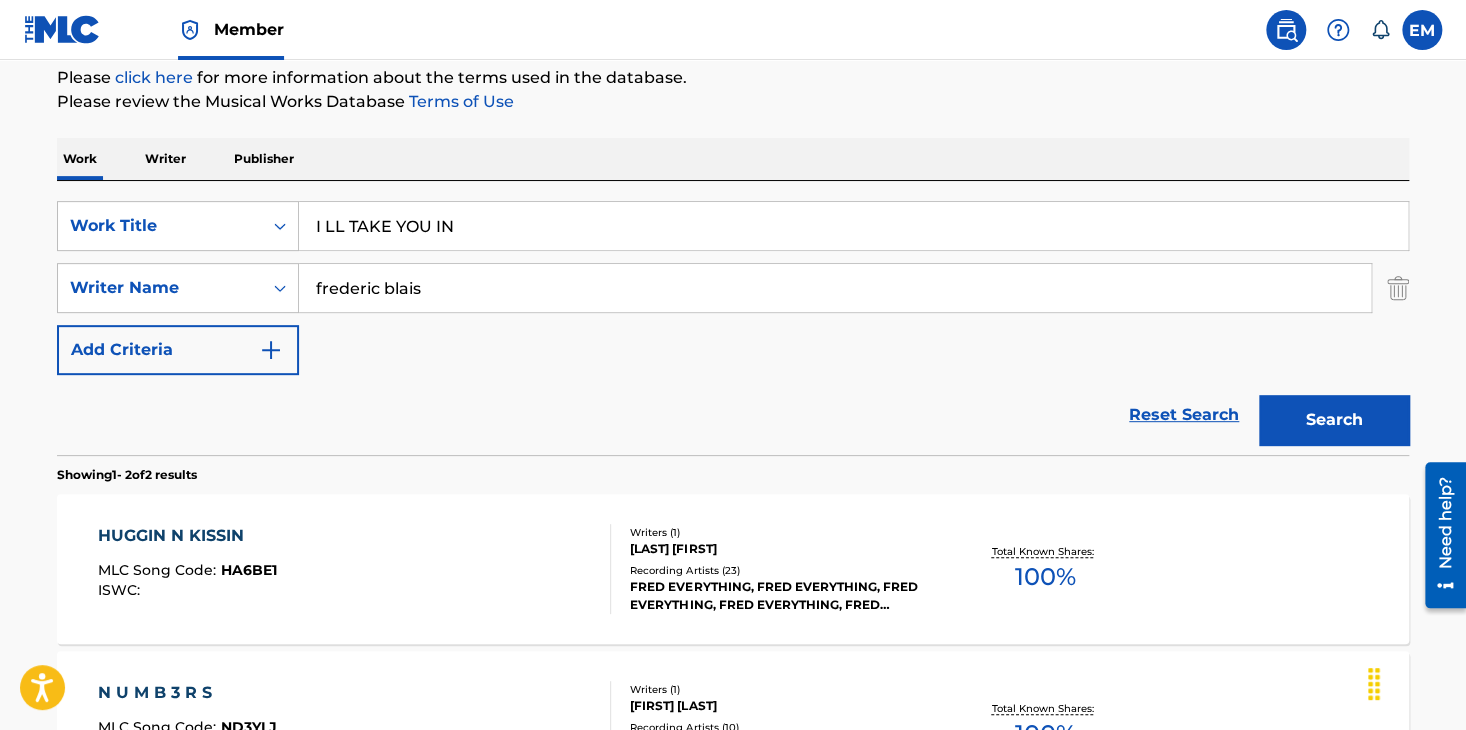 click on "Search" at bounding box center (1334, 420) 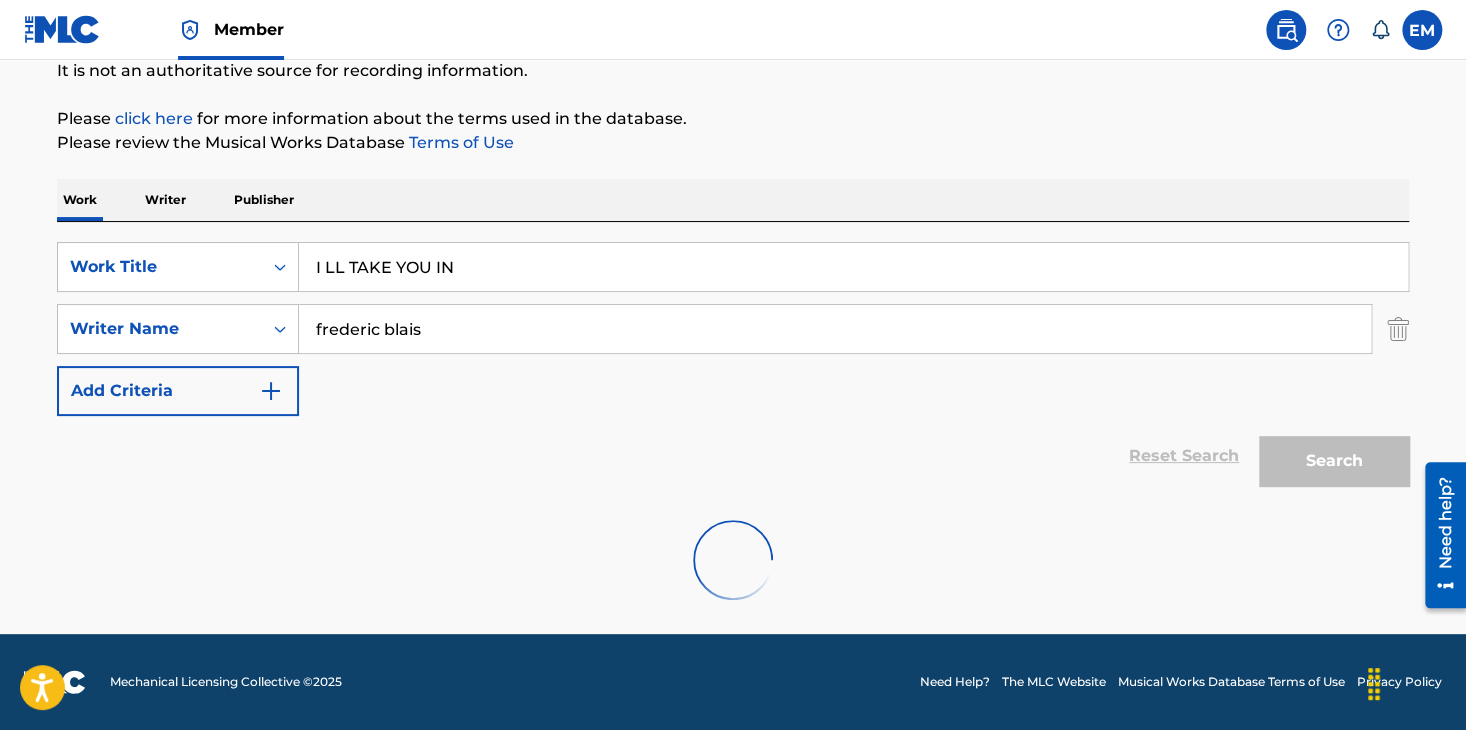 scroll, scrollTop: 244, scrollLeft: 0, axis: vertical 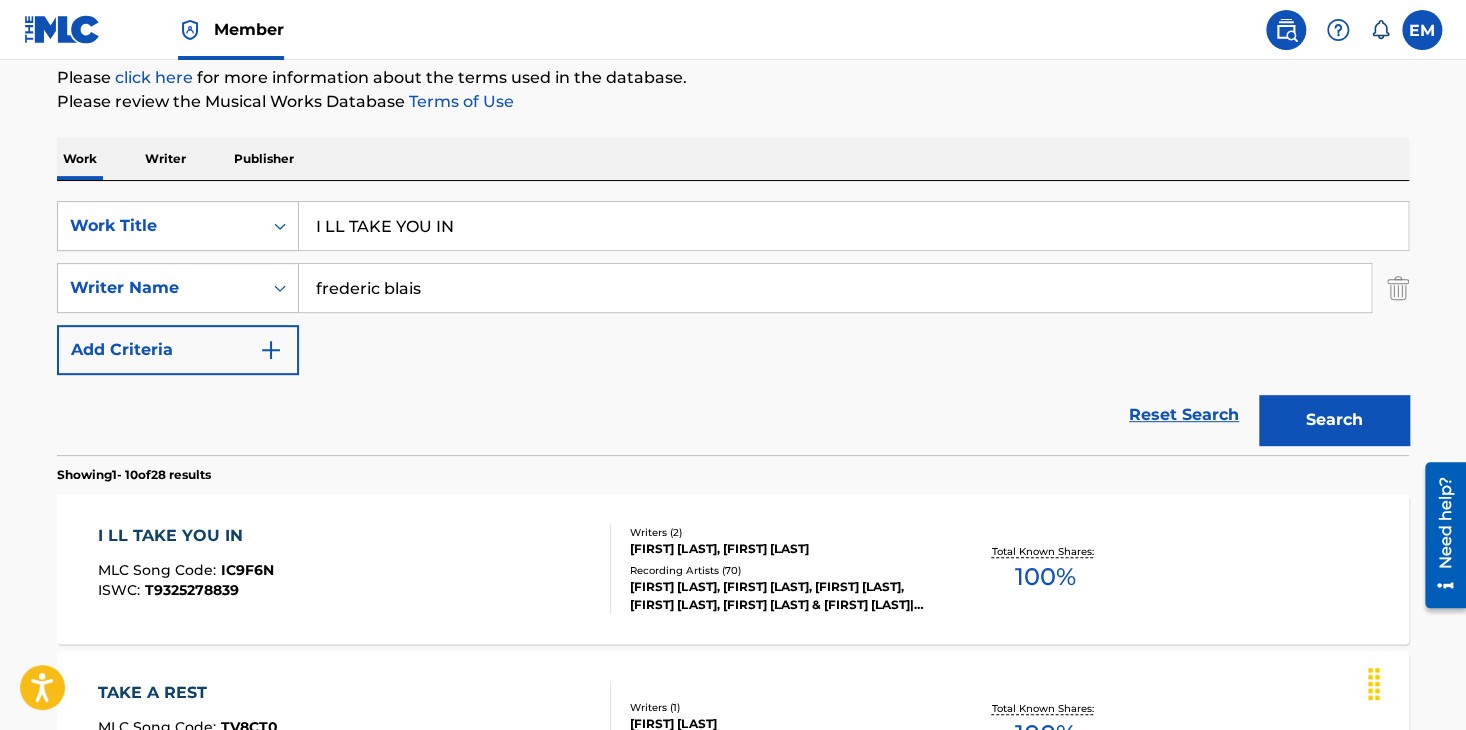 click on "I LL TAKE YOU IN MLC Song Code : IC9F6N ISWC : T9325278839" at bounding box center [355, 569] 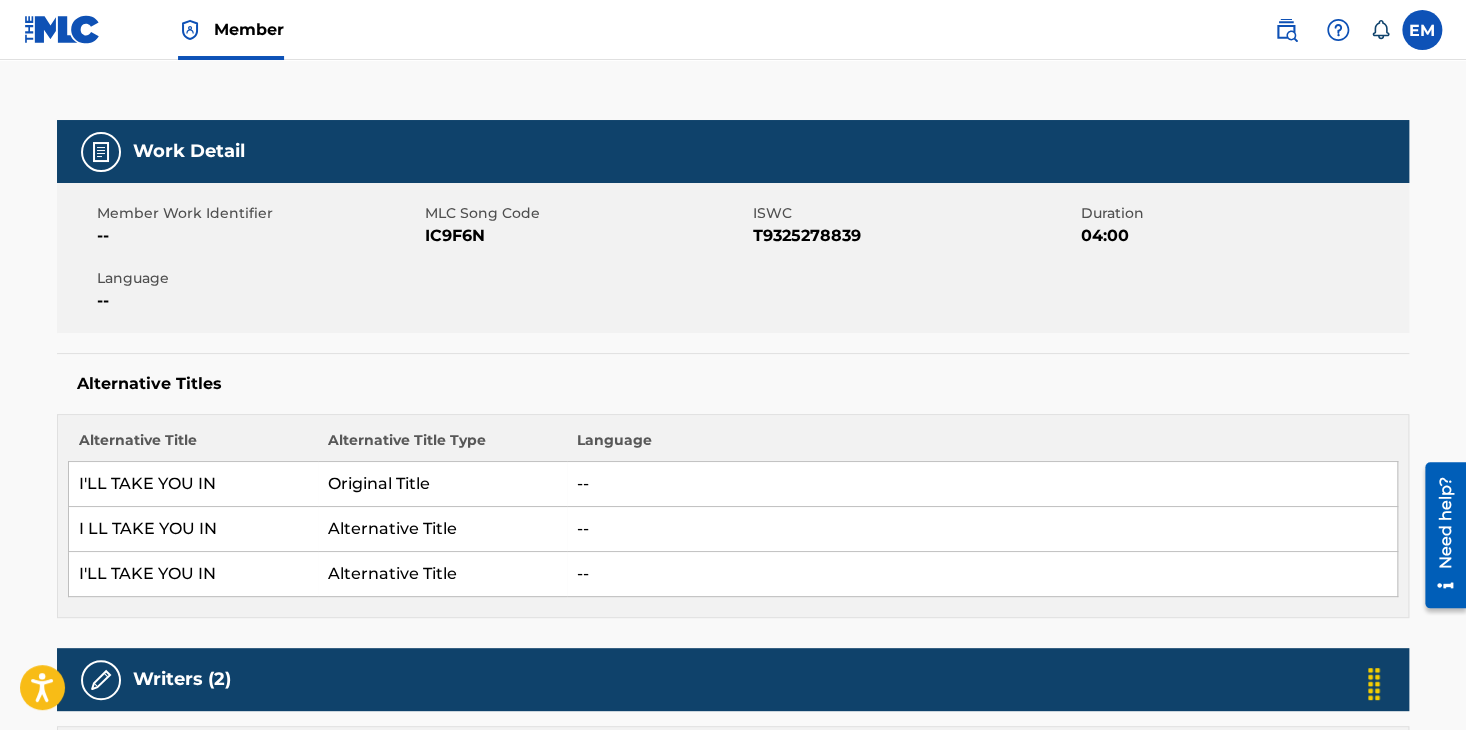 scroll, scrollTop: 100, scrollLeft: 0, axis: vertical 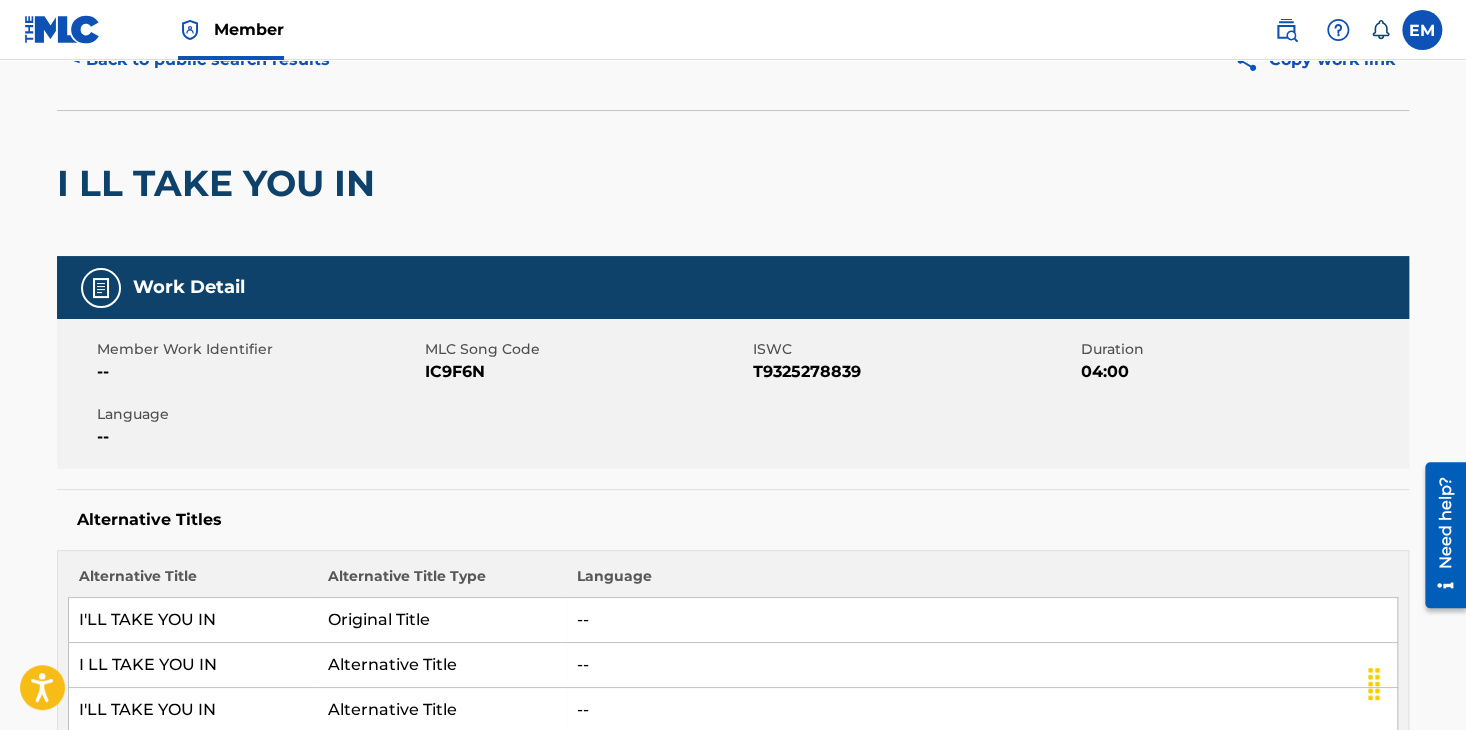 click on "IC9F6N" at bounding box center [586, 372] 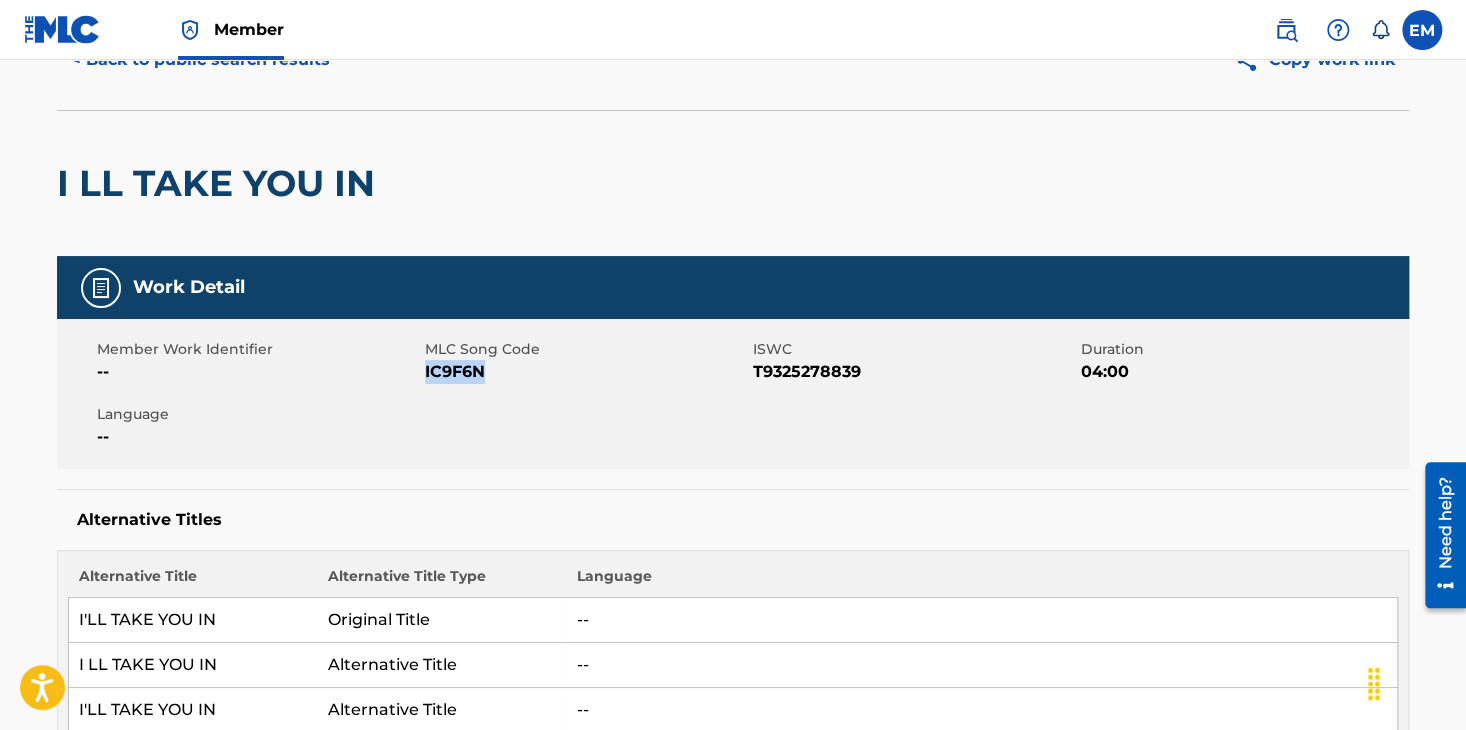 click on "IC9F6N" at bounding box center (586, 372) 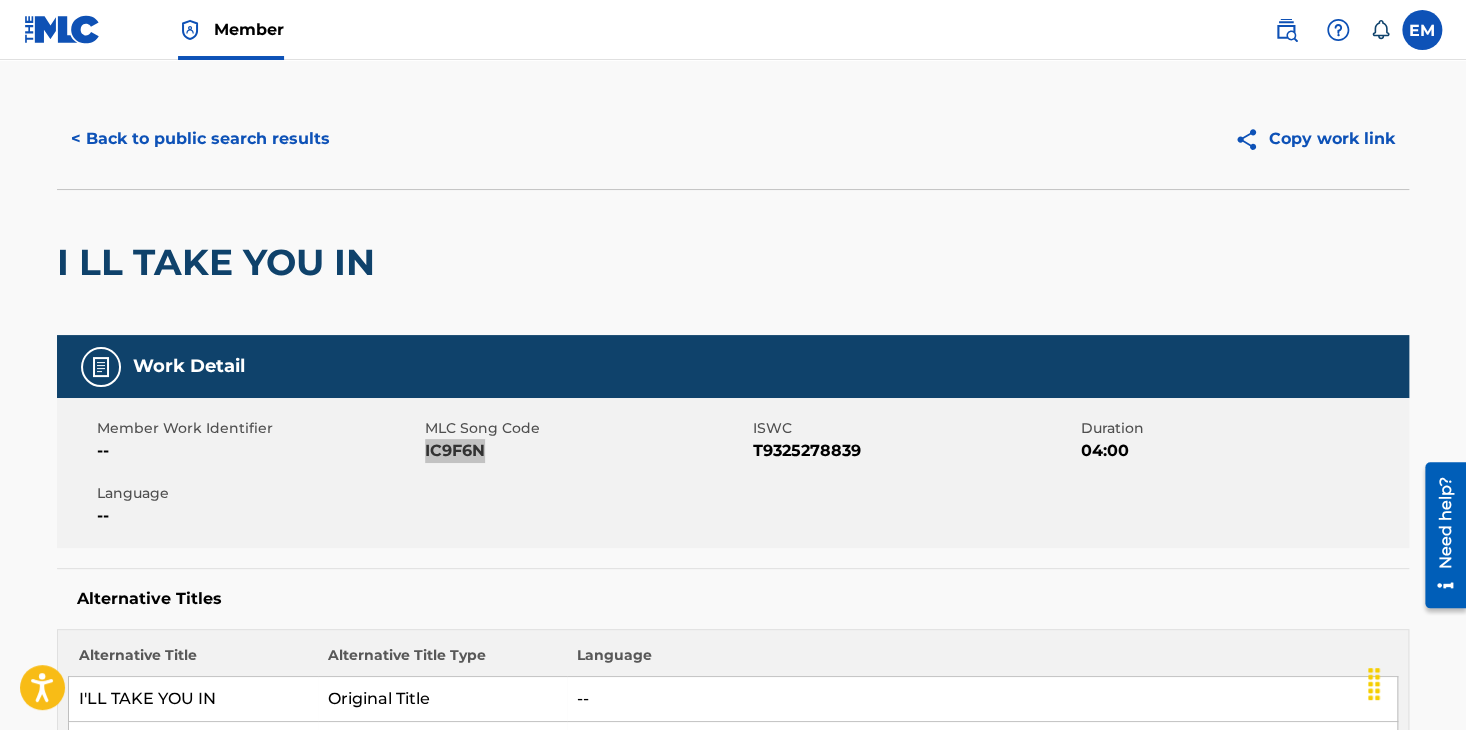 scroll, scrollTop: 0, scrollLeft: 0, axis: both 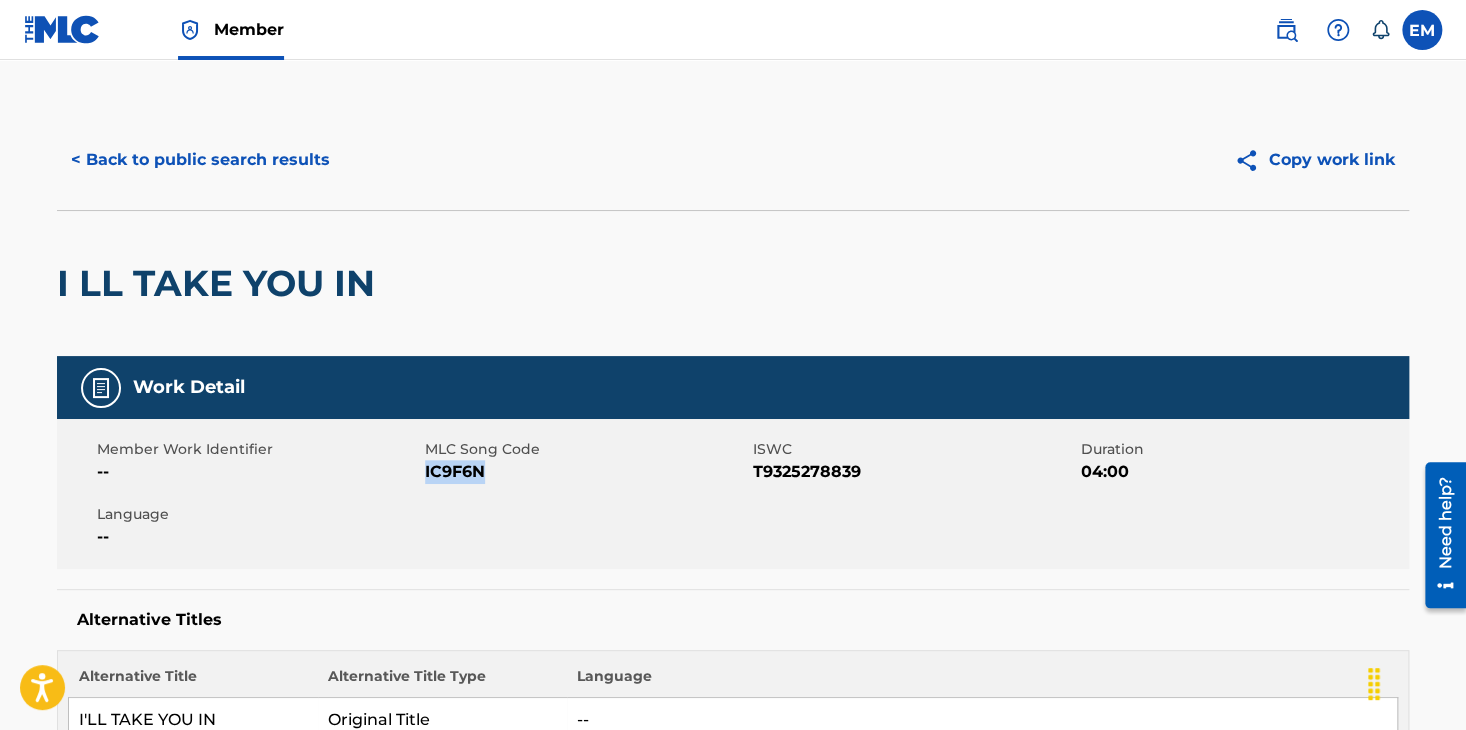 click on "< Back to public search results" at bounding box center (200, 160) 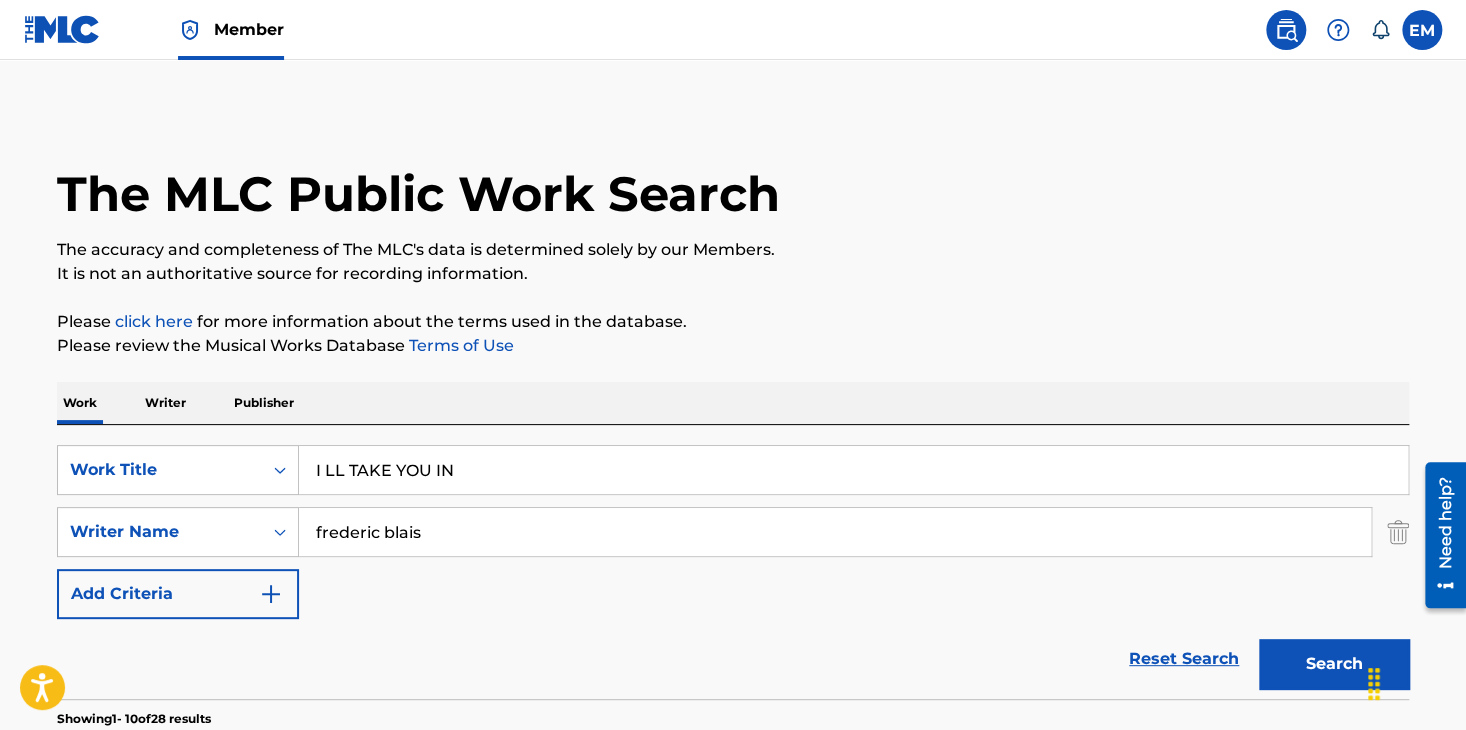 scroll, scrollTop: 244, scrollLeft: 0, axis: vertical 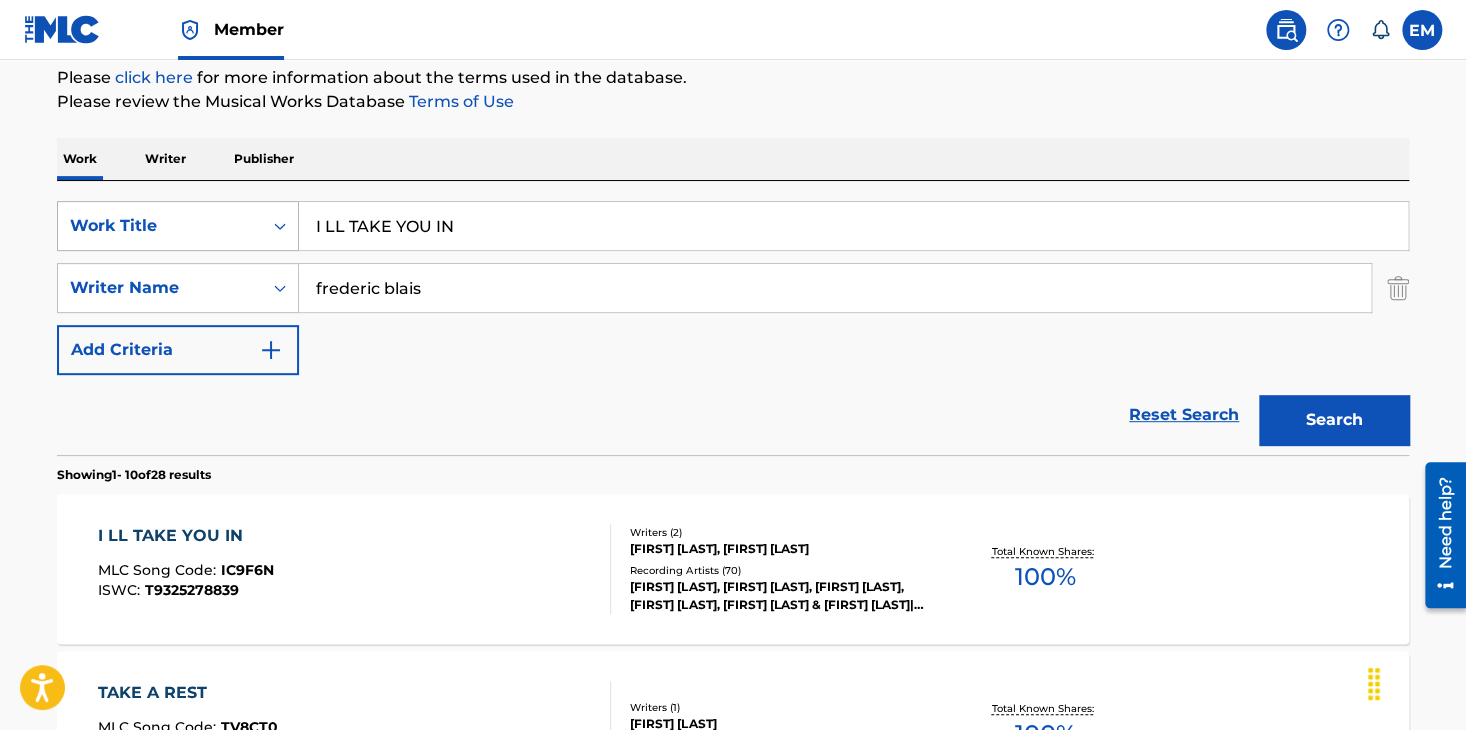 drag, startPoint x: 498, startPoint y: 218, endPoint x: 272, endPoint y: 217, distance: 226.00221 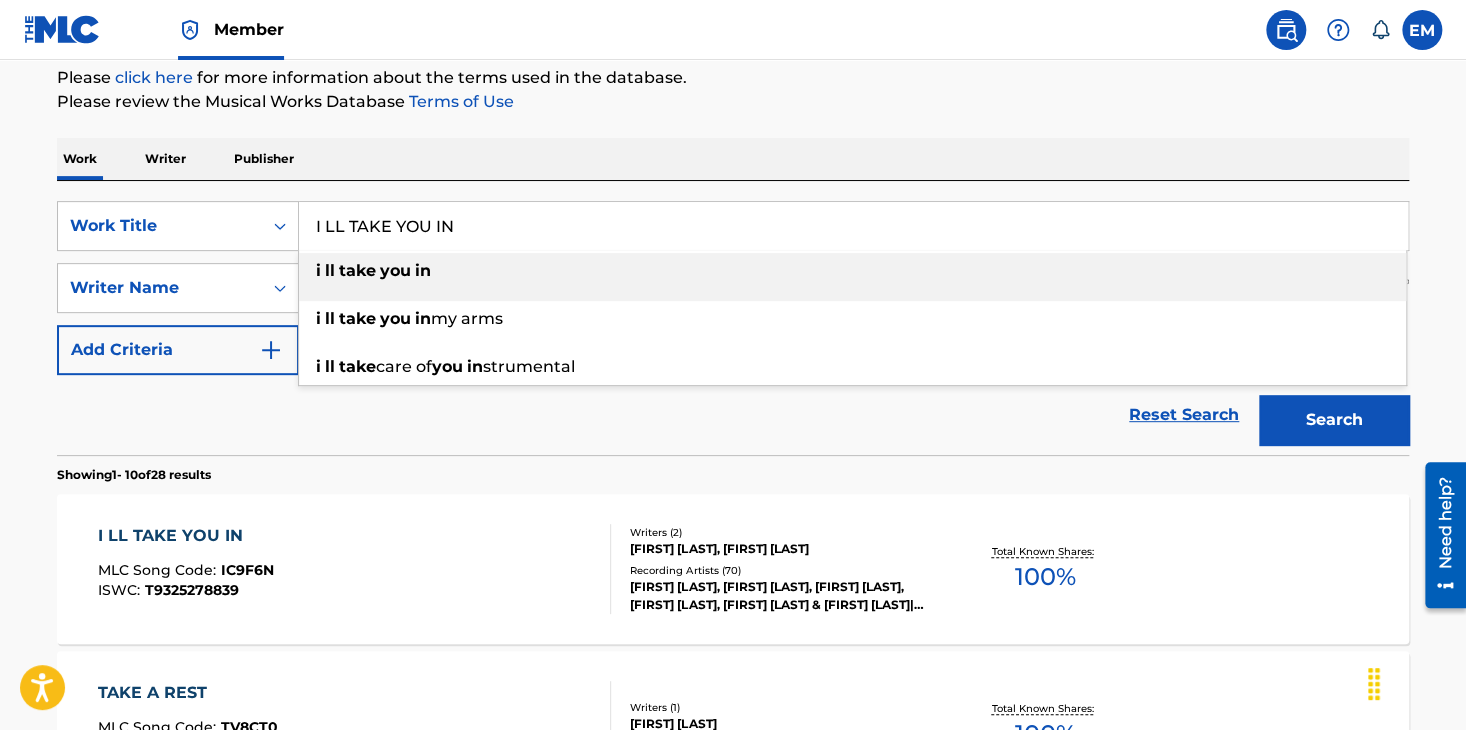 paste on "SAID" 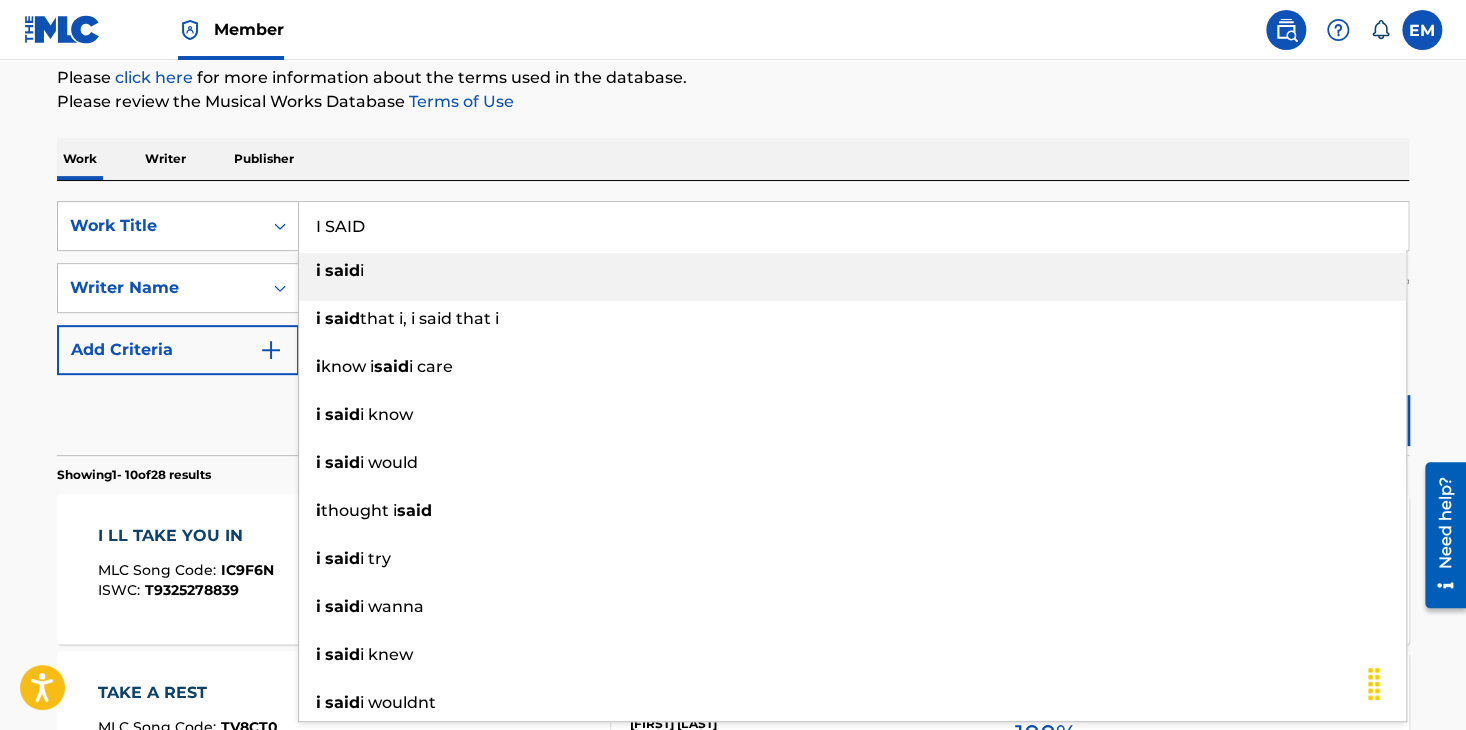 type on "I SAID" 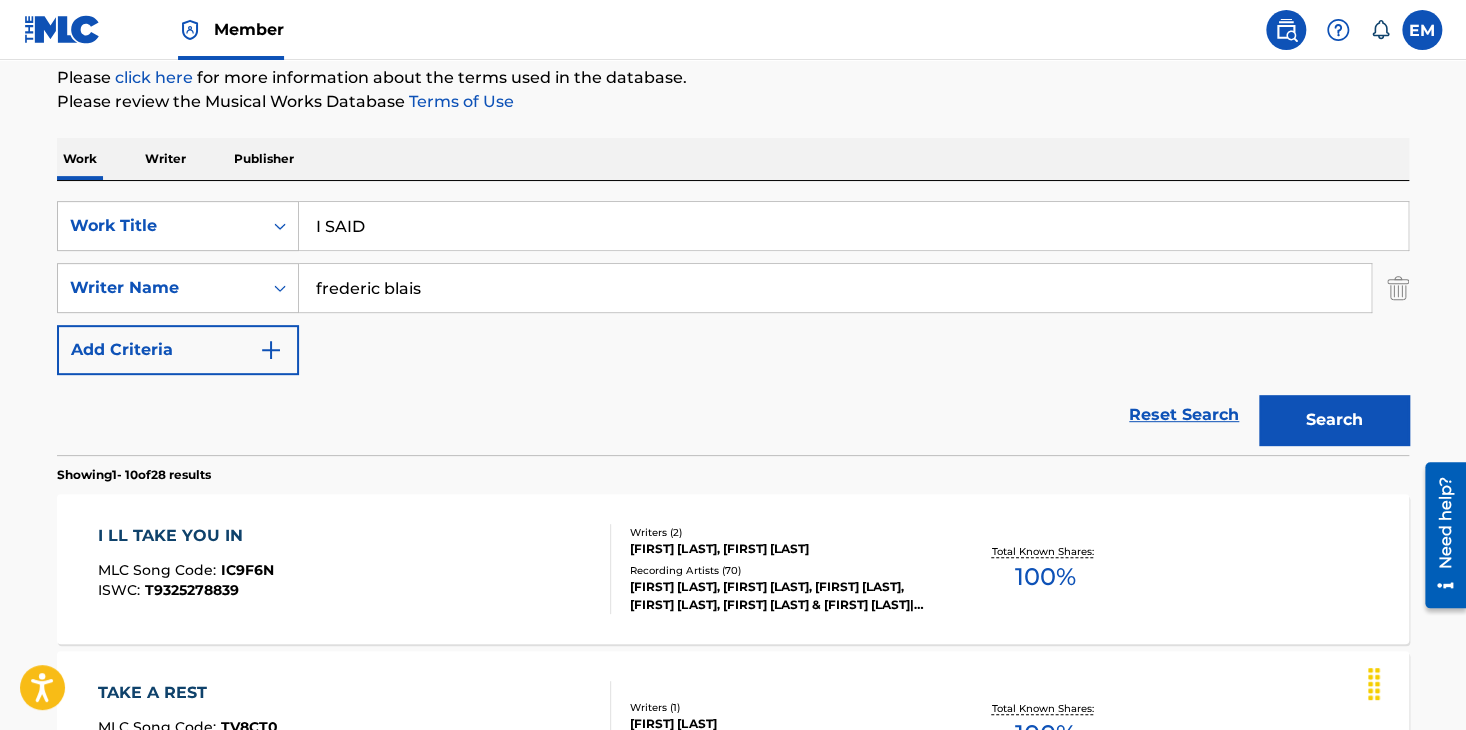 click on "Search" at bounding box center (1334, 420) 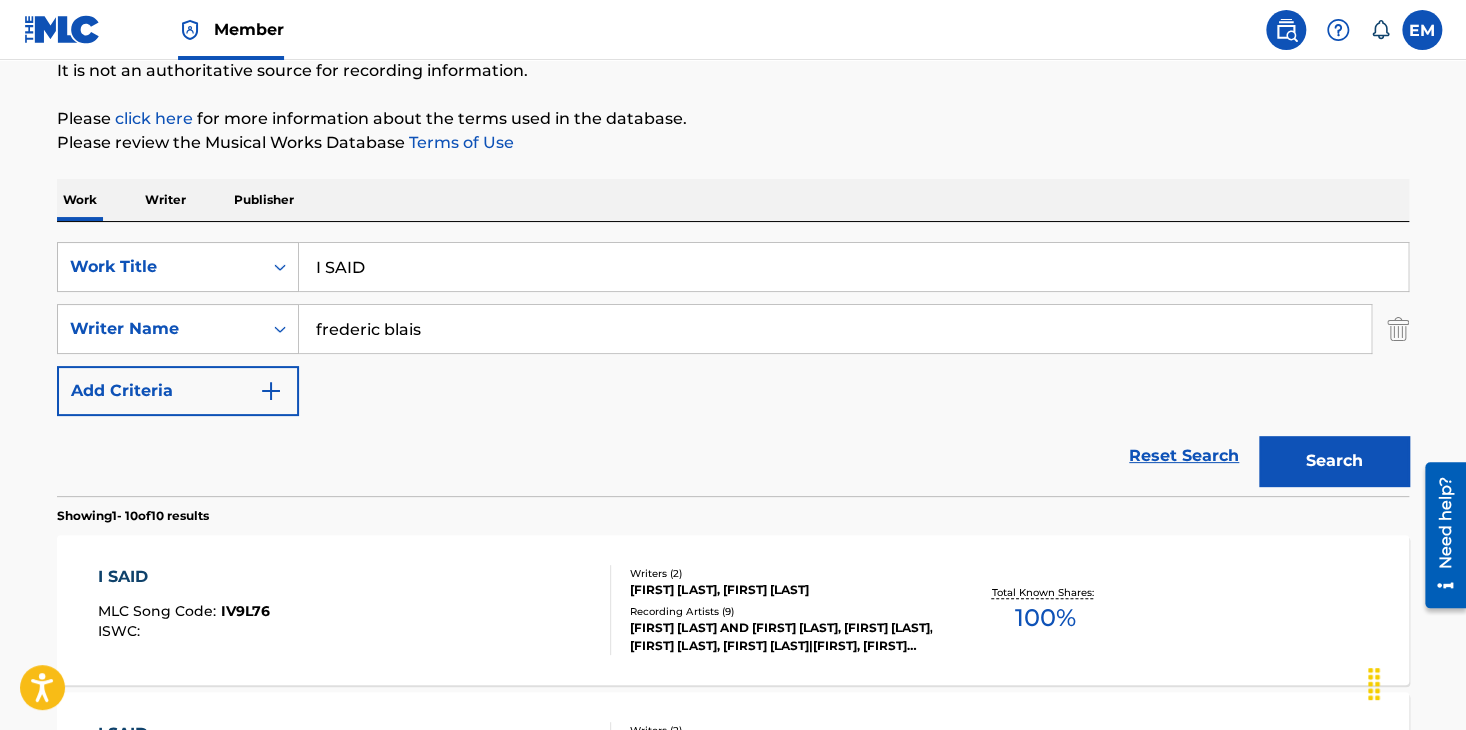 scroll, scrollTop: 244, scrollLeft: 0, axis: vertical 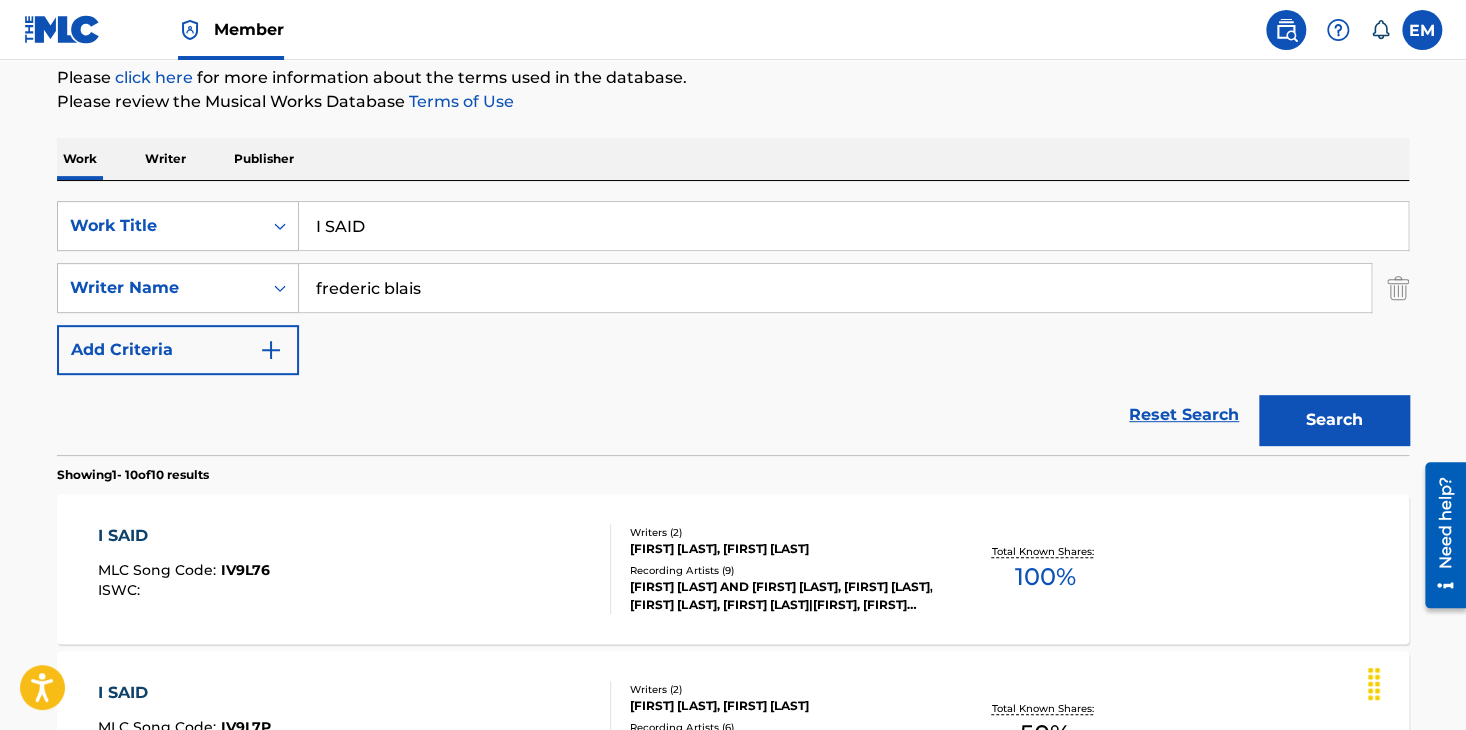click on "I SAID MLC Song Code : IV9L76 ISWC :" at bounding box center [355, 569] 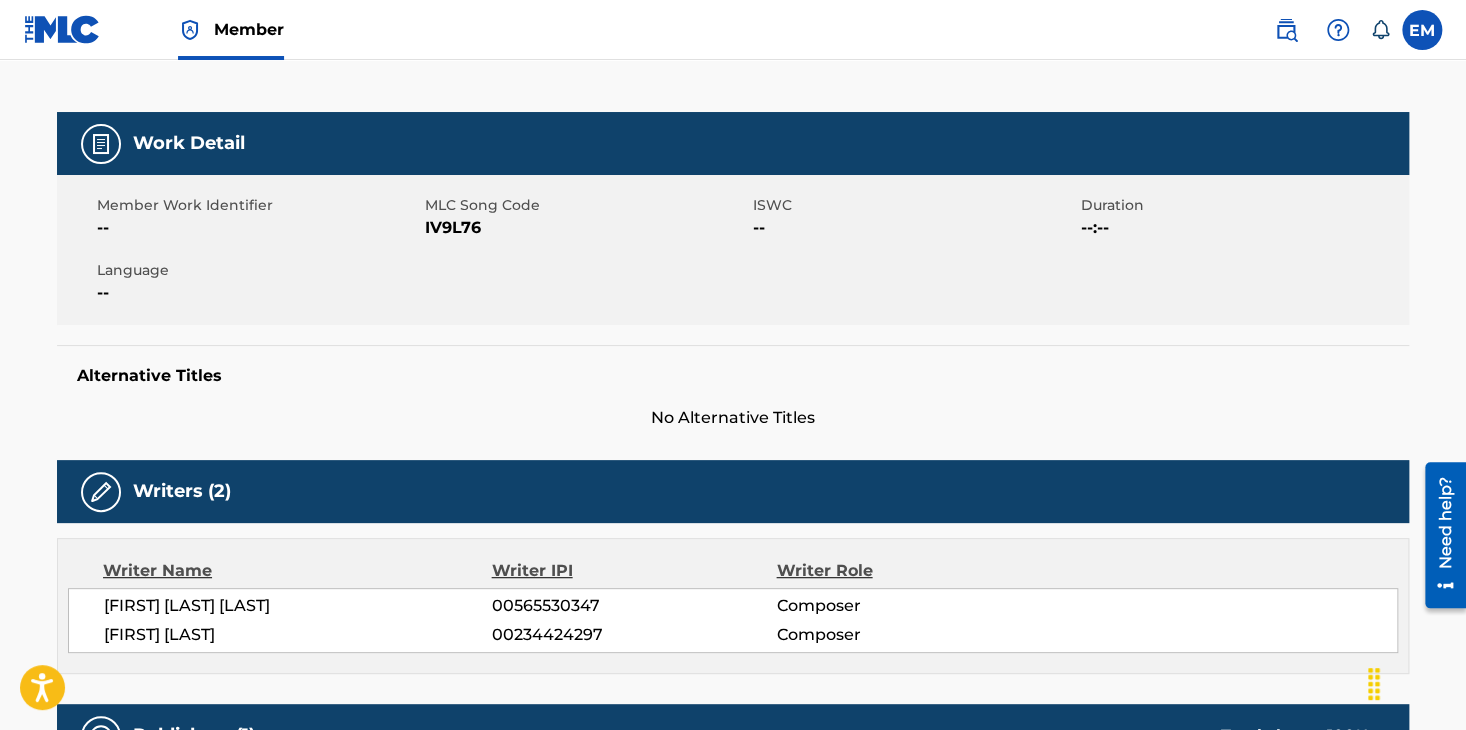 scroll, scrollTop: 0, scrollLeft: 0, axis: both 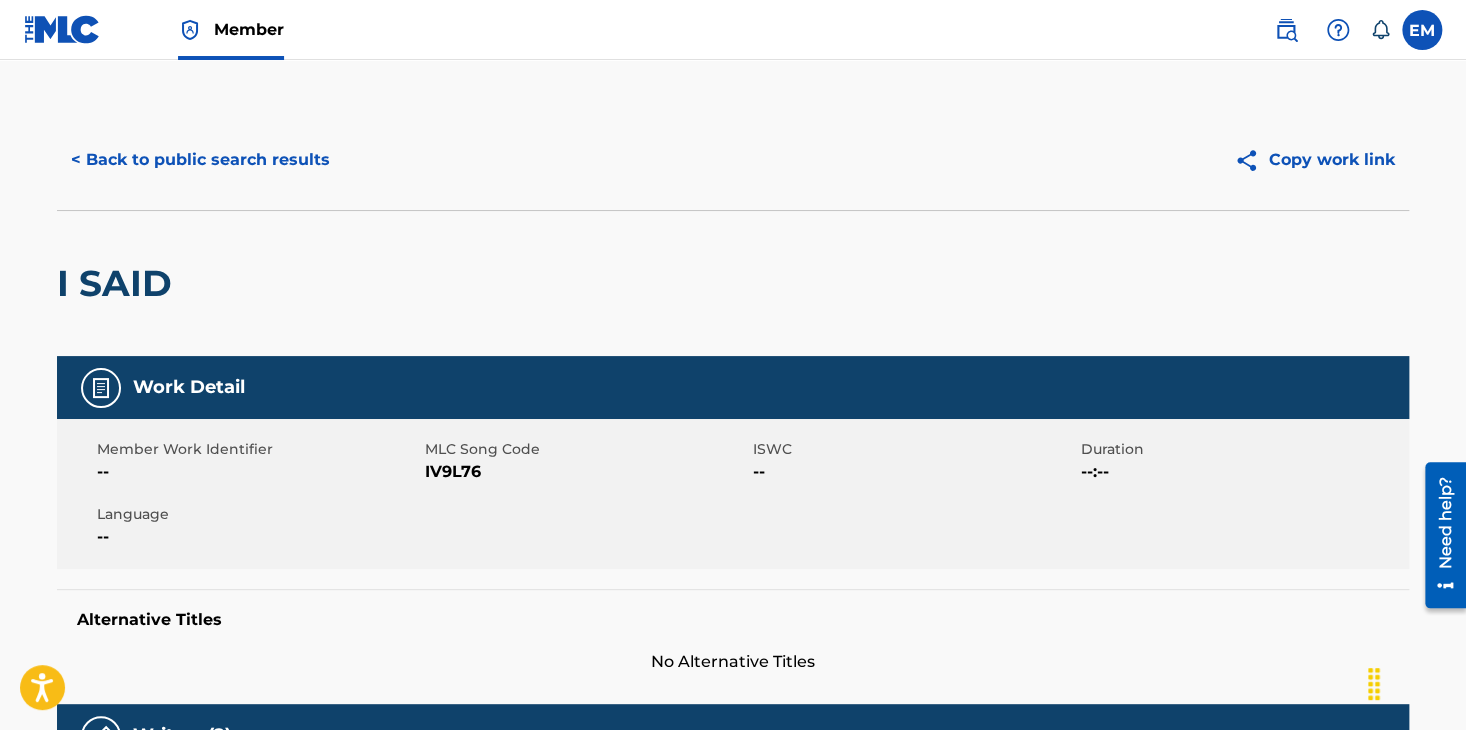 click on "< Back to public search results" at bounding box center [200, 160] 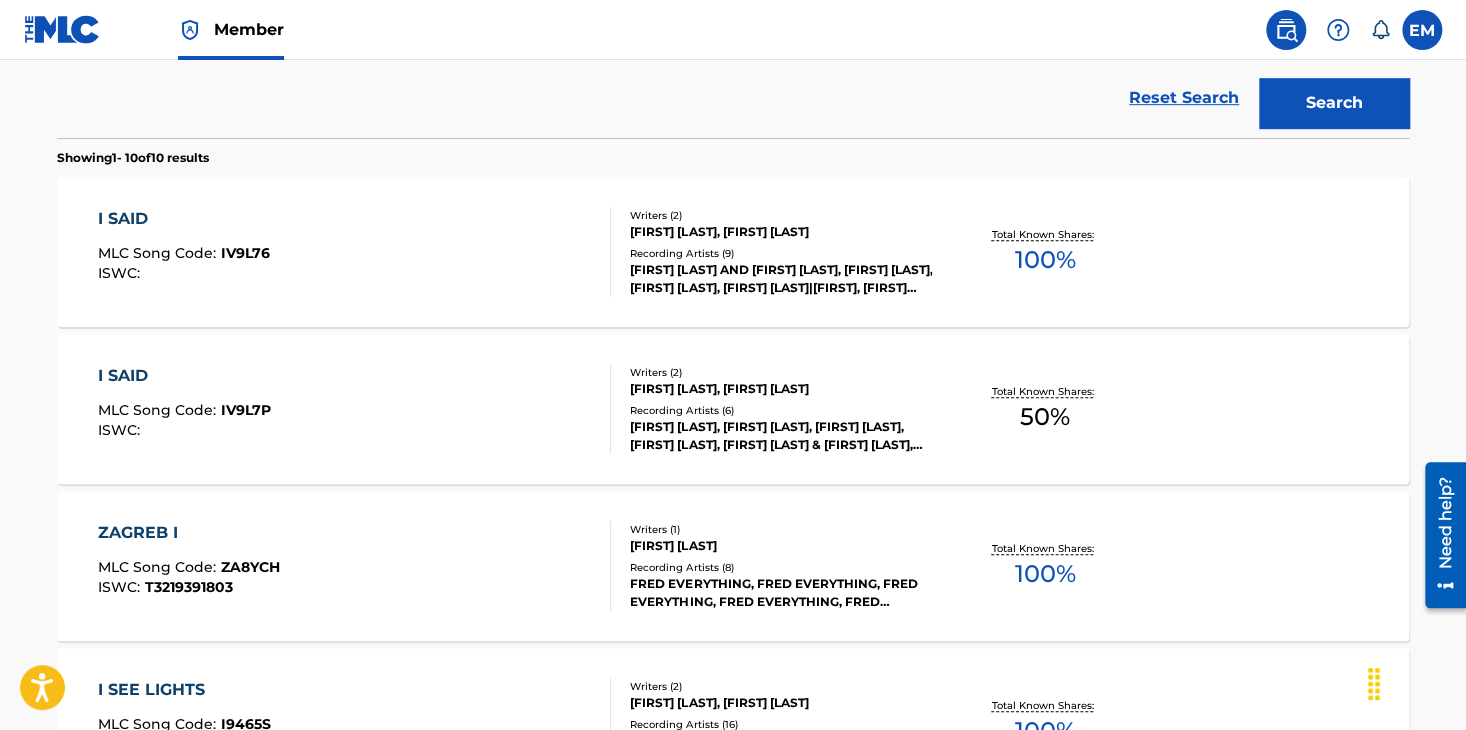 scroll, scrollTop: 544, scrollLeft: 0, axis: vertical 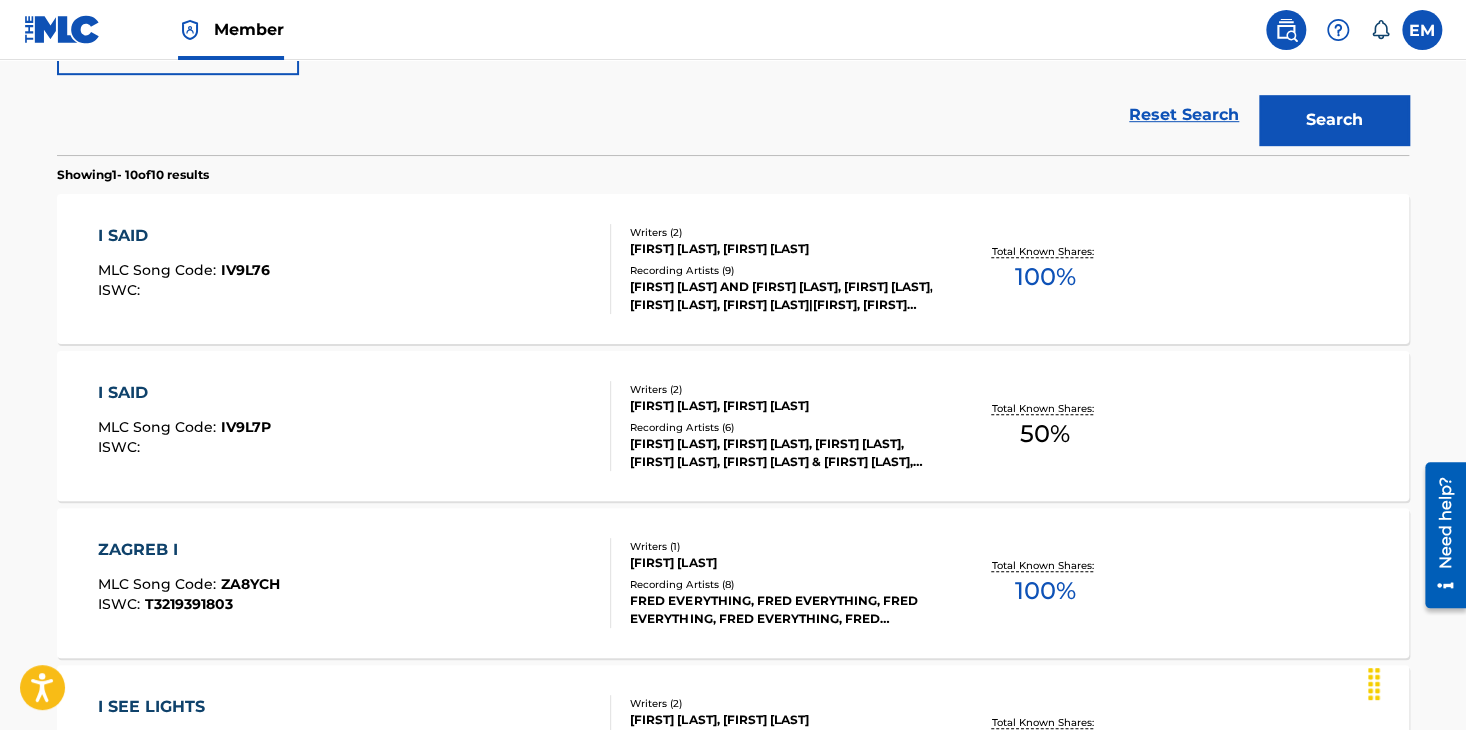 click on "I SAID MLC Song Code : IV9L76 ISWC :" at bounding box center (355, 269) 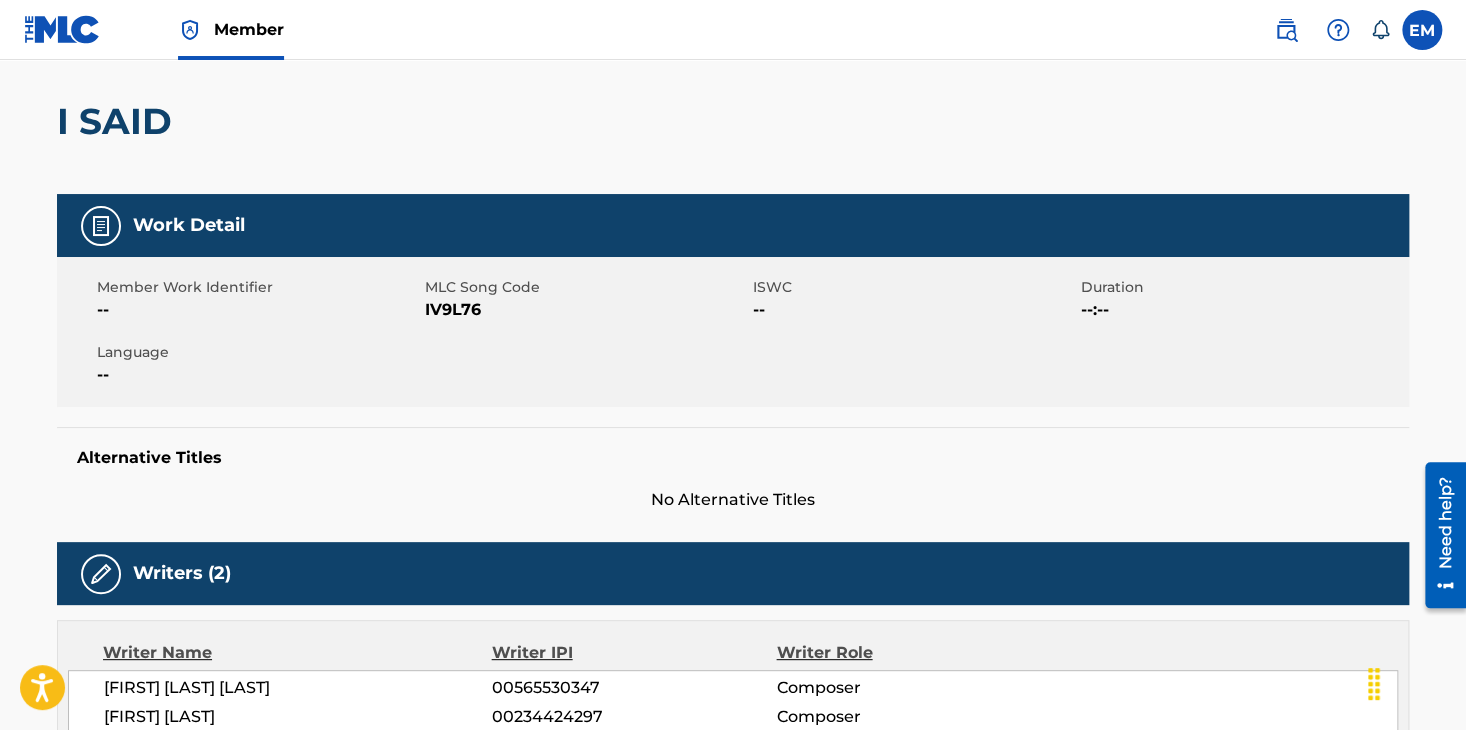 scroll, scrollTop: 100, scrollLeft: 0, axis: vertical 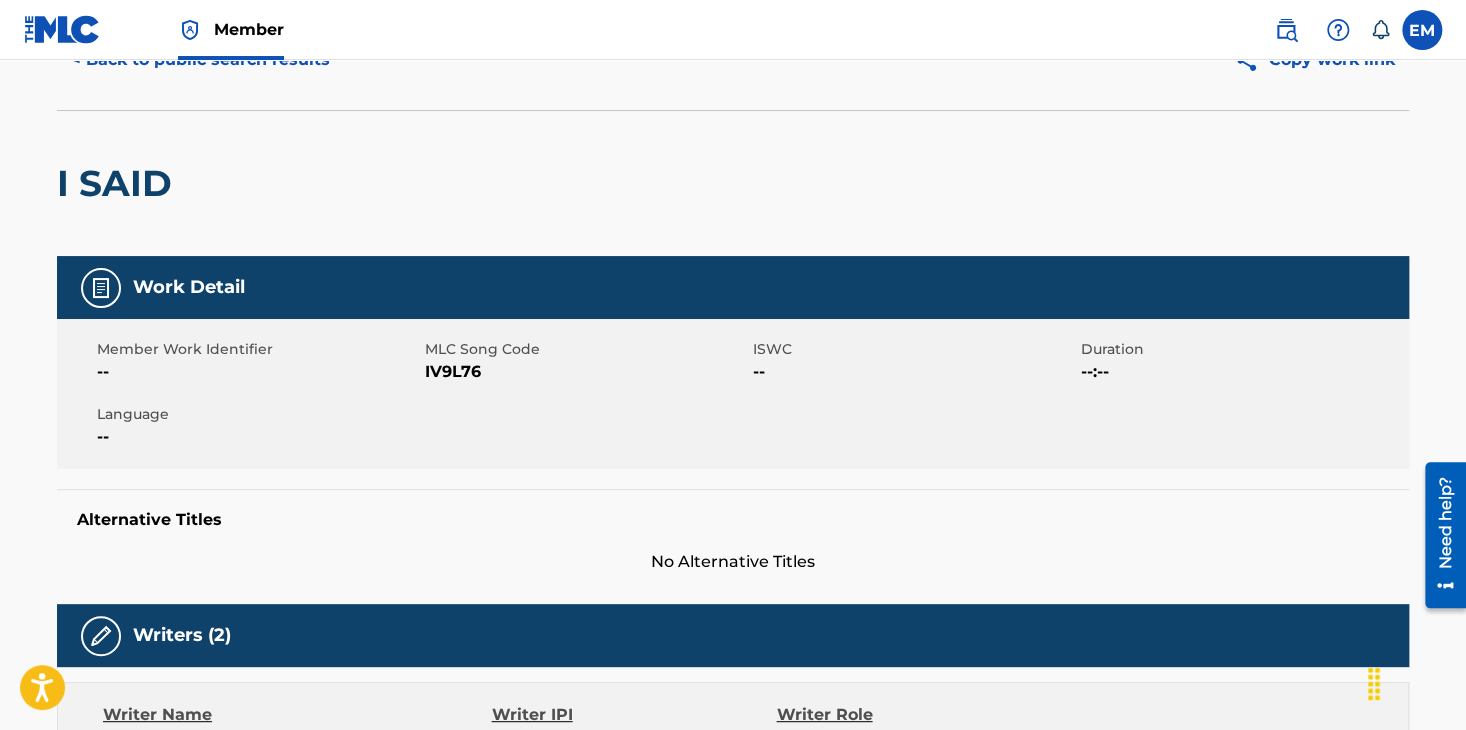 click on "IV9L76" at bounding box center (586, 372) 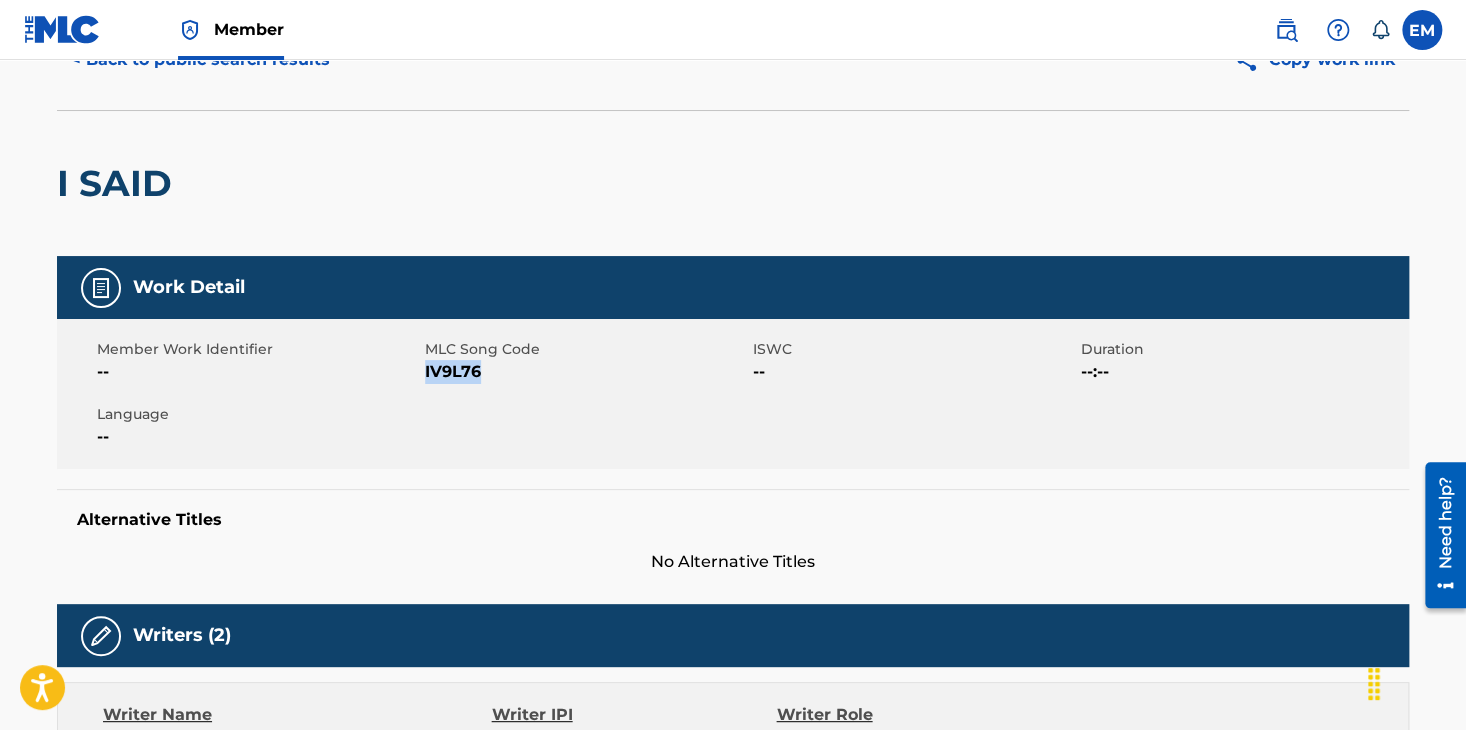 click on "IV9L76" at bounding box center [586, 372] 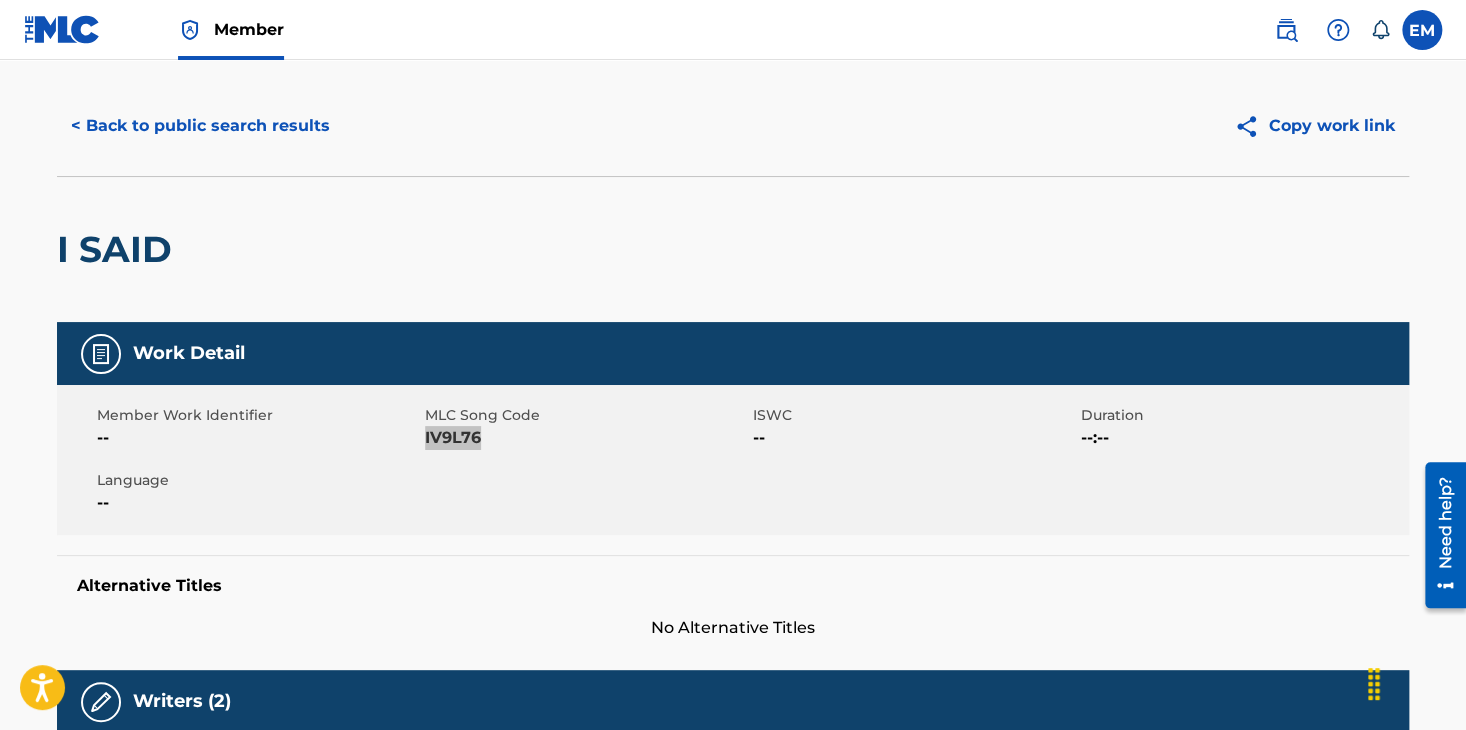 scroll, scrollTop: 0, scrollLeft: 0, axis: both 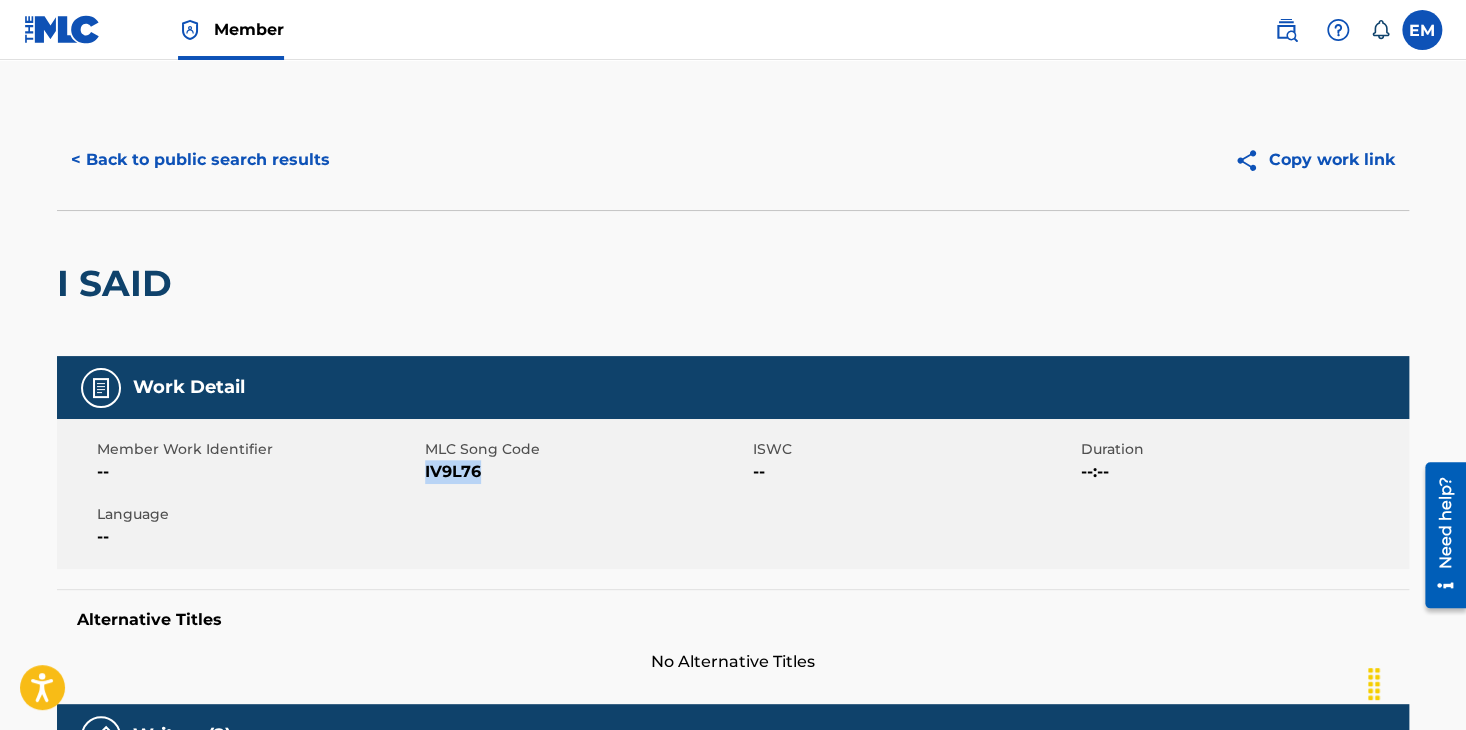 click on "< Back to public search results" at bounding box center (200, 160) 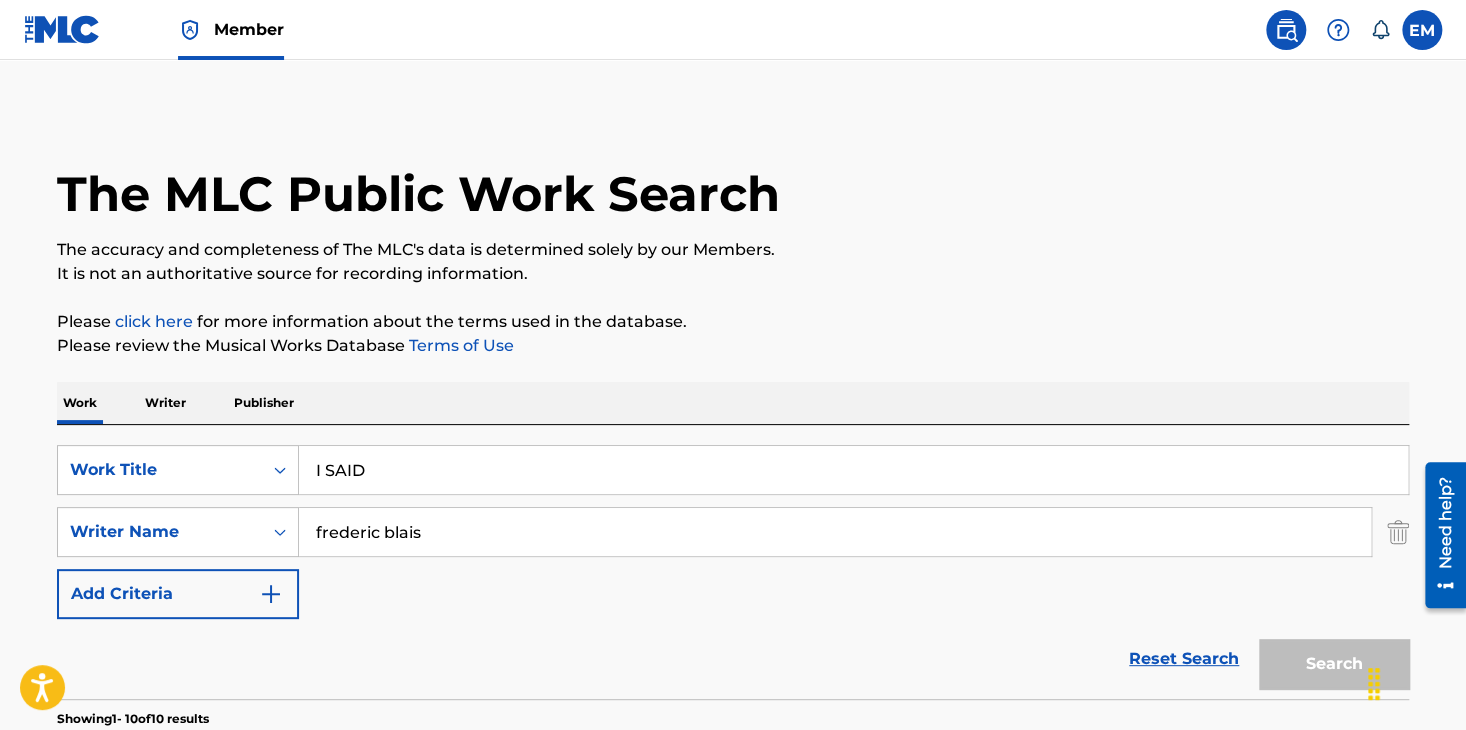 scroll, scrollTop: 658, scrollLeft: 0, axis: vertical 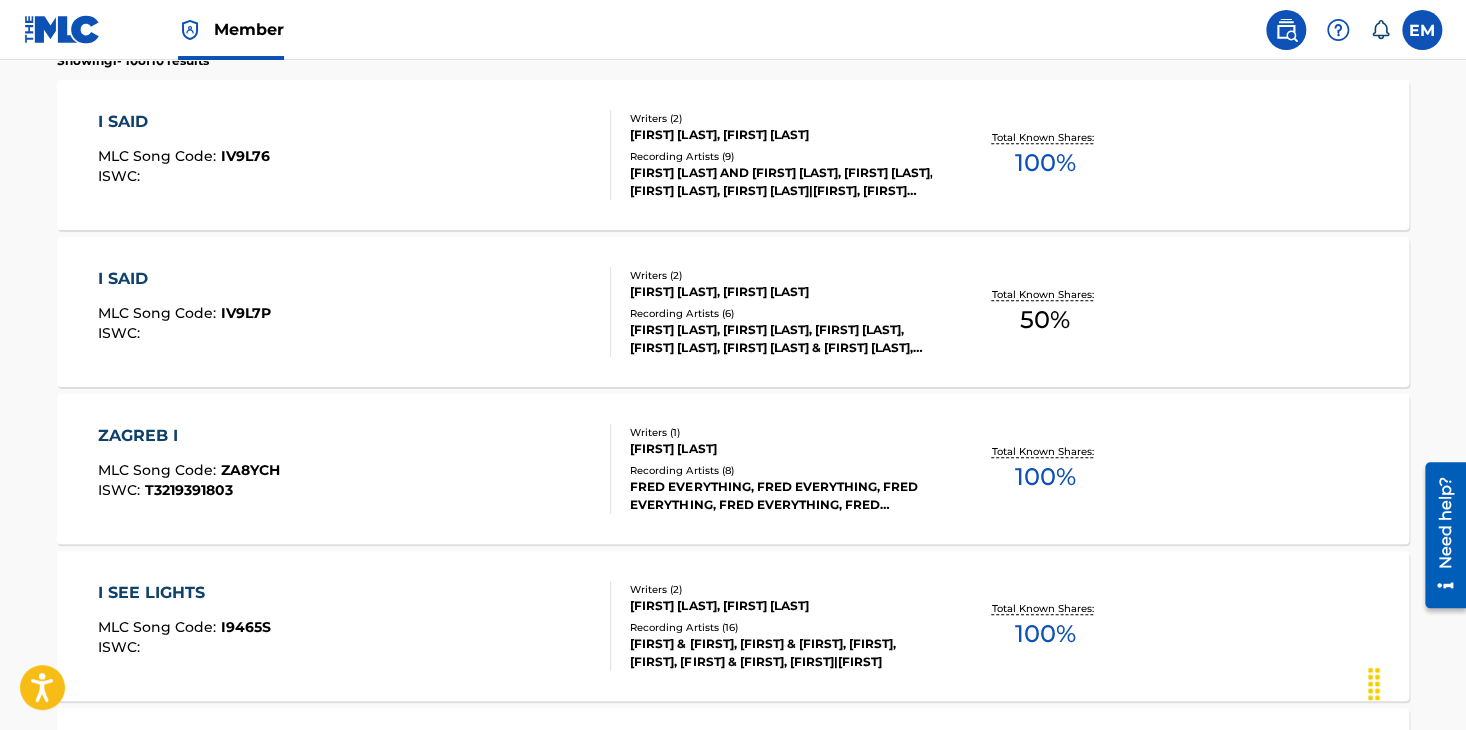 click on "I SAID MLC Song Code : IV9L7P ISWC :" at bounding box center [355, 312] 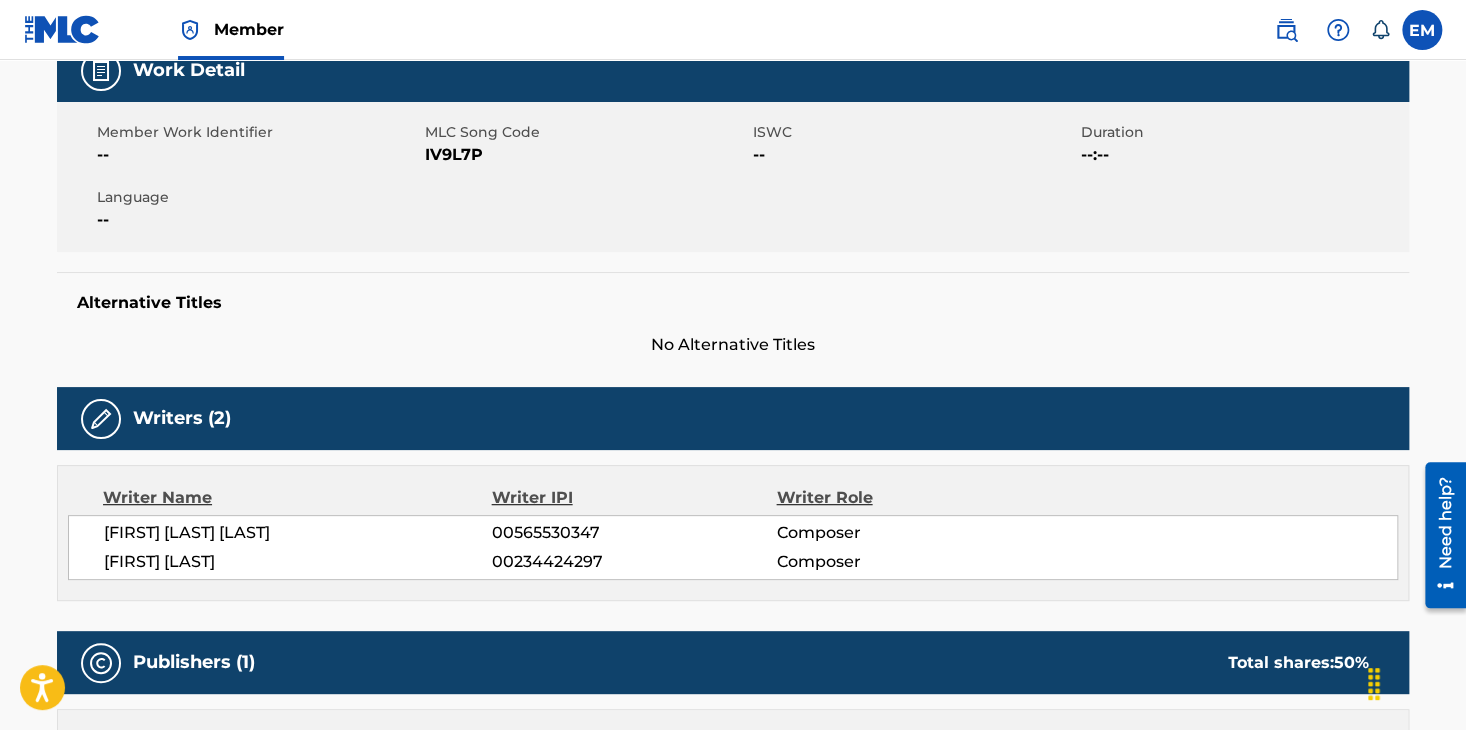scroll, scrollTop: 200, scrollLeft: 0, axis: vertical 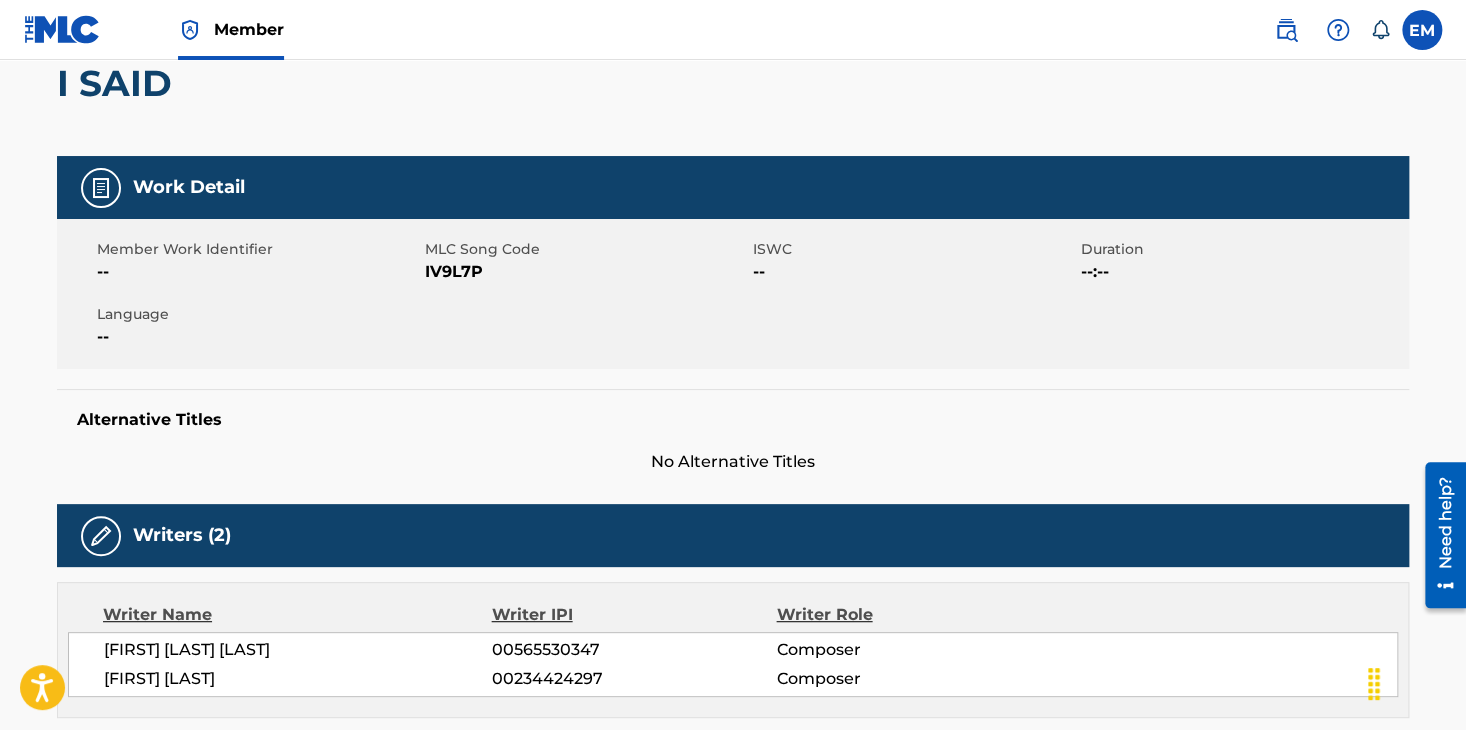 click on "IV9L7P" at bounding box center (586, 272) 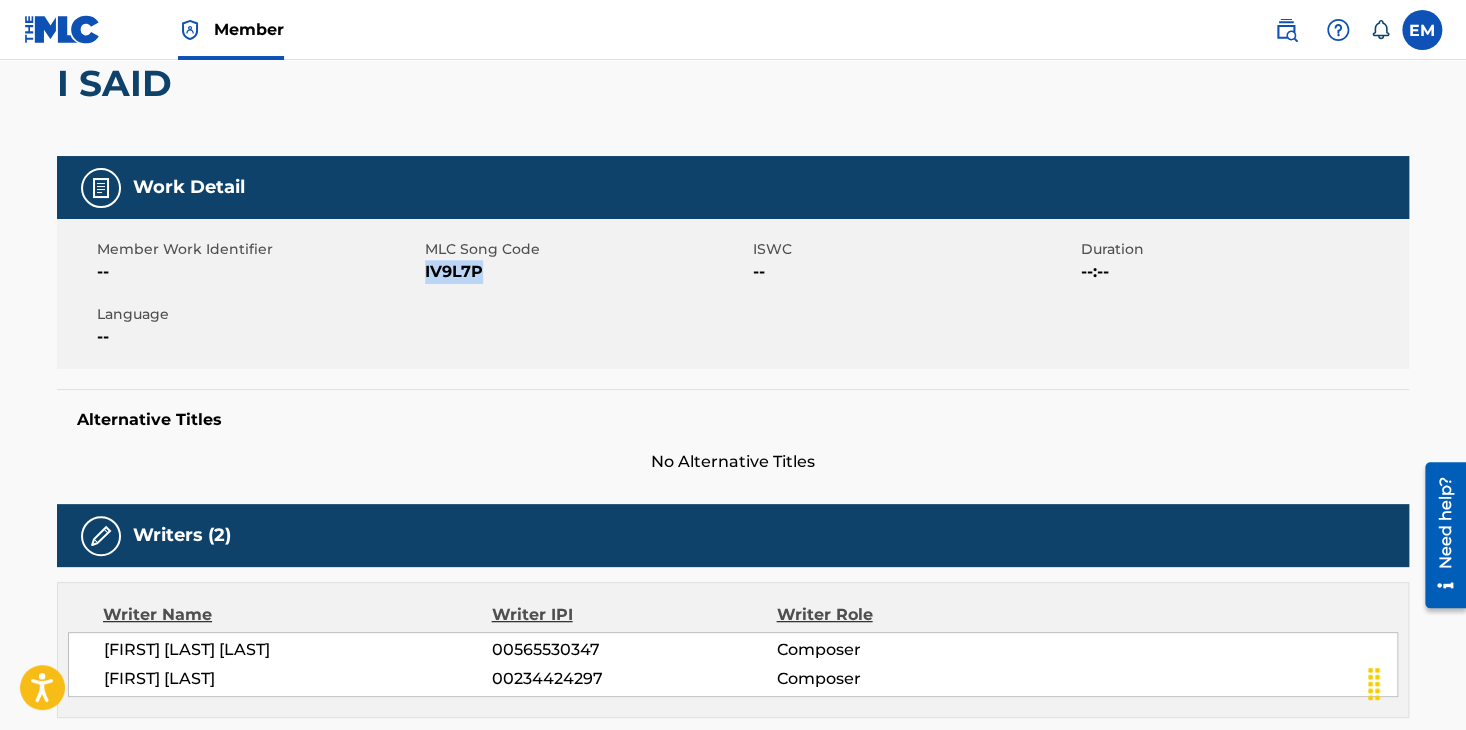 click on "IV9L7P" at bounding box center [586, 272] 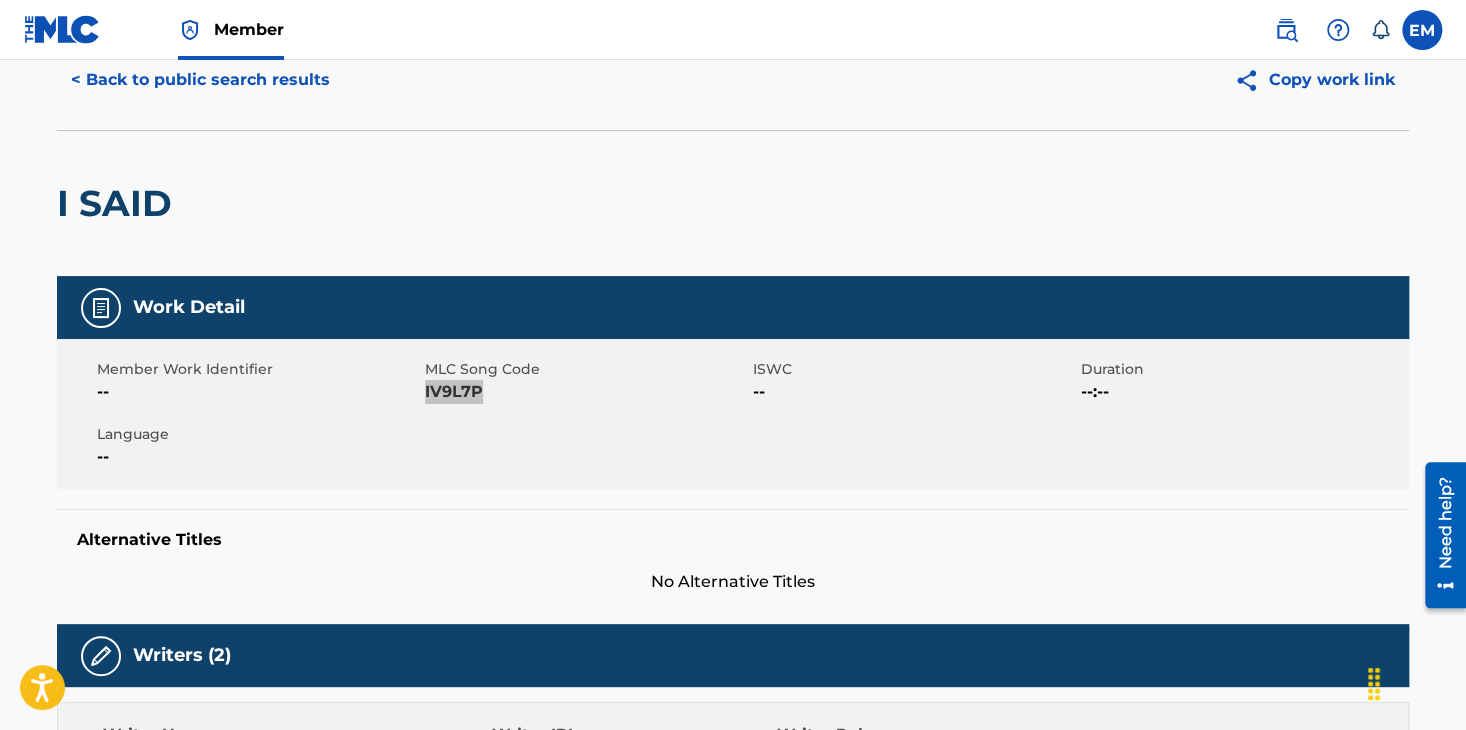 scroll, scrollTop: 0, scrollLeft: 0, axis: both 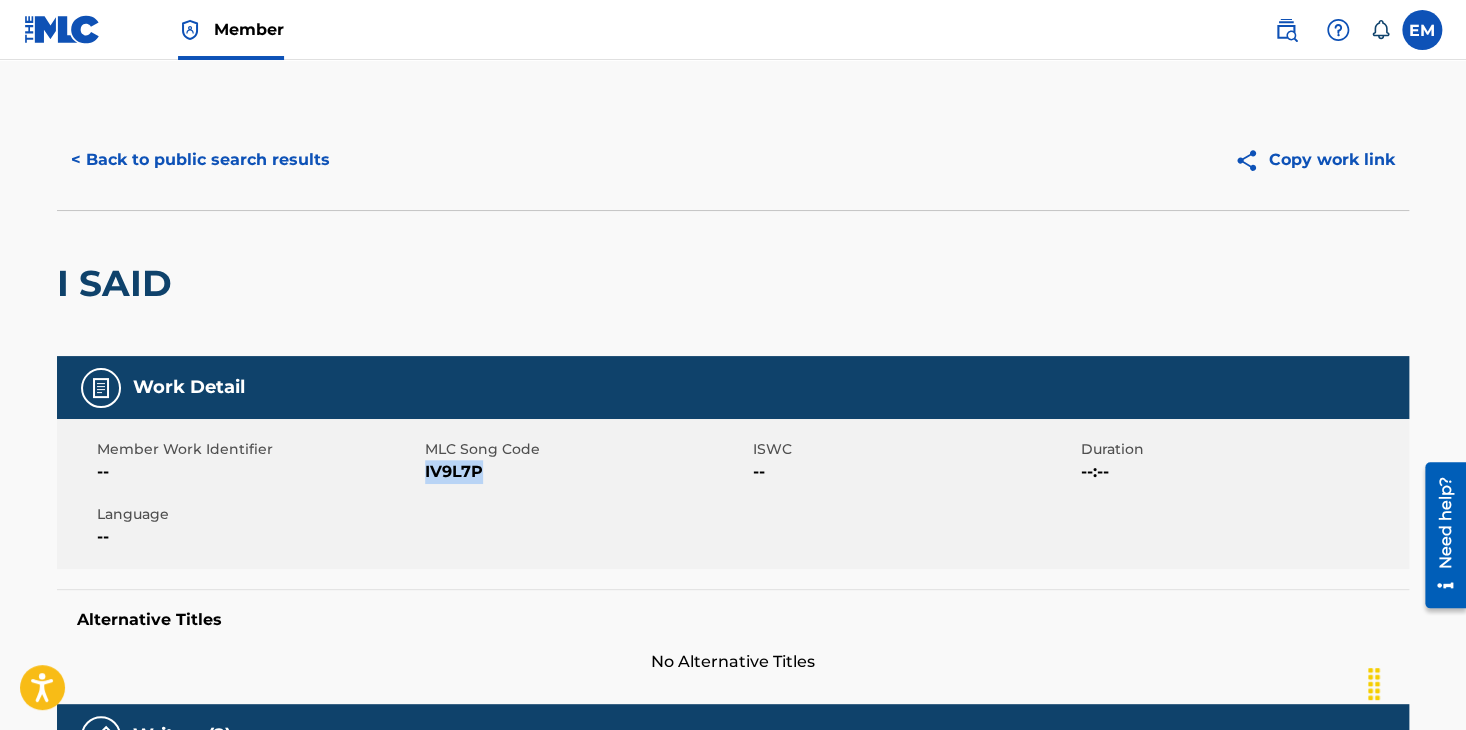 click on "< Back to public search results" at bounding box center (200, 160) 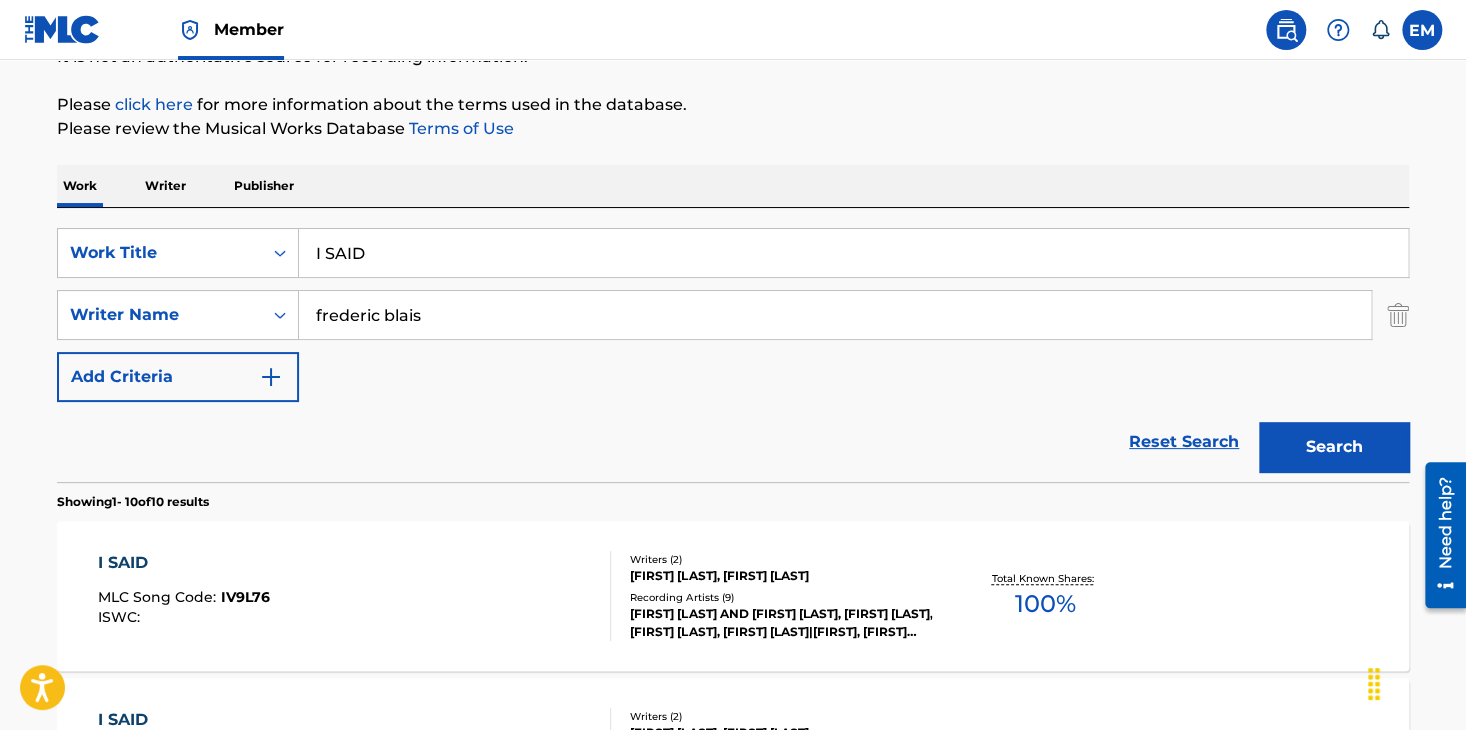 scroll, scrollTop: 72, scrollLeft: 0, axis: vertical 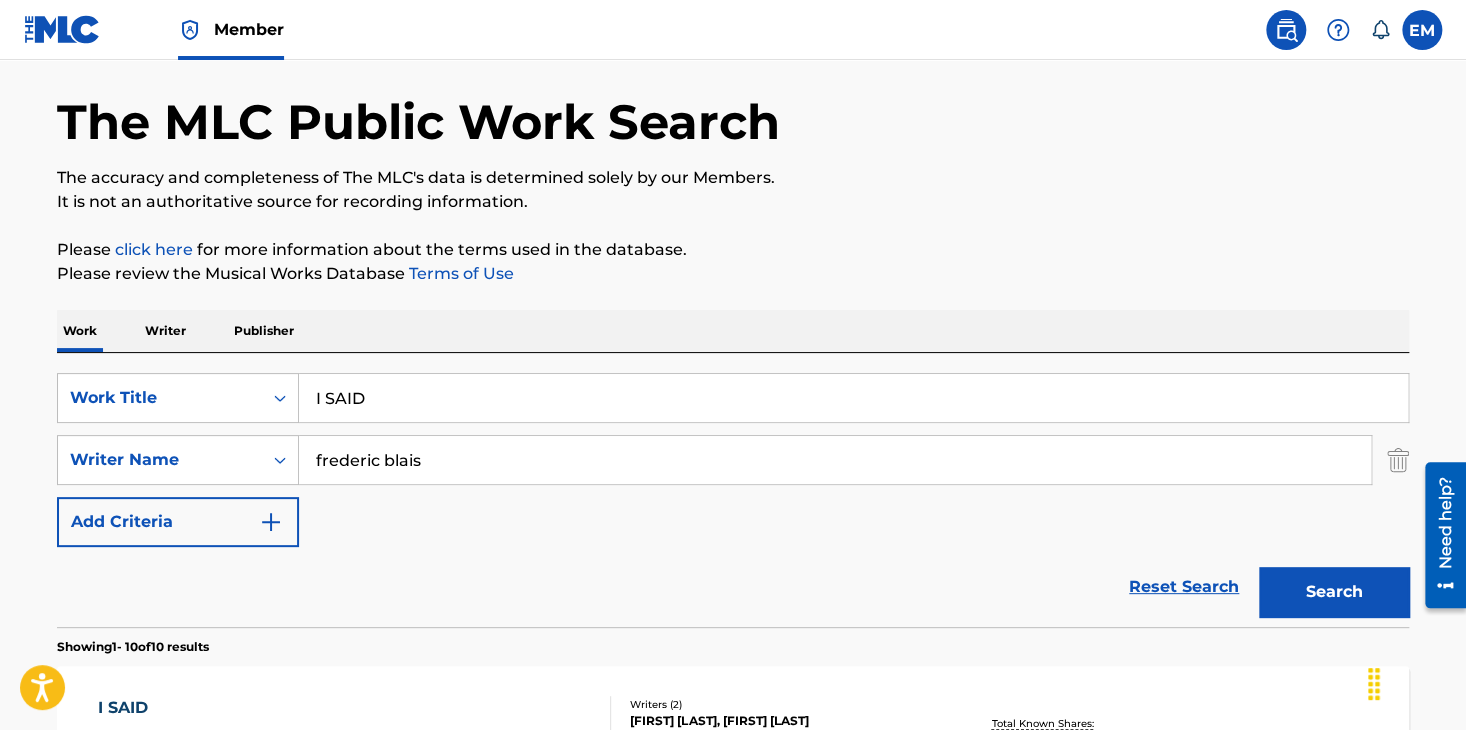 click on "I SAID" at bounding box center (853, 398) 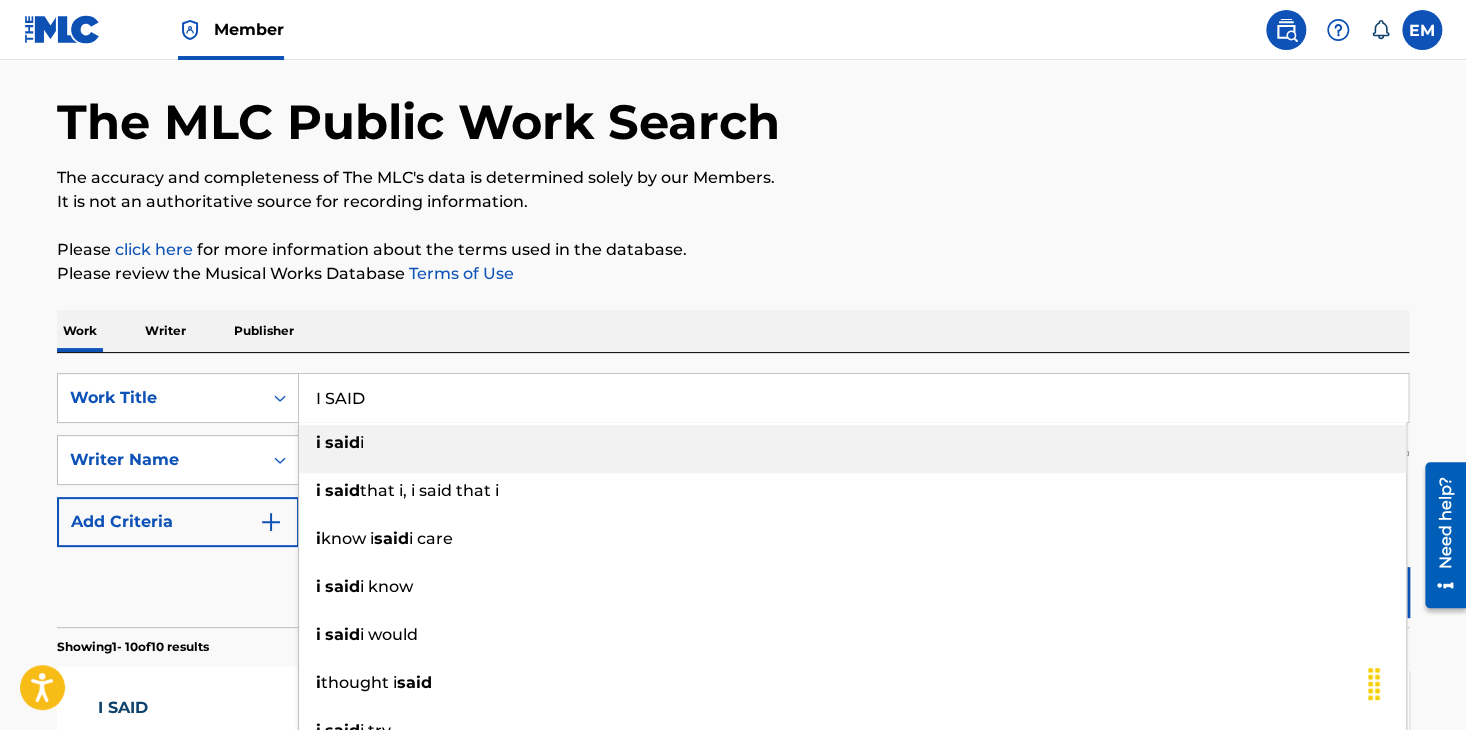 paste on "I SEE LIGHTS" 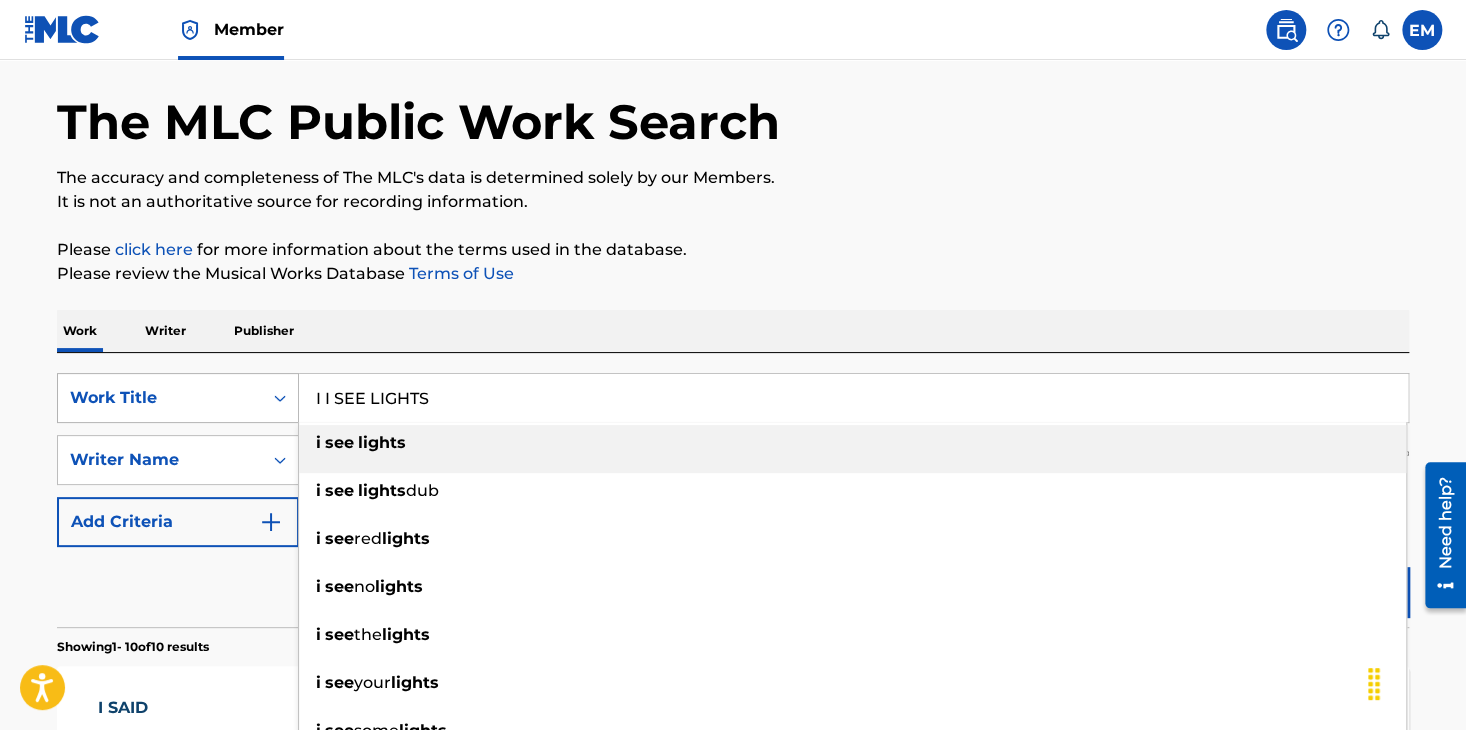 drag, startPoint x: 476, startPoint y: 401, endPoint x: 296, endPoint y: 371, distance: 182.48288 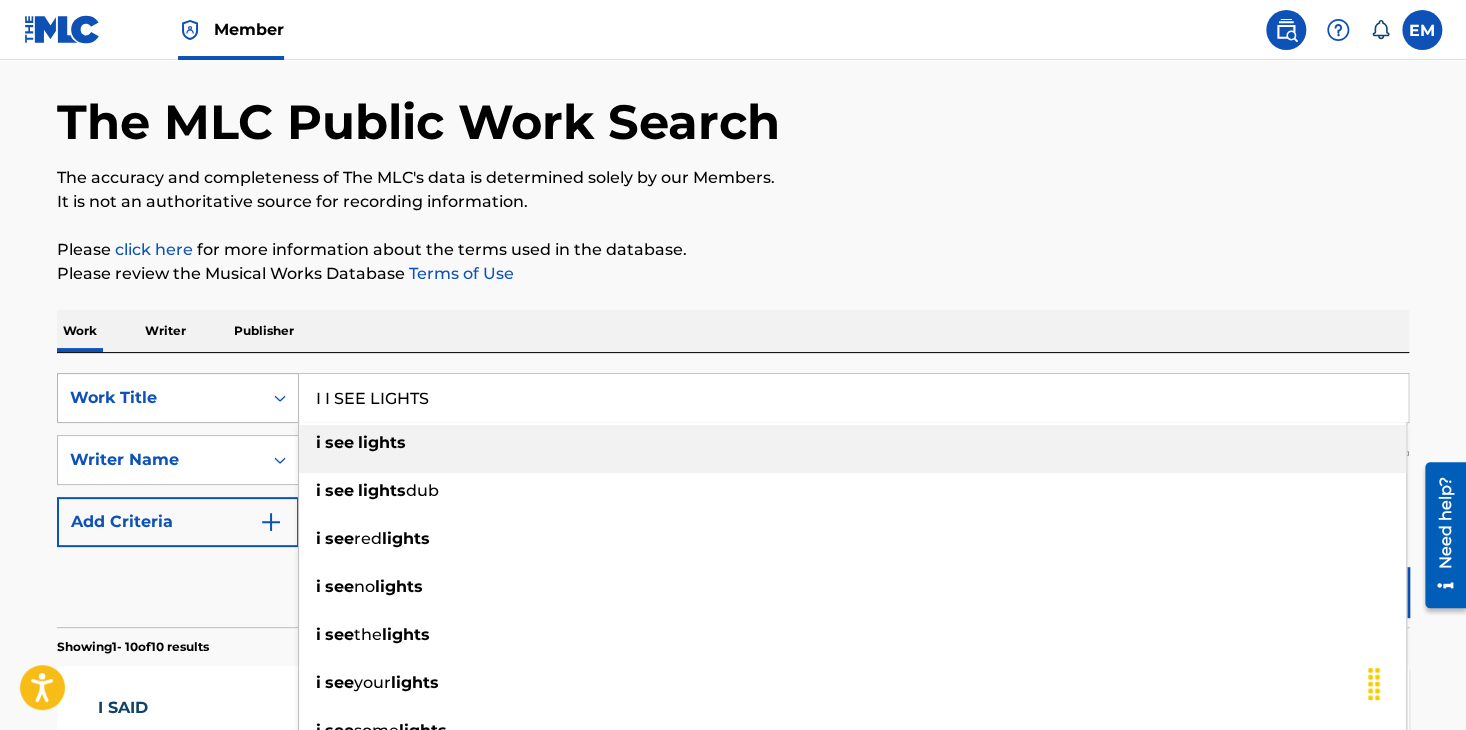 click on "SearchWithCriteriac2d02f6b-2c12-4476-ba1b-075a9b3259c3 Work Title I I SEE LIGHTS i   see   lights i   see   lights  dub i   see  red  lights i   see  no  lights i   see  the  lights i   see  your  lights i   see  some  lights i   see   lights  (karmon remix) i   see   lights  on speakers when  i   see  the  lights" at bounding box center [733, 398] 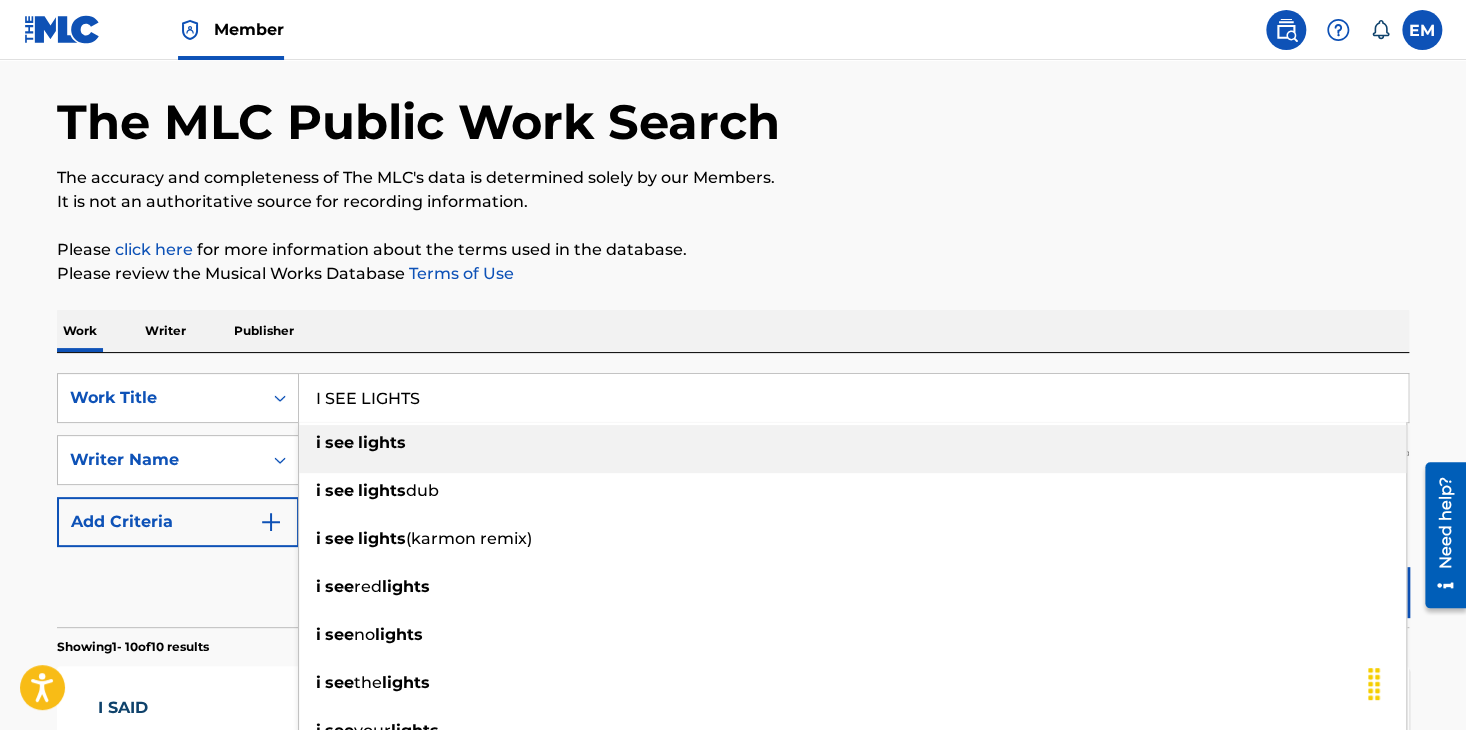 type on "I SEE LIGHTS" 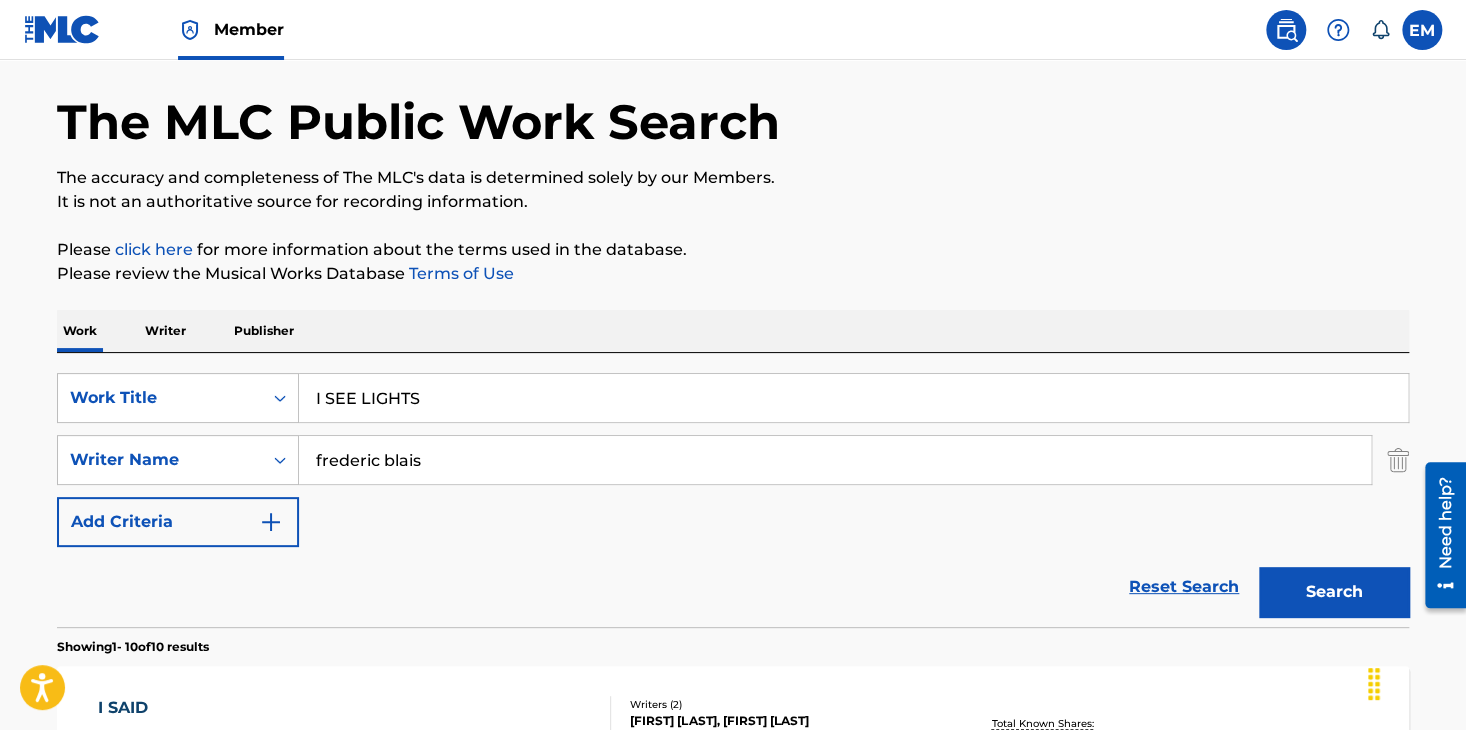 click on "Search" at bounding box center (1334, 592) 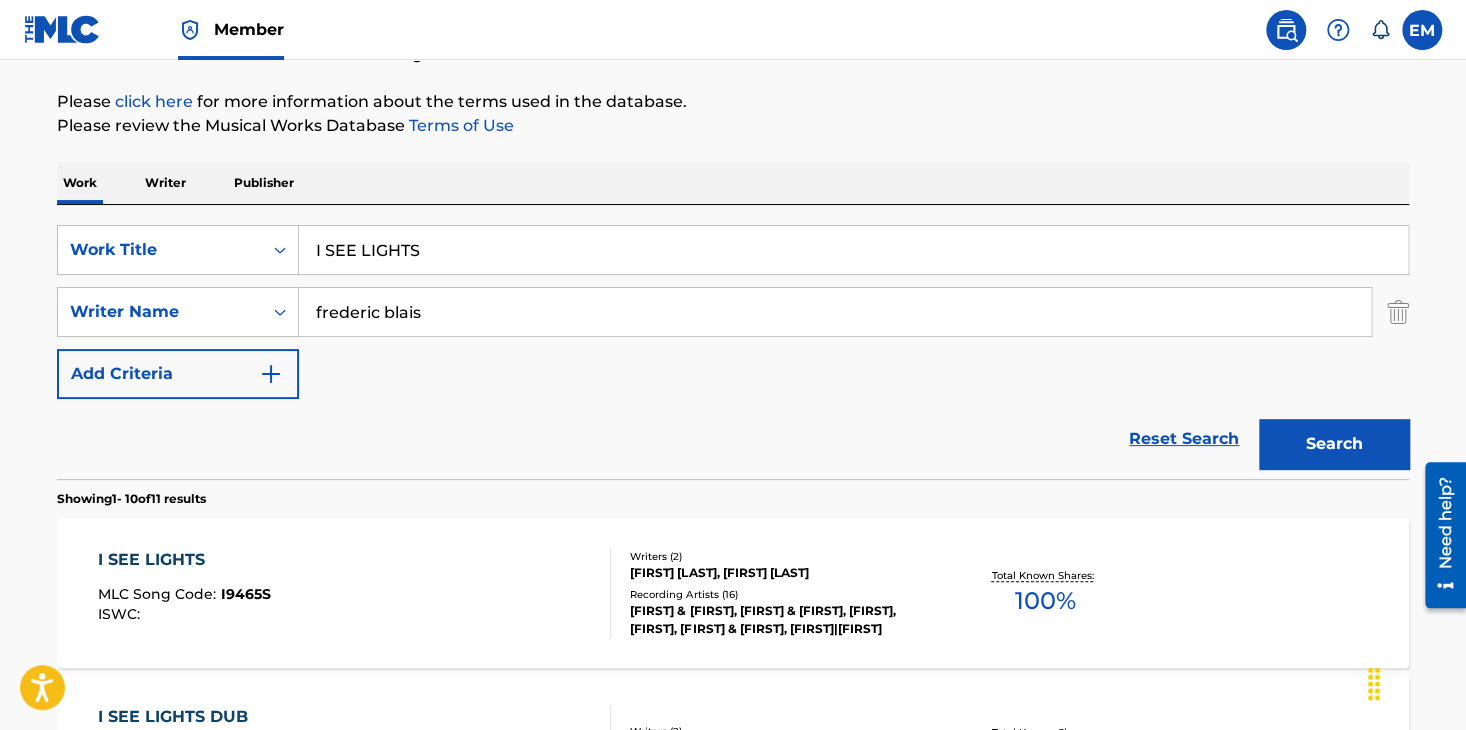 scroll, scrollTop: 372, scrollLeft: 0, axis: vertical 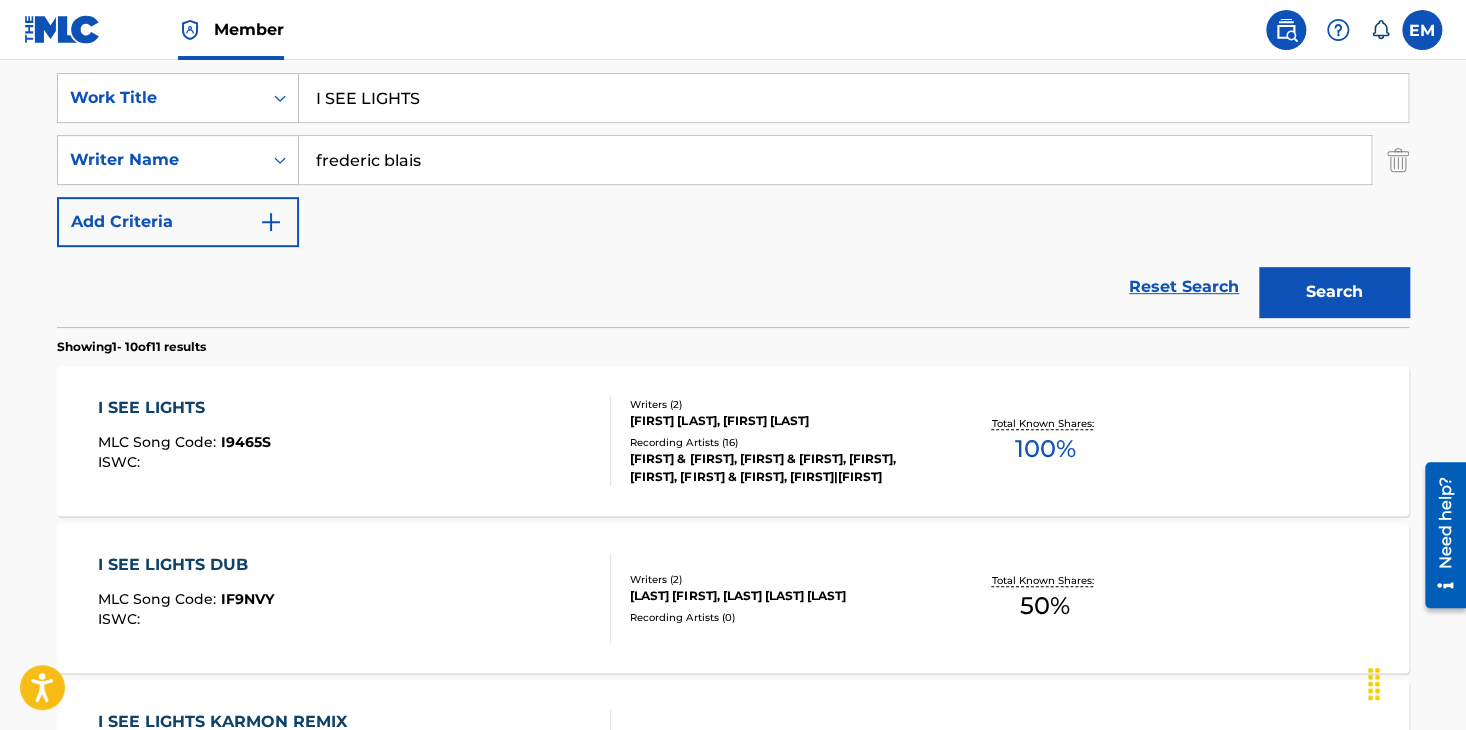 click on "I SEE LIGHTS MLC Song Code : I9465S ISWC :" at bounding box center [355, 441] 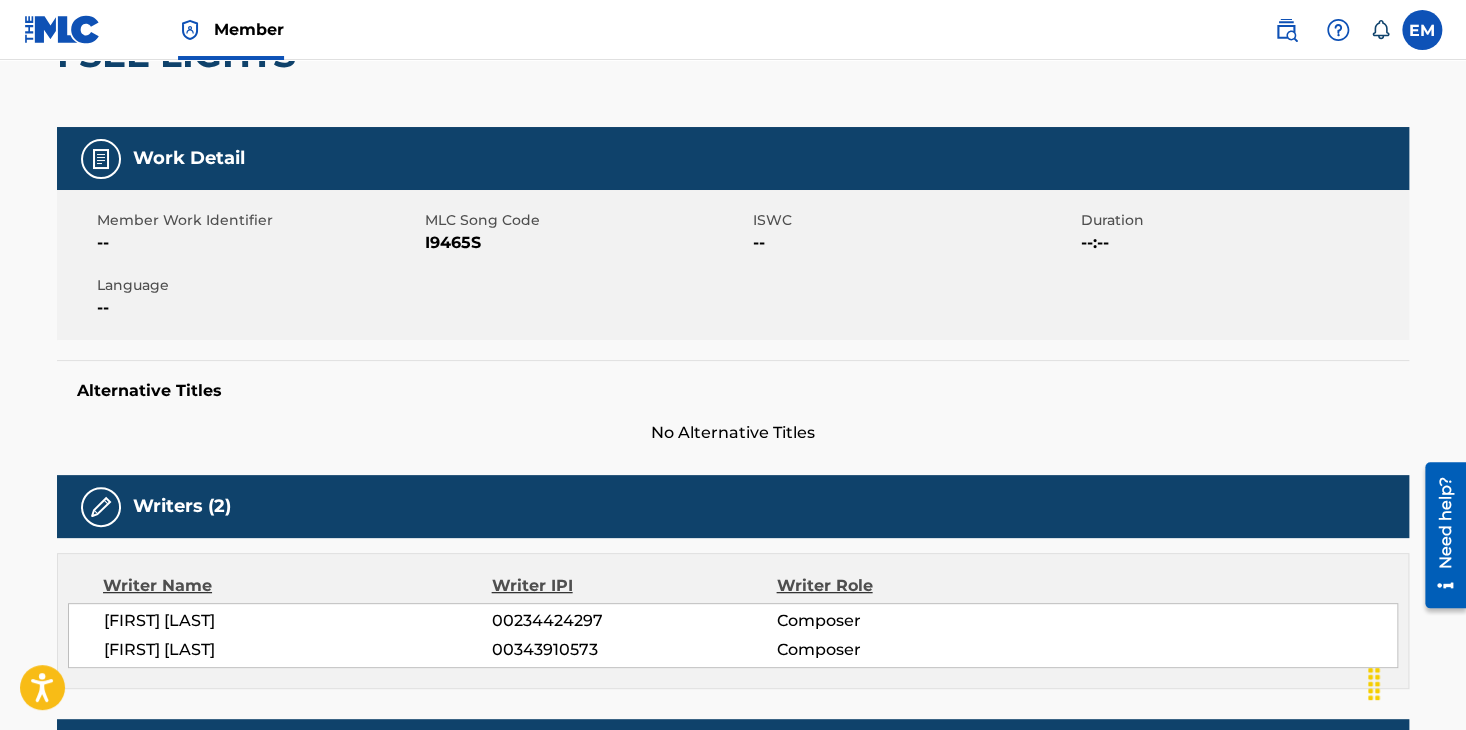 scroll, scrollTop: 0, scrollLeft: 0, axis: both 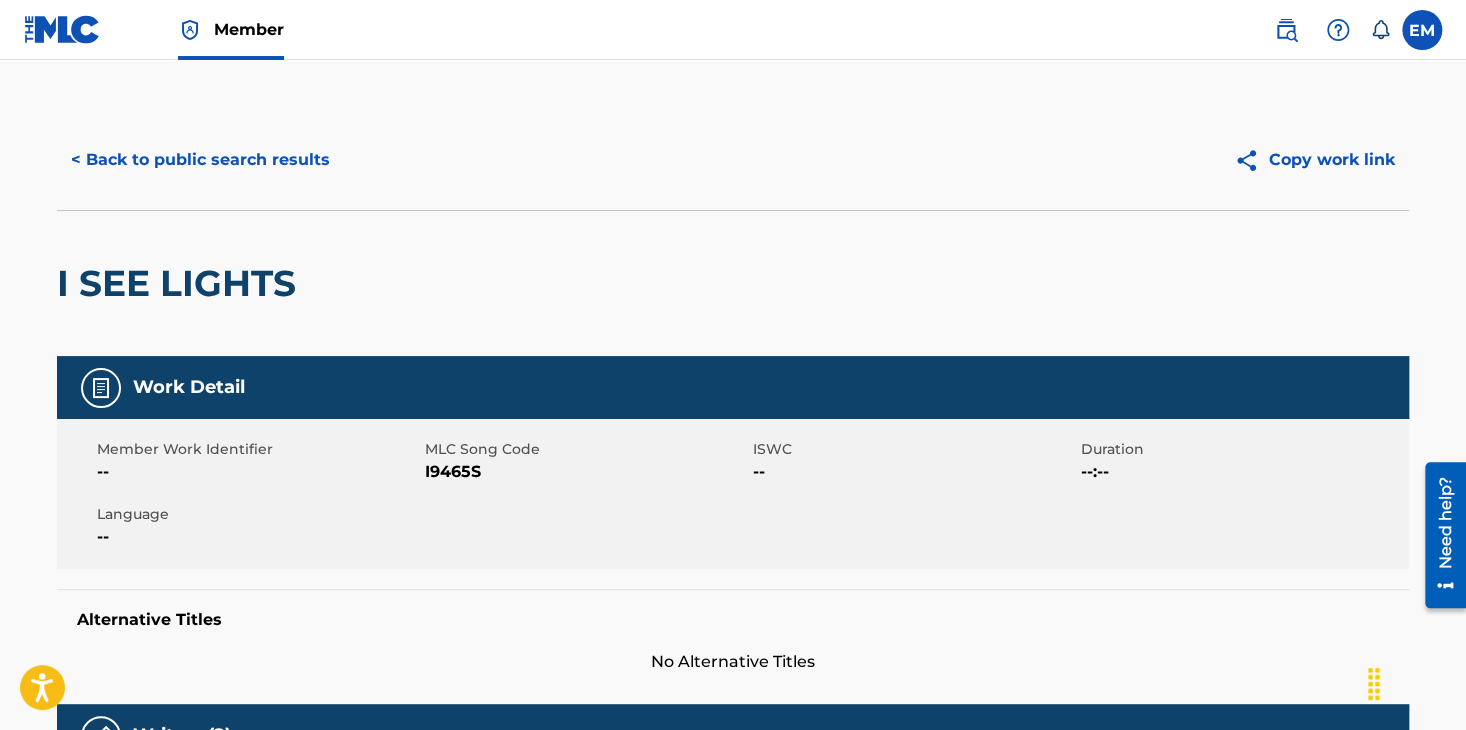 click on "< Back to public search results" at bounding box center [200, 160] 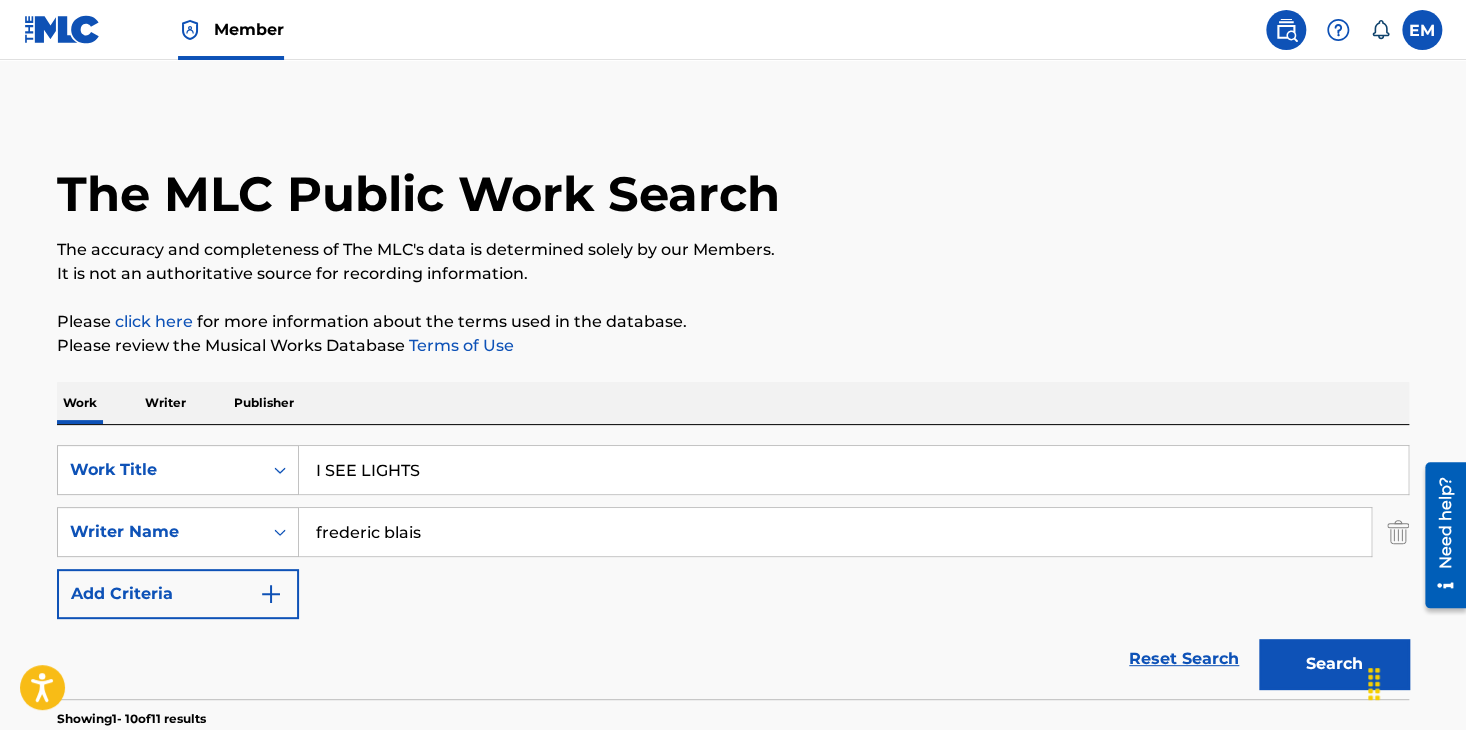 scroll, scrollTop: 372, scrollLeft: 0, axis: vertical 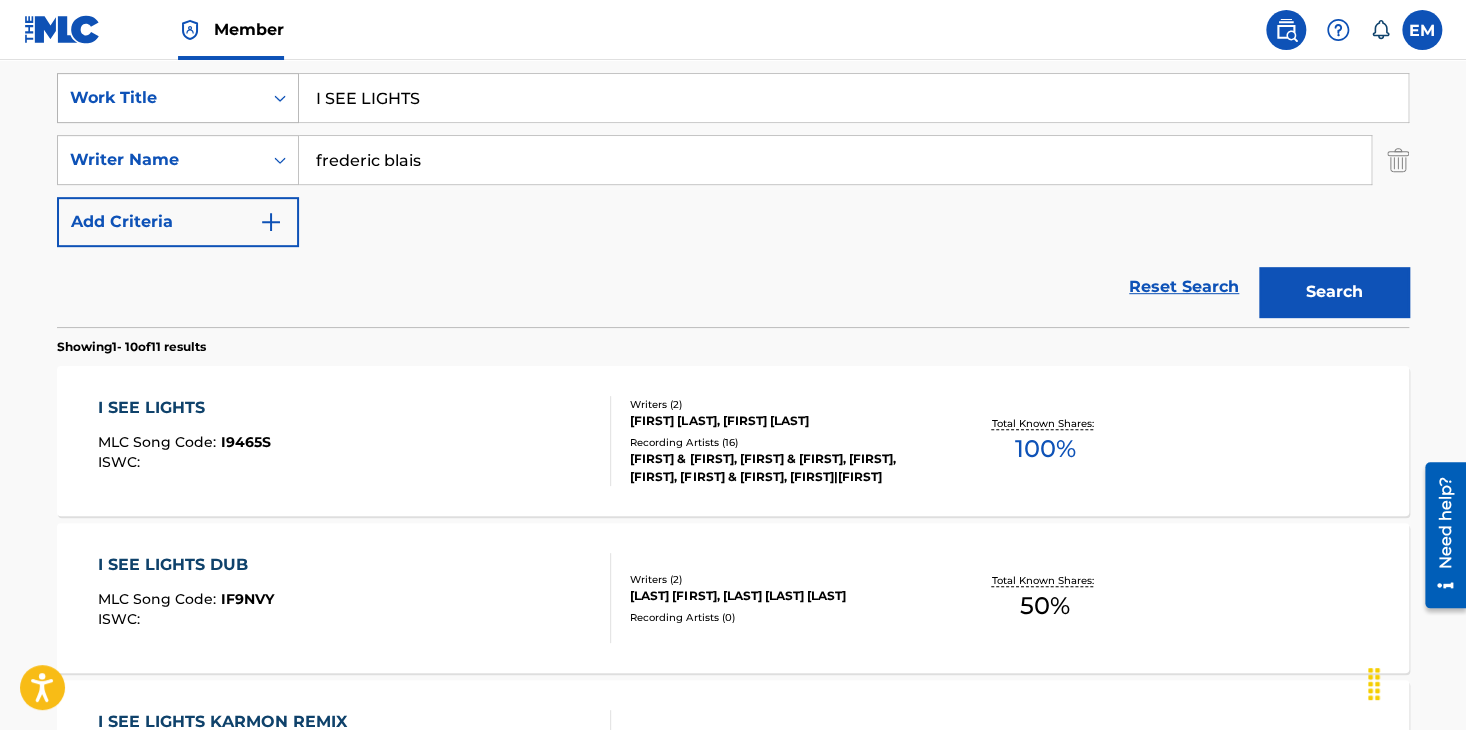 drag, startPoint x: 415, startPoint y: 104, endPoint x: 263, endPoint y: 95, distance: 152.26622 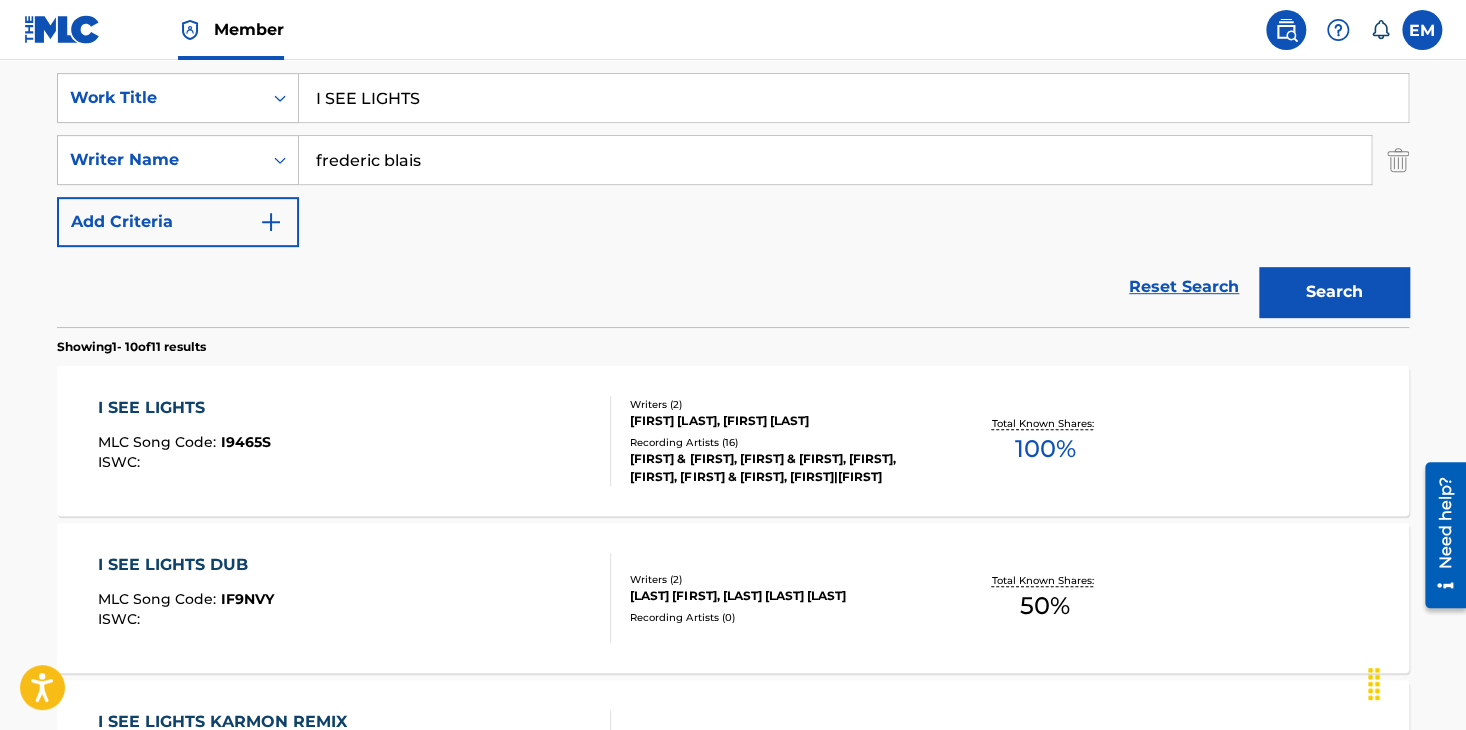 paste on "MAGINATION & DETERMINATION" 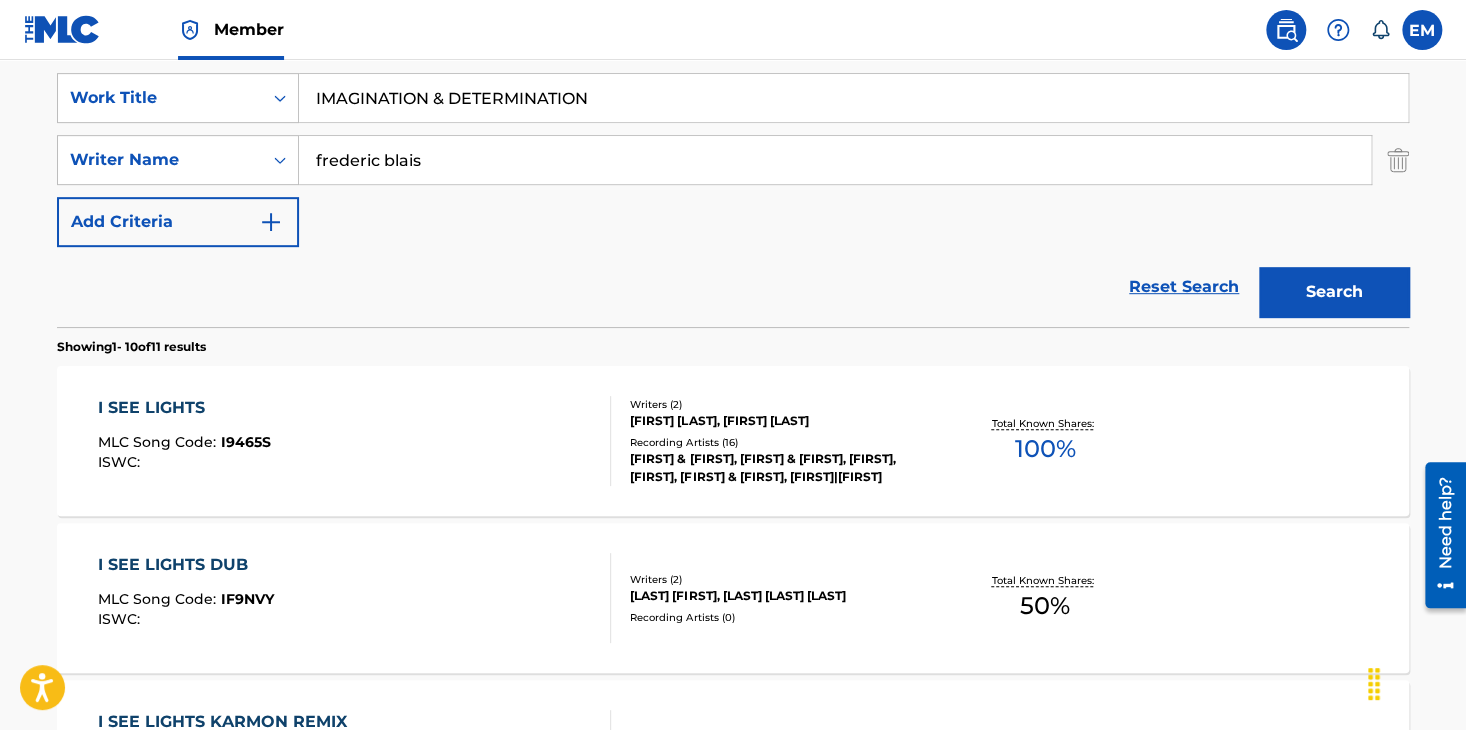 type on "IMAGINATION & DETERMINATION" 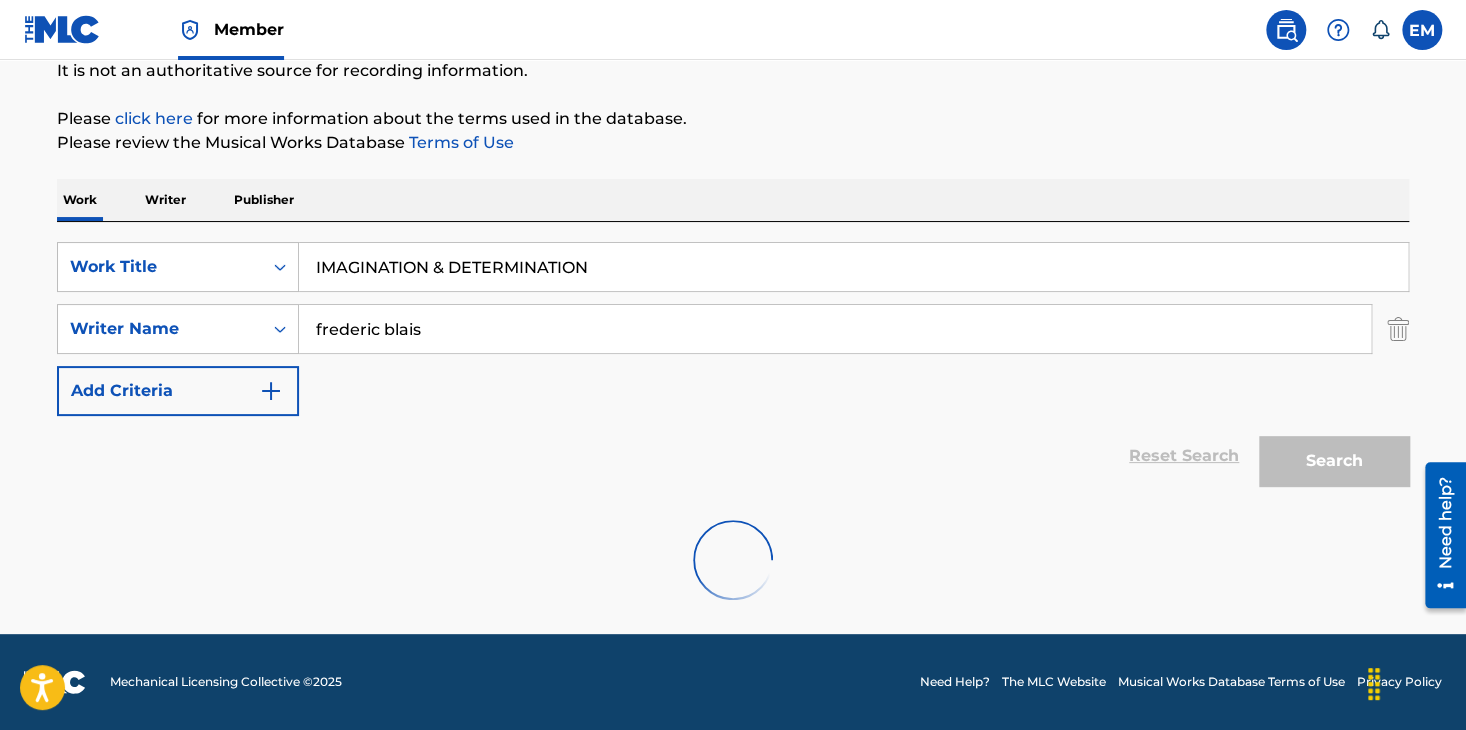 scroll, scrollTop: 372, scrollLeft: 0, axis: vertical 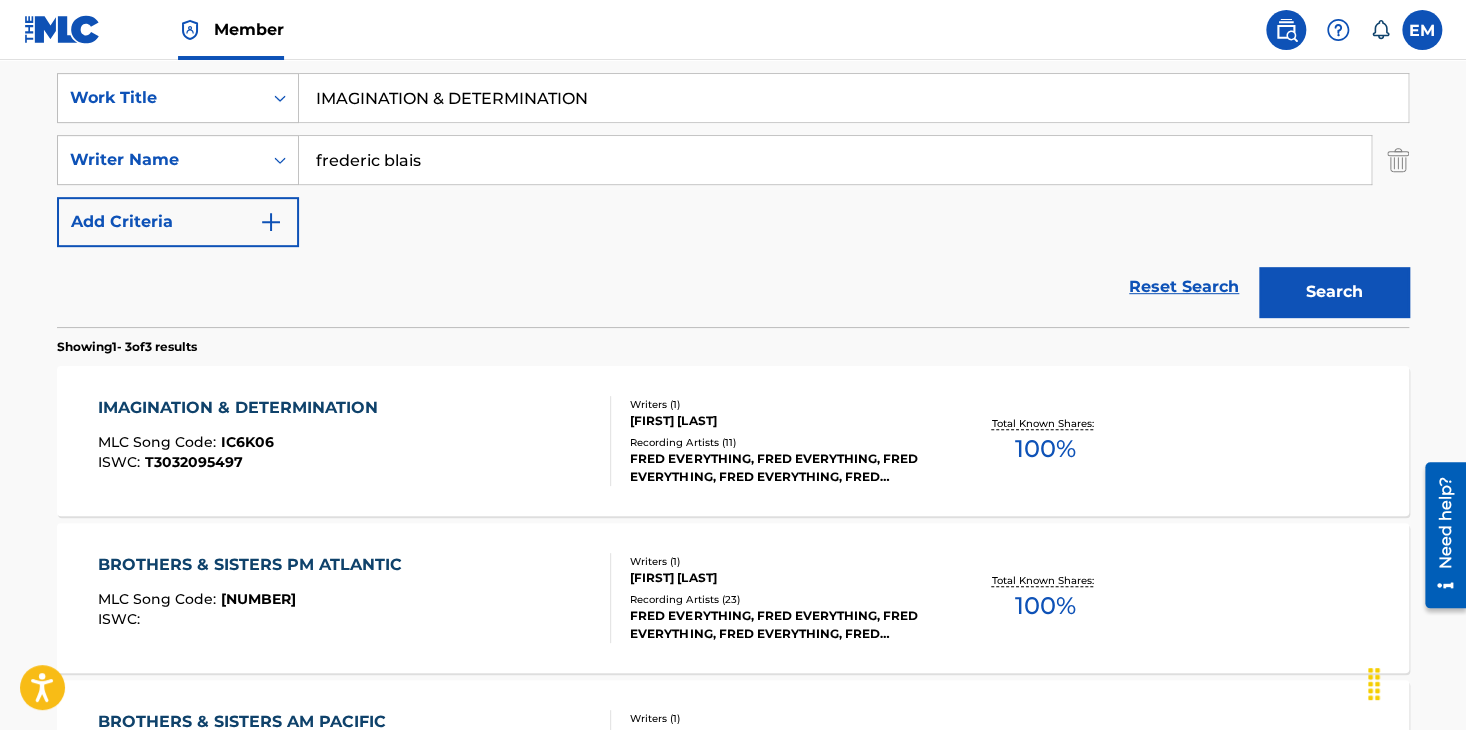 click on "IMAGINATION & DETERMINATION MLC Song Code : IC6K06 ISWC : T3032095497" at bounding box center [355, 441] 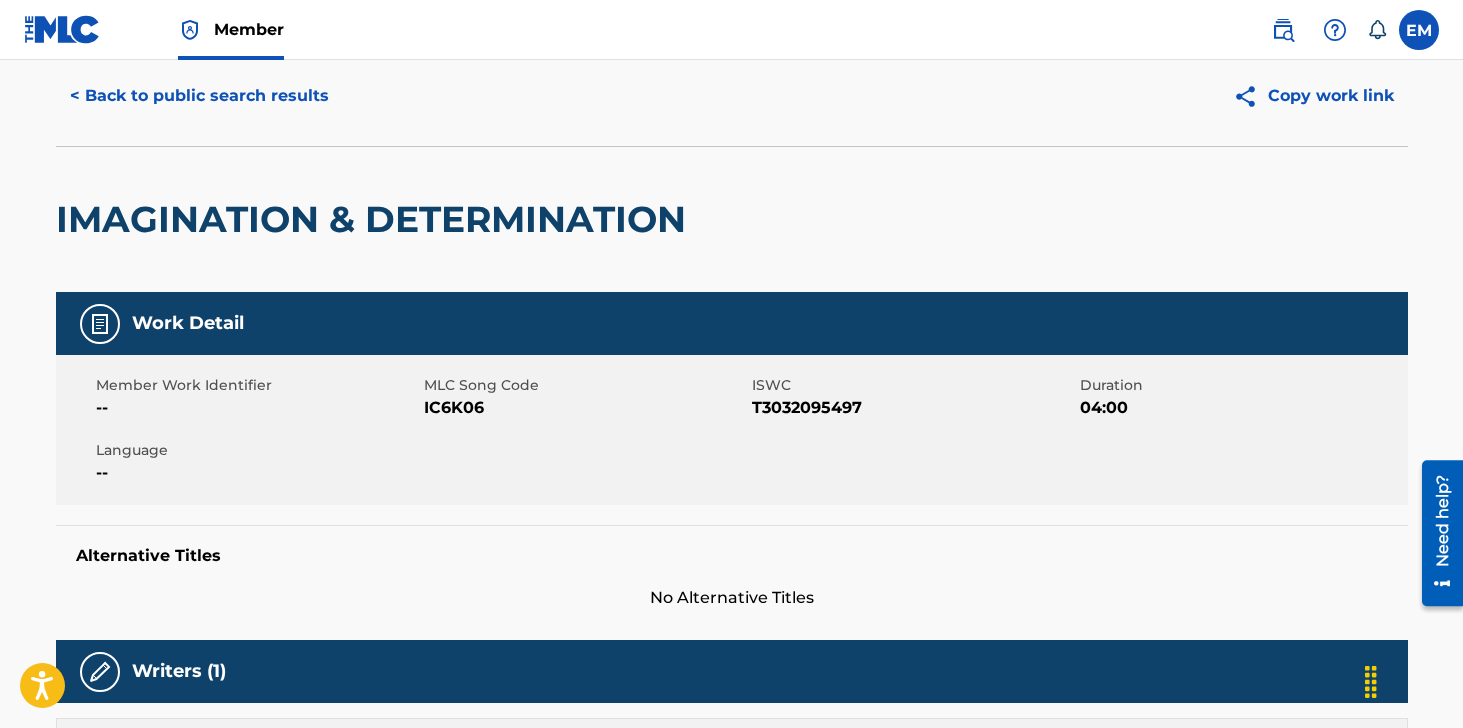 scroll, scrollTop: 0, scrollLeft: 0, axis: both 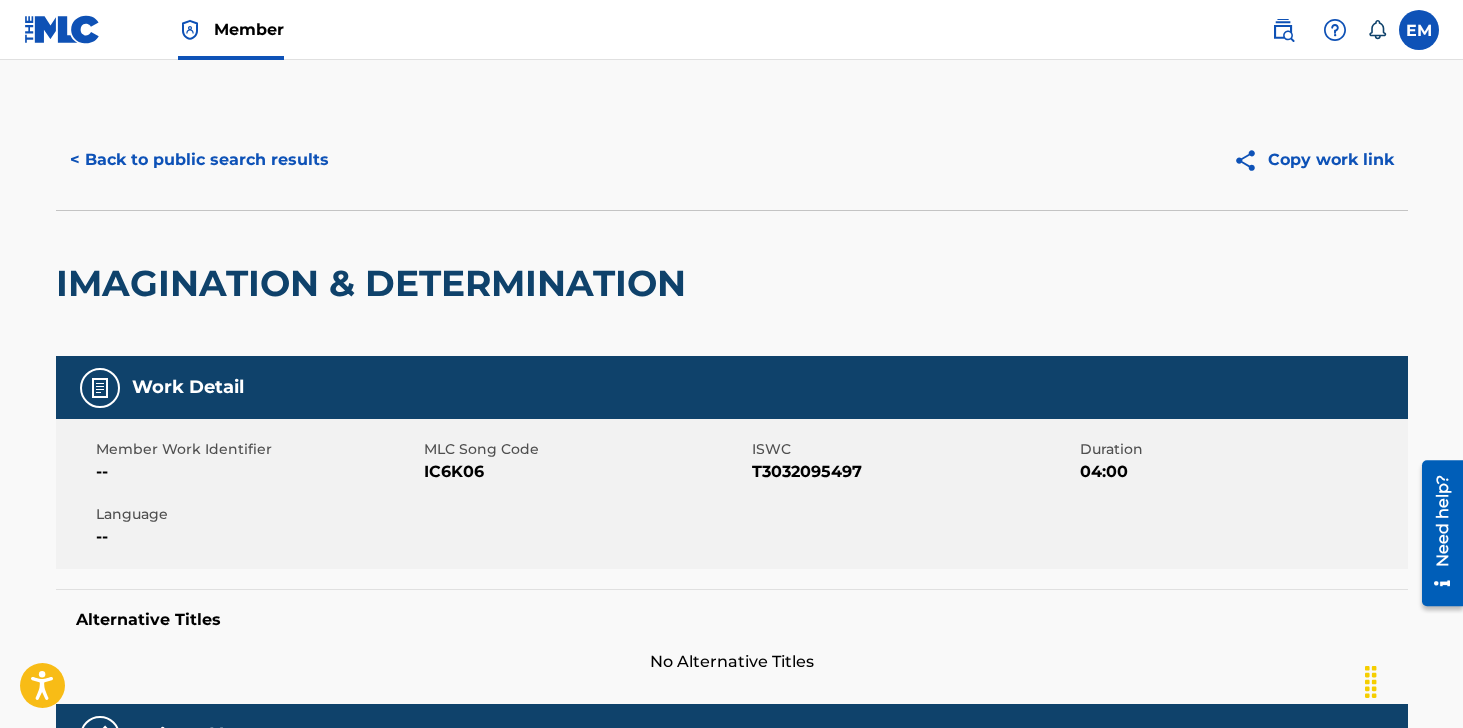 click on "IC6K06" at bounding box center [585, 472] 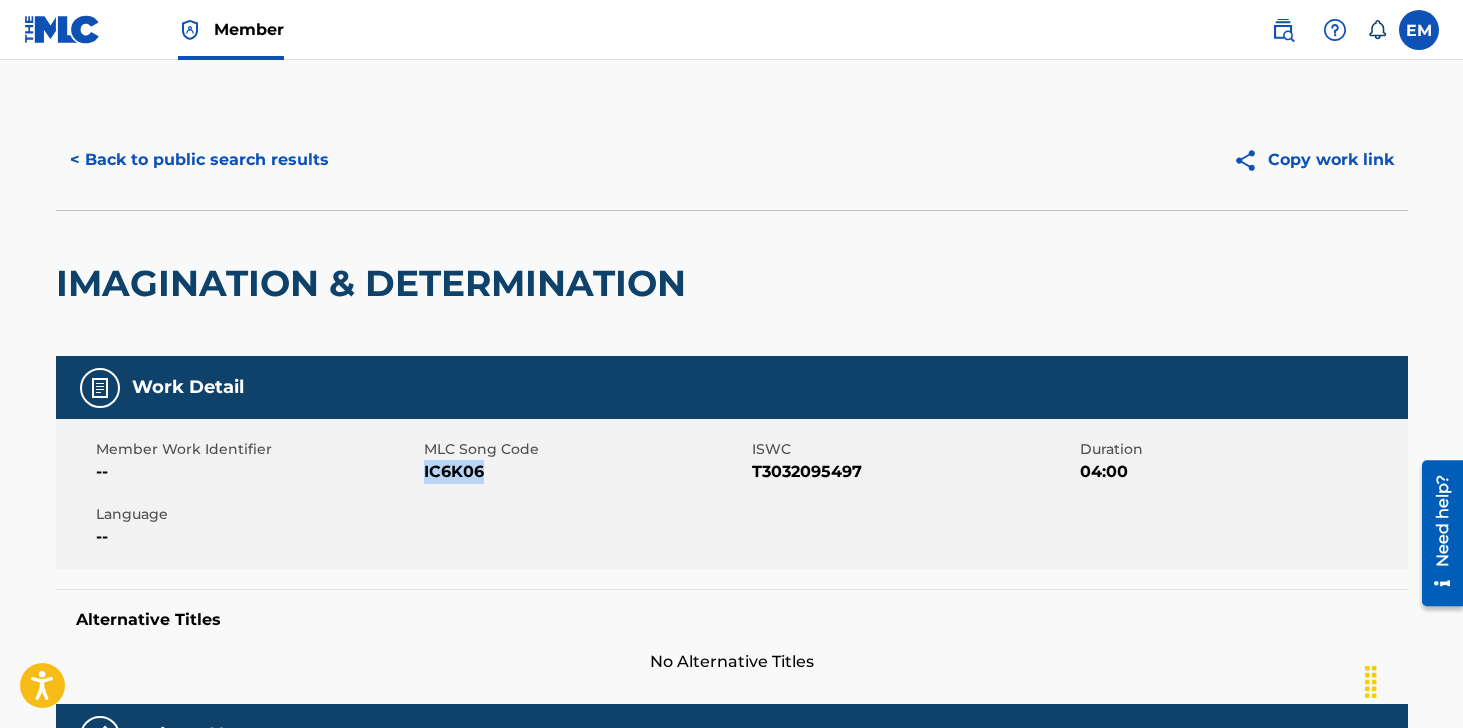 click on "IC6K06" at bounding box center (585, 472) 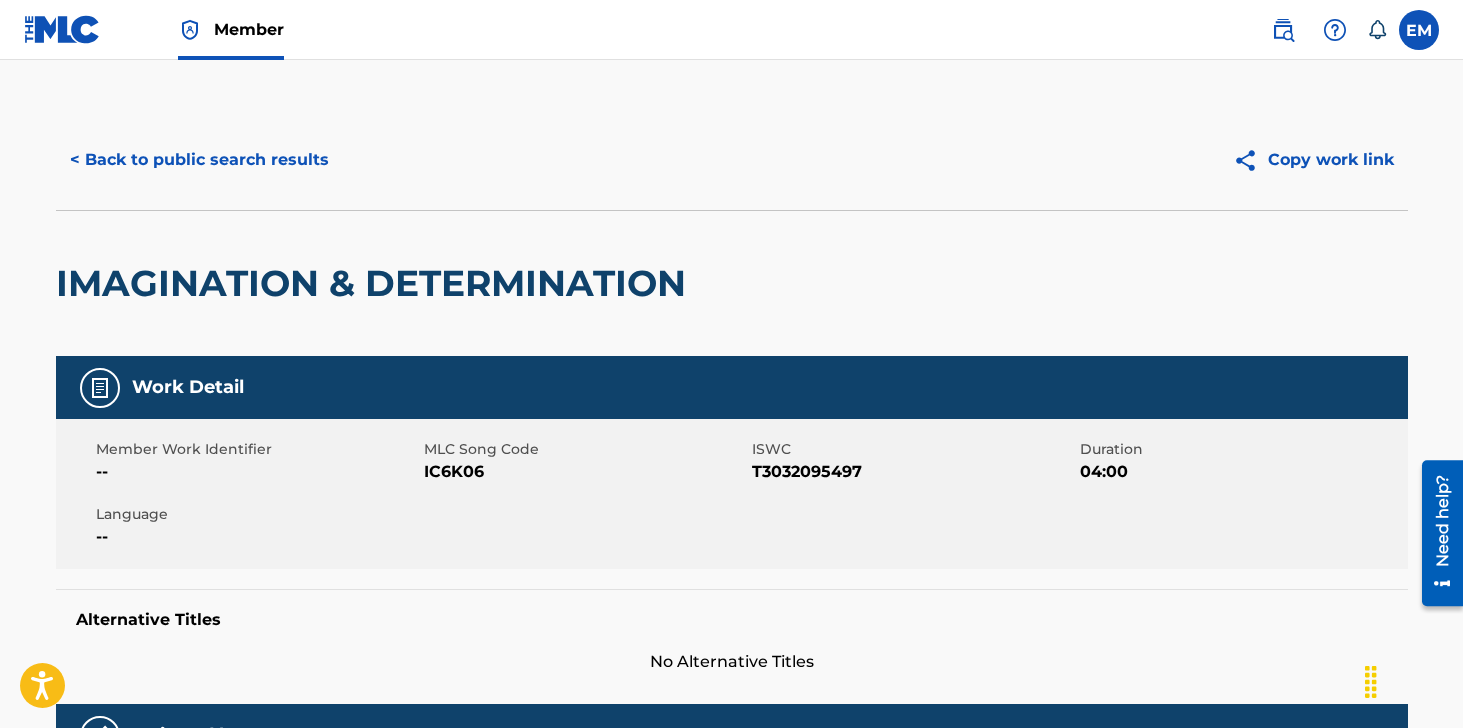 drag, startPoint x: 108, startPoint y: 132, endPoint x: 150, endPoint y: 147, distance: 44.598206 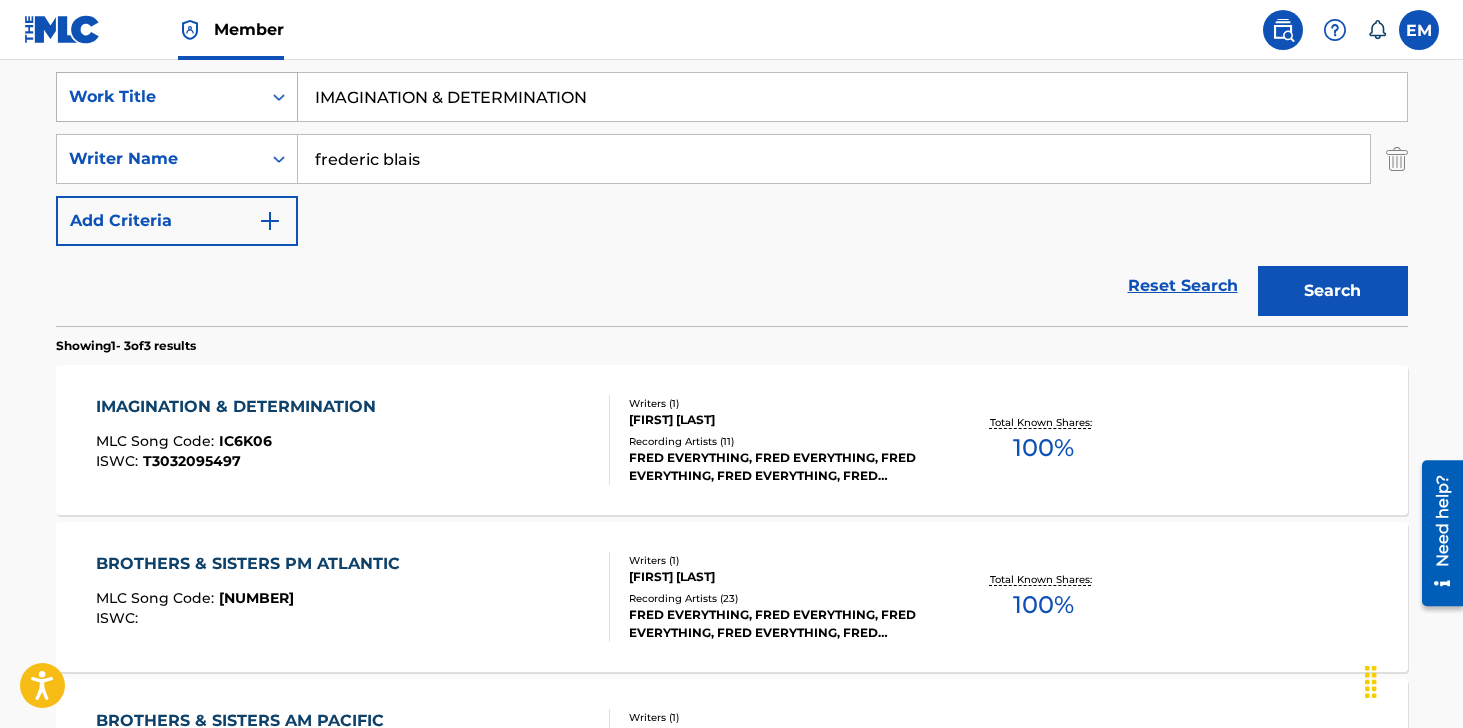 drag, startPoint x: 608, startPoint y: 104, endPoint x: 235, endPoint y: 111, distance: 373.06567 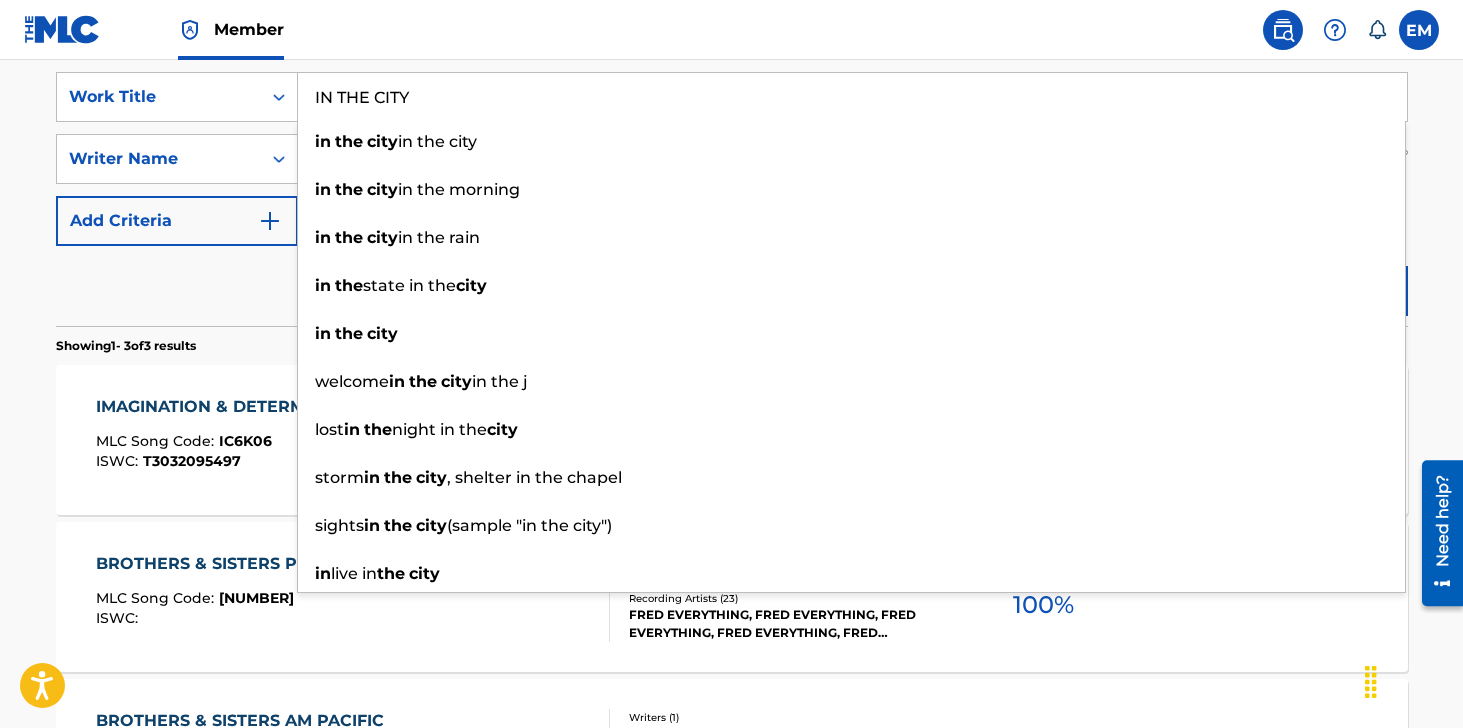 type on "IN THE CITY" 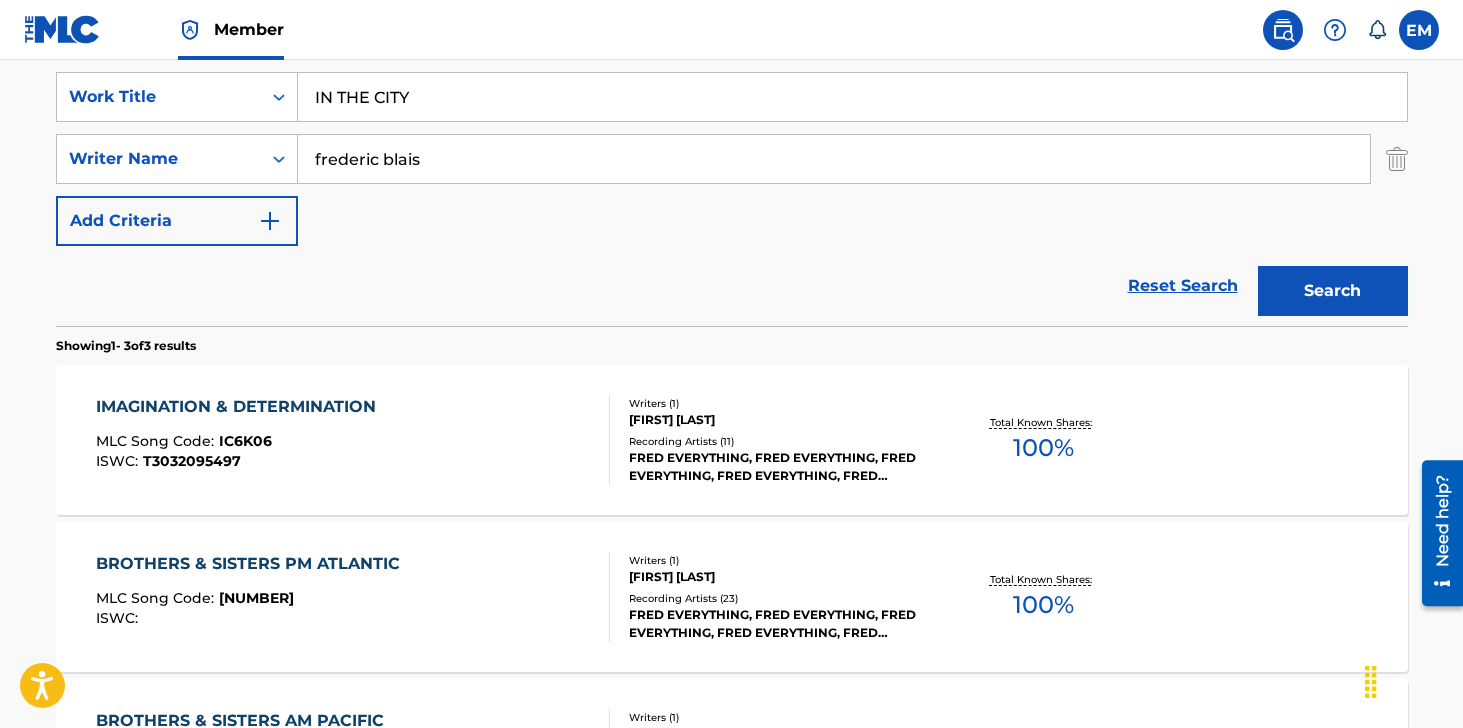 click on "Search" at bounding box center (1333, 291) 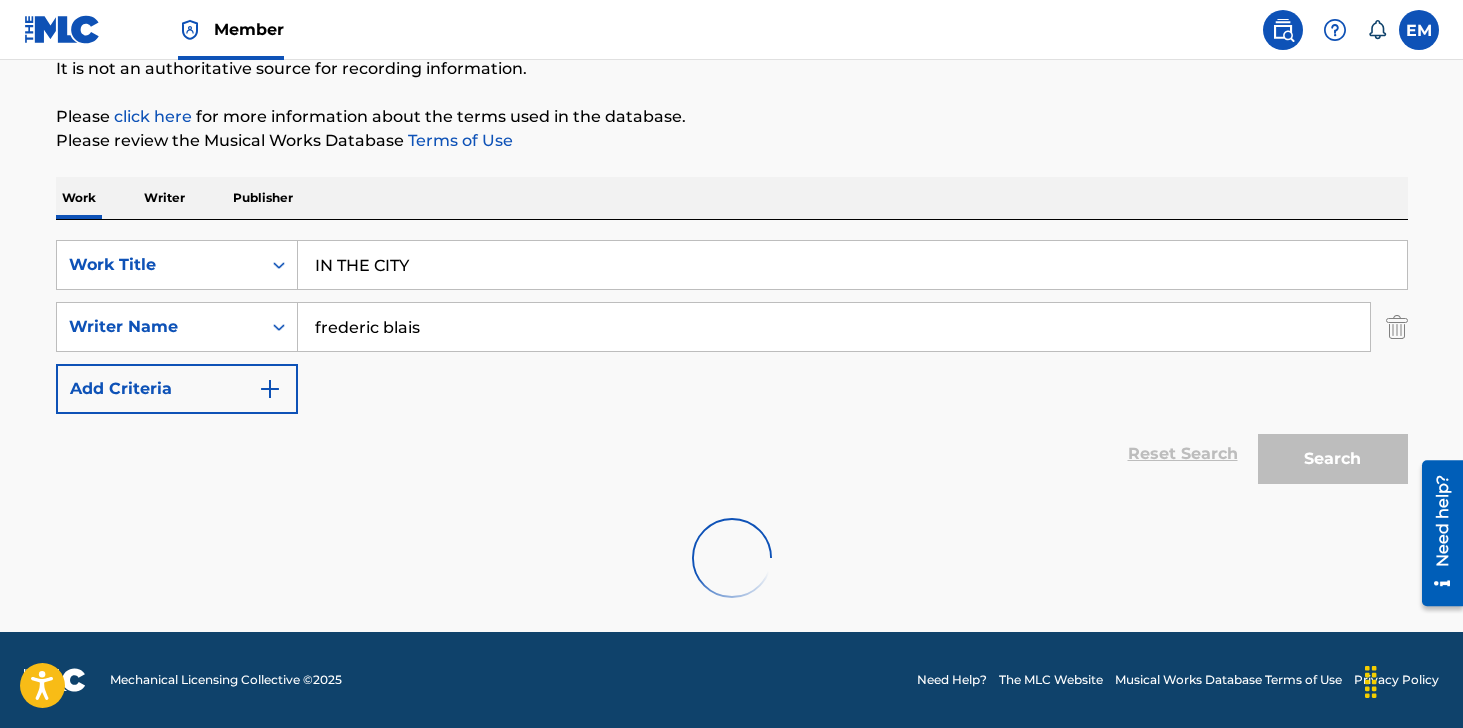 scroll, scrollTop: 373, scrollLeft: 0, axis: vertical 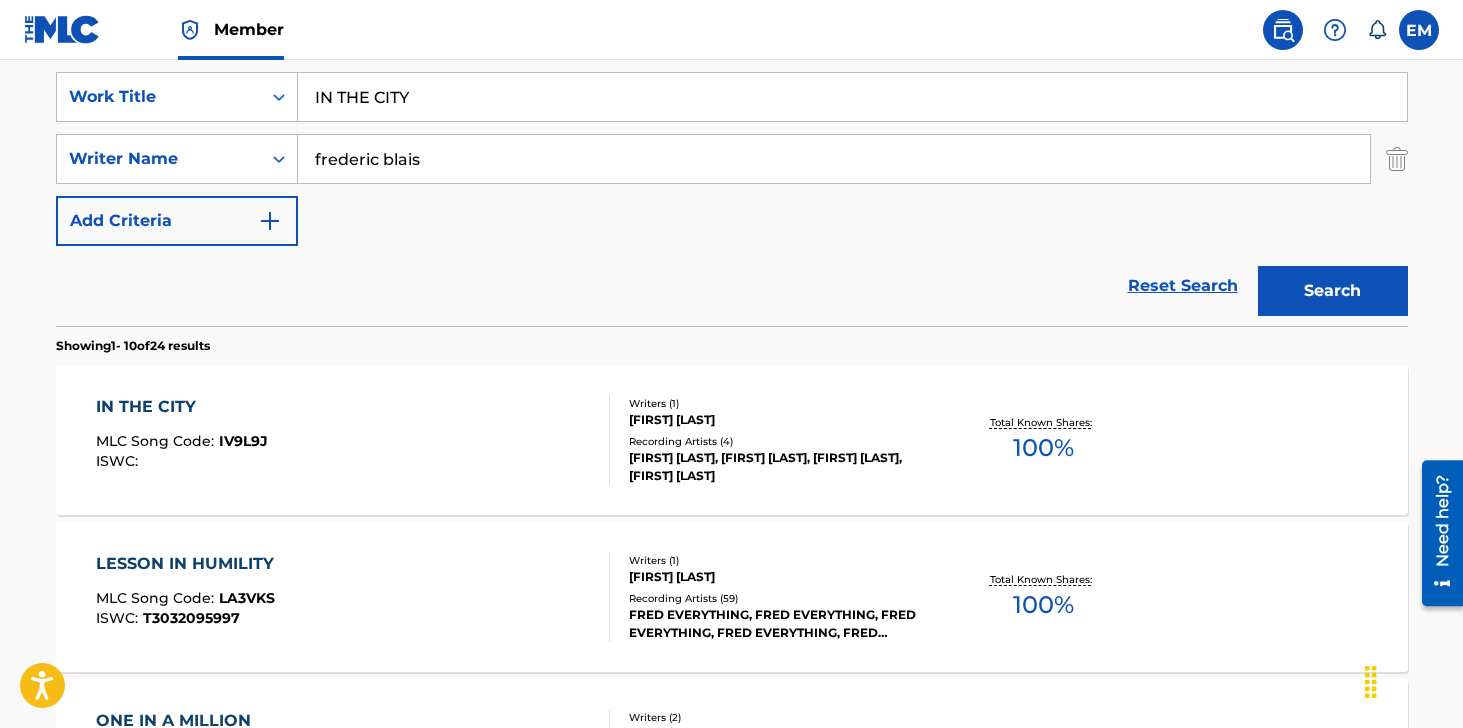 click on "IN THE CITY MLC Song Code : IV9L9J ISWC :" at bounding box center [353, 440] 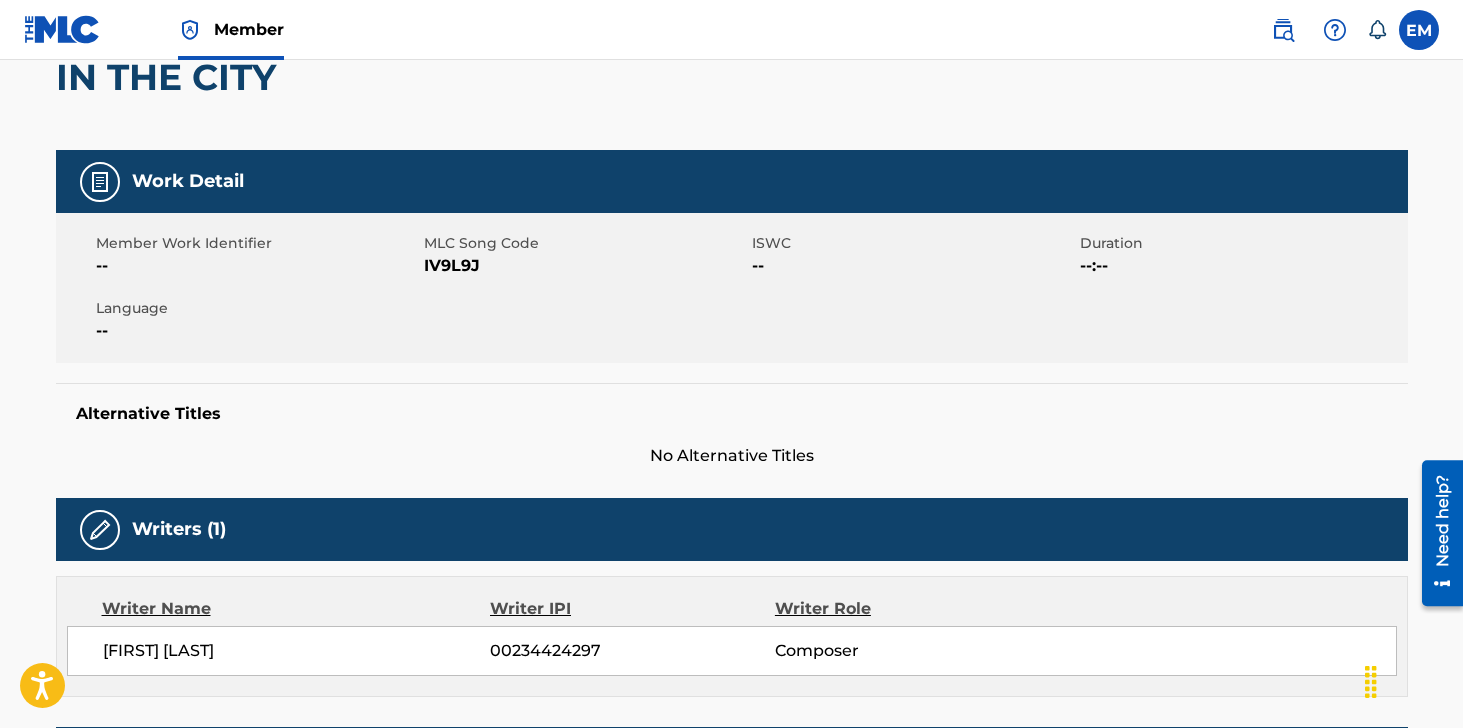 scroll, scrollTop: 200, scrollLeft: 0, axis: vertical 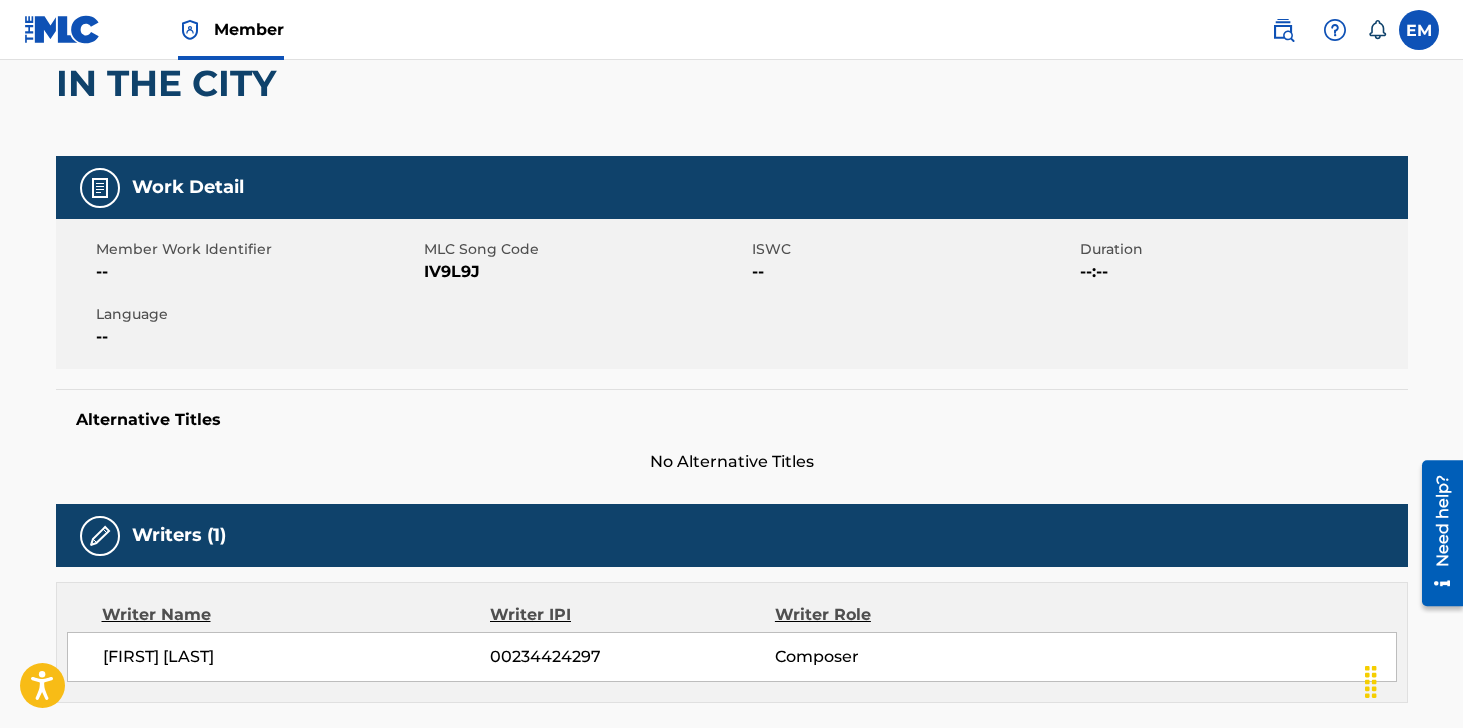 click on "IV9L9J" at bounding box center (585, 272) 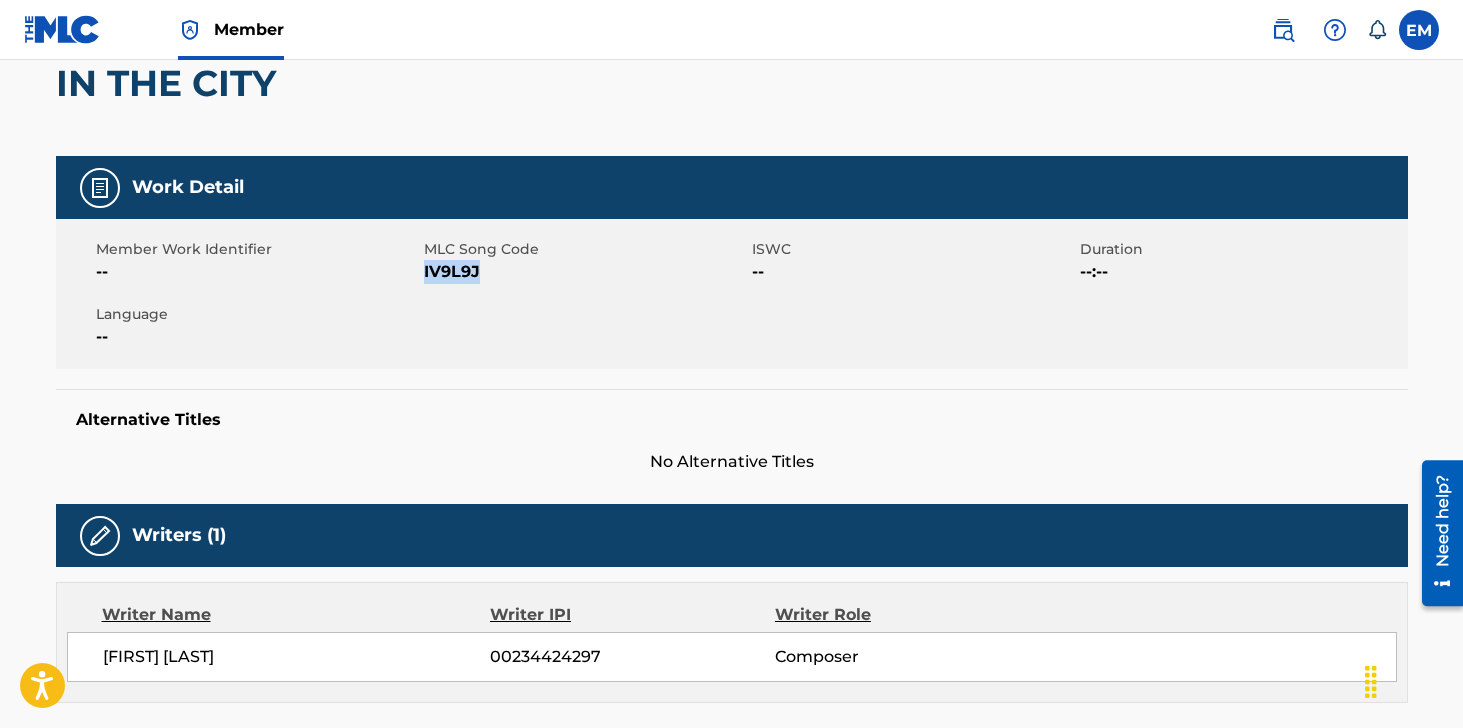 click on "IV9L9J" at bounding box center [585, 272] 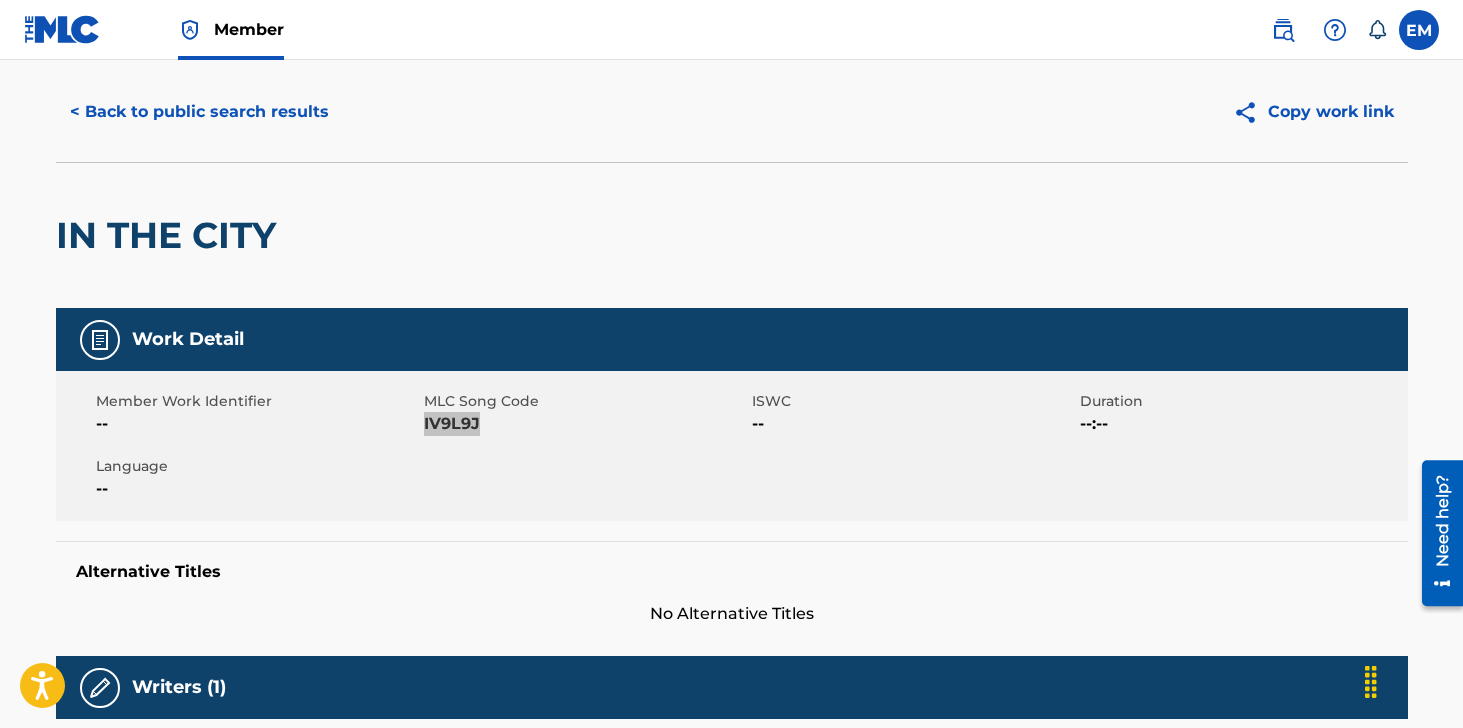 scroll, scrollTop: 0, scrollLeft: 0, axis: both 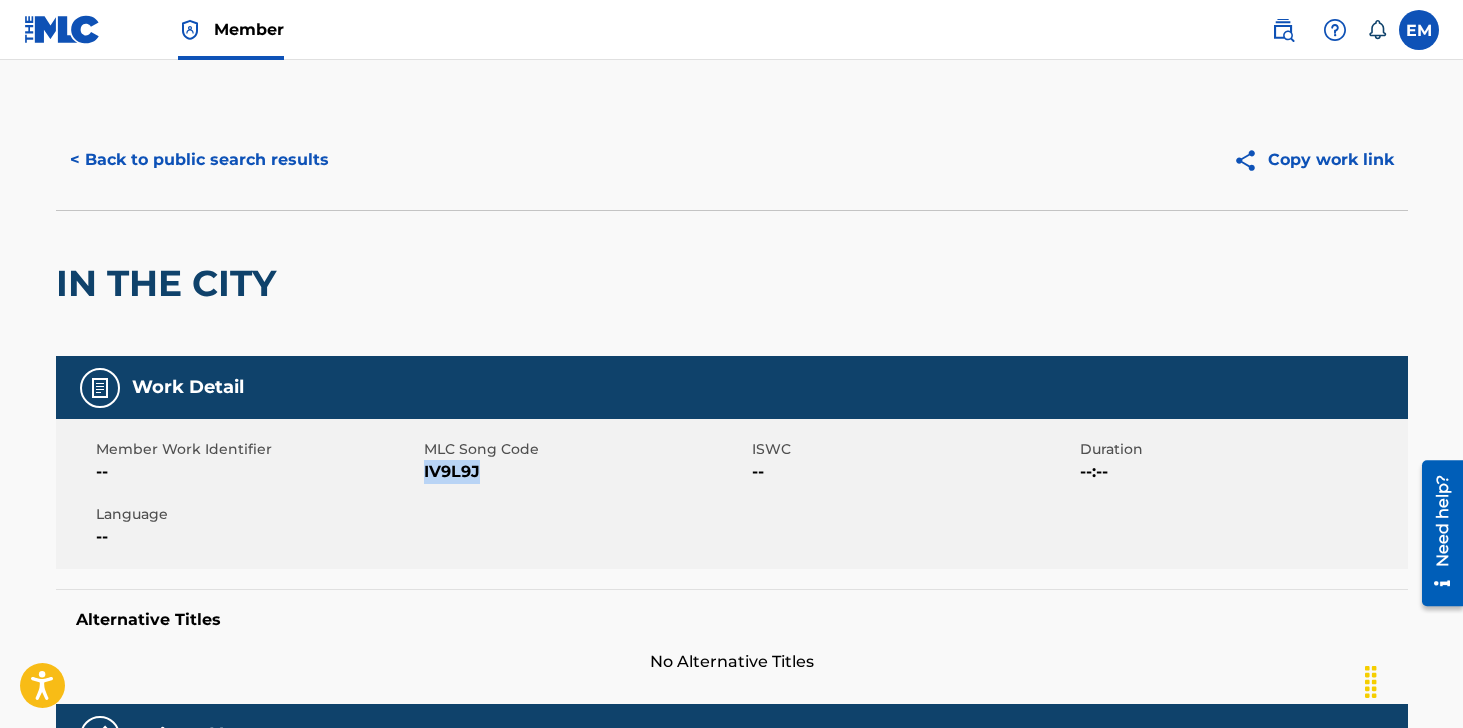 click on "< Back to public search results" at bounding box center (199, 160) 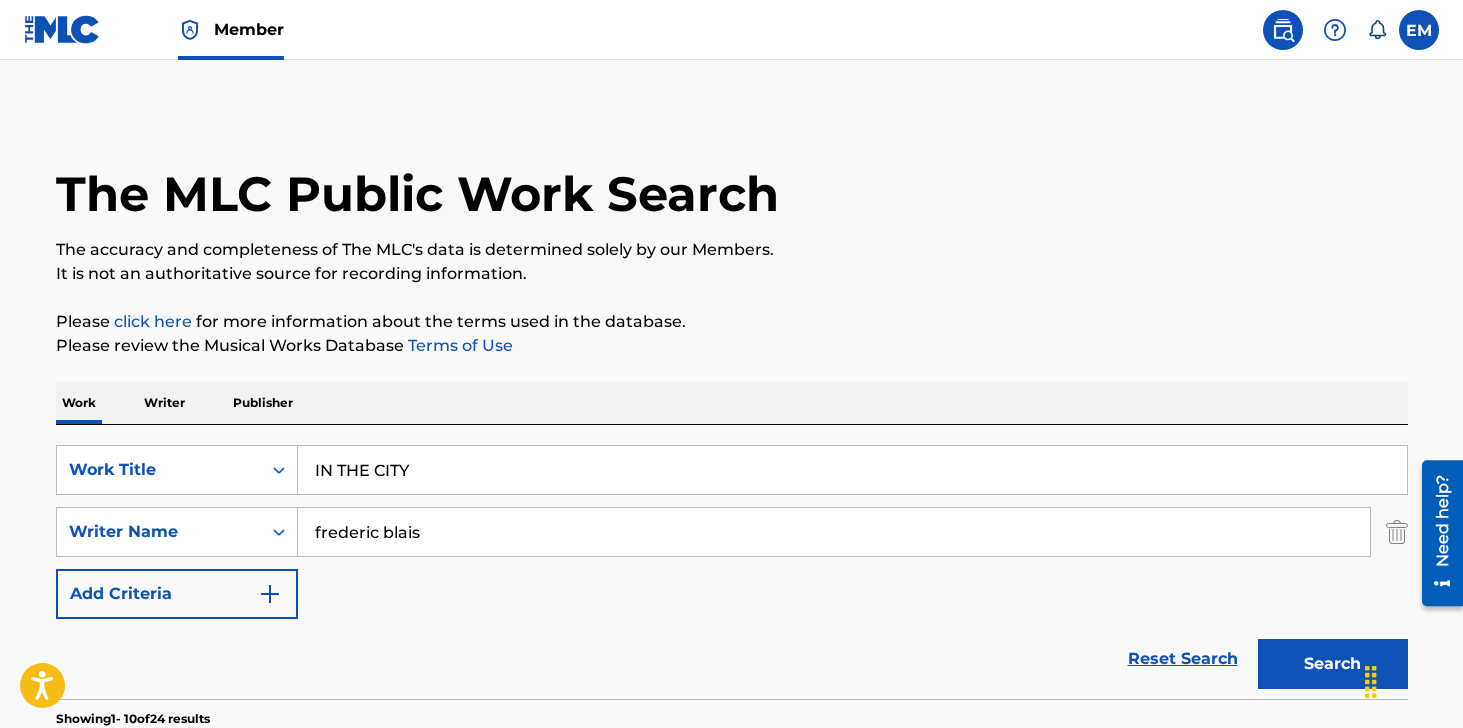 scroll, scrollTop: 373, scrollLeft: 0, axis: vertical 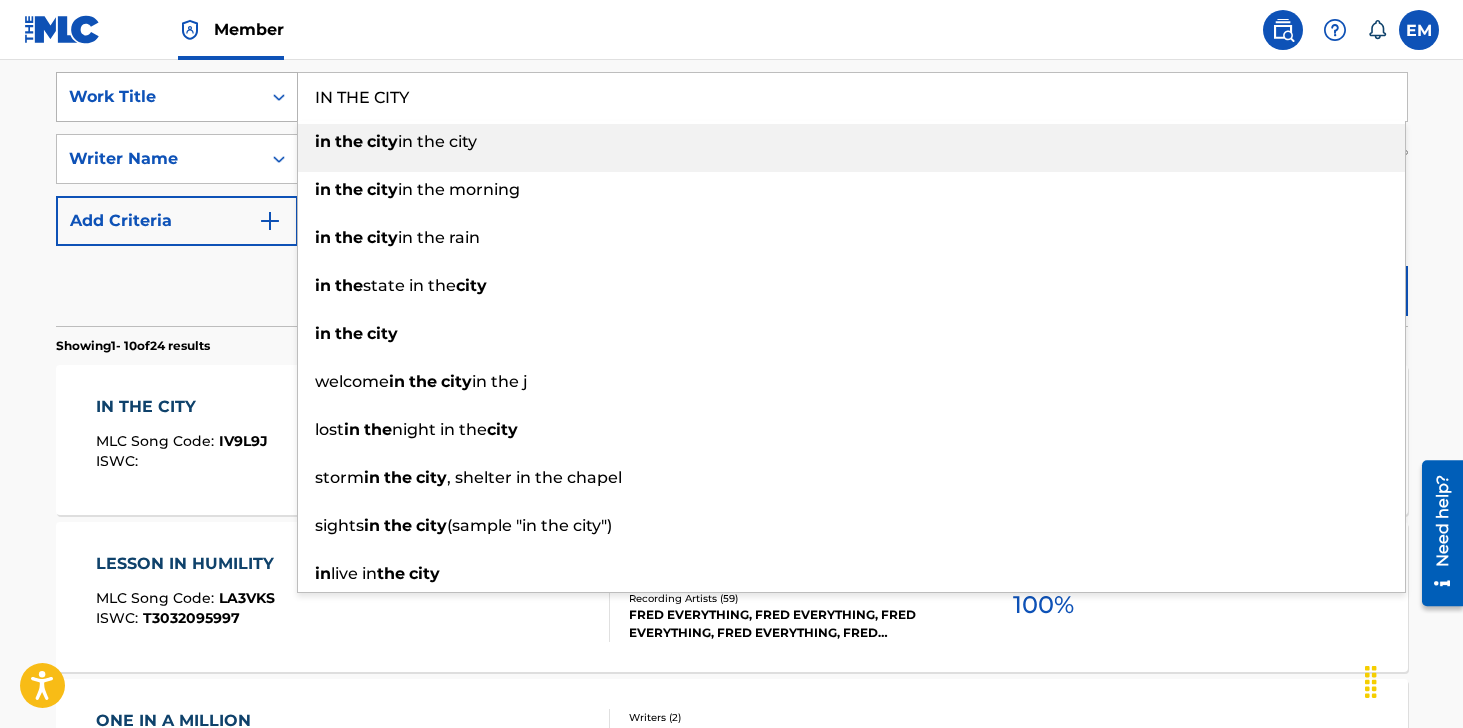 drag, startPoint x: 510, startPoint y: 92, endPoint x: 273, endPoint y: 109, distance: 237.60892 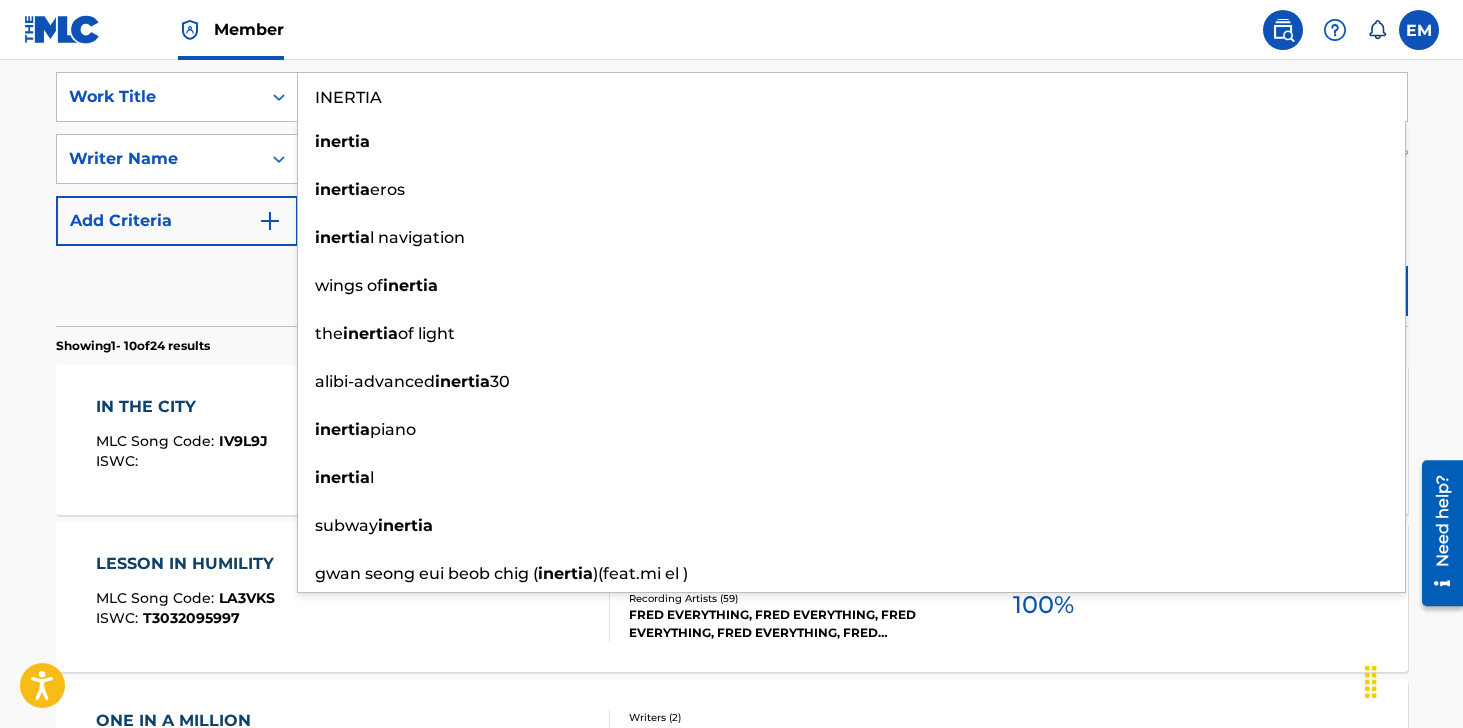 type on "INERTIA" 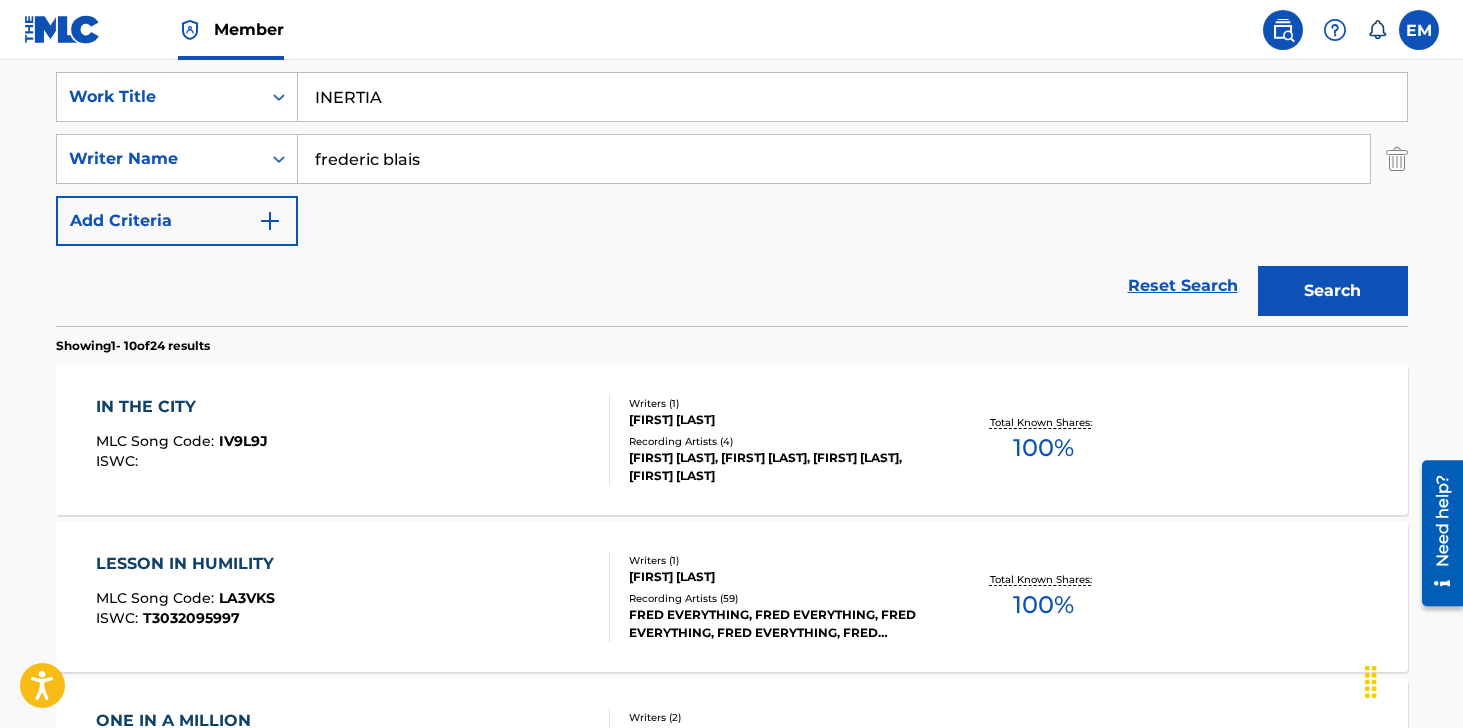 click on "Search" at bounding box center [1333, 291] 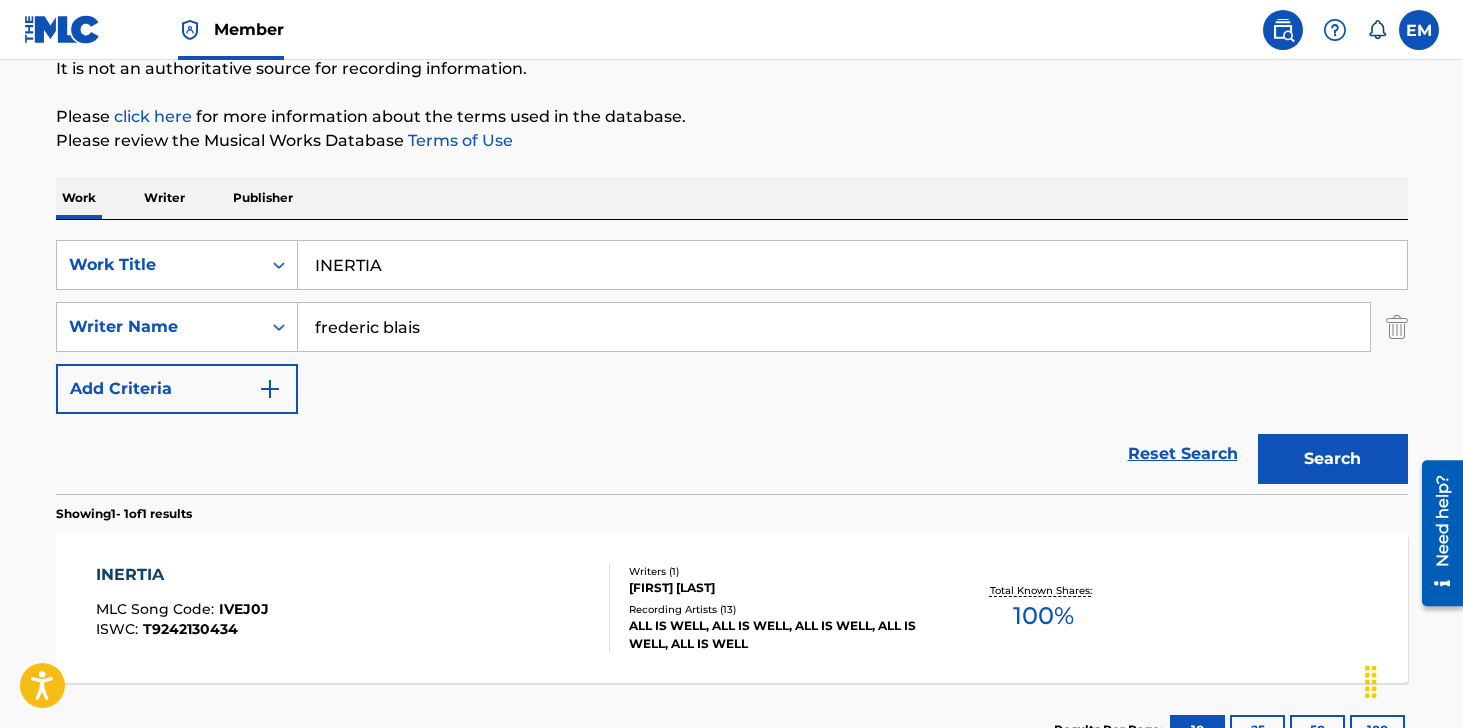 scroll, scrollTop: 360, scrollLeft: 0, axis: vertical 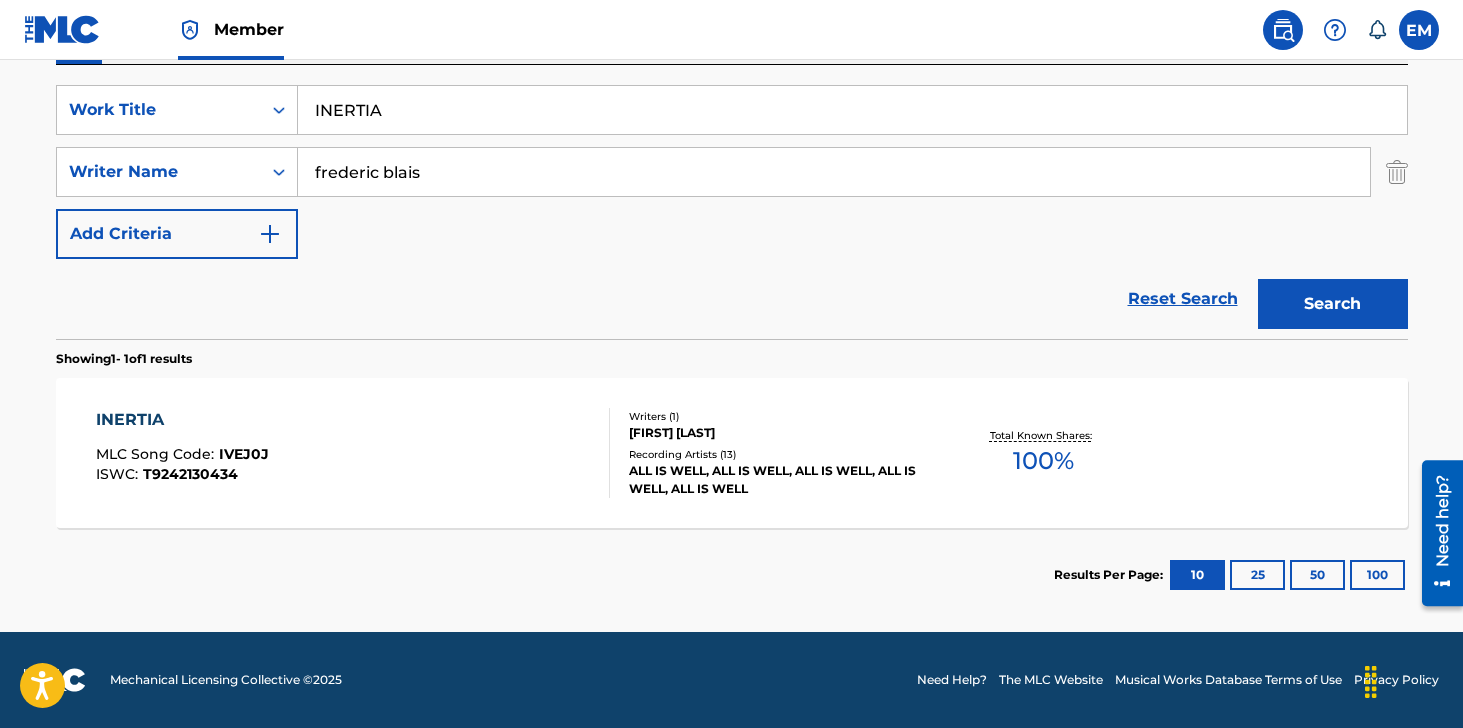 click on "INERTIA MLC Song Code : IVEJ0J ISWC : T9242130434" at bounding box center (353, 453) 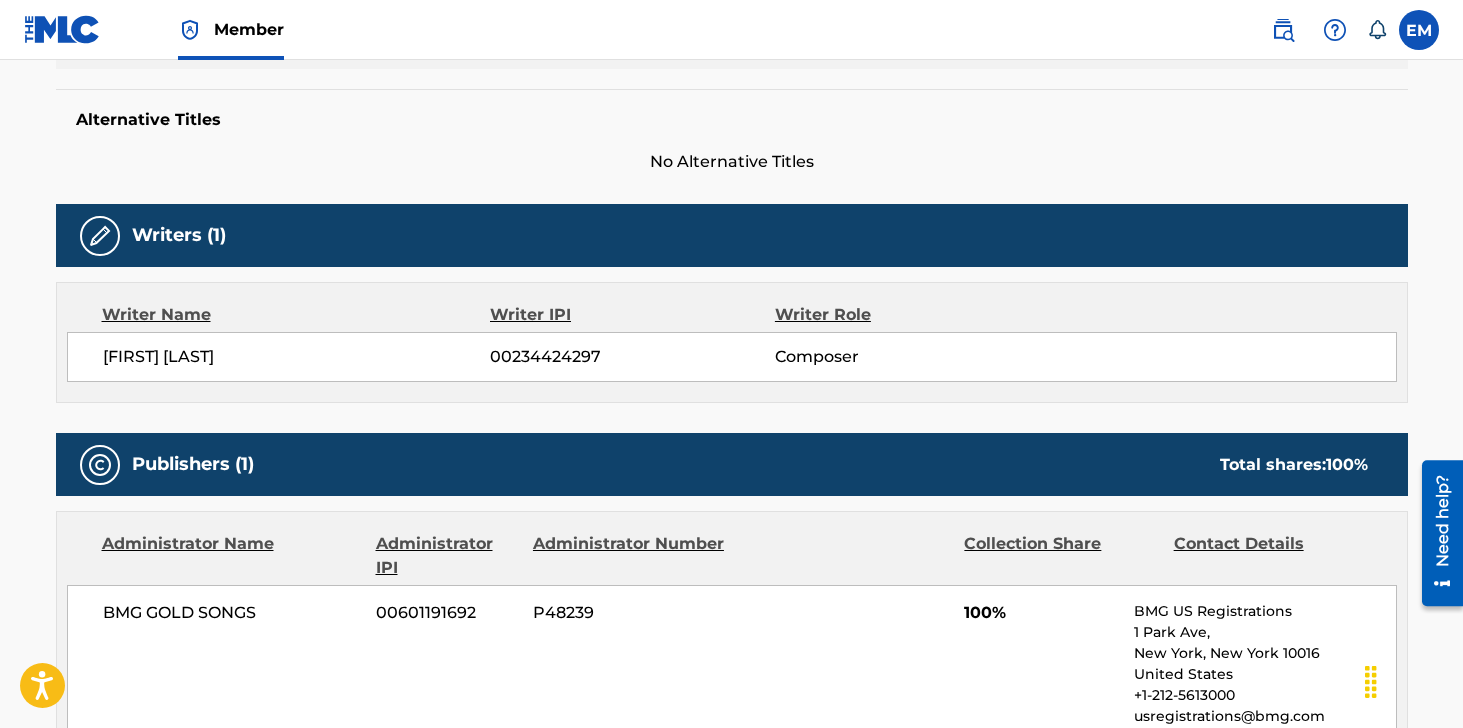 scroll, scrollTop: 200, scrollLeft: 0, axis: vertical 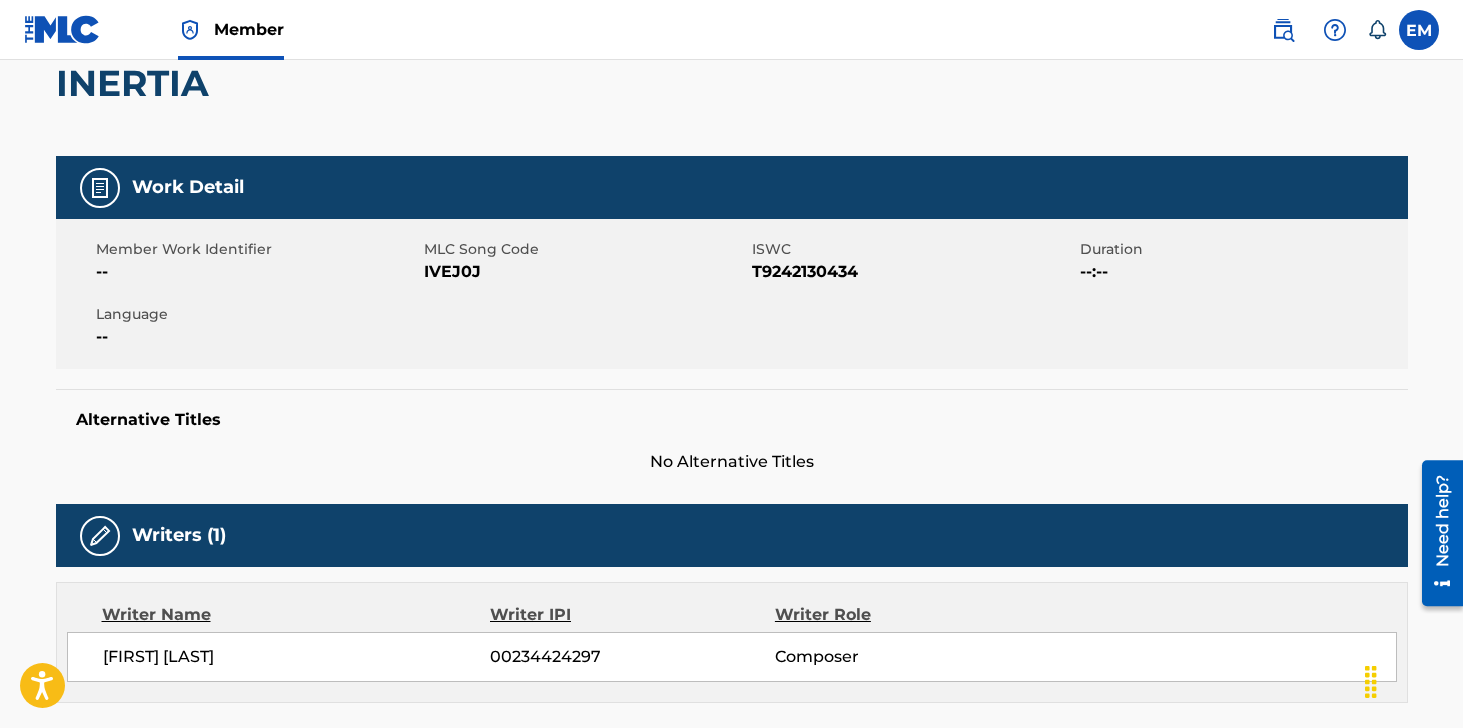 click on "IVEJ0J" at bounding box center [585, 272] 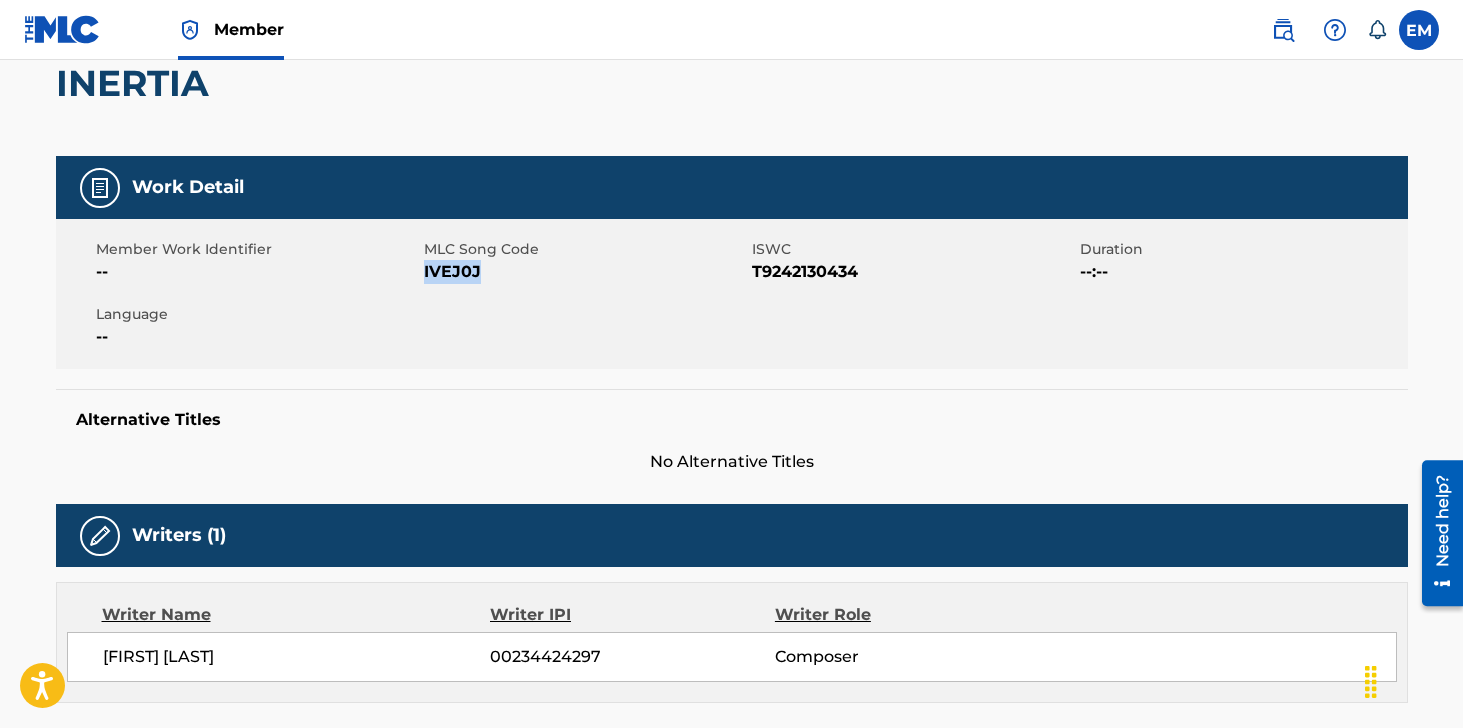click on "IVEJ0J" at bounding box center (585, 272) 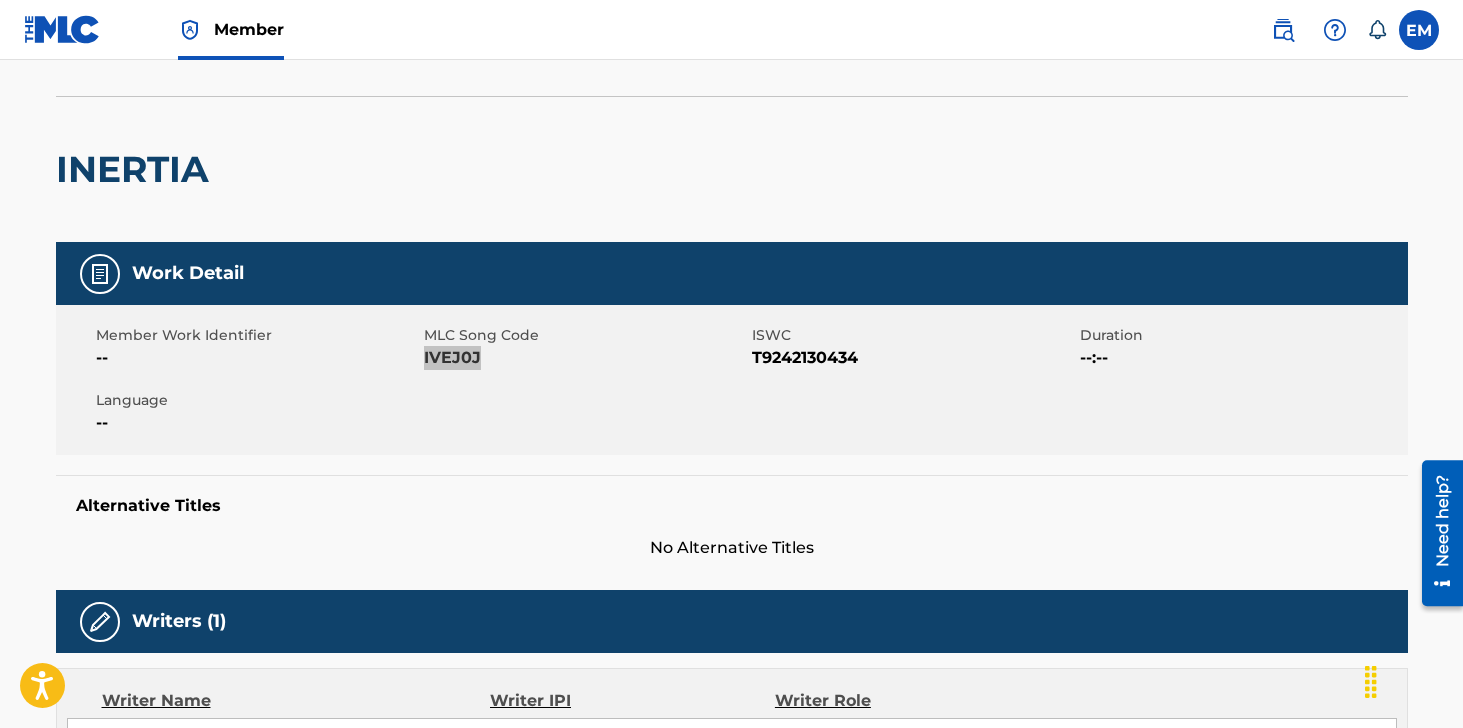 scroll, scrollTop: 0, scrollLeft: 0, axis: both 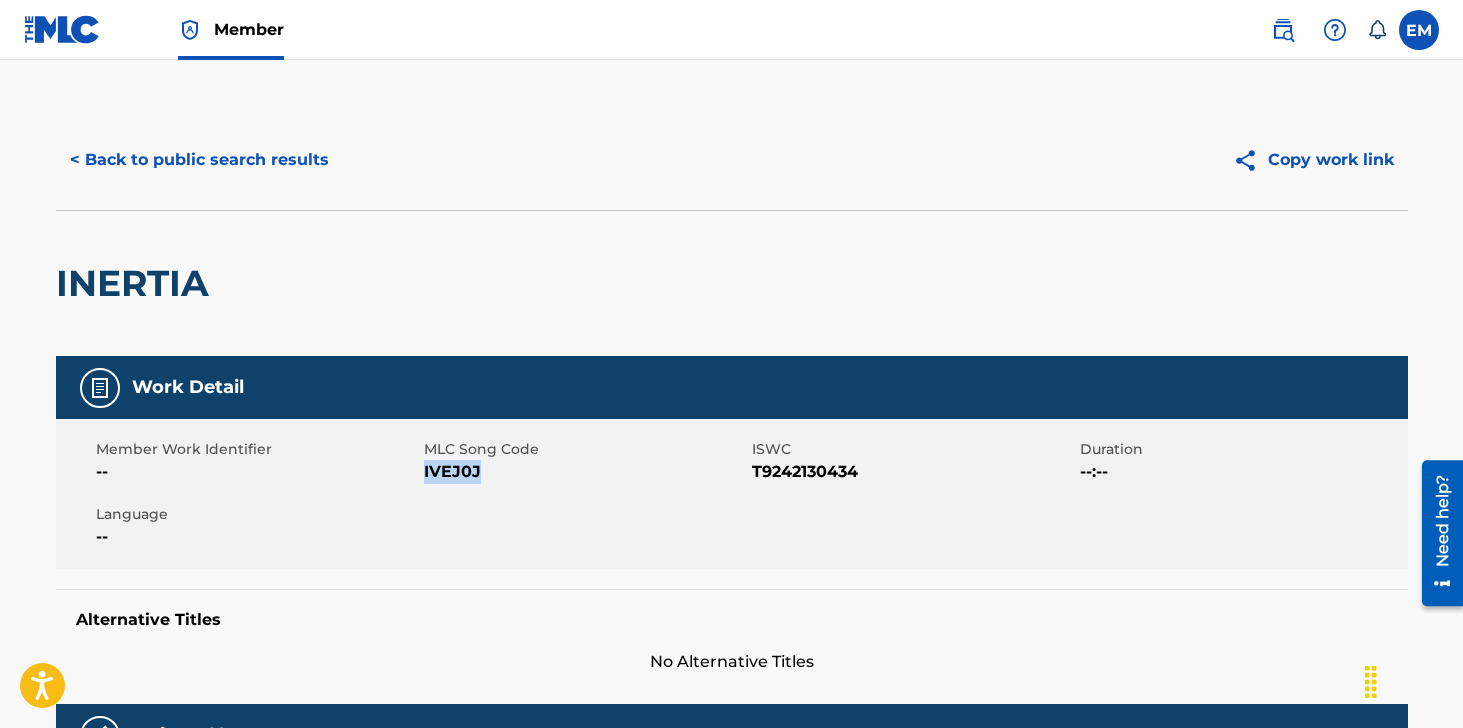 click on "< Back to public search results" at bounding box center [199, 160] 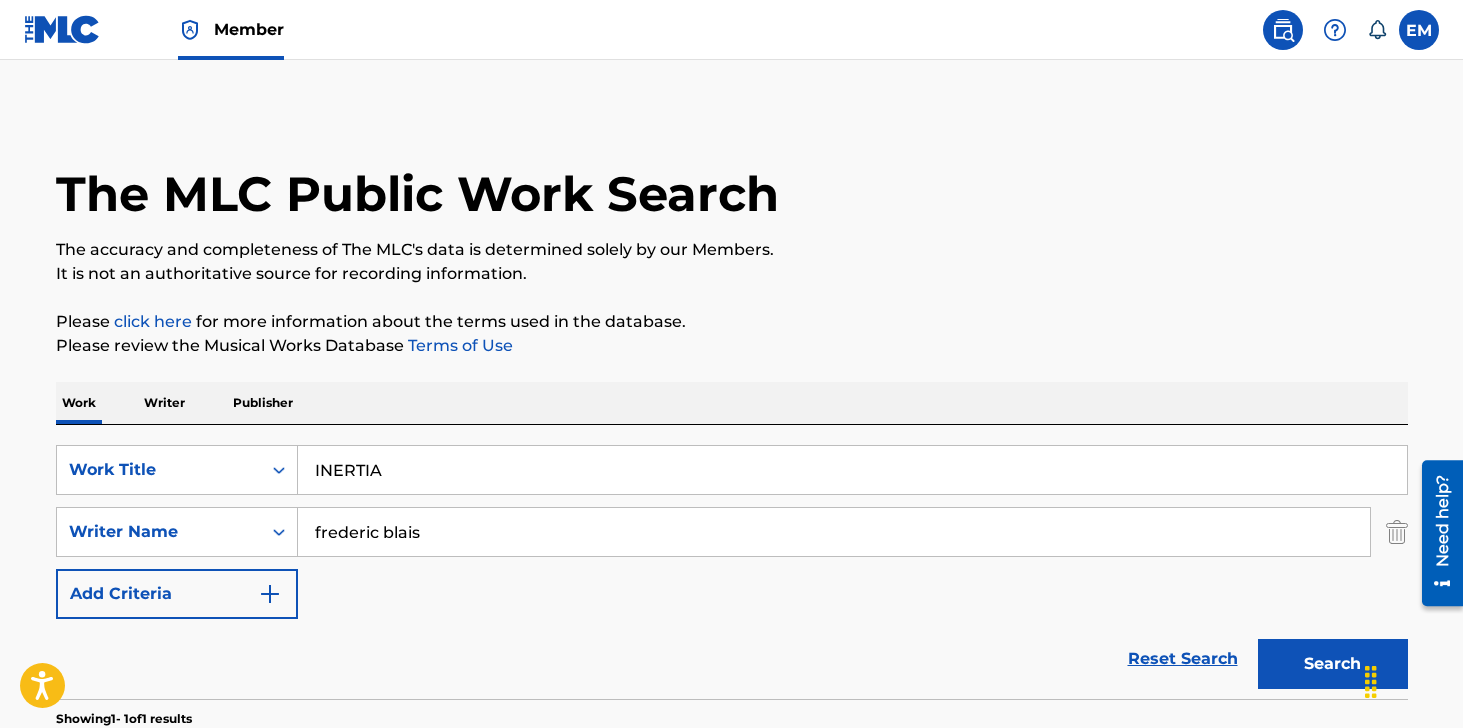 scroll, scrollTop: 246, scrollLeft: 0, axis: vertical 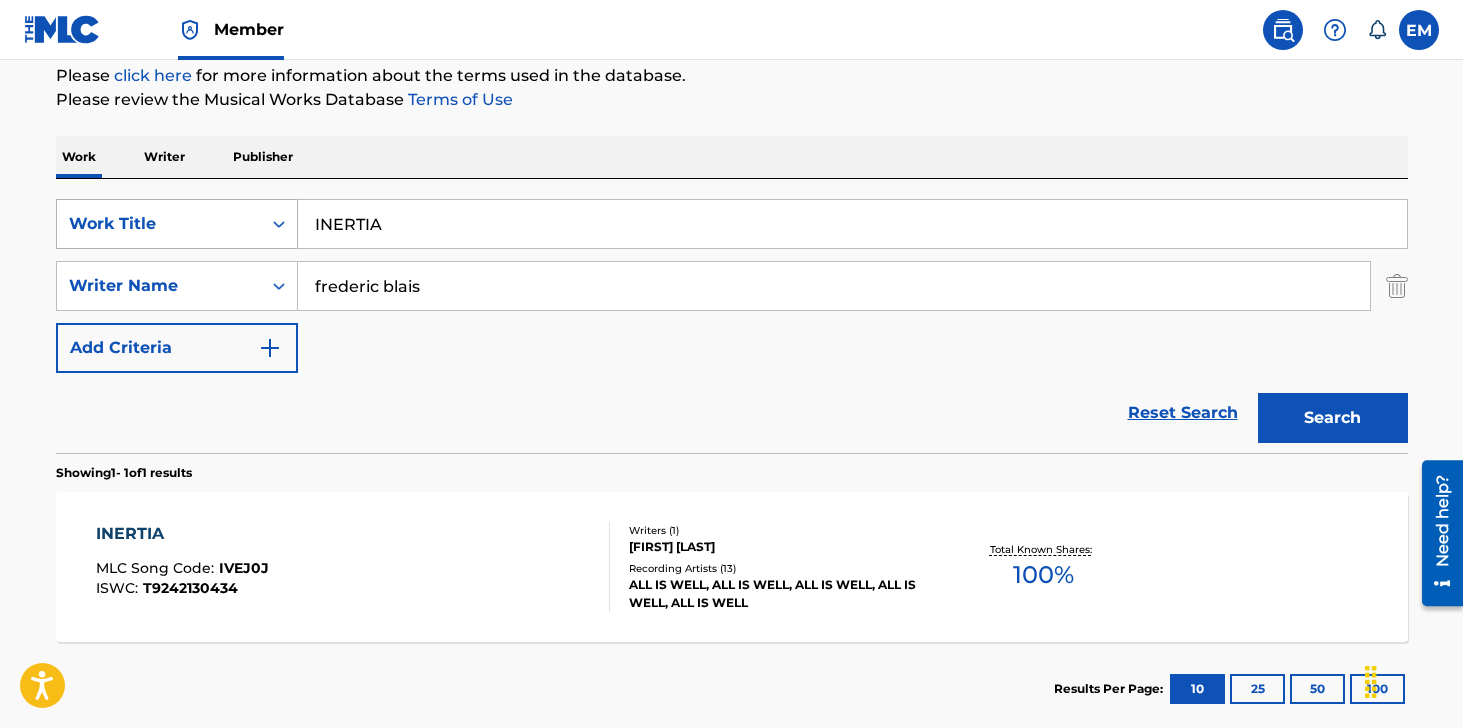 drag, startPoint x: 565, startPoint y: 218, endPoint x: 227, endPoint y: 214, distance: 338.02368 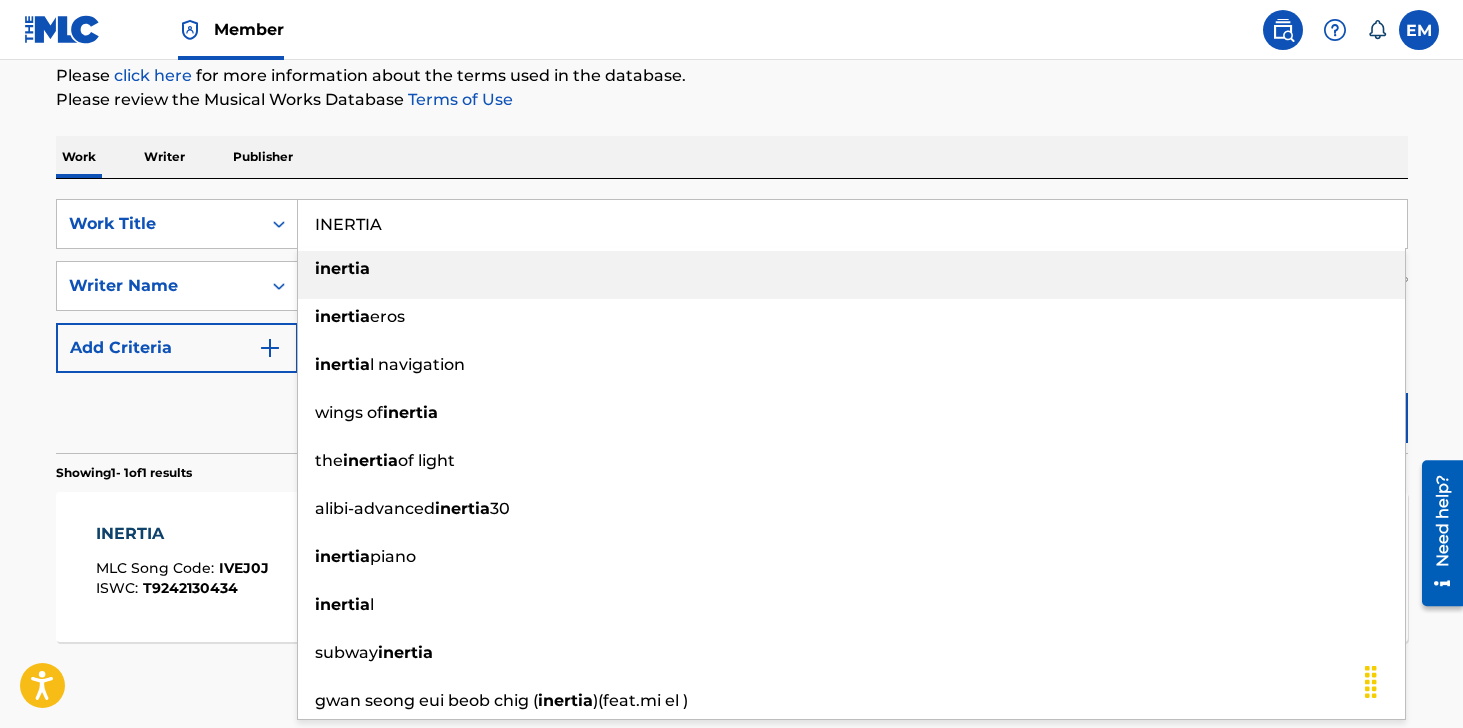 paste on "TRODUCTION" 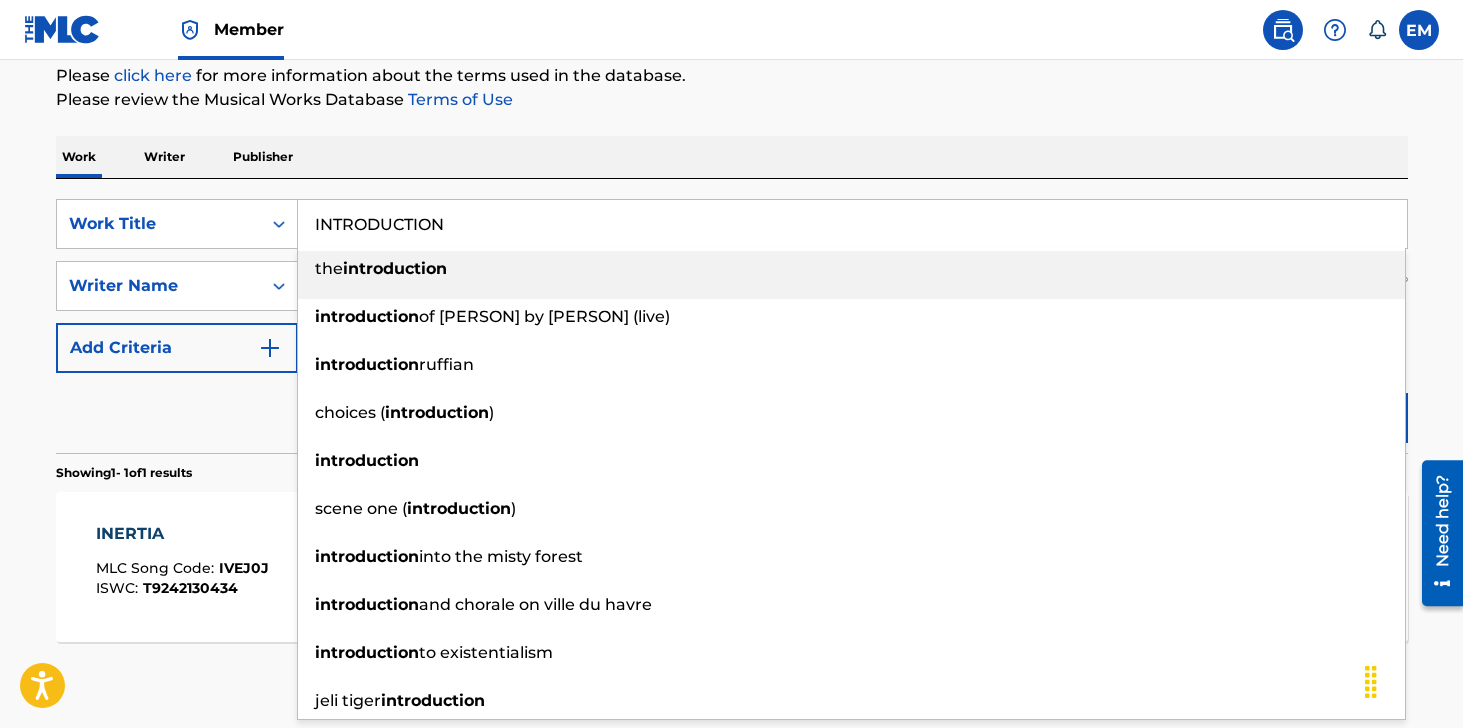 type on "INTRODUCTION" 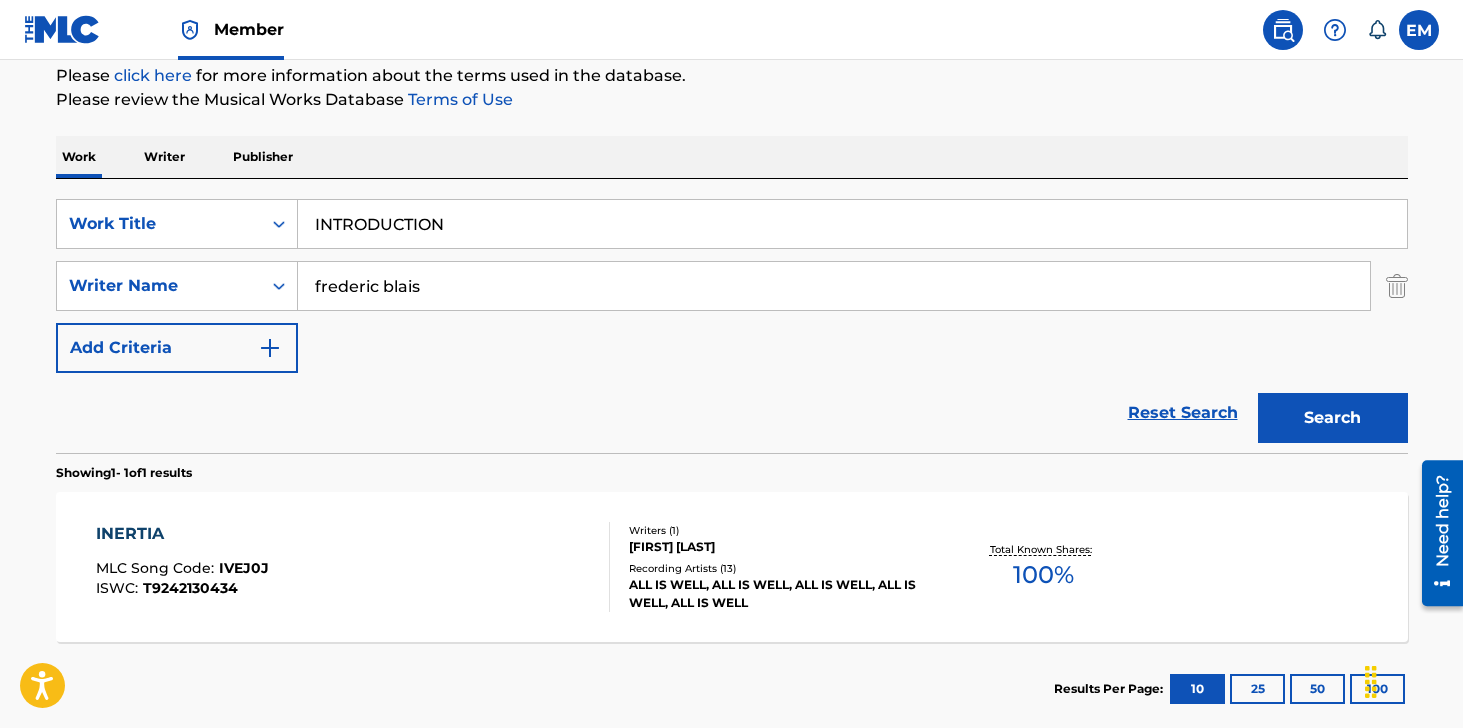 click on "Work Writer Publisher" at bounding box center (732, 157) 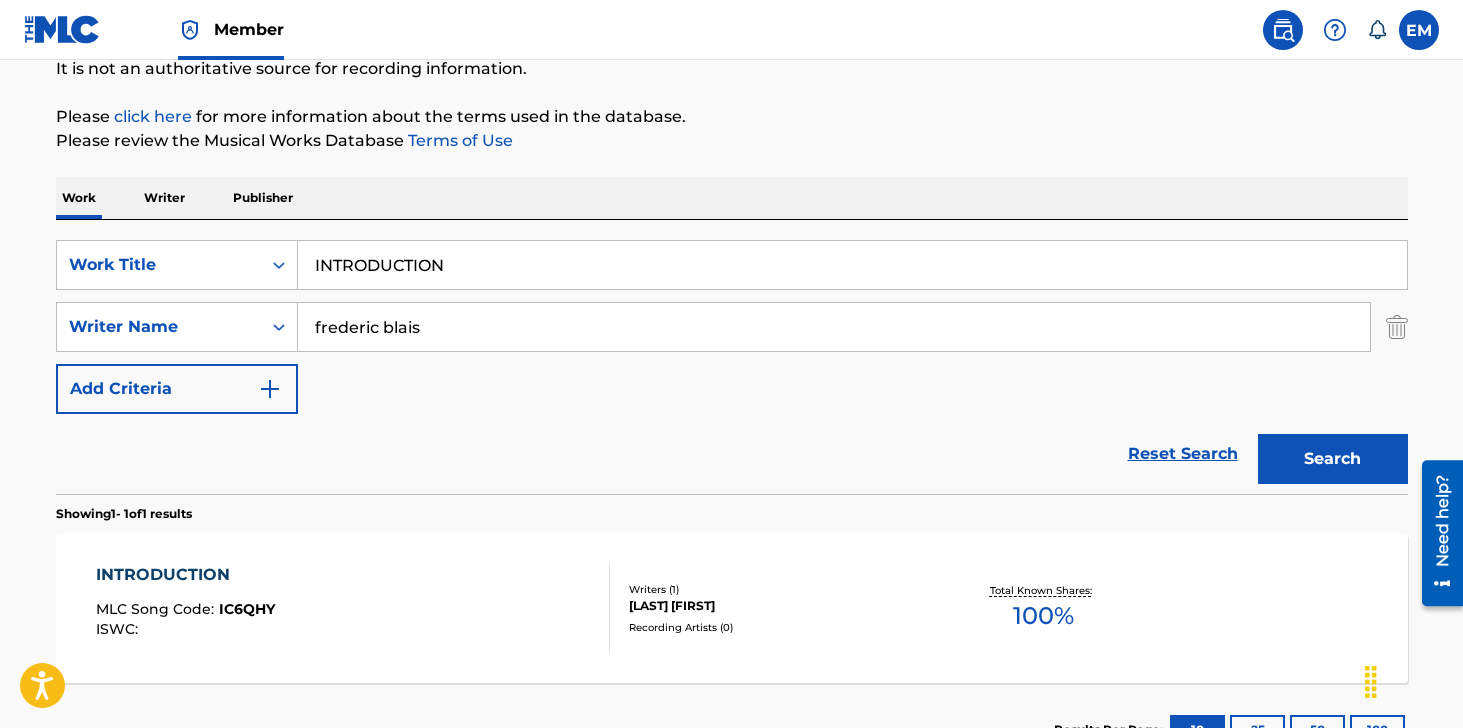 scroll, scrollTop: 246, scrollLeft: 0, axis: vertical 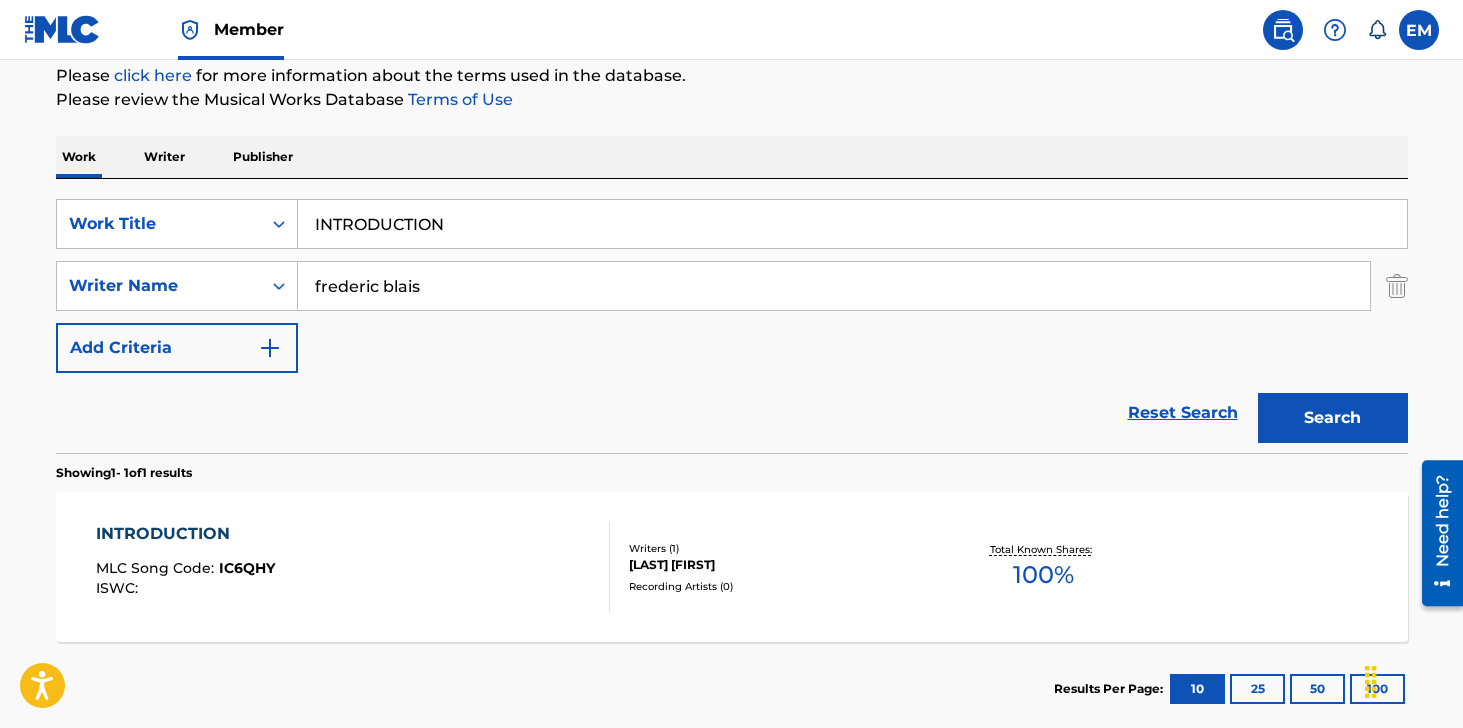 click on "INTRODUCTION MLC Song Code : IC6QHY ISWC : Writers ( 1 ) [LAST] [FIRST] Recording Artists ( 0 ) Total Known Shares: 100 %" at bounding box center (732, 567) 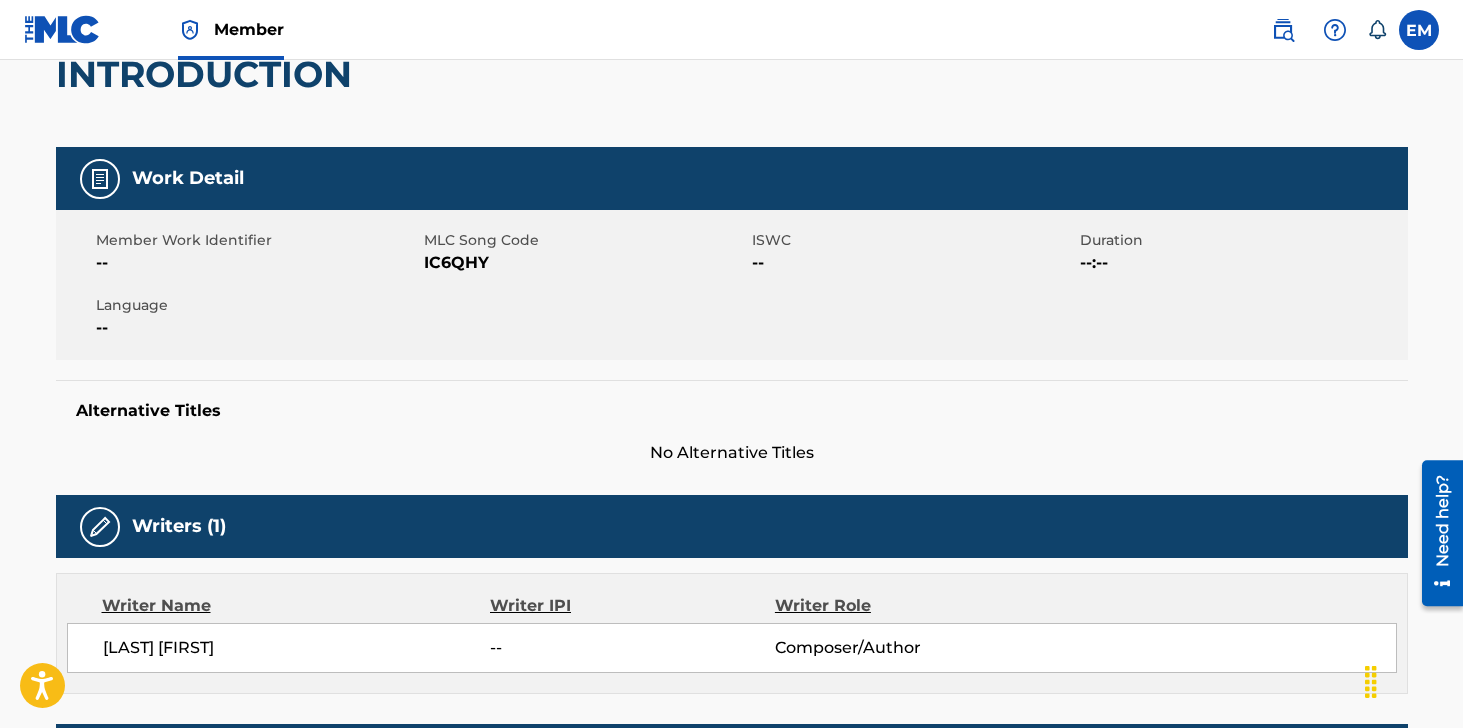scroll, scrollTop: 200, scrollLeft: 0, axis: vertical 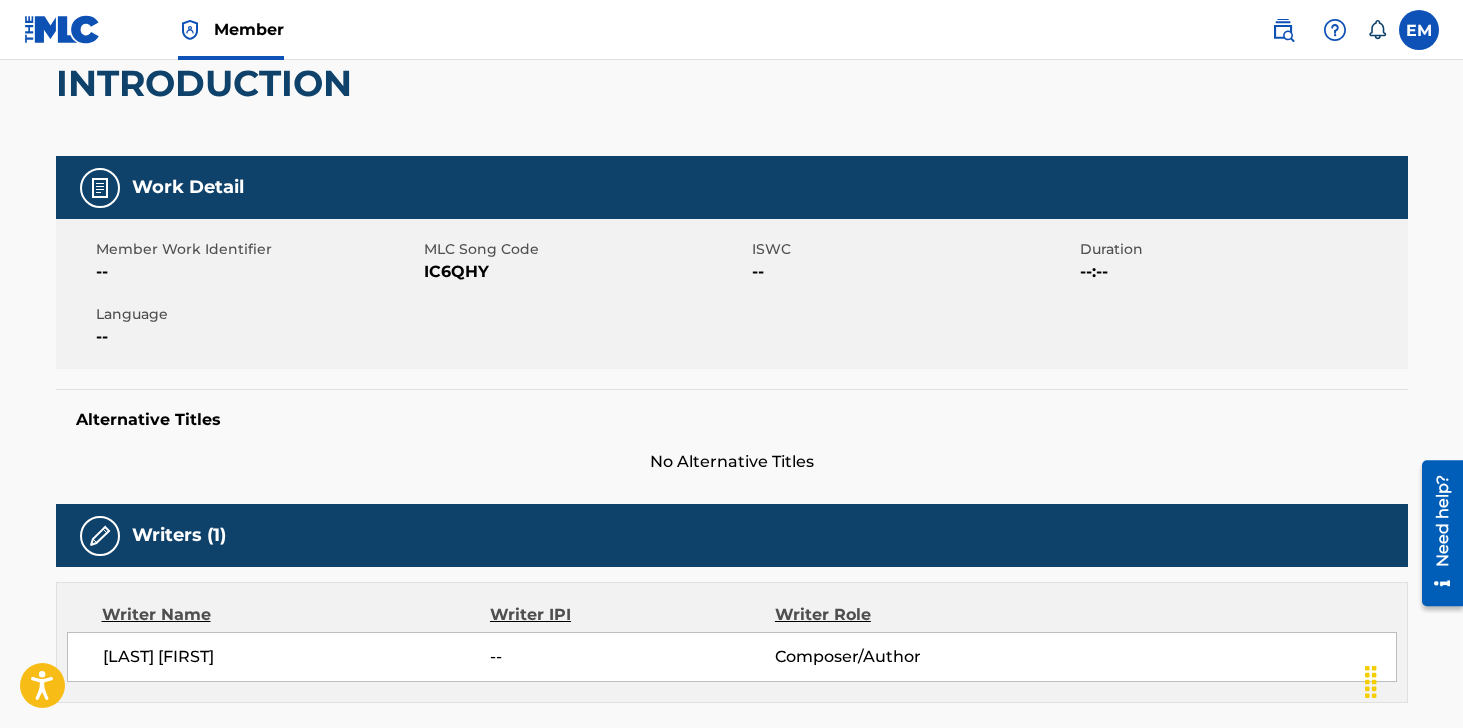 click on "IC6QHY" at bounding box center (585, 272) 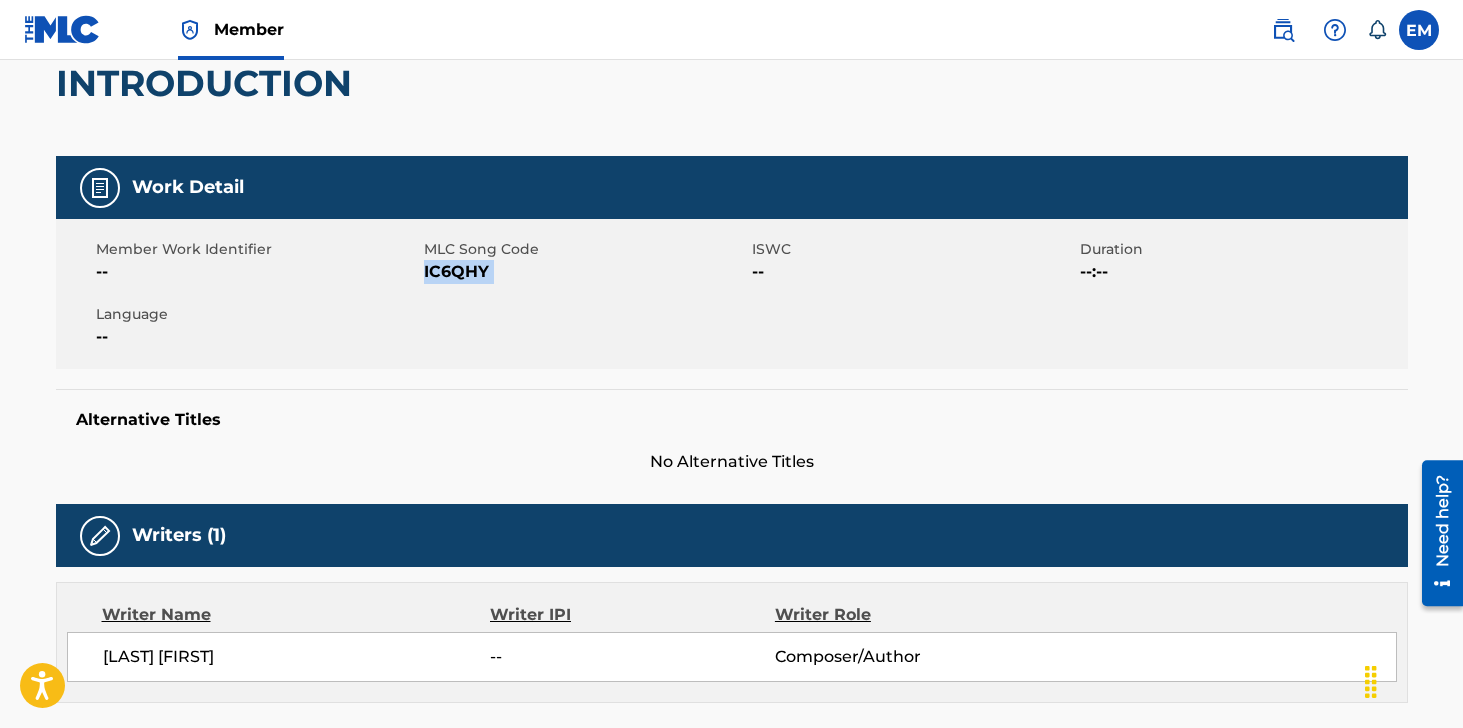 click on "IC6QHY" at bounding box center [585, 272] 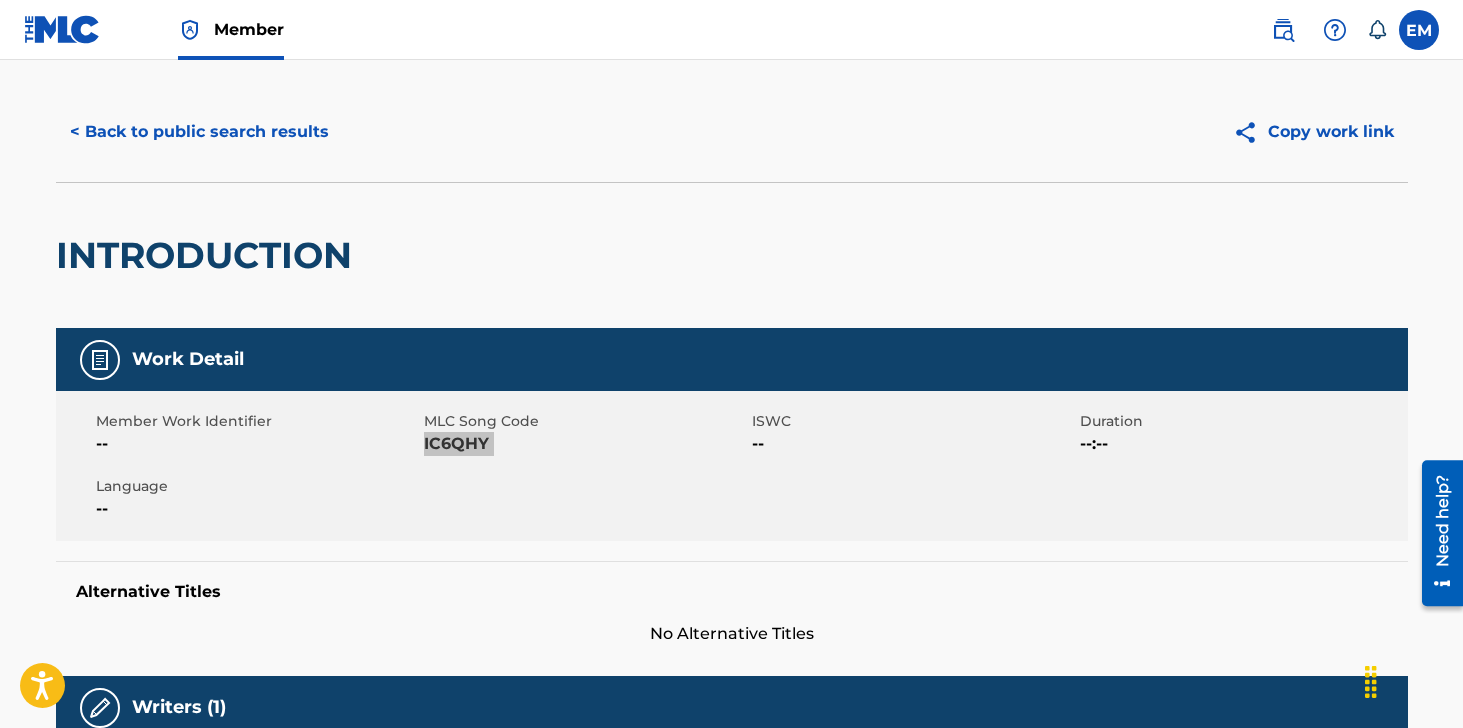 scroll, scrollTop: 0, scrollLeft: 0, axis: both 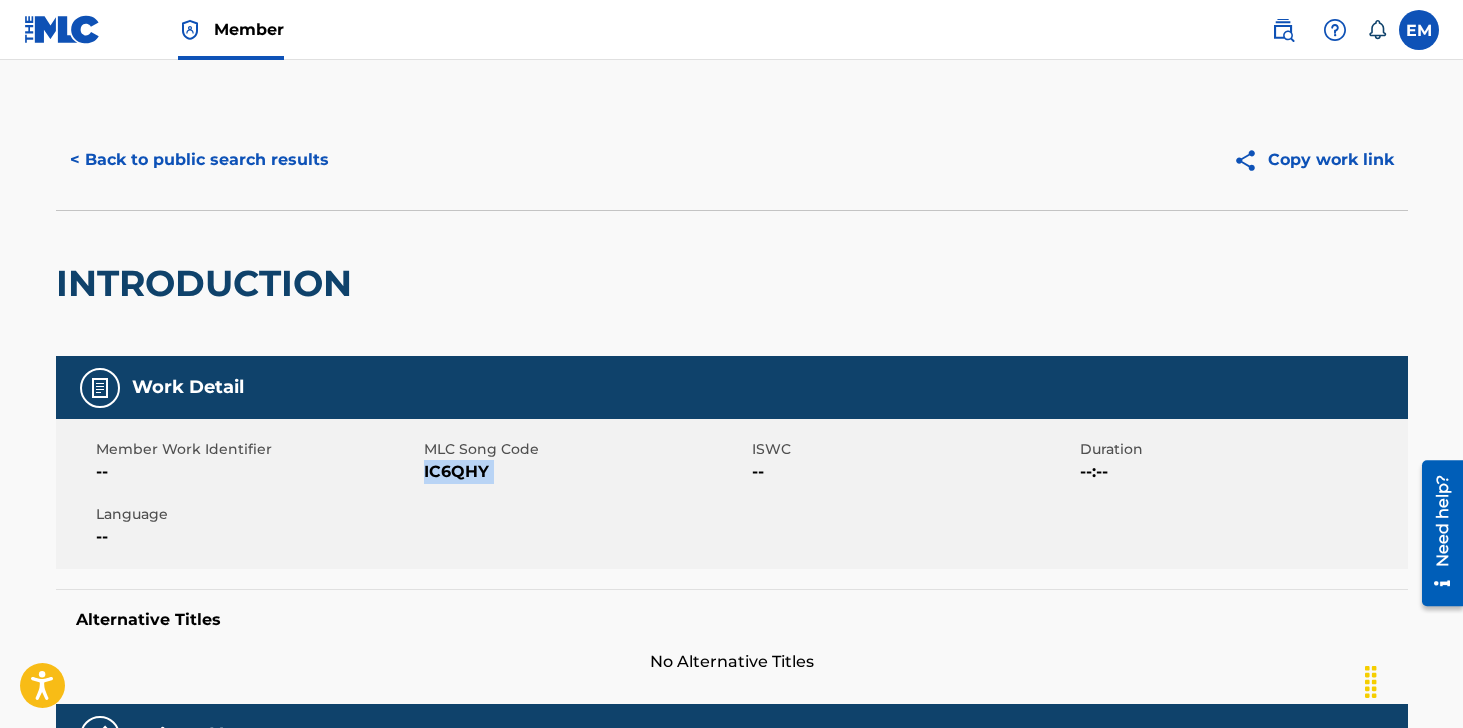 click on "< Back to public search results" at bounding box center (199, 160) 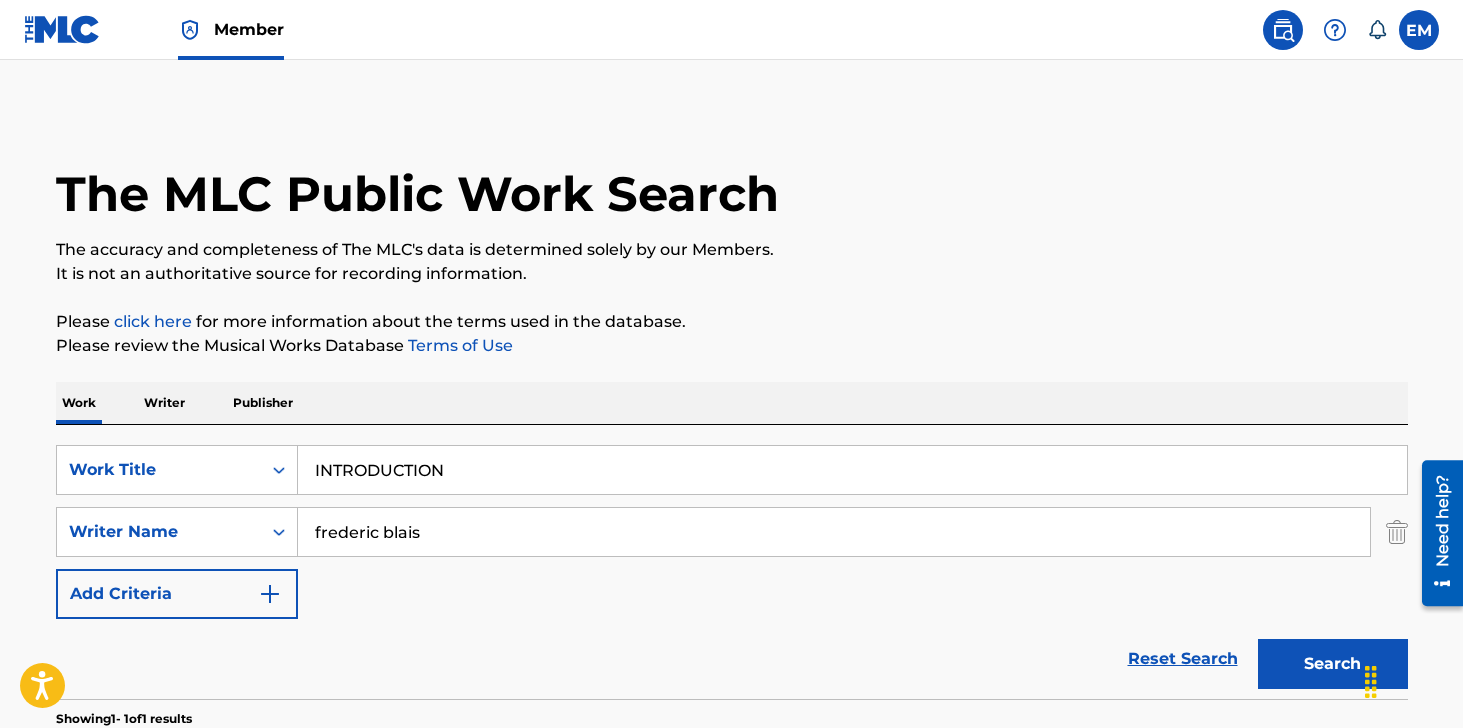 scroll, scrollTop: 246, scrollLeft: 0, axis: vertical 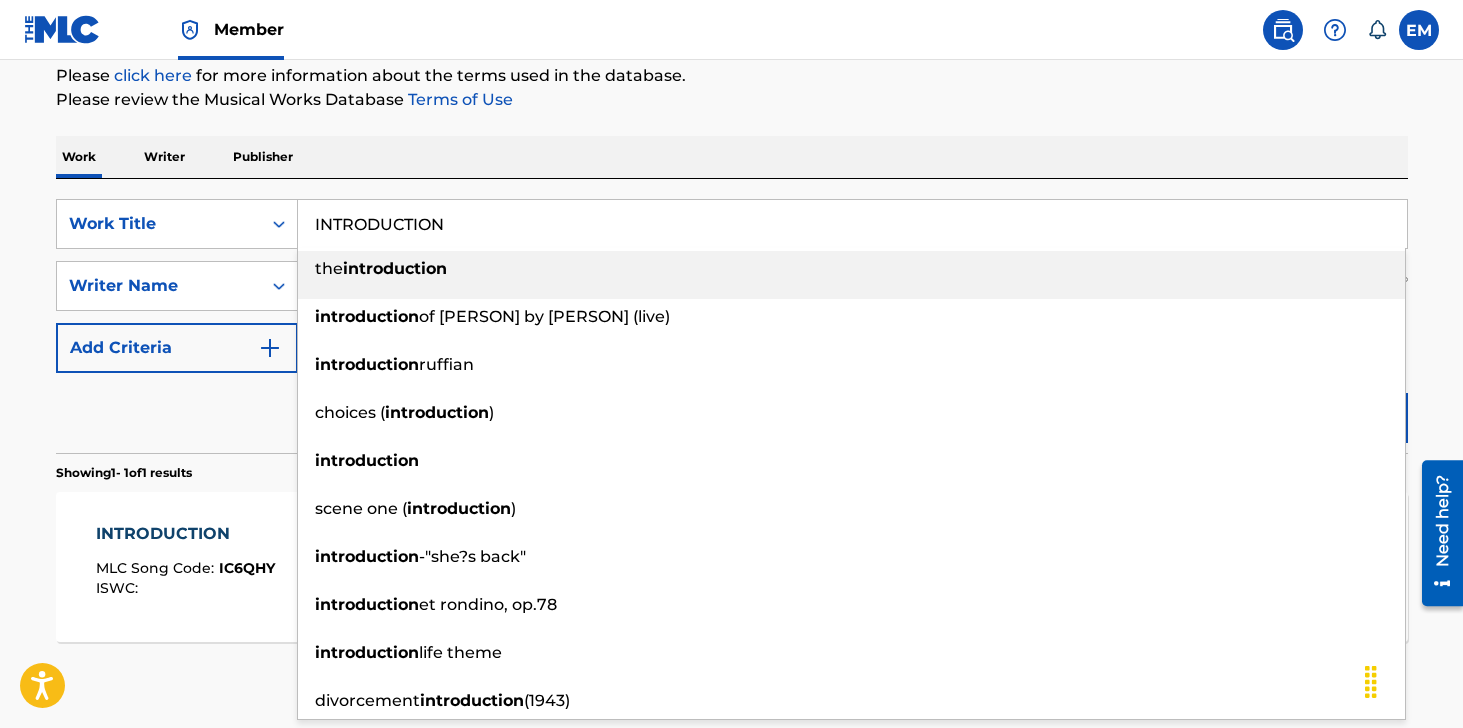 drag, startPoint x: 543, startPoint y: 215, endPoint x: 141, endPoint y: 184, distance: 403.1935 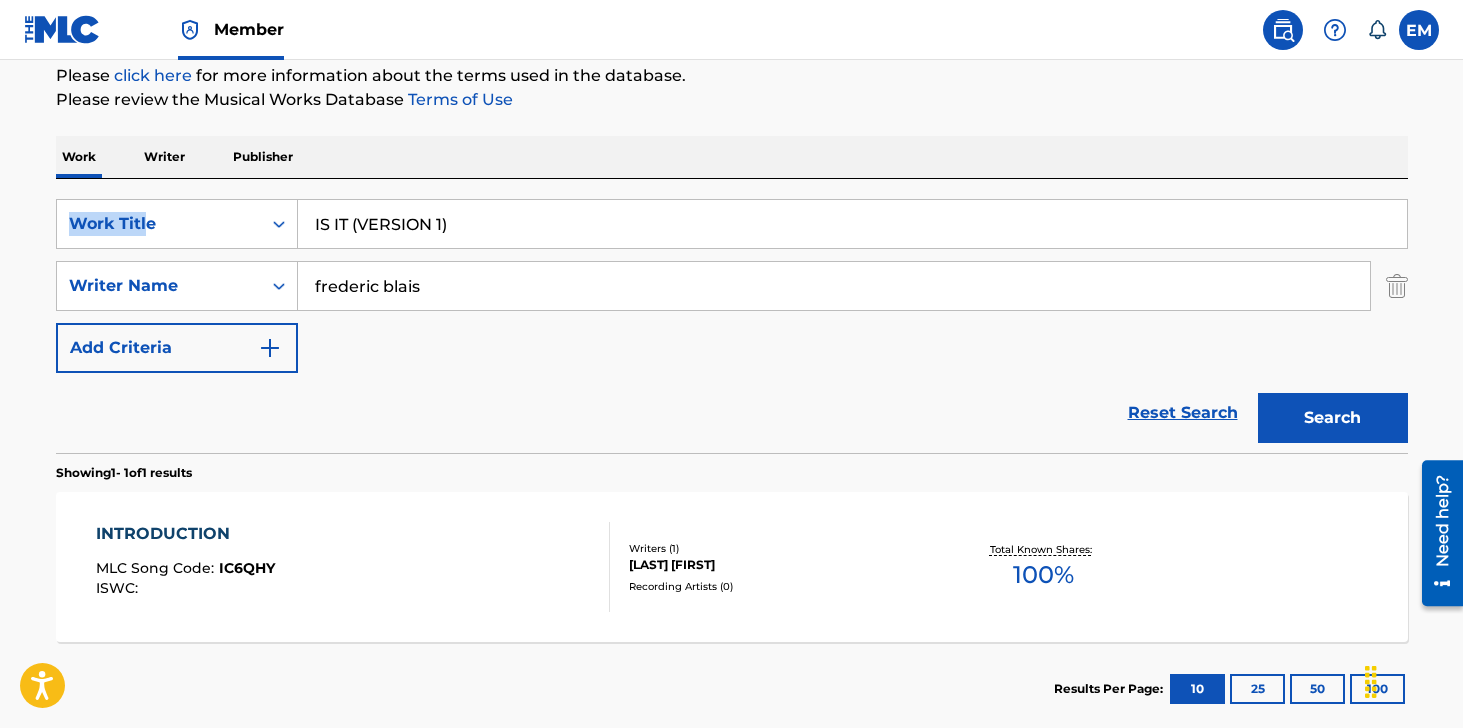 drag, startPoint x: 182, startPoint y: 178, endPoint x: 766, endPoint y: 173, distance: 584.0214 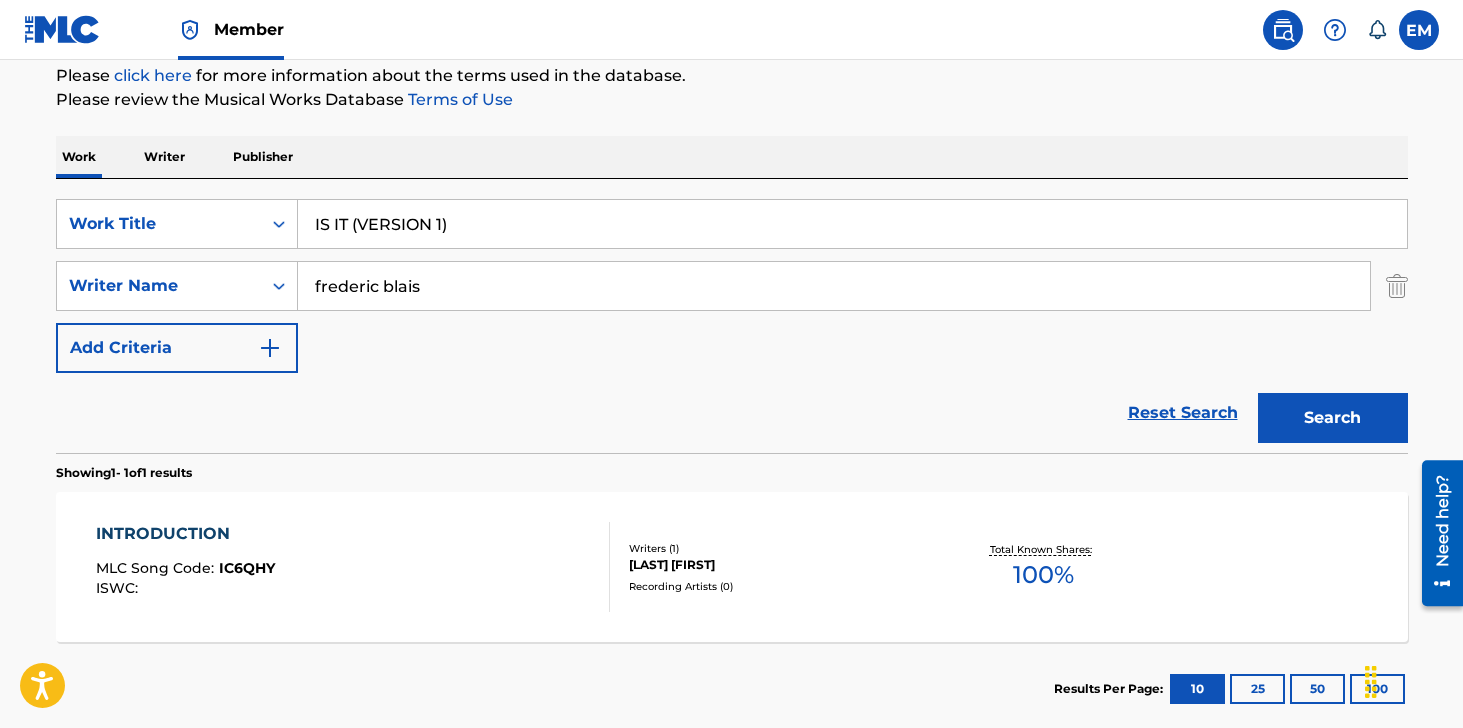 click on "Search" at bounding box center [1333, 418] 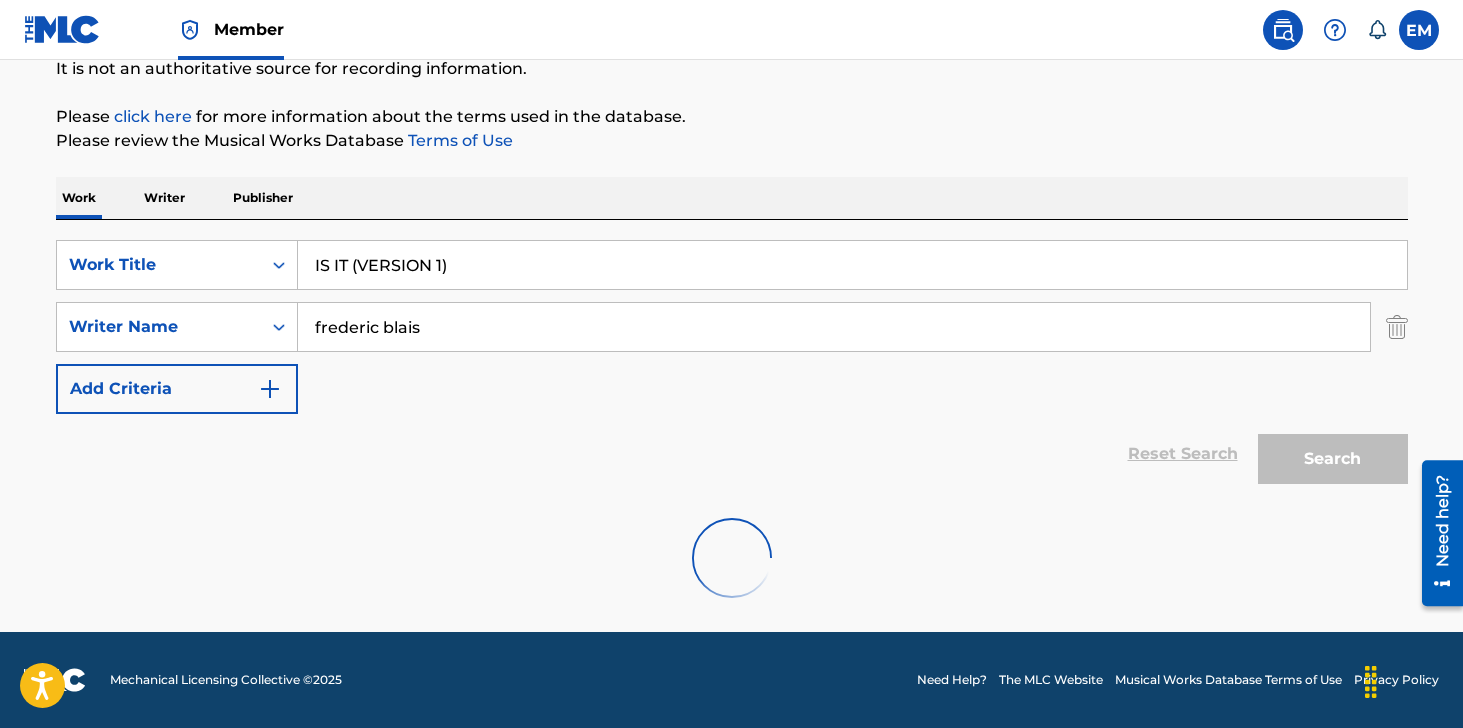 scroll, scrollTop: 246, scrollLeft: 0, axis: vertical 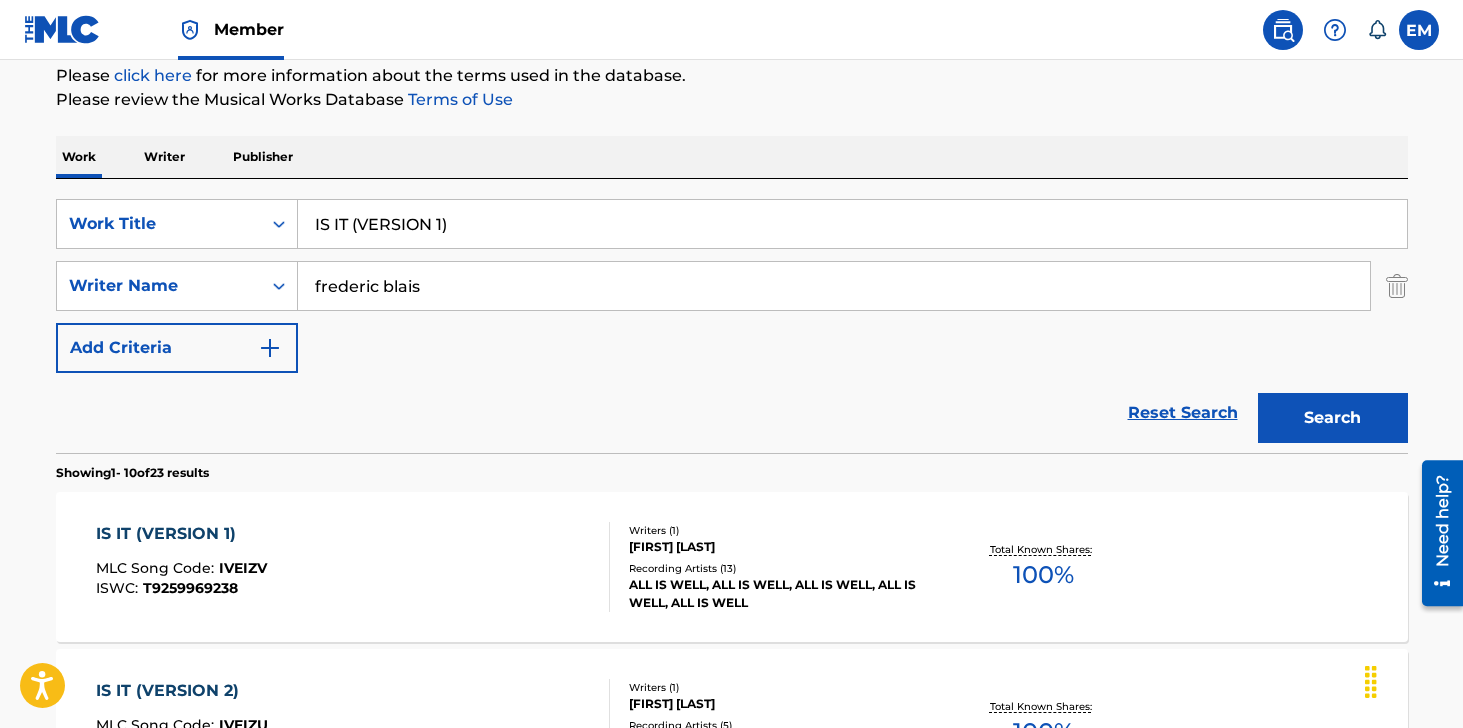 click on "IS IT (VERSION 1) MLC Song Code : IVEIZV ISWC : T9259969238 Writers ( 1 ) FREDERIC BLAIS Recording Artists ( 13 ) ALL IS WELL, ALL IS WELL, ALL IS WELL, ALL IS WELL, ALL IS WELL Total Known Shares: 100 %" at bounding box center (732, 567) 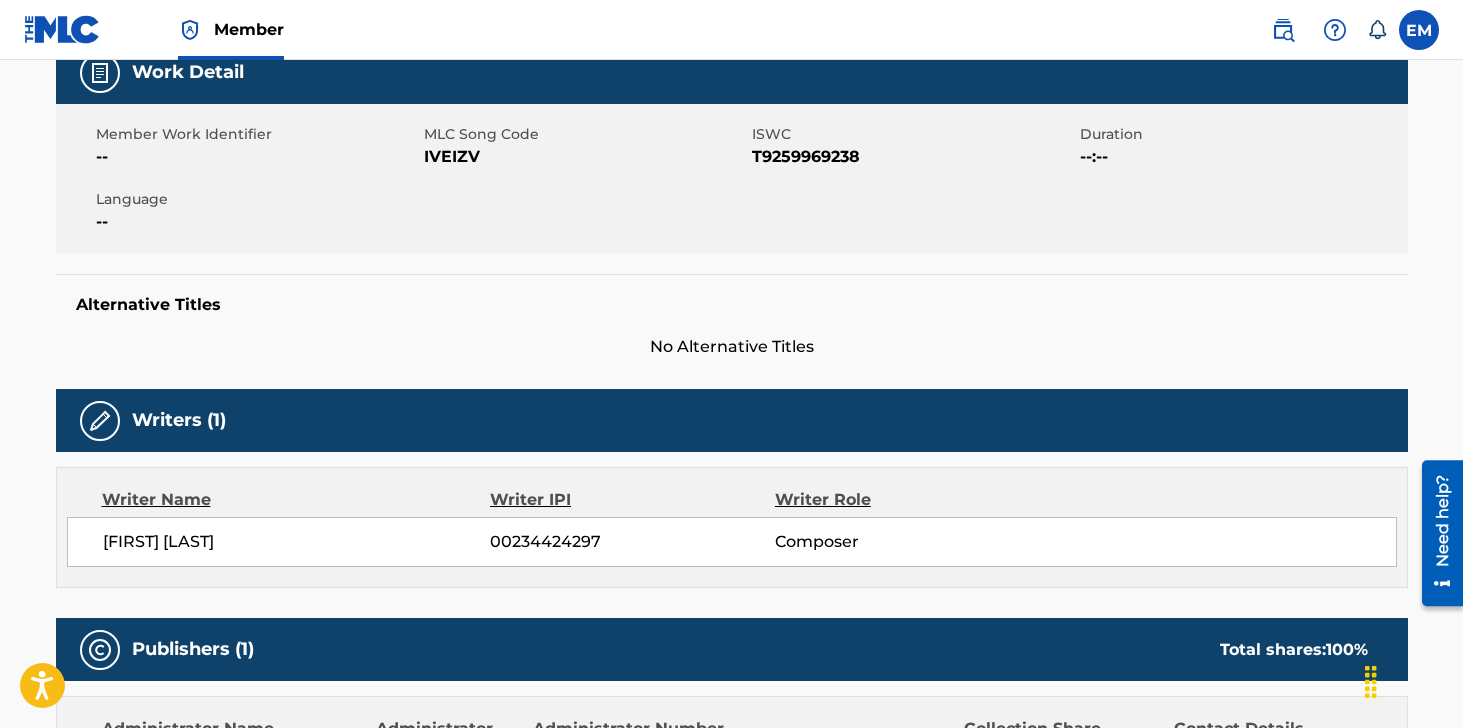 scroll, scrollTop: 200, scrollLeft: 0, axis: vertical 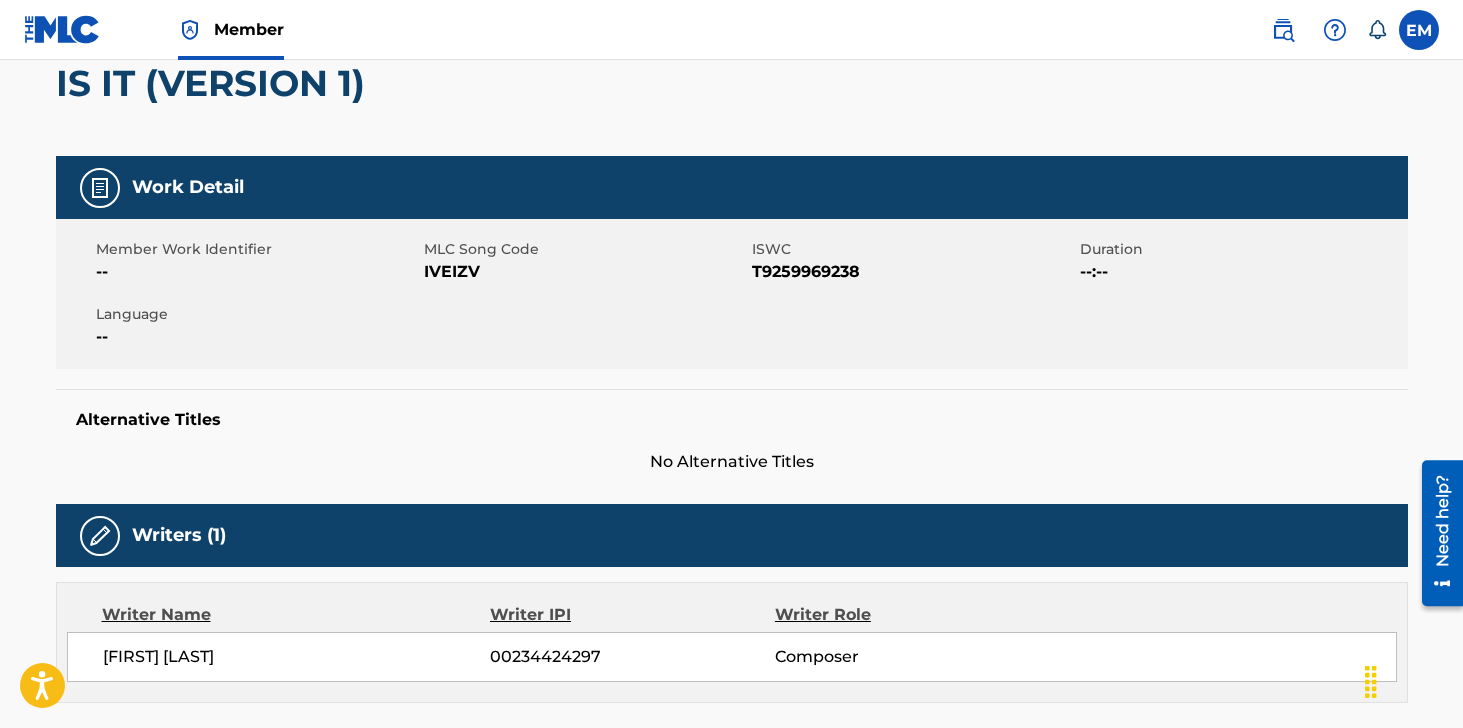 click on "IVEIZV" at bounding box center [585, 272] 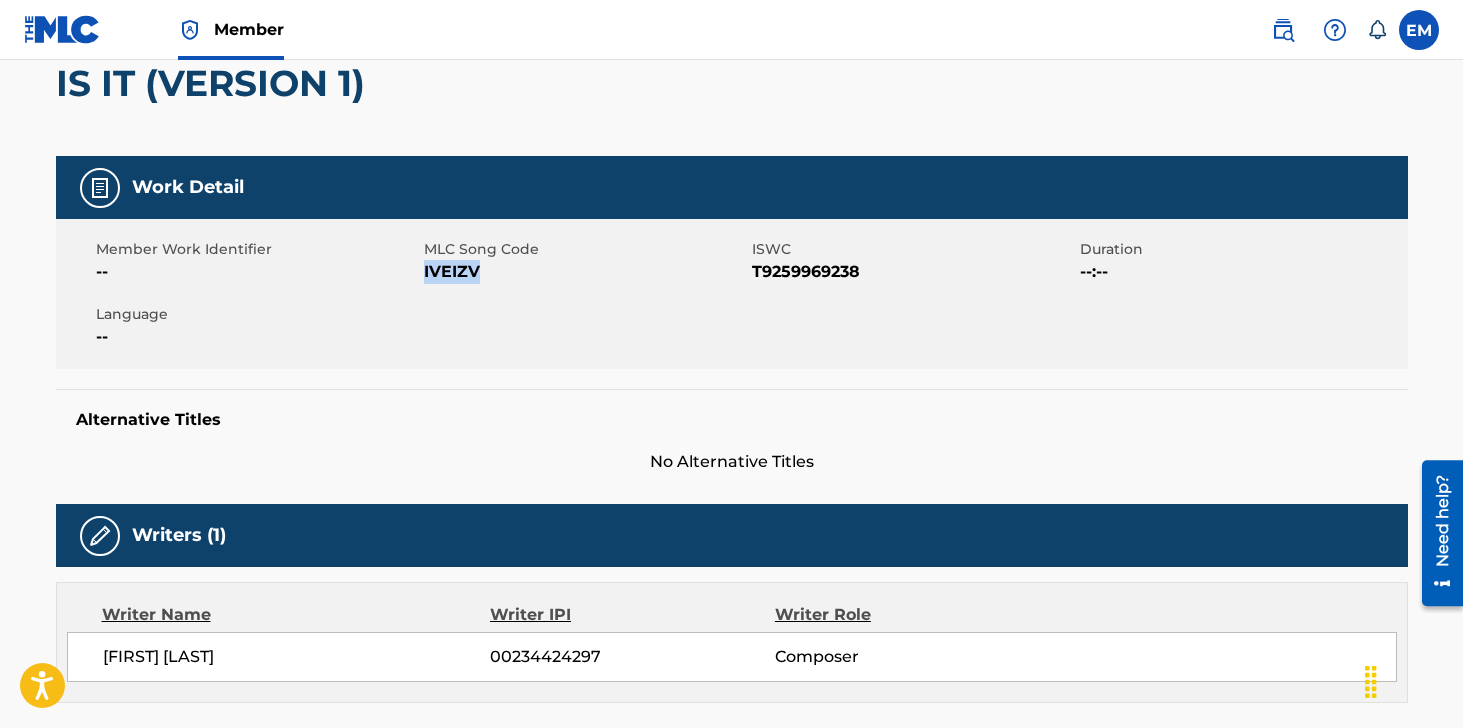 click on "IVEIZV" at bounding box center [585, 272] 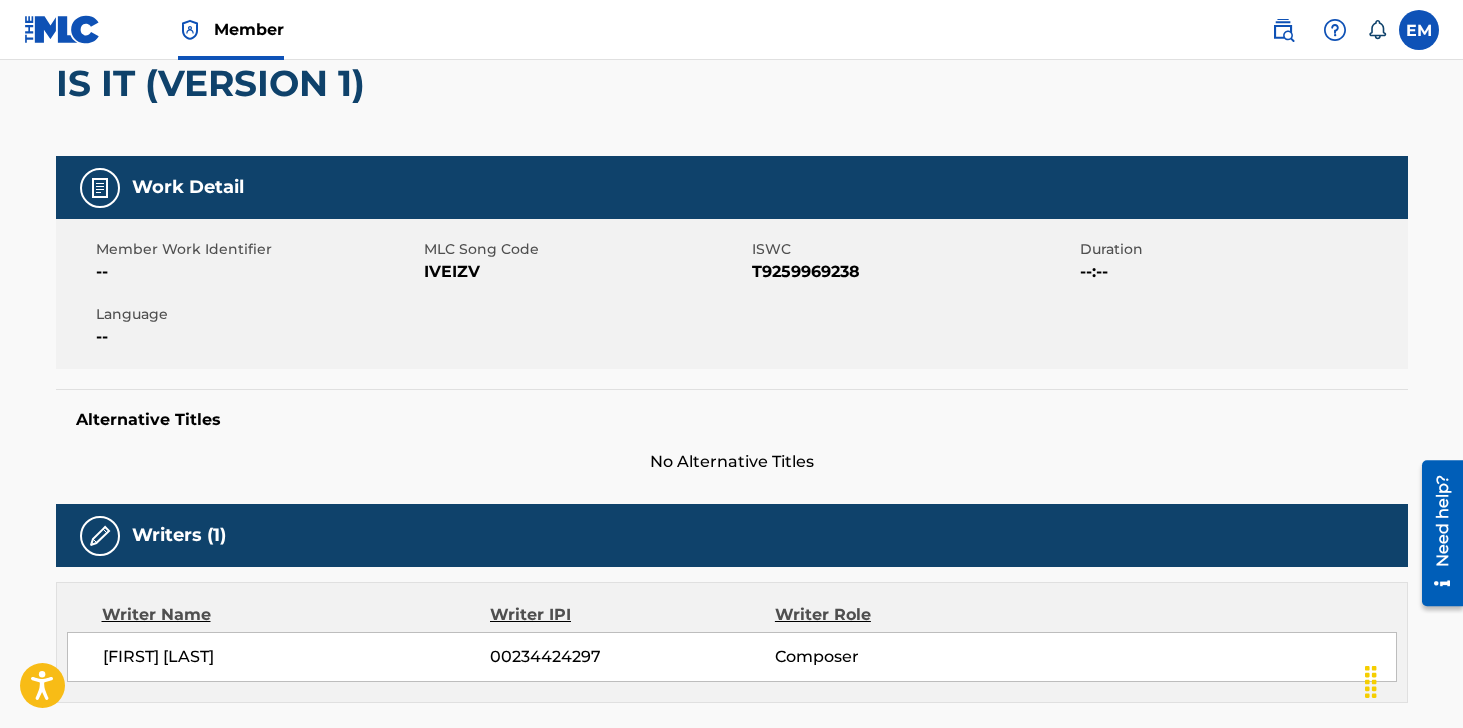 click on "Work Detail   Member Work Identifier -- MLC Song Code IVEIZV ISWC T9259969238 Duration --:-- Language -- Alternative Titles No Alternative Titles" at bounding box center [732, 315] 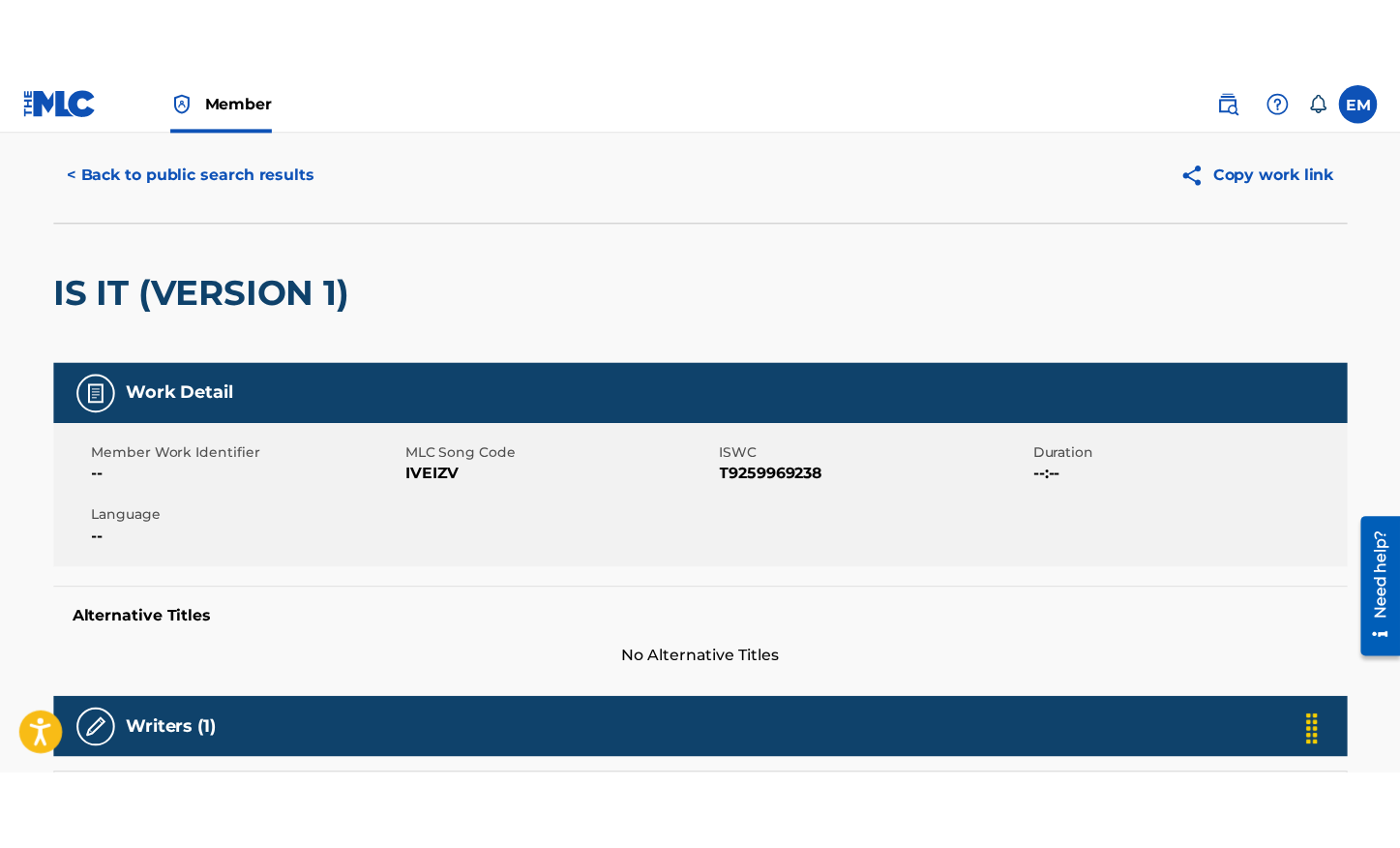 scroll, scrollTop: 0, scrollLeft: 0, axis: both 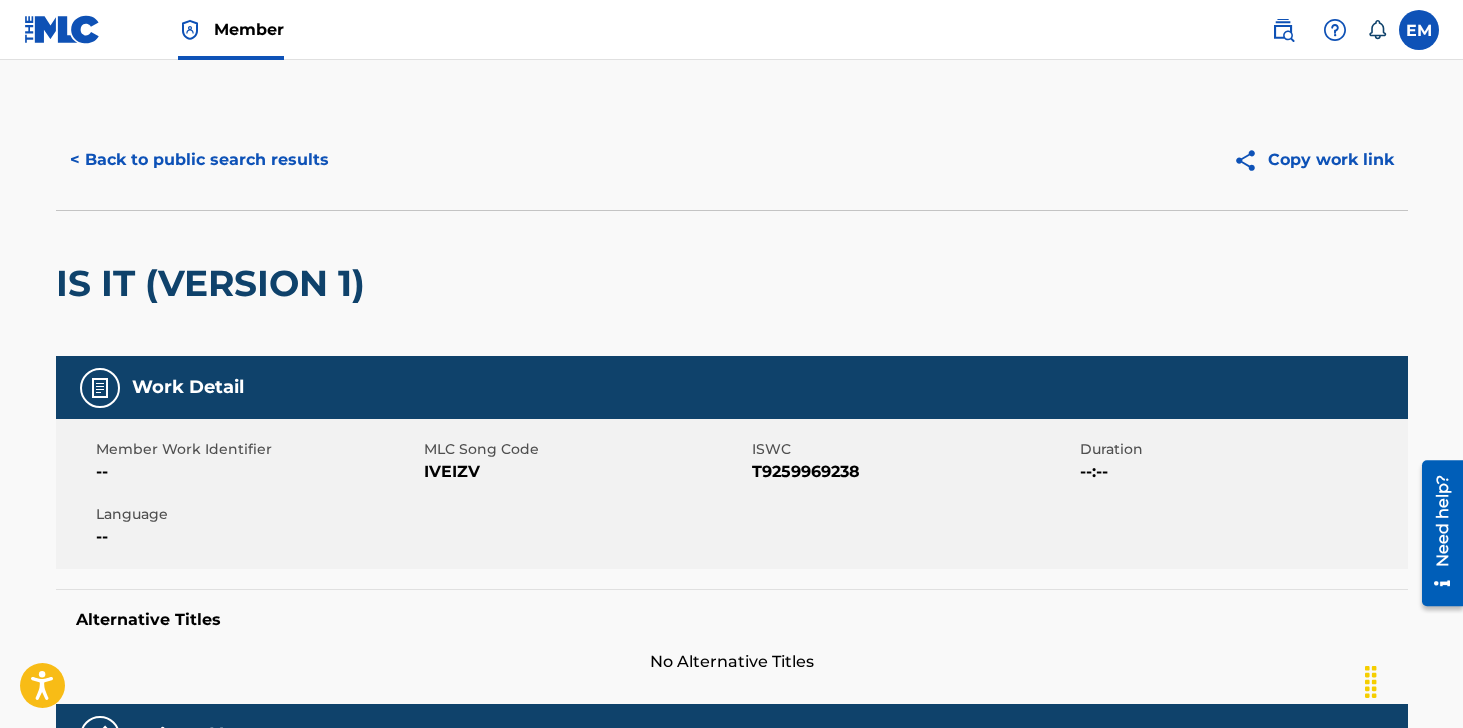 click on "< Back to public search results Copy work link" at bounding box center [732, 160] 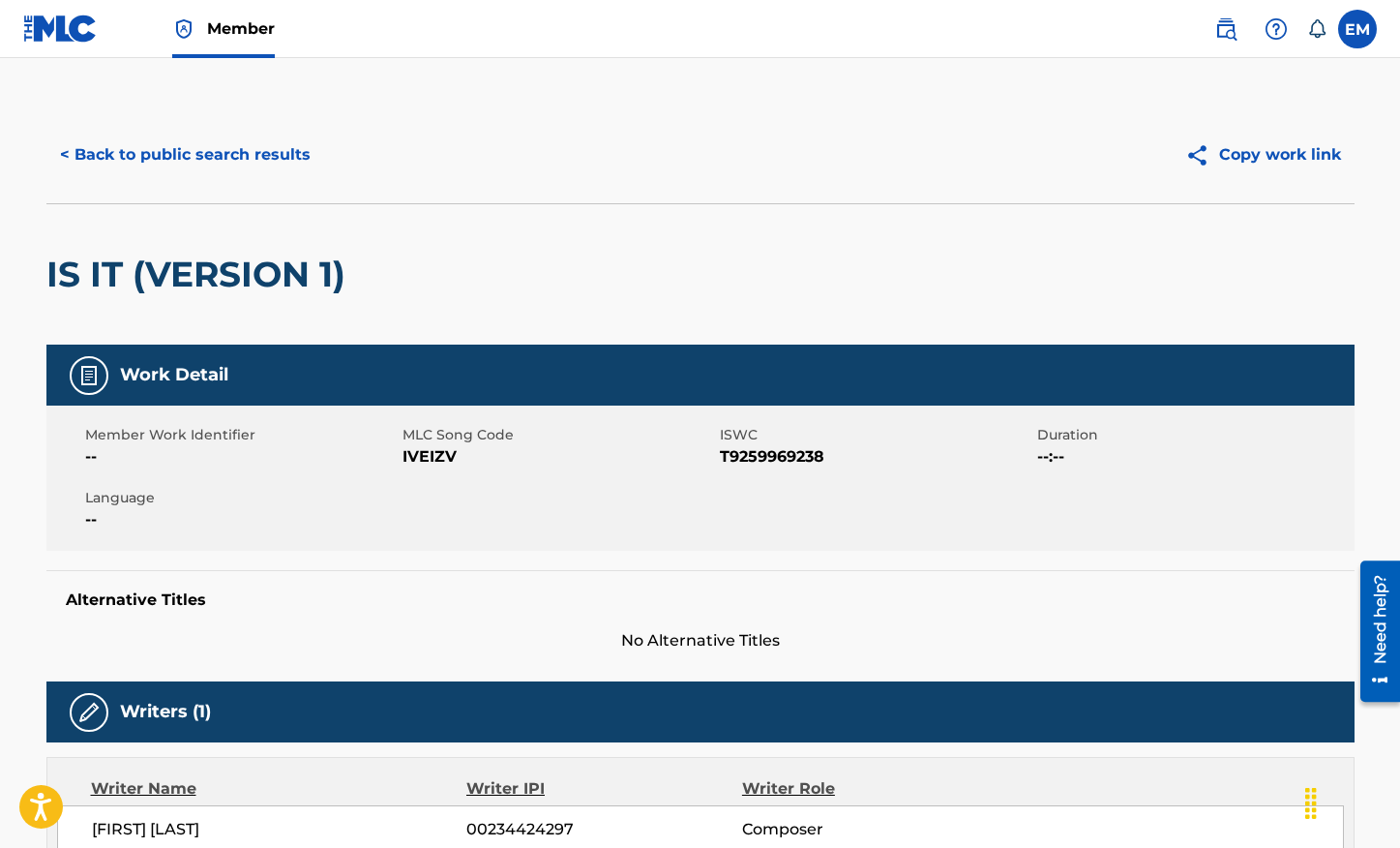 drag, startPoint x: 133, startPoint y: 121, endPoint x: 137, endPoint y: 137, distance: 16.492423 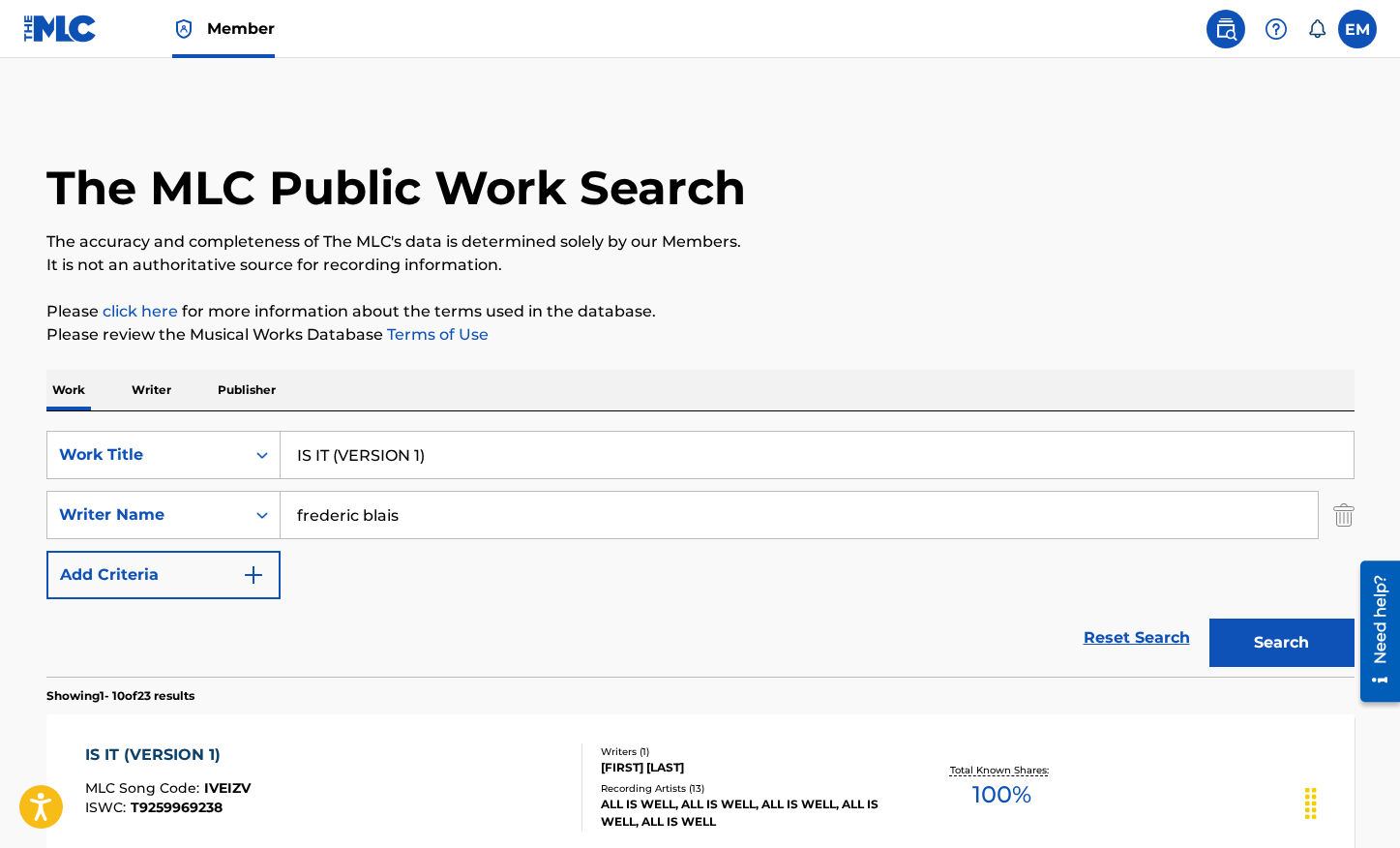 scroll, scrollTop: 238, scrollLeft: 0, axis: vertical 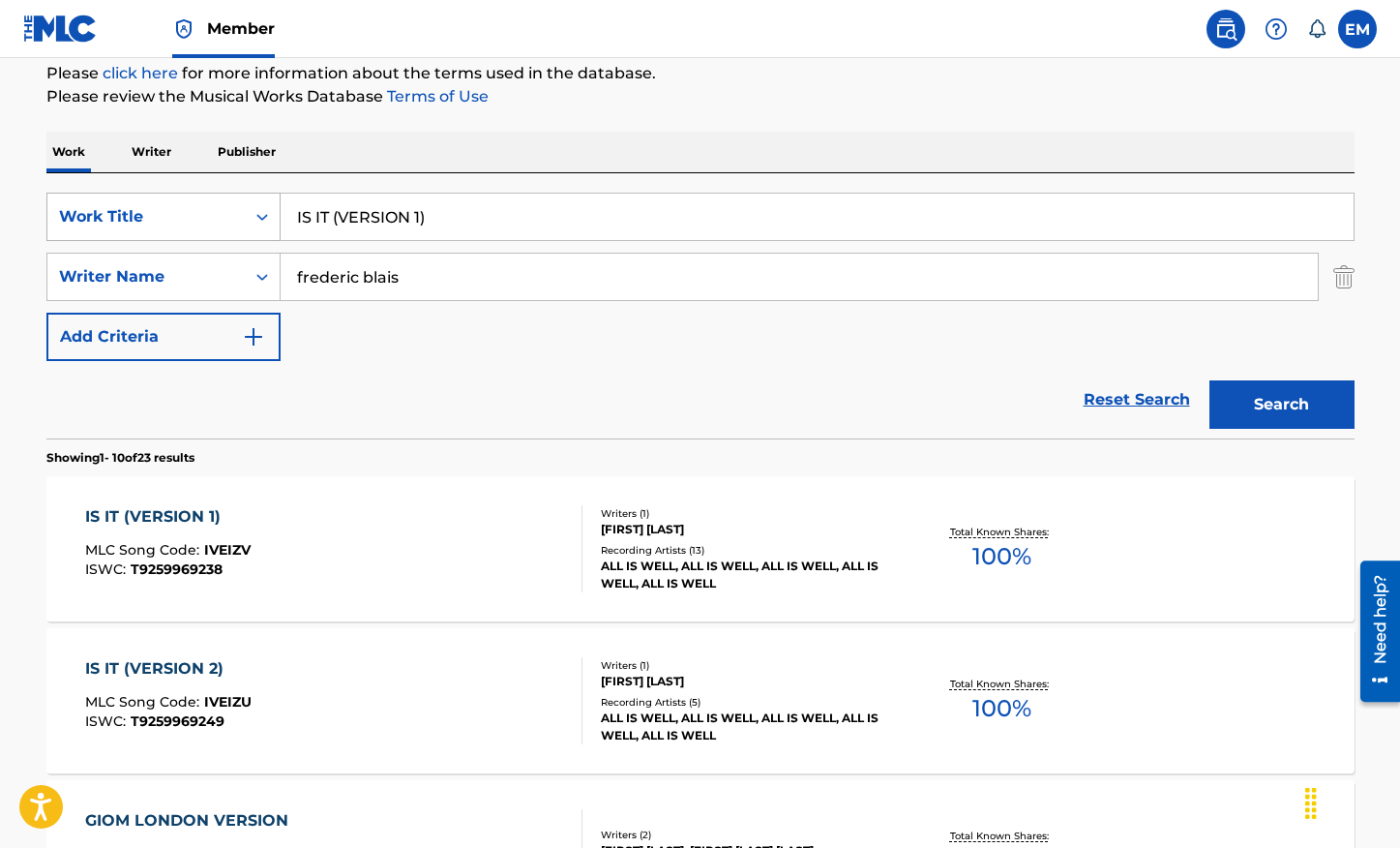 drag, startPoint x: 502, startPoint y: 215, endPoint x: 226, endPoint y: 204, distance: 276.2191 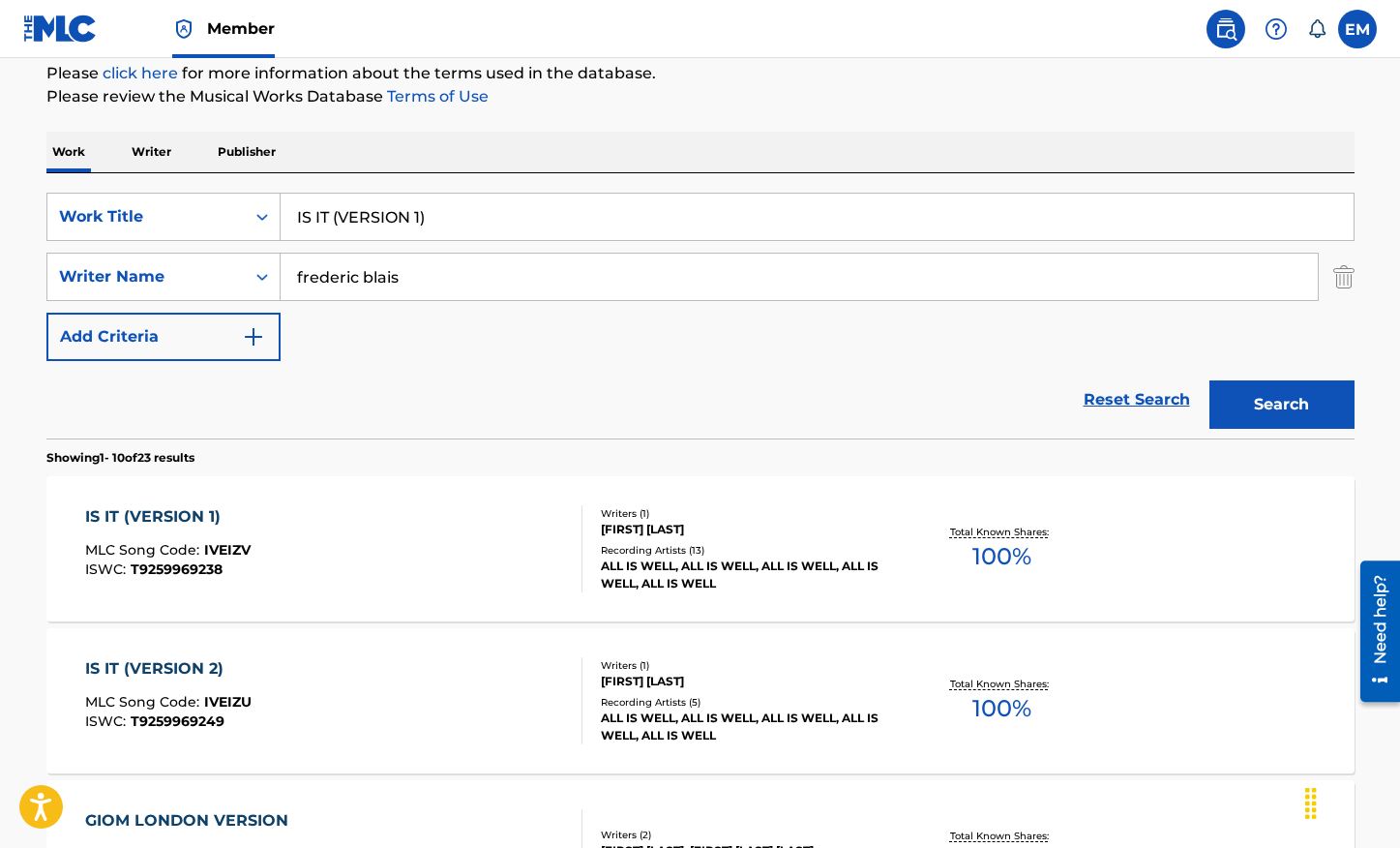 click on "IS IT (VERSION 2) MLC Song Code : IVEIZU ISWC : T9259969249" at bounding box center [334, 701] 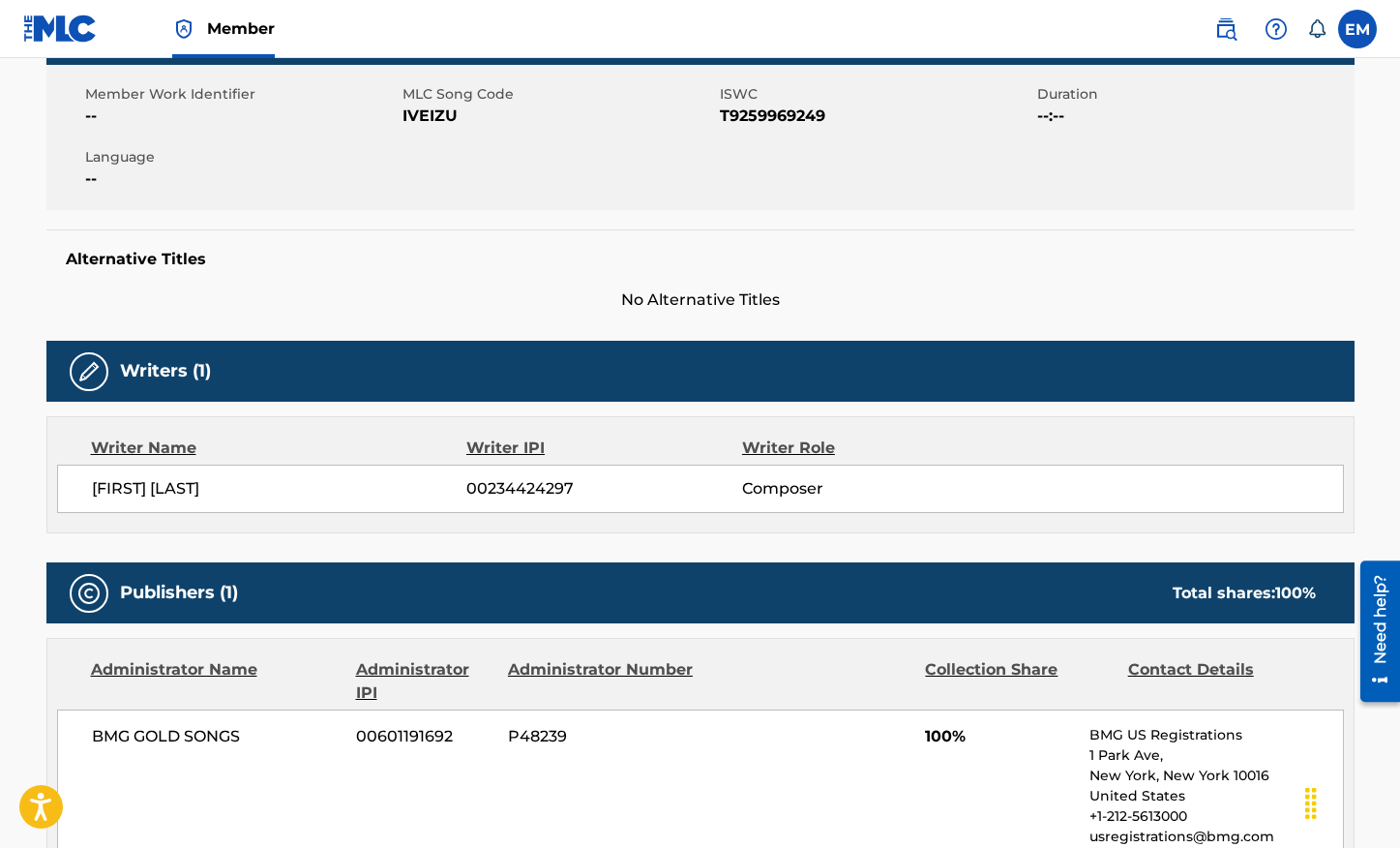scroll, scrollTop: 97, scrollLeft: 0, axis: vertical 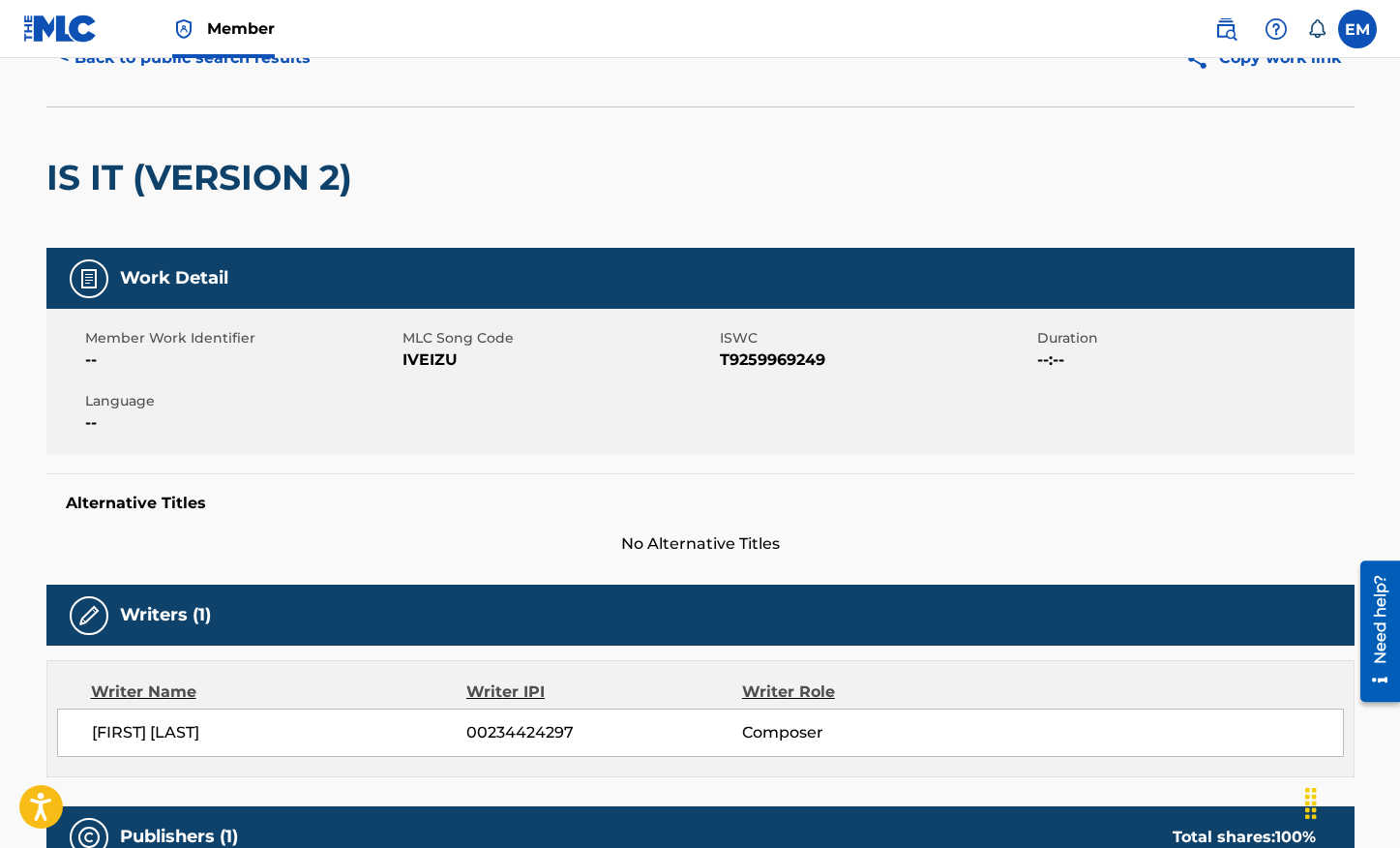 click on "IVEIZU" at bounding box center (558, 360) 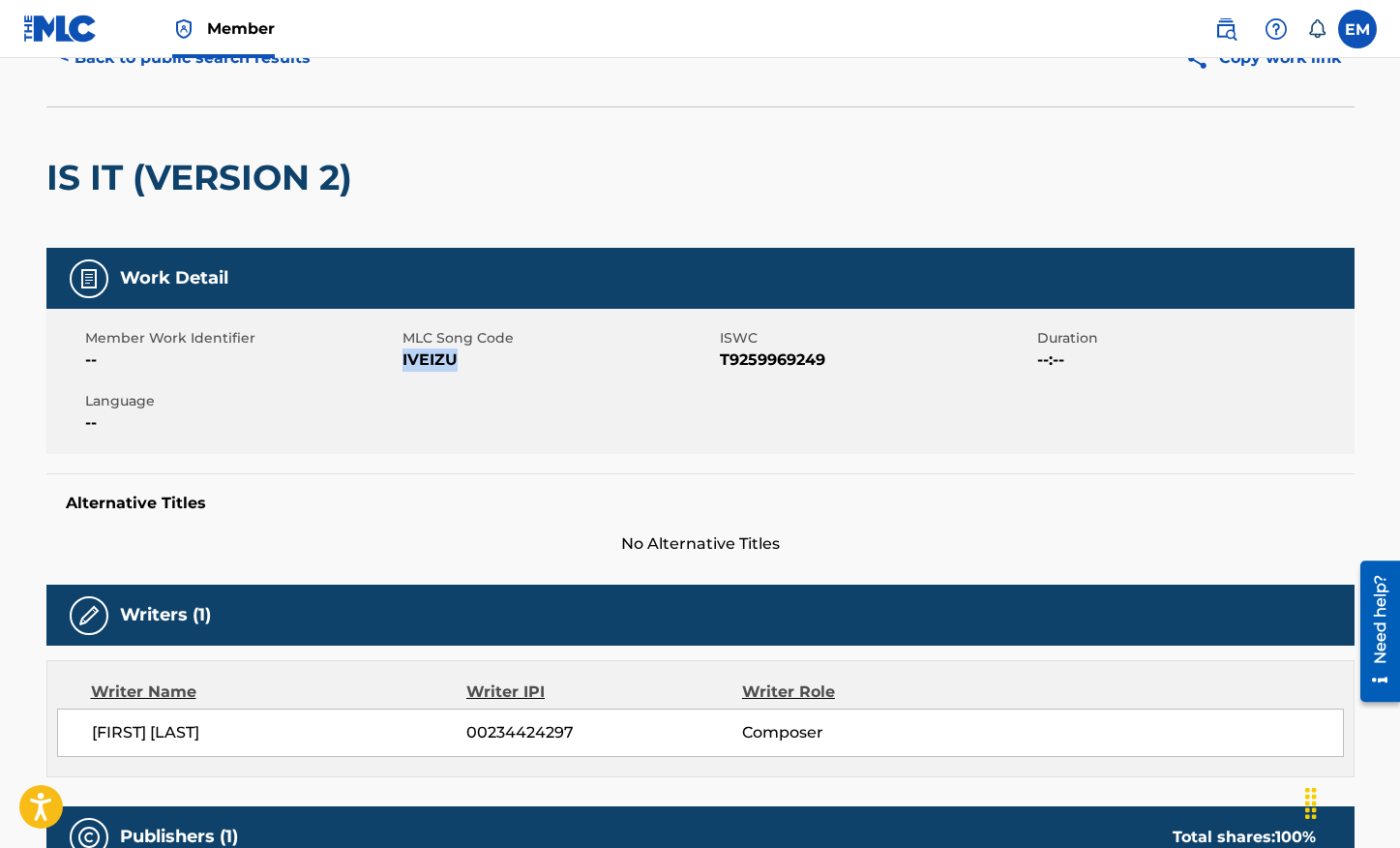 click on "IVEIZU" at bounding box center [558, 360] 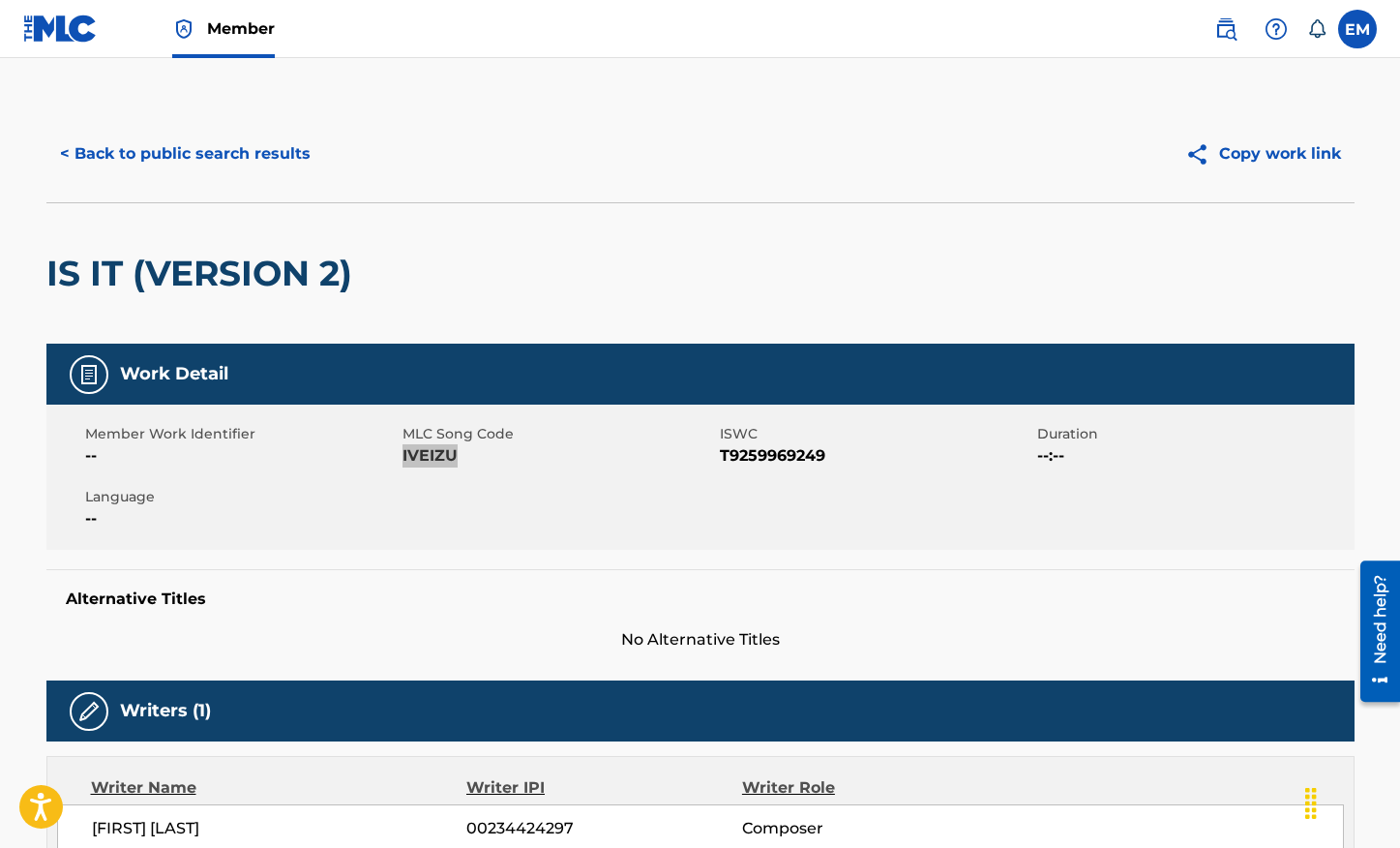 scroll, scrollTop: 0, scrollLeft: 0, axis: both 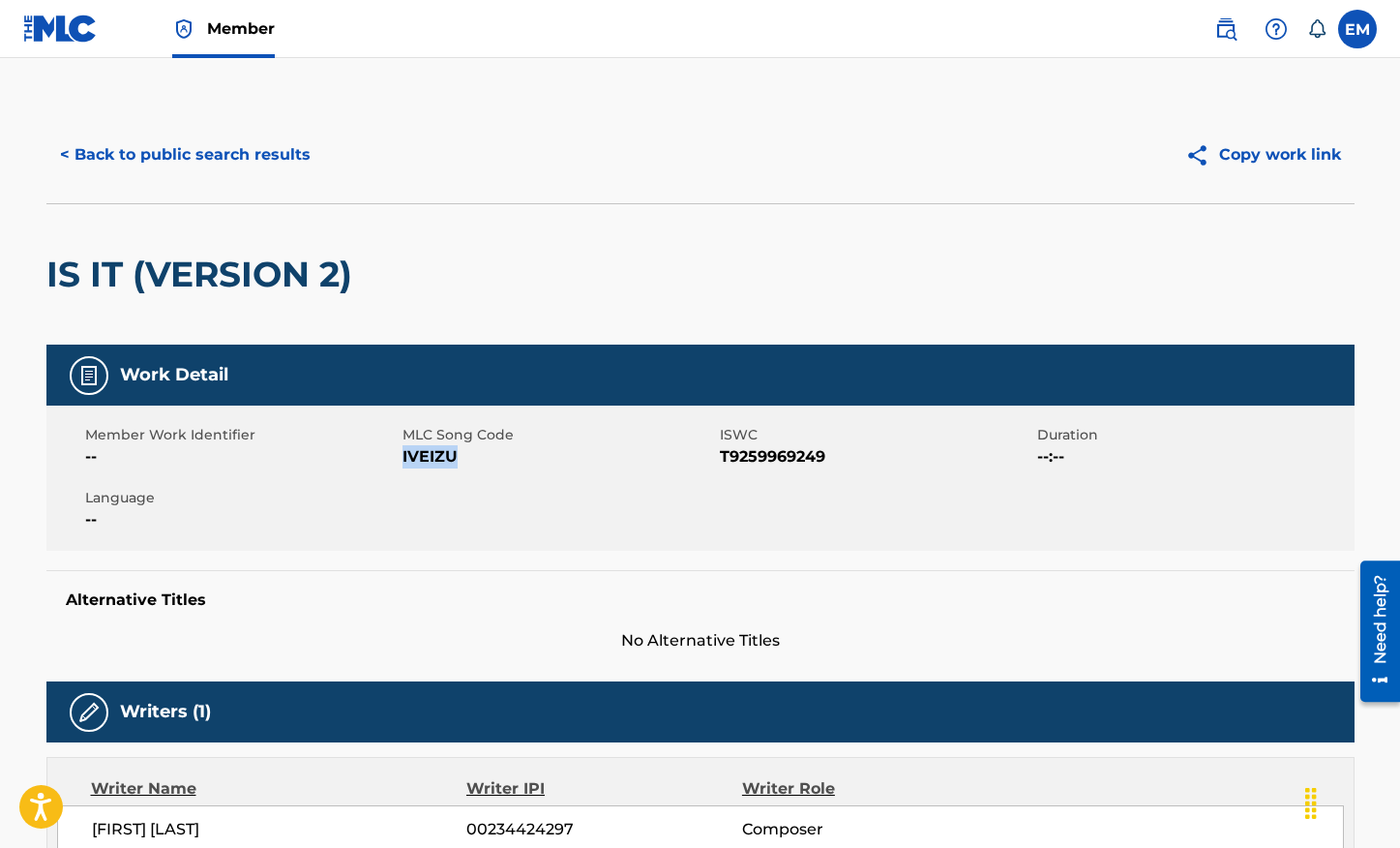 click on "< Back to public search results" at bounding box center (185, 155) 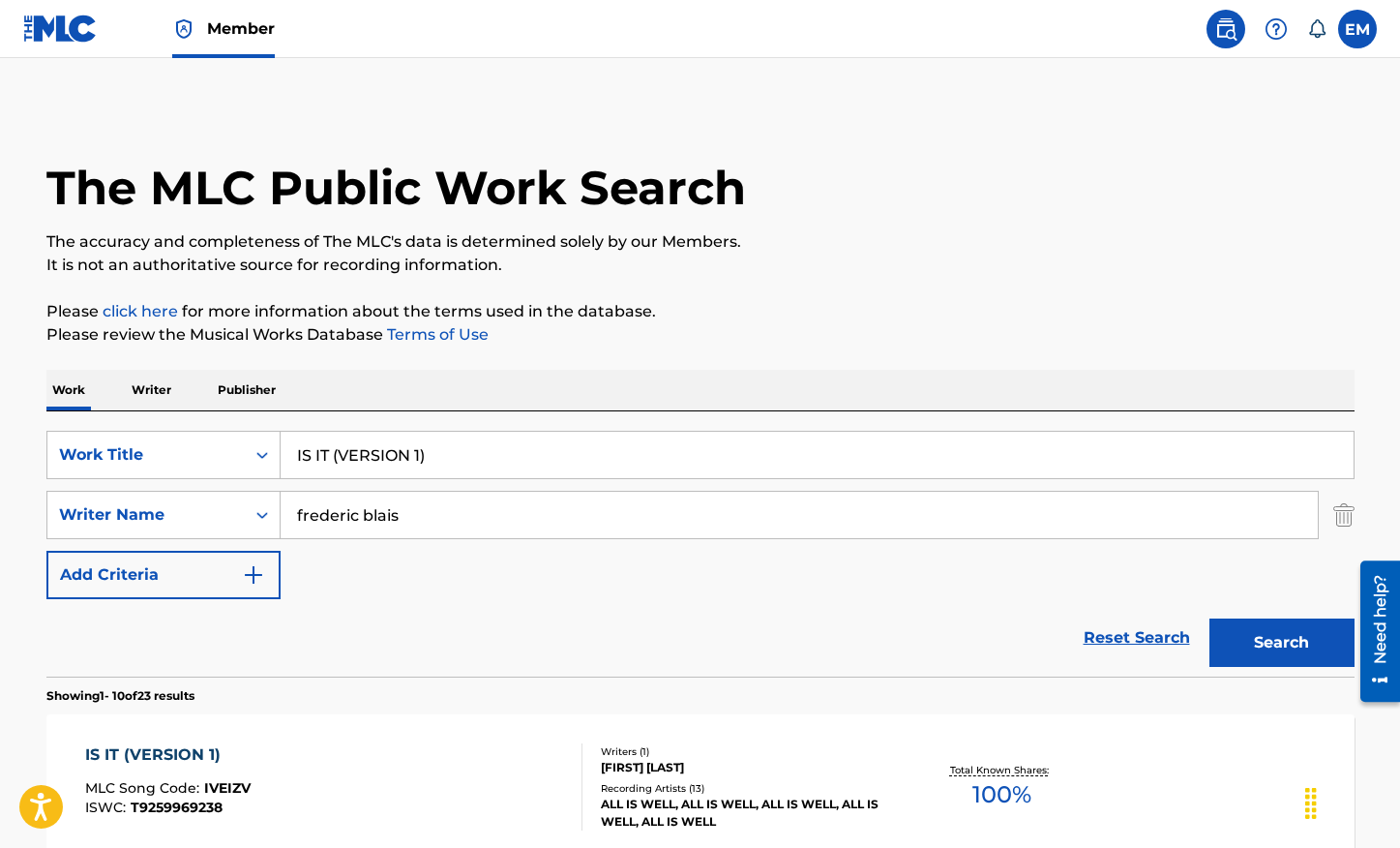 scroll, scrollTop: 238, scrollLeft: 0, axis: vertical 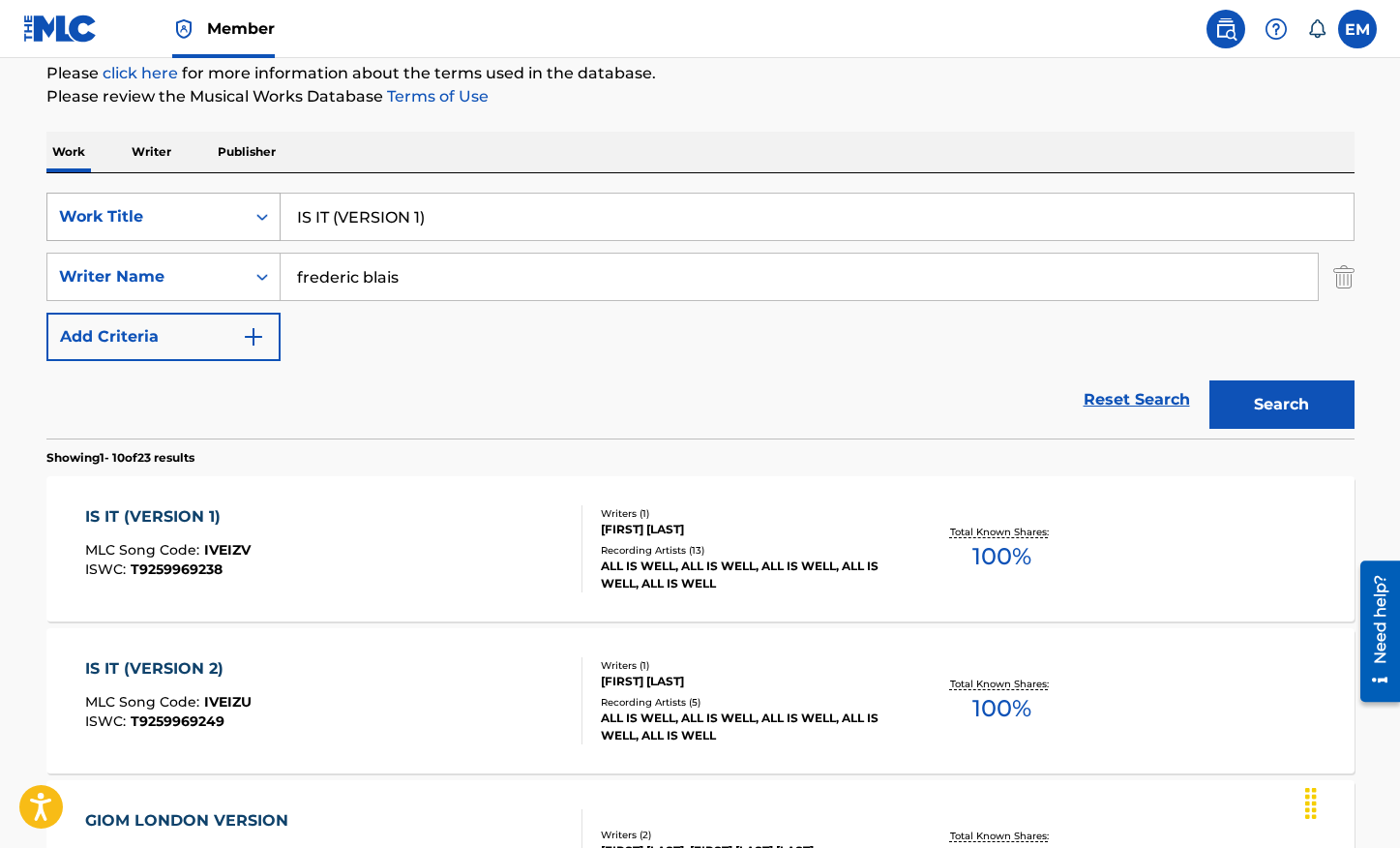 drag, startPoint x: 452, startPoint y: 209, endPoint x: 193, endPoint y: 204, distance: 259.04826 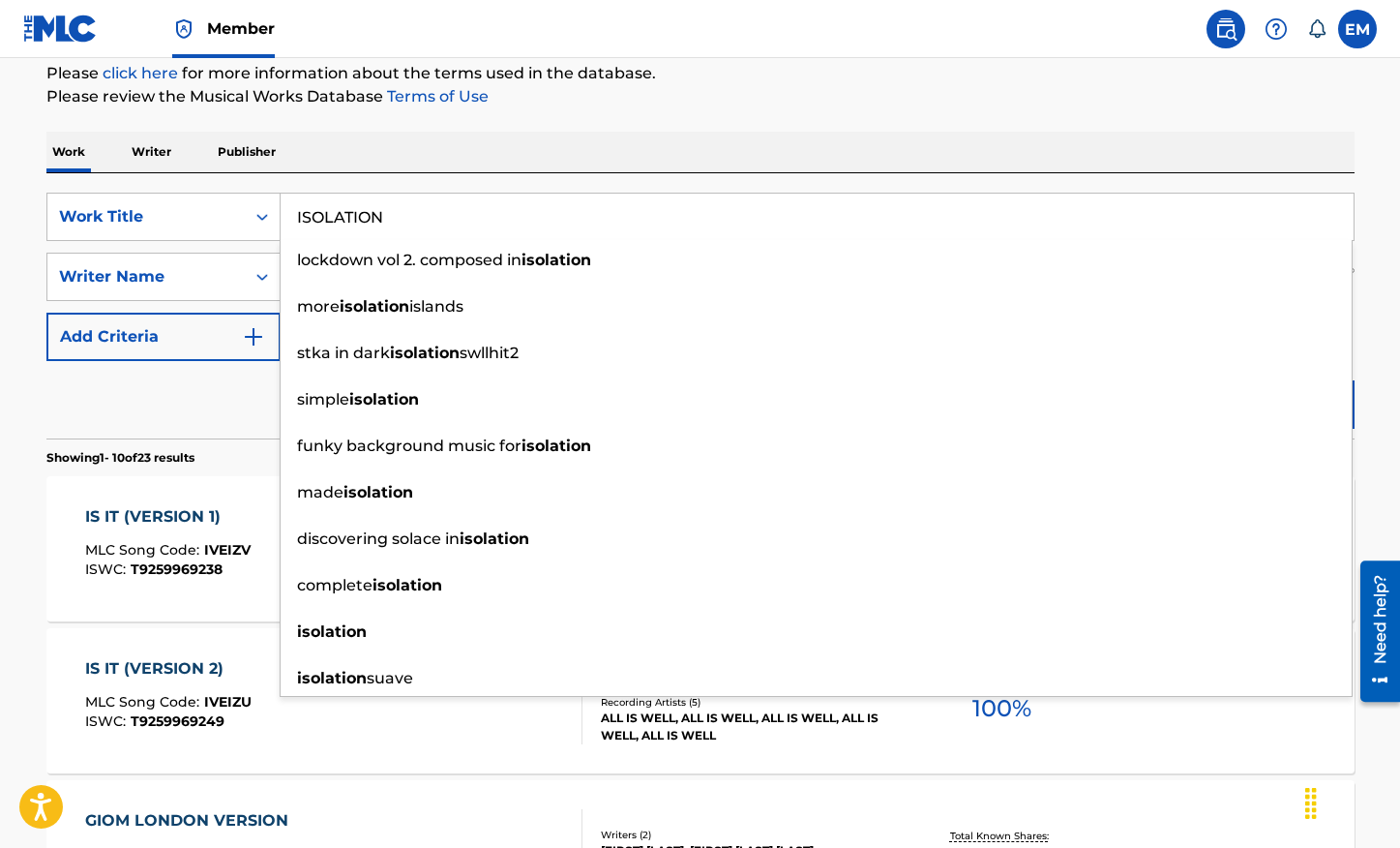 type on "ISOLATION" 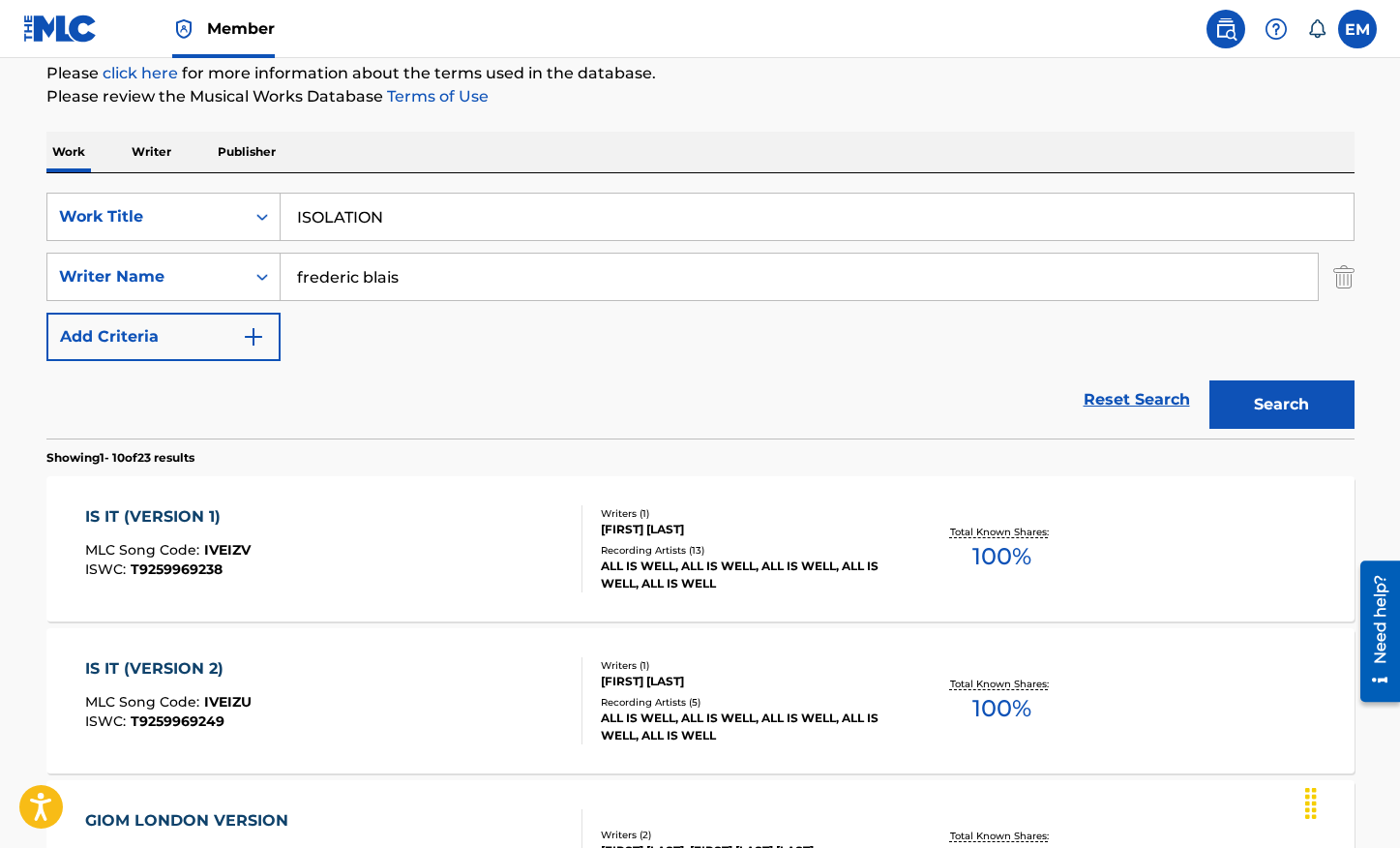 click on "Search" at bounding box center (1282, 405) 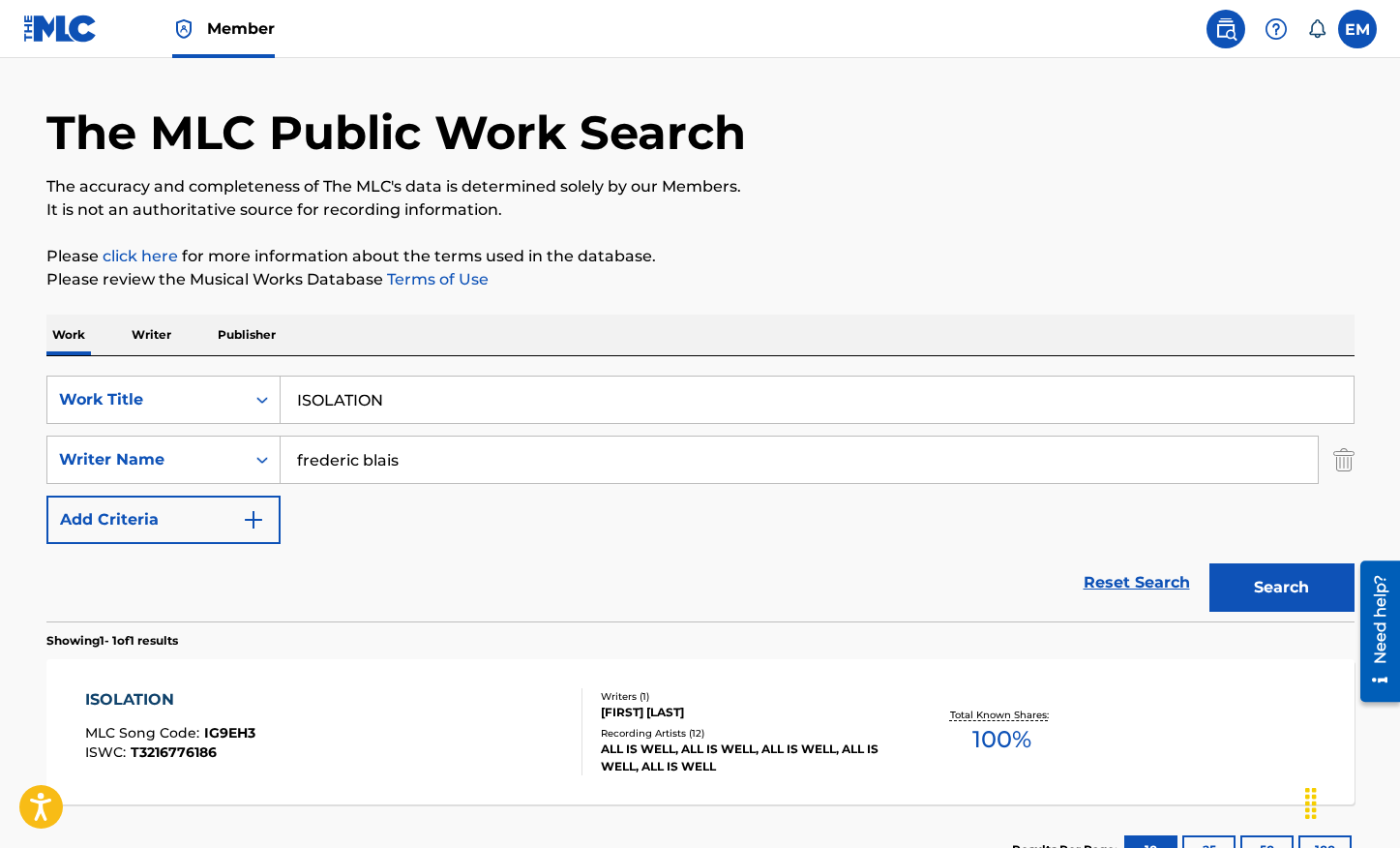 scroll, scrollTop: 205, scrollLeft: 0, axis: vertical 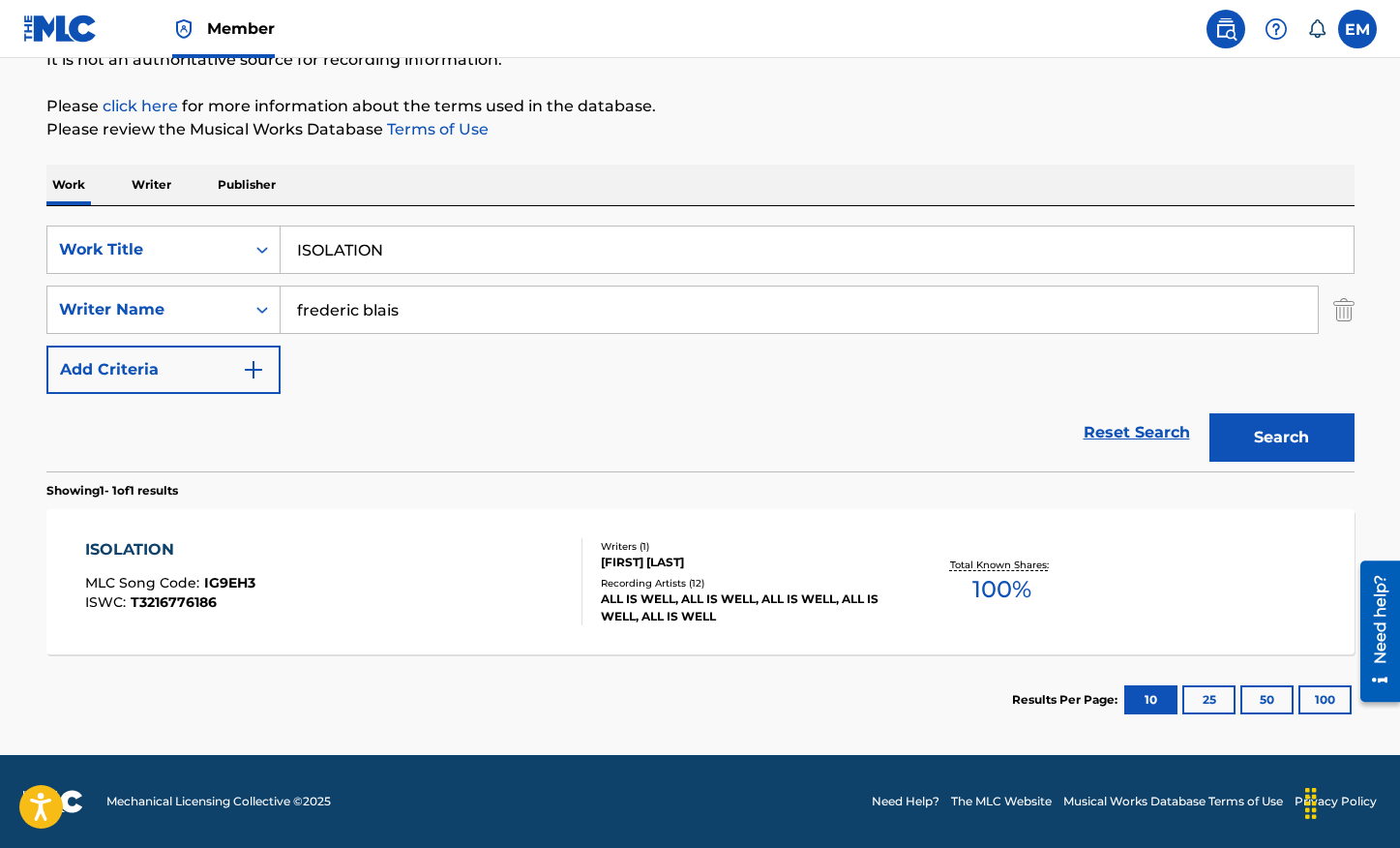 click on "ISOLATION MLC Song Code : IG9EH3 ISWC : T3216776186" at bounding box center [334, 582] 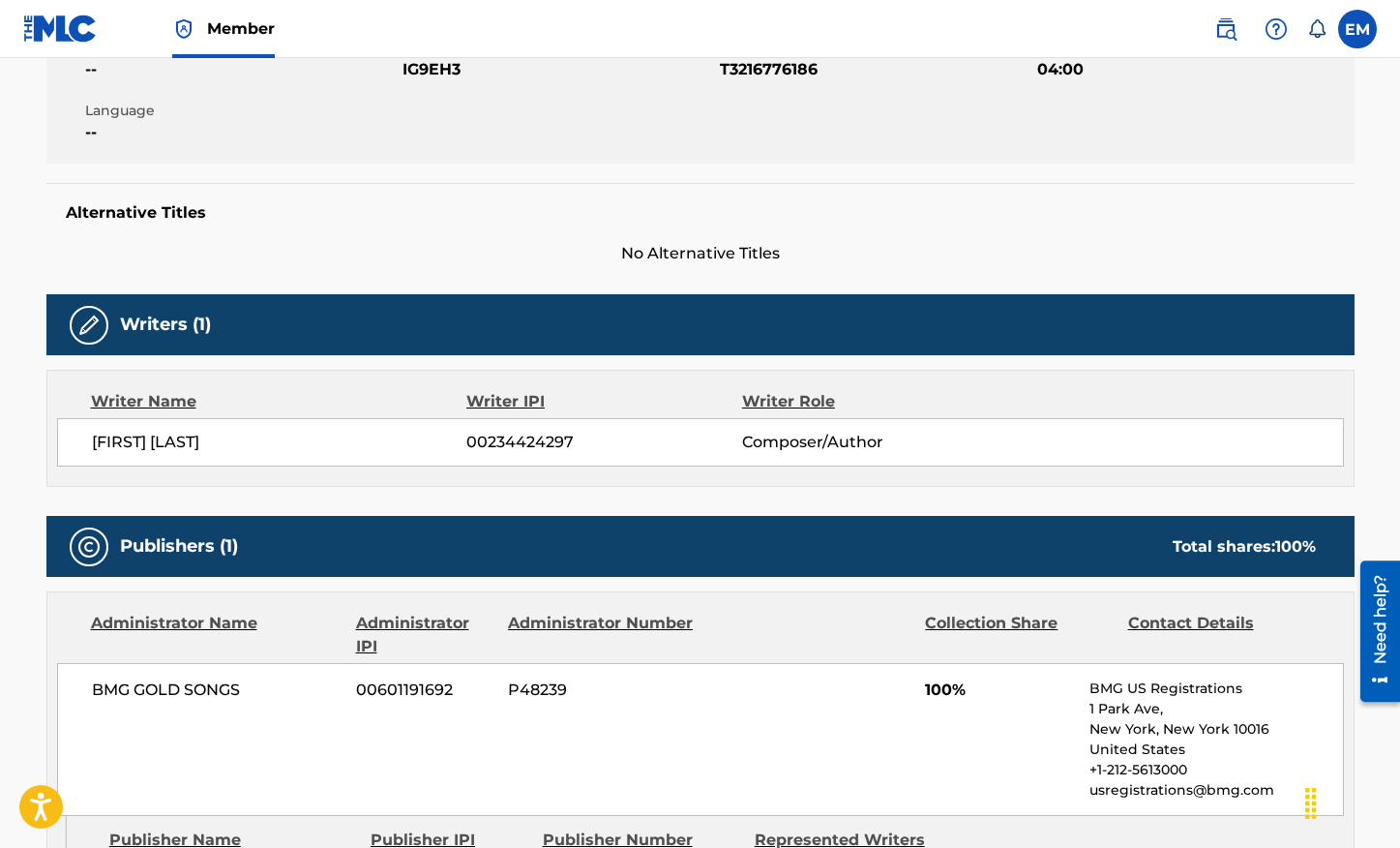 scroll, scrollTop: 97, scrollLeft: 0, axis: vertical 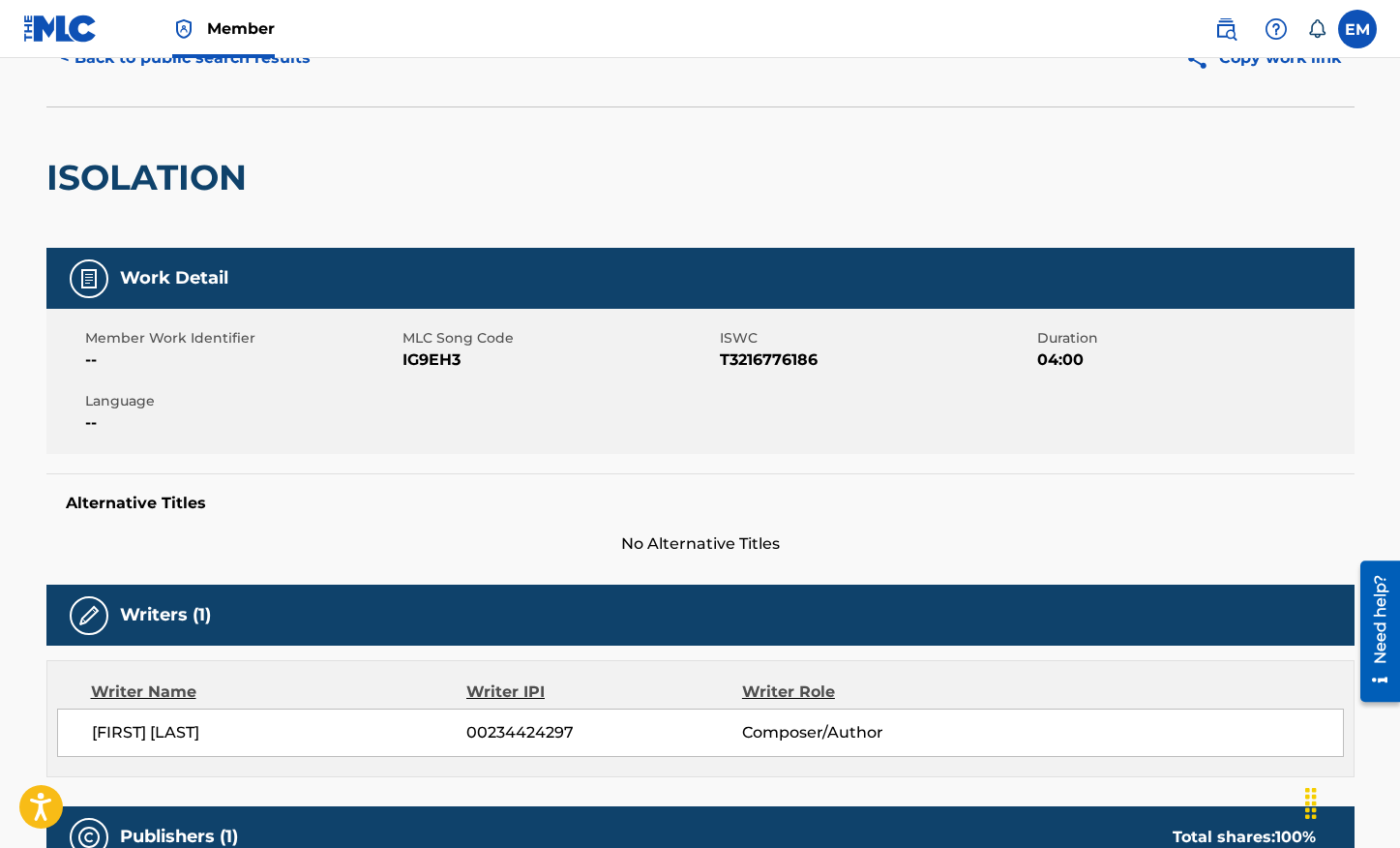 click on "IG9EH3" at bounding box center [558, 360] 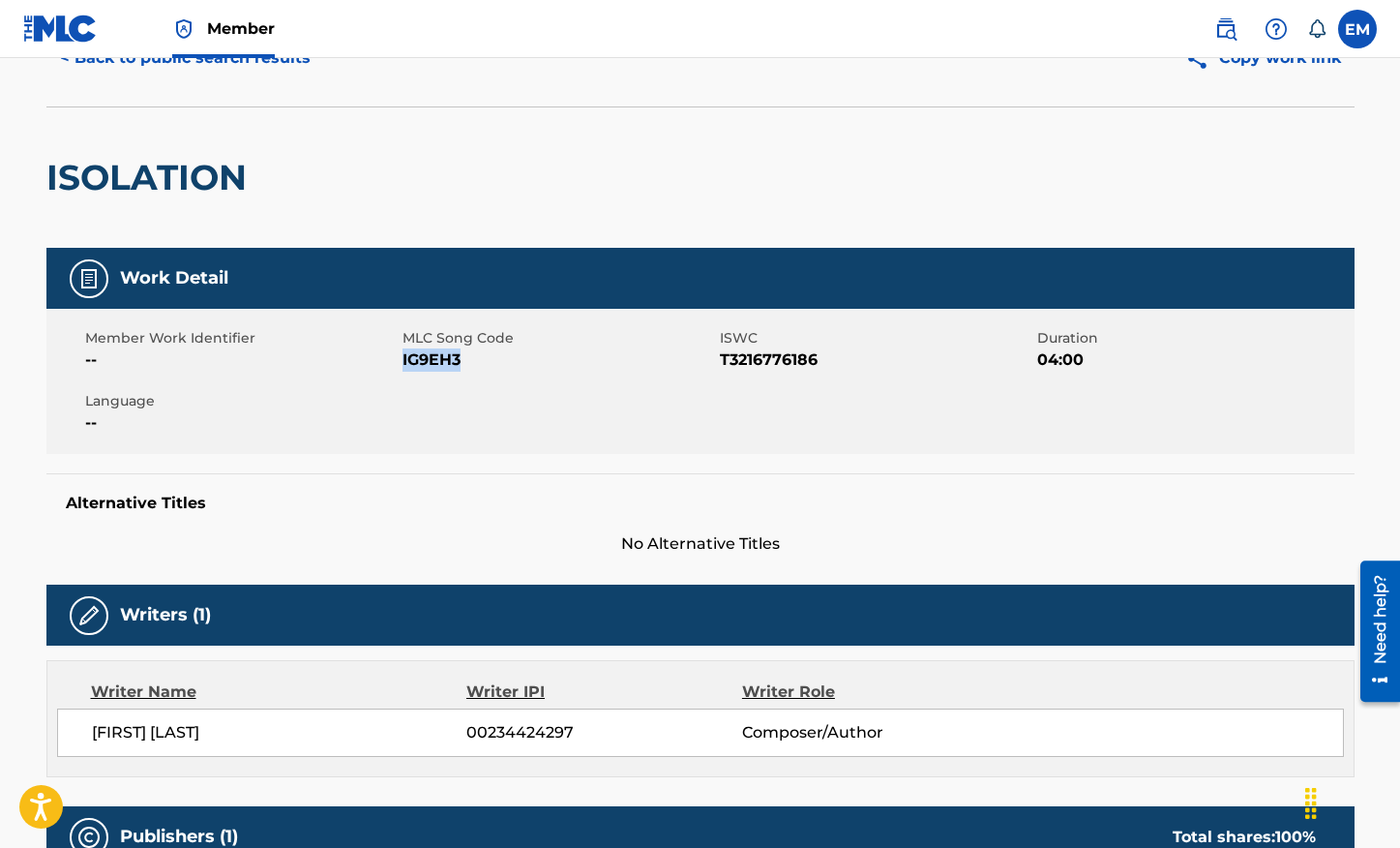 click on "IG9EH3" at bounding box center (558, 360) 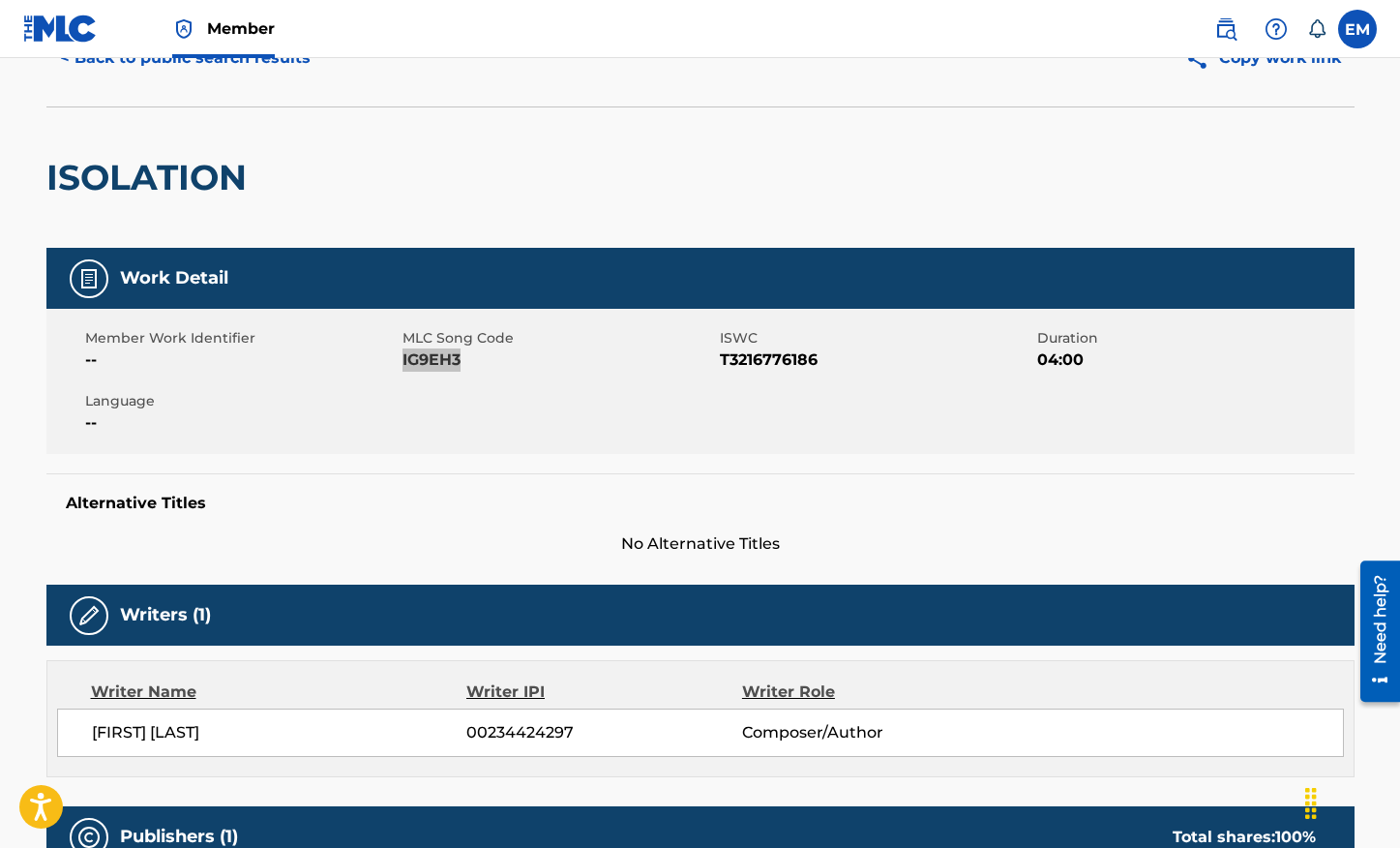 scroll, scrollTop: 0, scrollLeft: 0, axis: both 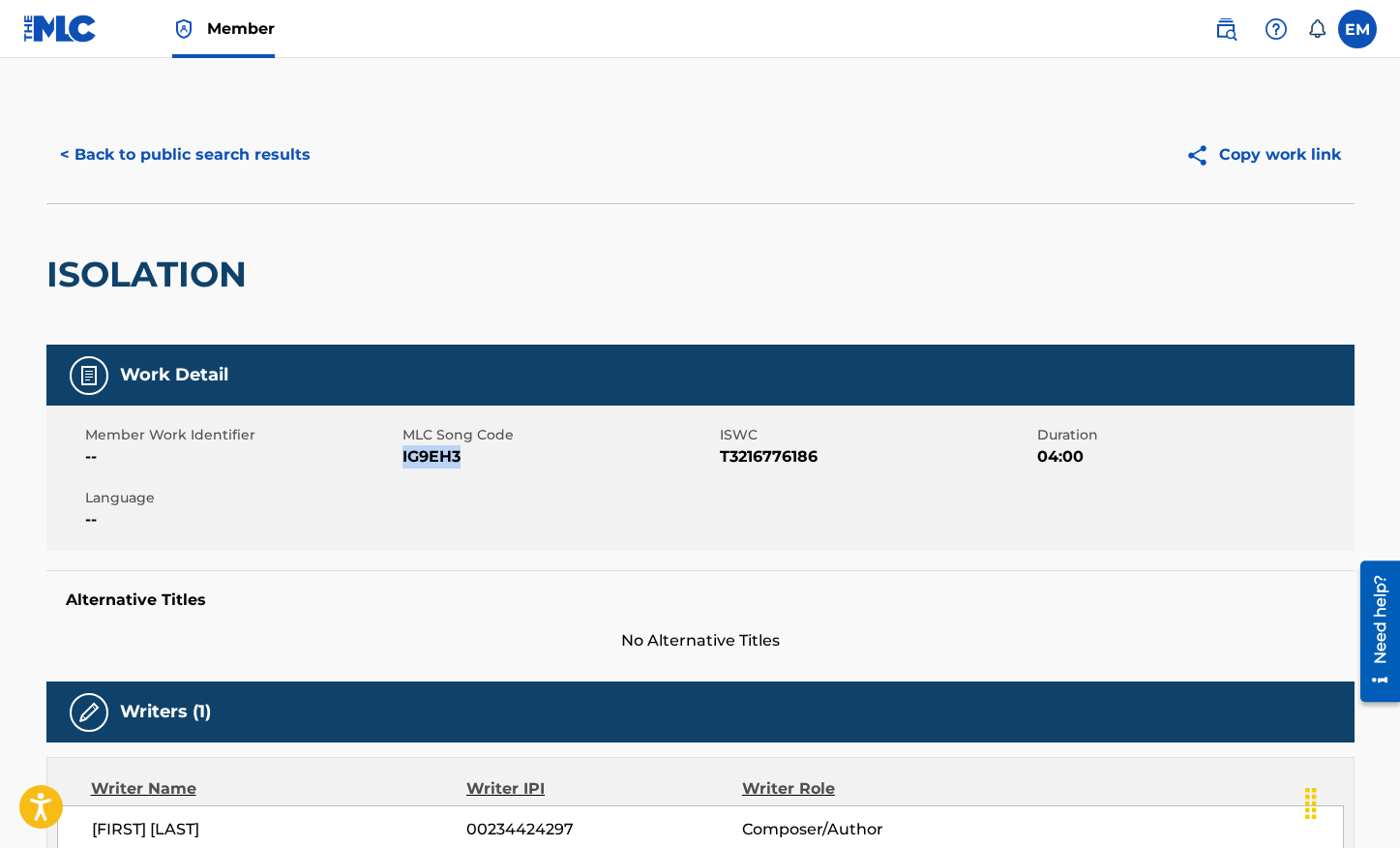 click on "< Back to public search results" at bounding box center [185, 155] 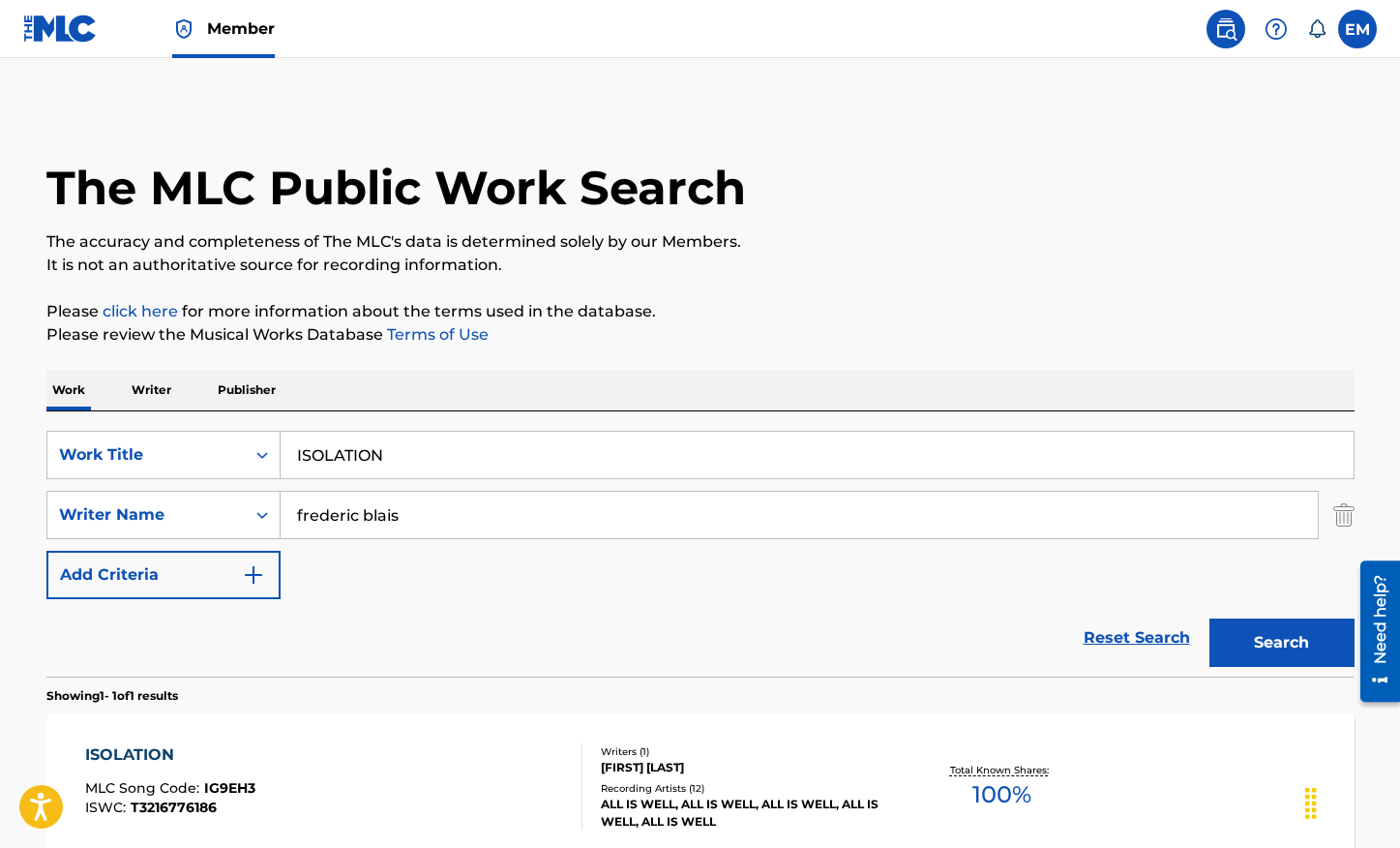 scroll, scrollTop: 95, scrollLeft: 0, axis: vertical 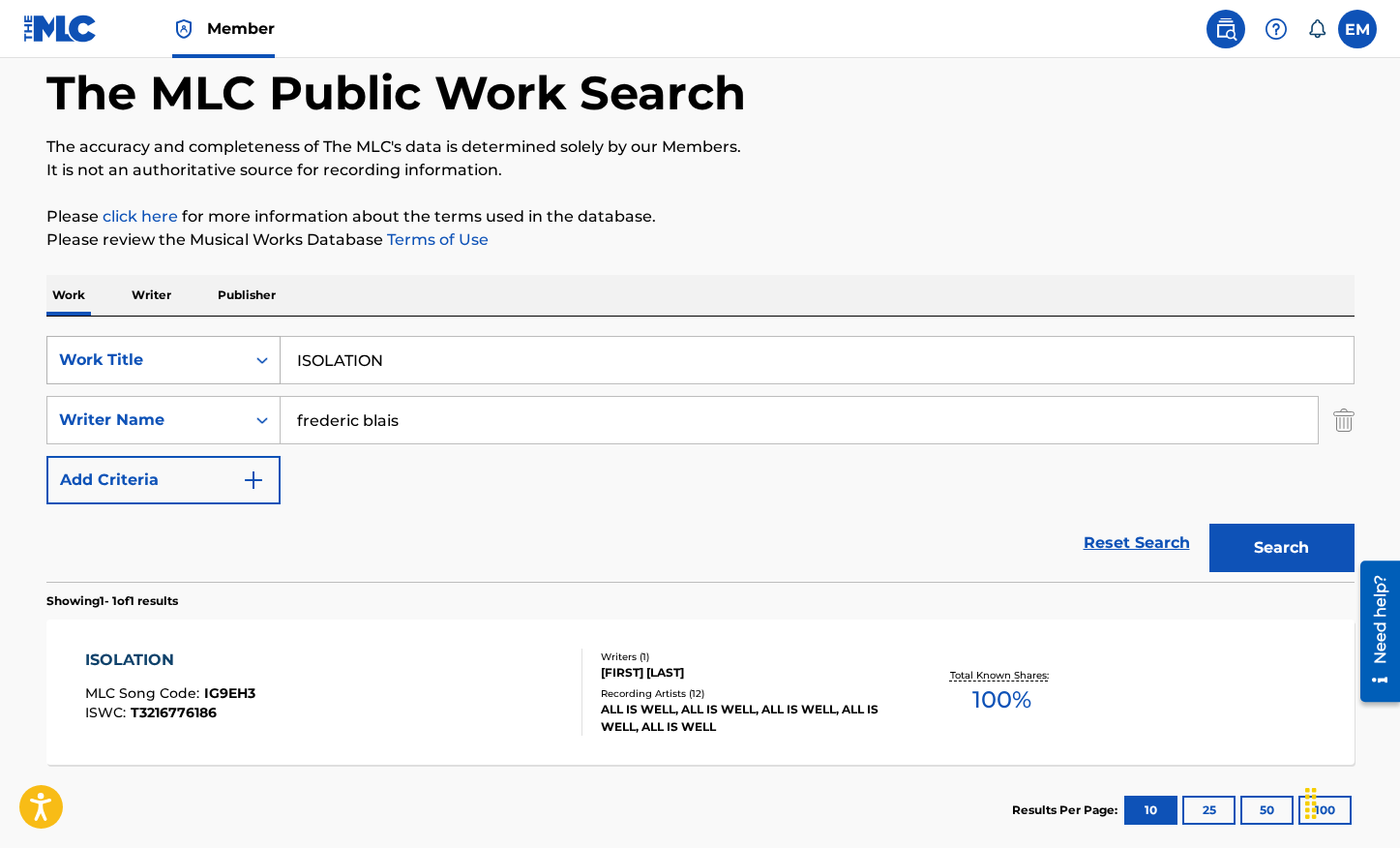 drag, startPoint x: 505, startPoint y: 368, endPoint x: 256, endPoint y: 354, distance: 249.39326 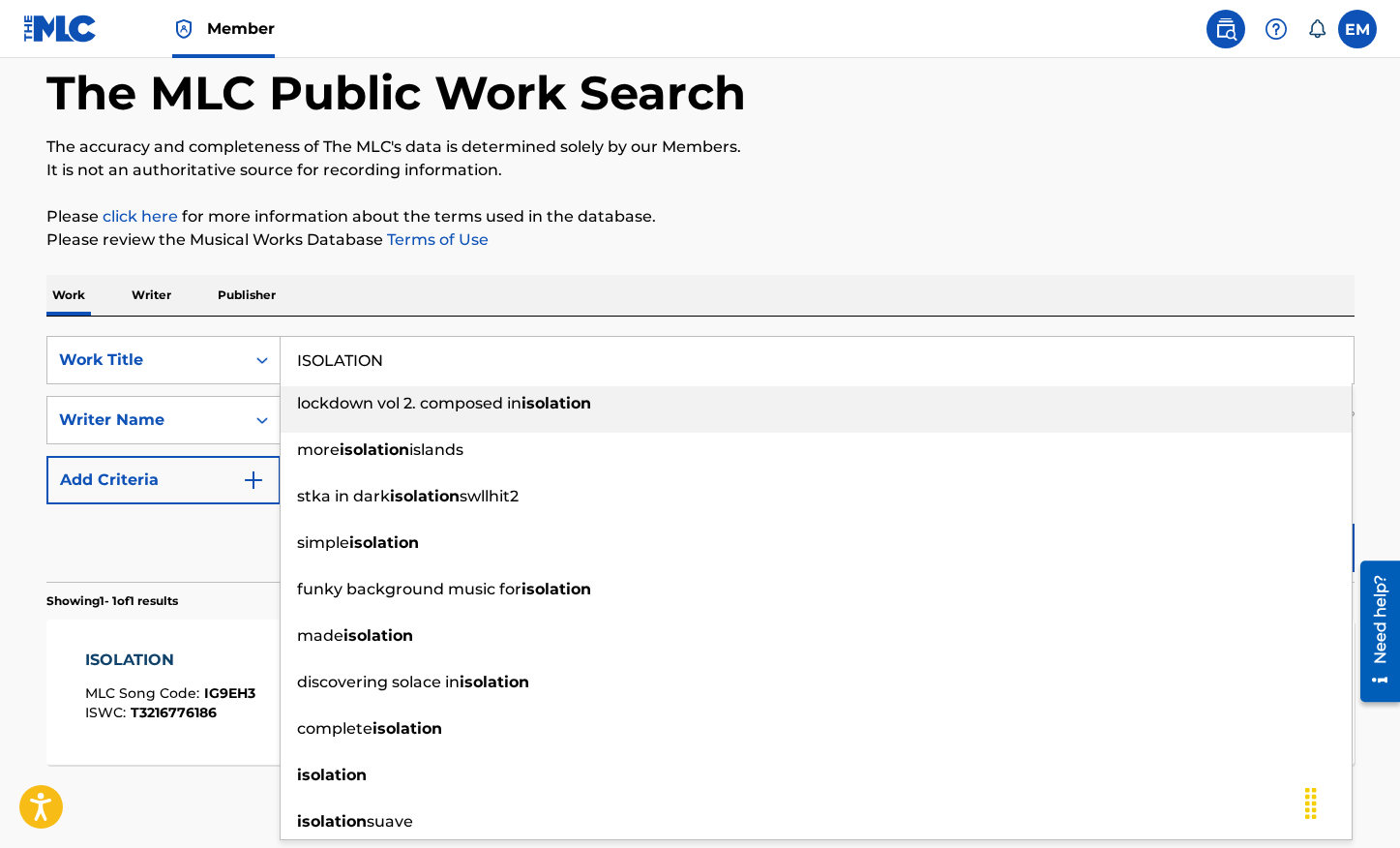 paste on "T S ALRIGHT" 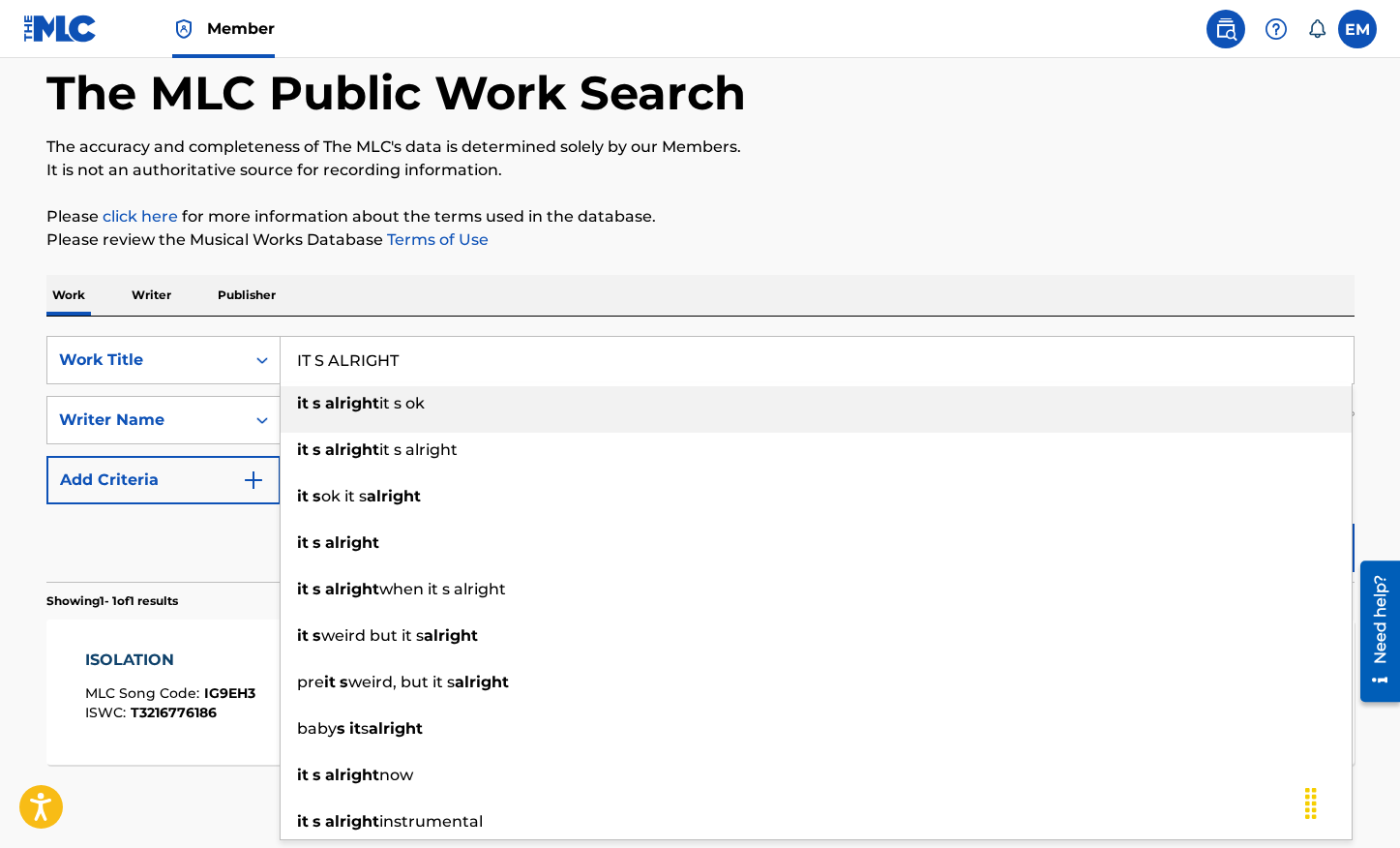 type on "IT S ALRIGHT" 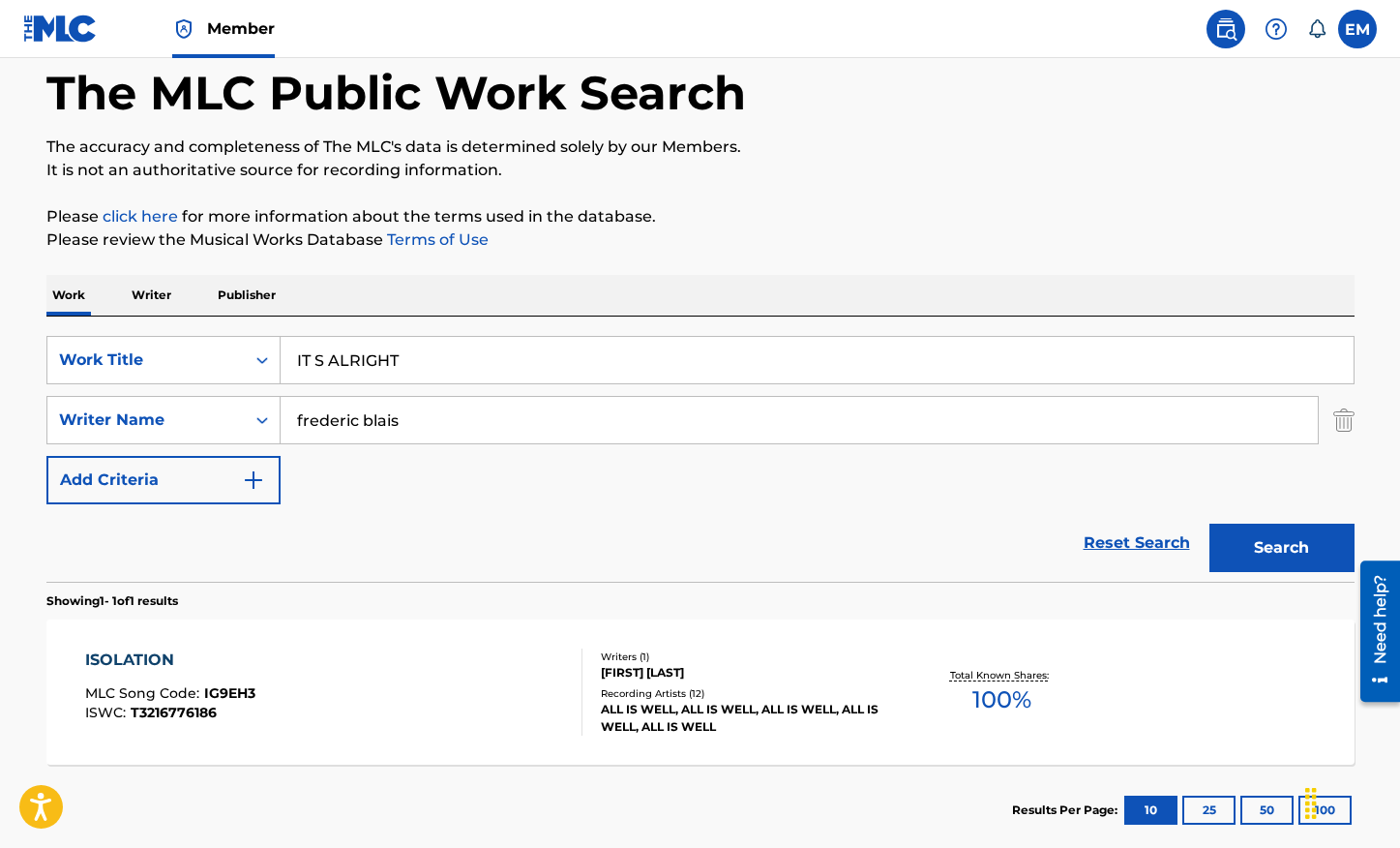 click on "Search" at bounding box center [1282, 548] 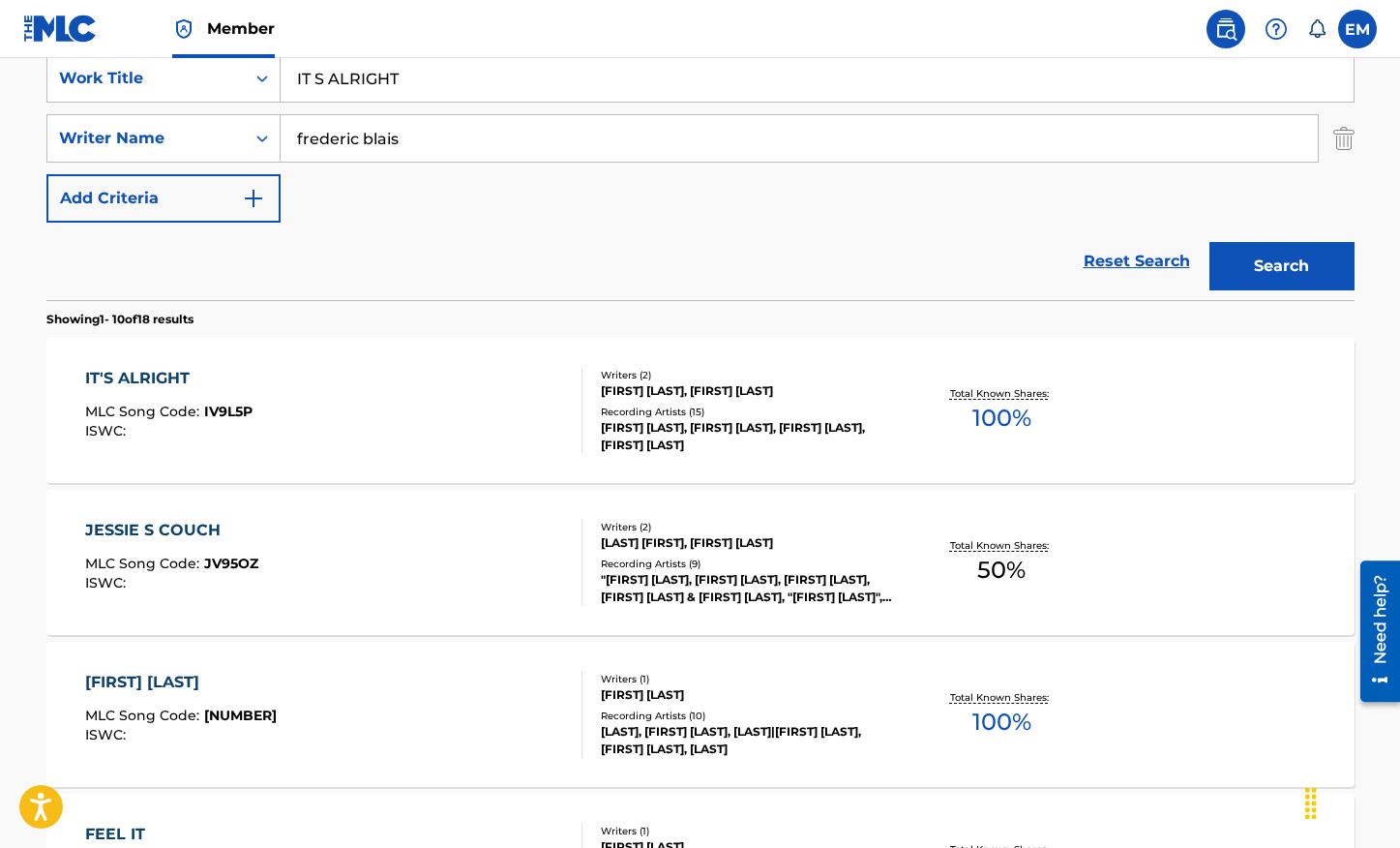 scroll, scrollTop: 482, scrollLeft: 0, axis: vertical 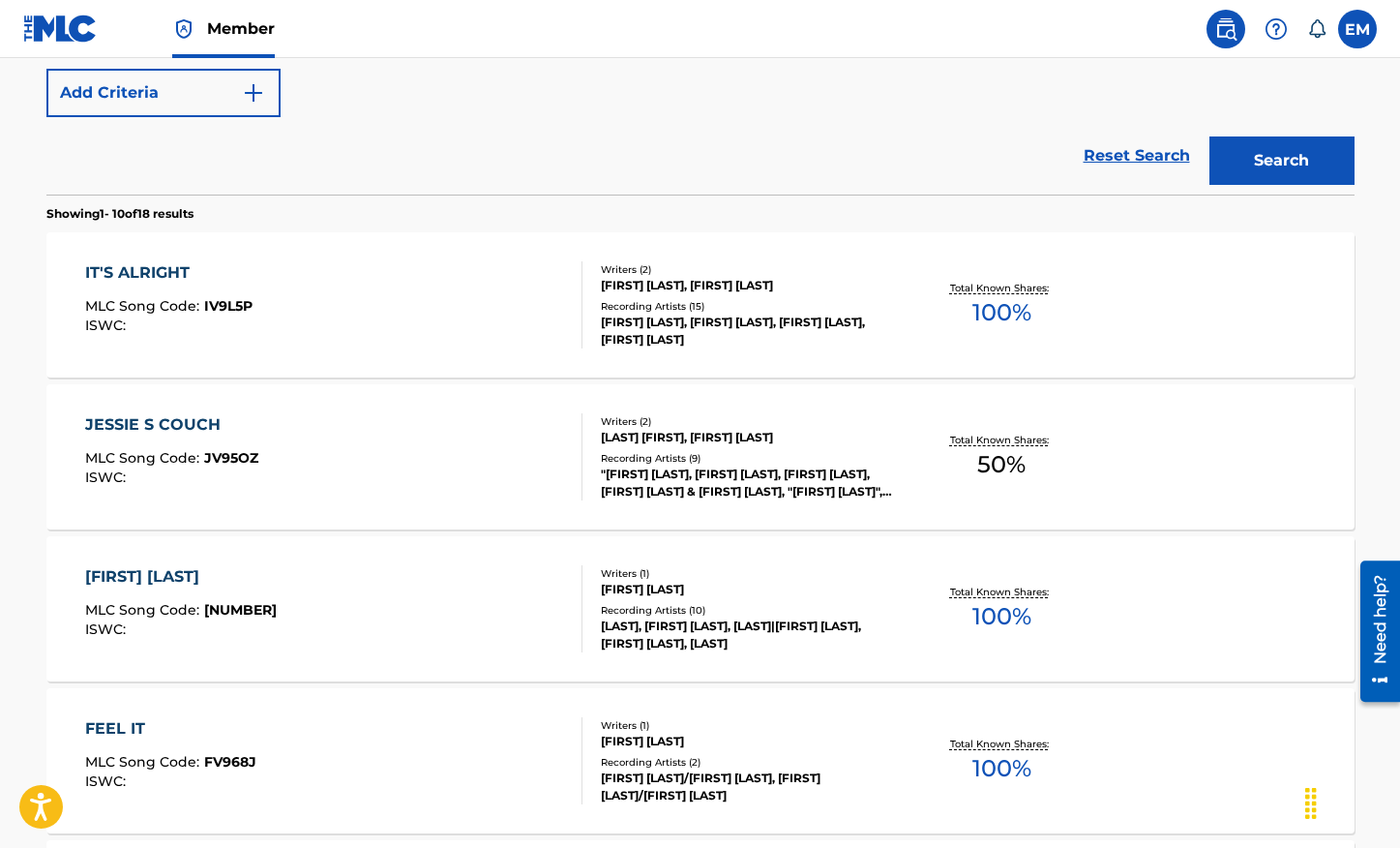 click on "IT'S ALRIGHT MLC Song Code : IV9L5P ISWC :" at bounding box center [334, 305] 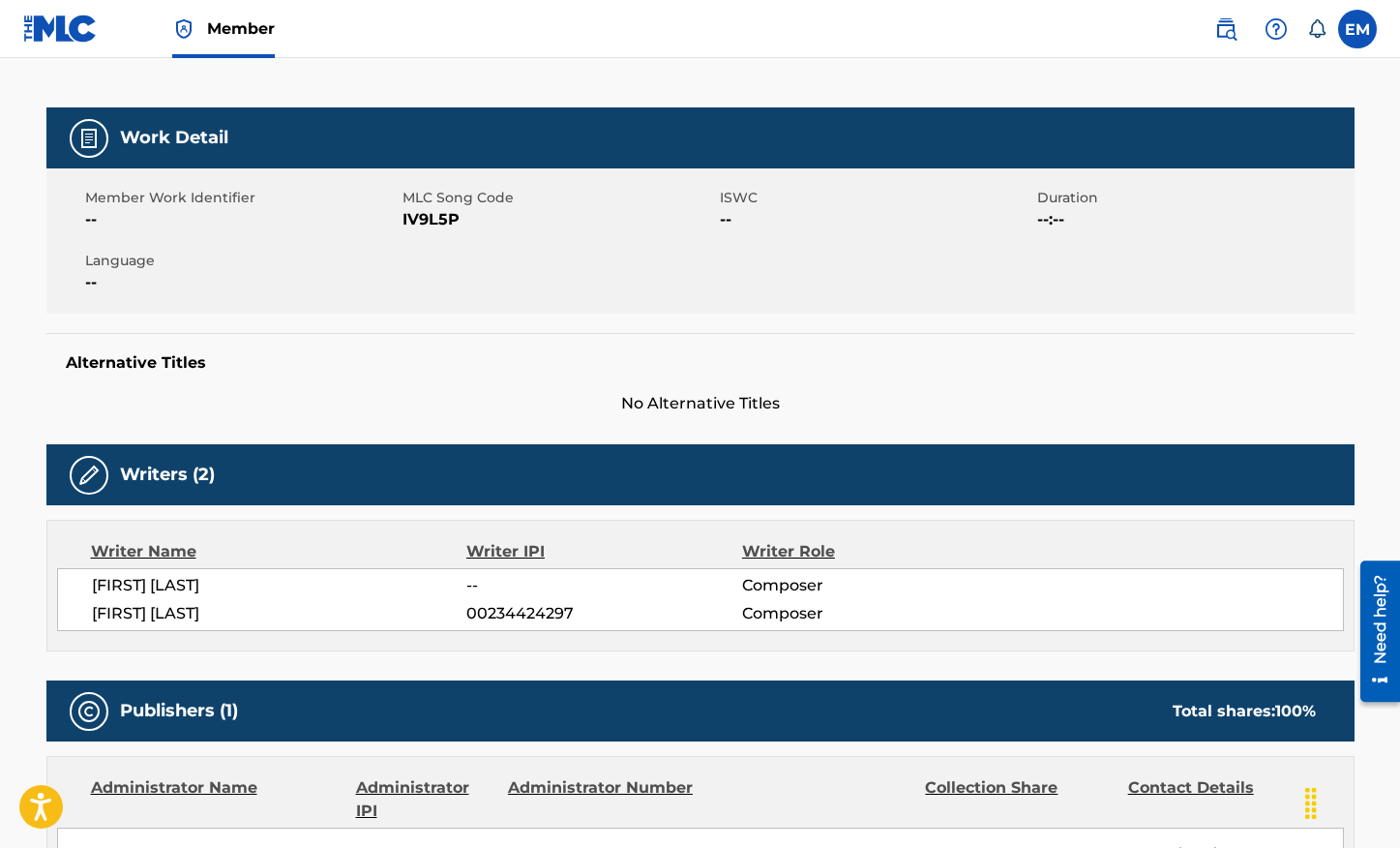 scroll, scrollTop: 97, scrollLeft: 0, axis: vertical 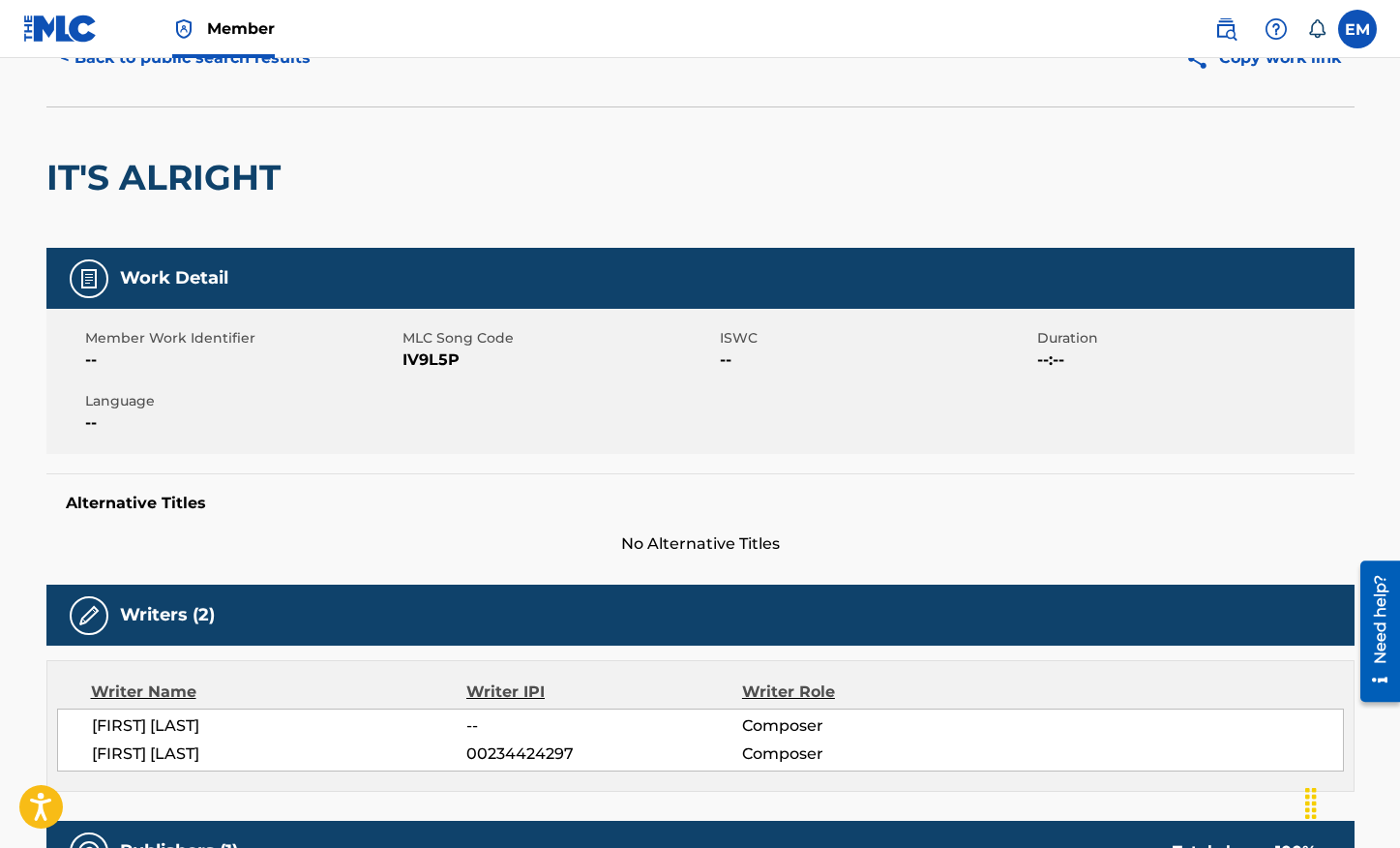 click on "IV9L5P" at bounding box center [558, 360] 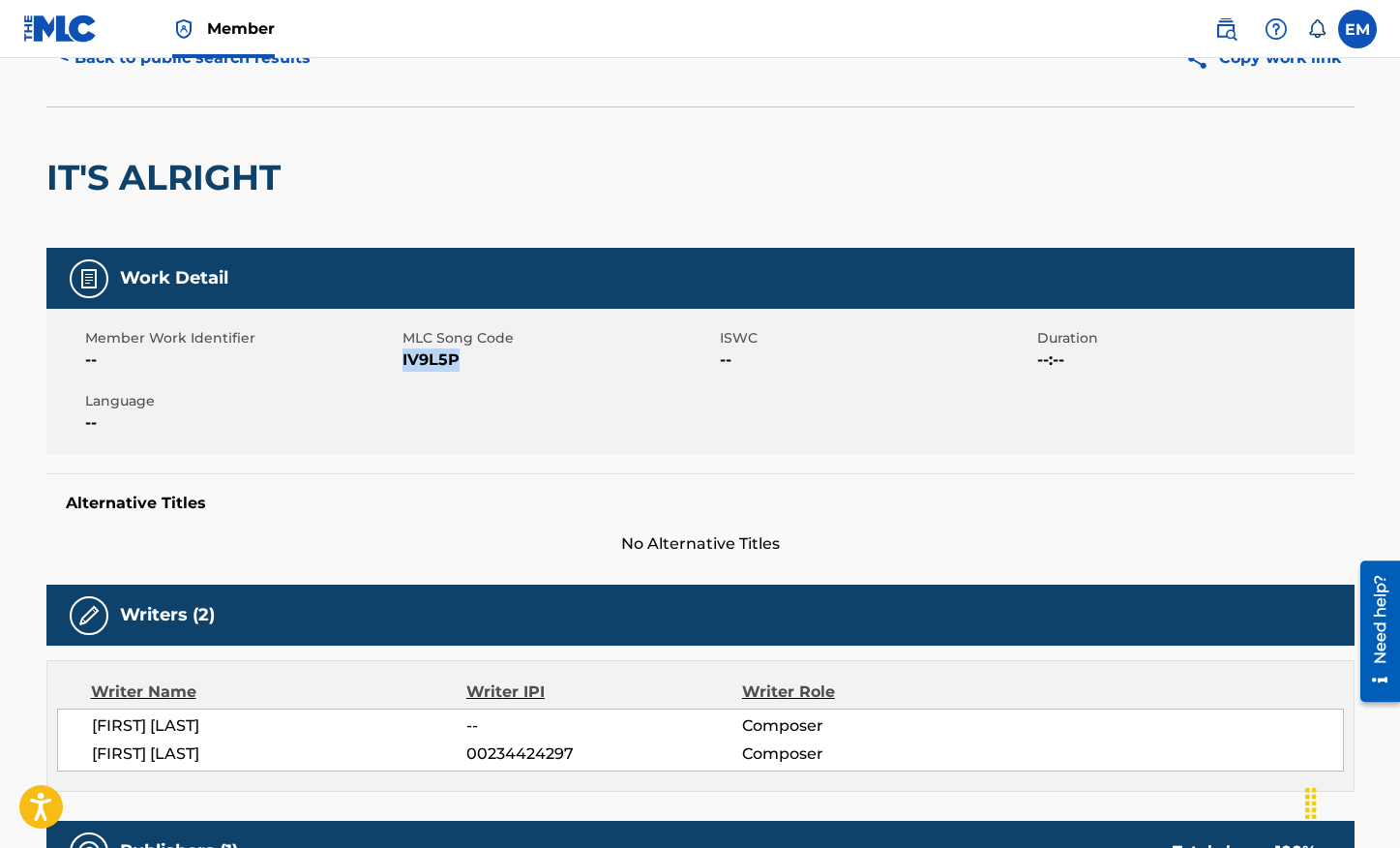 click on "IV9L5P" at bounding box center (558, 360) 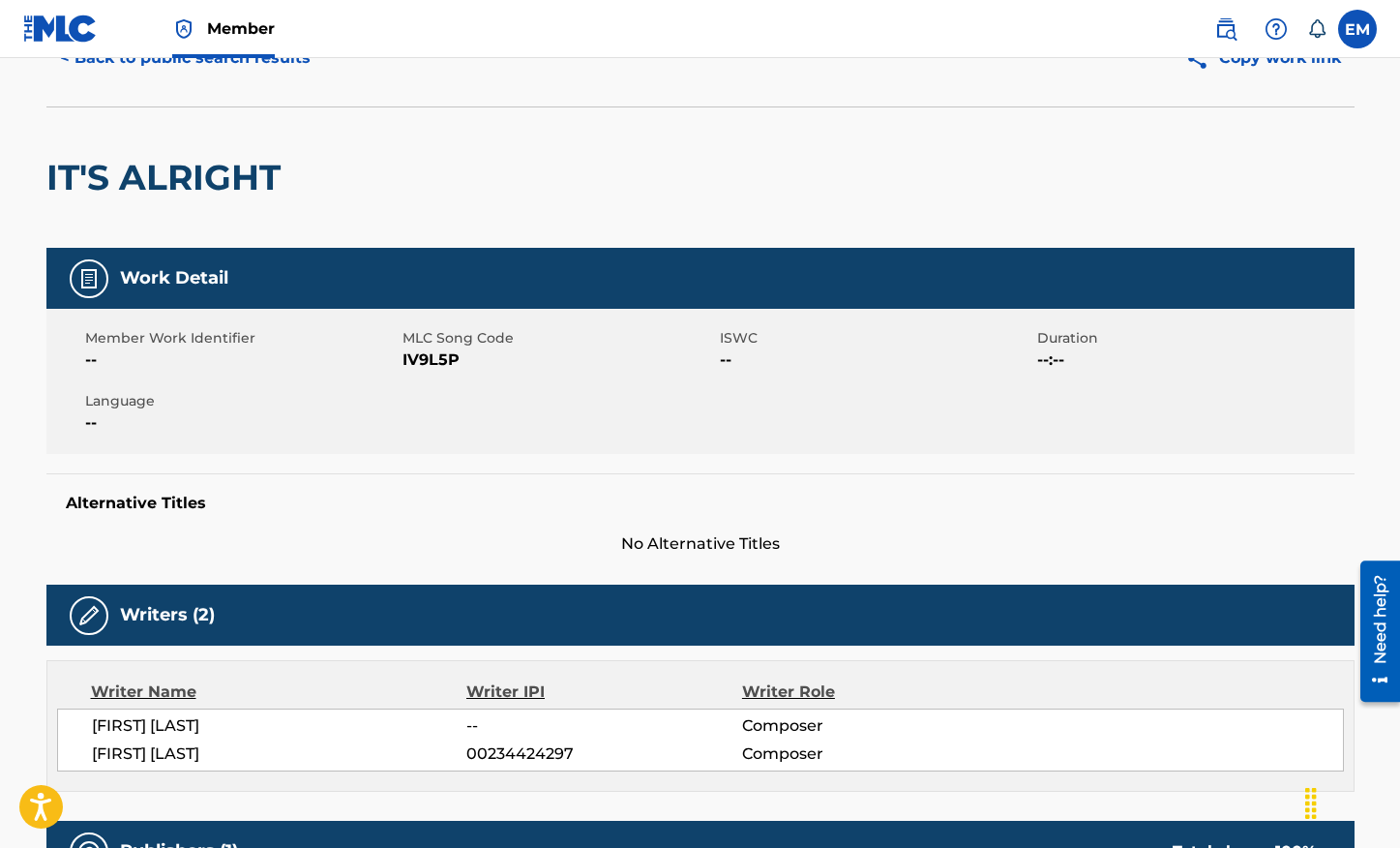 click on "IV9L5P" at bounding box center [558, 360] 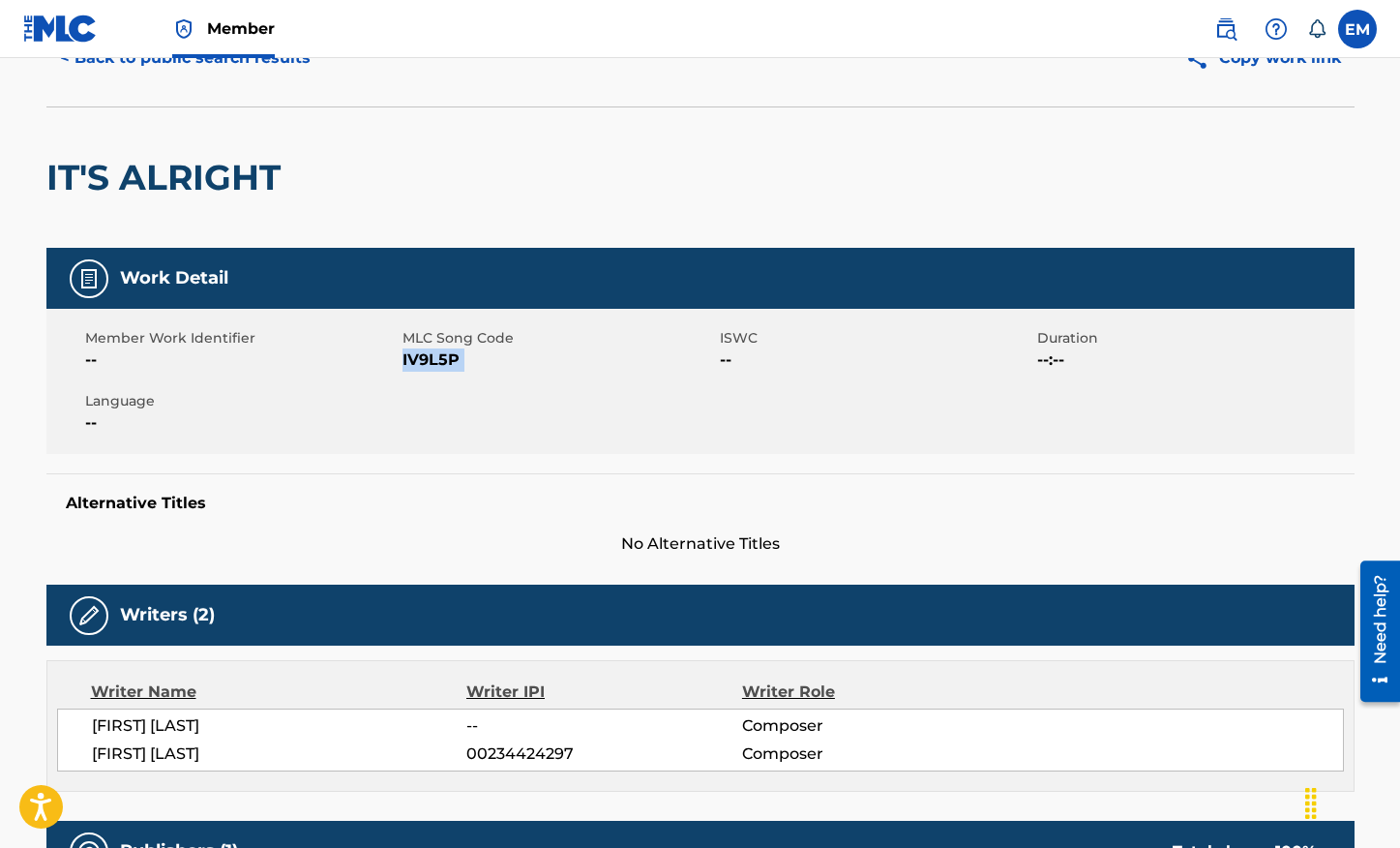 click on "IV9L5P" at bounding box center (558, 360) 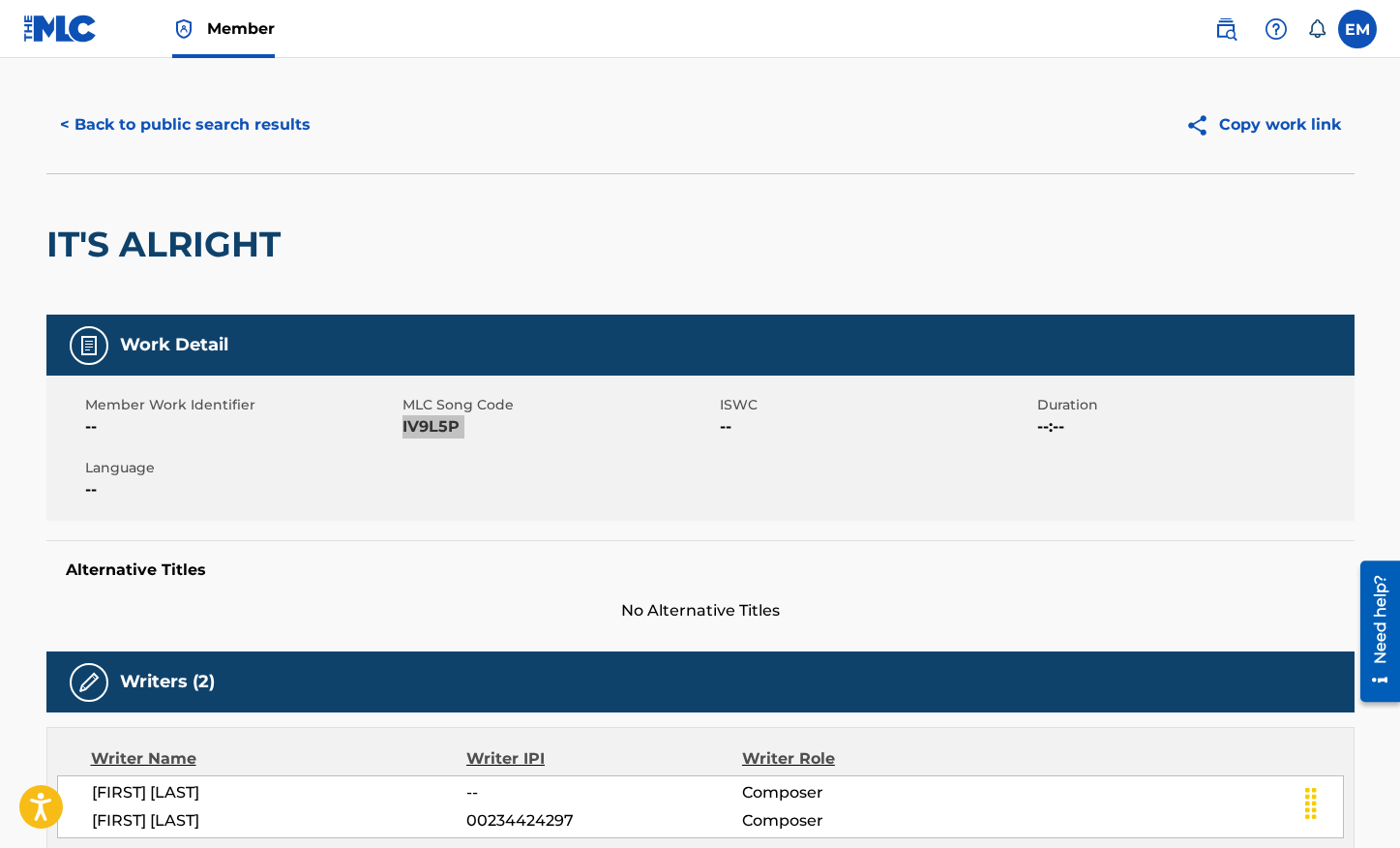 scroll, scrollTop: 0, scrollLeft: 0, axis: both 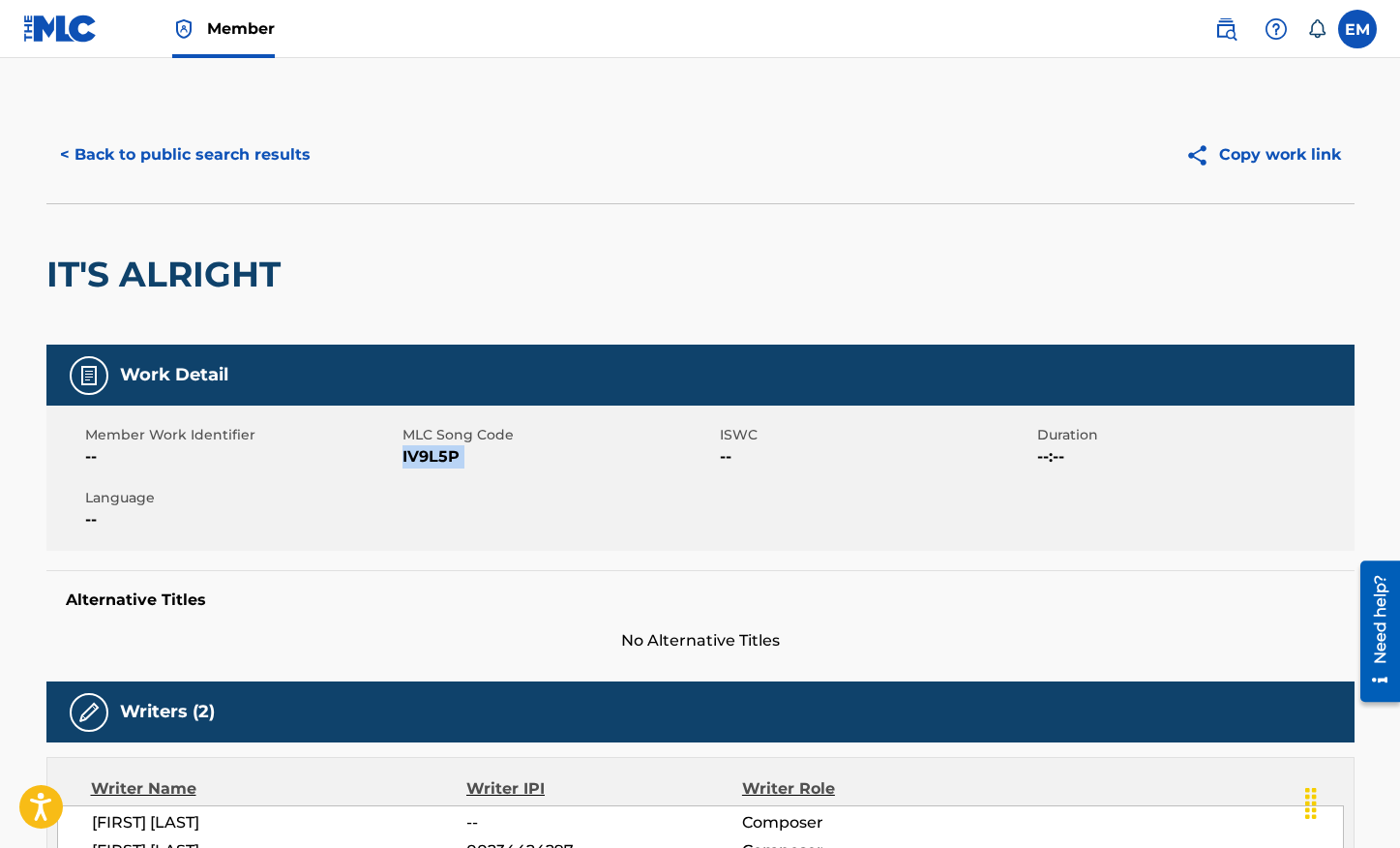 click on "< Back to public search results" at bounding box center [185, 155] 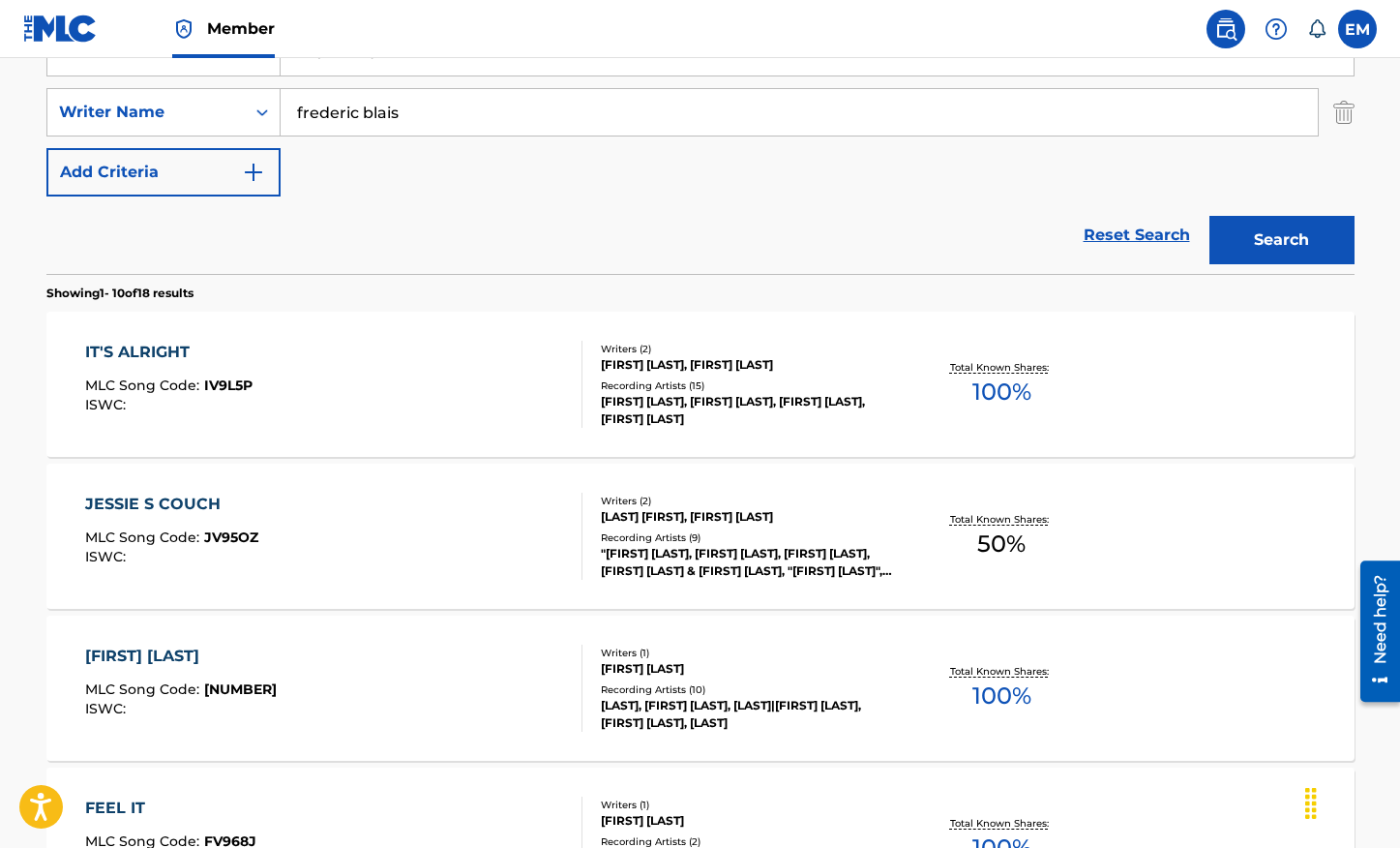 scroll, scrollTop: 205, scrollLeft: 0, axis: vertical 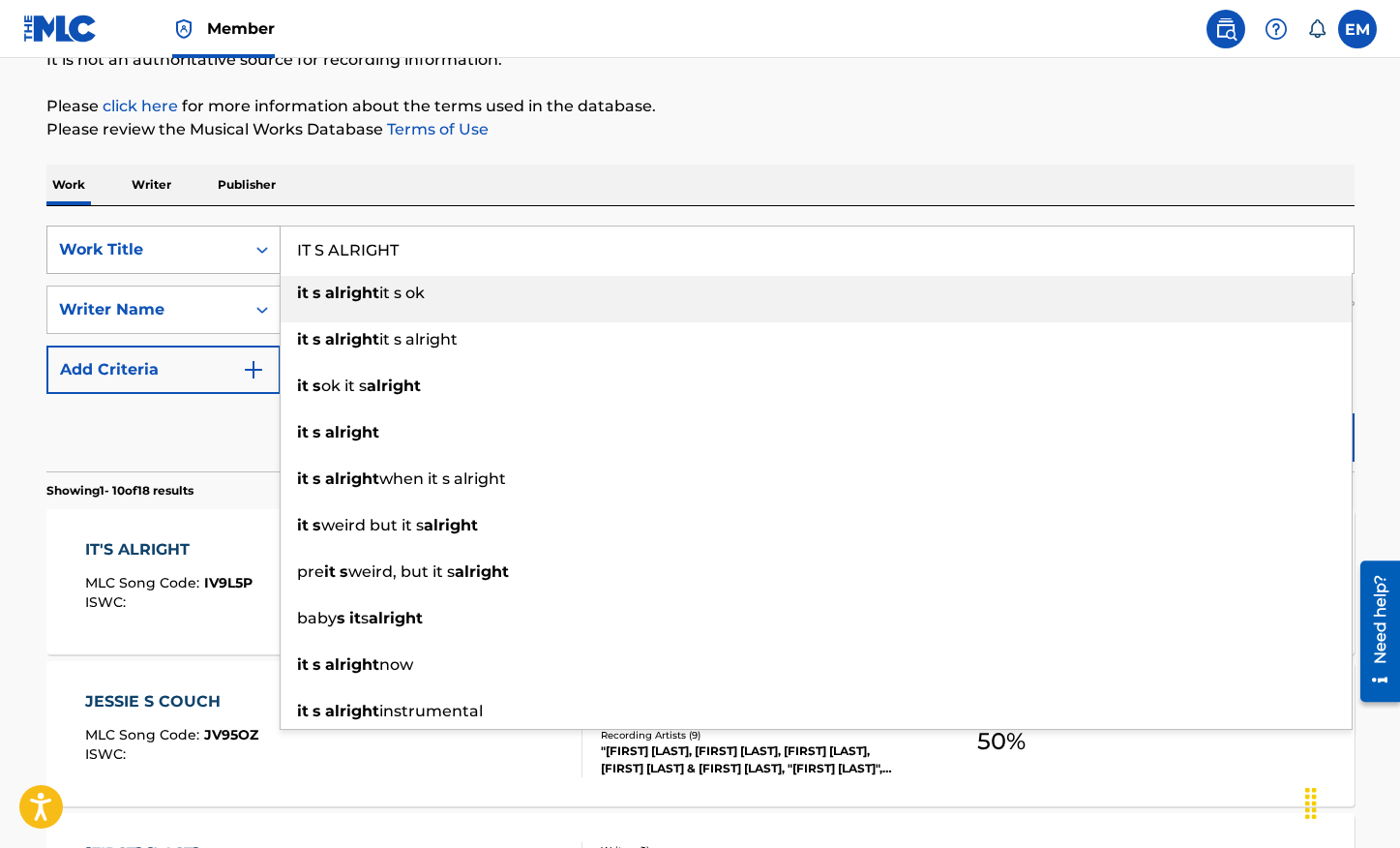 drag, startPoint x: 529, startPoint y: 245, endPoint x: 239, endPoint y: 237, distance: 290.11032 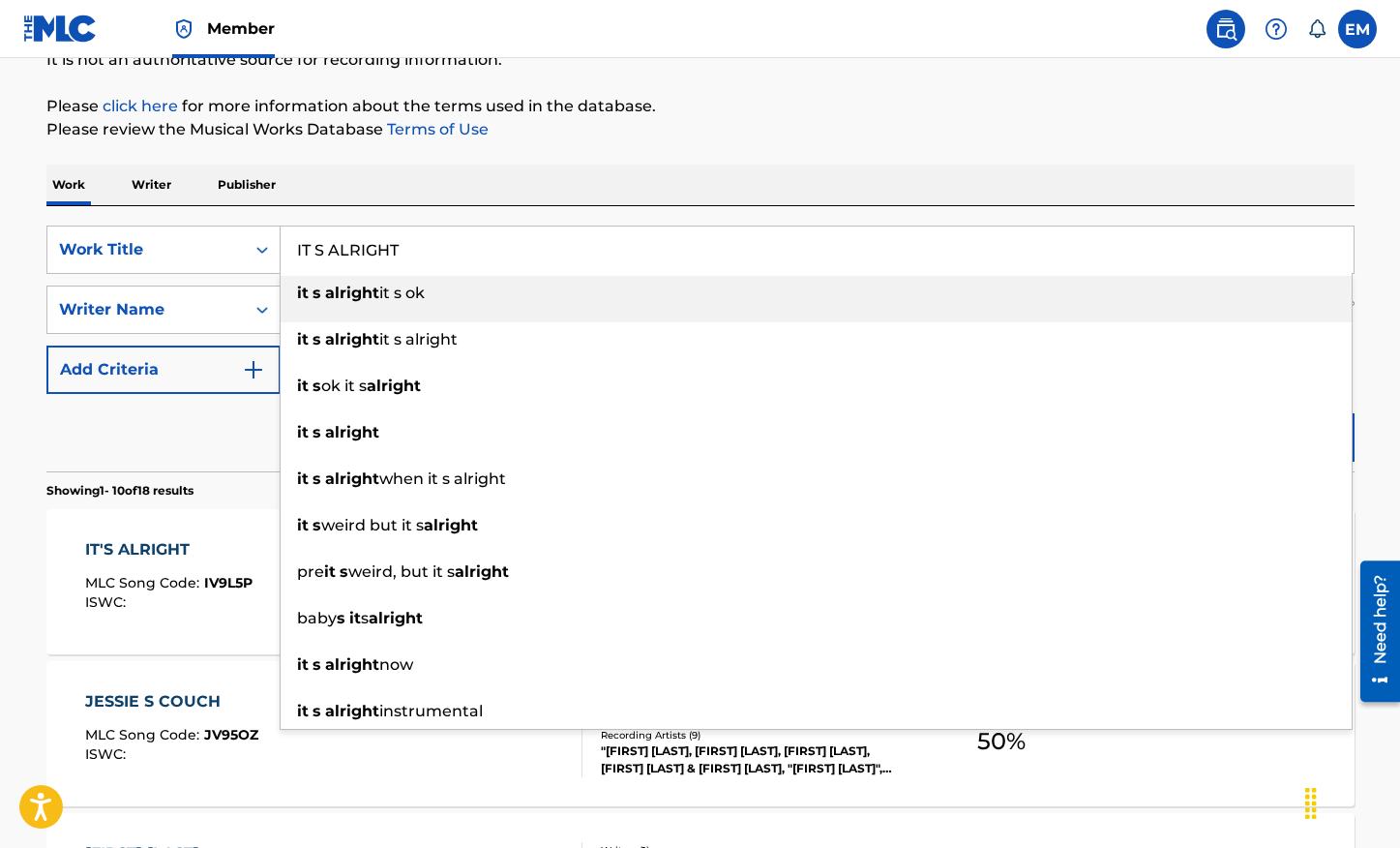 paste on "DAMAGED" 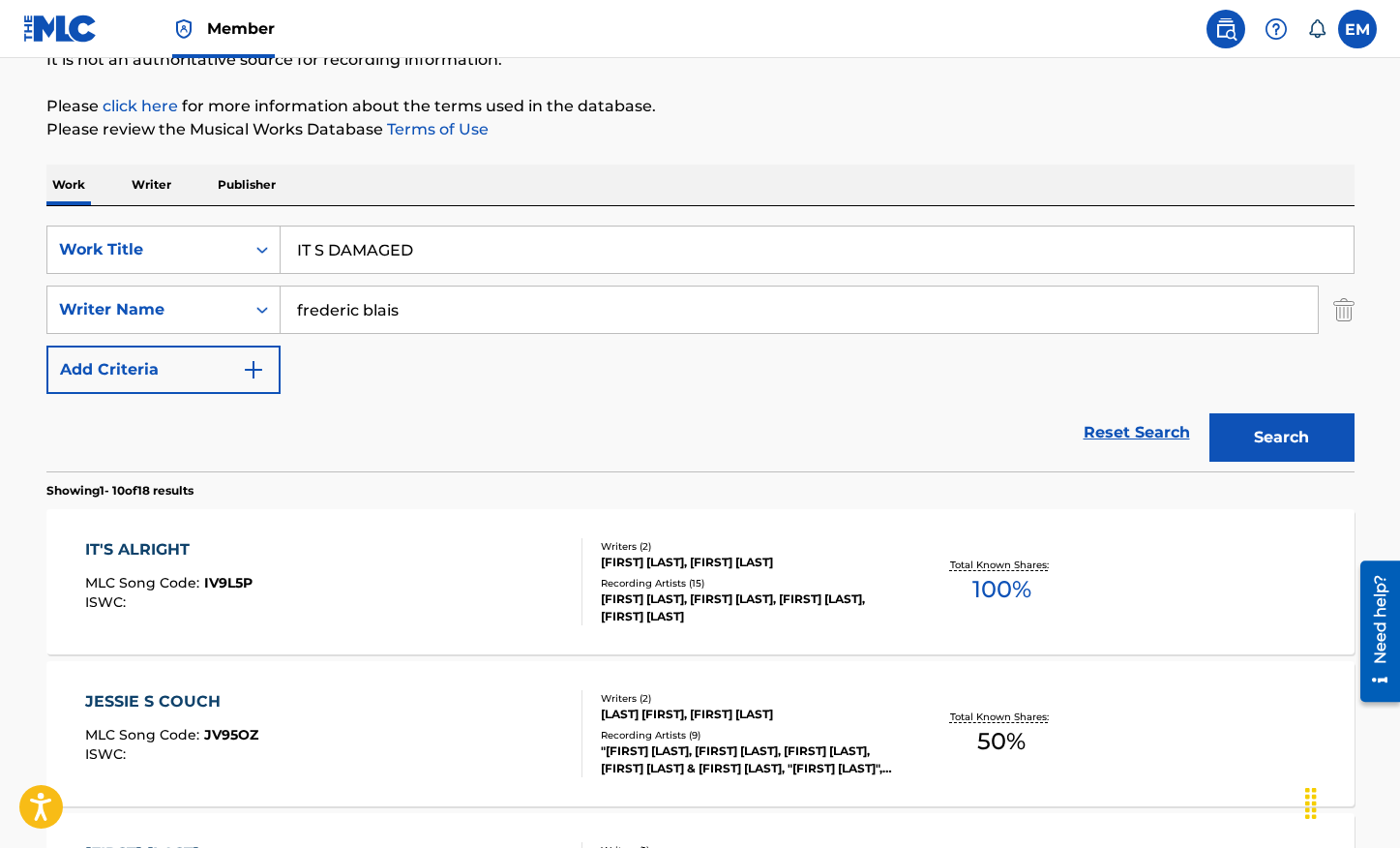 type on "IT S DAMAGED" 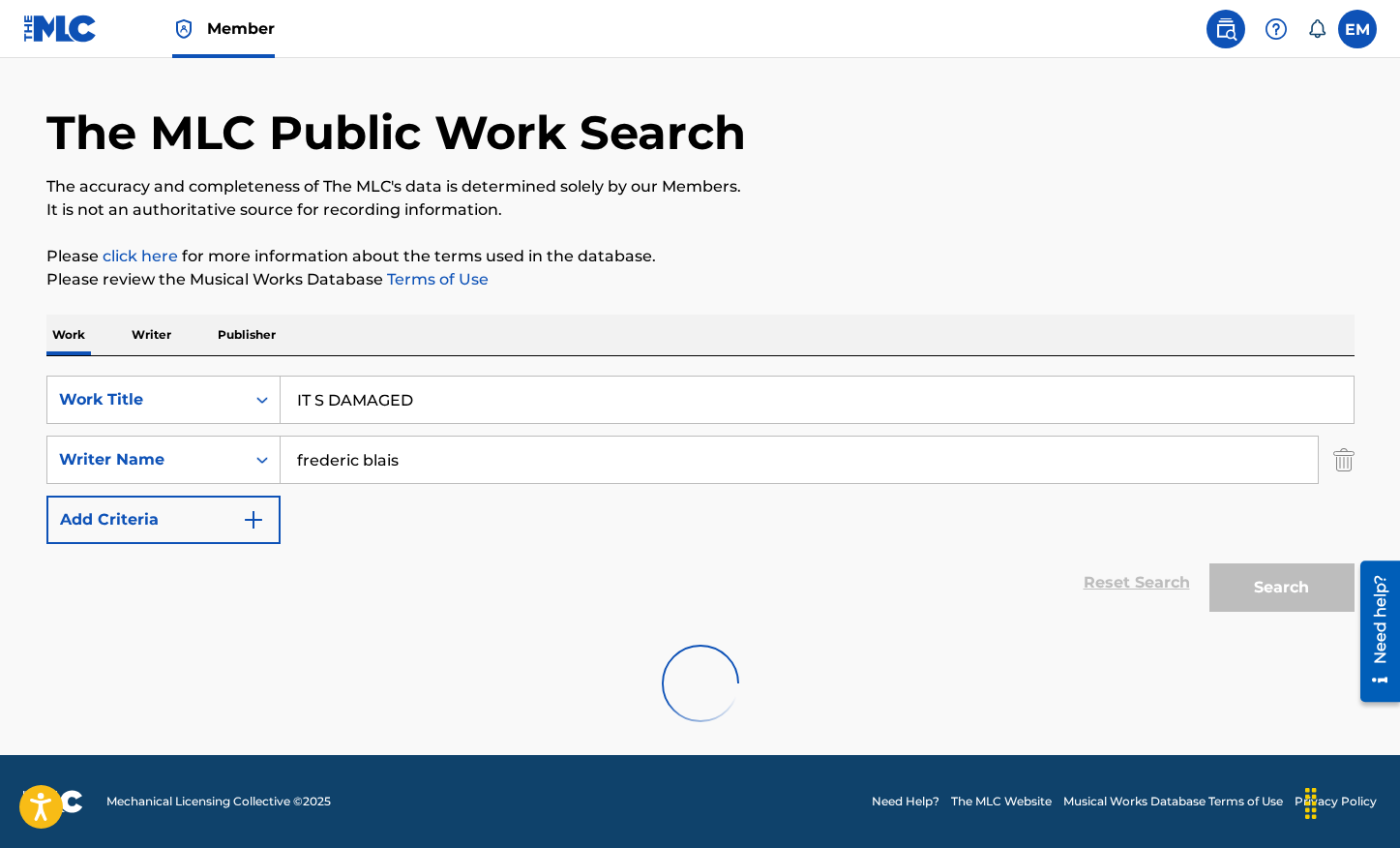 scroll, scrollTop: 205, scrollLeft: 0, axis: vertical 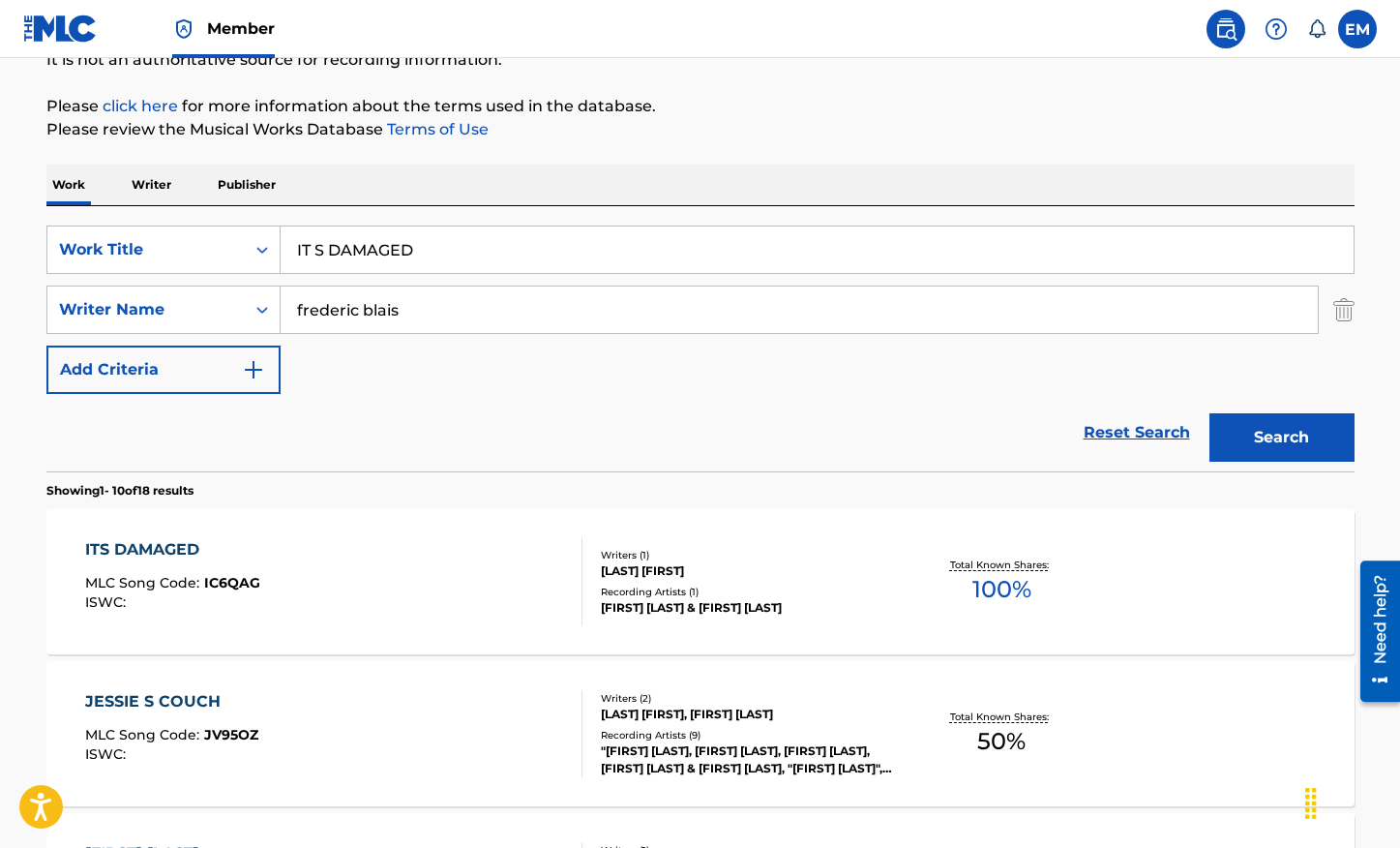 click on "ITS DAMAGED MLC Song Code : IC6QAG ISWC :" at bounding box center [334, 582] 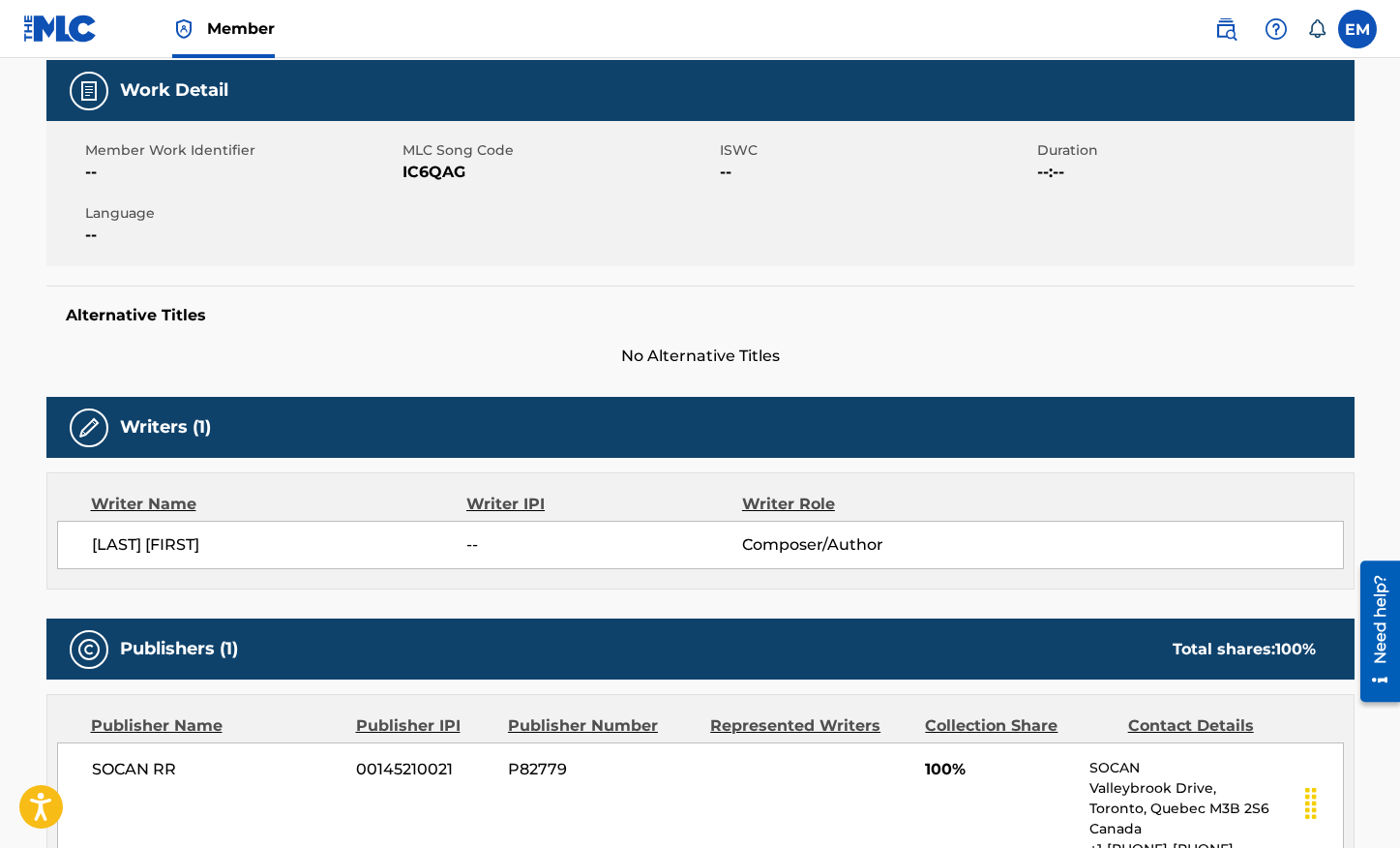 scroll, scrollTop: 290, scrollLeft: 0, axis: vertical 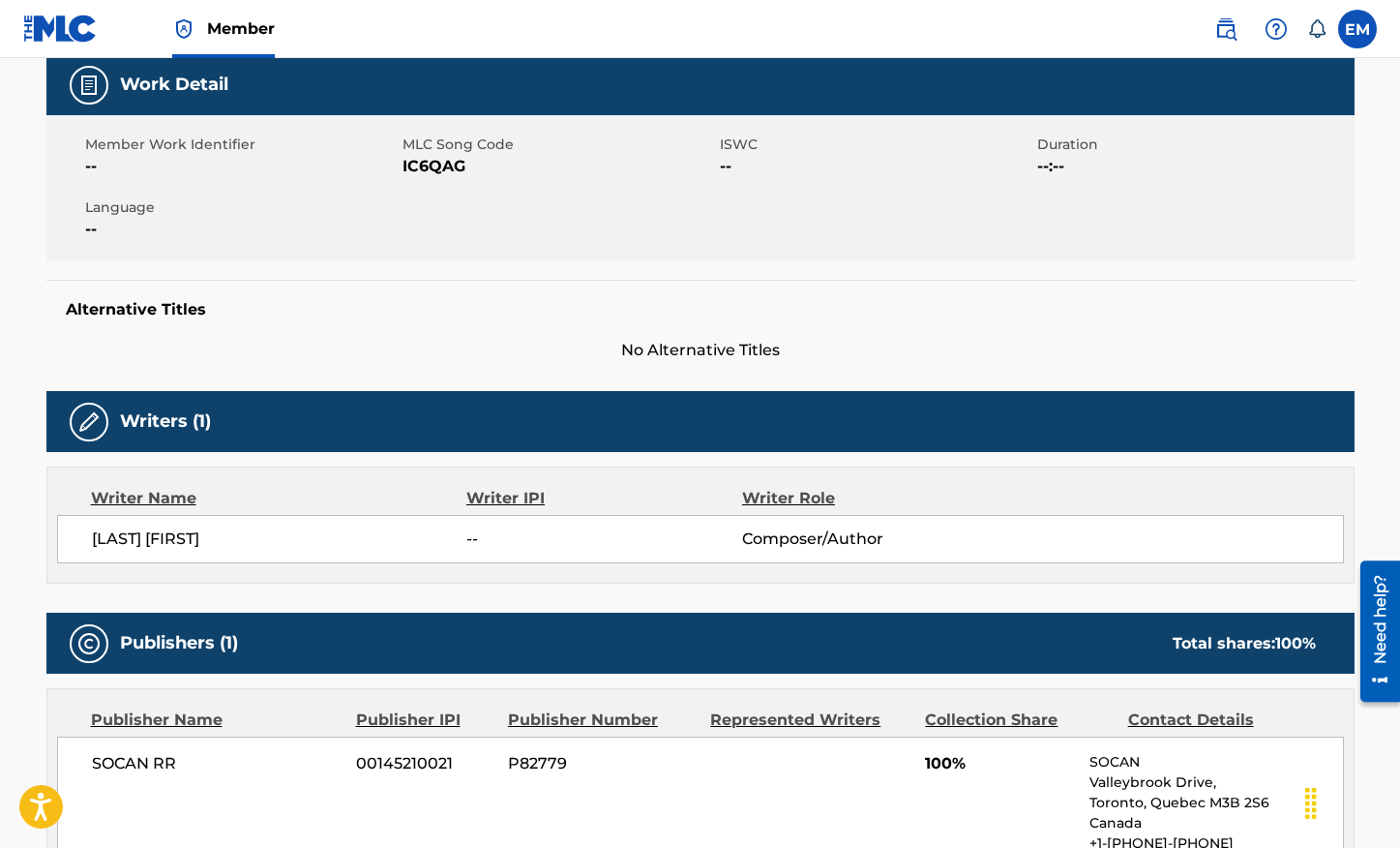 click on "IC6QAG" at bounding box center (558, 167) 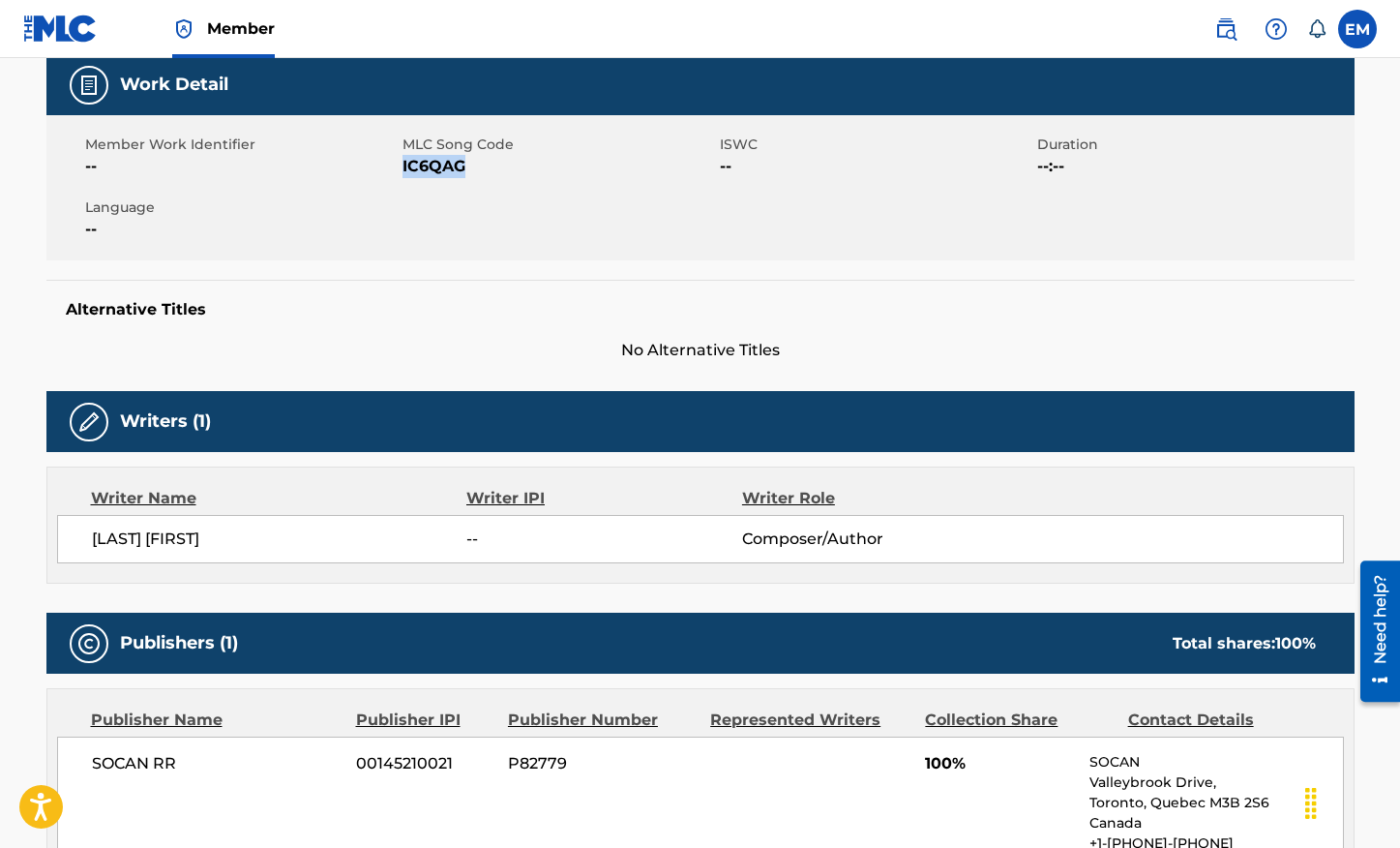 click on "IC6QAG" at bounding box center (558, 167) 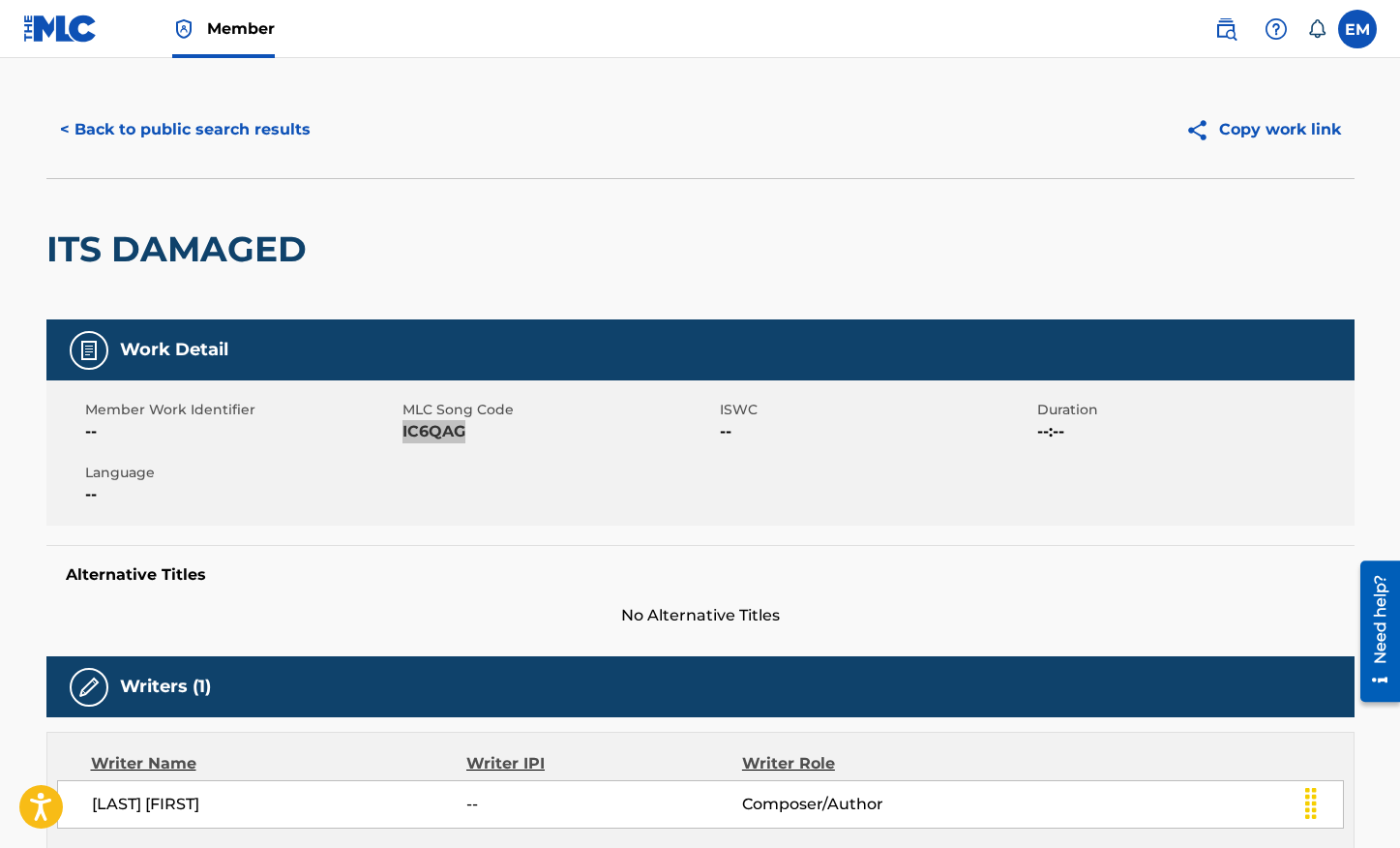 scroll, scrollTop: 0, scrollLeft: 0, axis: both 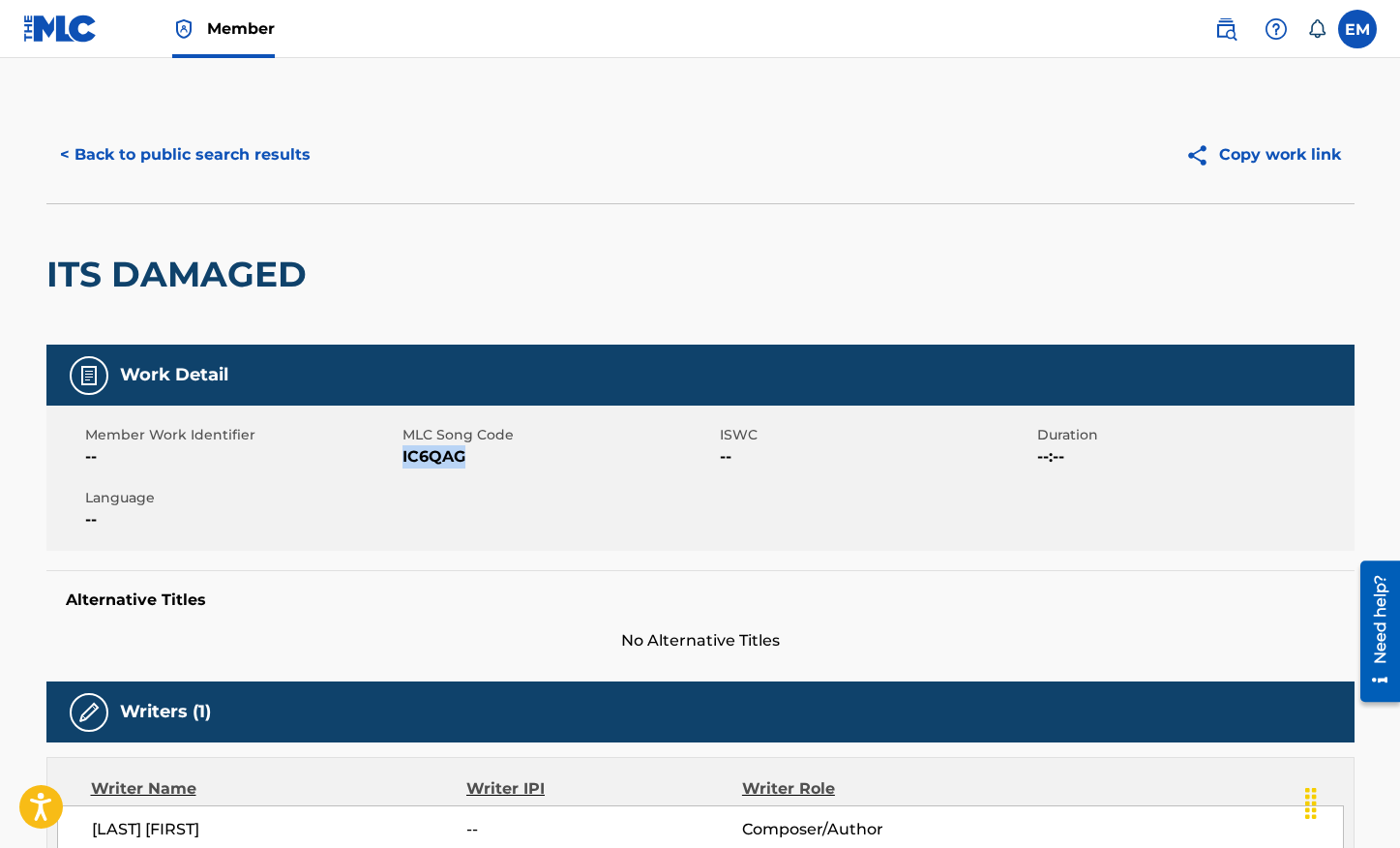 click on "< Back to public search results" at bounding box center (185, 155) 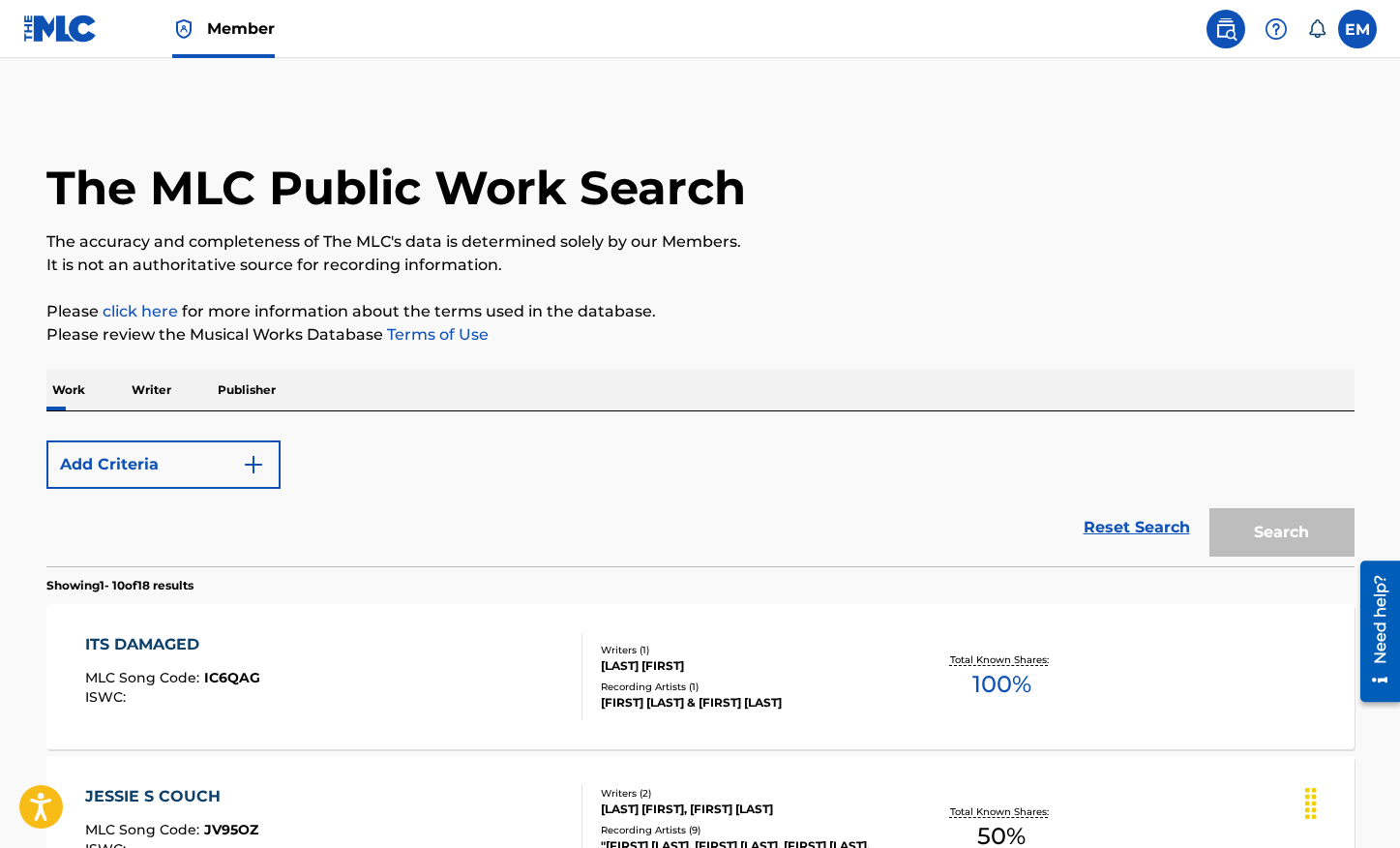 scroll, scrollTop: 205, scrollLeft: 0, axis: vertical 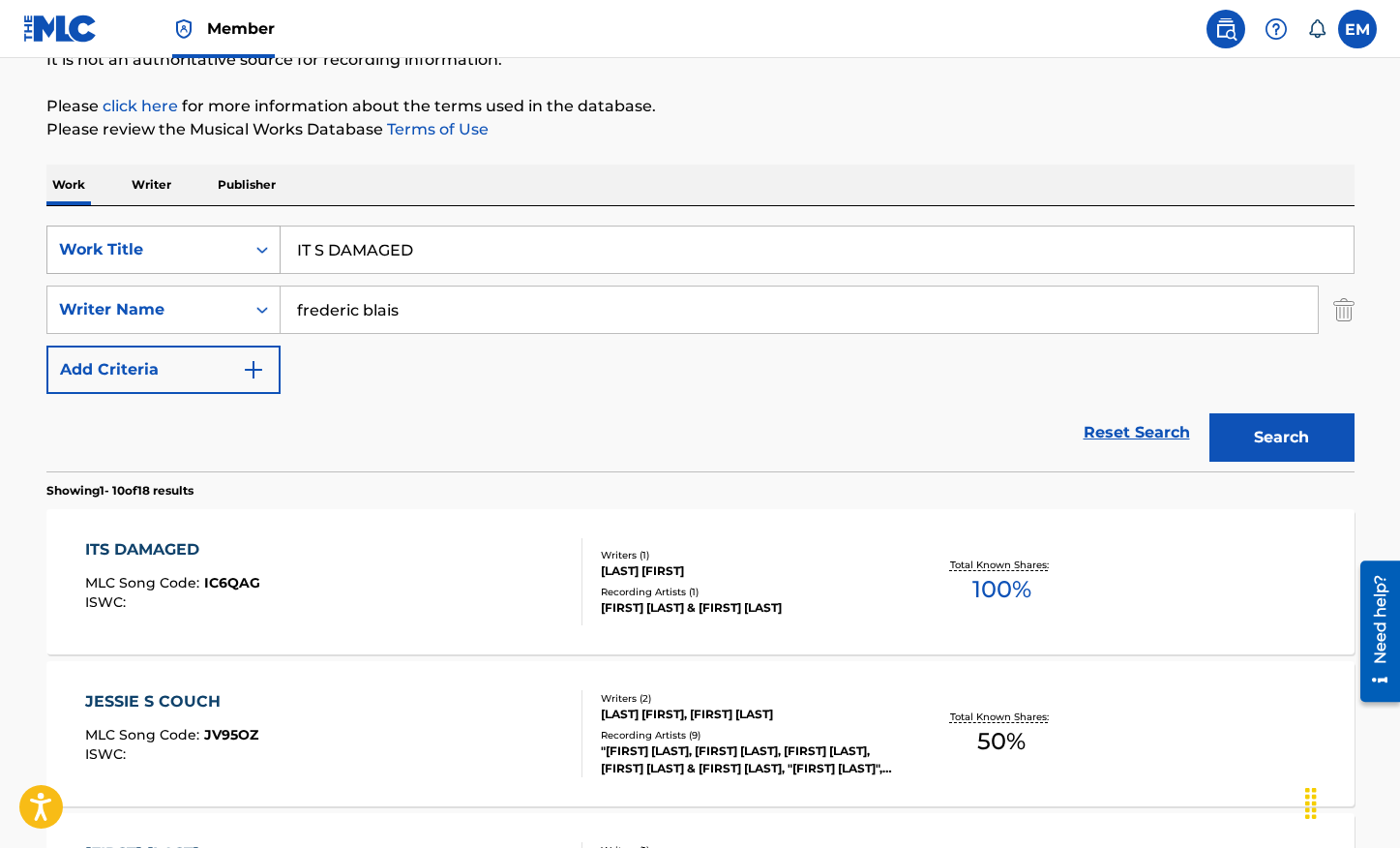 drag, startPoint x: 485, startPoint y: 252, endPoint x: 229, endPoint y: 232, distance: 256.7801 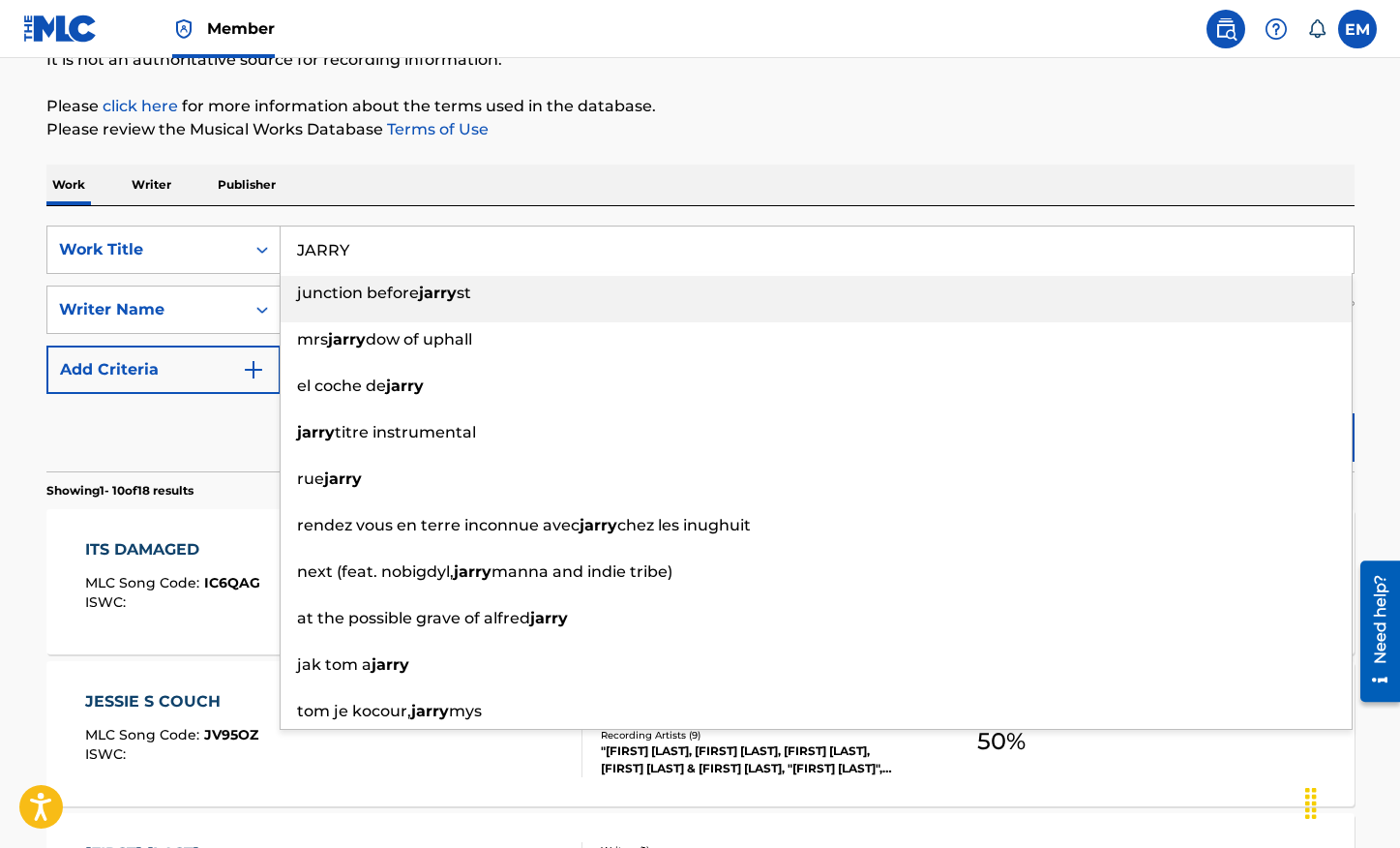 type on "JARRY" 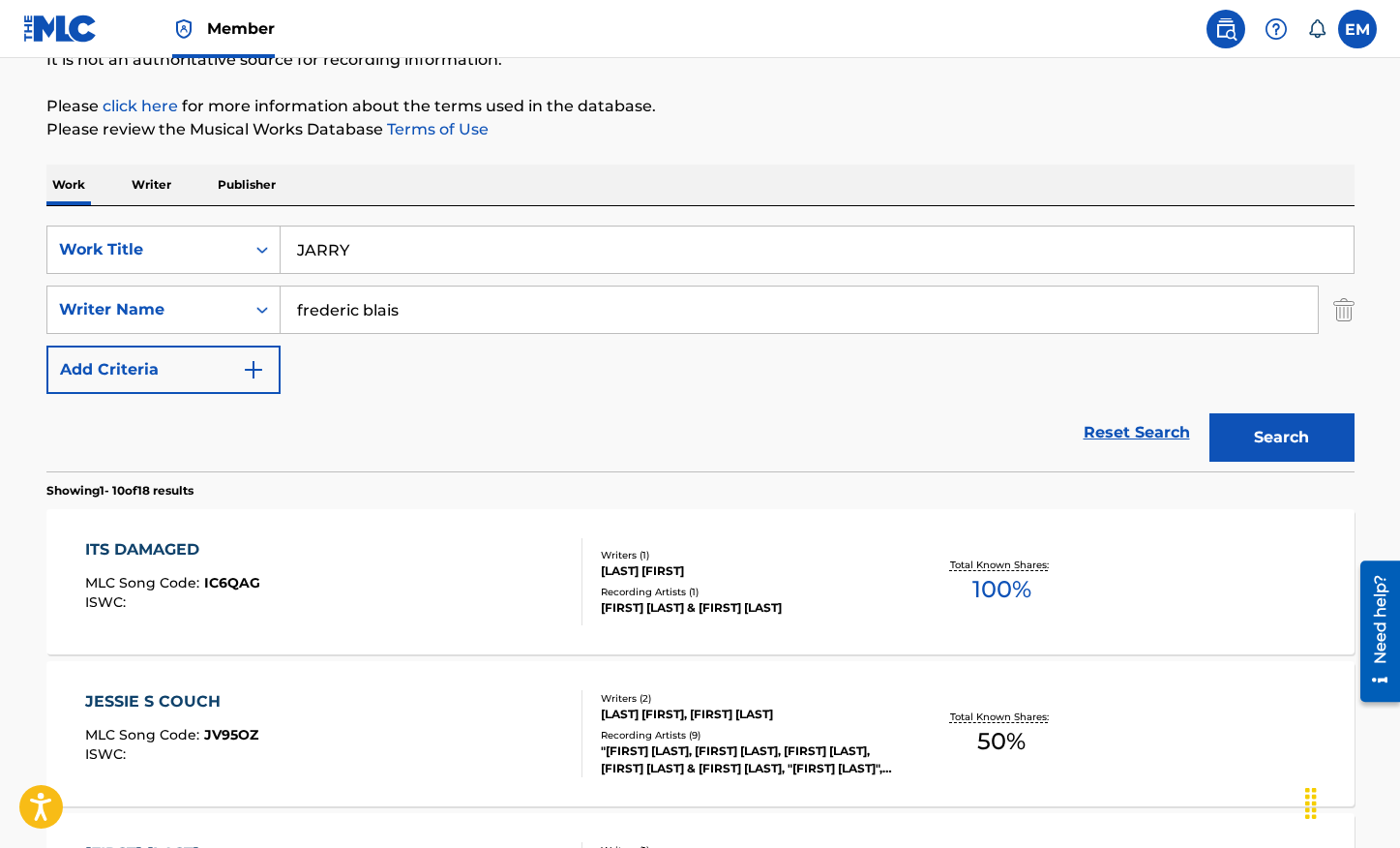 click on "Search" at bounding box center (1282, 438) 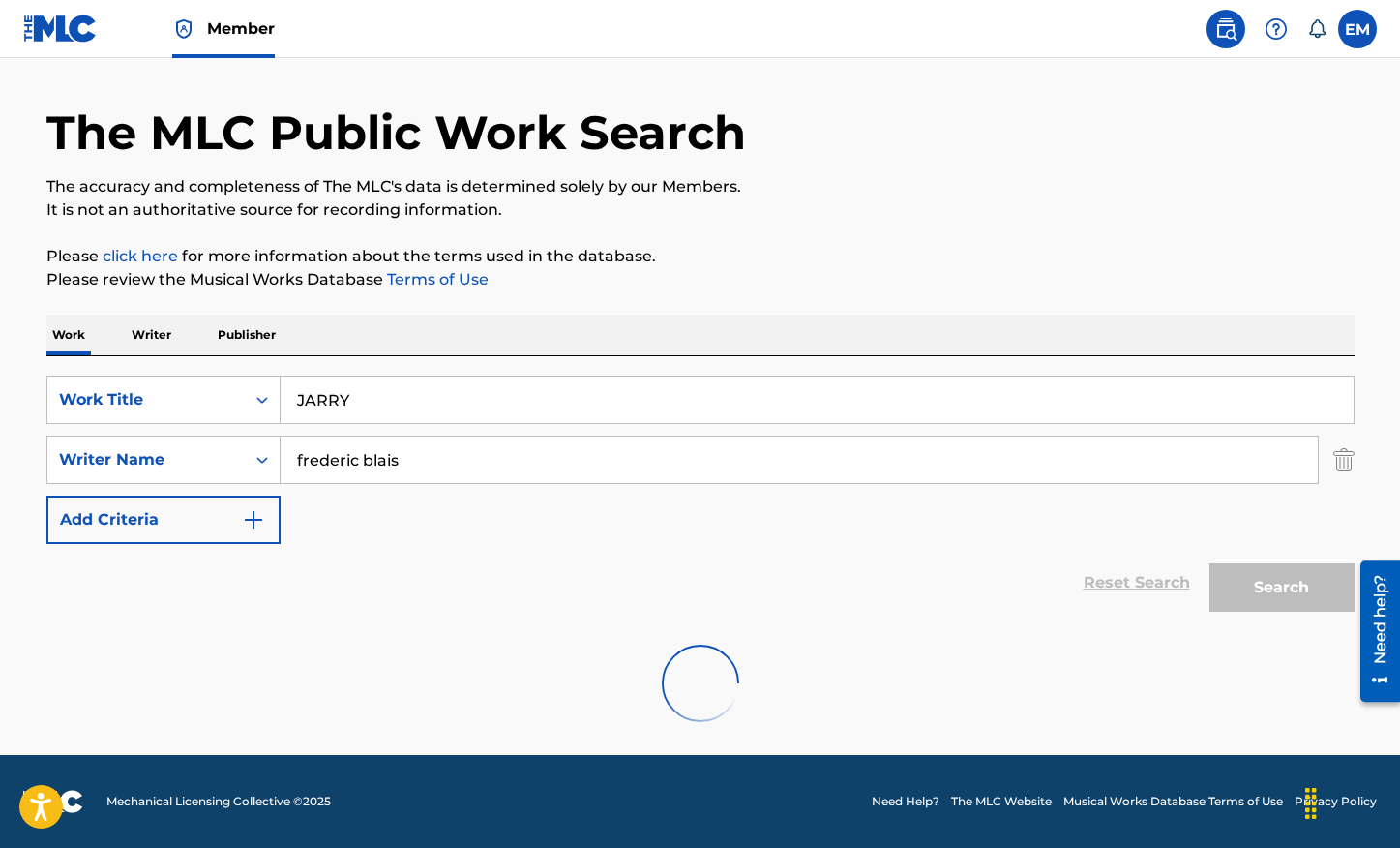 scroll, scrollTop: 205, scrollLeft: 0, axis: vertical 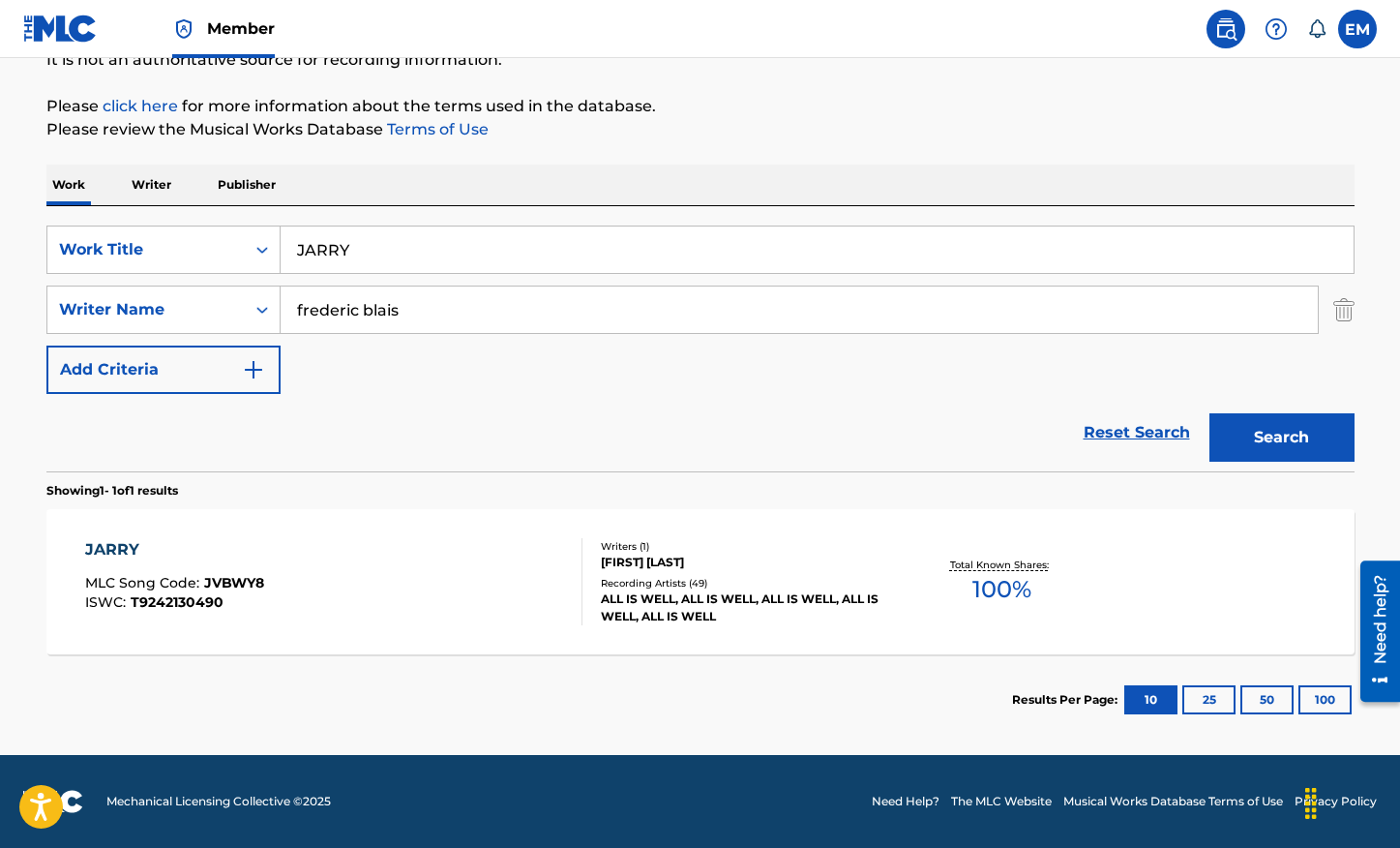 click on "JARRY MLC Song Code : JVBWY8 ISWC : T9242130490" at bounding box center (334, 582) 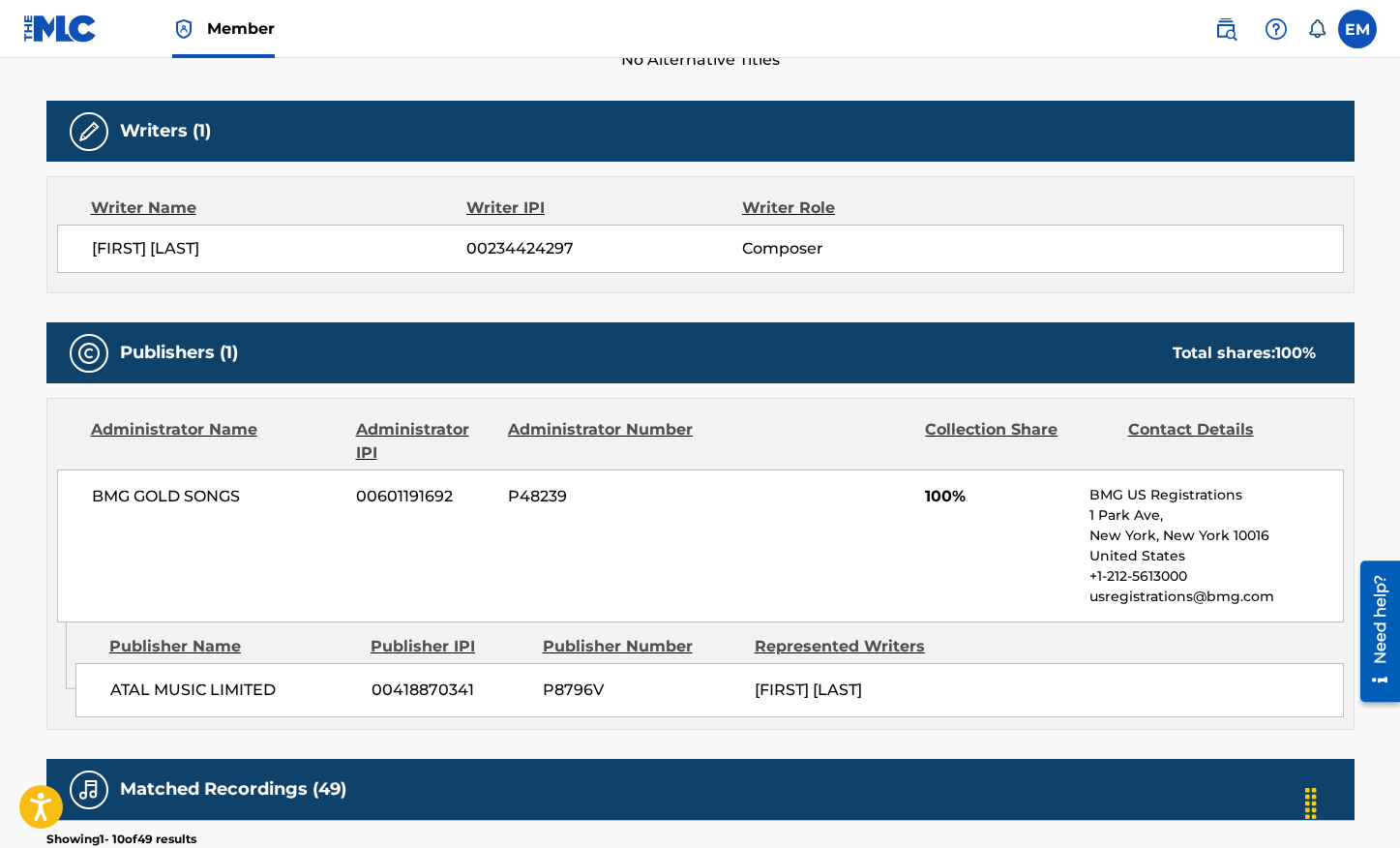 scroll, scrollTop: 194, scrollLeft: 0, axis: vertical 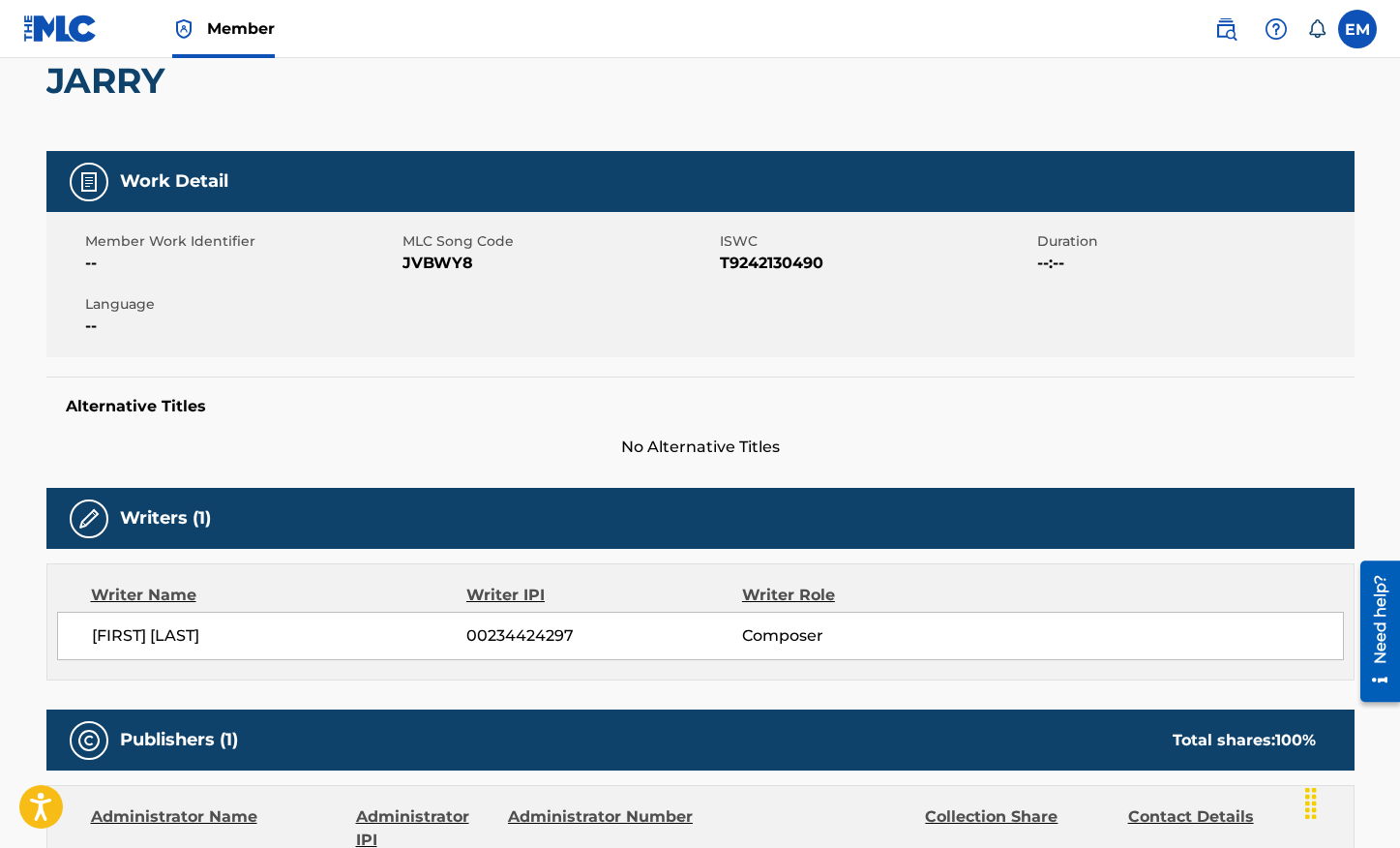 click on "JVBWY8" at bounding box center [558, 263] 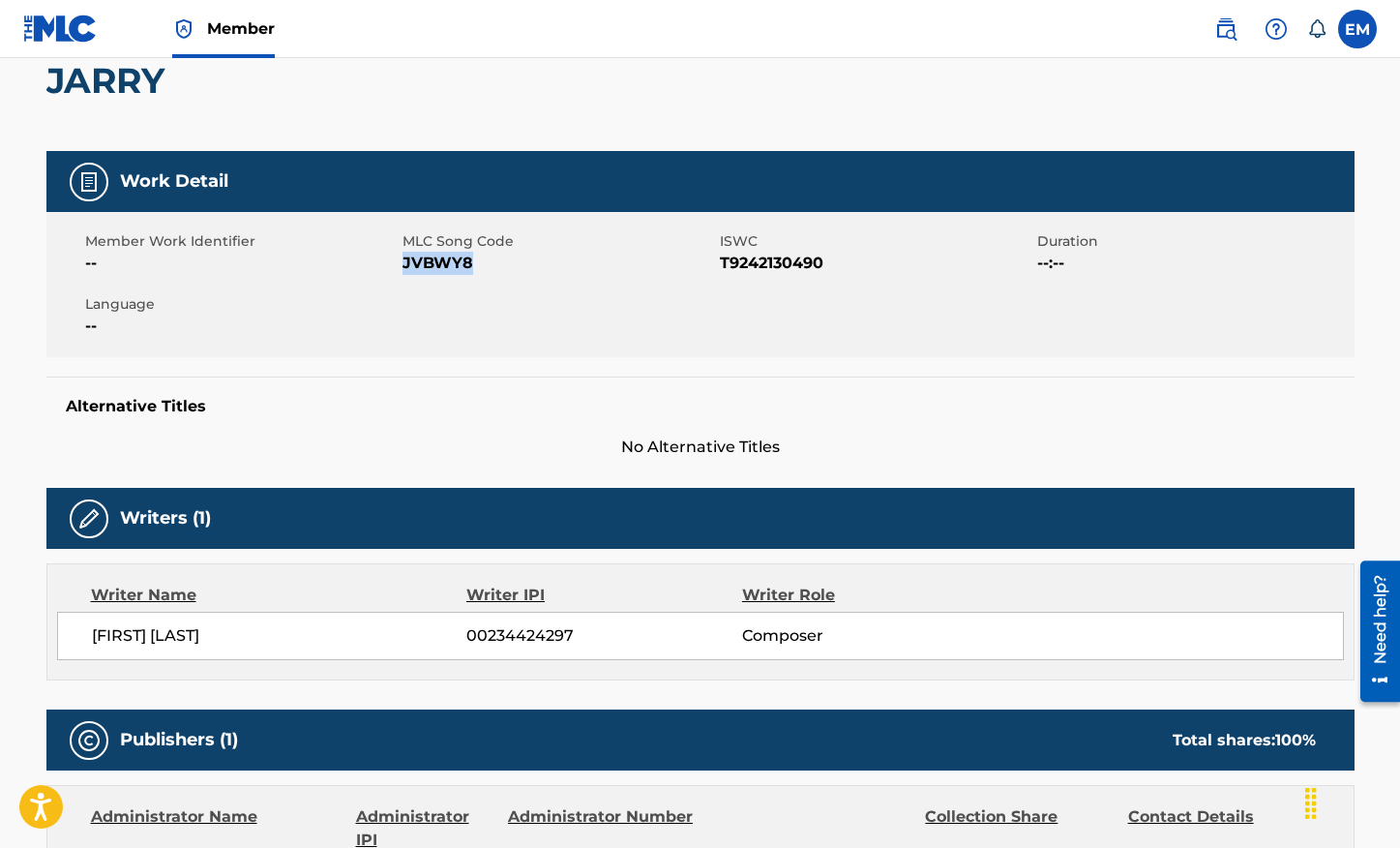 click on "JVBWY8" at bounding box center (558, 263) 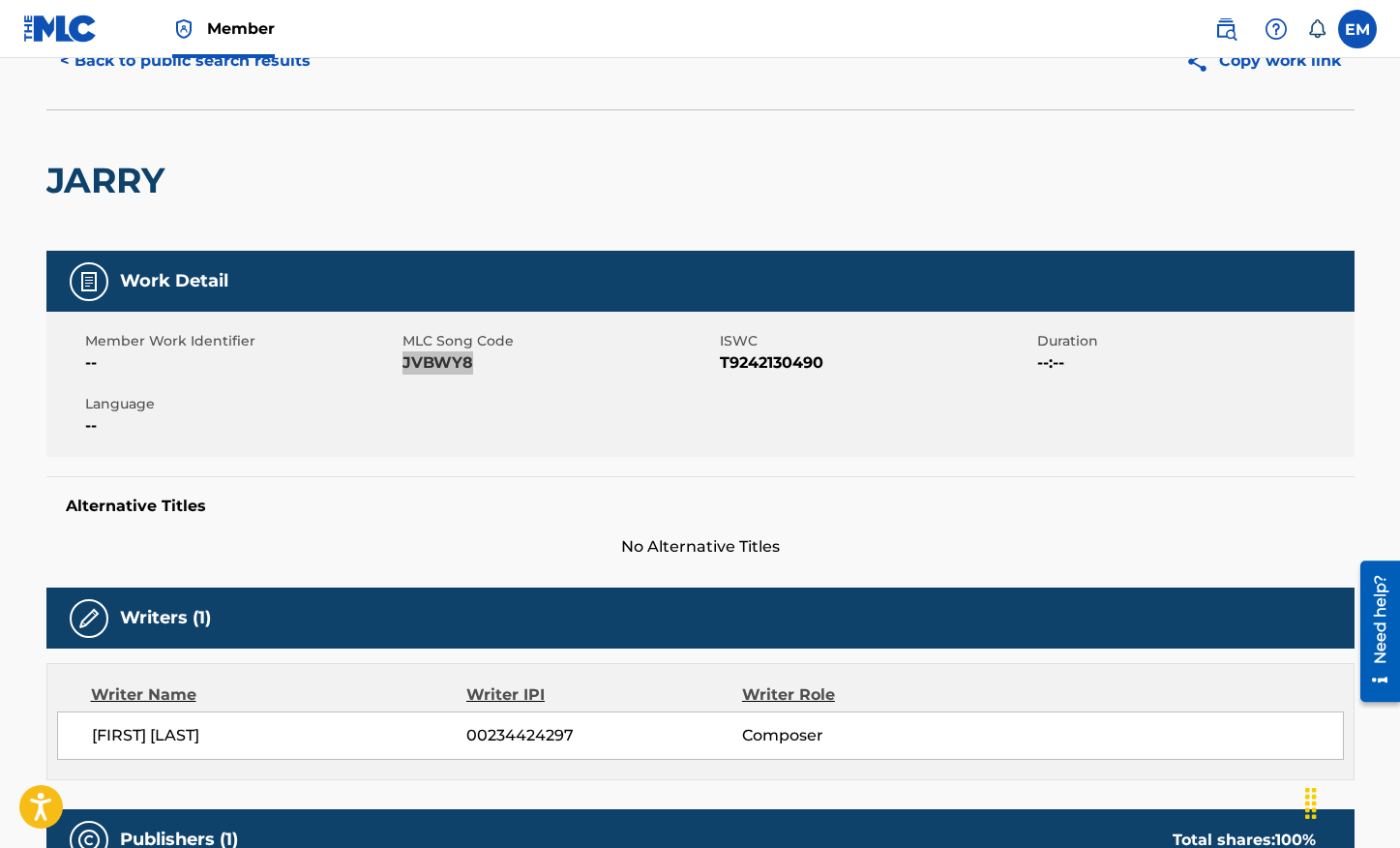 scroll, scrollTop: 0, scrollLeft: 0, axis: both 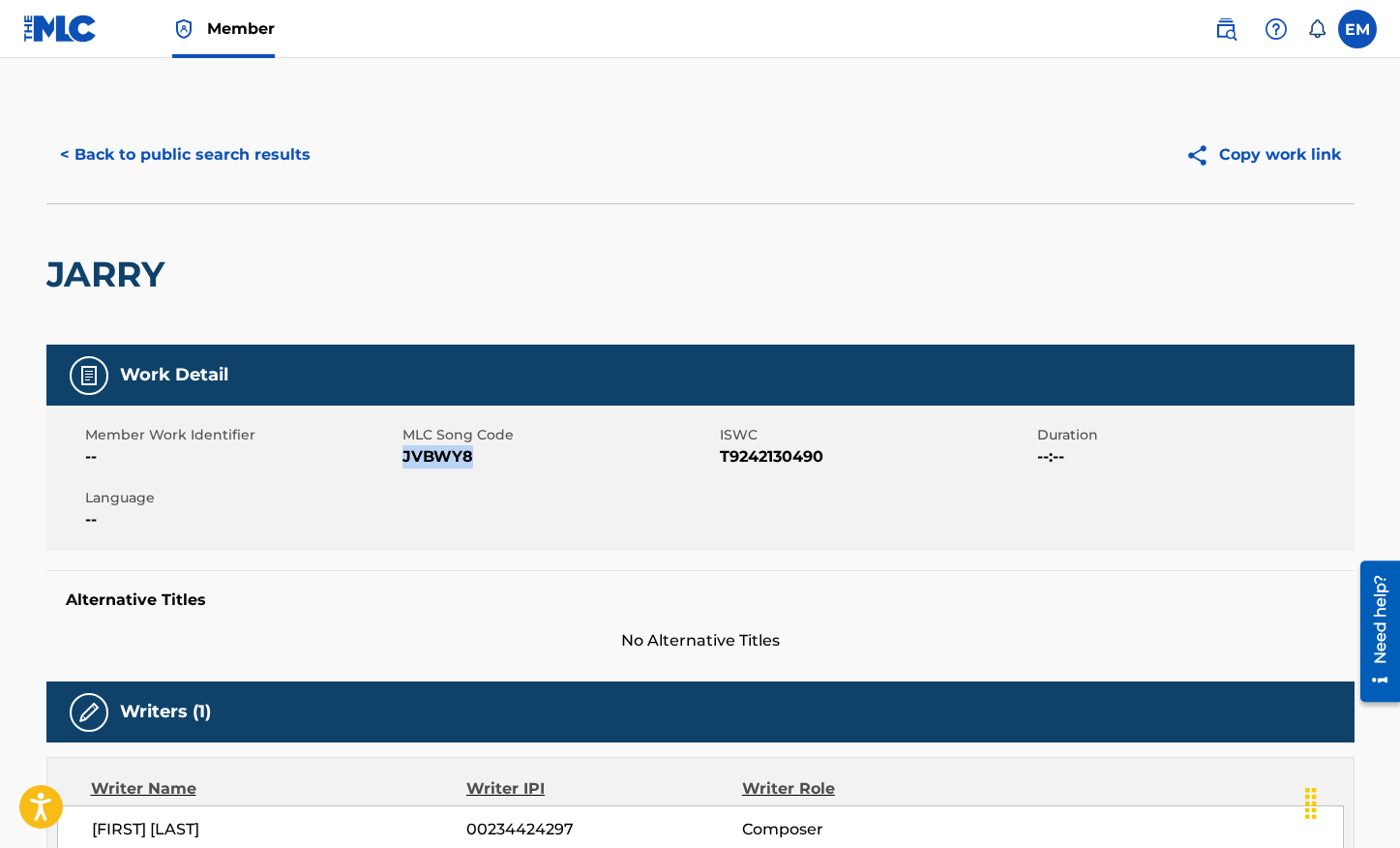 click on "< Back to public search results" at bounding box center (185, 155) 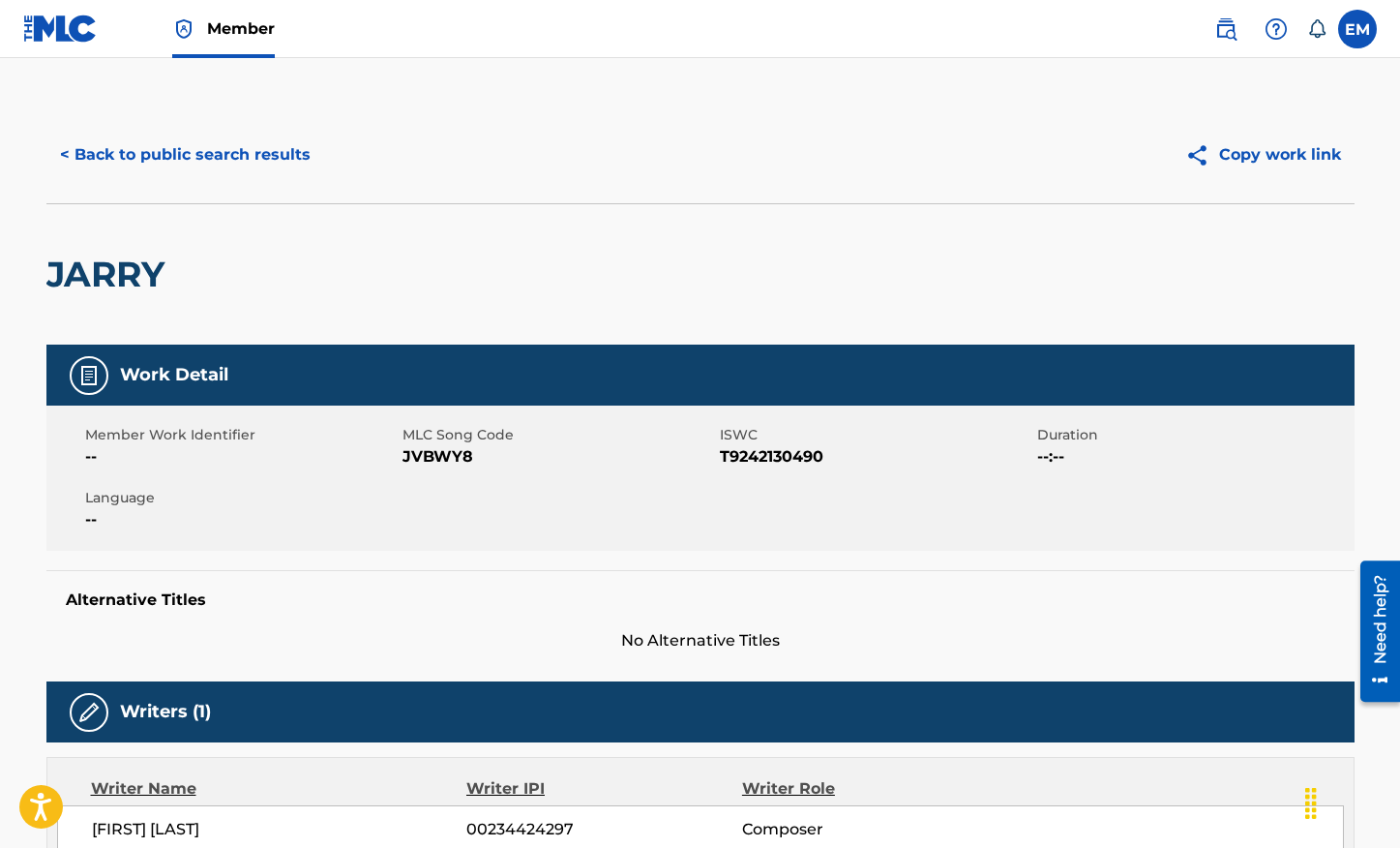 scroll, scrollTop: 95, scrollLeft: 0, axis: vertical 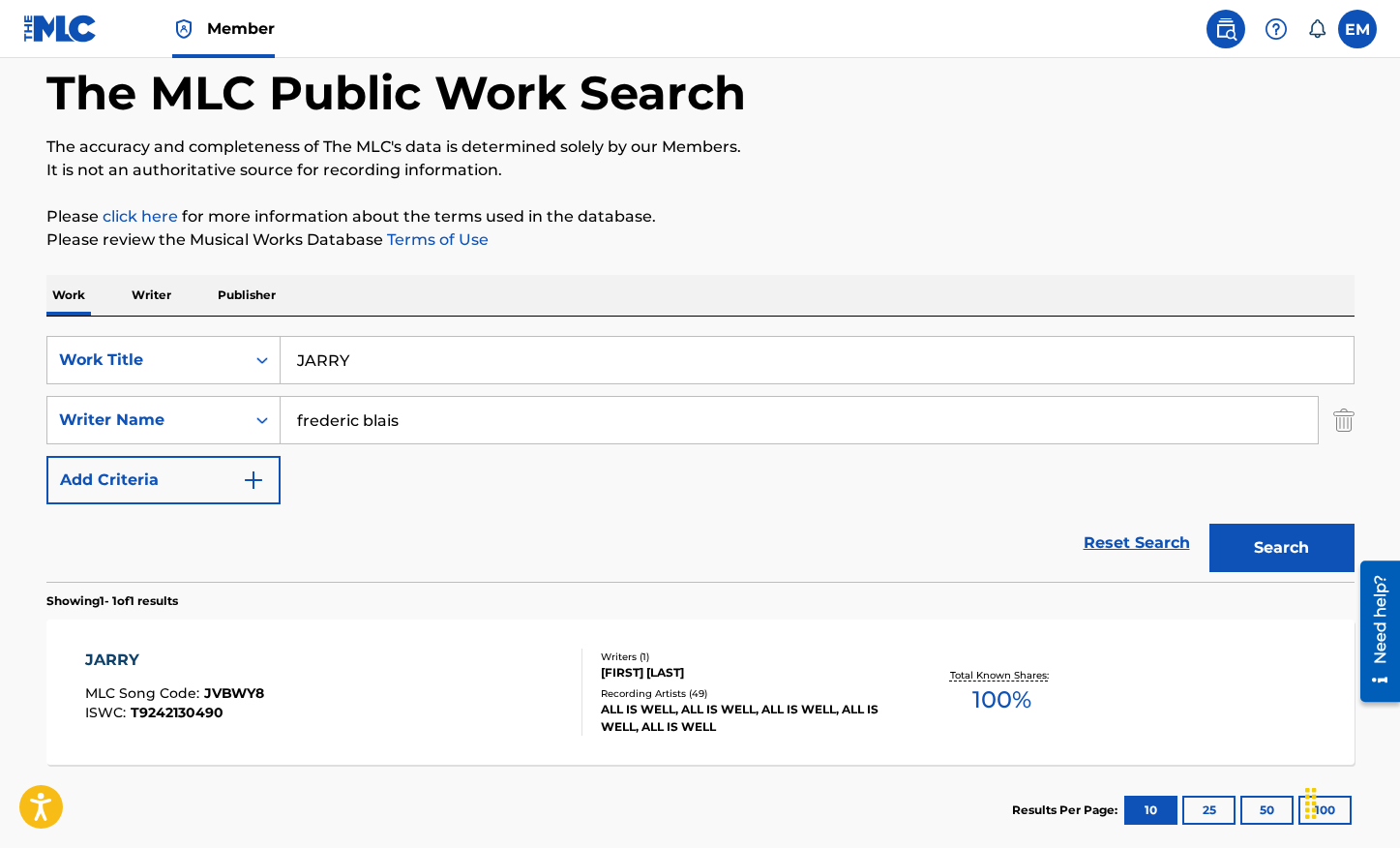 drag, startPoint x: 418, startPoint y: 354, endPoint x: 200, endPoint y: 332, distance: 219.1073 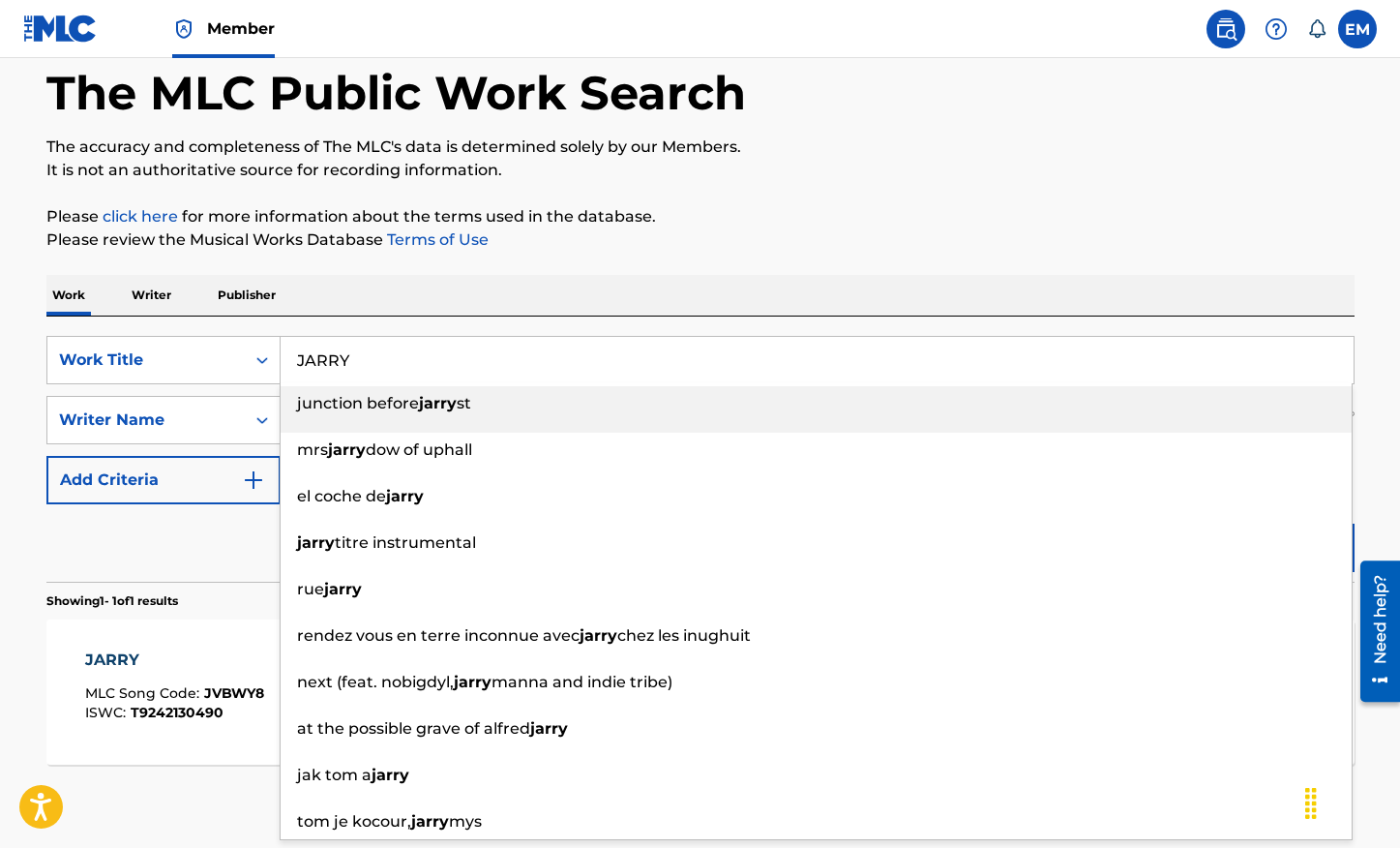paste on "ESSIE S COUCH" 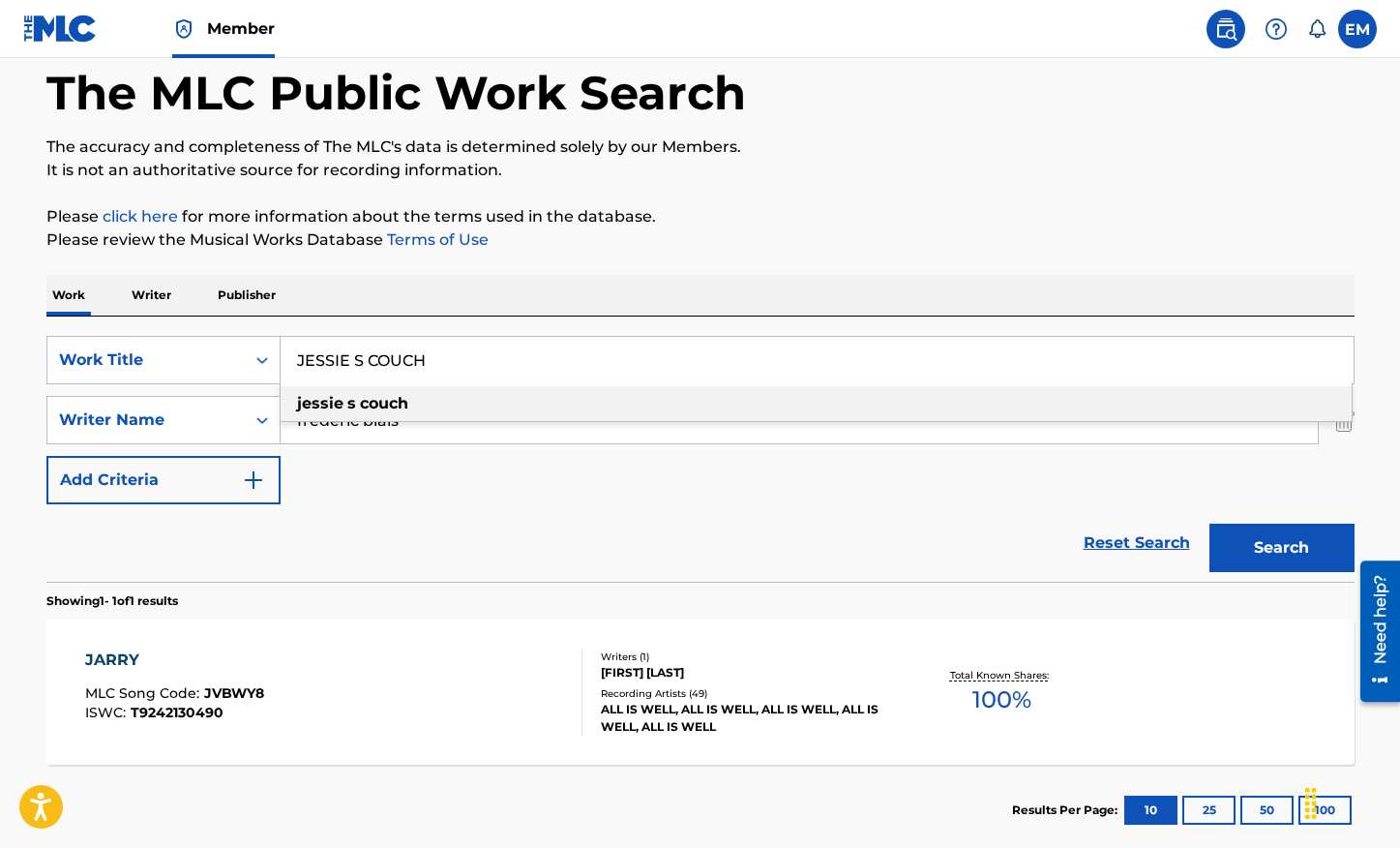 type on "JESSIE S COUCH" 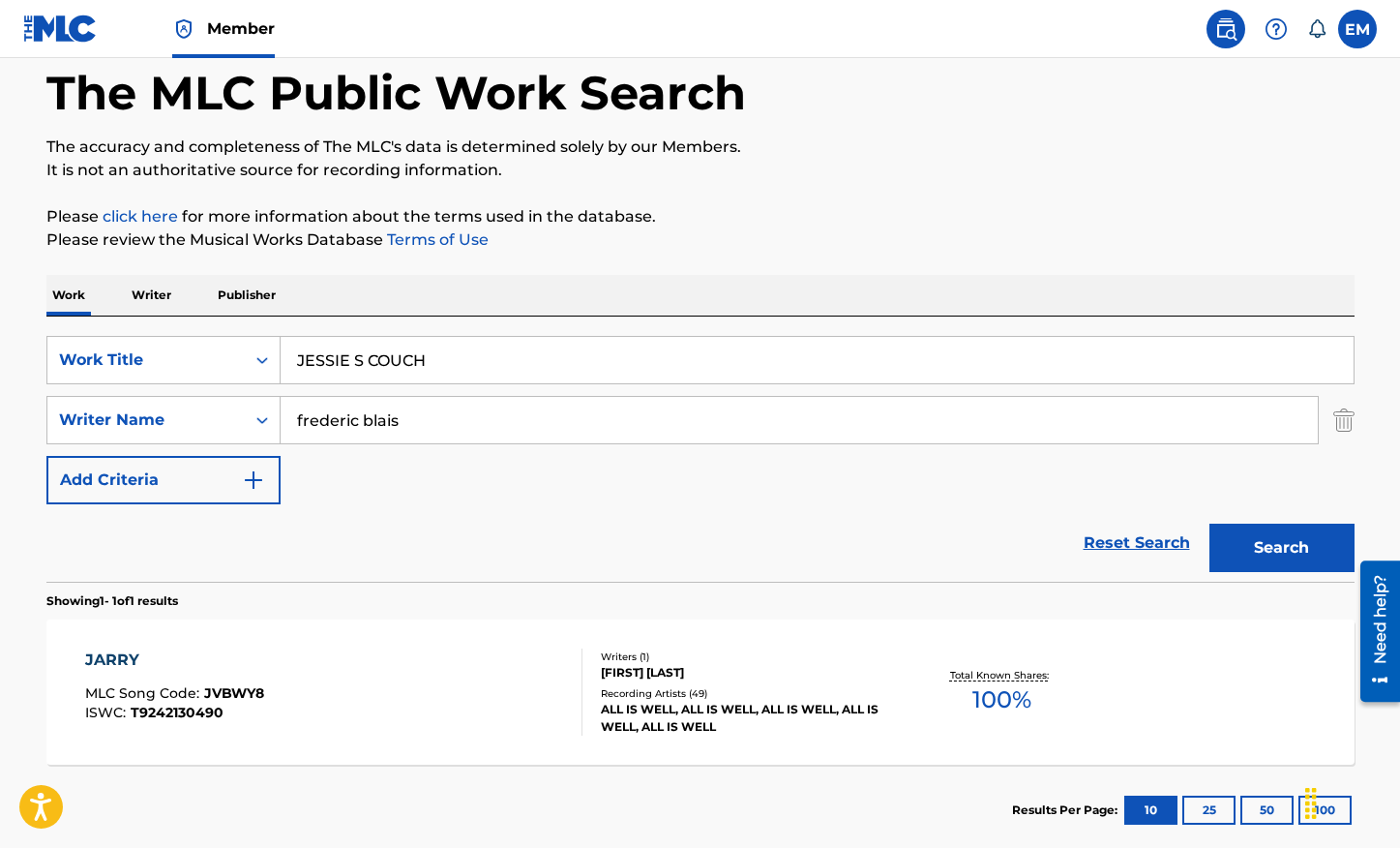 click on "Please review the Musical Works Database   Terms of Use" at bounding box center [700, 240] 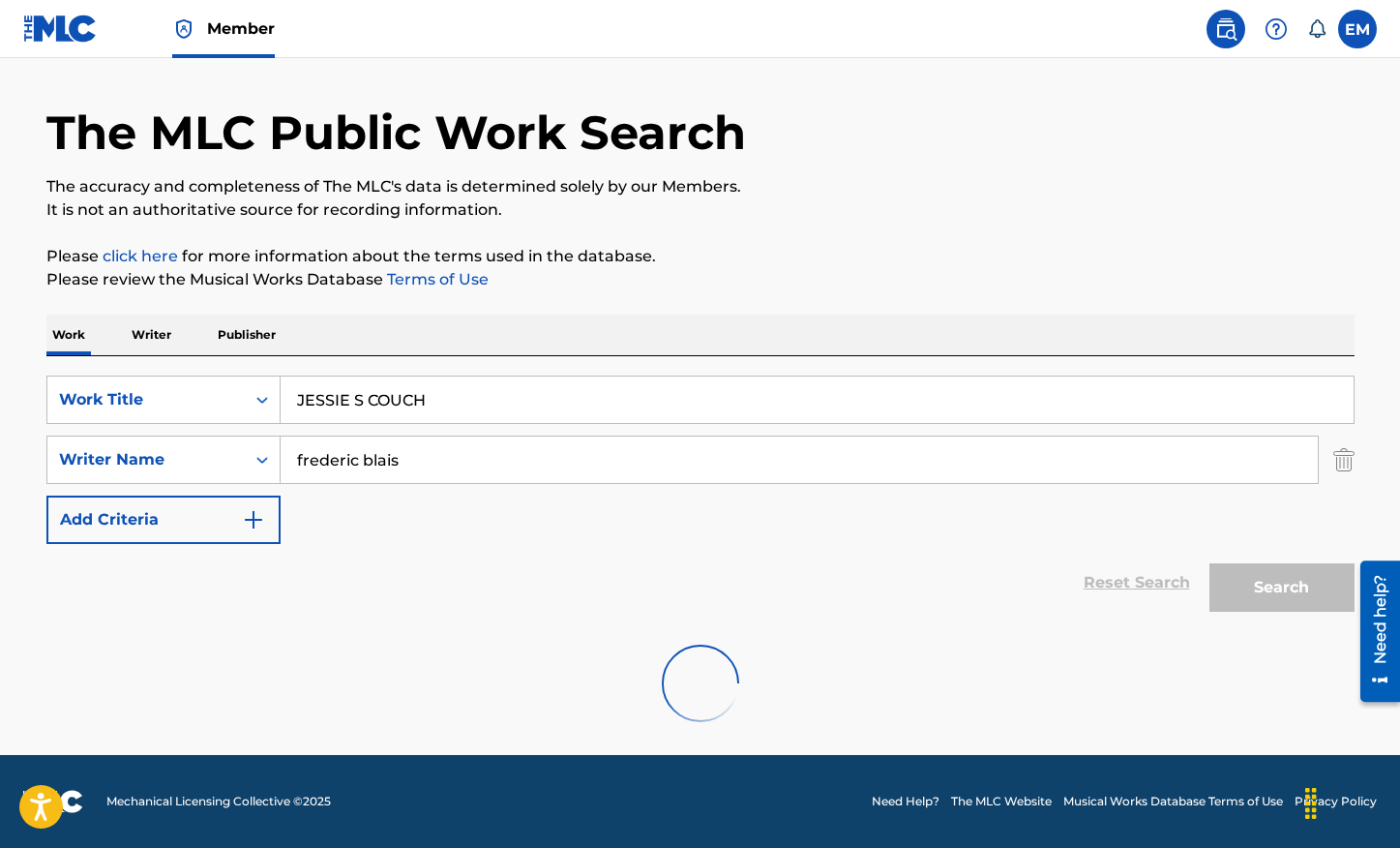 scroll, scrollTop: 95, scrollLeft: 0, axis: vertical 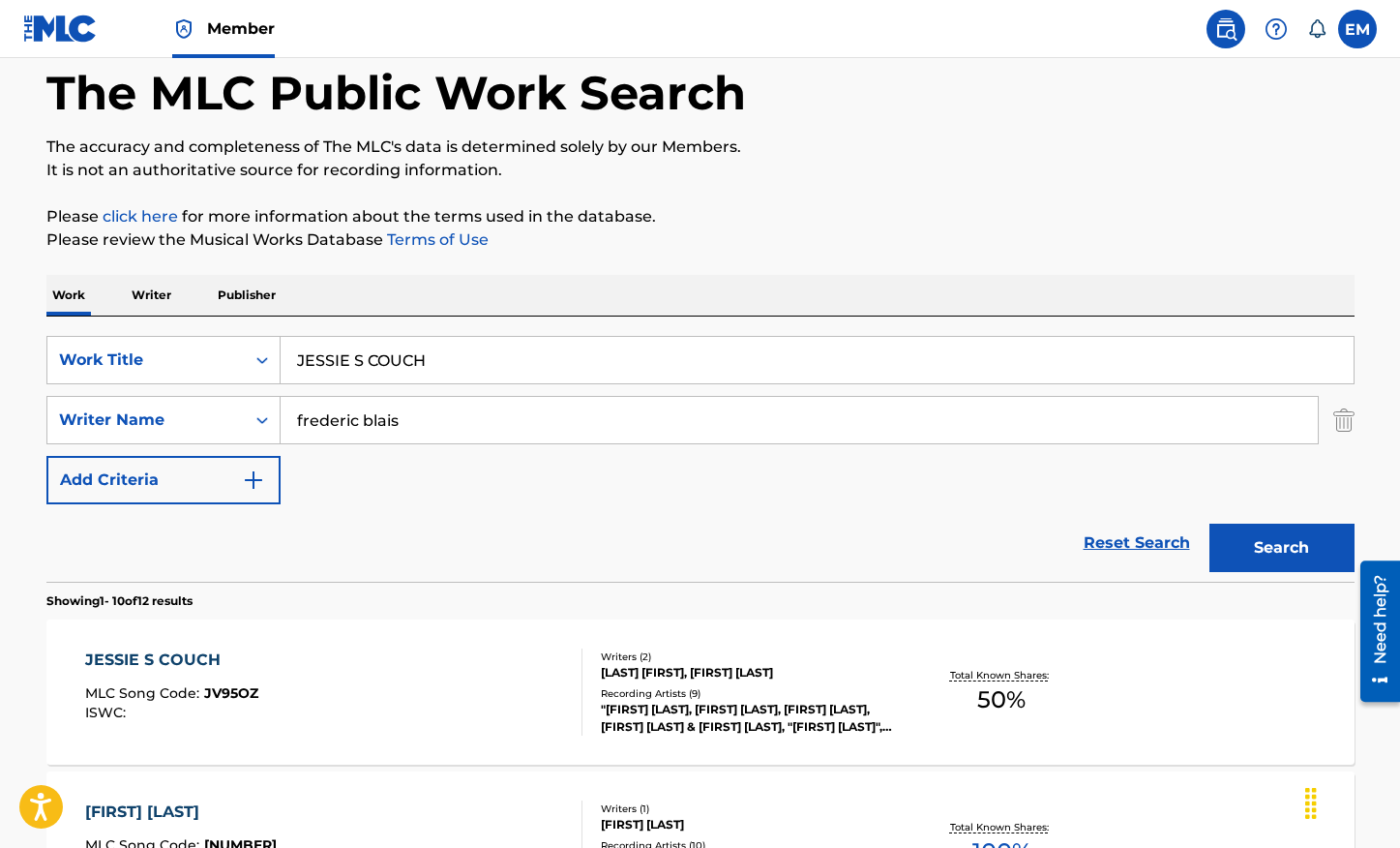 click on "JESSIE S COUCH MLC Song Code : JV95OZ ISWC :" at bounding box center [334, 692] 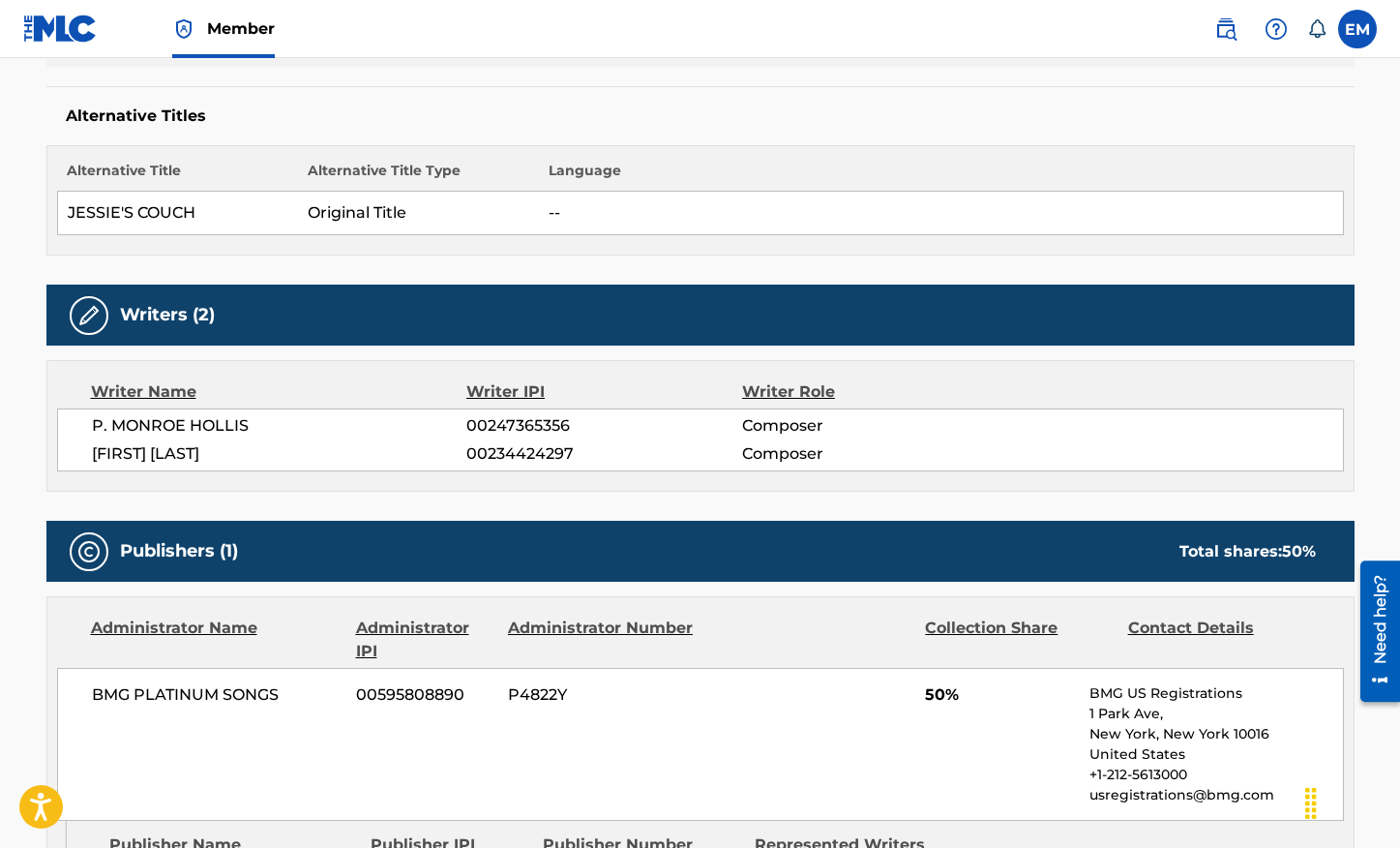 scroll, scrollTop: 290, scrollLeft: 0, axis: vertical 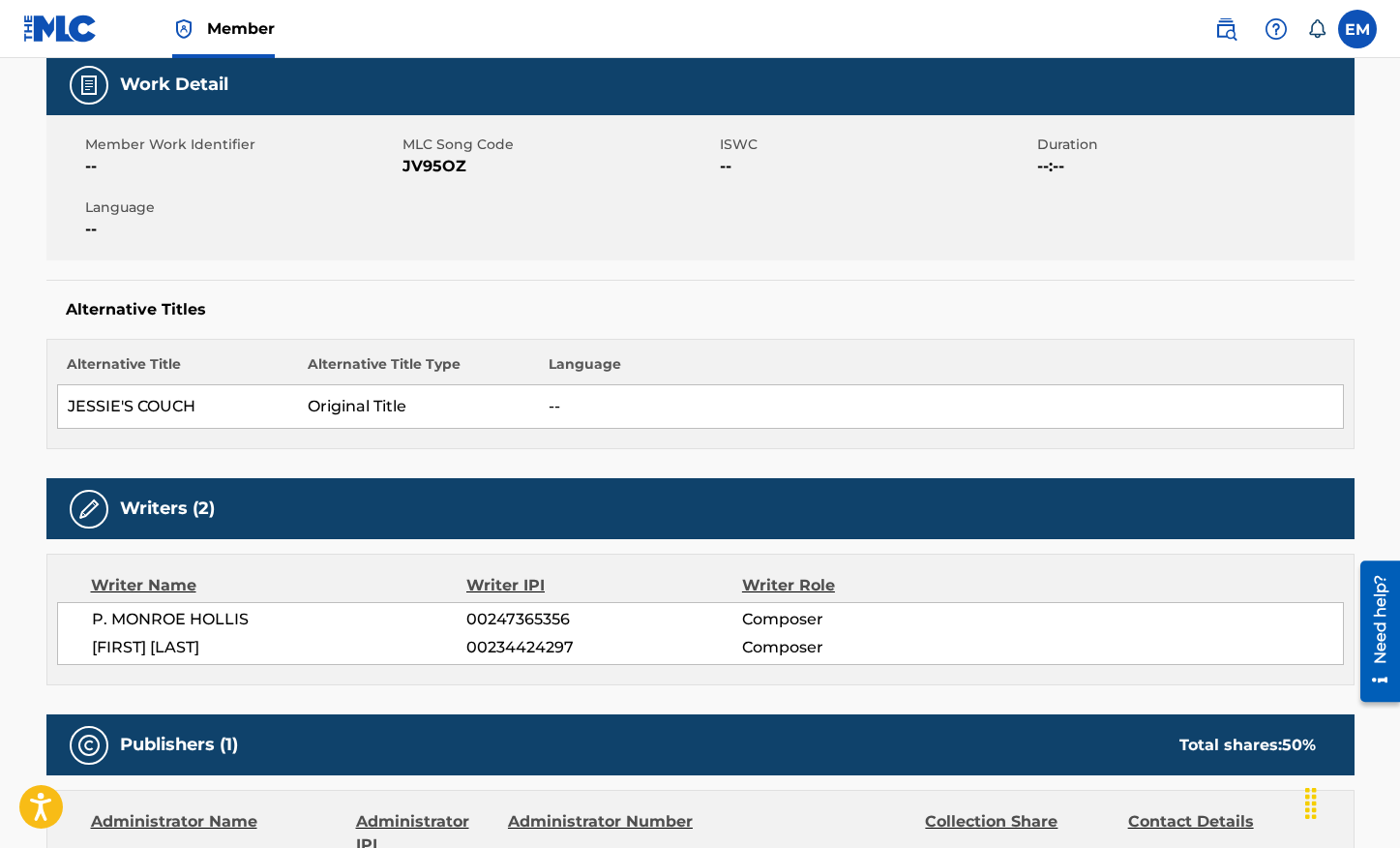 click on "JV95OZ" at bounding box center [558, 167] 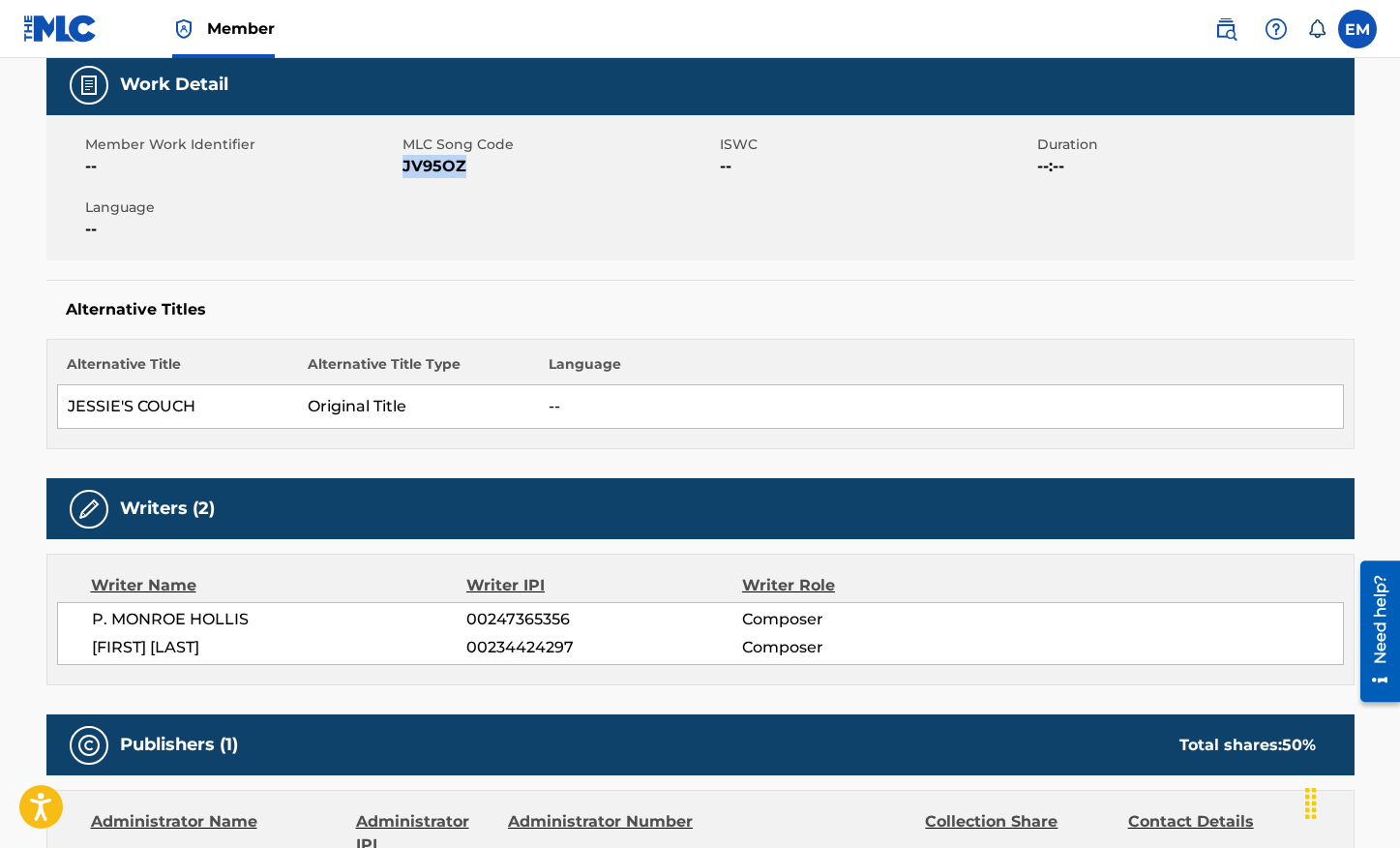 click on "JV95OZ" at bounding box center (558, 167) 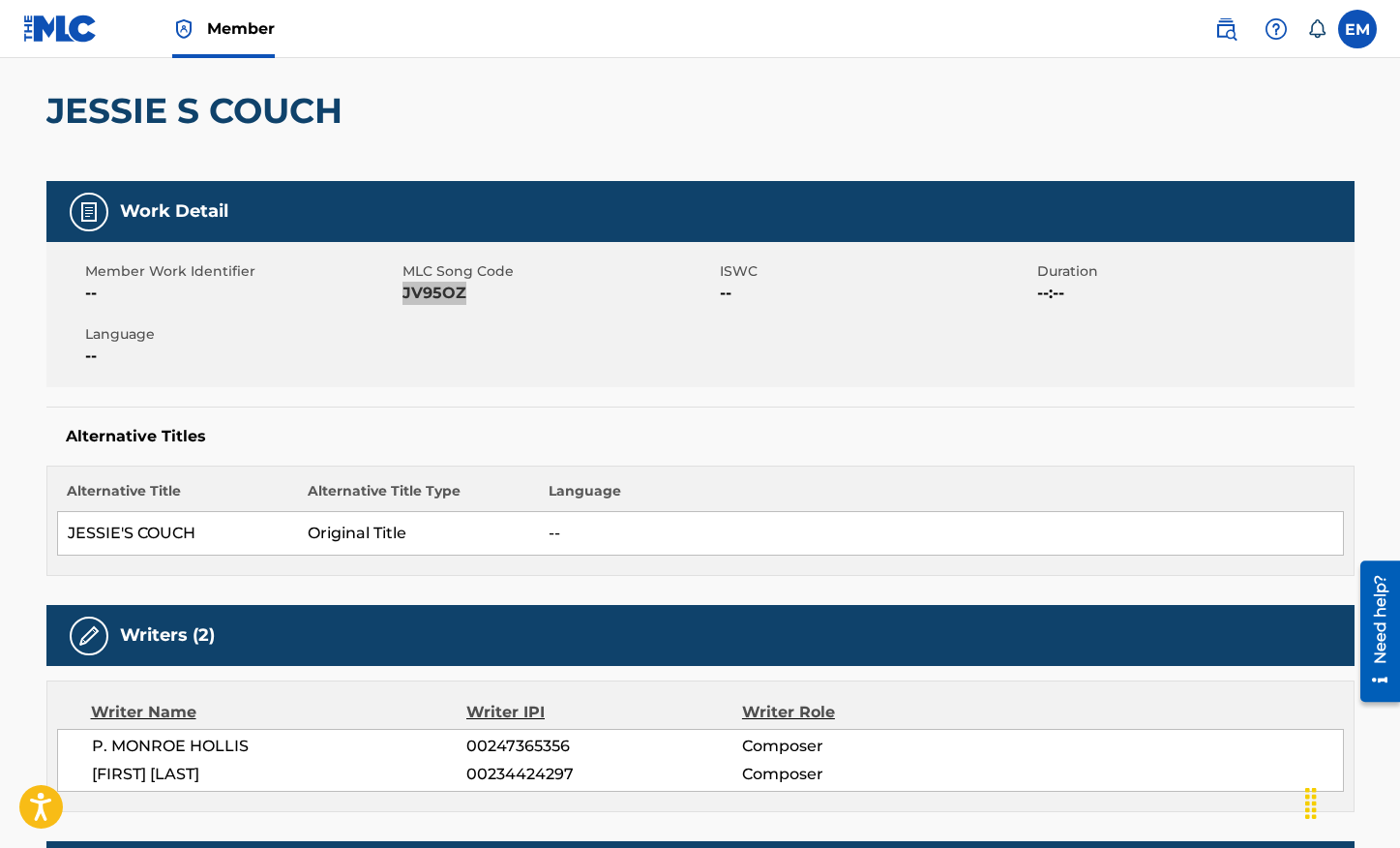 scroll, scrollTop: 0, scrollLeft: 0, axis: both 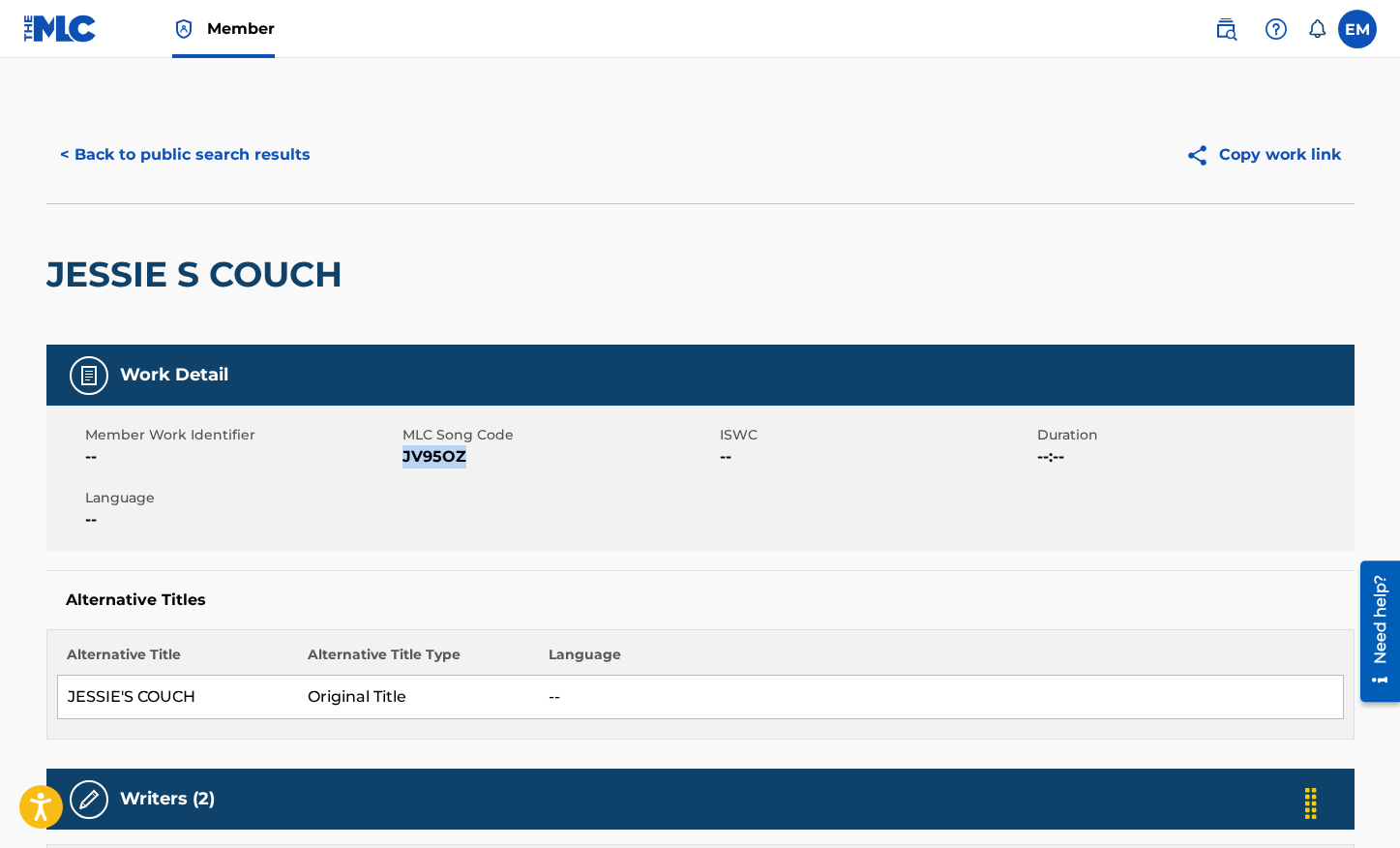 click on "< Back to public search results" at bounding box center [185, 155] 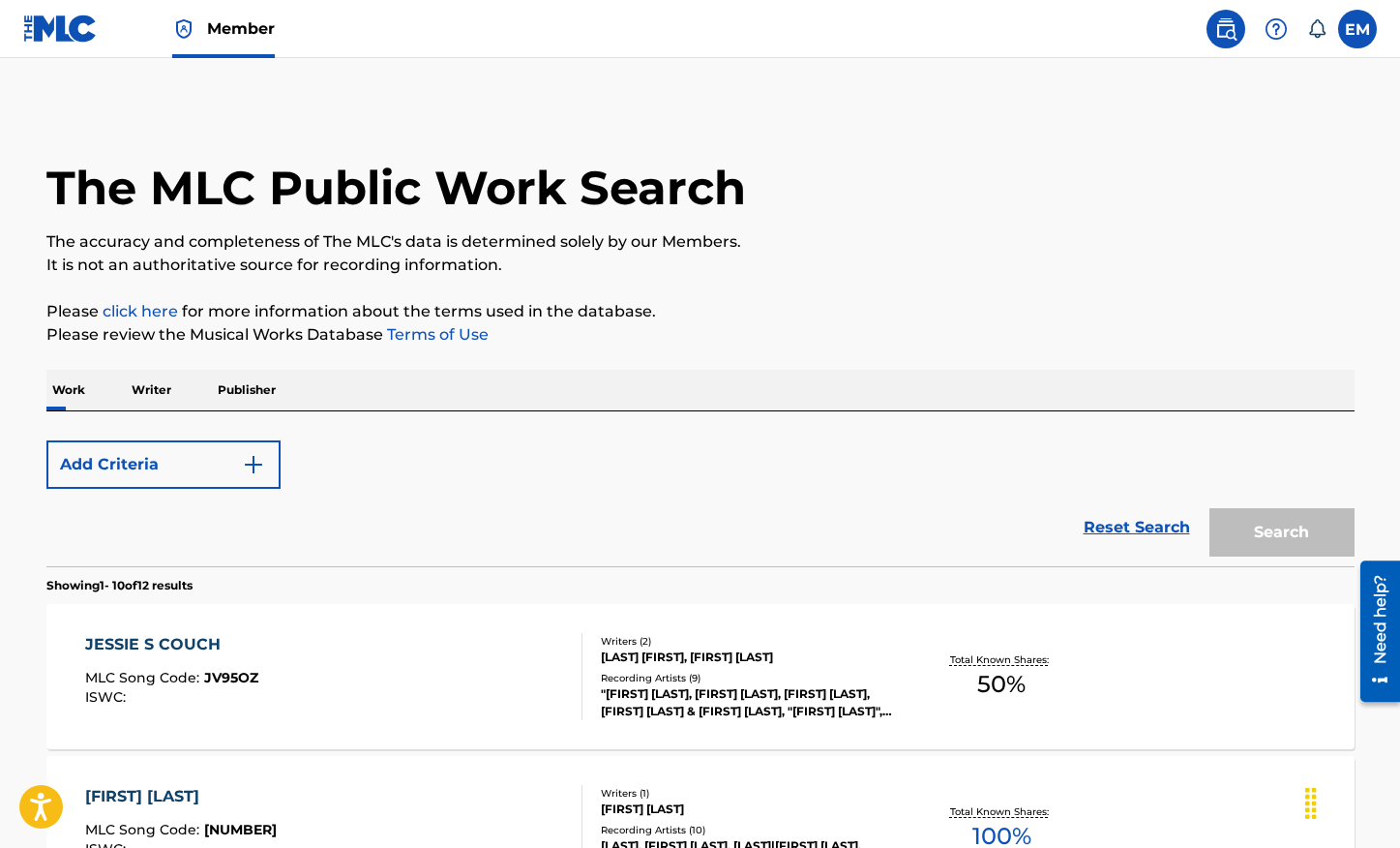 scroll, scrollTop: 95, scrollLeft: 0, axis: vertical 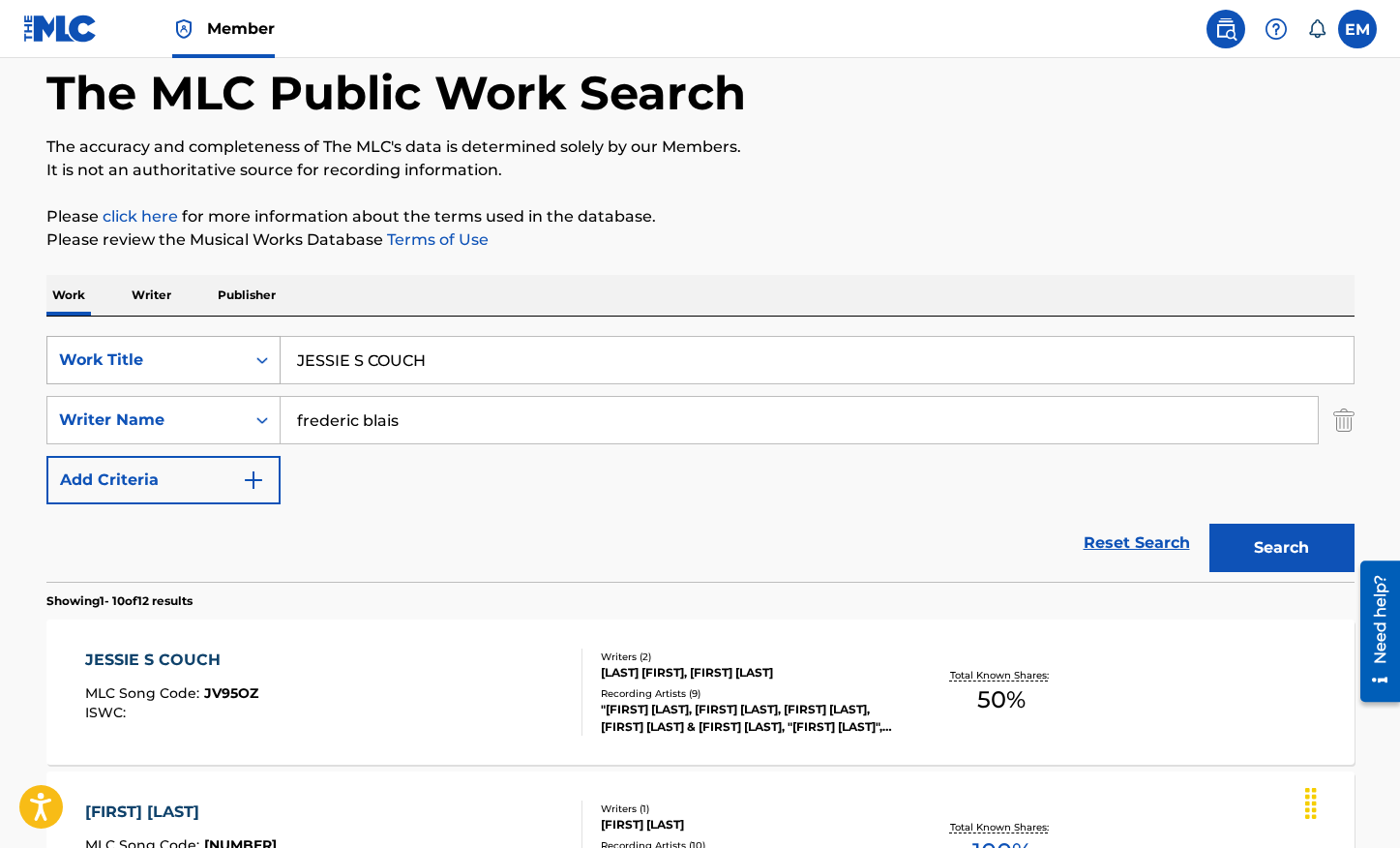 drag, startPoint x: 465, startPoint y: 347, endPoint x: 216, endPoint y: 346, distance: 249.00201 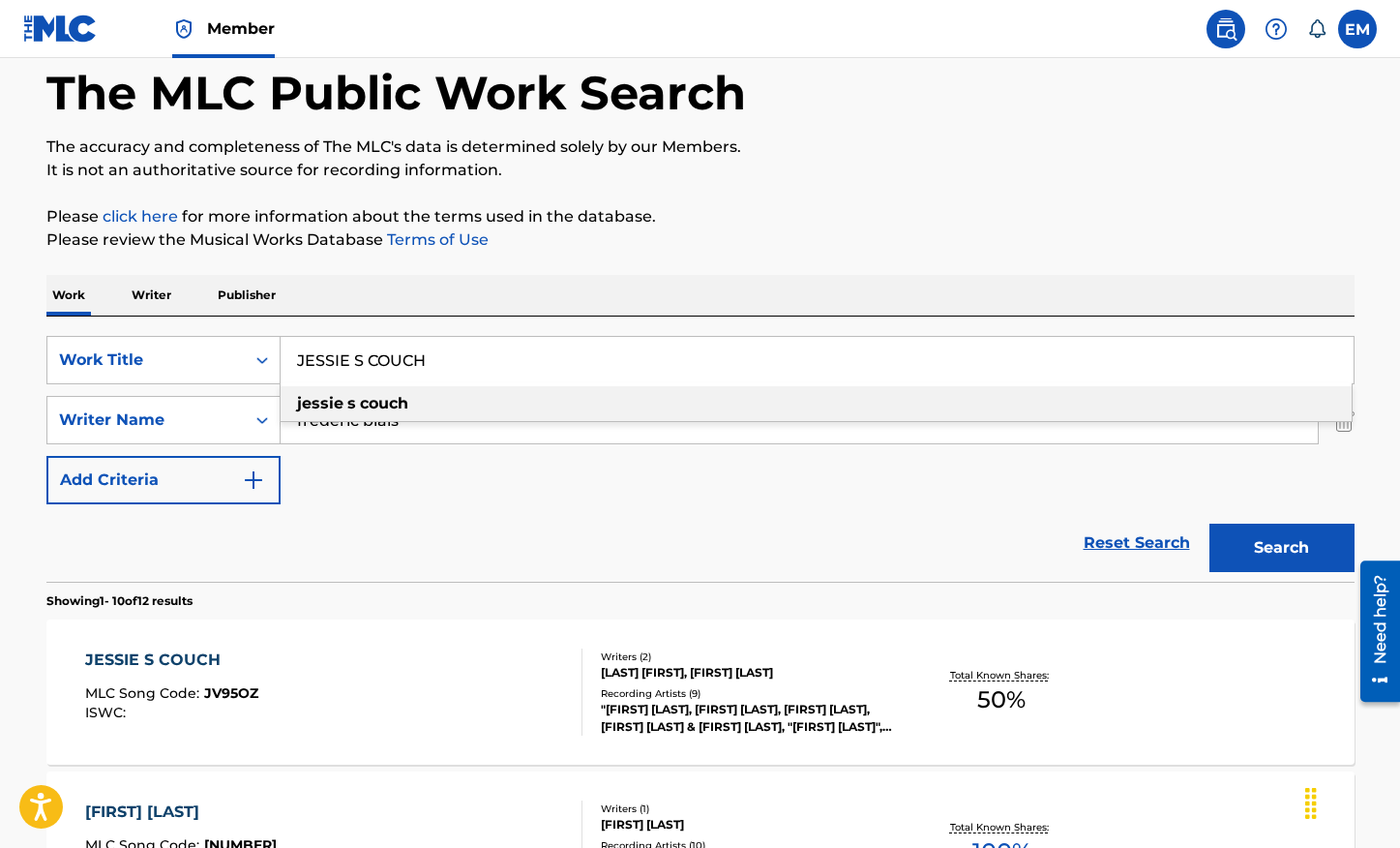 paste on "[FIRST] [LAST] [FIRST] [LAST]" 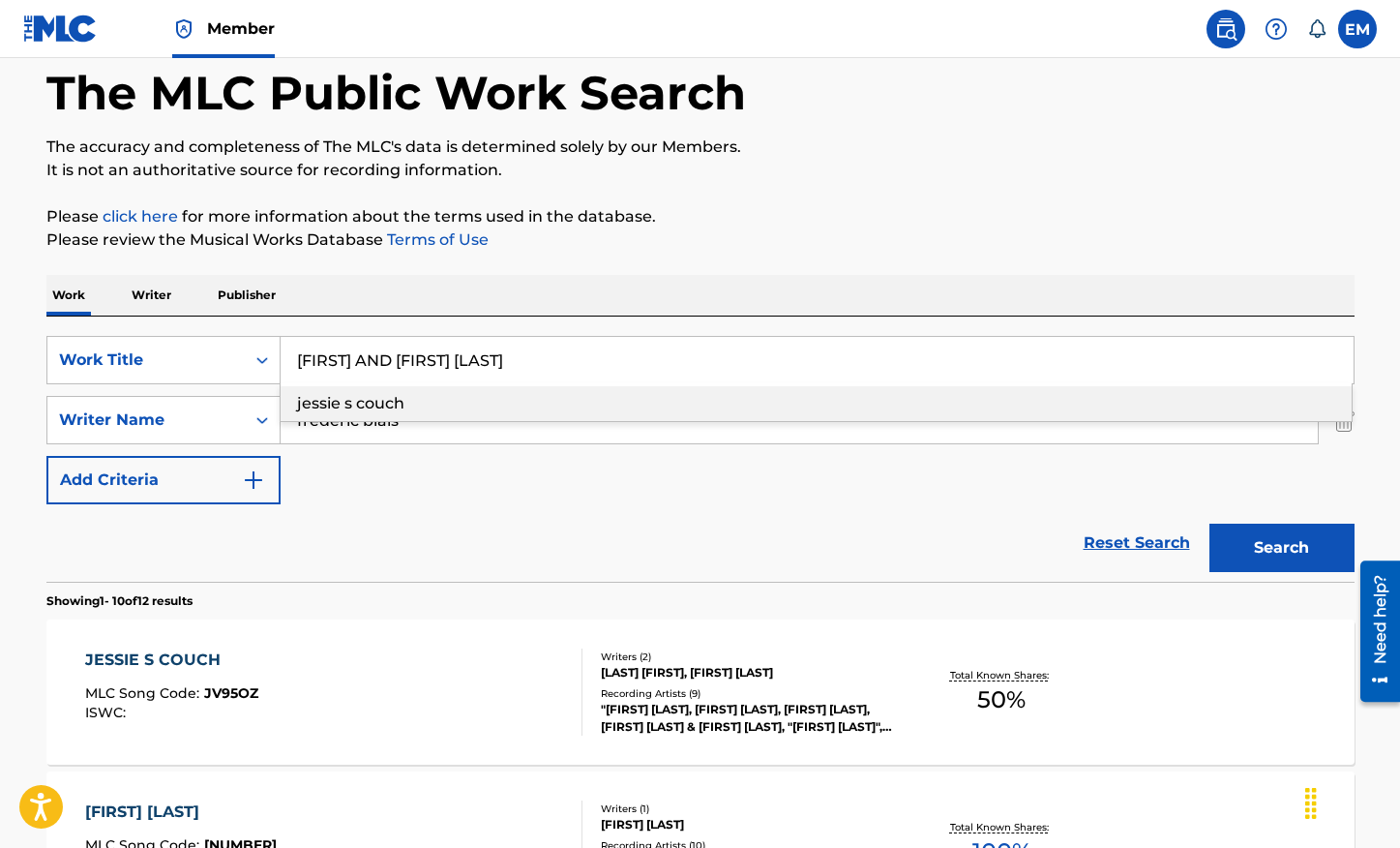 type on "[FIRST] AND [FIRST] [LAST]" 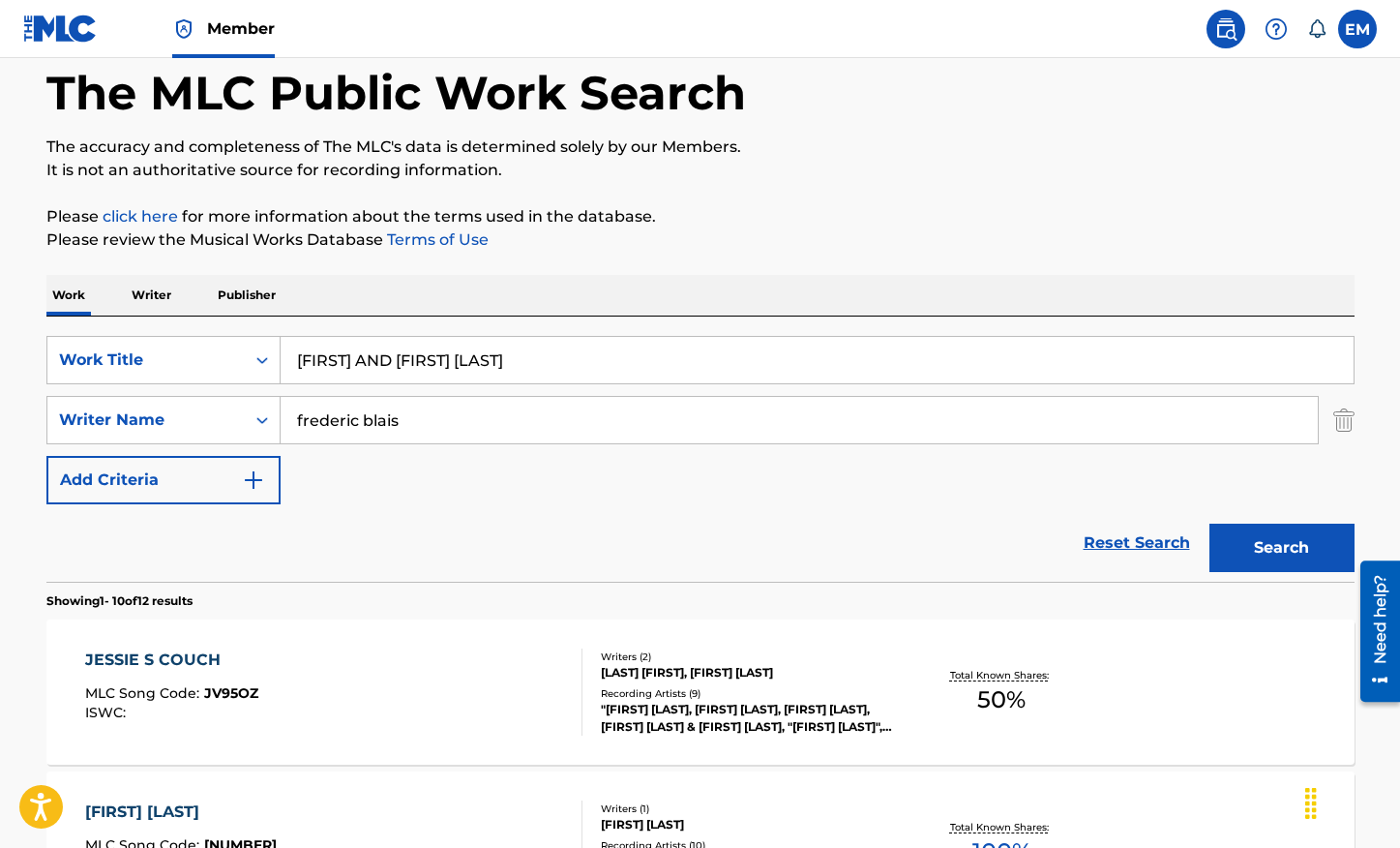 drag, startPoint x: 1275, startPoint y: 559, endPoint x: 1220, endPoint y: 546, distance: 56.515485 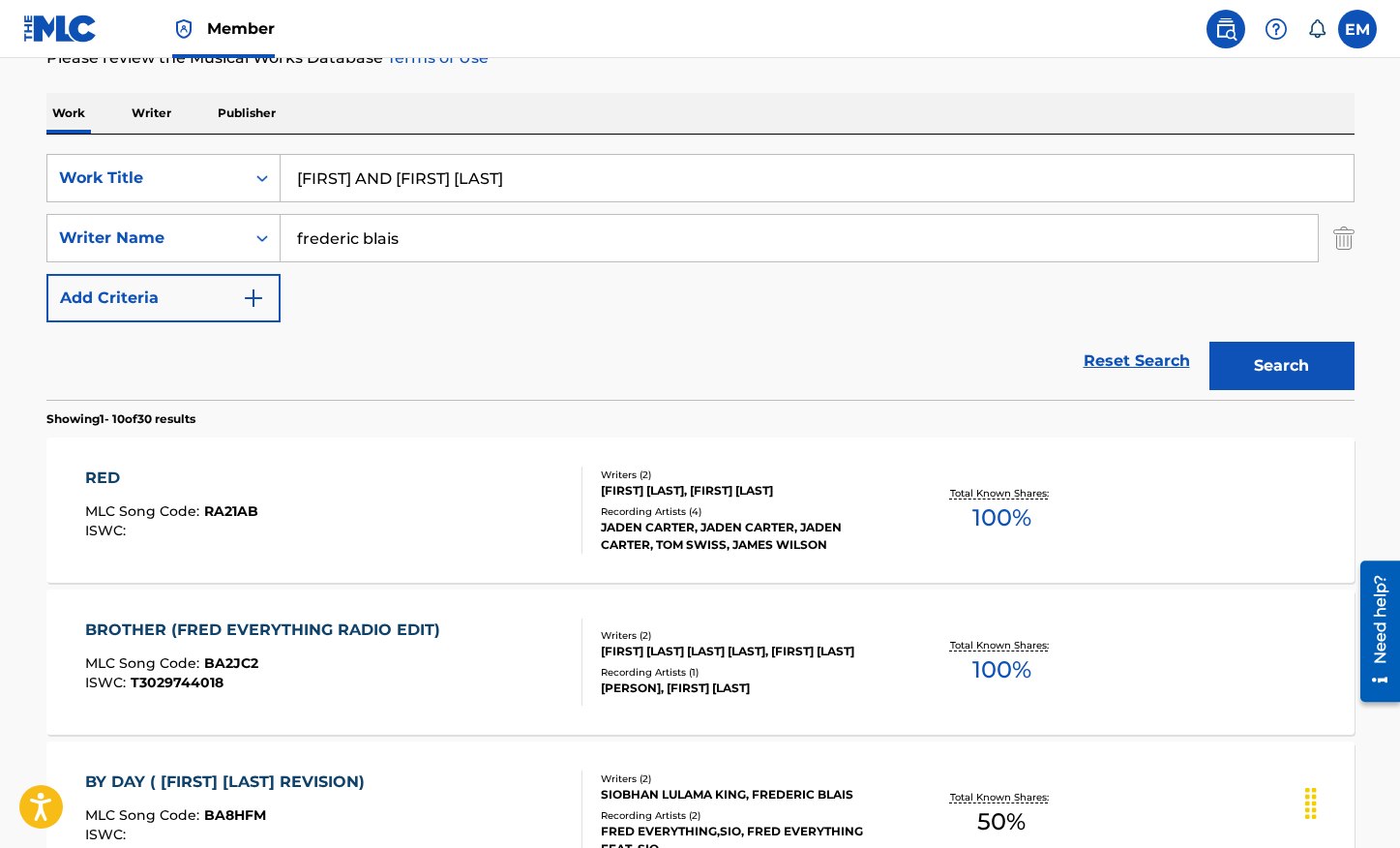 scroll, scrollTop: 385, scrollLeft: 0, axis: vertical 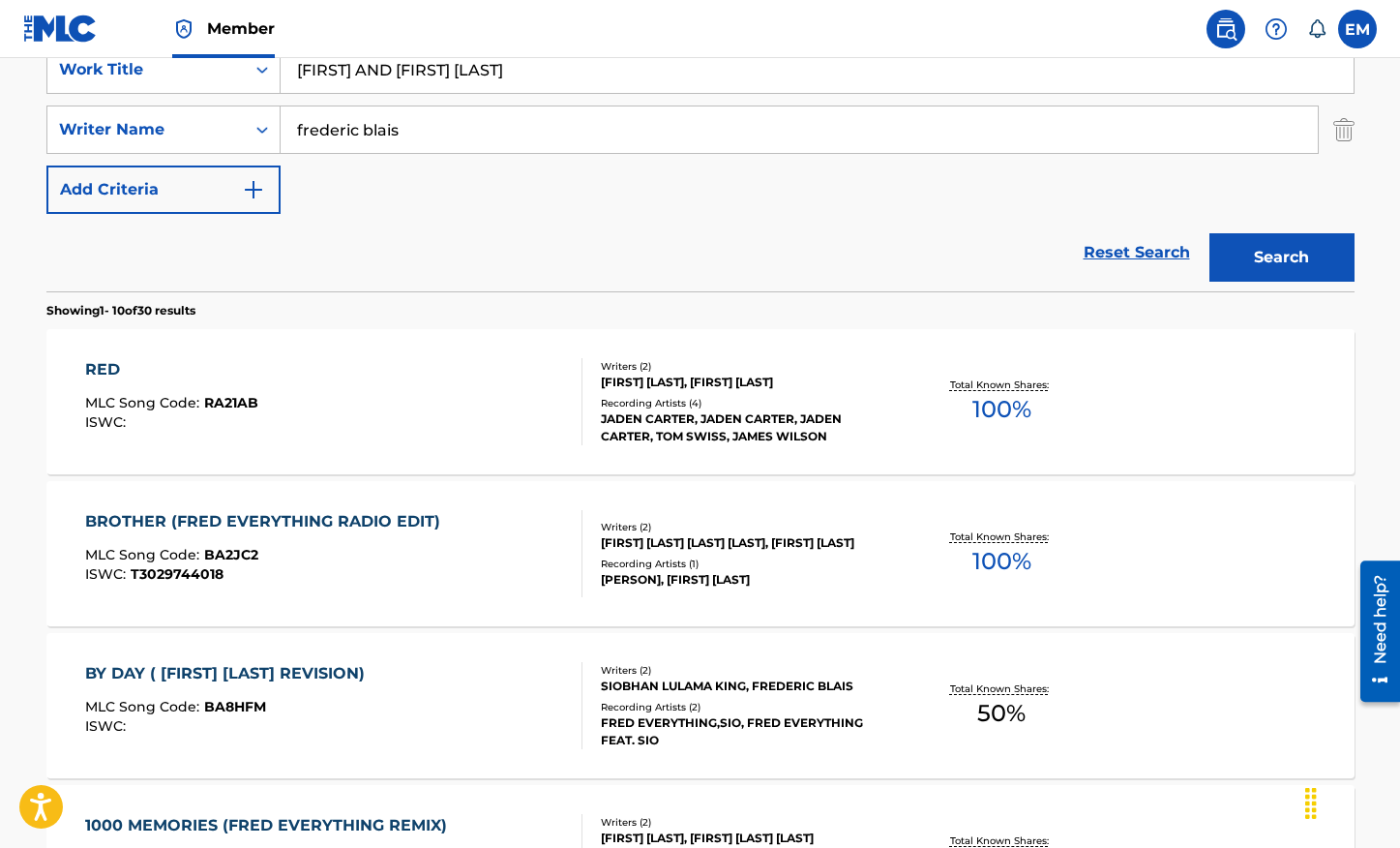 click on "RED MLC Song Code : RA21AB ISWC : Writers ( 2 ) JAMES CURD, FREDERIC BLAIS Recording Artists ( 4 ) JADEN CARTER, JADEN CARTER, JADEN CARTER, TOM SWISS, JAMES WILSON Total Known Shares: 100 %" at bounding box center (700, 402) 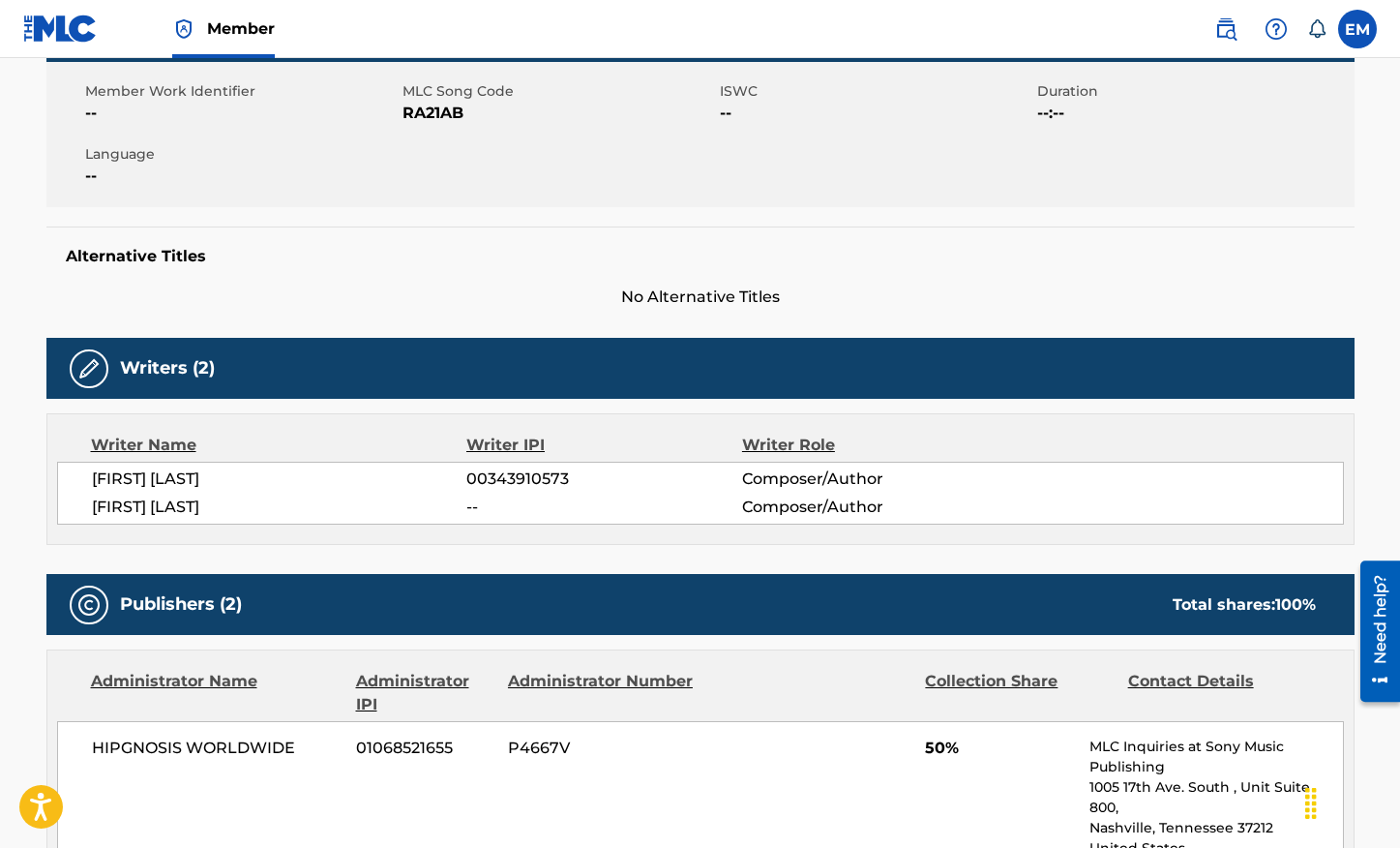 scroll, scrollTop: 194, scrollLeft: 0, axis: vertical 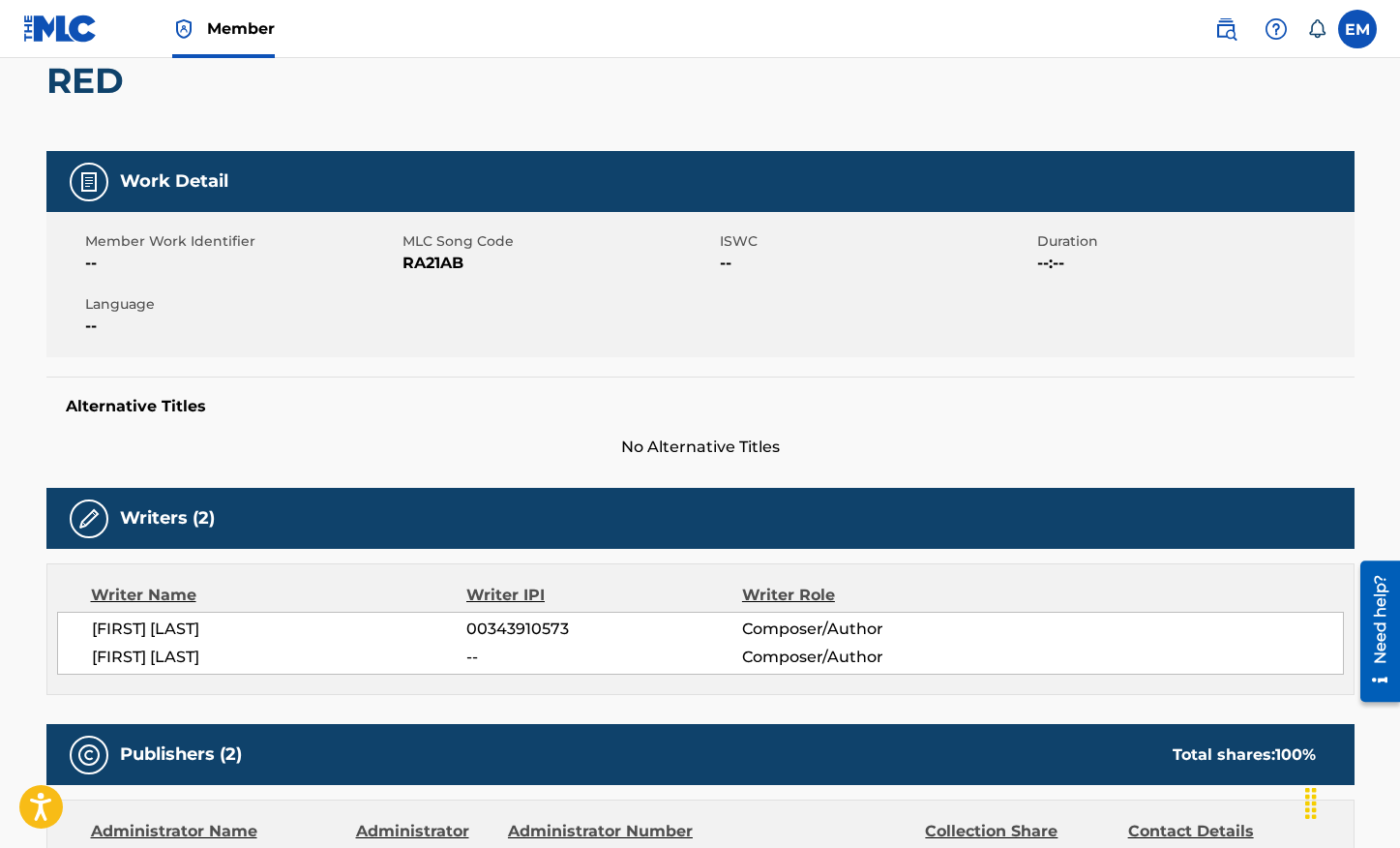 click on "RA21AB" at bounding box center (558, 263) 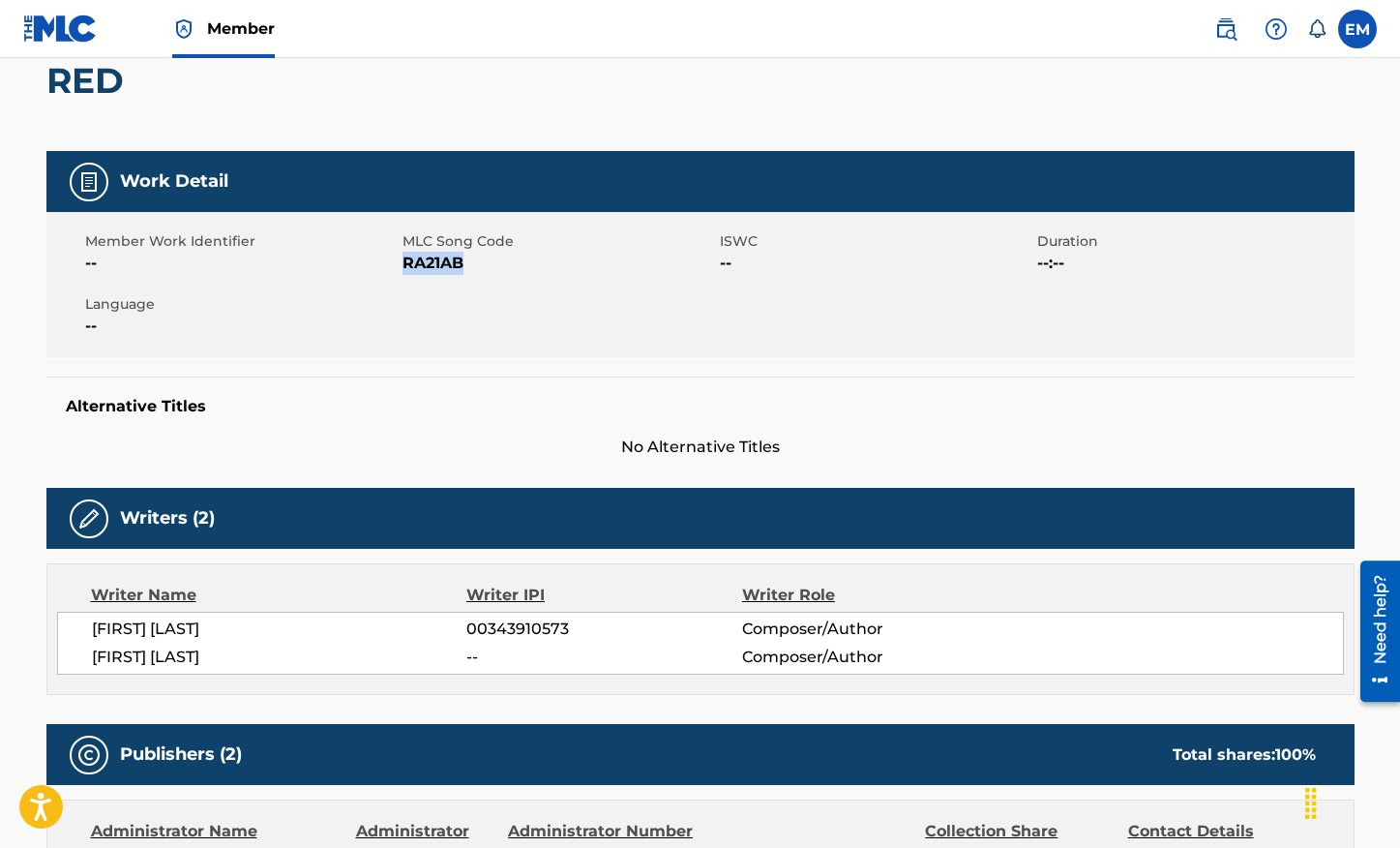 click on "RA21AB" at bounding box center [558, 263] 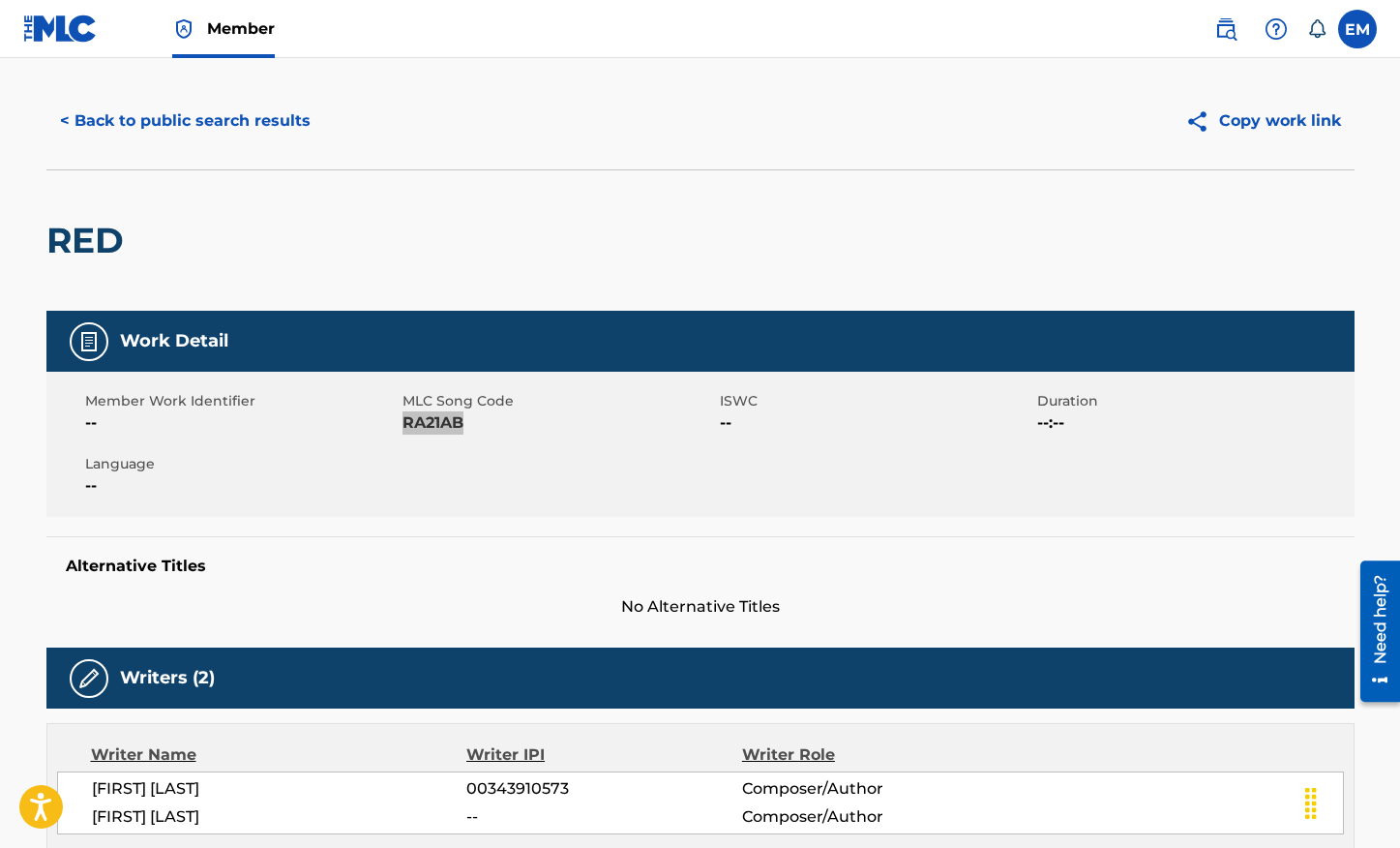 scroll, scrollTop: 0, scrollLeft: 0, axis: both 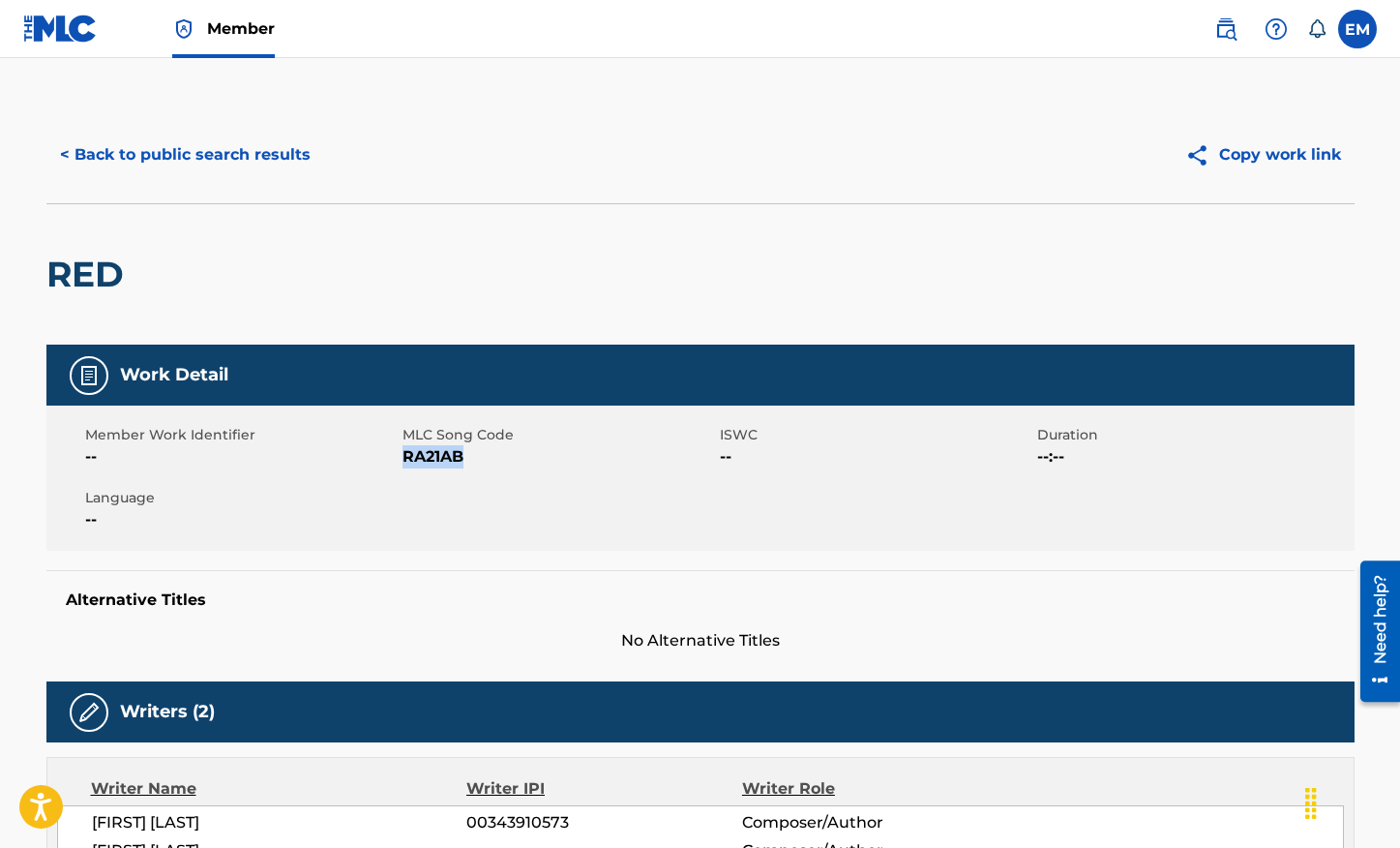 click on "< Back to public search results" at bounding box center (185, 155) 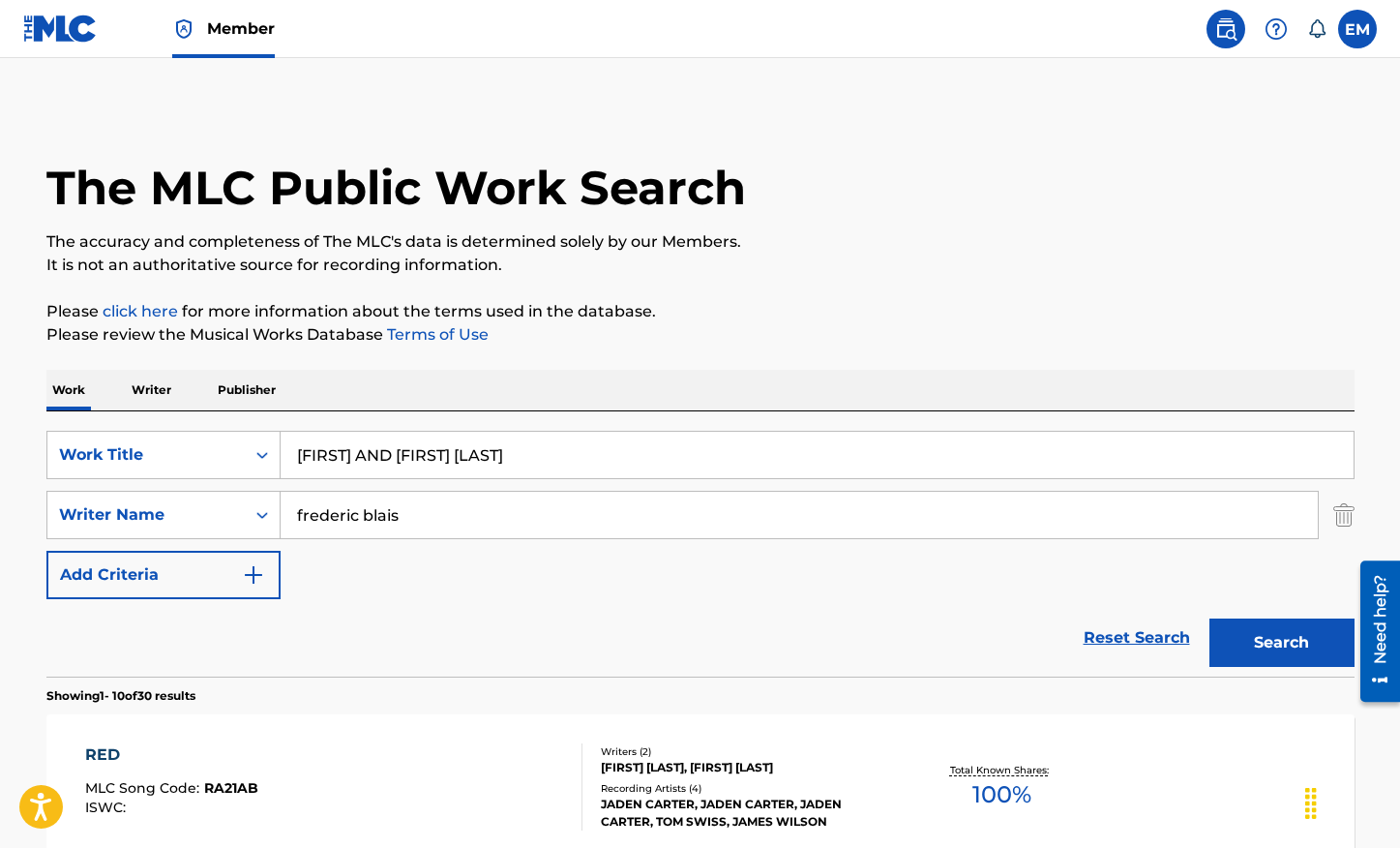 scroll, scrollTop: 385, scrollLeft: 0, axis: vertical 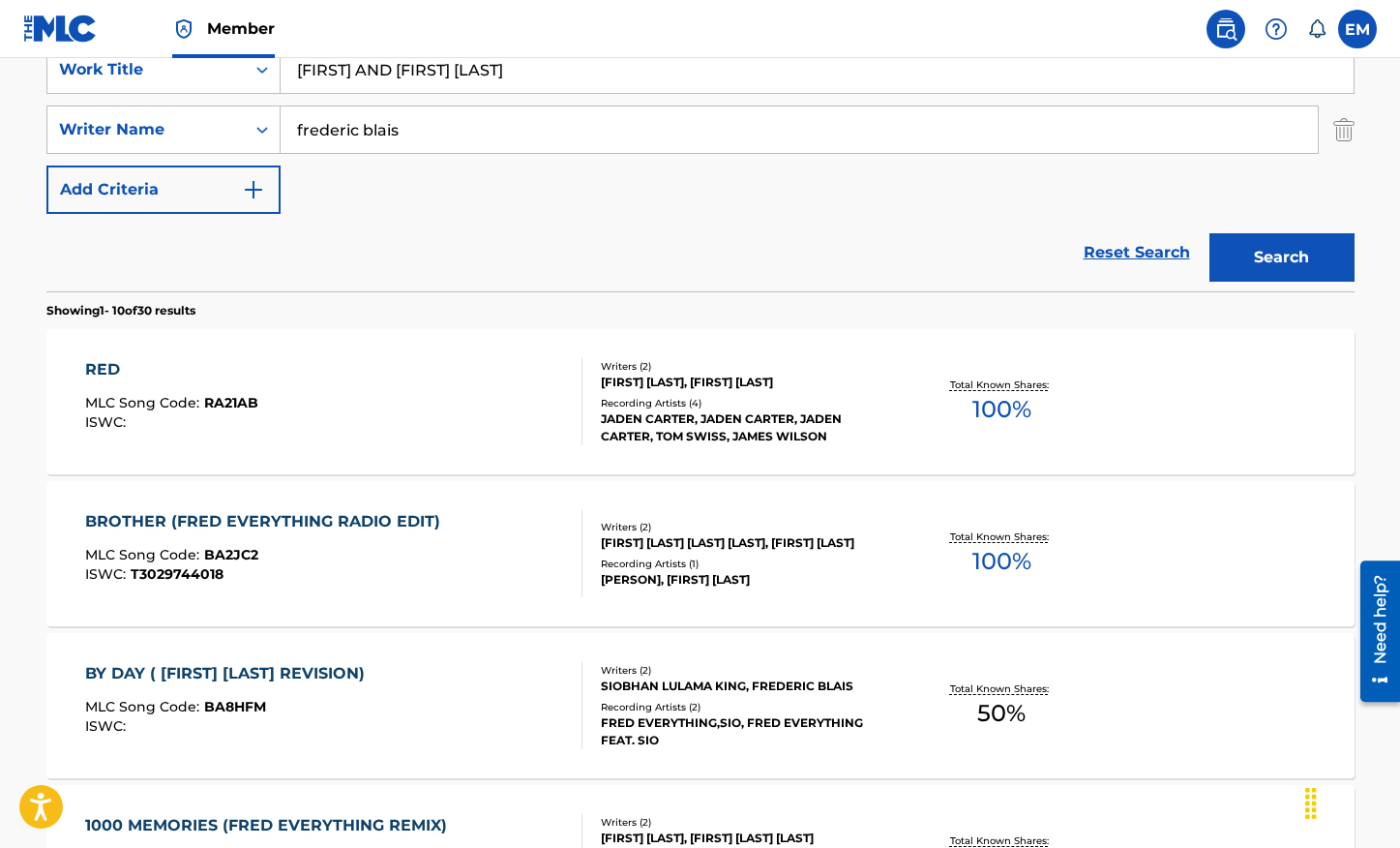 click on "[FIRST] AND [FIRST] [LAST]" at bounding box center [817, 70] 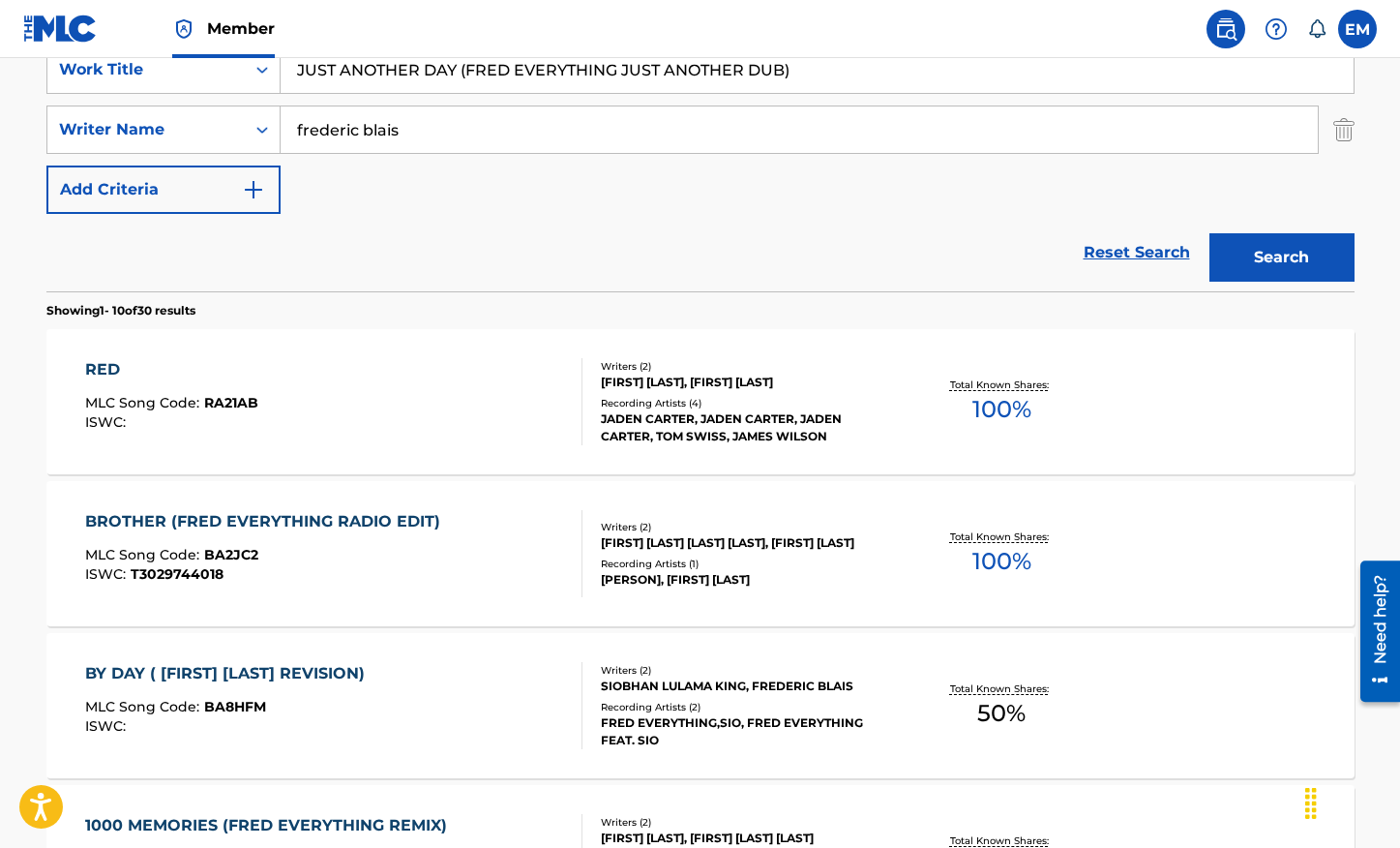 type on "JUST ANOTHER DAY (FRED EVERYTHING JUST ANOTHER DUB)" 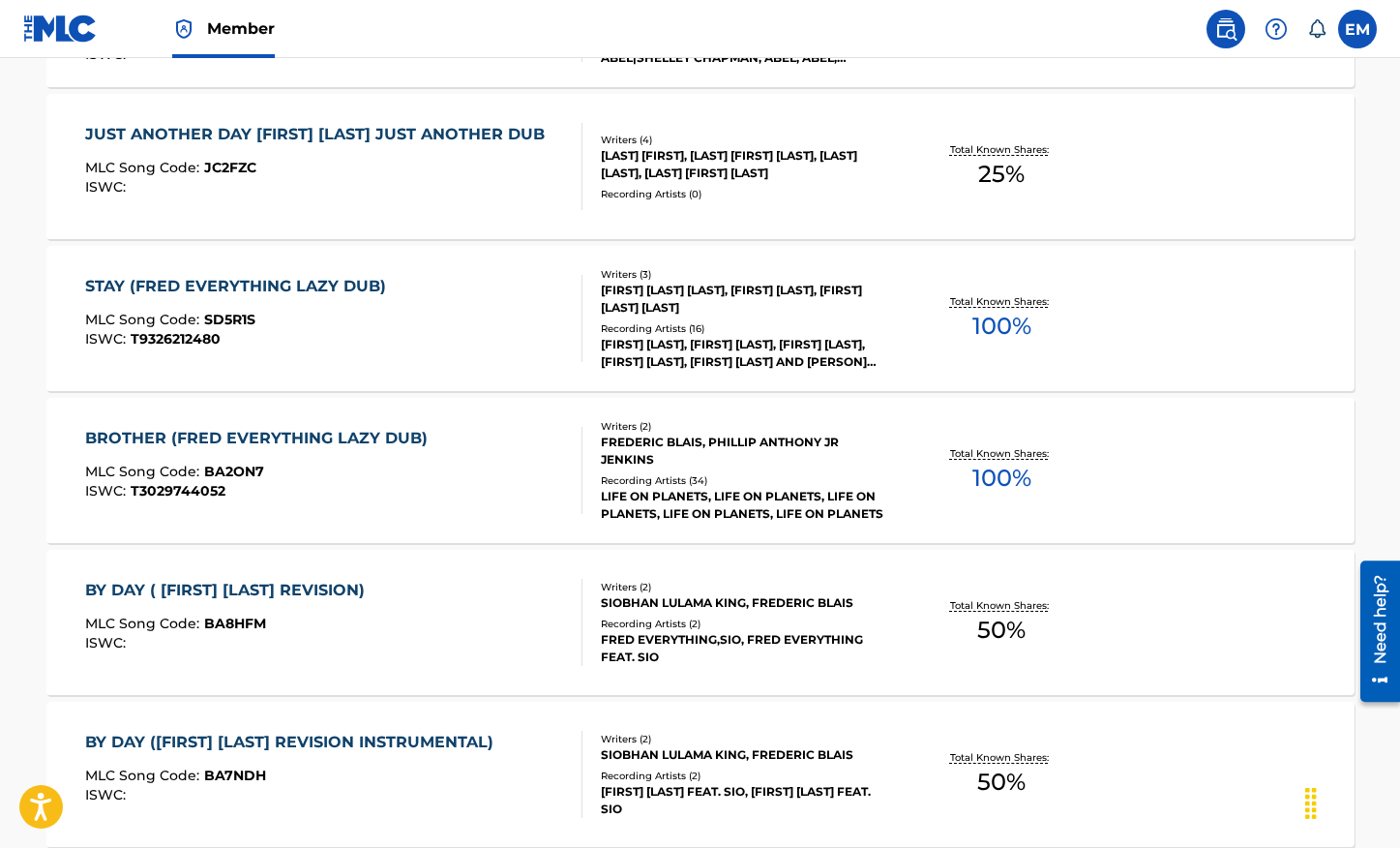 scroll, scrollTop: 385, scrollLeft: 0, axis: vertical 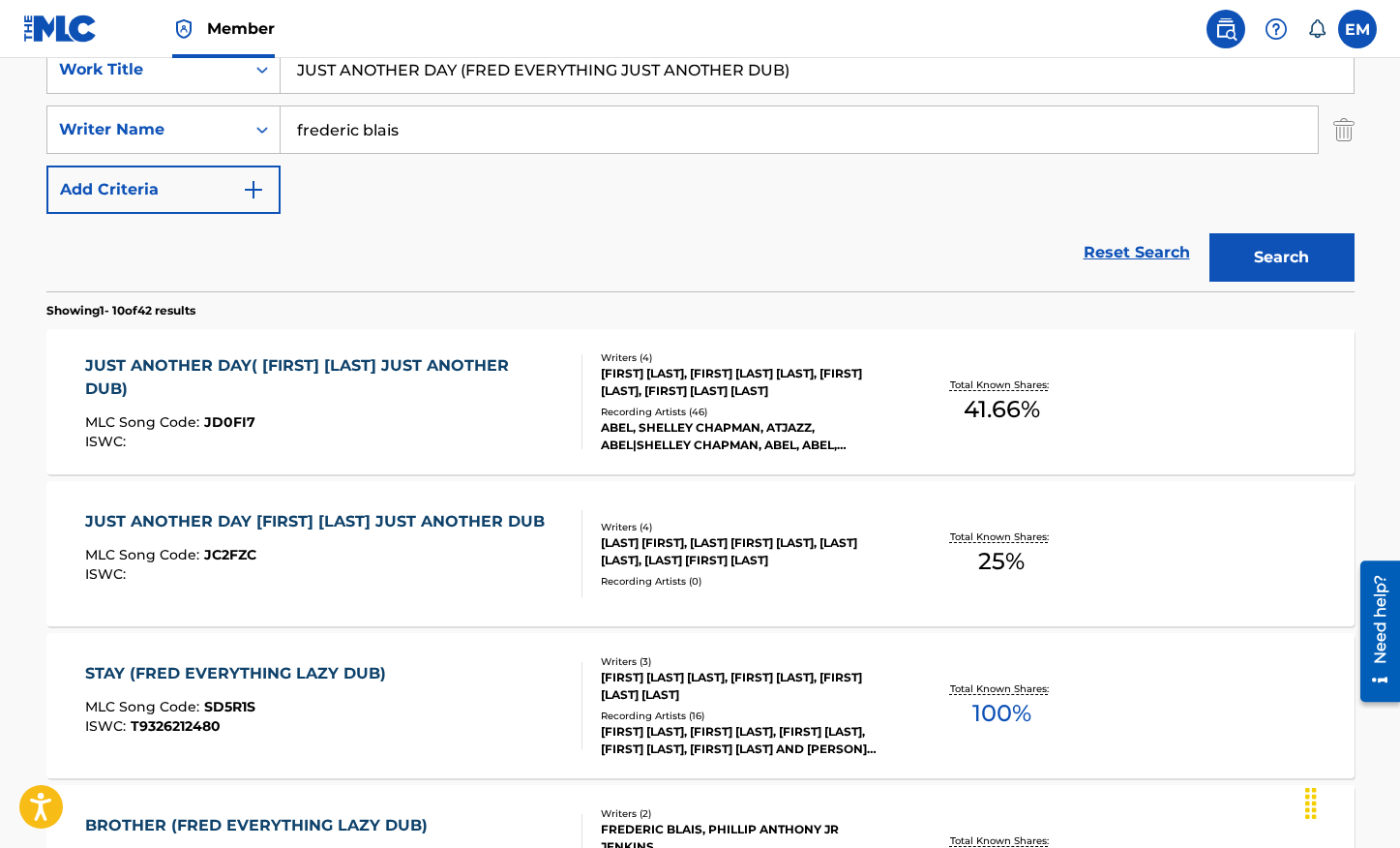 click on "([FIRST] [LAST] JUST ANOTHER DUB) MLC Song Code : JD0FI7 ISWC :" at bounding box center [325, 402] 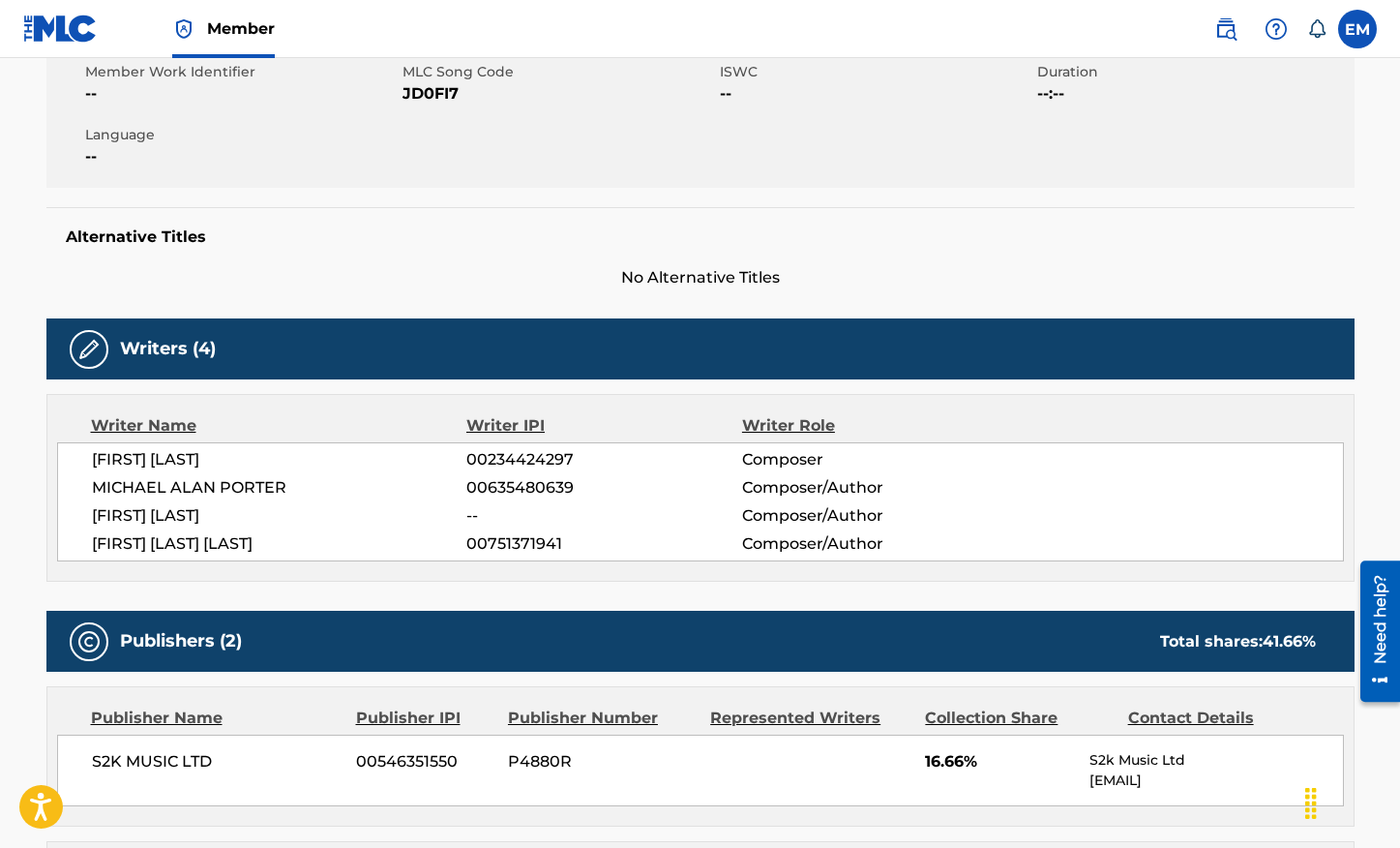 scroll, scrollTop: 194, scrollLeft: 0, axis: vertical 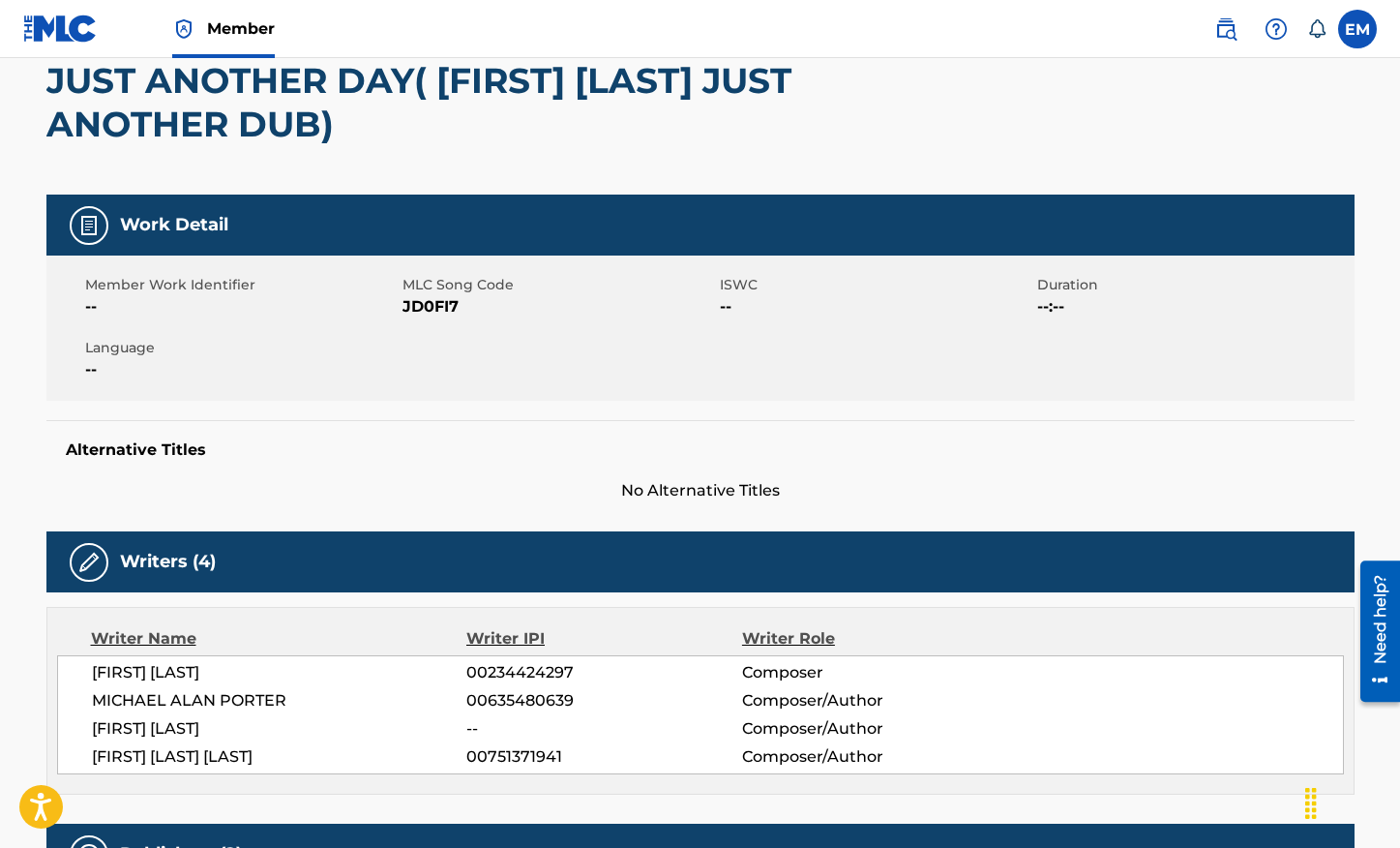 click on "JD0FI7" at bounding box center [558, 307] 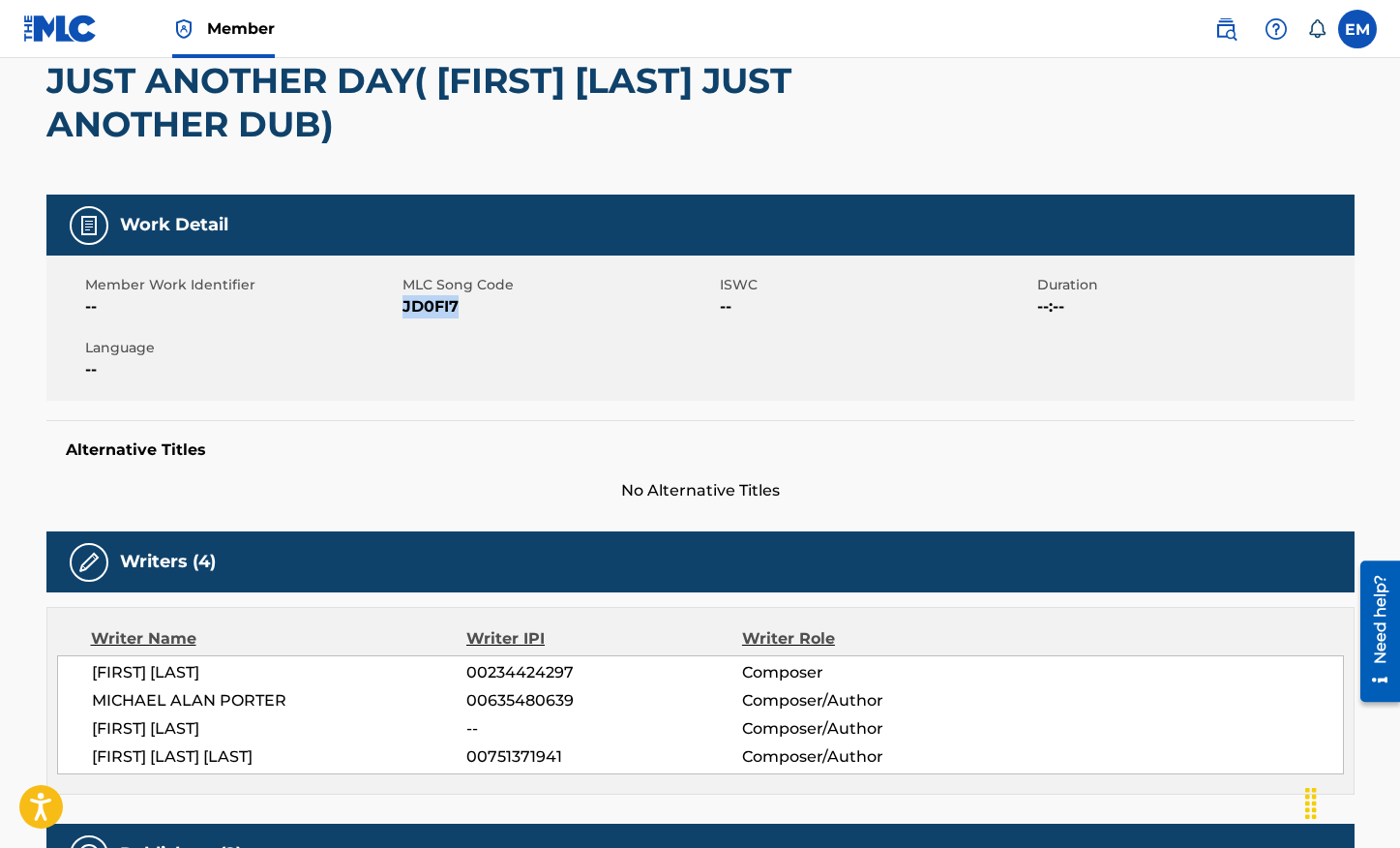 click on "JD0FI7" at bounding box center (558, 307) 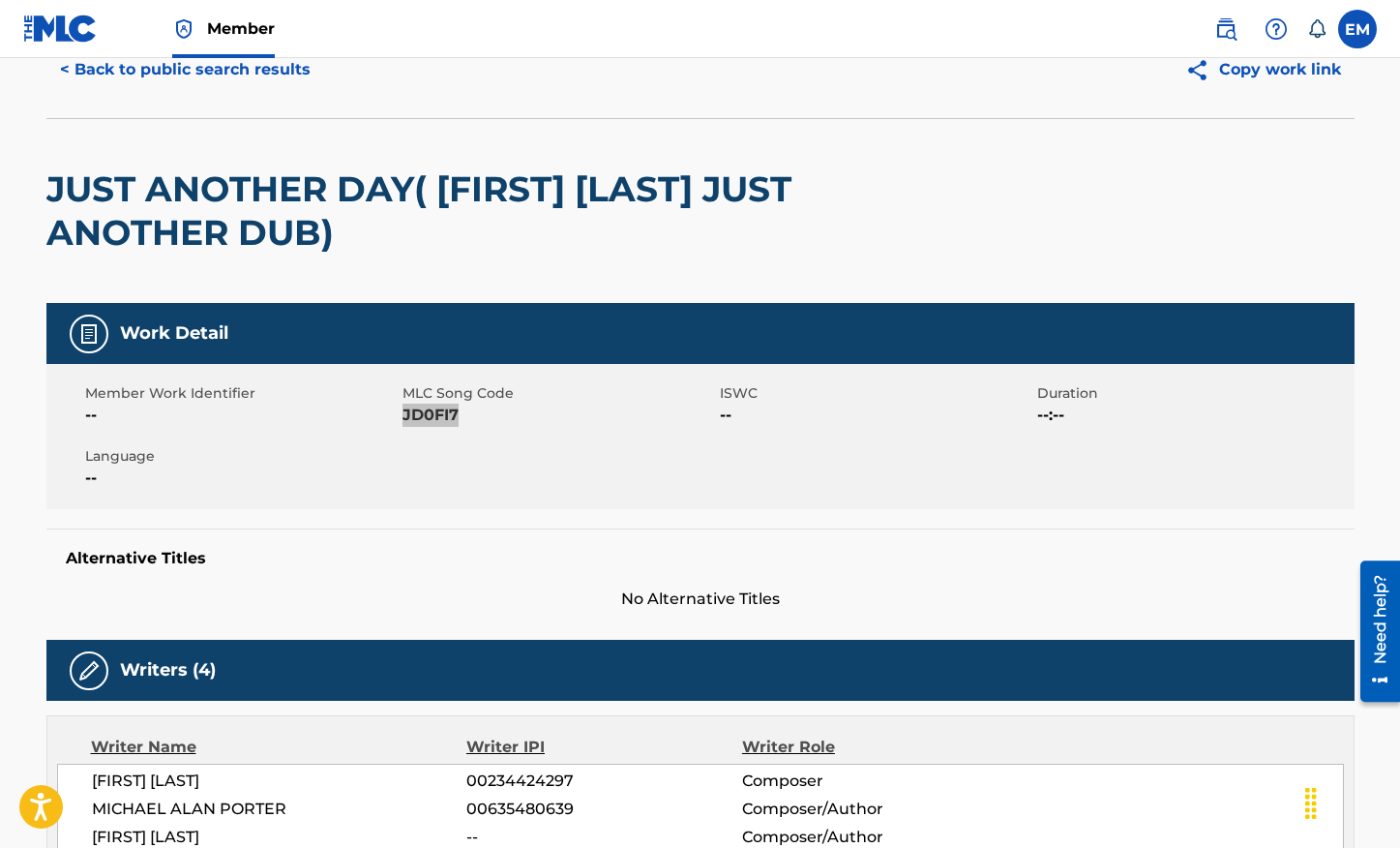 scroll, scrollTop: 0, scrollLeft: 0, axis: both 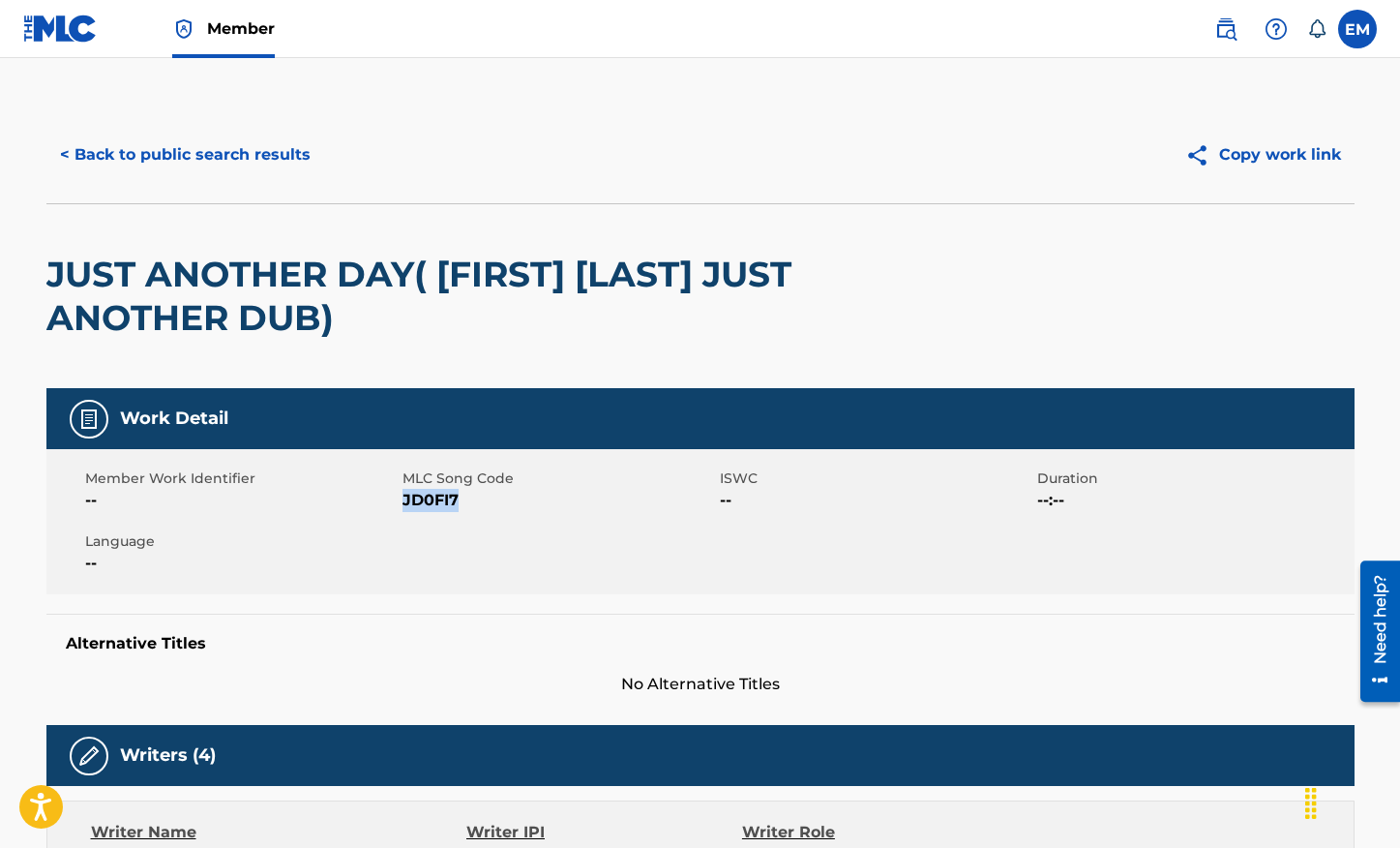 click on "< Back to public search results" at bounding box center (185, 155) 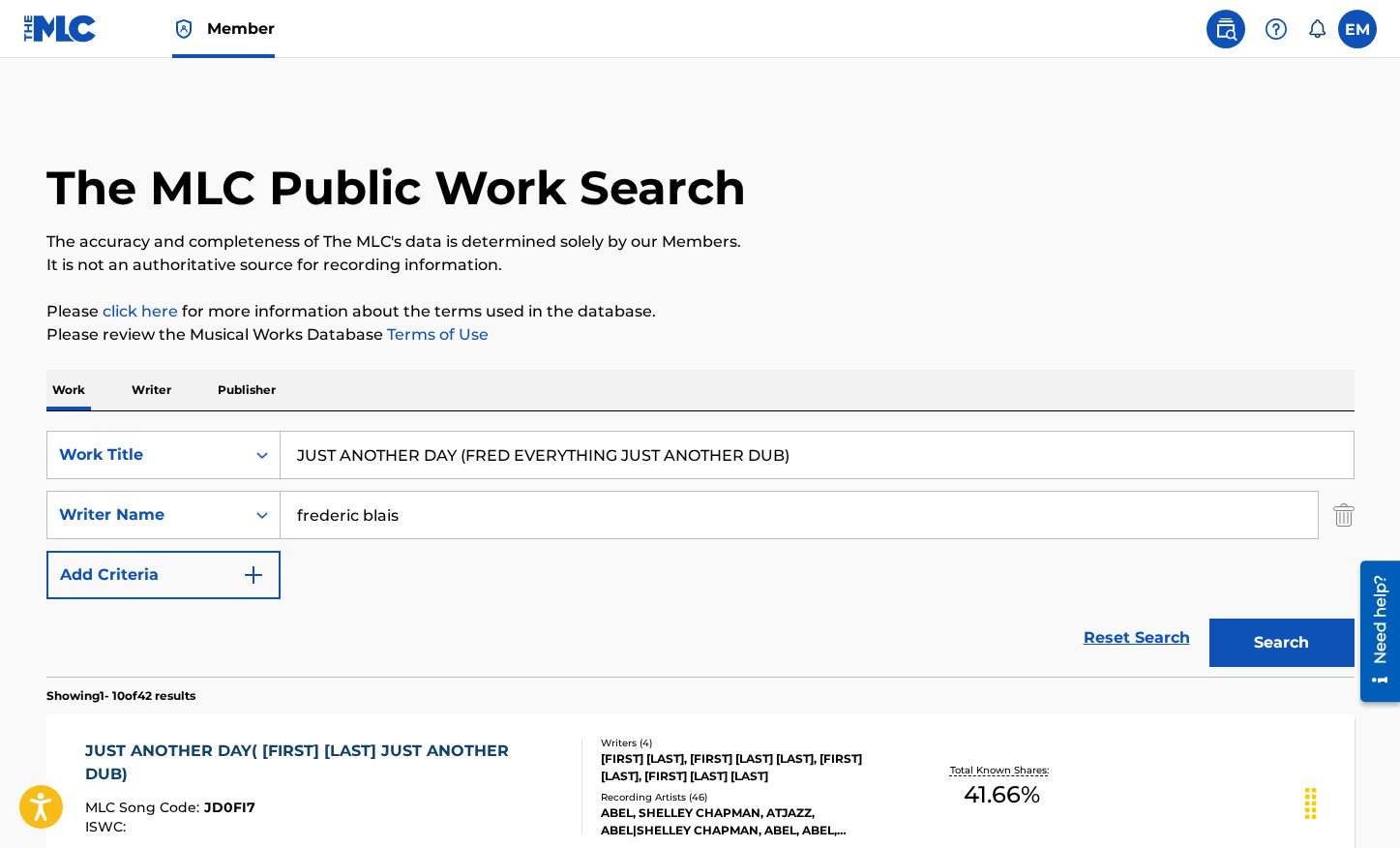 scroll, scrollTop: 385, scrollLeft: 0, axis: vertical 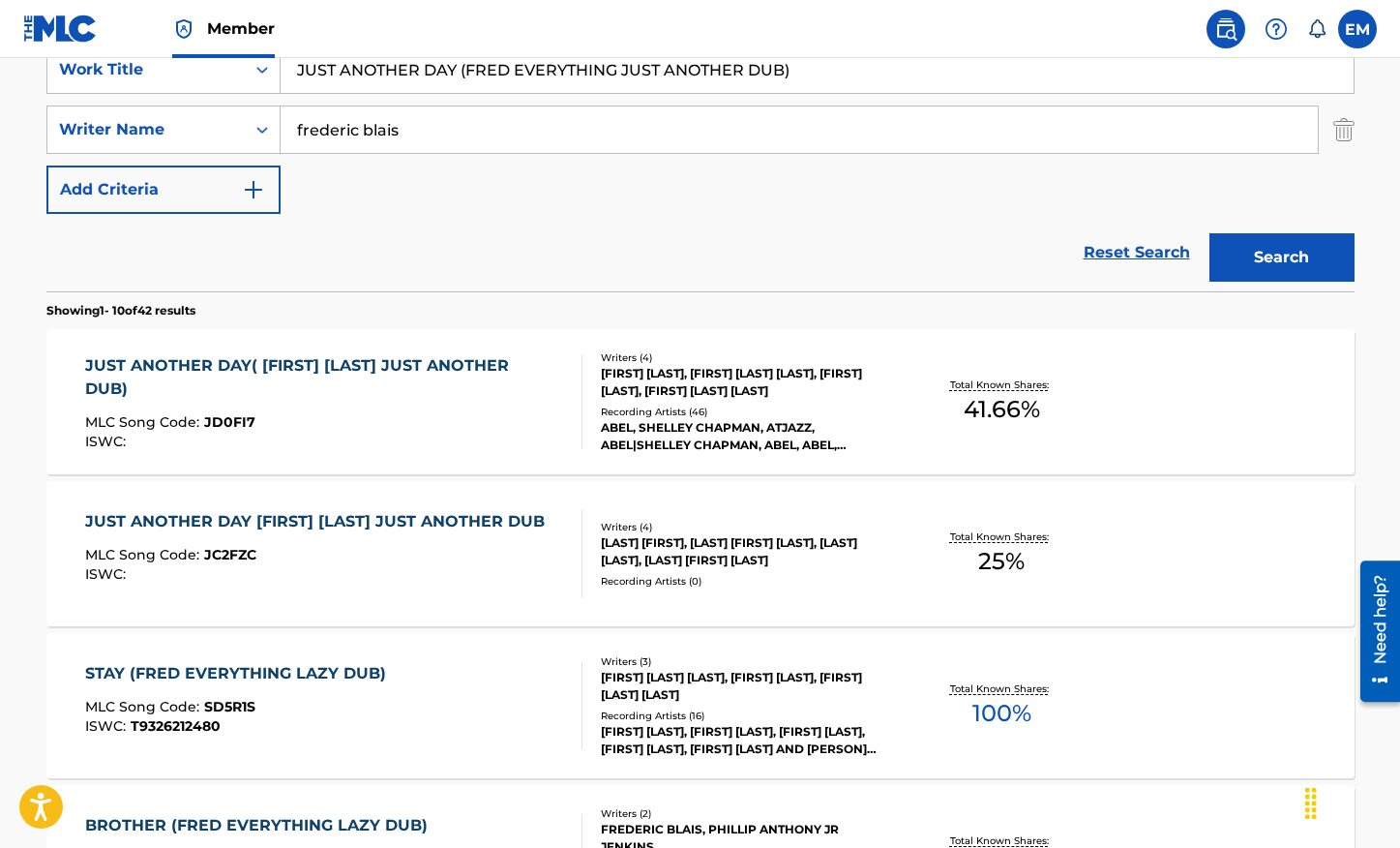 click on "JUST ANOTHER DAY [FIRST] [LAST] JUST ANOTHER DUB" at bounding box center (319, 522) 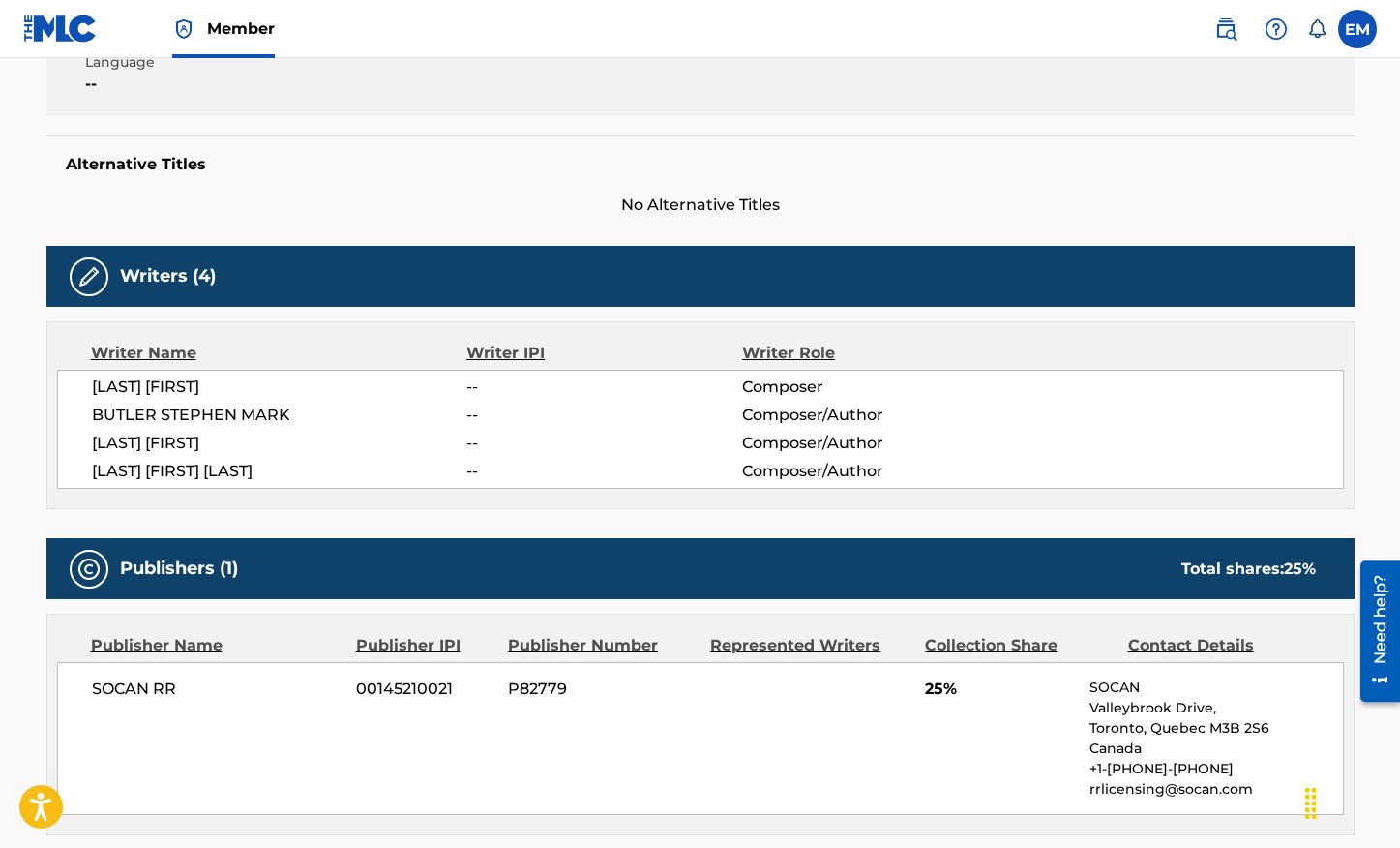 scroll, scrollTop: 257, scrollLeft: 0, axis: vertical 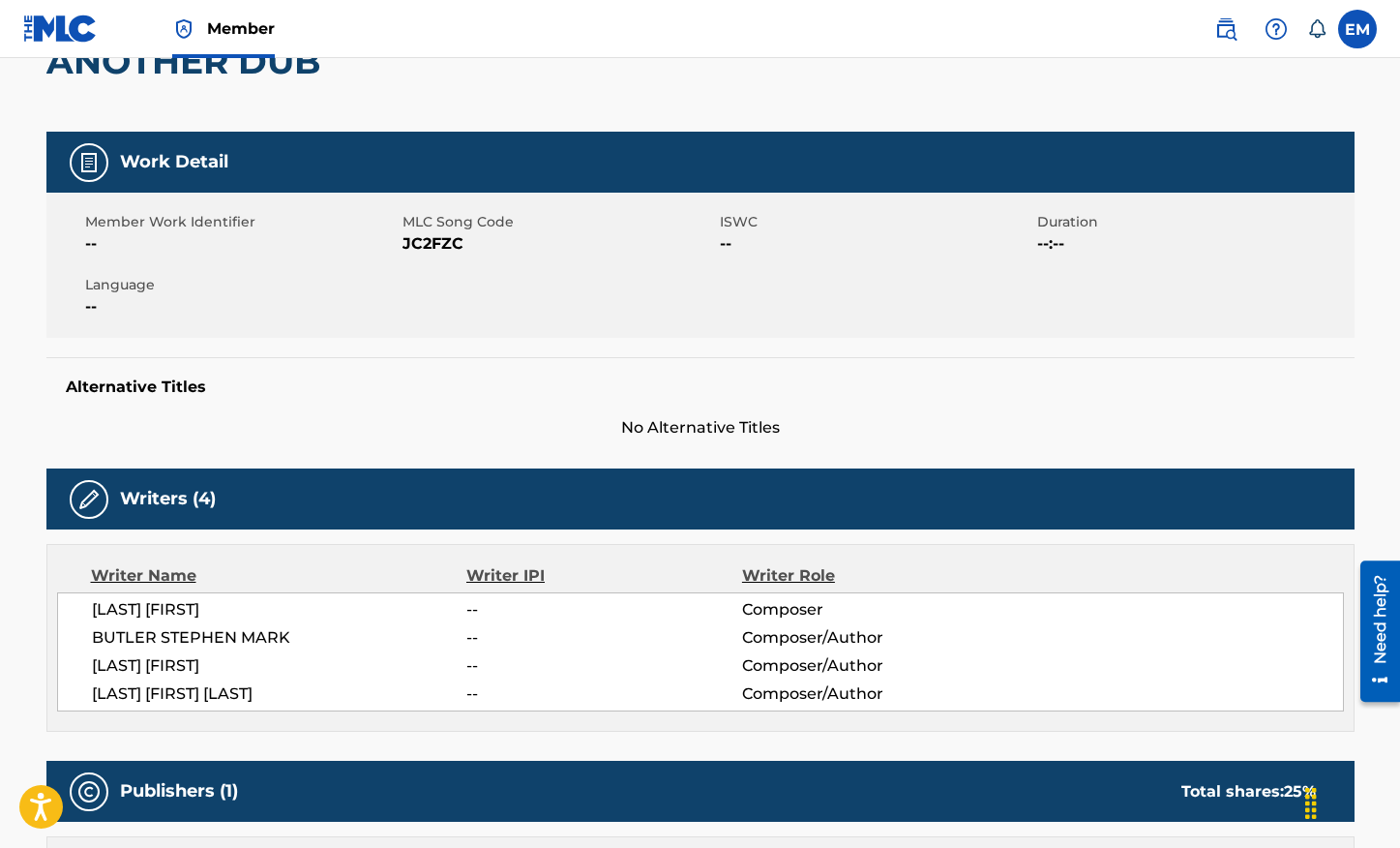 click on "JC2FZC" at bounding box center (558, 244) 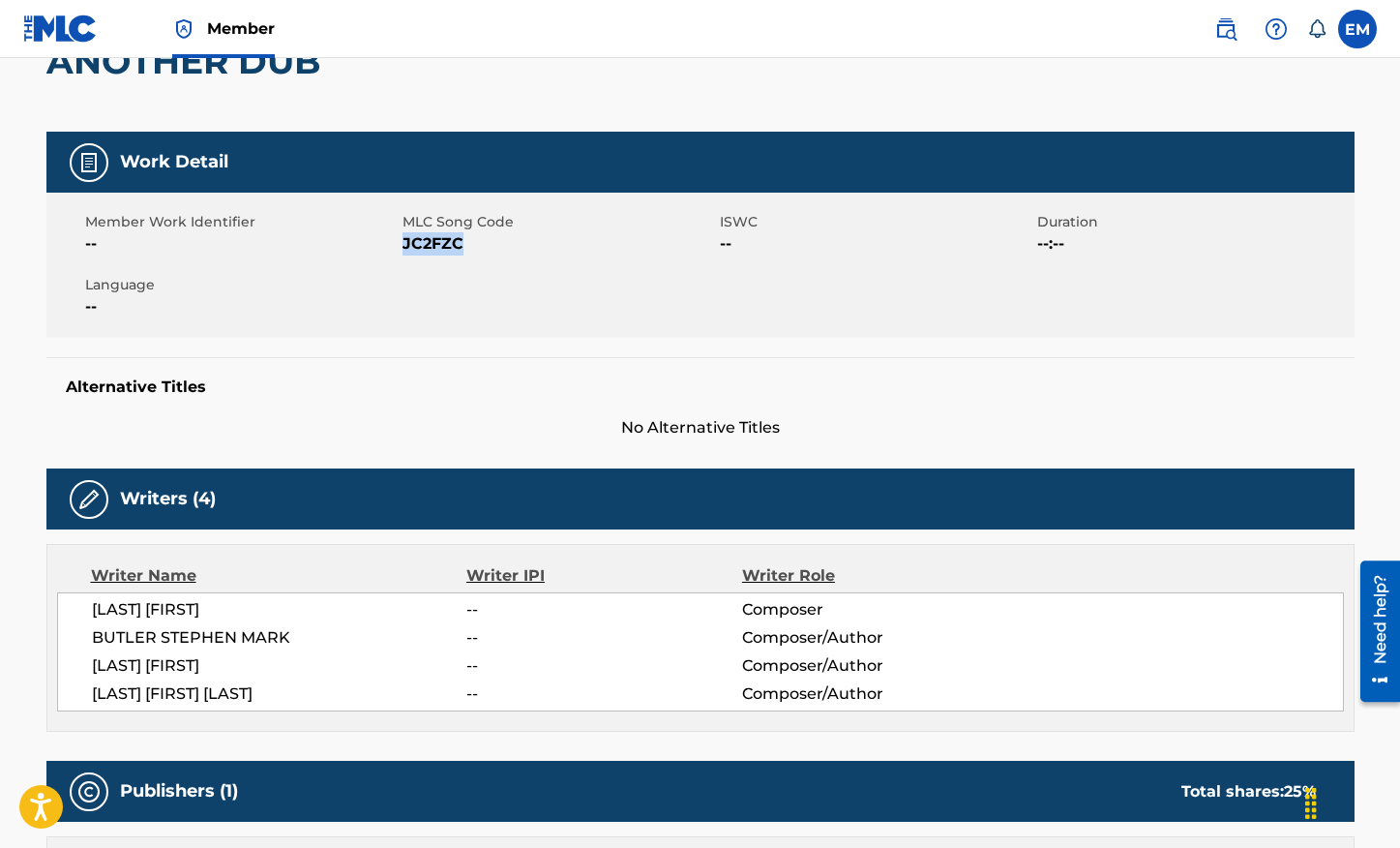 click on "JC2FZC" at bounding box center [558, 244] 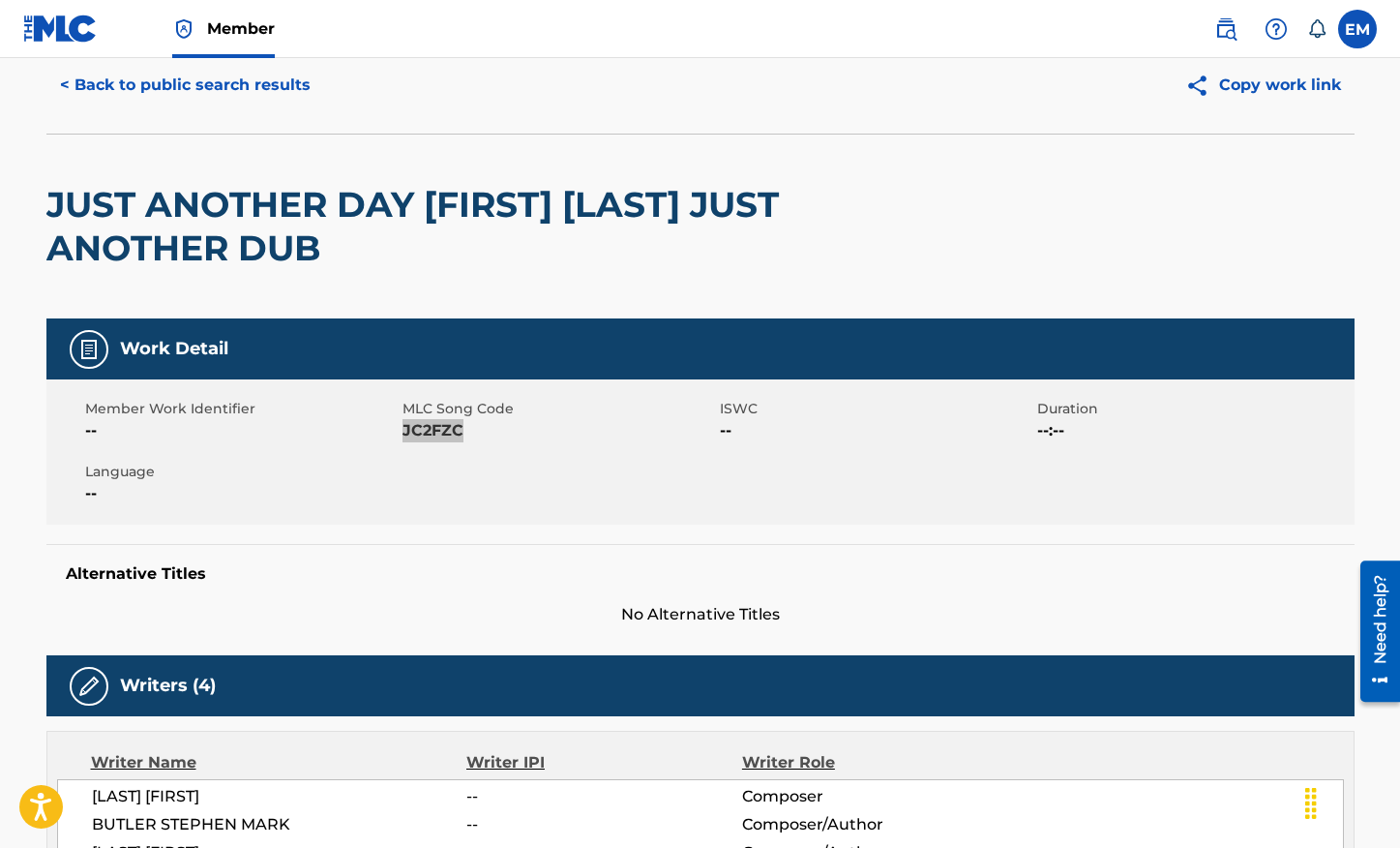 scroll, scrollTop: 0, scrollLeft: 0, axis: both 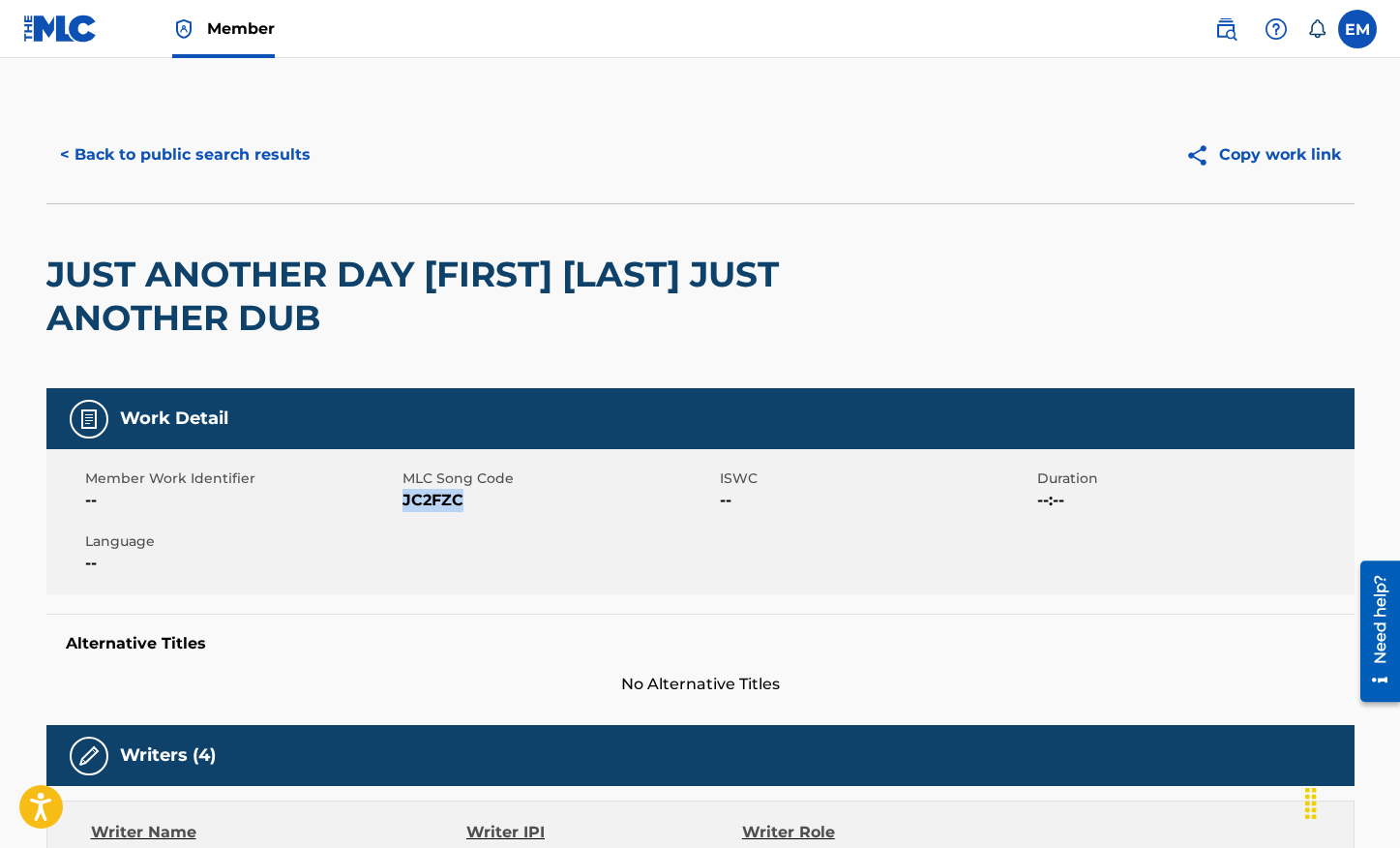 click on "< Back to public search results" at bounding box center [185, 155] 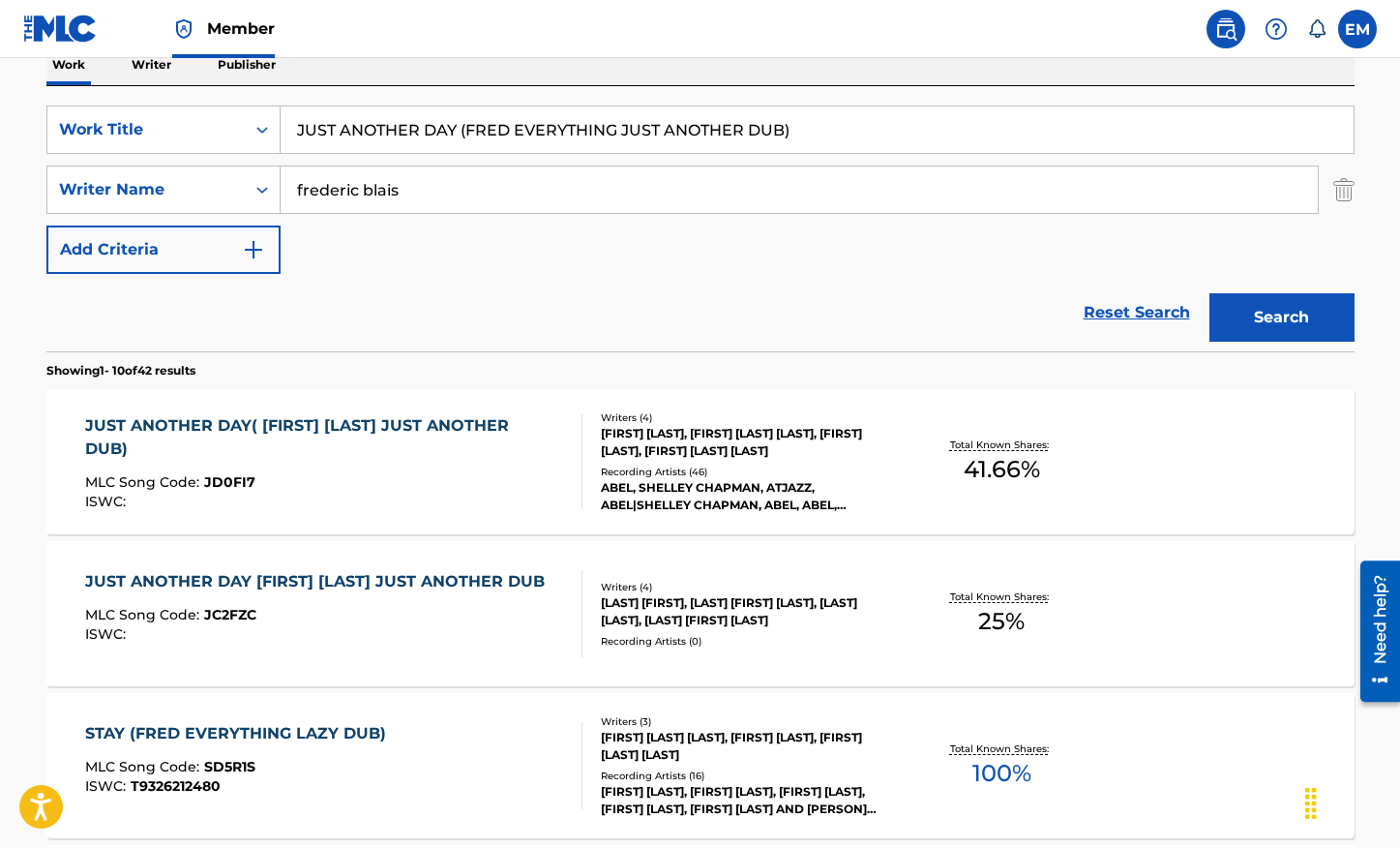 scroll, scrollTop: 95, scrollLeft: 0, axis: vertical 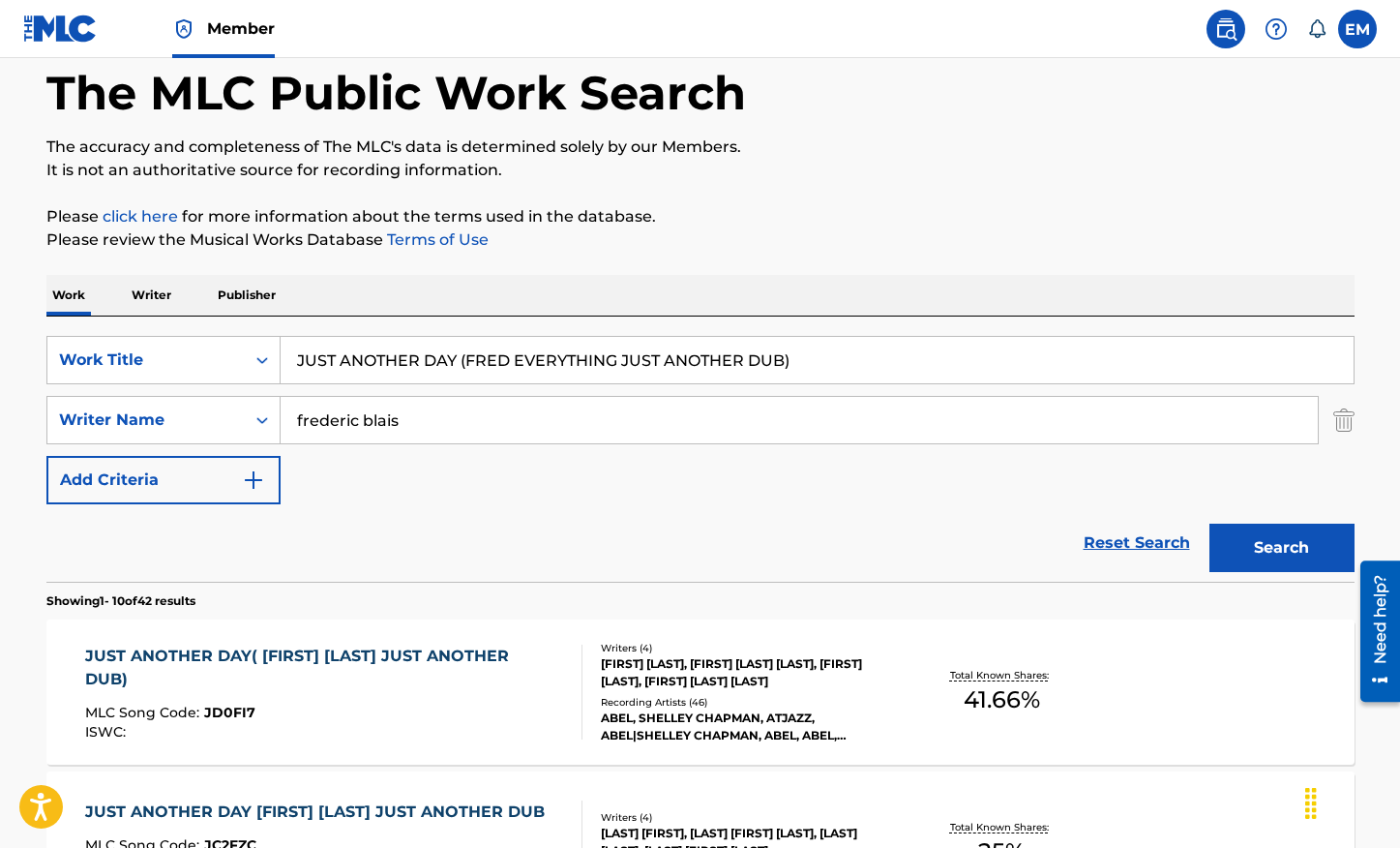 drag, startPoint x: 839, startPoint y: 346, endPoint x: 300, endPoint y: 341, distance: 539.02319 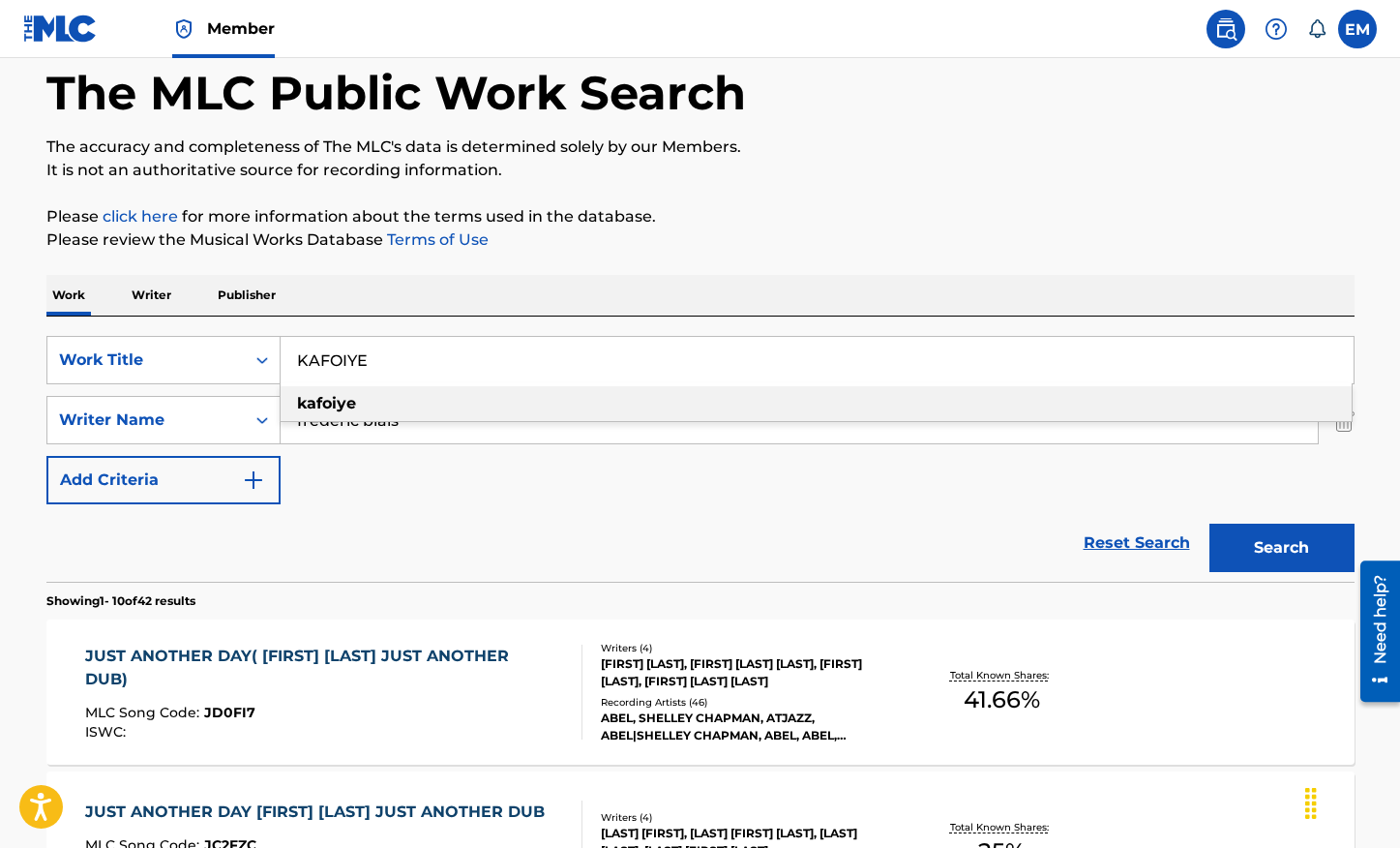 type on "KAFOIYE" 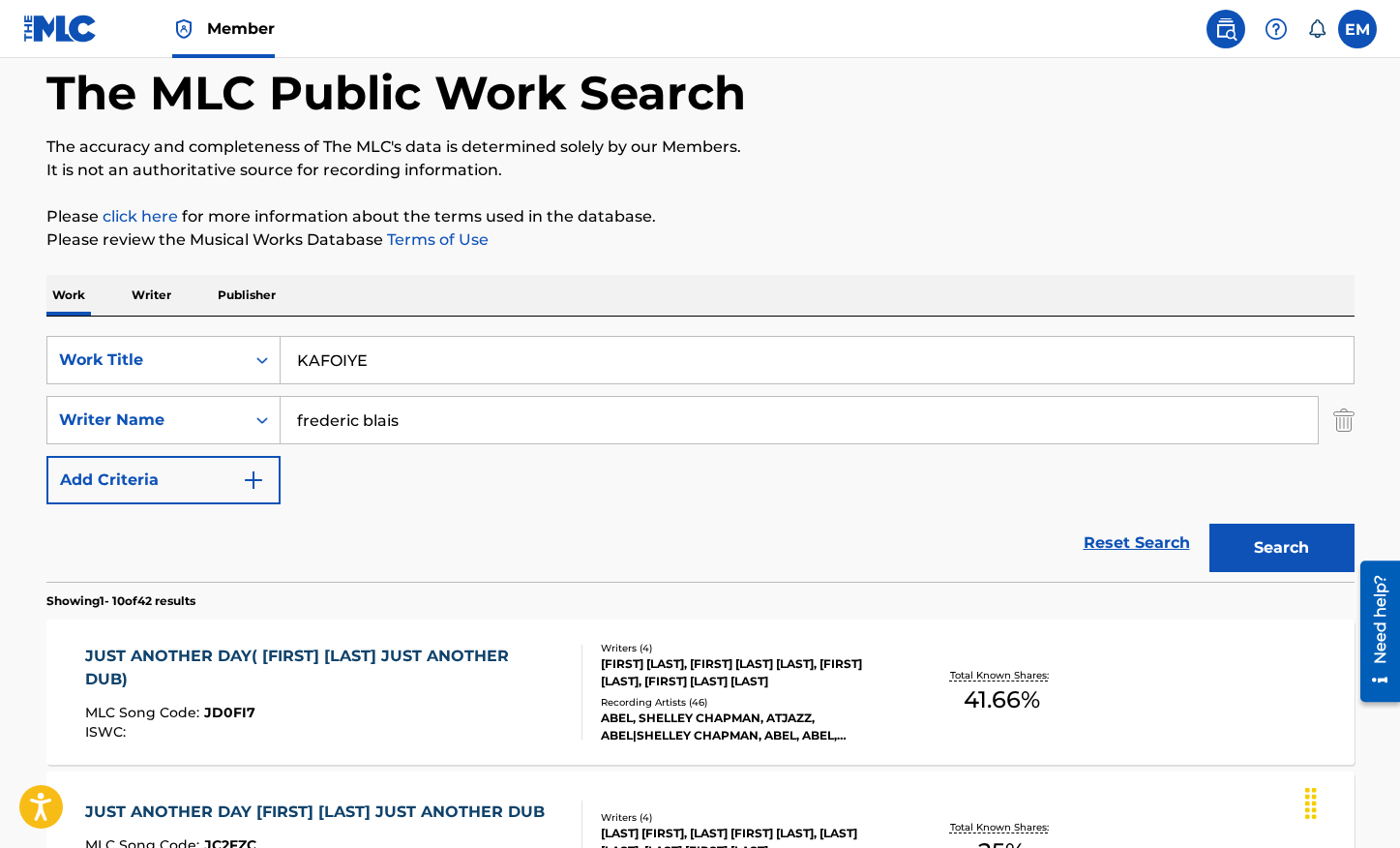 click on "Search" at bounding box center (1282, 548) 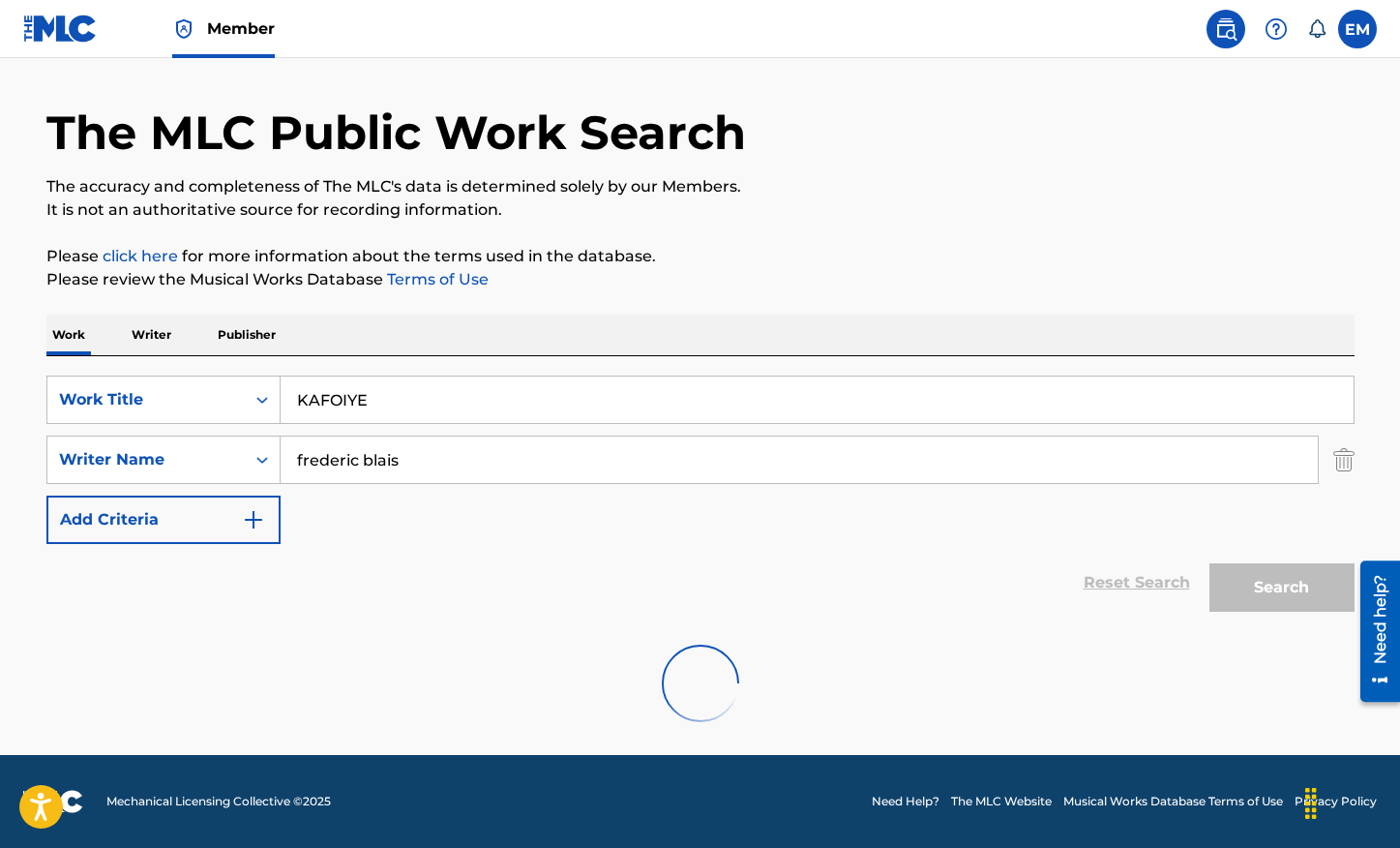 scroll, scrollTop: 95, scrollLeft: 0, axis: vertical 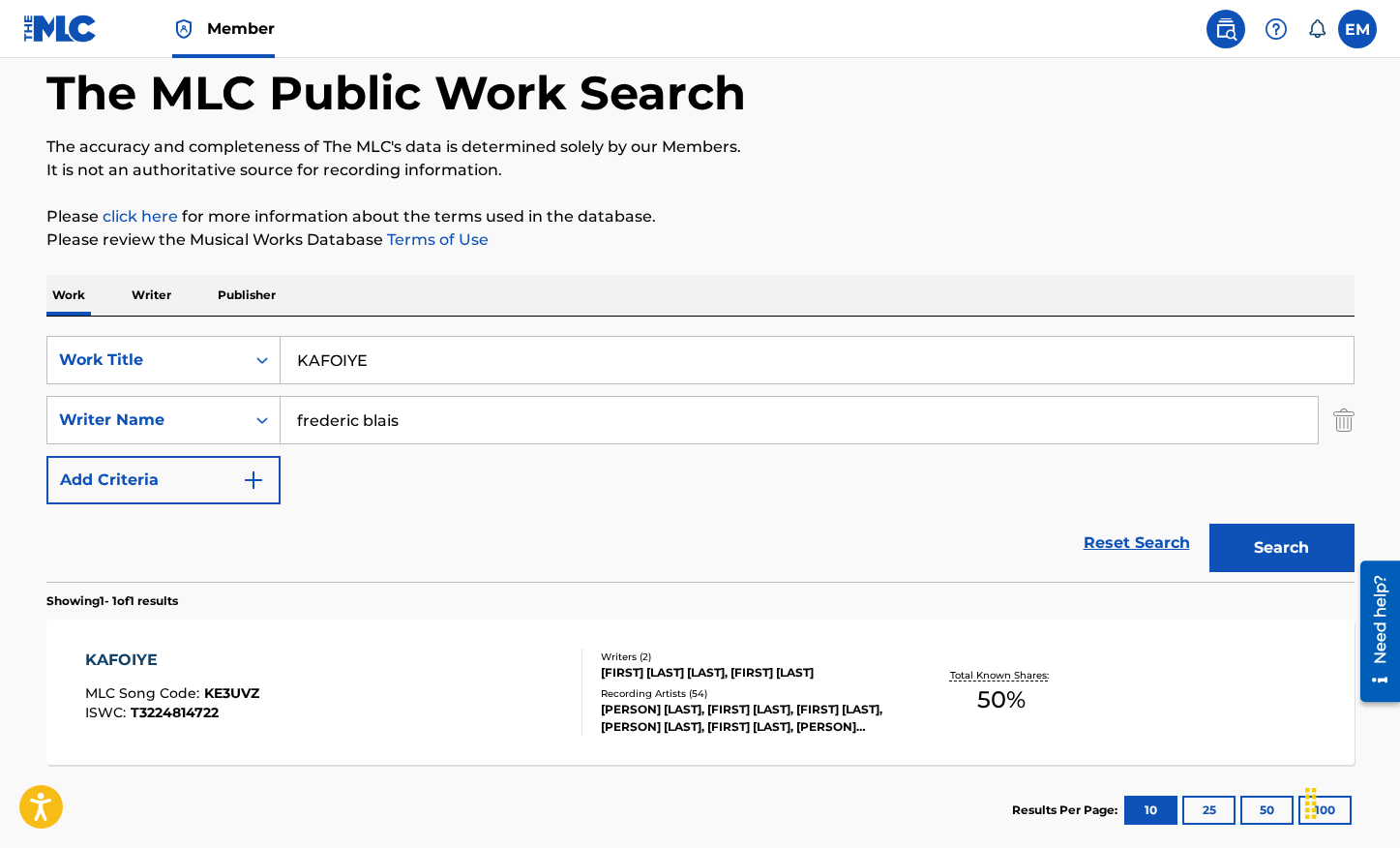click on "KAFOIYE MLC Song Code : KE3UVZ ISWC : T3224814722" at bounding box center (334, 692) 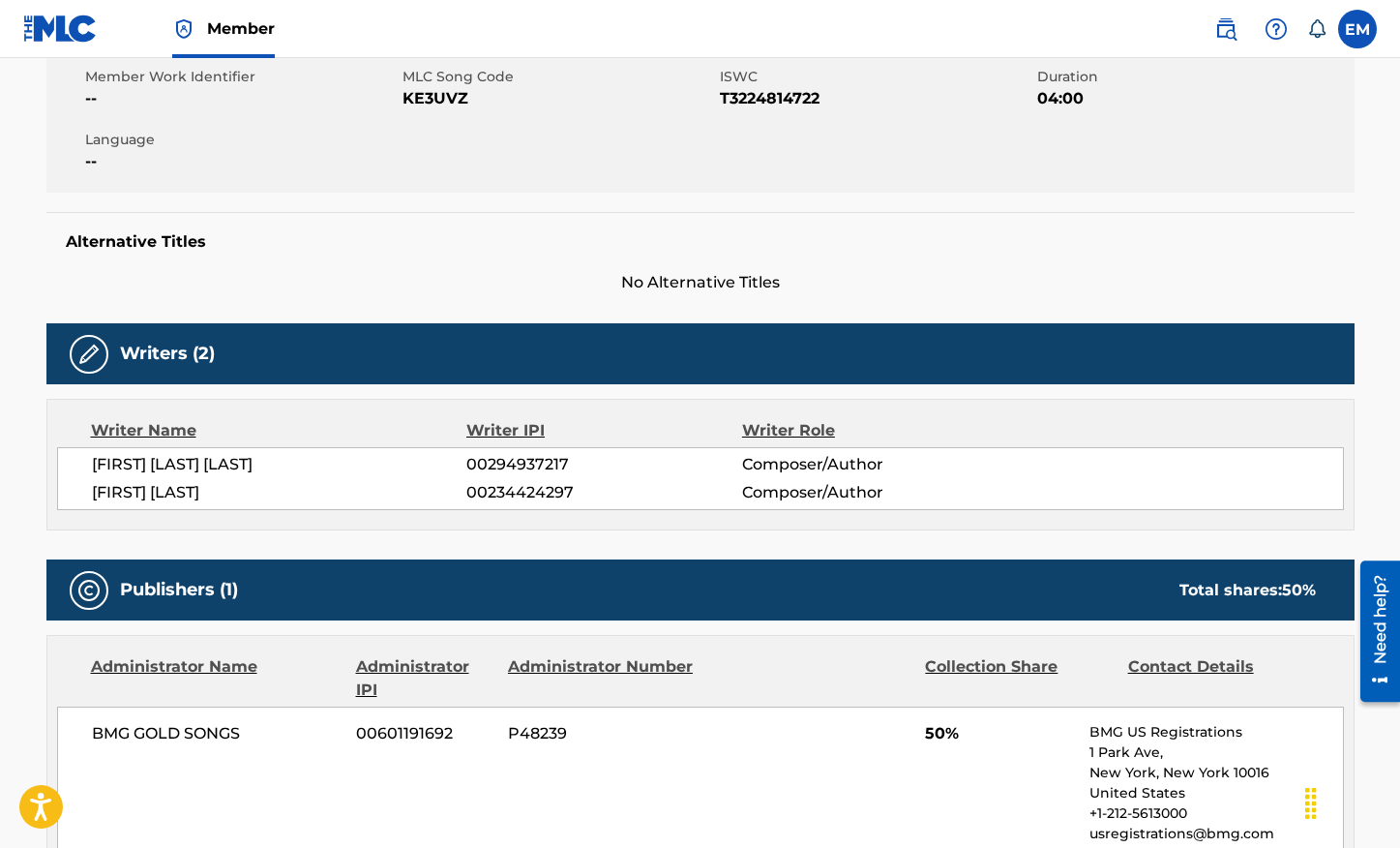 scroll, scrollTop: 97, scrollLeft: 0, axis: vertical 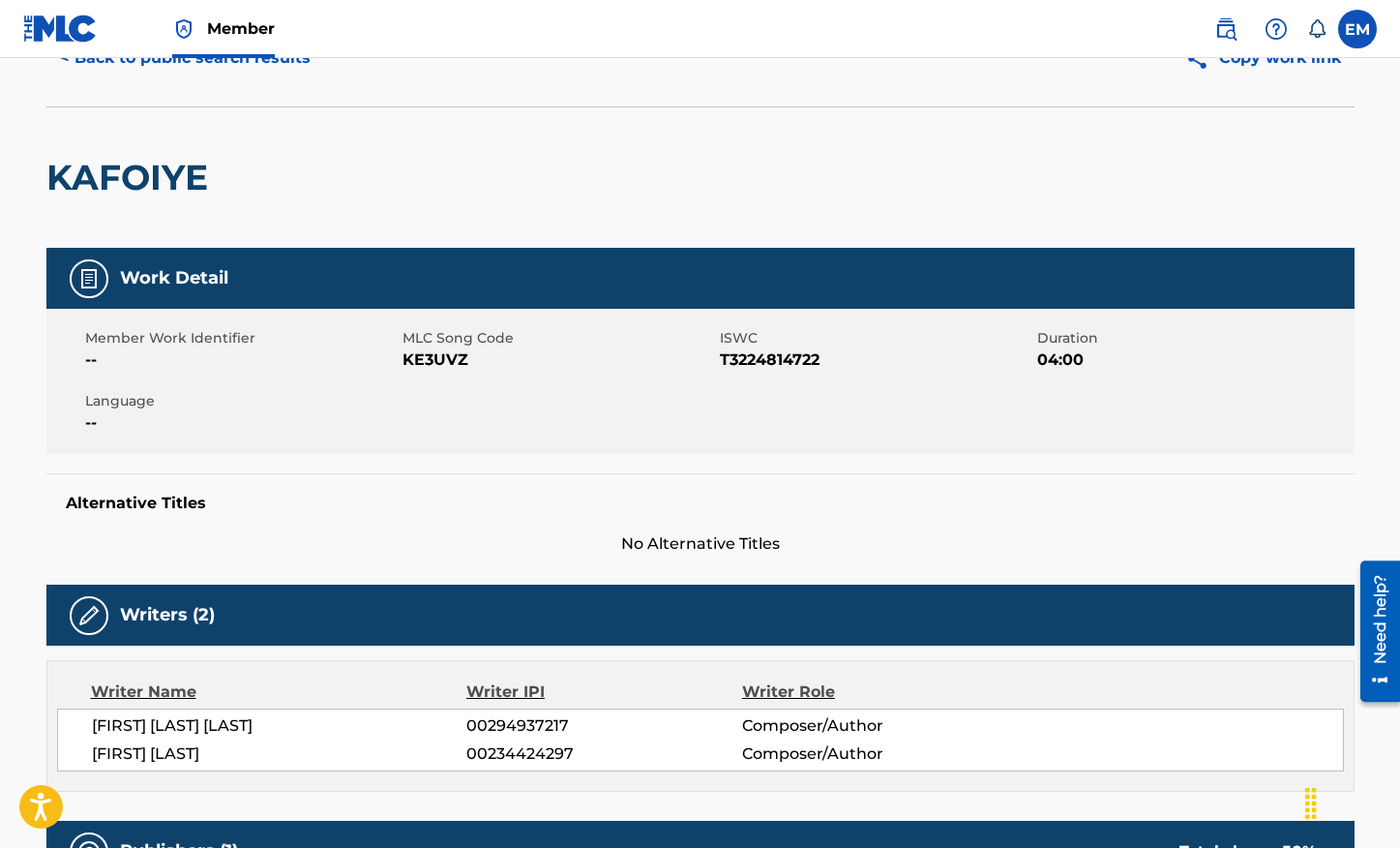 click on "KE3UVZ" at bounding box center [558, 360] 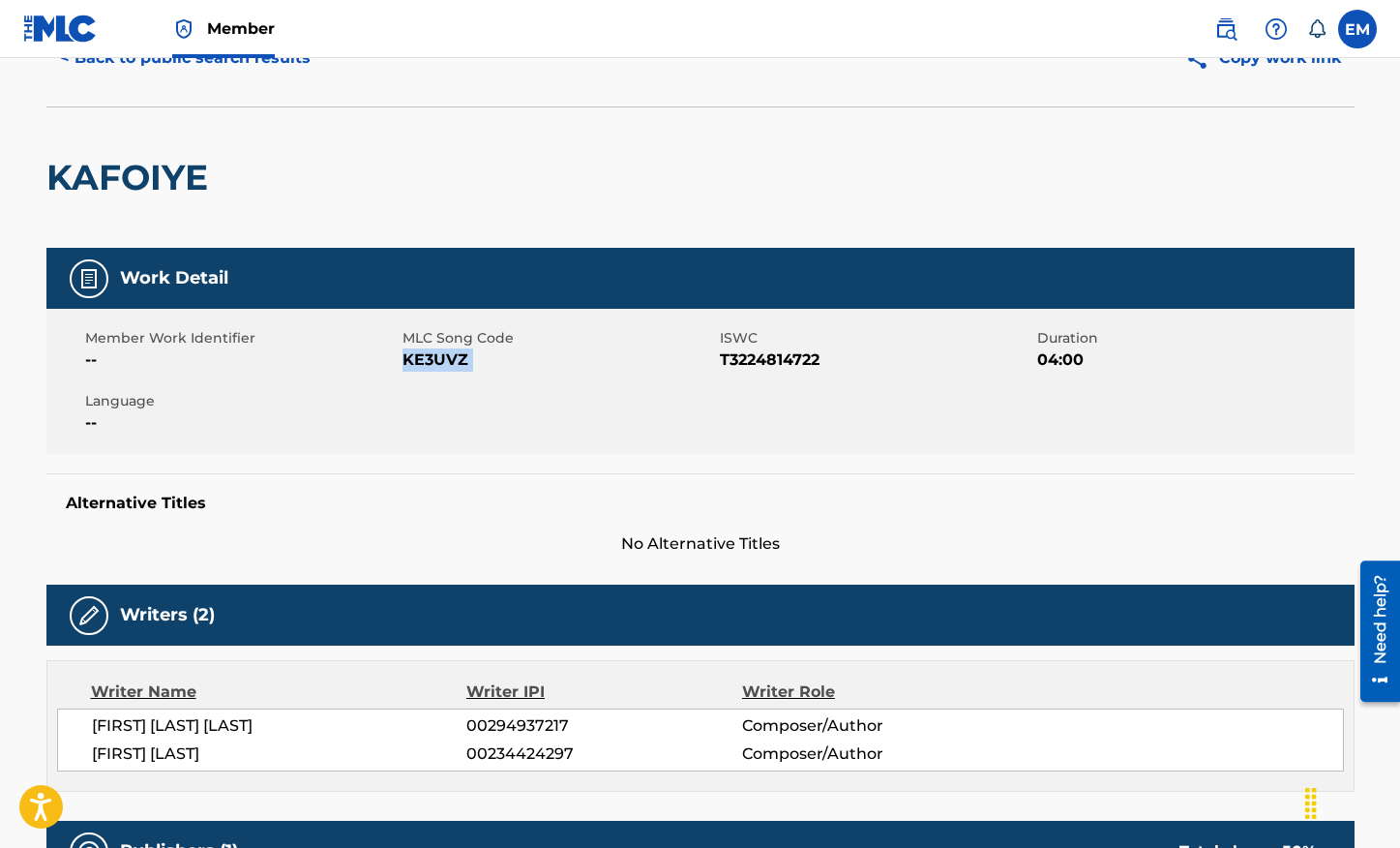 click on "KE3UVZ" at bounding box center (558, 360) 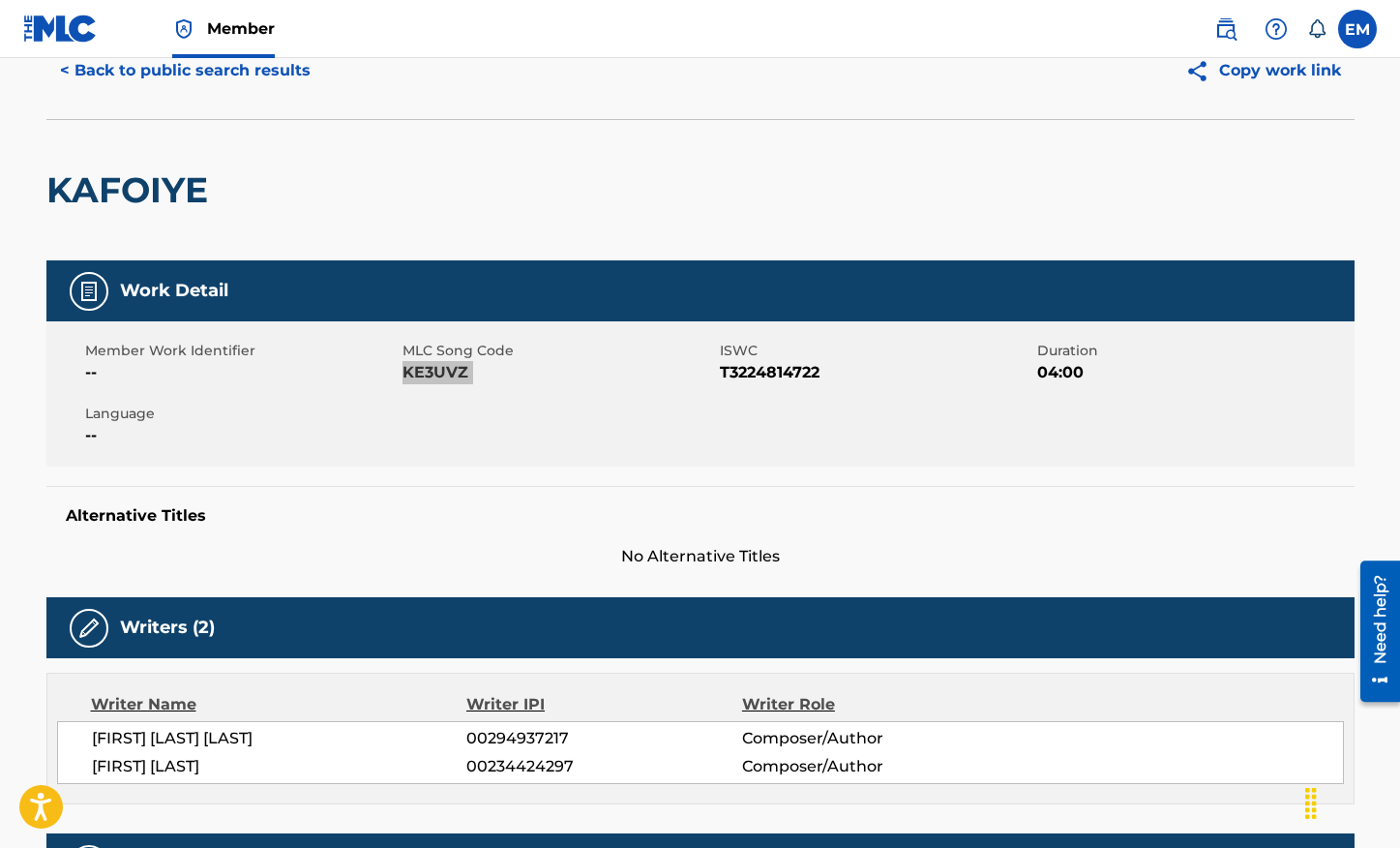 scroll, scrollTop: 0, scrollLeft: 0, axis: both 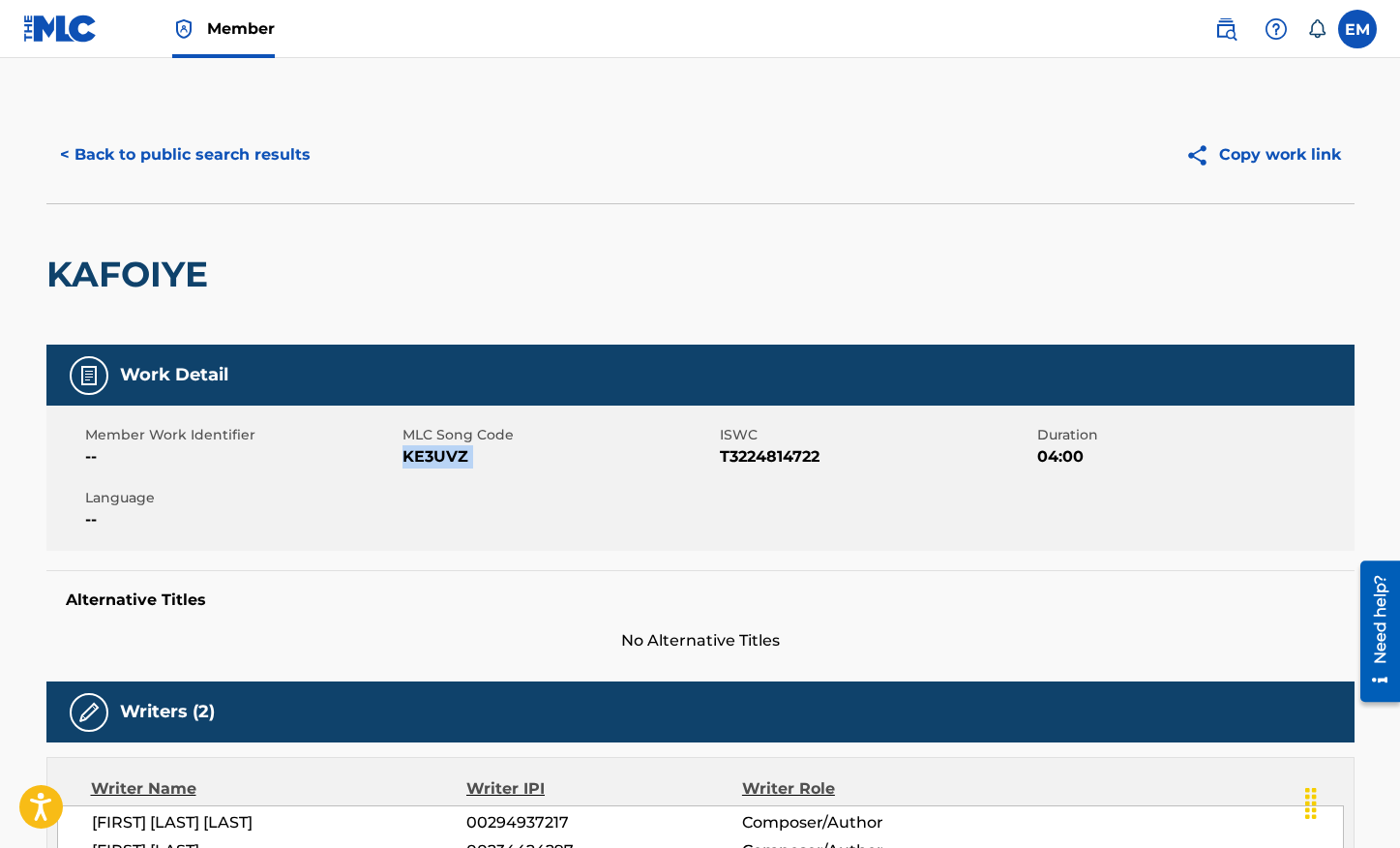 click on "< Back to public search results" at bounding box center [185, 155] 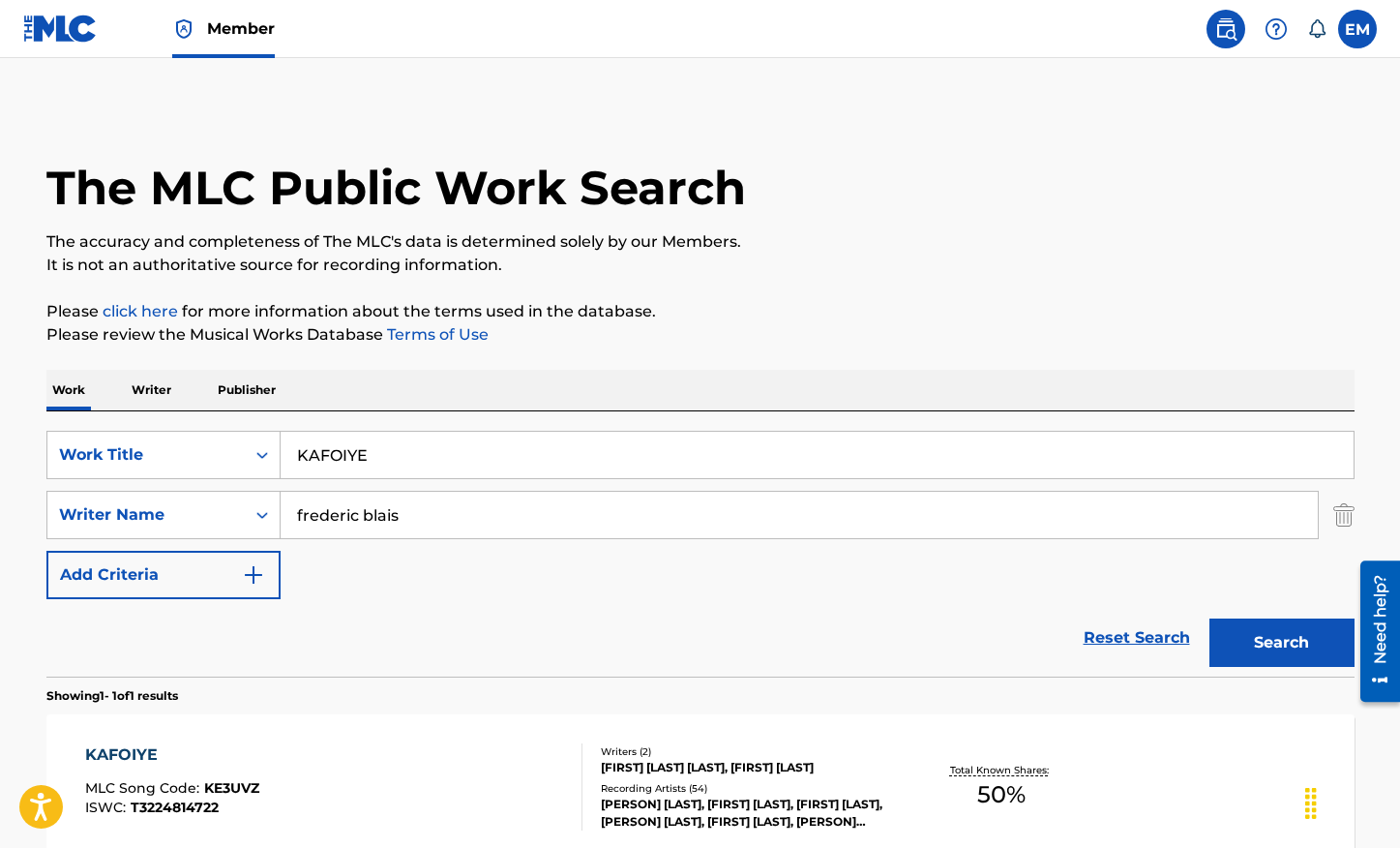 scroll, scrollTop: 95, scrollLeft: 0, axis: vertical 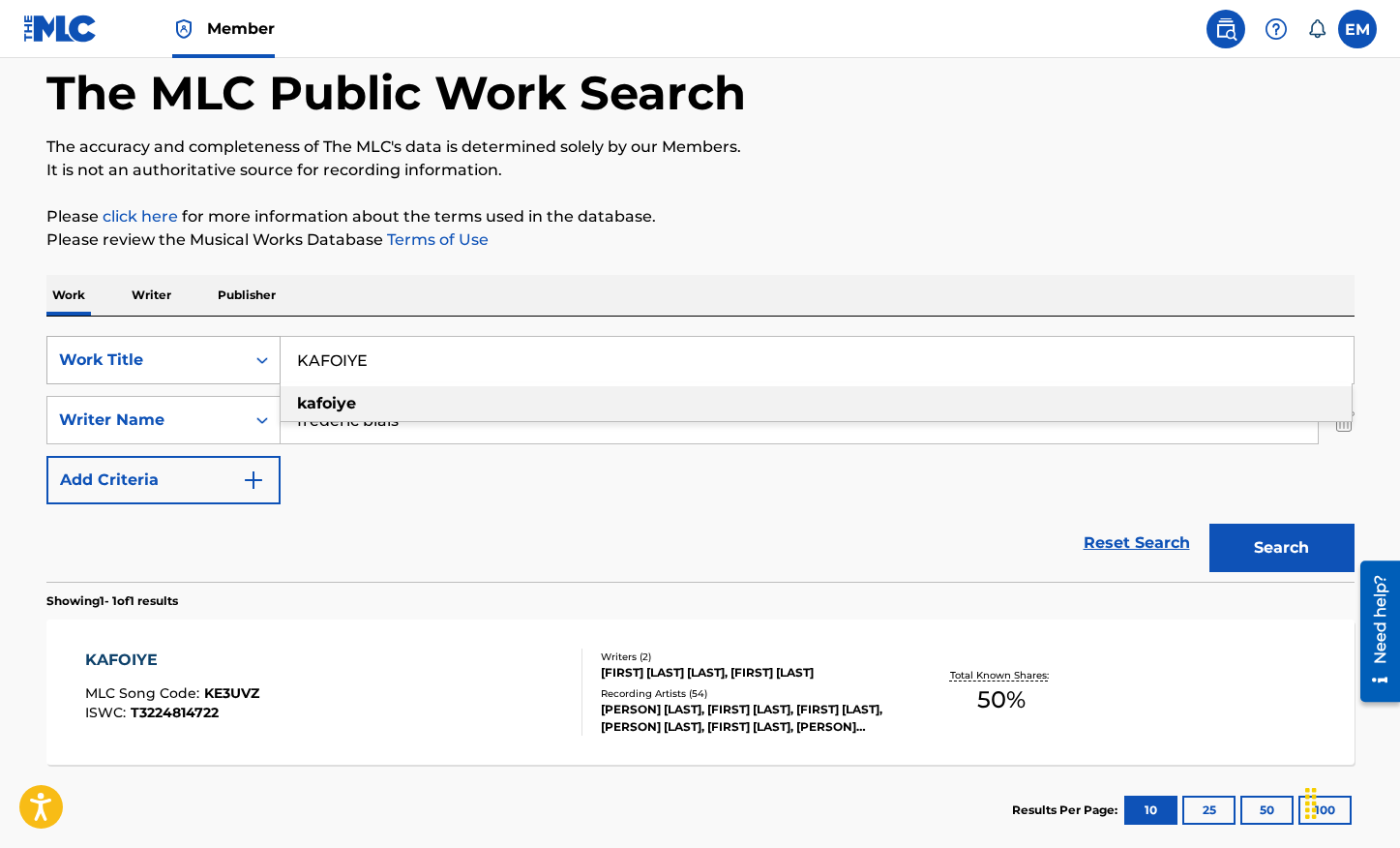 drag, startPoint x: 474, startPoint y: 372, endPoint x: 199, endPoint y: 344, distance: 276.4218 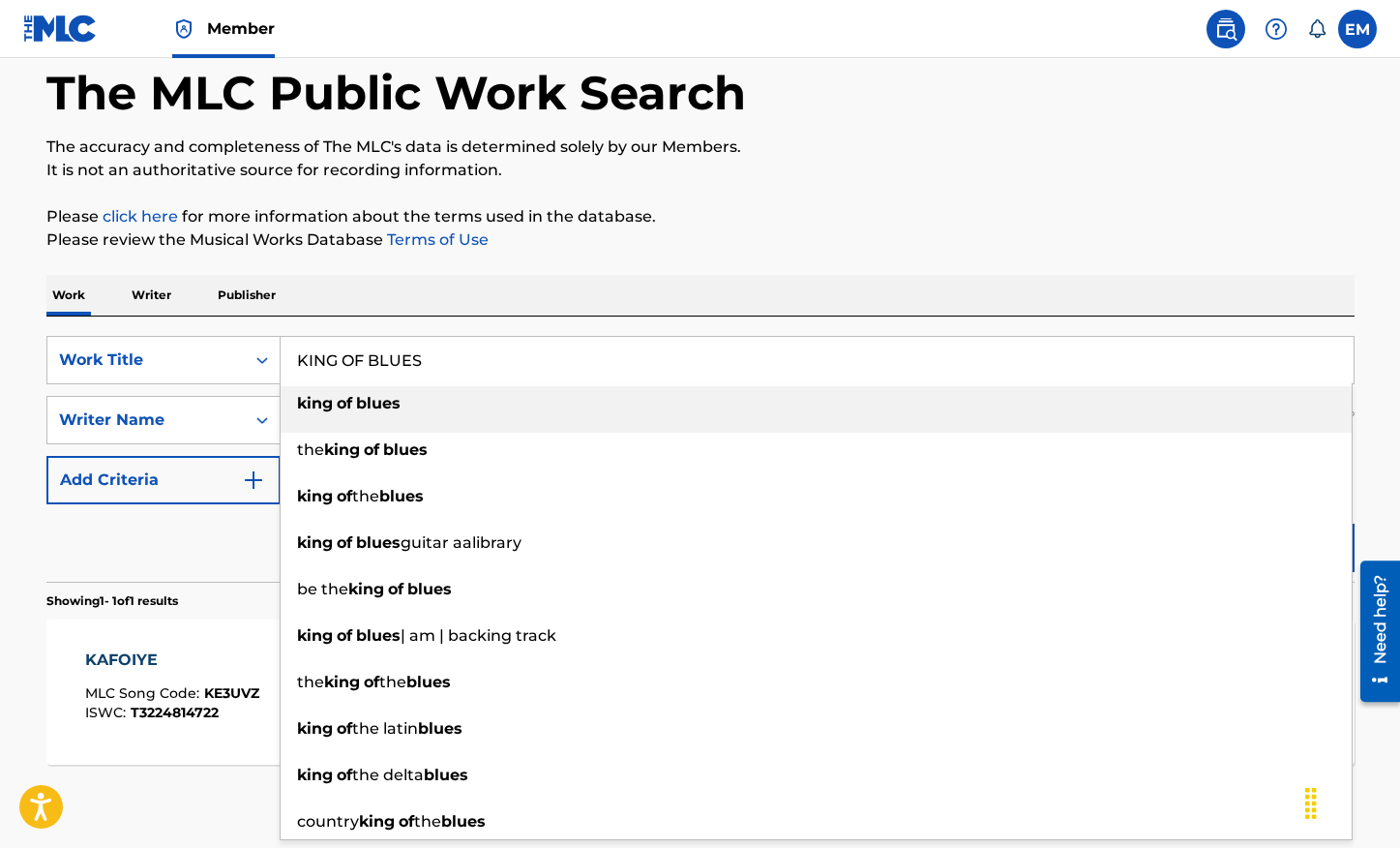 type on "KING OF BLUES" 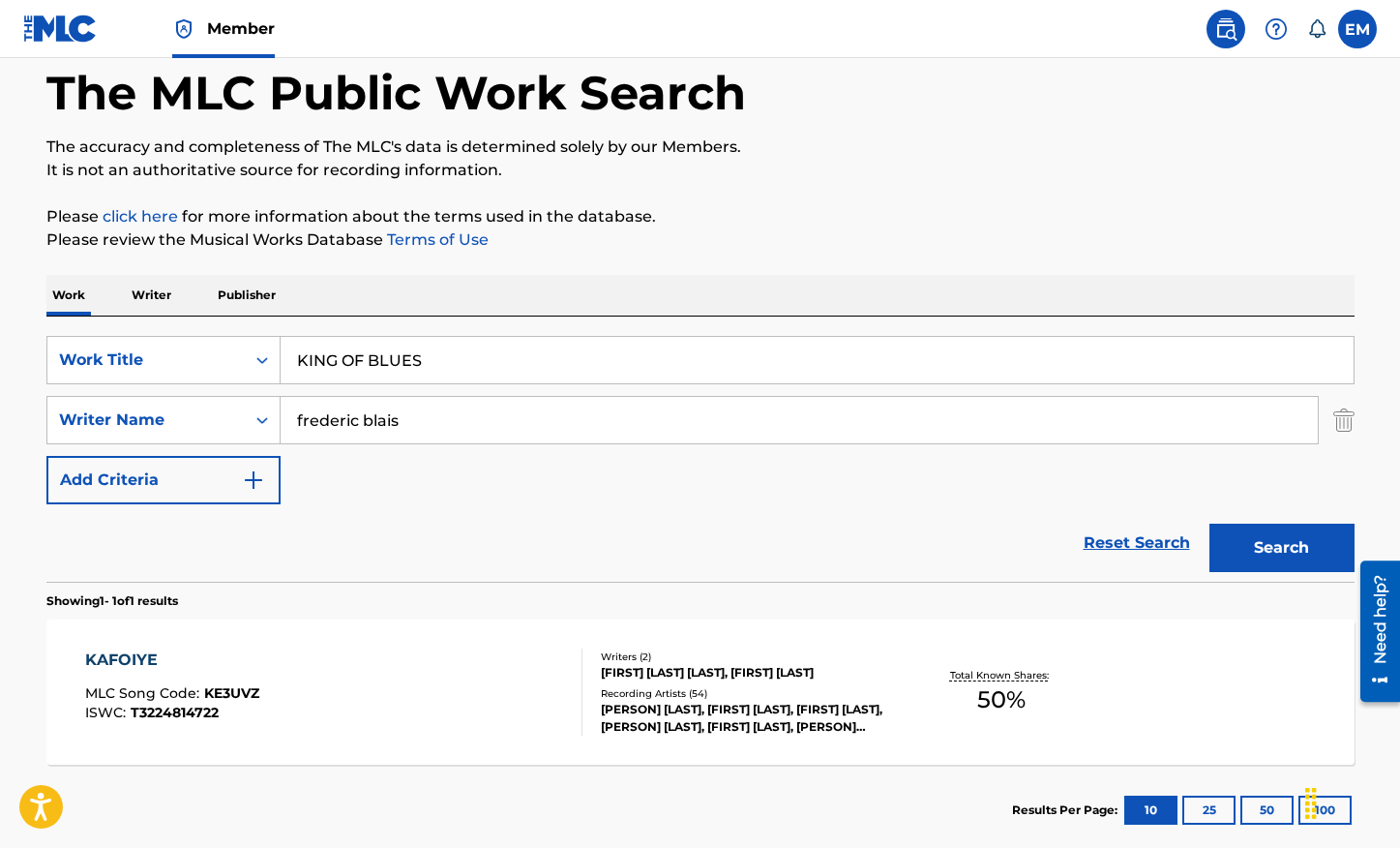 click on "Work Writer Publisher" at bounding box center [700, 295] 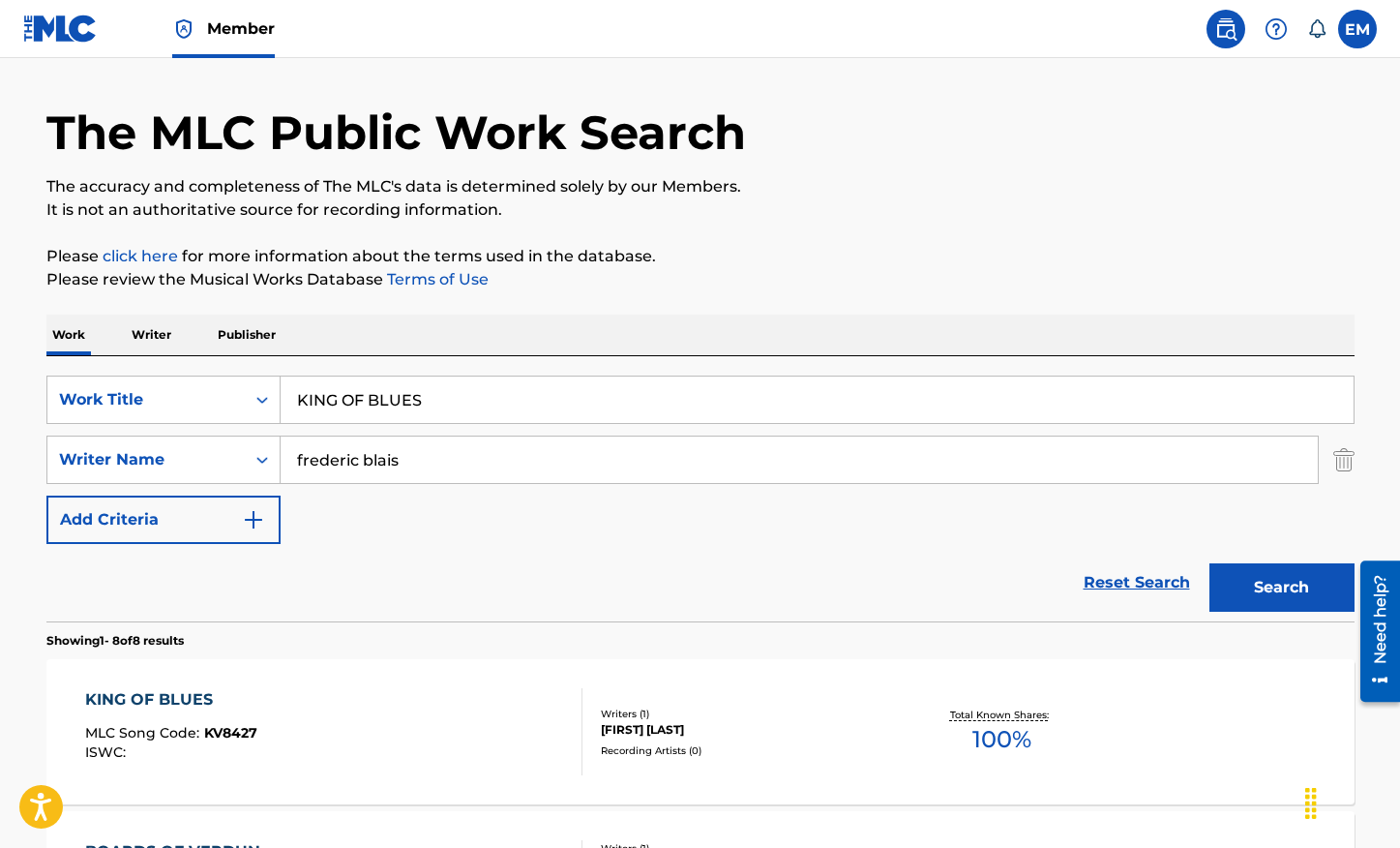 scroll, scrollTop: 95, scrollLeft: 0, axis: vertical 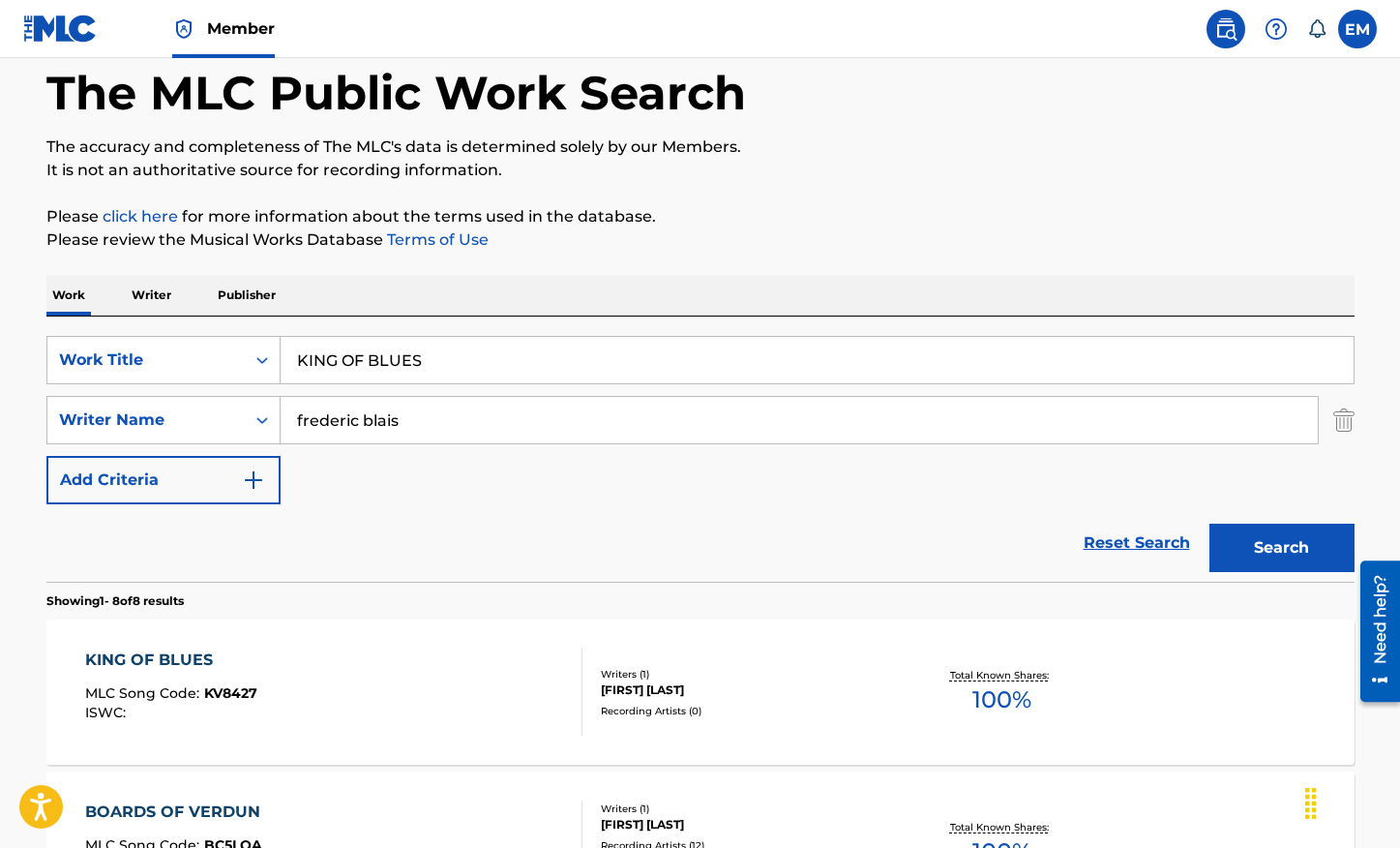click on "KING OF BLUES MLC Song Code : KV8427 ISWC : Writers ( 1 ) FREDERIC BLAIS Recording Artists ( 0 ) Total Known Shares: 100 %" at bounding box center [700, 692] 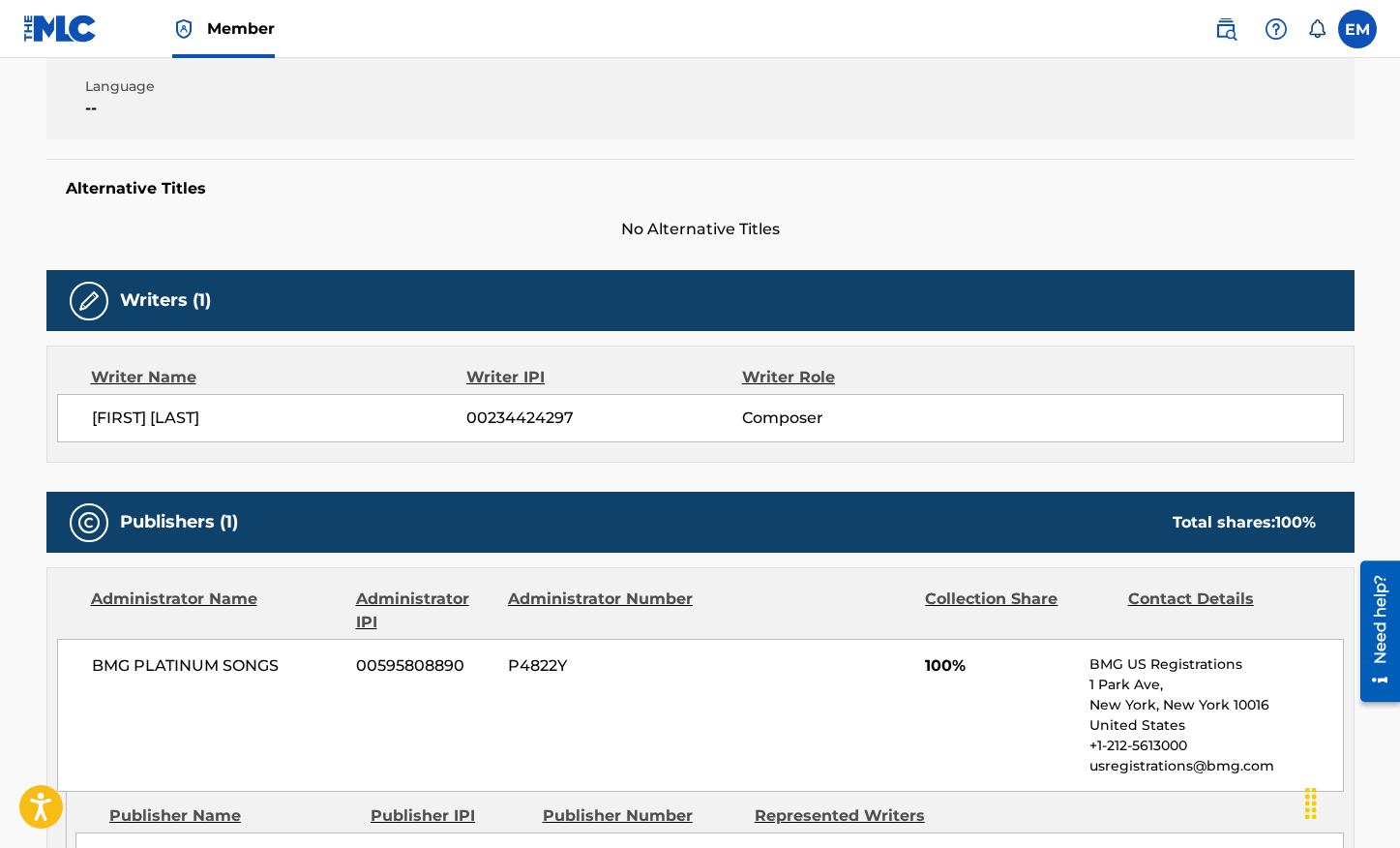 scroll, scrollTop: 290, scrollLeft: 0, axis: vertical 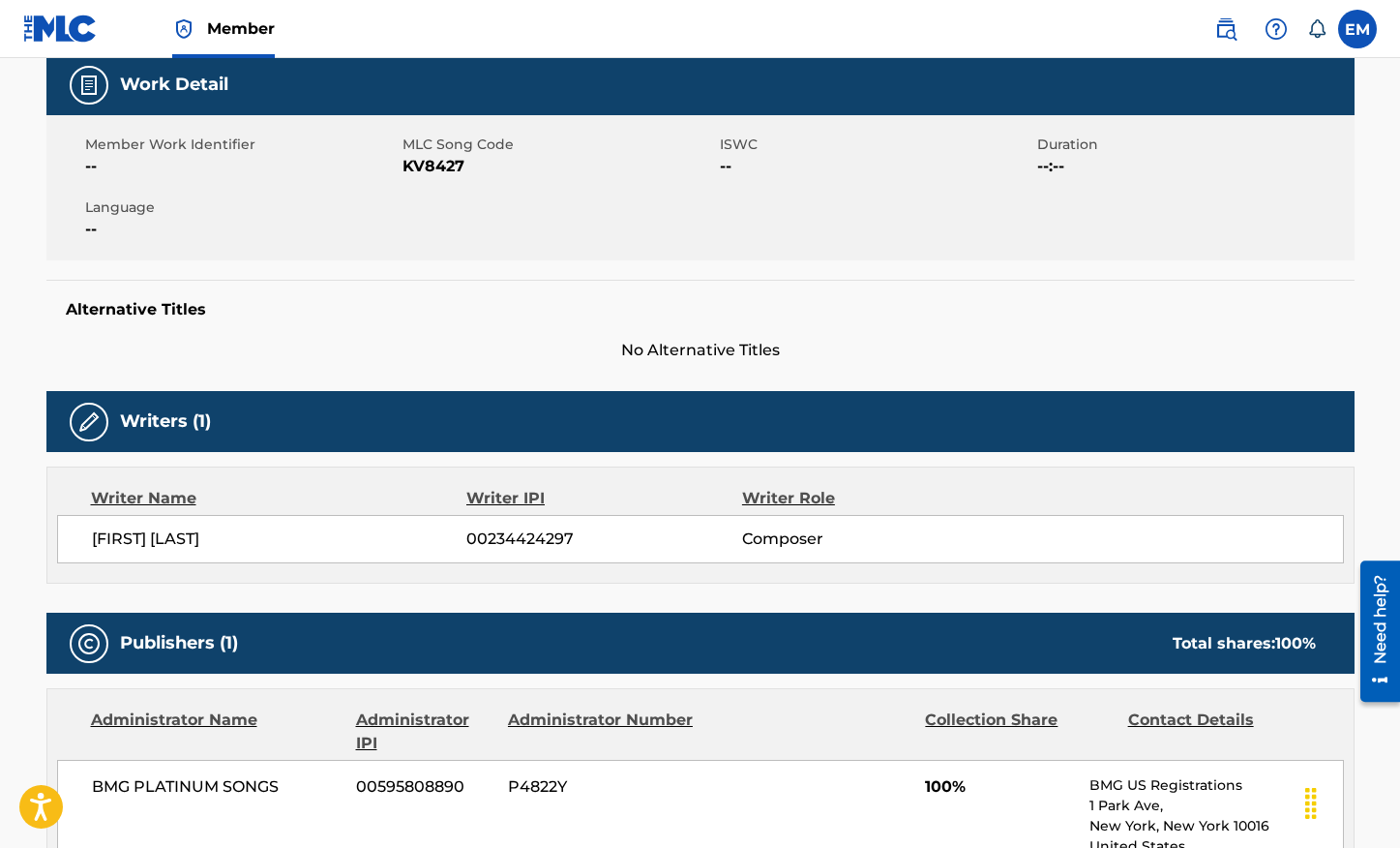 click on "KV8427" at bounding box center (558, 167) 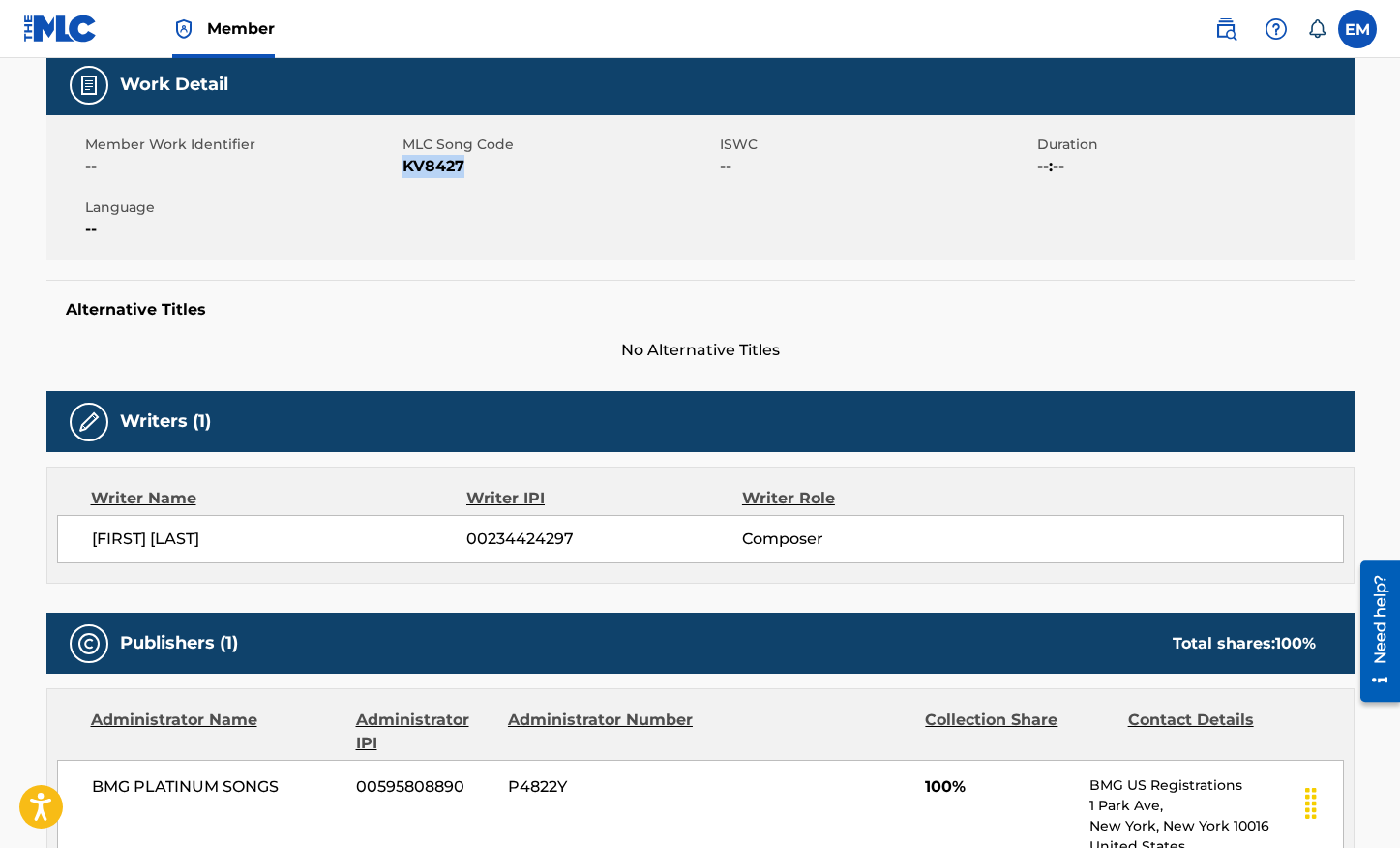 click on "KV8427" at bounding box center (558, 167) 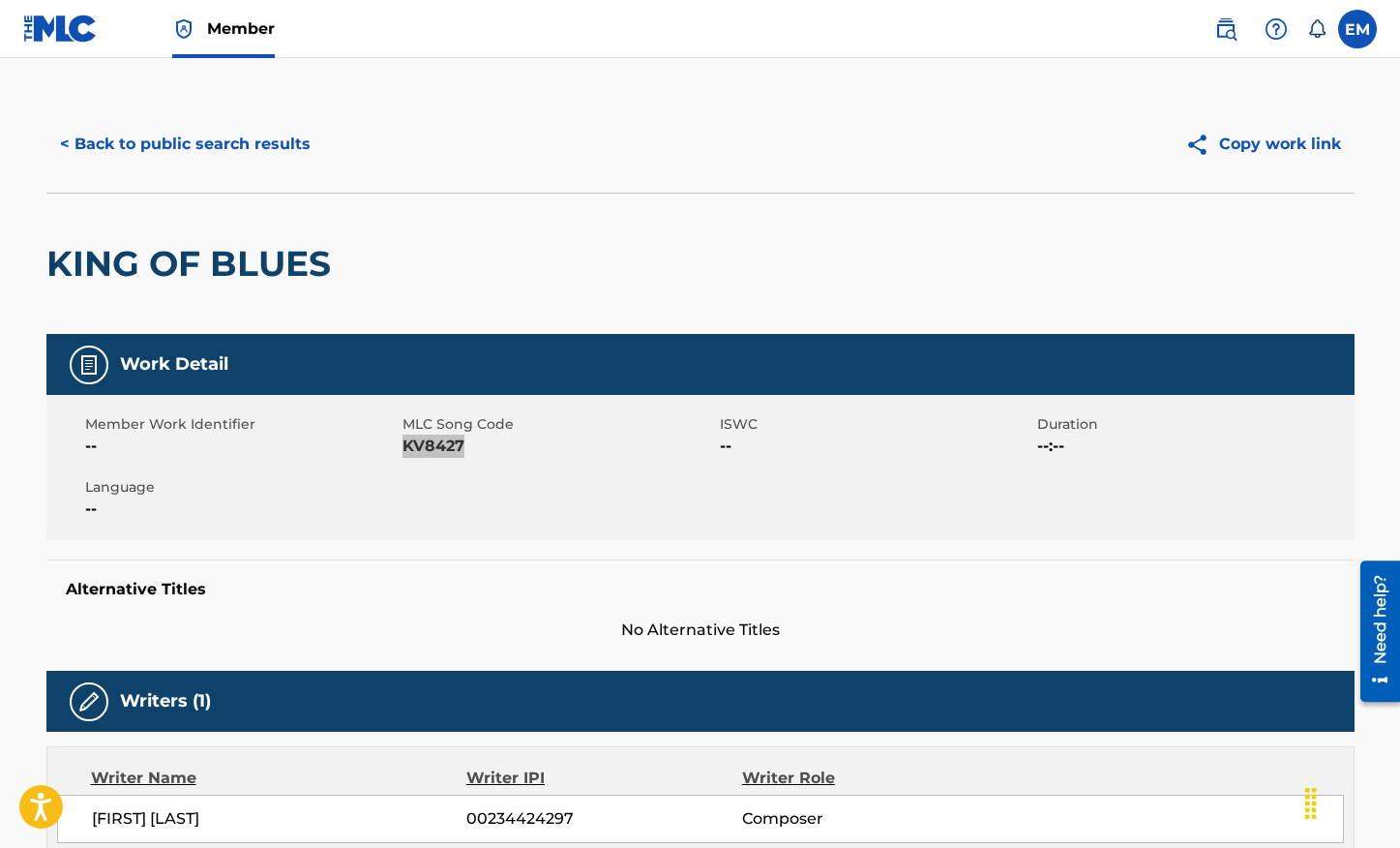 scroll, scrollTop: 0, scrollLeft: 0, axis: both 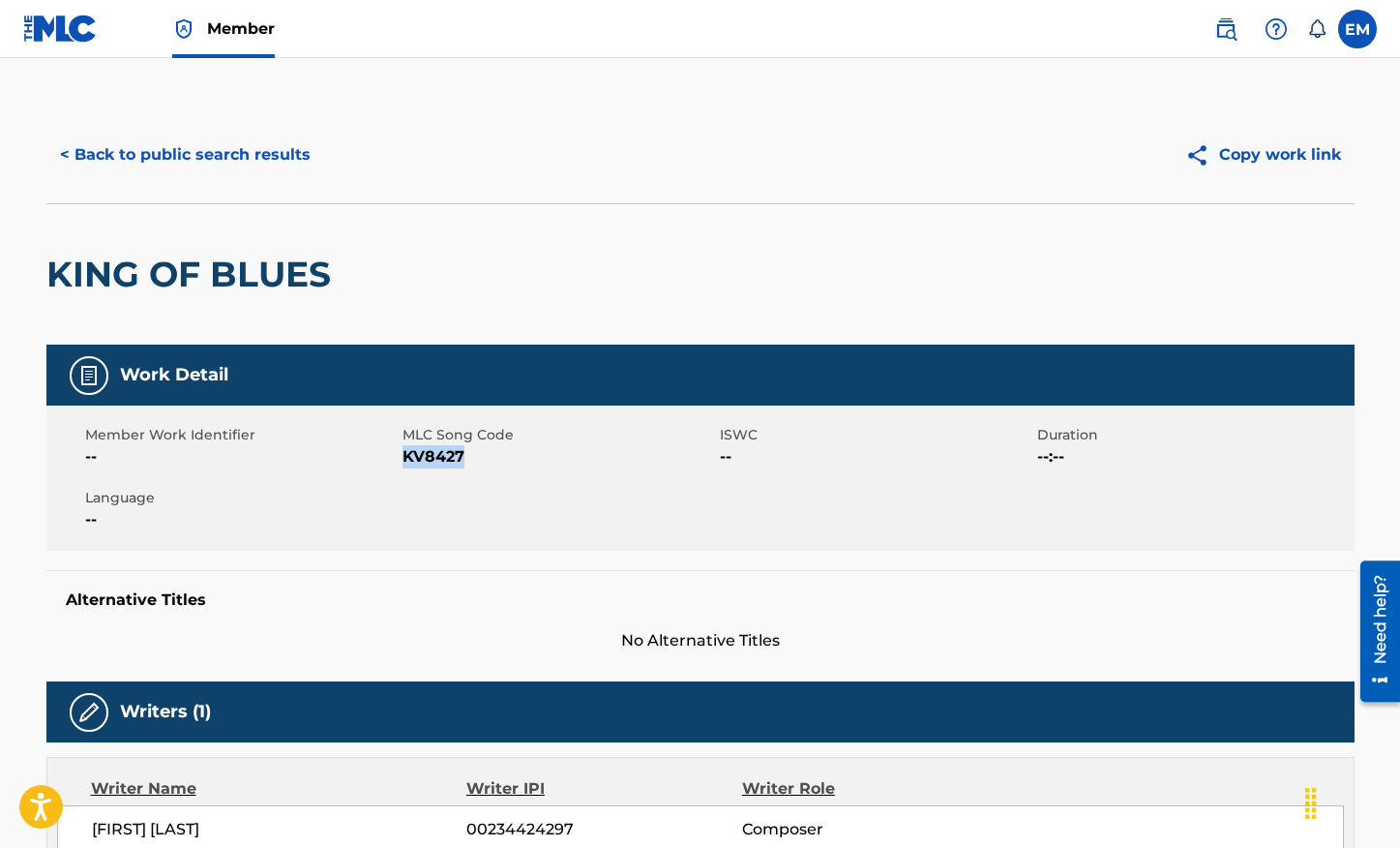 click on "< Back to public search results" at bounding box center (185, 155) 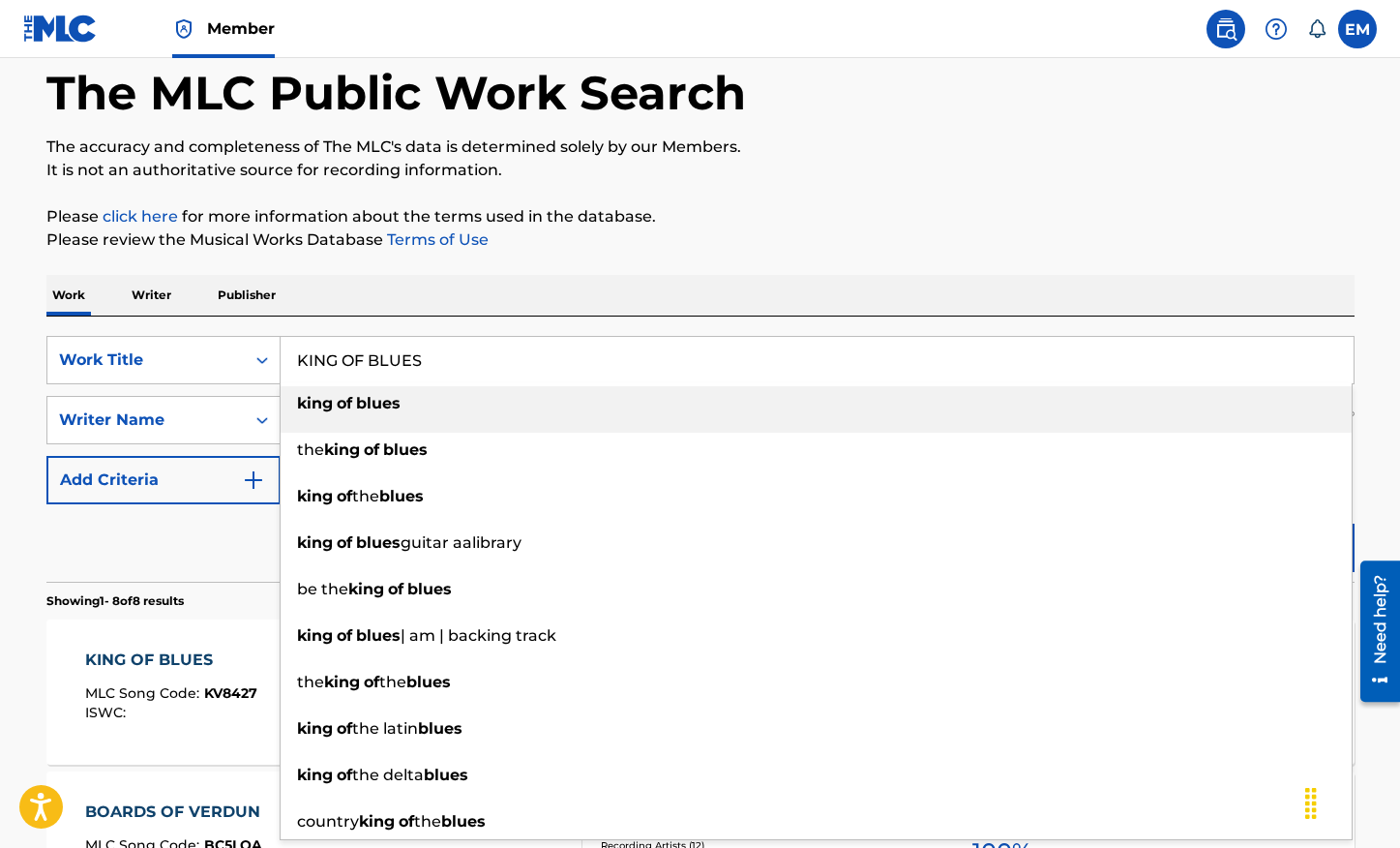 drag, startPoint x: 479, startPoint y: 359, endPoint x: 259, endPoint y: 334, distance: 221.4159 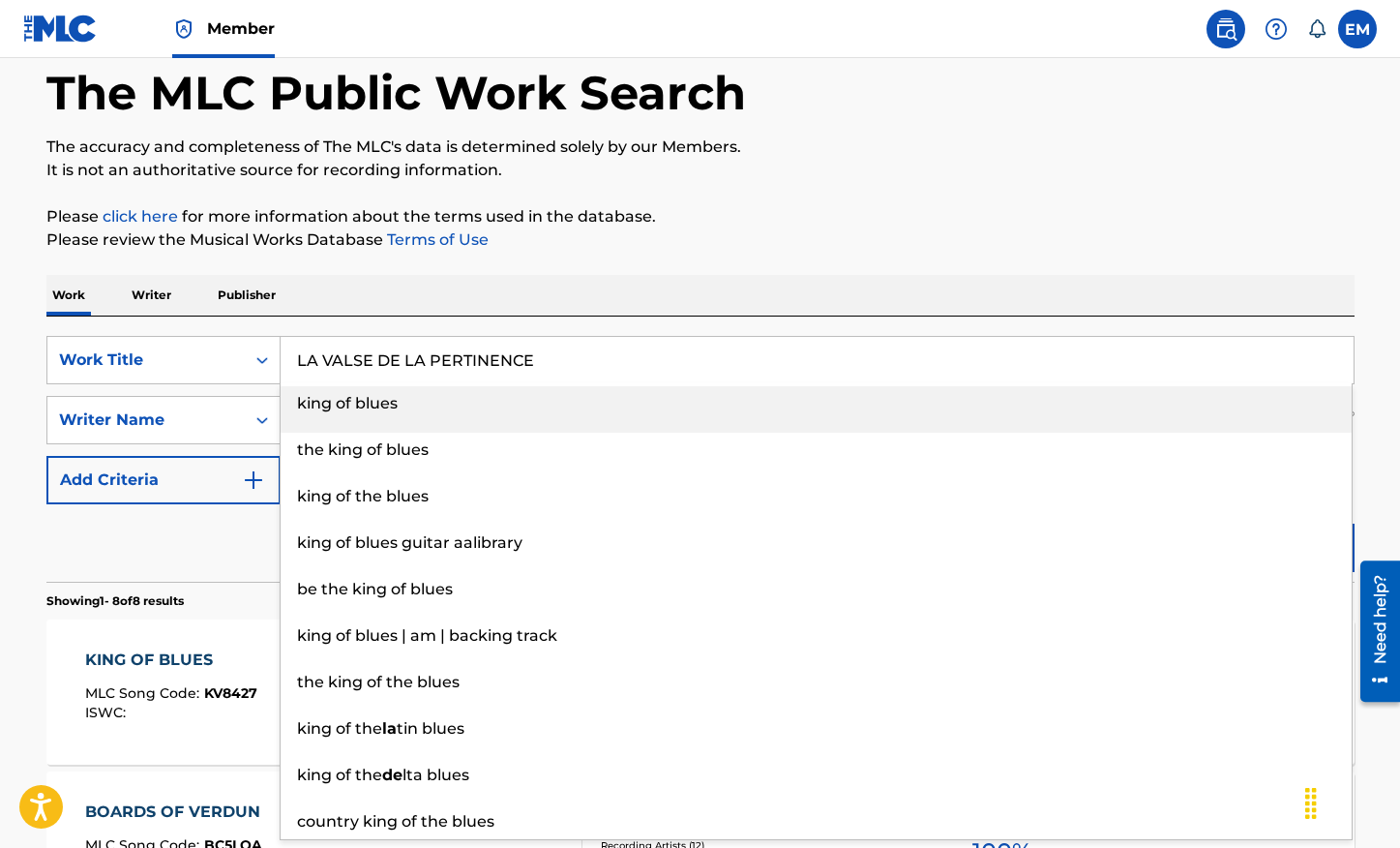 type on "LA VALSE DE LA PERTINENCE" 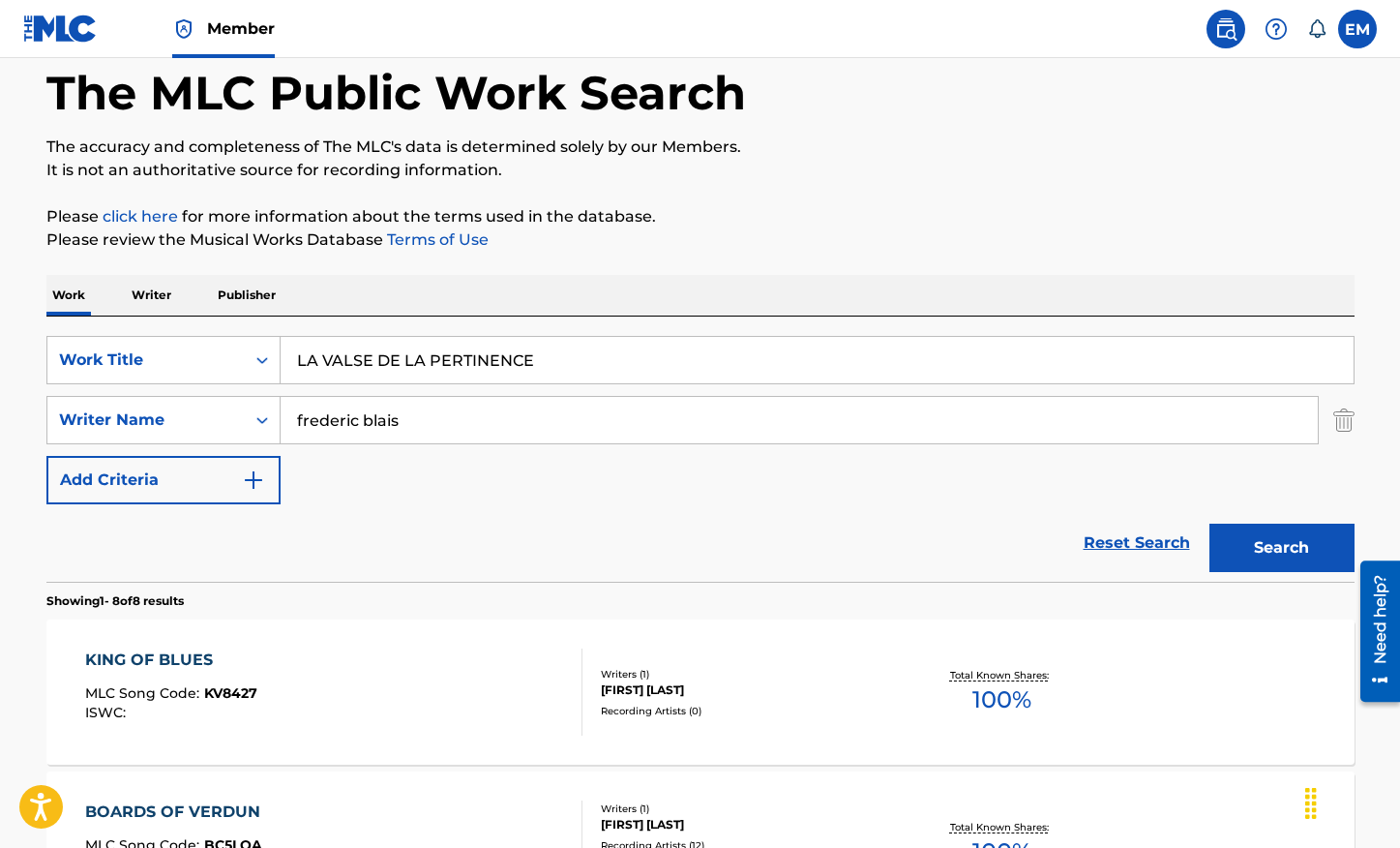 click on "Work Writer Publisher" at bounding box center [700, 295] 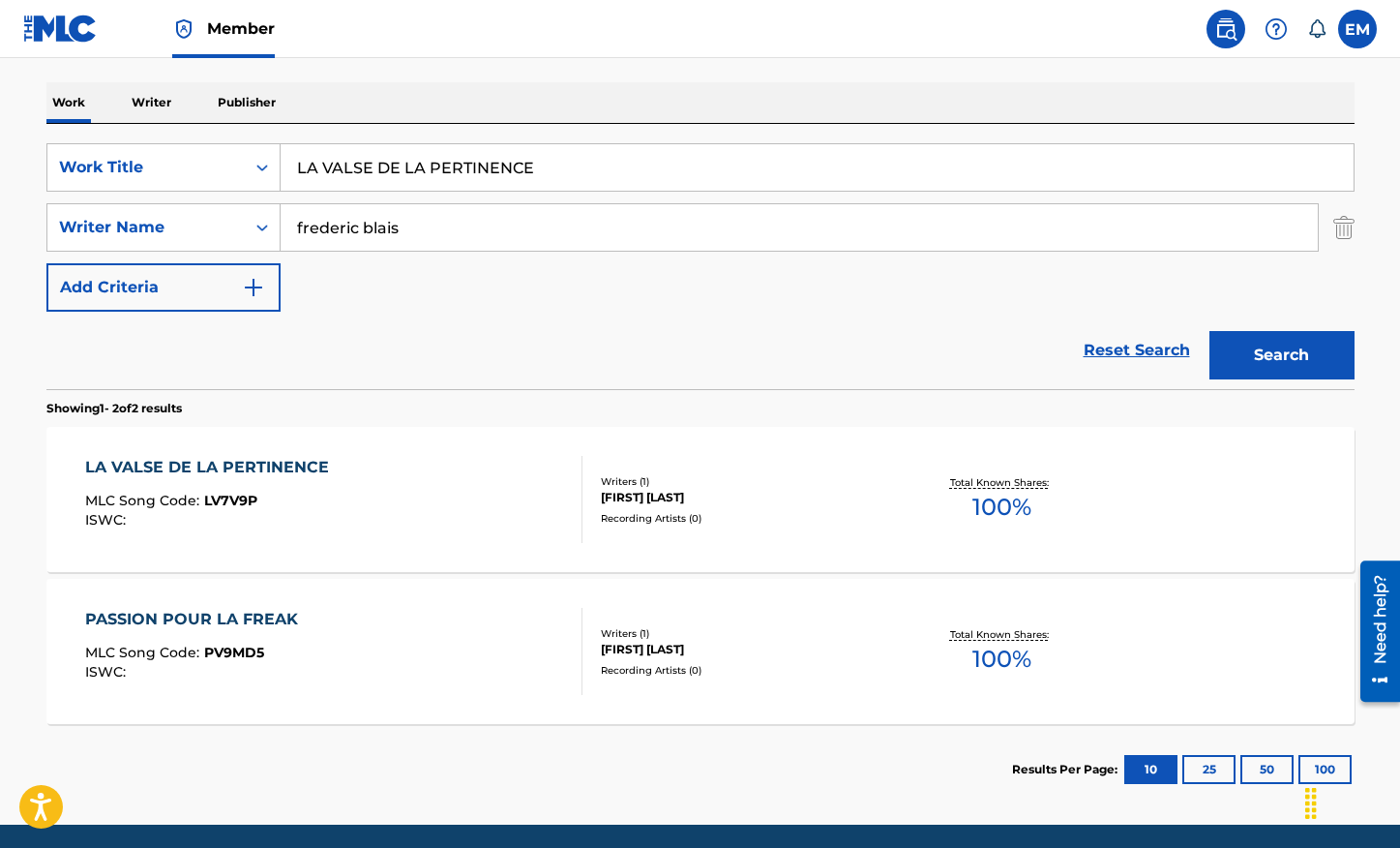 scroll, scrollTop: 288, scrollLeft: 0, axis: vertical 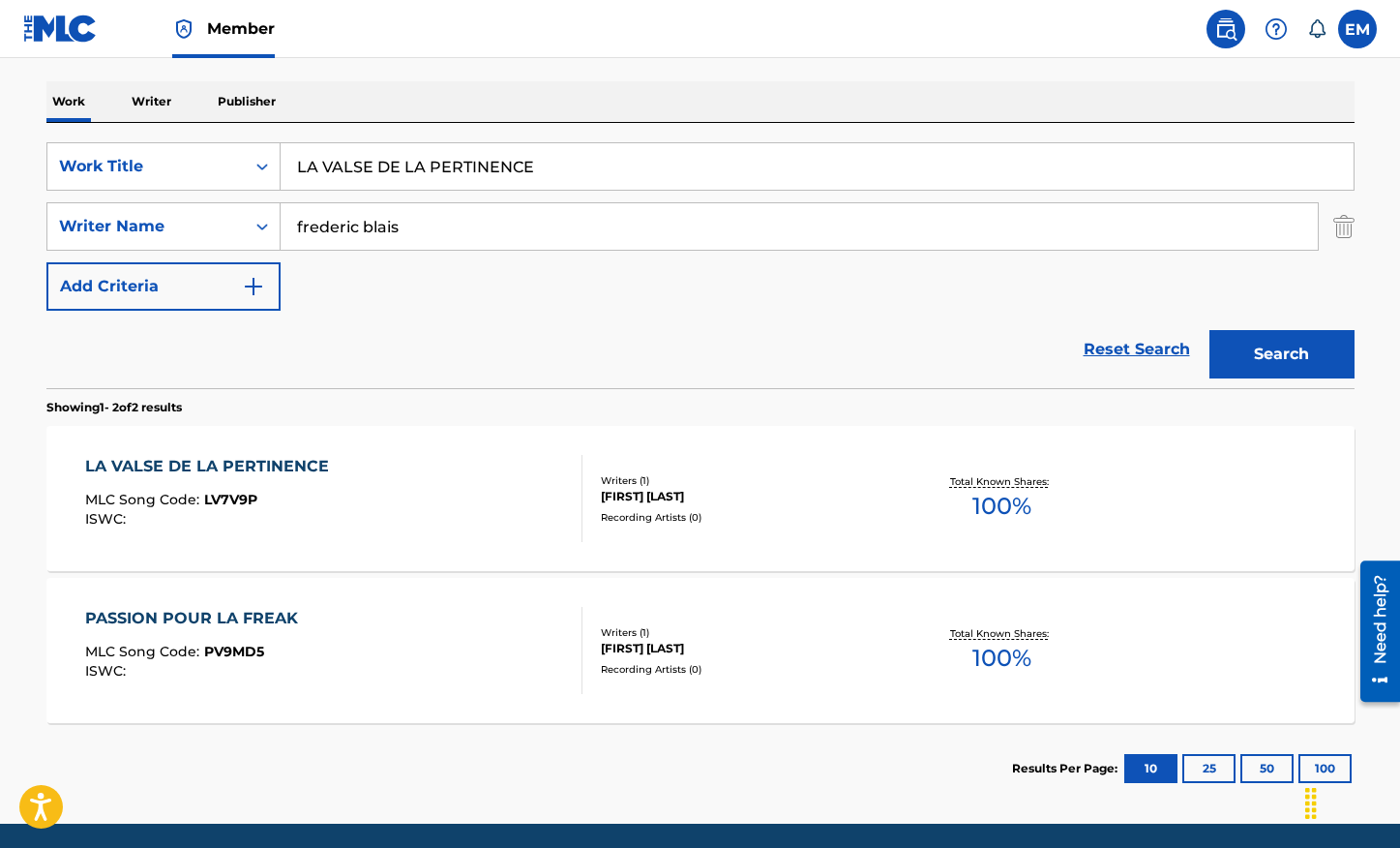 click on "LA VALSE DE LA PERTINENCE MLC Song Code : LV7V9P ISWC :" at bounding box center [334, 499] 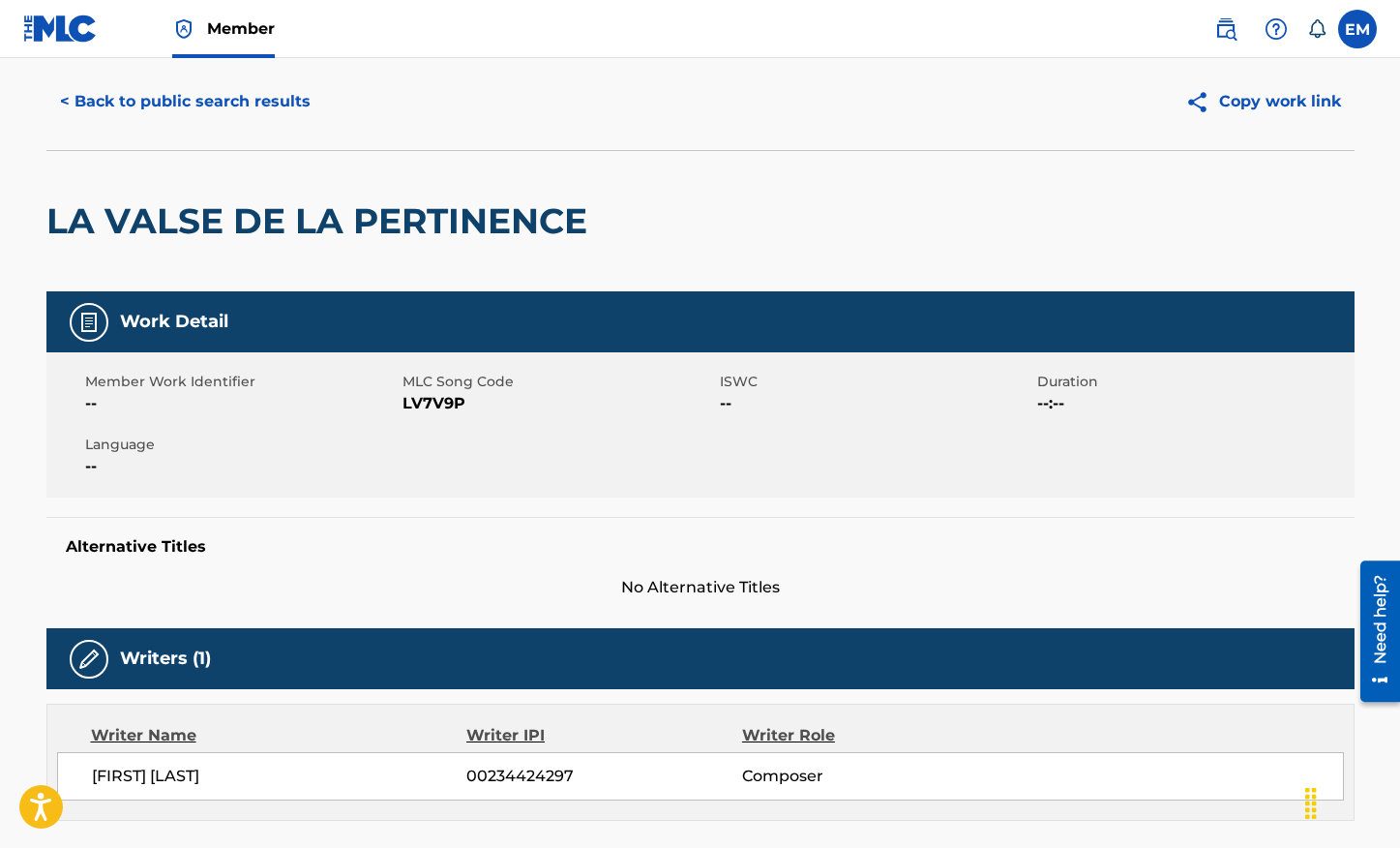 scroll, scrollTop: 0, scrollLeft: 0, axis: both 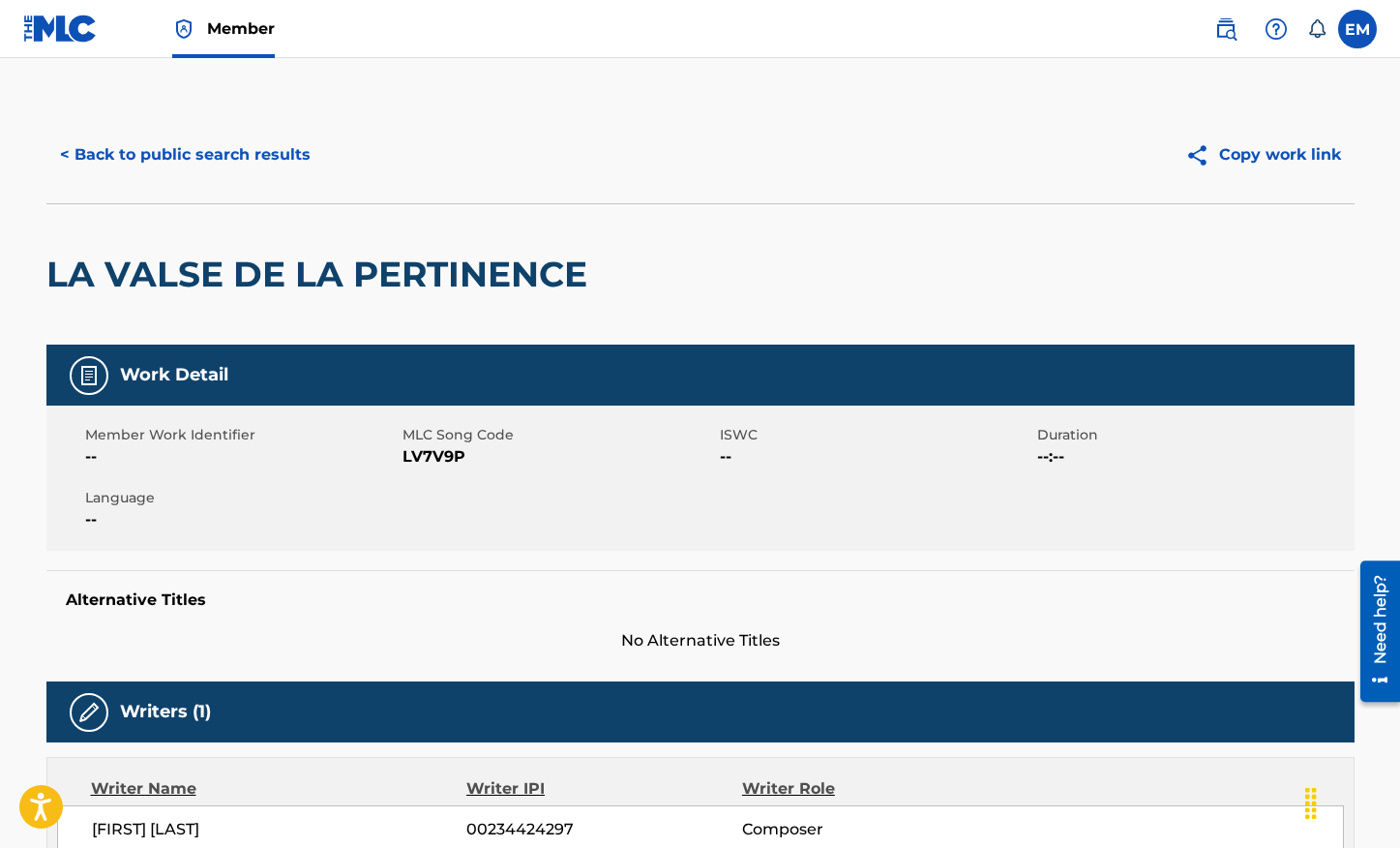 click on "LV7V9P" at bounding box center [558, 457] 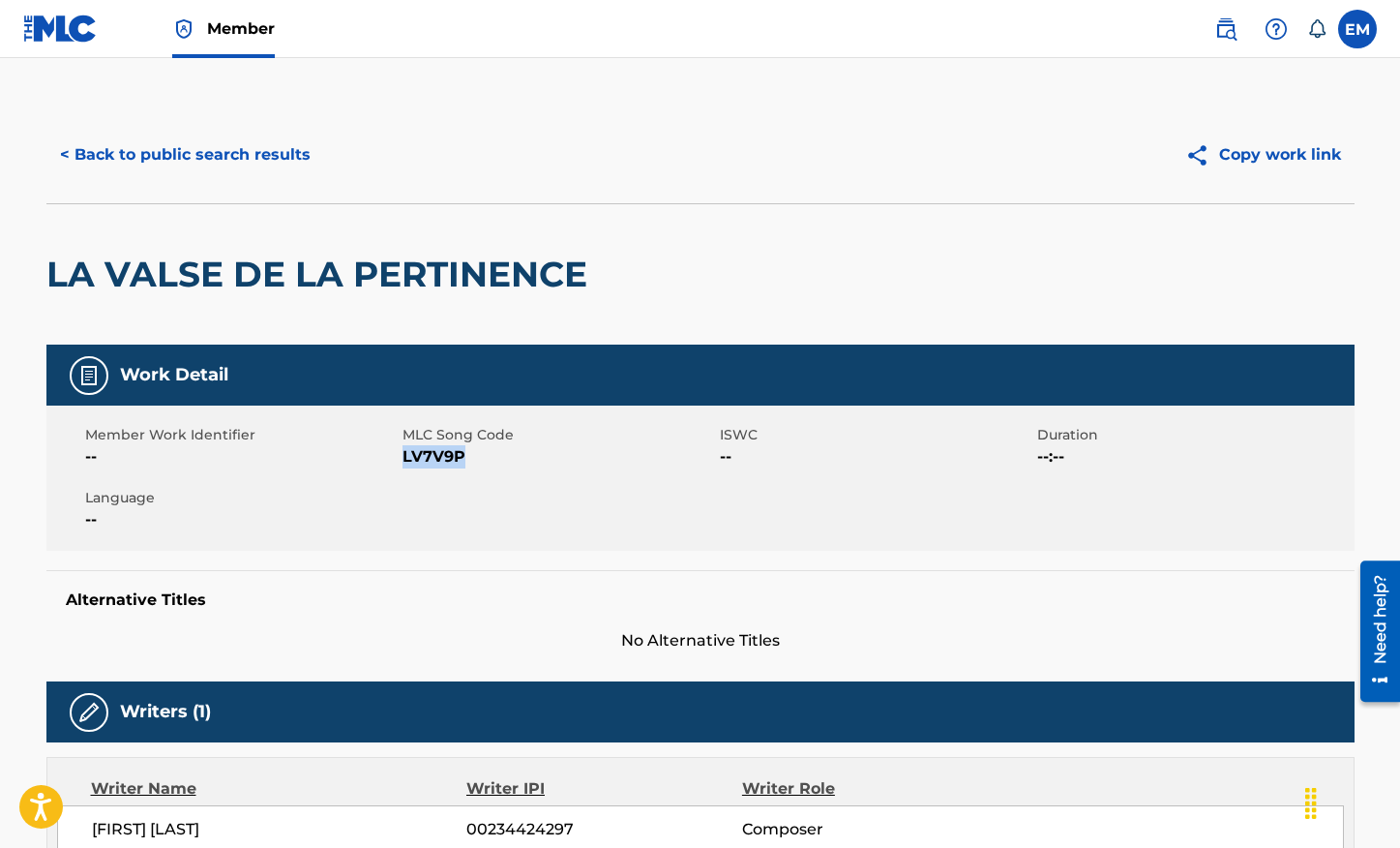 click on "LV7V9P" at bounding box center (558, 457) 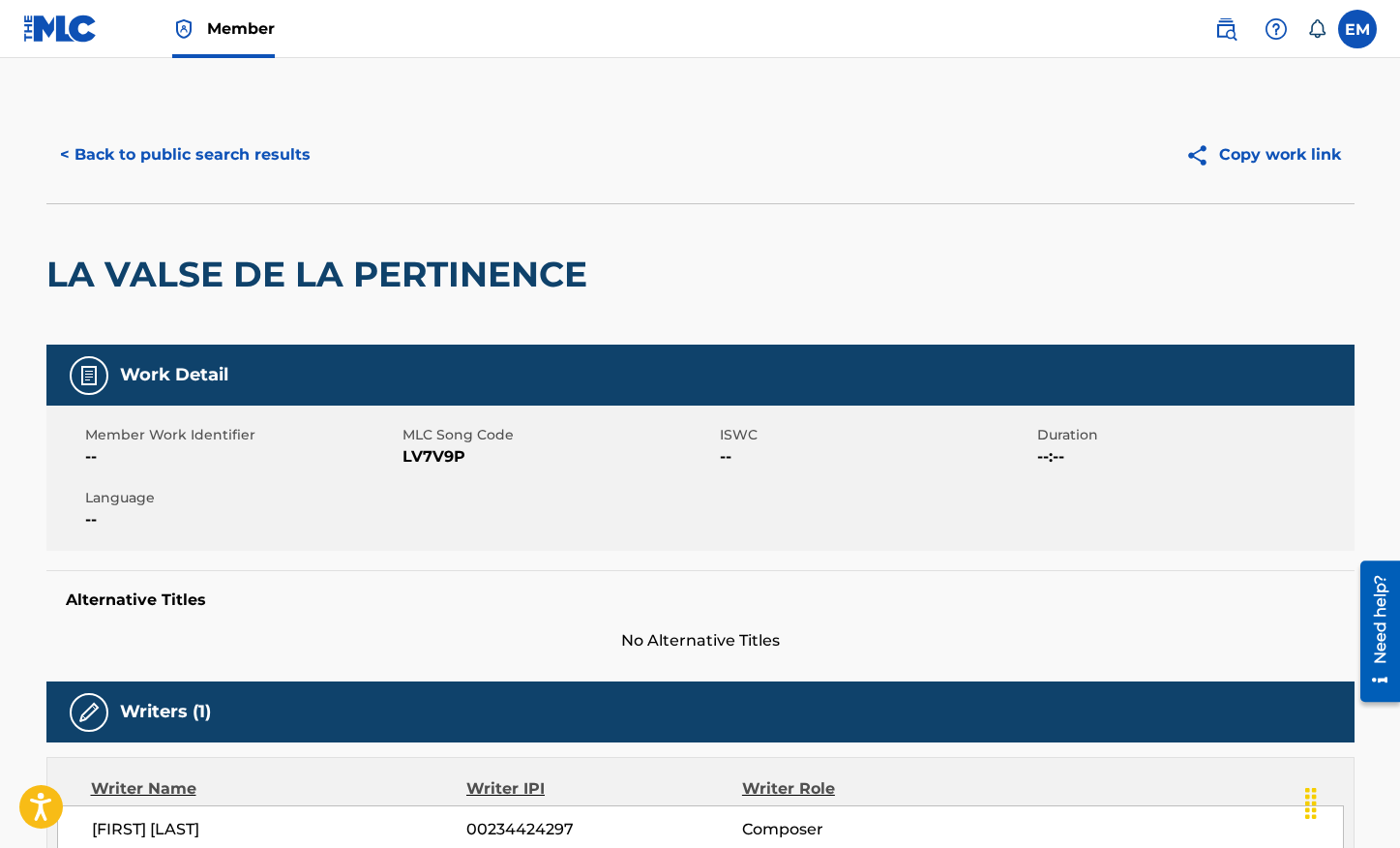 drag, startPoint x: 174, startPoint y: 119, endPoint x: 170, endPoint y: 153, distance: 34.23449 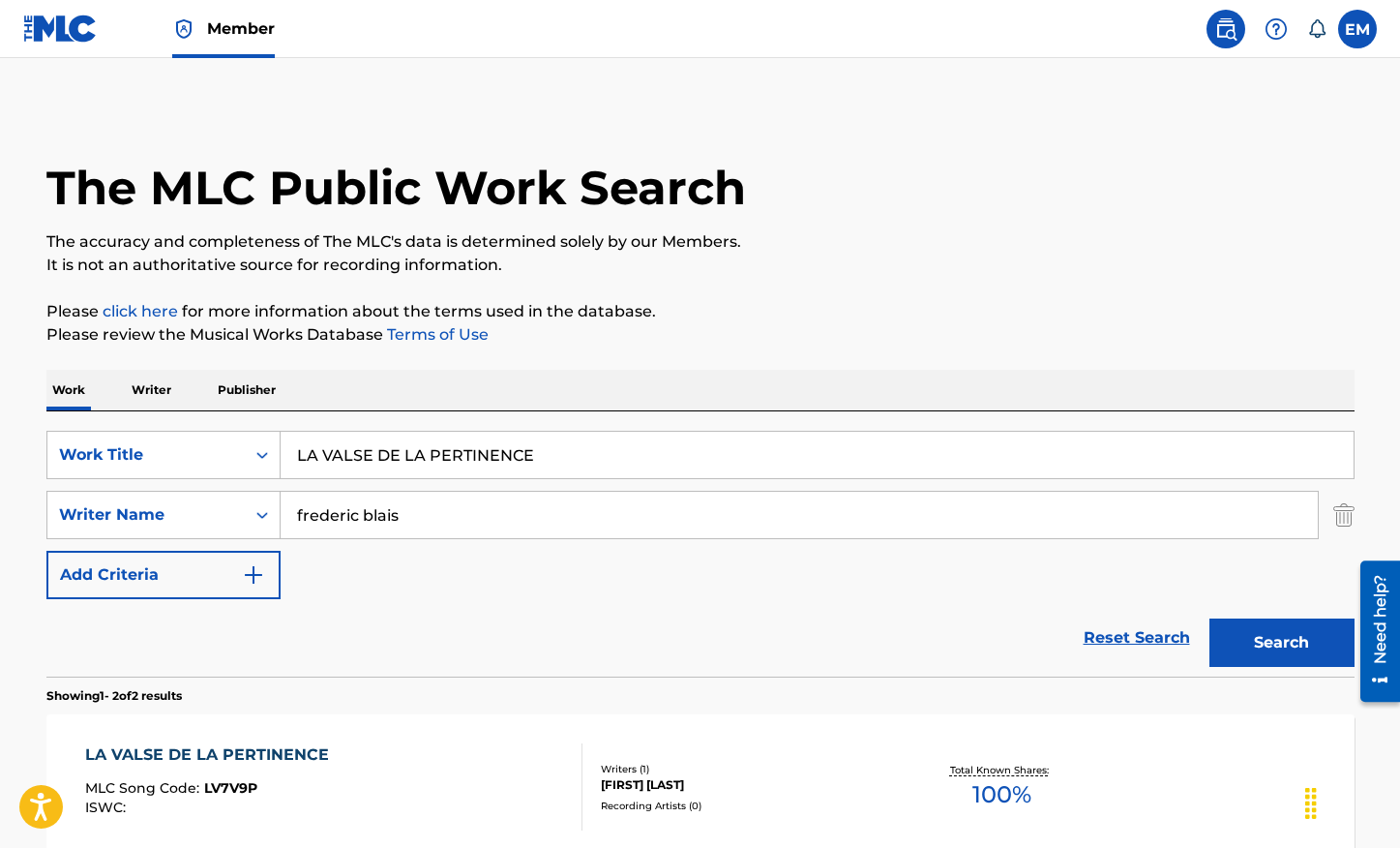 scroll, scrollTop: 247, scrollLeft: 0, axis: vertical 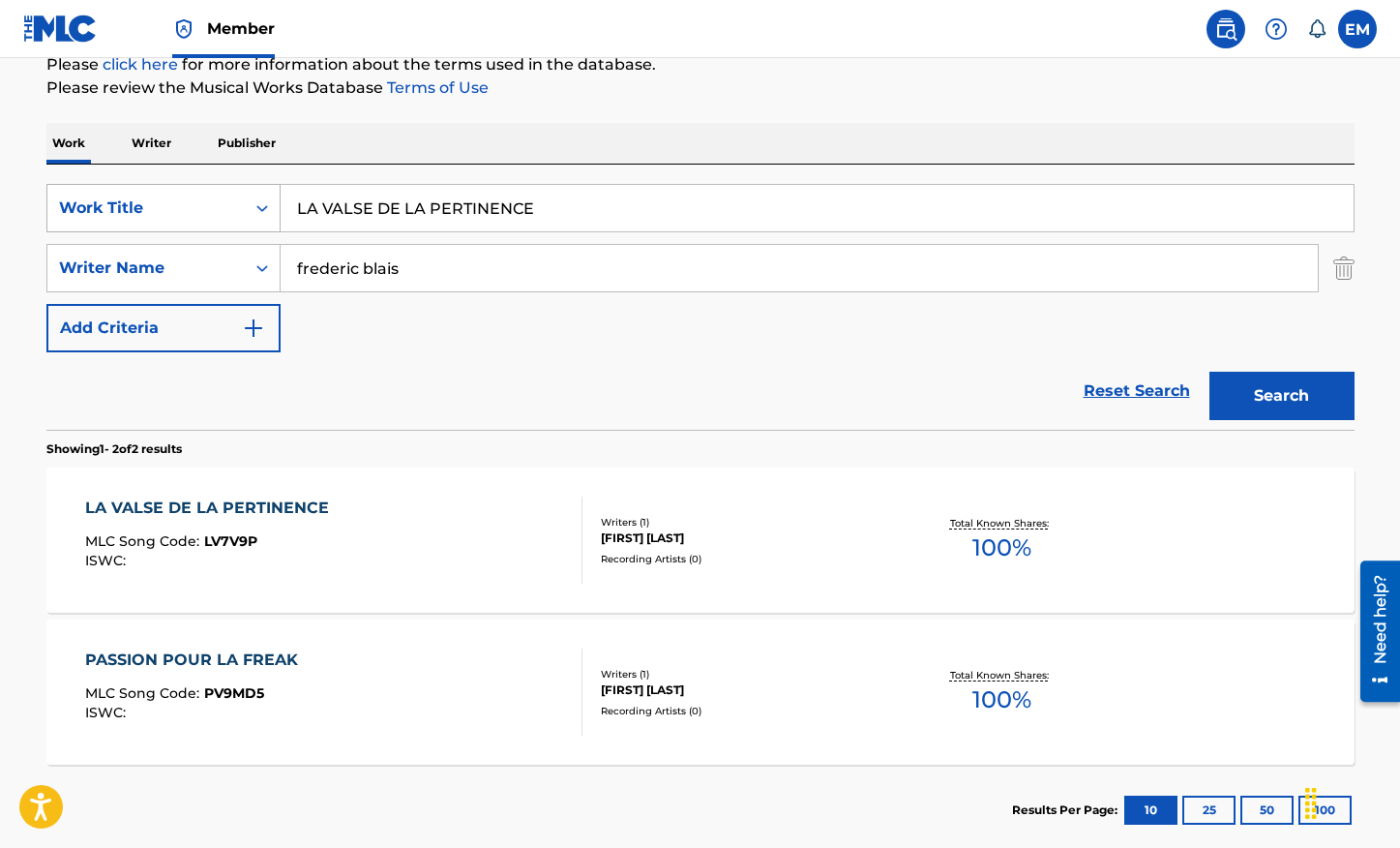 drag, startPoint x: 552, startPoint y: 215, endPoint x: 166, endPoint y: 190, distance: 386.80874 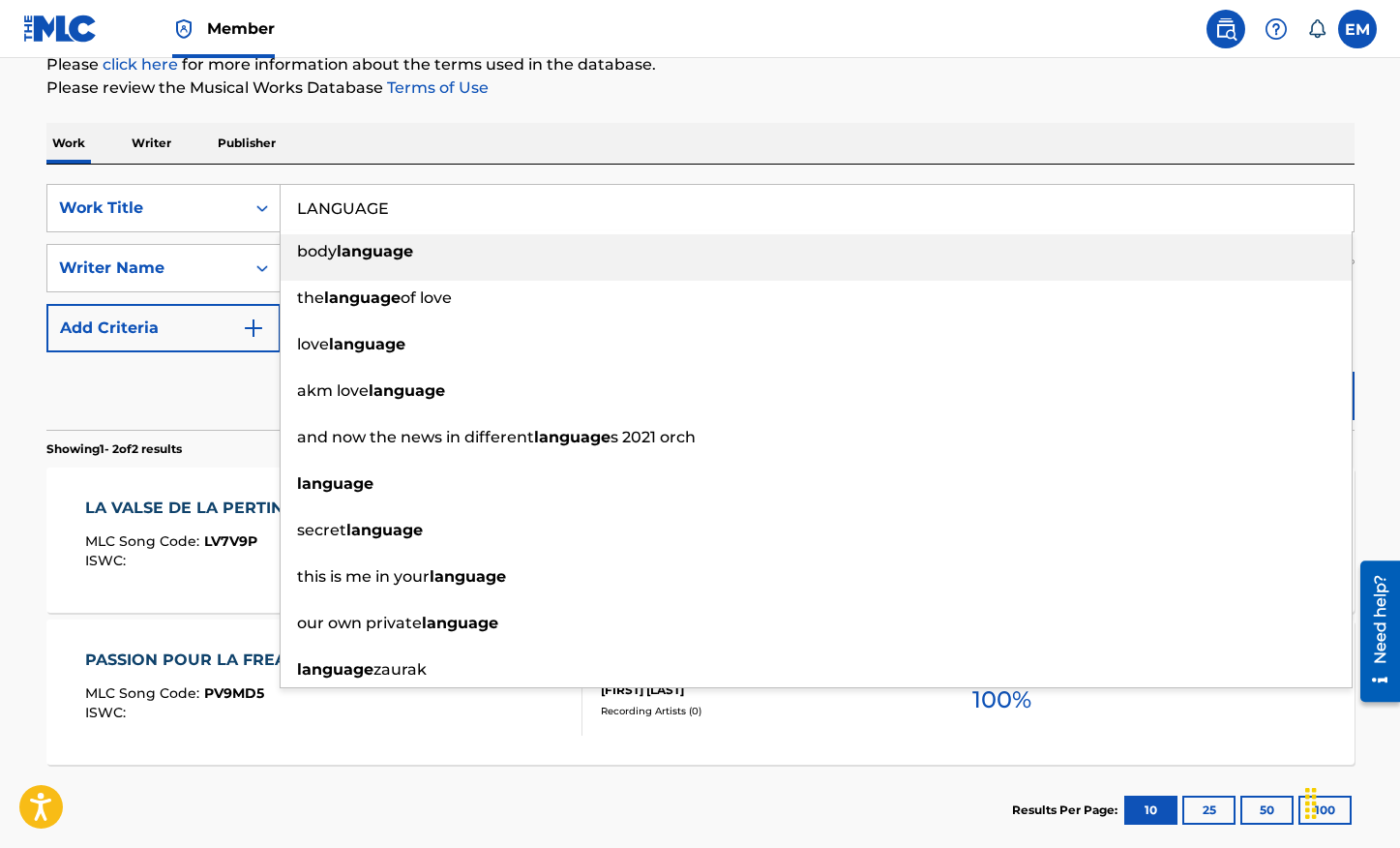type on "LANGUAGE" 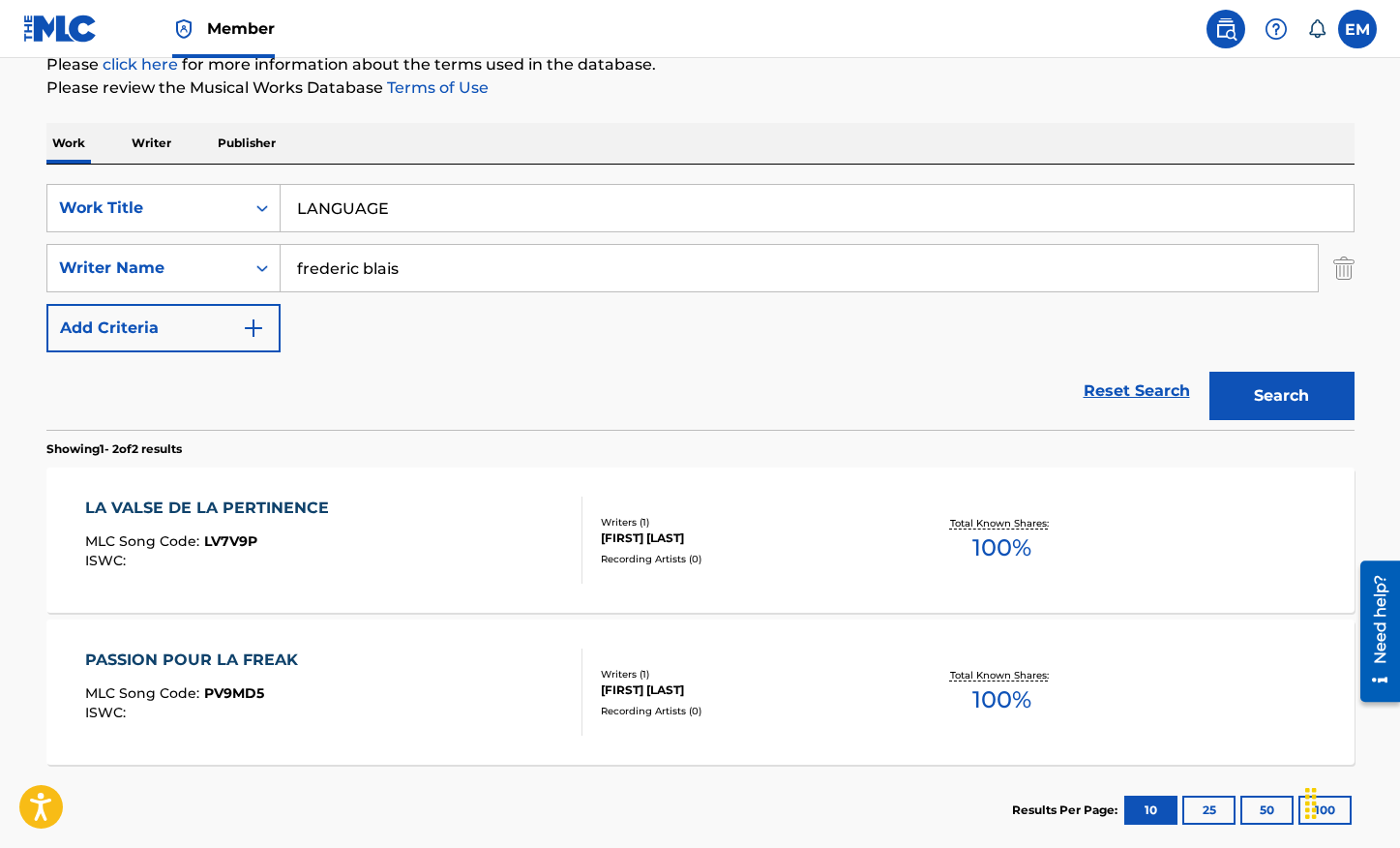 click on "Search" at bounding box center (1282, 396) 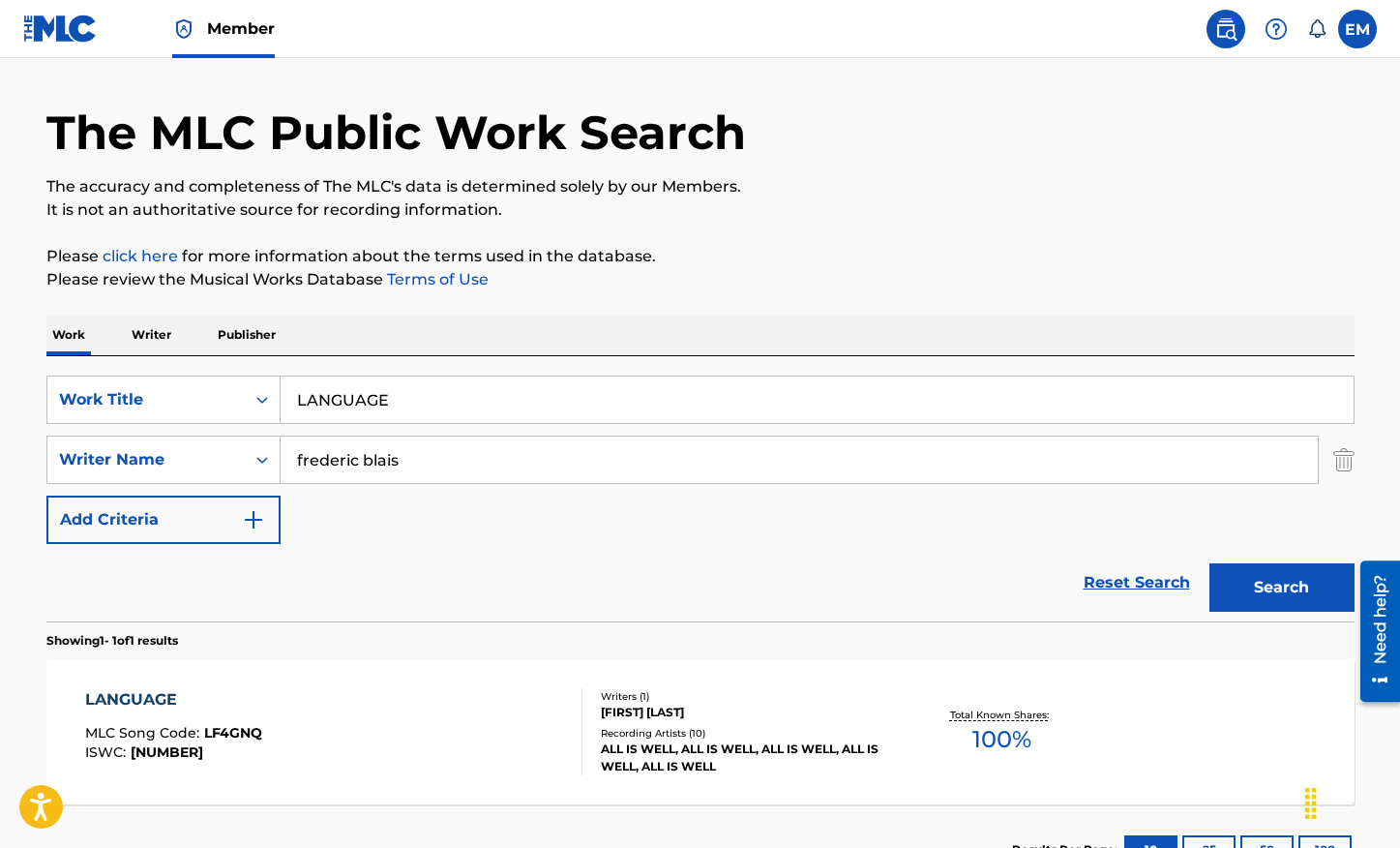 scroll, scrollTop: 205, scrollLeft: 0, axis: vertical 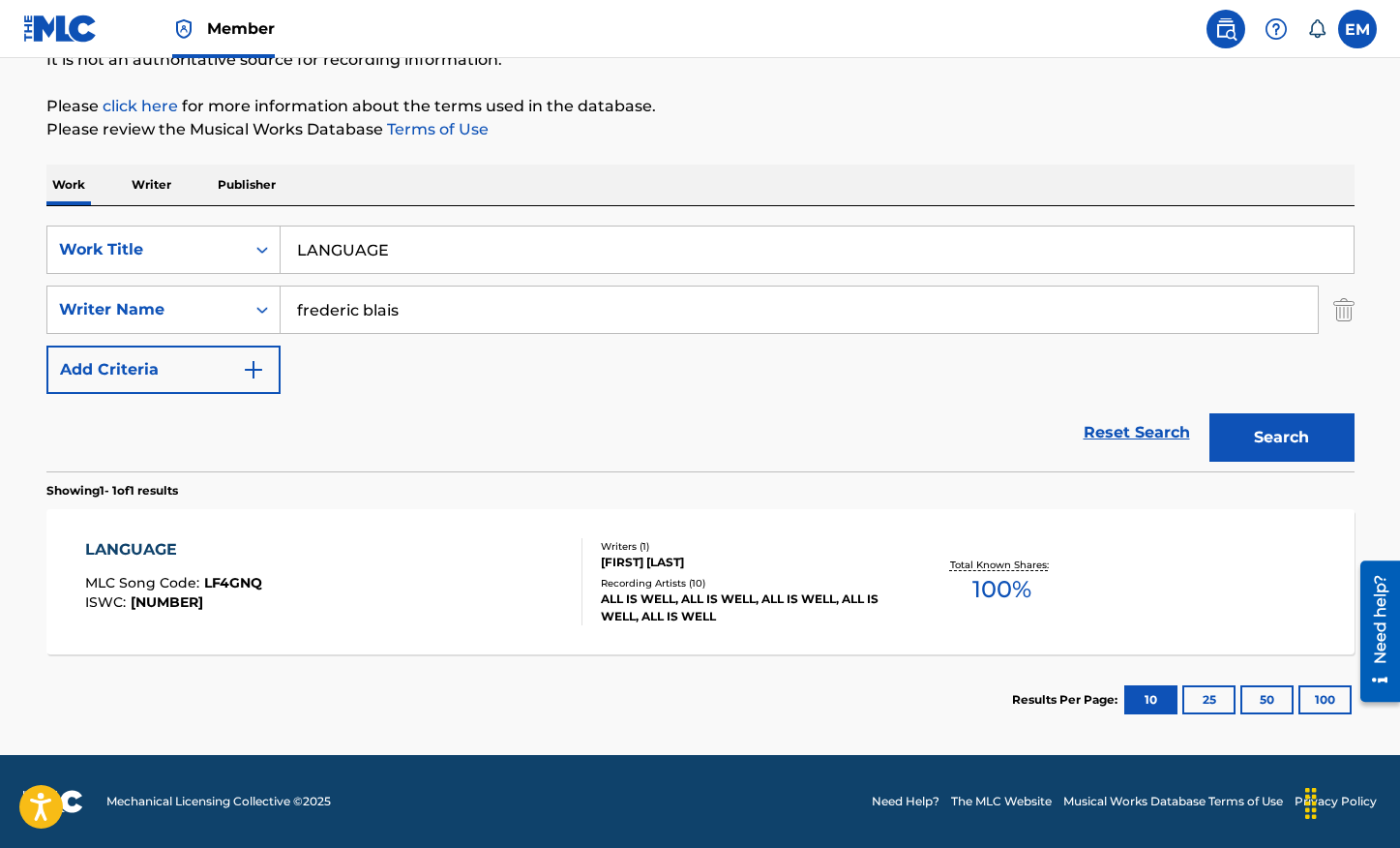 click on "LANGUAGE MLC Song Code : LF4GNQ ISWC : T3091952993" at bounding box center [334, 582] 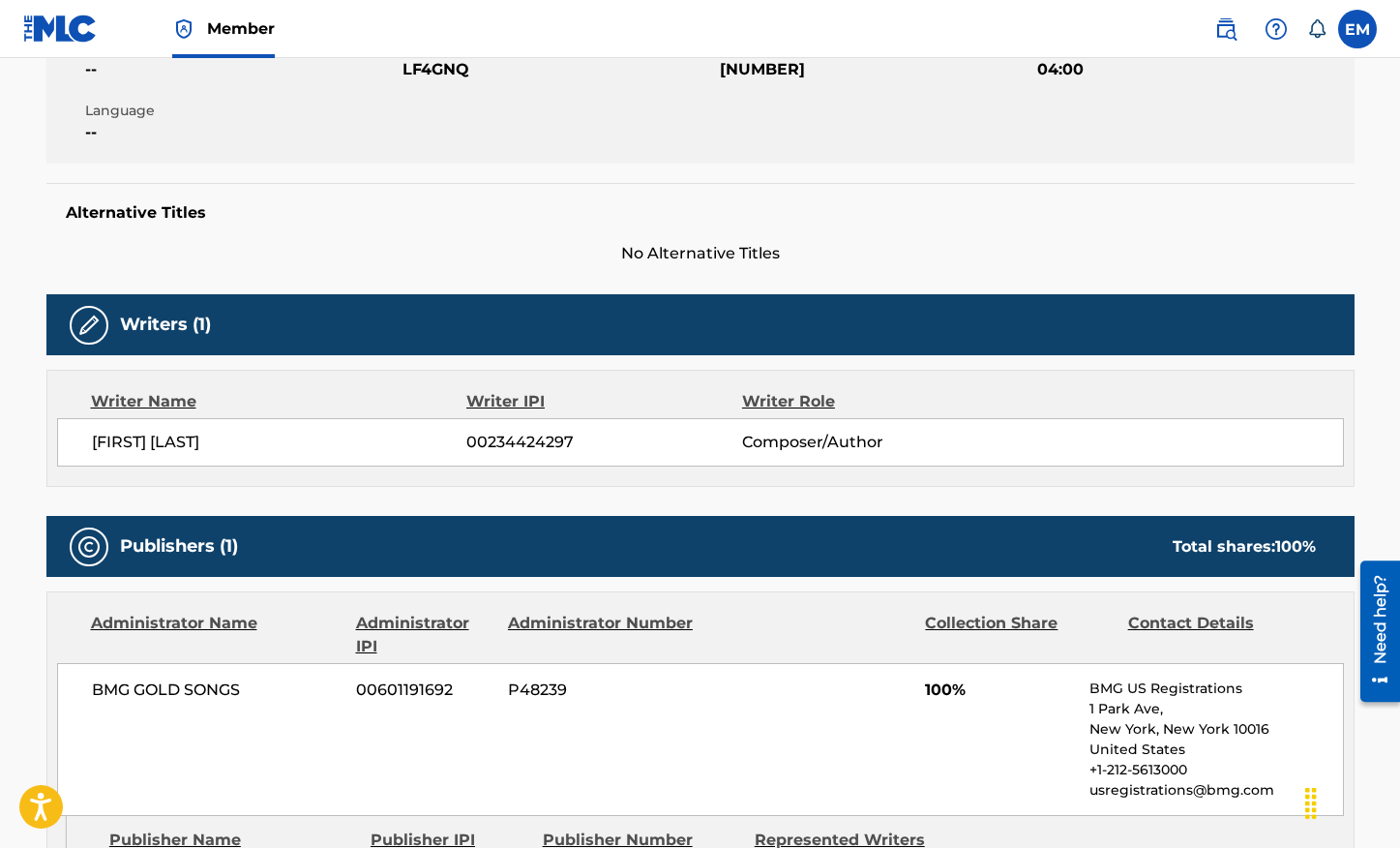 scroll, scrollTop: 290, scrollLeft: 0, axis: vertical 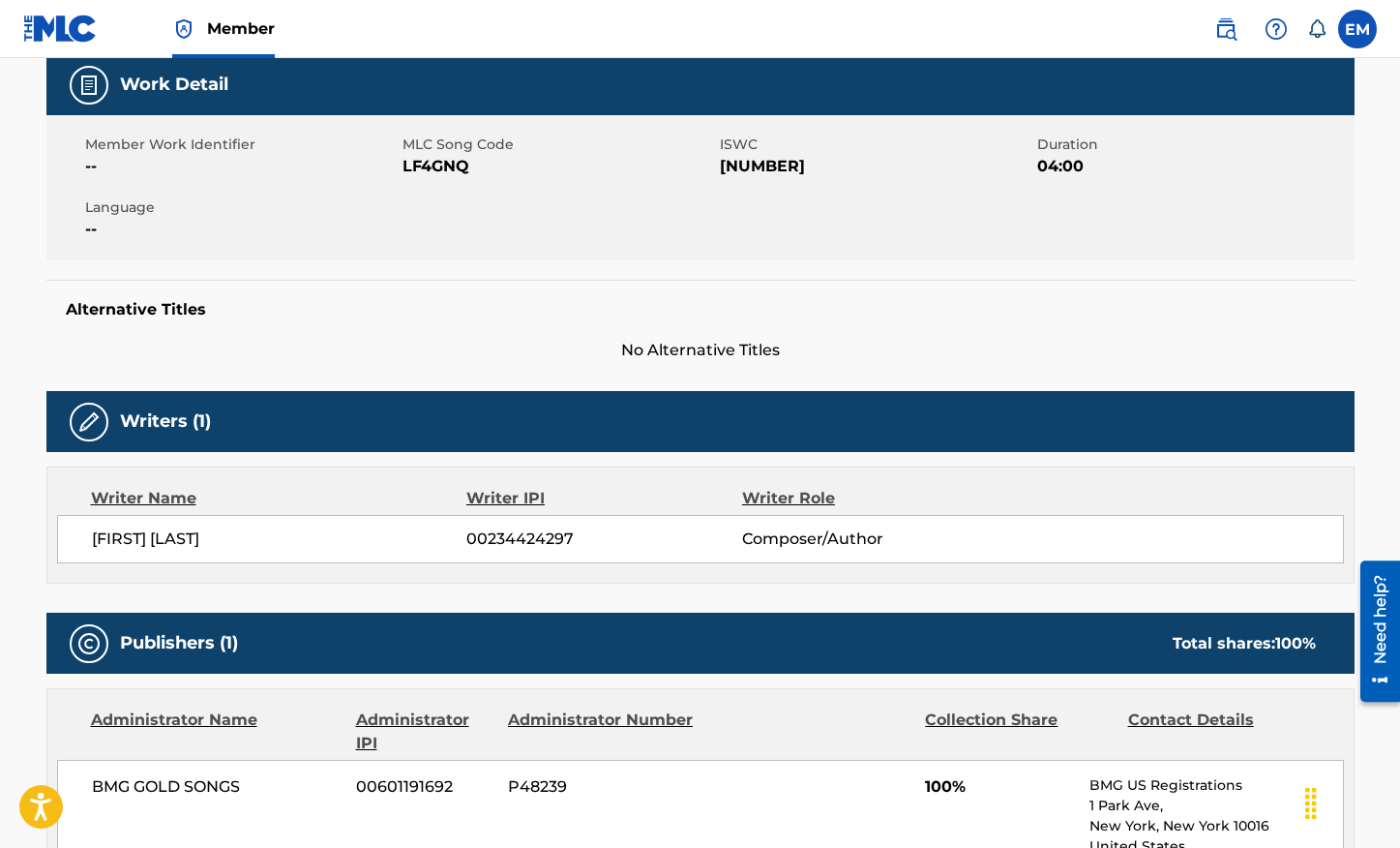 click on "LF4GNQ" at bounding box center (558, 167) 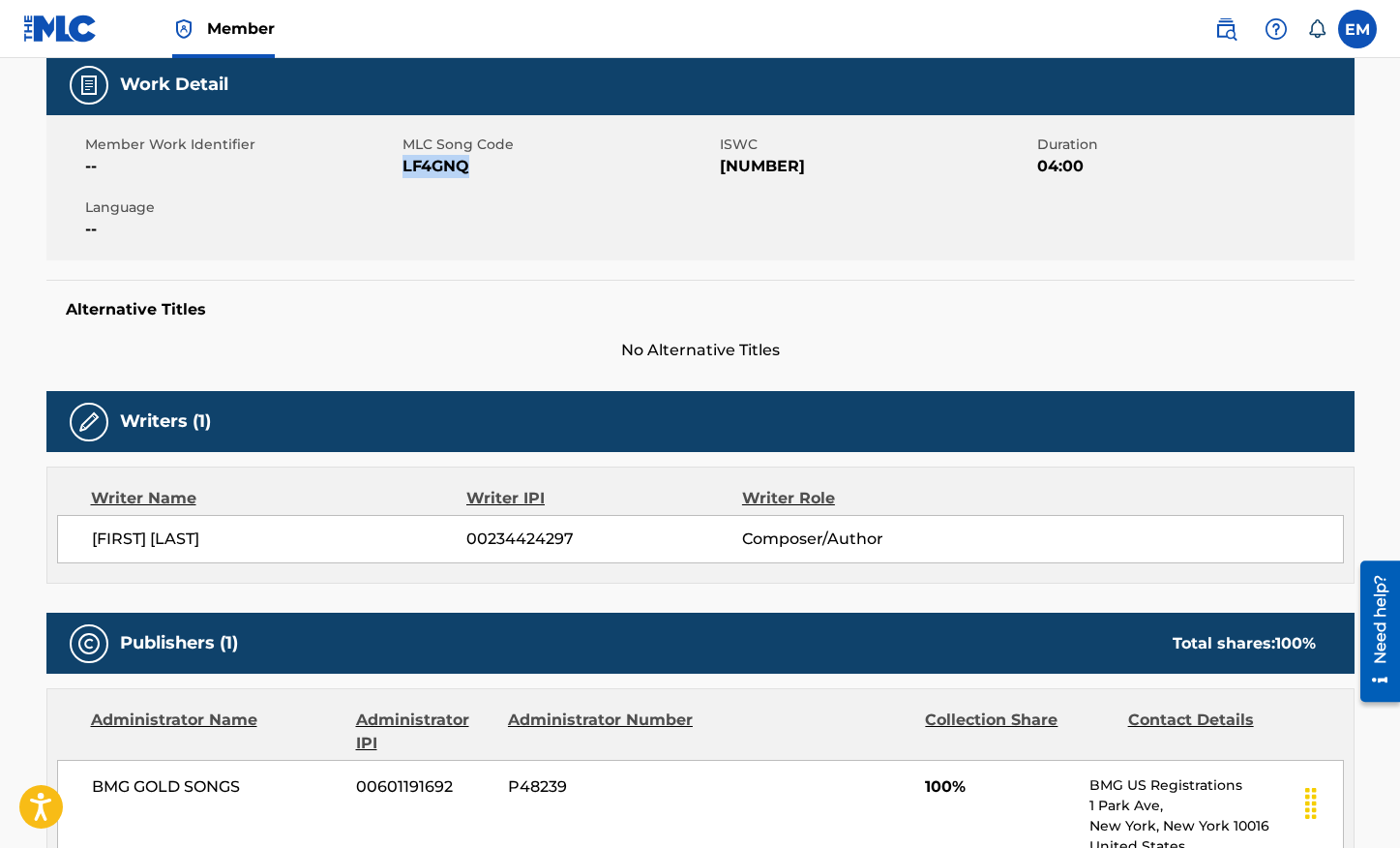 click on "LF4GNQ" at bounding box center (558, 167) 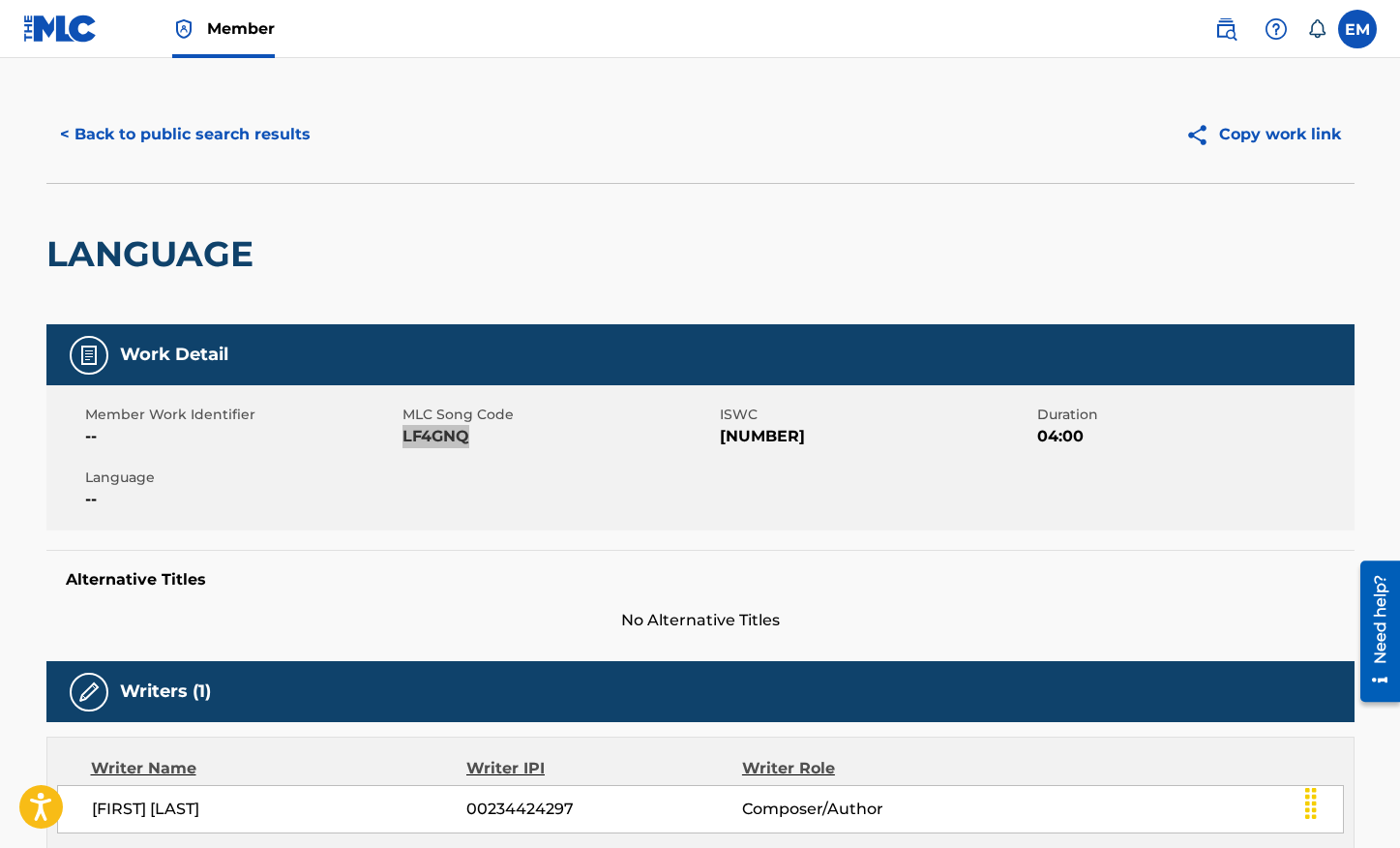 scroll, scrollTop: 0, scrollLeft: 0, axis: both 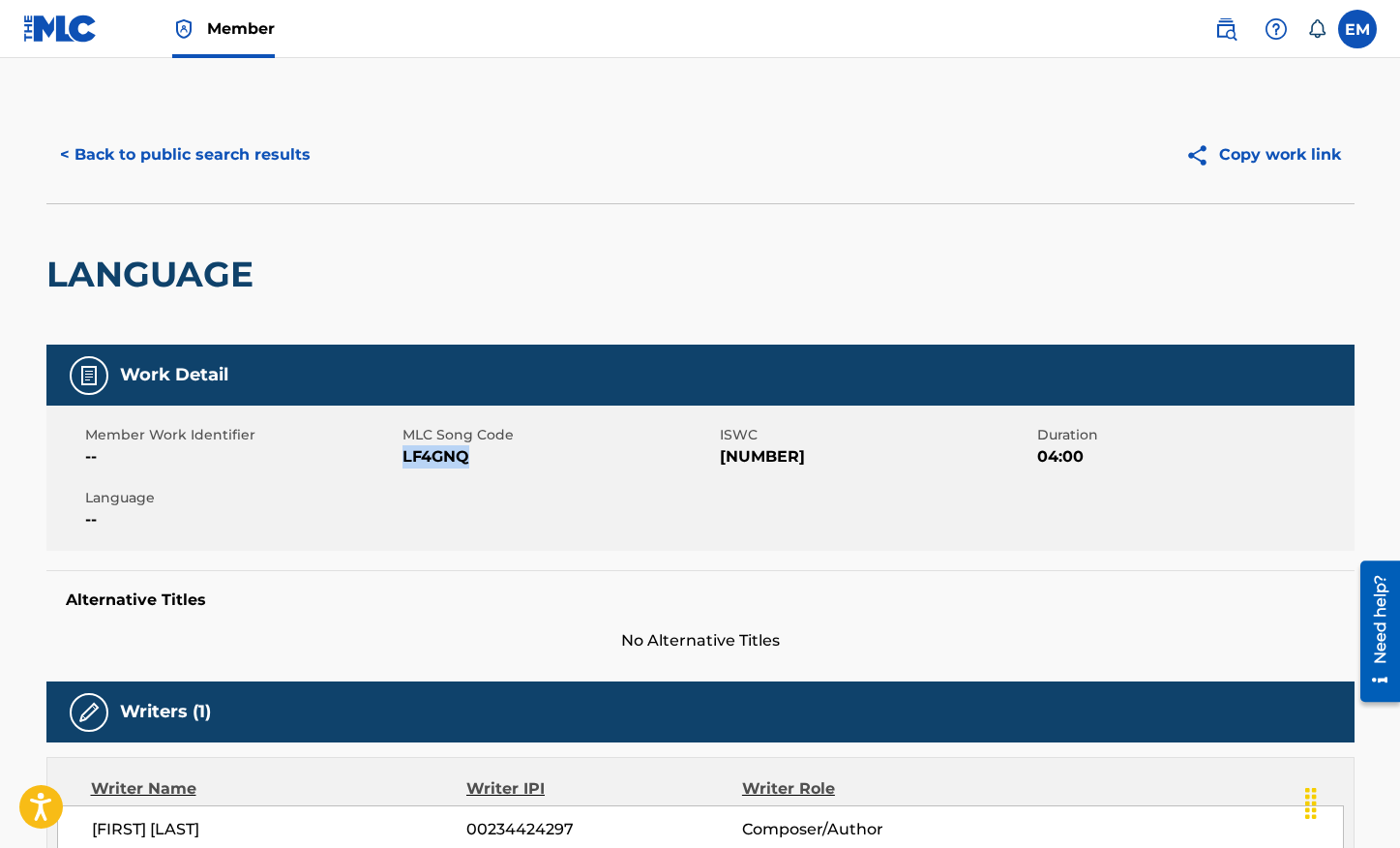 click on "< Back to public search results" at bounding box center (185, 155) 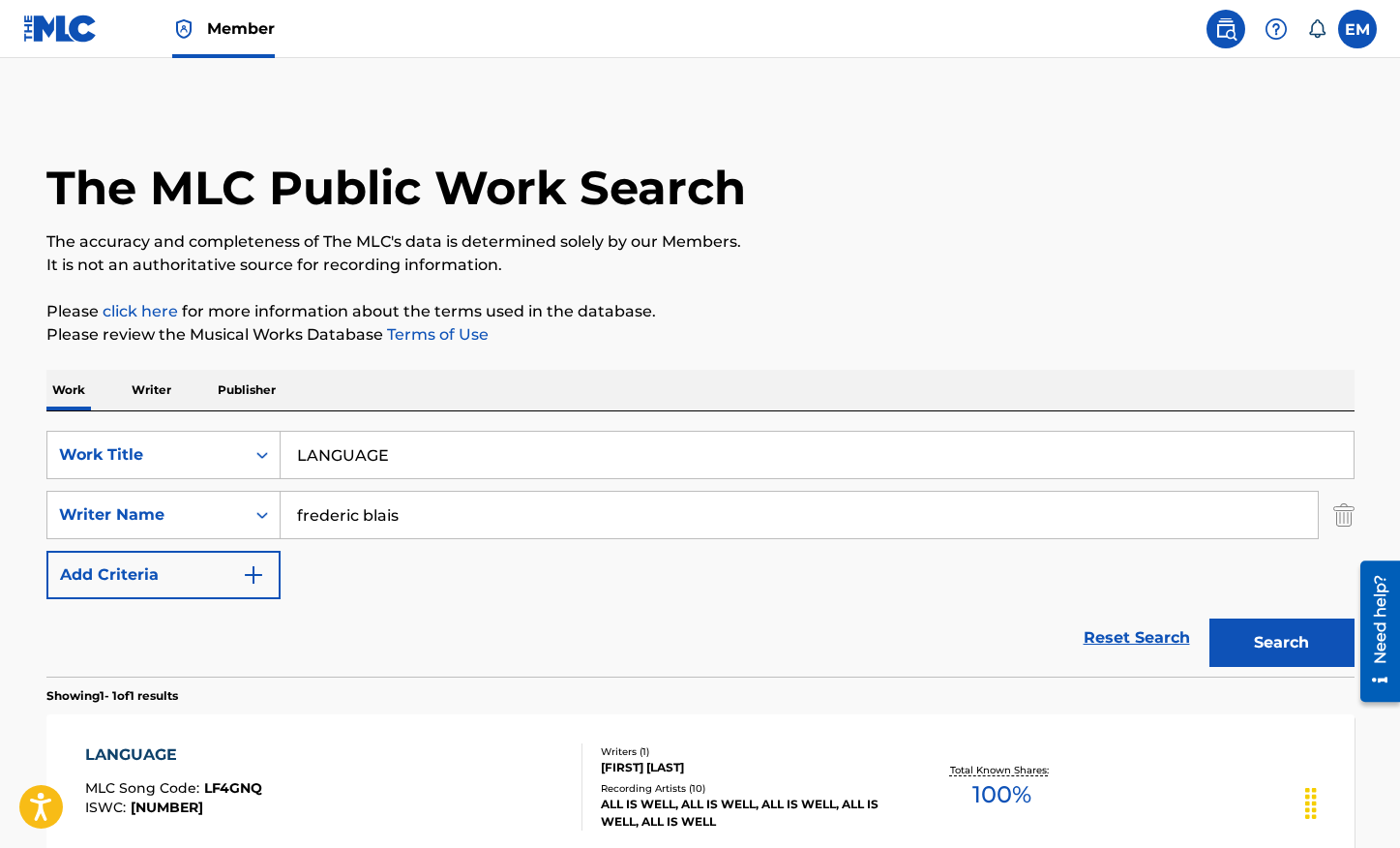 scroll, scrollTop: 95, scrollLeft: 0, axis: vertical 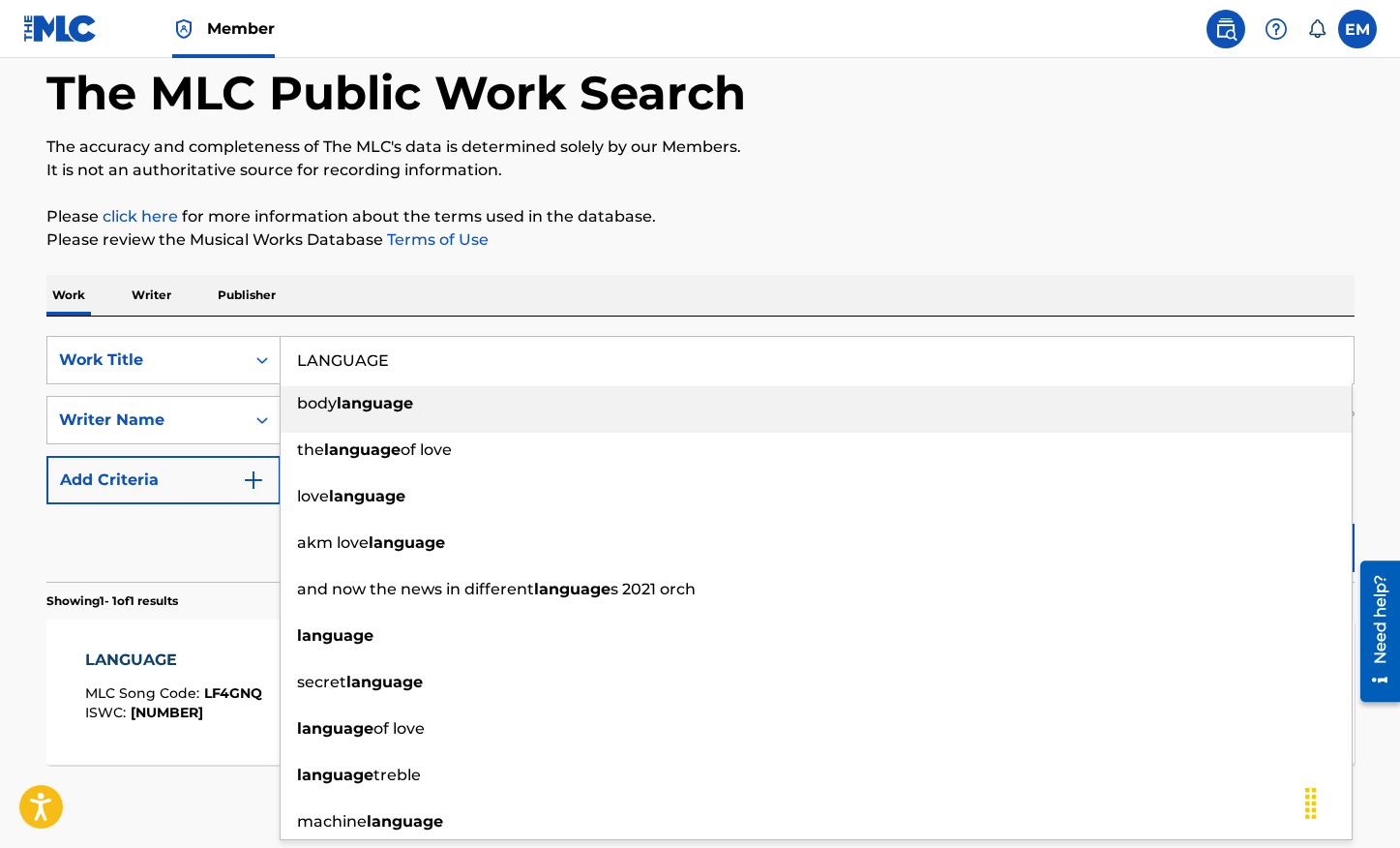 drag, startPoint x: 494, startPoint y: 366, endPoint x: 236, endPoint y: 329, distance: 260.6396 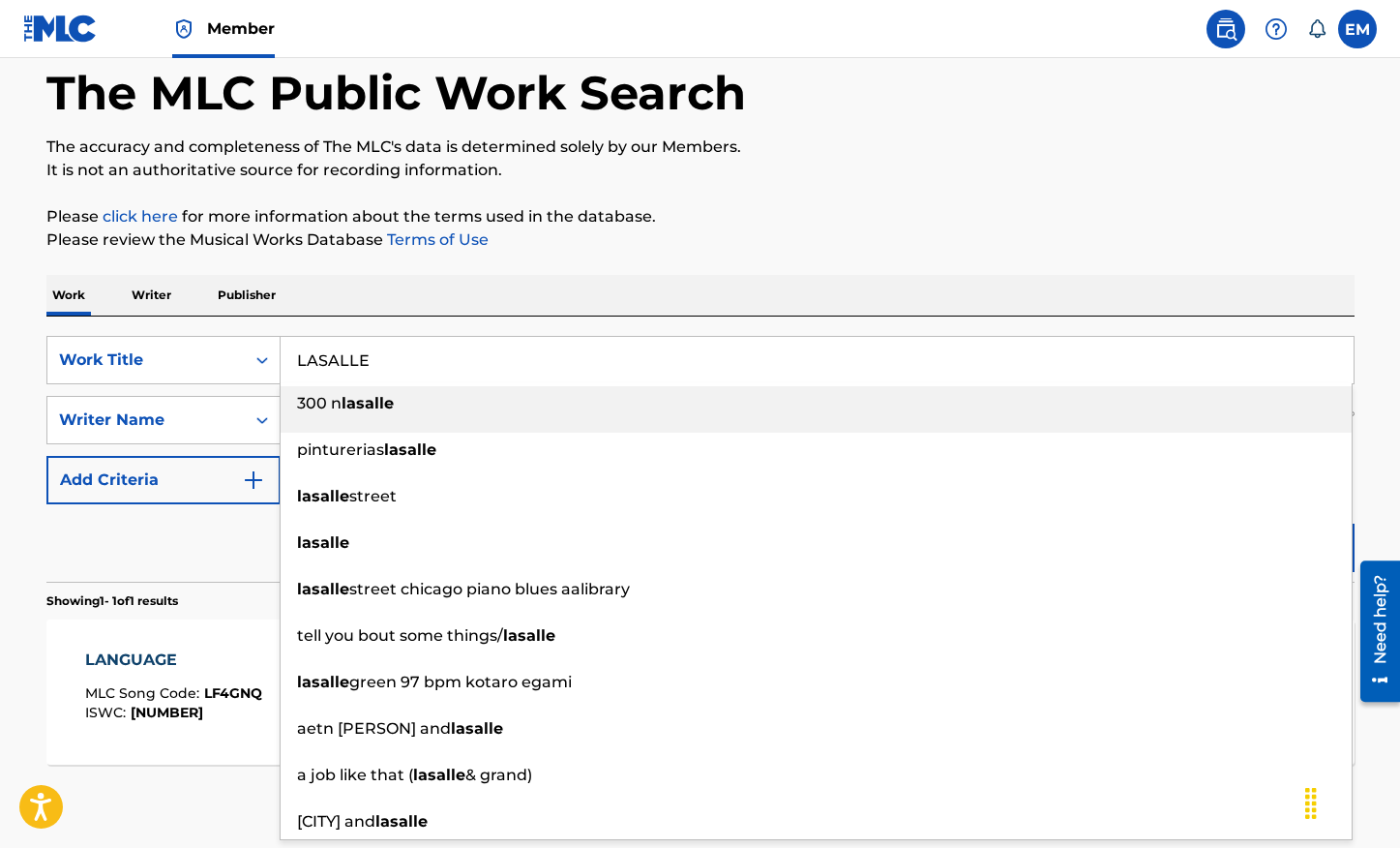 type on "LASALLE" 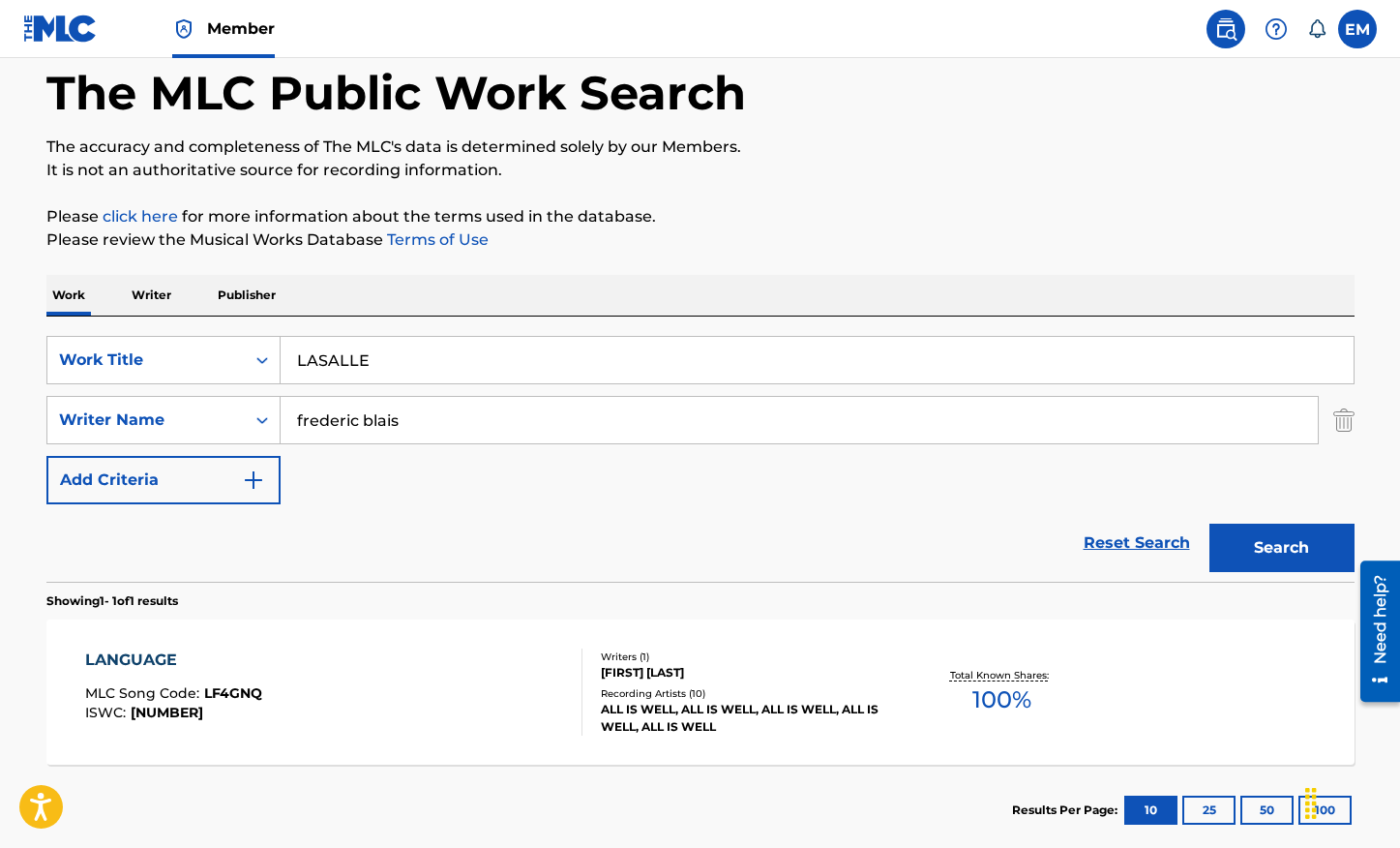 click on "Search" at bounding box center (1282, 548) 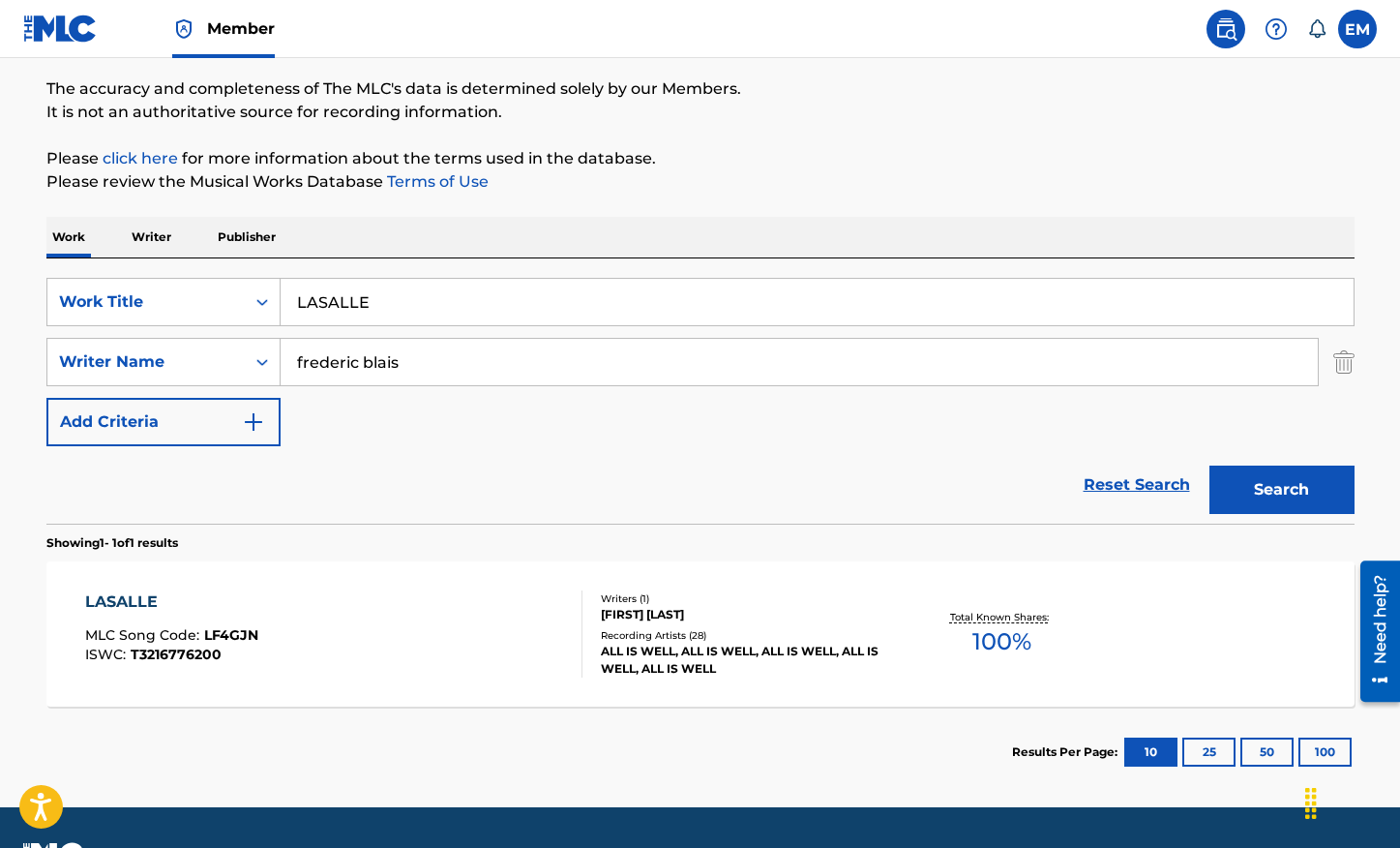 scroll, scrollTop: 205, scrollLeft: 0, axis: vertical 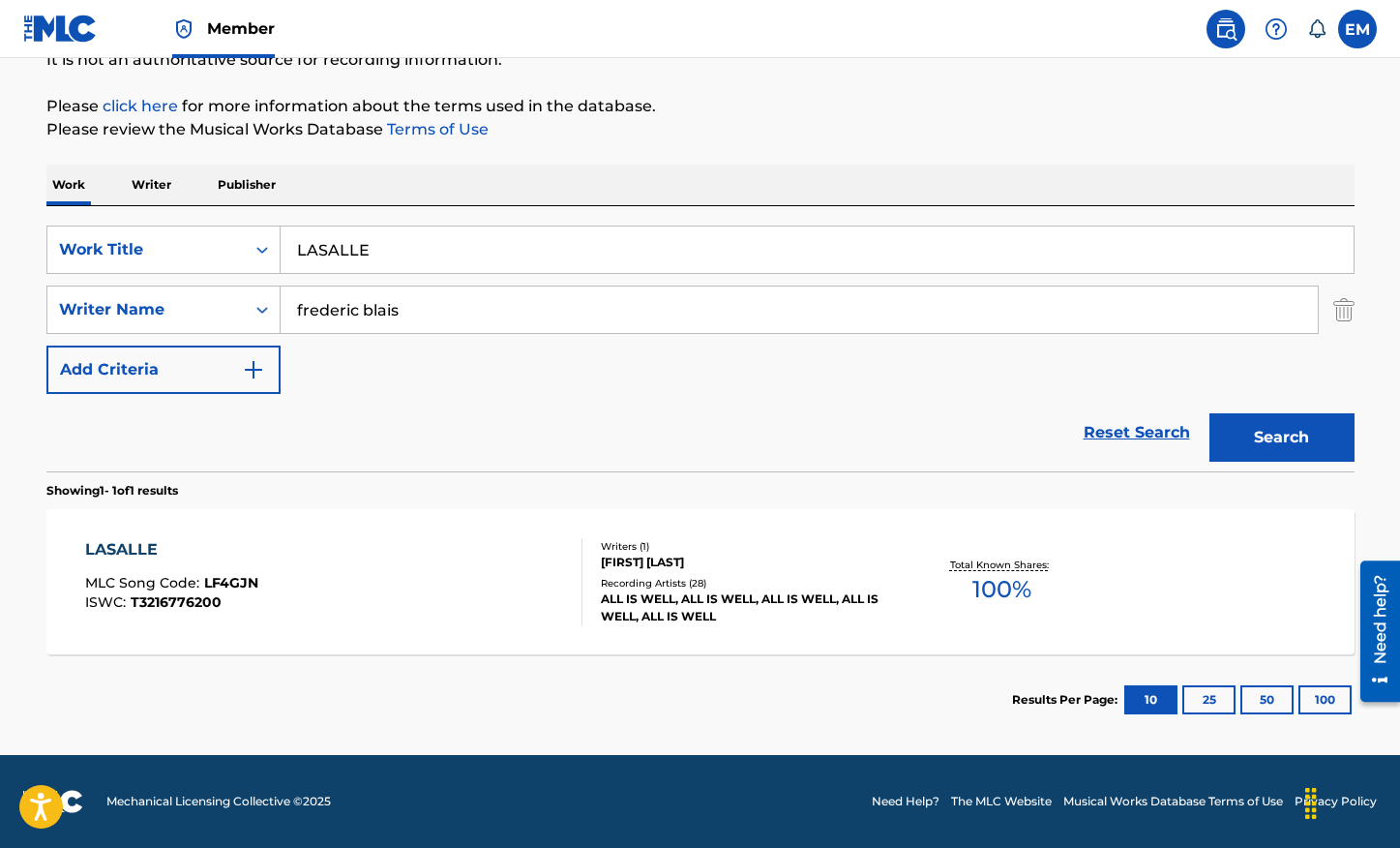 click on "LASALLE MLC Song Code : LF4GJN ISWC : T3216776200" at bounding box center [334, 582] 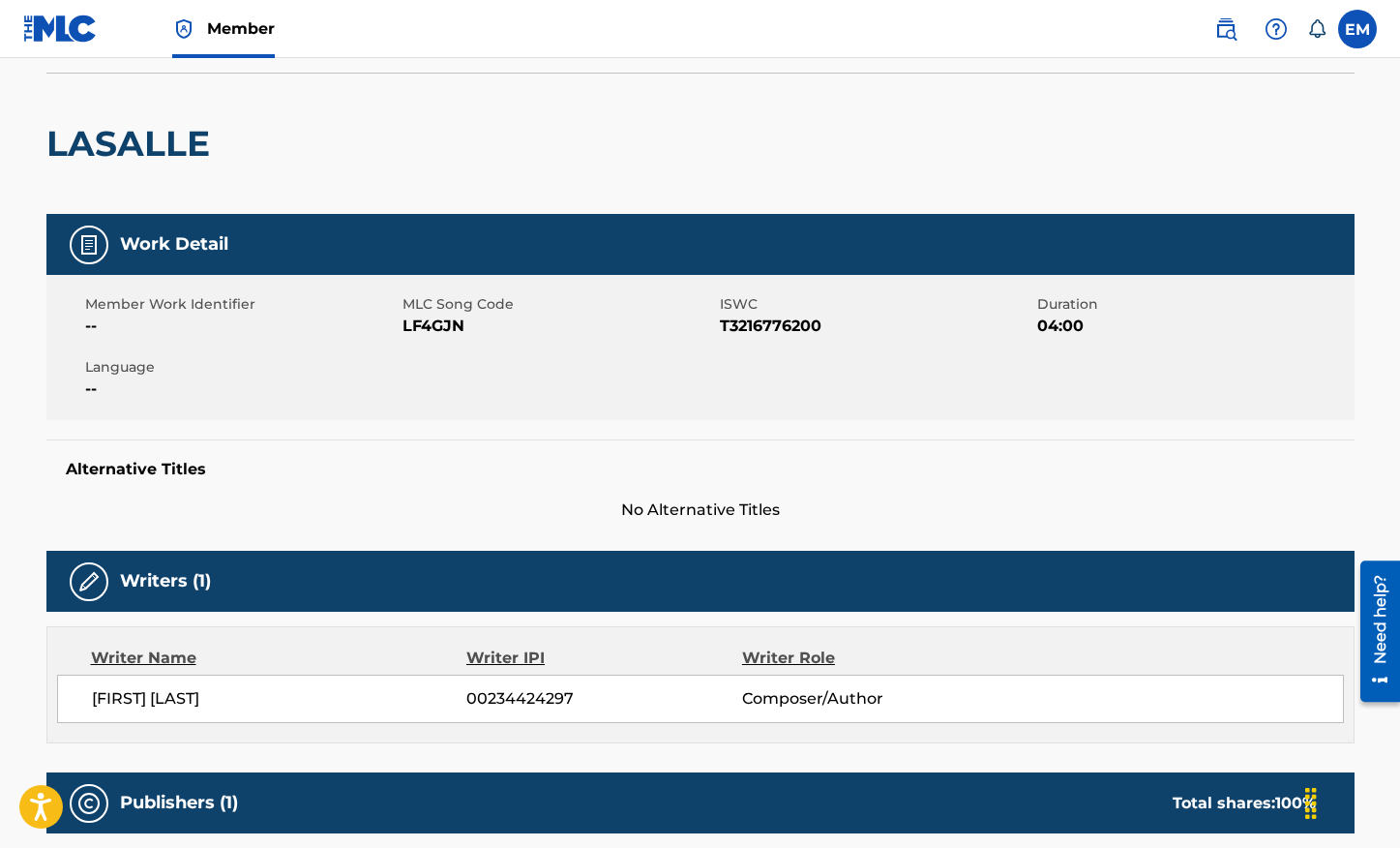 scroll, scrollTop: 97, scrollLeft: 0, axis: vertical 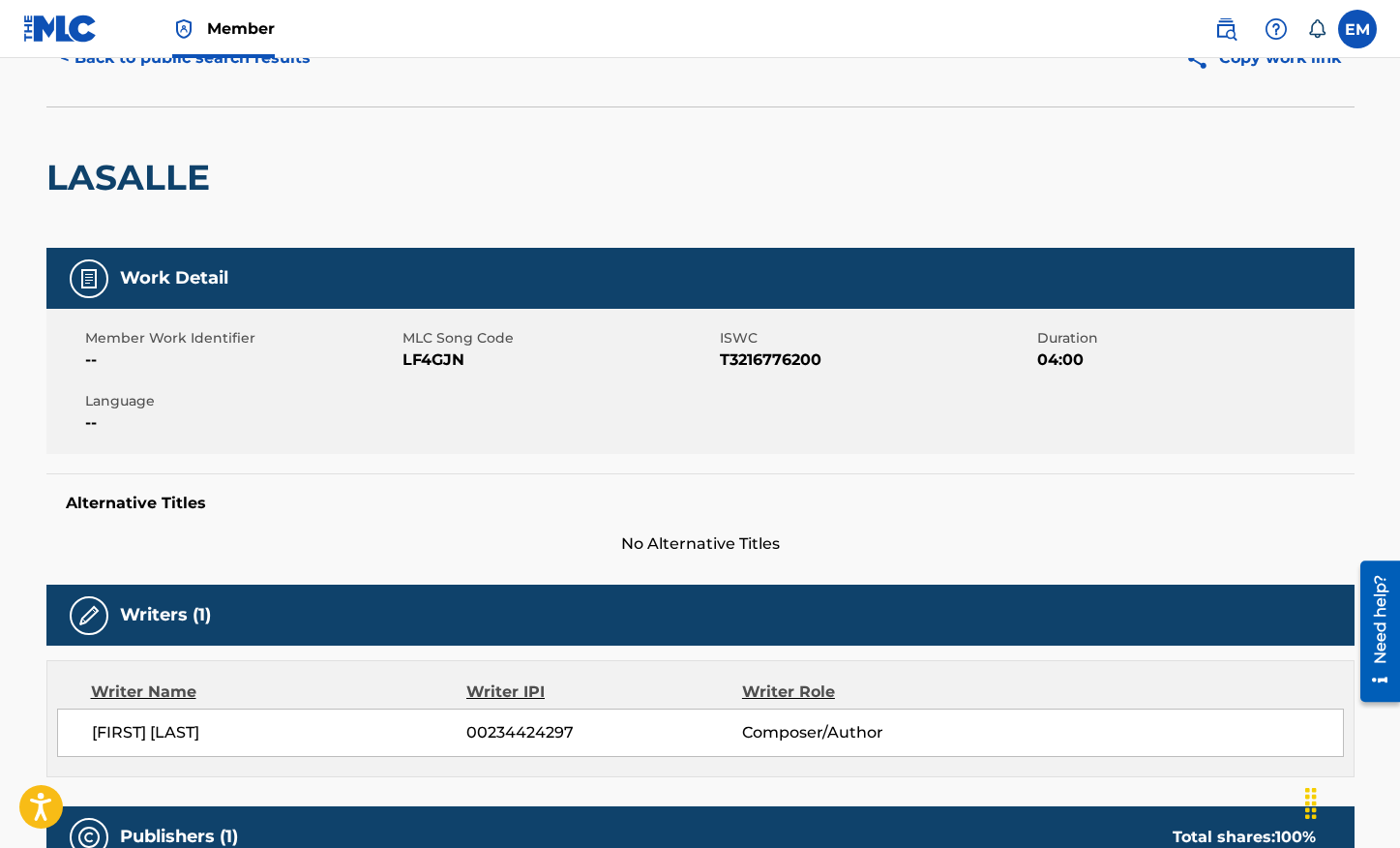click on "MLC Song Code" at bounding box center [558, 338] 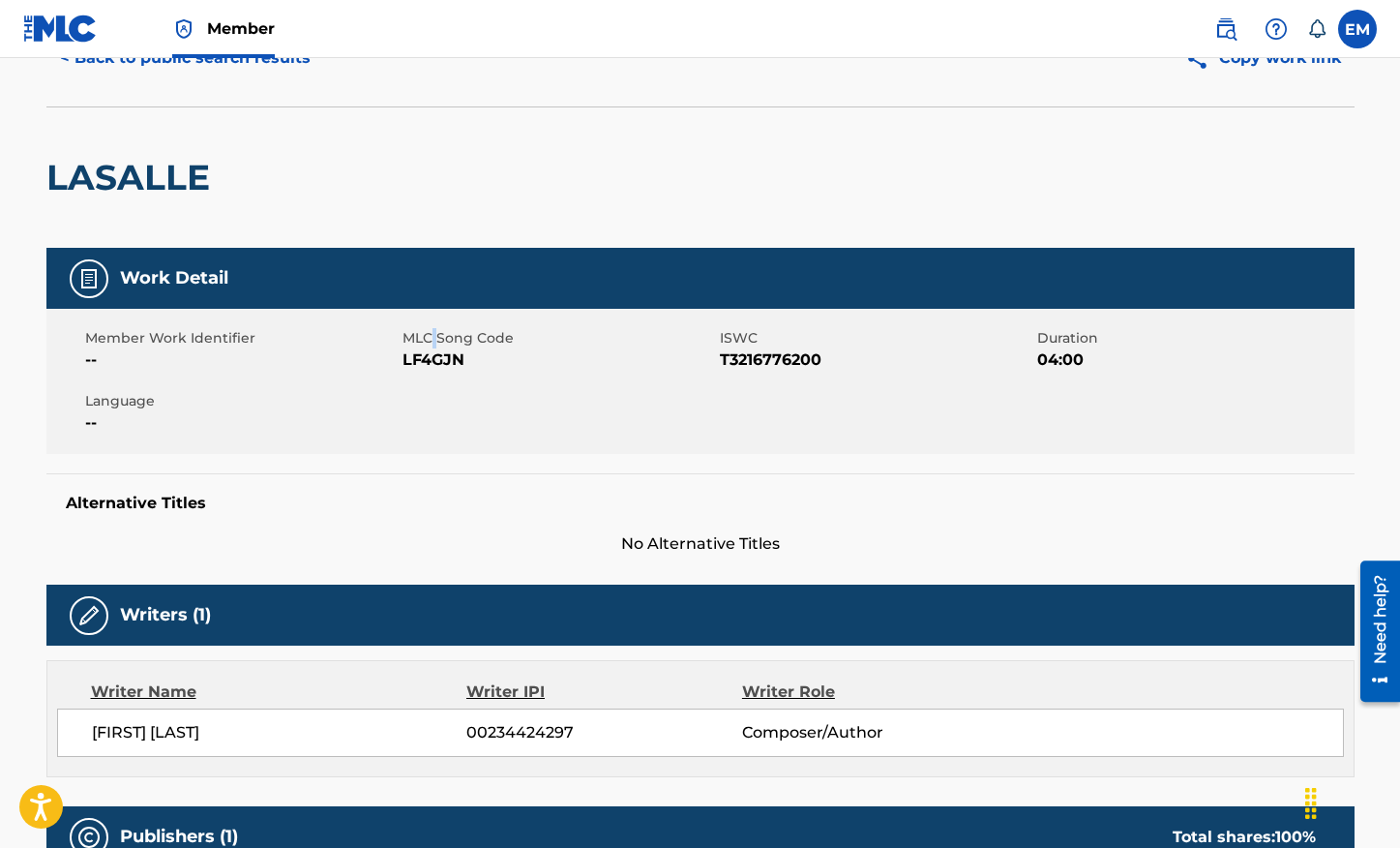 click on "MLC Song Code" at bounding box center [558, 338] 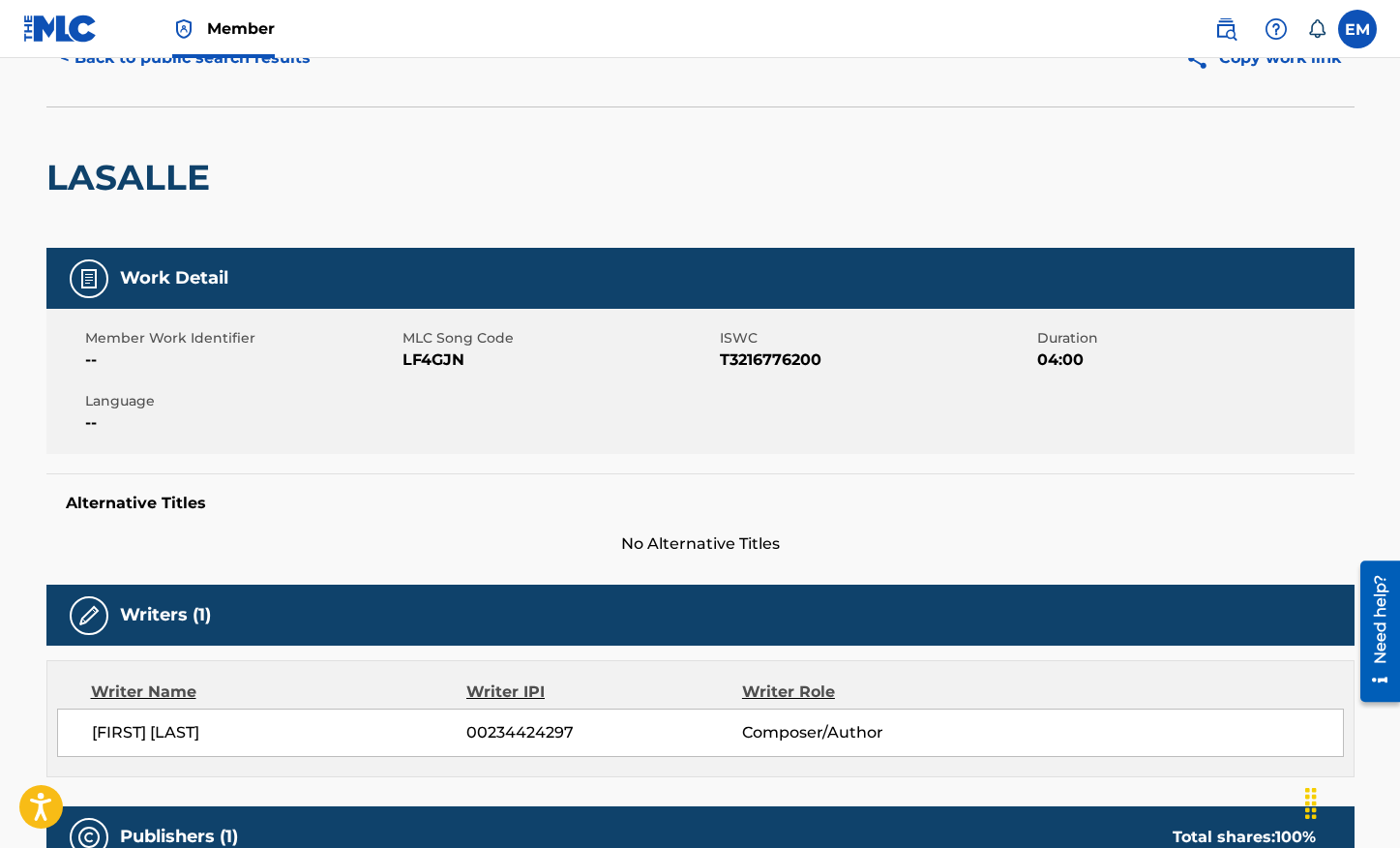 click on "LF4GJN" at bounding box center [558, 360] 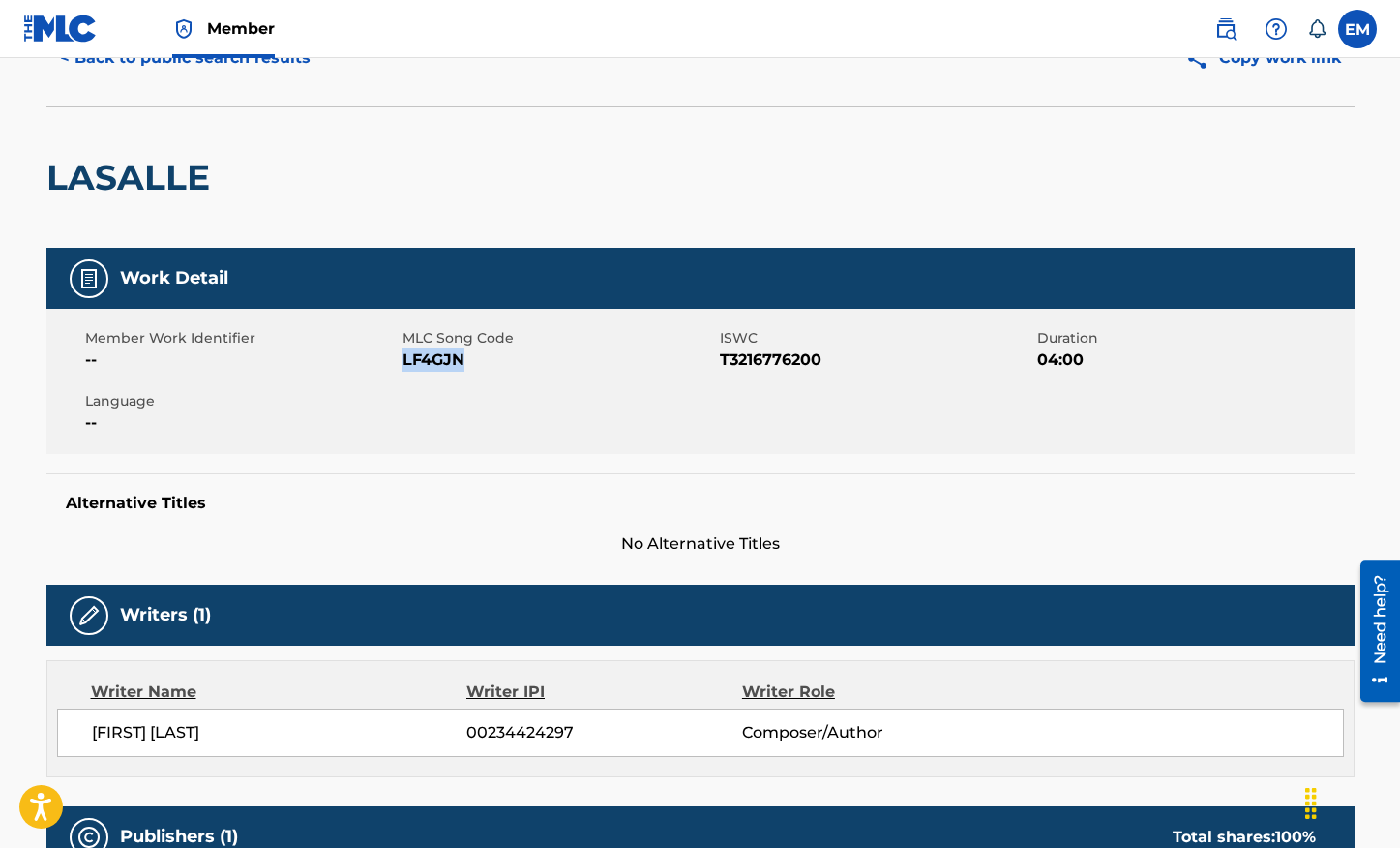 click on "LF4GJN" at bounding box center [558, 360] 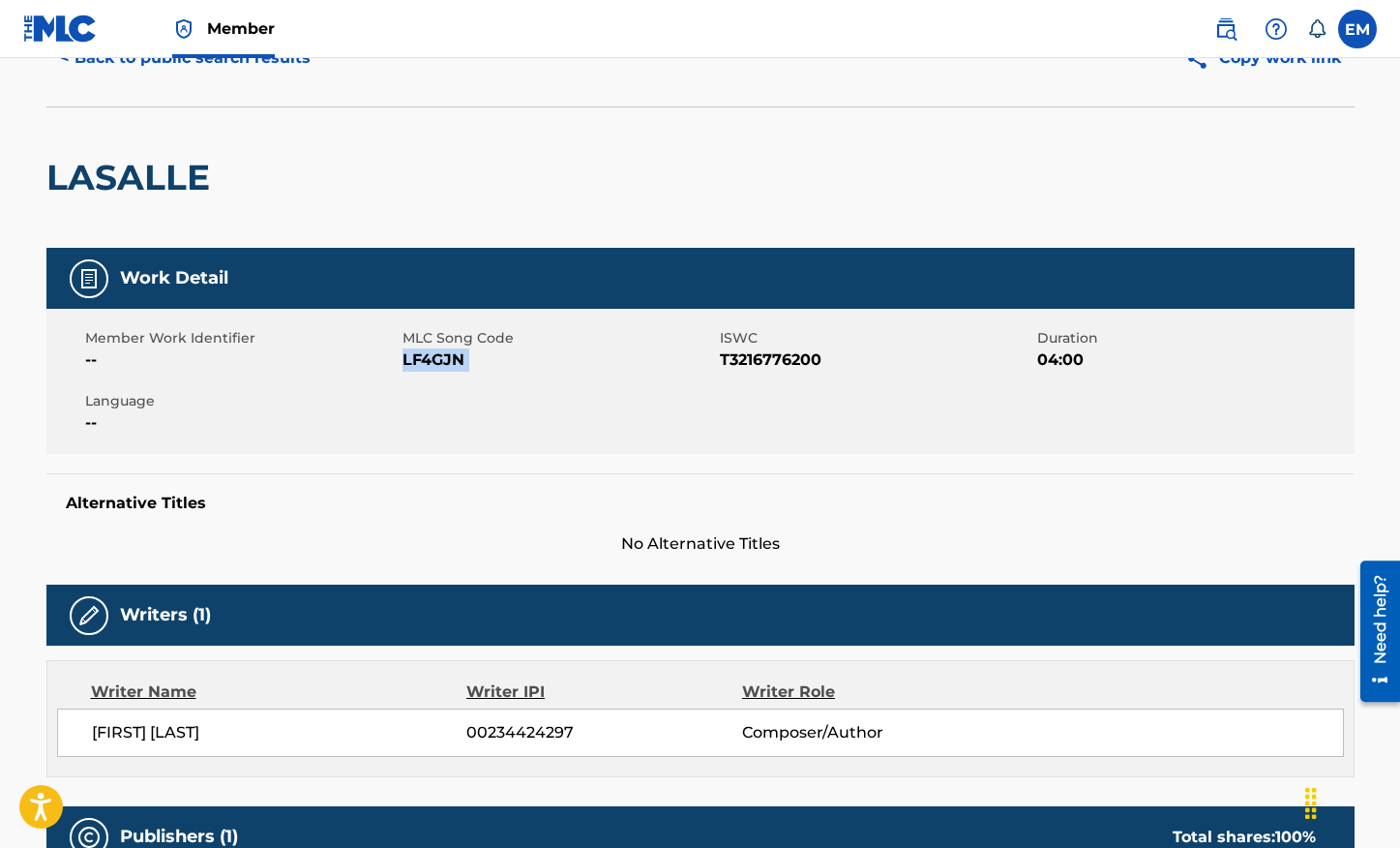 click on "LF4GJN" at bounding box center [558, 360] 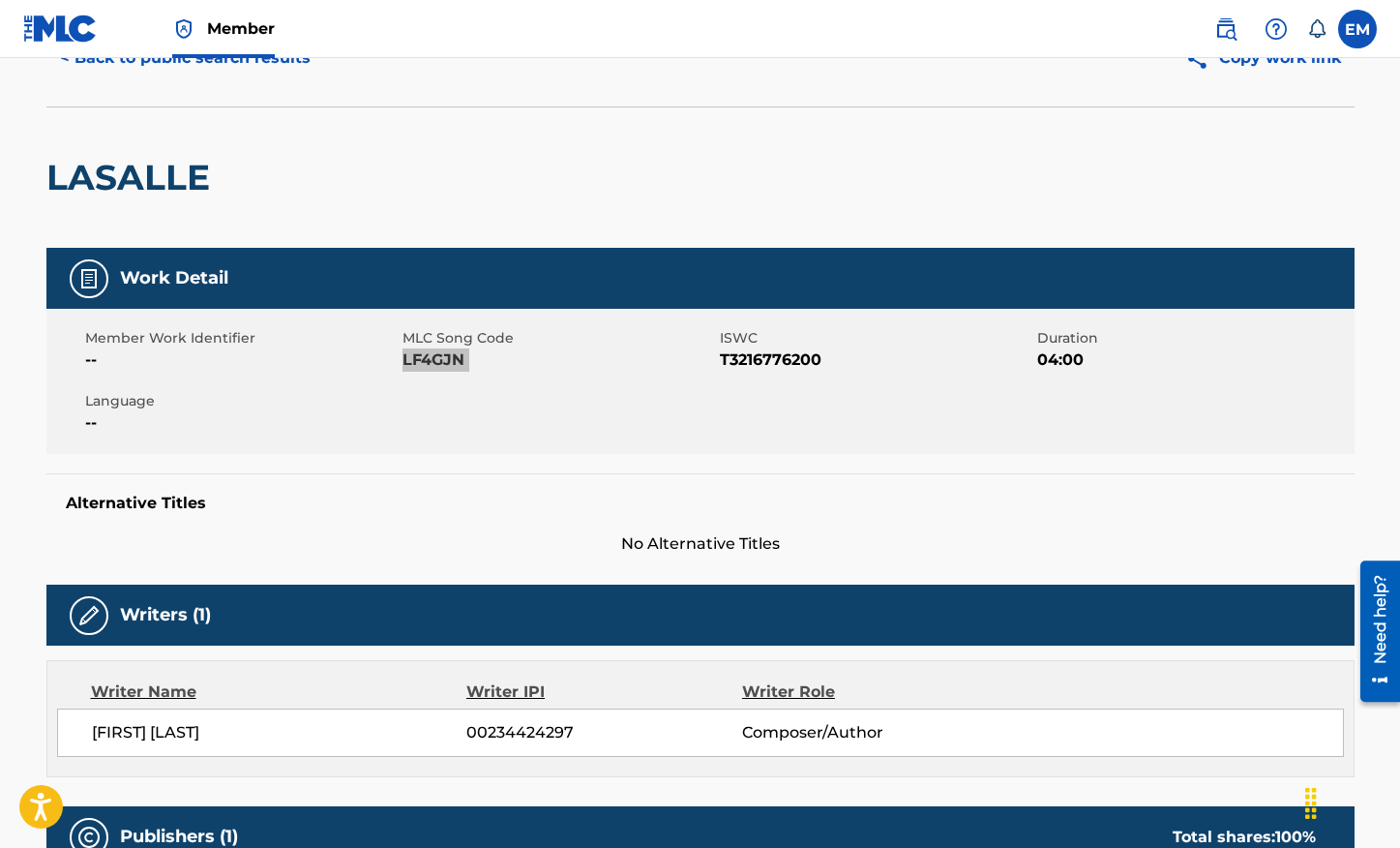 scroll, scrollTop: 0, scrollLeft: 0, axis: both 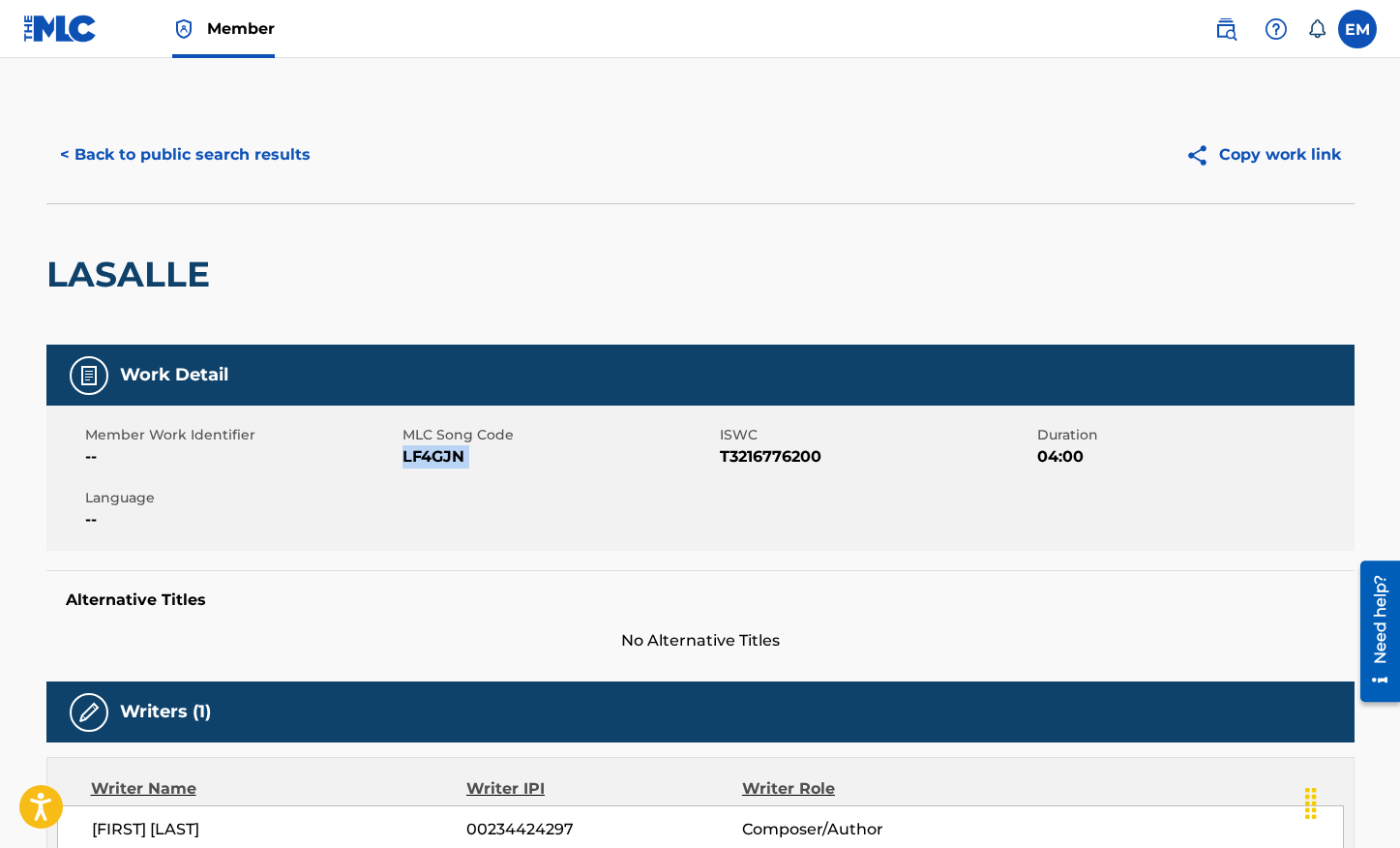 click on "< Back to public search results" at bounding box center (185, 155) 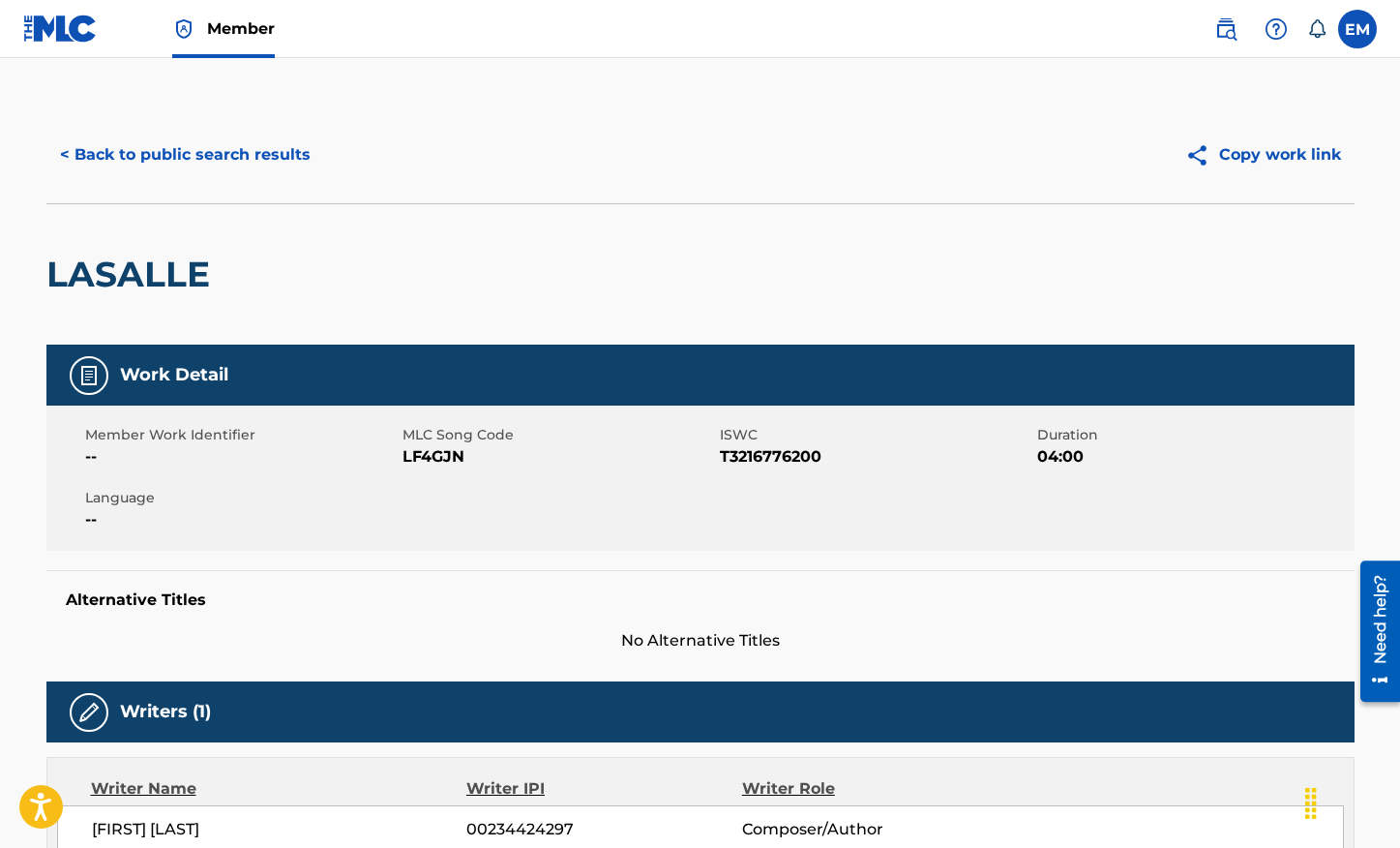 scroll, scrollTop: 95, scrollLeft: 0, axis: vertical 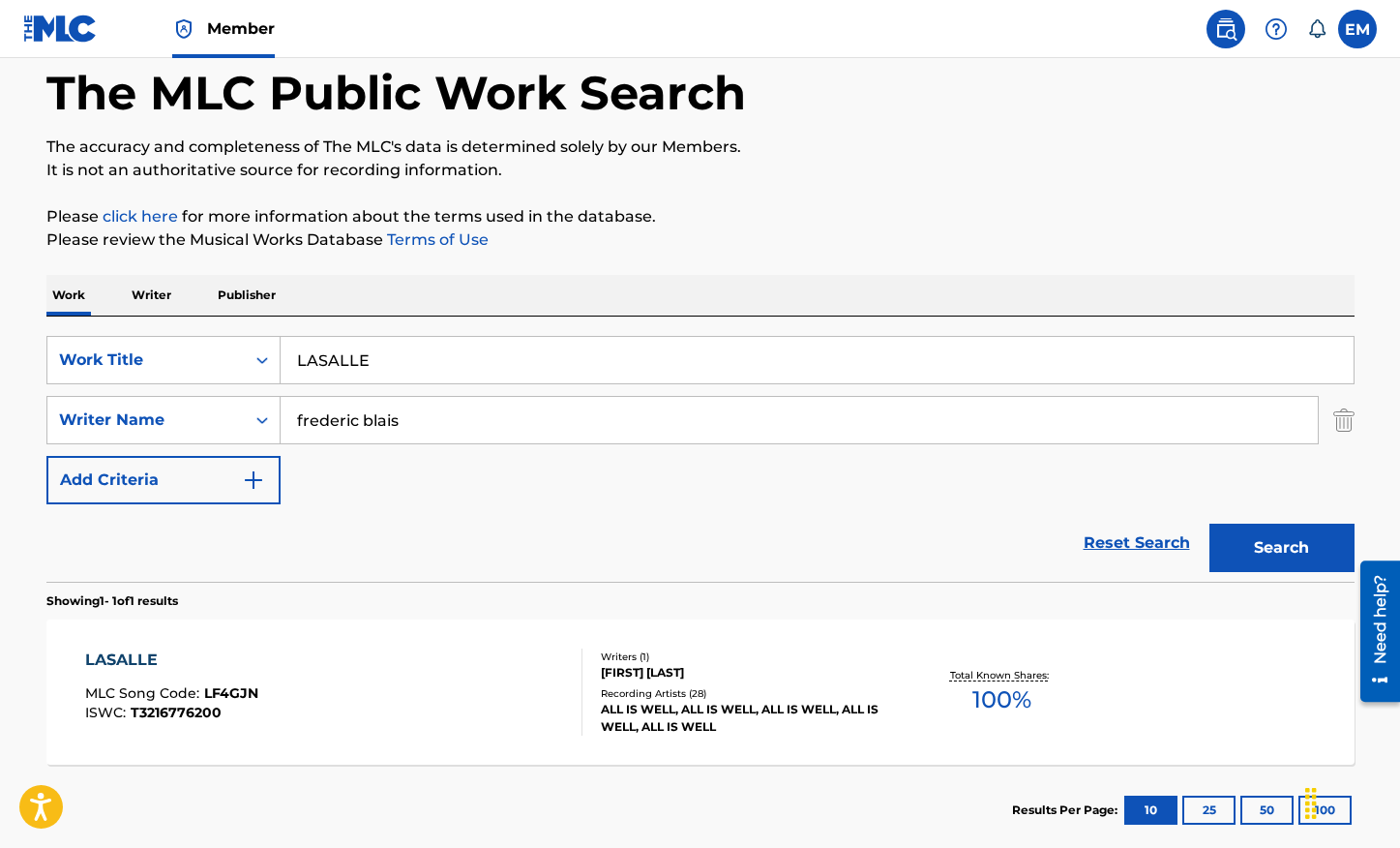 click on "LASALLE" at bounding box center (817, 360) 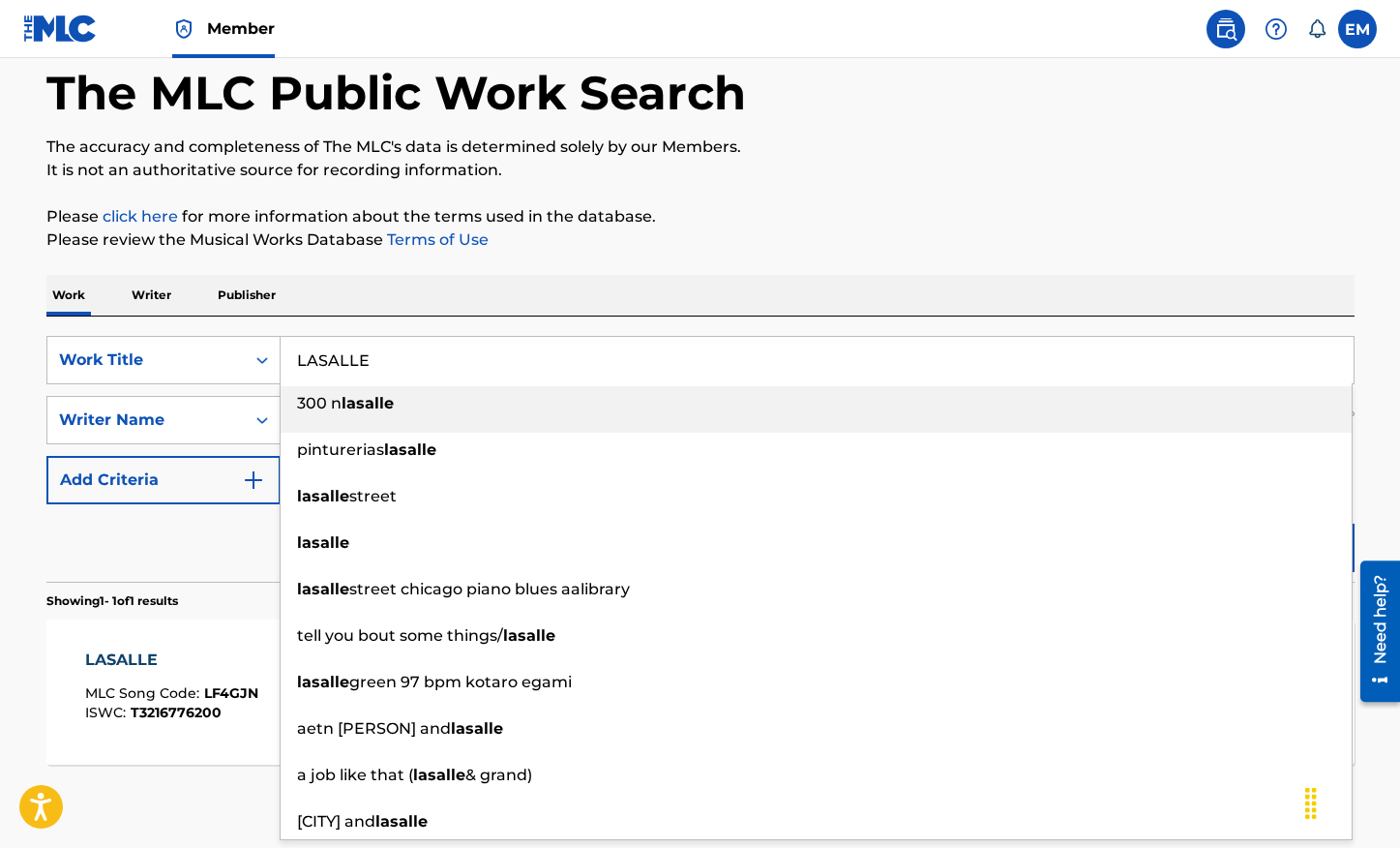 paste on "TE NIGHT ROMANTICS" 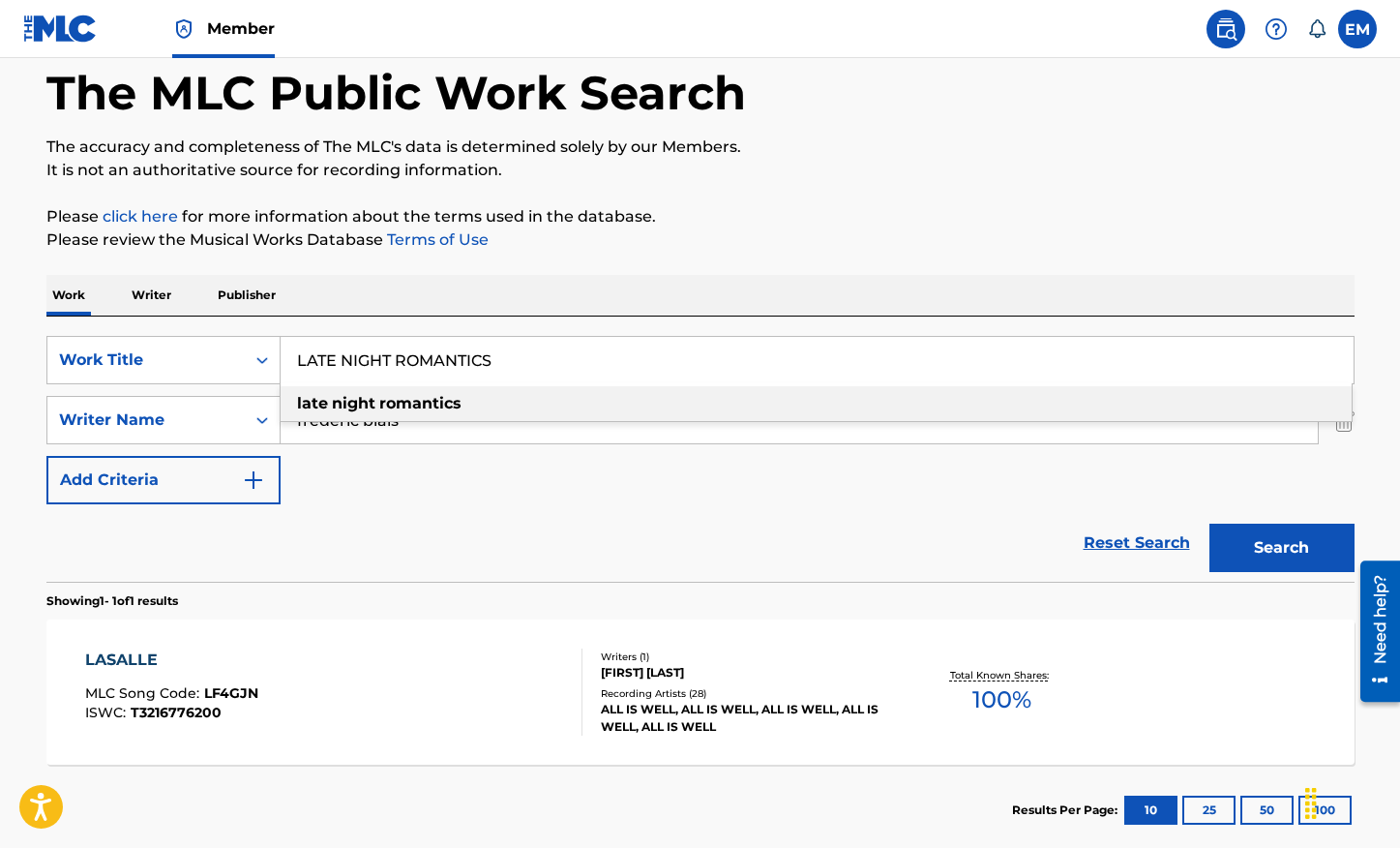 type on "LATE NIGHT ROMANTICS" 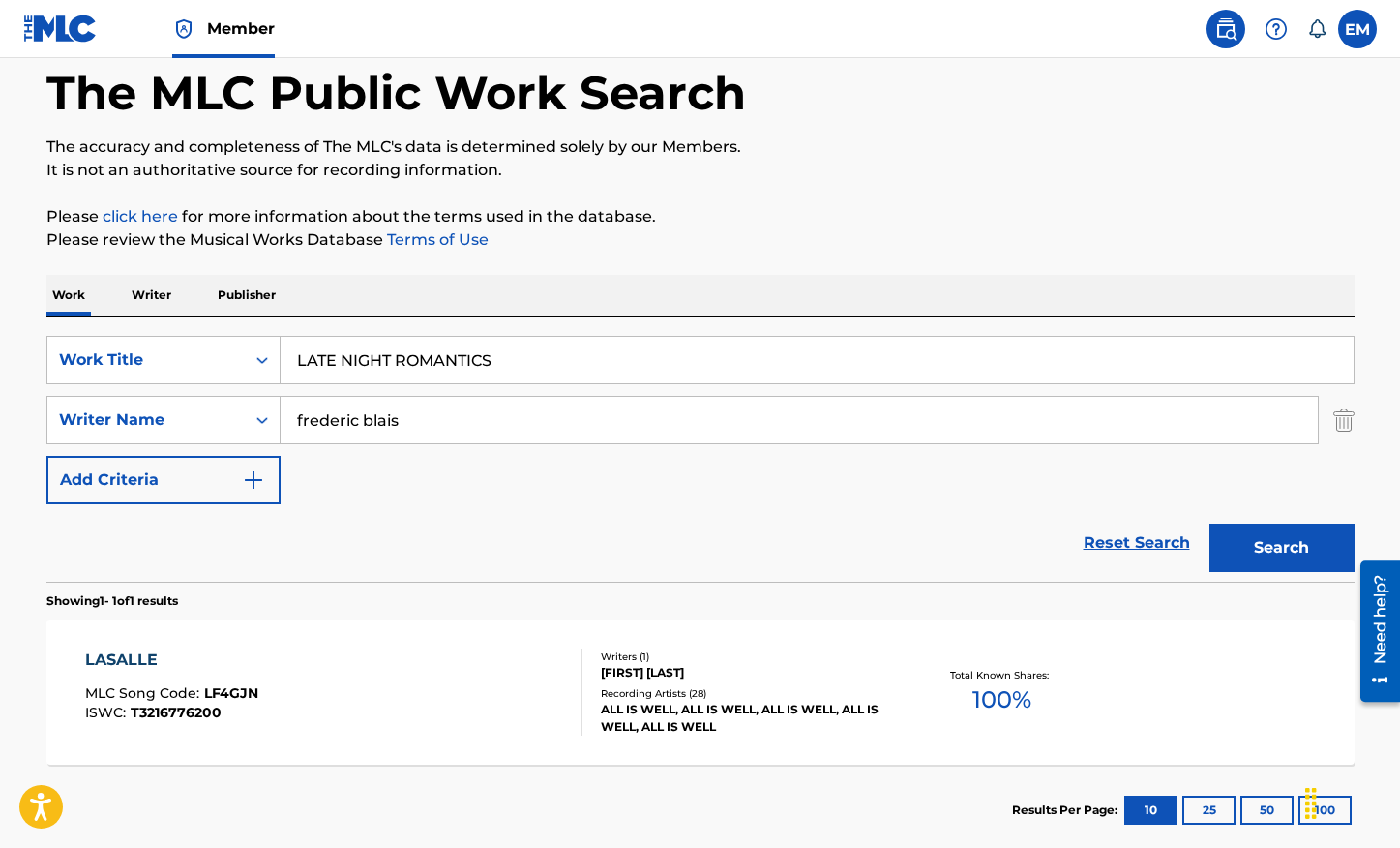 click on "Search" at bounding box center [1282, 548] 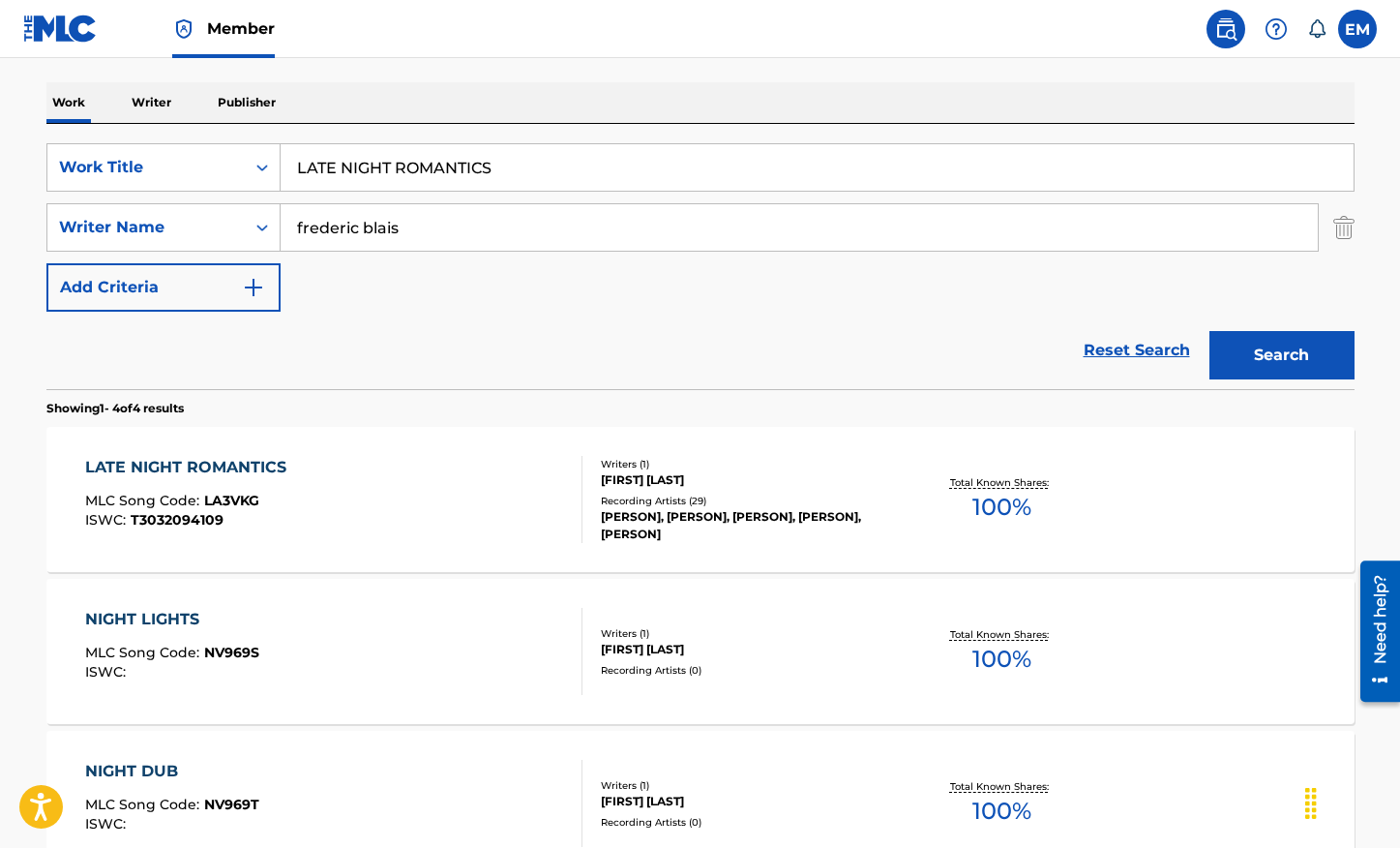 scroll, scrollTop: 288, scrollLeft: 0, axis: vertical 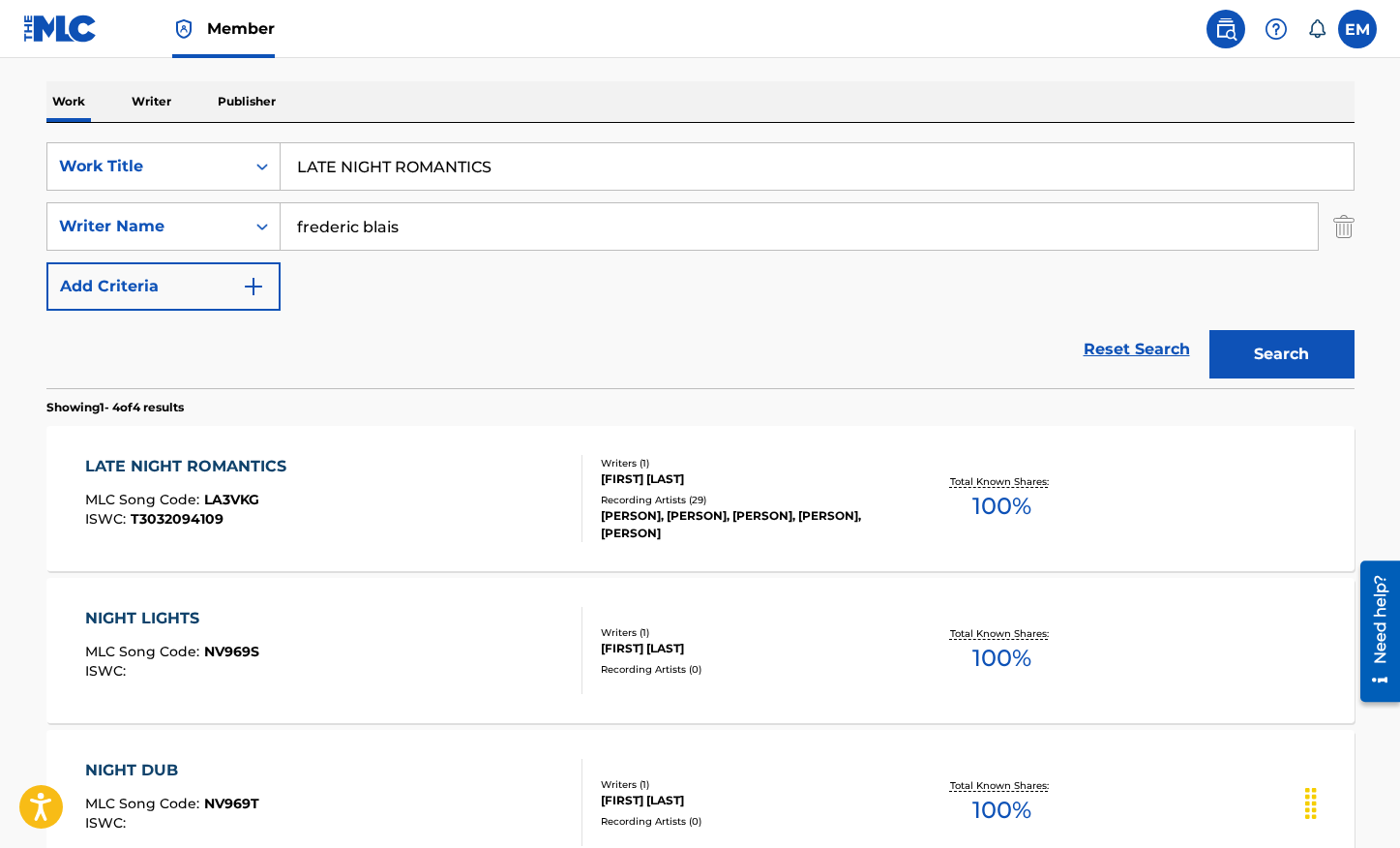 click on "NIGHT LIGHTS MLC Song Code : NV969S ISWC : Writers ( 1 ) [FIRST] [LAST] Recording Artists ( 0 ) Total Known Shares: 100 %" at bounding box center [700, 651] 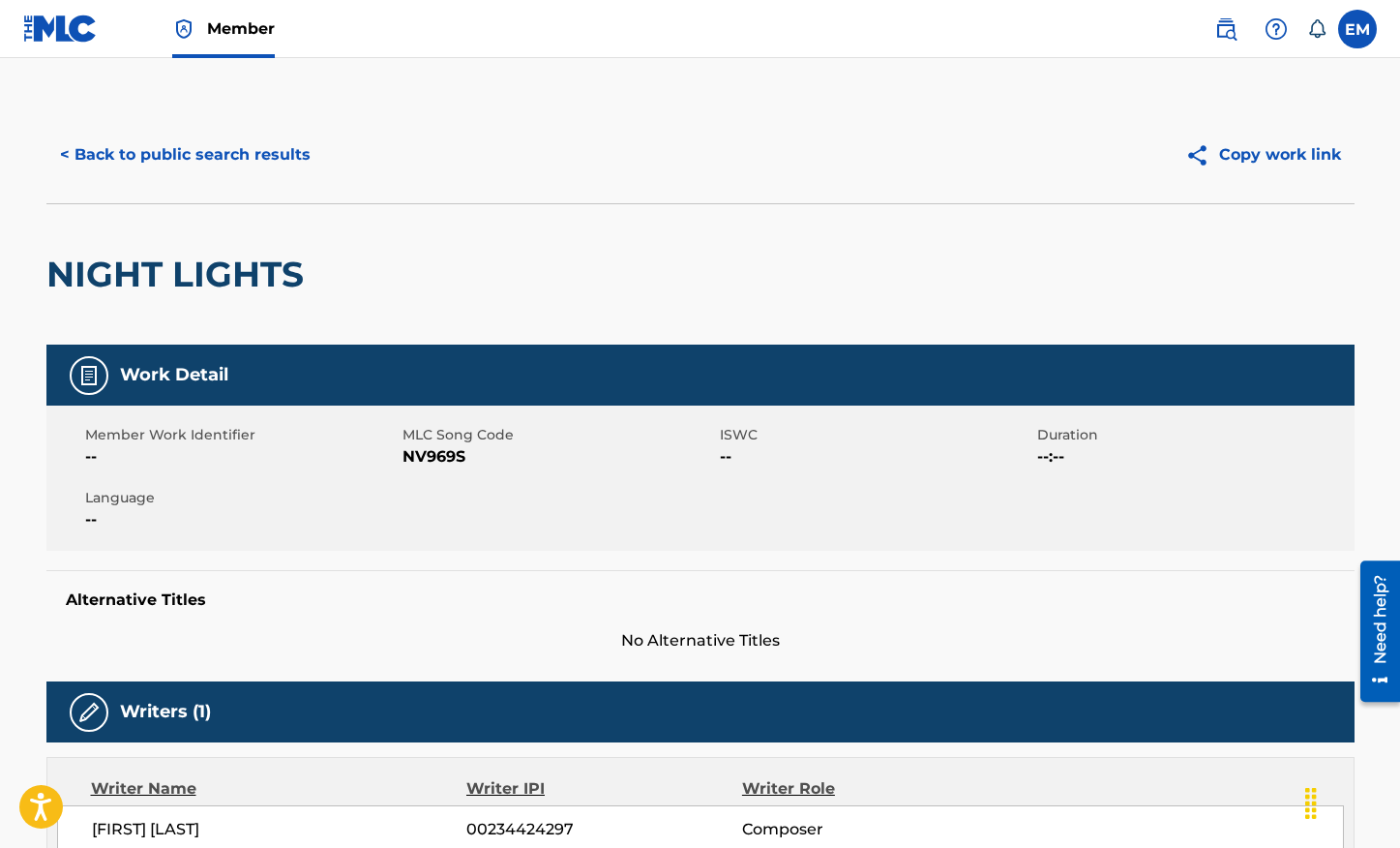 click on "< Back to public search results" at bounding box center [185, 155] 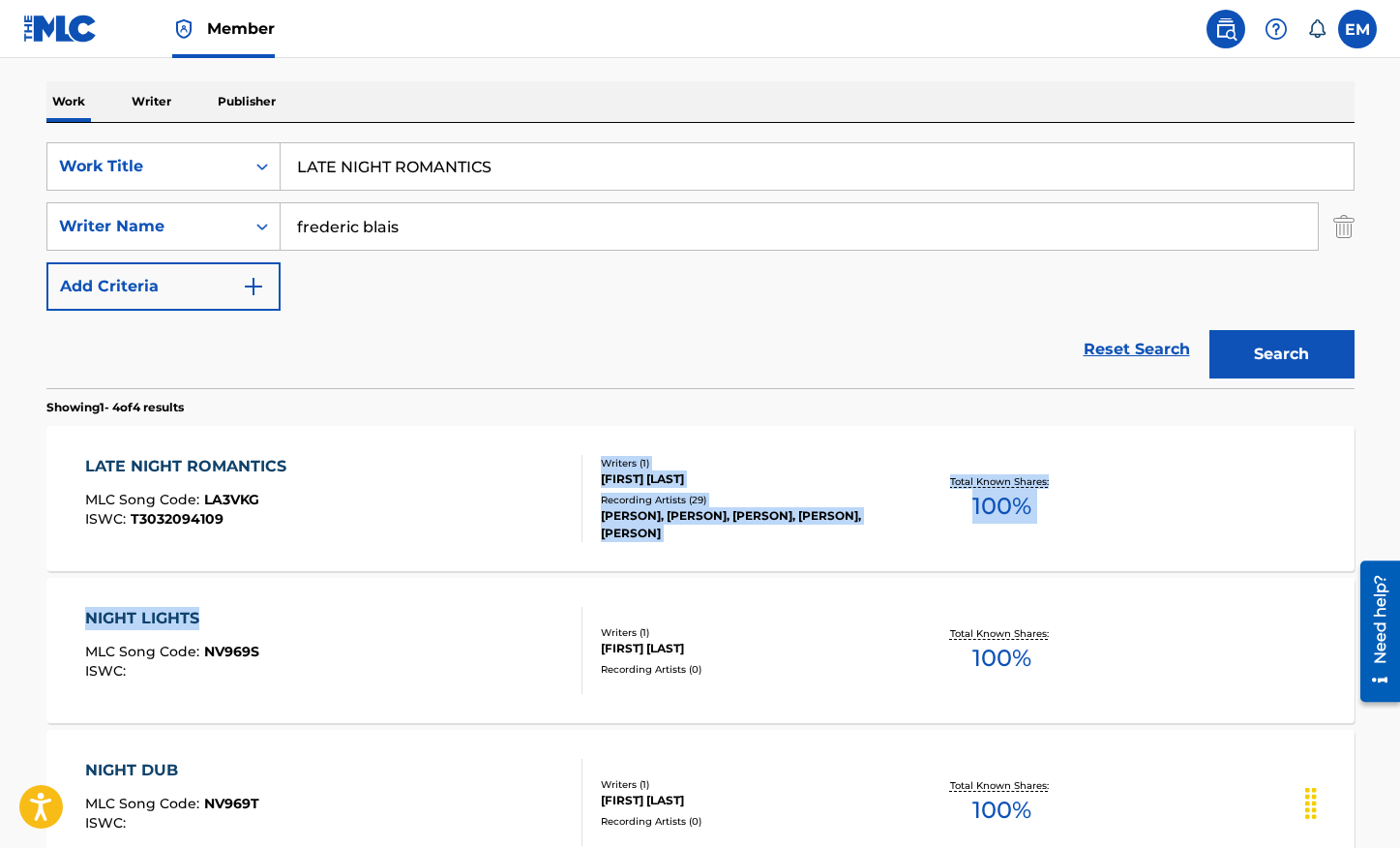 drag, startPoint x: 305, startPoint y: 576, endPoint x: 305, endPoint y: 553, distance: 23 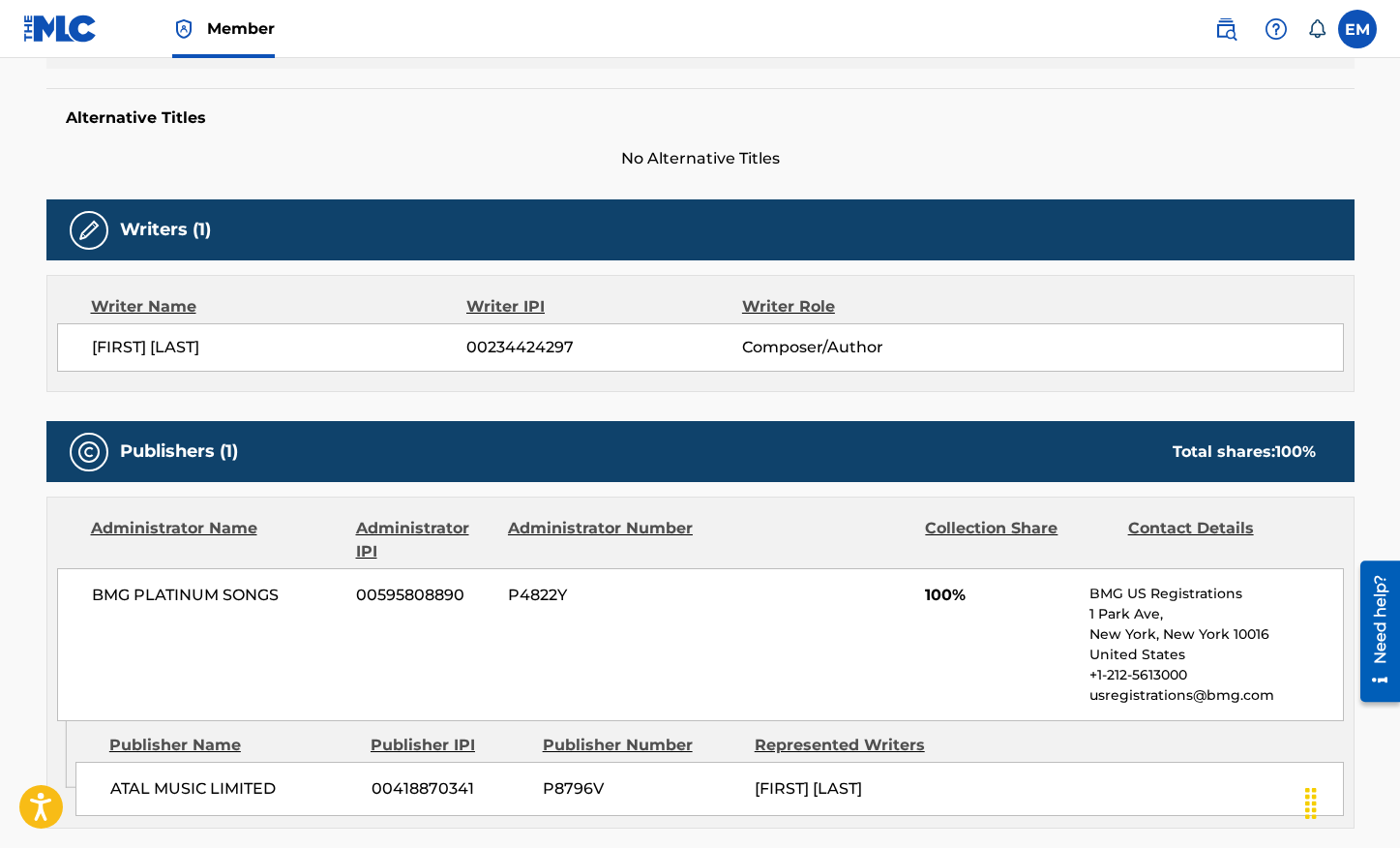 scroll 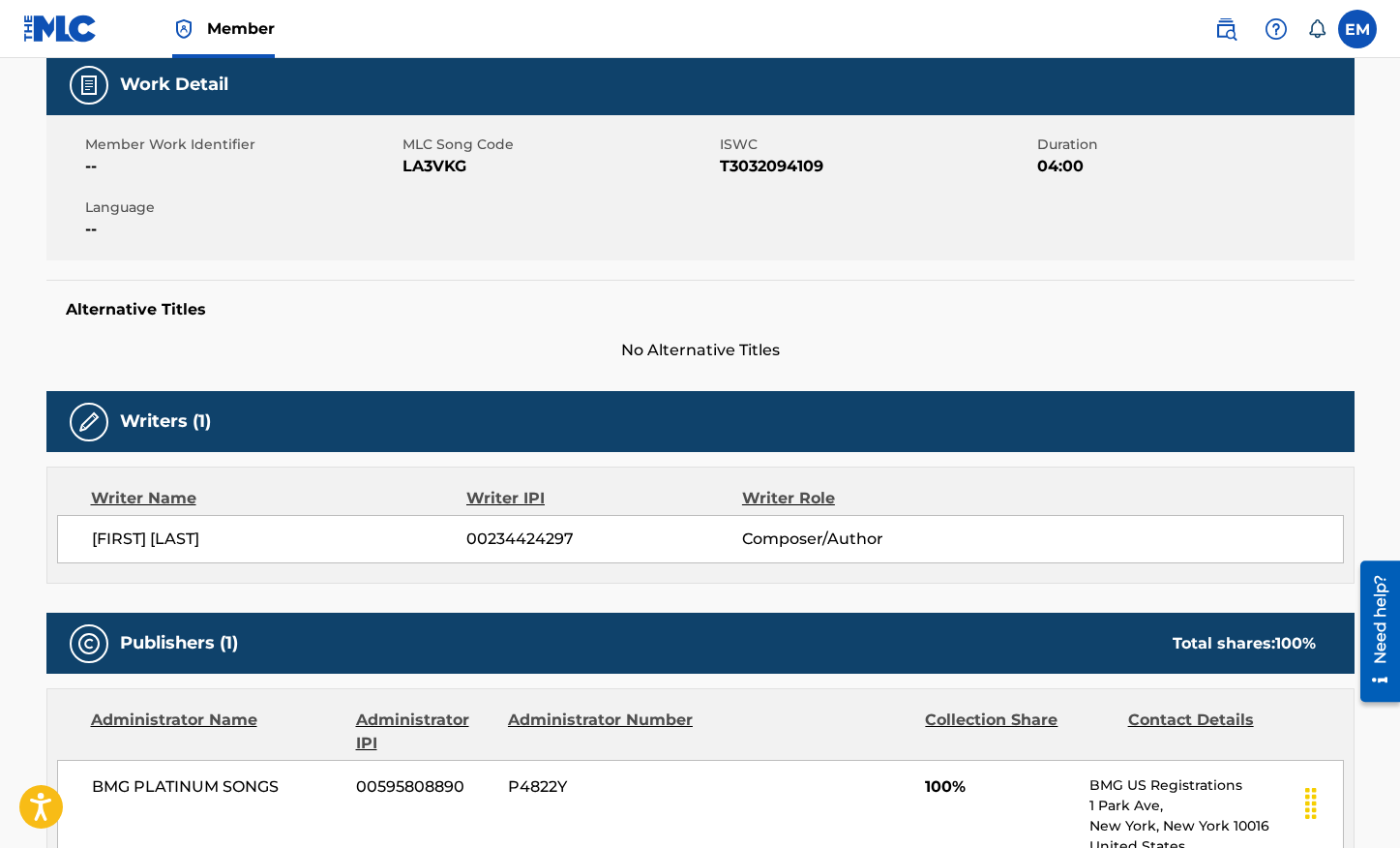 click on "LA3VKG" at bounding box center (558, 167) 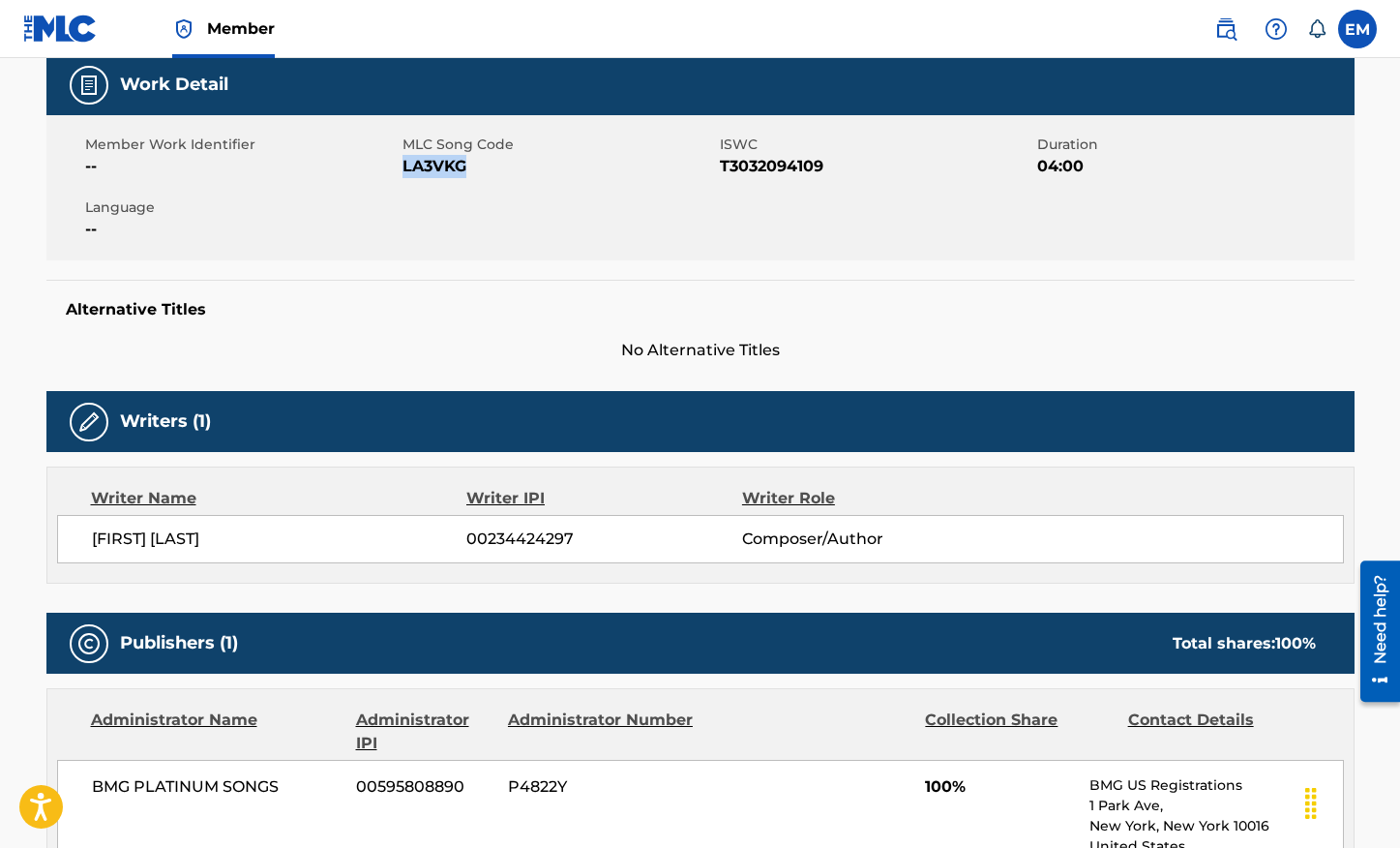 click on "LA3VKG" at bounding box center [558, 167] 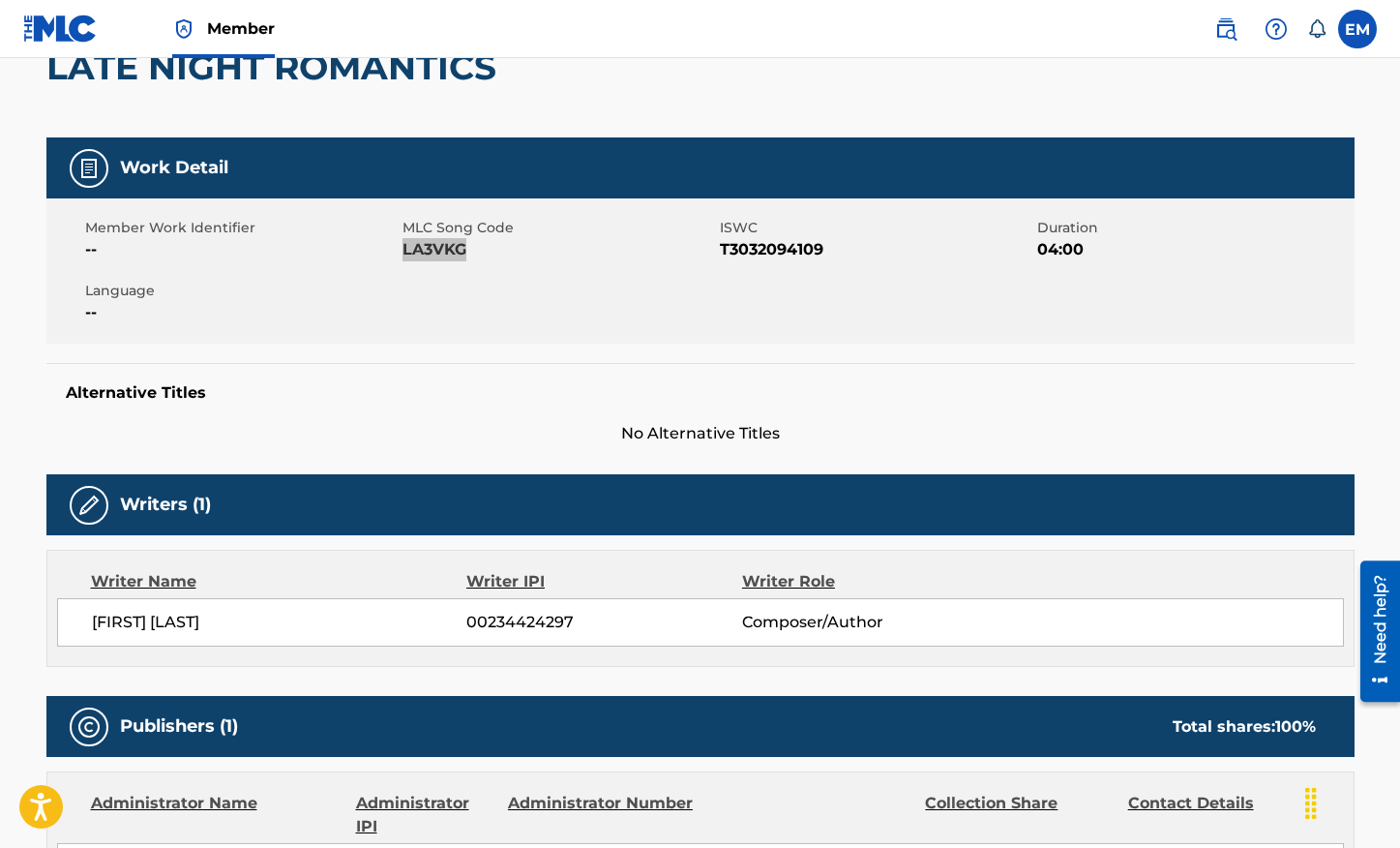 scroll, scrollTop: 97, scrollLeft: 0, axis: vertical 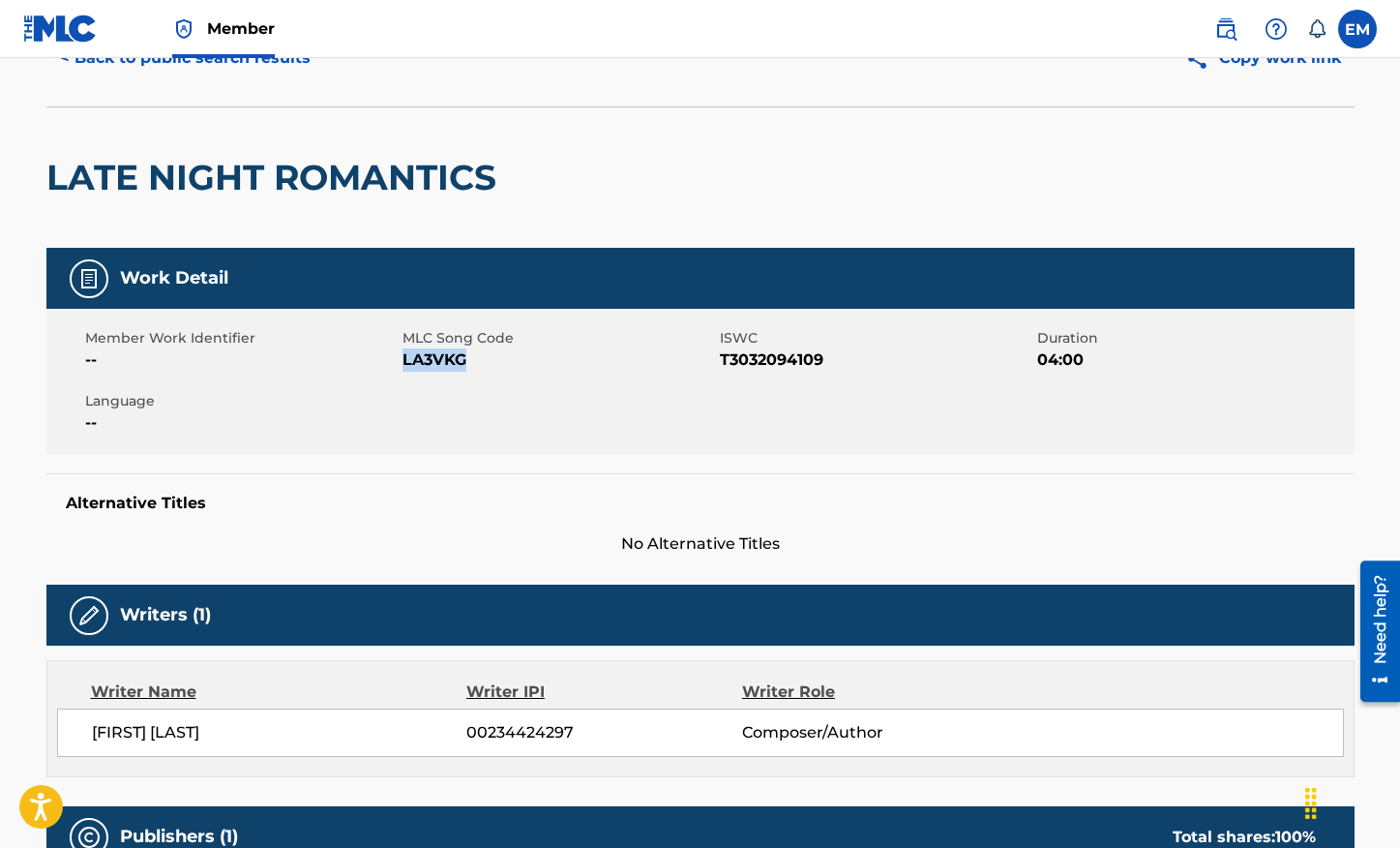 click on "< Back to public search results" at bounding box center (185, 58) 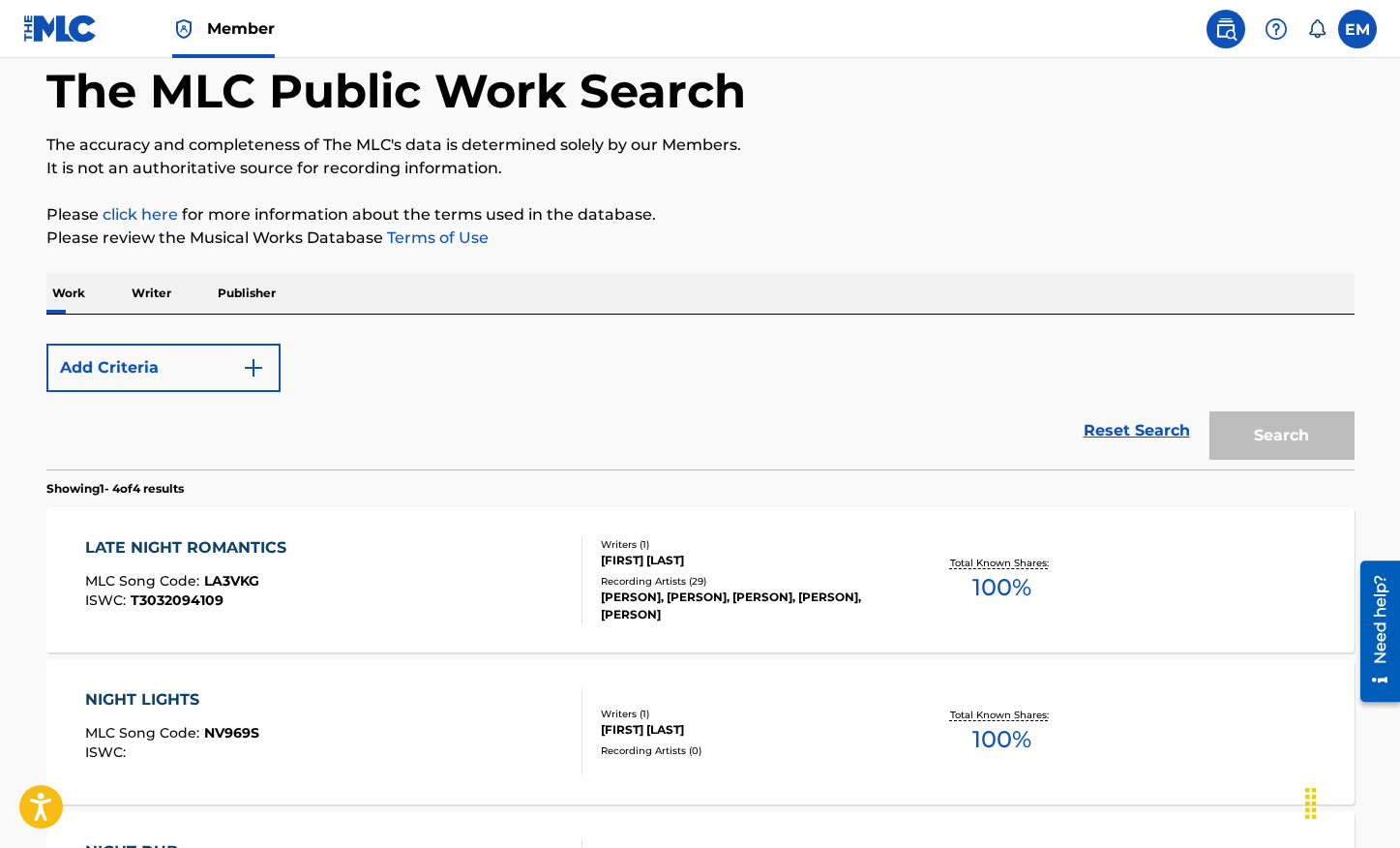 scroll, scrollTop: 288, scrollLeft: 0, axis: vertical 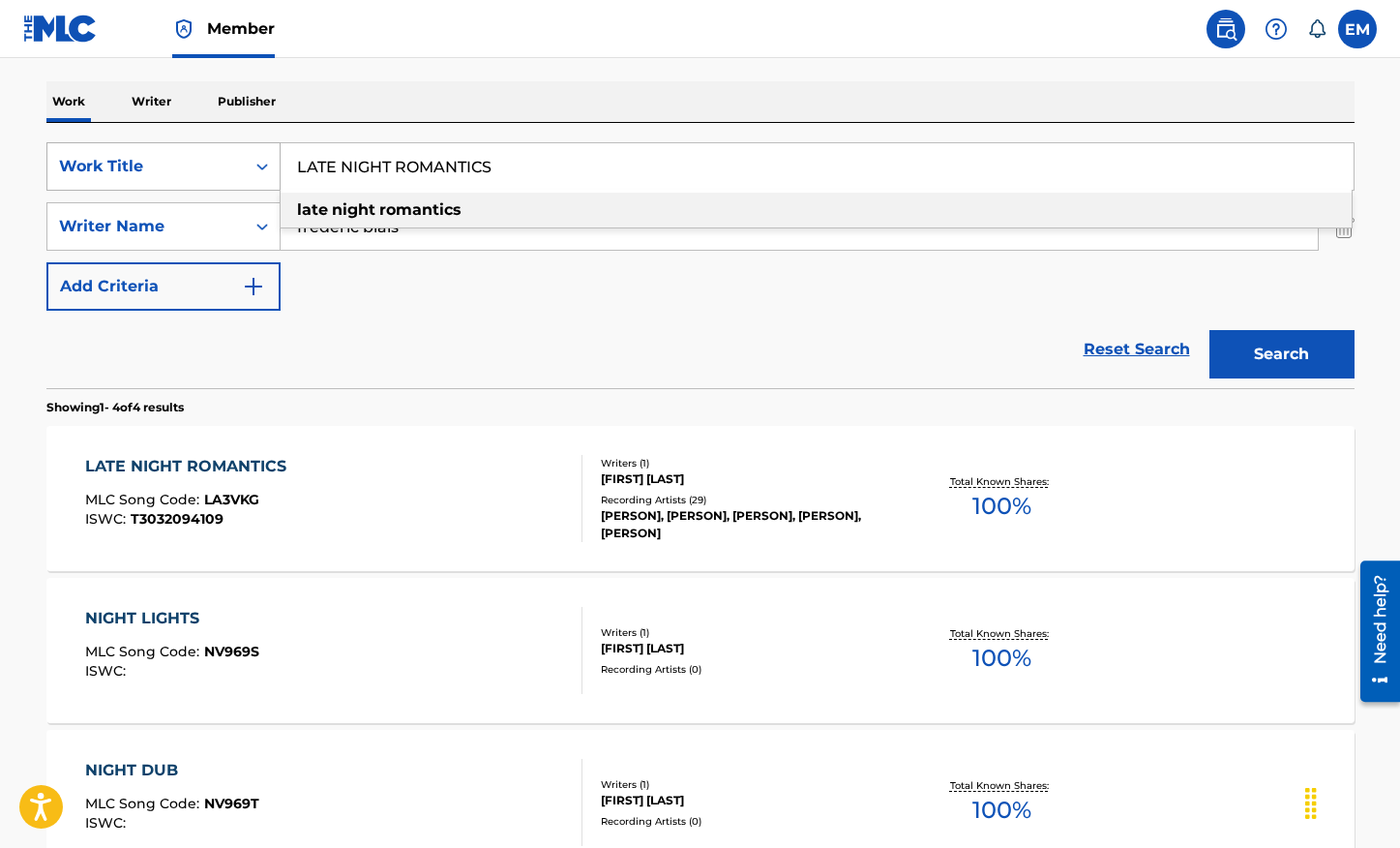 drag, startPoint x: 412, startPoint y: 166, endPoint x: 270, endPoint y: 163, distance: 142.03169 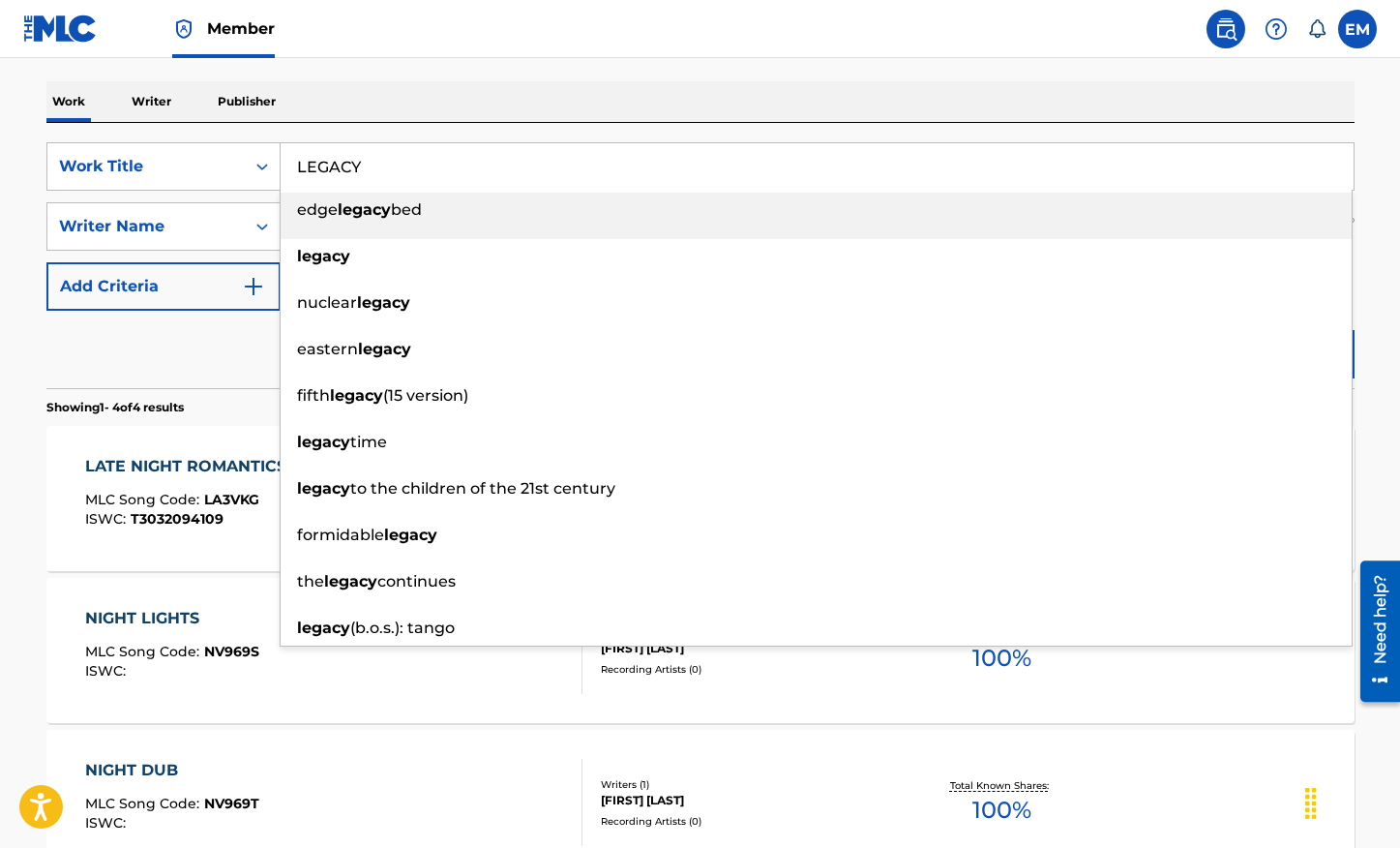 type on "LEGACY" 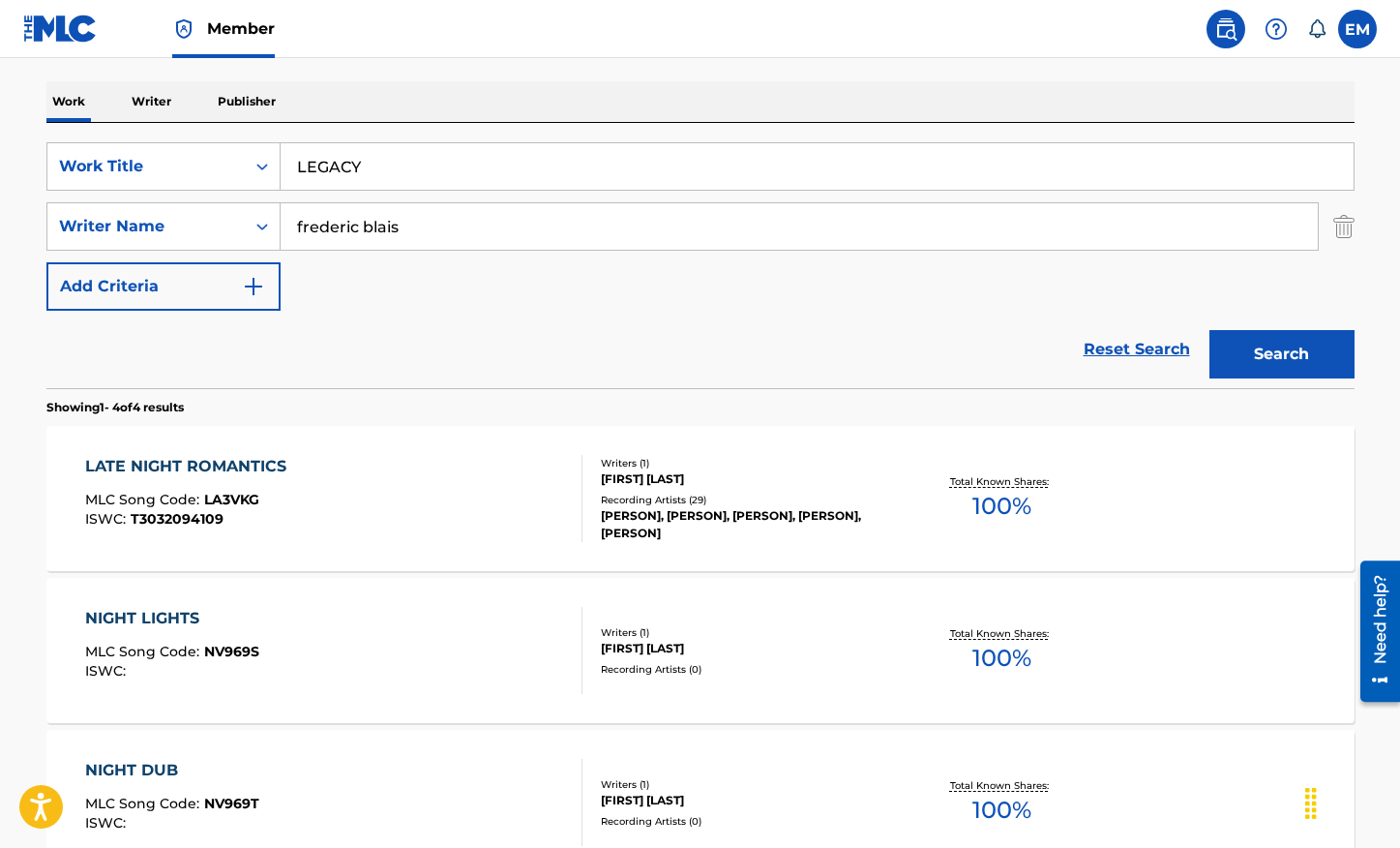 click on "Search" at bounding box center (1282, 354) 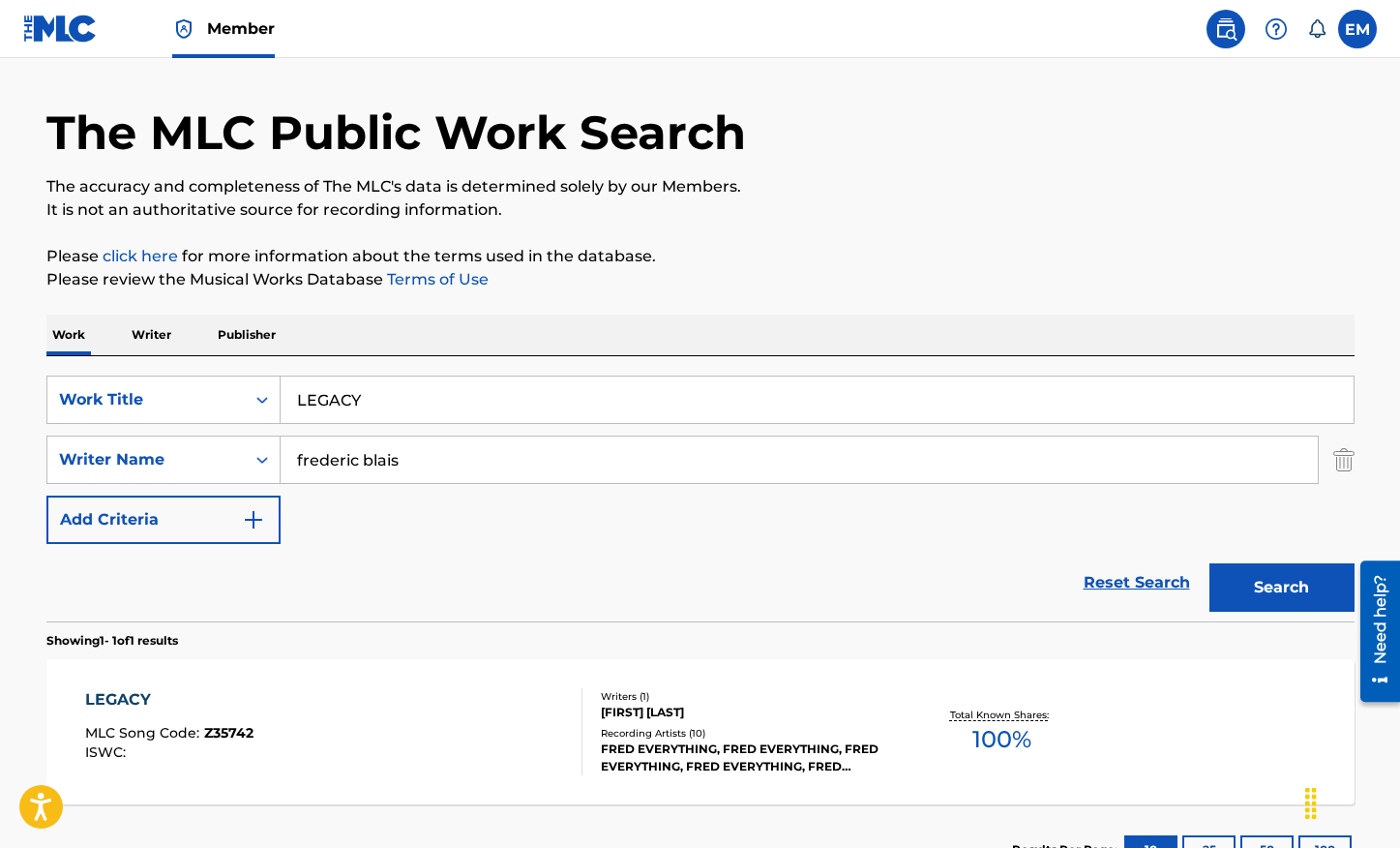 scroll, scrollTop: 205, scrollLeft: 0, axis: vertical 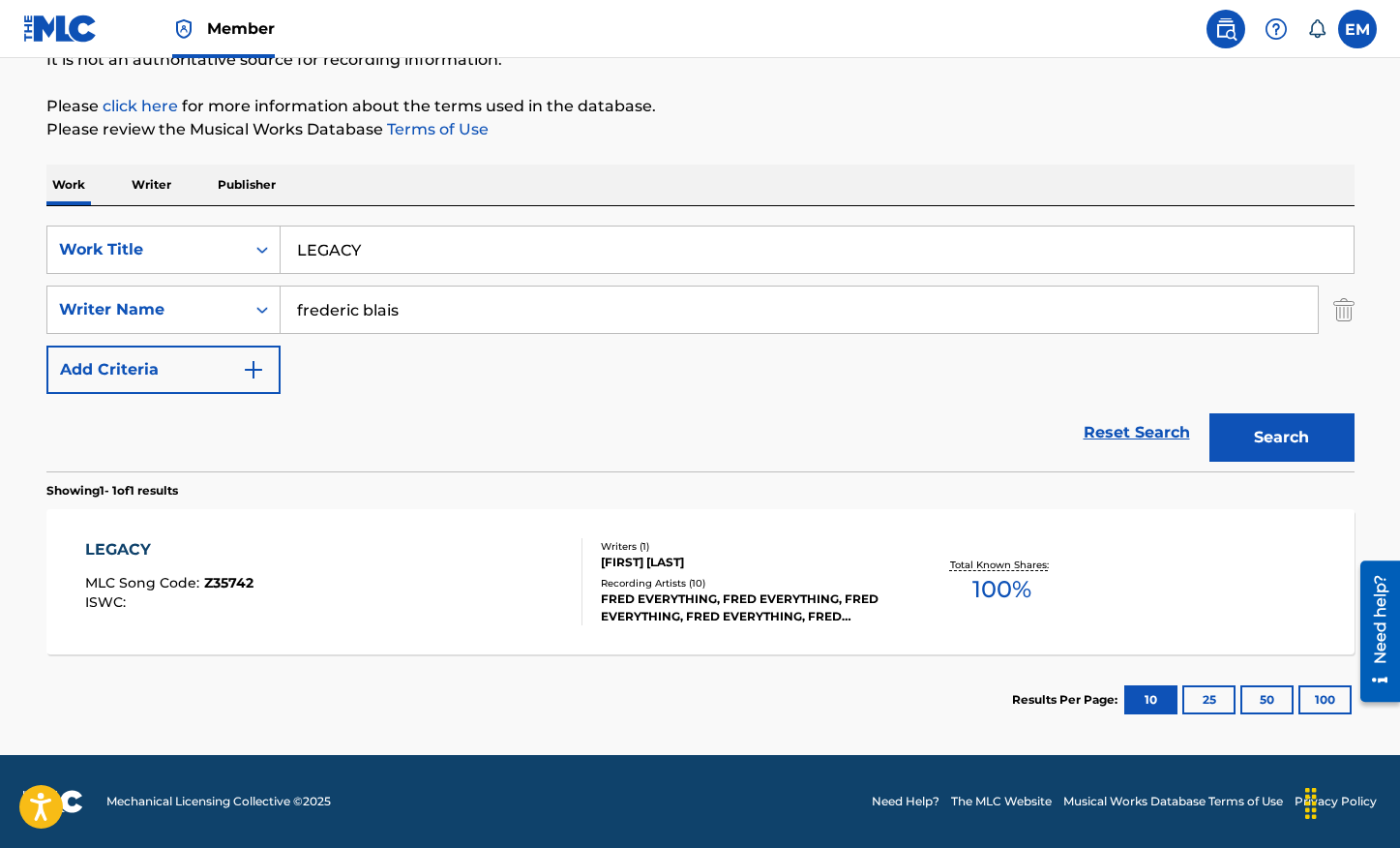 click on "LEGACY MLC Song Code : Z35742 ISWC :" at bounding box center [334, 582] 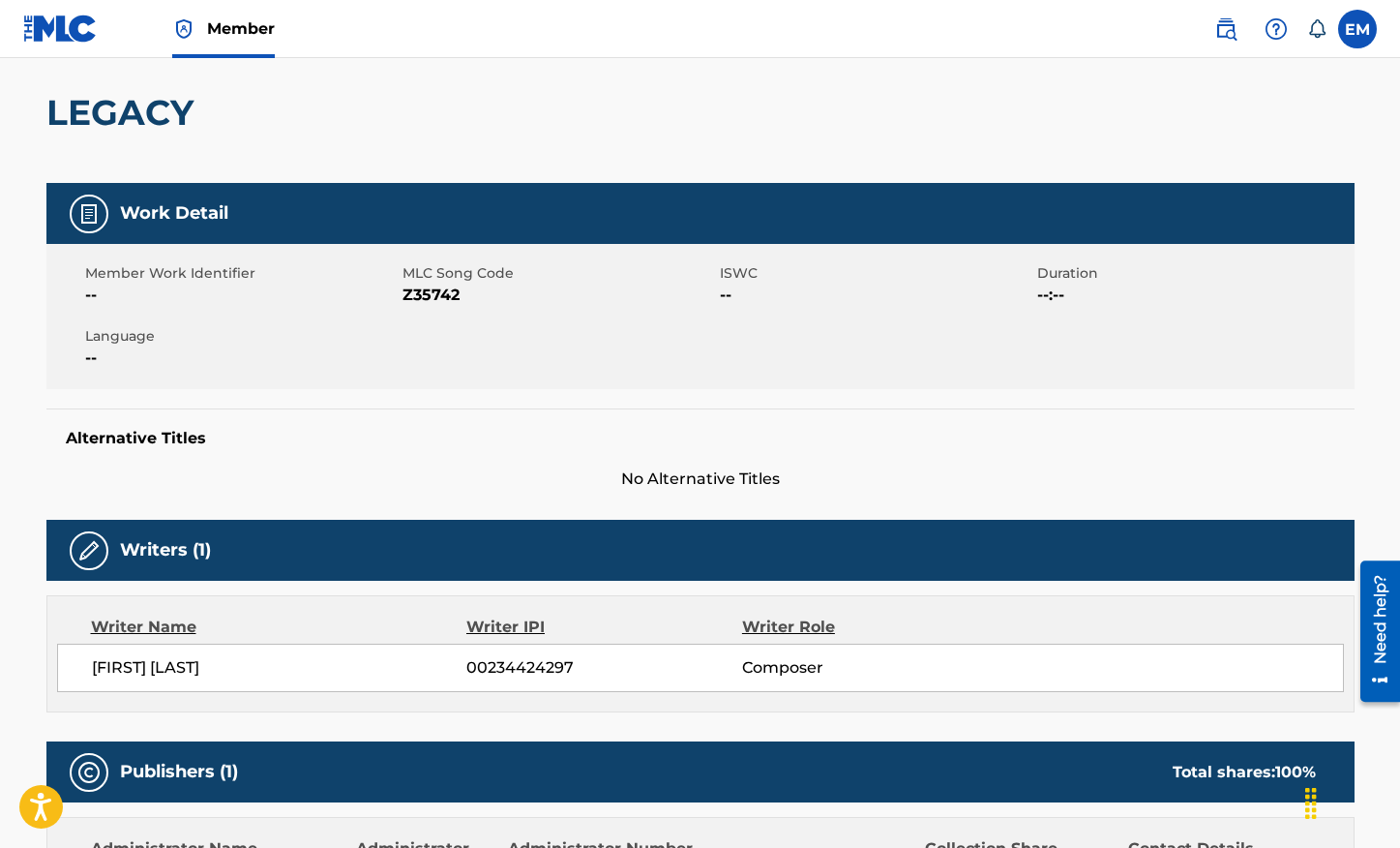 scroll, scrollTop: 97, scrollLeft: 0, axis: vertical 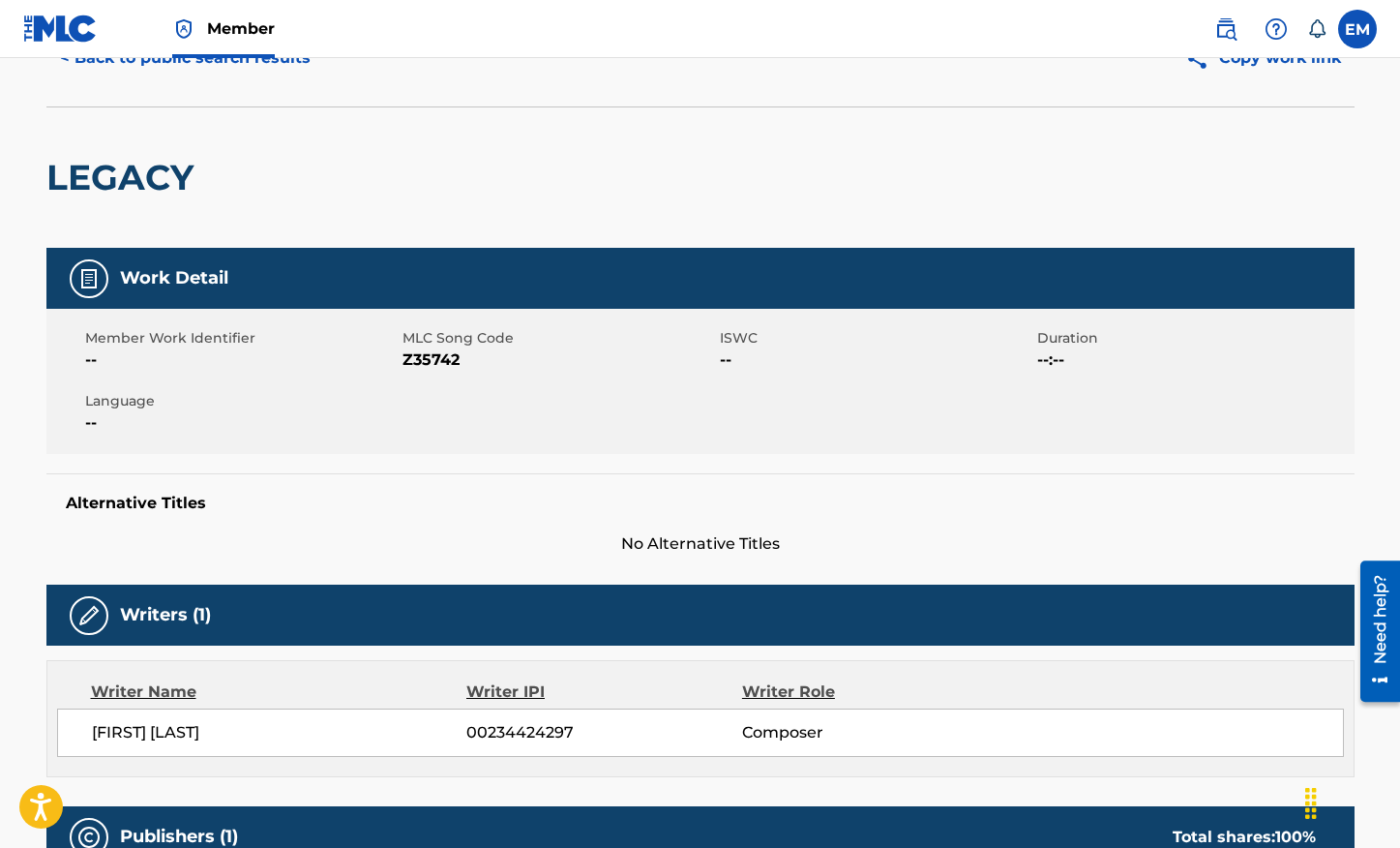 click on "Z35742" at bounding box center [558, 360] 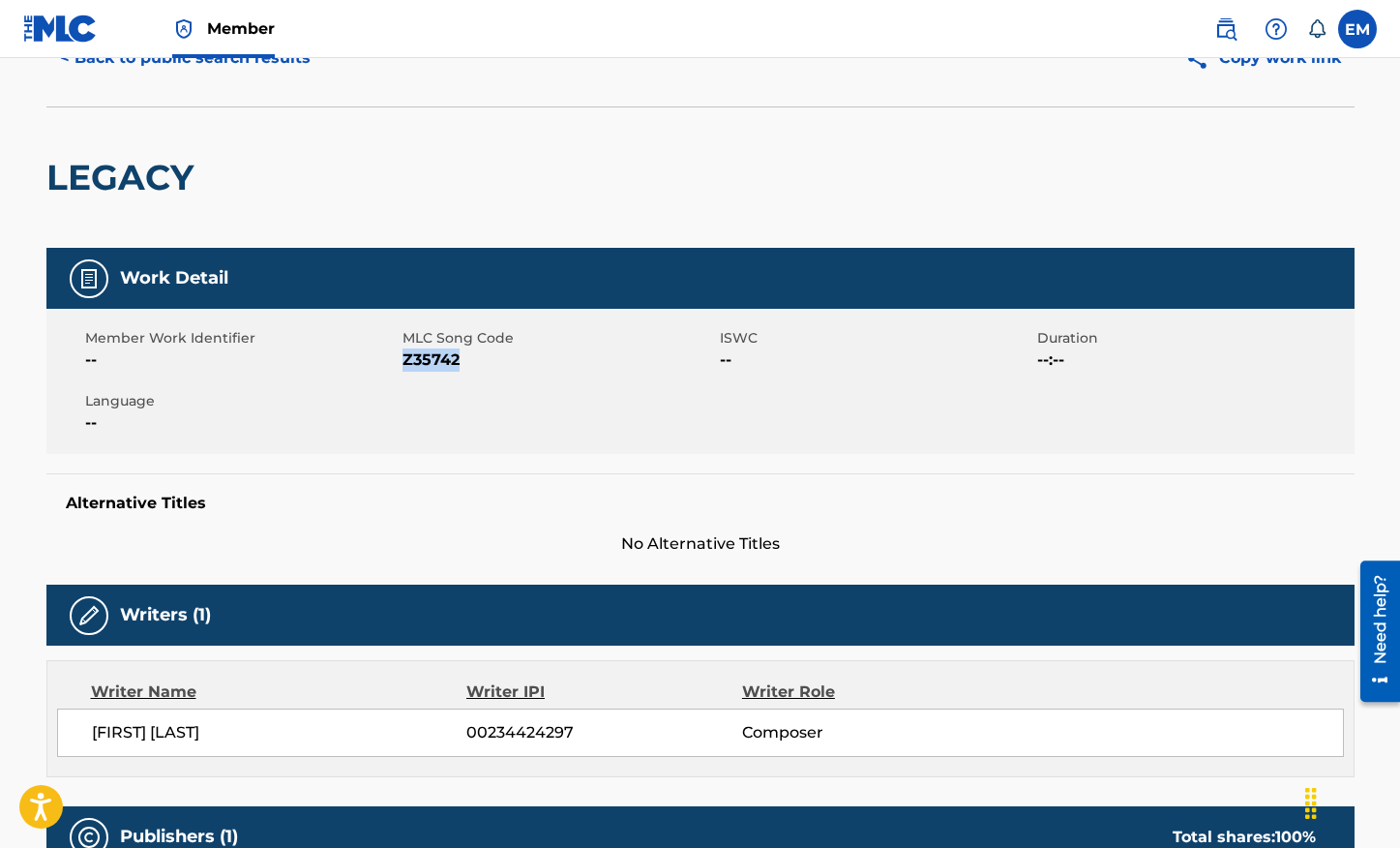 click on "Z35742" at bounding box center (558, 360) 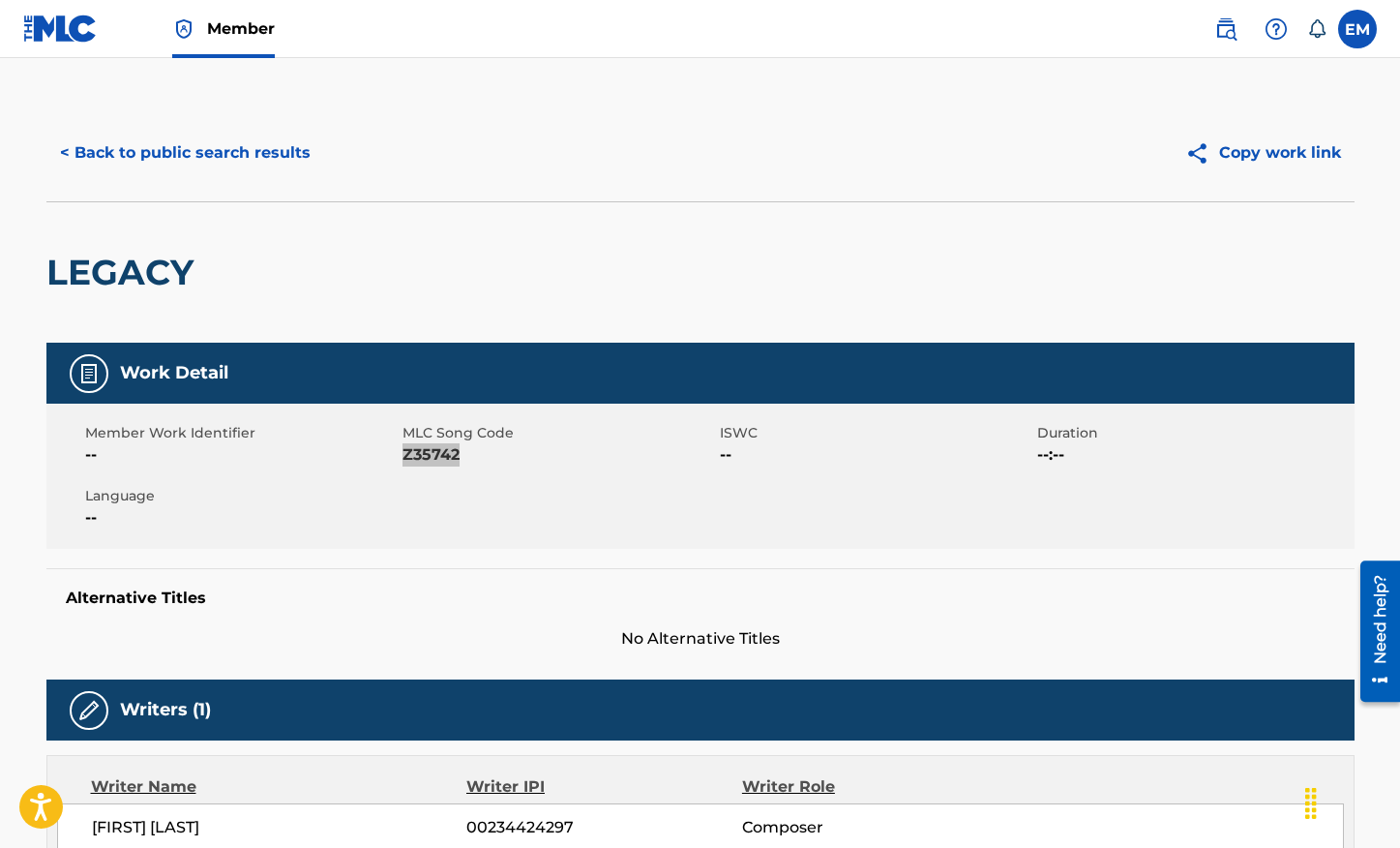 scroll, scrollTop: 0, scrollLeft: 0, axis: both 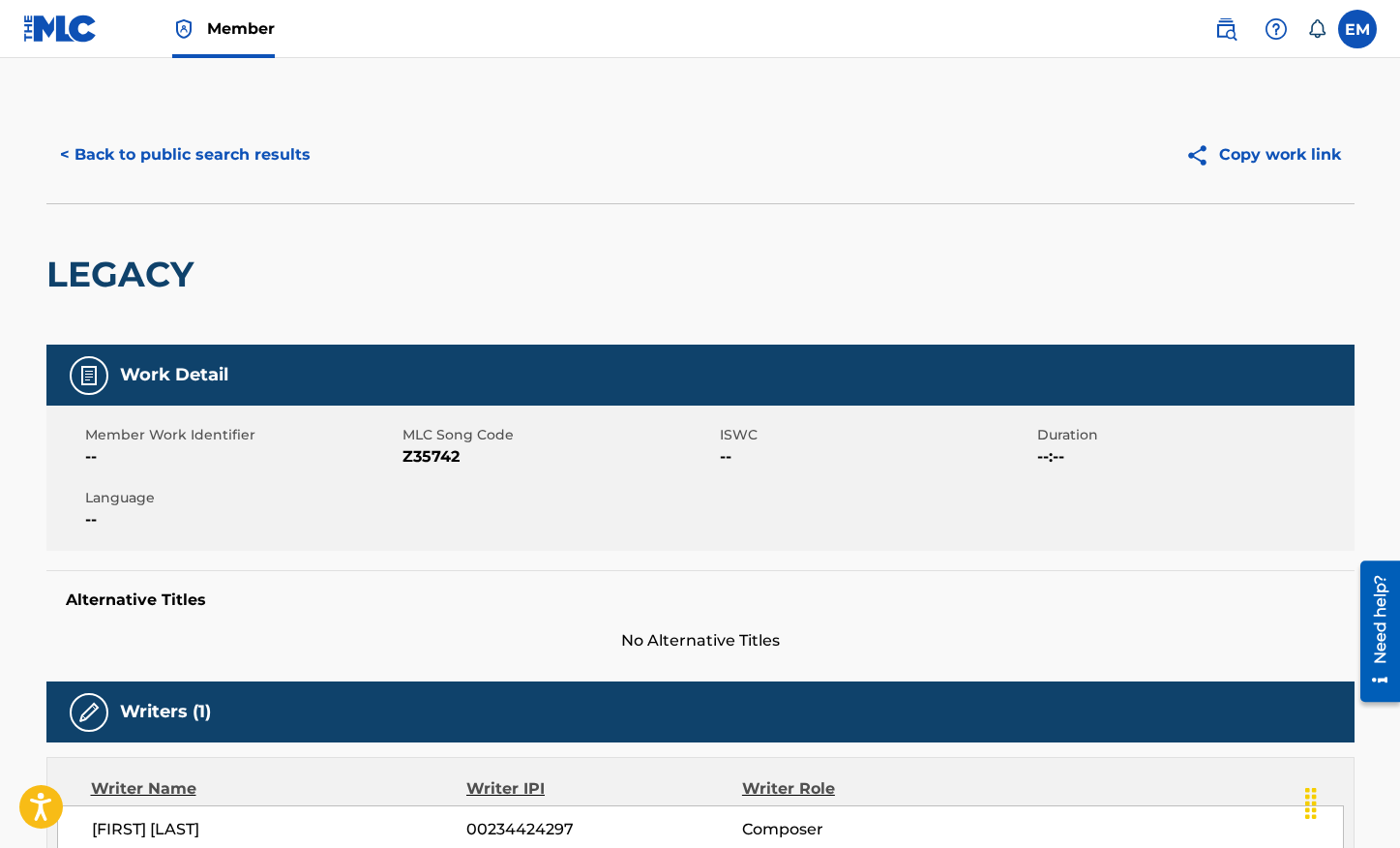 click on "< Back to public search results Copy work link" at bounding box center (700, 155) 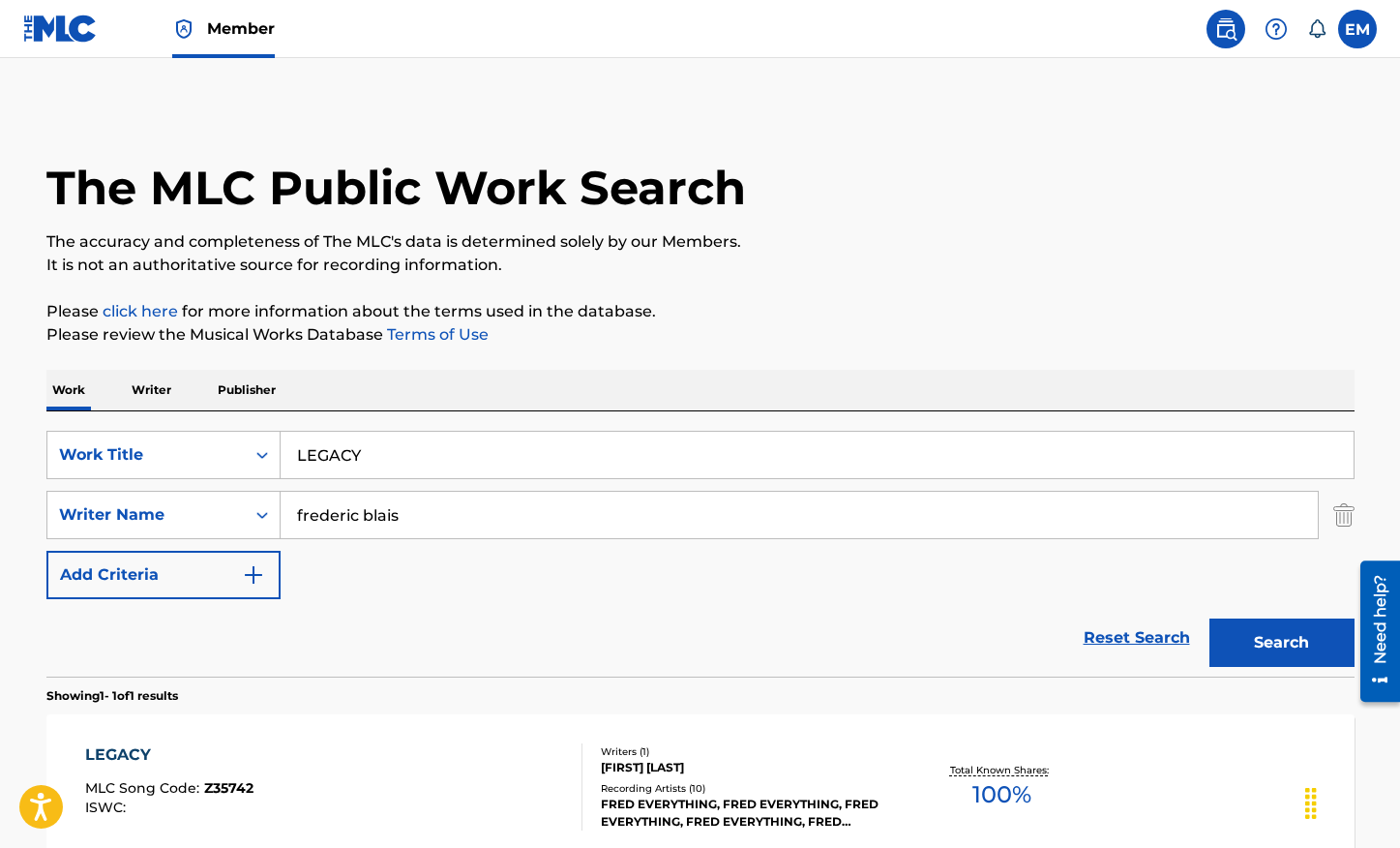 scroll, scrollTop: 95, scrollLeft: 0, axis: vertical 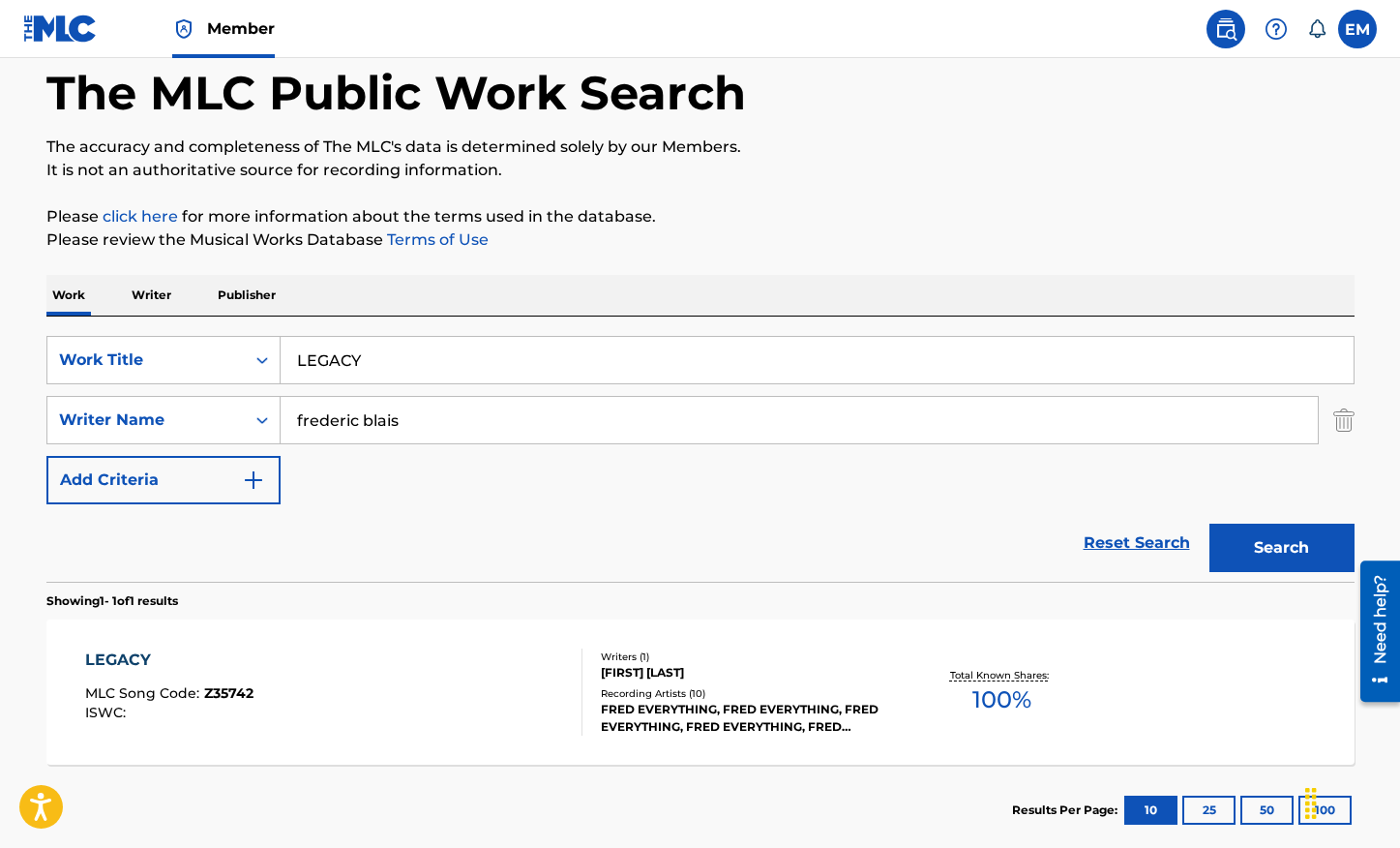 click on "LEGACY" at bounding box center (817, 360) 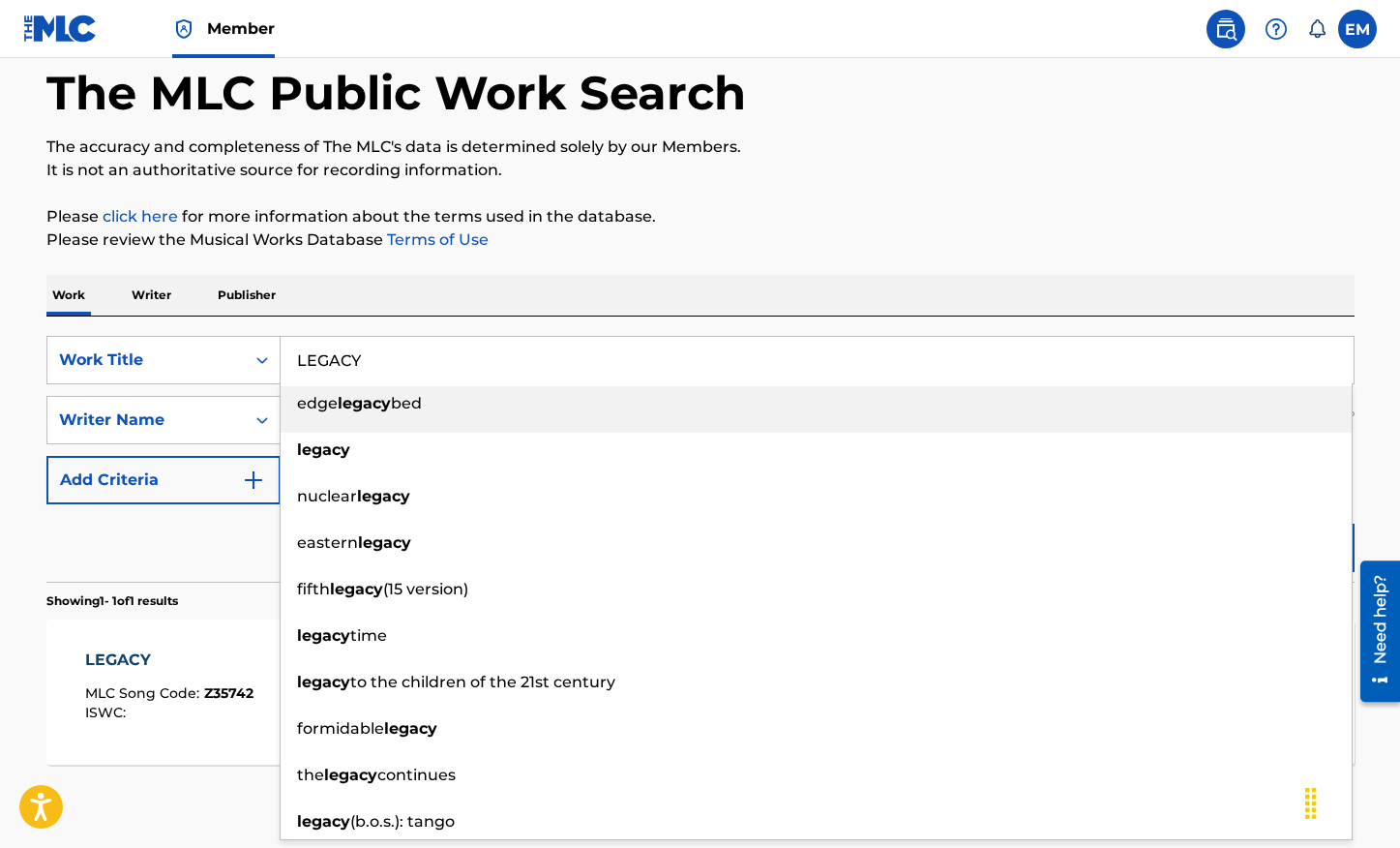 click on "LEGACY" at bounding box center (817, 360) 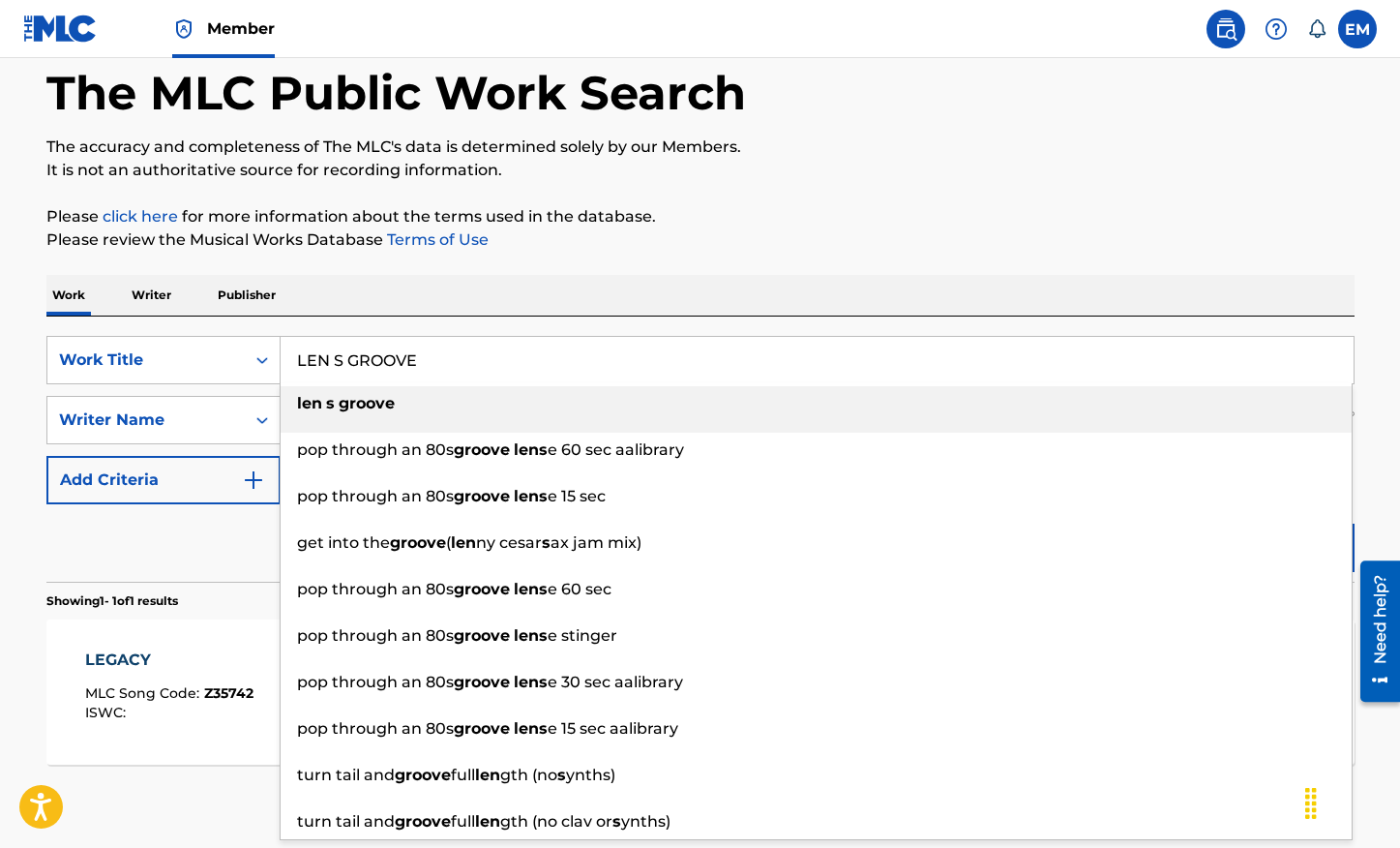 type on "LEN S GROOVE" 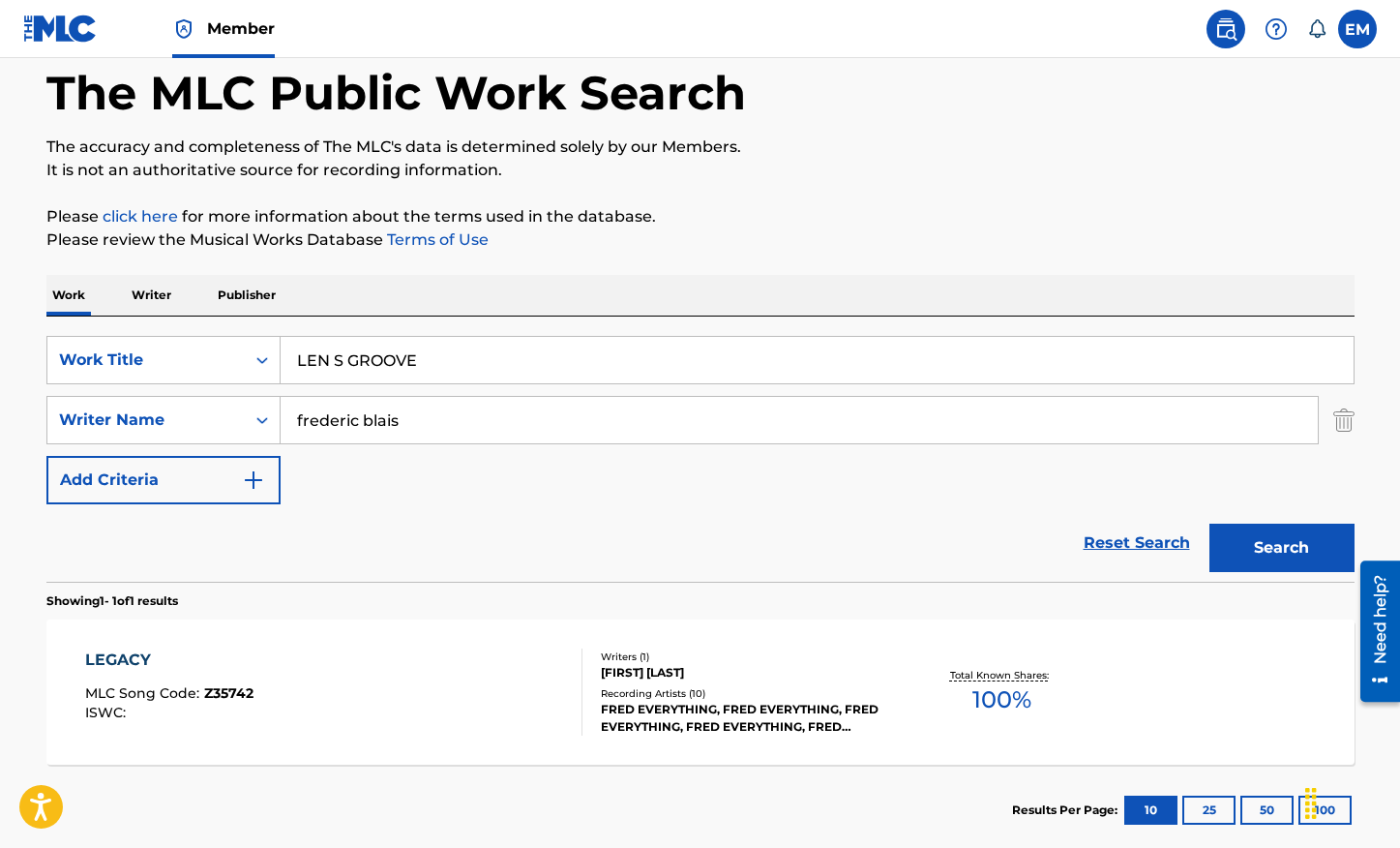 click on "Work Writer Publisher" at bounding box center (700, 295) 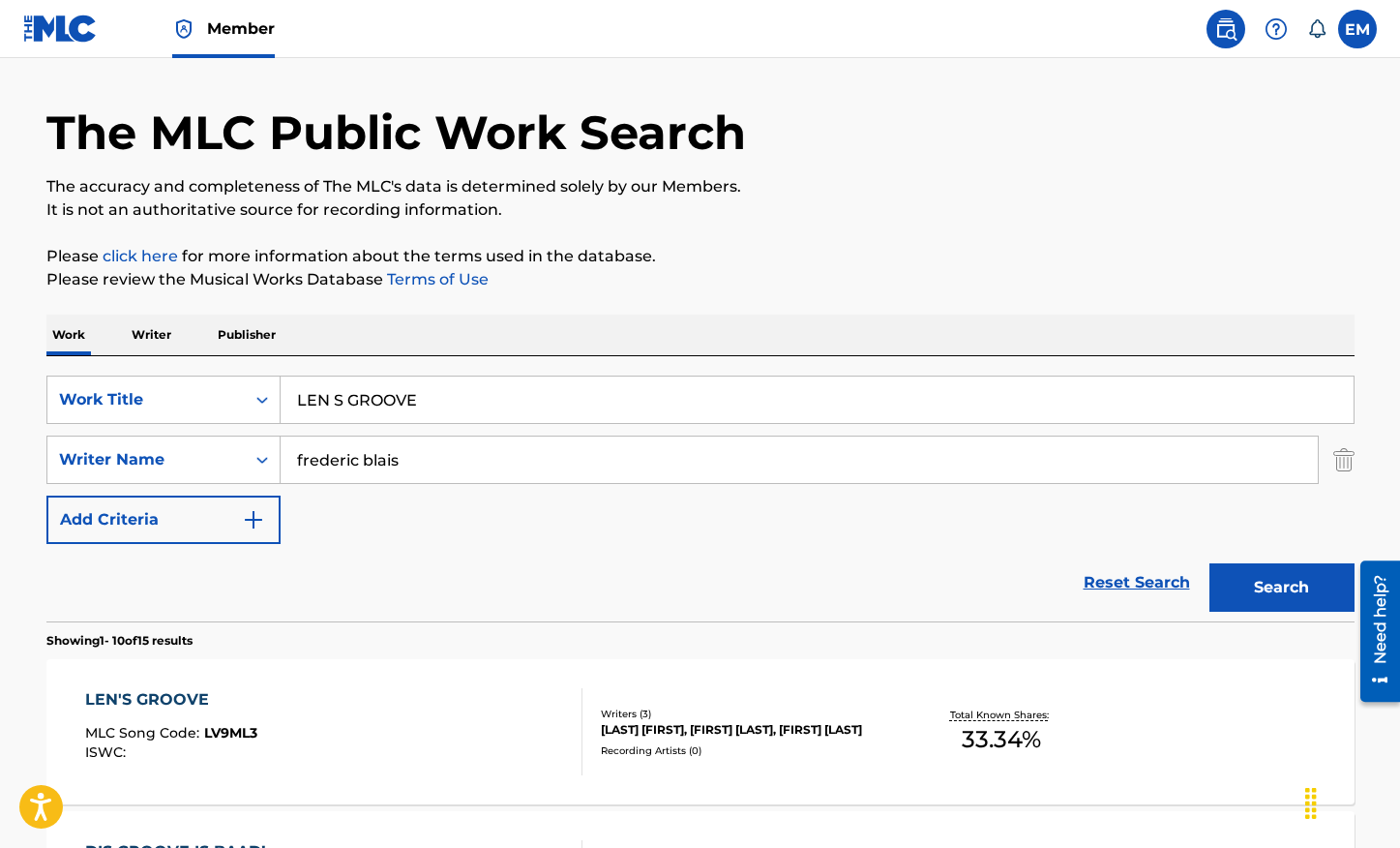 scroll, scrollTop: 95, scrollLeft: 0, axis: vertical 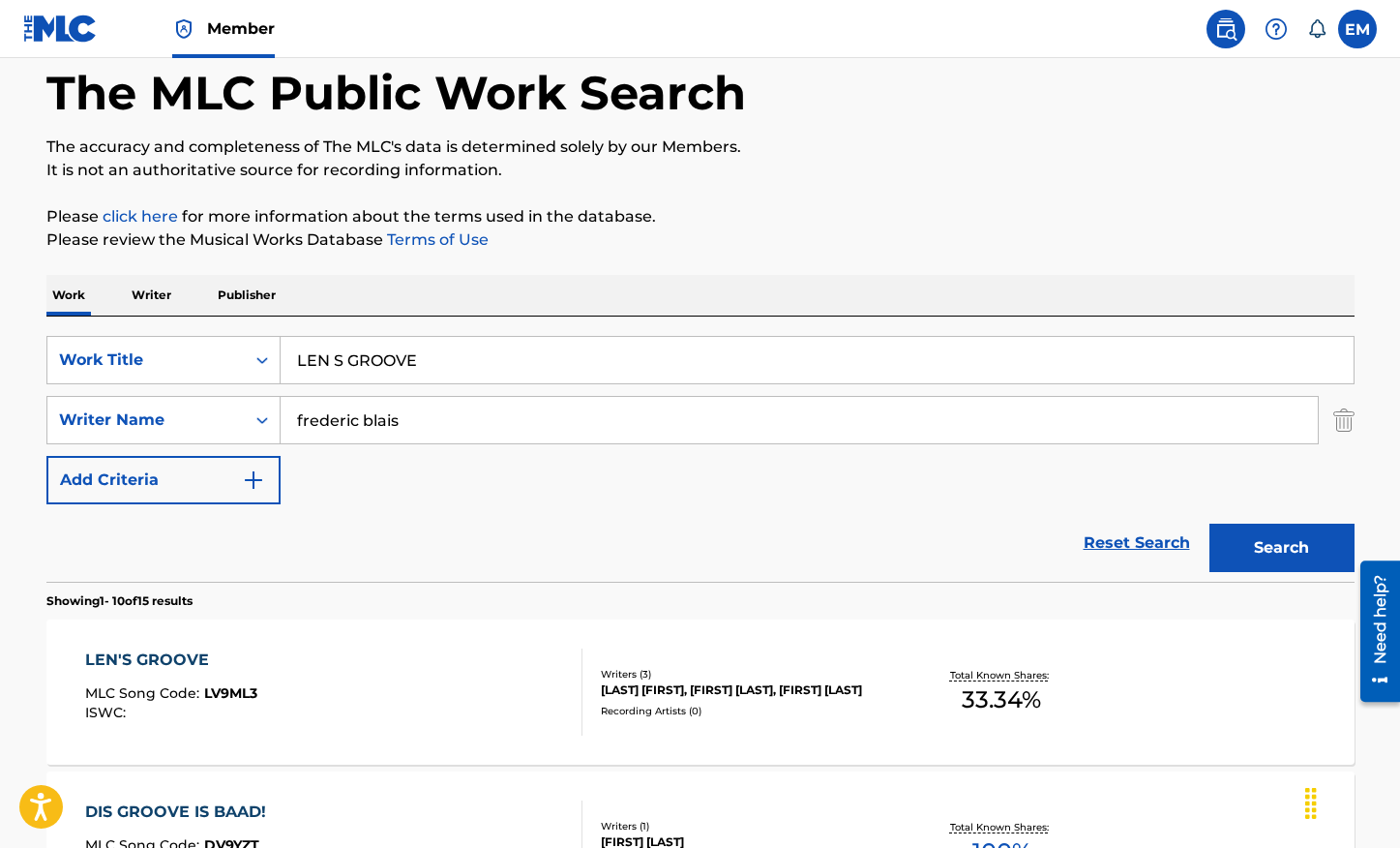 click on "LEN'S GROOVE MLC Song Code : LV9ML3 ISWC : Writers ( 3 ) [FIRST] [LAST], [FIRST] [LAST], [FIRST] [LAST] Recording Artists ( 0 ) Total Known Shares: 33.34 %" at bounding box center (700, 692) 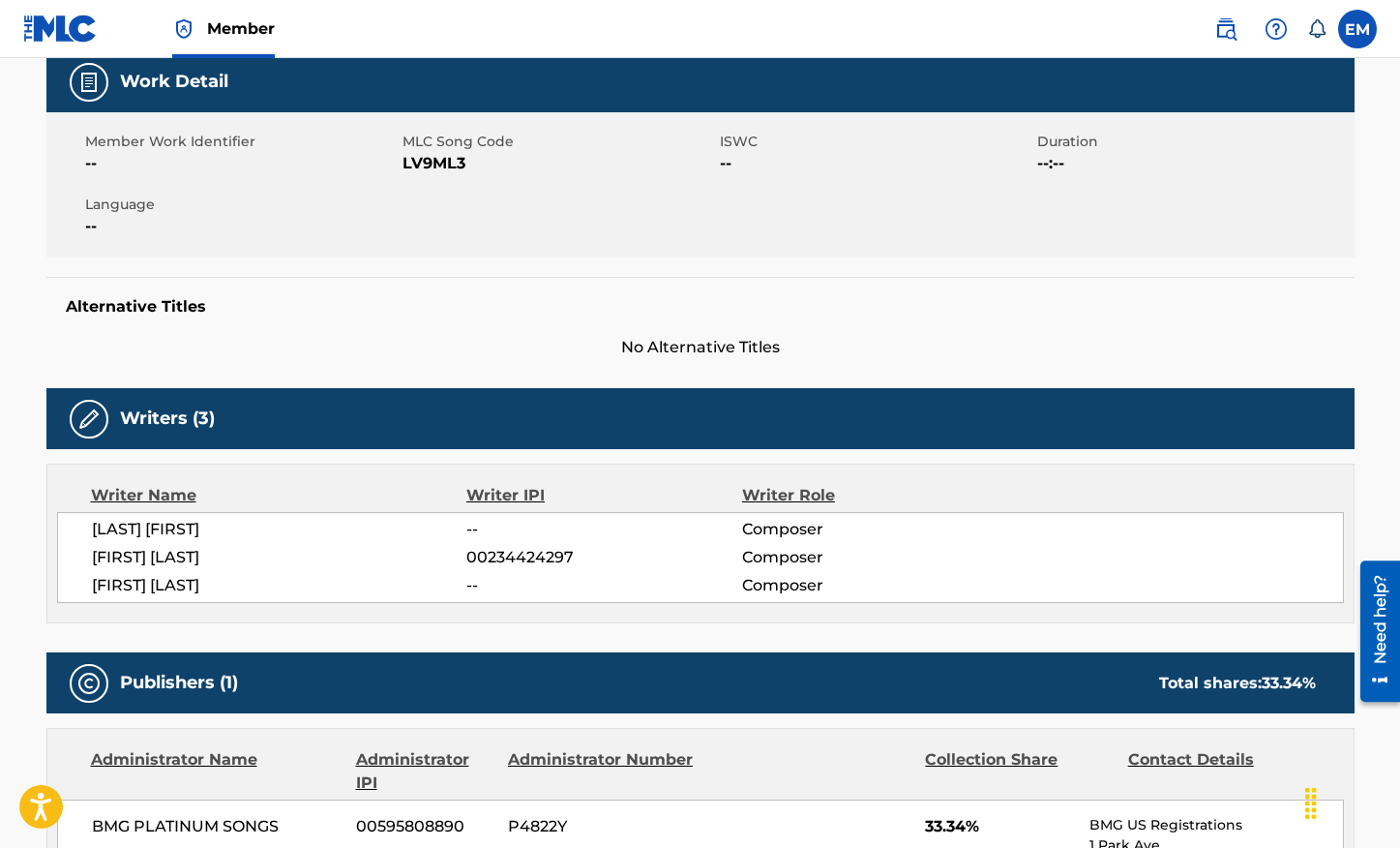 scroll, scrollTop: 290, scrollLeft: 0, axis: vertical 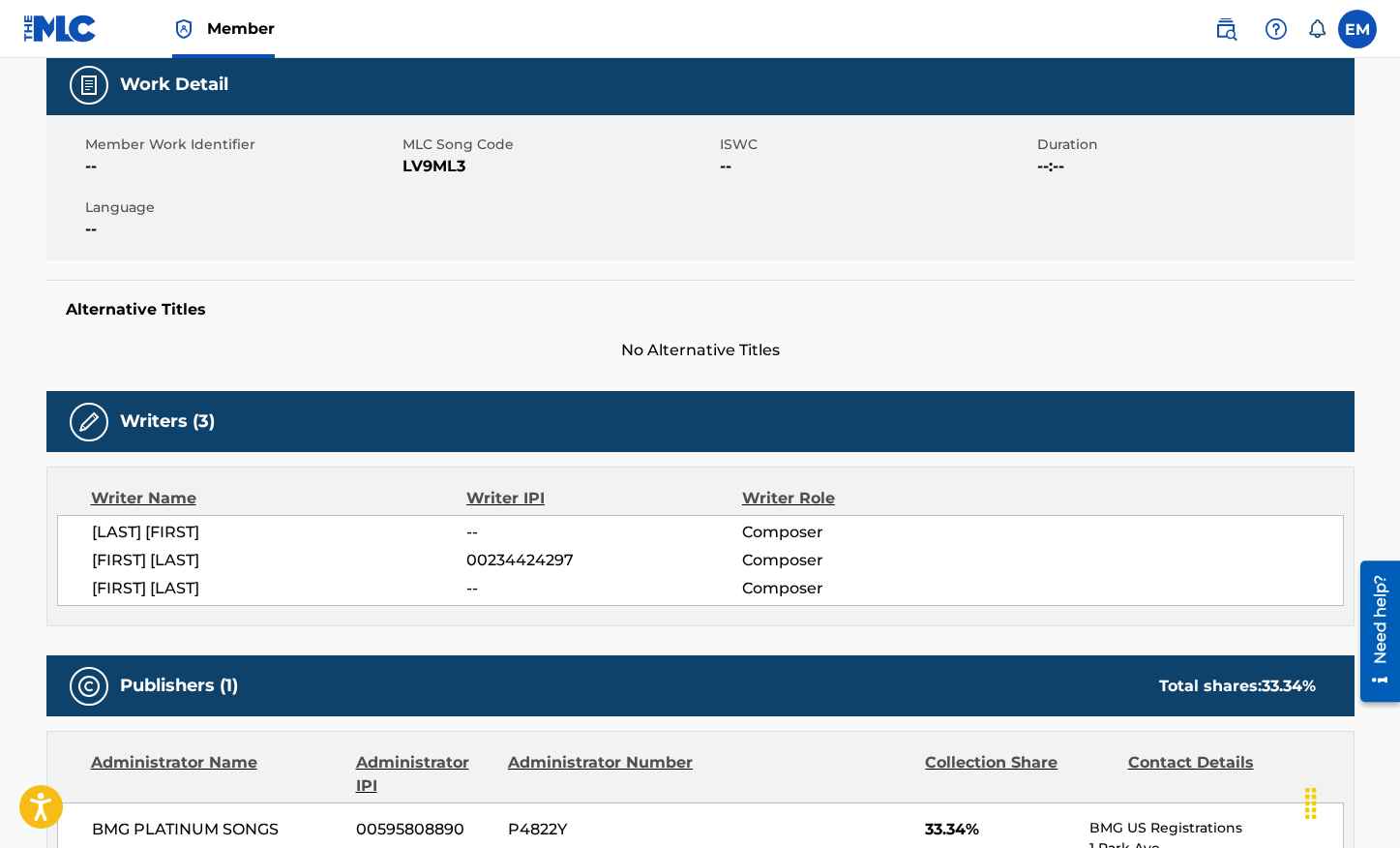 click on "LV9ML3" at bounding box center [558, 167] 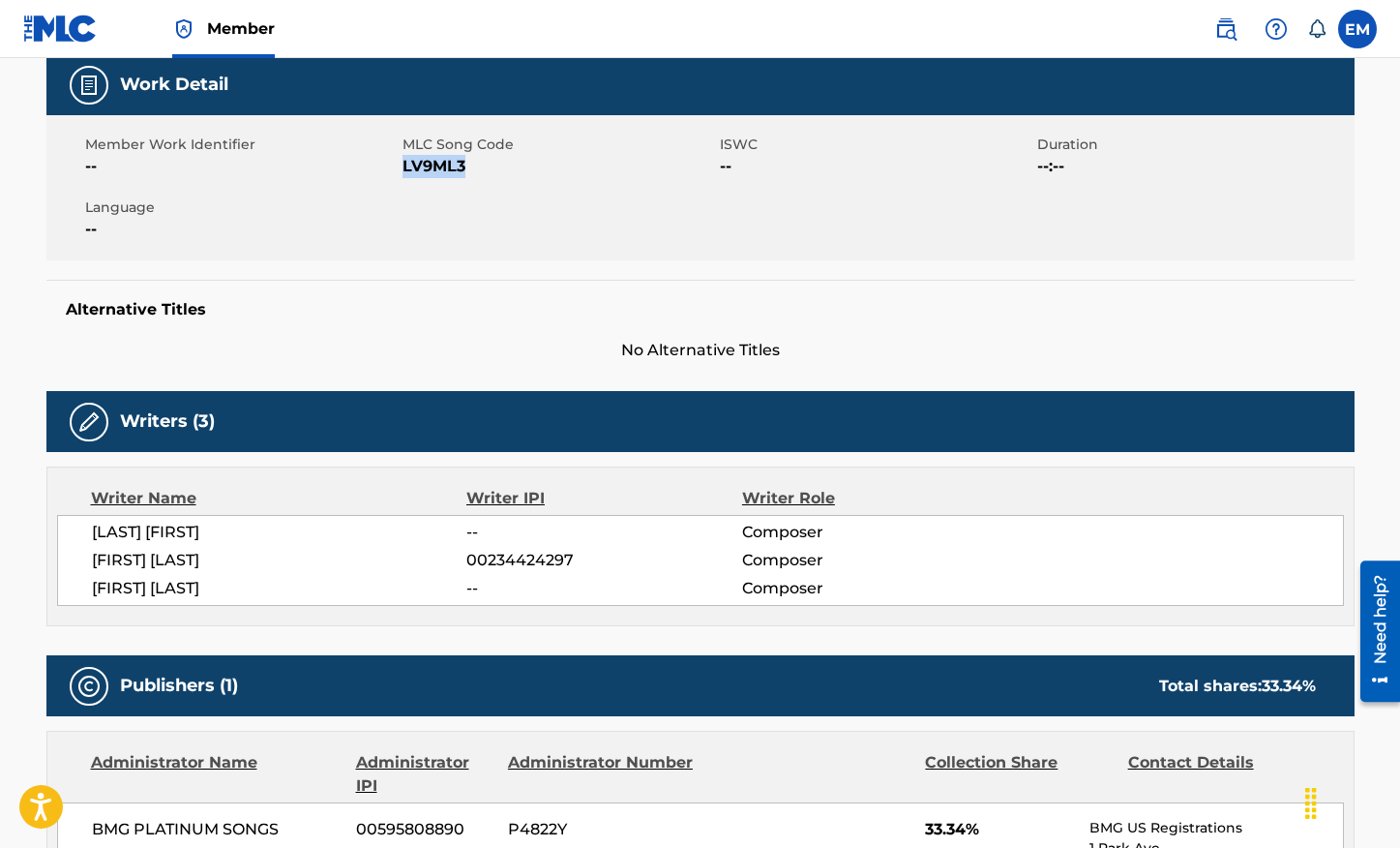 click on "LV9ML3" at bounding box center (558, 167) 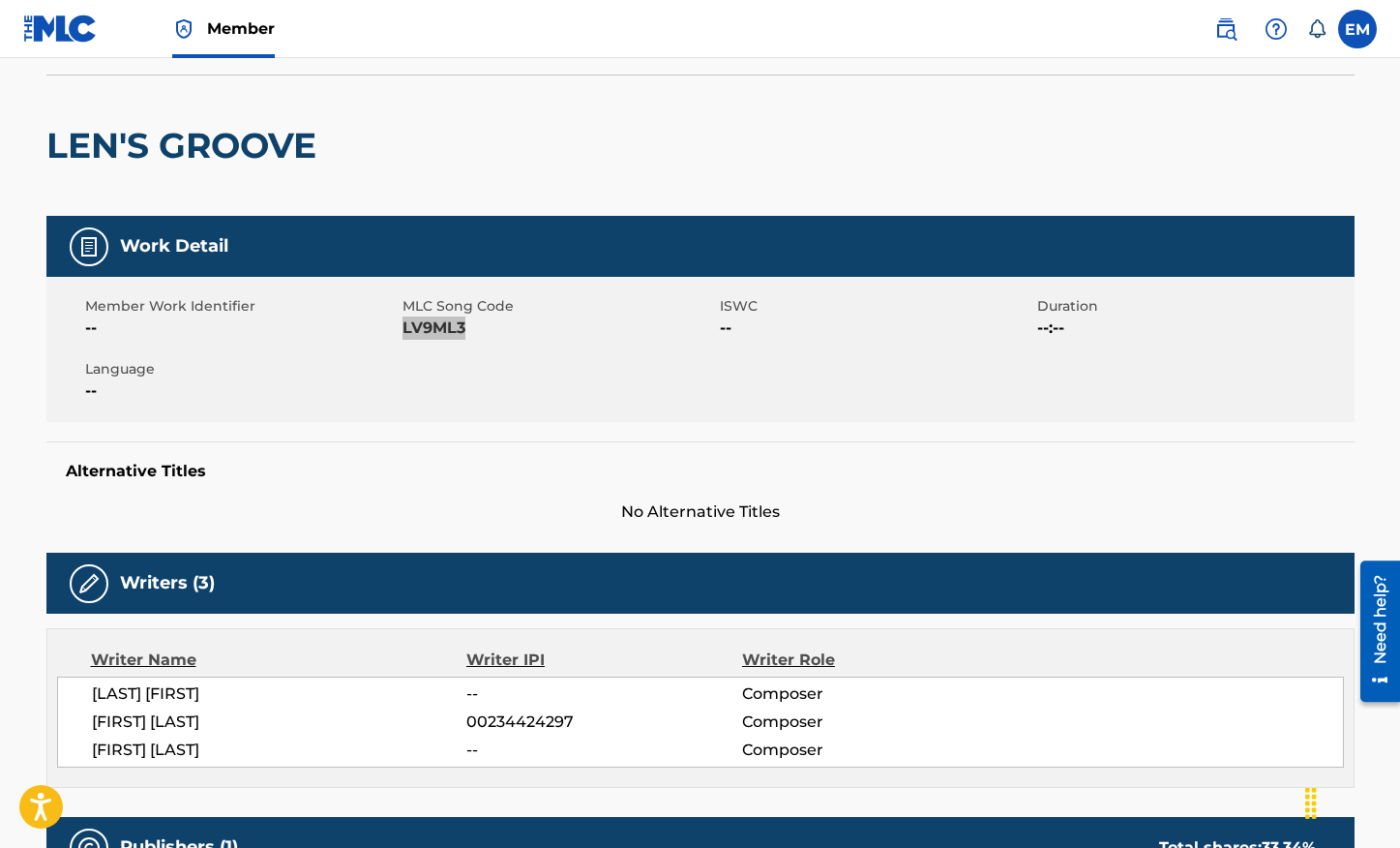 scroll, scrollTop: 0, scrollLeft: 0, axis: both 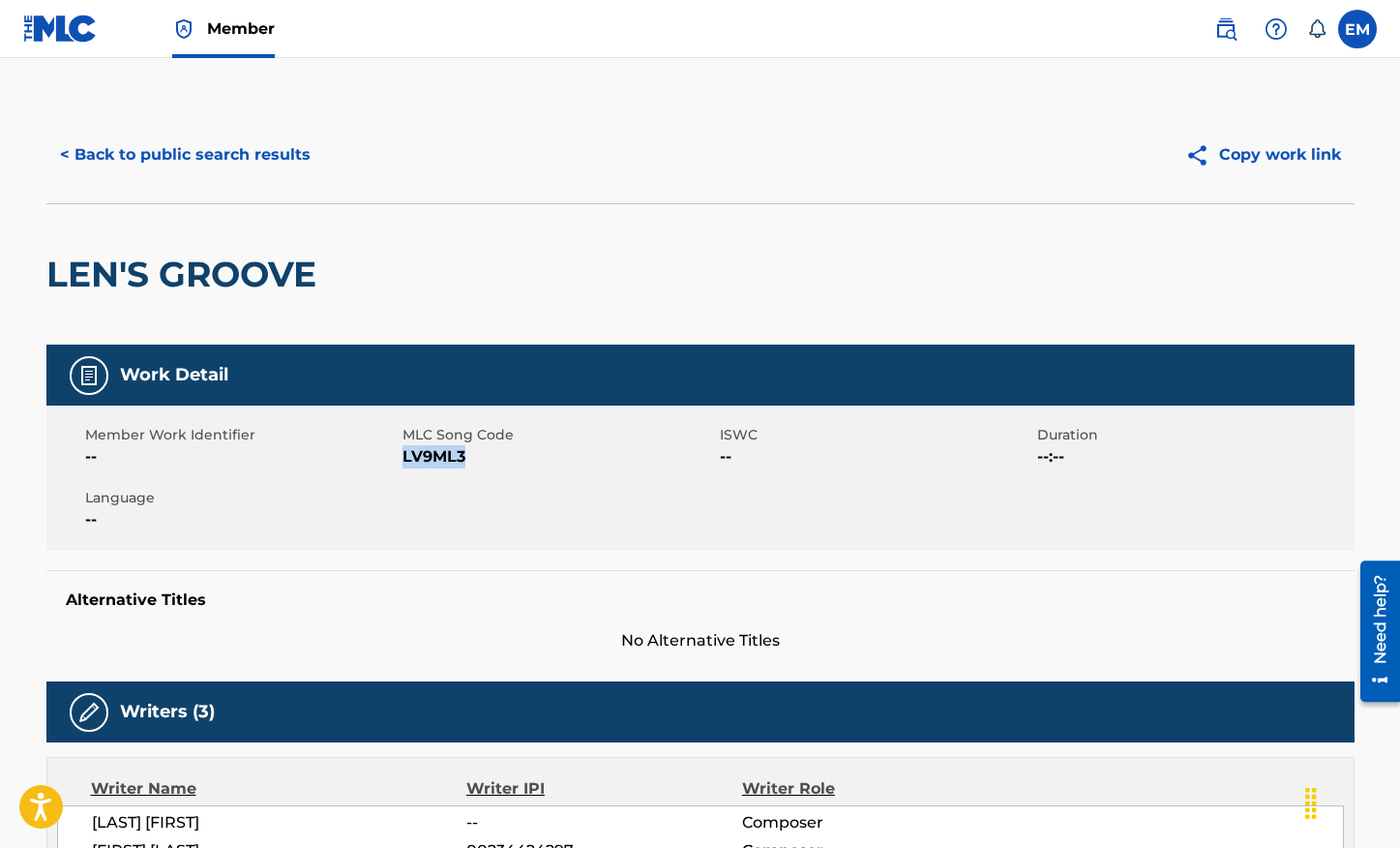 click on "< Back to public search results" at bounding box center (185, 155) 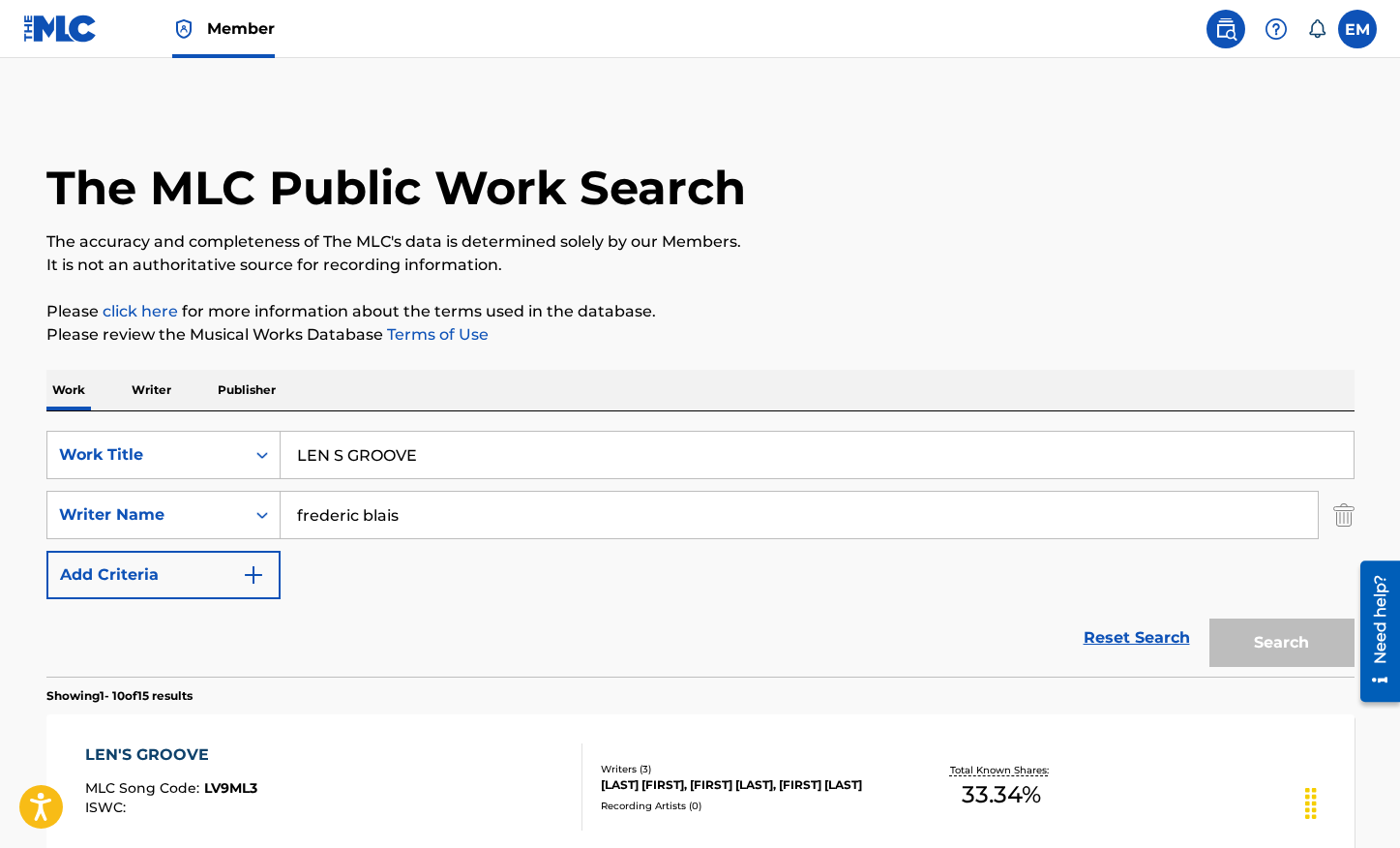 scroll, scrollTop: 95, scrollLeft: 0, axis: vertical 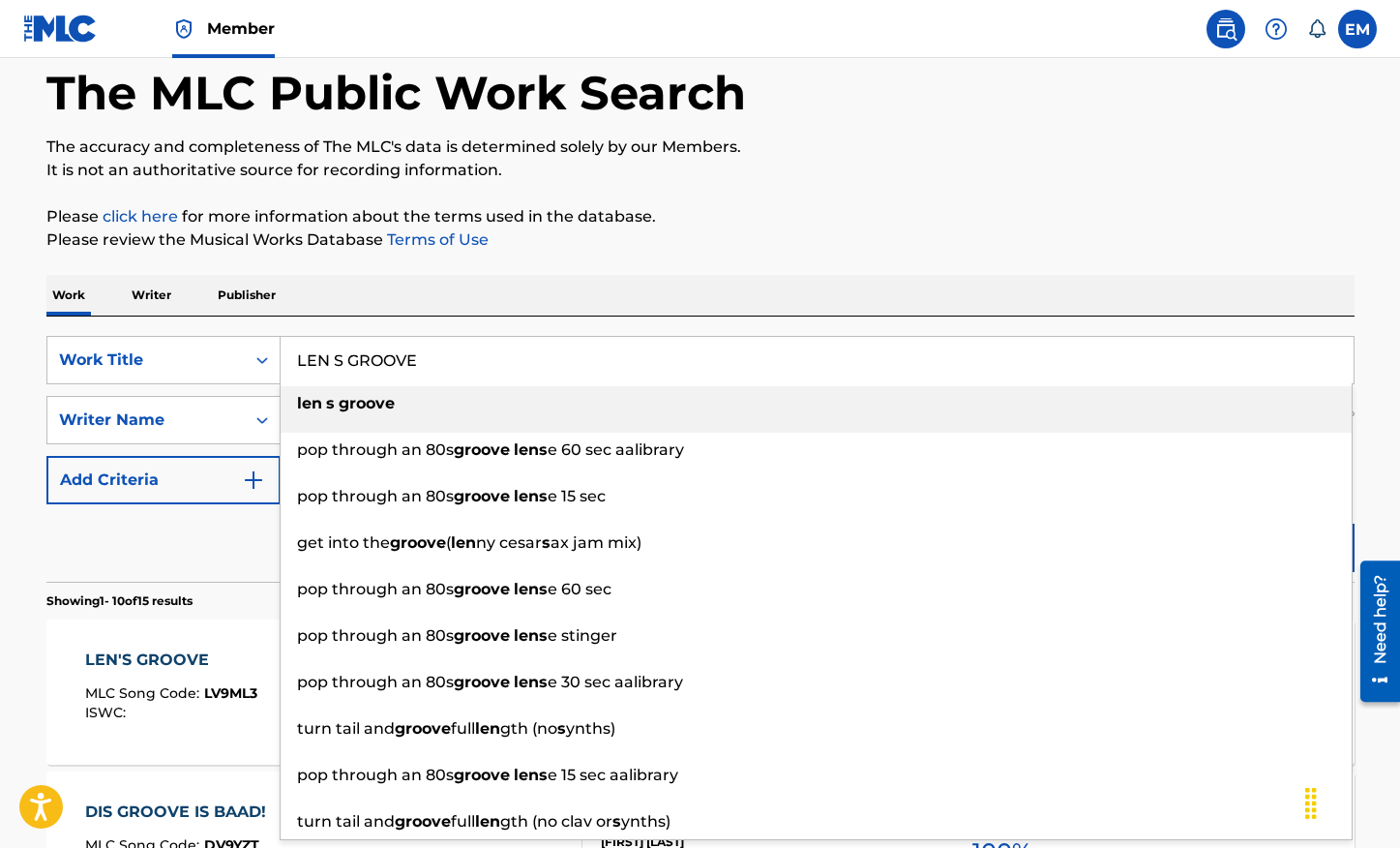 drag, startPoint x: 463, startPoint y: 361, endPoint x: 344, endPoint y: 338, distance: 121.20231 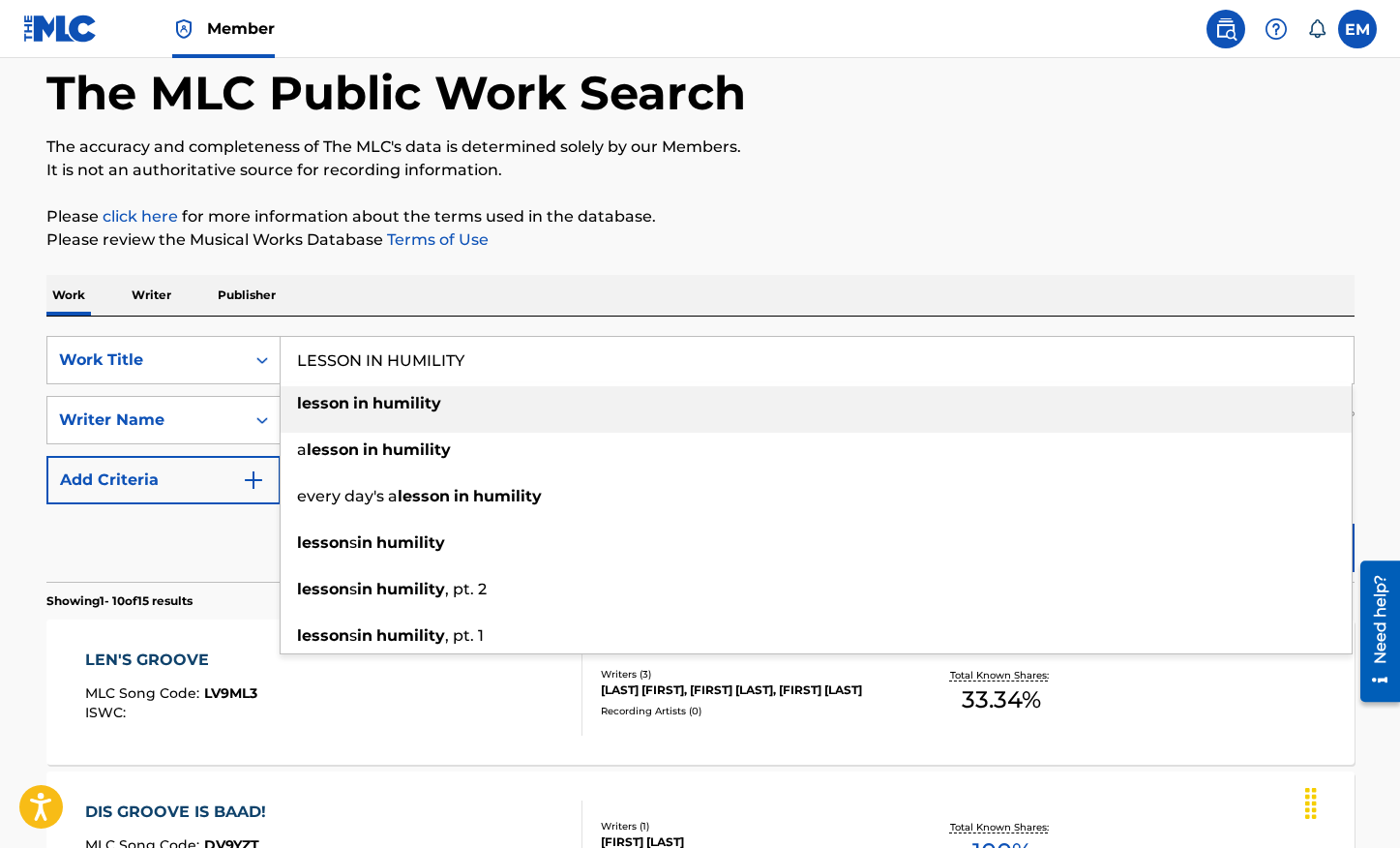 type on "LESSON IN HUMILITY" 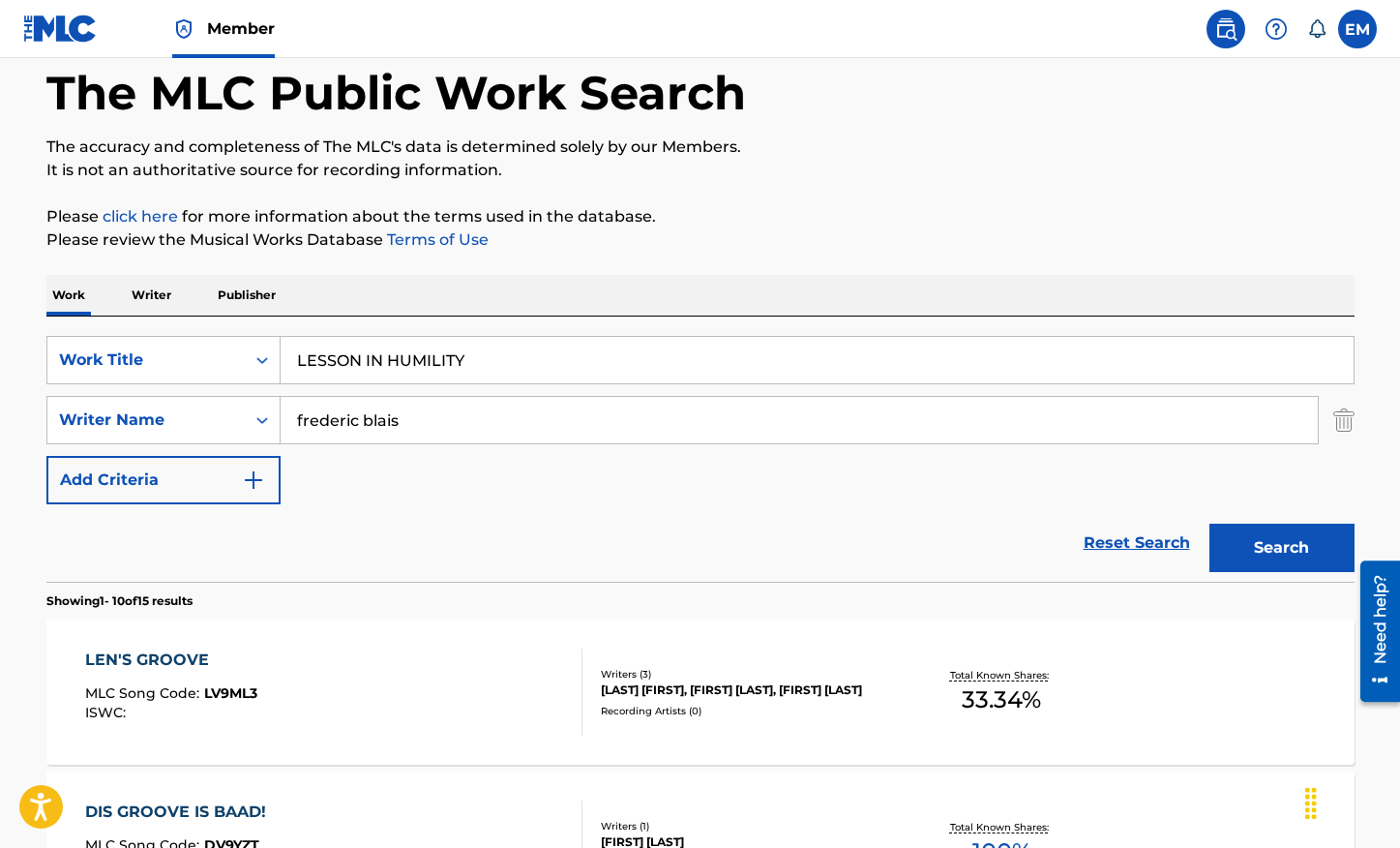 click on "Search" at bounding box center [1282, 548] 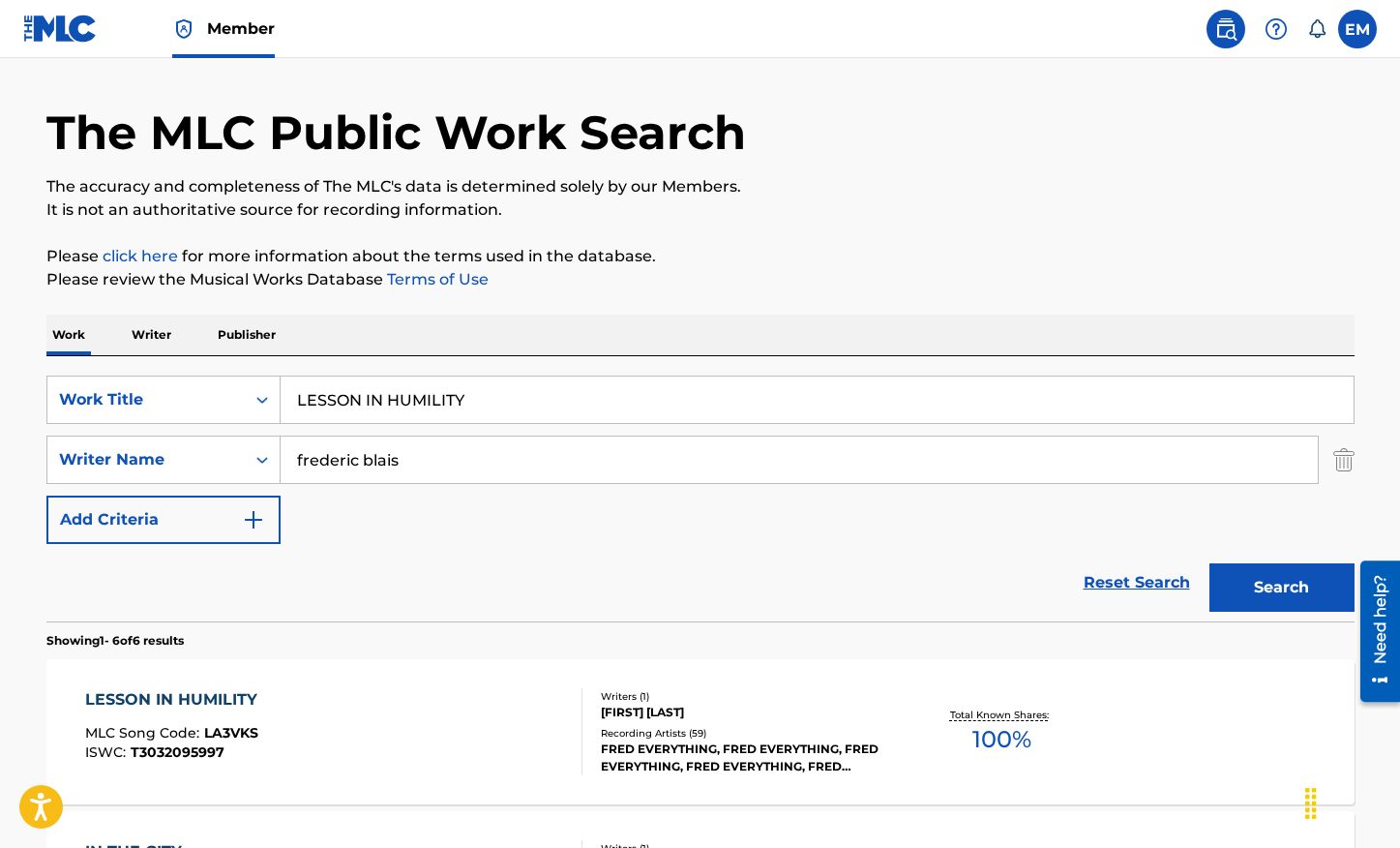 scroll, scrollTop: 95, scrollLeft: 0, axis: vertical 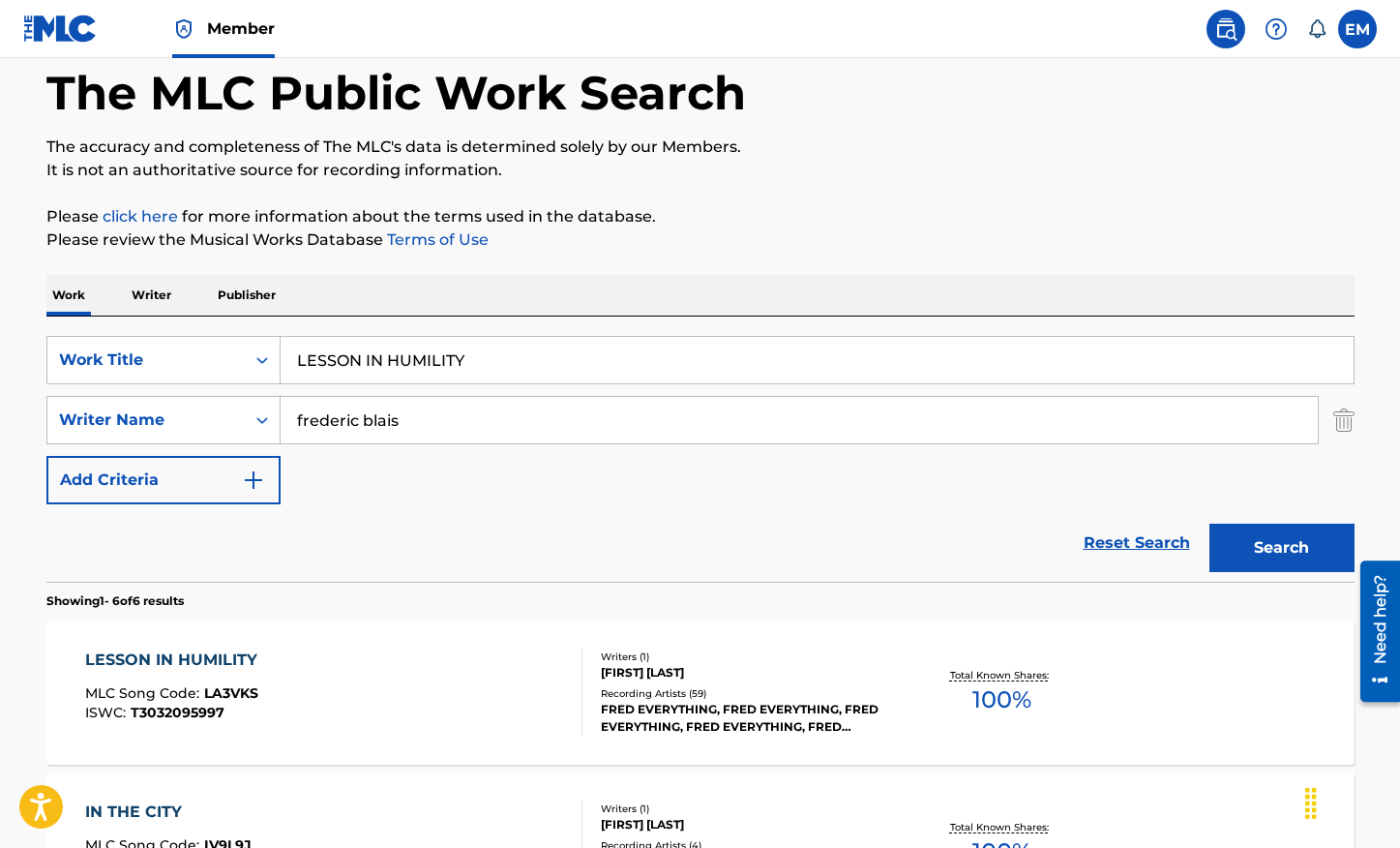 click on "Writers ( 1 ) [FIRST] [LAST] Recording Artists ( 59 ) [FIRST] [LAST], [FIRST] [LAST], [FIRST] [LAST], [FIRST] [LAST], [FIRST] [LAST] Total Known Shares: 100 %" at bounding box center [700, 692] 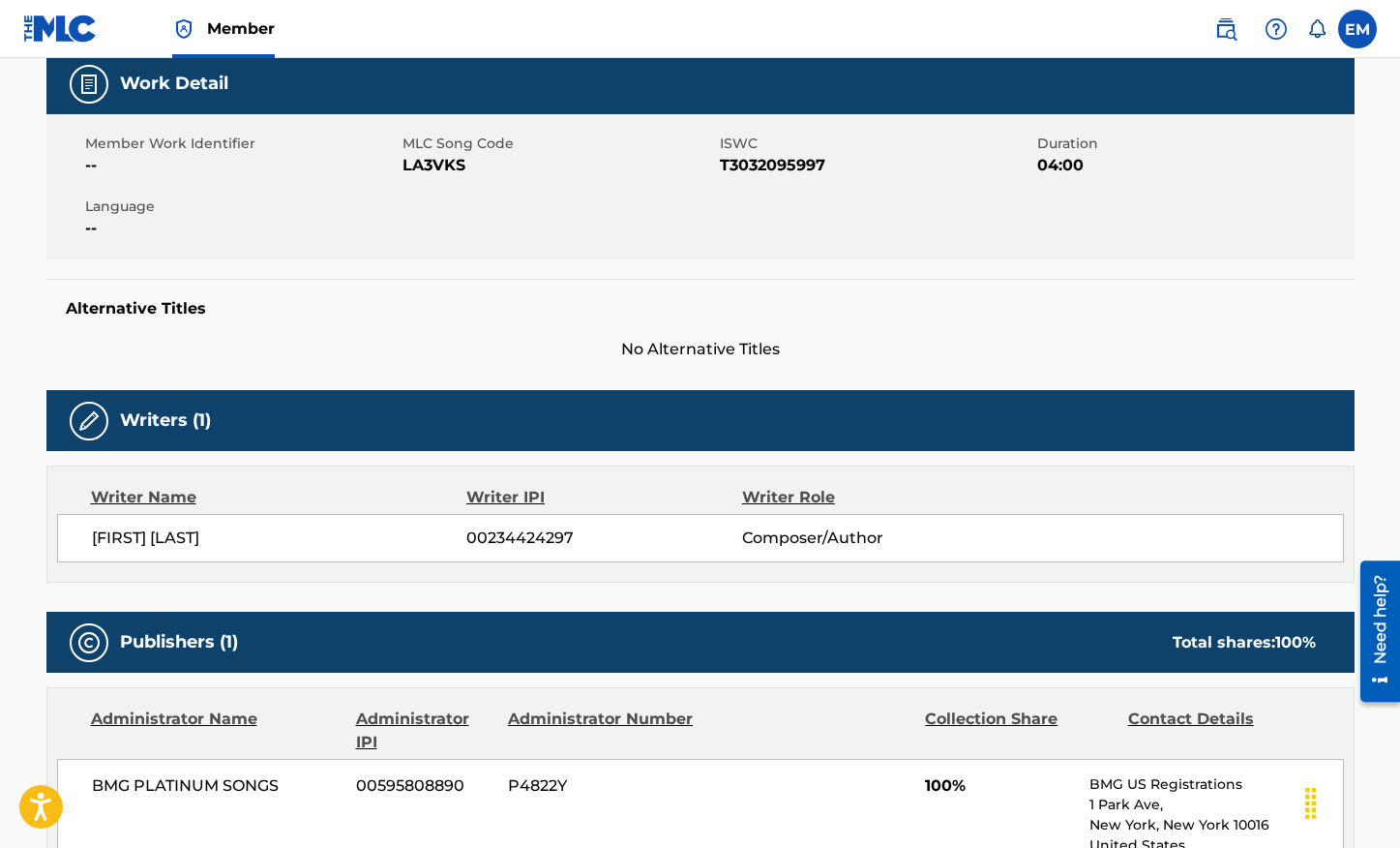 scroll, scrollTop: 290, scrollLeft: 0, axis: vertical 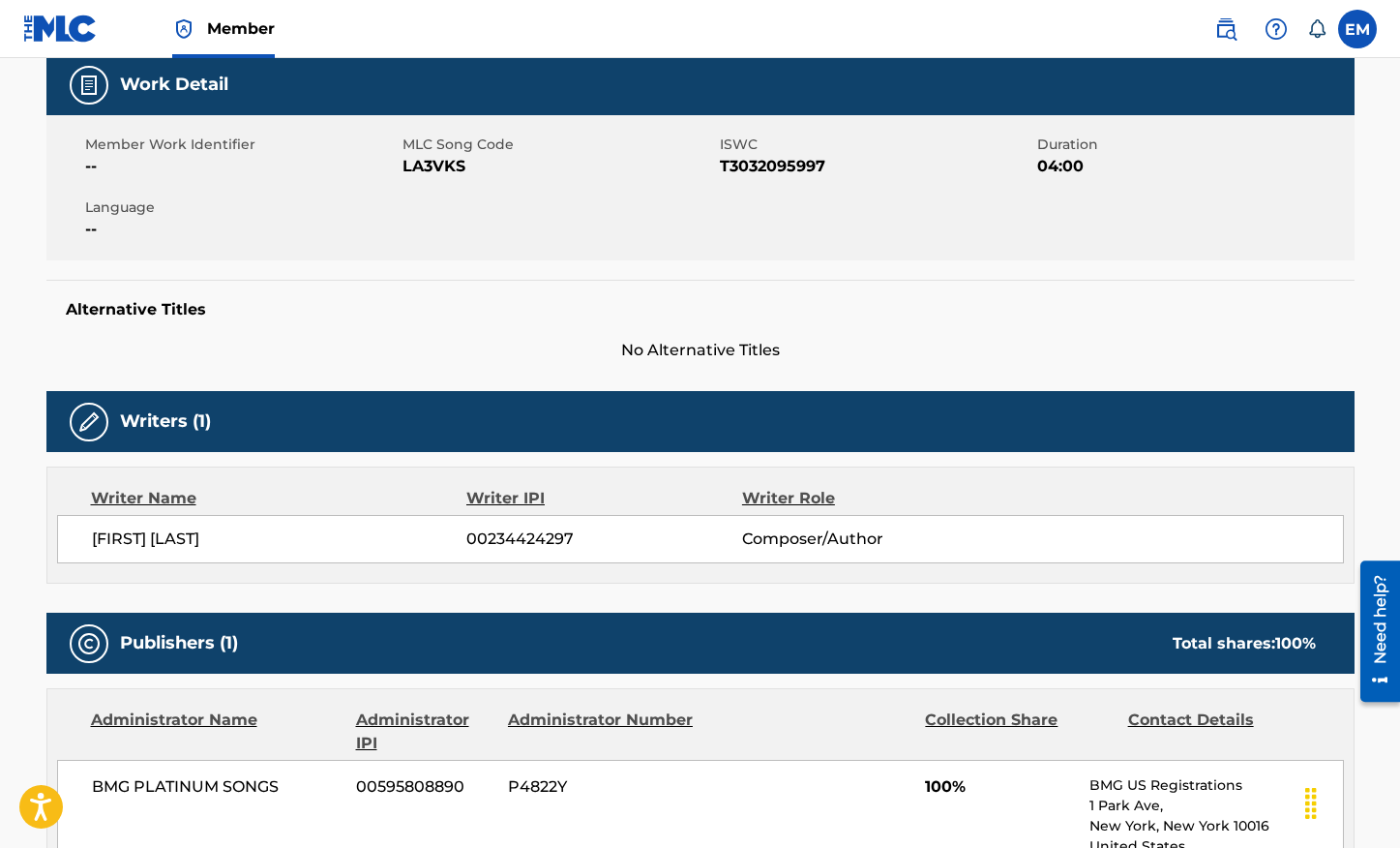 click on "LA3VKS" at bounding box center [558, 167] 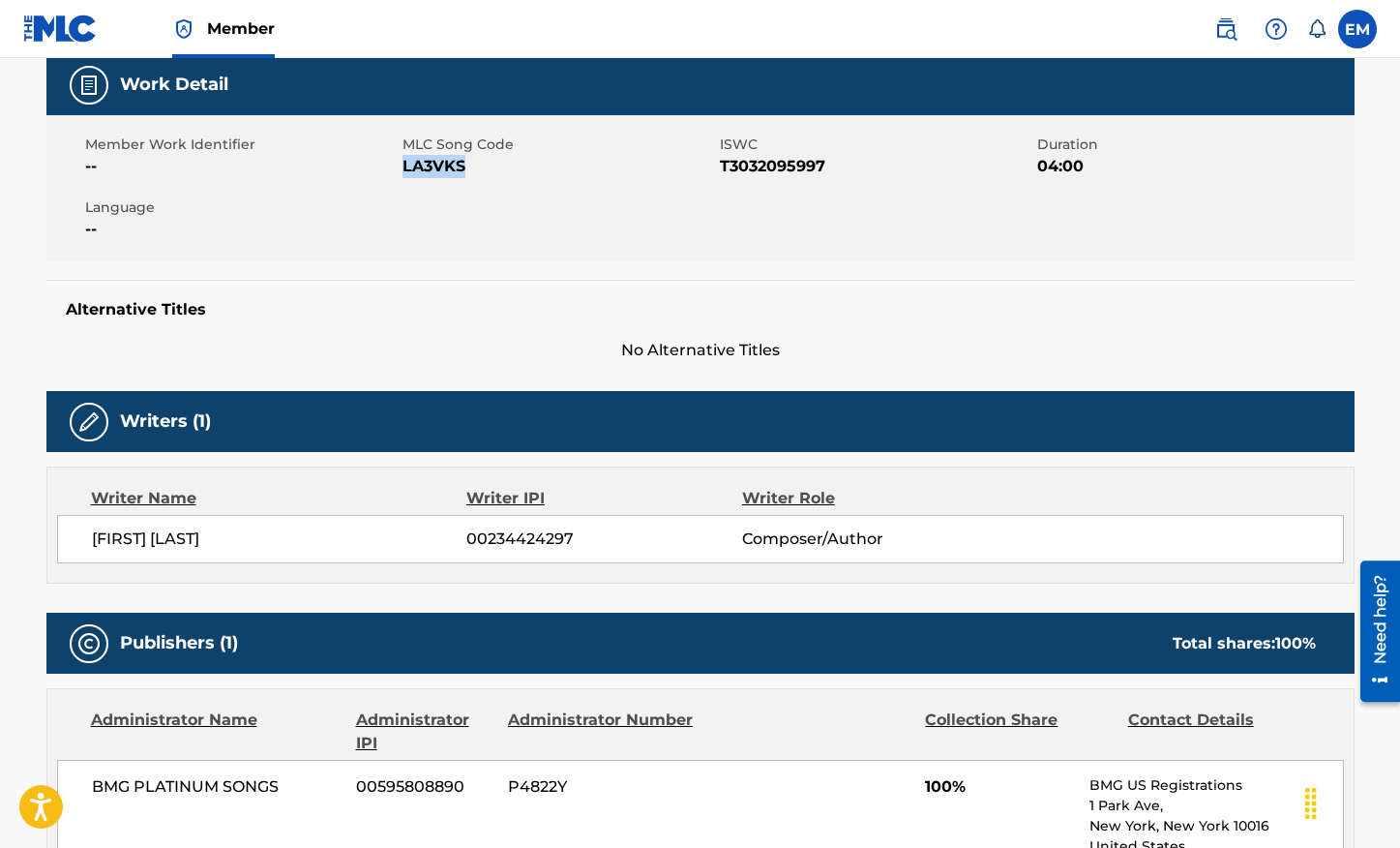 click on "LA3VKS" at bounding box center (558, 167) 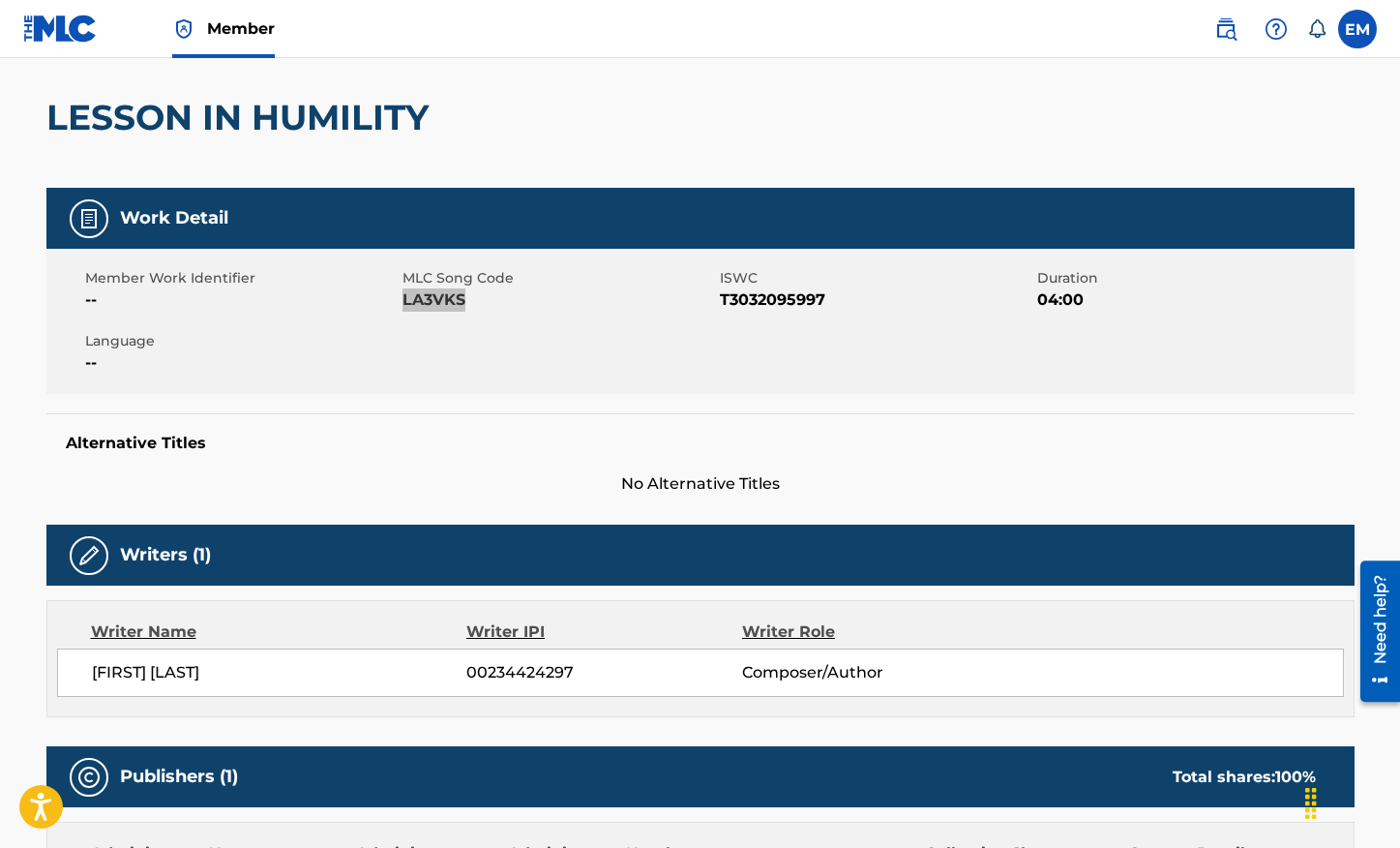 scroll, scrollTop: 0, scrollLeft: 0, axis: both 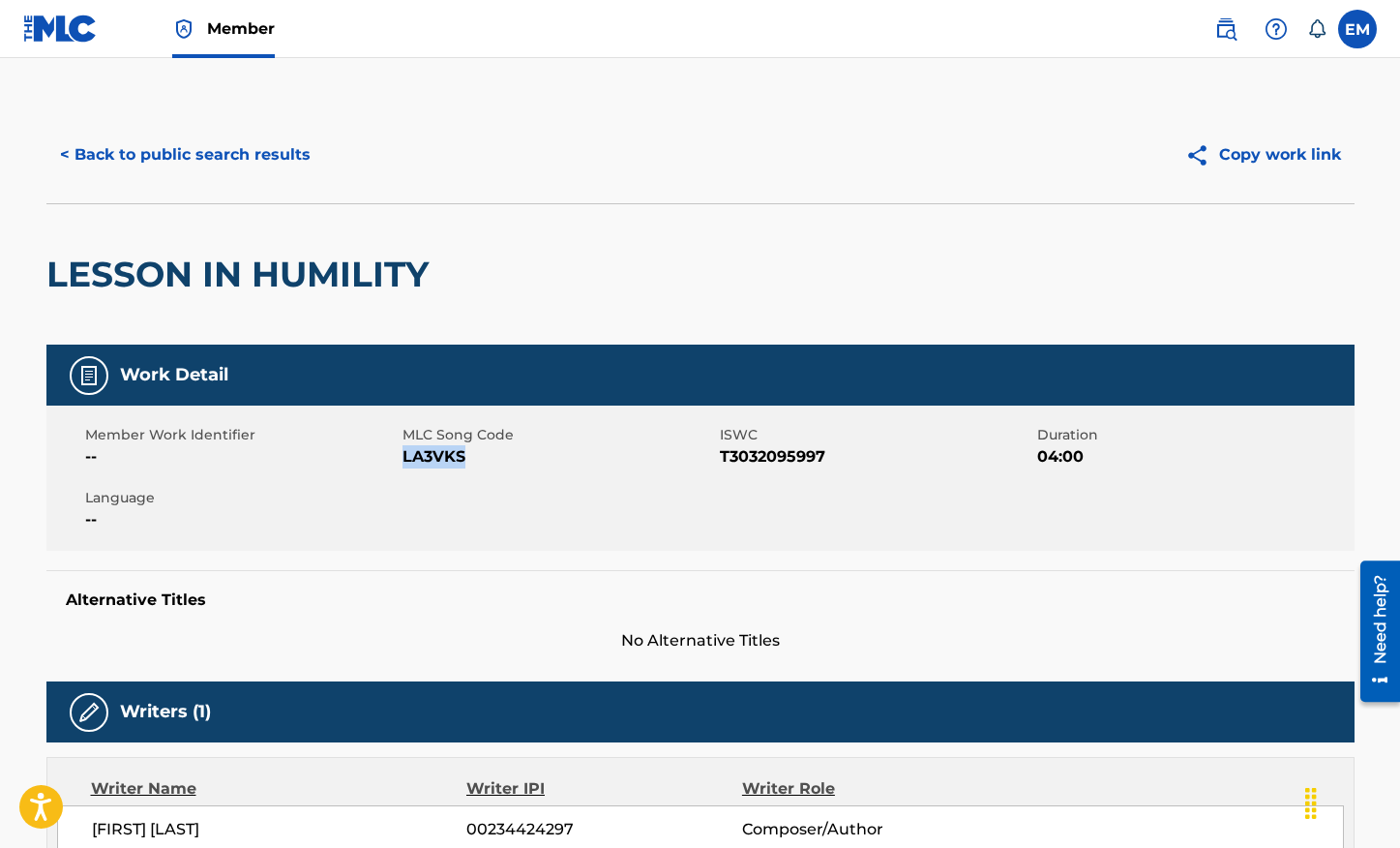 click on "< Back to public search results" at bounding box center [185, 155] 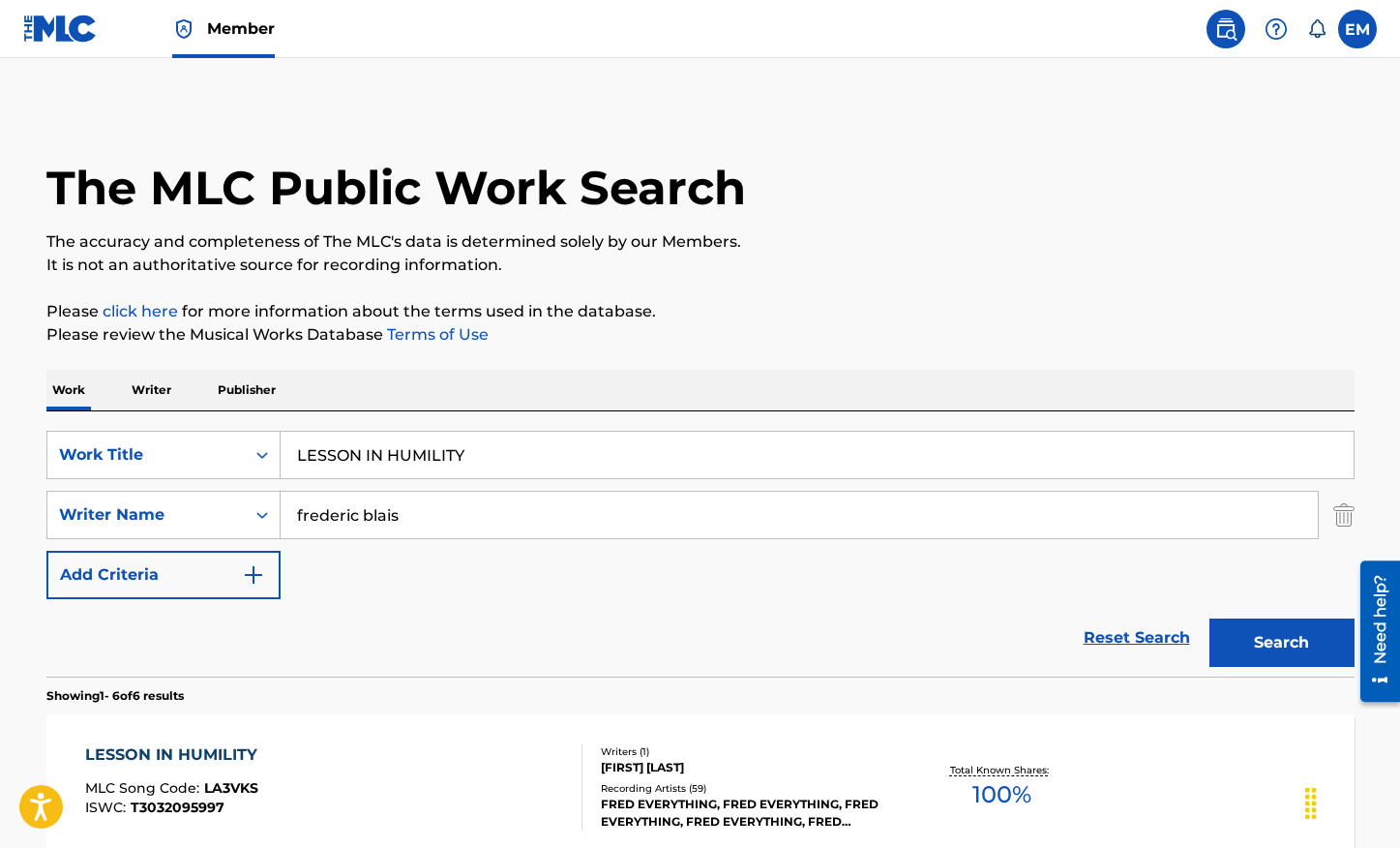 scroll, scrollTop: 95, scrollLeft: 0, axis: vertical 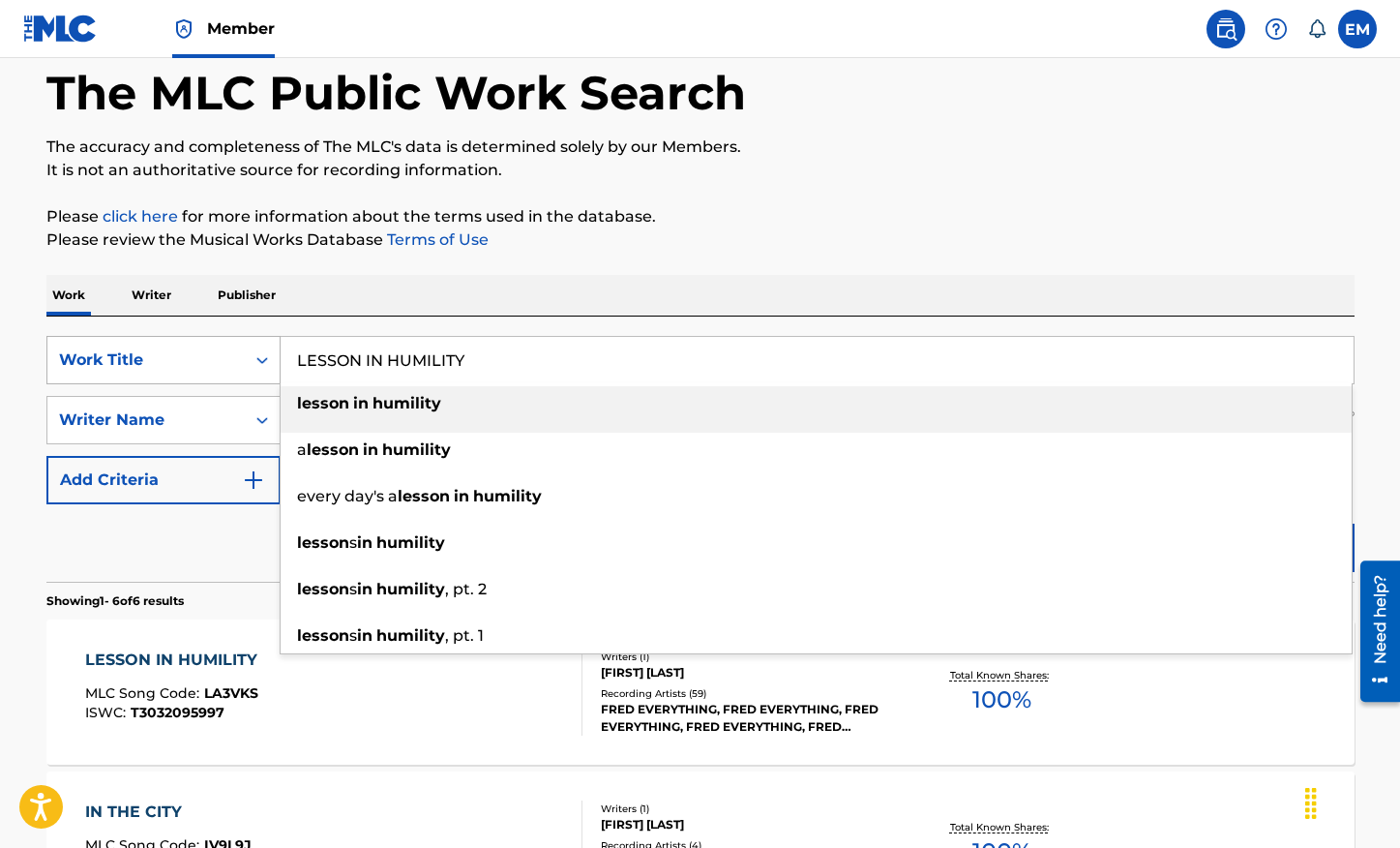 drag, startPoint x: 464, startPoint y: 354, endPoint x: 262, endPoint y: 348, distance: 202.0891 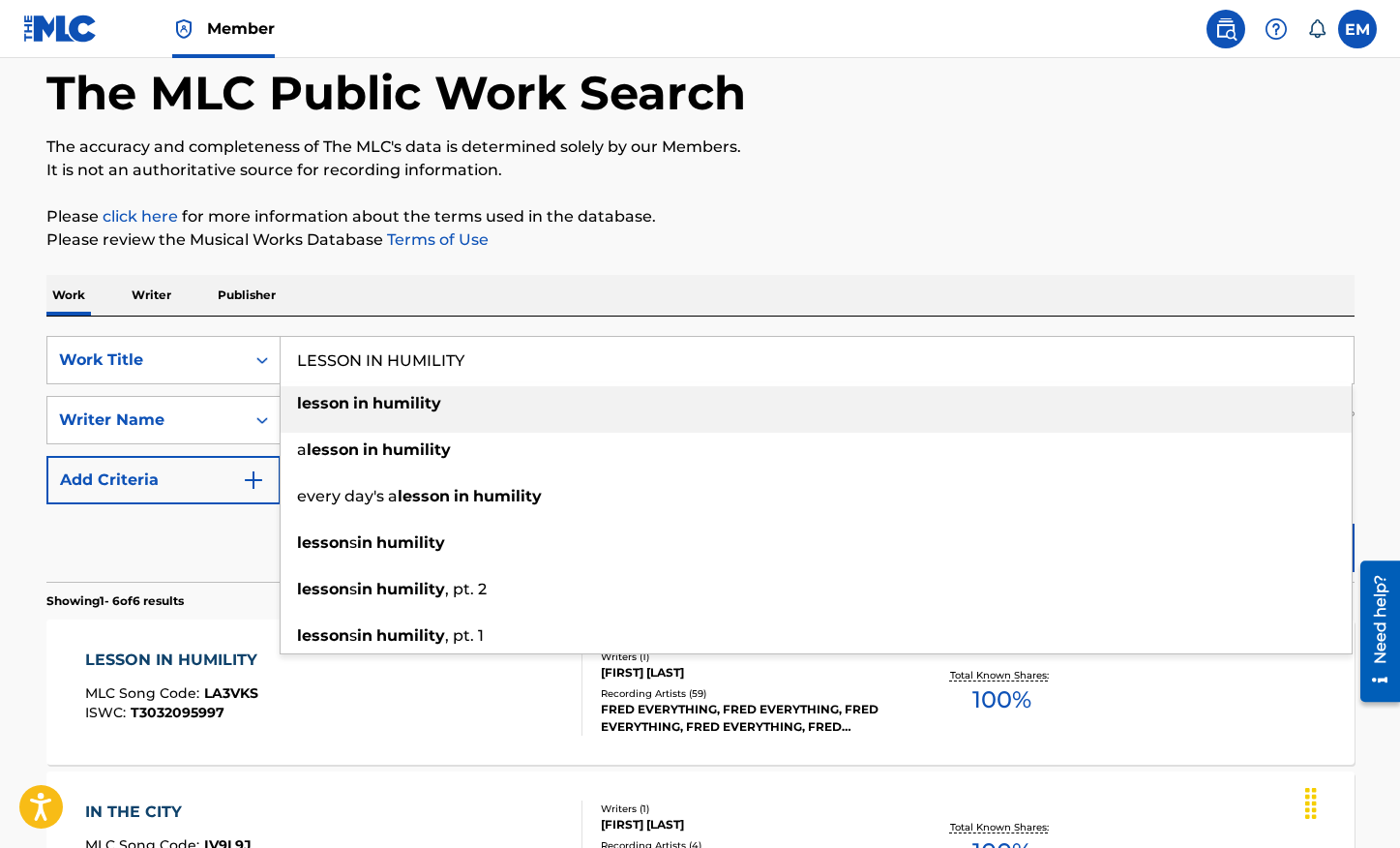 paste on "T S GET ON DOWN" 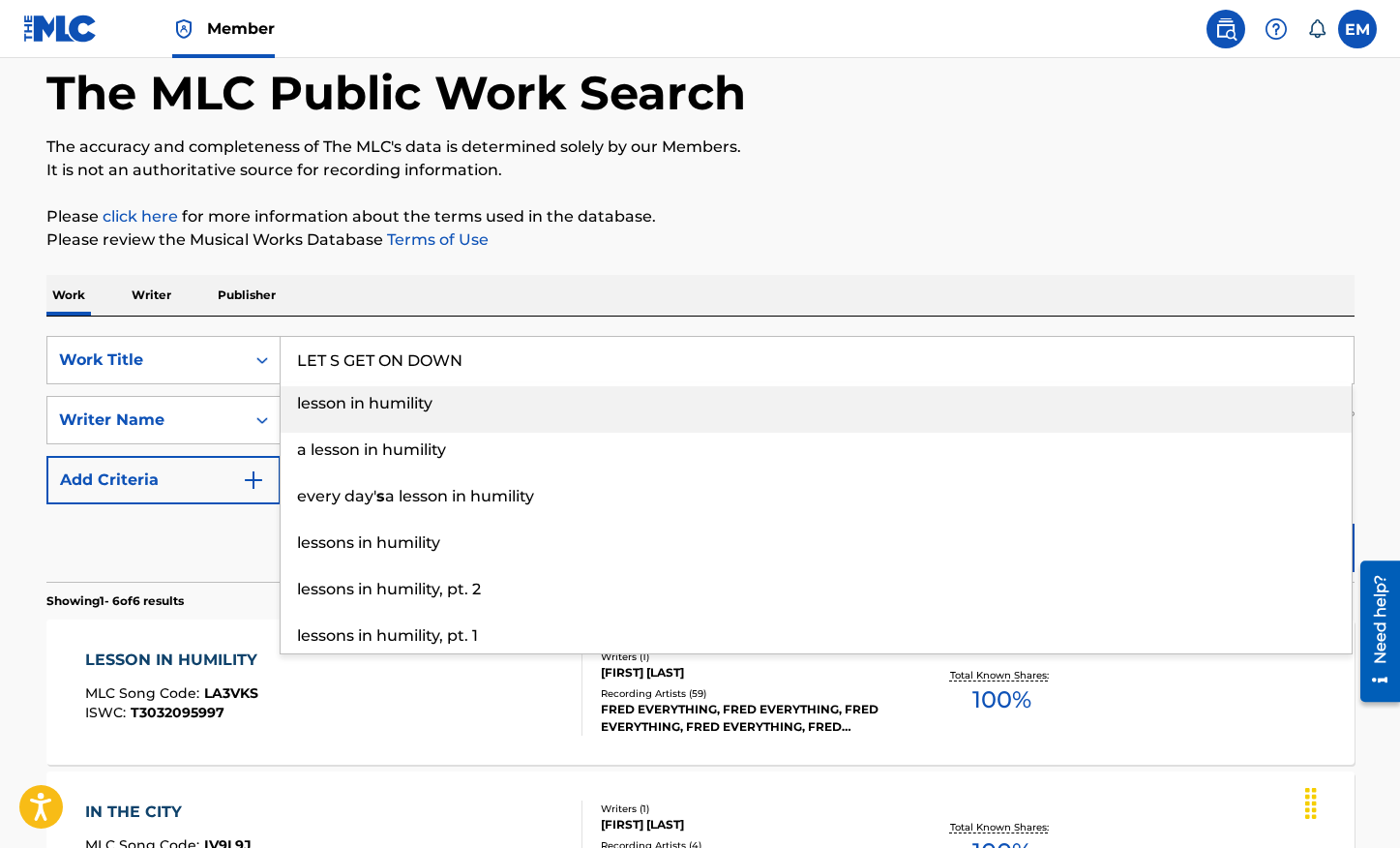 type on "LET S GET ON DOWN" 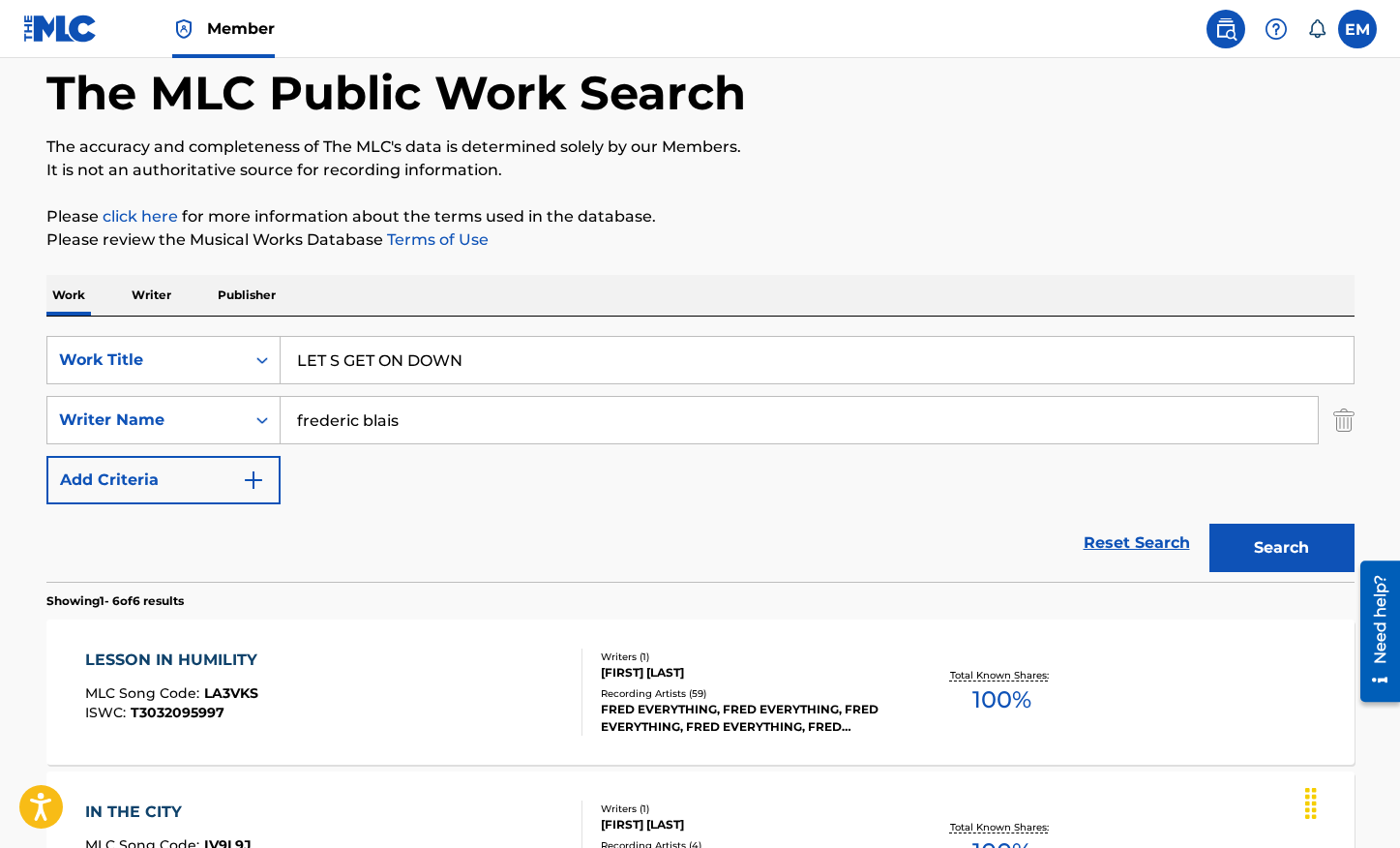 click on "The MLC Public Work Search The accuracy and completeness of The MLC's data is determined solely by our Members. It is not an authoritative source for recording information. Please   click here   for more information about the terms used in the database. Please review the Musical Works Database   Terms of Use Work Writer Publisher SearchWithCriteriac2d02f6b-2c12-4476-ba1b-075a9b3259c3 Work Title LET S GET ON DOWN SearchWithCriteria97b99de4-5714-4234-a43d-439b9fcc1cba Writer Name [FIRST] [LAST] Add Criteria Reset Search Search Showing  1  -   6  of  6   results   LESSON IN HUMILITY MLC Song Code : LA3VKS ISWC : T3032095997 Writers ( 1 ) [FIRST] [LAST] Recording Artists ( 59 ) [FIRST] [LAST], [FIRST] [LAST], [FIRST] [LAST], [FIRST] [LAST], [FIRST] [LAST] Total Known Shares: 100 % IN THE CITY MLC Song Code : IV9L9J ISWC : Writers ( 1 ) [FIRST] [LAST] Recording Artists ( 4 ) [FIRST] [LAST], [FIRST] [LAST], [FIRST] [LAST], [FIRST] [LAST] Total Known Shares: 100 % ONE IN A MILLION MLC Song Code : OVA8JP :" at bounding box center (700, 813) 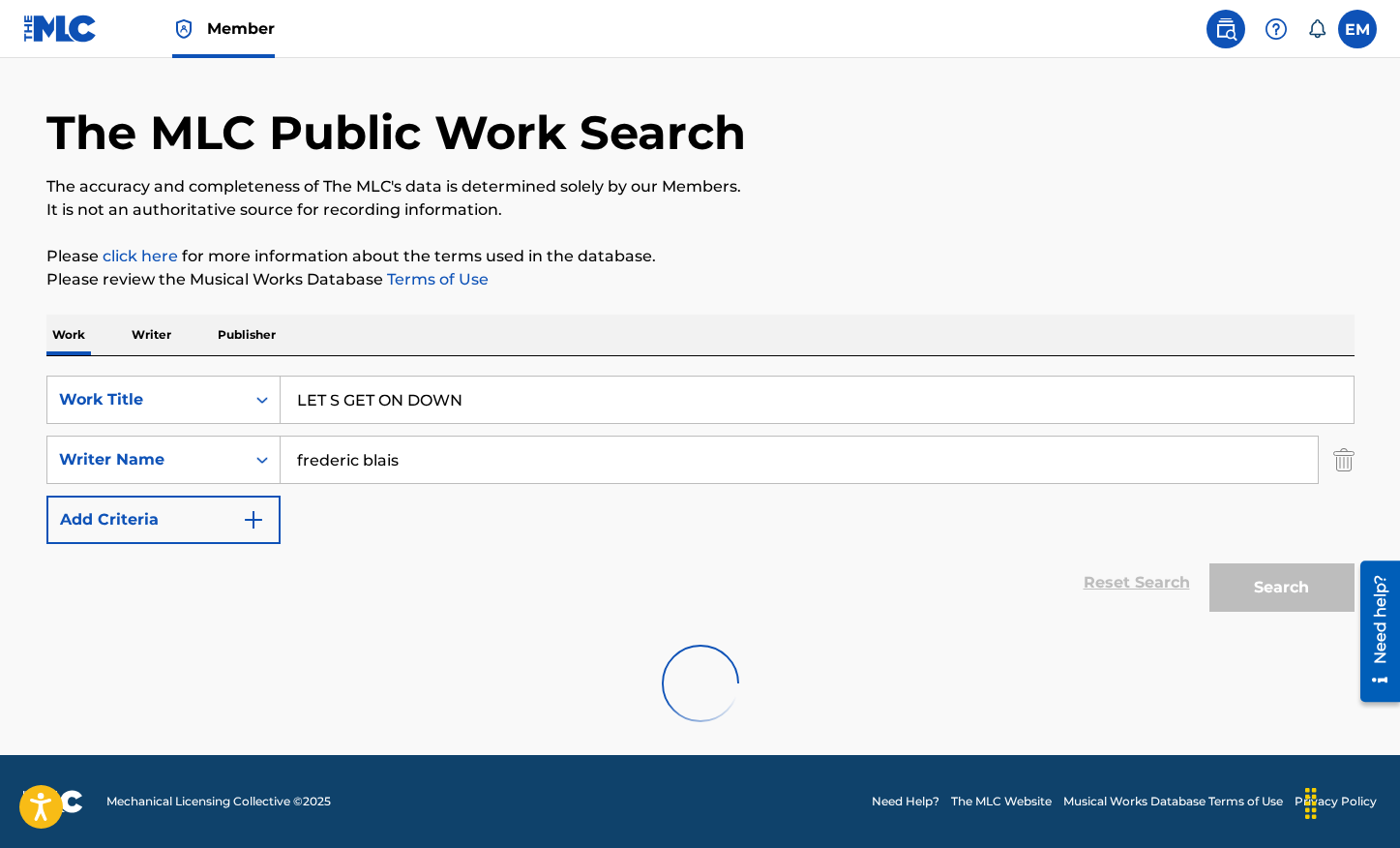 scroll, scrollTop: 95, scrollLeft: 0, axis: vertical 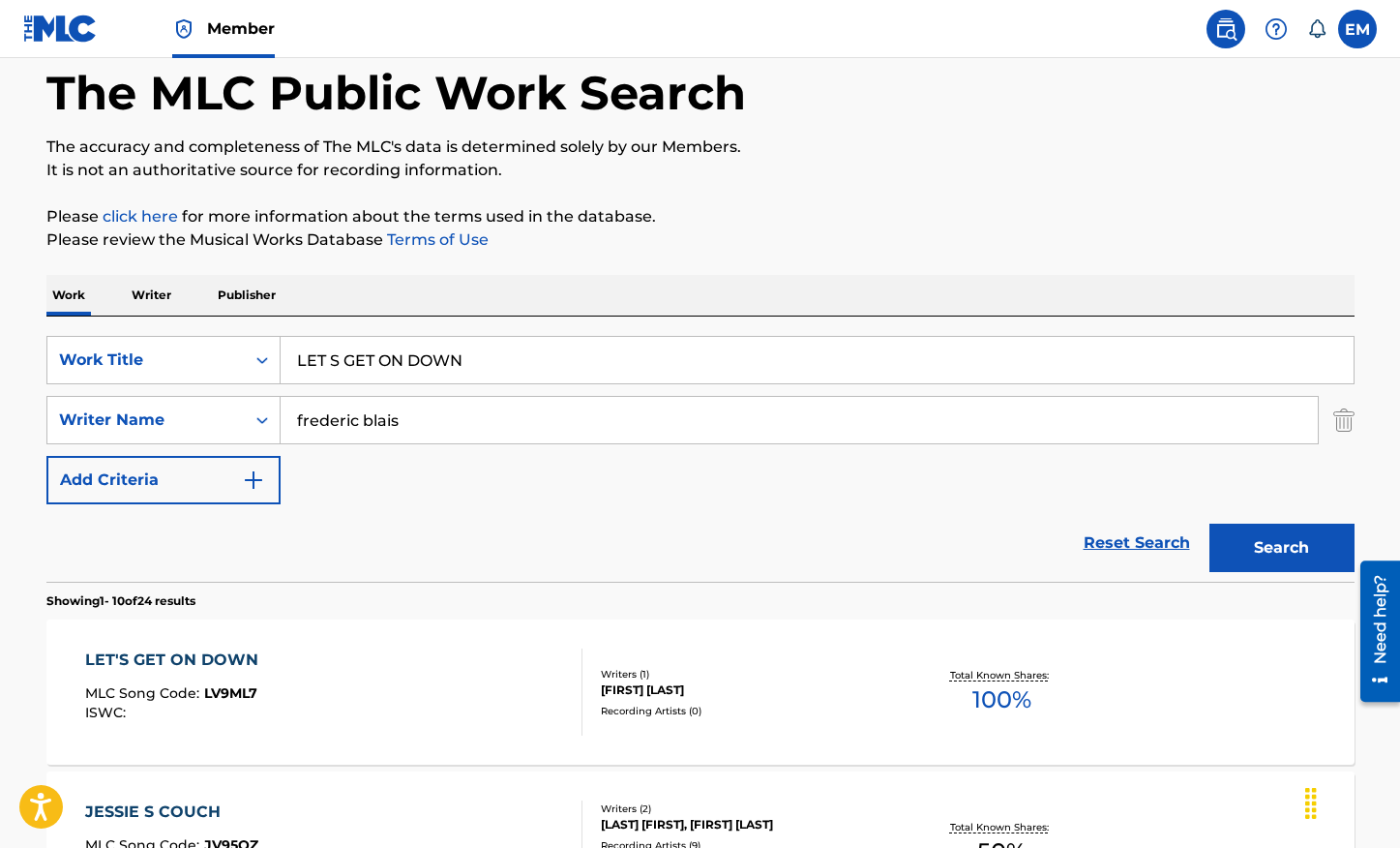 click on "LET'S GET ON DOWN MLC Song Code : LV9ML7 ISWC :" at bounding box center (334, 692) 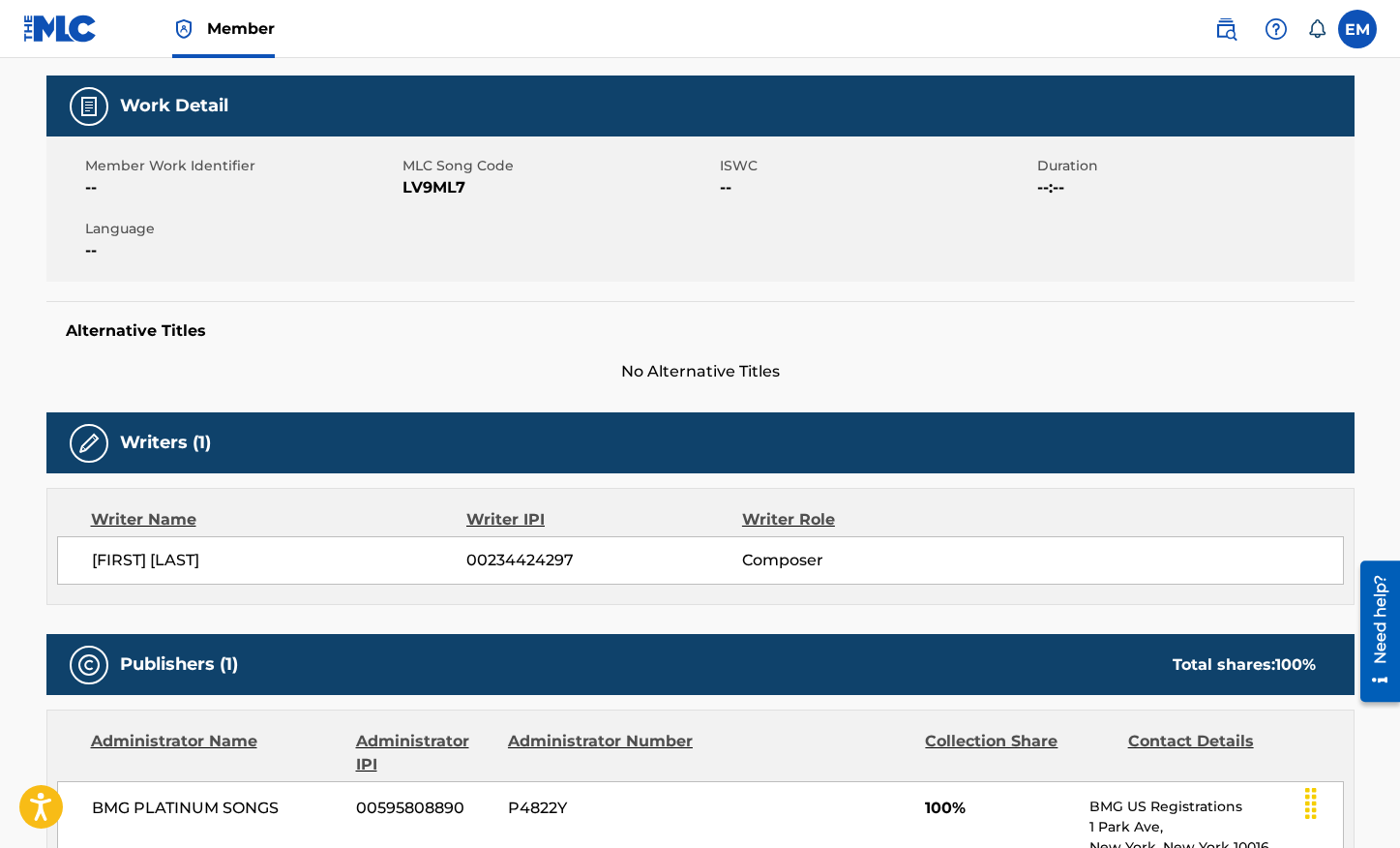 scroll, scrollTop: 194, scrollLeft: 0, axis: vertical 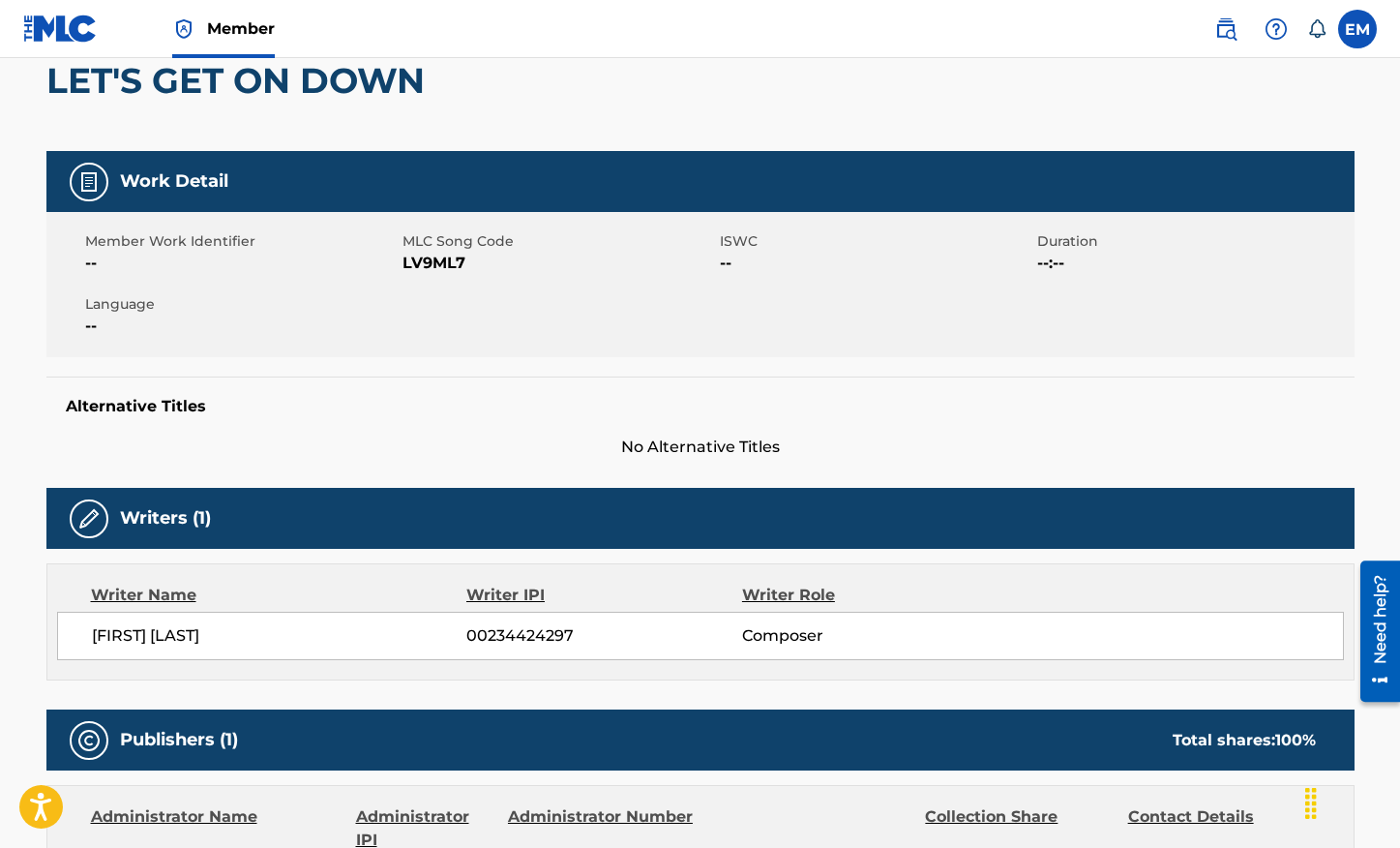 click on "LV9ML7" at bounding box center (558, 263) 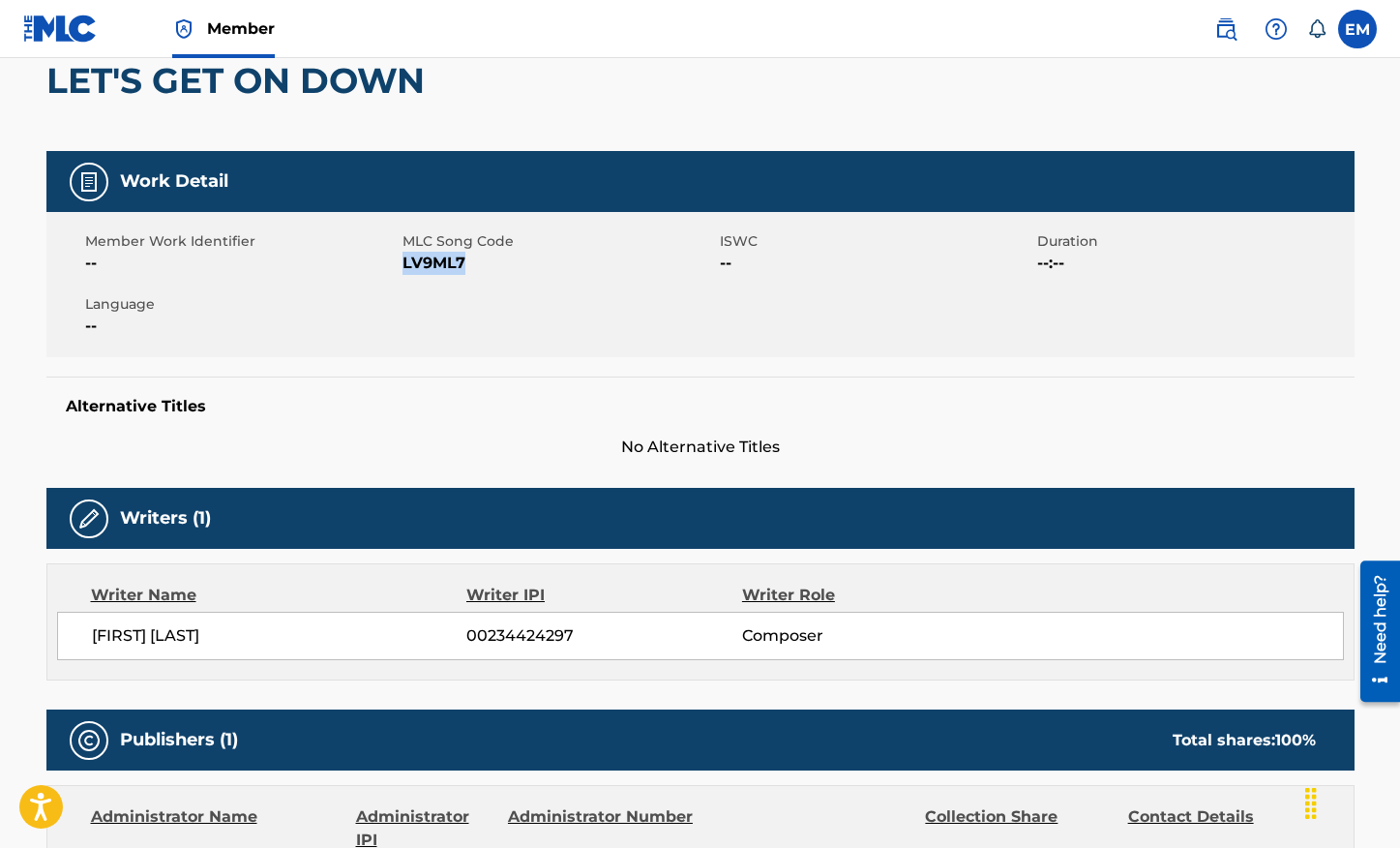 click on "LV9ML7" at bounding box center (558, 263) 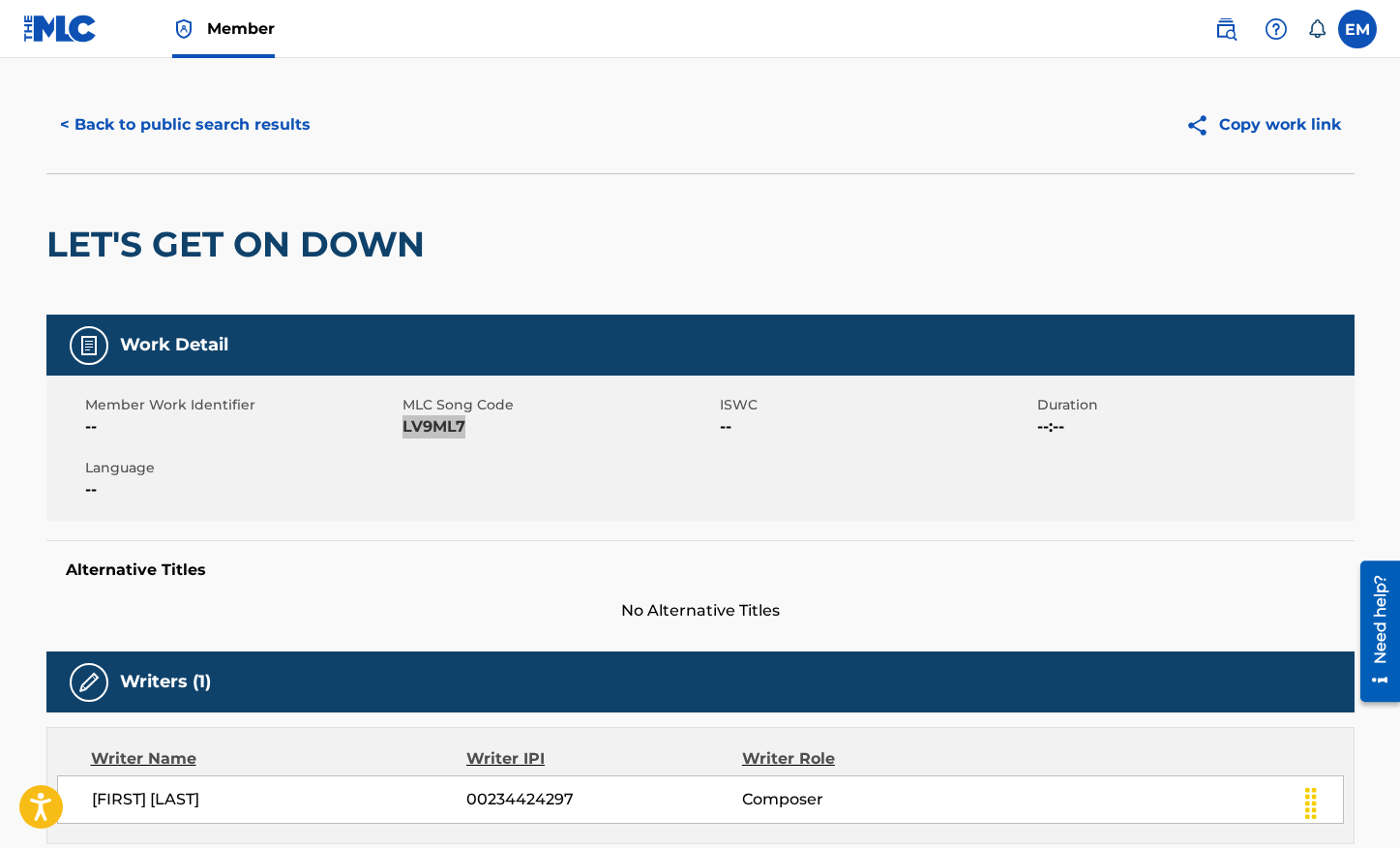 scroll, scrollTop: 0, scrollLeft: 0, axis: both 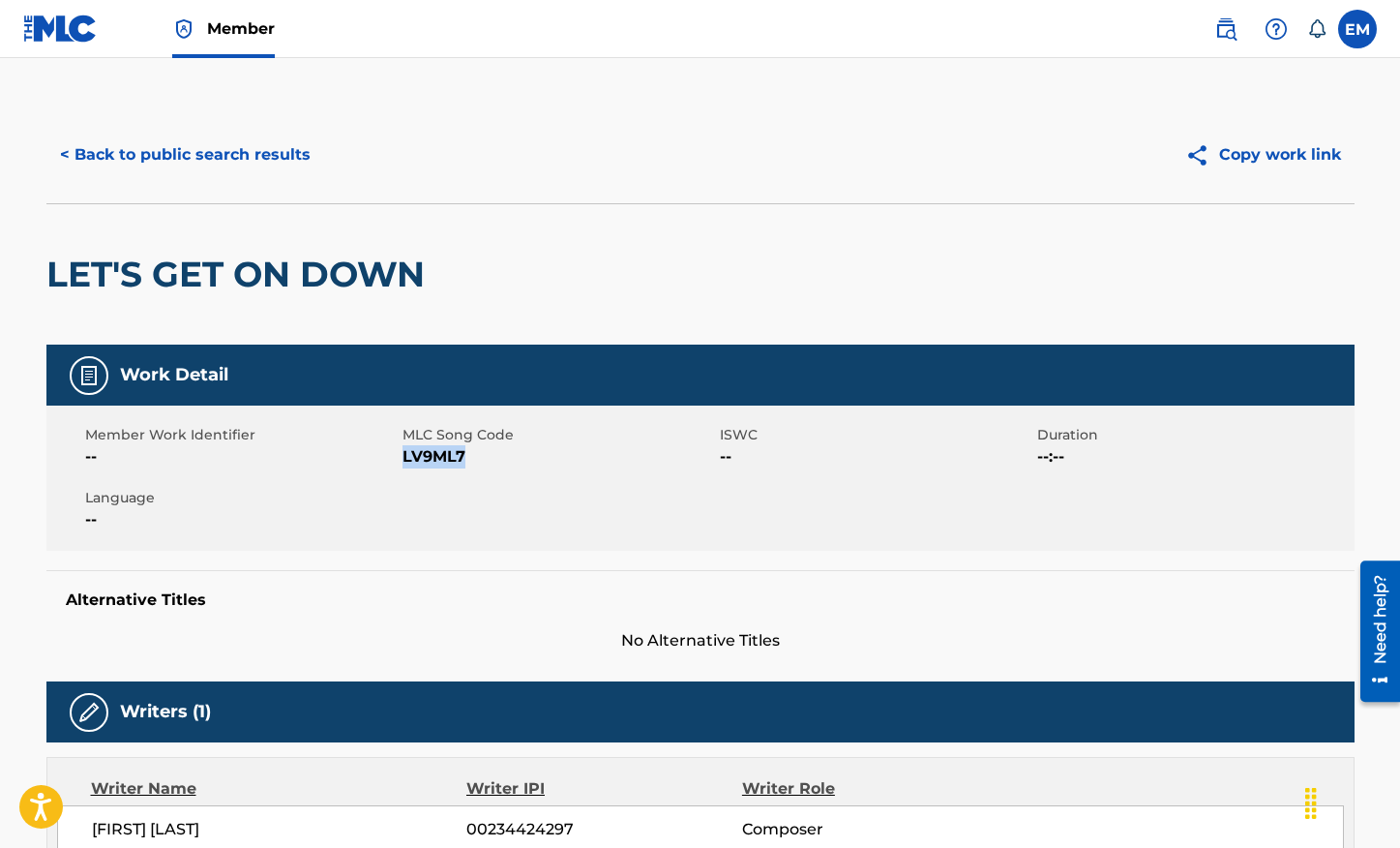 click on "< Back to public search results" at bounding box center [185, 155] 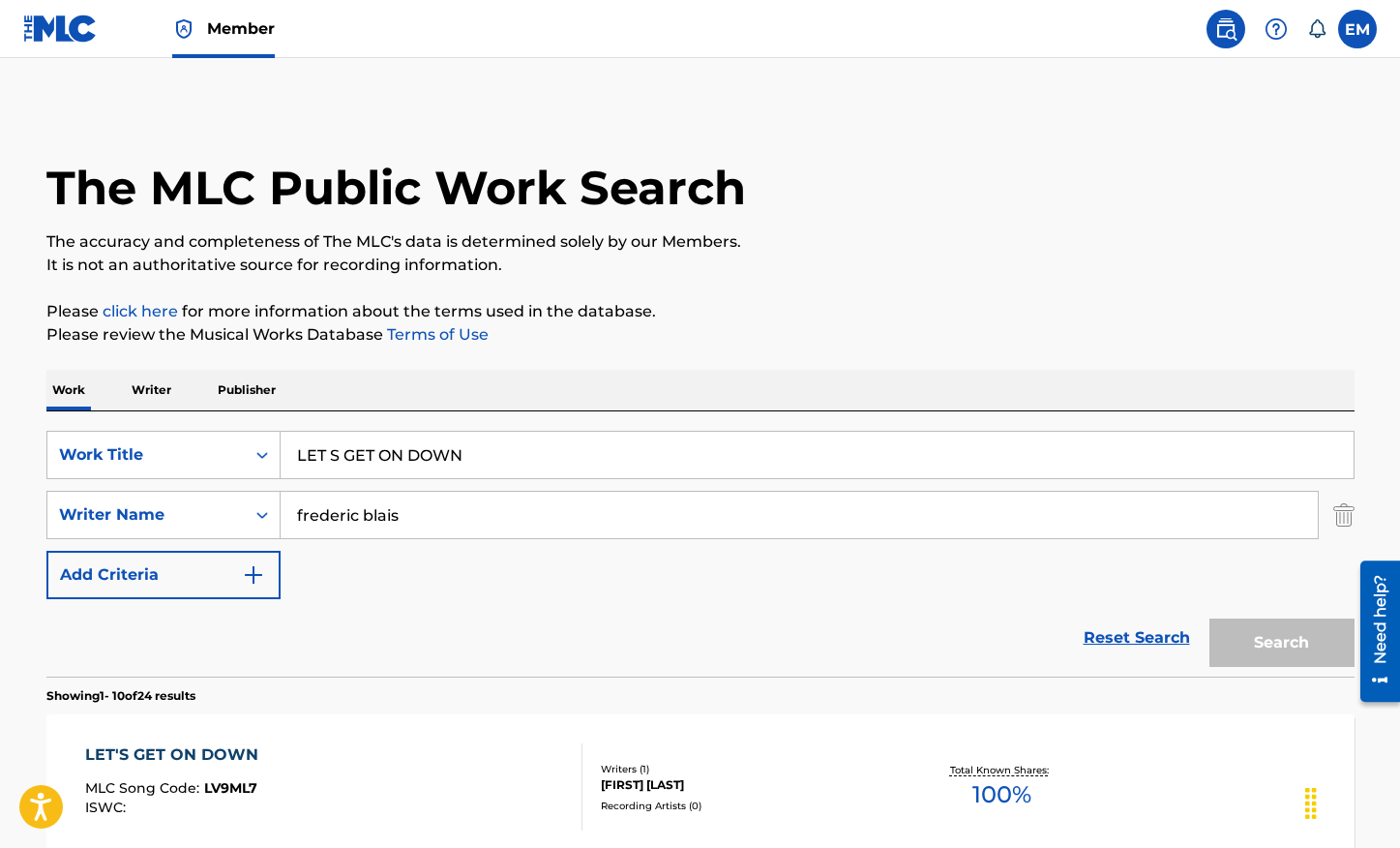 scroll, scrollTop: 95, scrollLeft: 0, axis: vertical 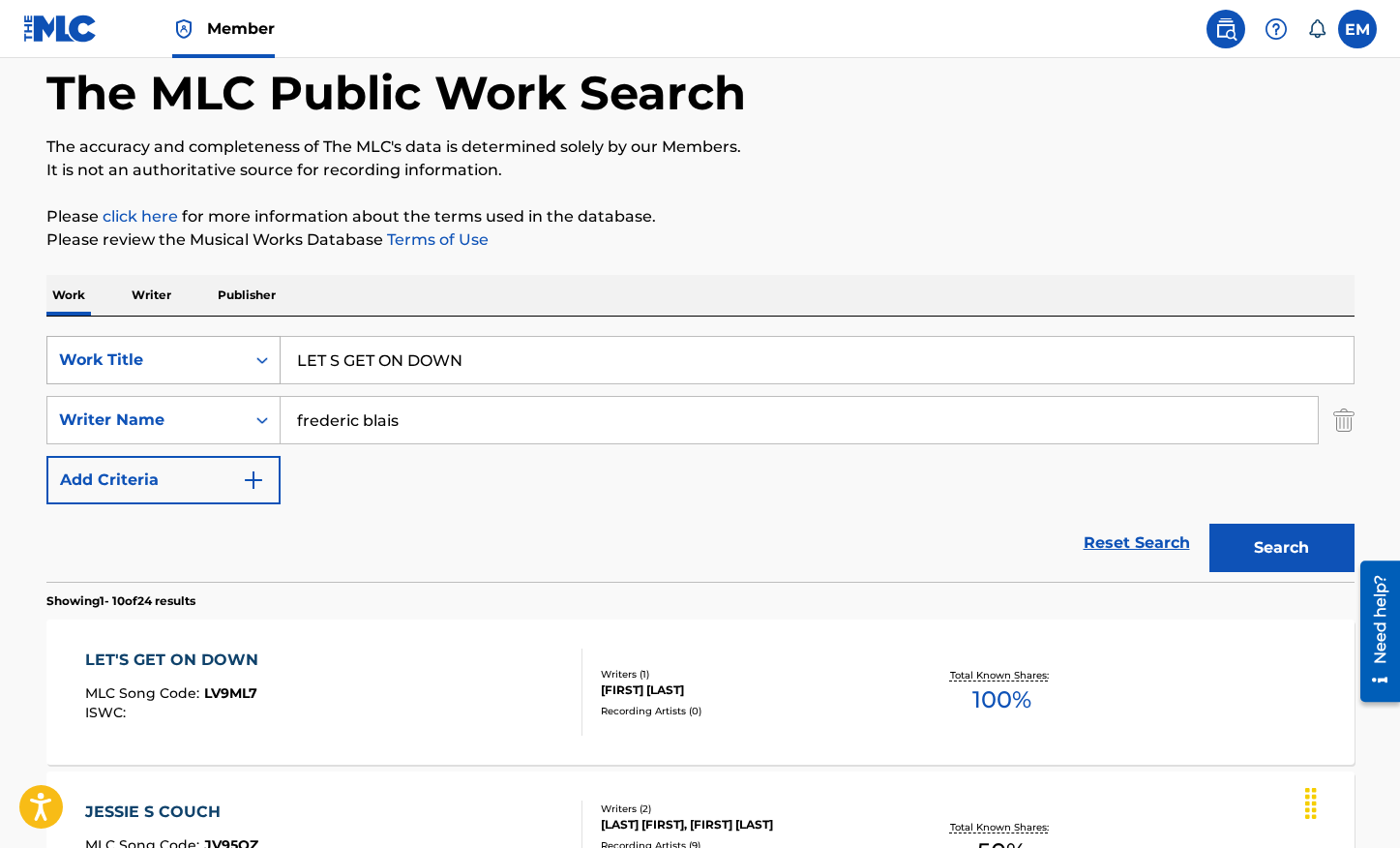 drag, startPoint x: 482, startPoint y: 365, endPoint x: 278, endPoint y: 358, distance: 204.12006 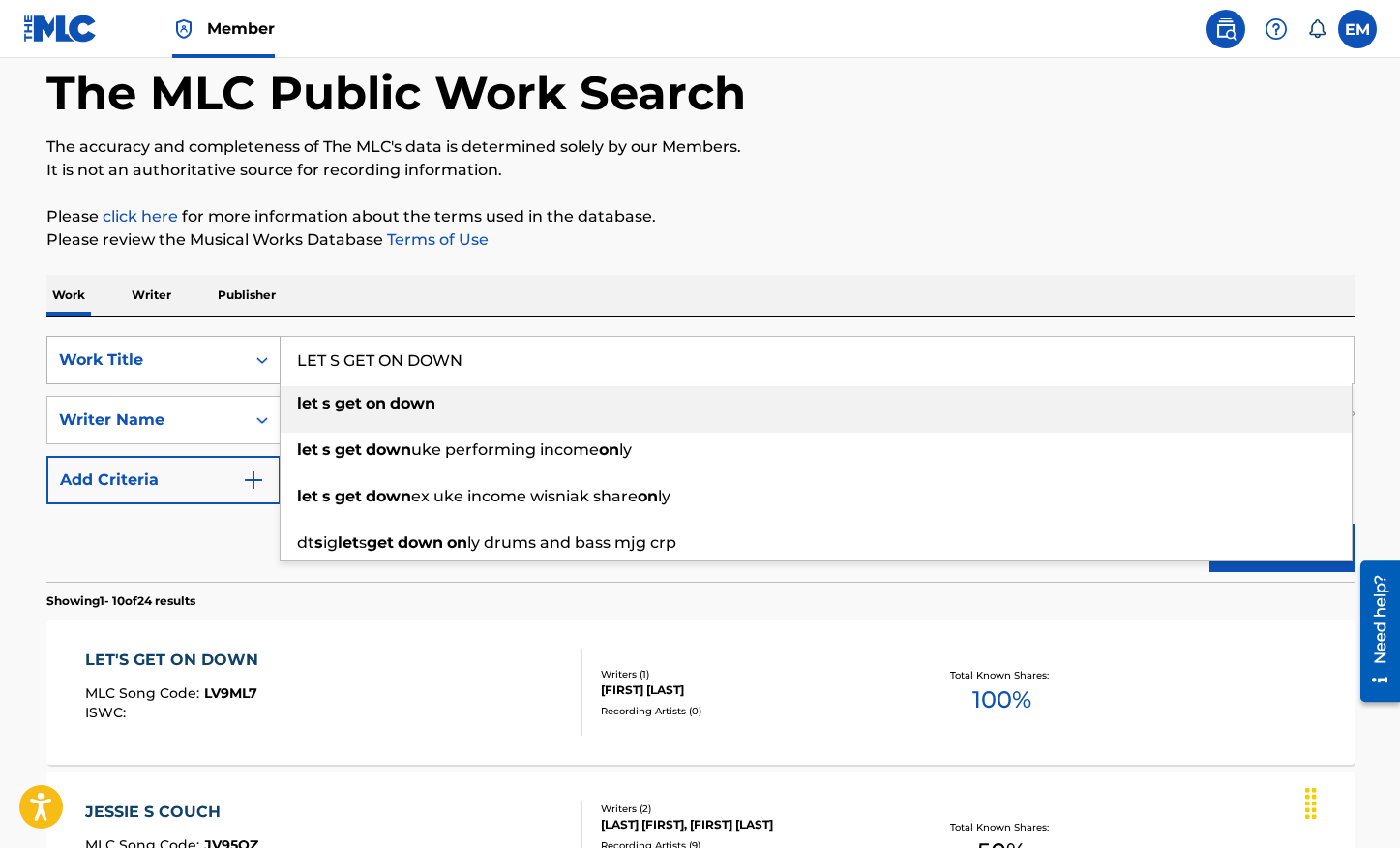 paste on "YOU" 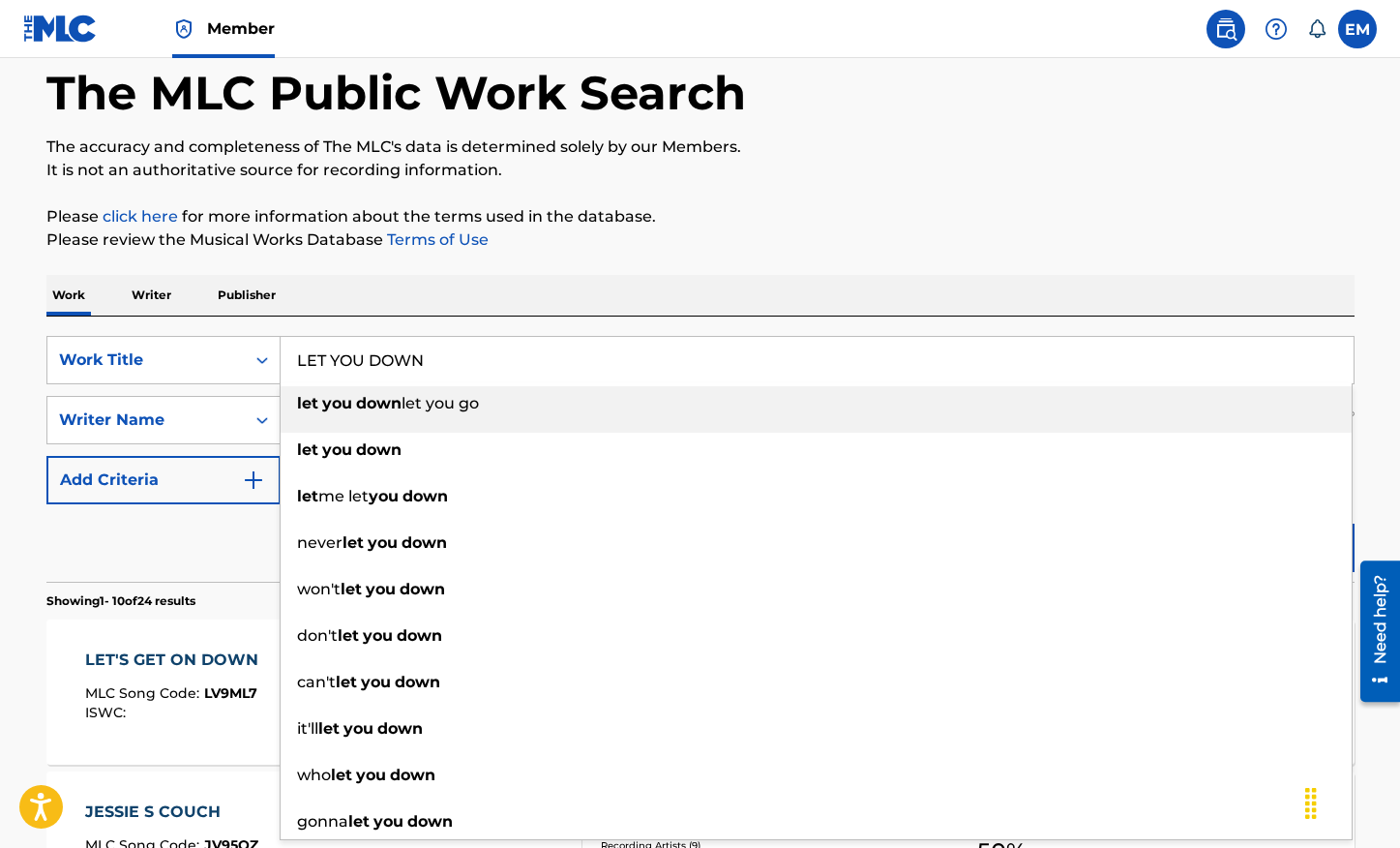 type on "LET YOU DOWN" 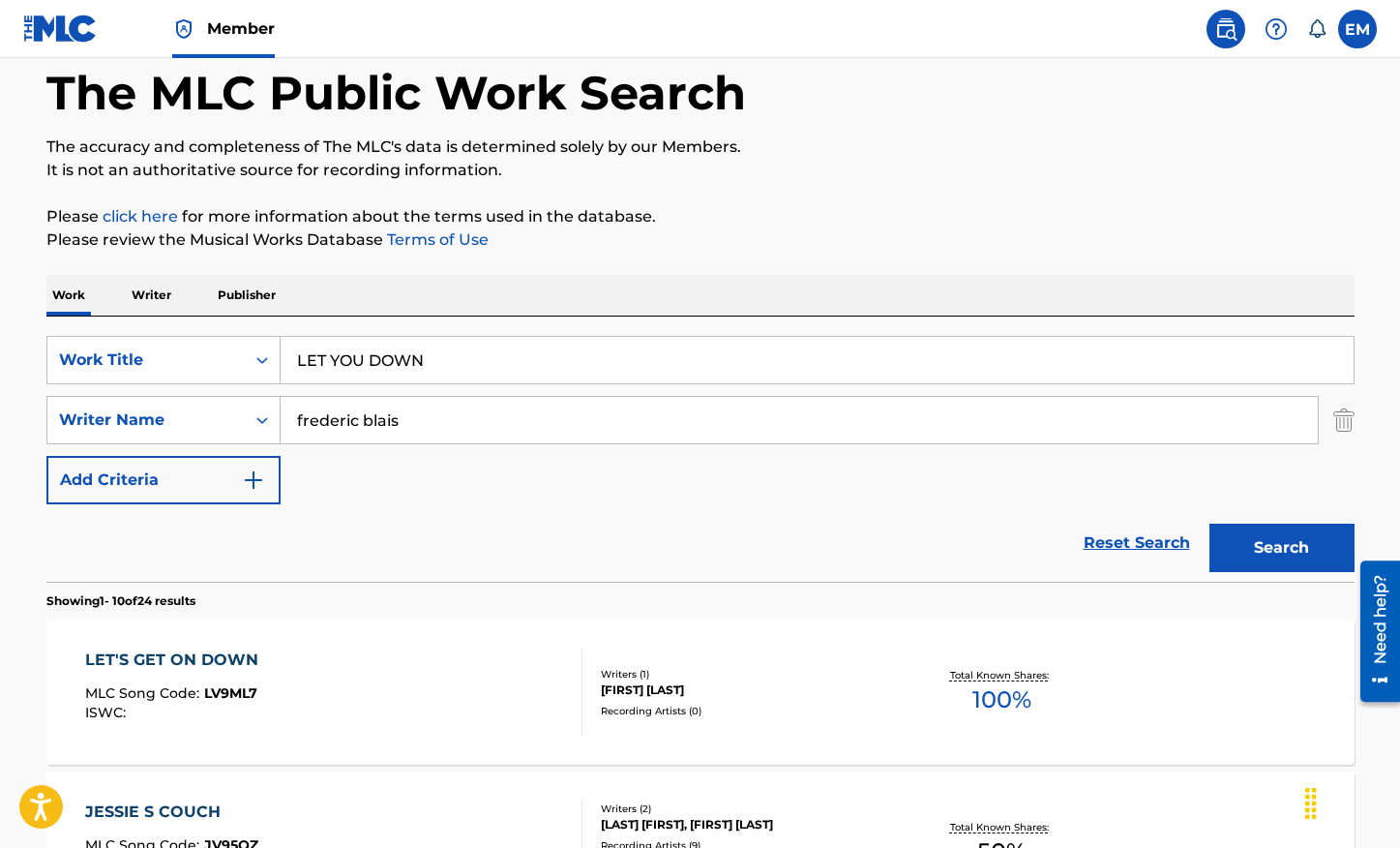 click on "Search" at bounding box center (1282, 548) 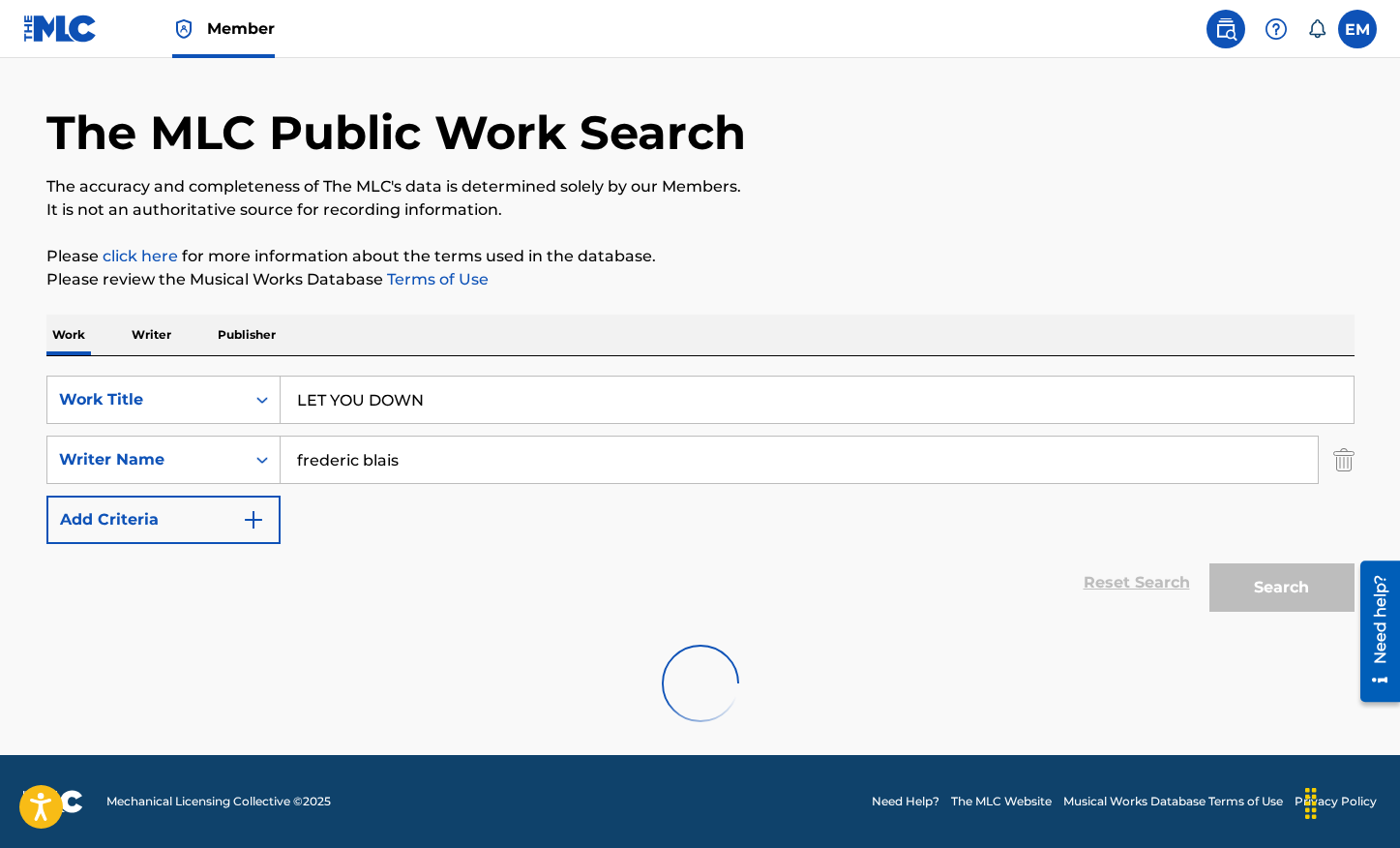scroll, scrollTop: 95, scrollLeft: 0, axis: vertical 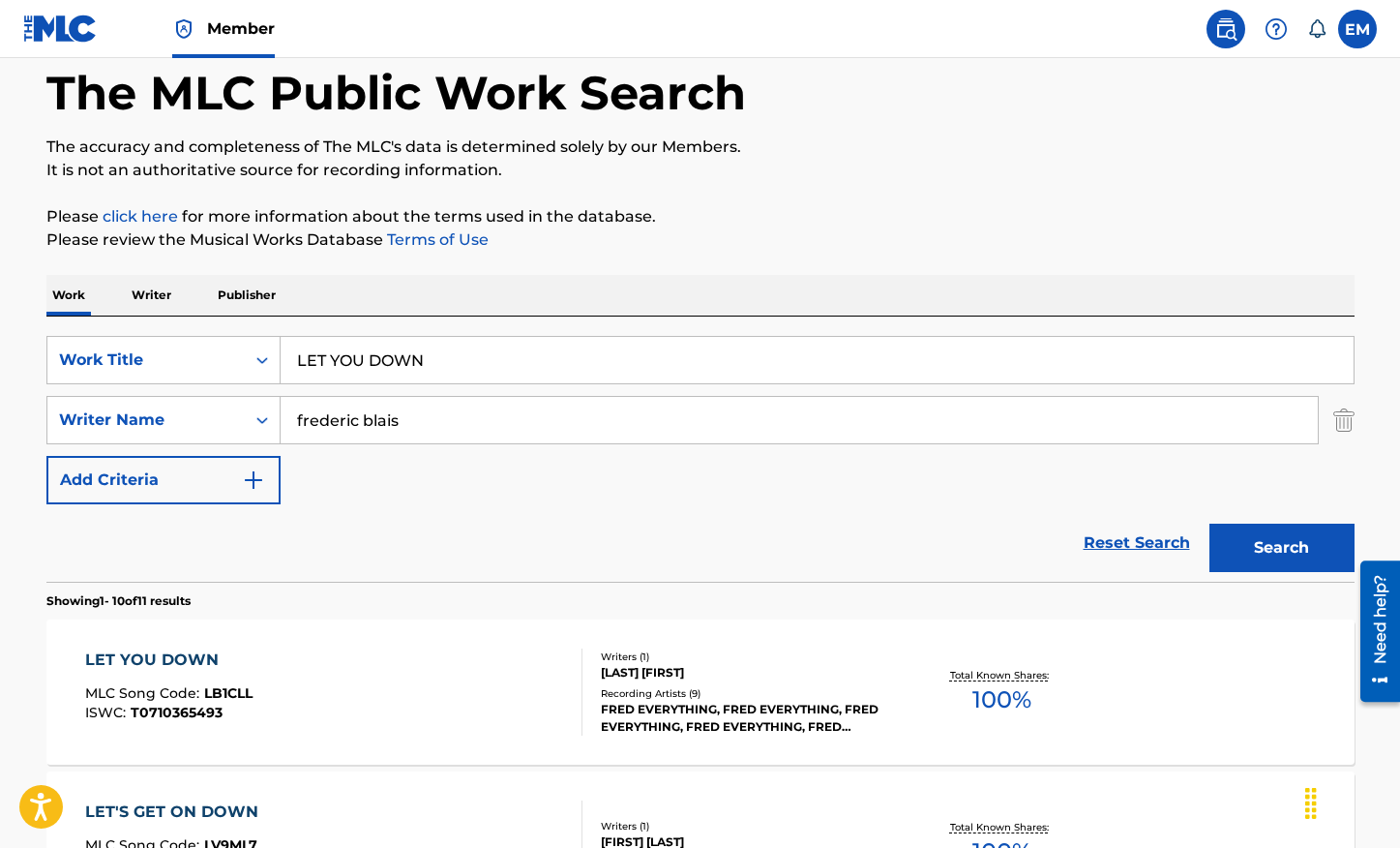 click on "LET YOU DOWN MLC Song Code : LB1CLL ISWC : T0710365493 Writers ( 1 ) [LAST] [FIRST] Recording Artists ( 9 ) [FIRST] [LAST], [FIRST] [LAST], [FIRST] [LAST], [FIRST] [LAST], [FIRST] [LAST] Total Known Shares: 100 %" at bounding box center [700, 692] 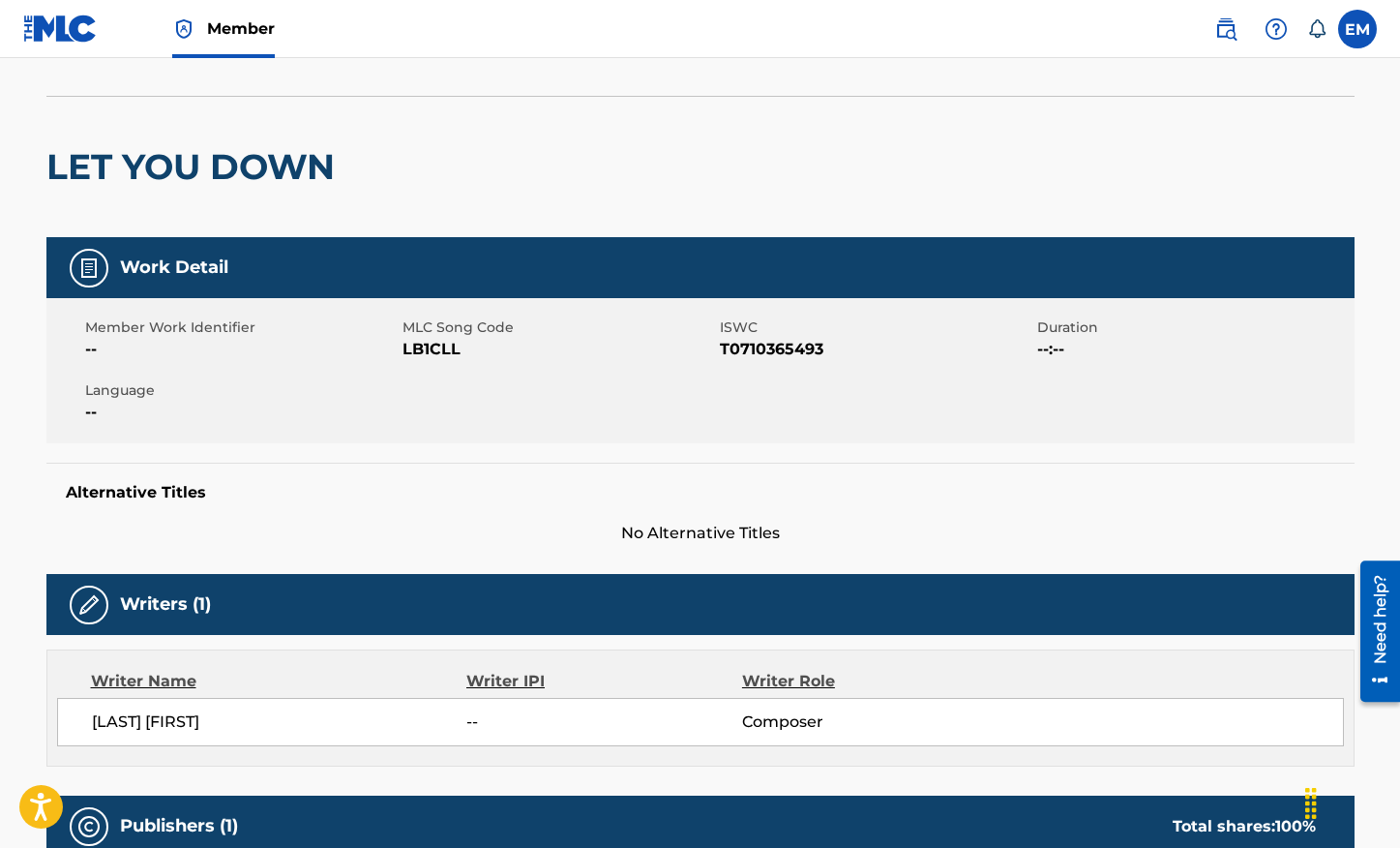 scroll, scrollTop: 97, scrollLeft: 0, axis: vertical 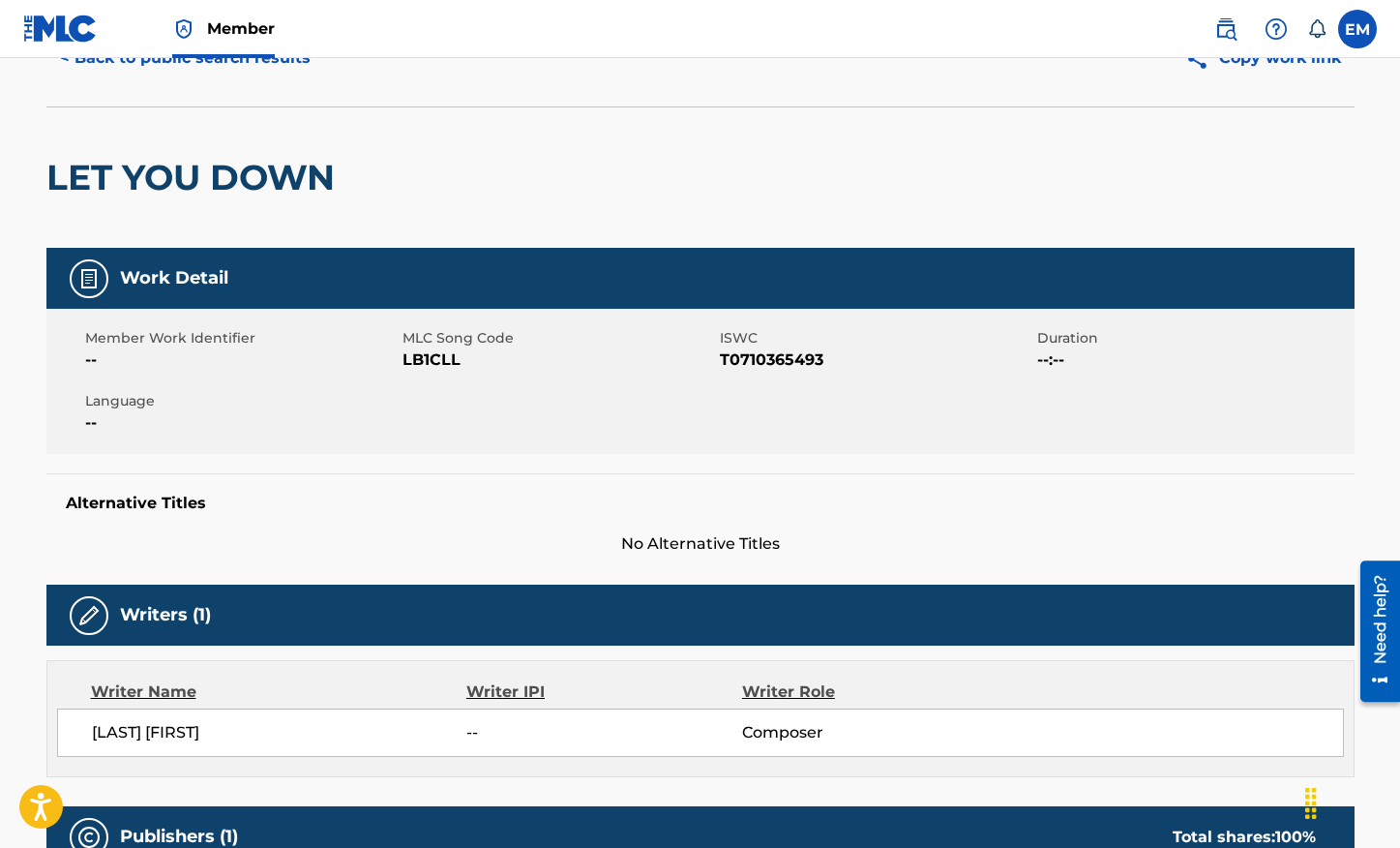 click on "LB1CLL" at bounding box center (558, 360) 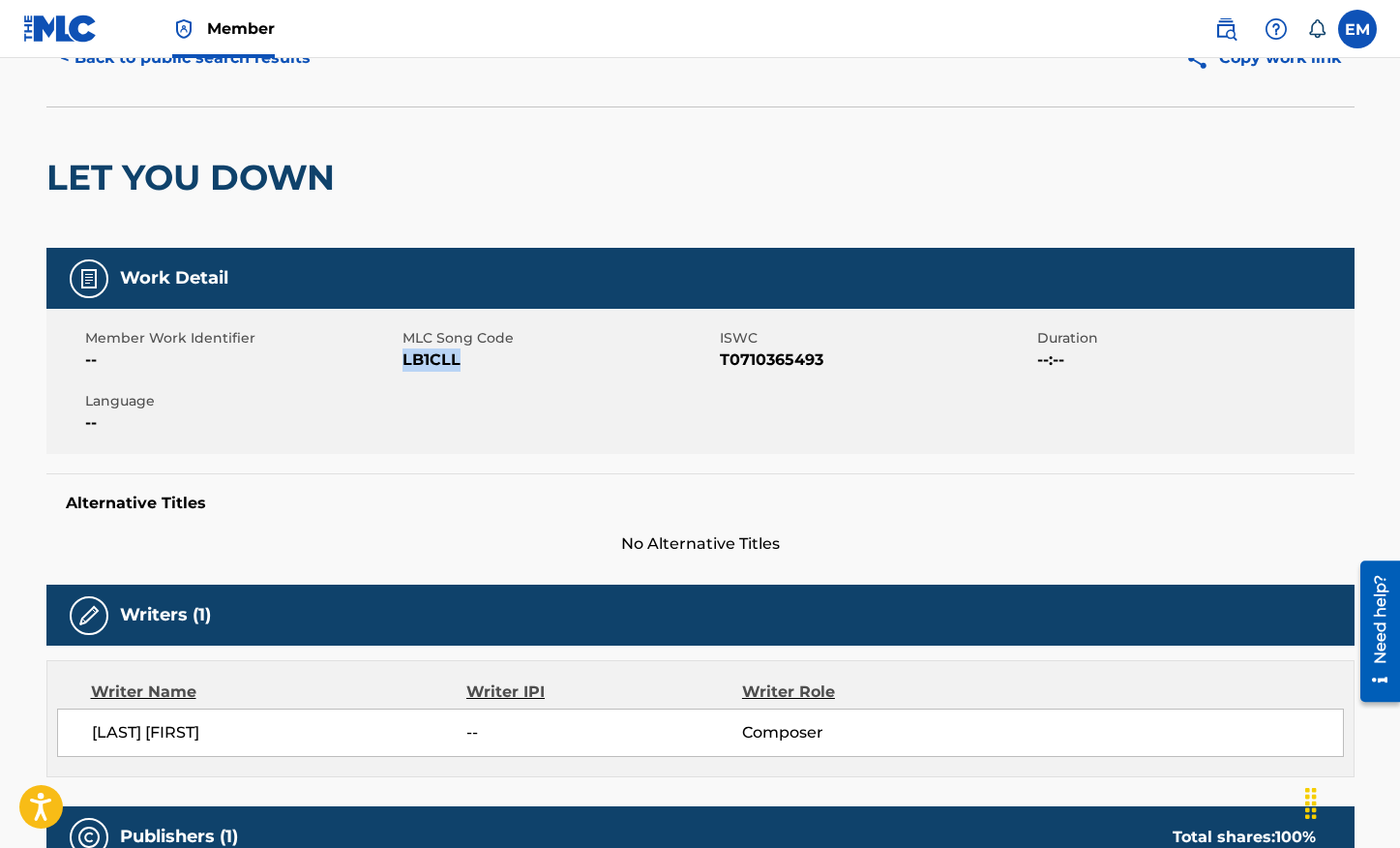 click on "LB1CLL" at bounding box center [558, 360] 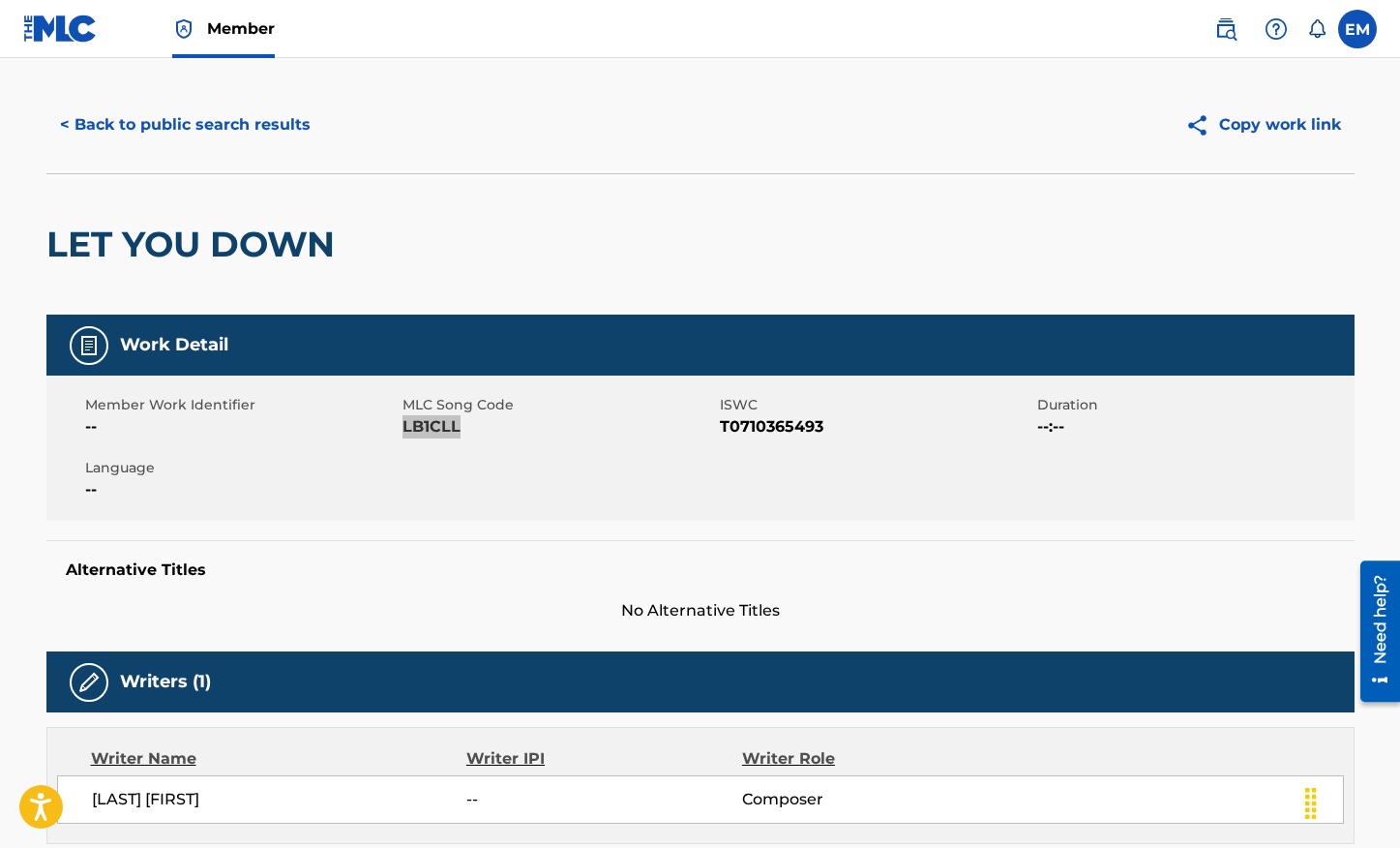 scroll, scrollTop: 0, scrollLeft: 0, axis: both 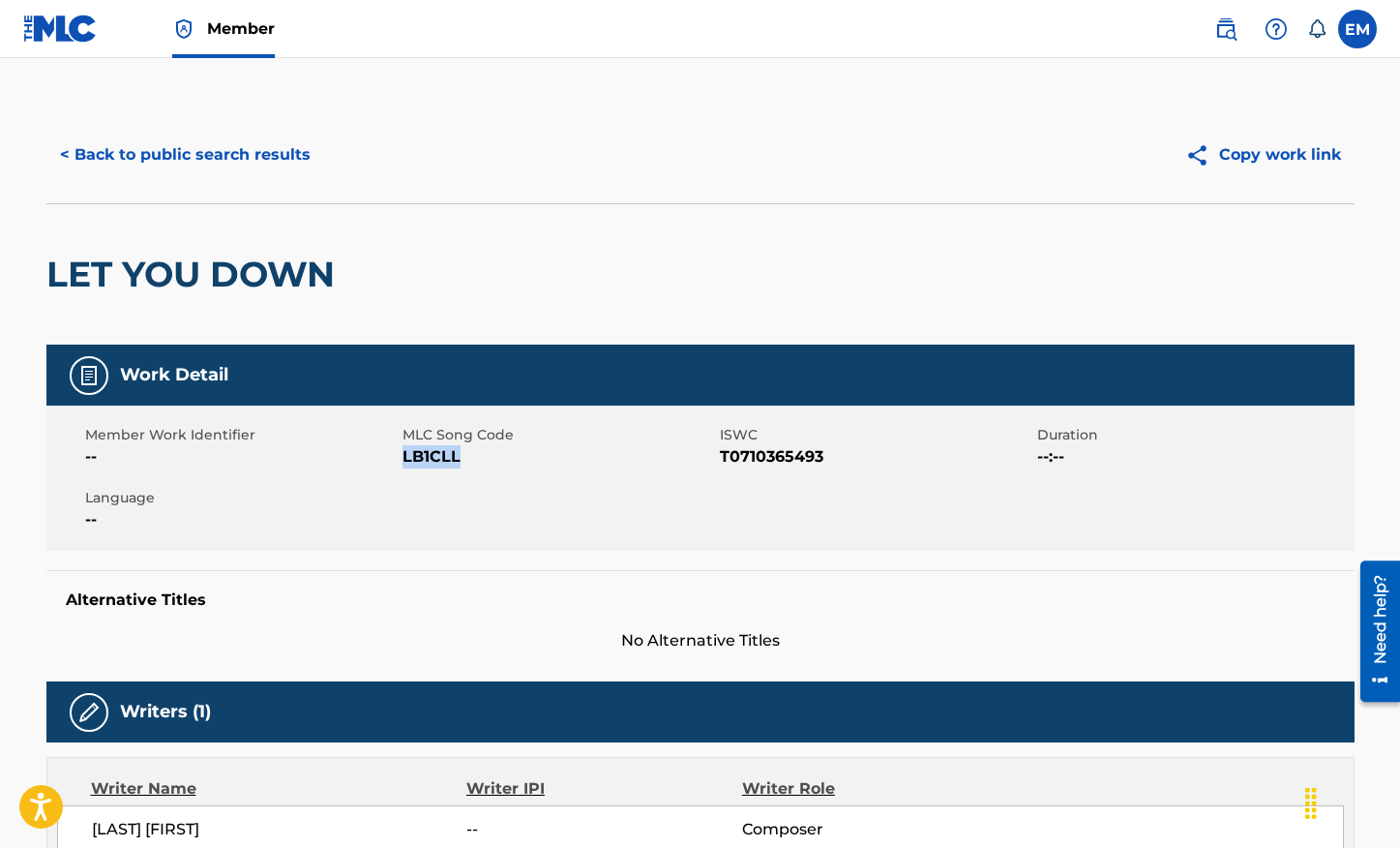 click on "< Back to public search results" at bounding box center [185, 155] 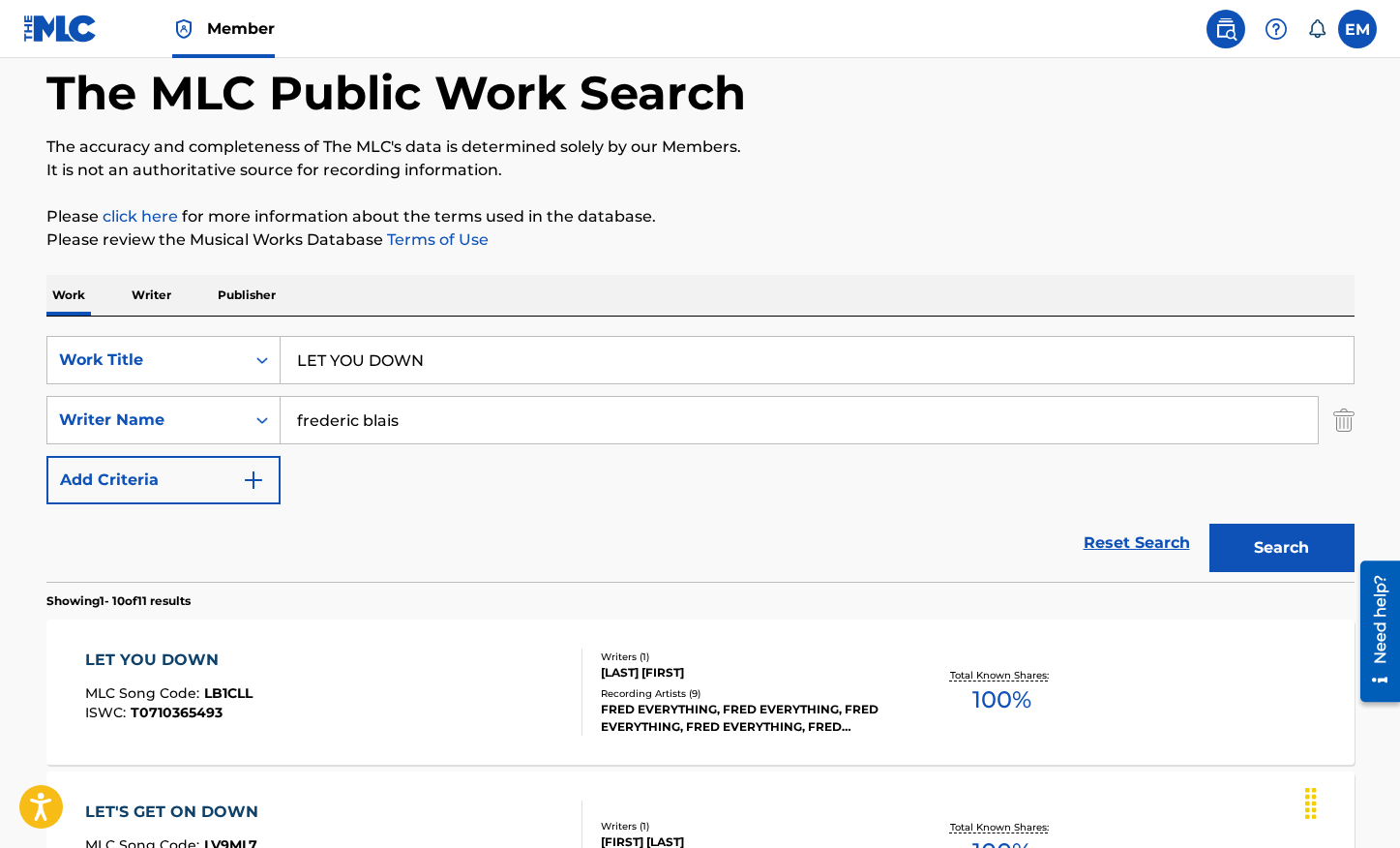 drag, startPoint x: 425, startPoint y: 356, endPoint x: 292, endPoint y: 344, distance: 133.5403 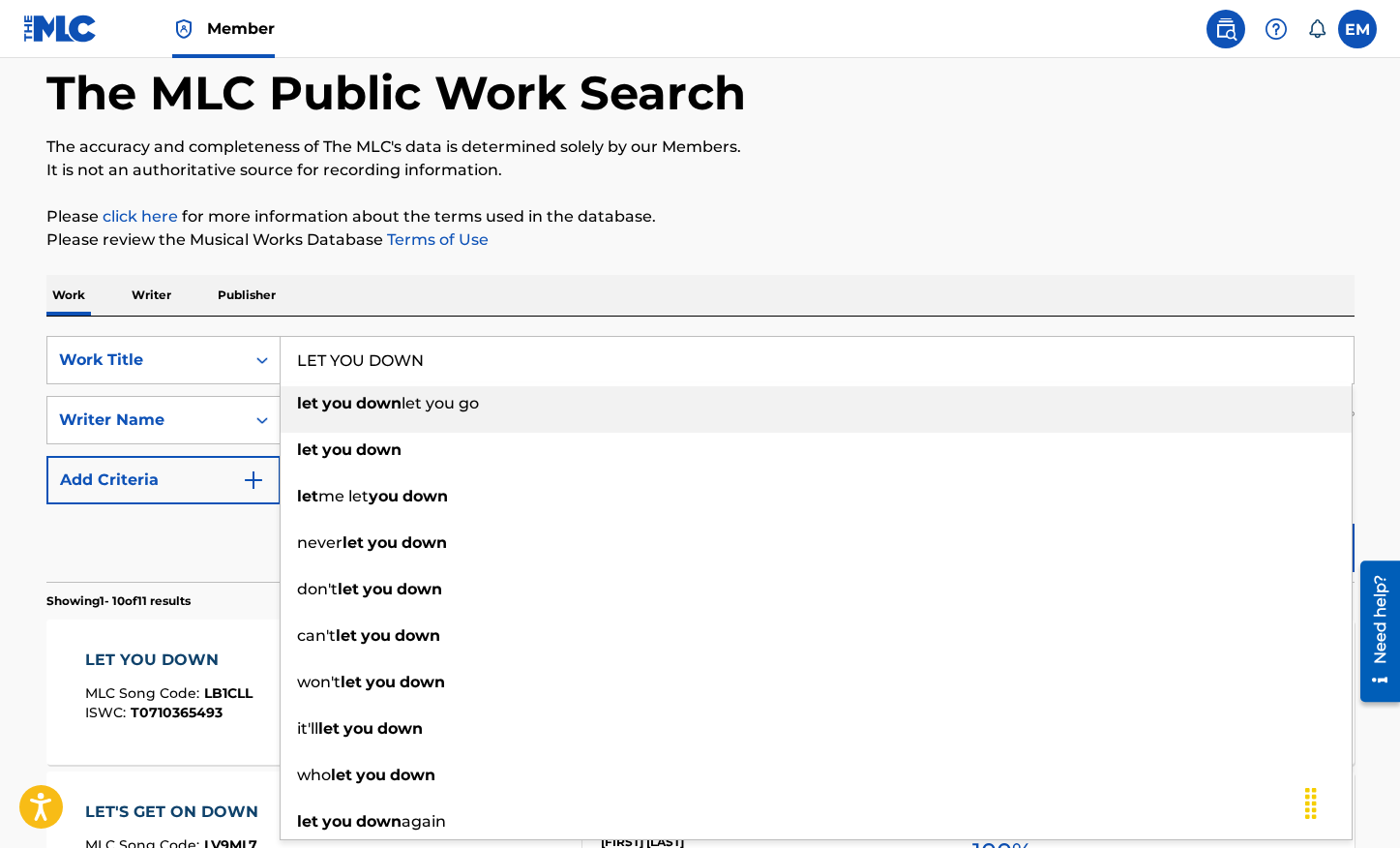 paste on "IGHT OF DAY" 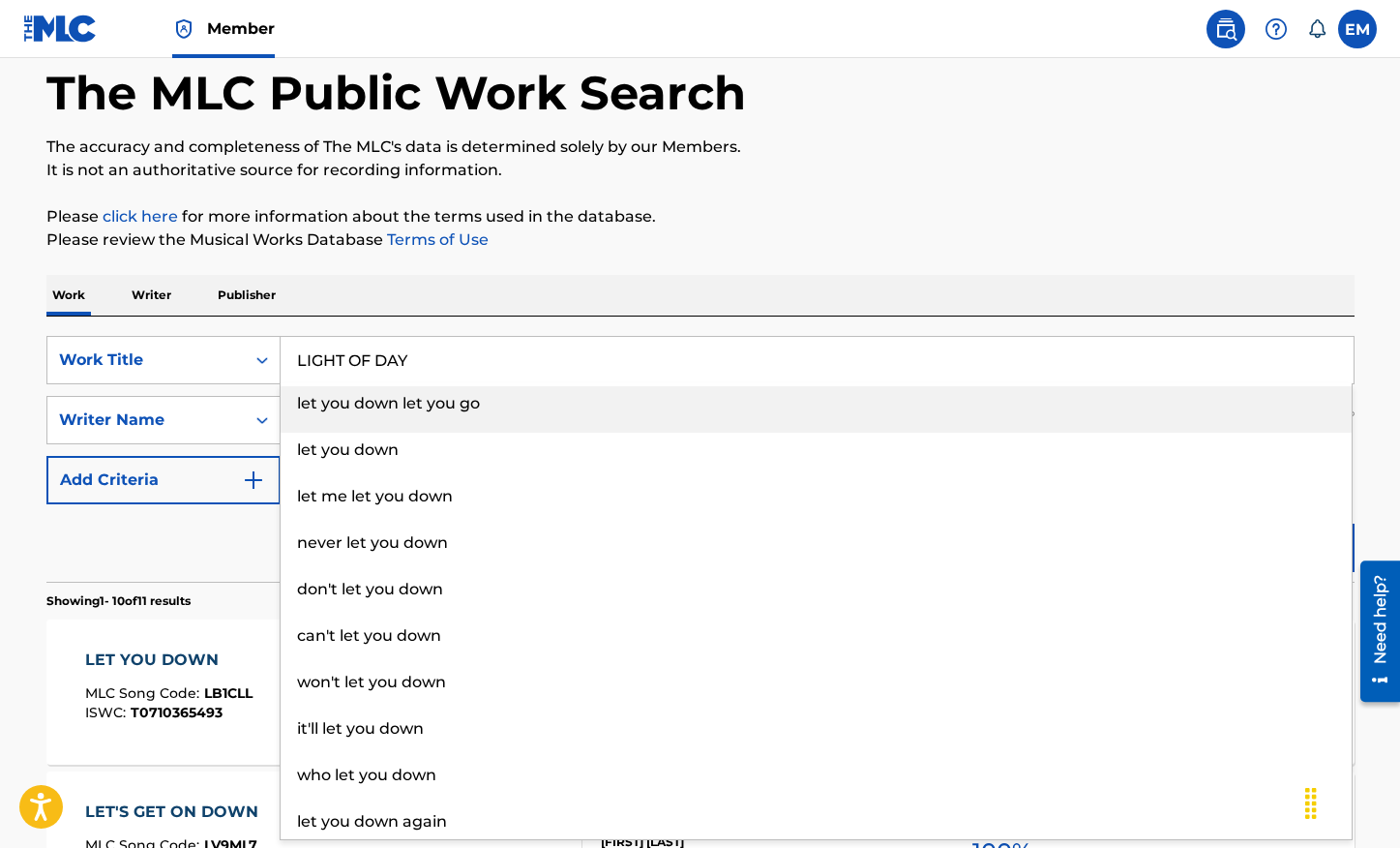 type on "LIGHT OF DAY" 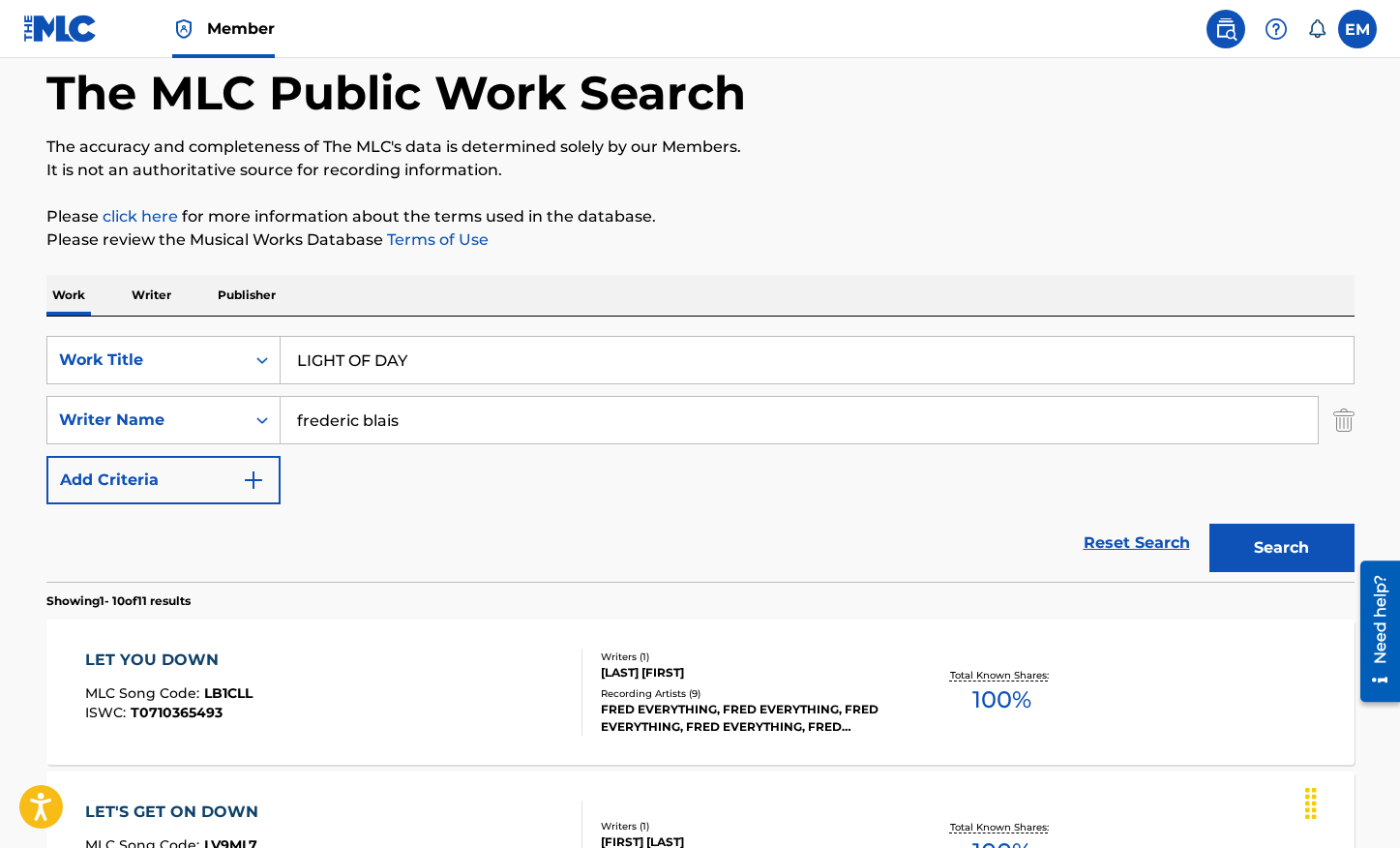 drag, startPoint x: 757, startPoint y: 252, endPoint x: 1027, endPoint y: 415, distance: 315.3871 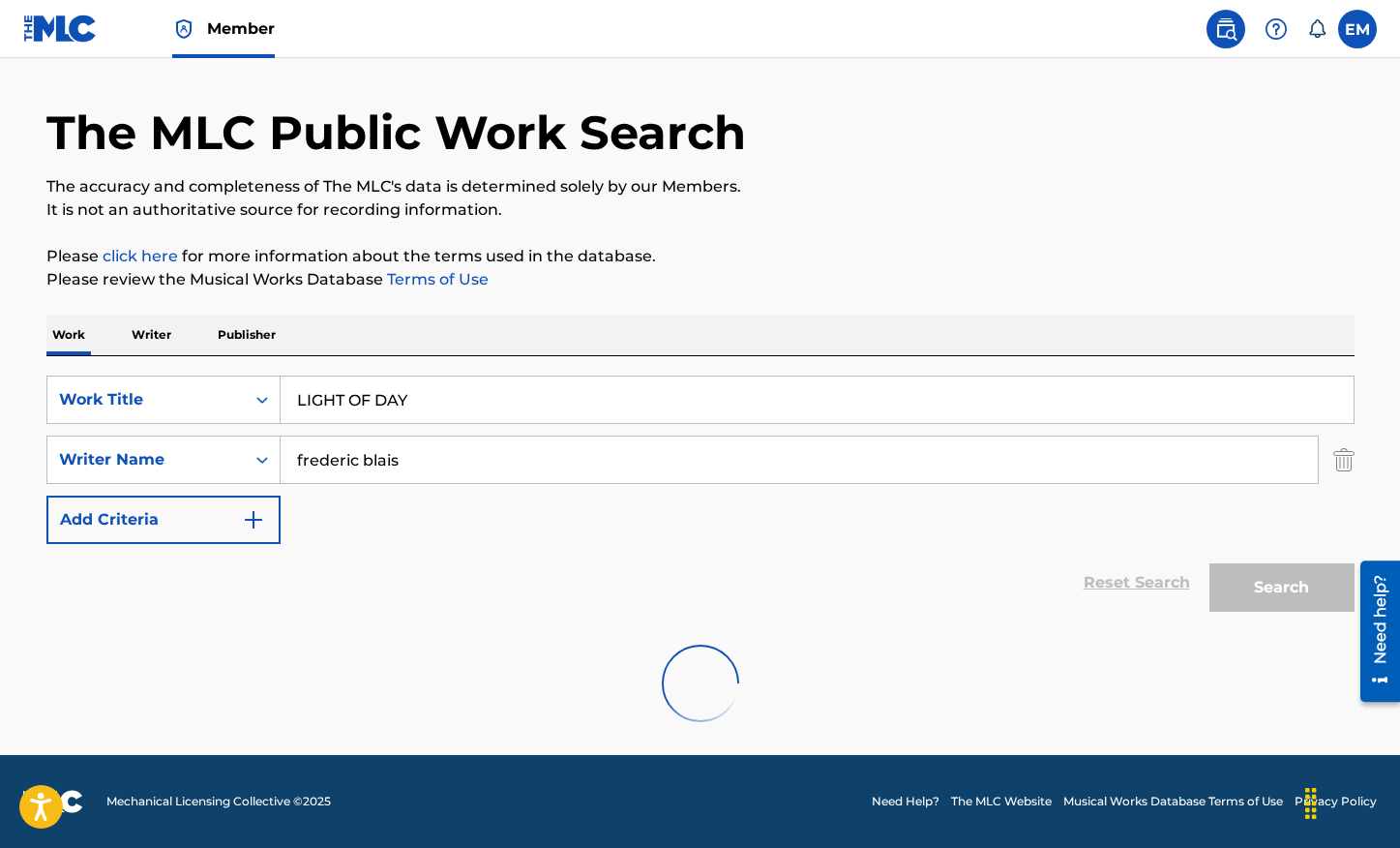 scroll, scrollTop: 95, scrollLeft: 0, axis: vertical 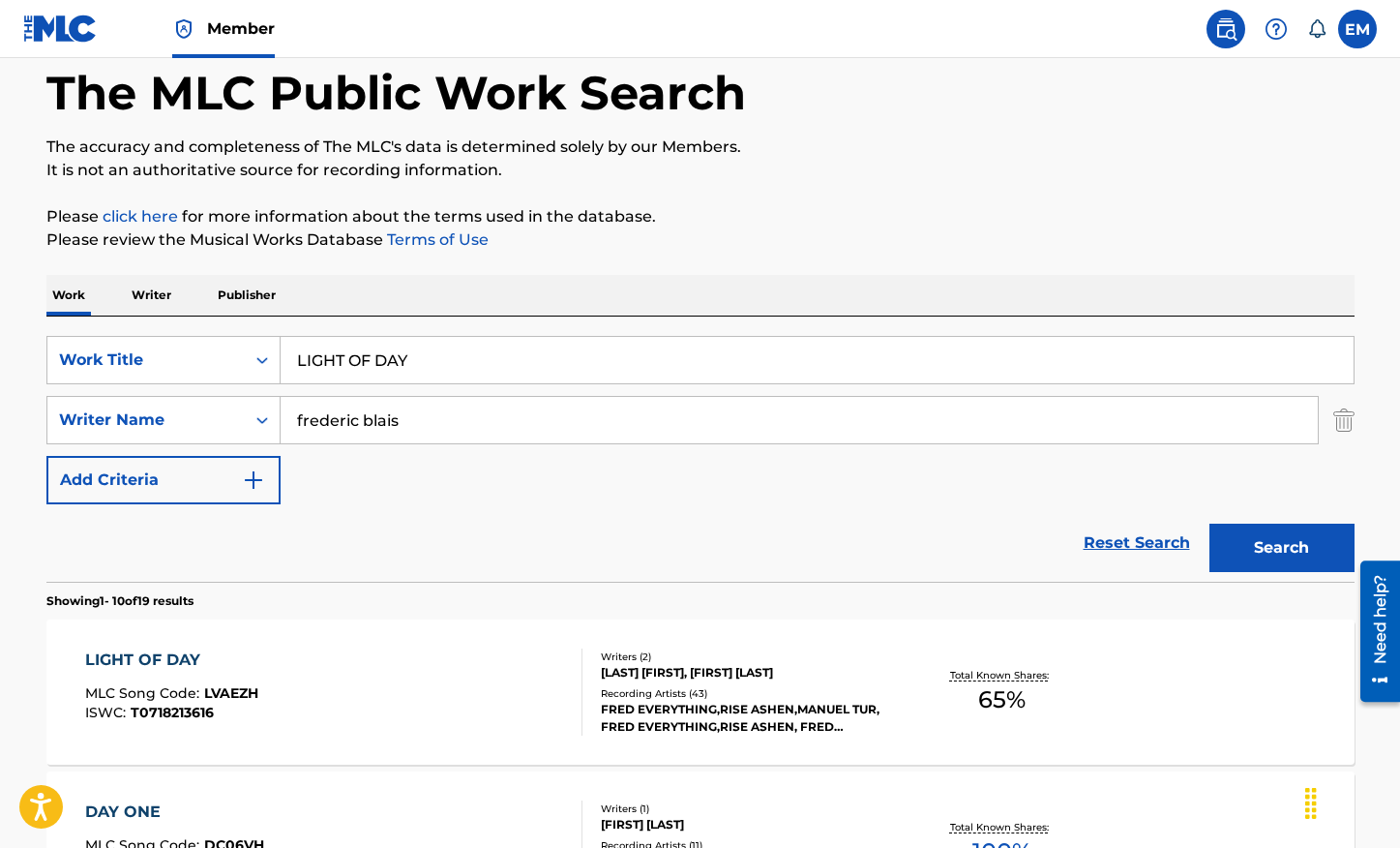 click on "LIGHT OF DAY MLC Song Code : LVAEZH ISWC : T0718213616" at bounding box center (334, 692) 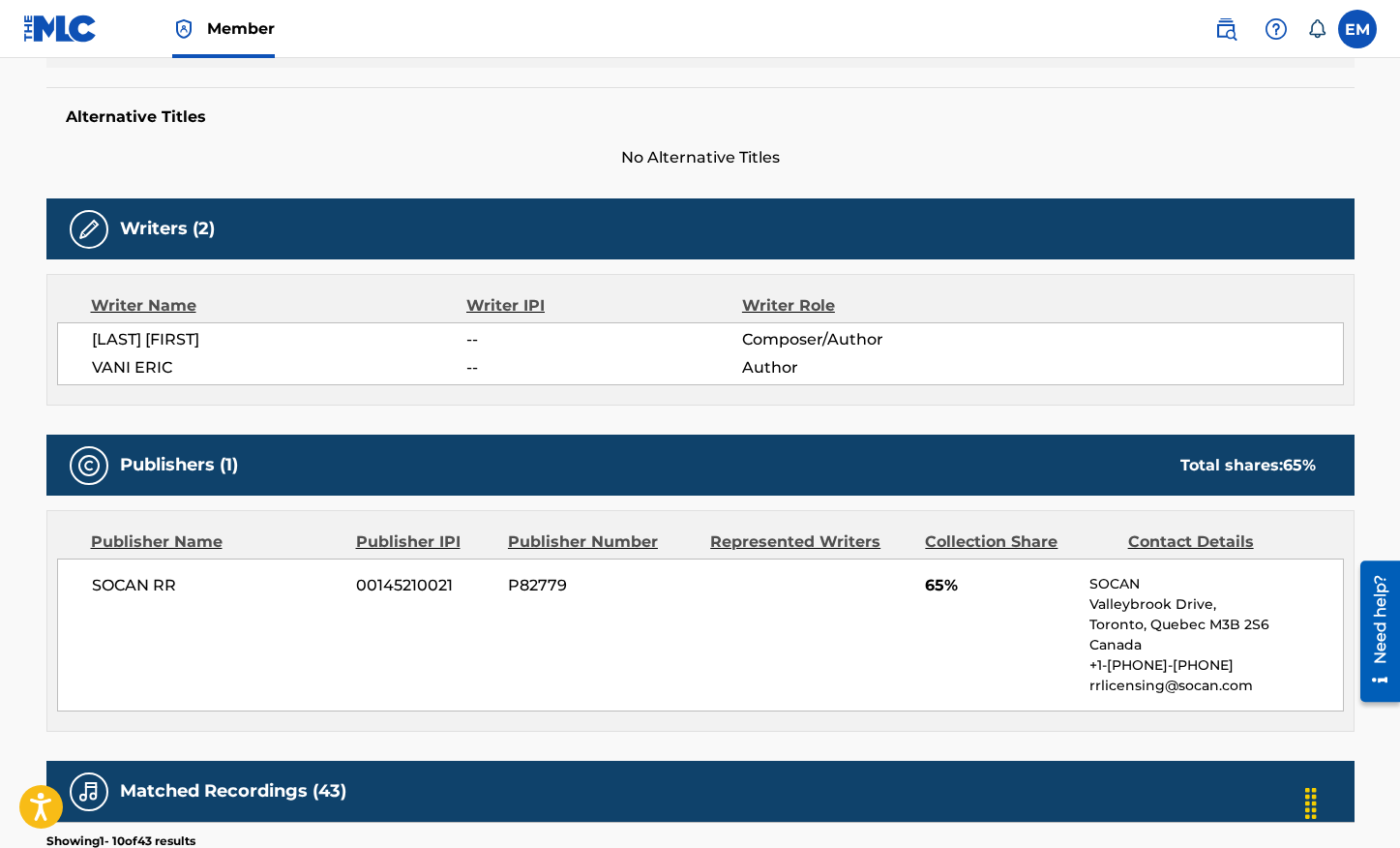 scroll, scrollTop: 290, scrollLeft: 0, axis: vertical 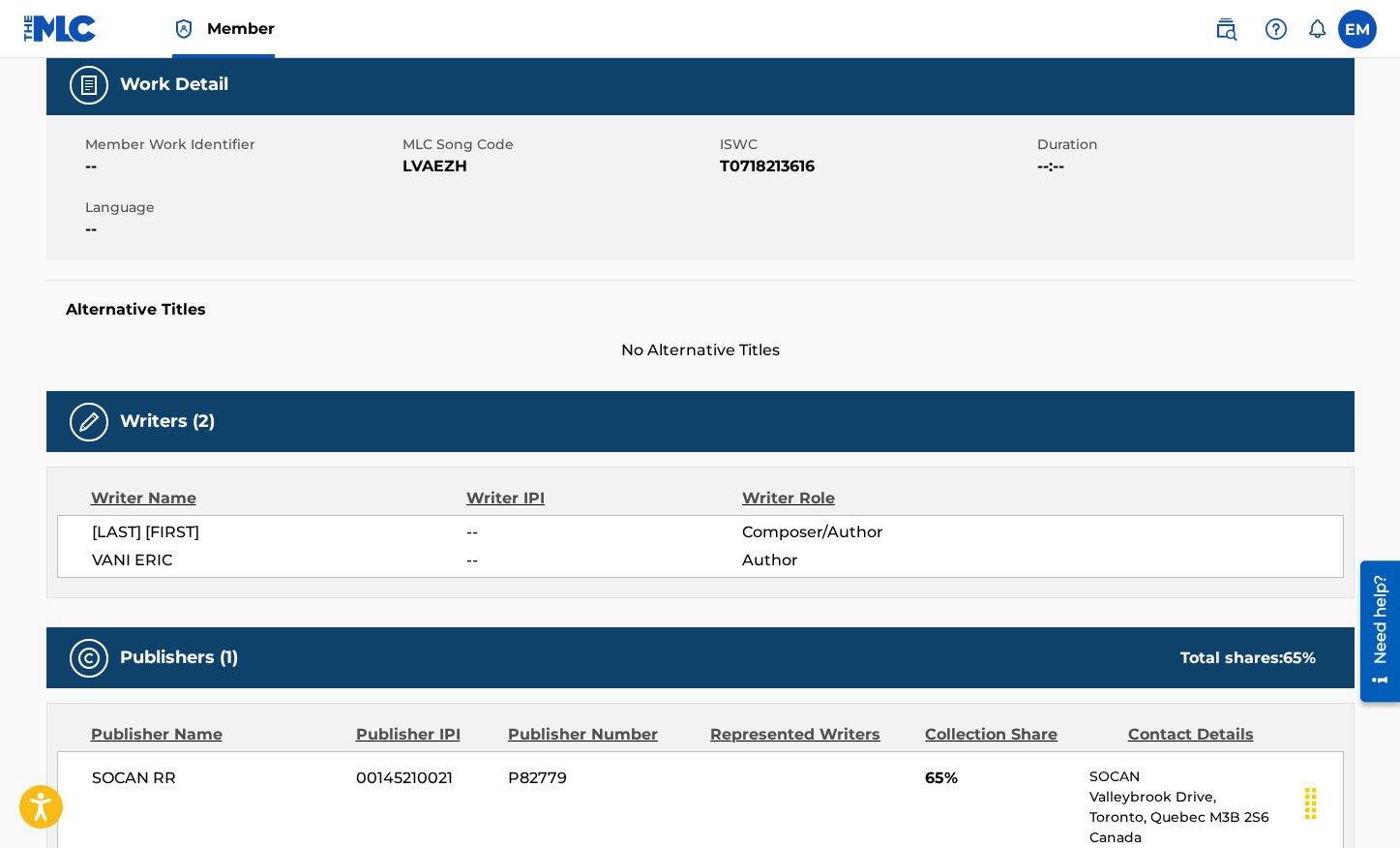 click on "LVAEZH" at bounding box center [558, 167] 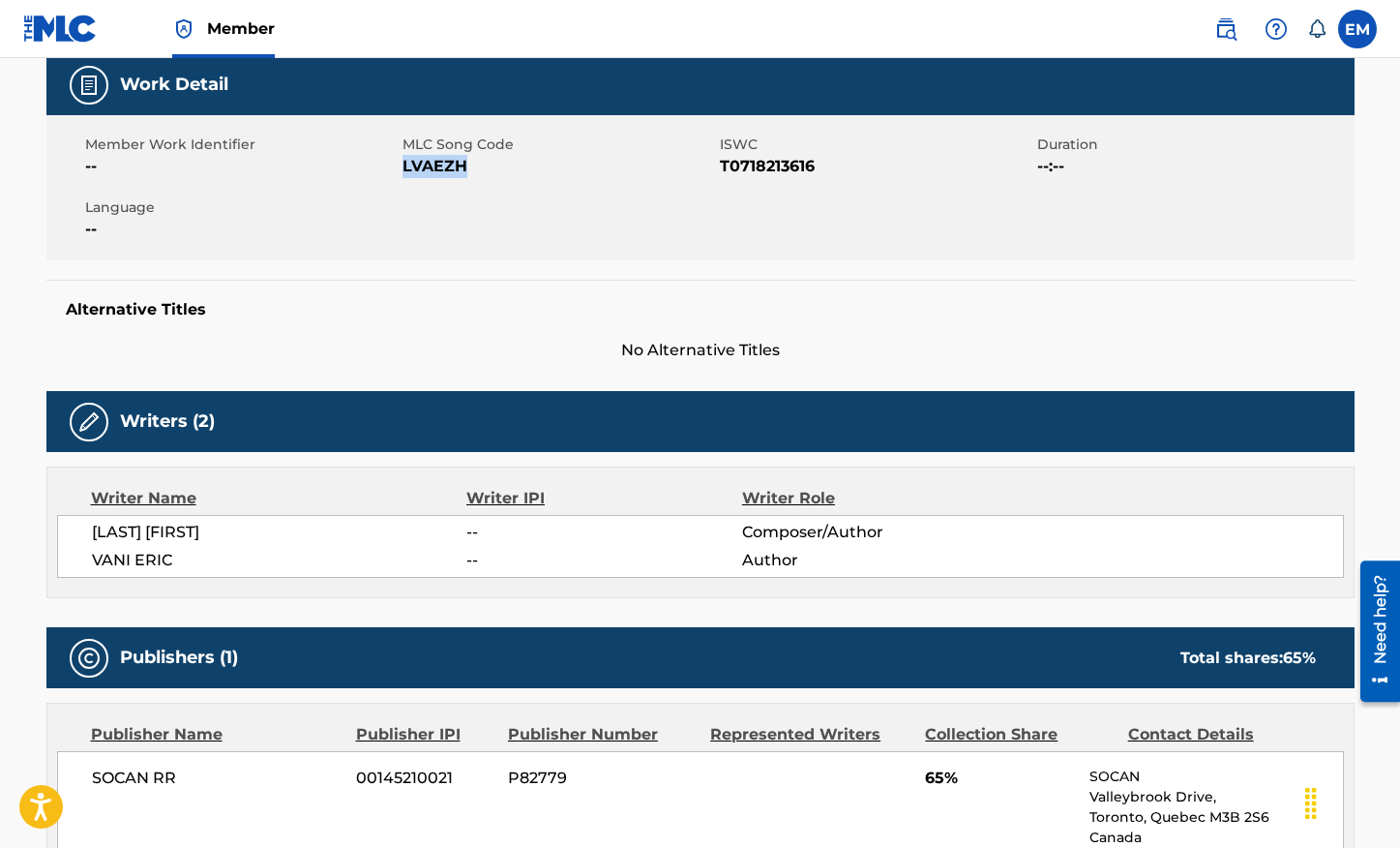 click on "LVAEZH" at bounding box center [558, 167] 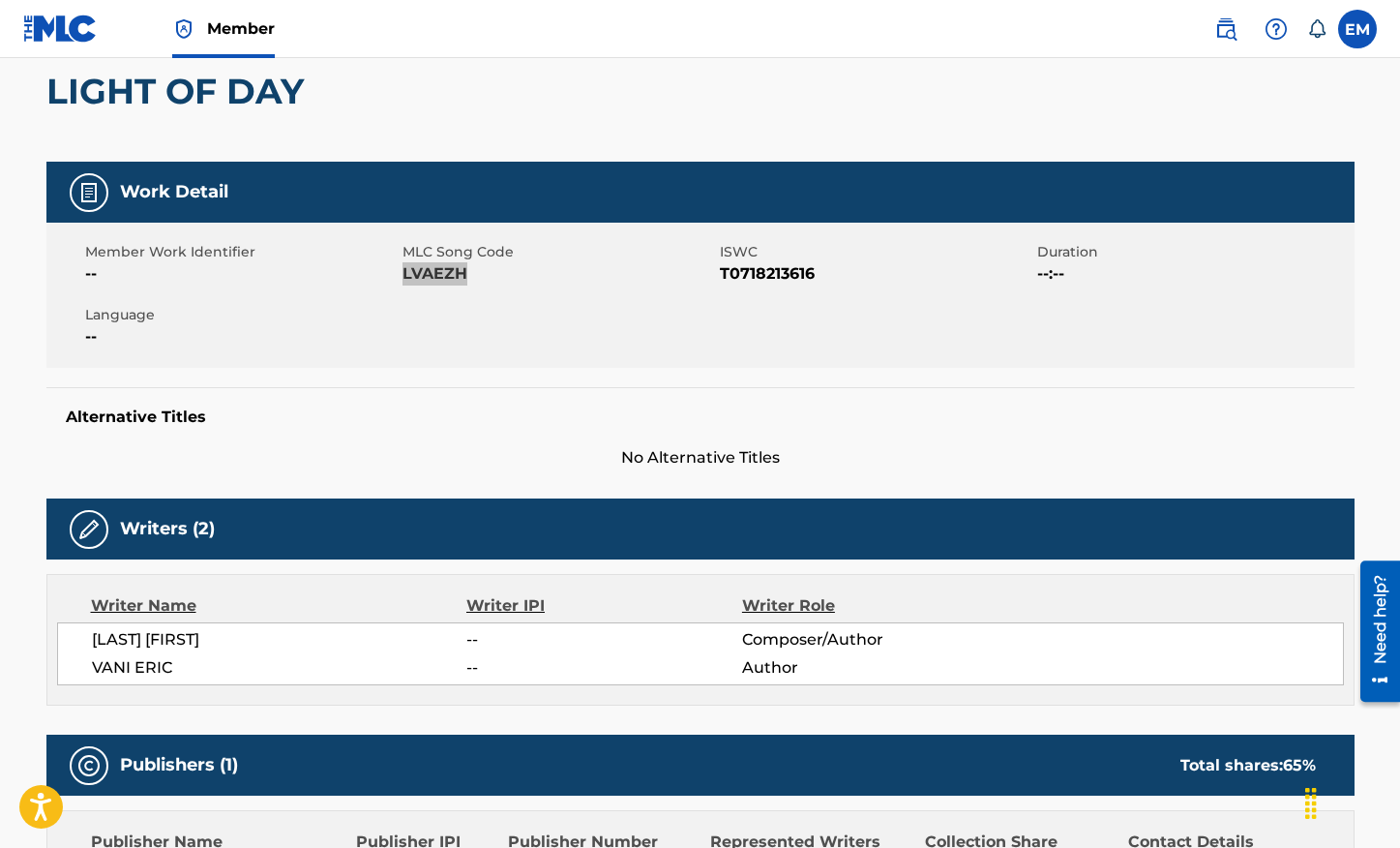 scroll, scrollTop: 0, scrollLeft: 0, axis: both 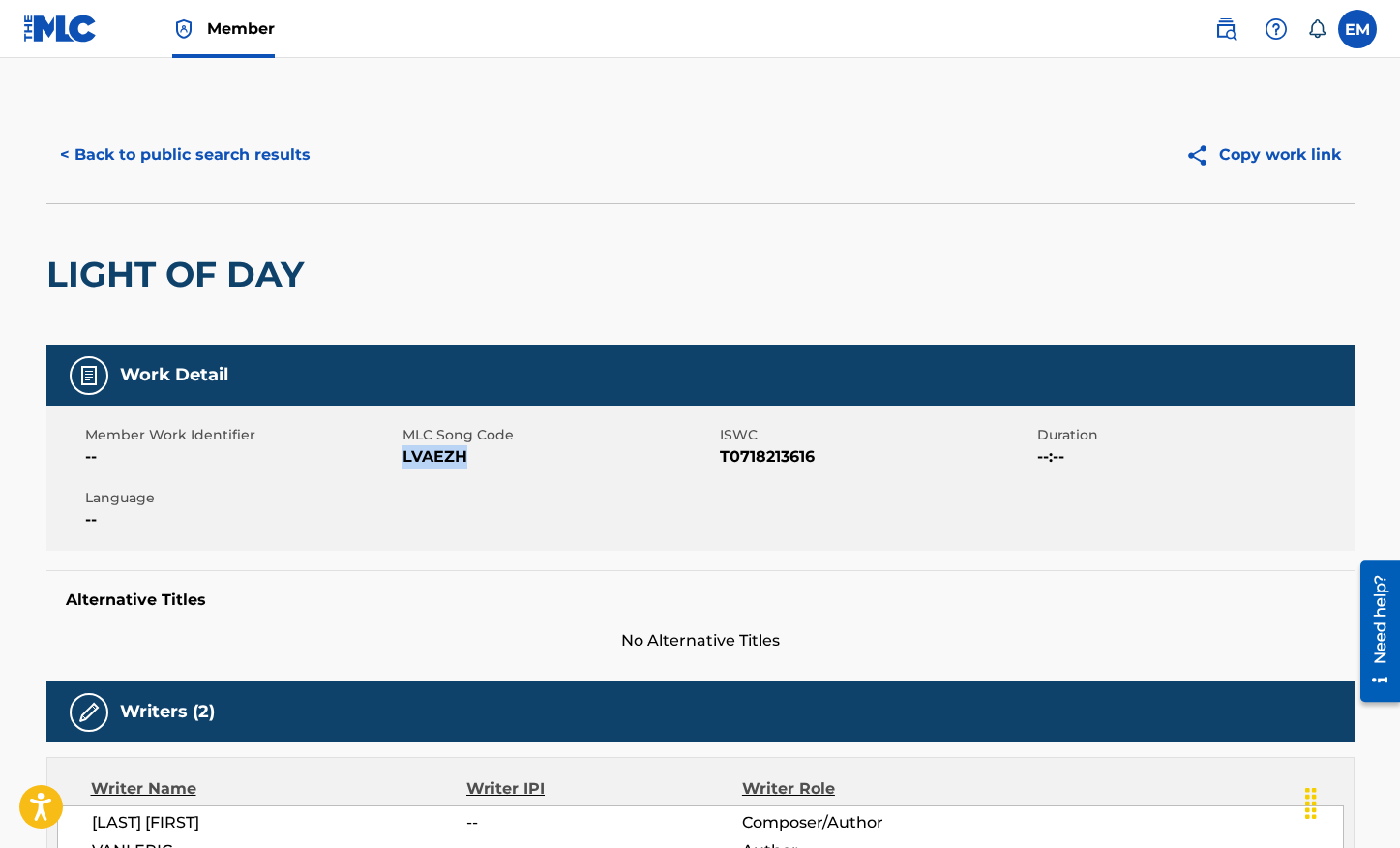 click on "< Back to public search results" at bounding box center (185, 155) 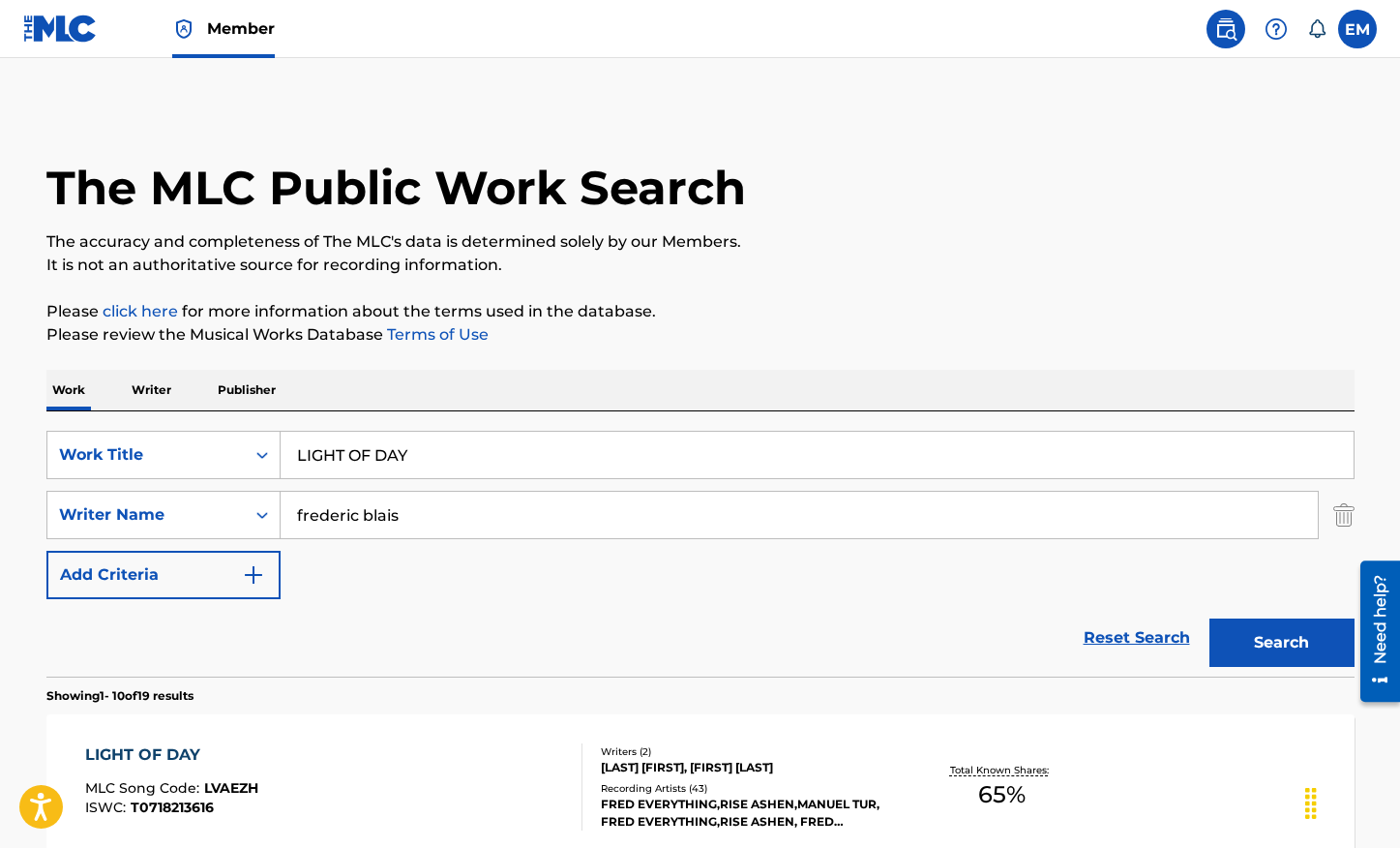 scroll, scrollTop: 95, scrollLeft: 0, axis: vertical 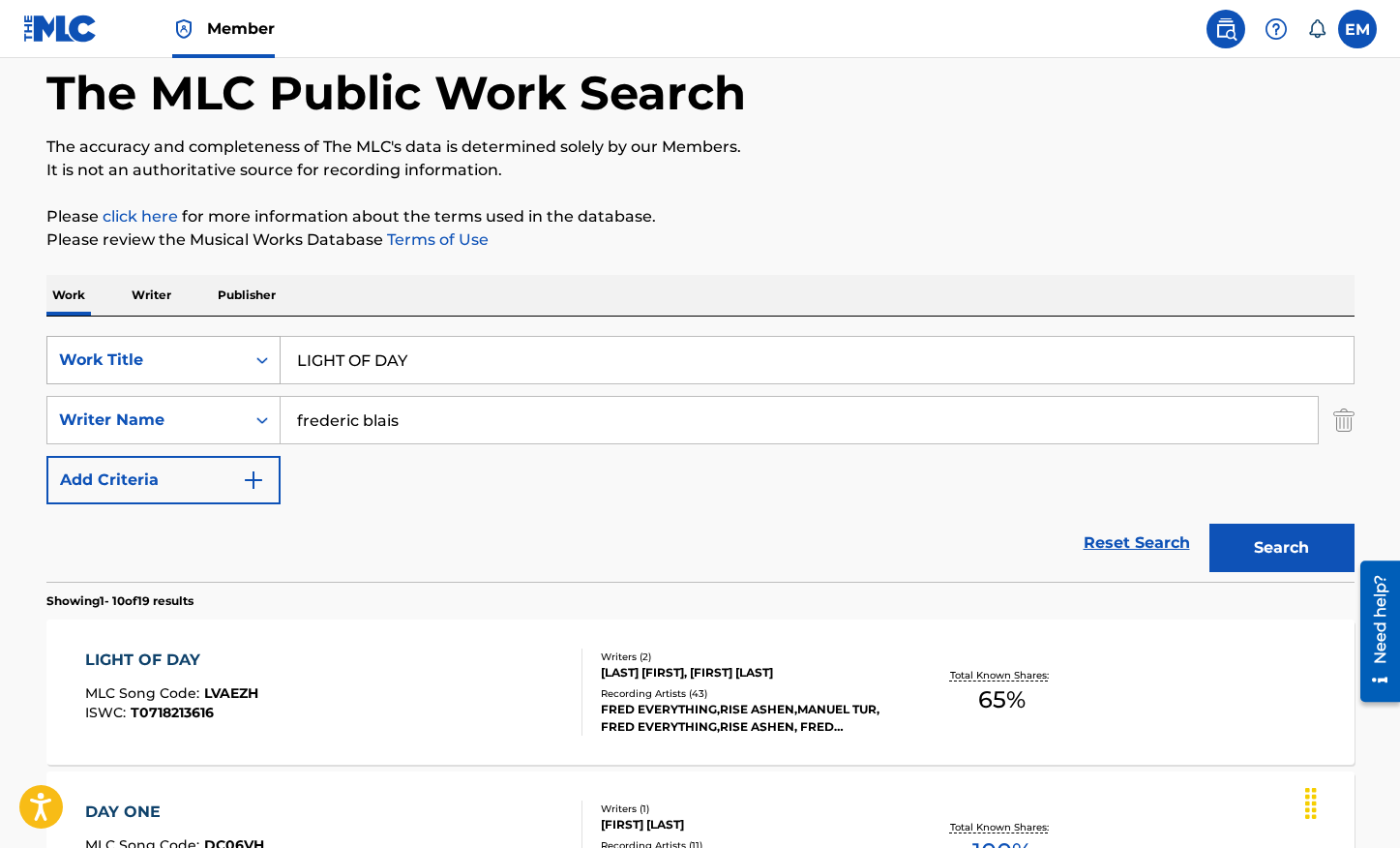 drag, startPoint x: 441, startPoint y: 368, endPoint x: 235, endPoint y: 352, distance: 206.6204 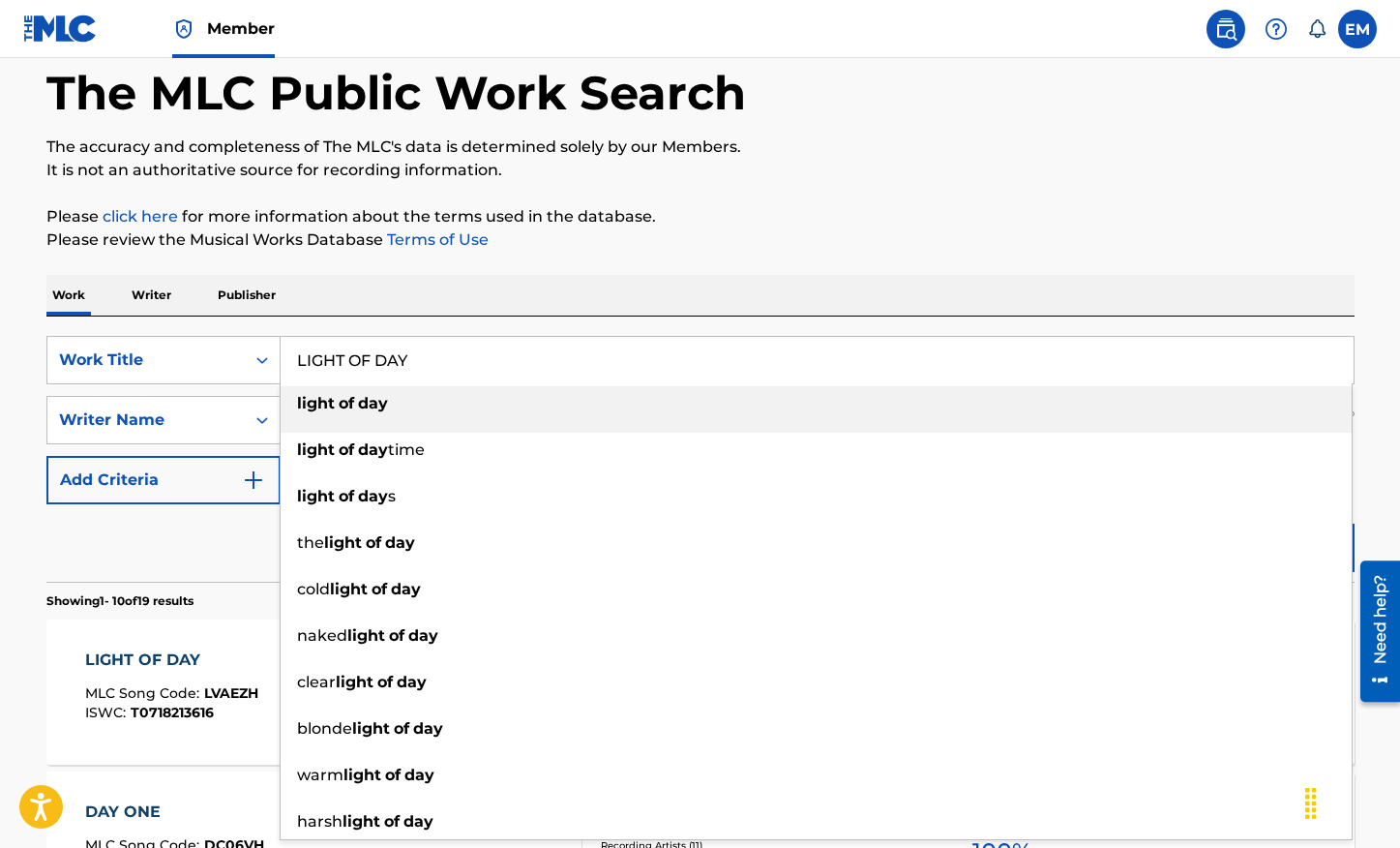 paste on "KE A VERSION" 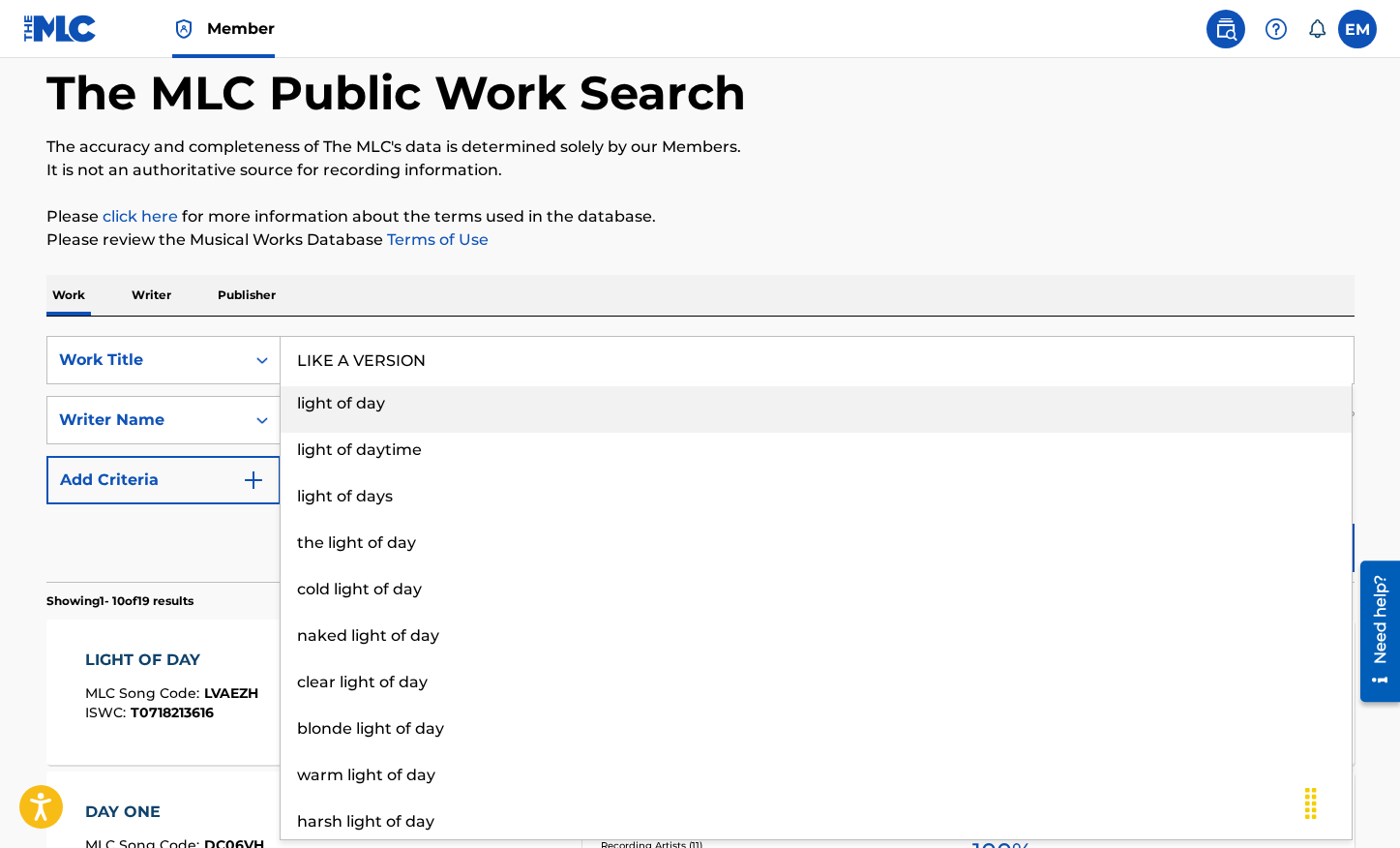 type on "LIKE A VERSION" 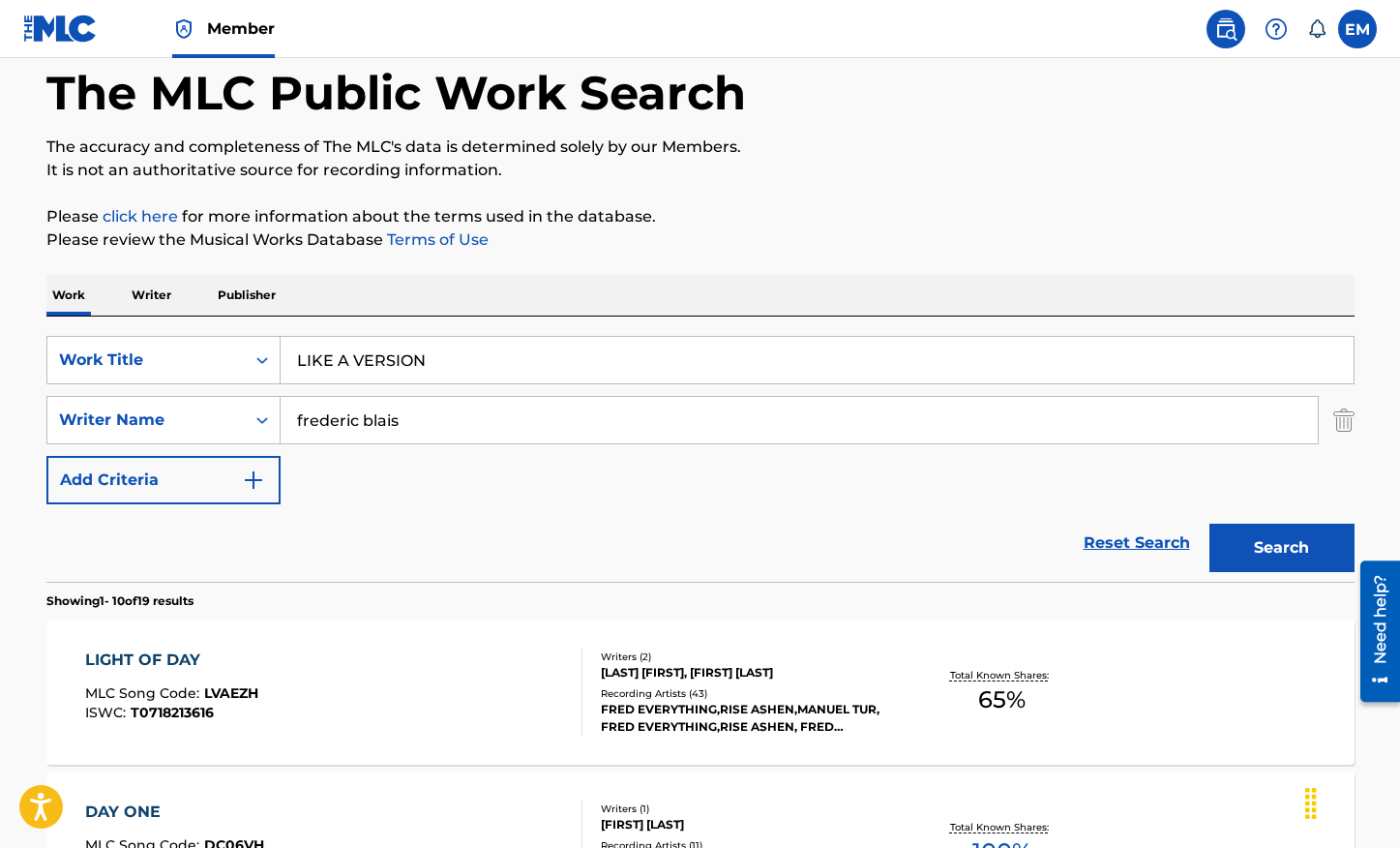 click on "Search" at bounding box center [1282, 548] 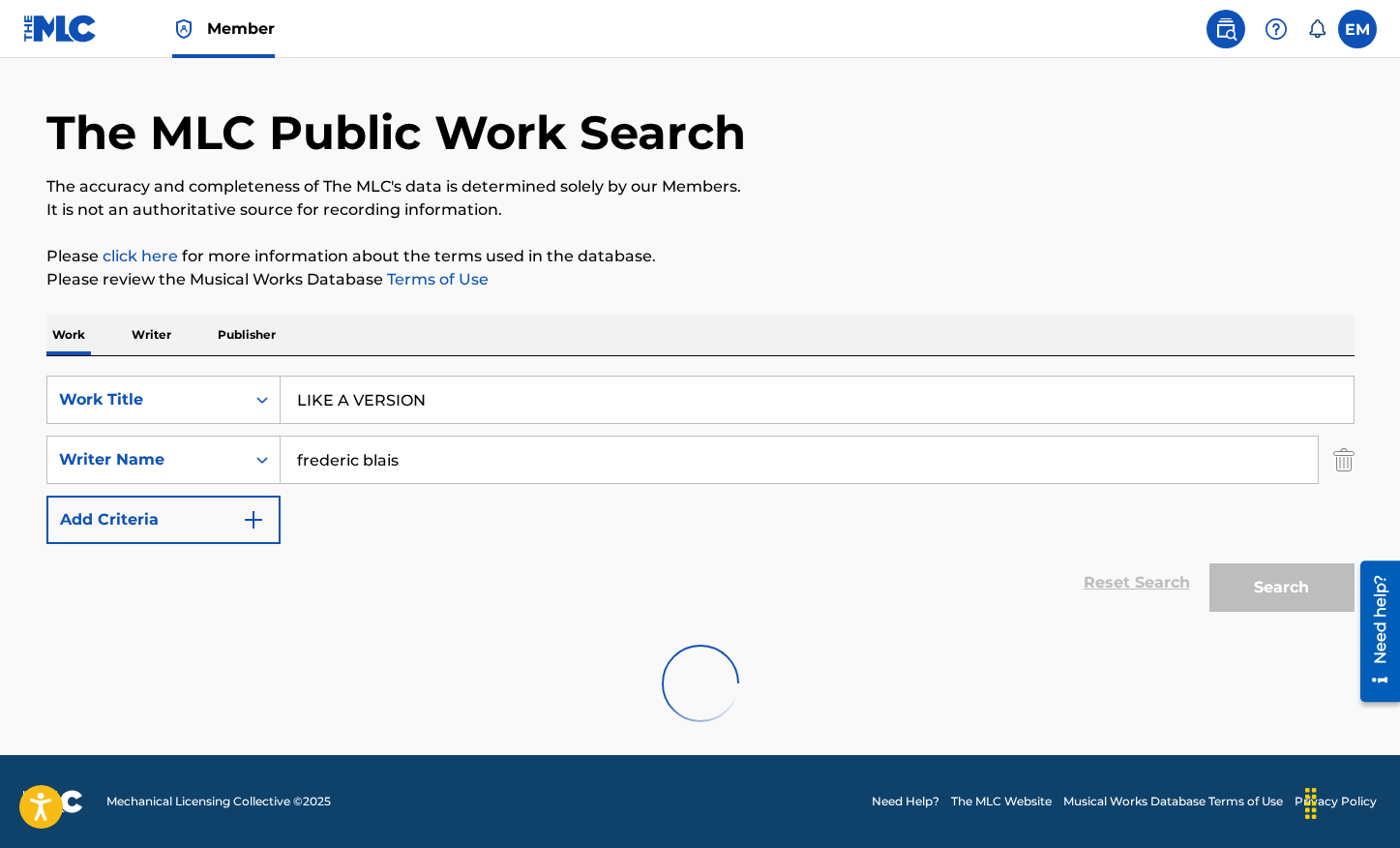 scroll, scrollTop: 95, scrollLeft: 0, axis: vertical 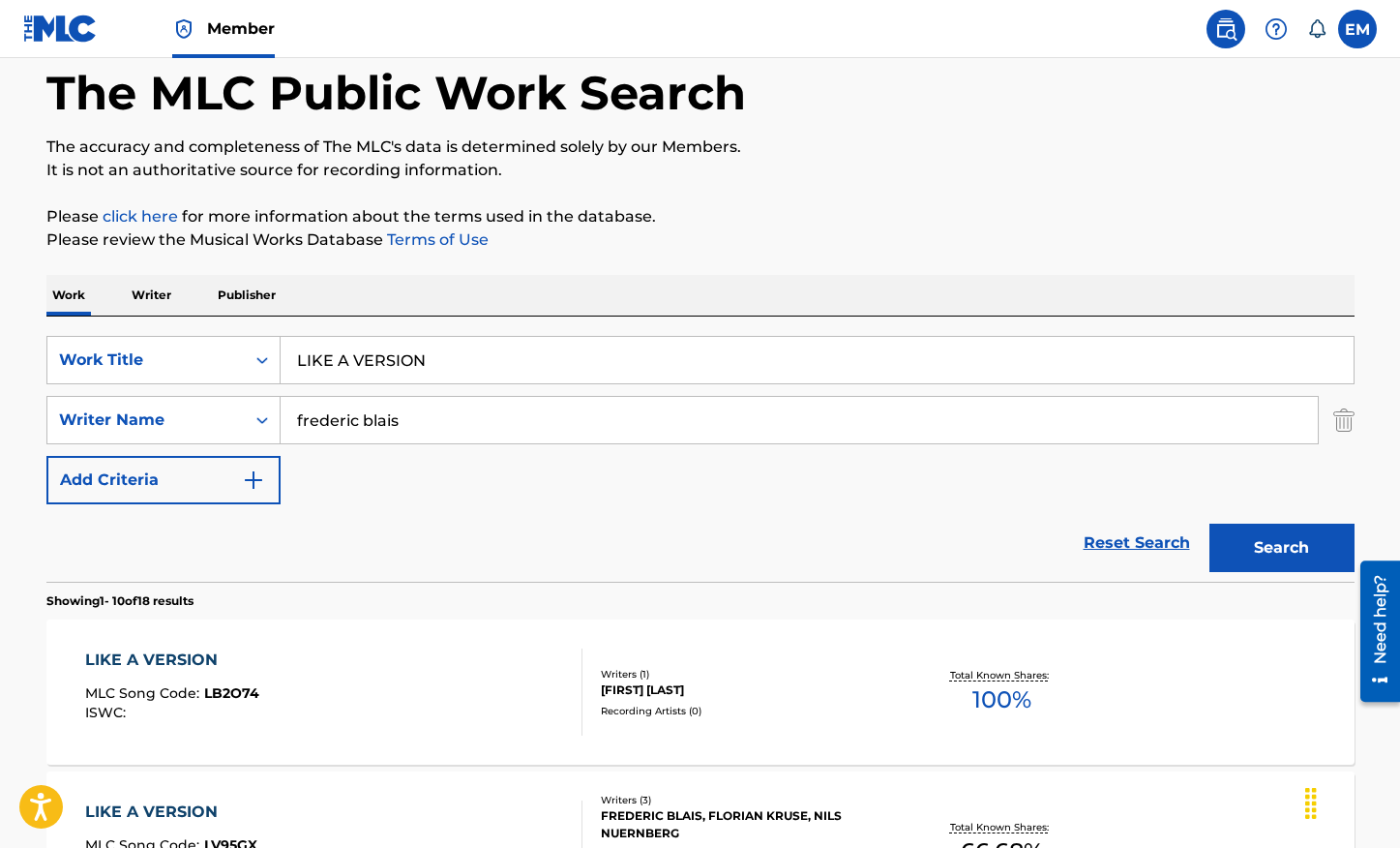 click on "LIKE A VERSION MLC Song Code : LB2O74 ISWC :" at bounding box center (334, 692) 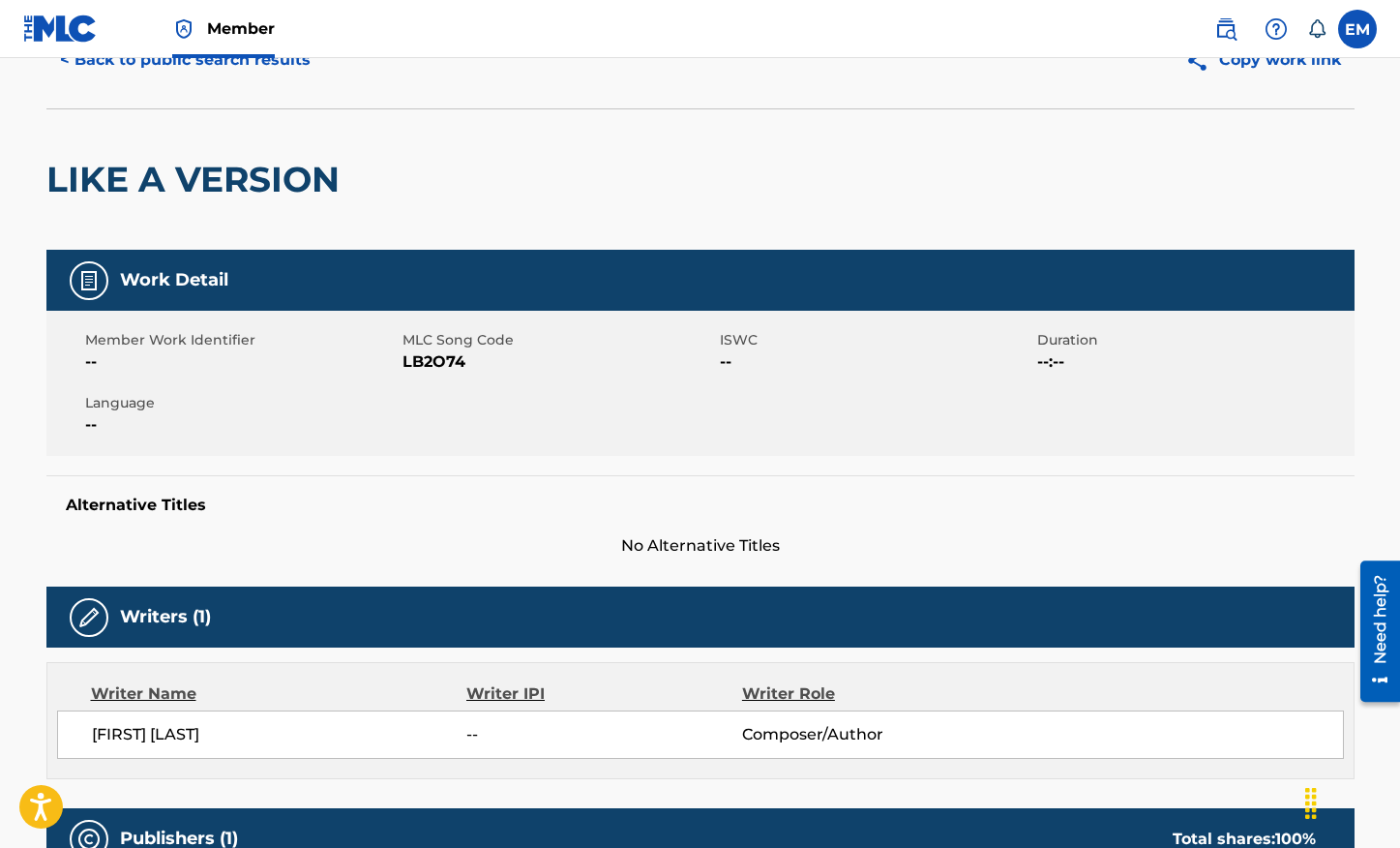scroll, scrollTop: 0, scrollLeft: 0, axis: both 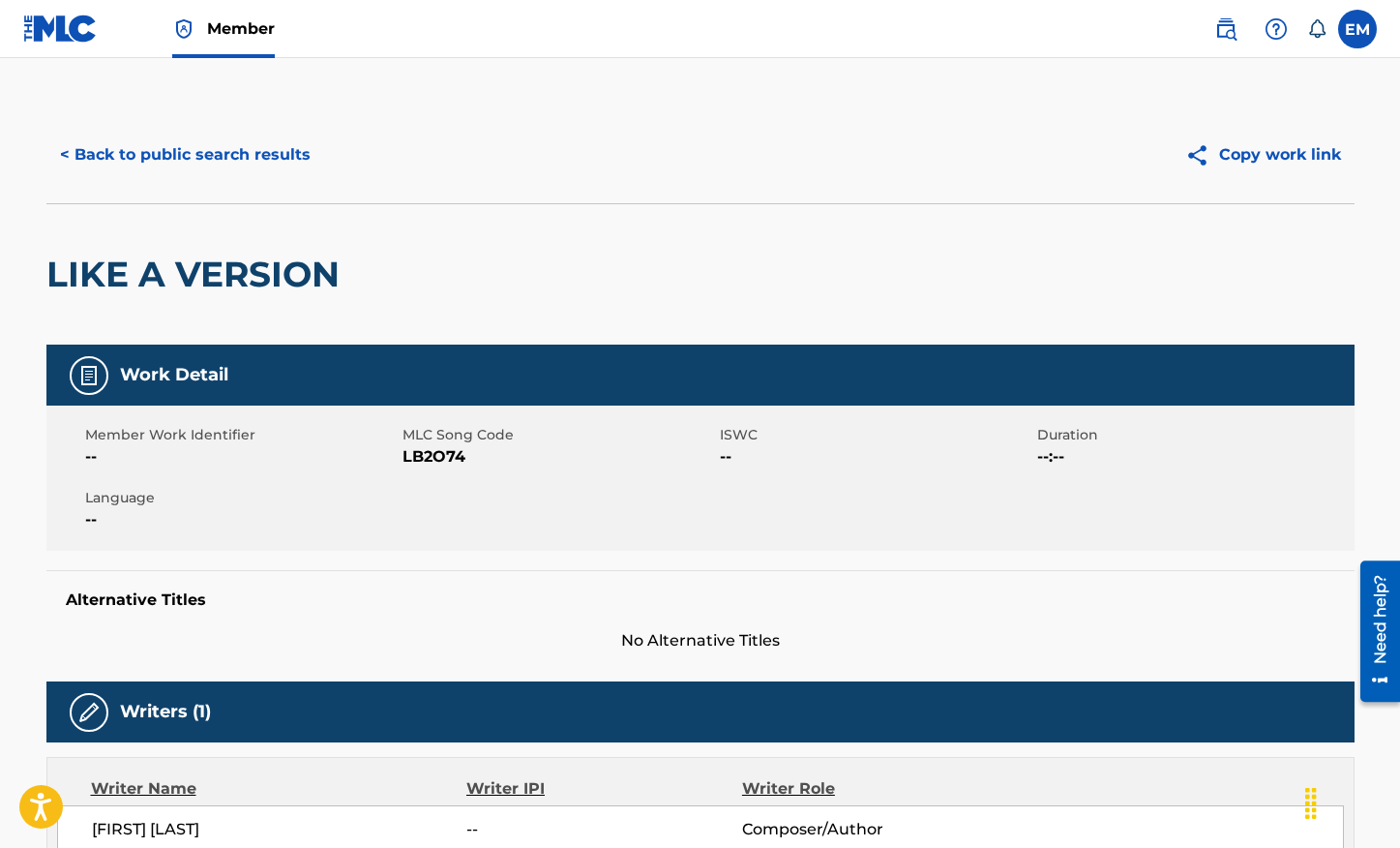 click on "< Back to public search results" at bounding box center [185, 155] 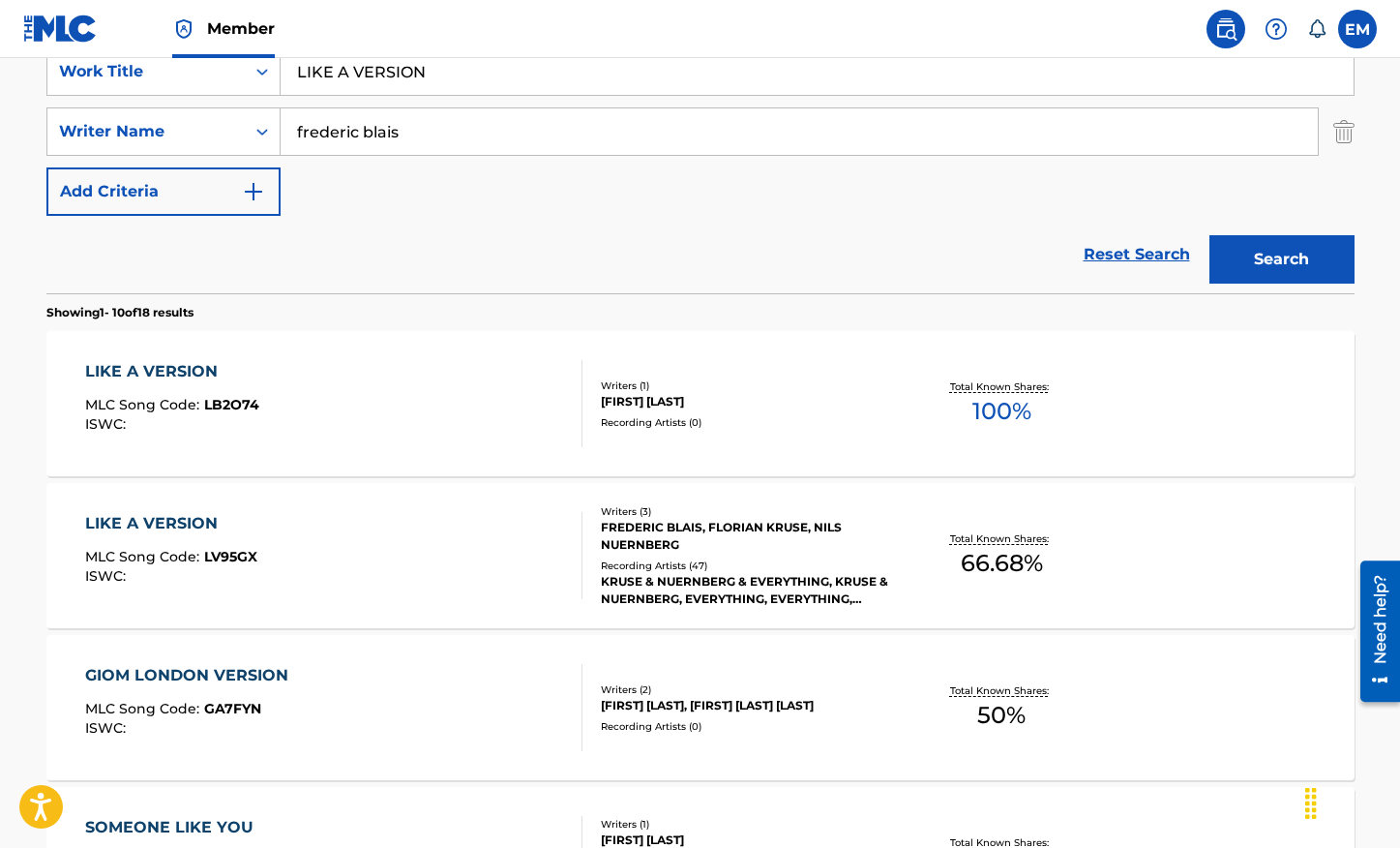 scroll, scrollTop: 385, scrollLeft: 0, axis: vertical 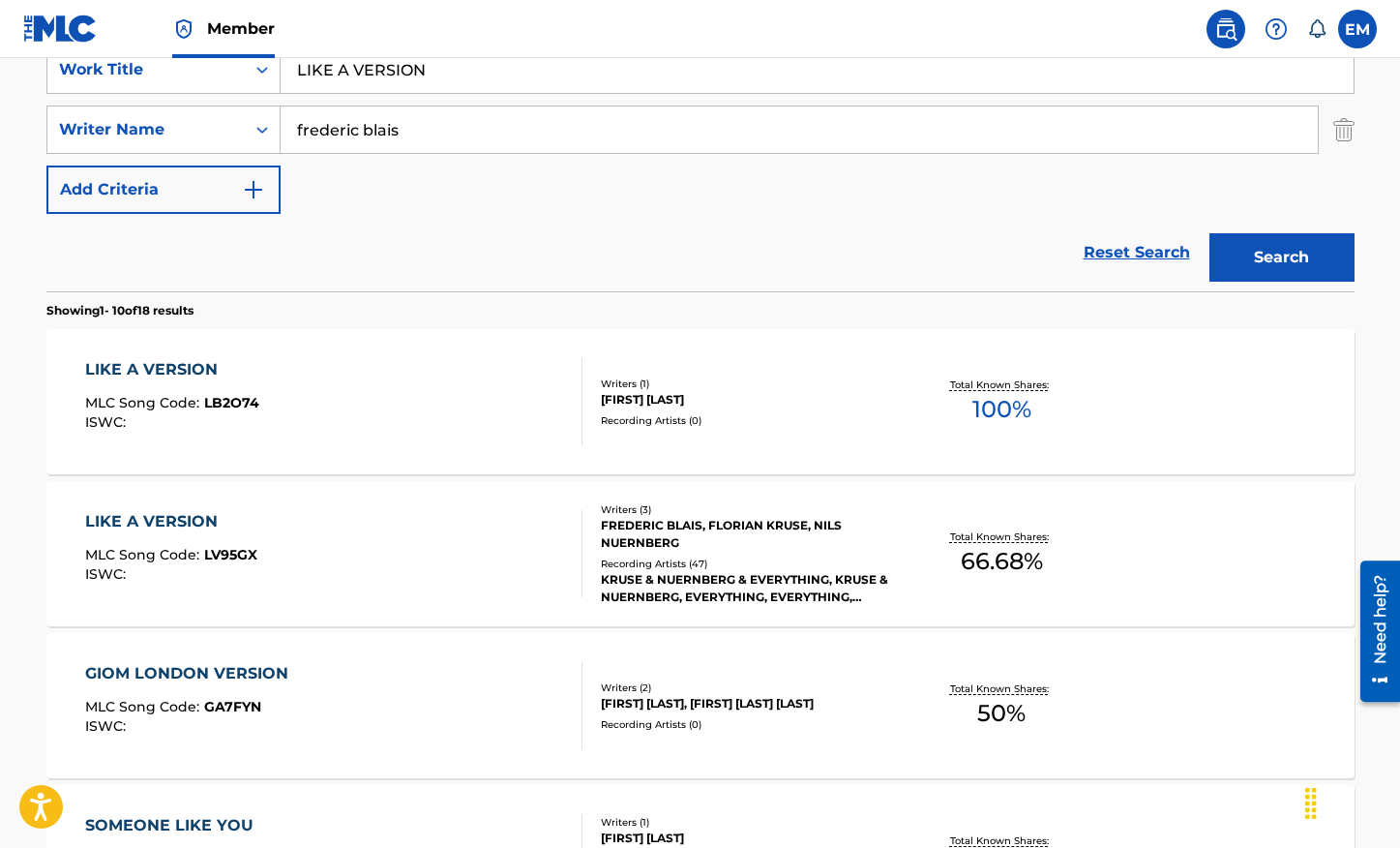 click on "LIKE A VERSION MLC Song Code : LV95GX ISWC :" at bounding box center [334, 554] 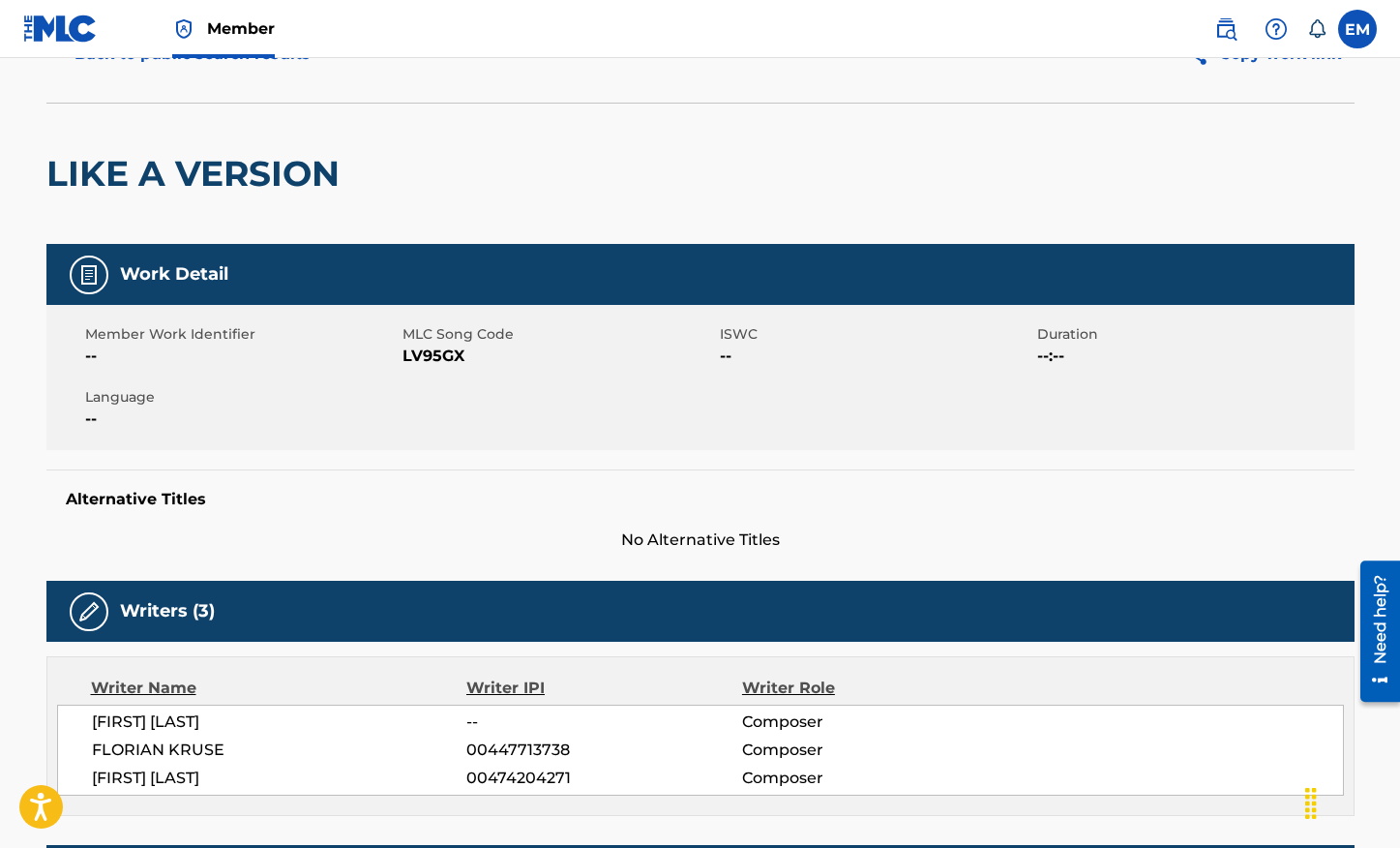 scroll, scrollTop: 0, scrollLeft: 0, axis: both 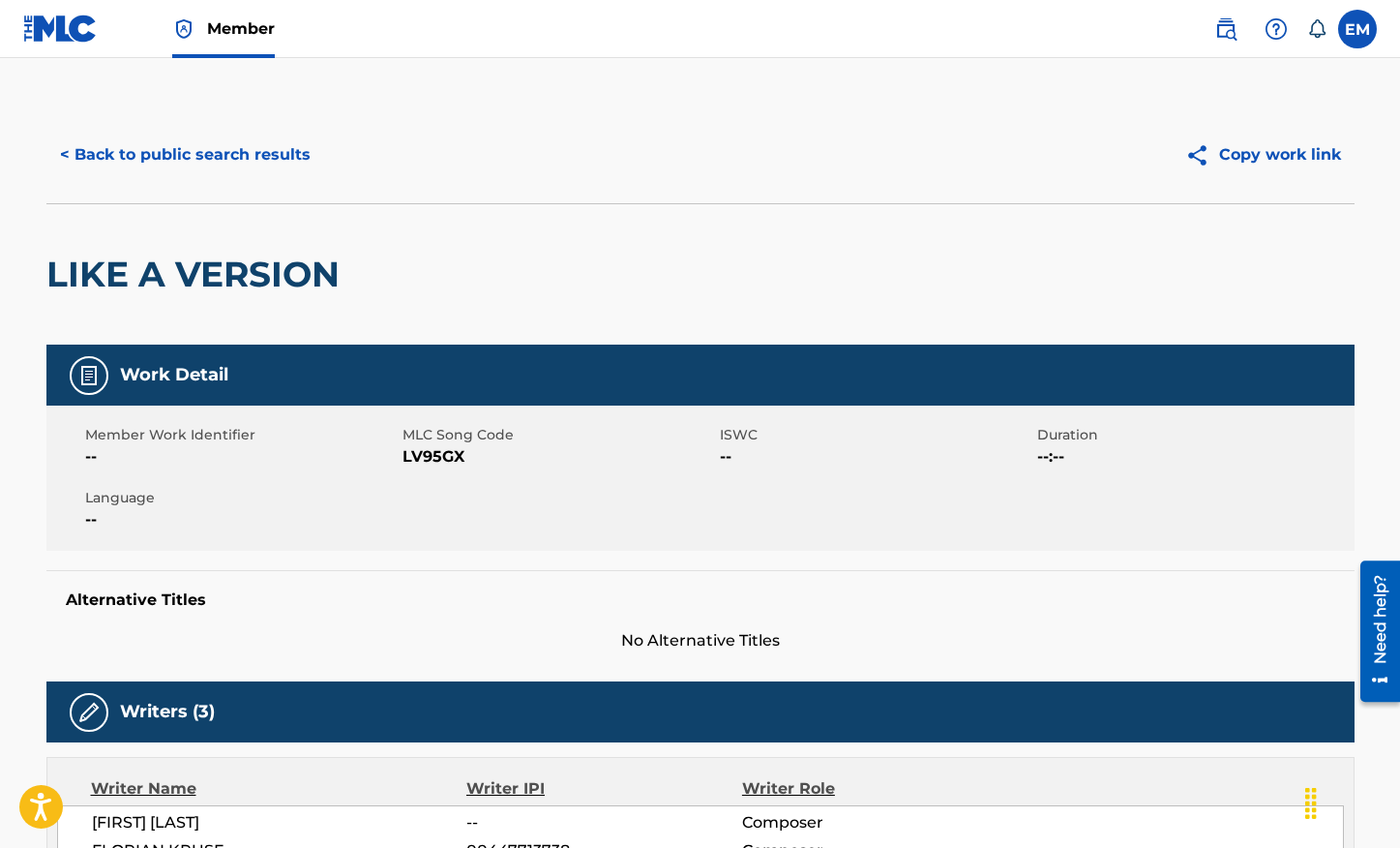 click on "LV95GX" at bounding box center [558, 457] 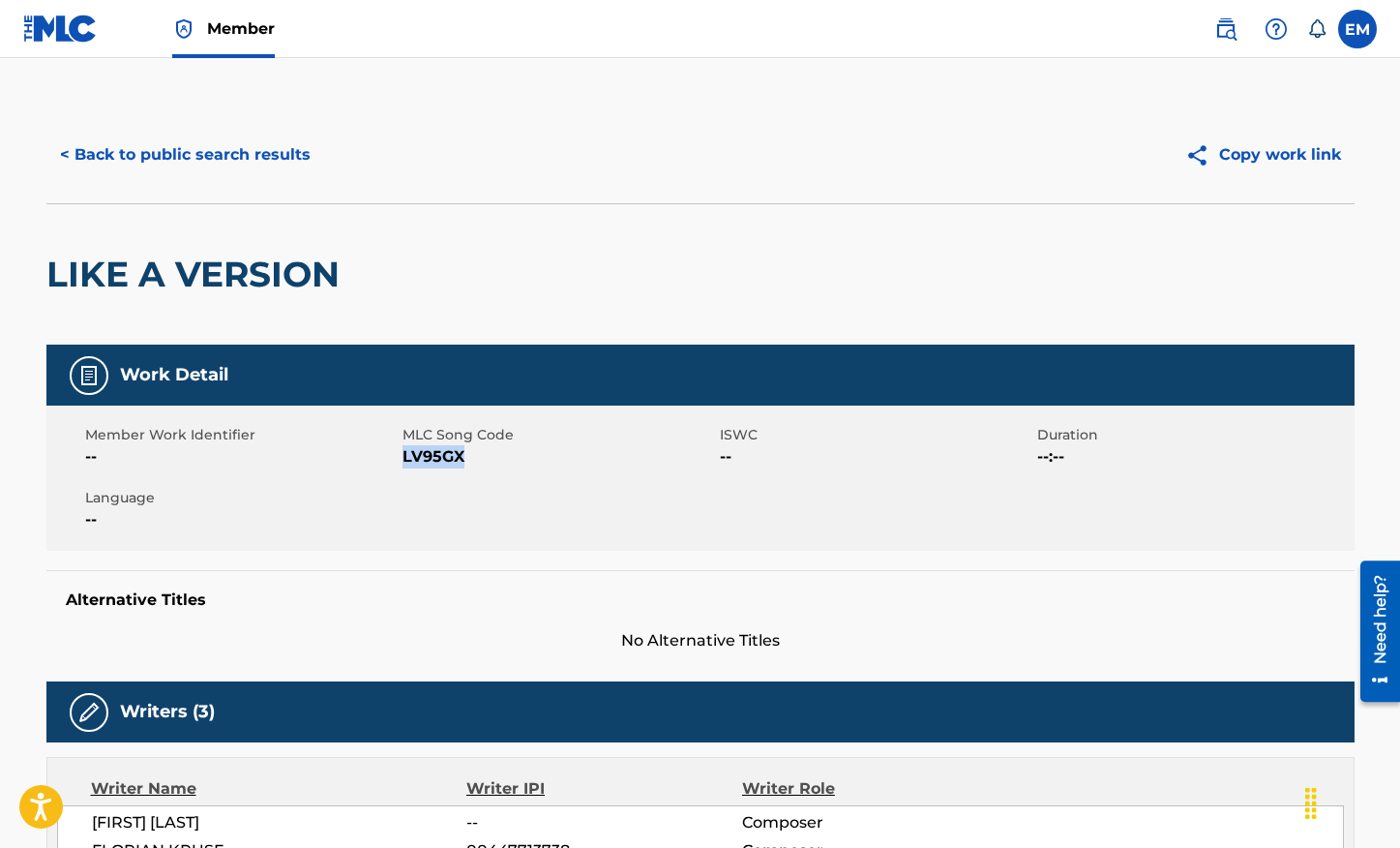 click on "LV95GX" at bounding box center (558, 457) 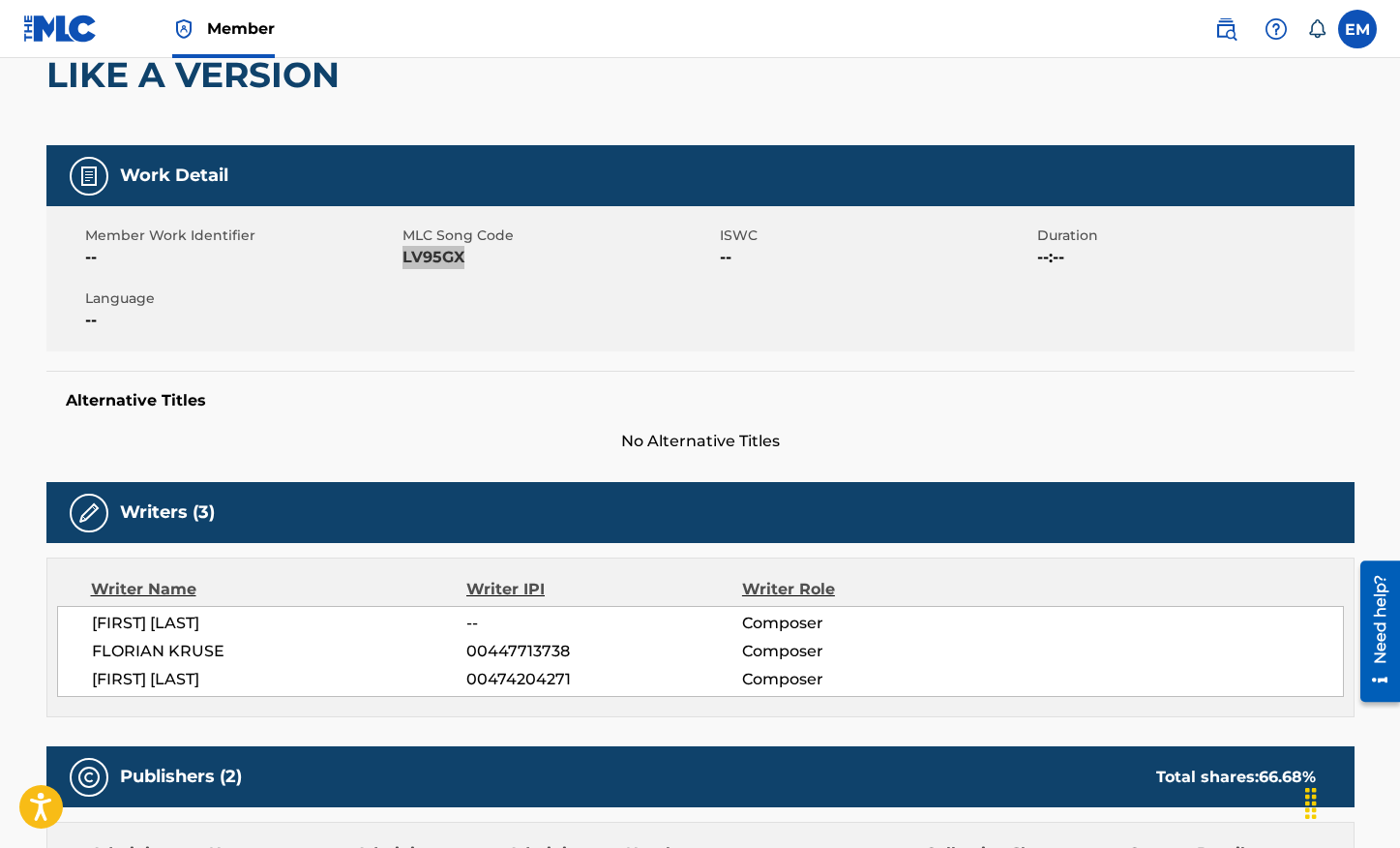 scroll, scrollTop: 0, scrollLeft: 0, axis: both 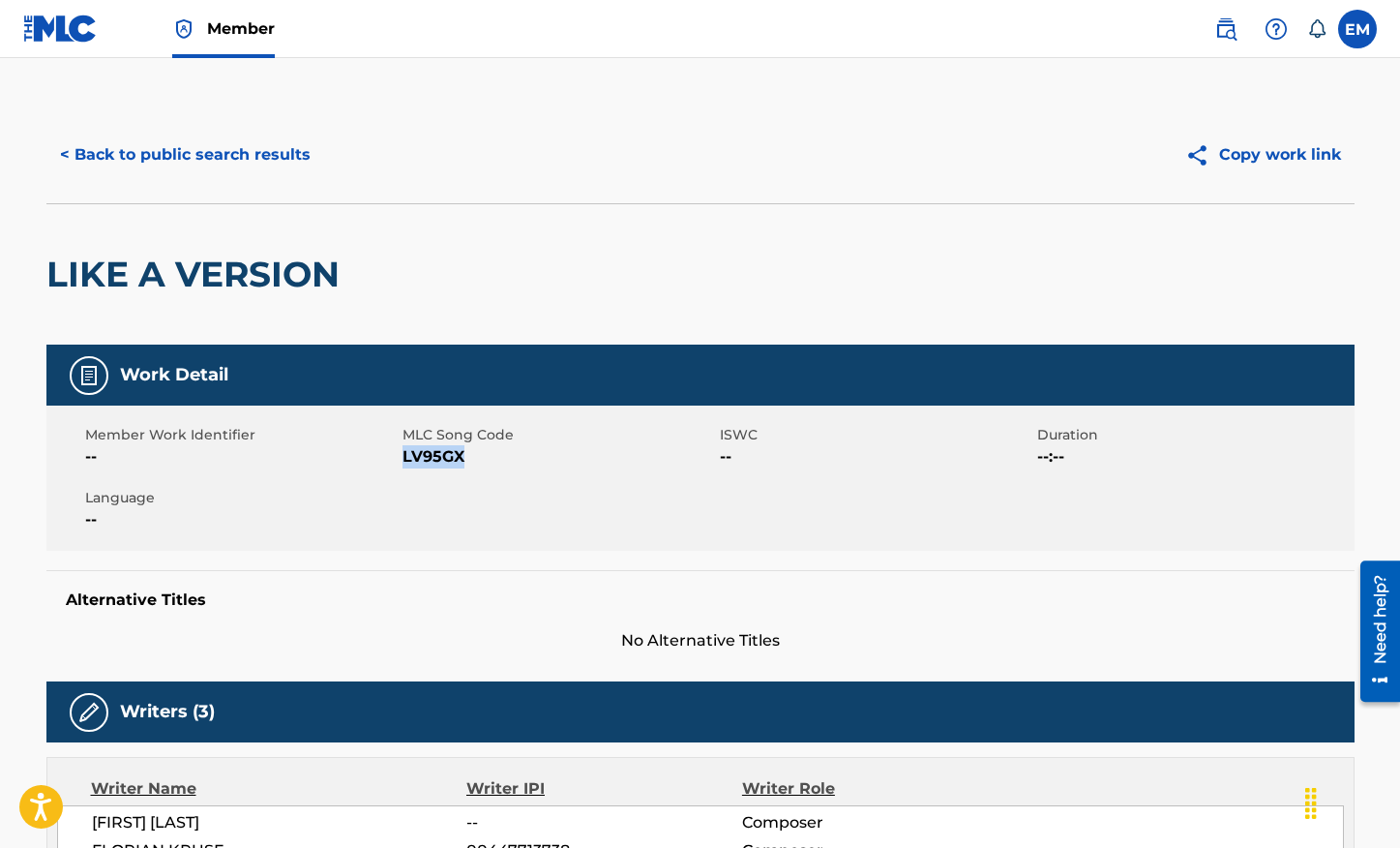 click on "< Back to public search results" at bounding box center [185, 155] 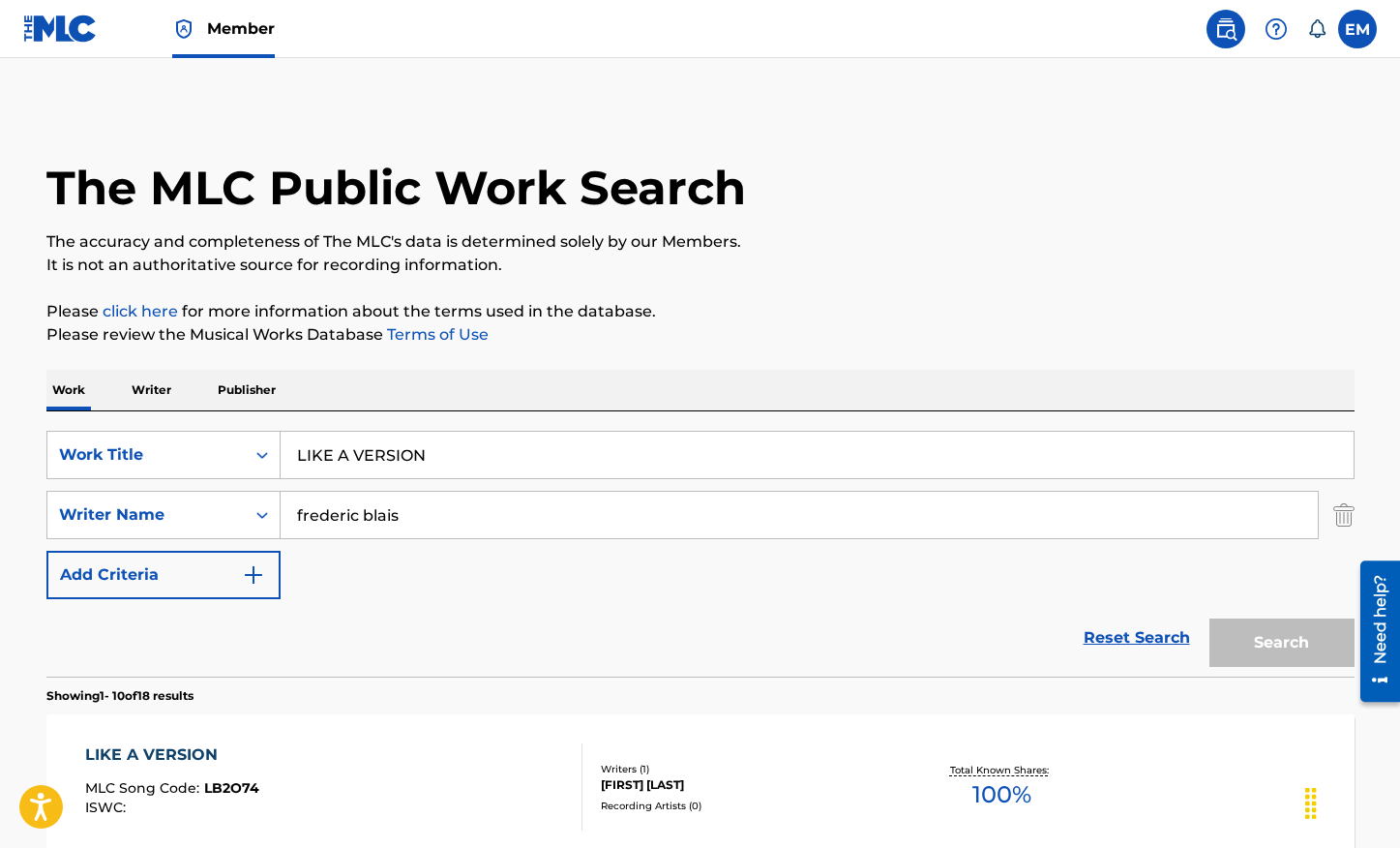scroll, scrollTop: 385, scrollLeft: 0, axis: vertical 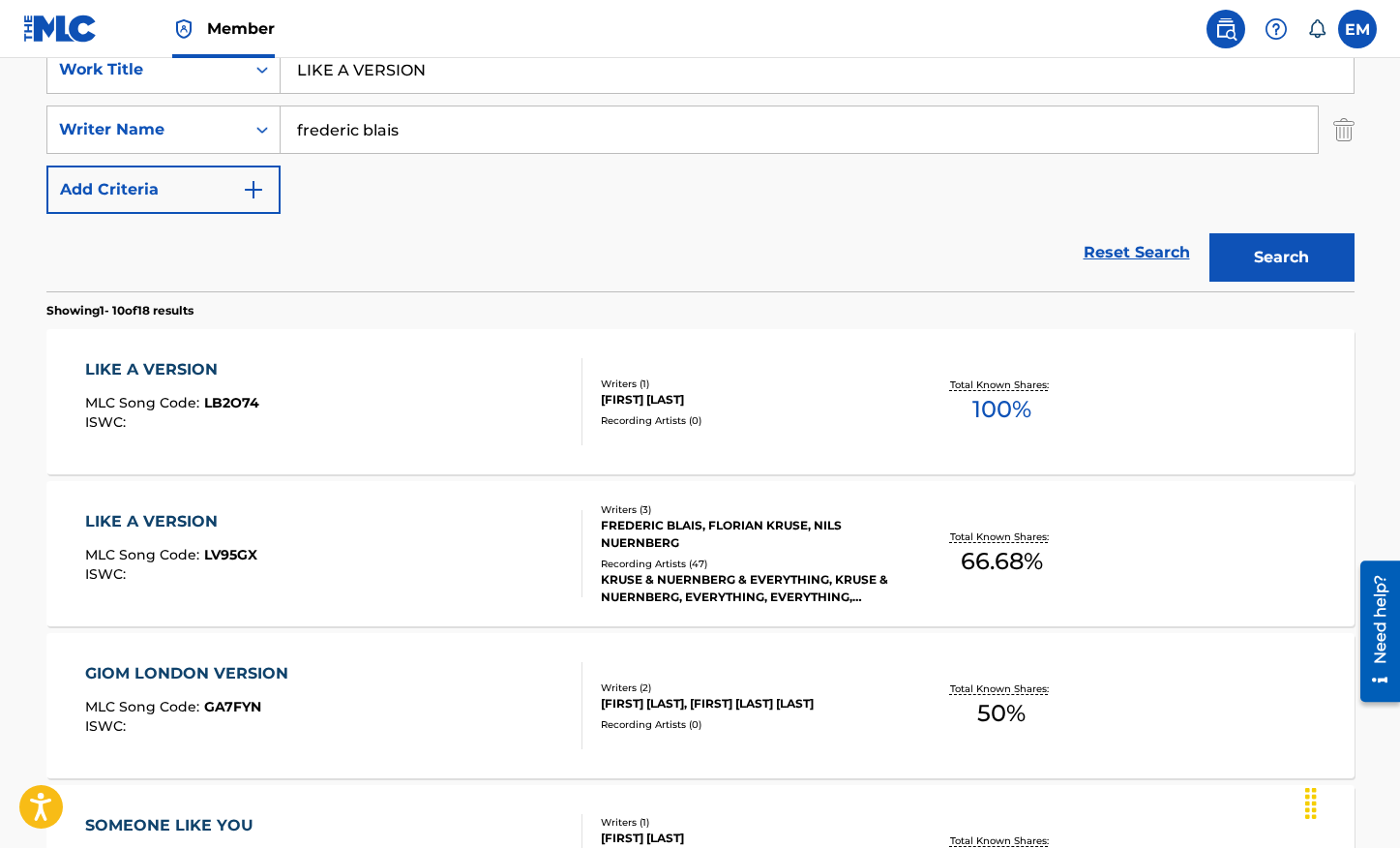 click on "LIKE A VERSION MLC Song Code : LB2O74 ISWC :" at bounding box center (334, 402) 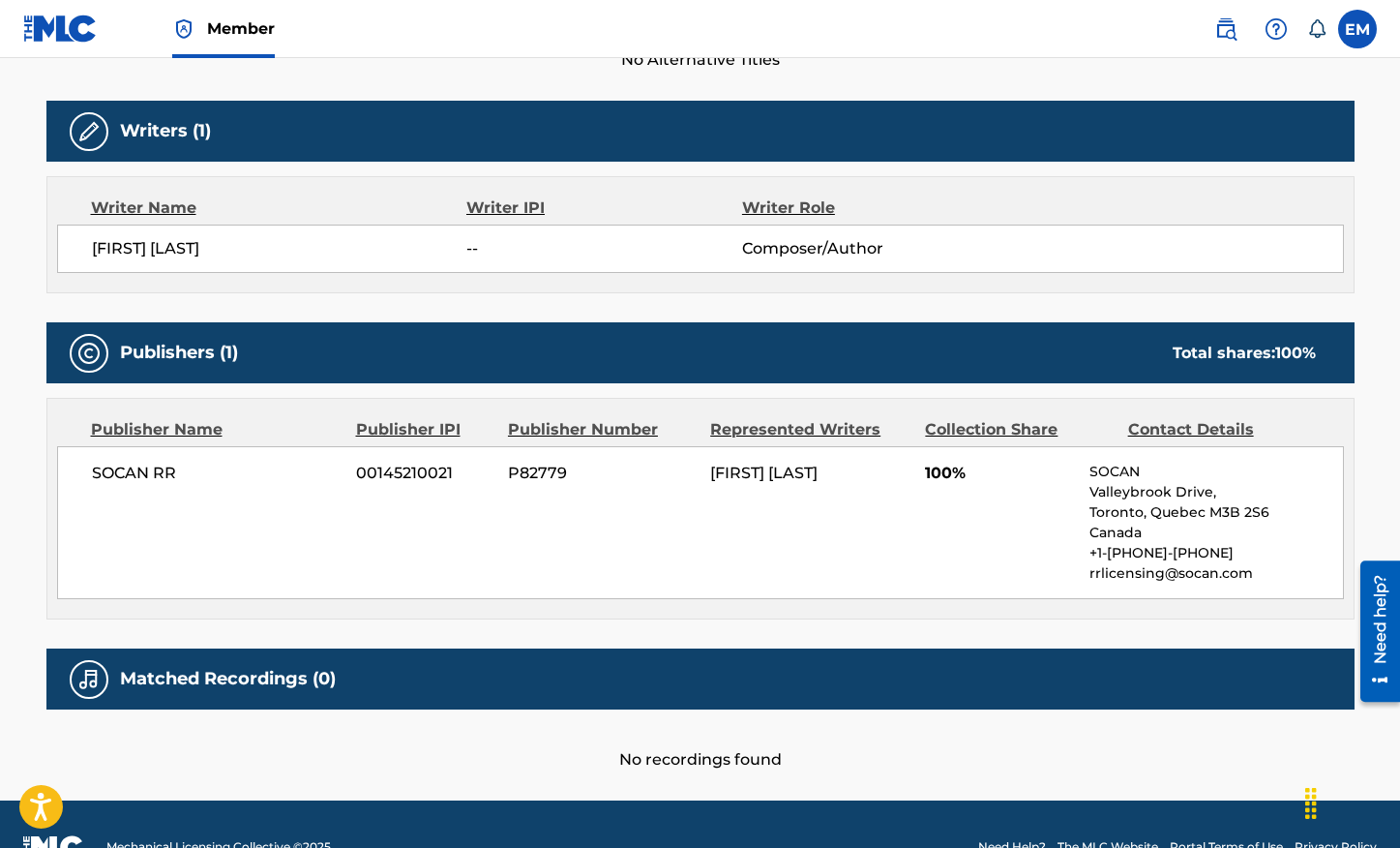 scroll, scrollTop: 97, scrollLeft: 0, axis: vertical 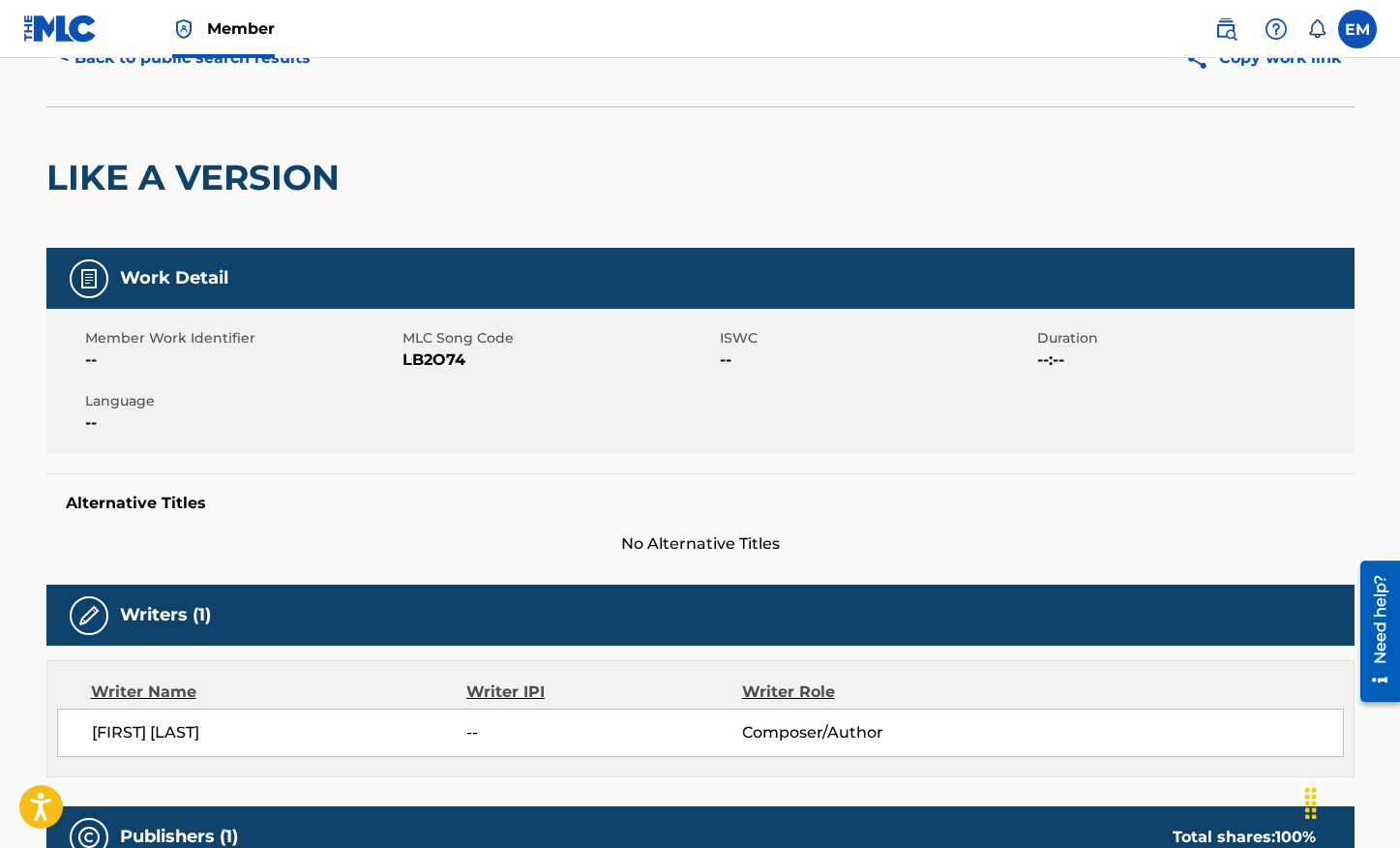 click on "LB2O74" at bounding box center (558, 360) 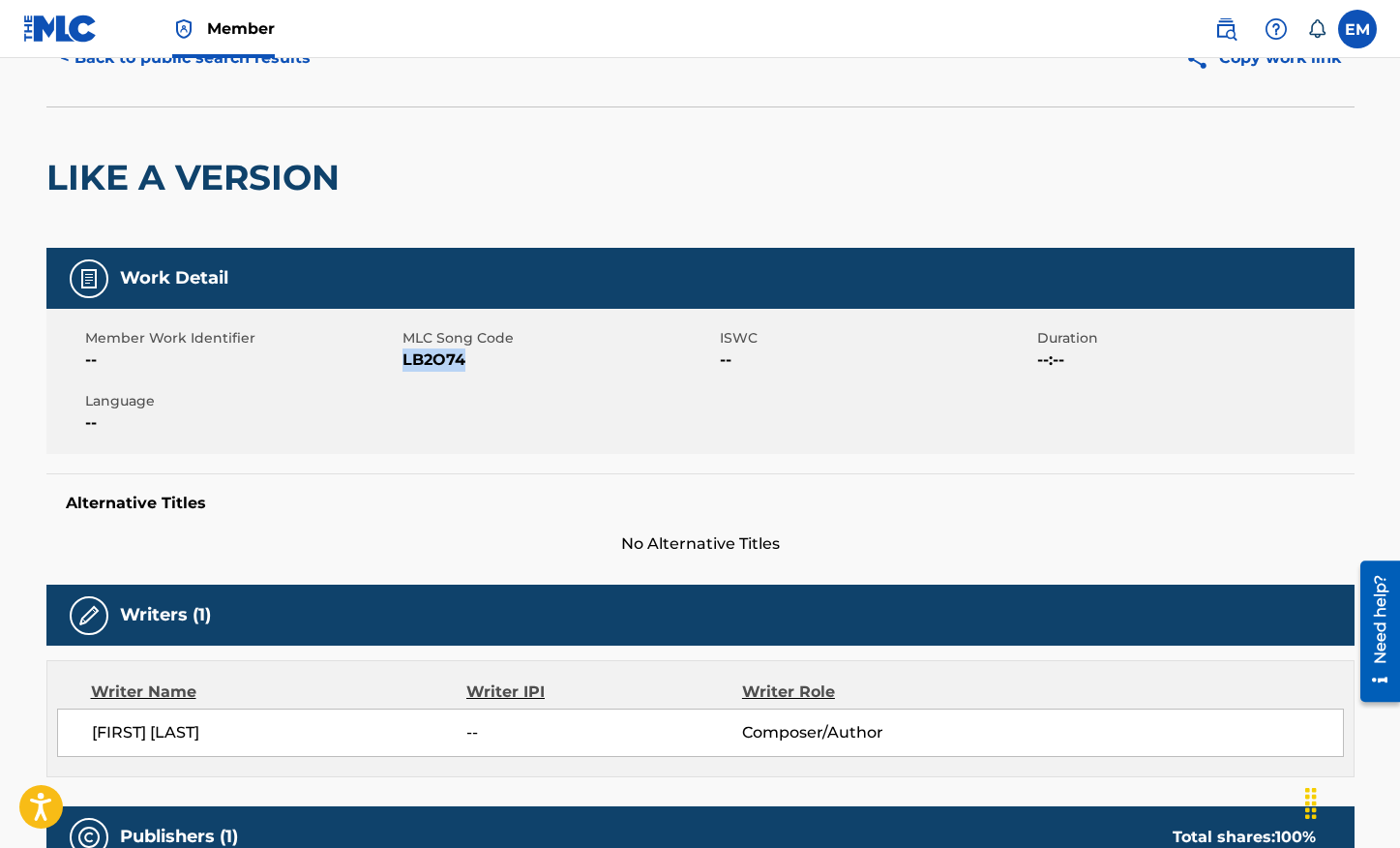 click on "LB2O74" at bounding box center (558, 360) 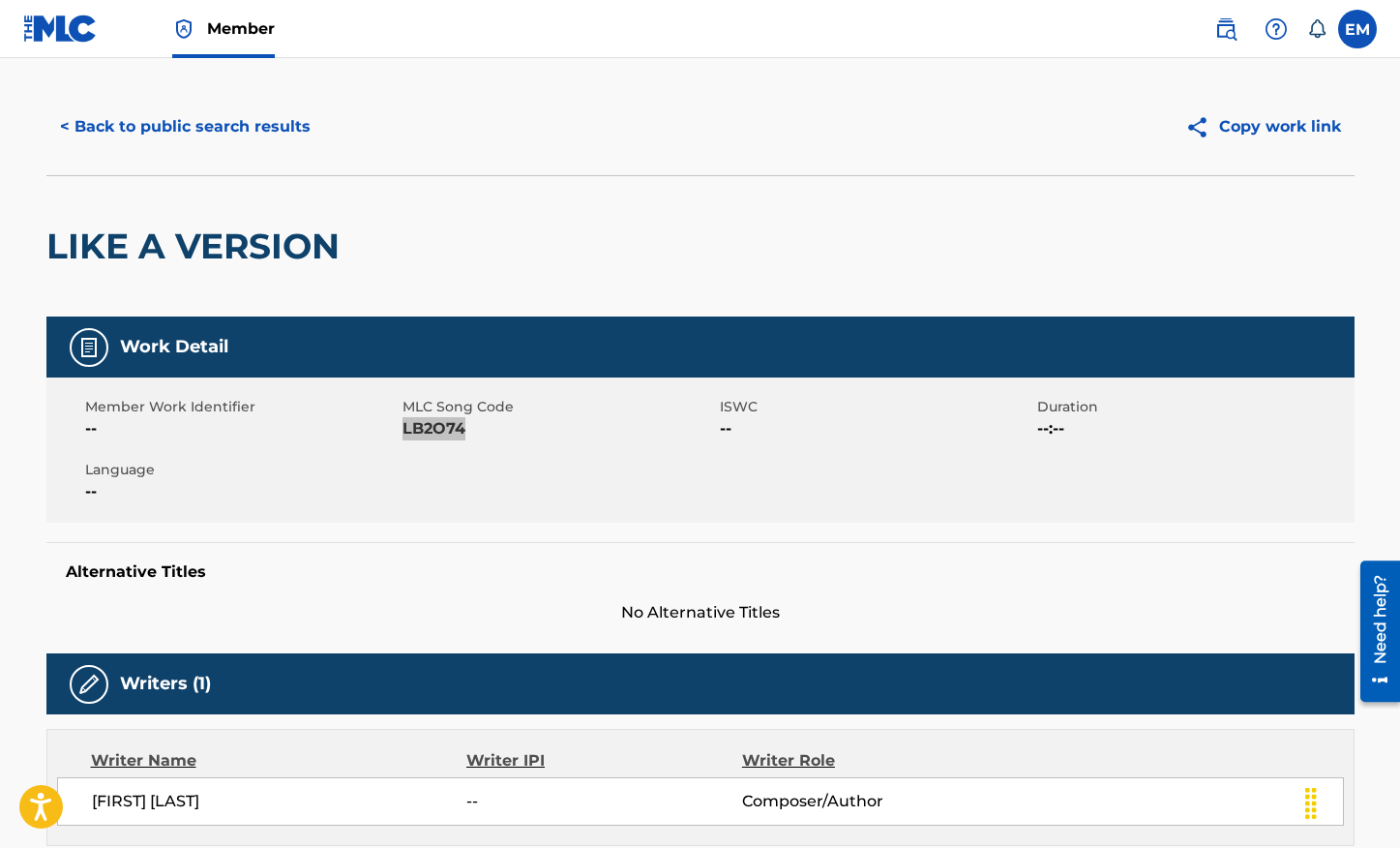 scroll, scrollTop: 0, scrollLeft: 0, axis: both 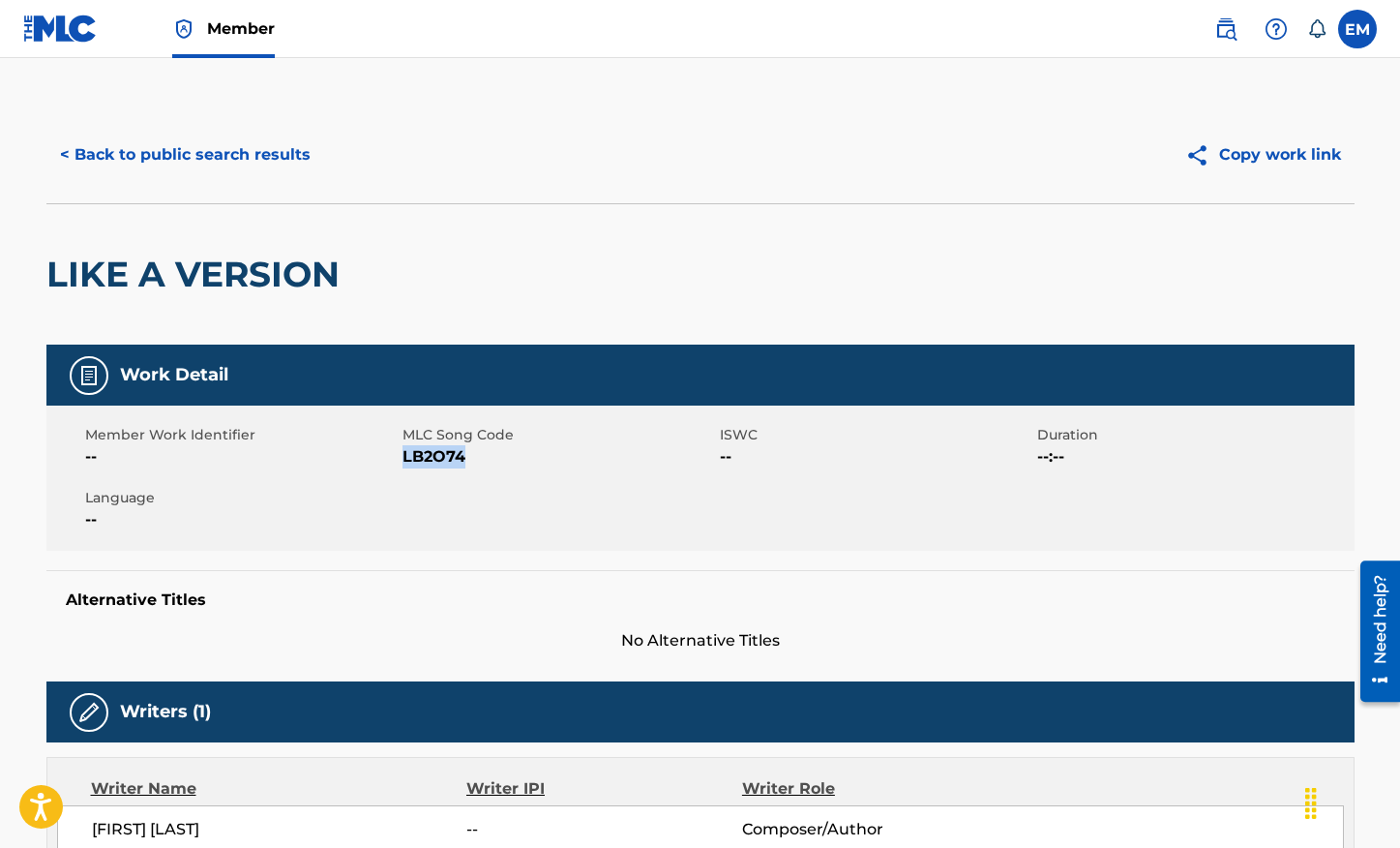 click on "< Back to public search results" at bounding box center [185, 155] 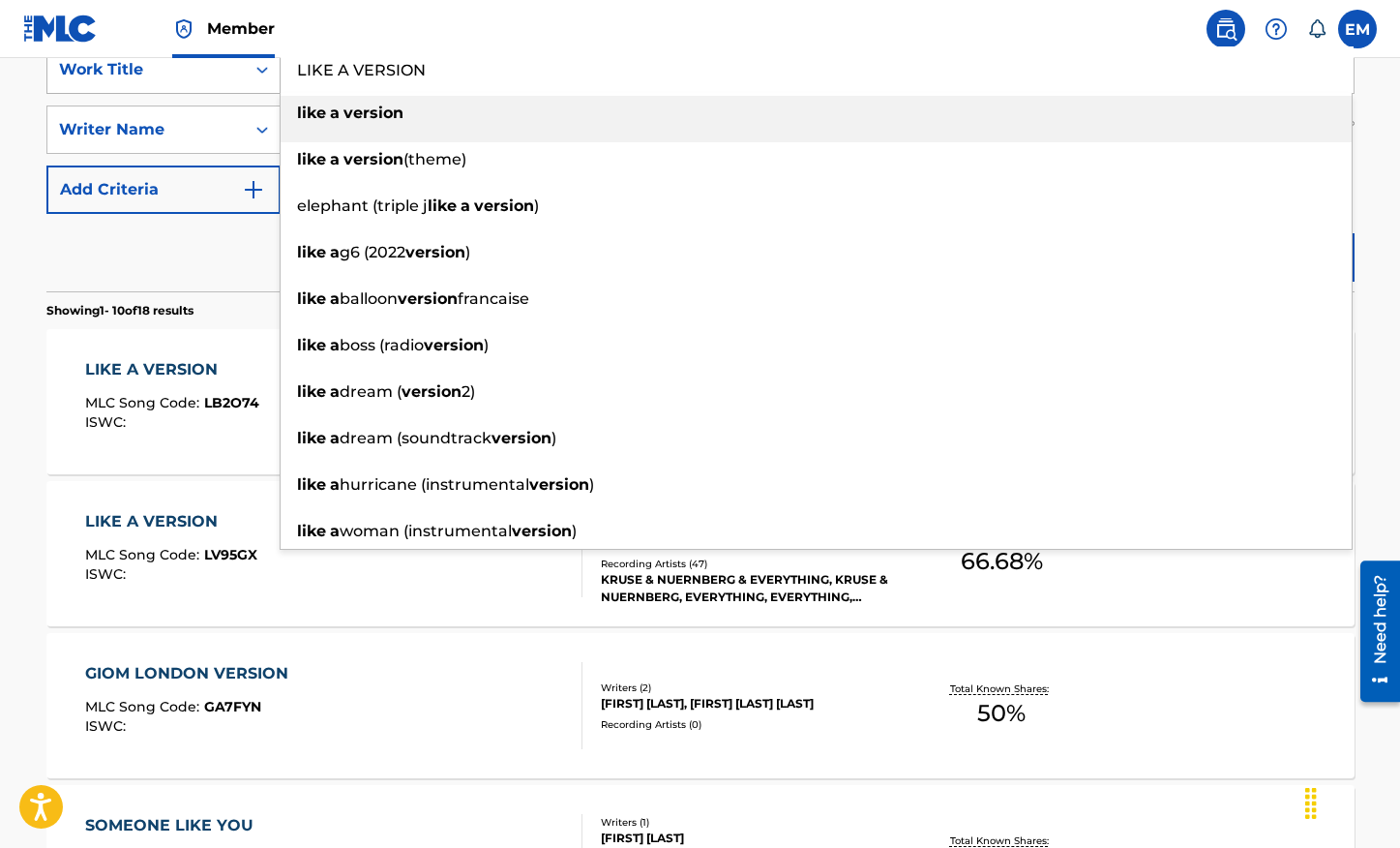 drag, startPoint x: 407, startPoint y: 74, endPoint x: 267, endPoint y: 58, distance: 140.91132 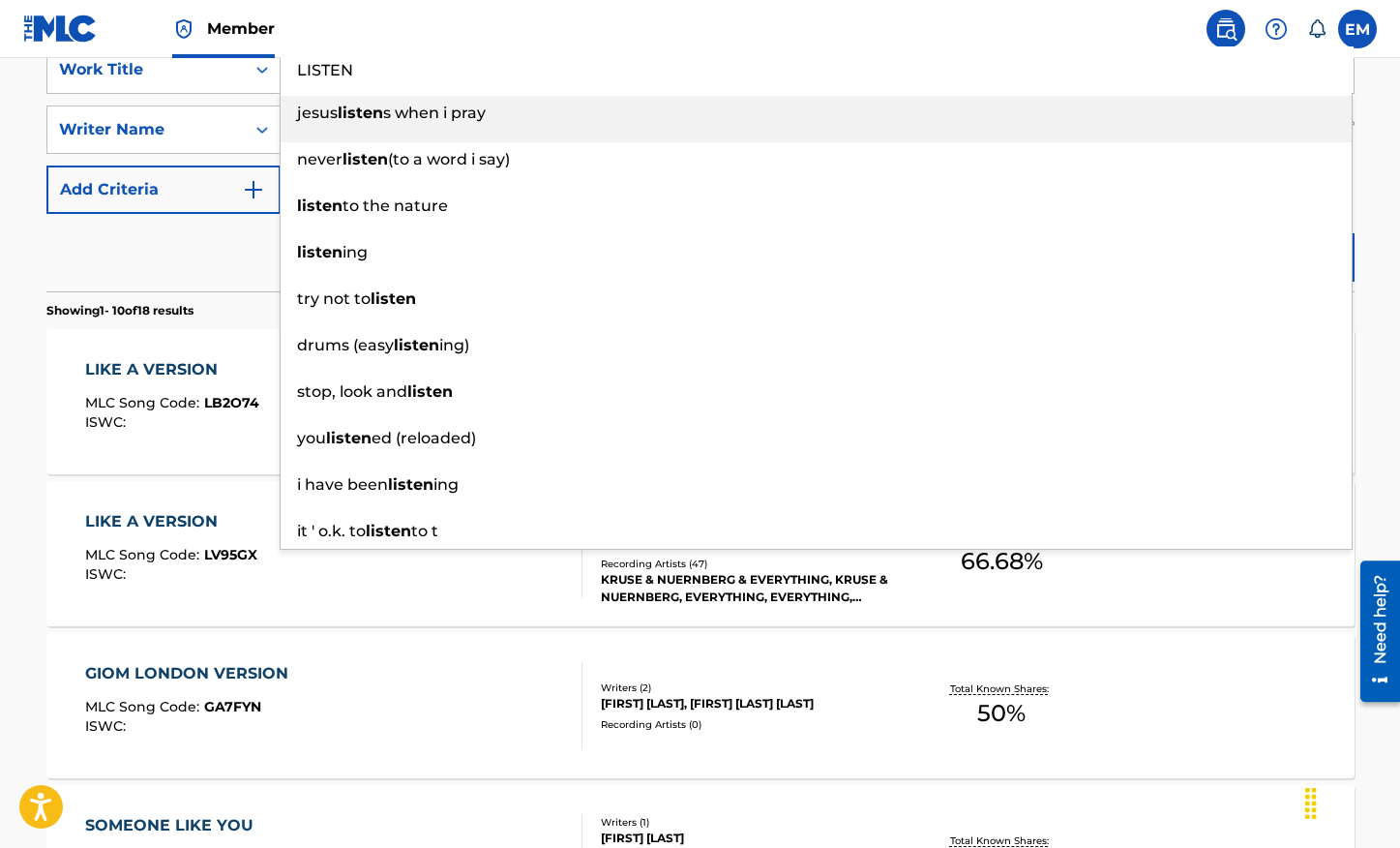 type on "LISTEN" 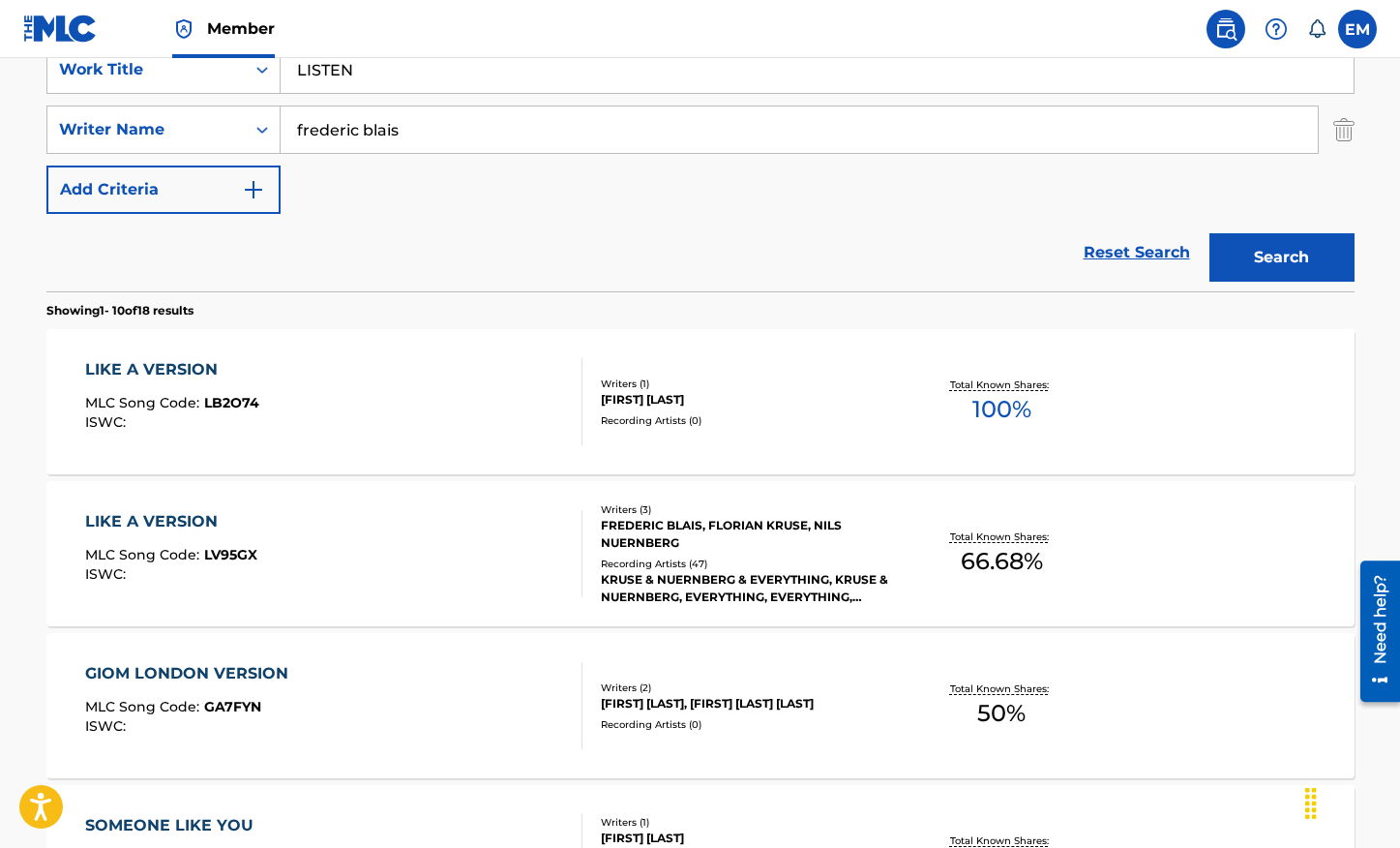 click on "Search" at bounding box center [1282, 257] 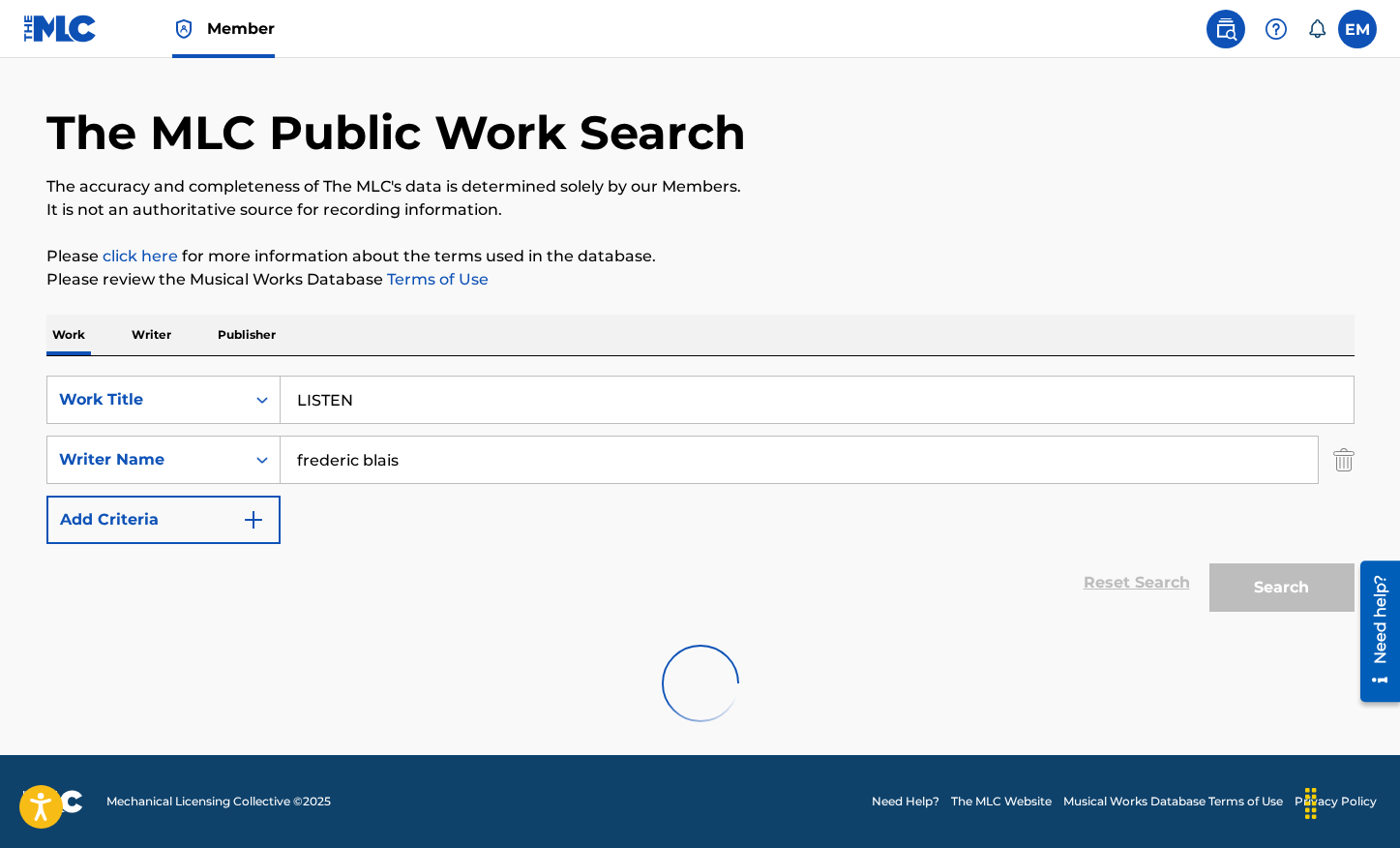 scroll, scrollTop: 385, scrollLeft: 0, axis: vertical 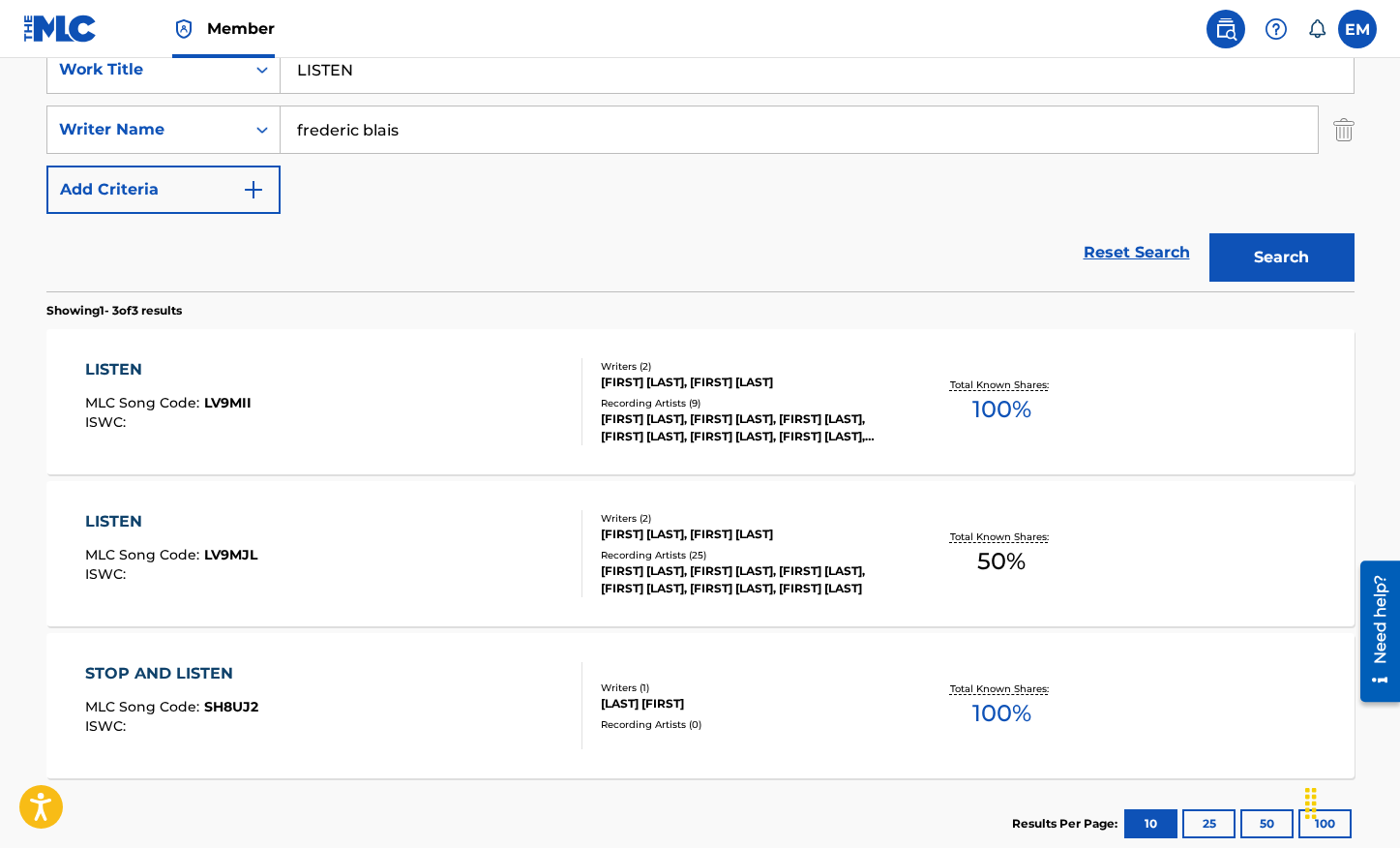 click on "LISTEN MLC Song Code : LV9MII ISWC :" at bounding box center [334, 402] 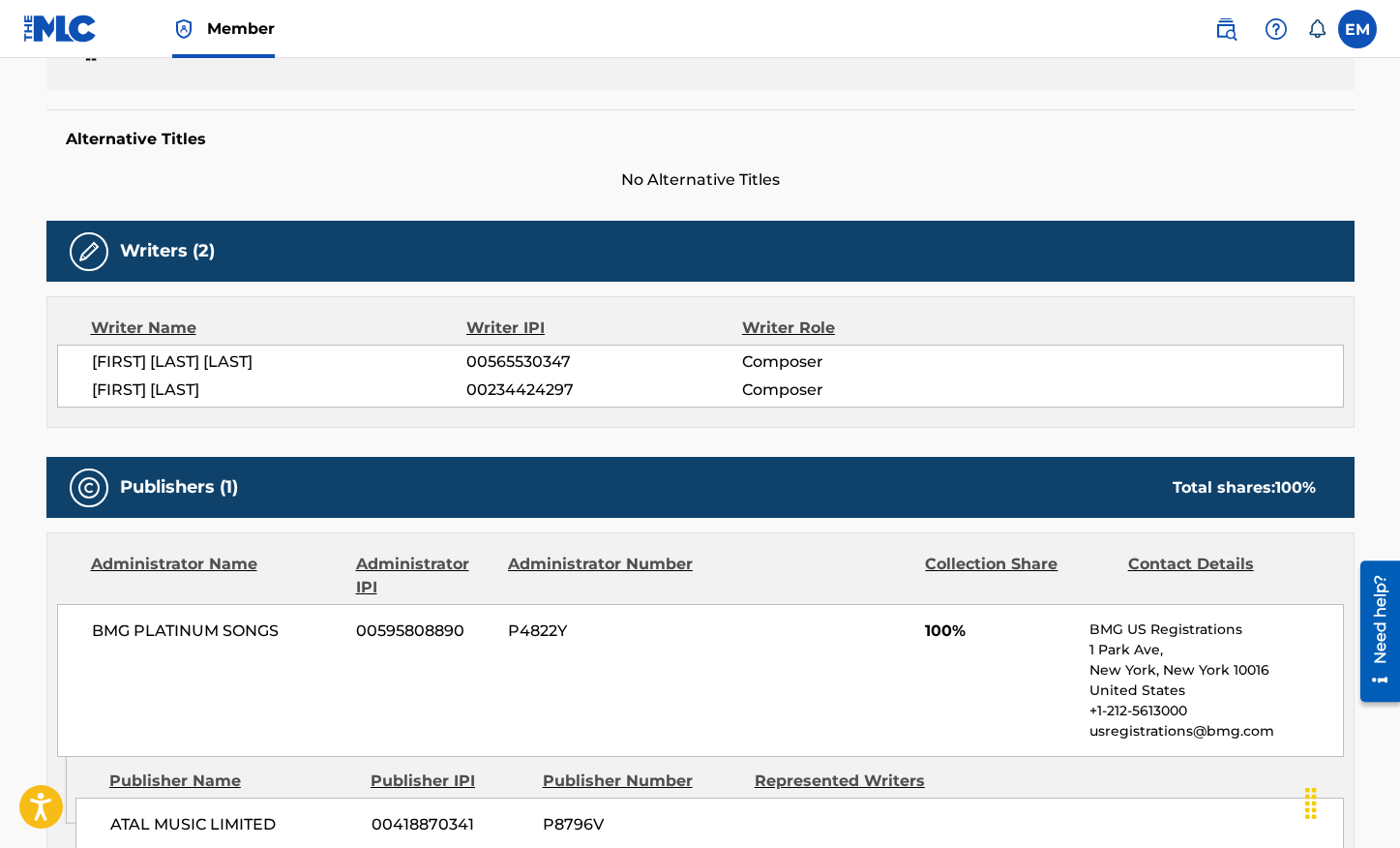 scroll, scrollTop: 290, scrollLeft: 0, axis: vertical 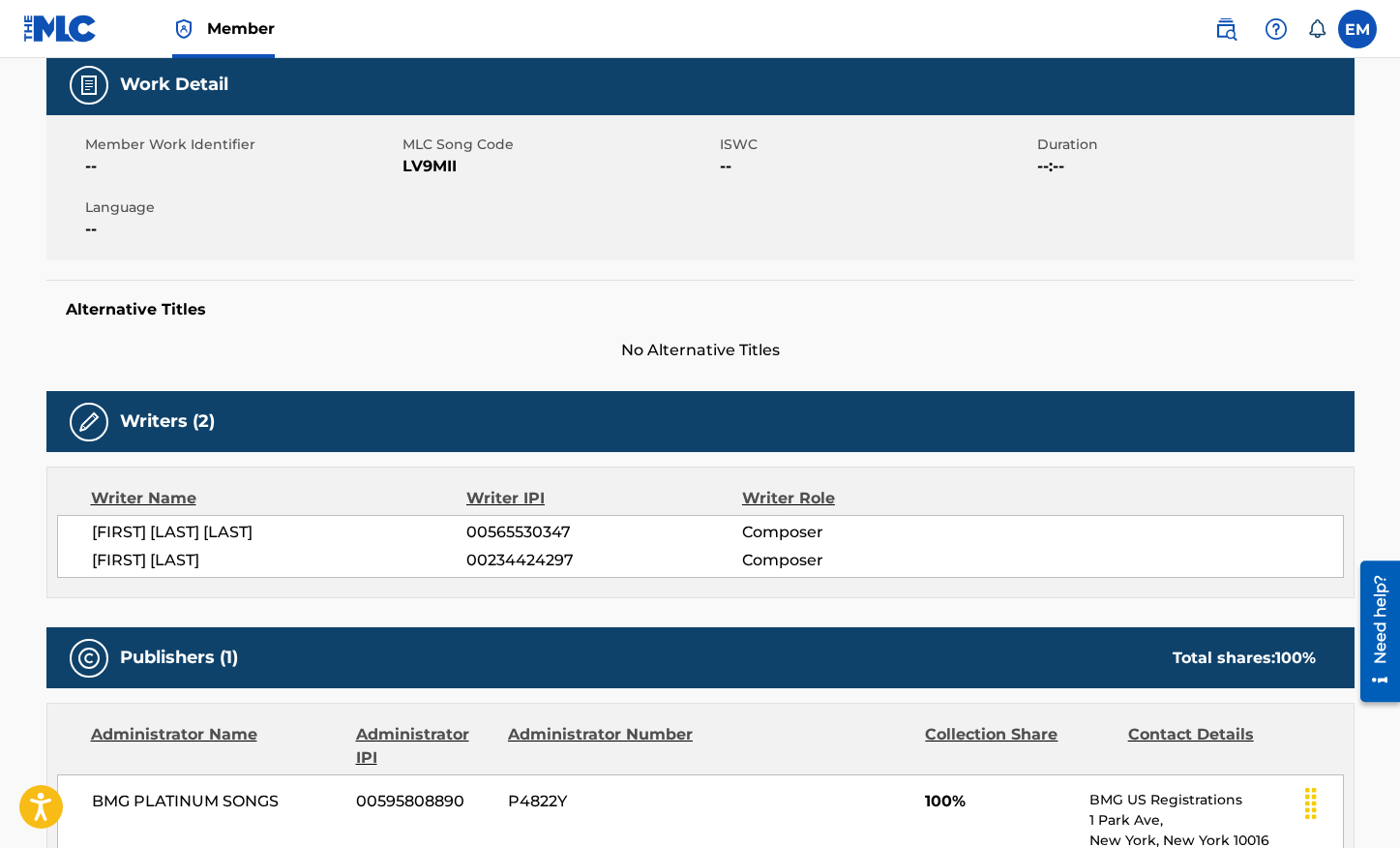 click on "LV9MII" at bounding box center [558, 167] 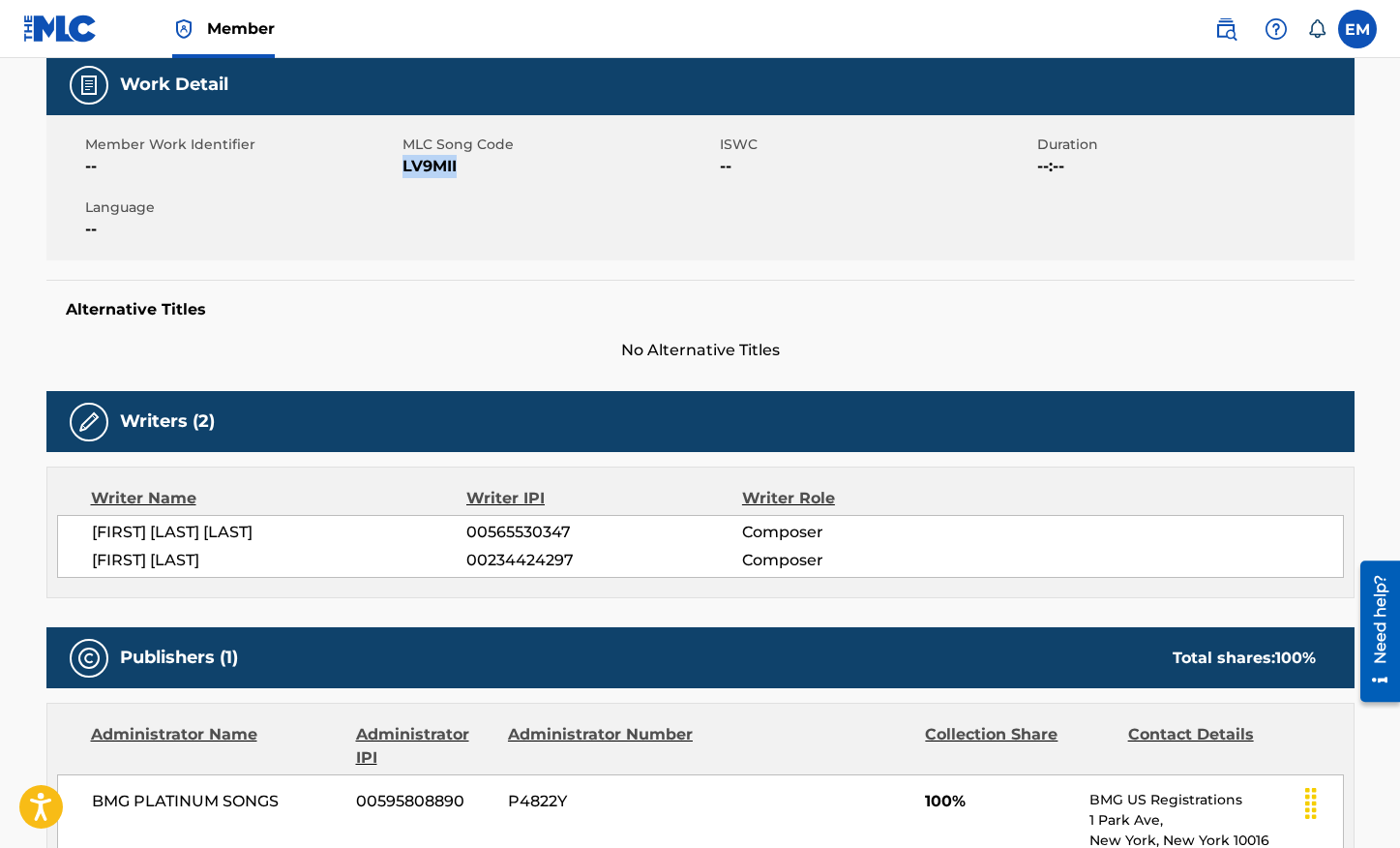 click on "LV9MII" at bounding box center (558, 167) 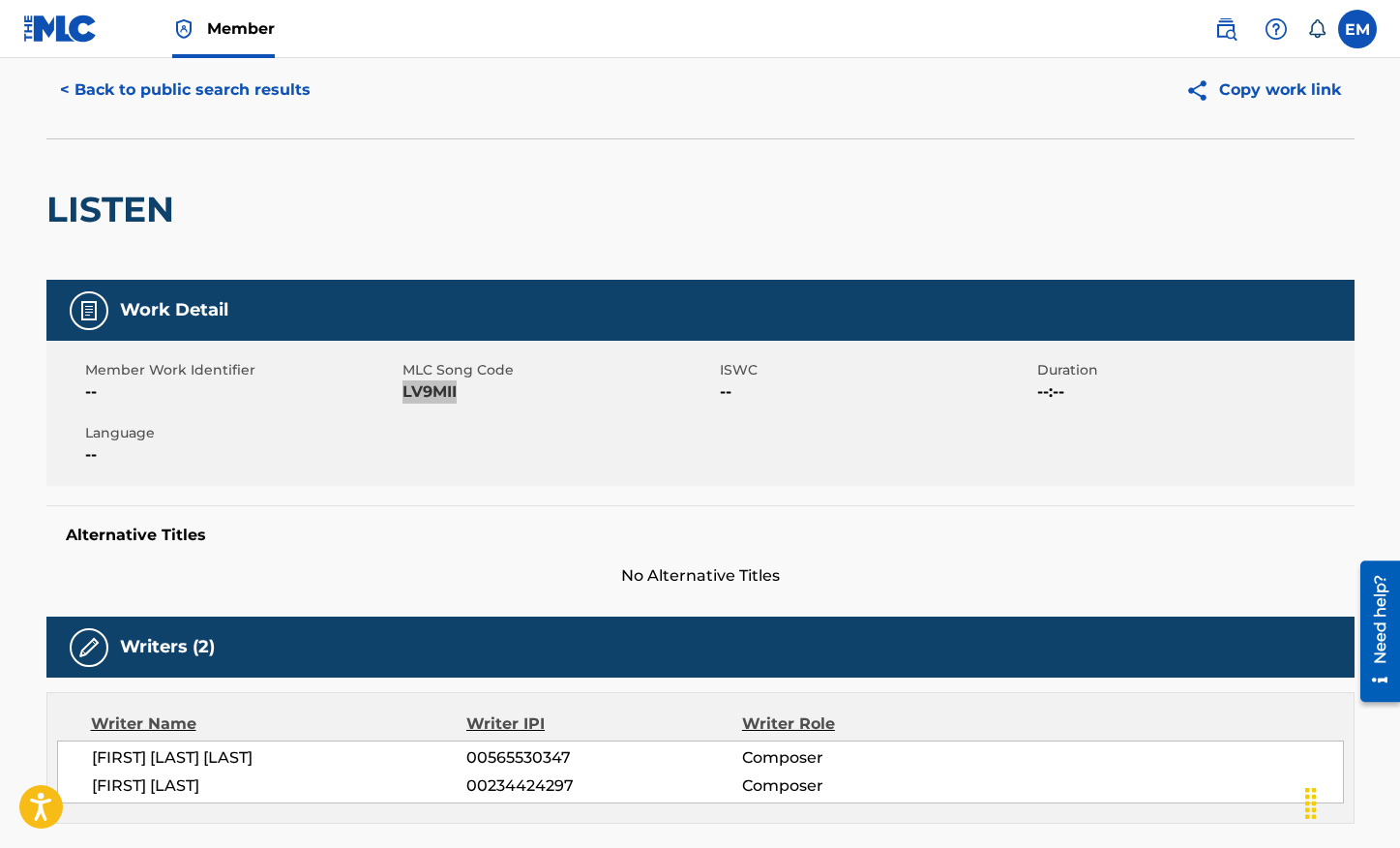 scroll, scrollTop: 0, scrollLeft: 0, axis: both 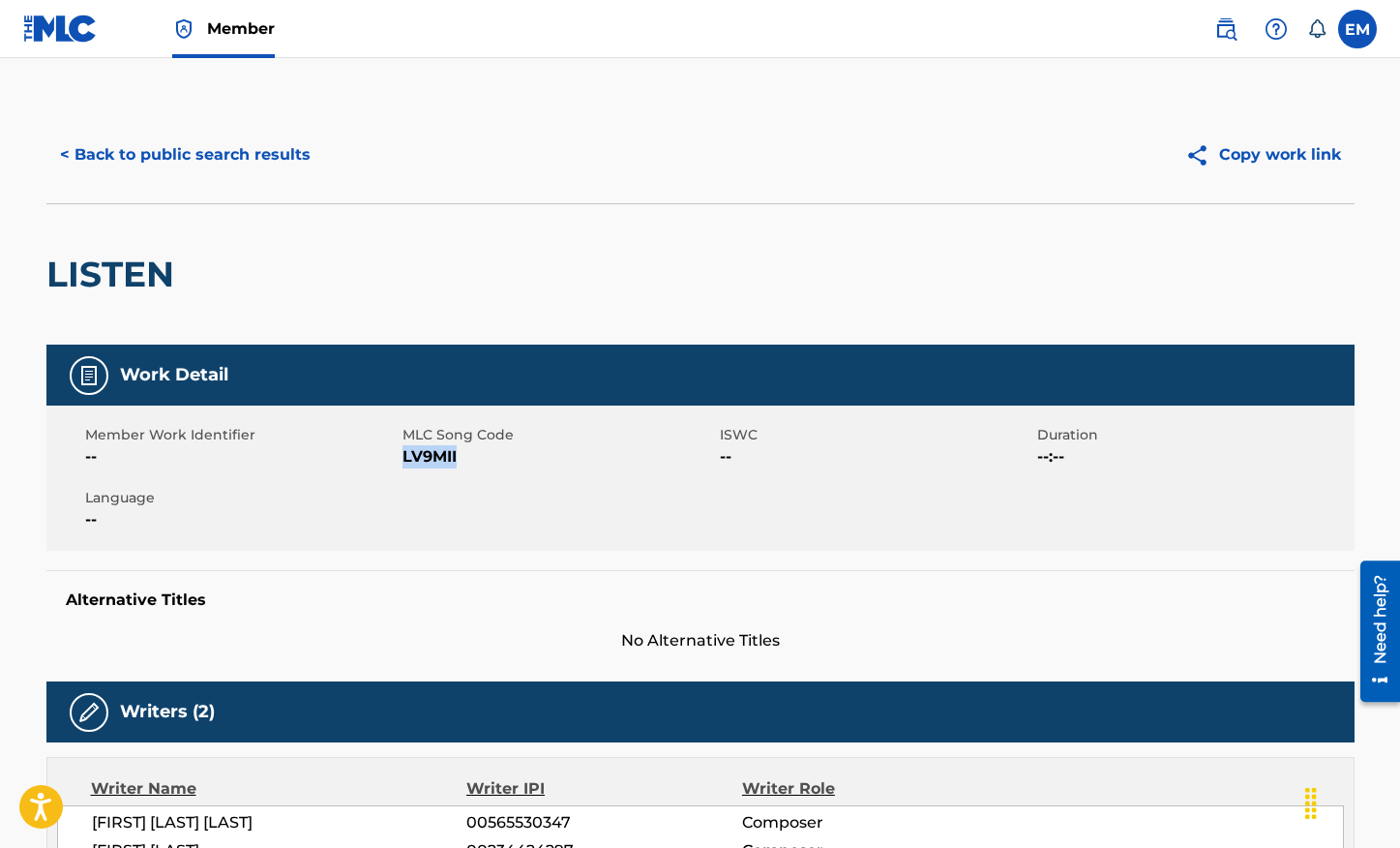 click on "< Back to public search results" at bounding box center (185, 155) 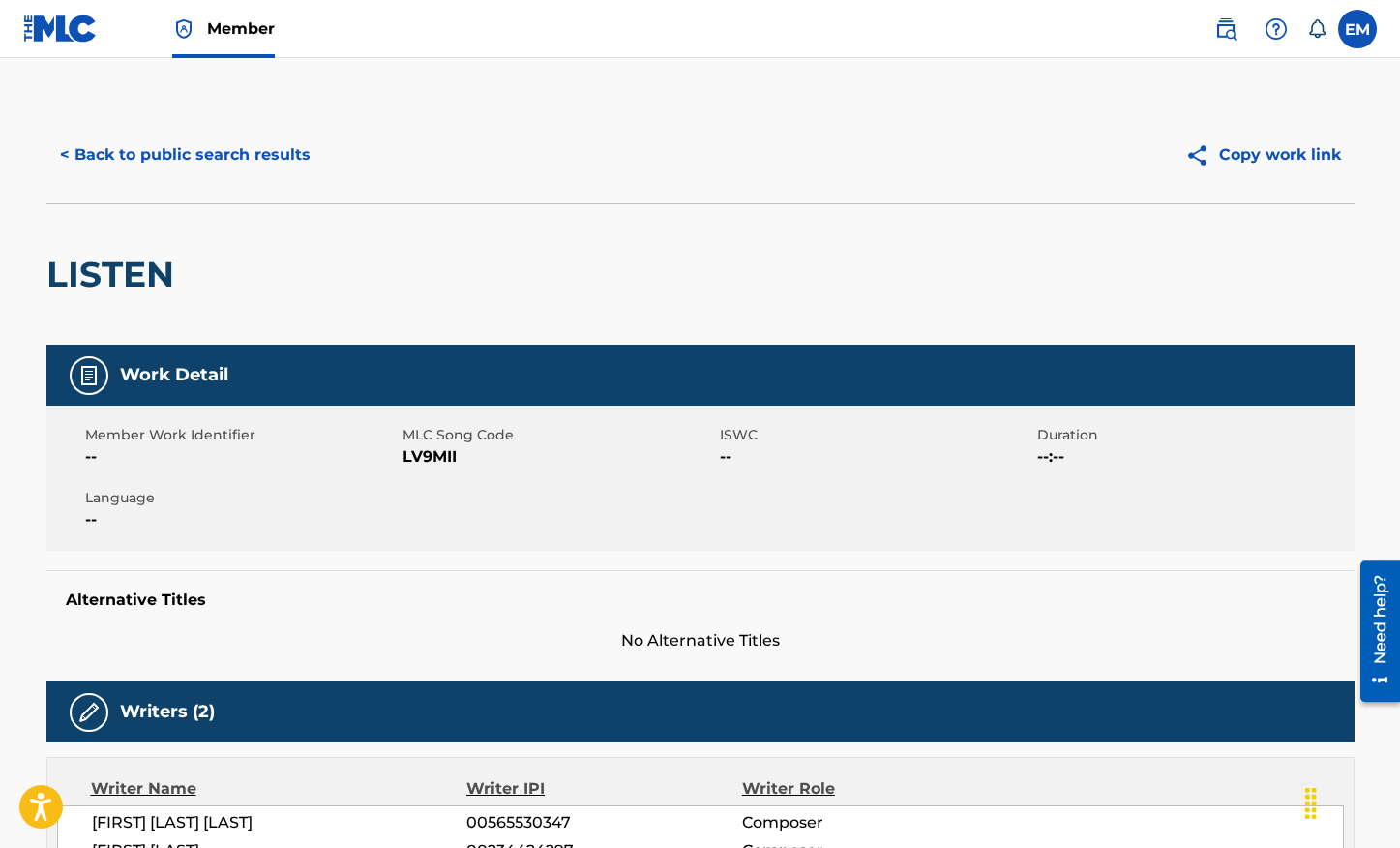 scroll, scrollTop: 385, scrollLeft: 0, axis: vertical 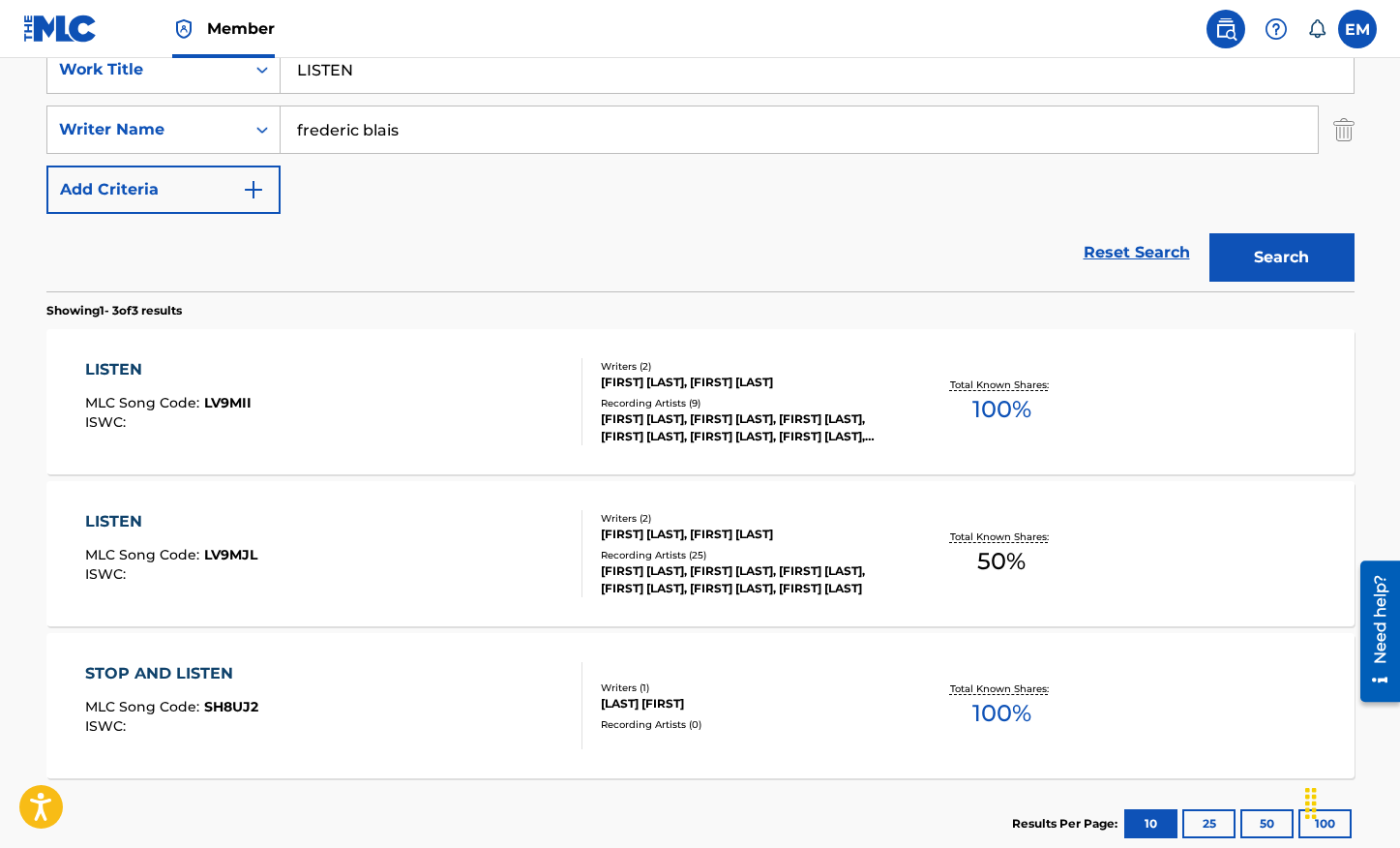 click on "LISTEN MLC Song Code : LV9MJL ISWC : Writers ( 2 ) [FIRST] [LAST], [FIRST] [LAST] Recording Artists ( 25 ) [FIRST] [LAST], [FIRST] [LAST], [FIRST] [LAST], [FIRST] [LAST], [FIRST] [LAST], [FIRST] [LAST] Total Known Shares: 50 %" at bounding box center [700, 554] 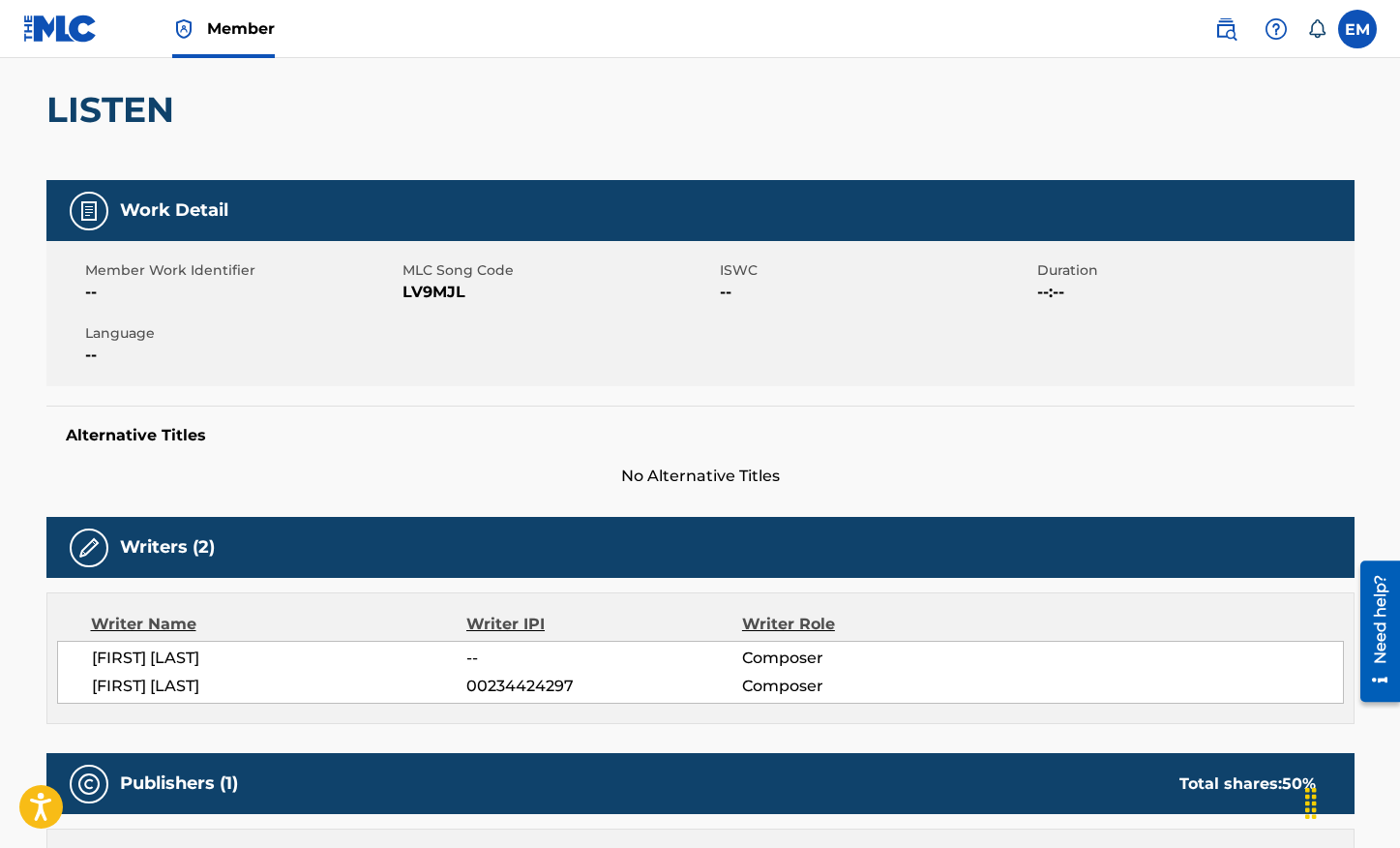 scroll, scrollTop: 97, scrollLeft: 0, axis: vertical 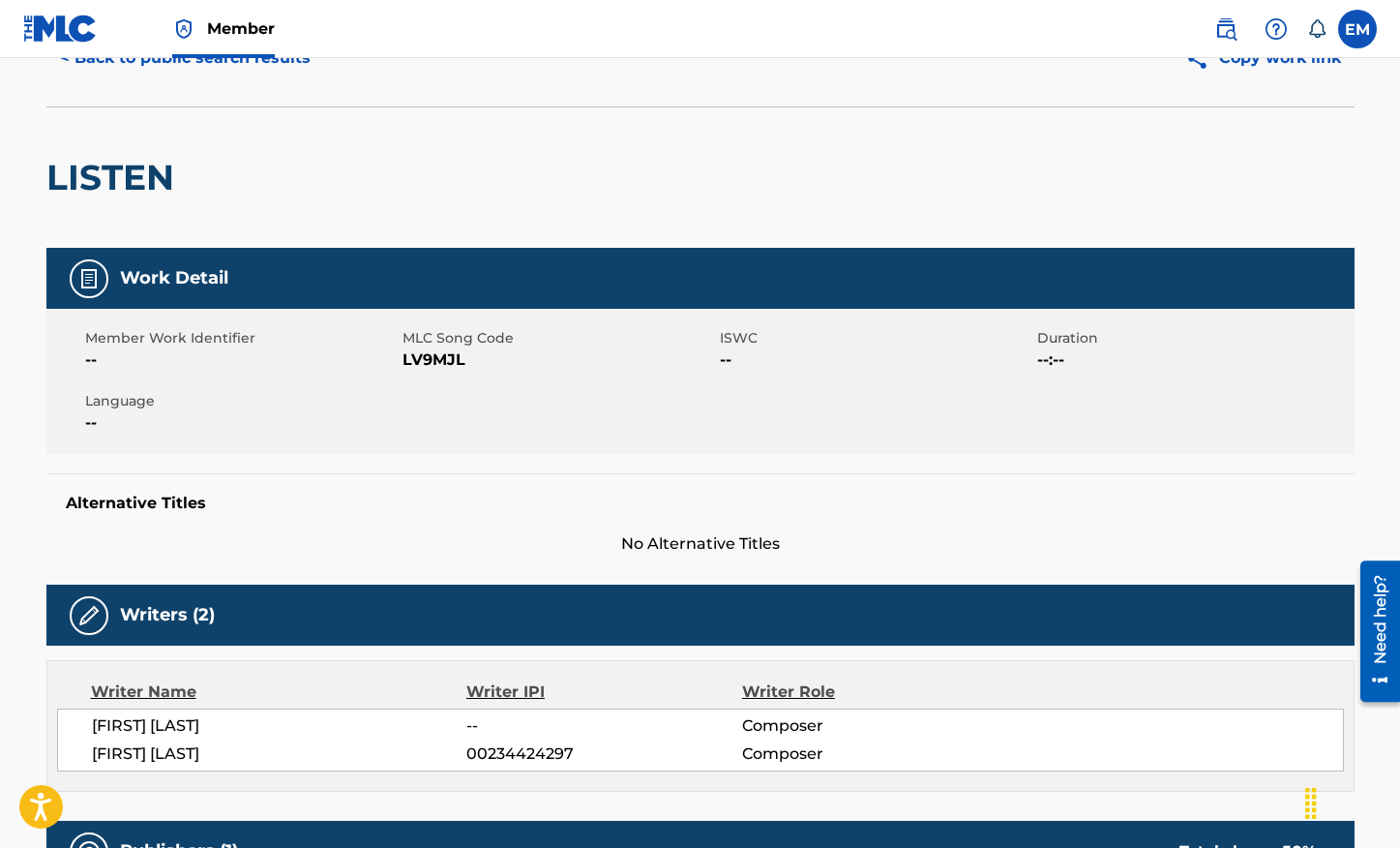 click on "LV9MJL" at bounding box center (558, 360) 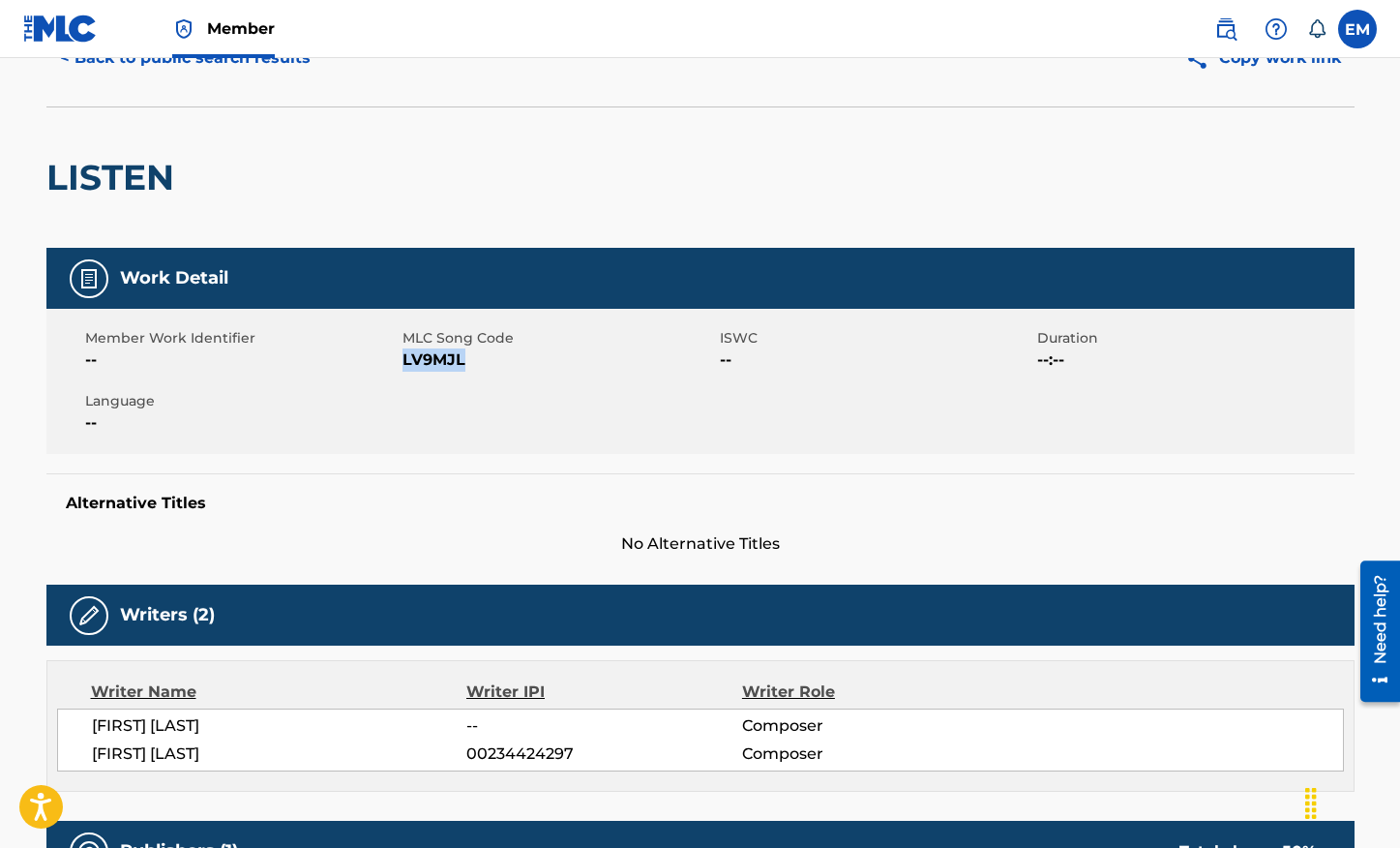 click on "LV9MJL" at bounding box center (558, 360) 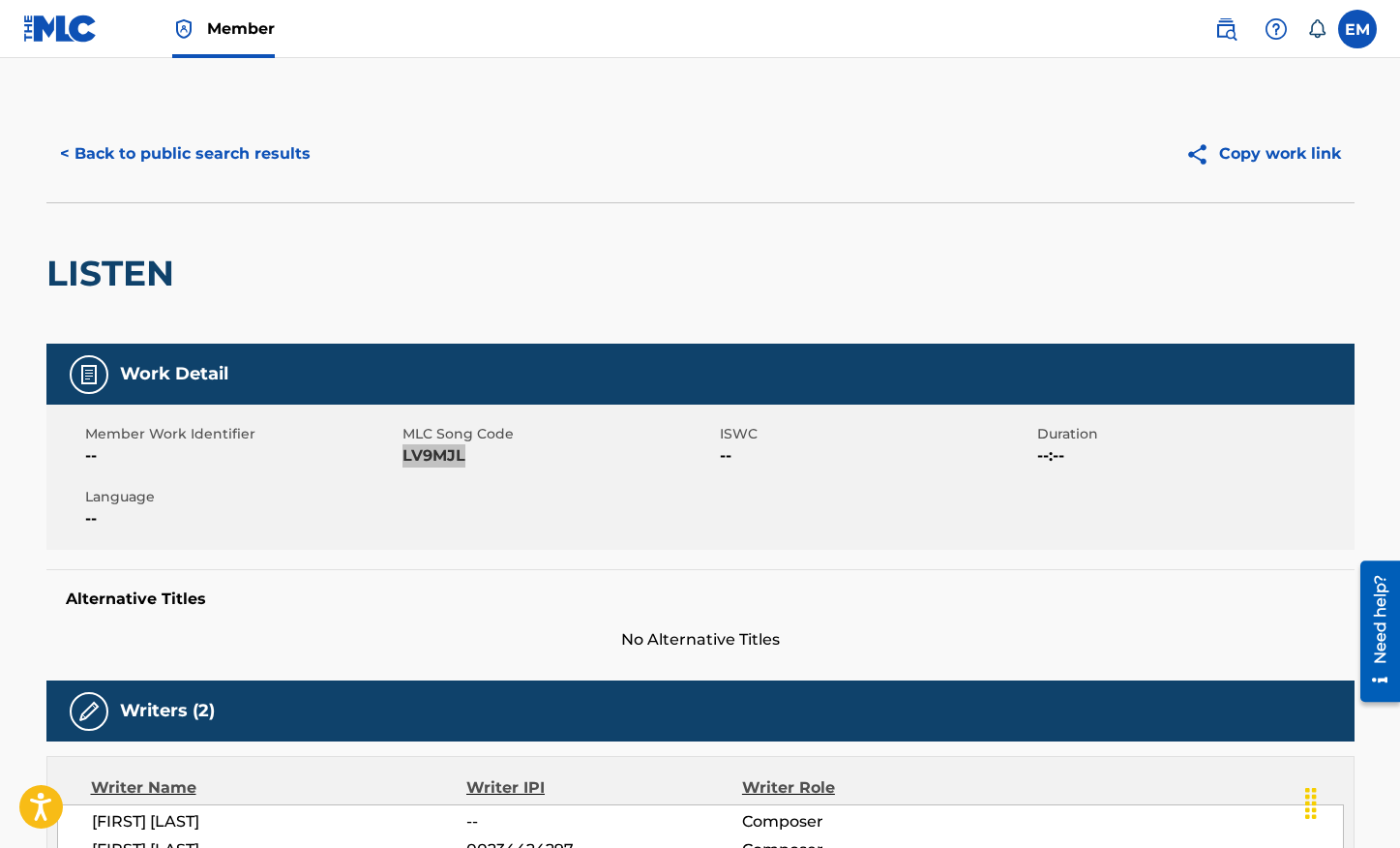 scroll, scrollTop: 0, scrollLeft: 0, axis: both 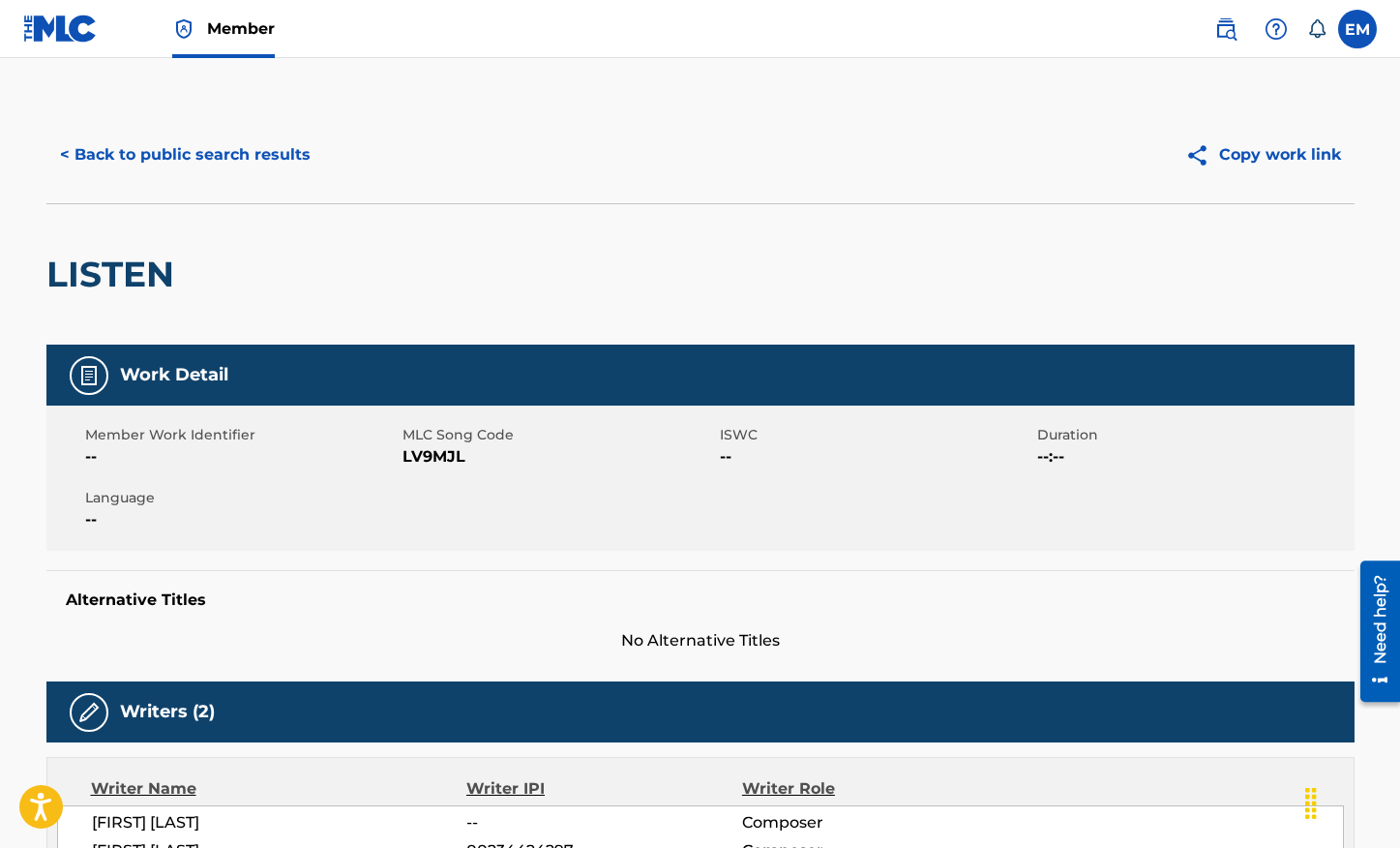click on "< Back to public search results Copy work link LISTEN     Work Detail   Member Work Identifier -- MLC Song Code LV9MJL ISWC -- Duration --:-- Language -- Alternative Titles No Alternative Titles Writers   (2) Writer Name Writer IPI Writer Role JT DONALDSON -- Composer FREDERIC BLAIS 00234424297 Composer Publishers   (1) Total shares:  50 % Administrator Name Administrator IPI Administrator Number Collection Share Contact Details BMG PLATINUM SONGS 00595808890 P4822Y 50% BMG US Registrations 1 Park Ave,  New York, New York 10016 United States +1-212-5613000 usregistrations@bmg.com Admin Original Publisher Connecting Line Publisher Name Publisher IPI Publisher Number Represented Writers ATAL MUSIC LIMITED 00418870341 P8796V Total shares:  50 % Matched Recordings   (25) Showing  1  -   10  of  25   results   Recording Artist Recording Title ISRC DSP Label Duration FRED MCKINNON LISTEN USHM21759033 Apple Music HIGHEST PRAISE PRODUCTIONS, INC. 09:52 FRED MCKINNON LISTEN USHM21759033 Spotify 09:52 FRED MCKINNON 1" at bounding box center (700, 1067) 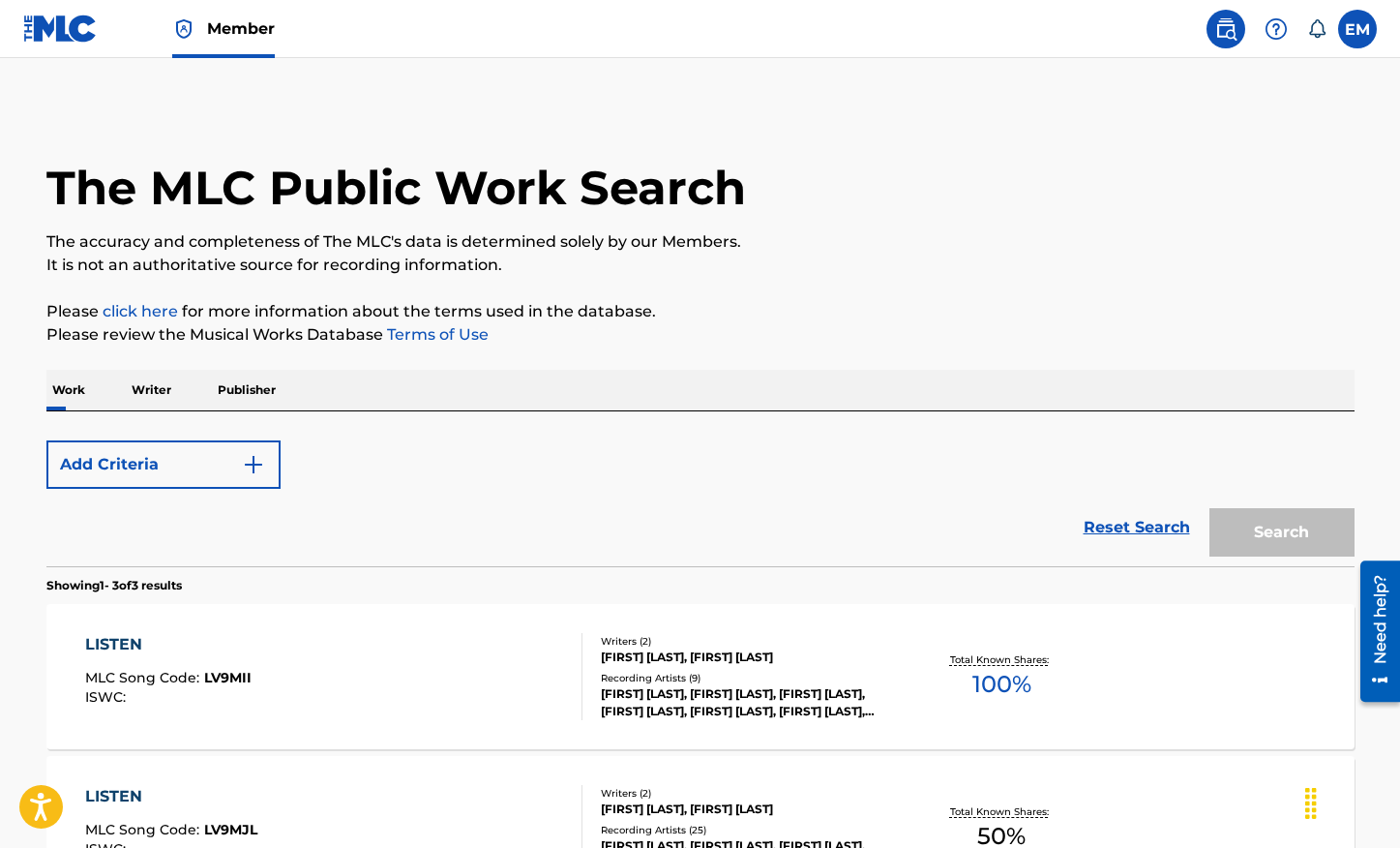 scroll, scrollTop: 385, scrollLeft: 0, axis: vertical 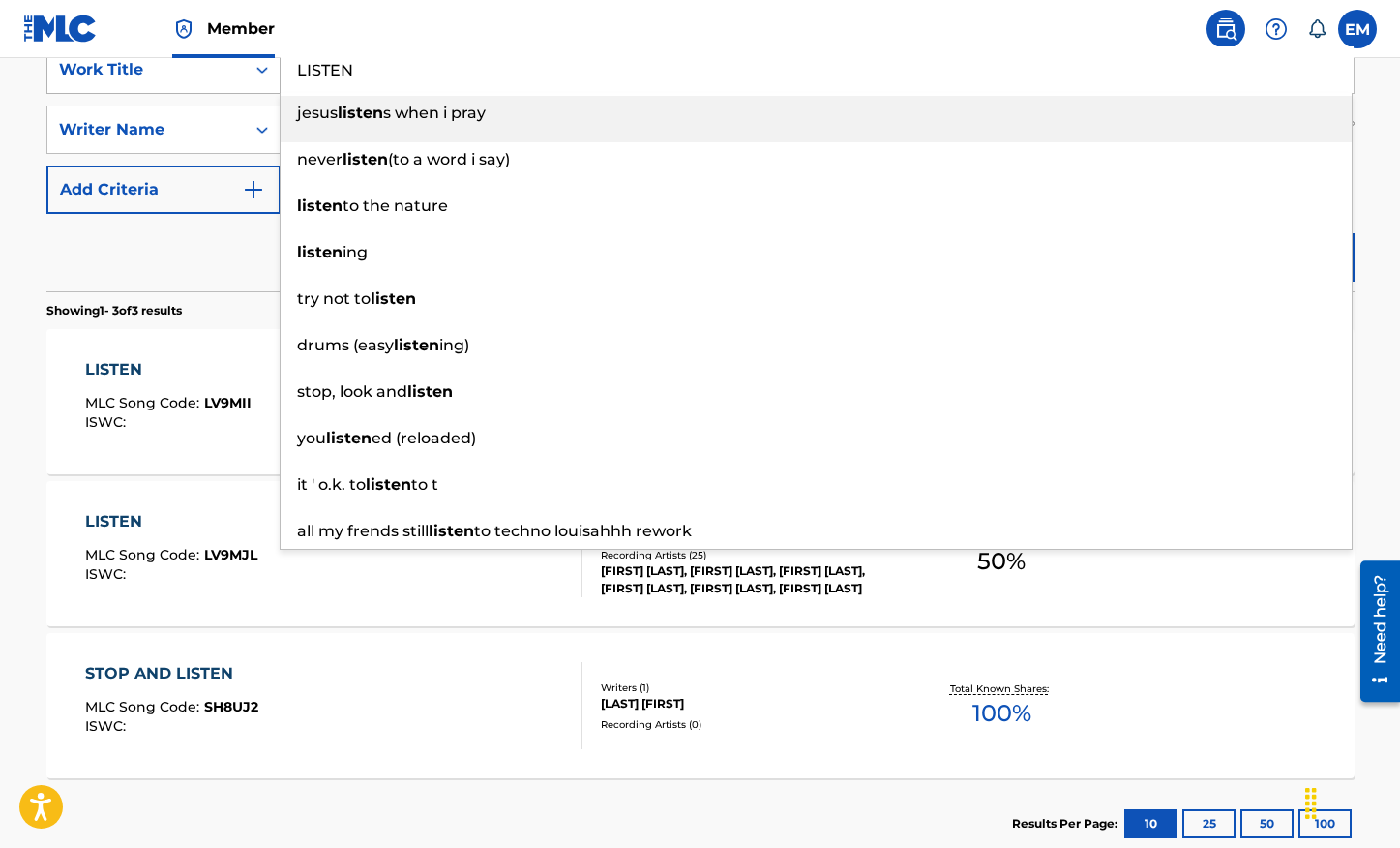 drag, startPoint x: 524, startPoint y: 73, endPoint x: 184, endPoint y: 58, distance: 340.33072 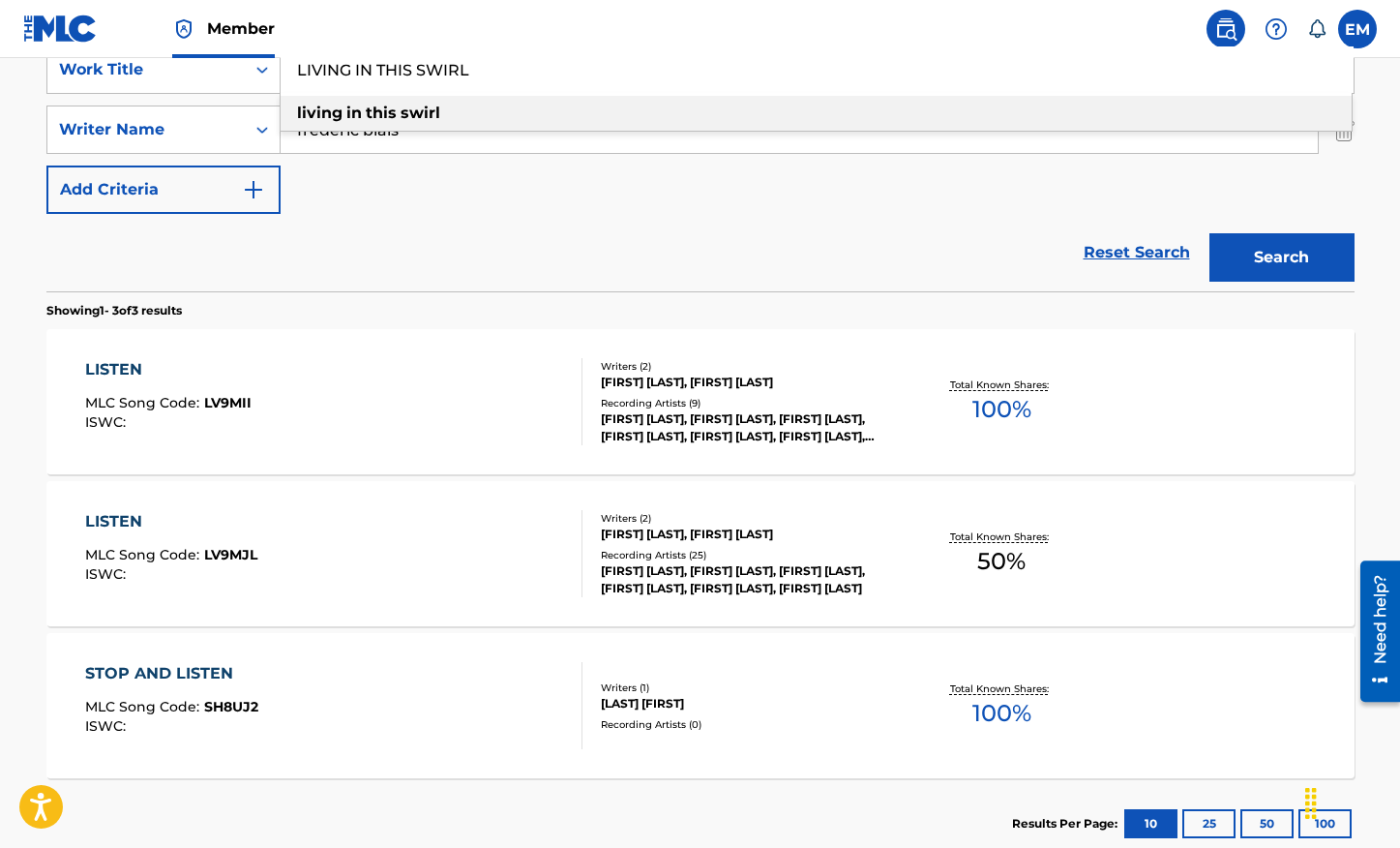 type on "LIVING IN THIS SWIRL" 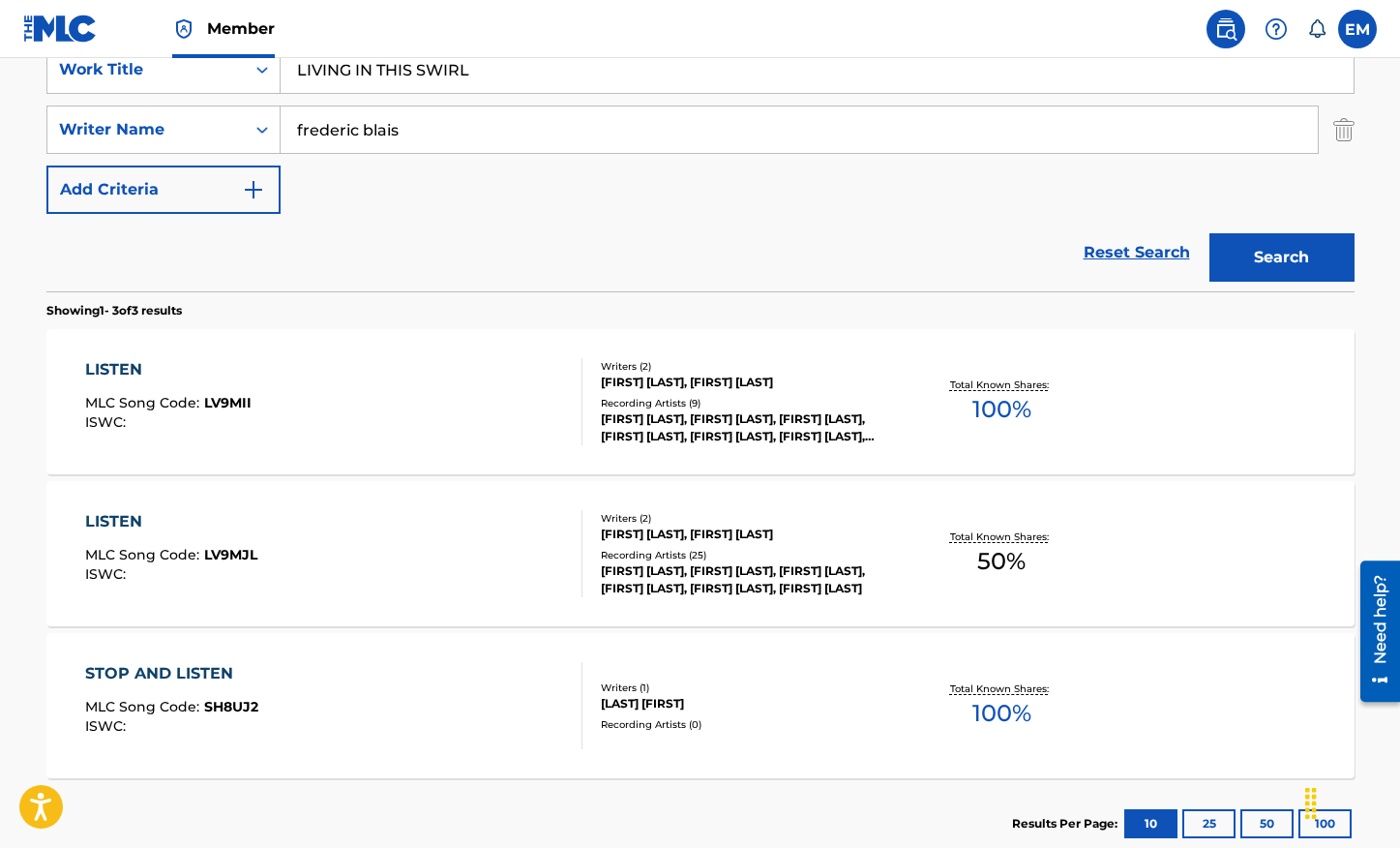 click on "Search" at bounding box center (1282, 257) 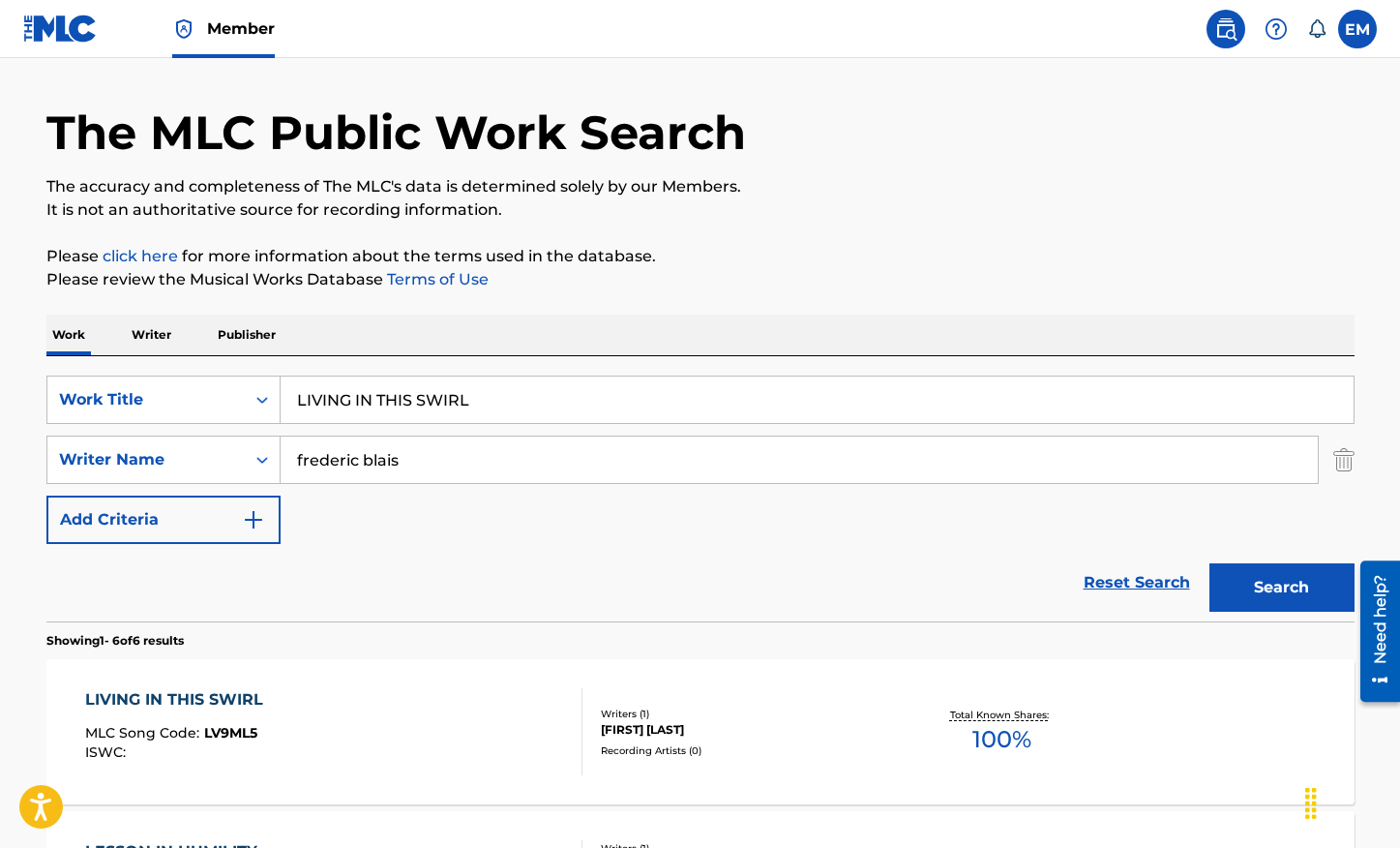 scroll, scrollTop: 385, scrollLeft: 0, axis: vertical 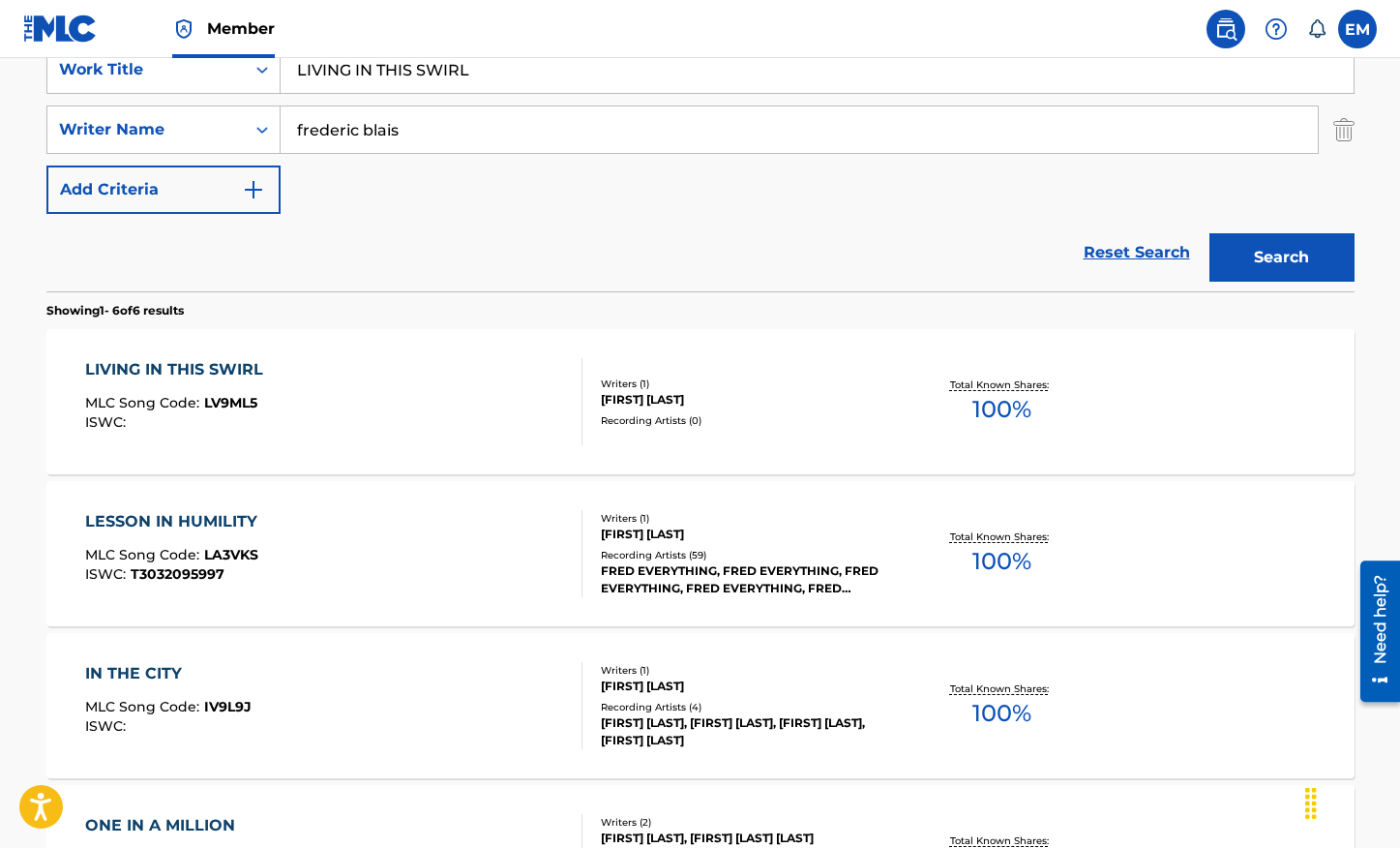 click on "LIVING IN THIS SWIRL MLC Song Code : LV9ML5 ISWC :" at bounding box center [334, 402] 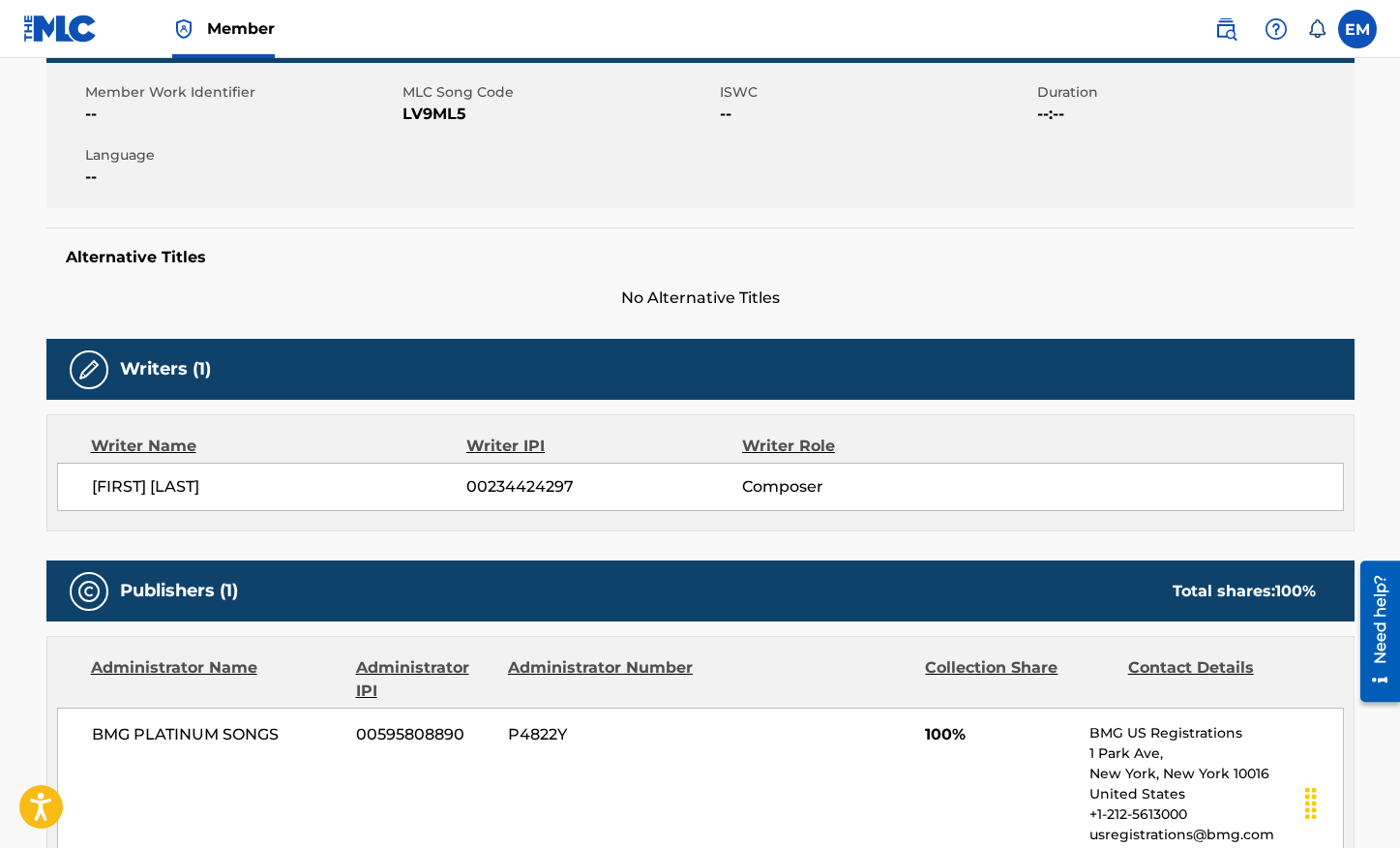scroll, scrollTop: 194, scrollLeft: 0, axis: vertical 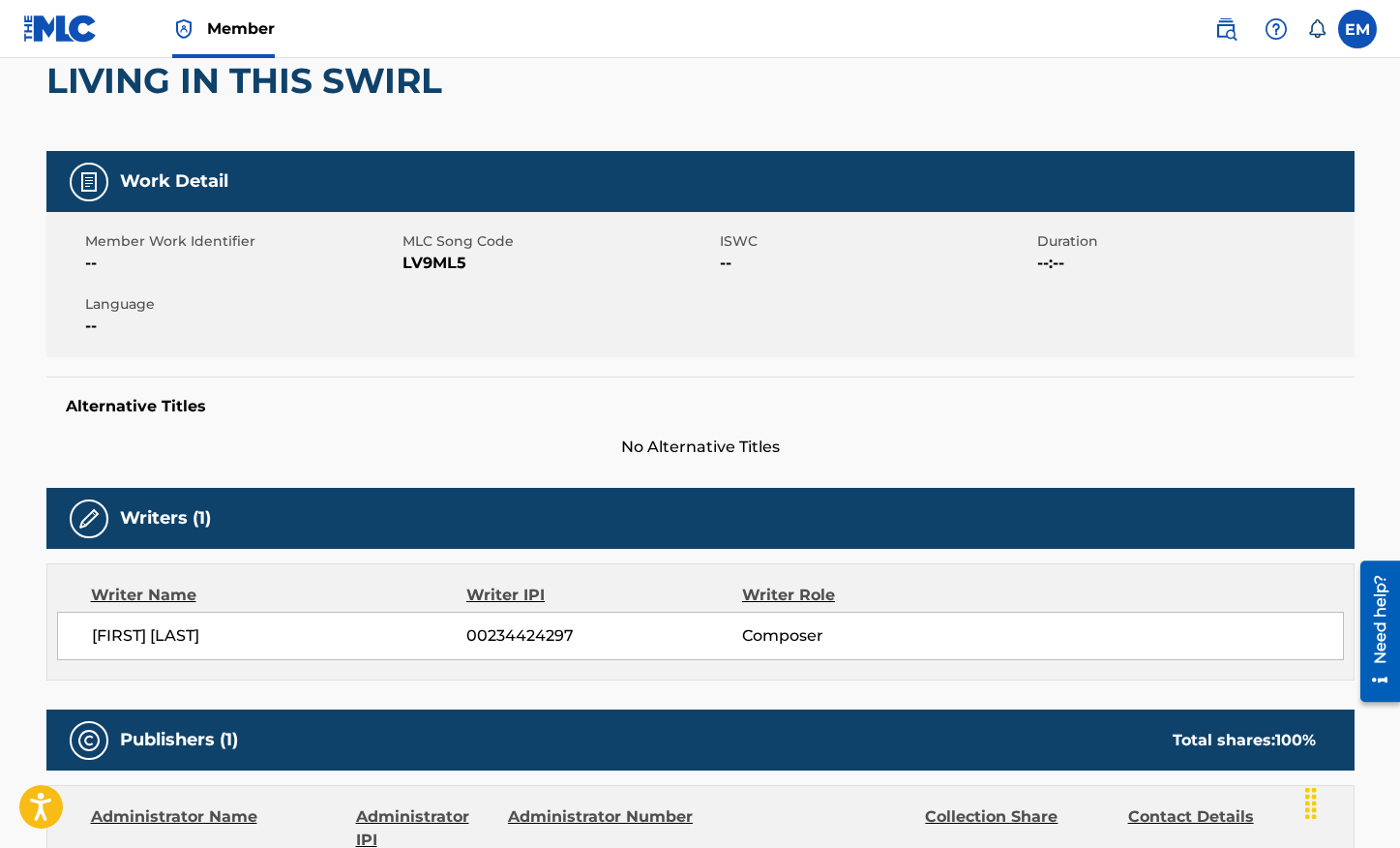 click on "LV9ML5" at bounding box center [558, 263] 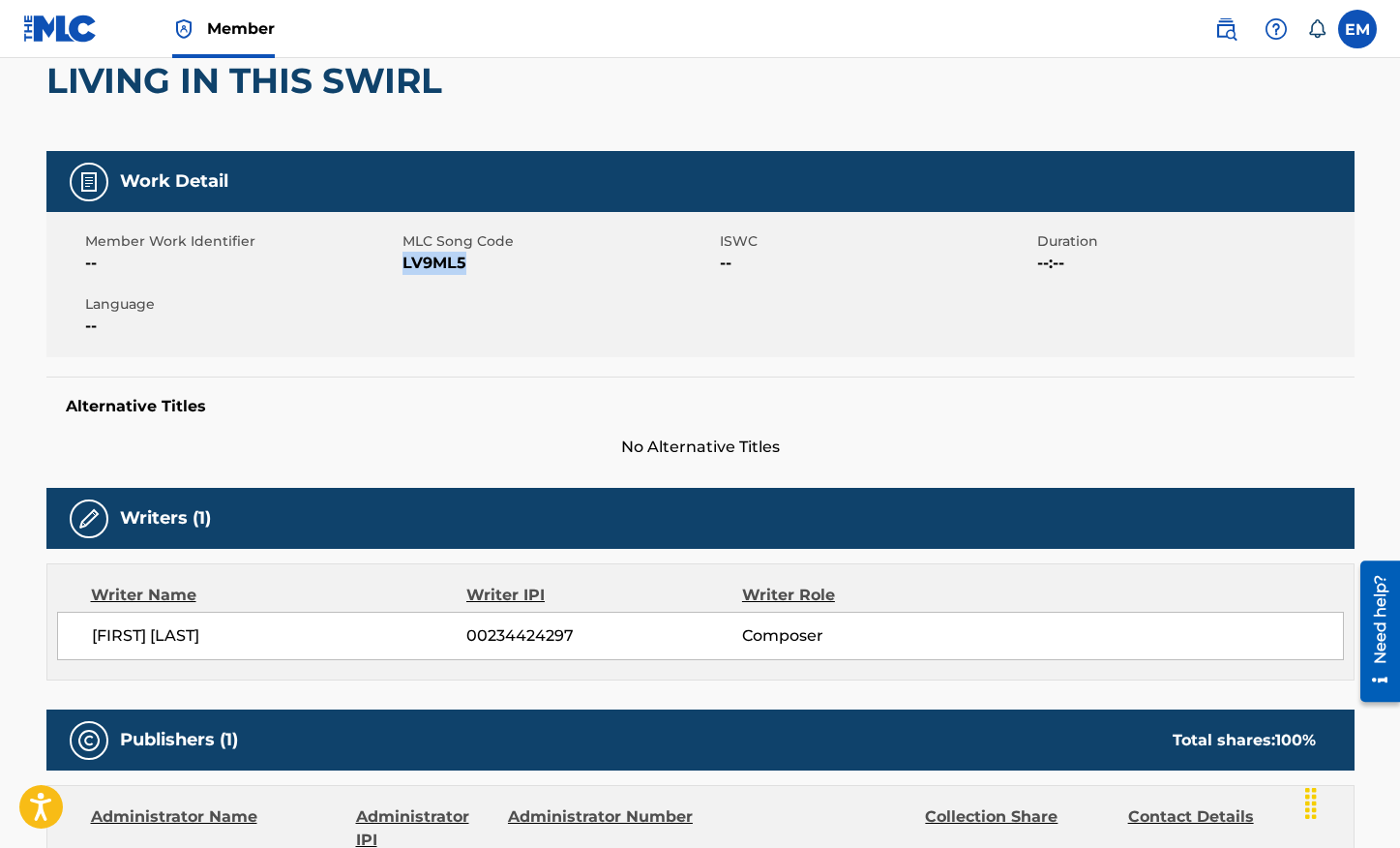 click on "LV9ML5" at bounding box center [558, 263] 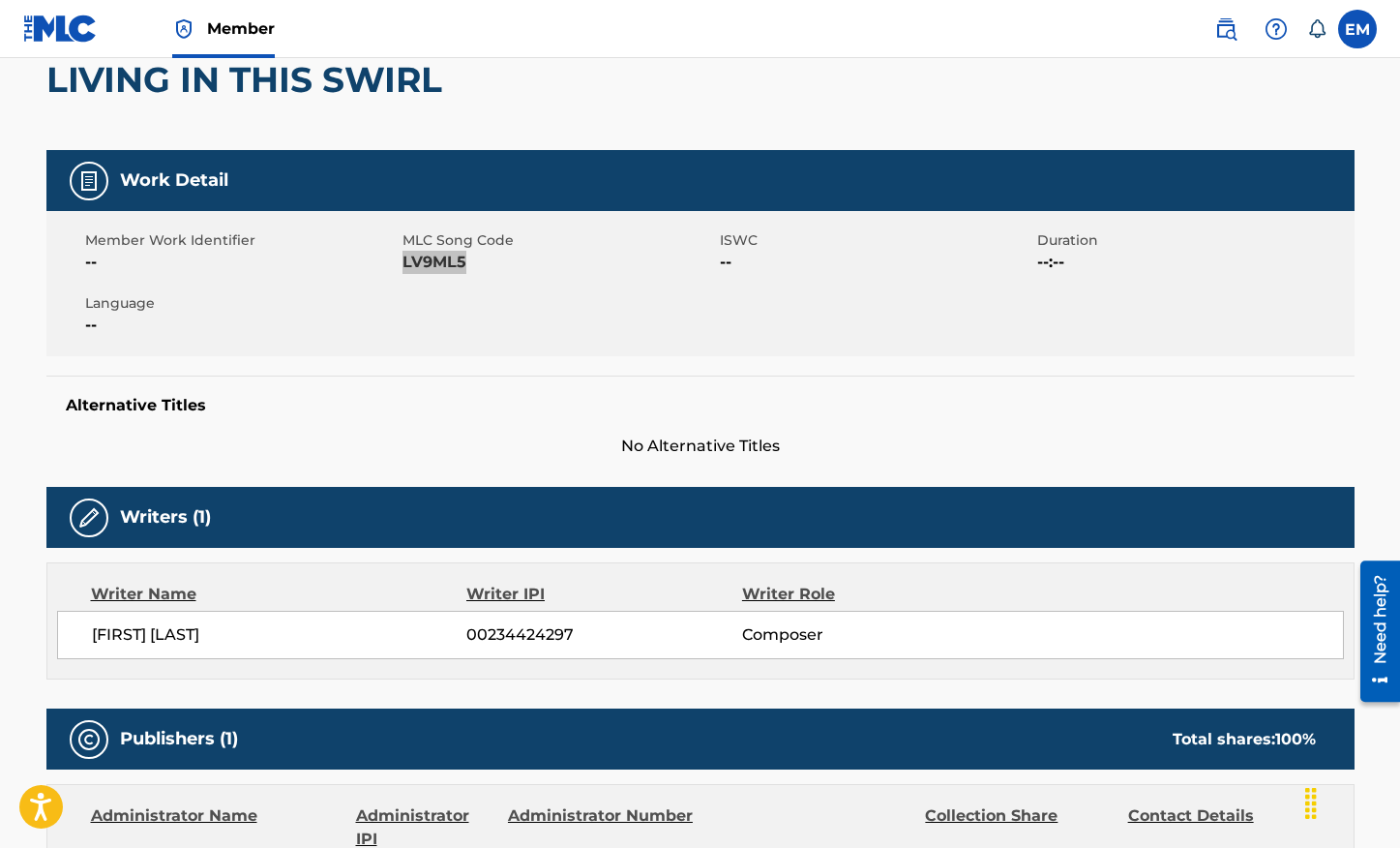 scroll, scrollTop: 0, scrollLeft: 0, axis: both 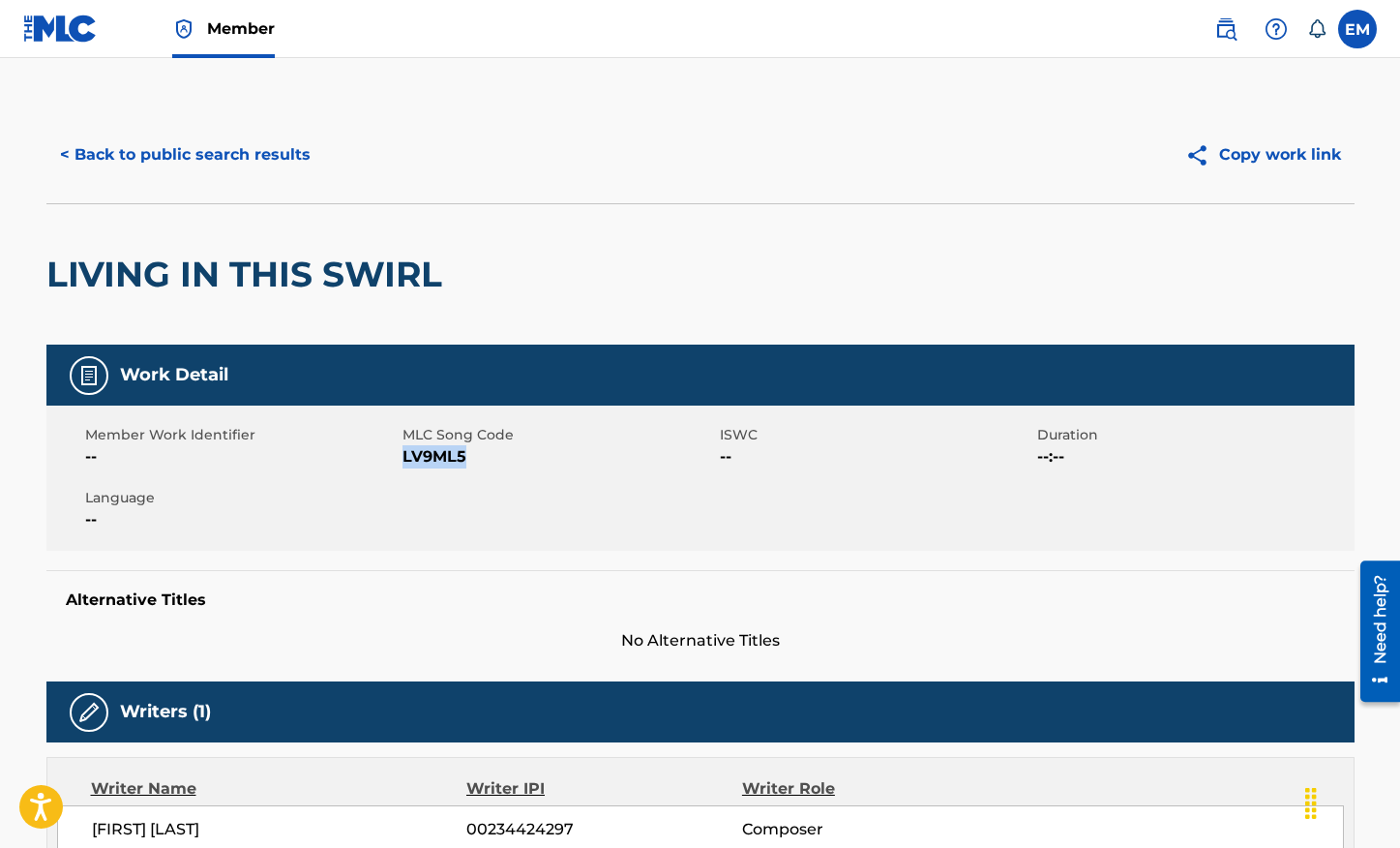 click on "< Back to public search results" at bounding box center [185, 155] 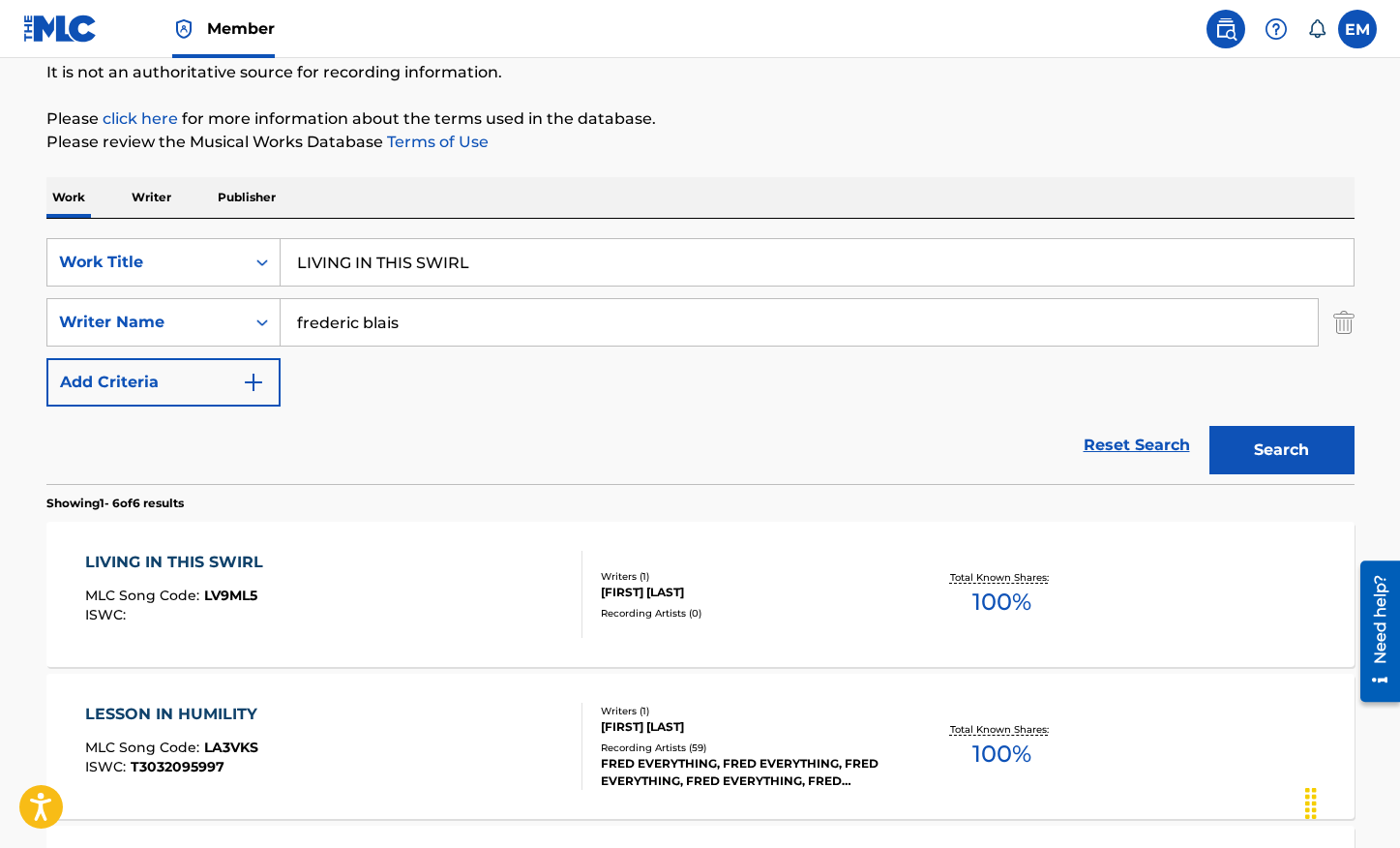 scroll, scrollTop: 192, scrollLeft: 0, axis: vertical 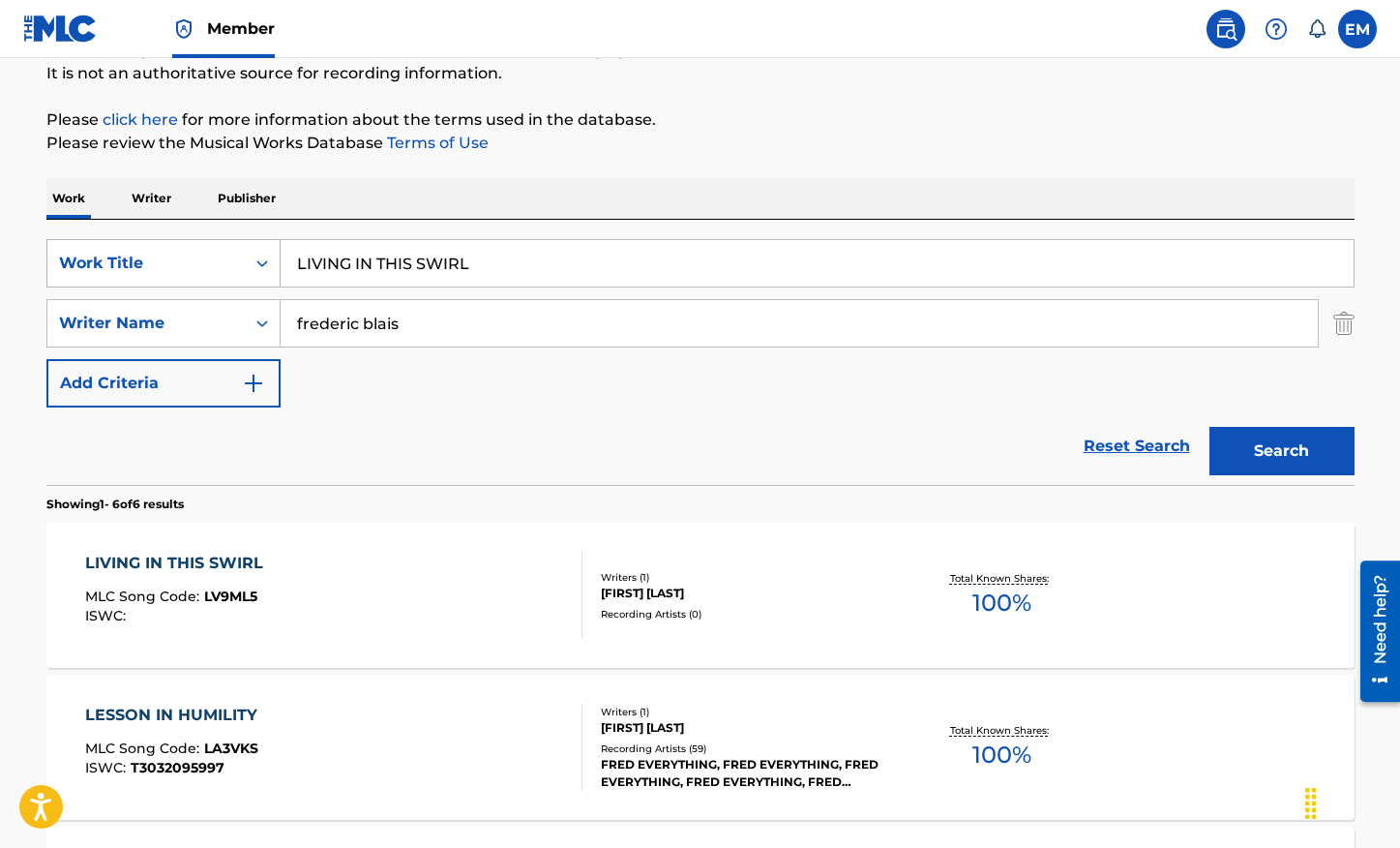 drag, startPoint x: 474, startPoint y: 262, endPoint x: 239, endPoint y: 261, distance: 235.00213 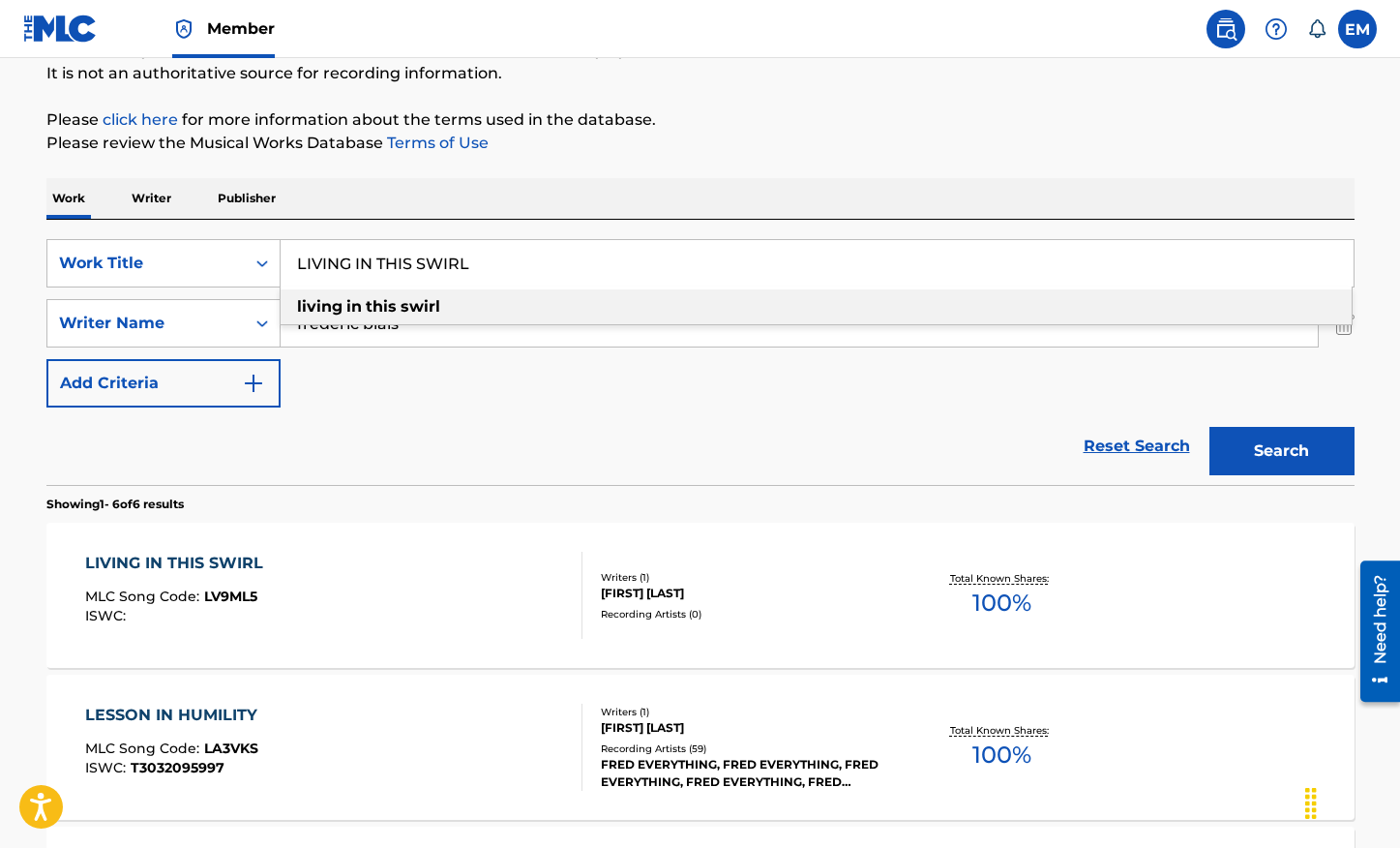 paste on "ONG WAY HOME" 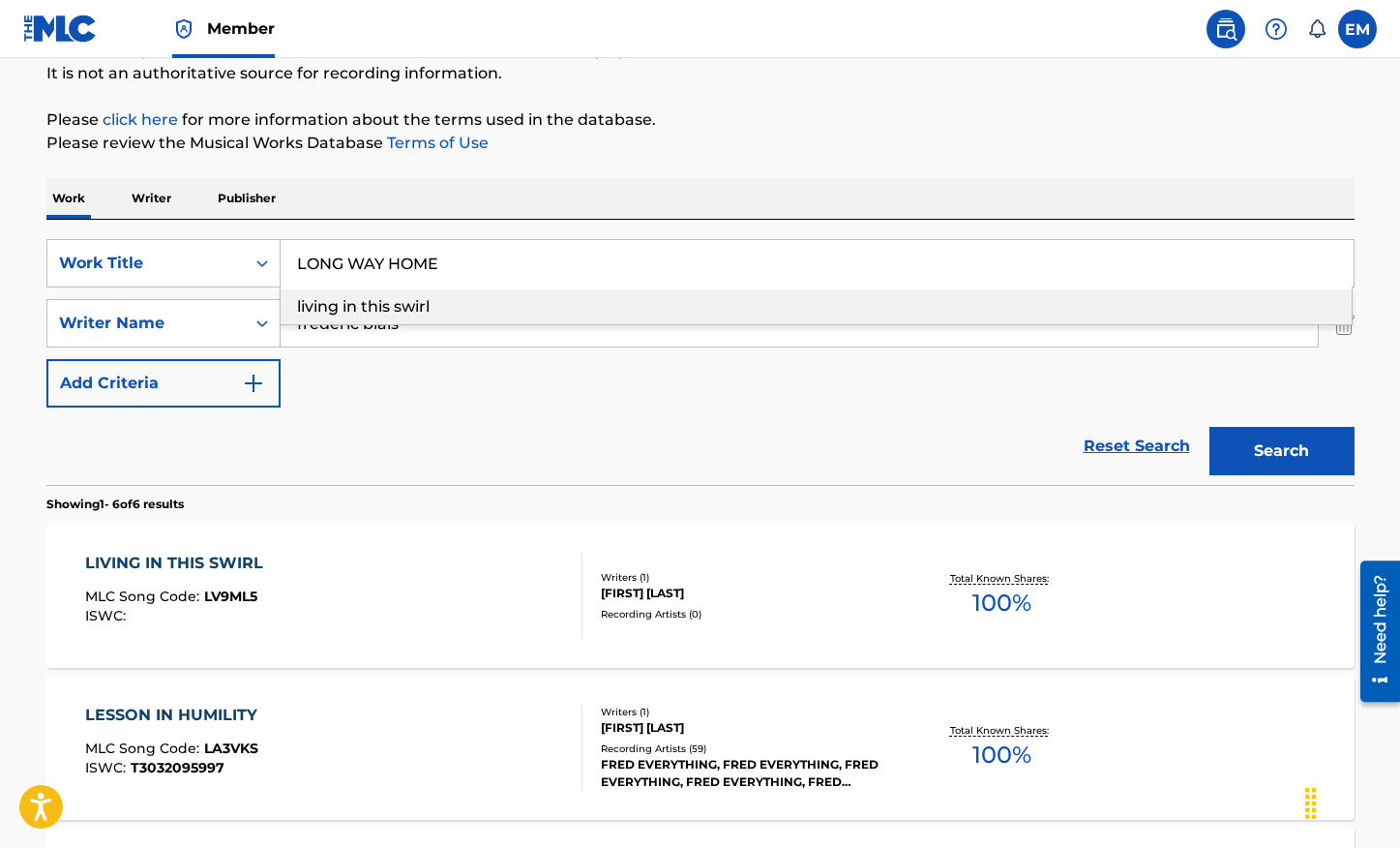 type on "LONG WAY HOME" 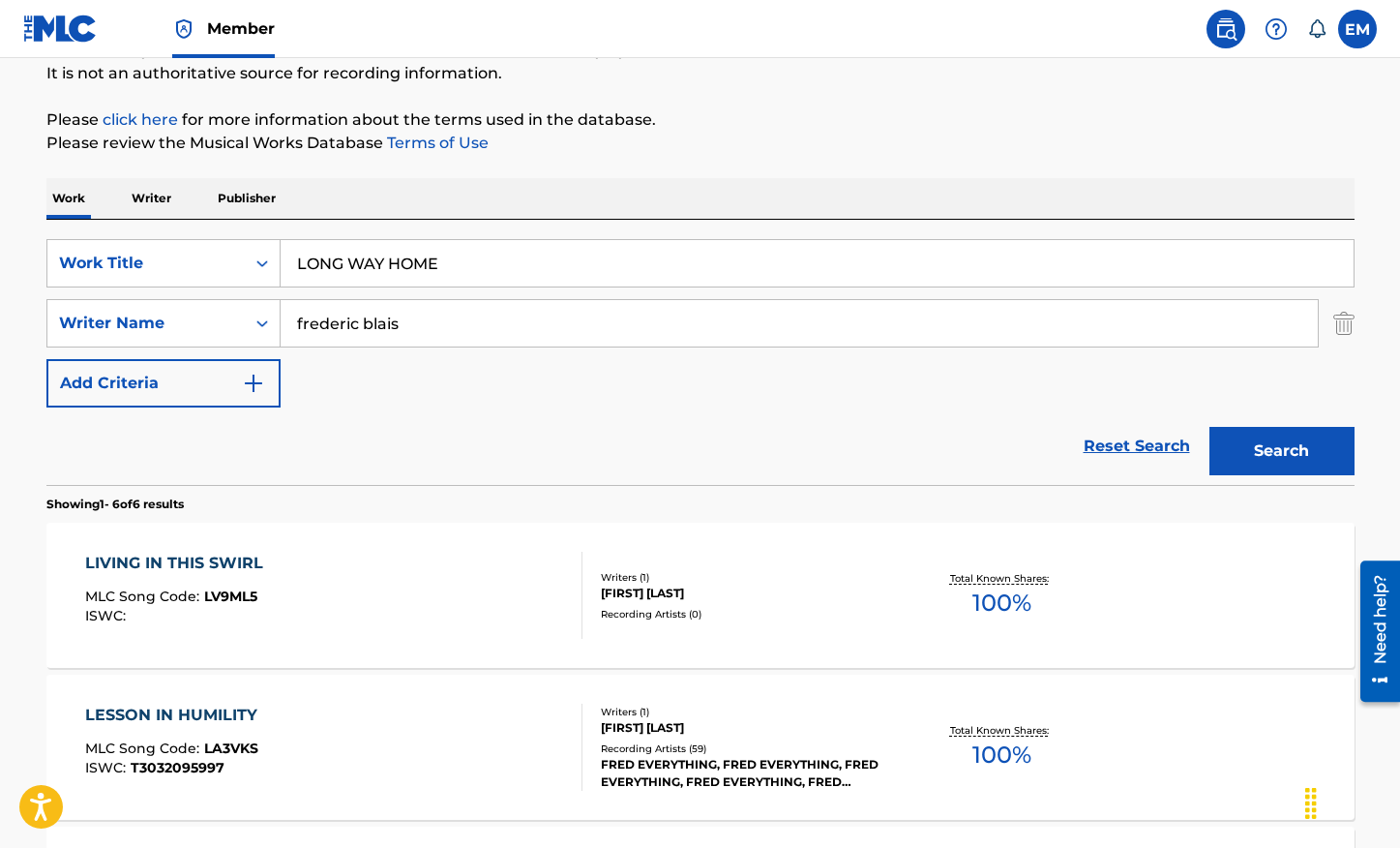click on "Work Writer Publisher" at bounding box center [700, 198] 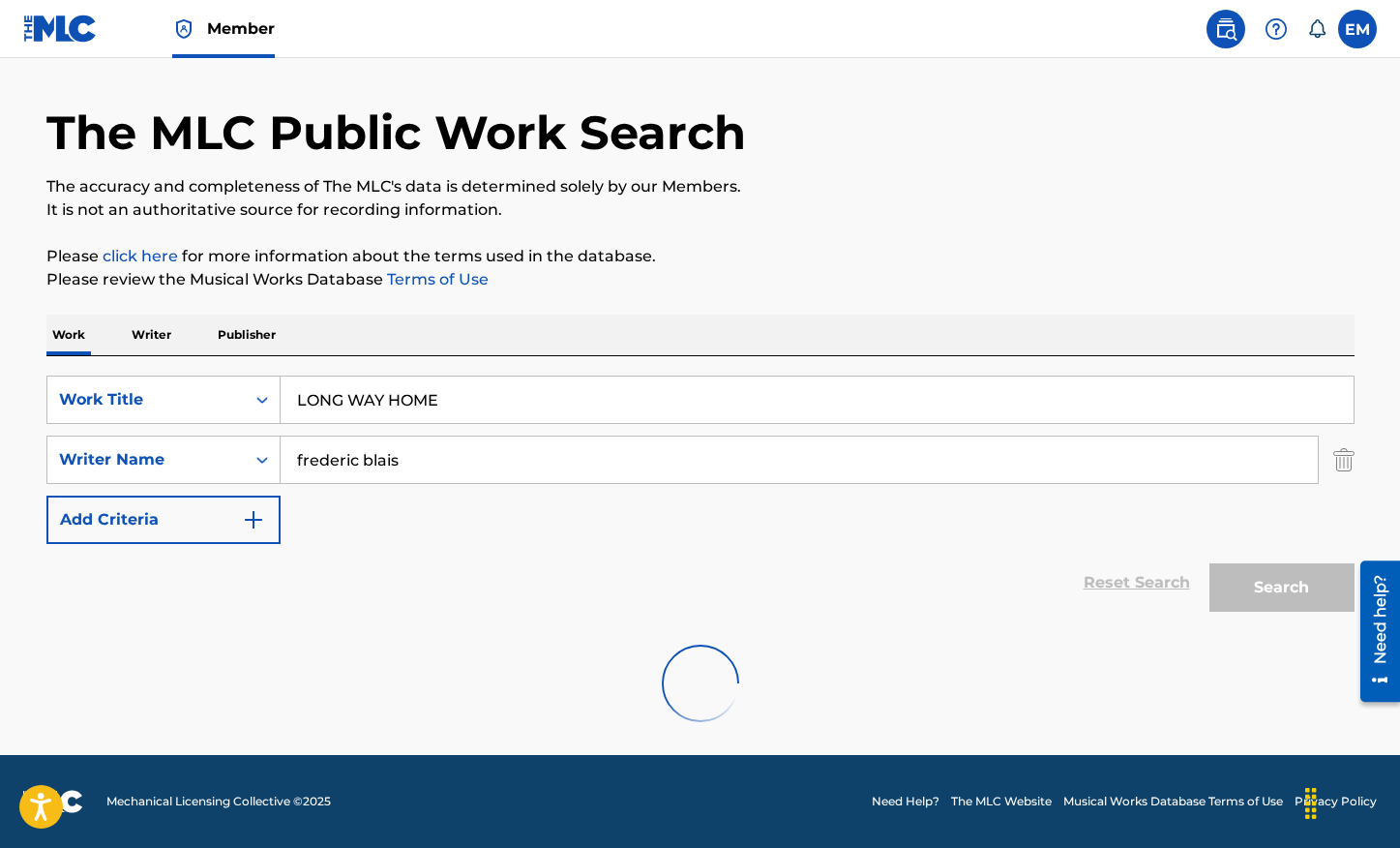 scroll, scrollTop: 192, scrollLeft: 0, axis: vertical 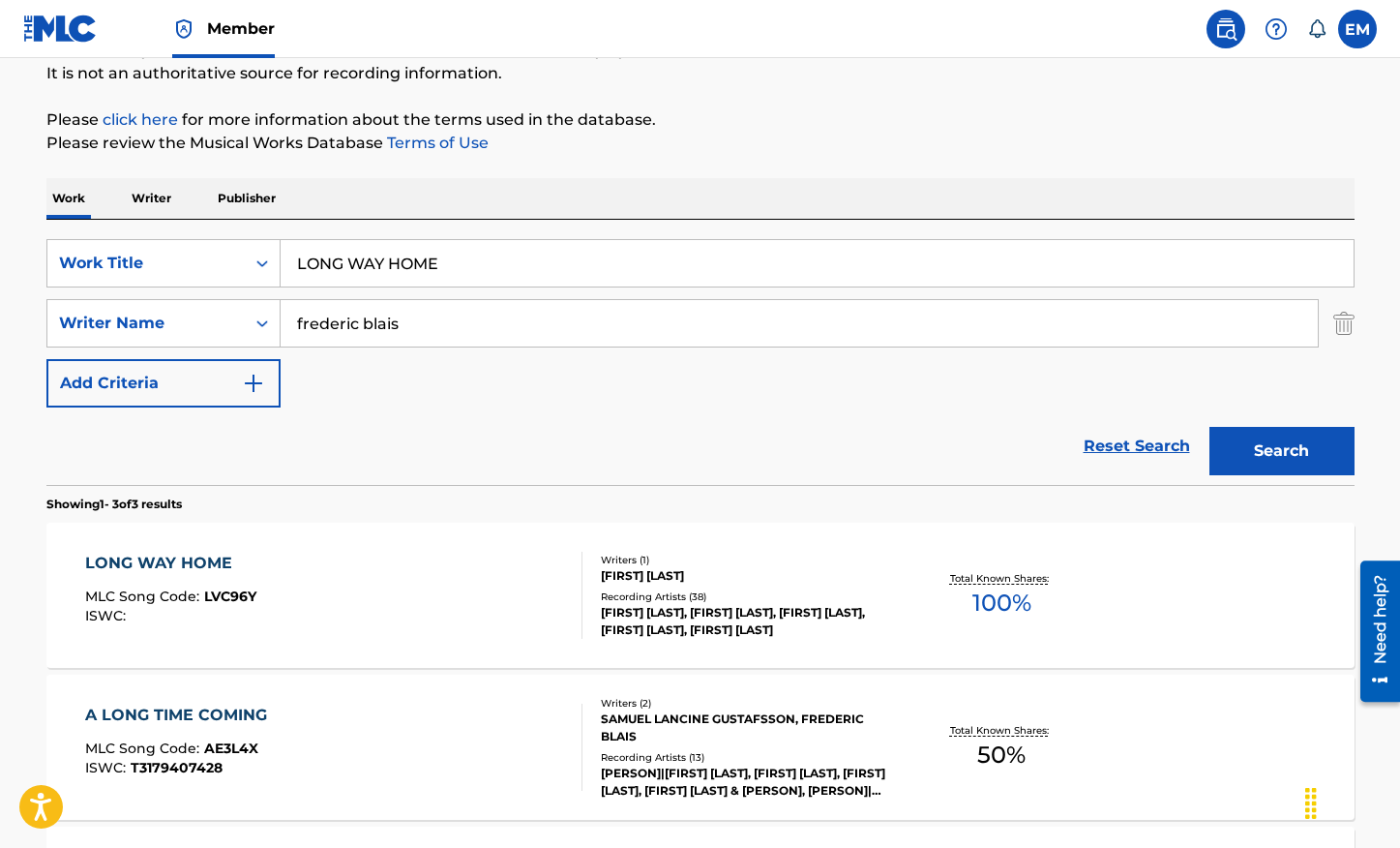 click on "LONG WAY HOME MLC Song Code : LVC96Y ISWC :" at bounding box center [334, 595] 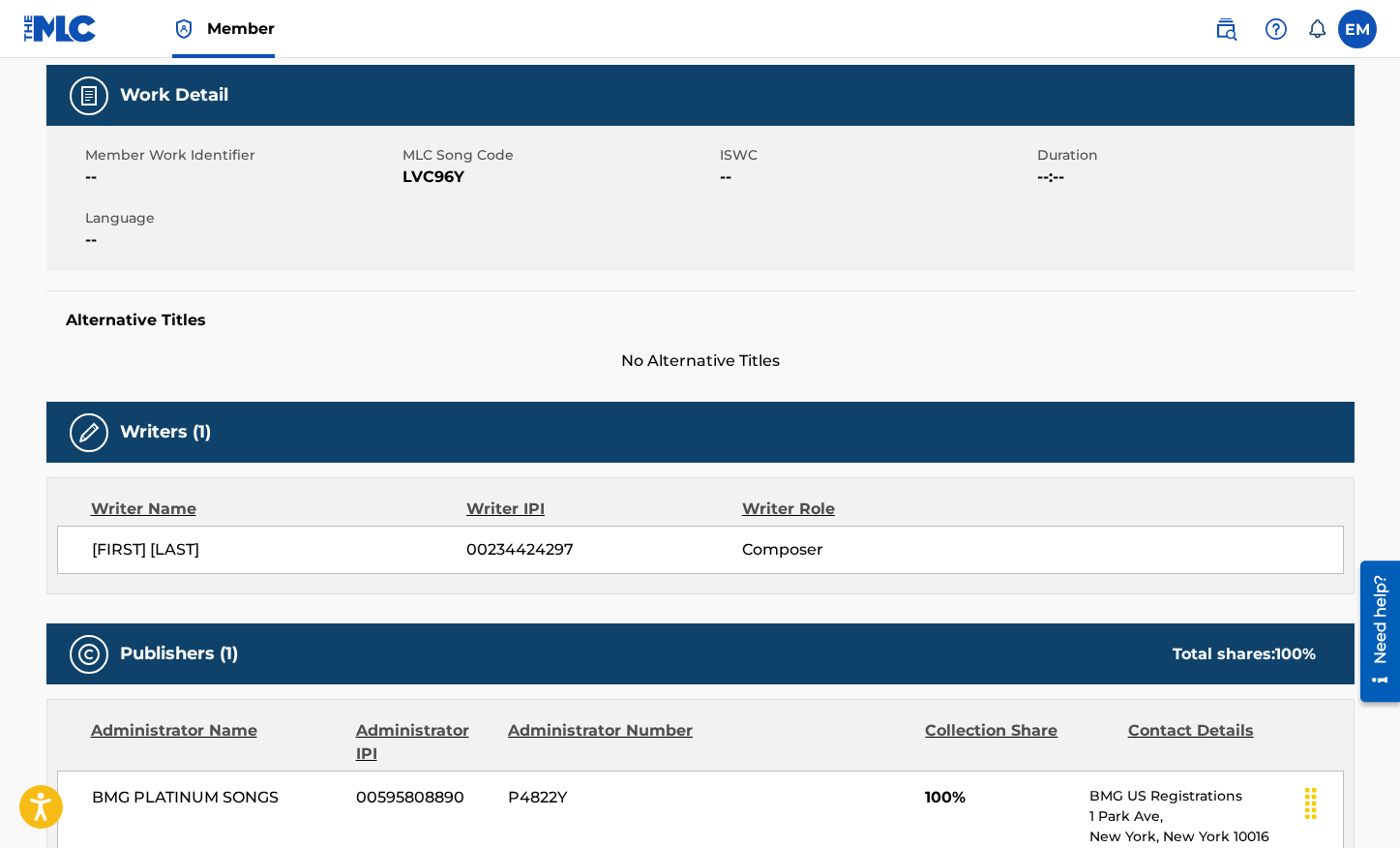 scroll, scrollTop: 194, scrollLeft: 0, axis: vertical 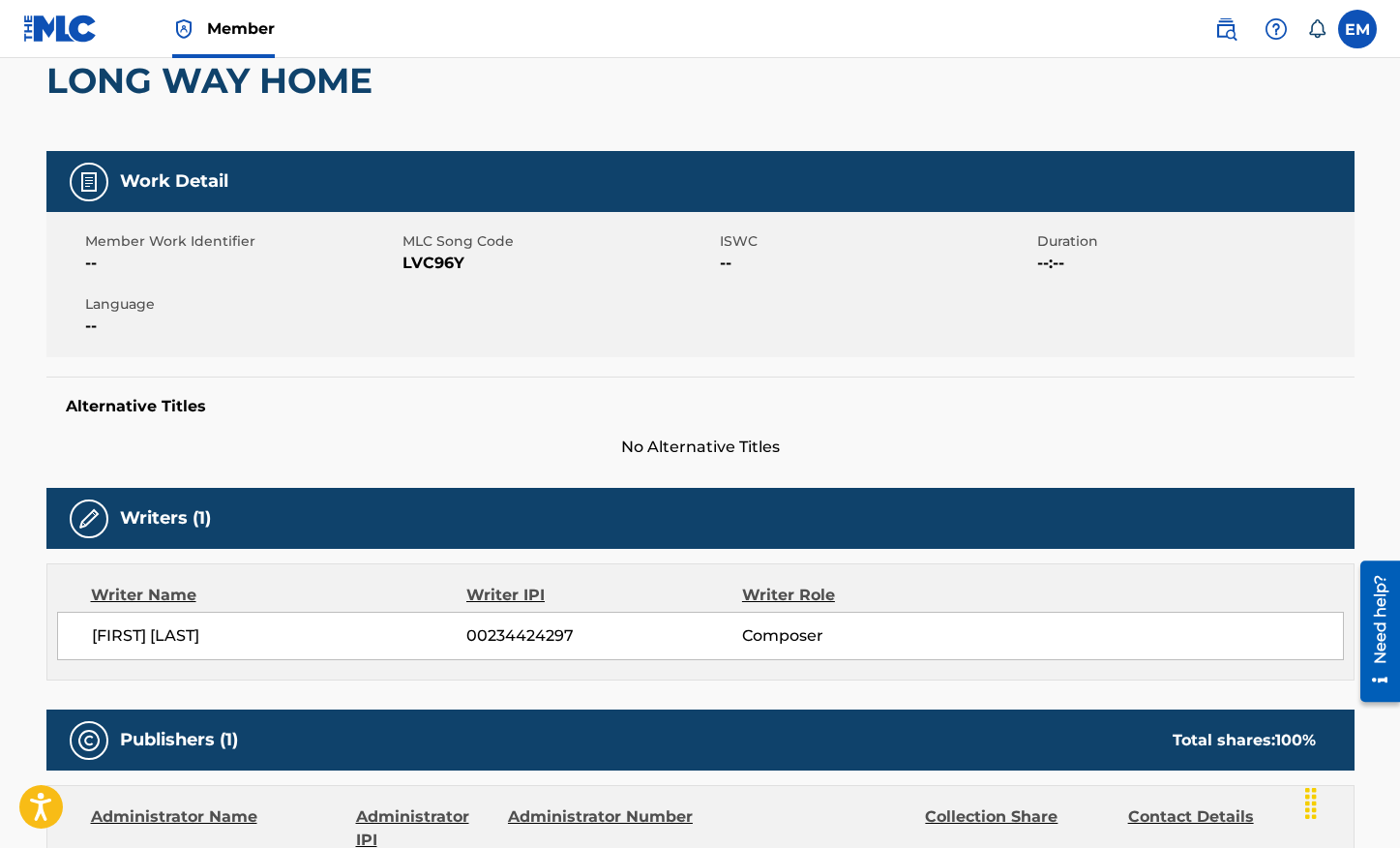 click on "LVC96Y" at bounding box center [558, 263] 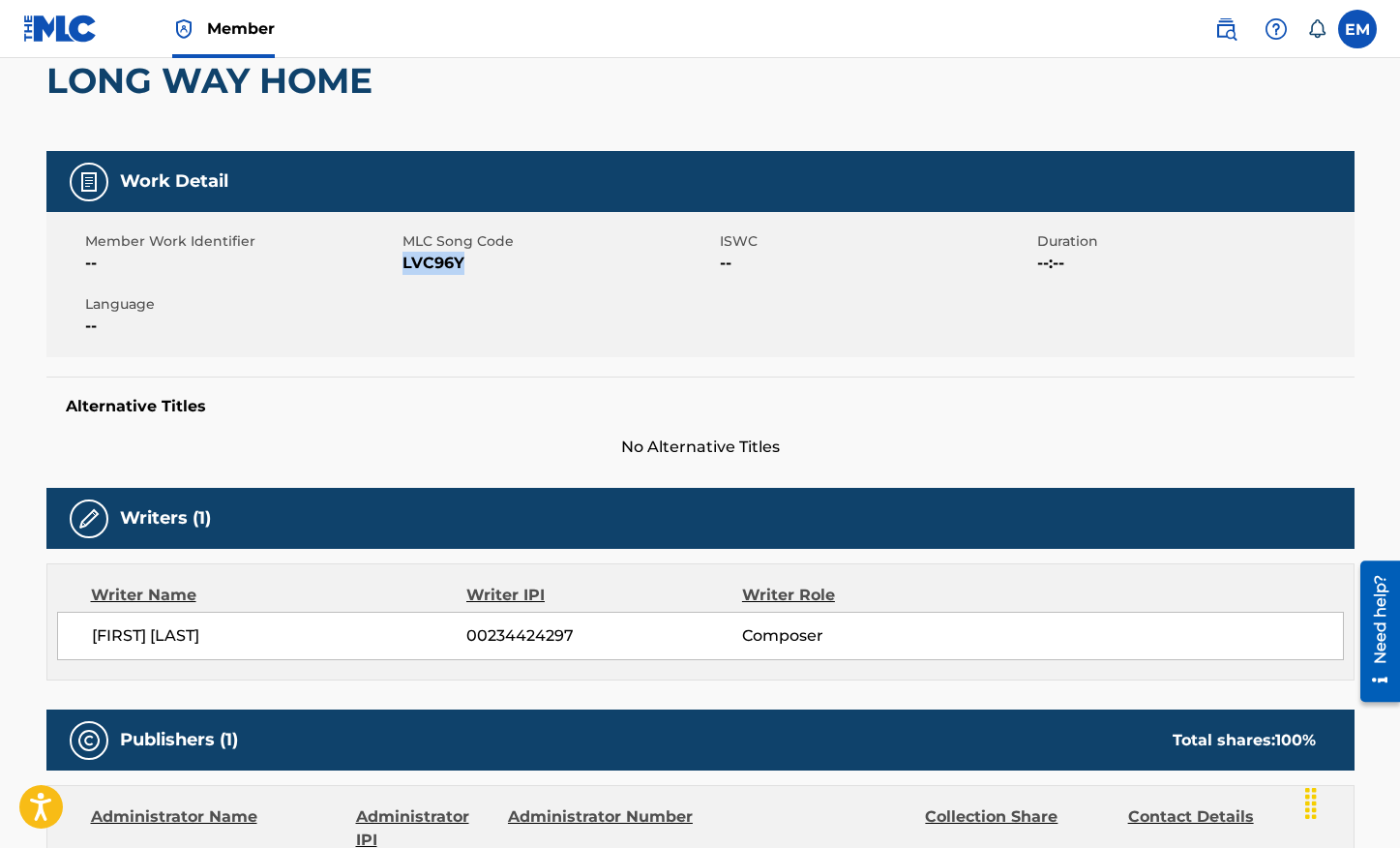 click on "LVC96Y" at bounding box center (558, 263) 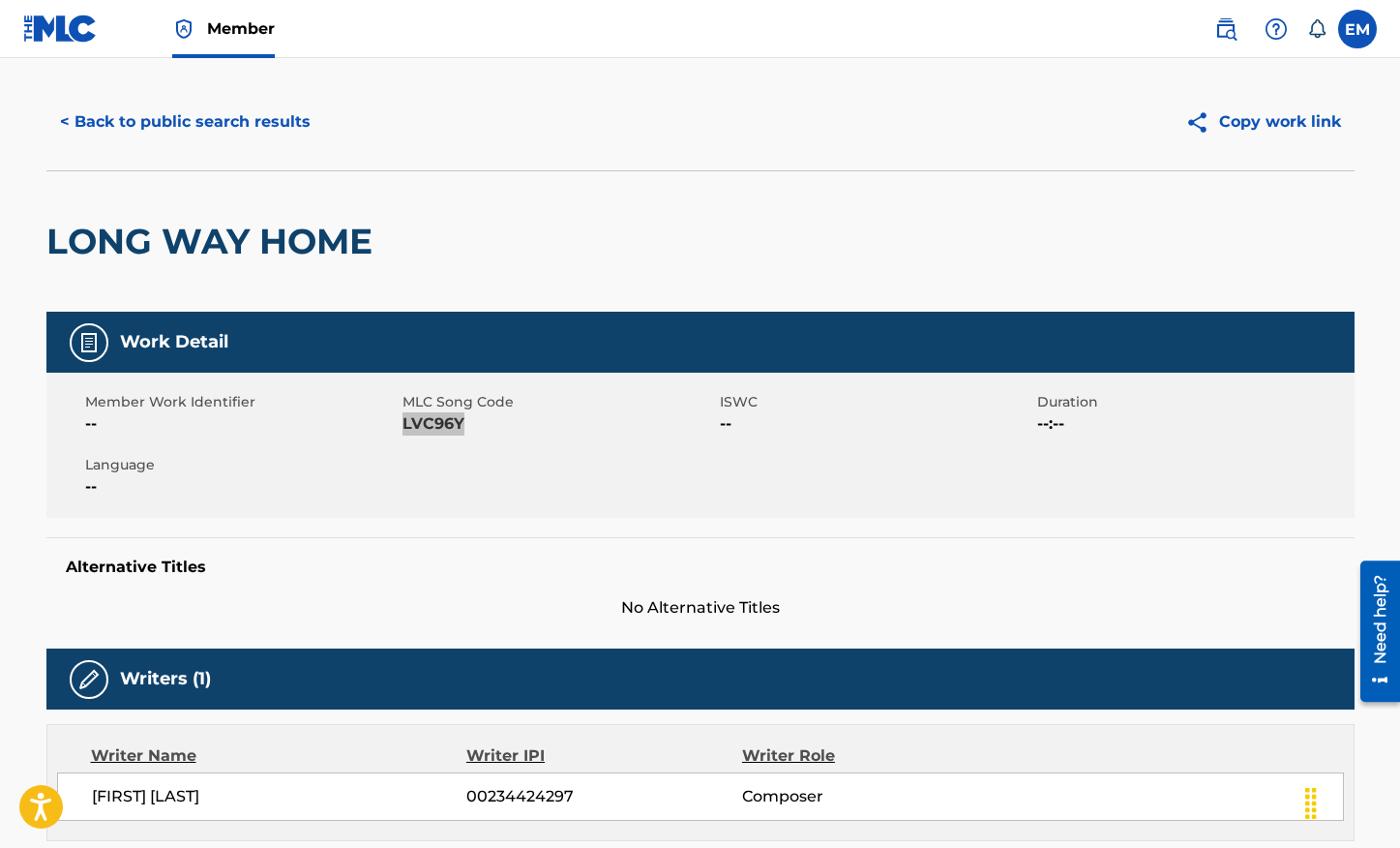 scroll, scrollTop: 0, scrollLeft: 0, axis: both 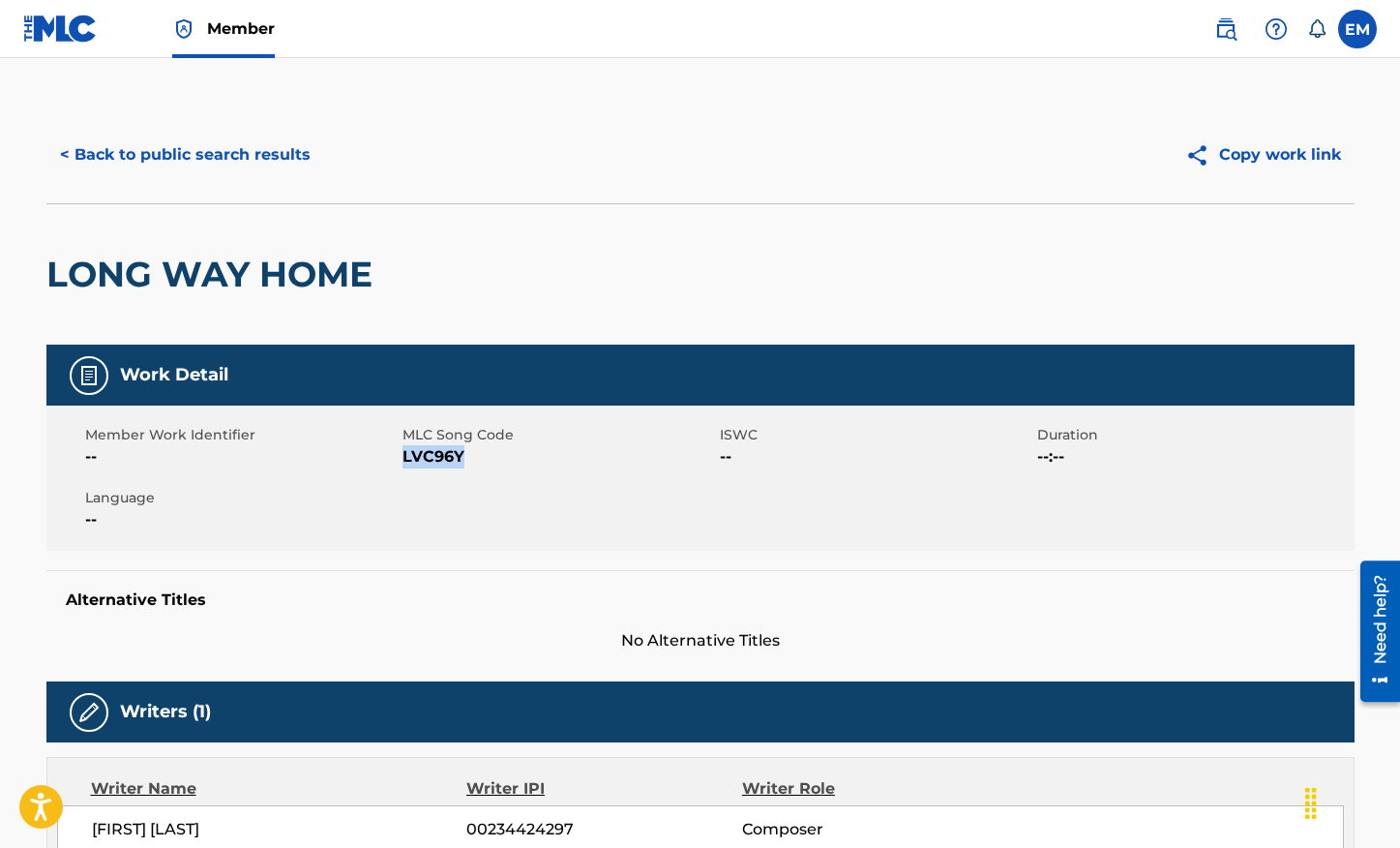 click on "< Back to public search results" at bounding box center [185, 155] 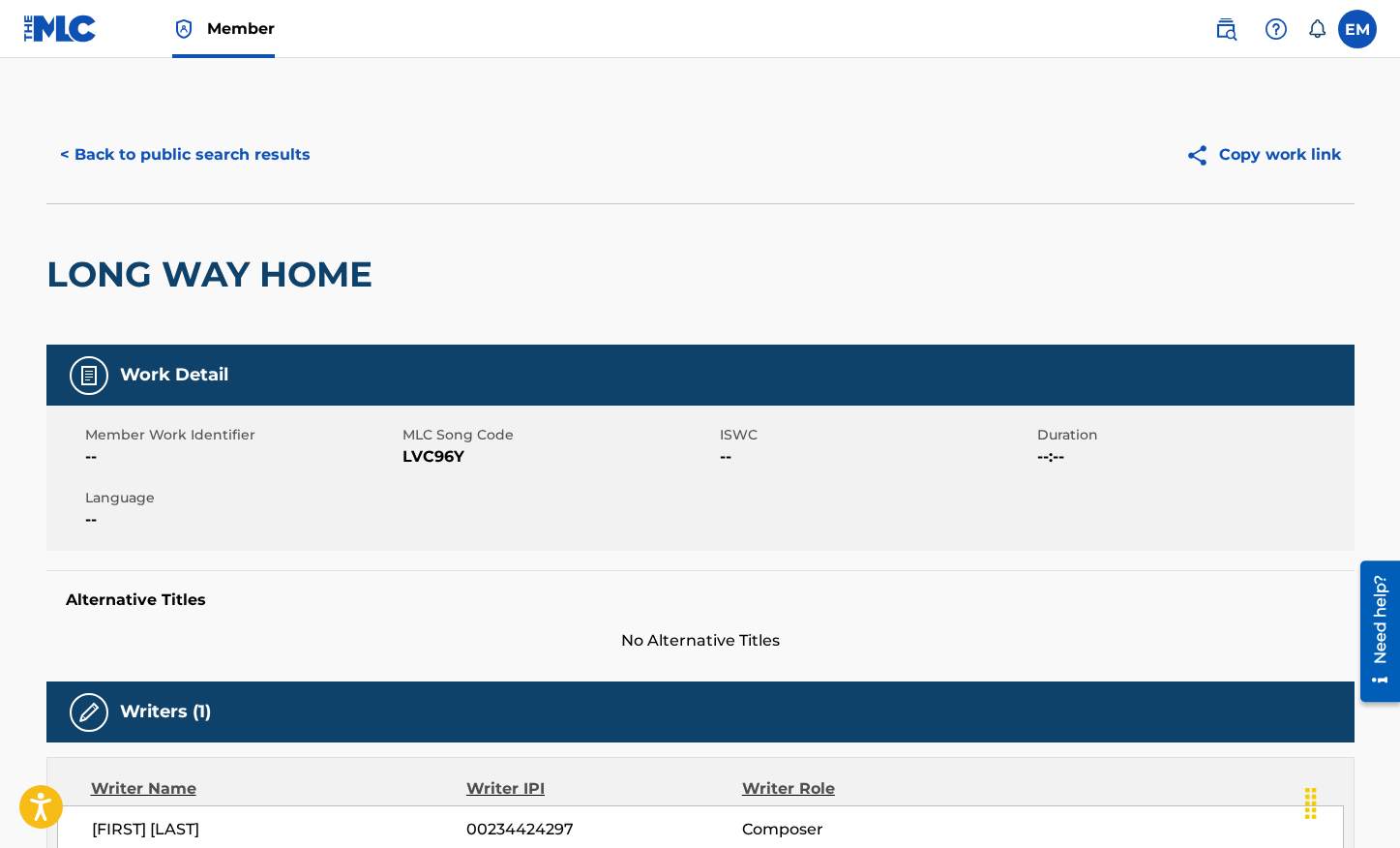 scroll, scrollTop: 192, scrollLeft: 0, axis: vertical 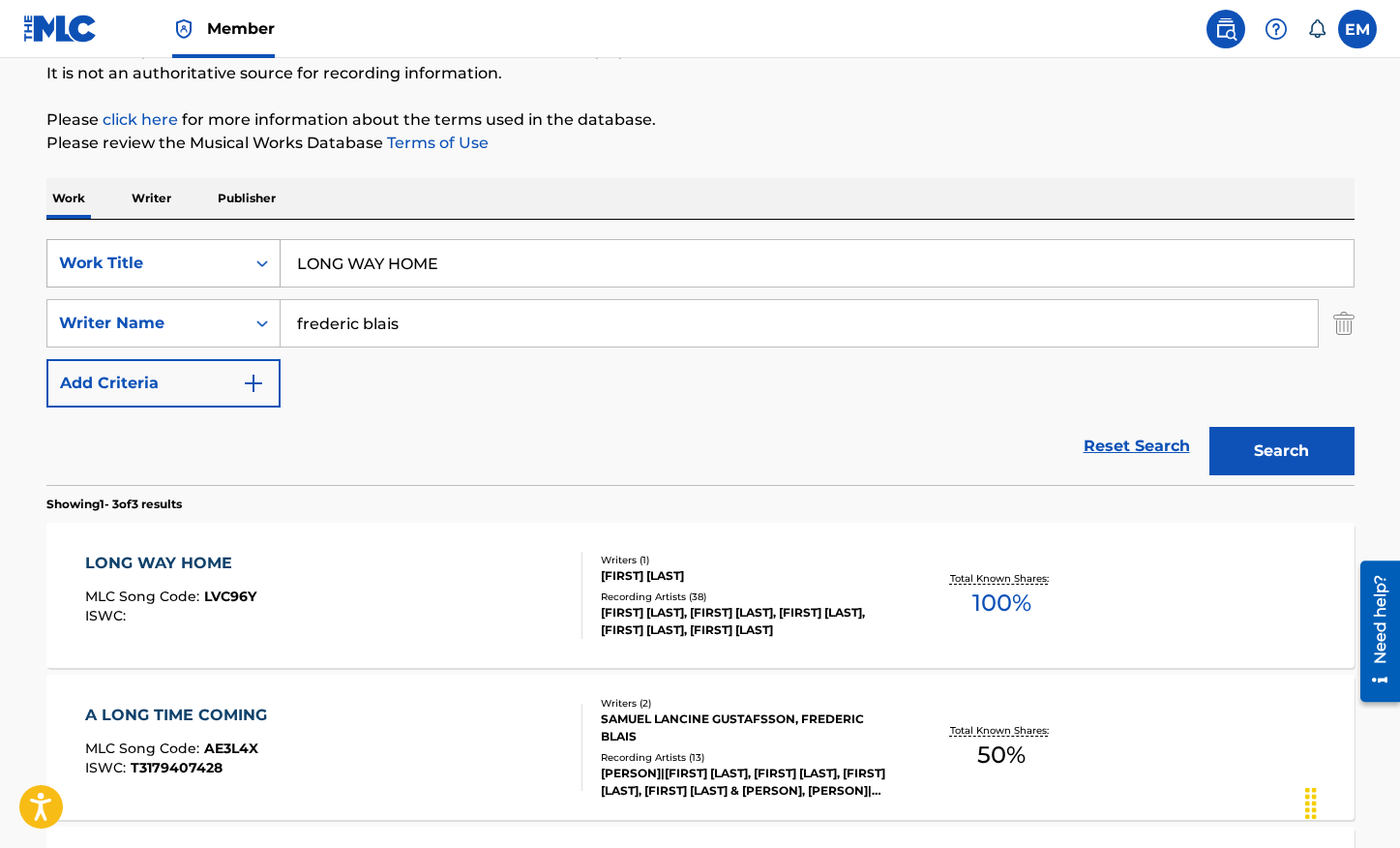drag, startPoint x: 499, startPoint y: 253, endPoint x: 264, endPoint y: 259, distance: 235.0766 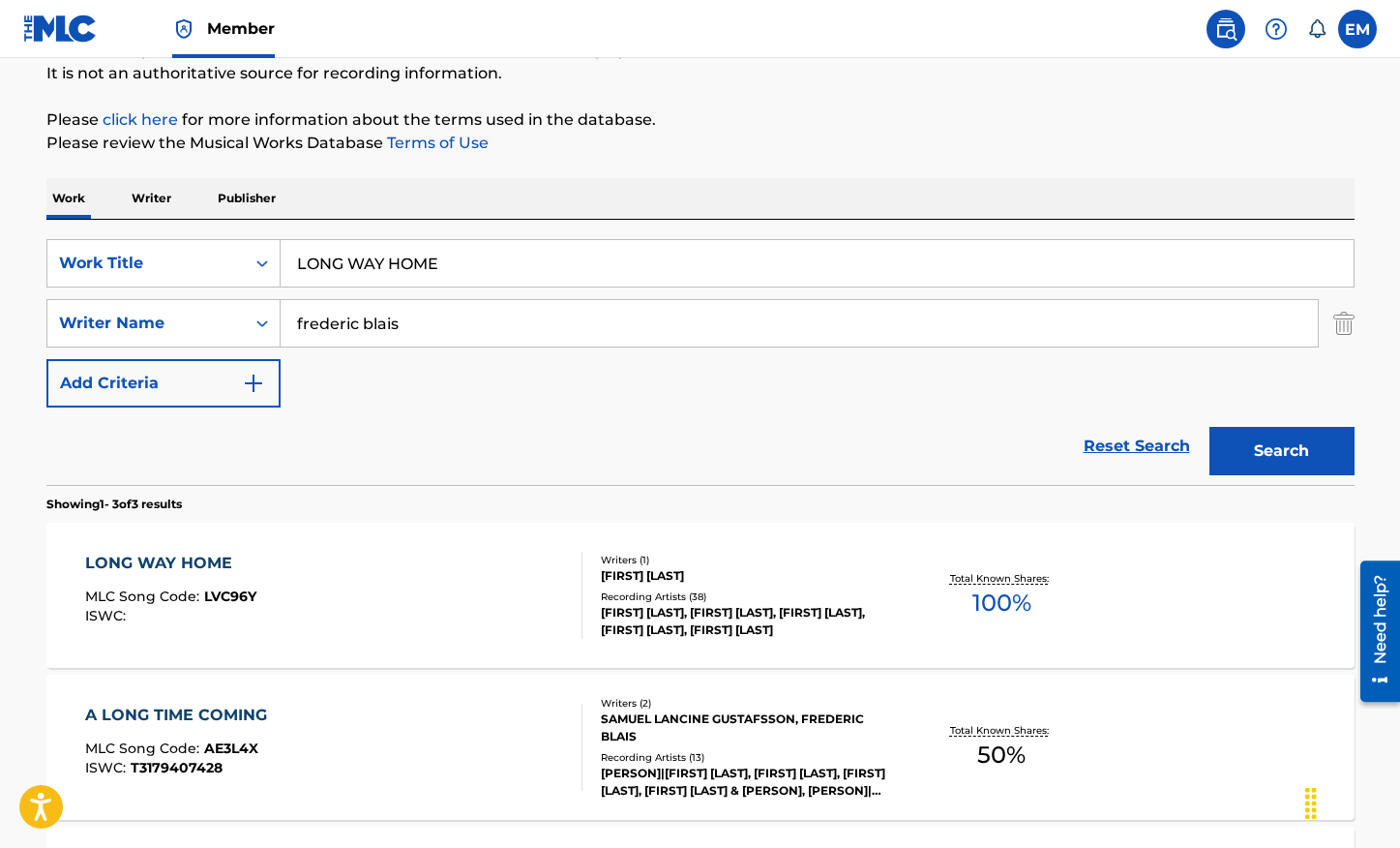 paste on "ST TOGETHER" 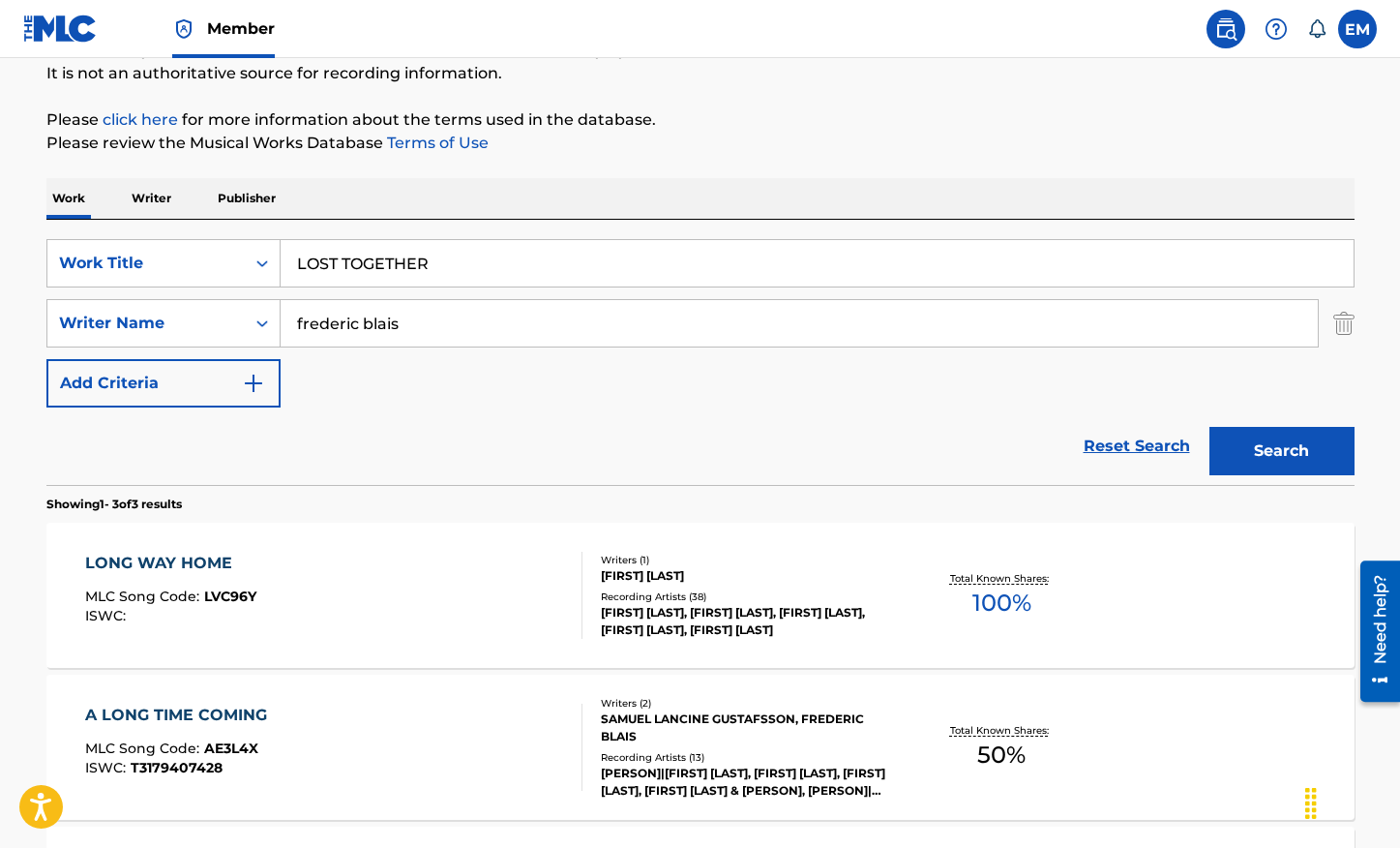 type on "LOST TOGETHER" 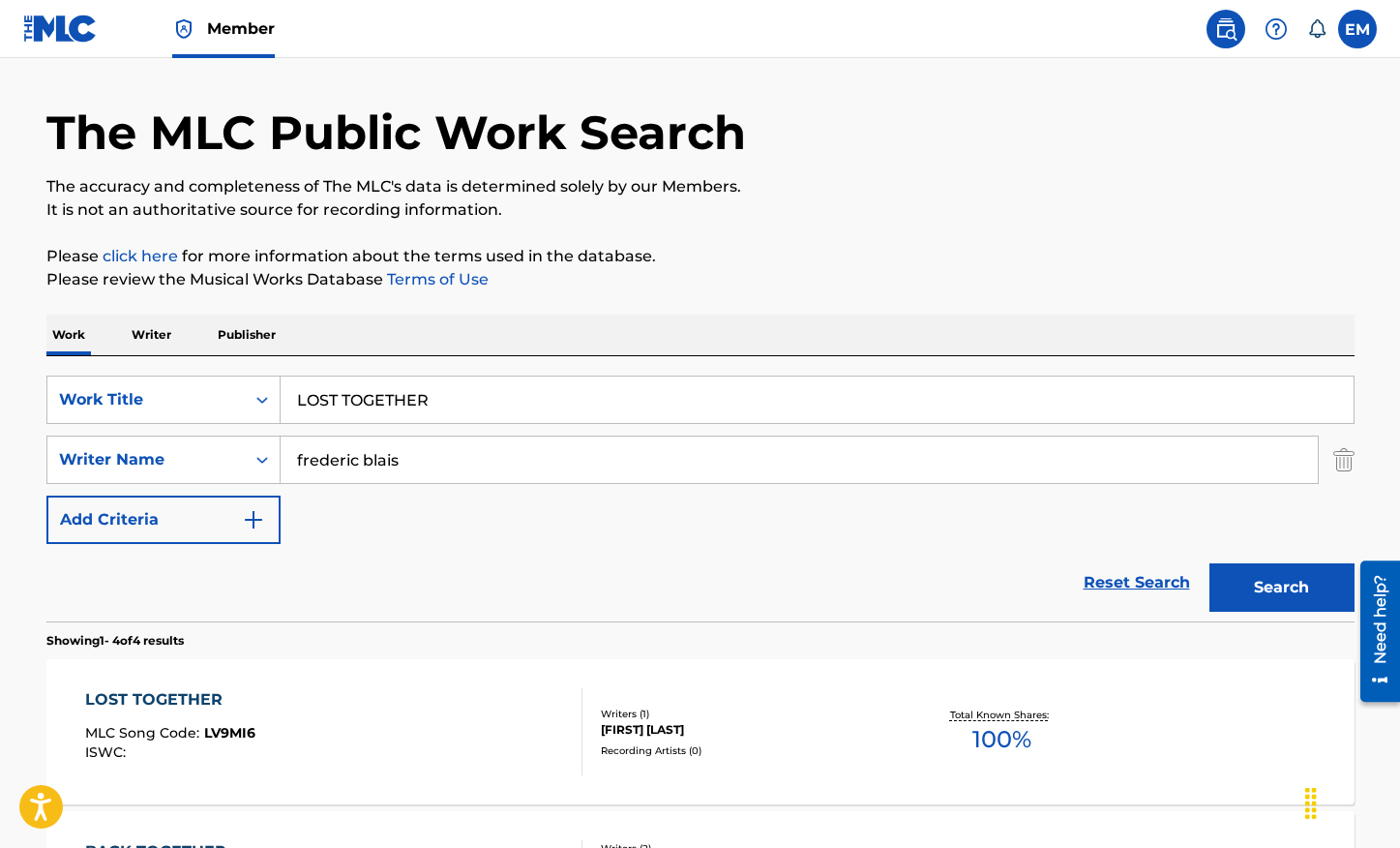 scroll, scrollTop: 192, scrollLeft: 0, axis: vertical 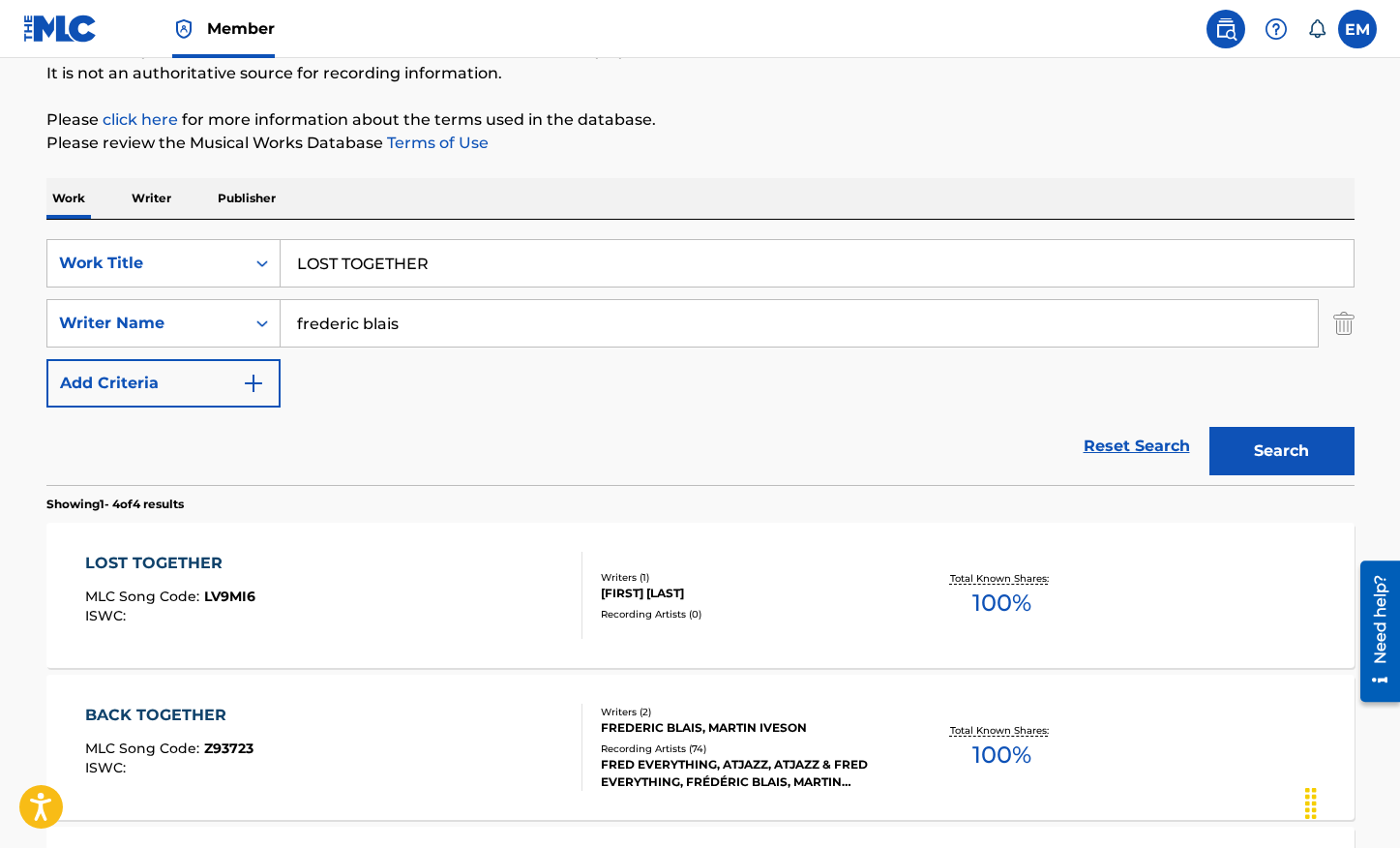 click on "LOST TOGETHER MLC Song Code : LV9MI6 ISWC :" at bounding box center [334, 595] 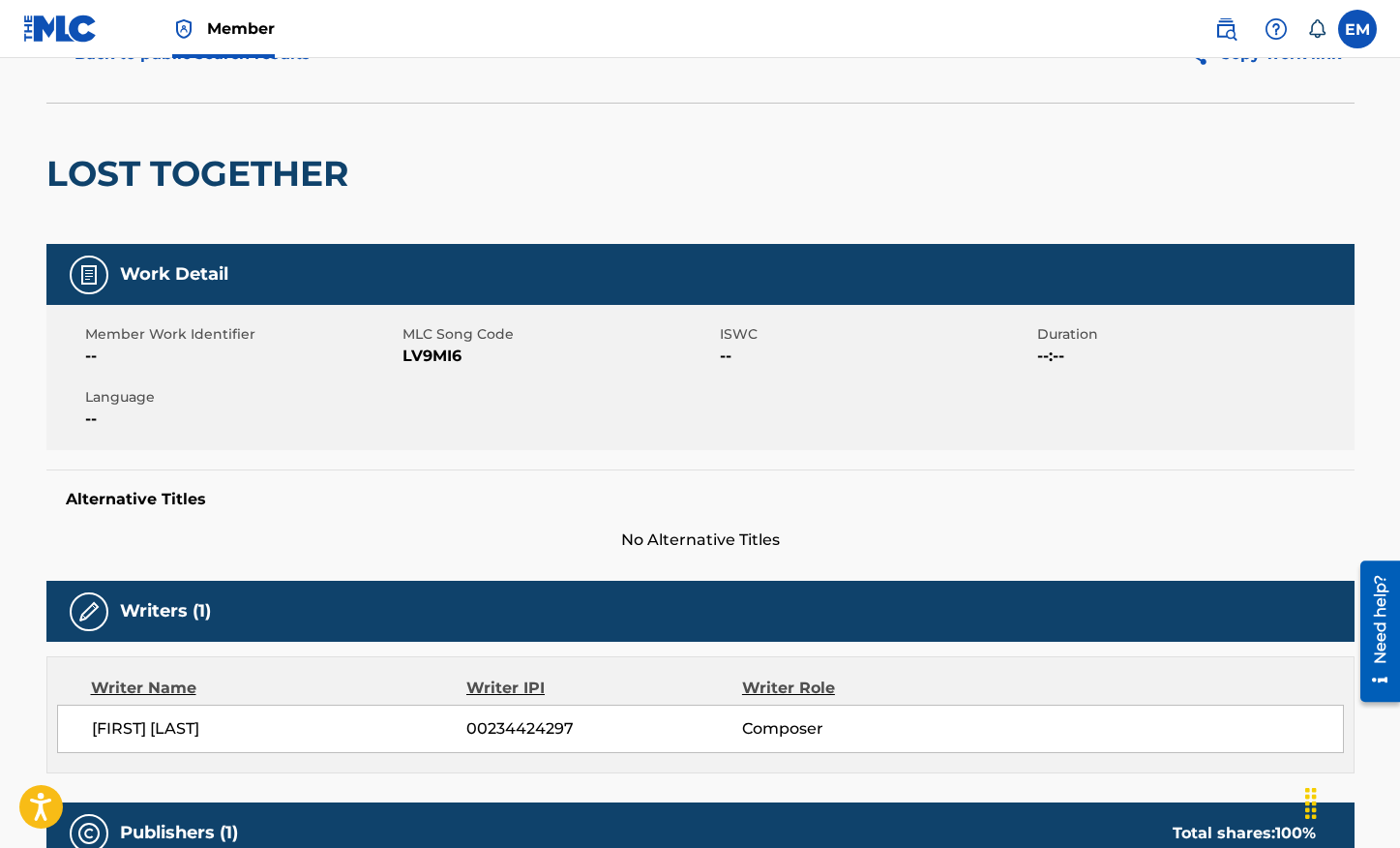 scroll, scrollTop: 97, scrollLeft: 0, axis: vertical 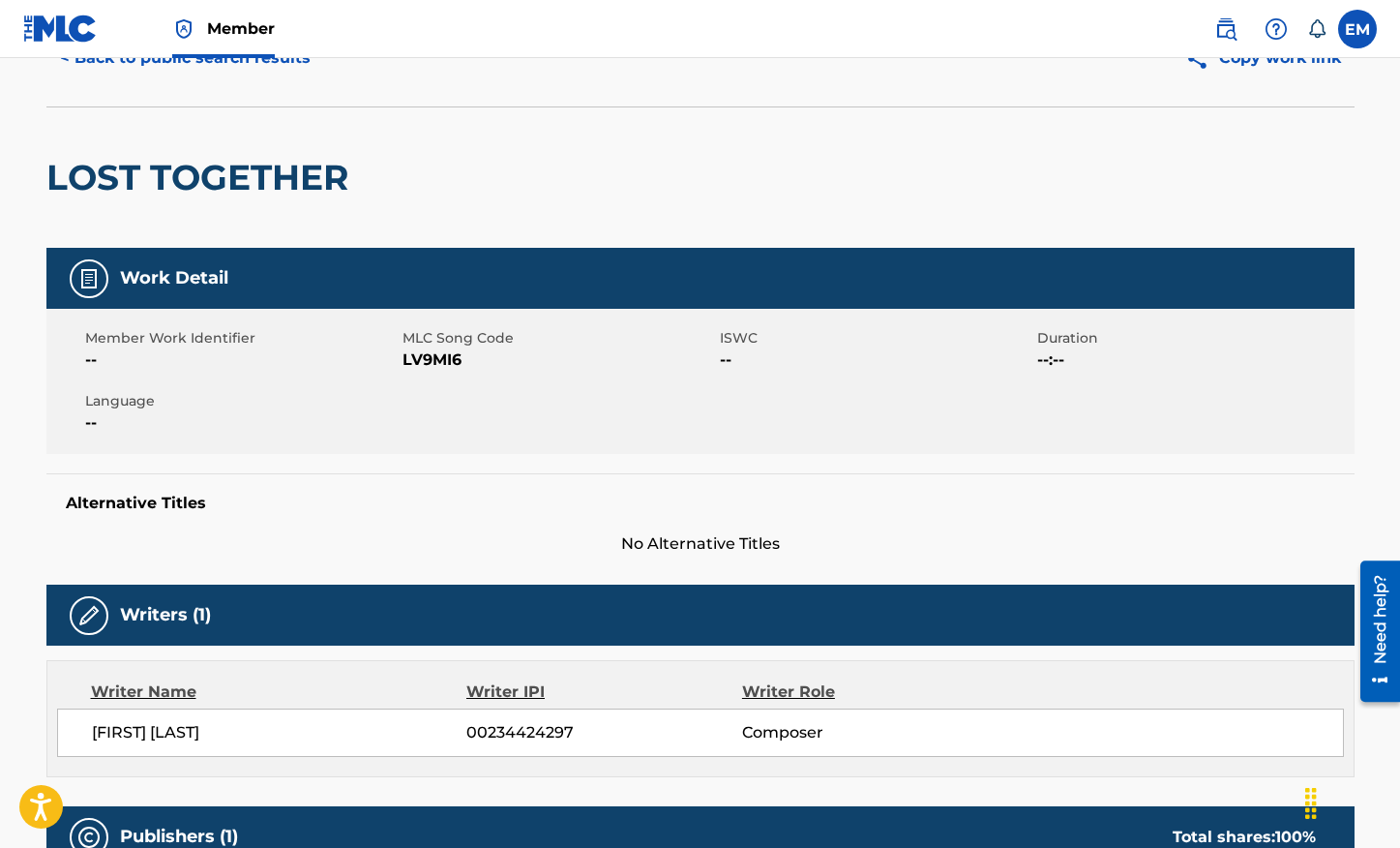 click on "LV9MI6" at bounding box center [558, 360] 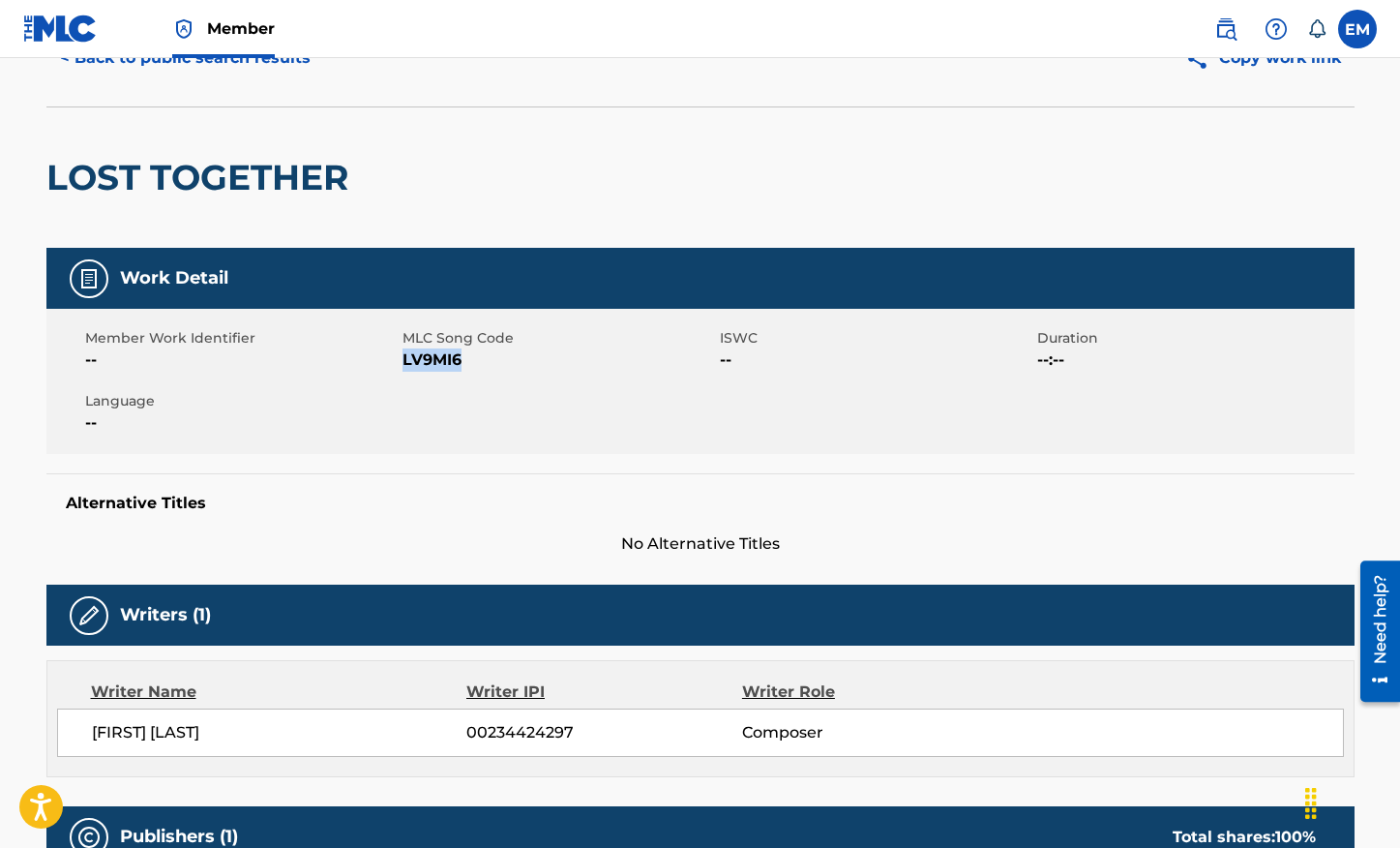 click on "LV9MI6" at bounding box center (558, 360) 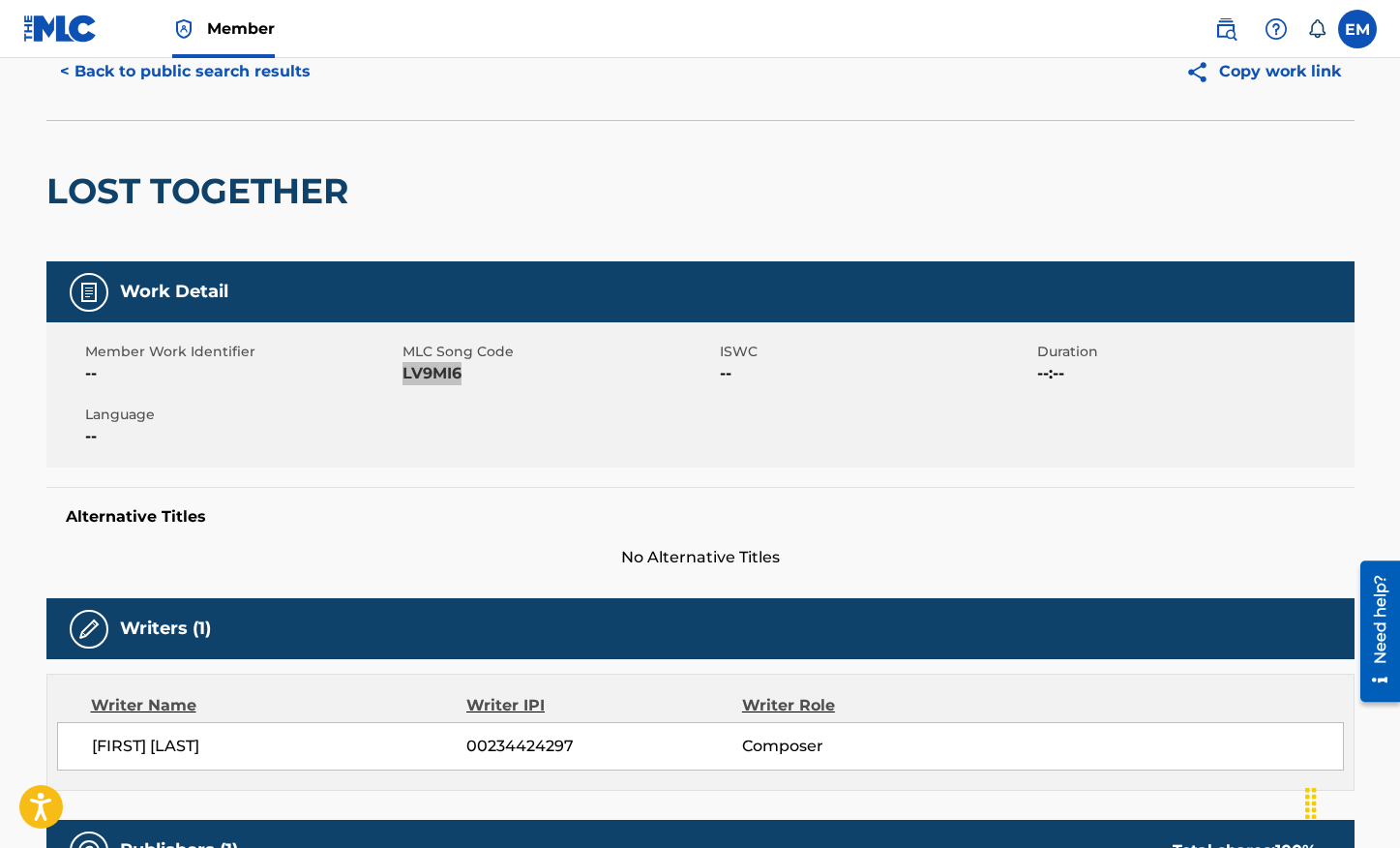 scroll, scrollTop: 0, scrollLeft: 0, axis: both 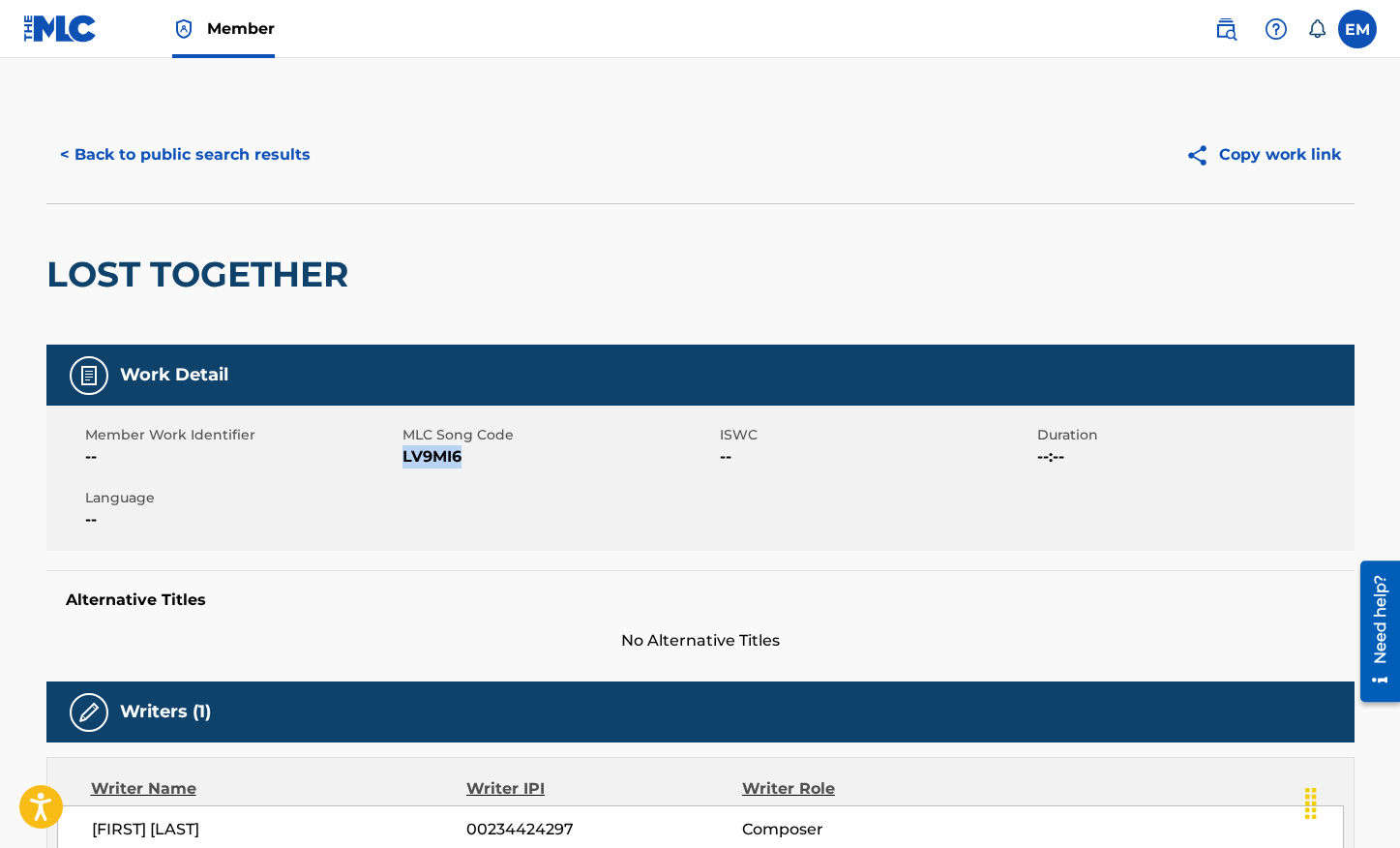 click on "< Back to public search results" at bounding box center (185, 155) 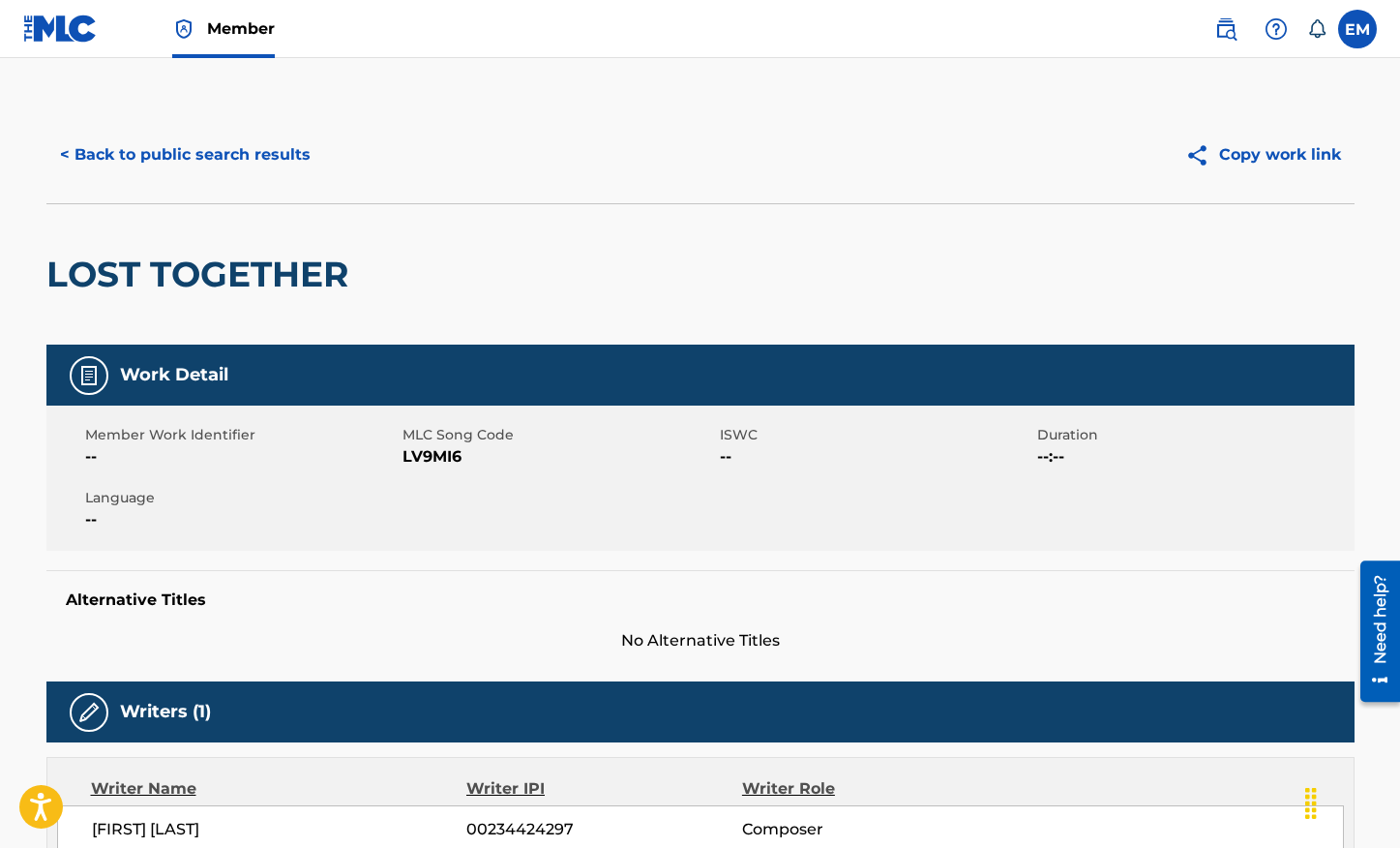 scroll, scrollTop: 192, scrollLeft: 0, axis: vertical 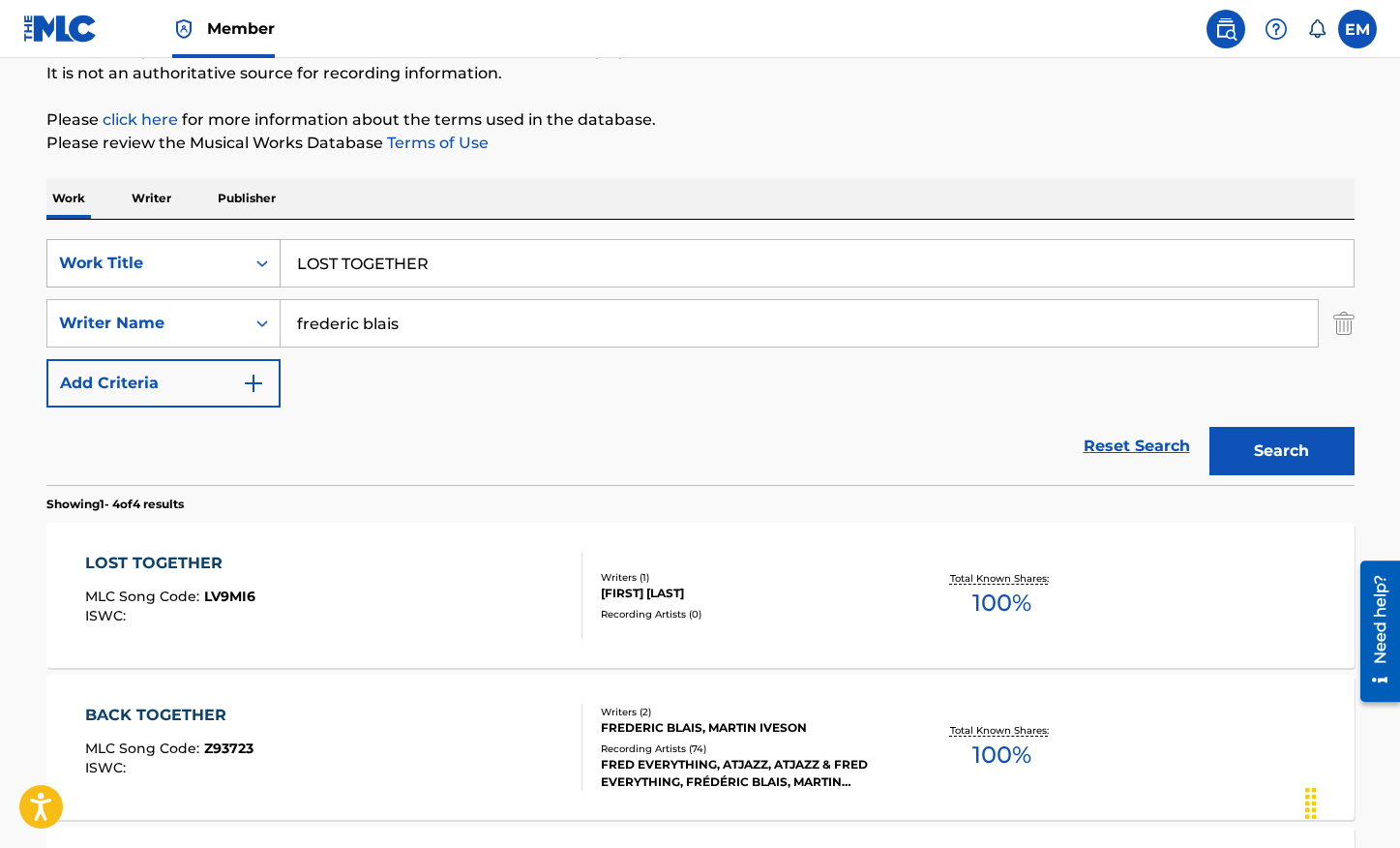 drag, startPoint x: 467, startPoint y: 261, endPoint x: 278, endPoint y: 258, distance: 189.02381 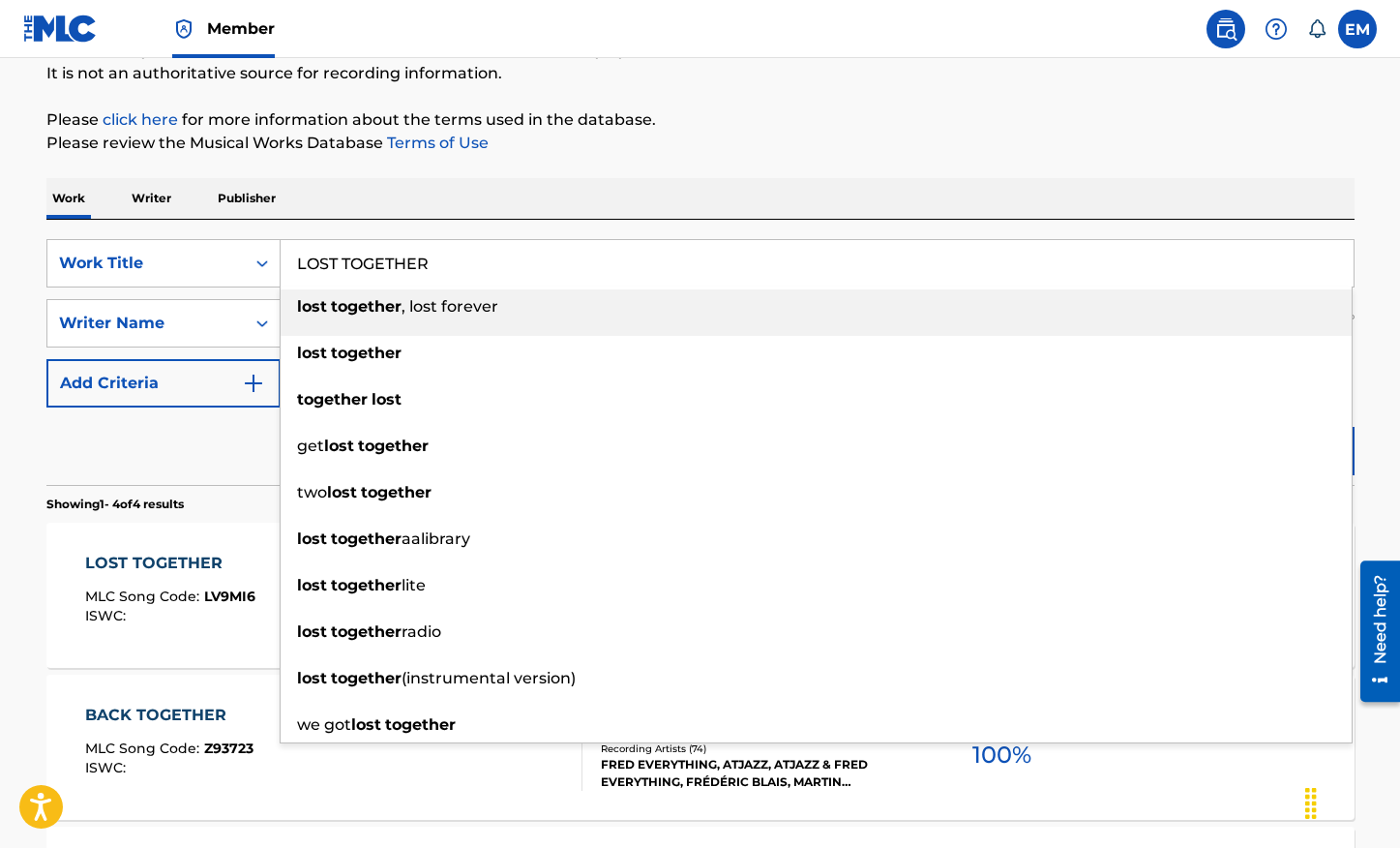 paste on "UV JUST" 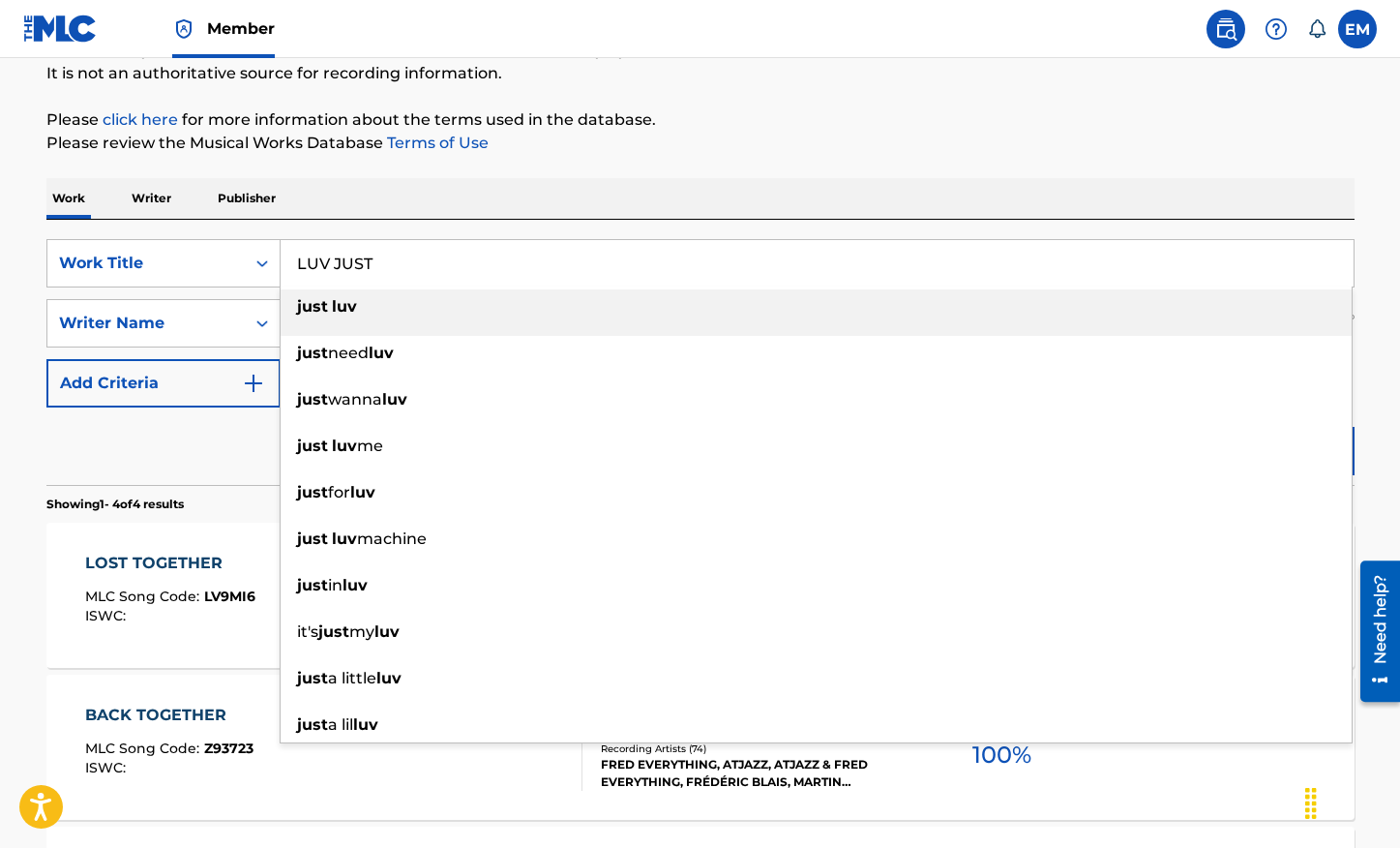 drag, startPoint x: 675, startPoint y: 175, endPoint x: 691, endPoint y: 187, distance: 20 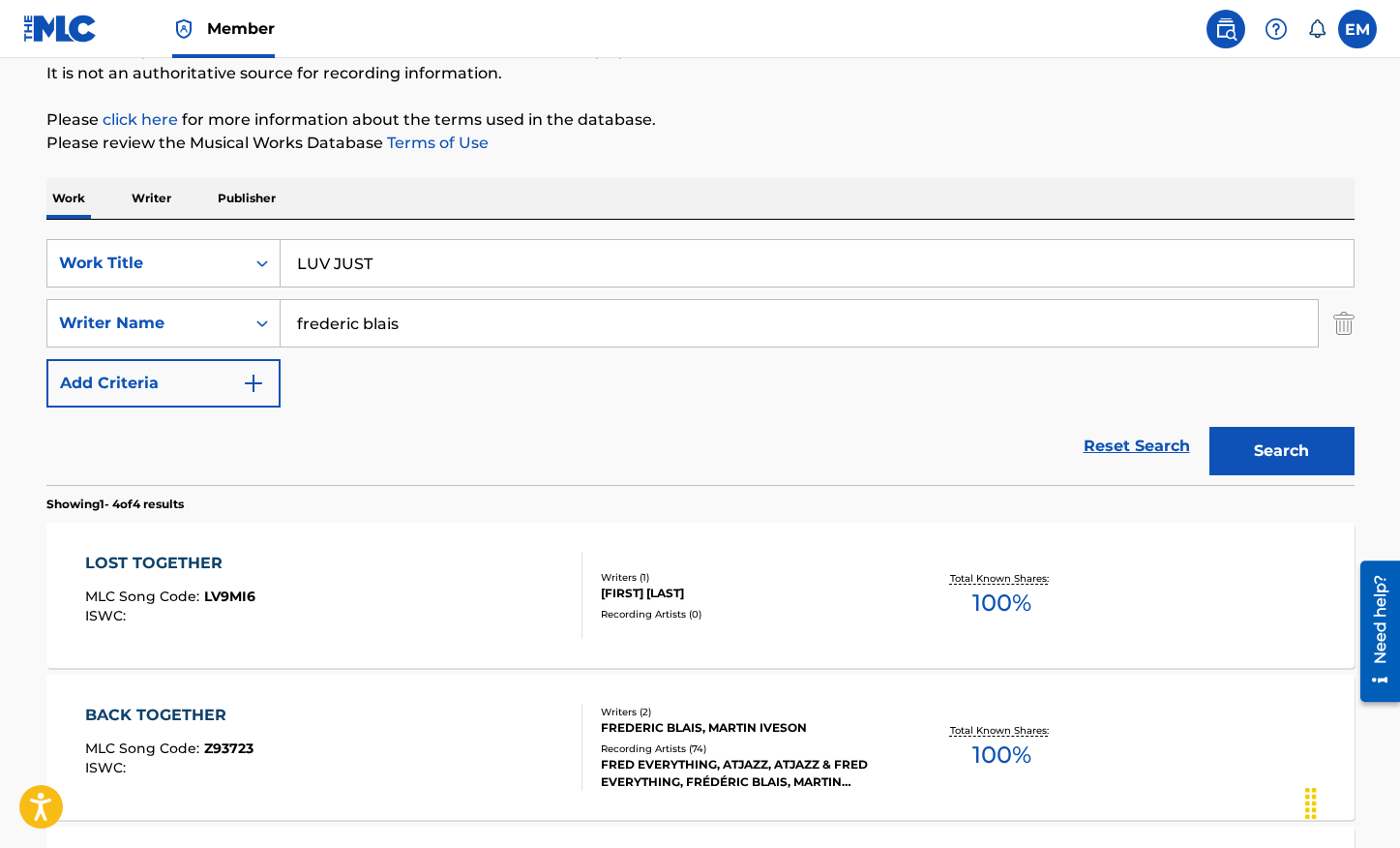 click on "Search" at bounding box center (1282, 451) 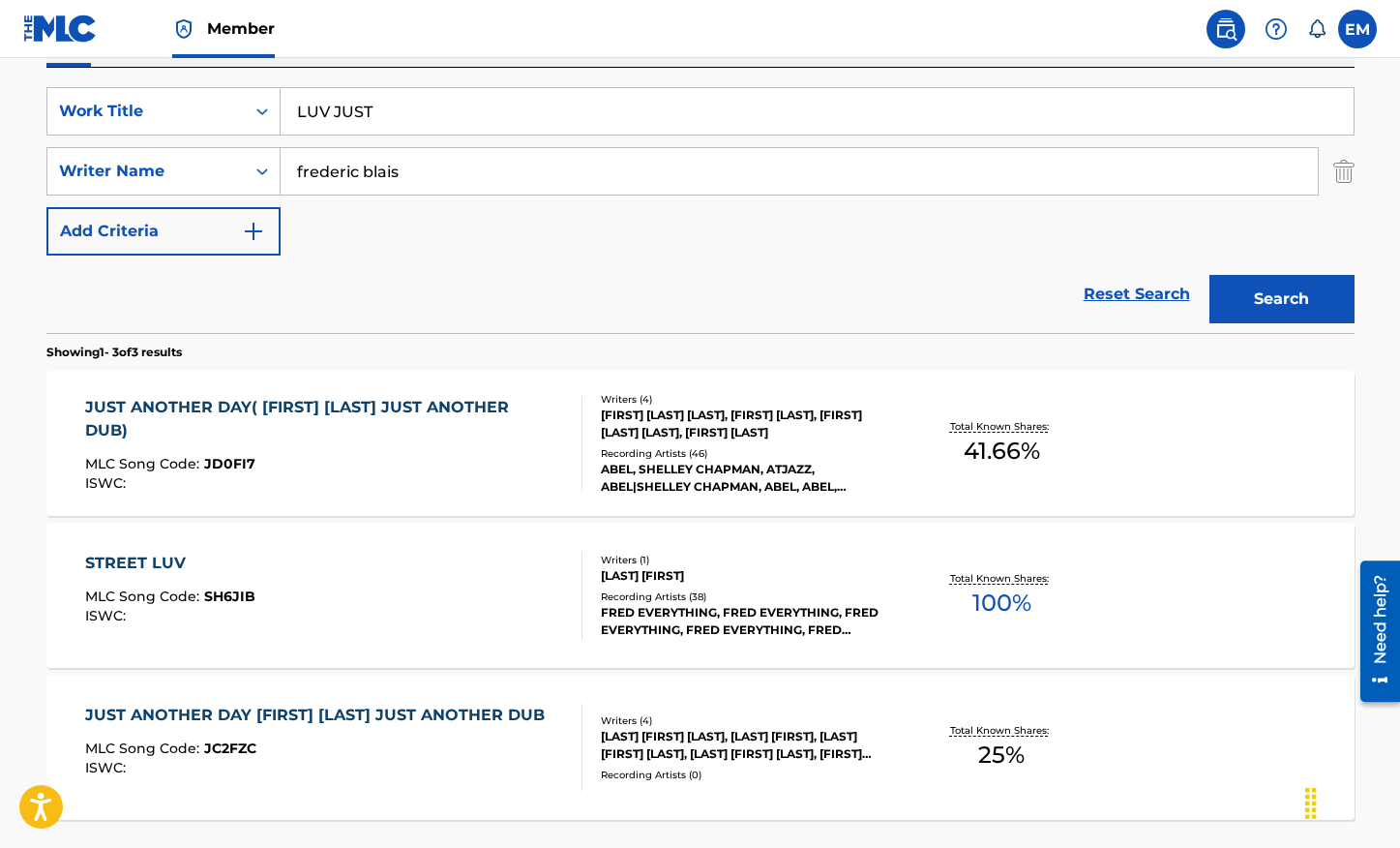 scroll, scrollTop: 316, scrollLeft: 0, axis: vertical 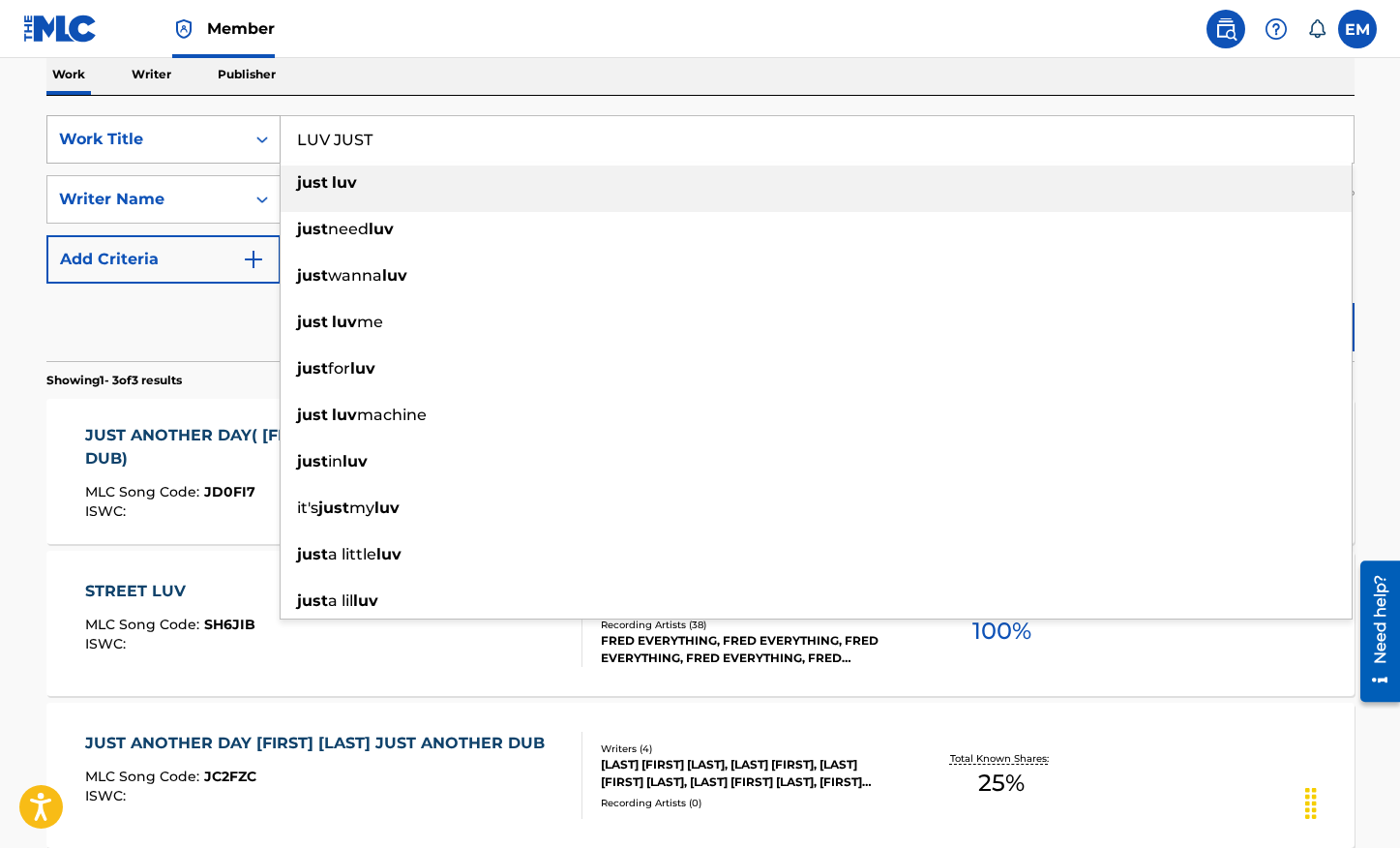 drag, startPoint x: 412, startPoint y: 146, endPoint x: 274, endPoint y: 141, distance: 138.09055 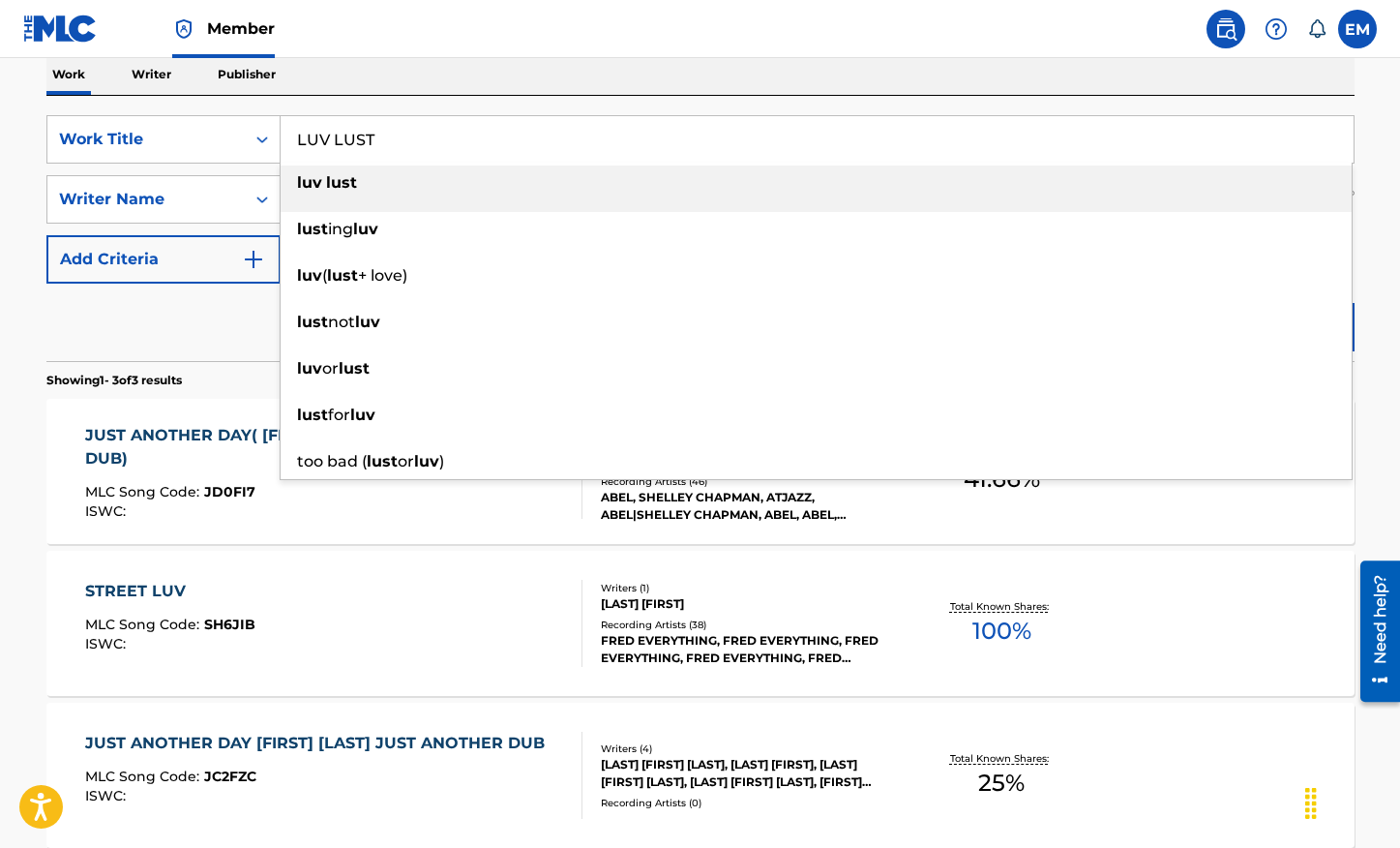 click on "LUV LUST" at bounding box center [817, 139] 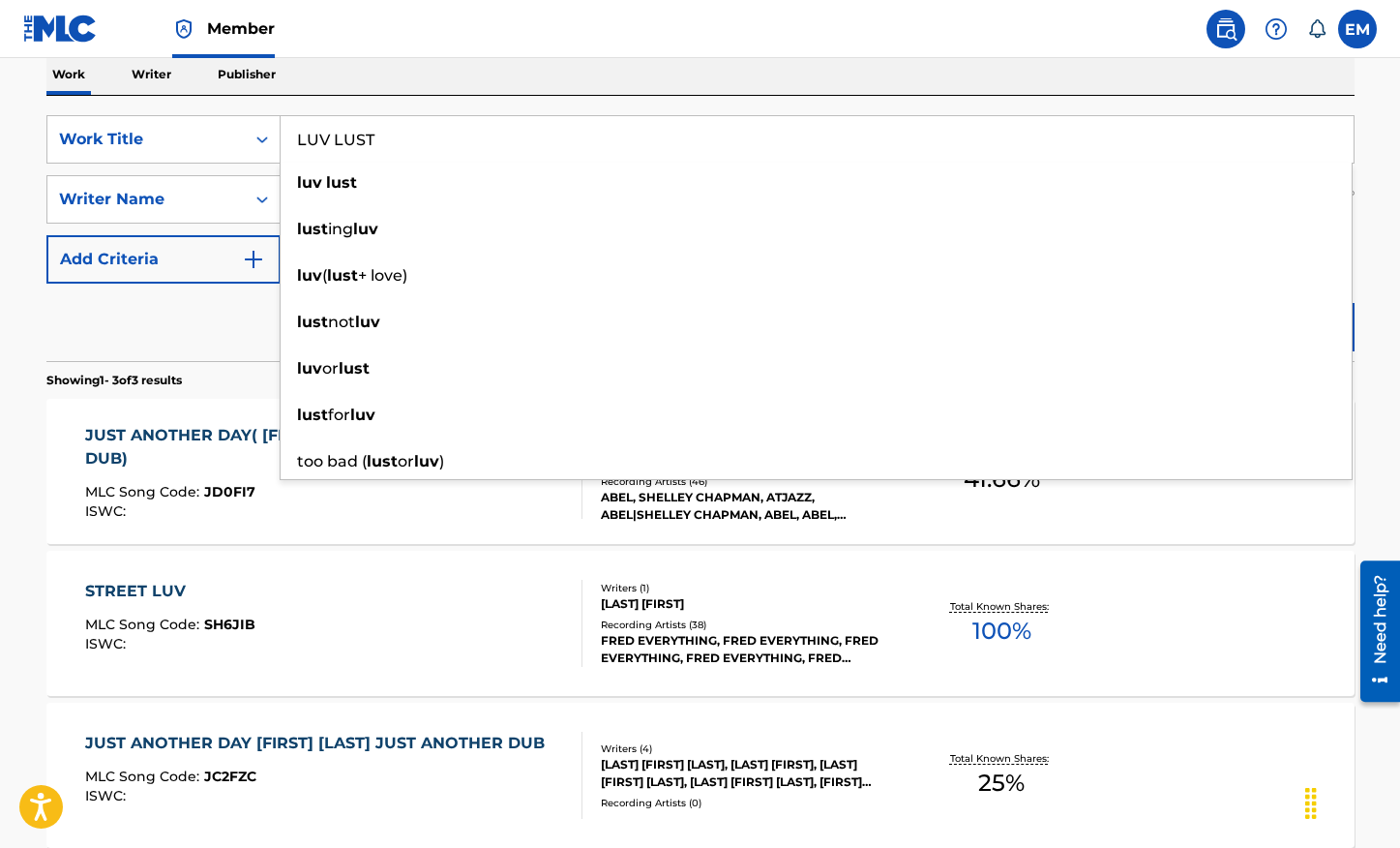 type on "LUV LUST" 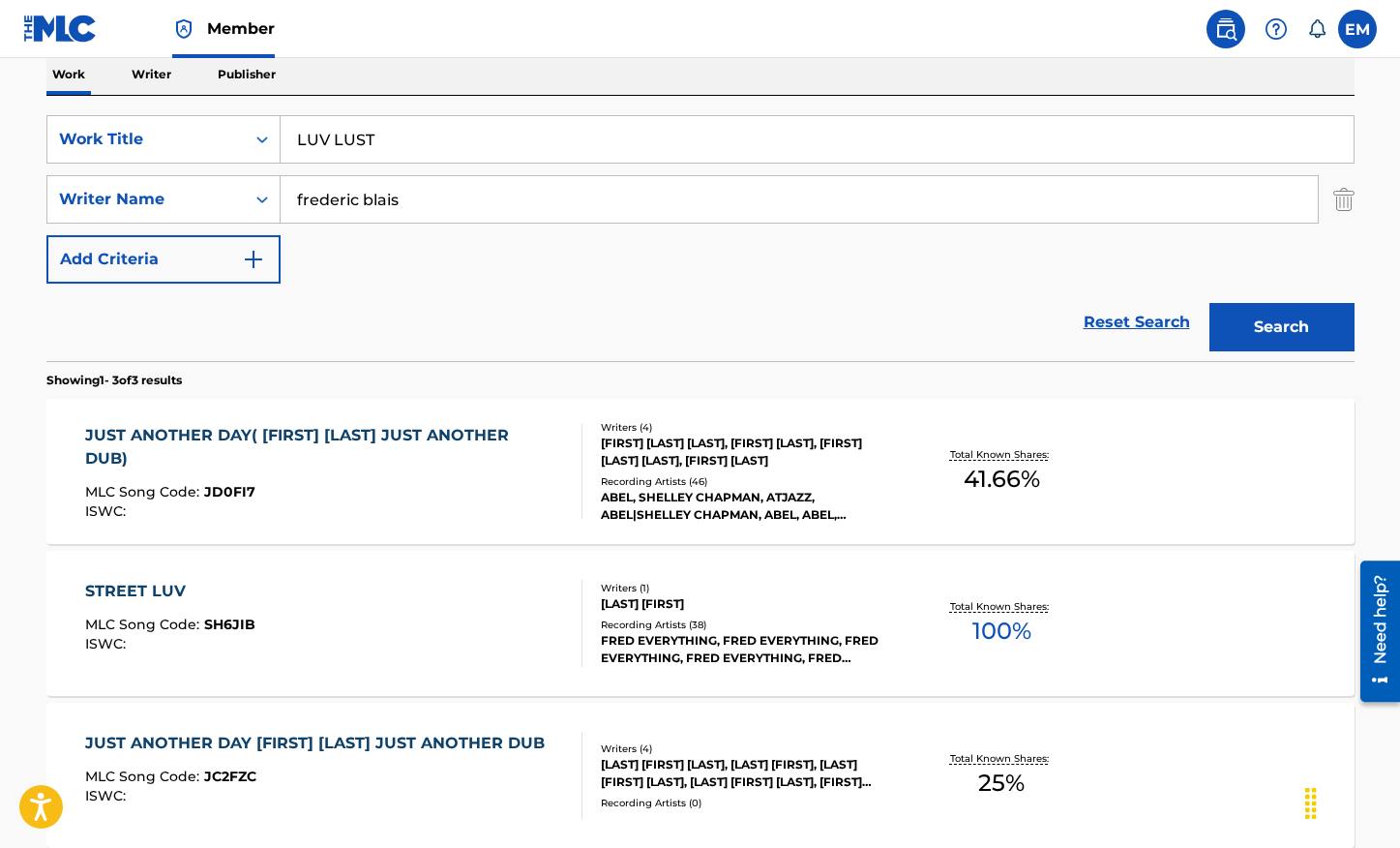 click on "Search" at bounding box center (1282, 327) 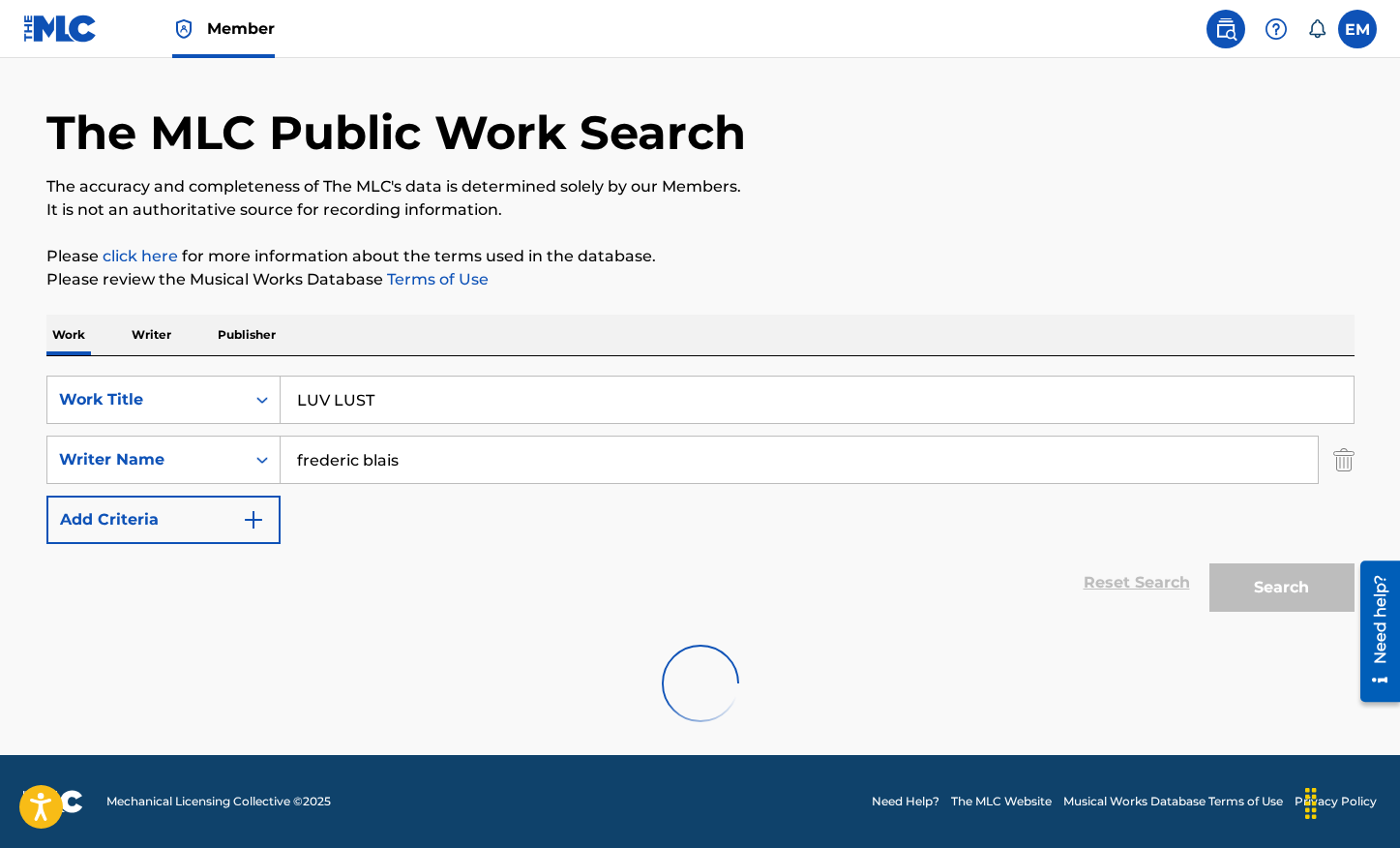 scroll, scrollTop: 205, scrollLeft: 0, axis: vertical 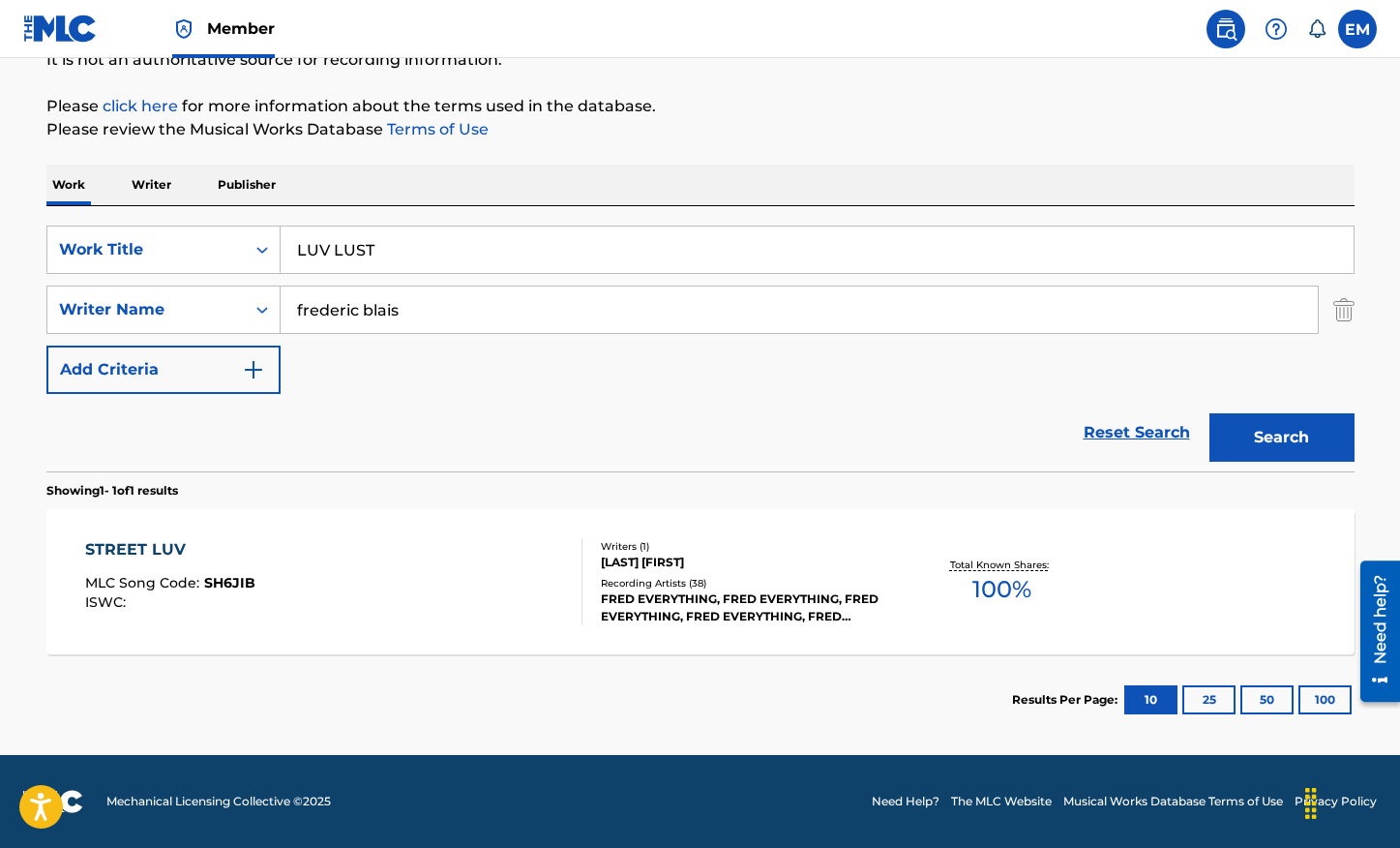 click on "SH6JIB" at bounding box center [229, 583] 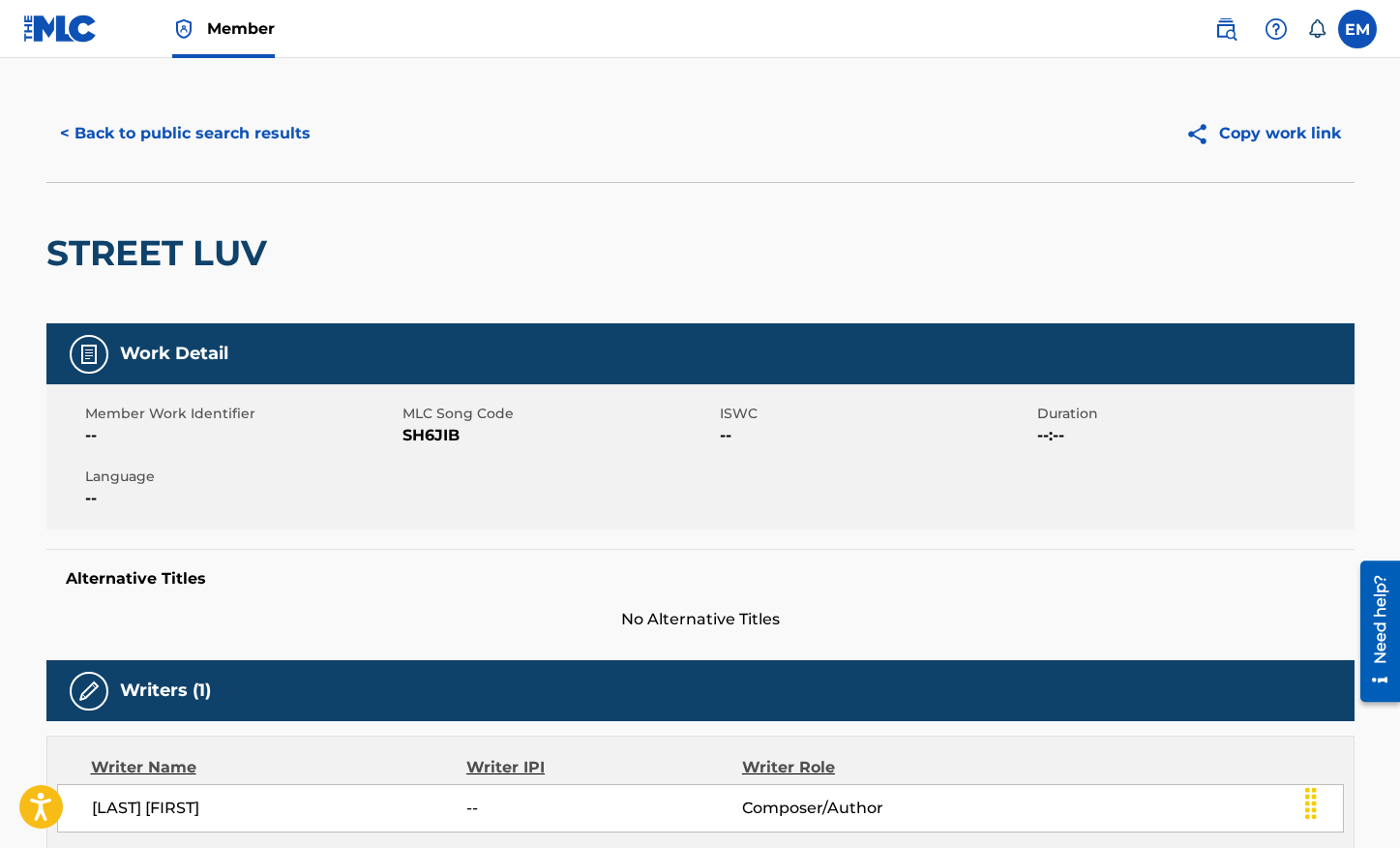 scroll, scrollTop: 0, scrollLeft: 0, axis: both 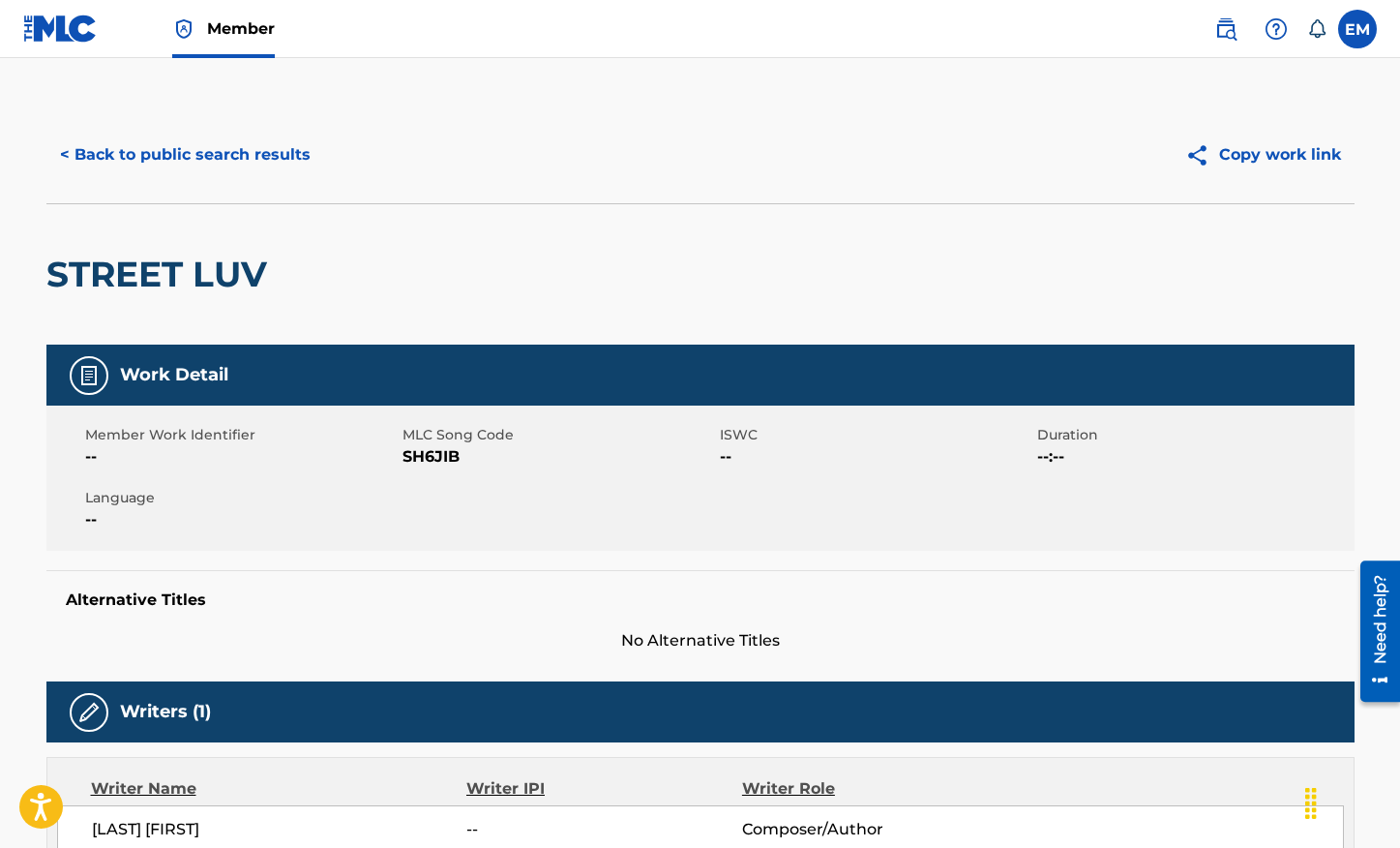 click on "< Back to public search results" at bounding box center (185, 155) 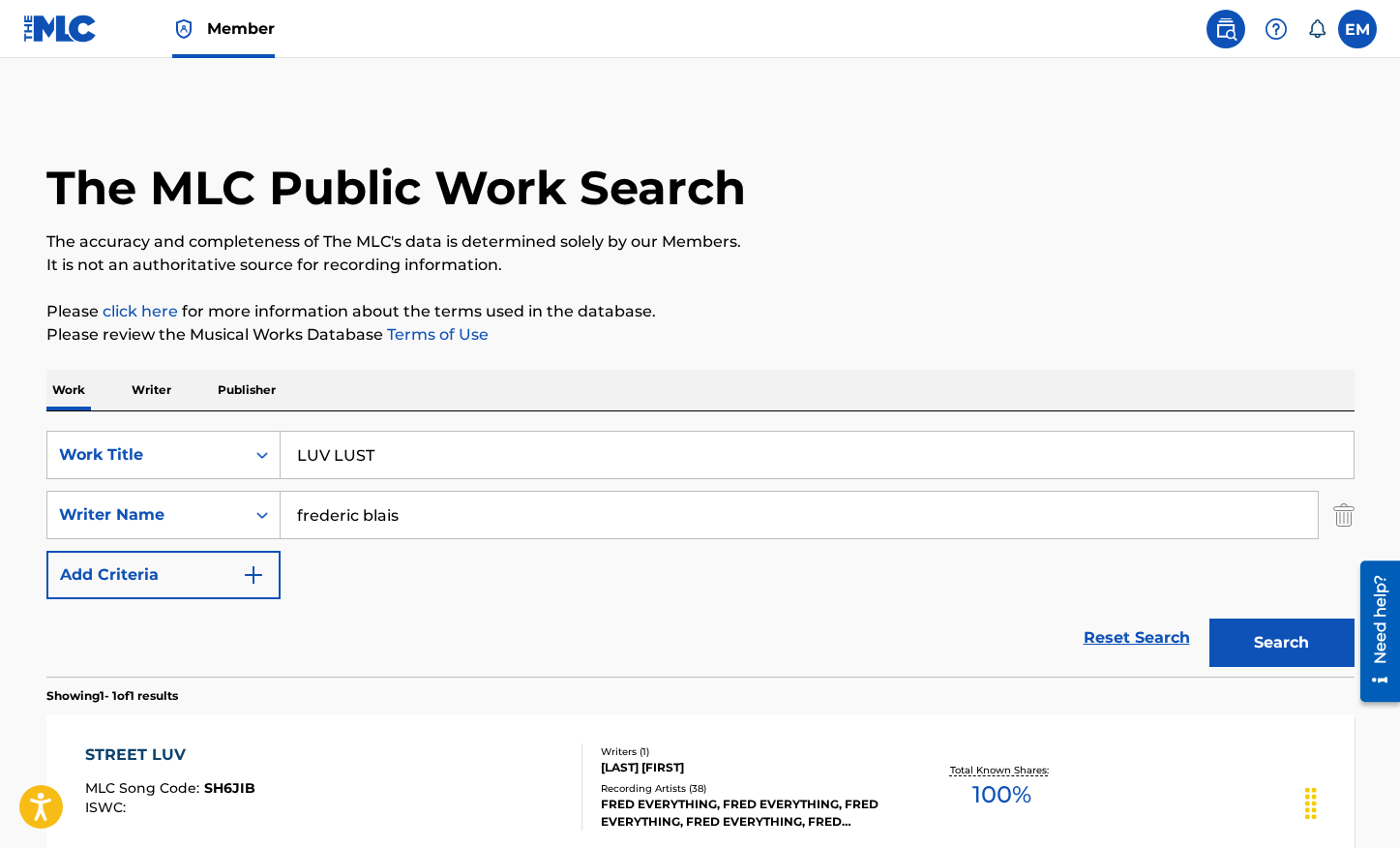 scroll, scrollTop: 95, scrollLeft: 0, axis: vertical 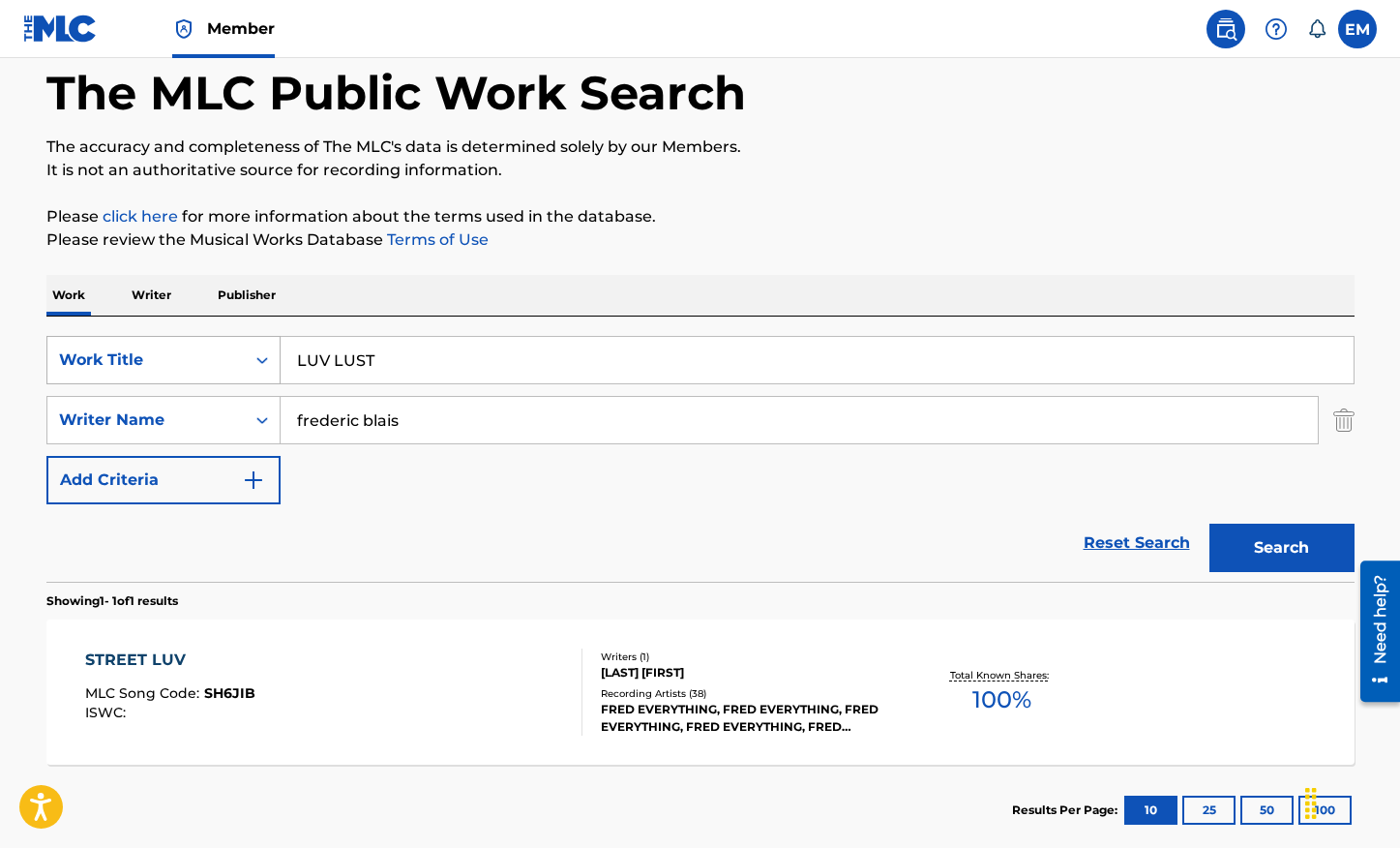 drag, startPoint x: 328, startPoint y: 366, endPoint x: 133, endPoint y: 357, distance: 195.2076 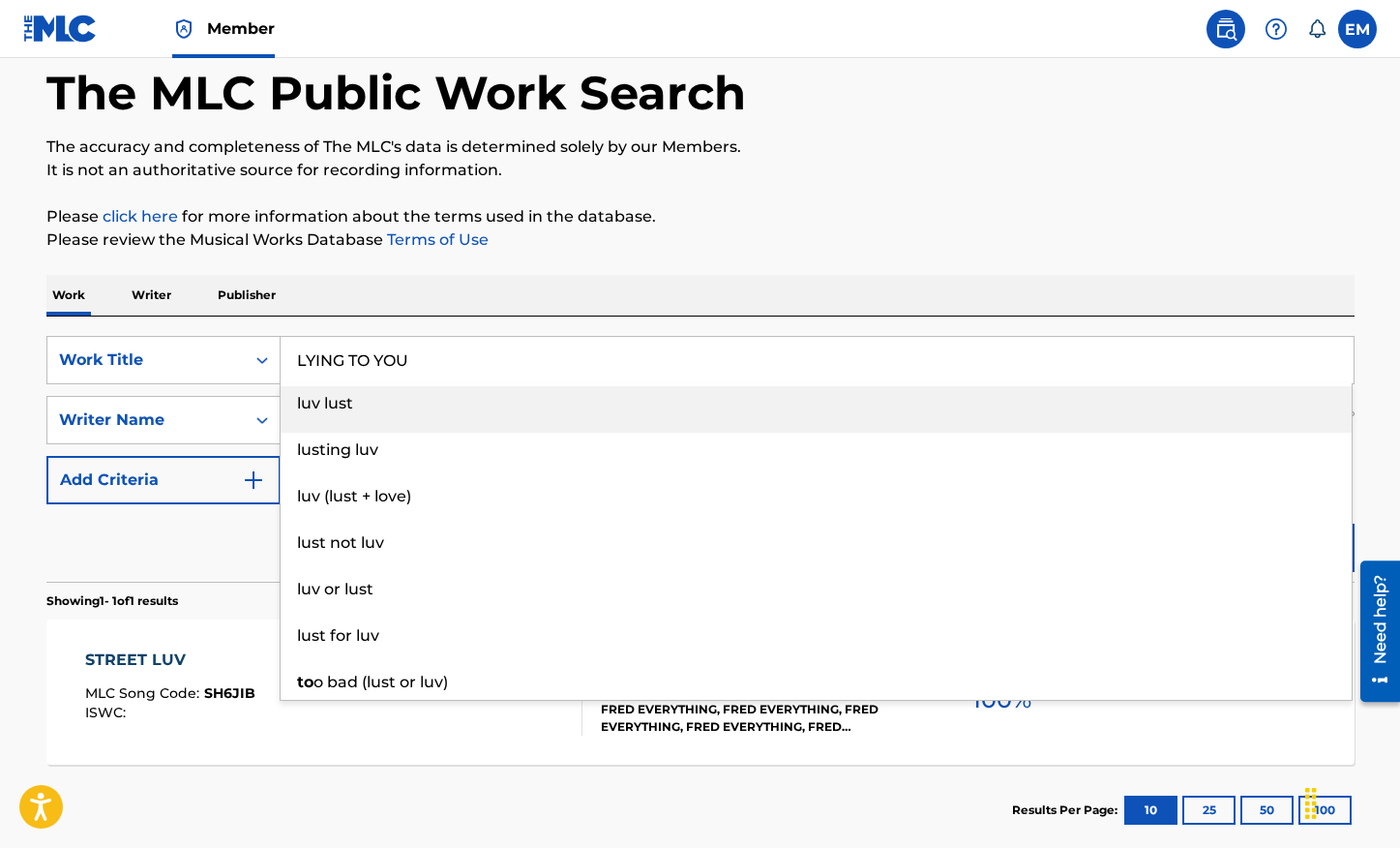 type on "LYING TO YOU" 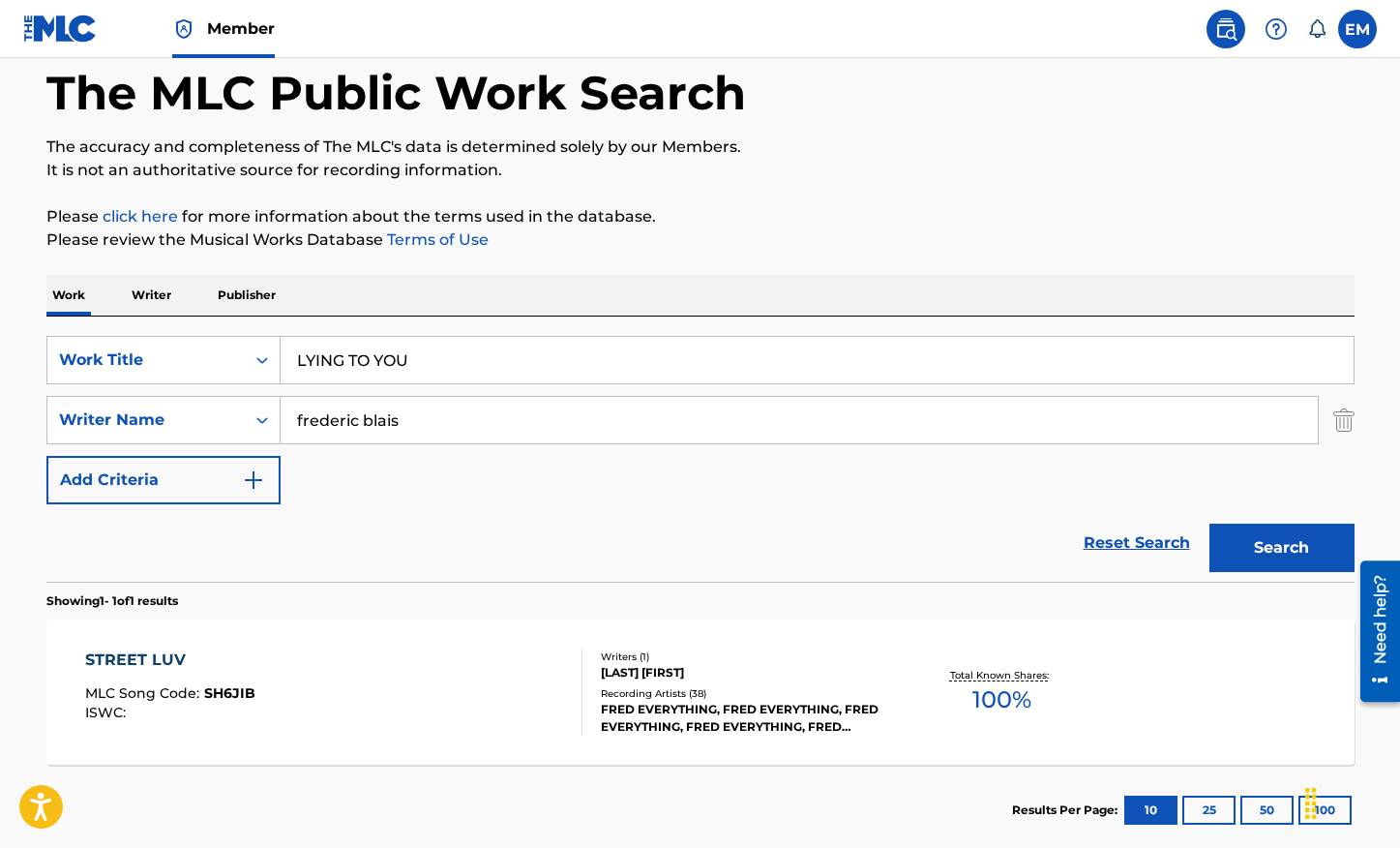 click on "The MLC Public Work Search The accuracy and completeness of The MLC's data is determined solely by our Members. It is not an authoritative source for recording information. Please   click here   for more information about the terms used in the database. Please review the Musical Works Database   Terms of Use Work Writer Publisher SearchWithCriteriac2d02f6b-2c12-4476-ba1b-075a9b3259c3 Work Title LYING TO YOU SearchWithCriteria97b99de4-5714-4234-a43d-439b9fcc1cba Writer Name frederic blais Add Criteria Reset Search Search Showing  1  -   1  of  1   results   STREET LUV MLC Song Code : SH6JIB ISWC : Writers ( 1 ) BLAIS FREDERIC Recording Artists ( 38 ) FRED EVERYTHING, FRED EVERYTHING, FRED EVERYTHING, FRED EVERYTHING, FRED EVERYTHING Total Known Shares: 100 % Results Per Page: 10 25 50 100" at bounding box center (700, 434) 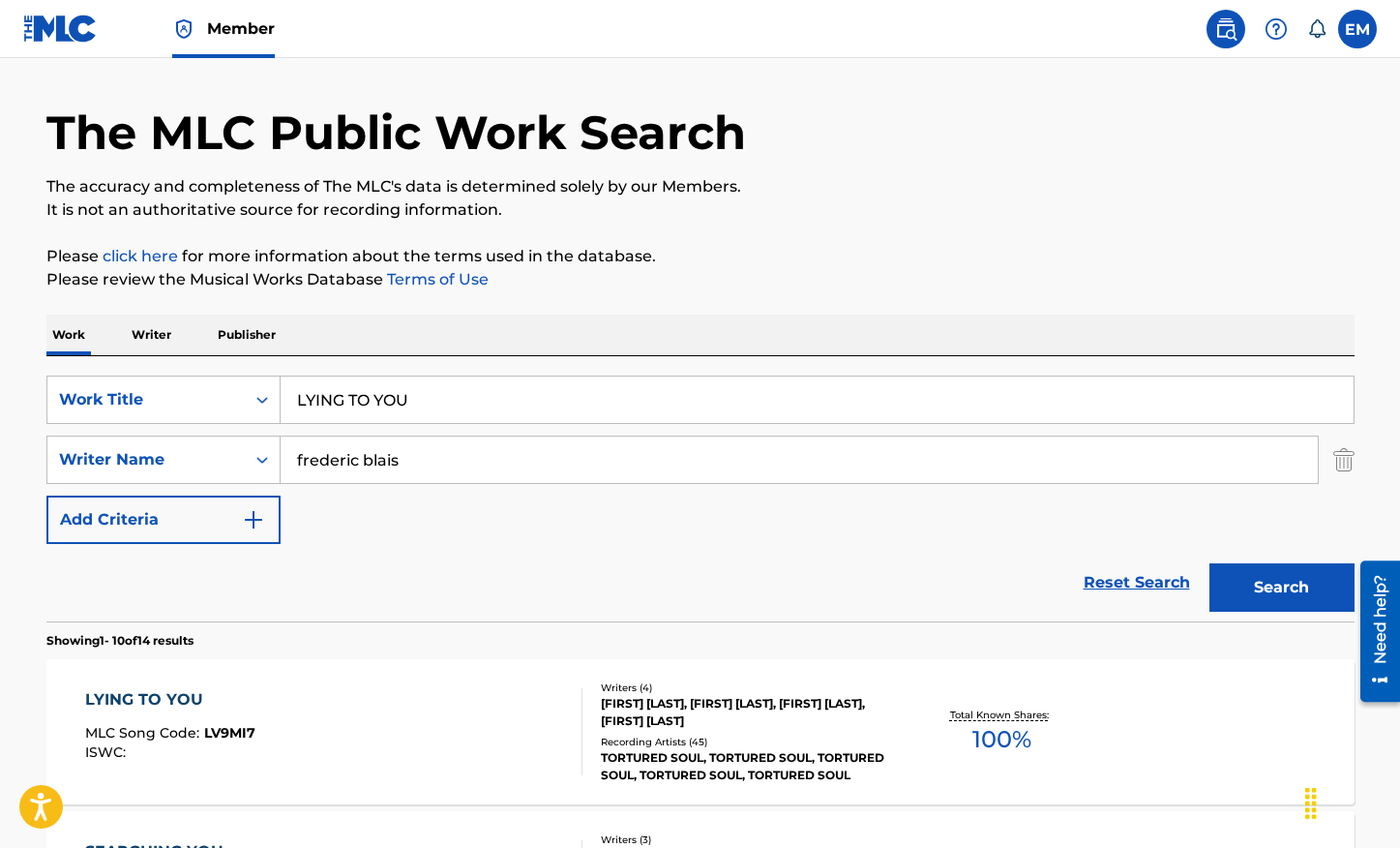 scroll, scrollTop: 95, scrollLeft: 0, axis: vertical 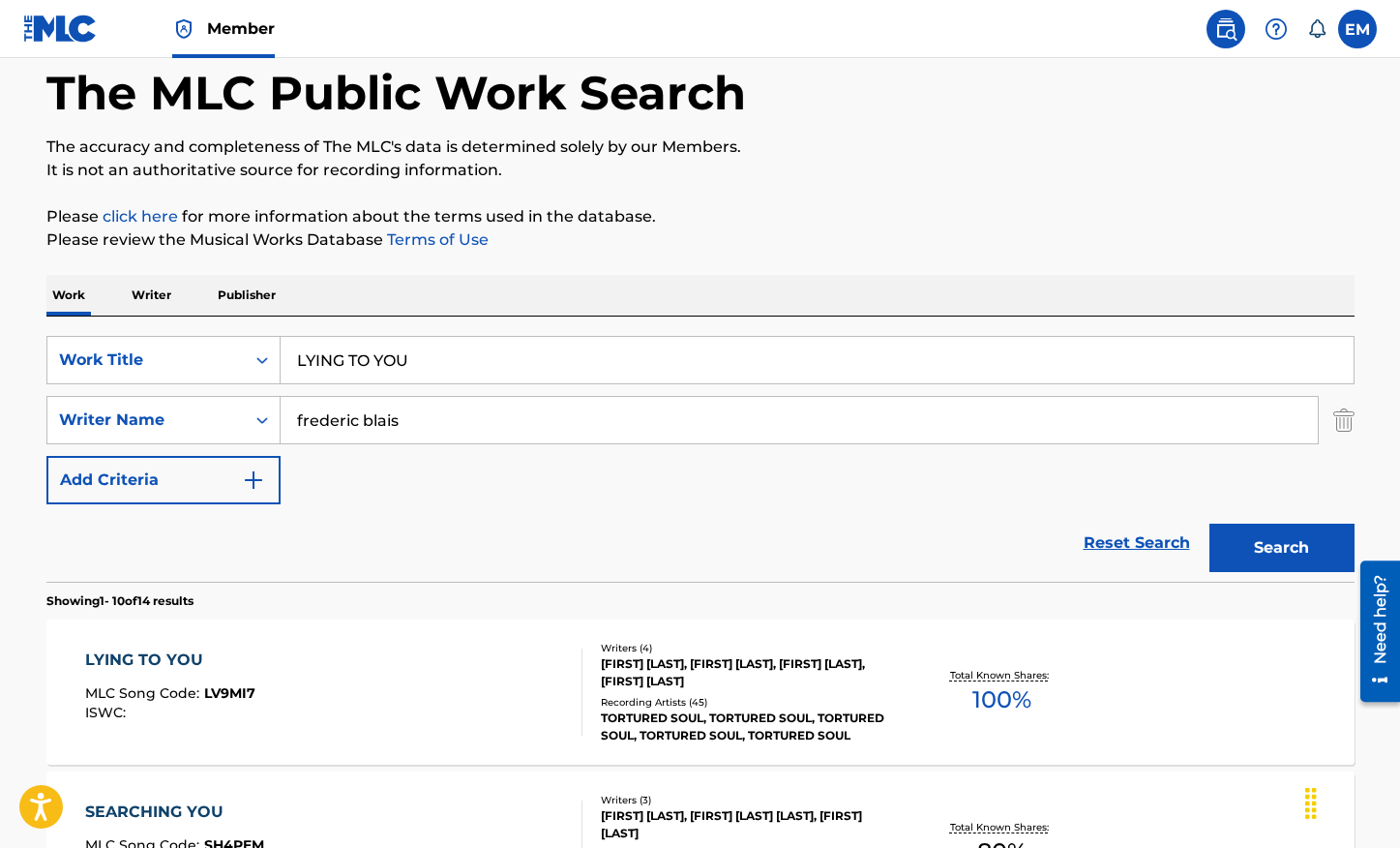 click on "Writers ( 4 ) [FIRST] [LAST], [FIRST] [LAST], [FIRST] [LAST], [FIRST] [LAST] Recording Artists ( 45 ) [PERSON], [PERSON], [PERSON], [PERSON], [PERSON] Total Known Shares: 100 %" at bounding box center [700, 692] 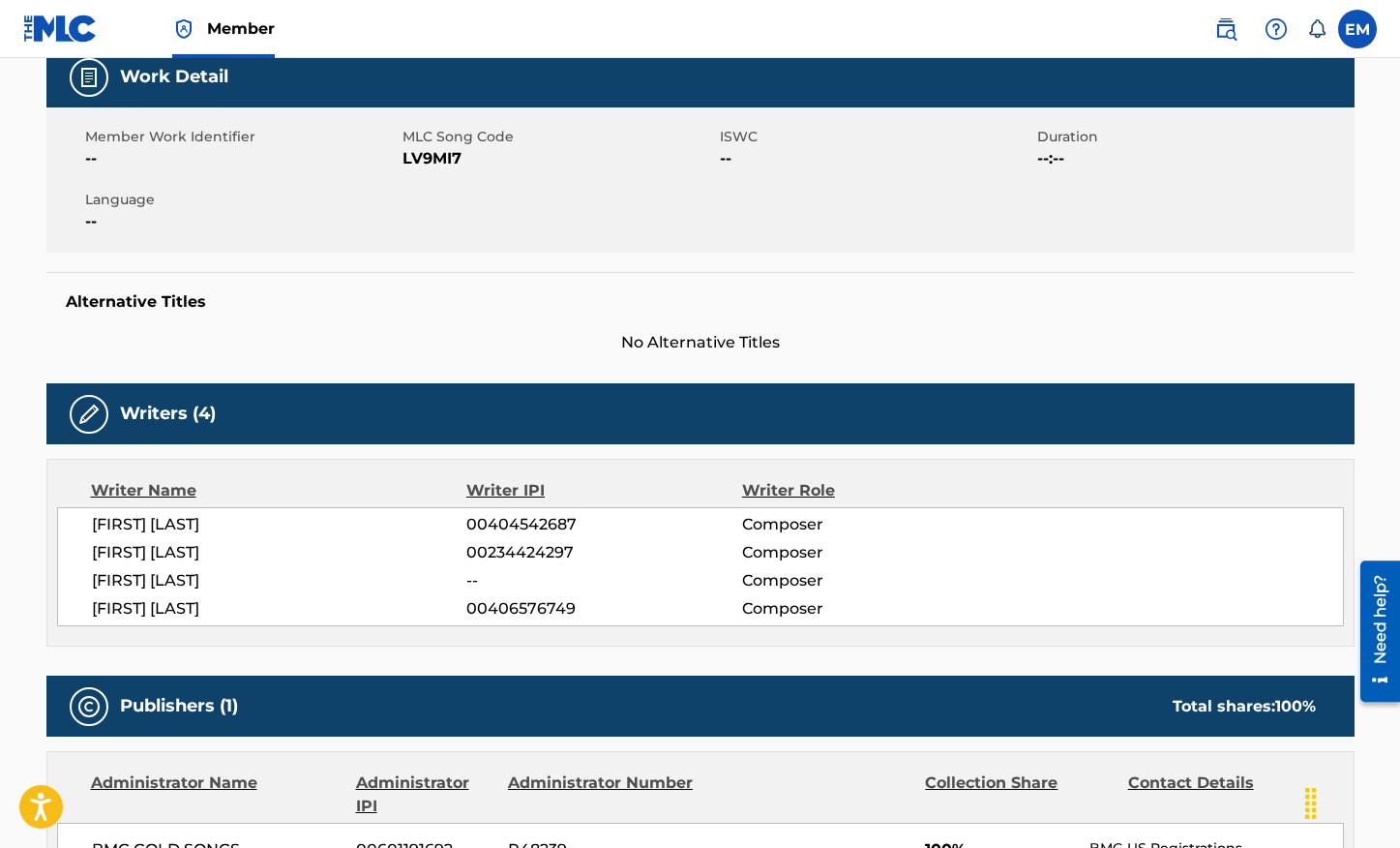 scroll, scrollTop: 194, scrollLeft: 0, axis: vertical 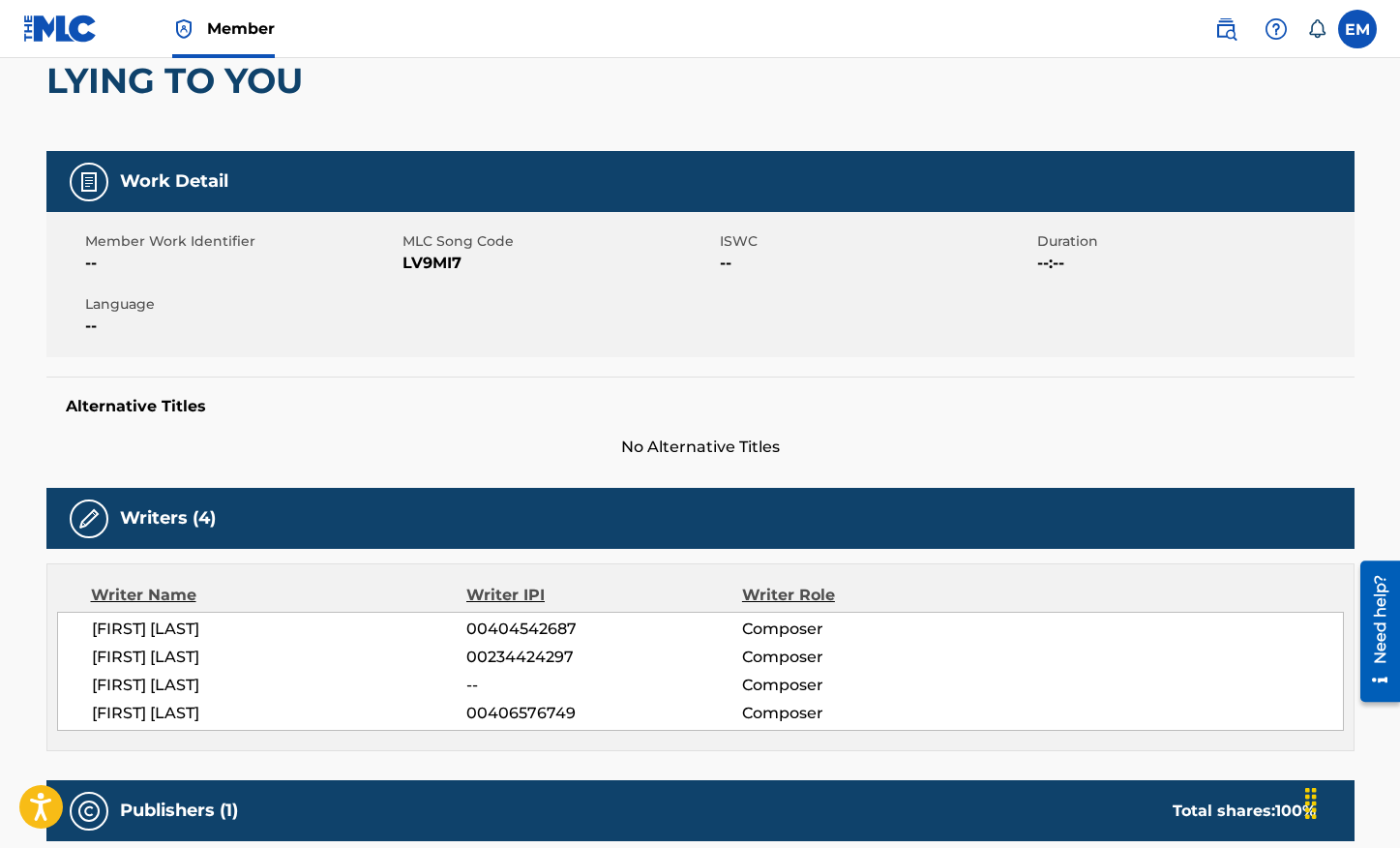 click on "MLC Song Code" at bounding box center [558, 241] 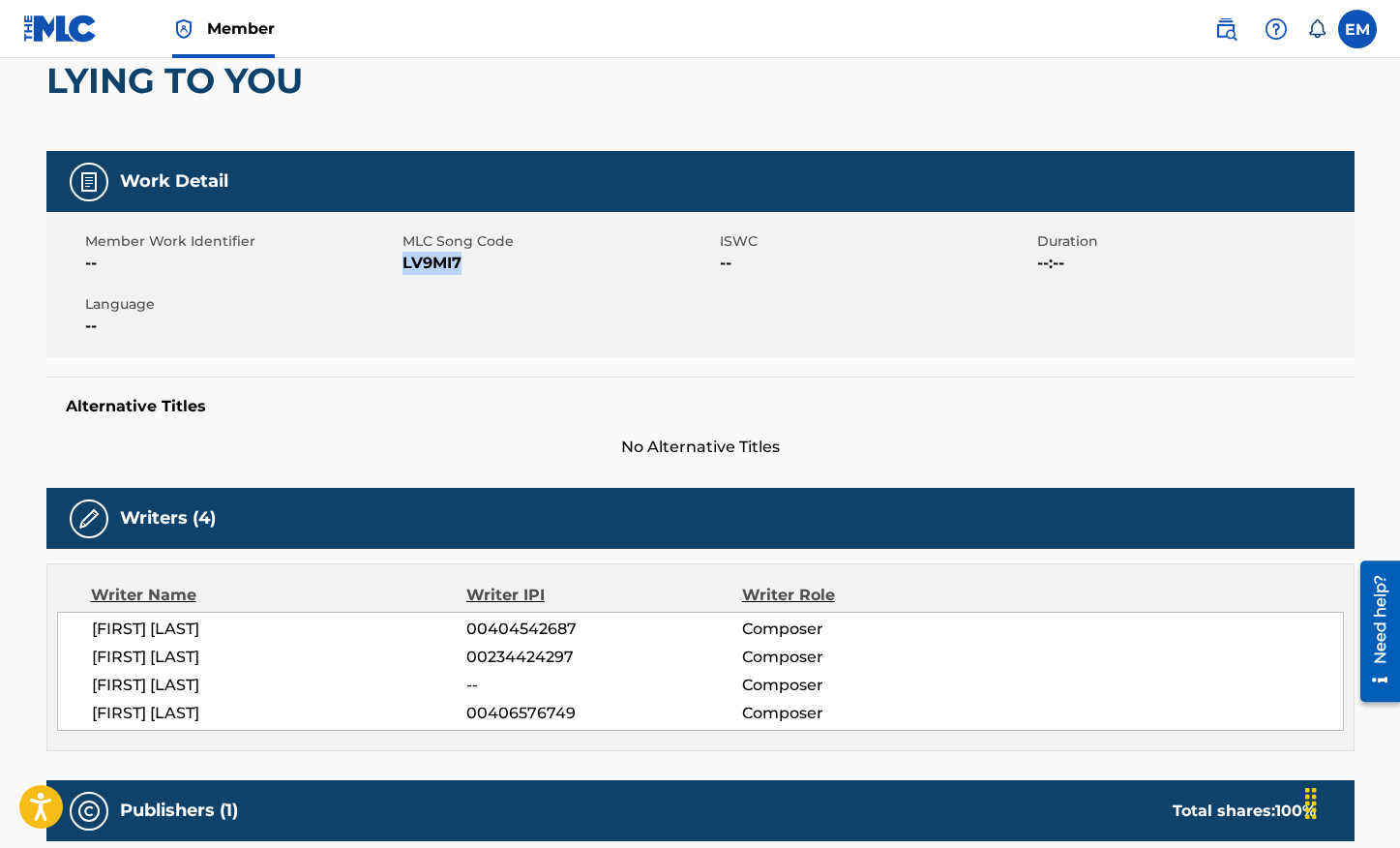 click on "LV9MI7" at bounding box center (558, 263) 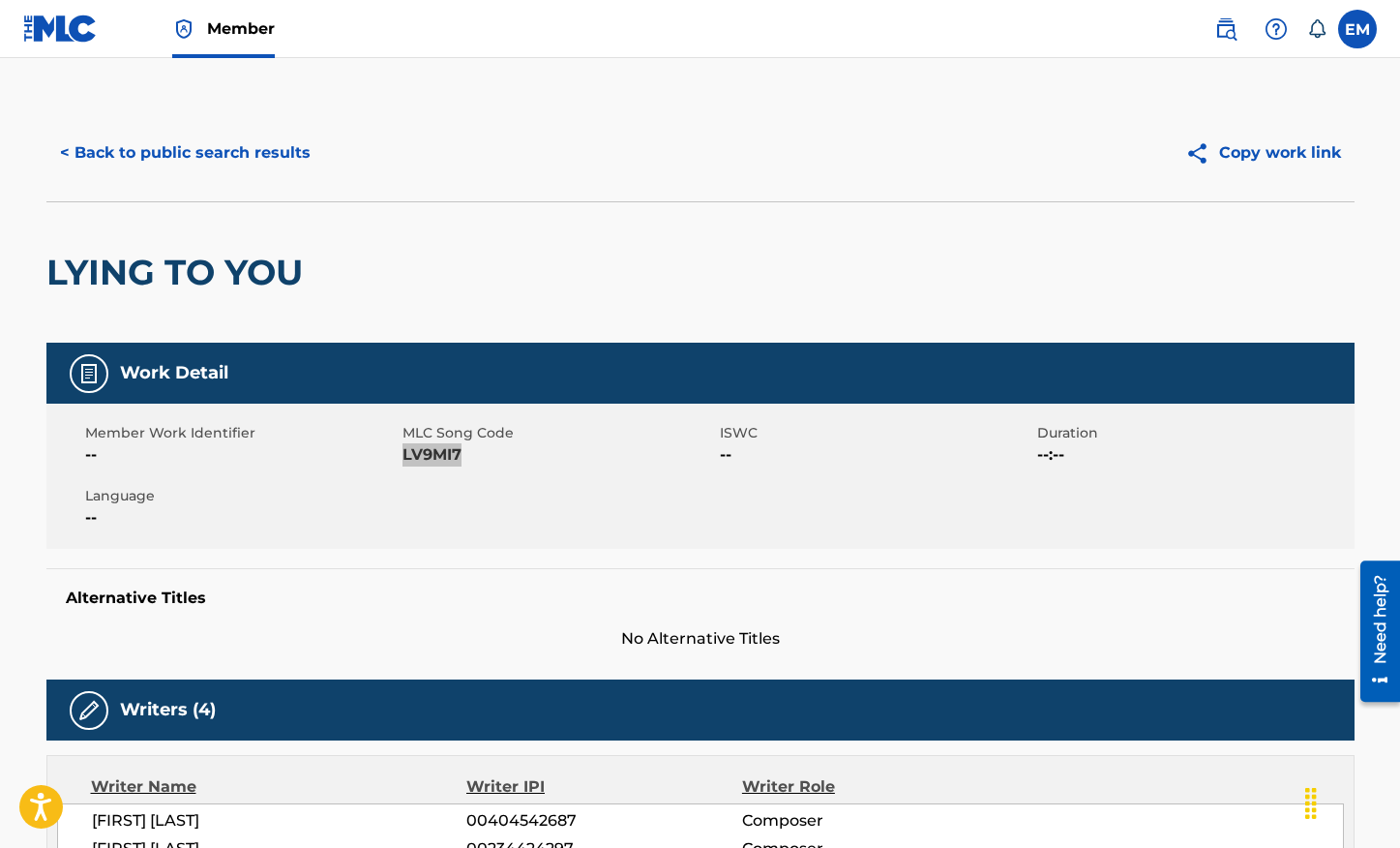 scroll, scrollTop: 0, scrollLeft: 0, axis: both 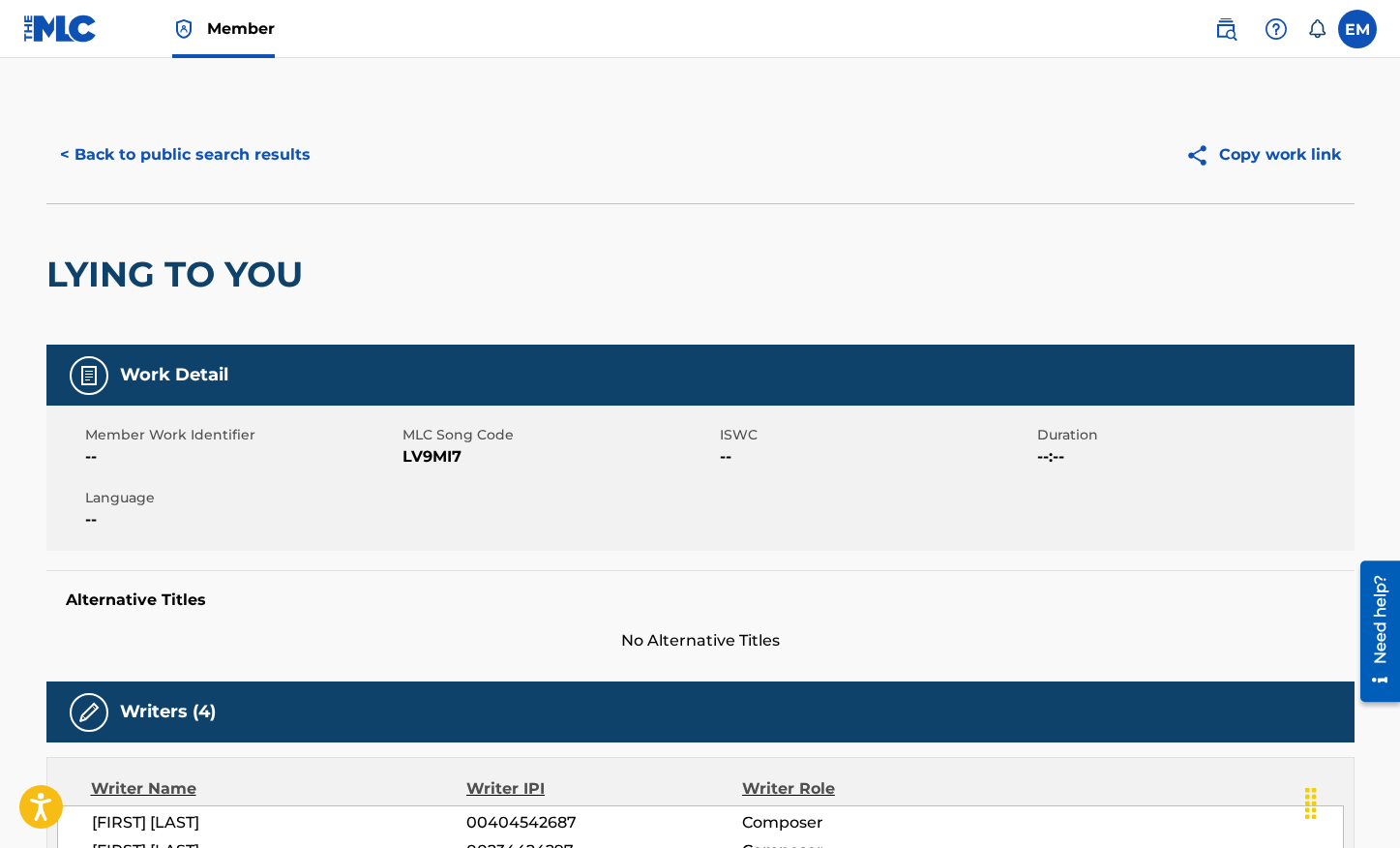 click on "< Back to public search results Copy work link" at bounding box center [700, 155] 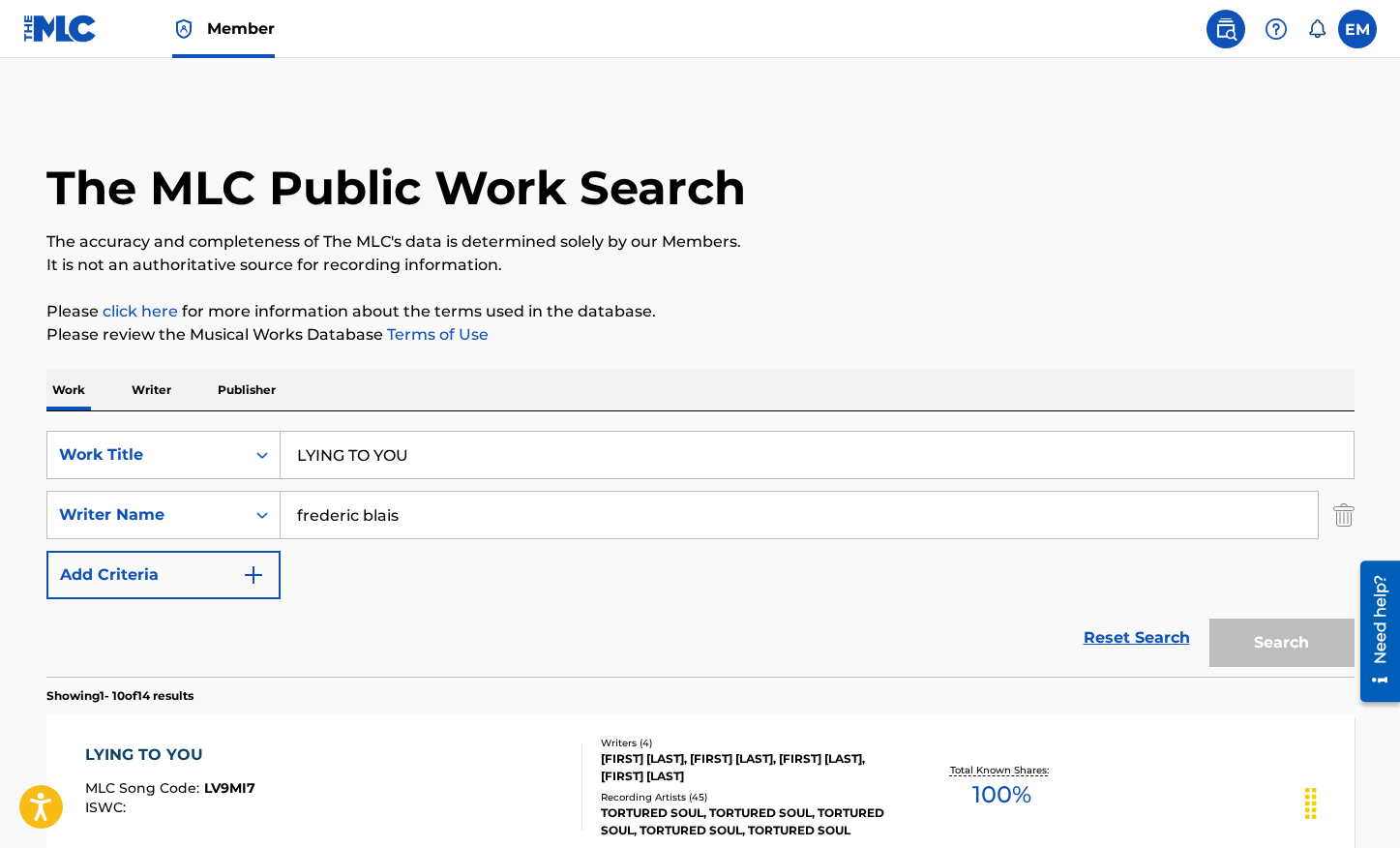 scroll, scrollTop: 95, scrollLeft: 0, axis: vertical 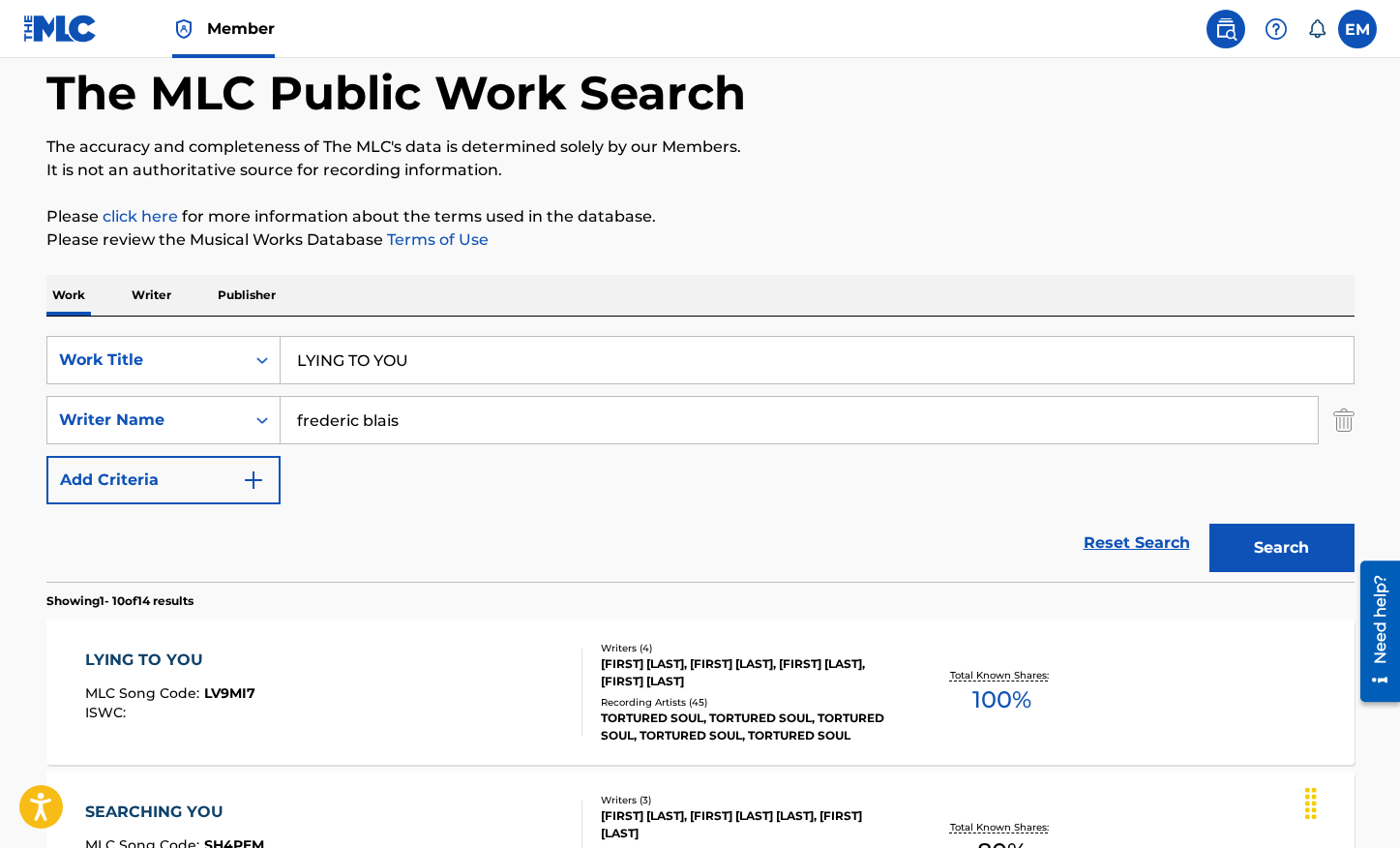 drag, startPoint x: 447, startPoint y: 374, endPoint x: 295, endPoint y: 359, distance: 152.73834 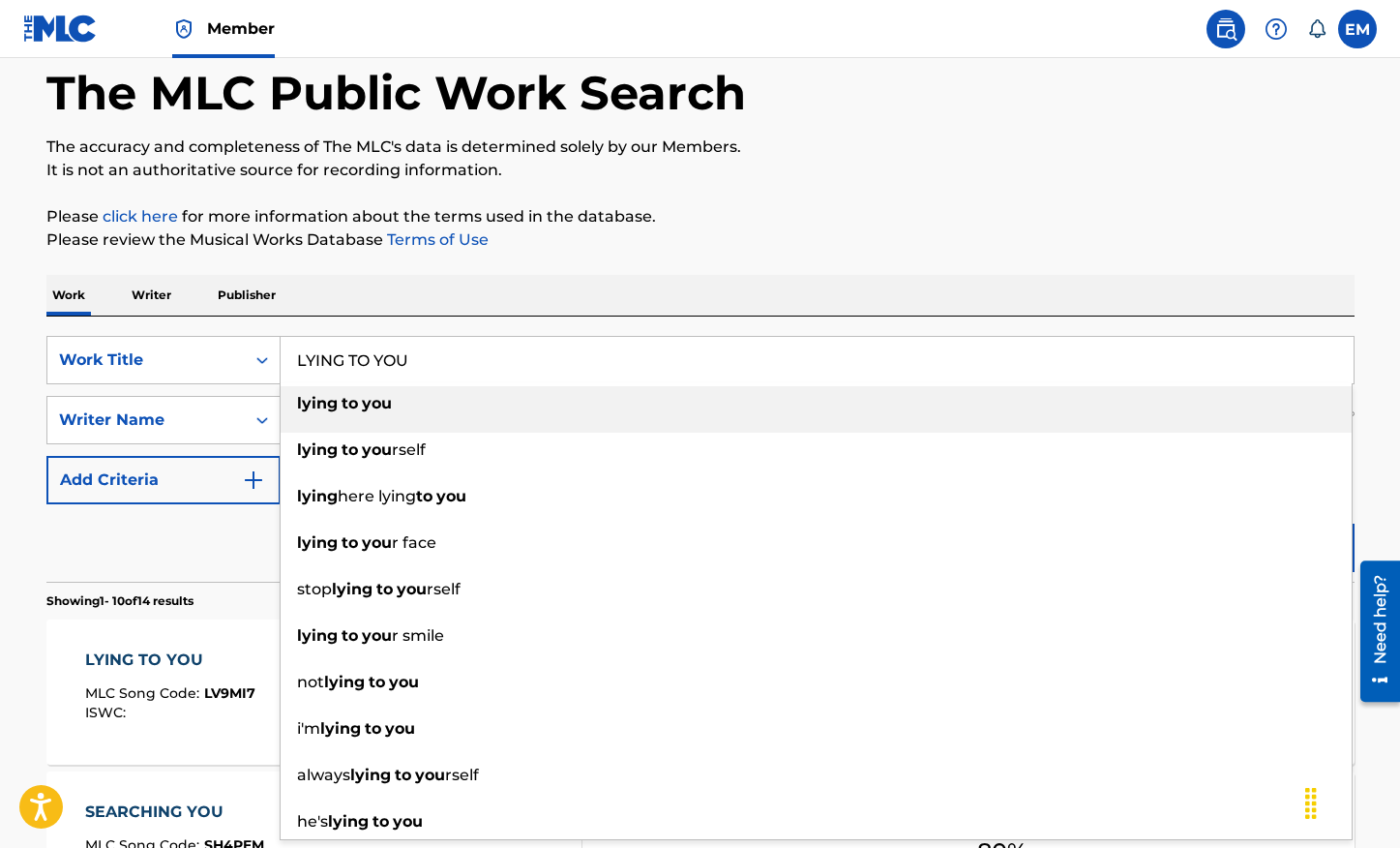 paste on "MAMA" 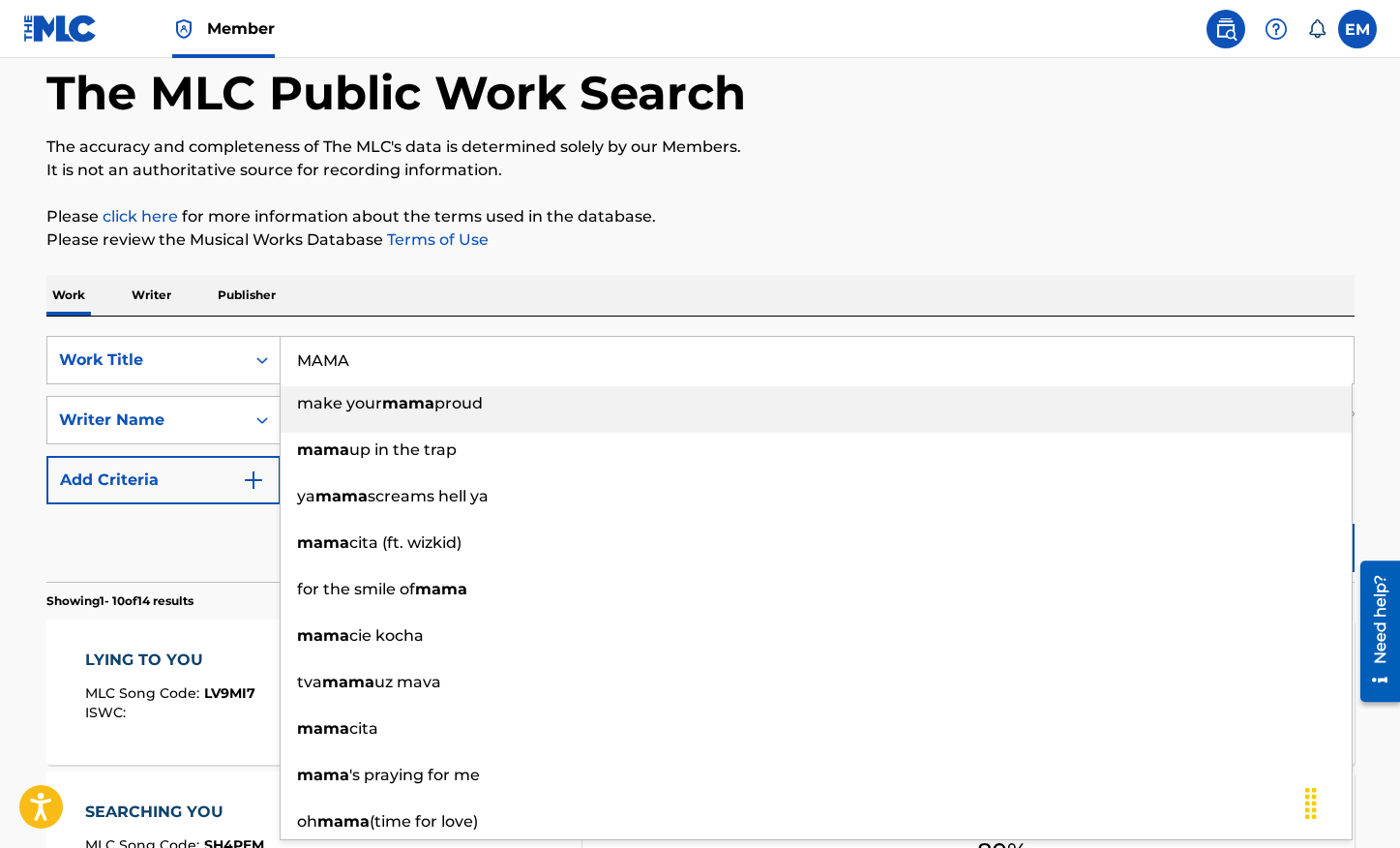 type on "MAMA" 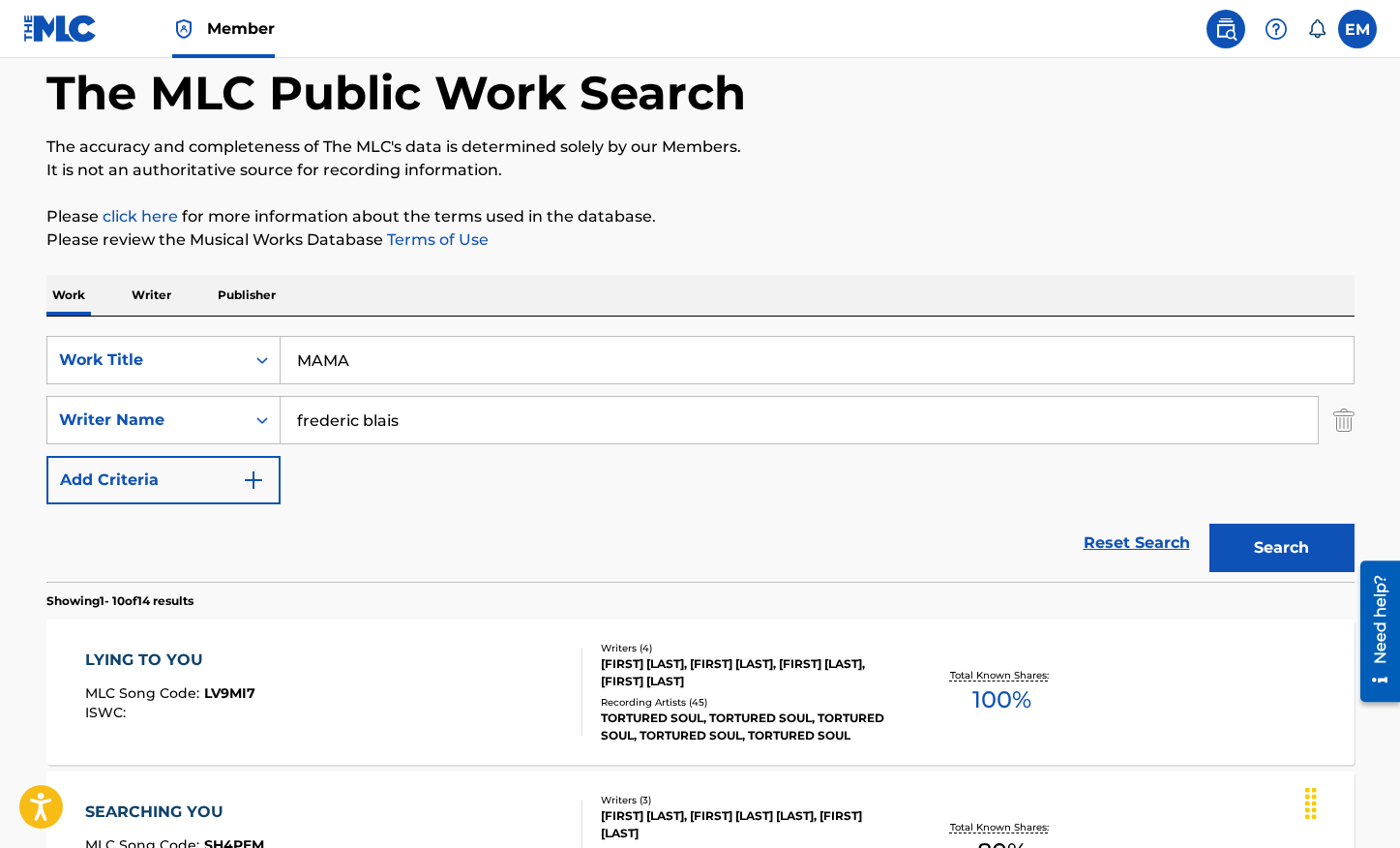 click on "Search" at bounding box center [1282, 548] 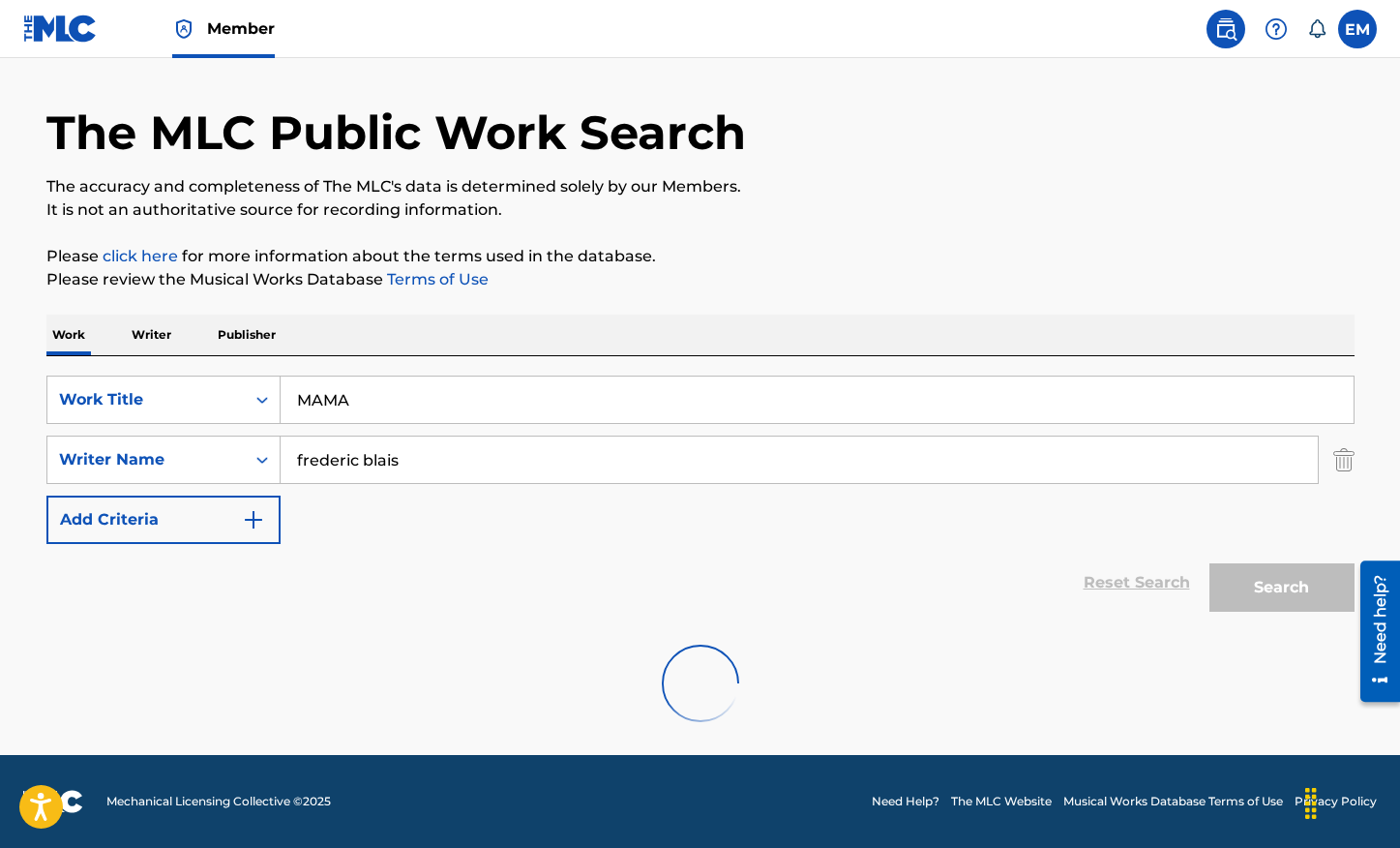 scroll, scrollTop: 95, scrollLeft: 0, axis: vertical 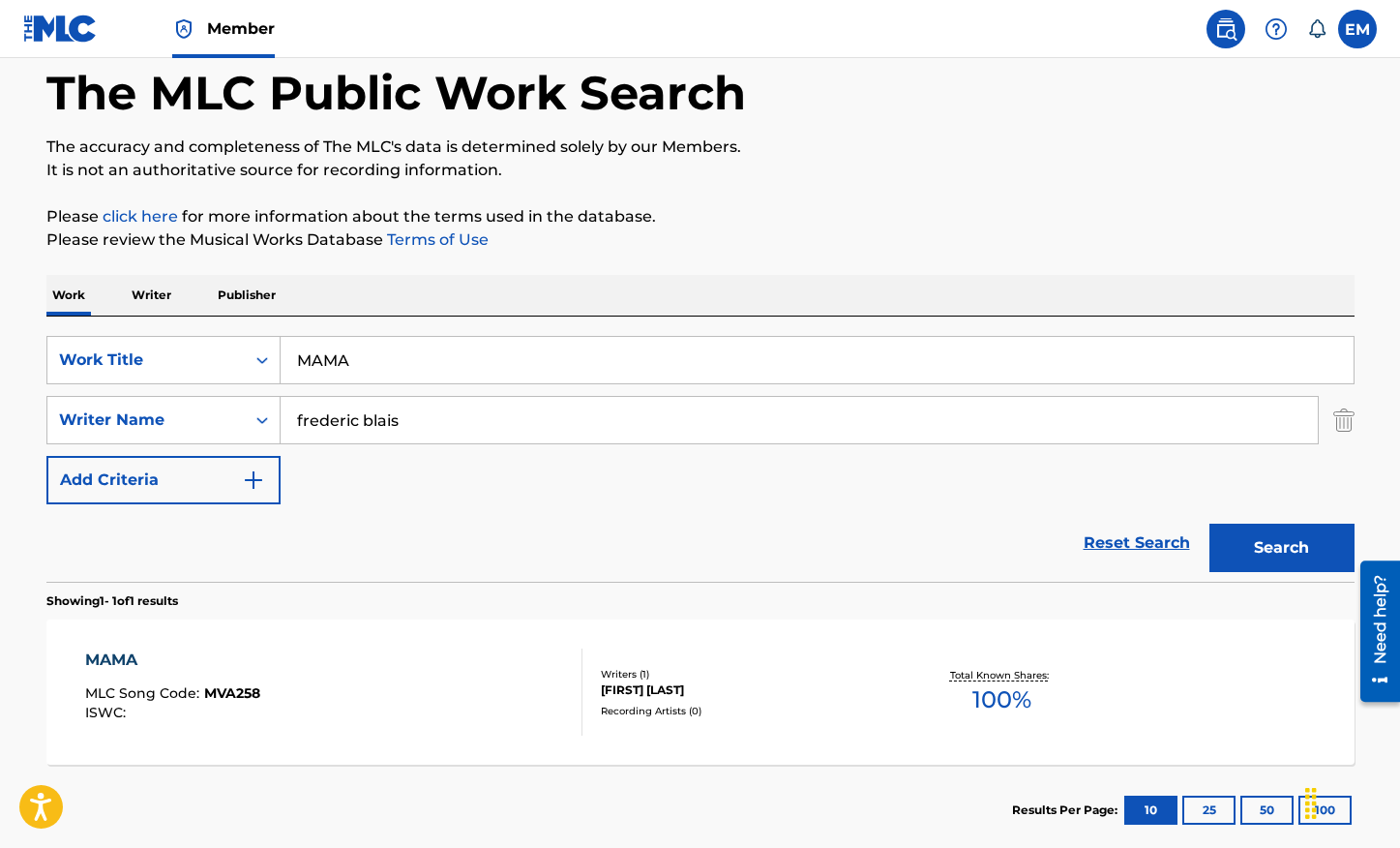 click on "MAMA MLC Song Code : MVA258 ISWC :" at bounding box center [334, 692] 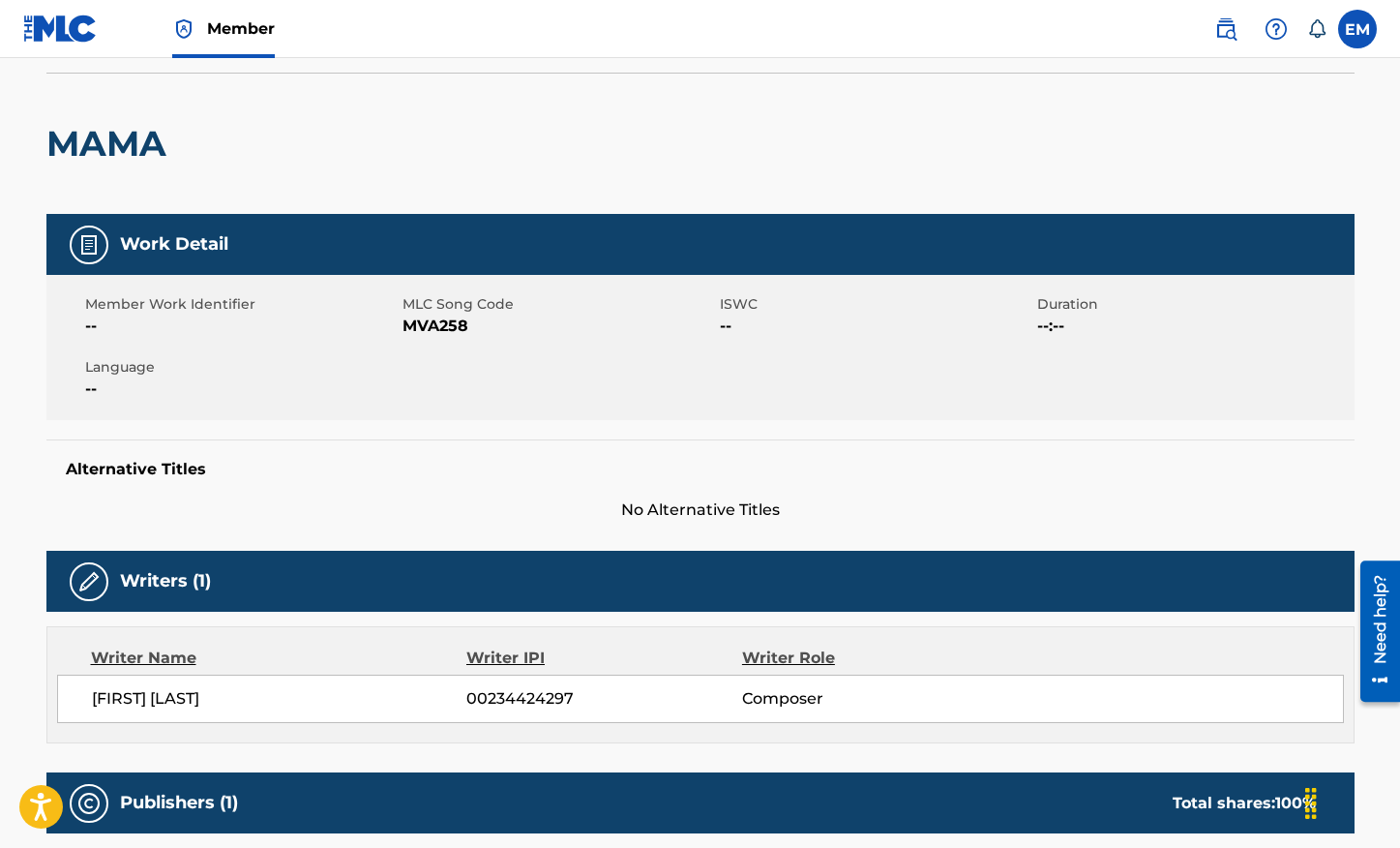scroll, scrollTop: 0, scrollLeft: 0, axis: both 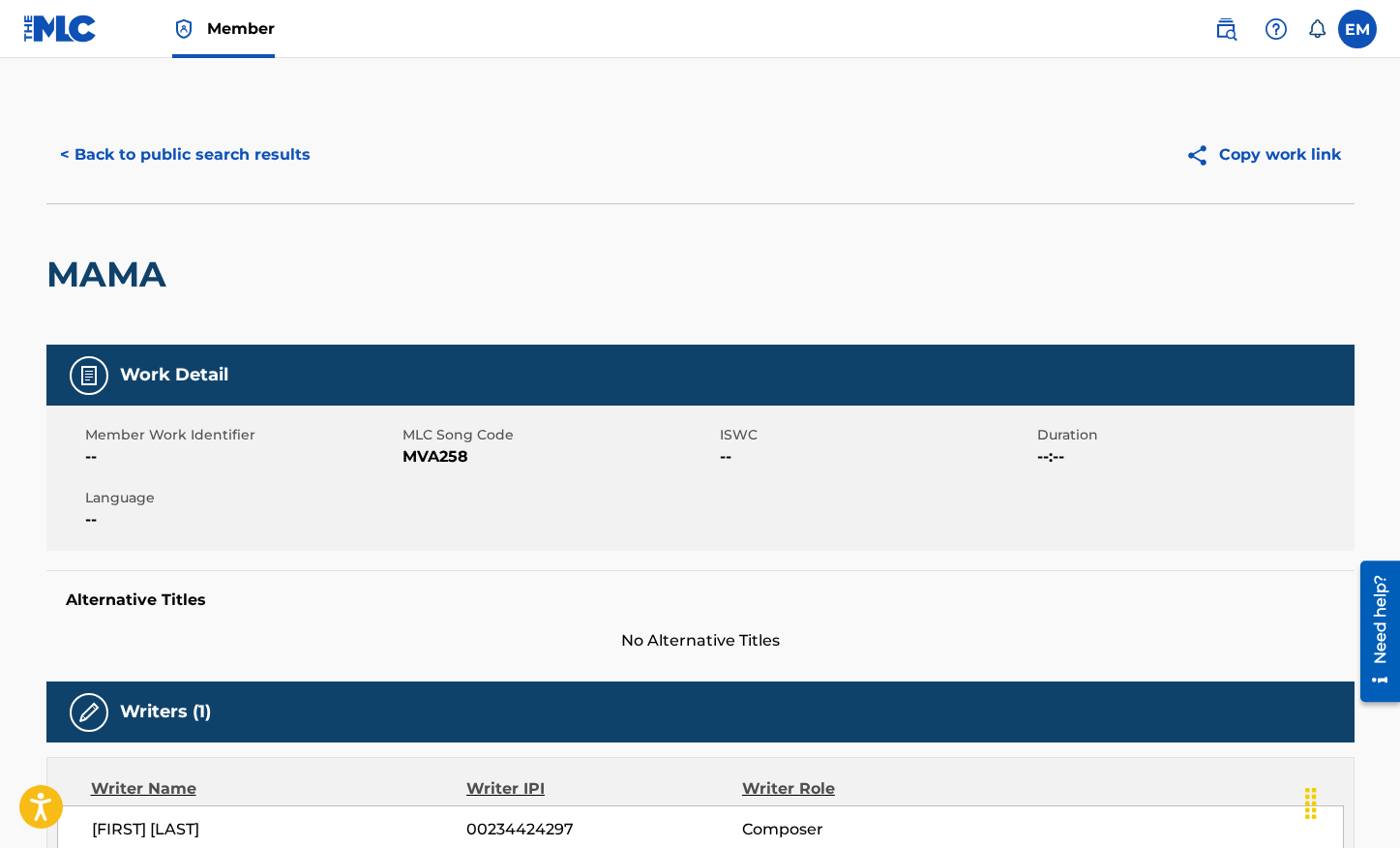 click on "MVA258" at bounding box center (558, 457) 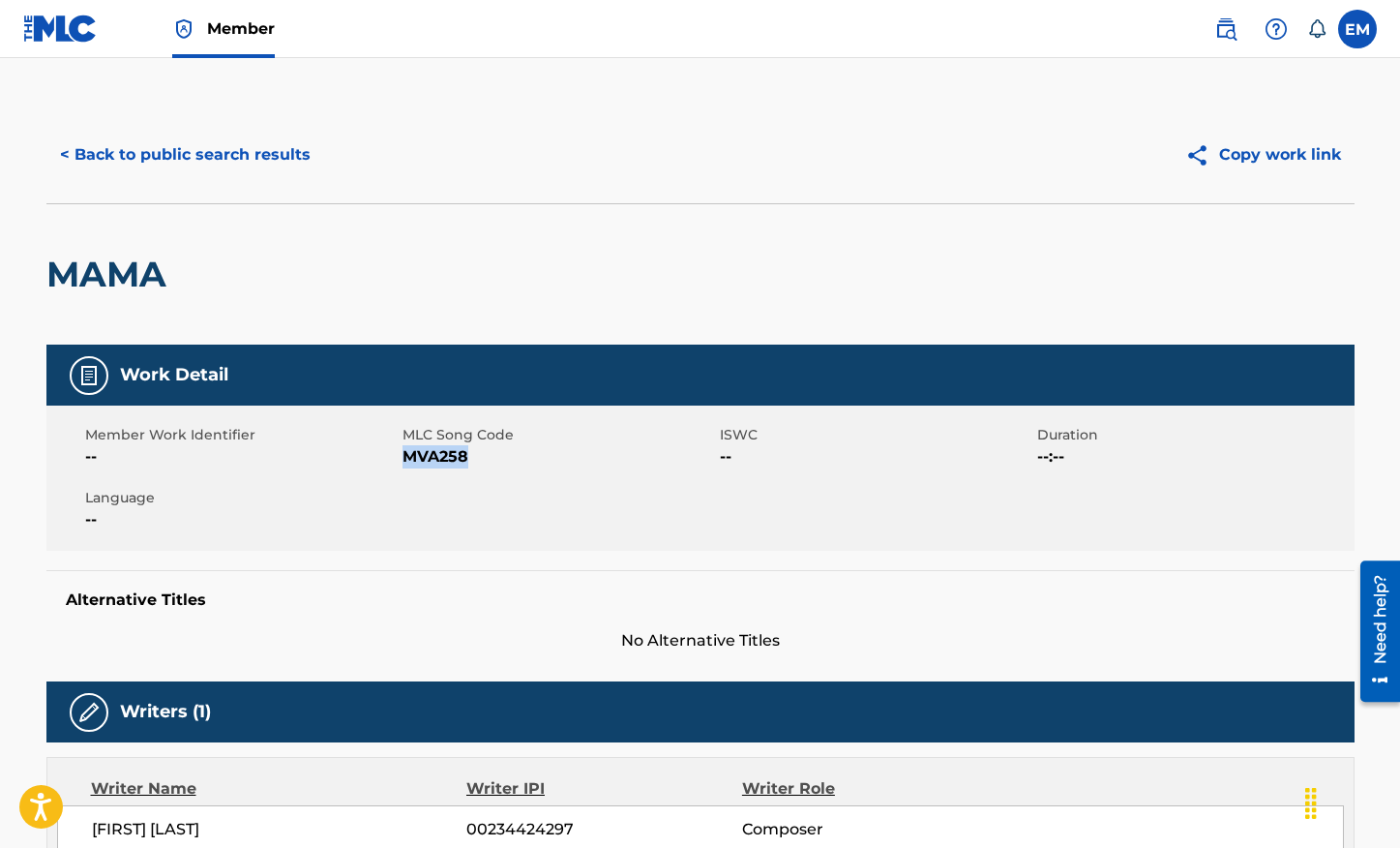 click on "MVA258" at bounding box center [558, 457] 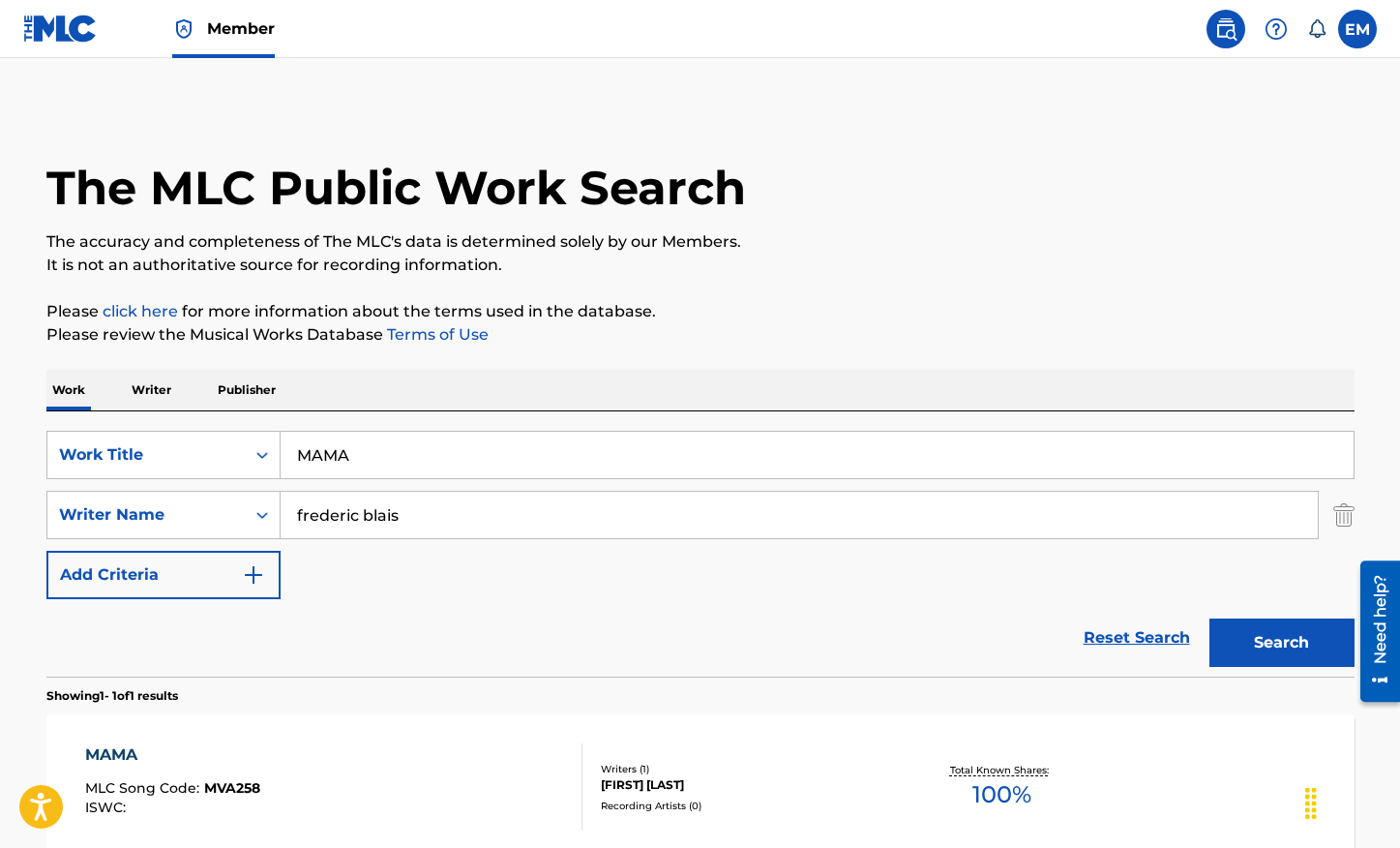scroll, scrollTop: 95, scrollLeft: 0, axis: vertical 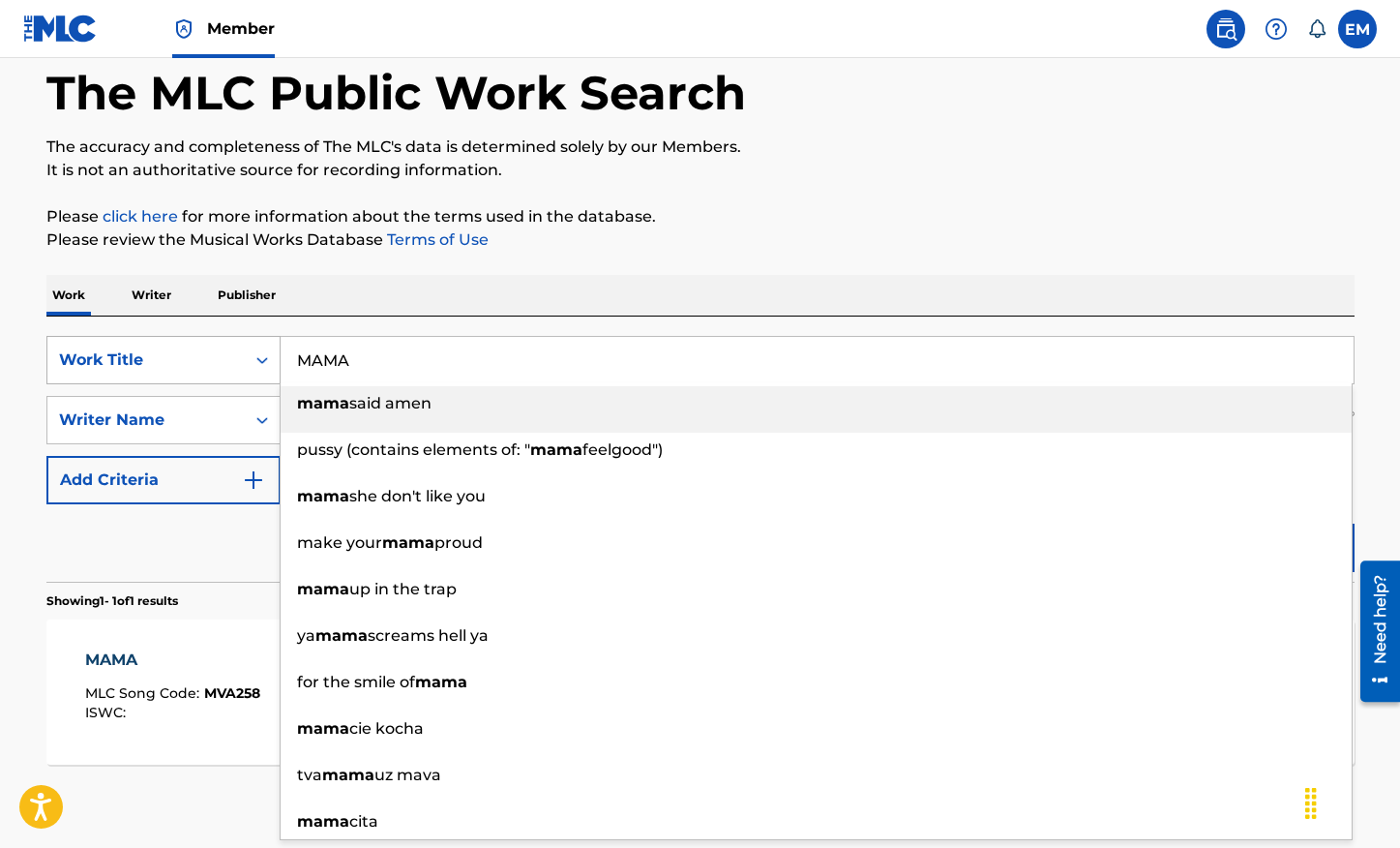drag, startPoint x: 408, startPoint y: 366, endPoint x: 248, endPoint y: 355, distance: 160.37768 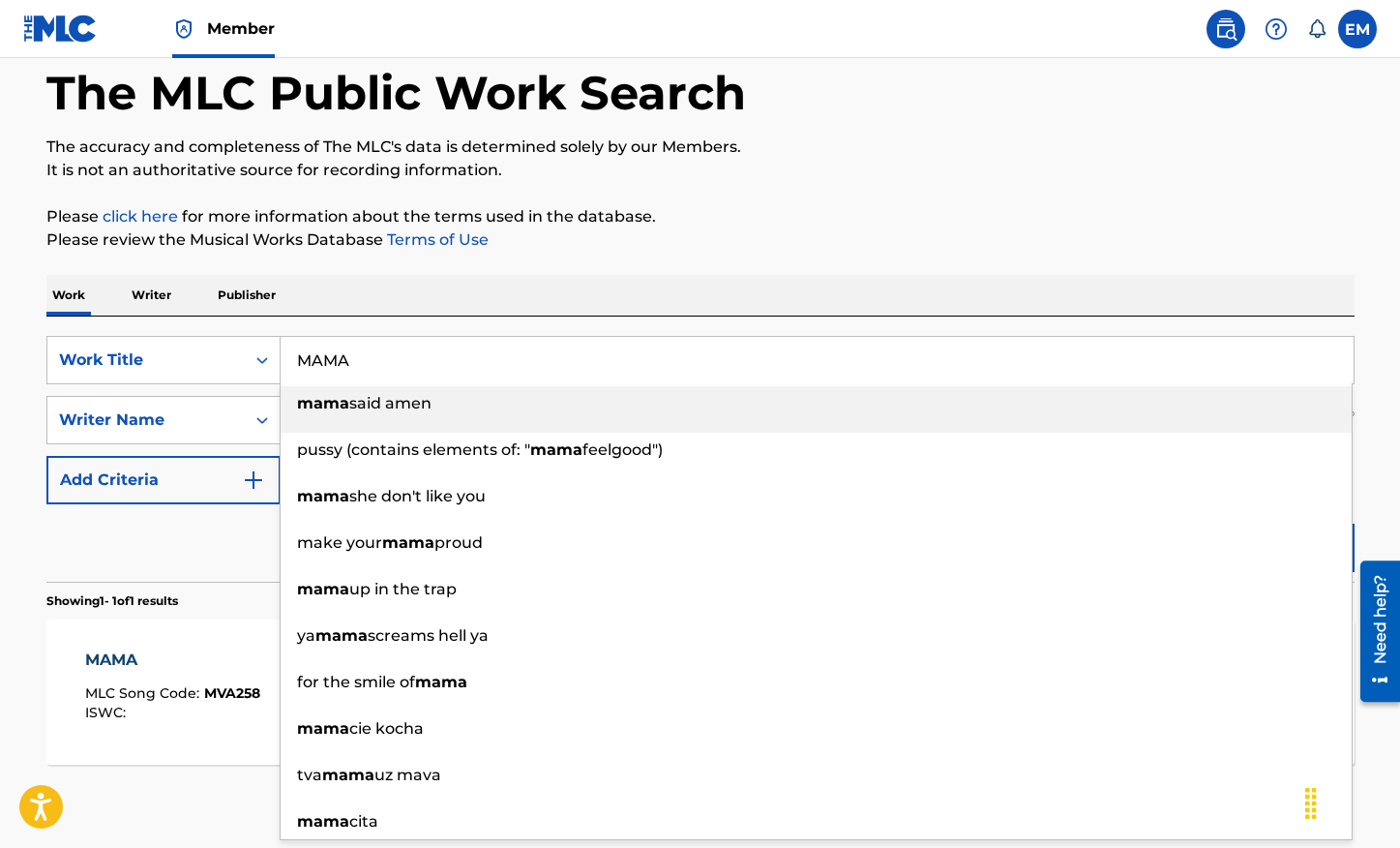 paste on "HOLD ON" 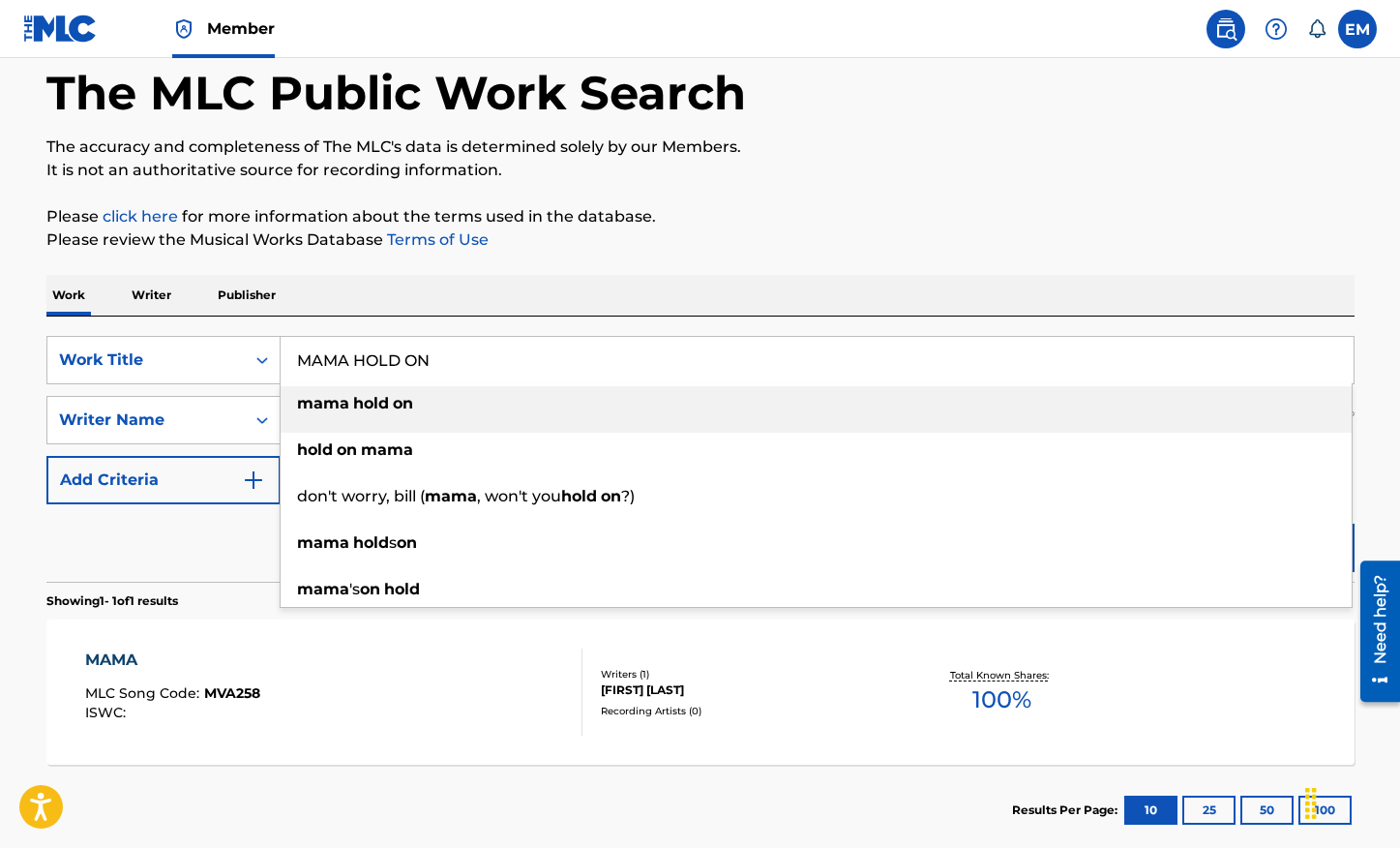 type on "MAMA HOLD ON" 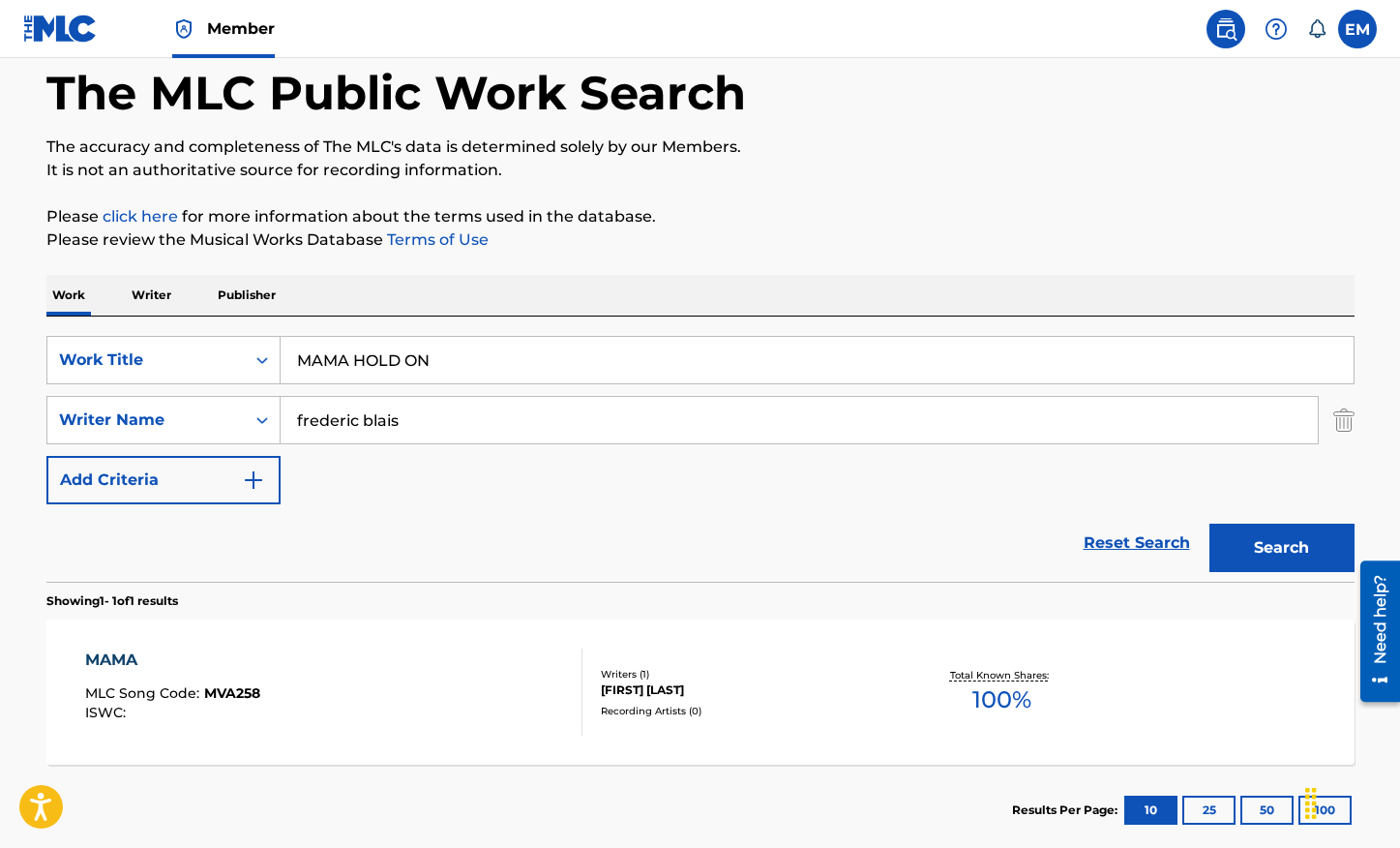 click on "Search" at bounding box center [1282, 548] 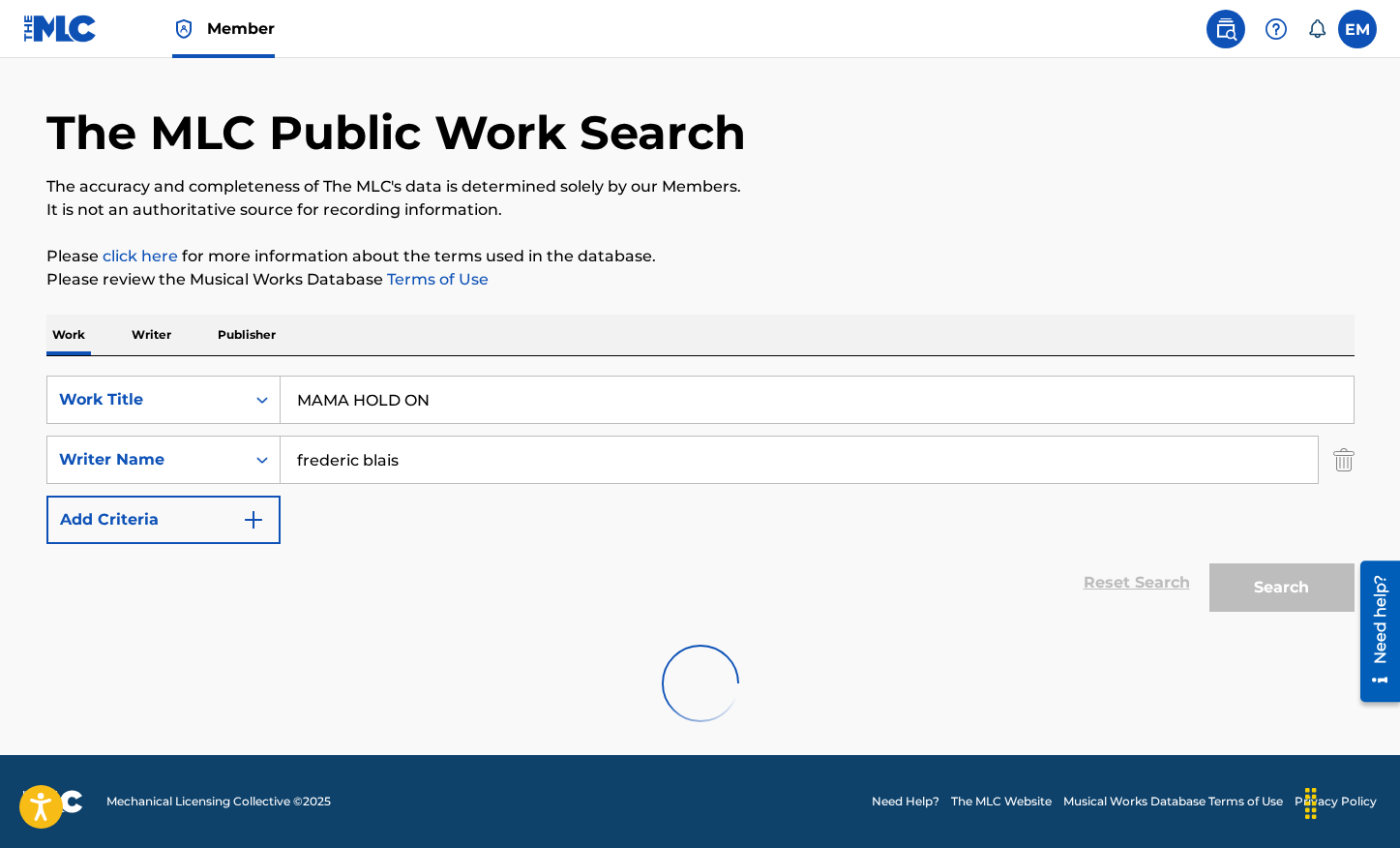 scroll, scrollTop: 95, scrollLeft: 0, axis: vertical 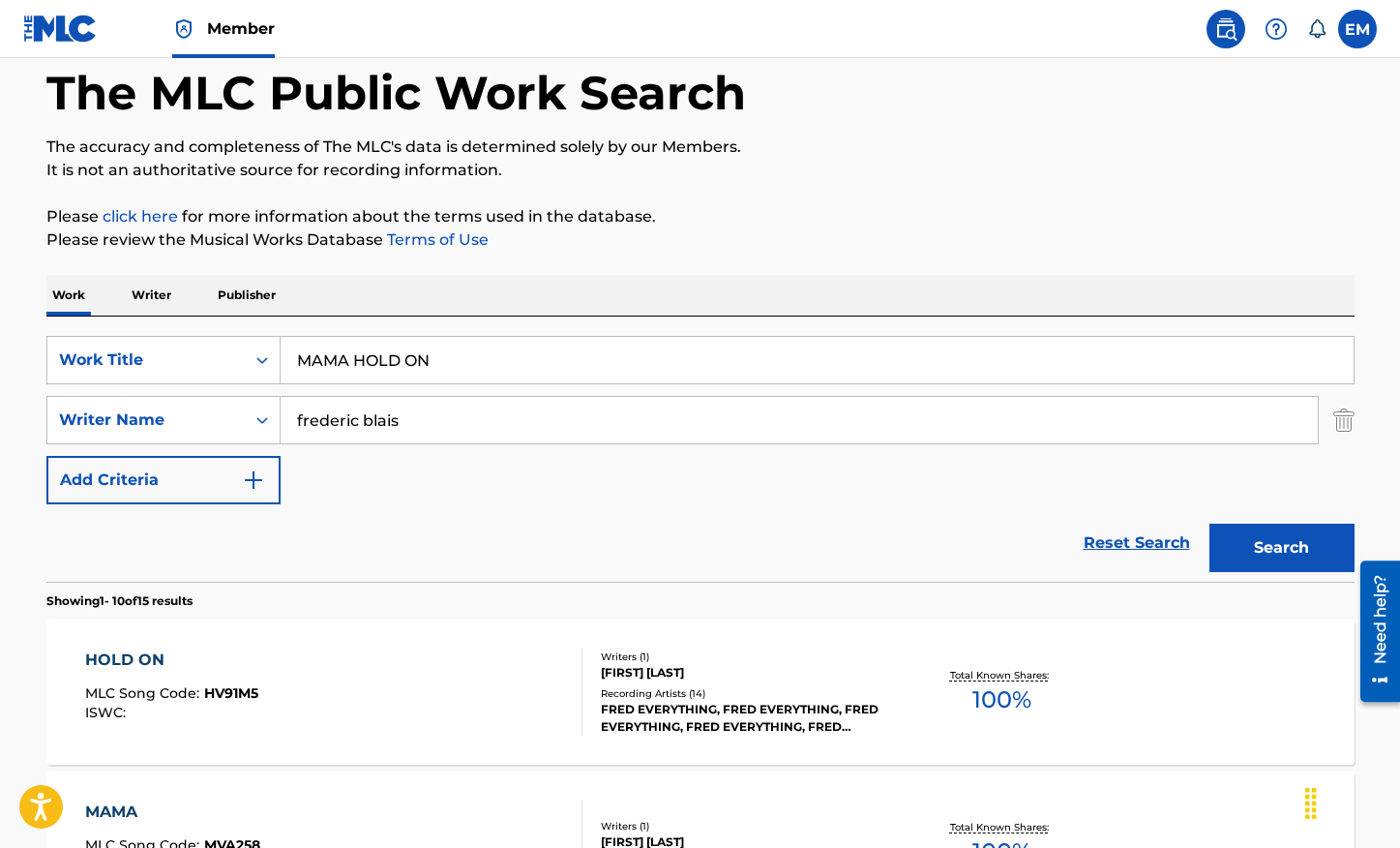 click on "HOLD ON MLC Song Code : HV91M5 ISWC :" at bounding box center (334, 692) 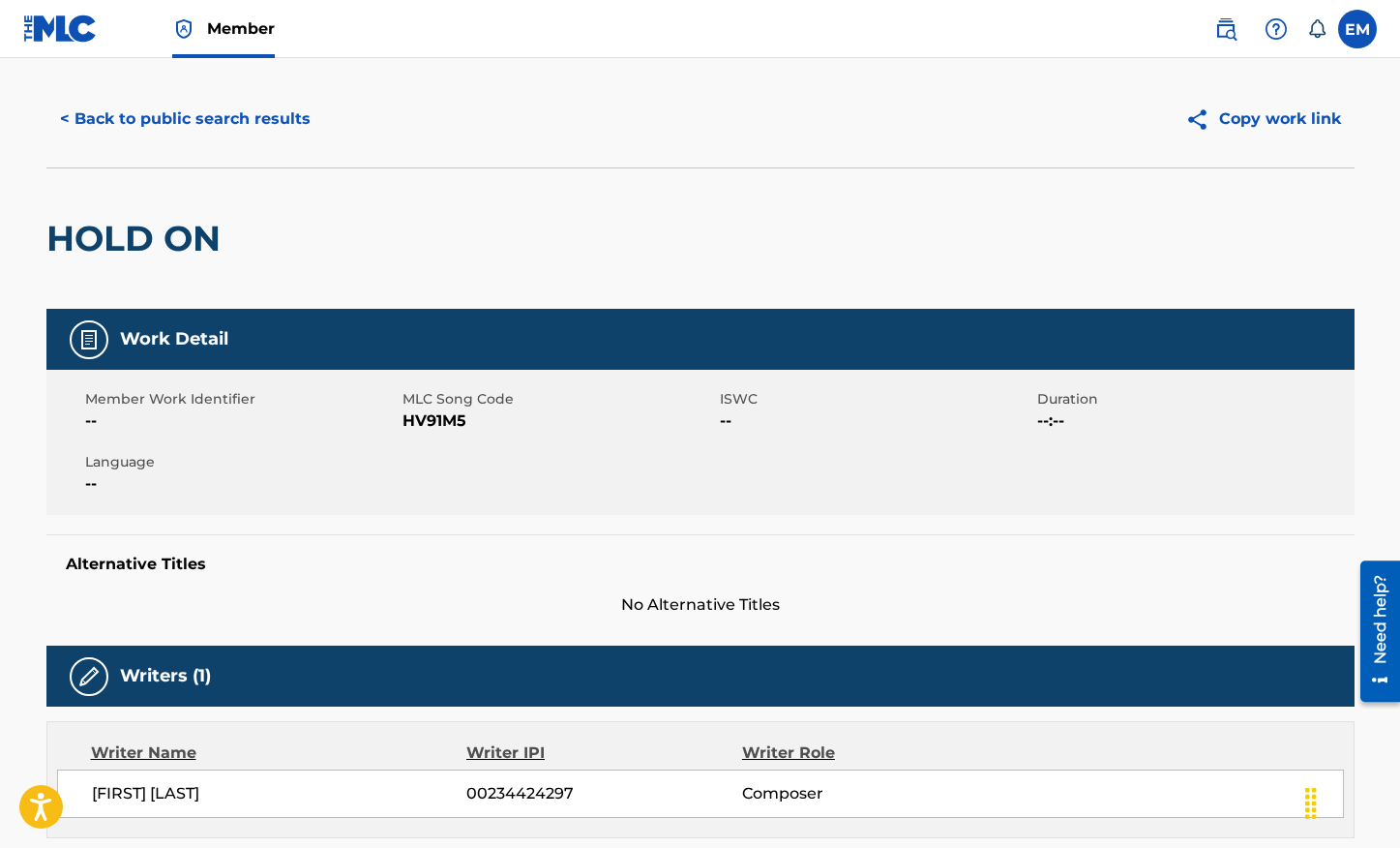 scroll, scrollTop: 0, scrollLeft: 0, axis: both 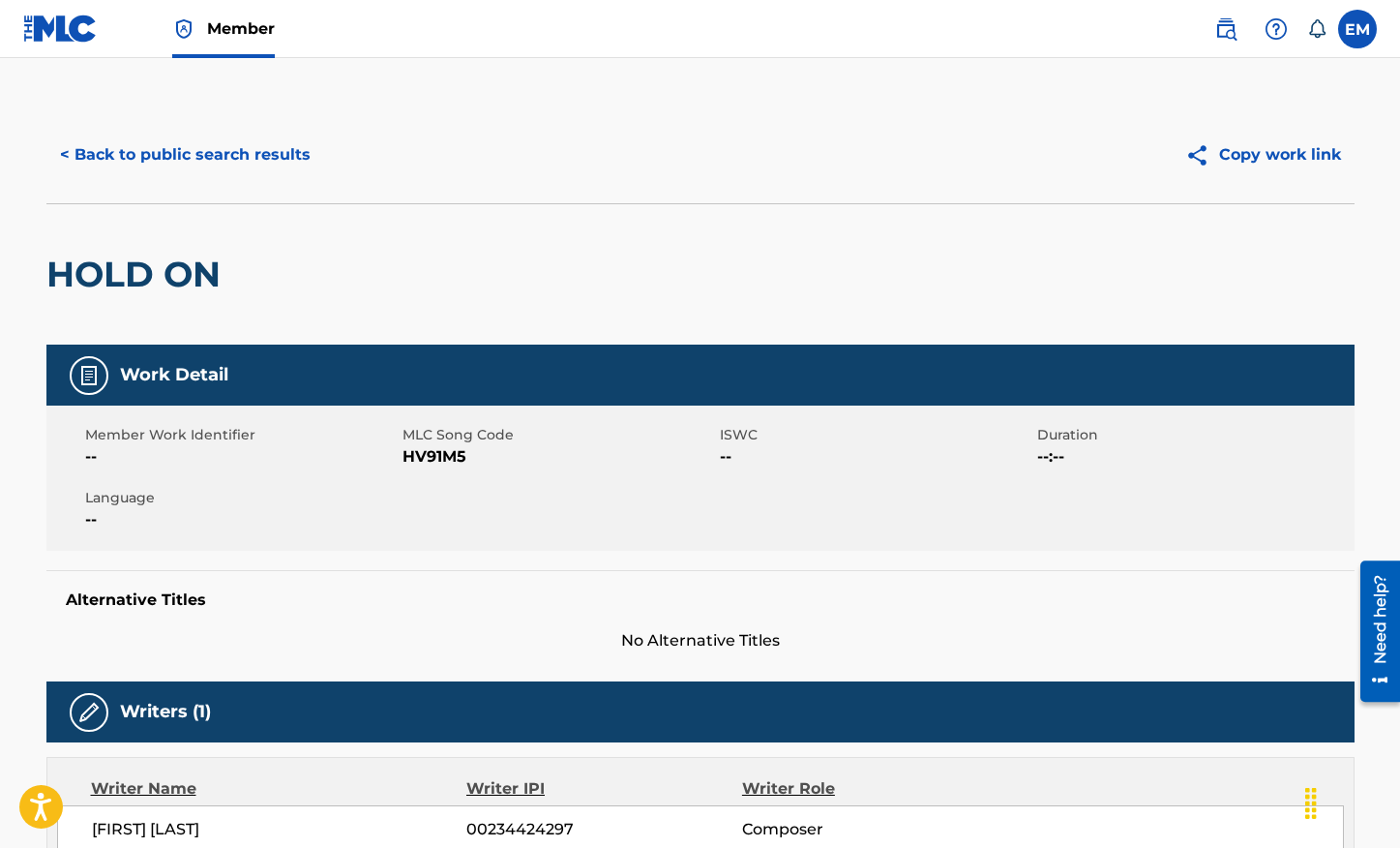 click on "< Back to public search results" at bounding box center (185, 155) 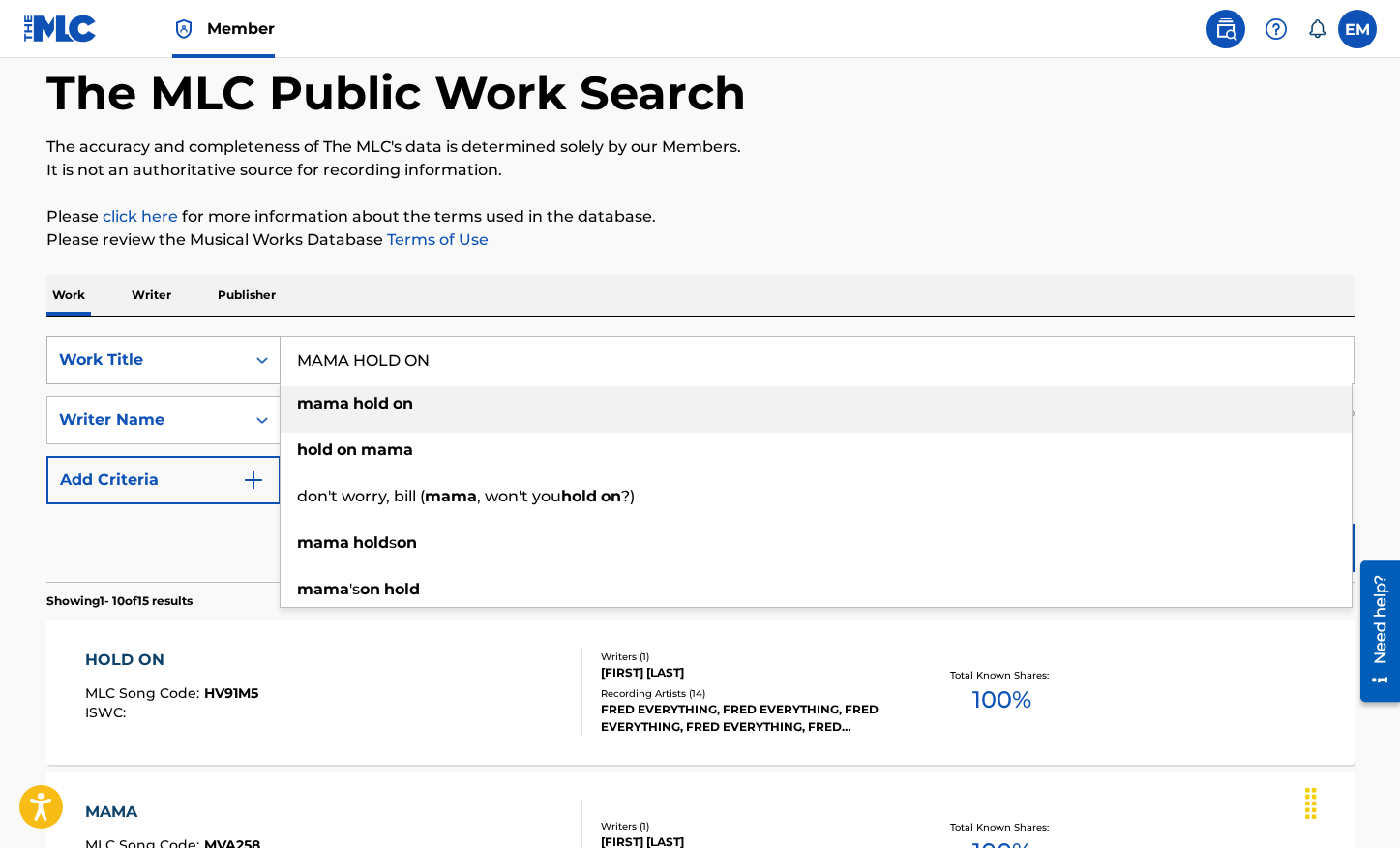 drag, startPoint x: 511, startPoint y: 354, endPoint x: 203, endPoint y: 352, distance: 308.0065 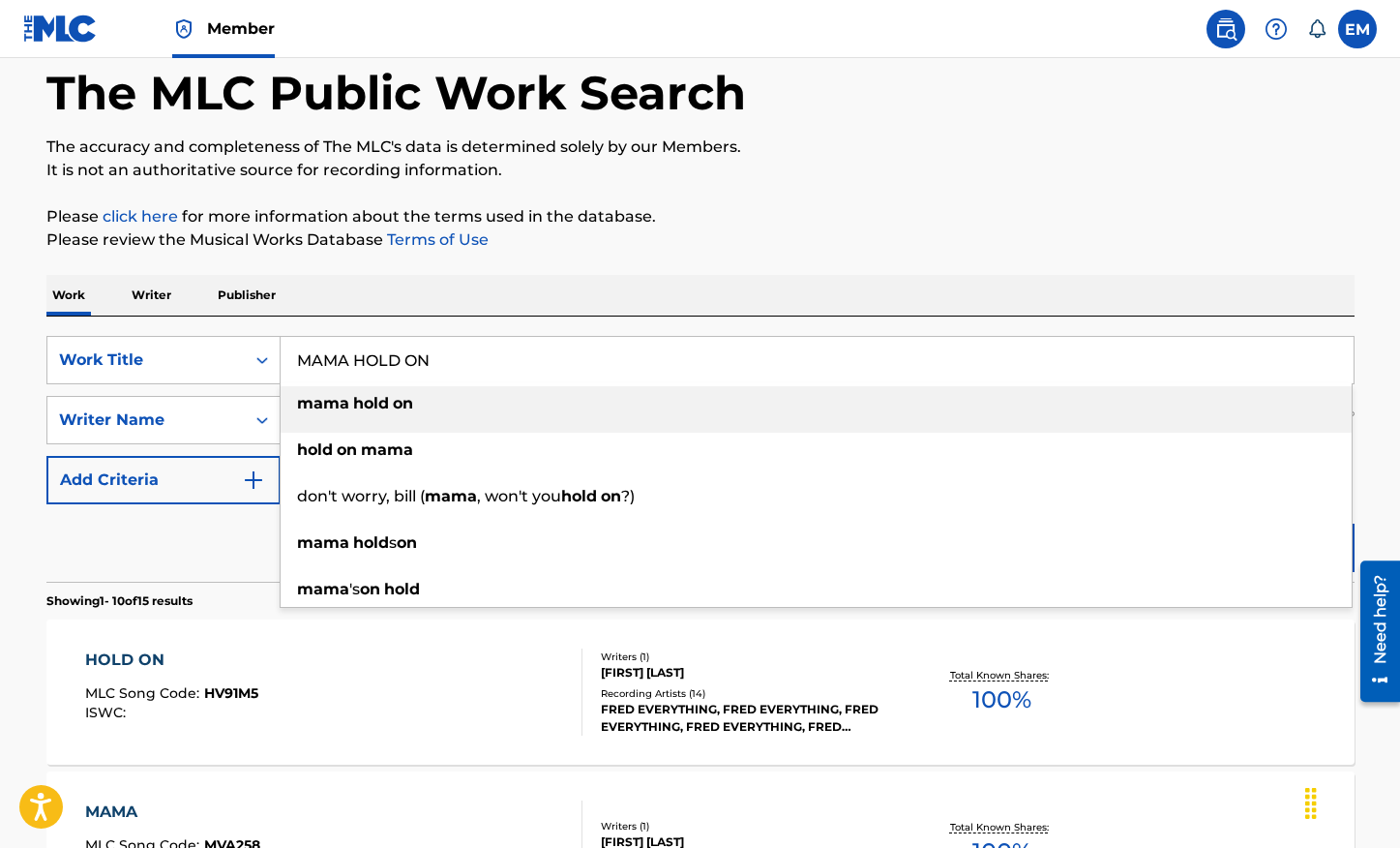 paste on "EMORIES" 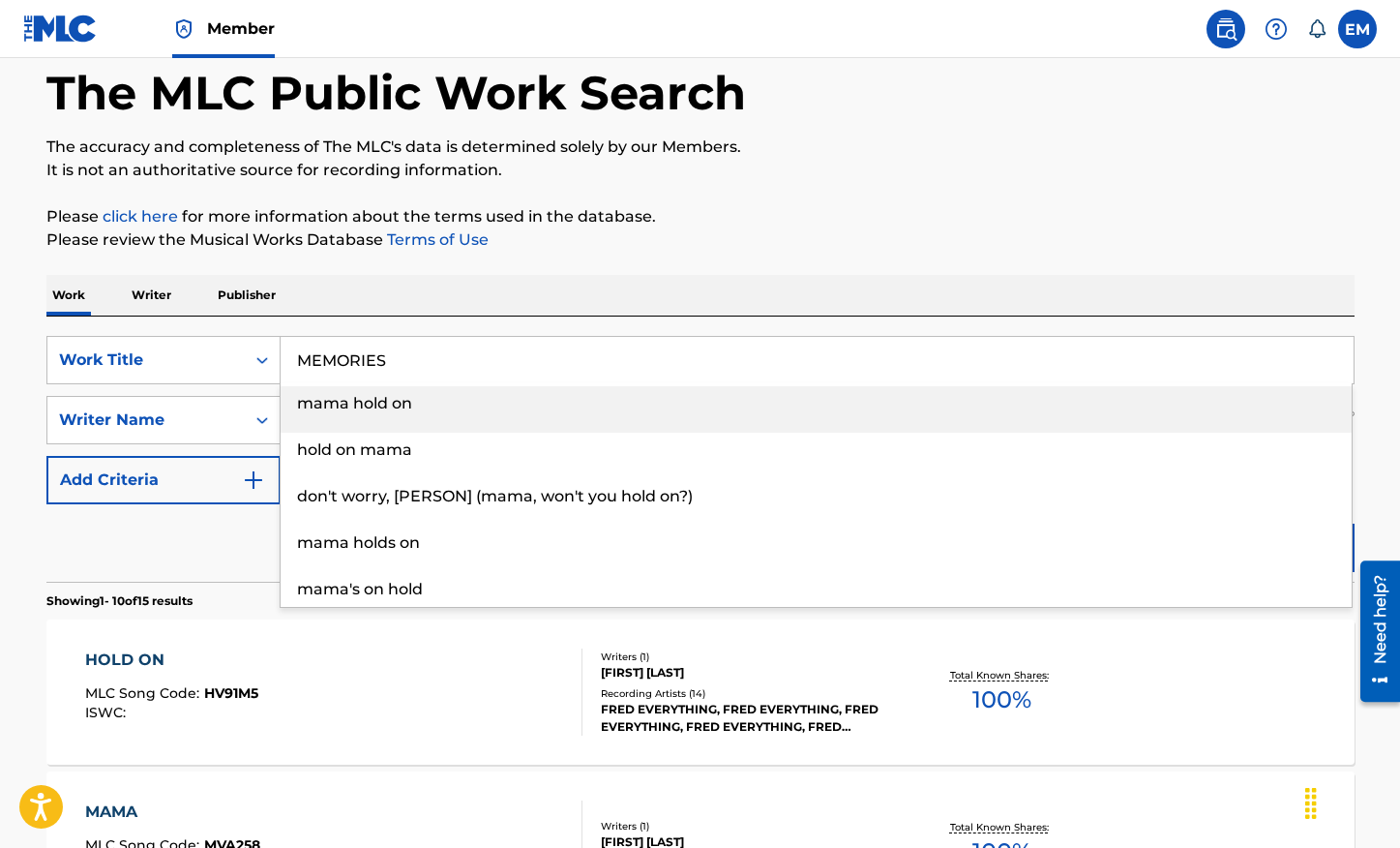 type on "MEMORIES" 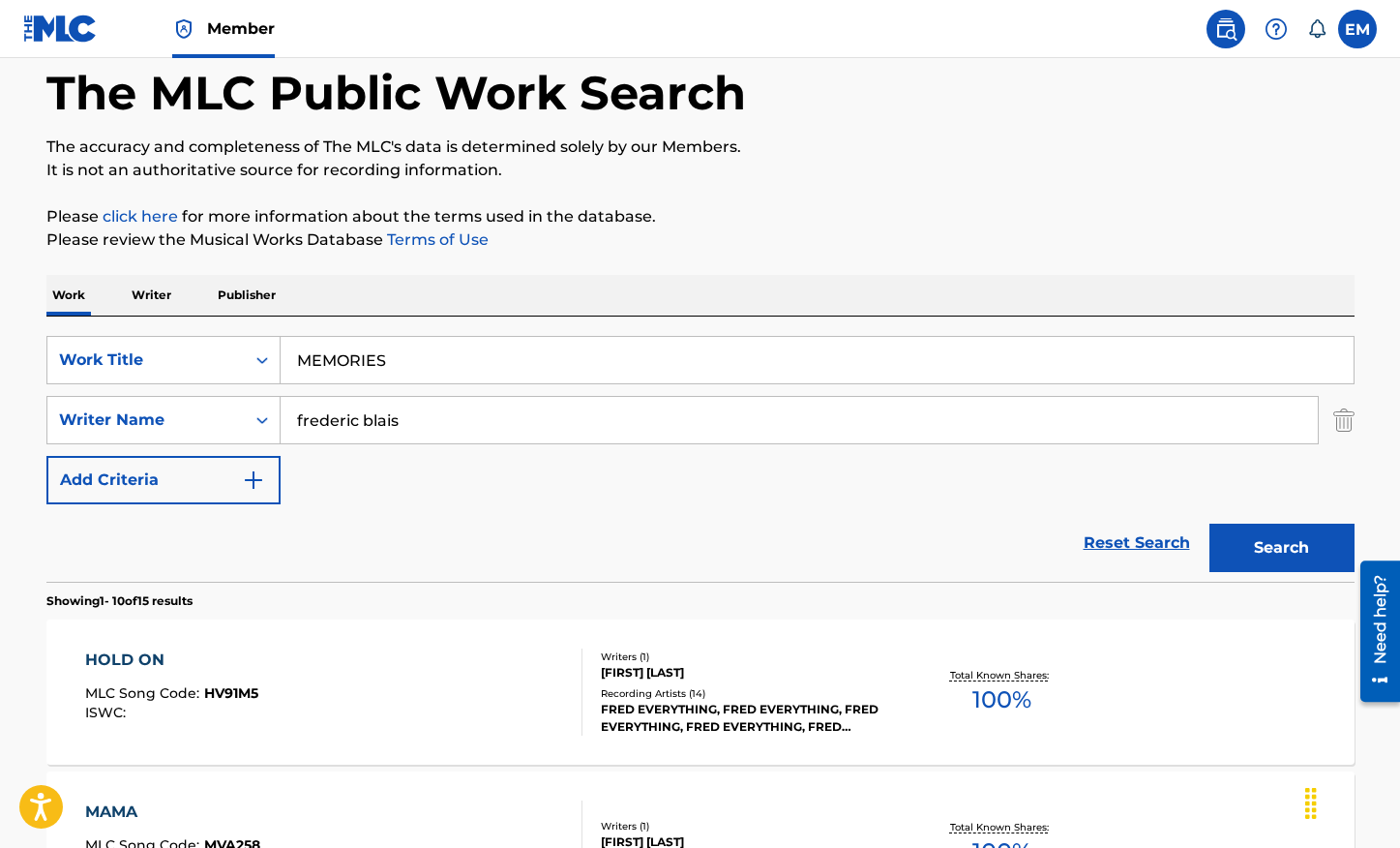 click on "The MLC Public Work Search The accuracy and completeness of The MLC's data is determined solely by our Members. It is not an authoritative source for recording information. Please   click here   for more information about the terms used in the database. Please review the Musical Works Database   Terms of Use Work Writer Publisher SearchWithCriteriac2d02f6b-2c12-4476-ba1b-075a9b3259c3 Work Title MEMORIES SearchWithCriteria97b99de4-5714-4234-a43d-439b9fcc1cba Writer Name frederic blais Add Criteria Reset Search Search Showing  1  -   10  of  15   results   HOLD ON MLC Song Code : HV91M5 ISWC : Writers ( 1 ) FREDERIC BLAIS Recording Artists ( 14 ) FRED EVERYTHING, FRED EVERYTHING, FRED EVERYTHING, FRED EVERYTHING, FRED EVERYTHING Total Known Shares: 100 % MAMA MLC Song Code : MVA258 ISWC : Writers ( 1 ) FREDERIC BLAIS Recording Artists ( 0 ) Total Known Shares: 100 % HOLD DUB MLC Song Code : HV91M6 ISWC : Writers ( 1 ) FREDERIC BLAIS Recording Artists ( 7 ) Total Known Shares: 100 % COME ON EVERYBODY : CB3IC0 :" at bounding box center [700, 1122] 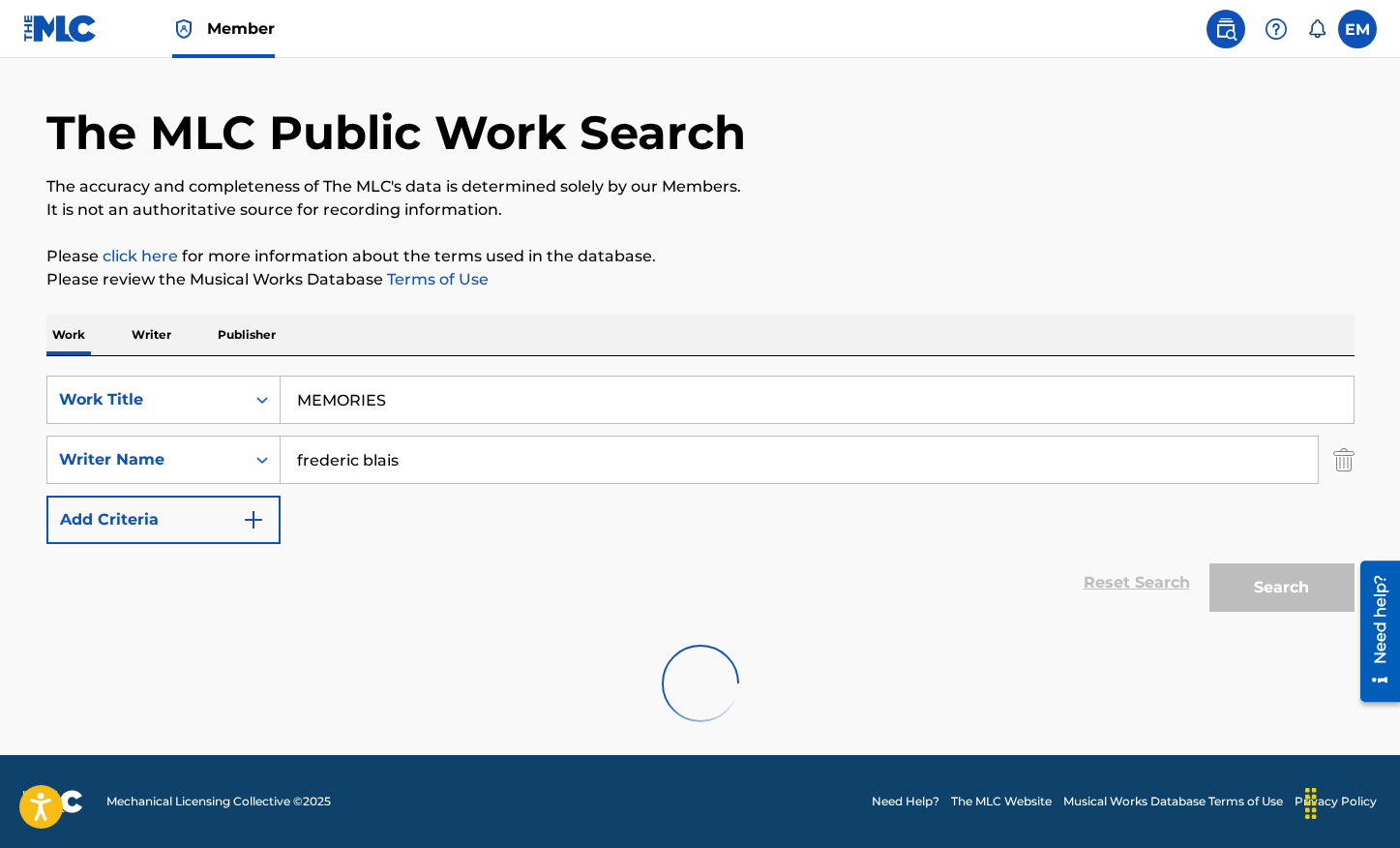 scroll, scrollTop: 95, scrollLeft: 0, axis: vertical 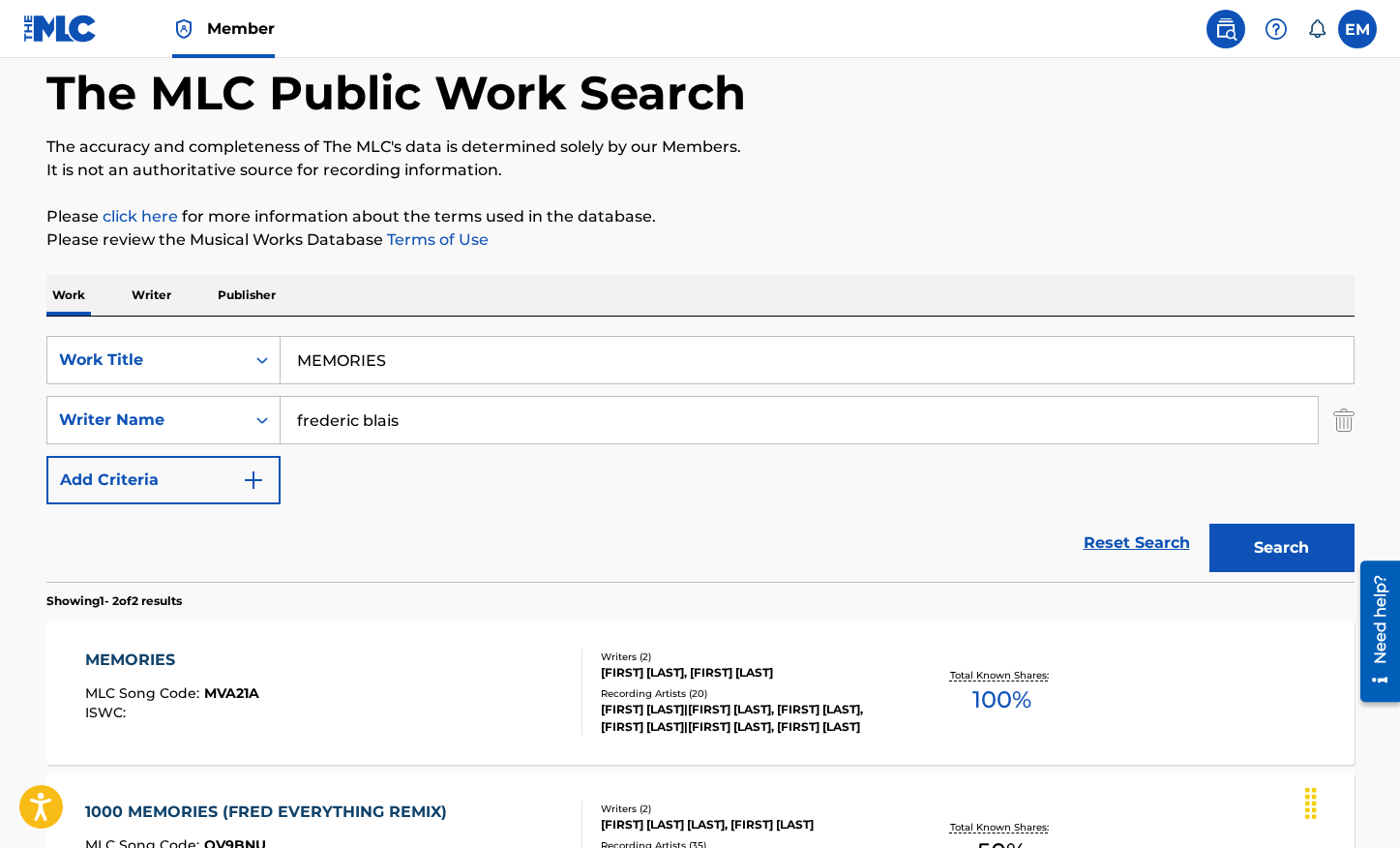 click on "MEMORIES MLC Song Code : MVA21A ISWC :" at bounding box center [334, 692] 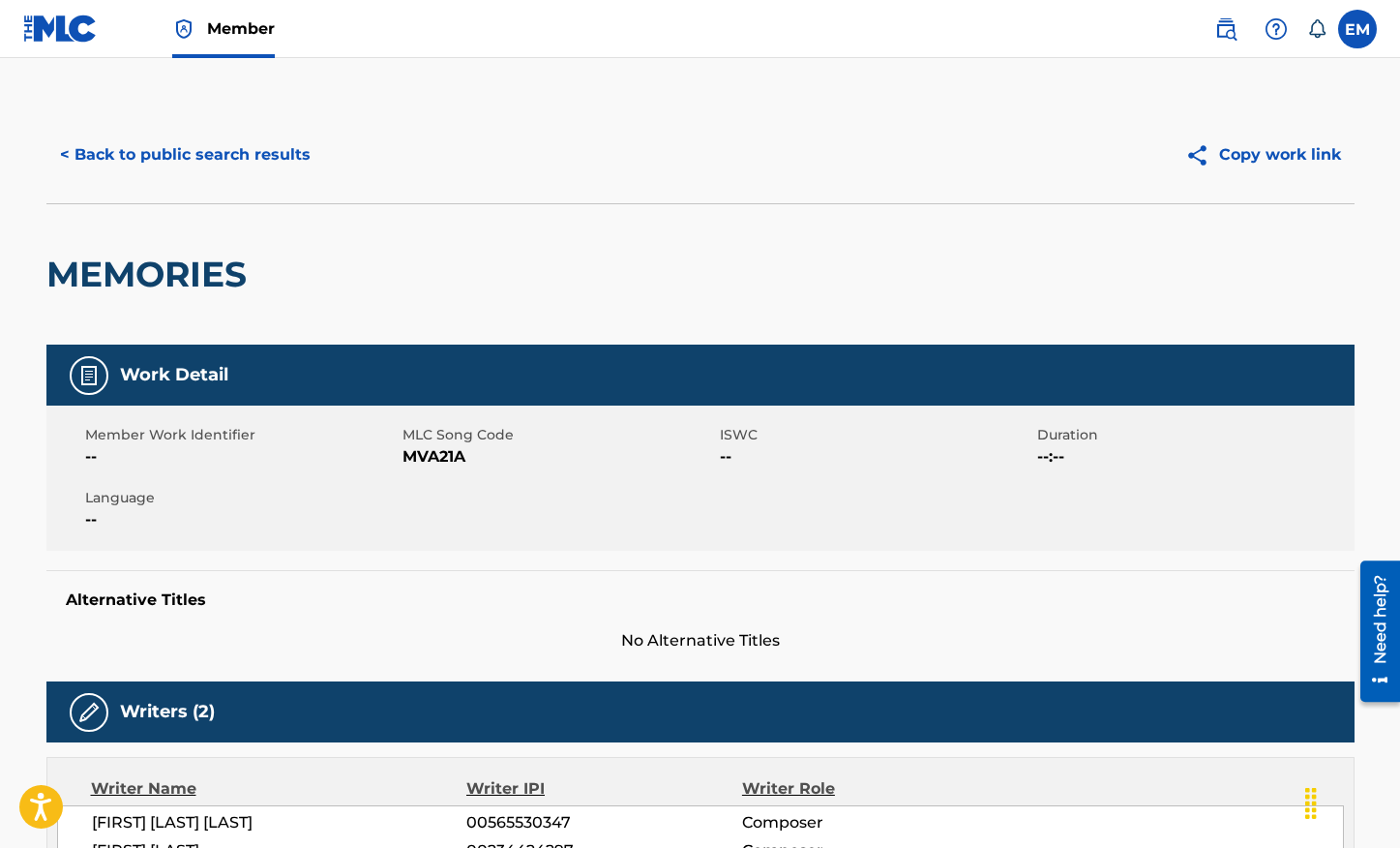 click on "Member Work Identifier -- MLC Song Code MVA21A ISWC -- Duration --:-- Language --" at bounding box center [700, 478] 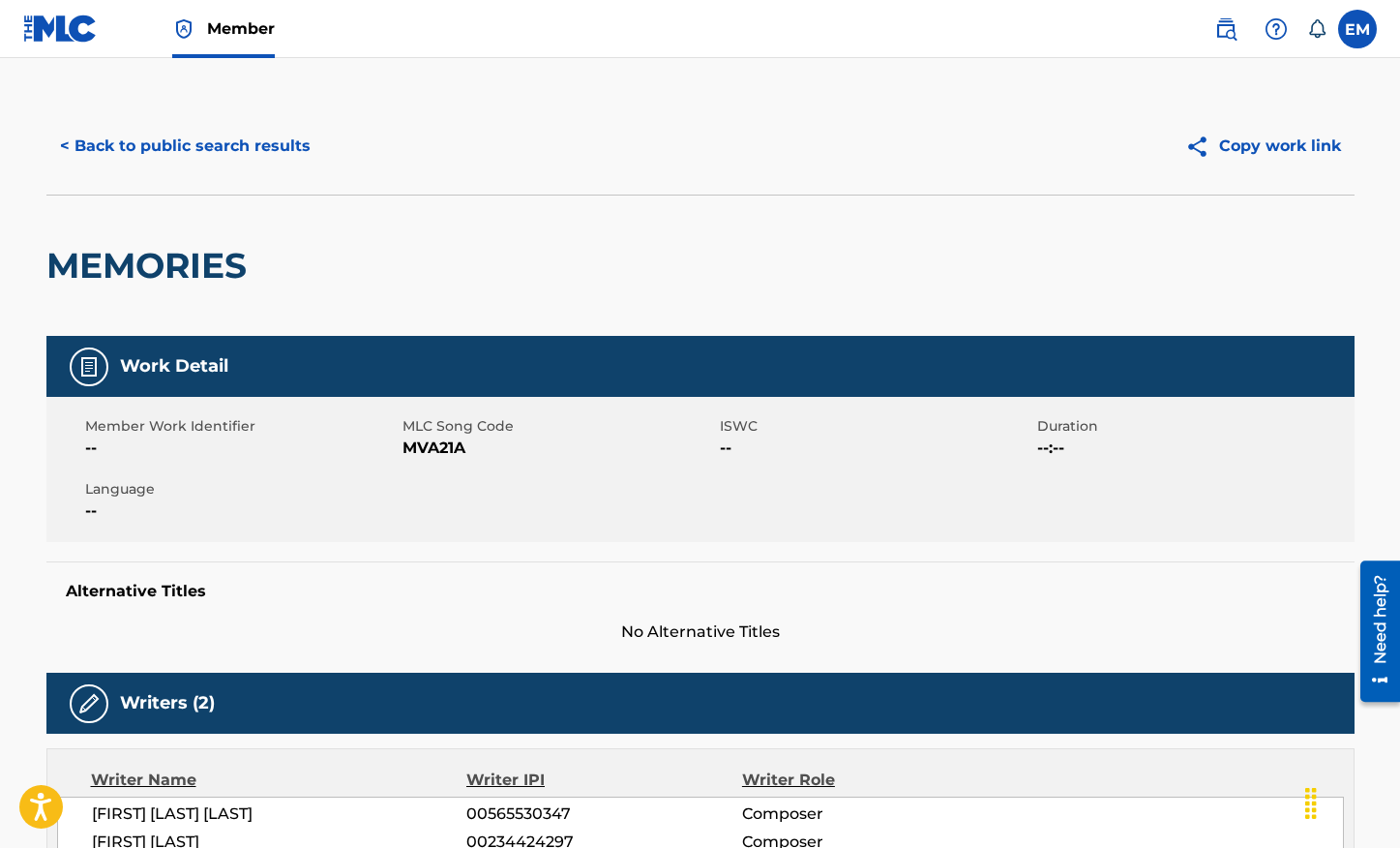 scroll, scrollTop: 0, scrollLeft: 0, axis: both 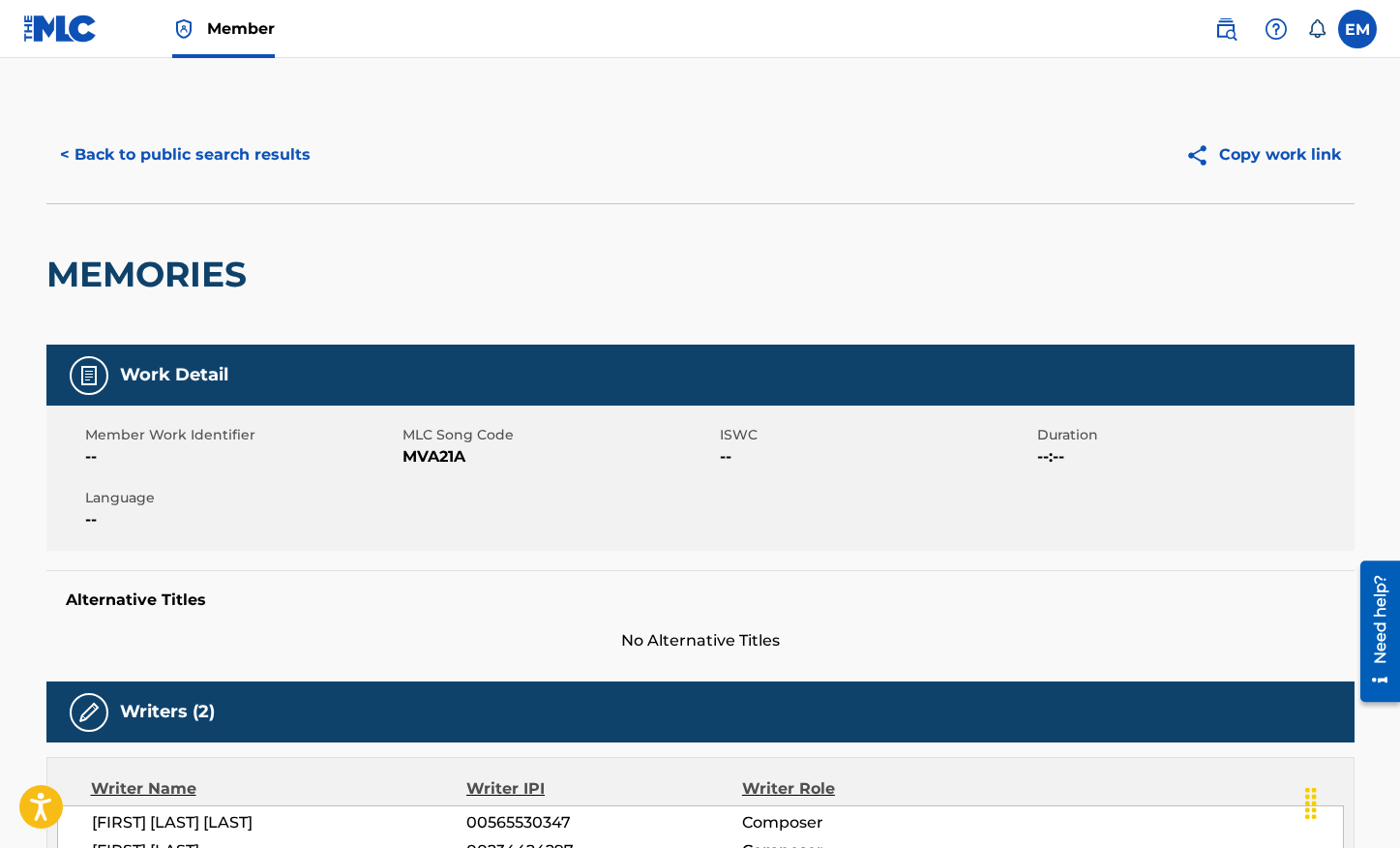 click on "< Back to public search results" at bounding box center (185, 155) 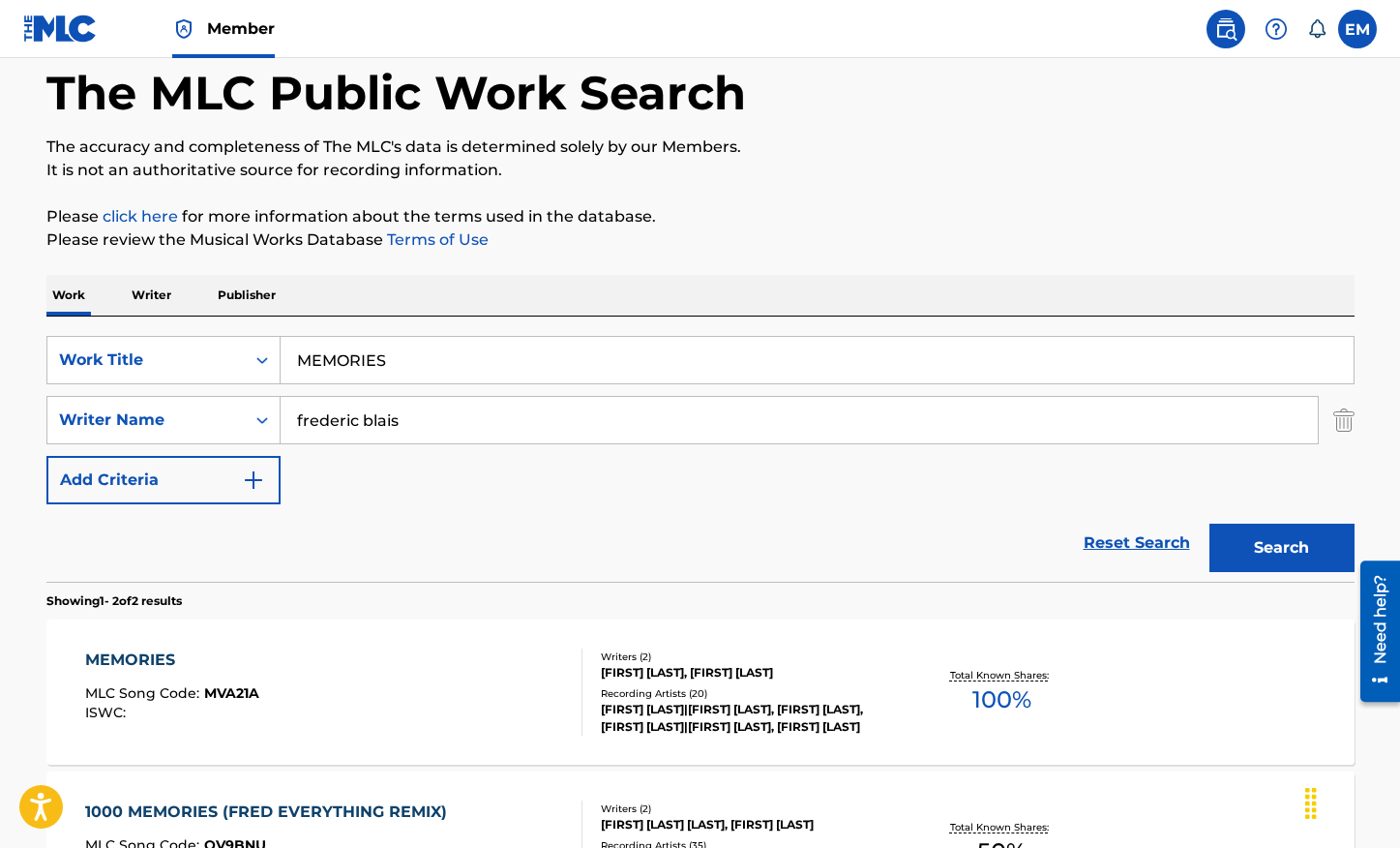 scroll, scrollTop: 357, scrollLeft: 0, axis: vertical 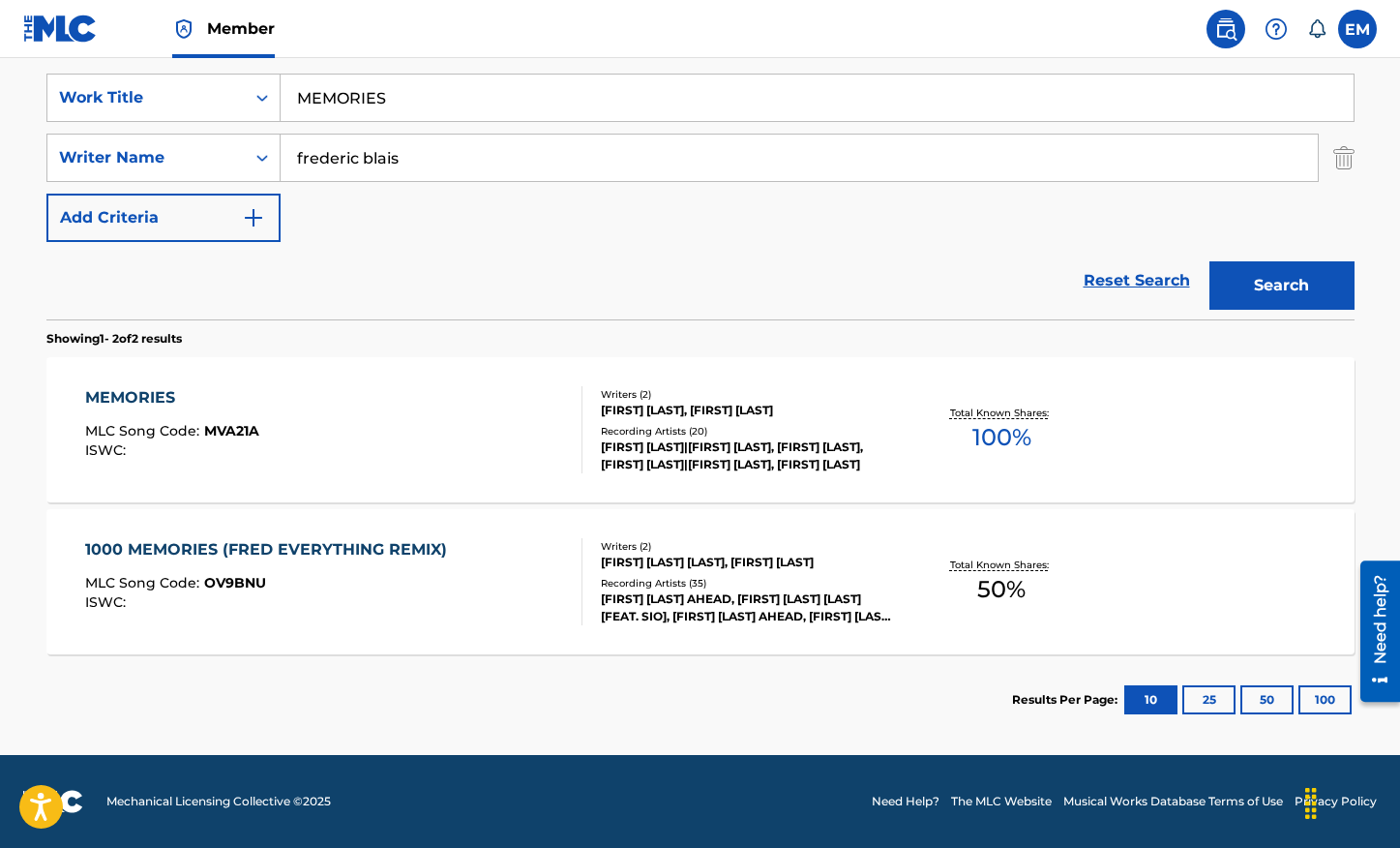 click on "MEMORIES MLC Song Code : MVA21A ISWC :" at bounding box center (334, 430) 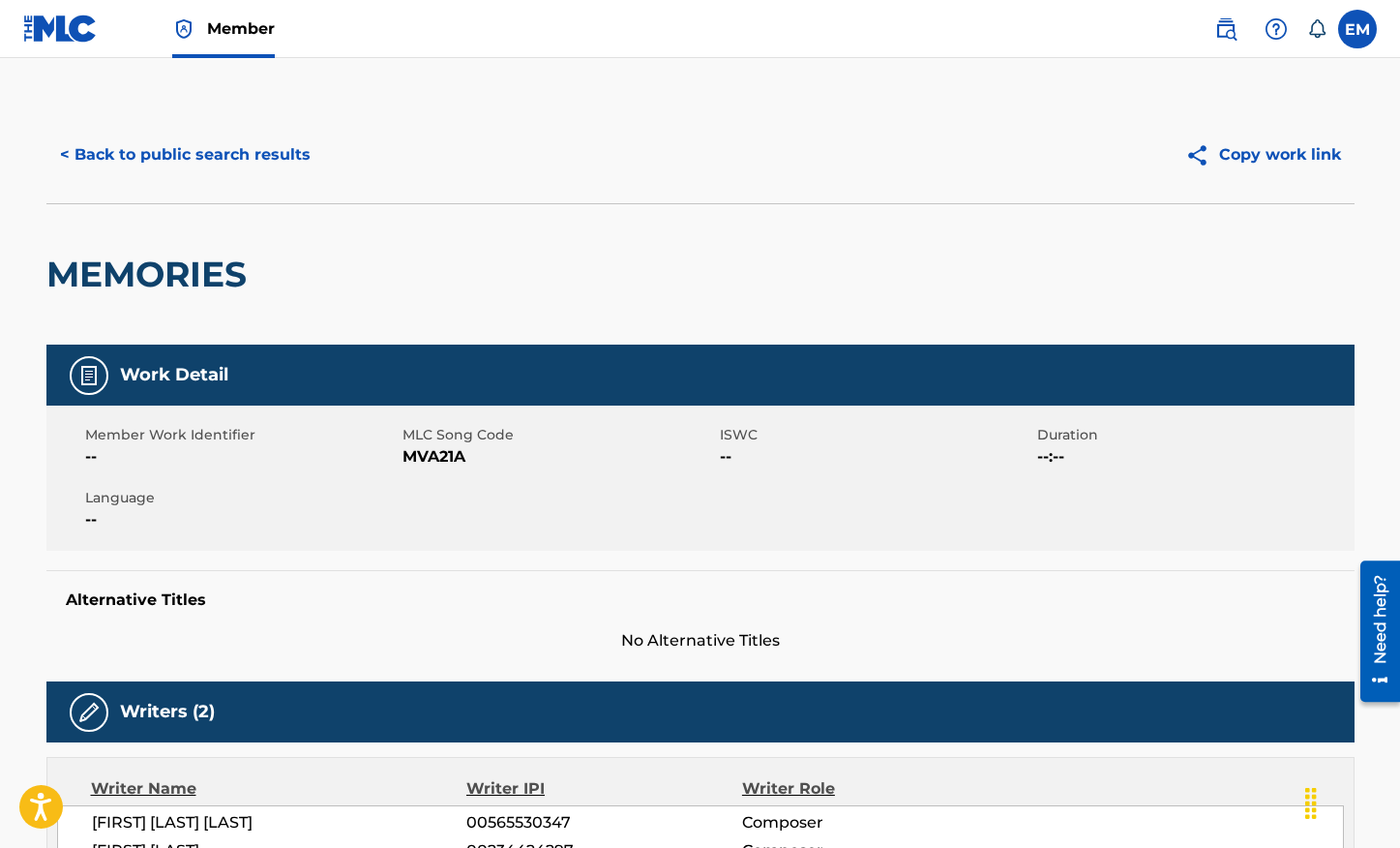 click on "MVA21A" at bounding box center [558, 457] 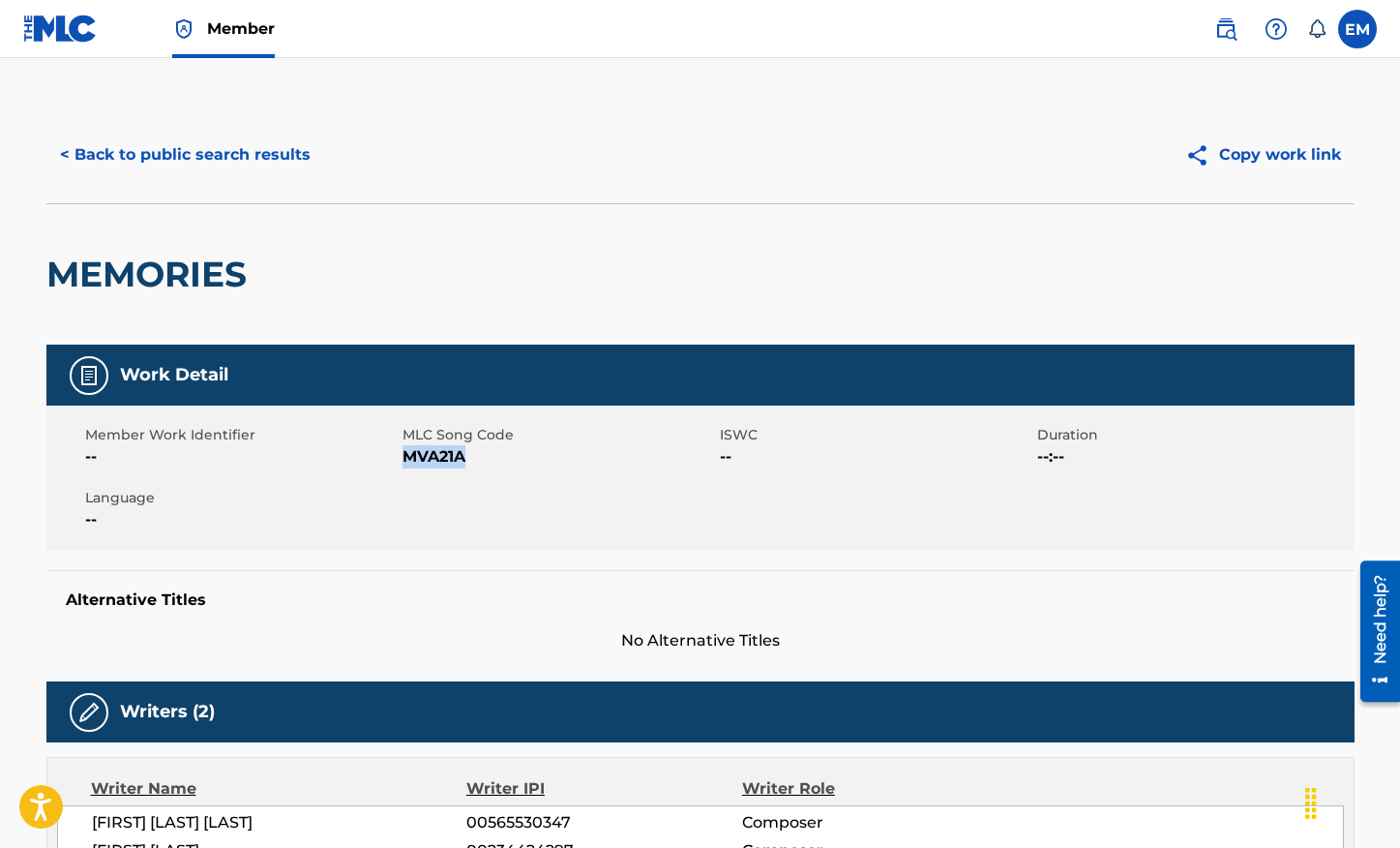 click on "MVA21A" at bounding box center [558, 457] 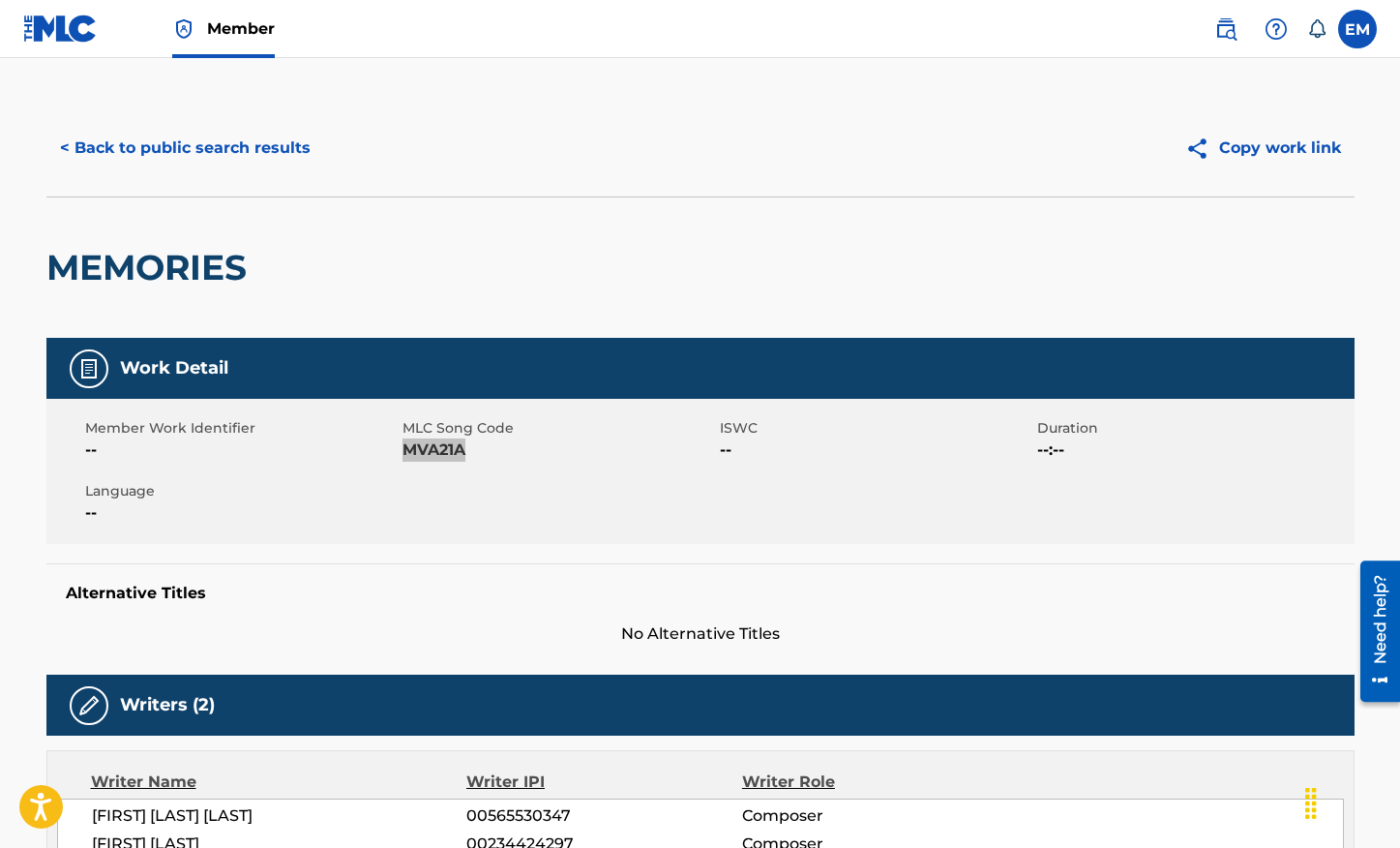 scroll, scrollTop: 0, scrollLeft: 0, axis: both 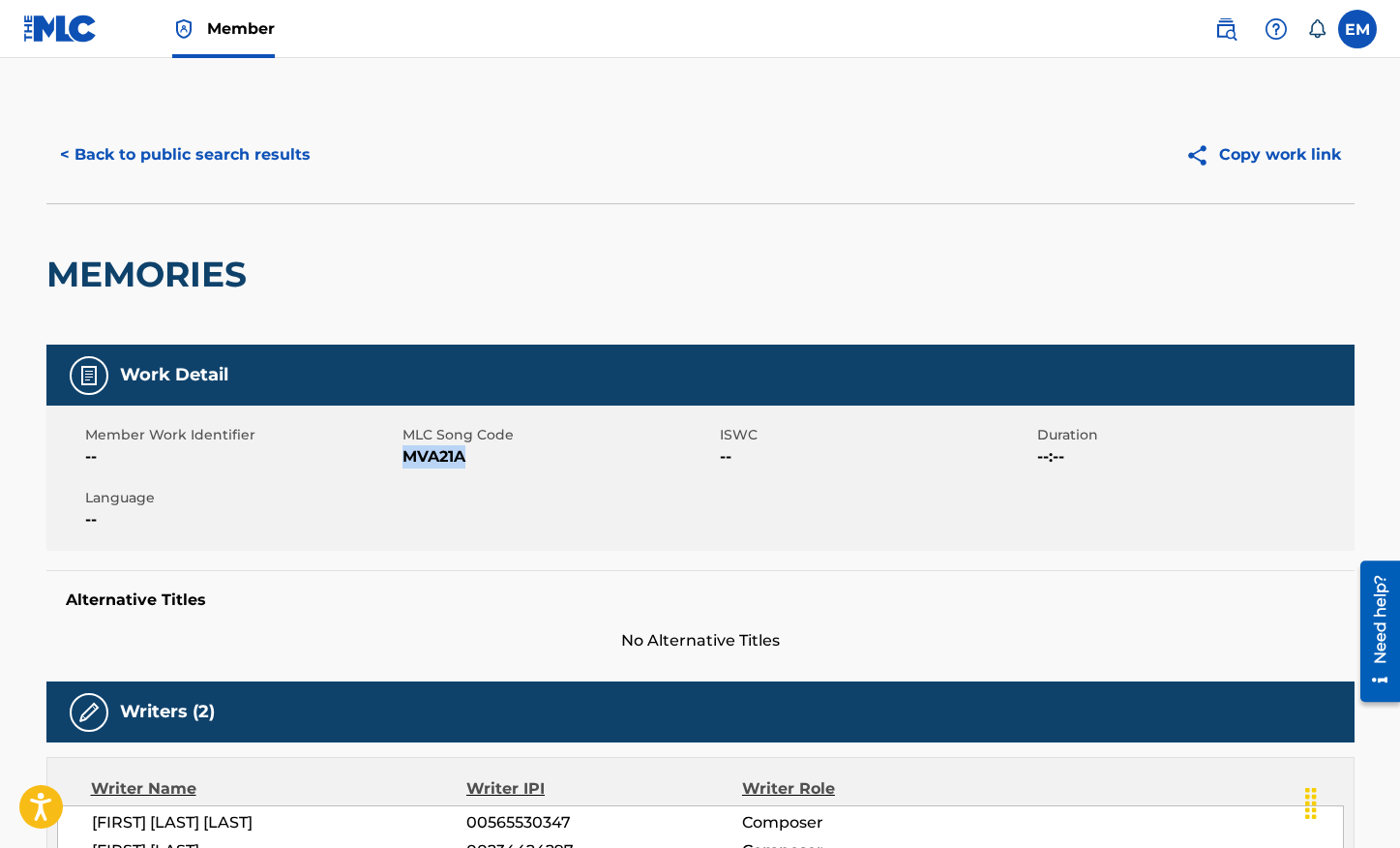 click on "< Back to public search results" at bounding box center [185, 155] 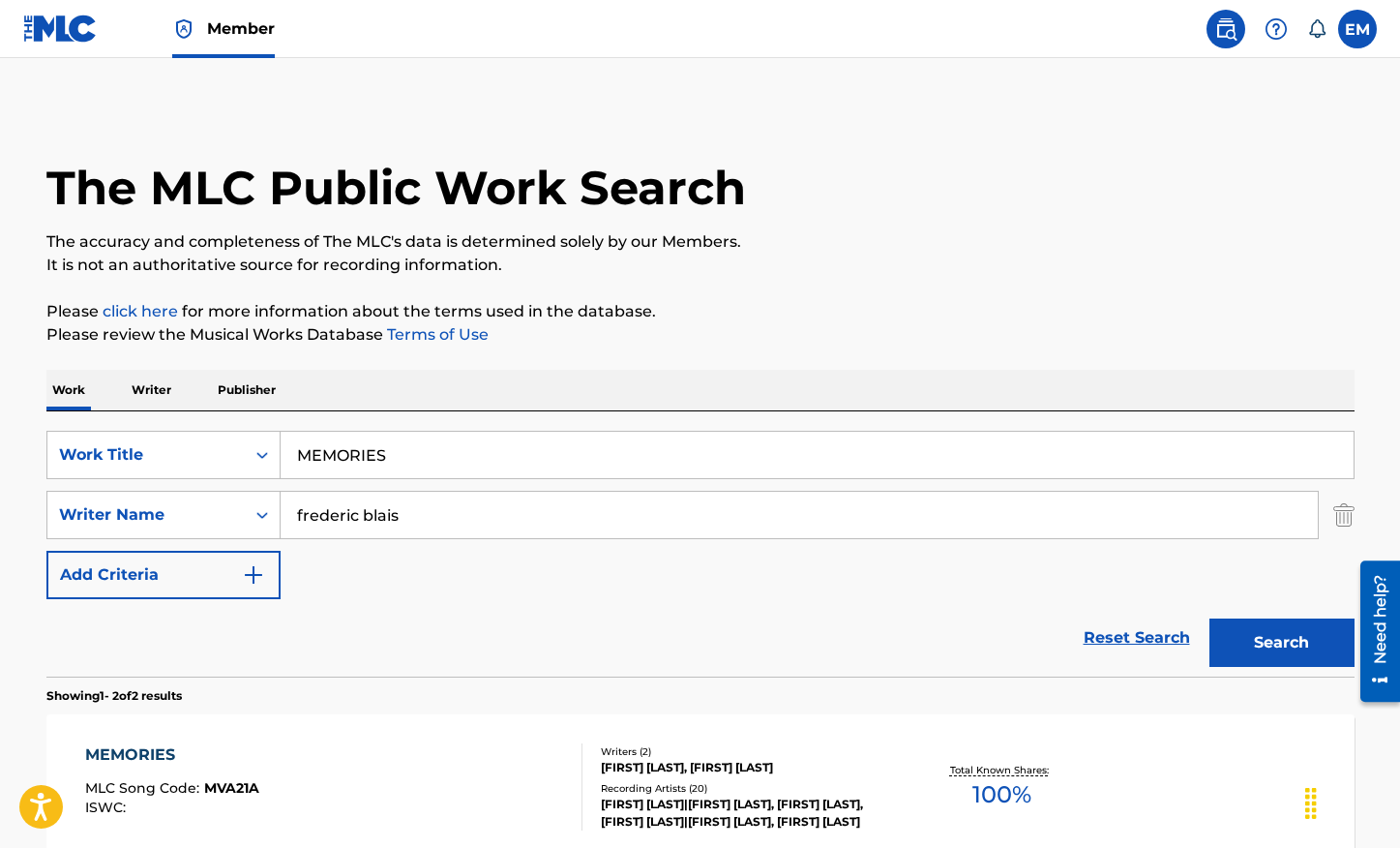 scroll, scrollTop: 247, scrollLeft: 0, axis: vertical 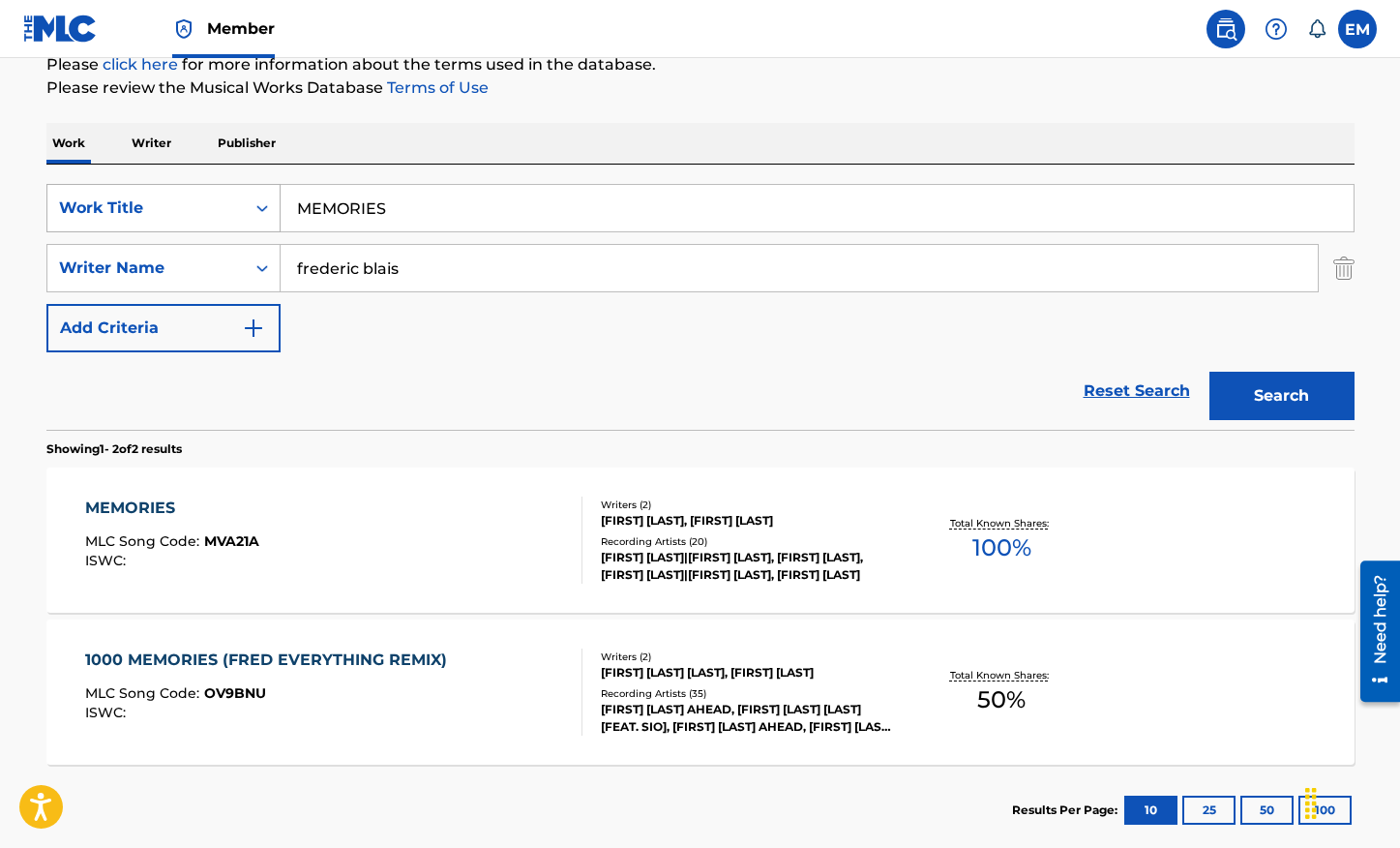 drag, startPoint x: 521, startPoint y: 217, endPoint x: 261, endPoint y: 190, distance: 261.3982 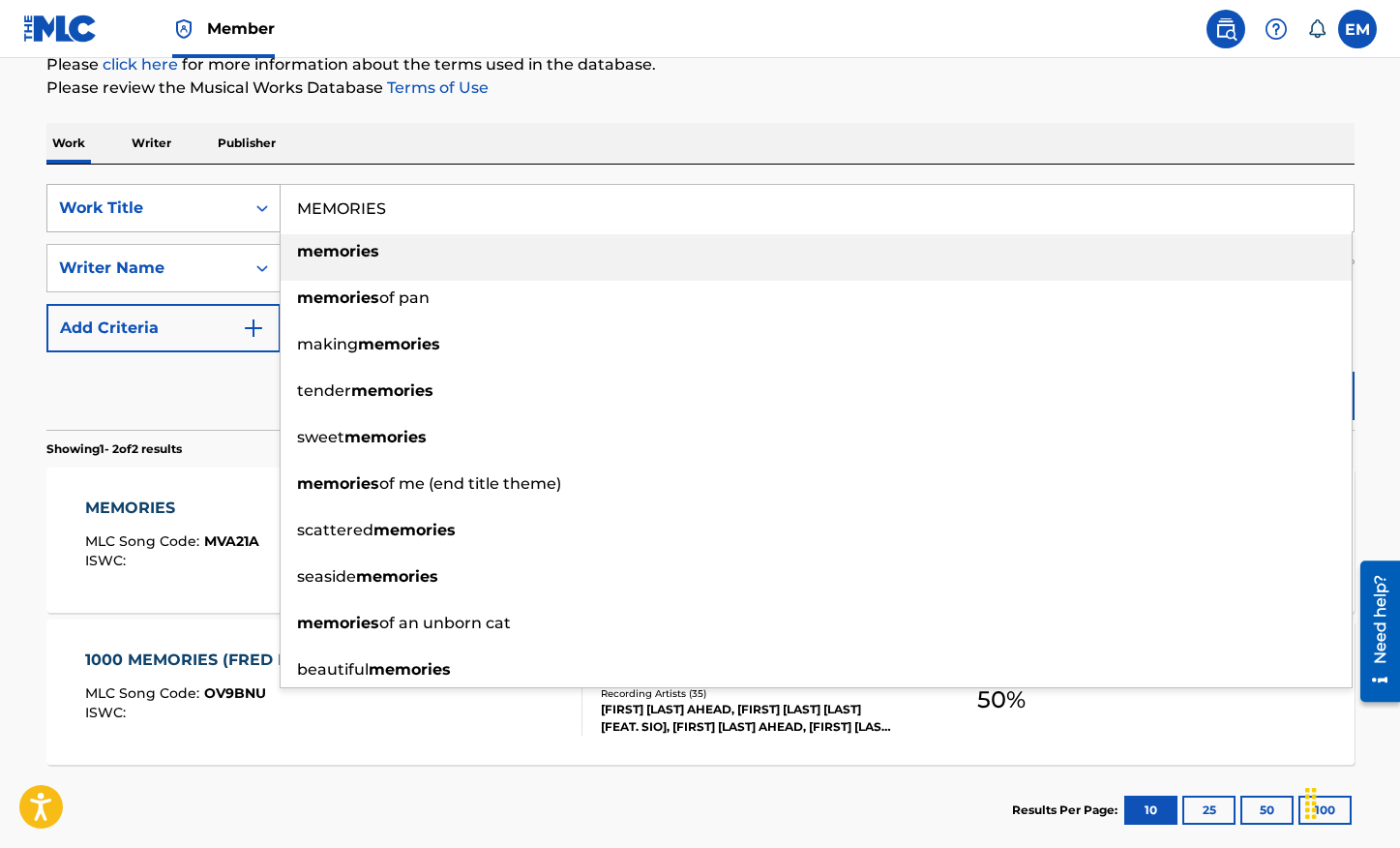 drag, startPoint x: 261, startPoint y: 190, endPoint x: 243, endPoint y: 189, distance: 18.027756 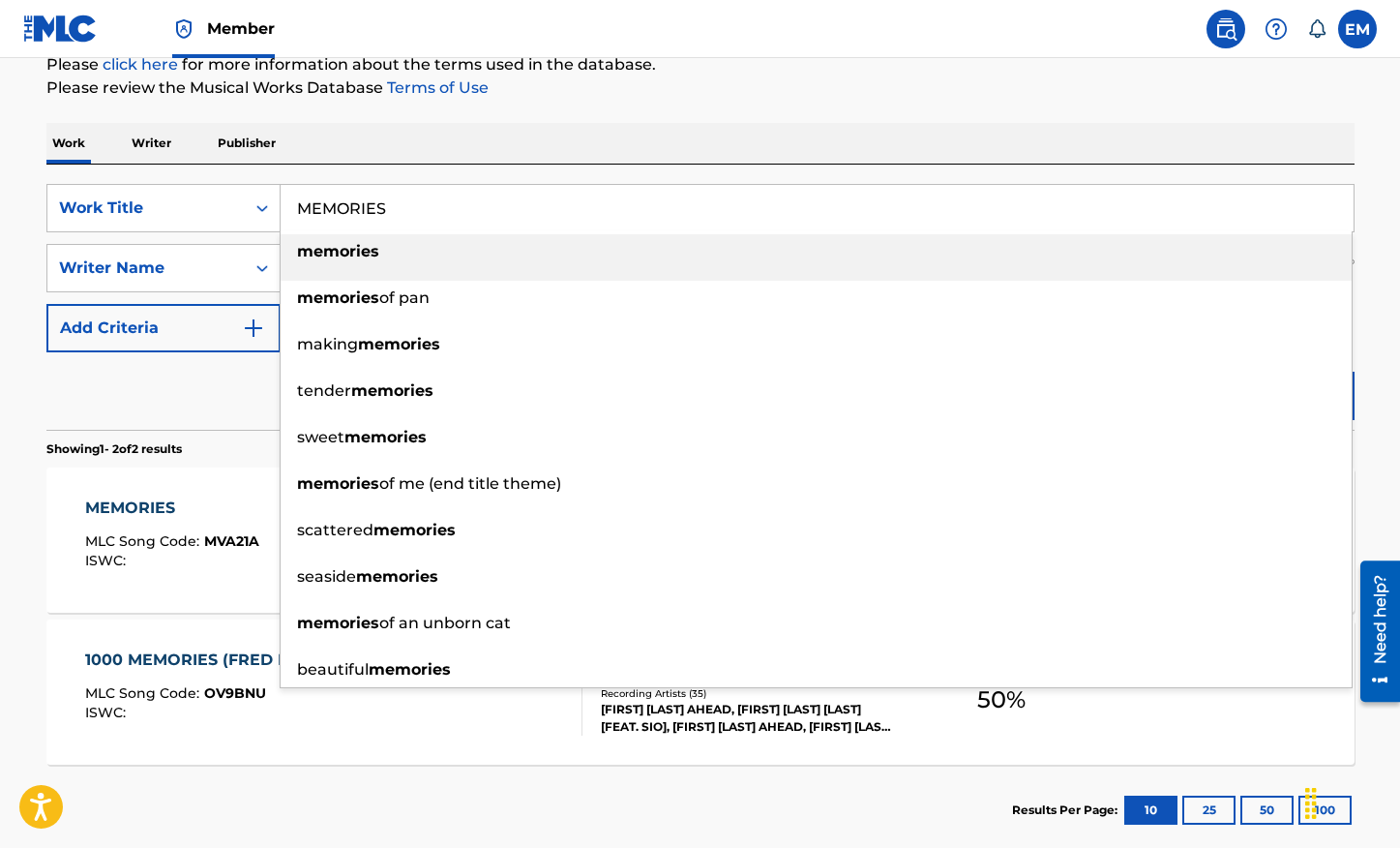 click on "MEMORIES" at bounding box center (817, 208) 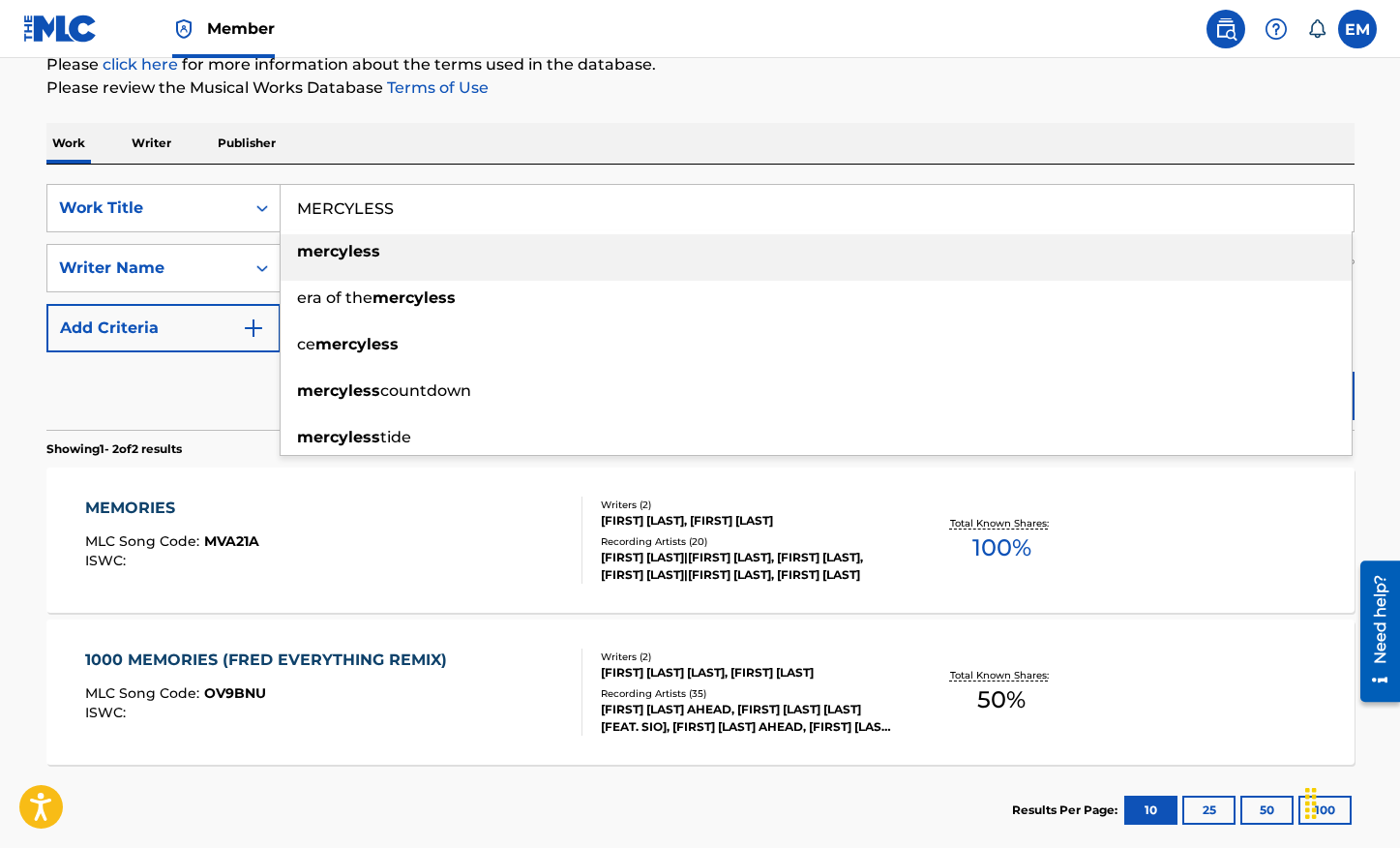 type on "MERCYLESS" 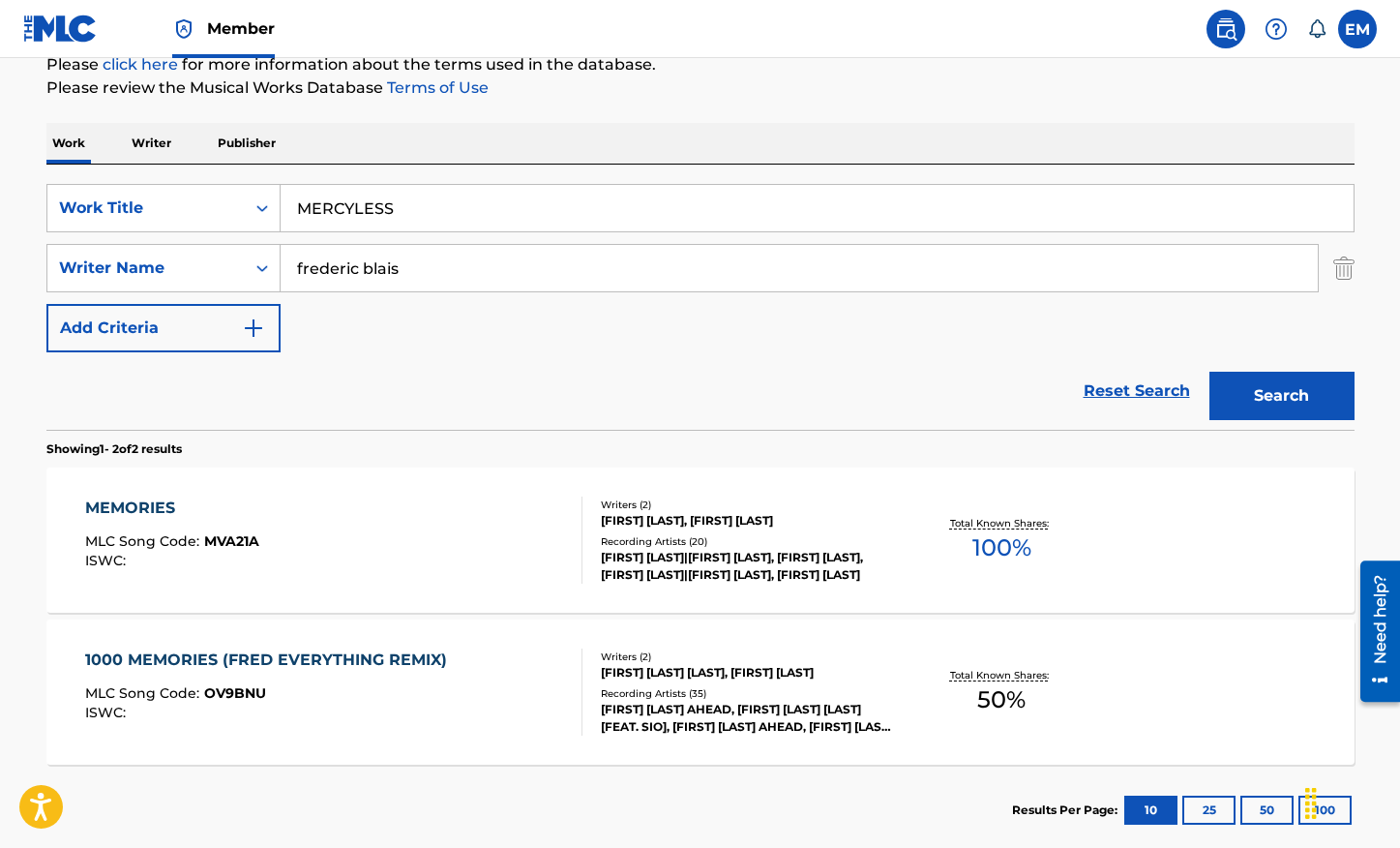 click on "Search" at bounding box center (1282, 396) 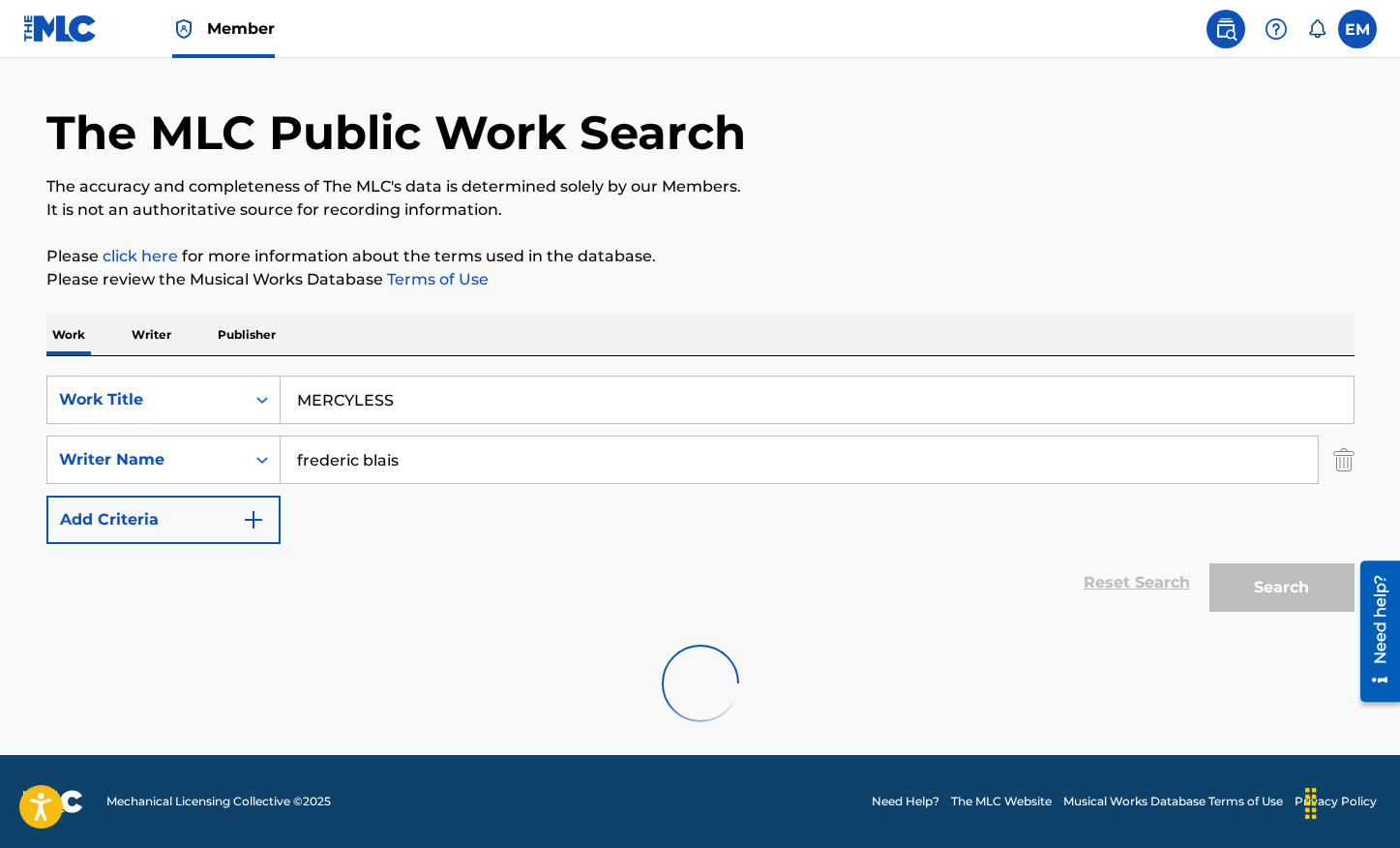 scroll, scrollTop: 205, scrollLeft: 0, axis: vertical 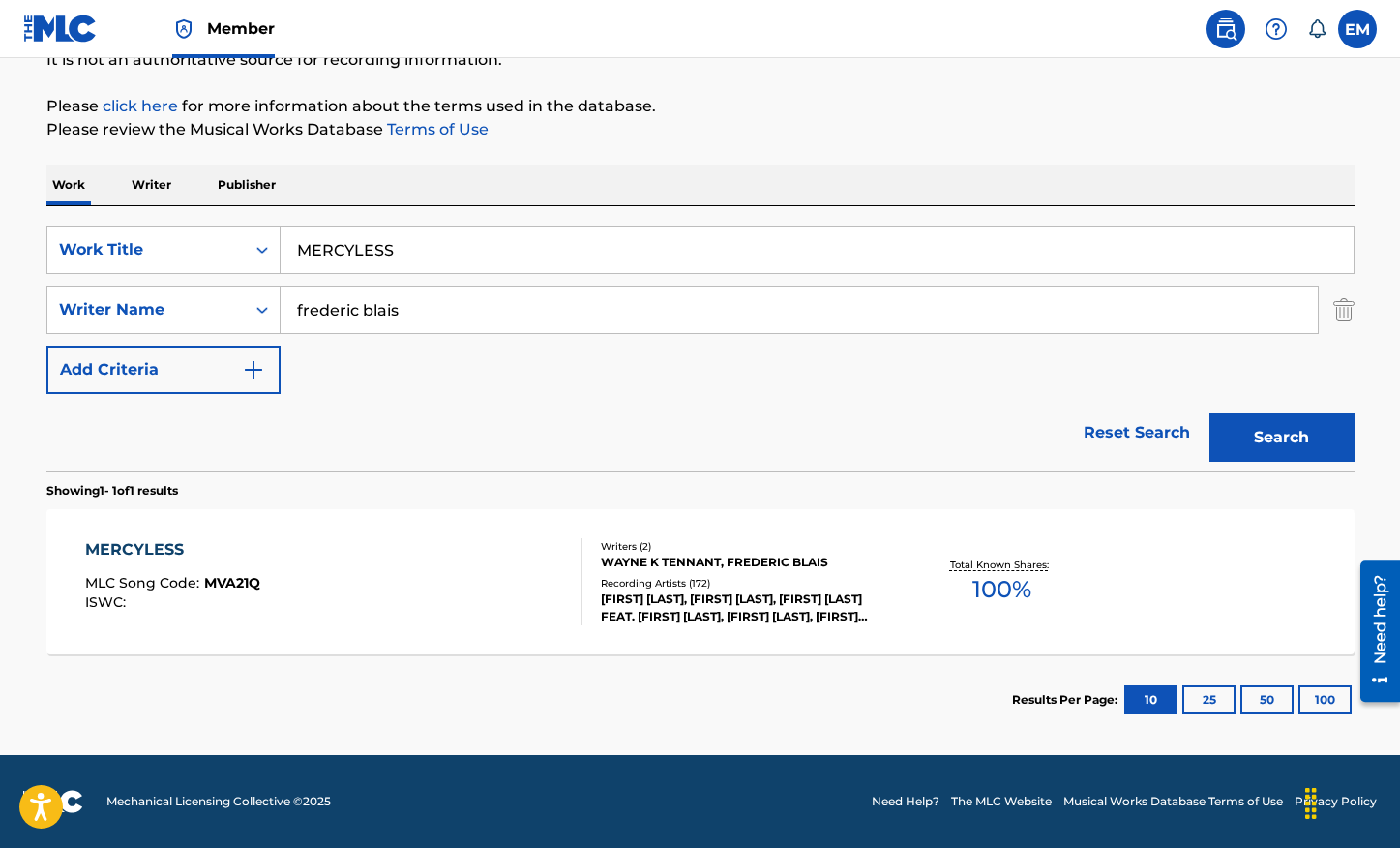 click on "MERCYLESS MLC Song Code : MVA21Q ISWC :" at bounding box center (334, 582) 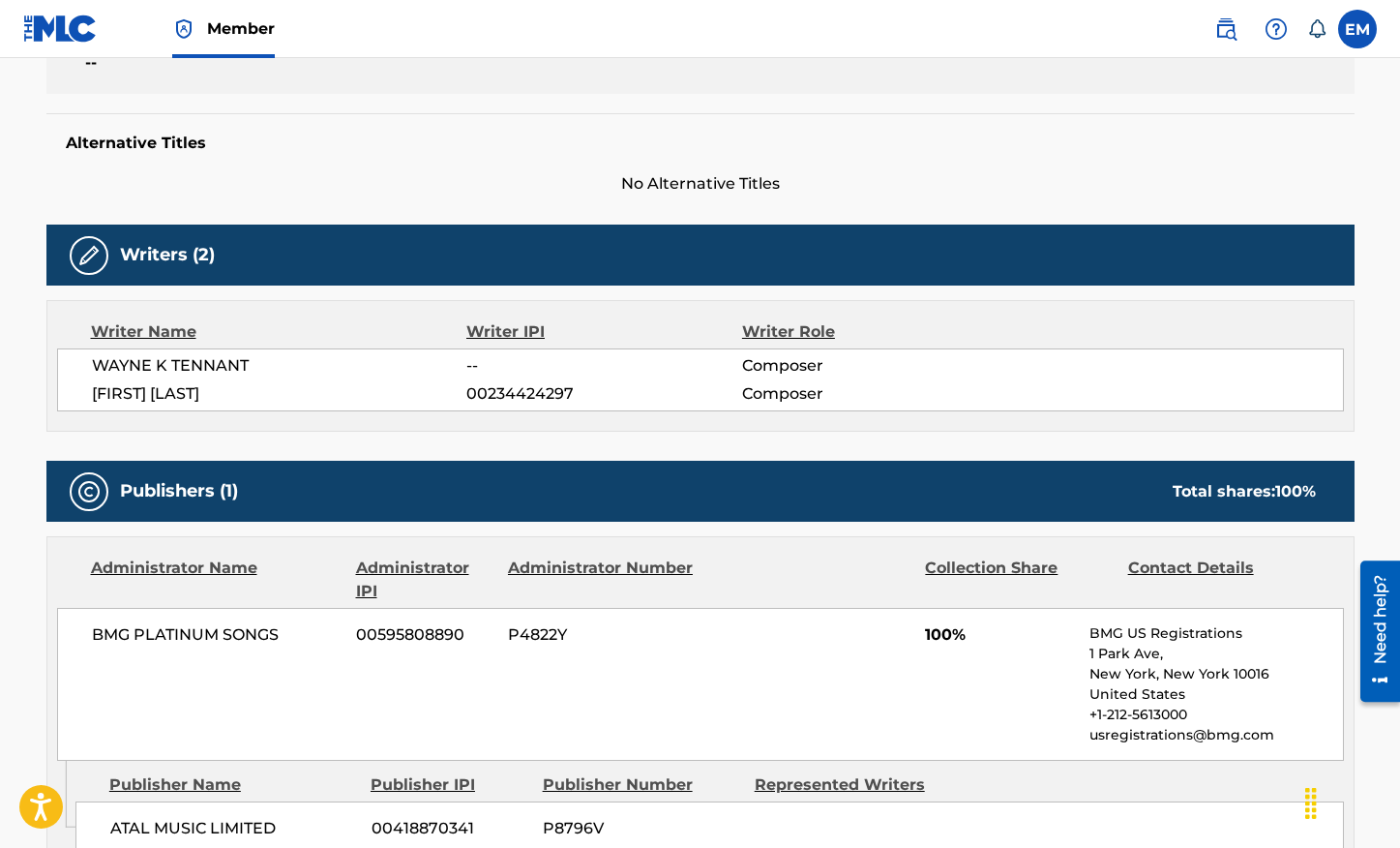 scroll, scrollTop: 290, scrollLeft: 0, axis: vertical 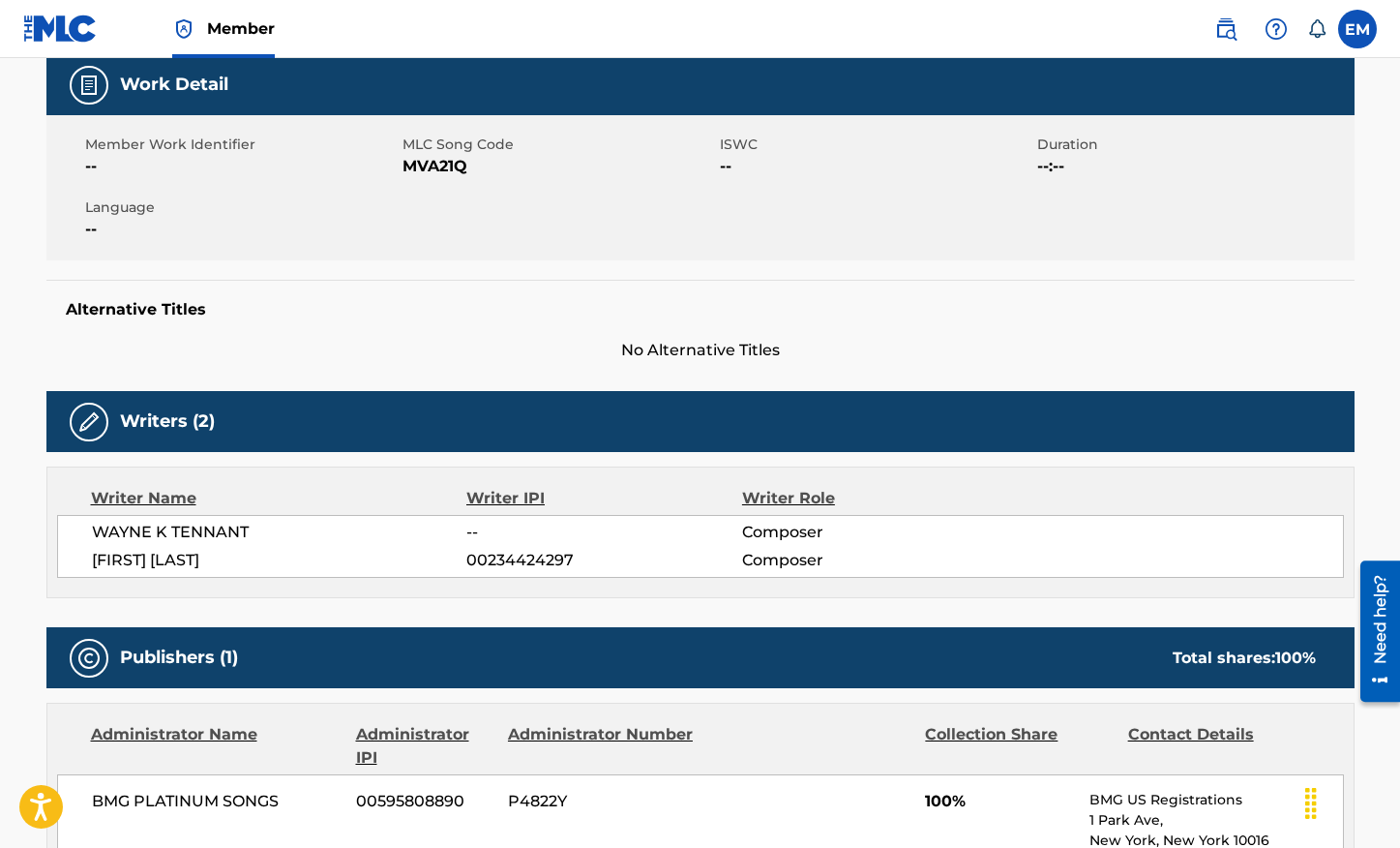 click on "MVA21Q" at bounding box center [558, 167] 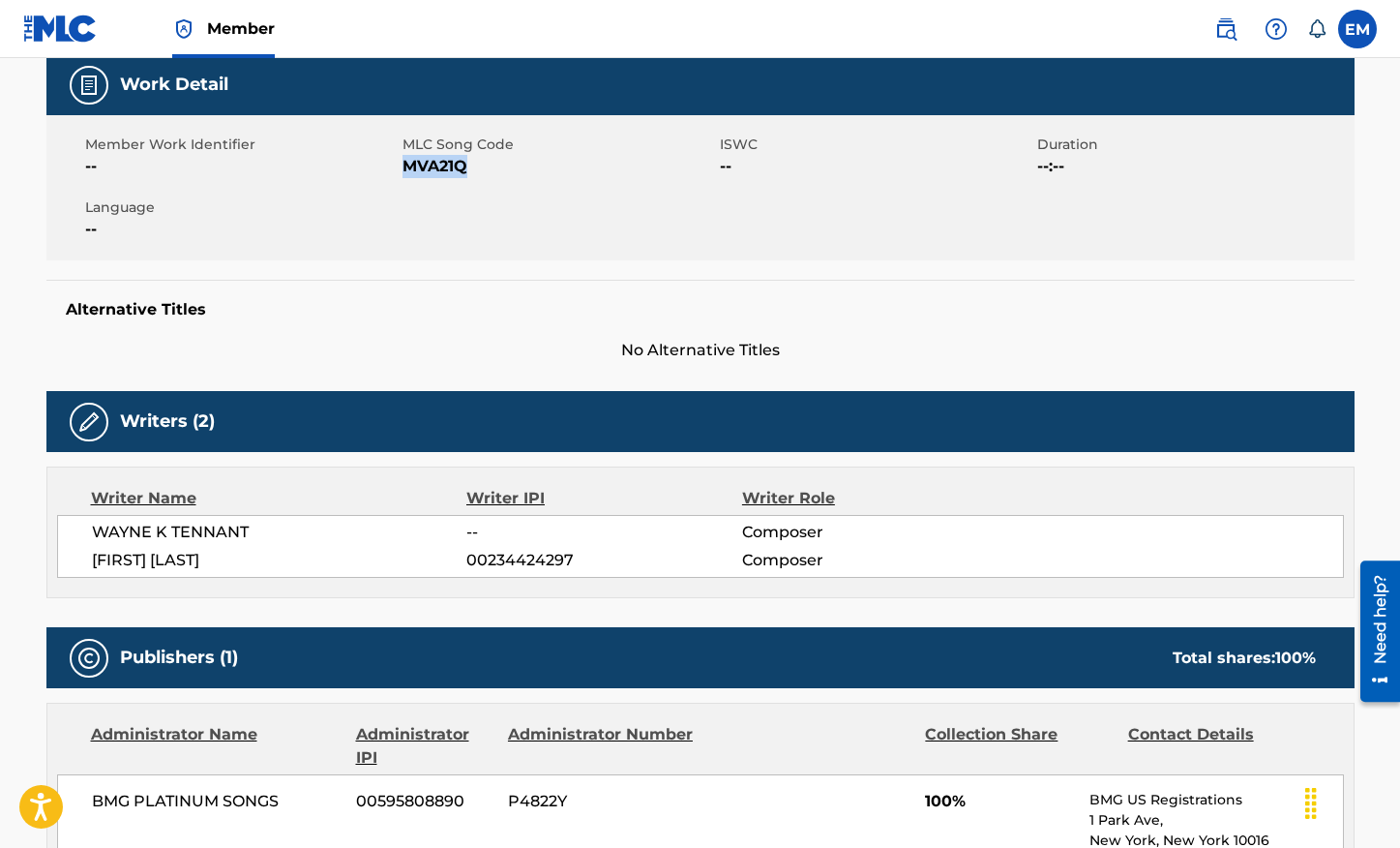 click on "MVA21Q" at bounding box center [558, 167] 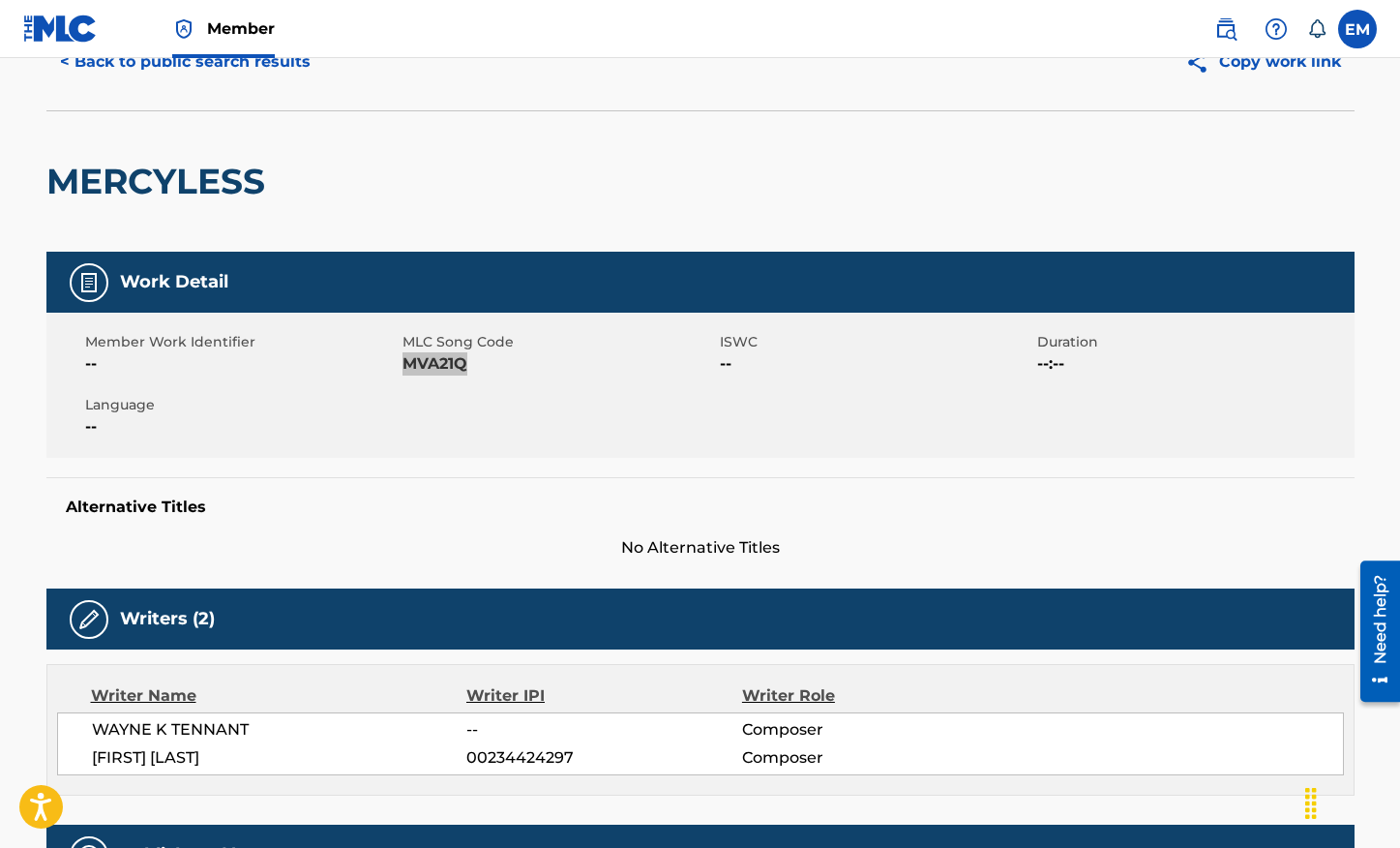 scroll, scrollTop: 0, scrollLeft: 0, axis: both 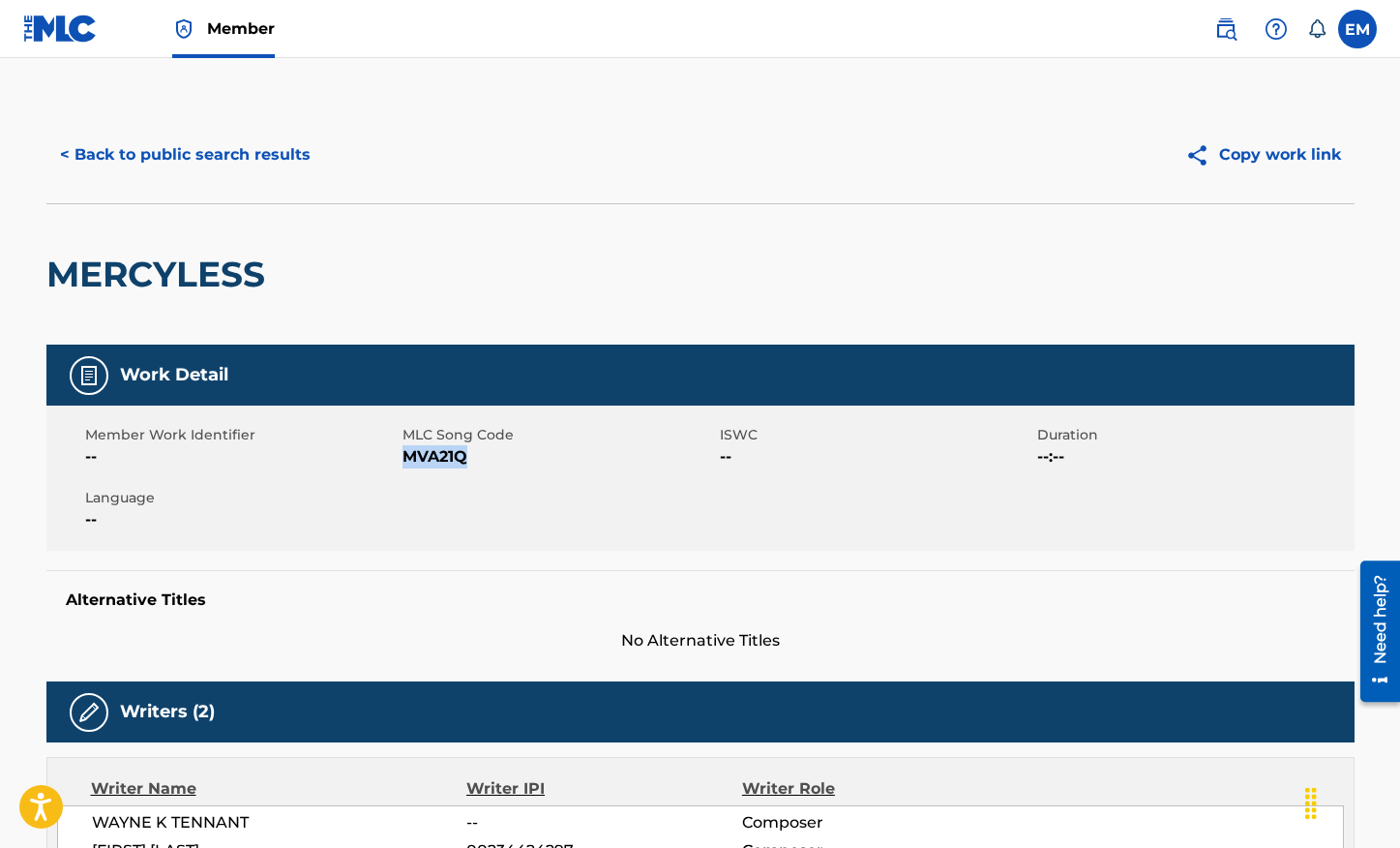 click on "< Back to public search results" at bounding box center [185, 155] 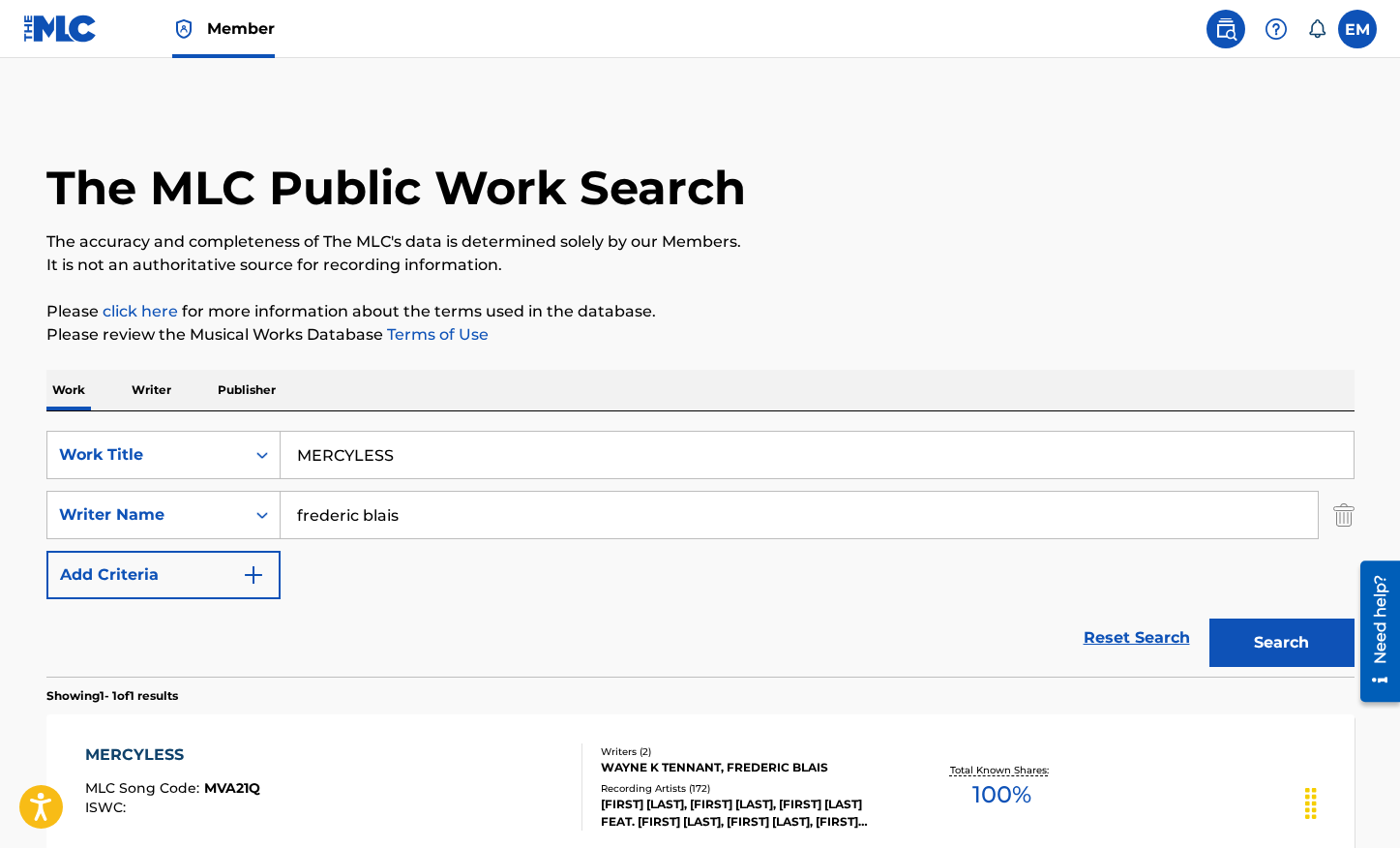 scroll, scrollTop: 95, scrollLeft: 0, axis: vertical 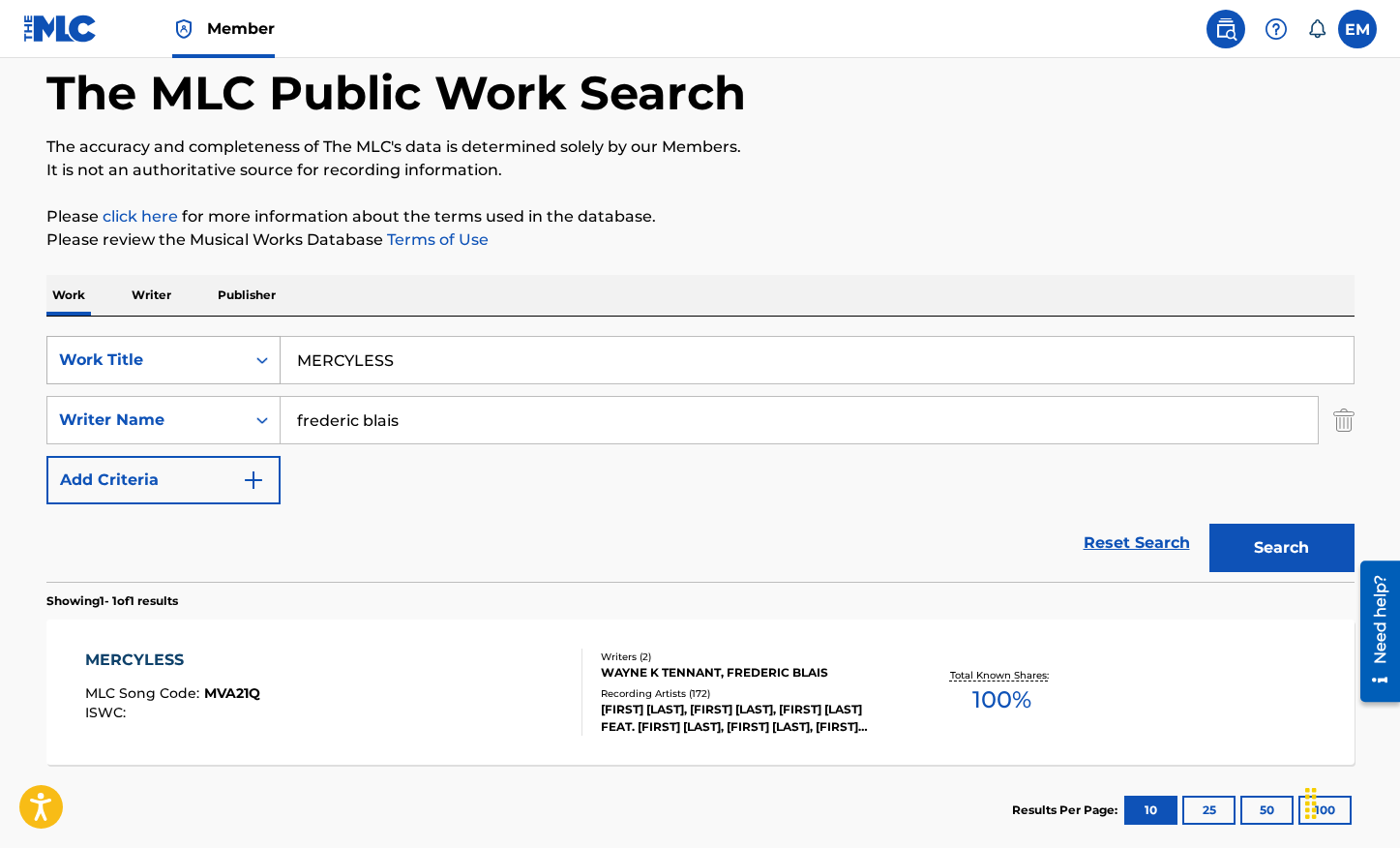 drag, startPoint x: 470, startPoint y: 346, endPoint x: 191, endPoint y: 344, distance: 279.00717 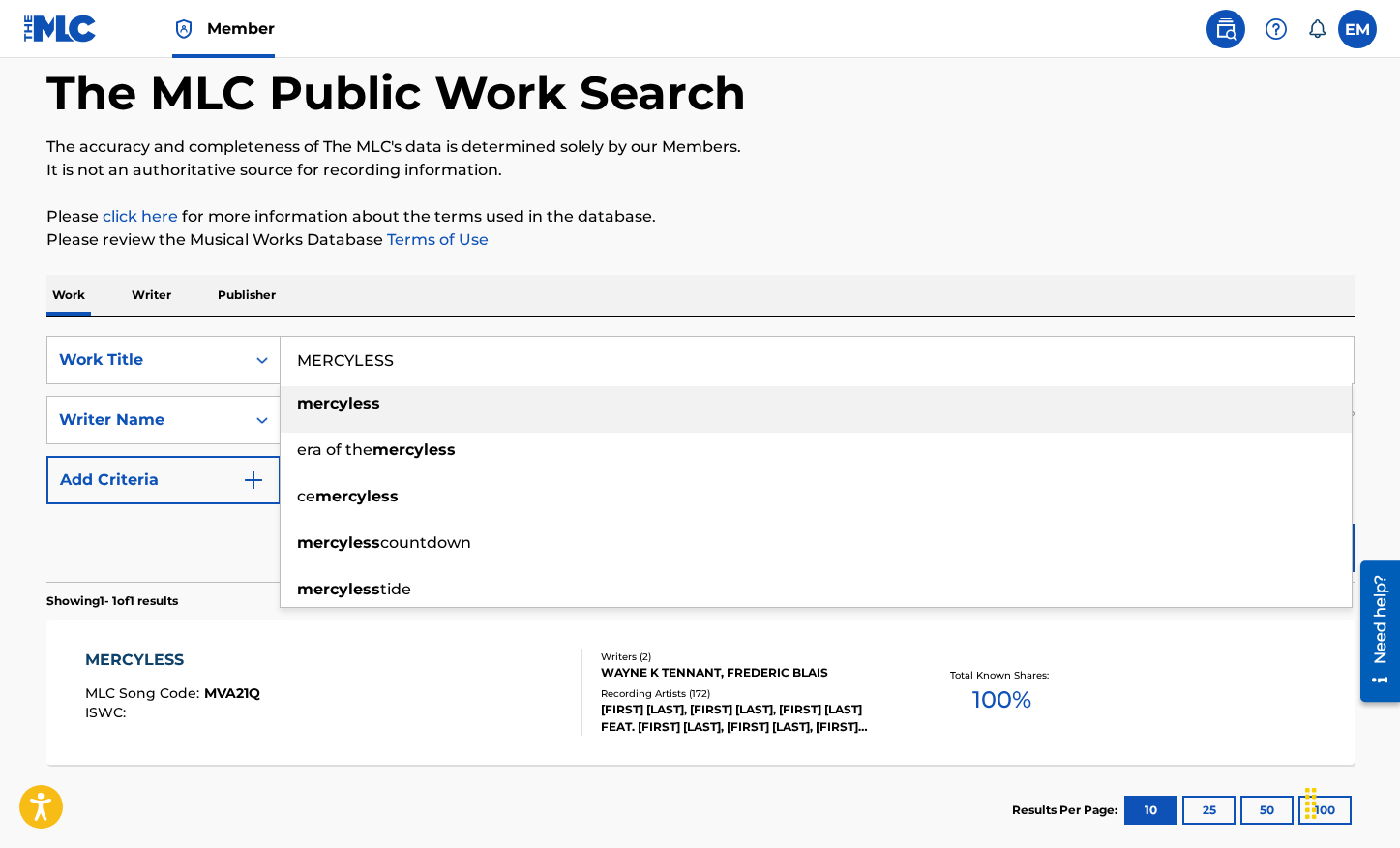 paste on "ILE END" 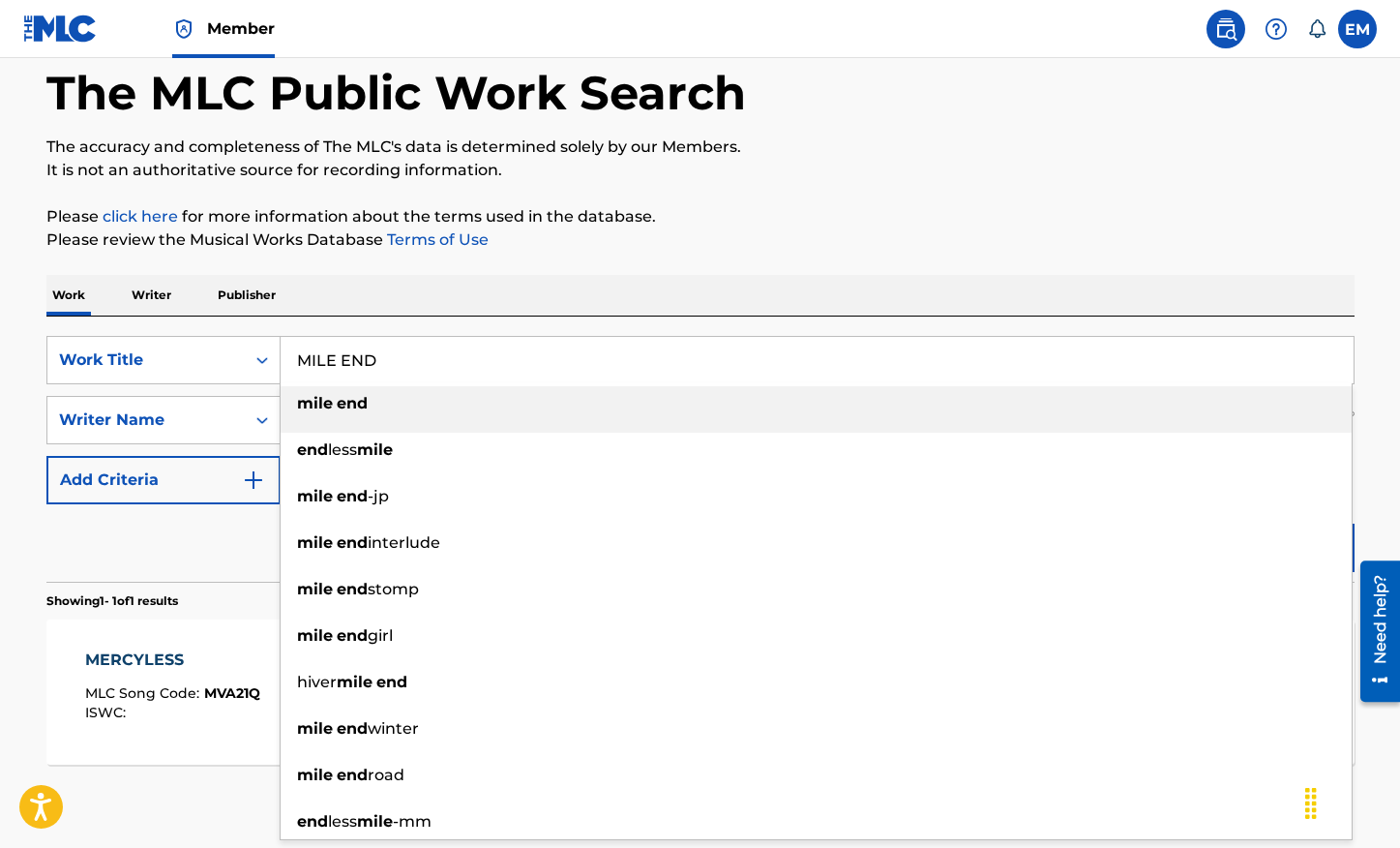 type on "MILE END" 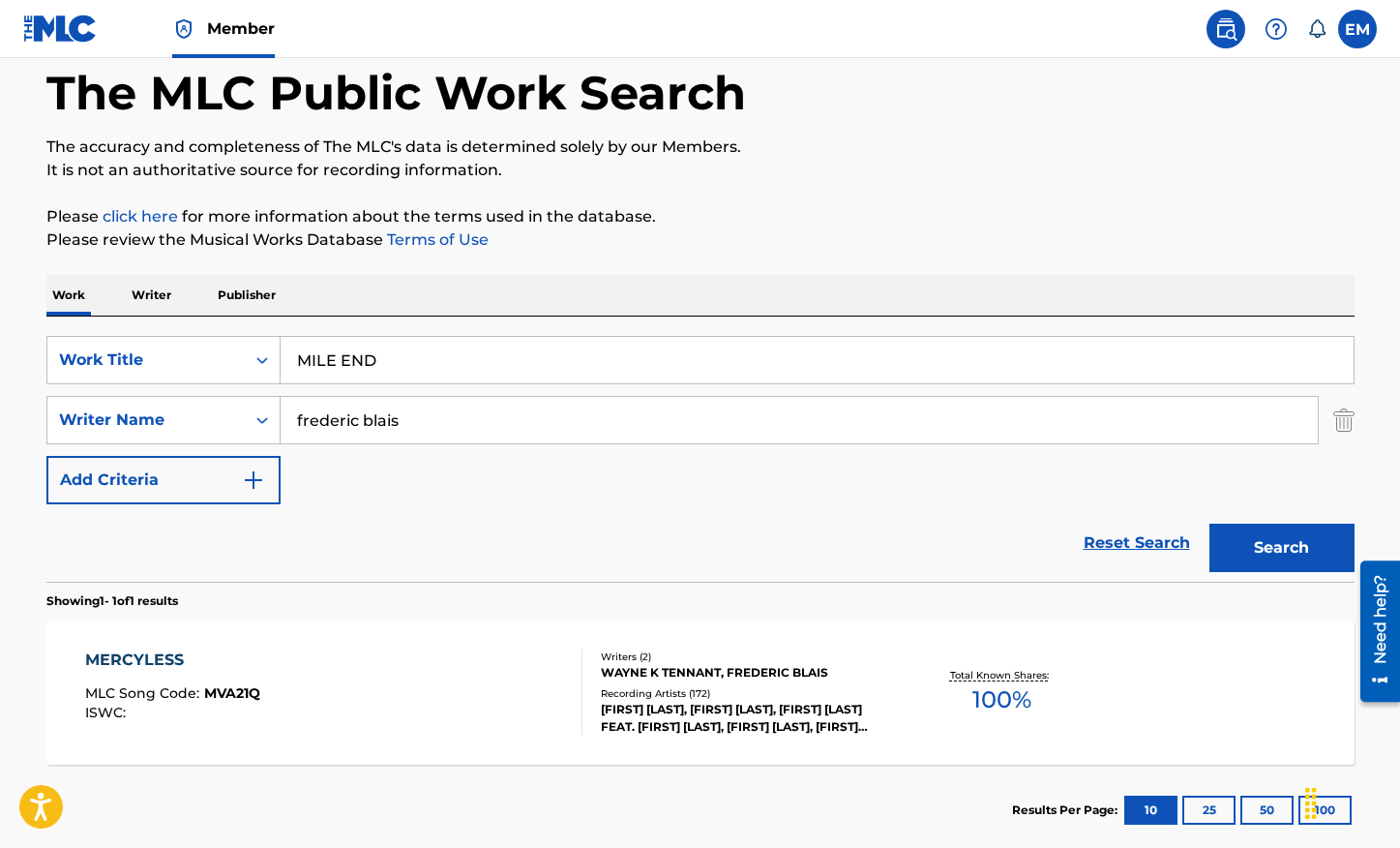 click on "Search" at bounding box center (1282, 548) 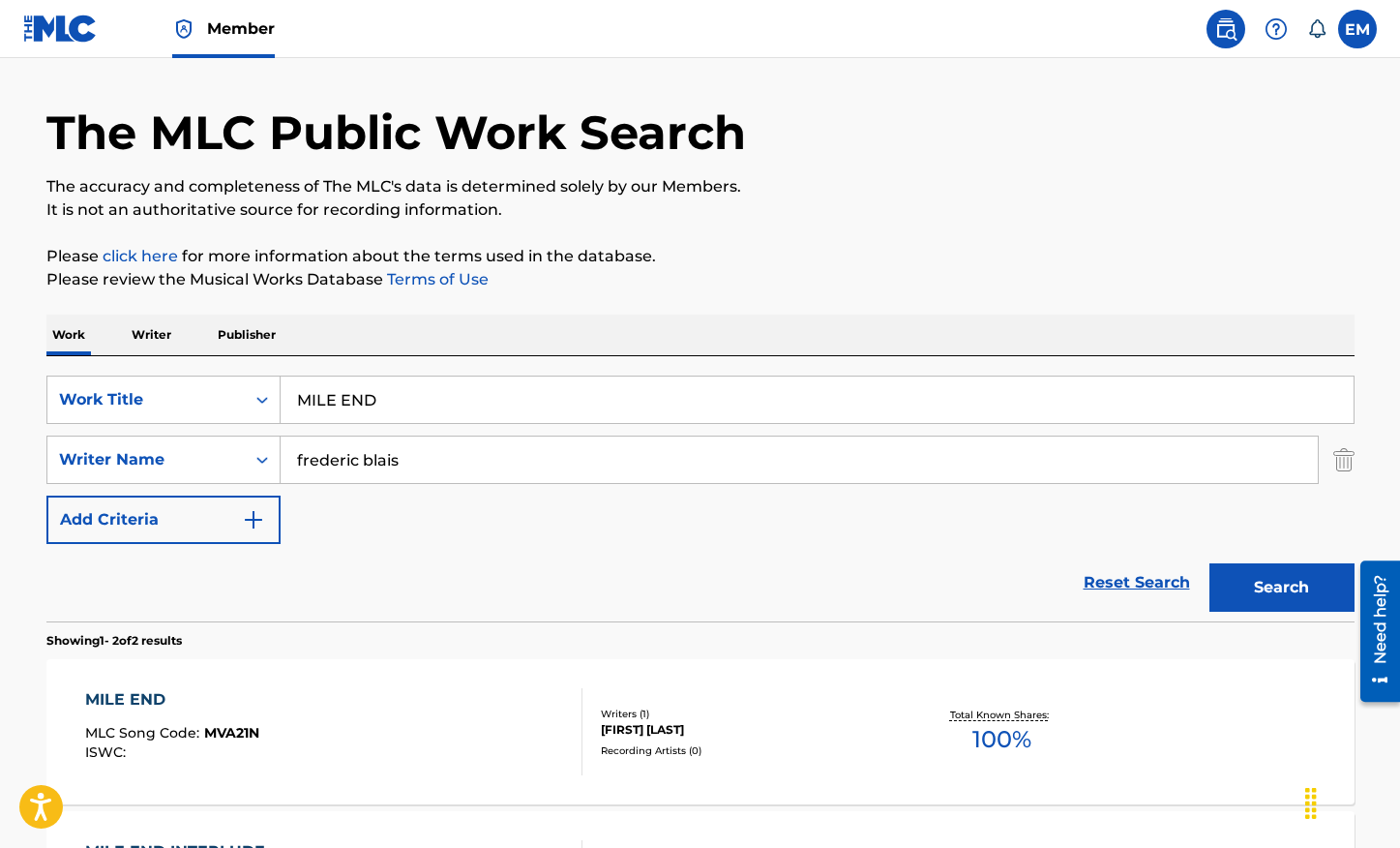 scroll, scrollTop: 95, scrollLeft: 0, axis: vertical 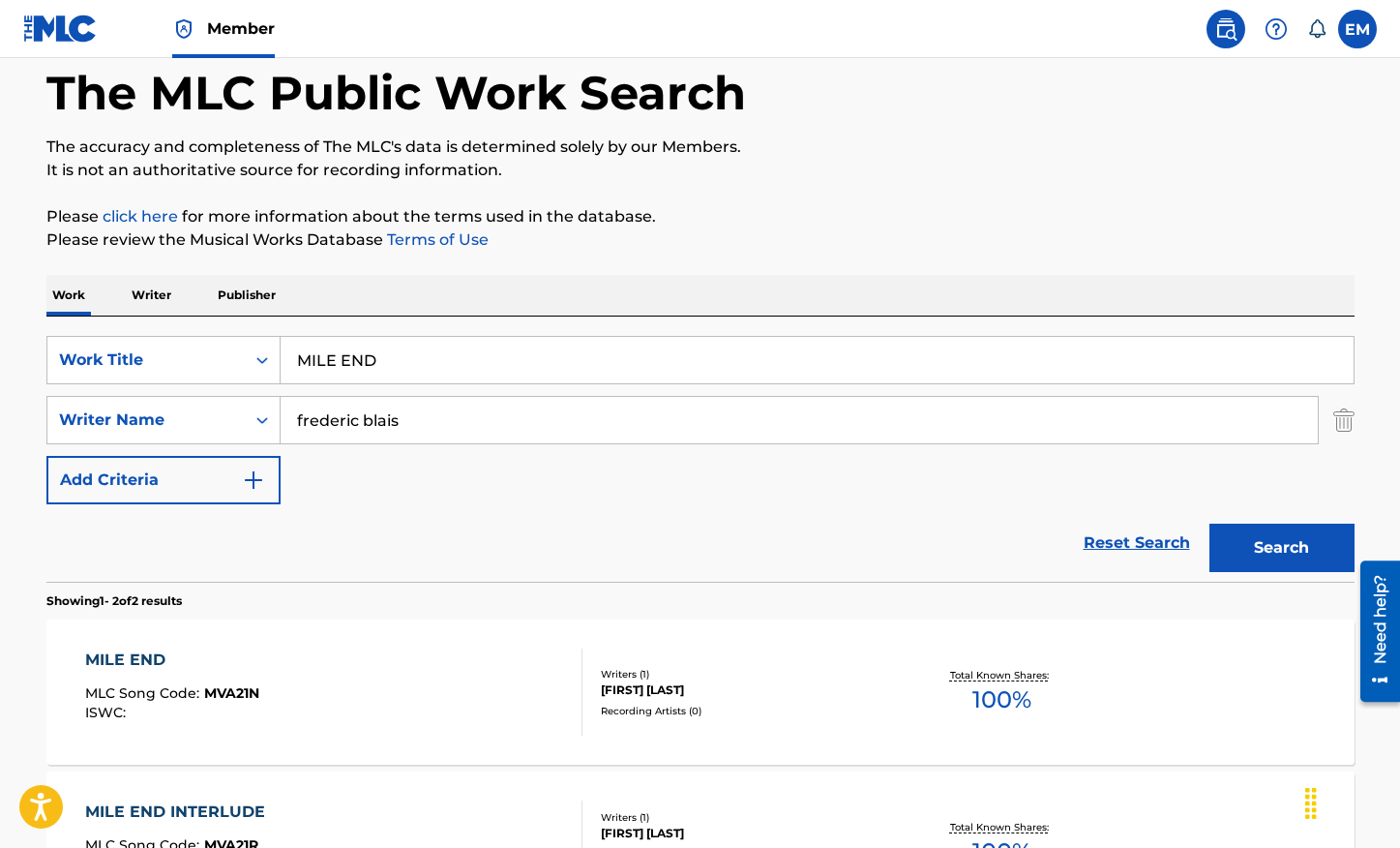 click on "MILE END MLC Song Code : MVA21N ISWC :" at bounding box center (334, 692) 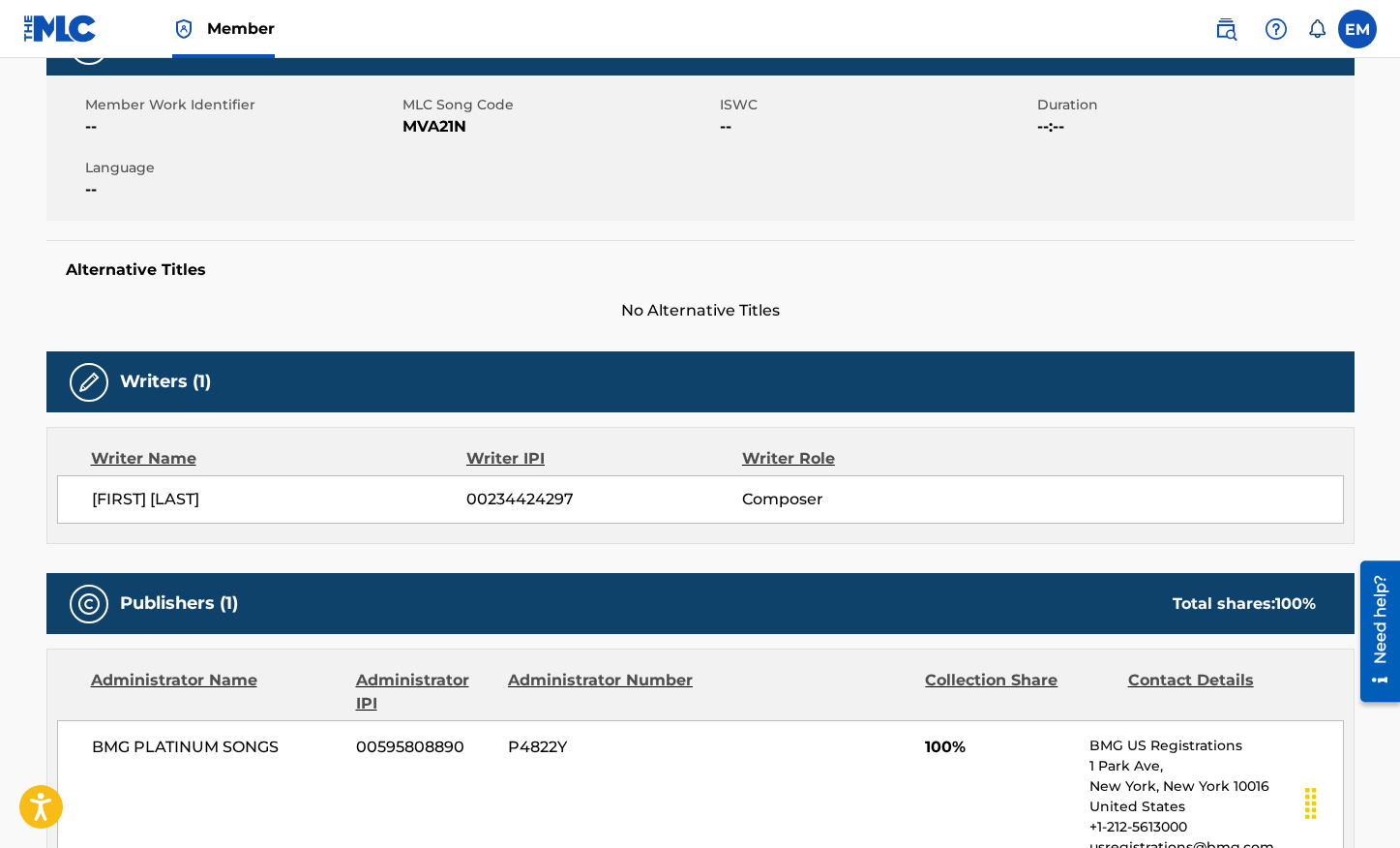 scroll, scrollTop: 194, scrollLeft: 0, axis: vertical 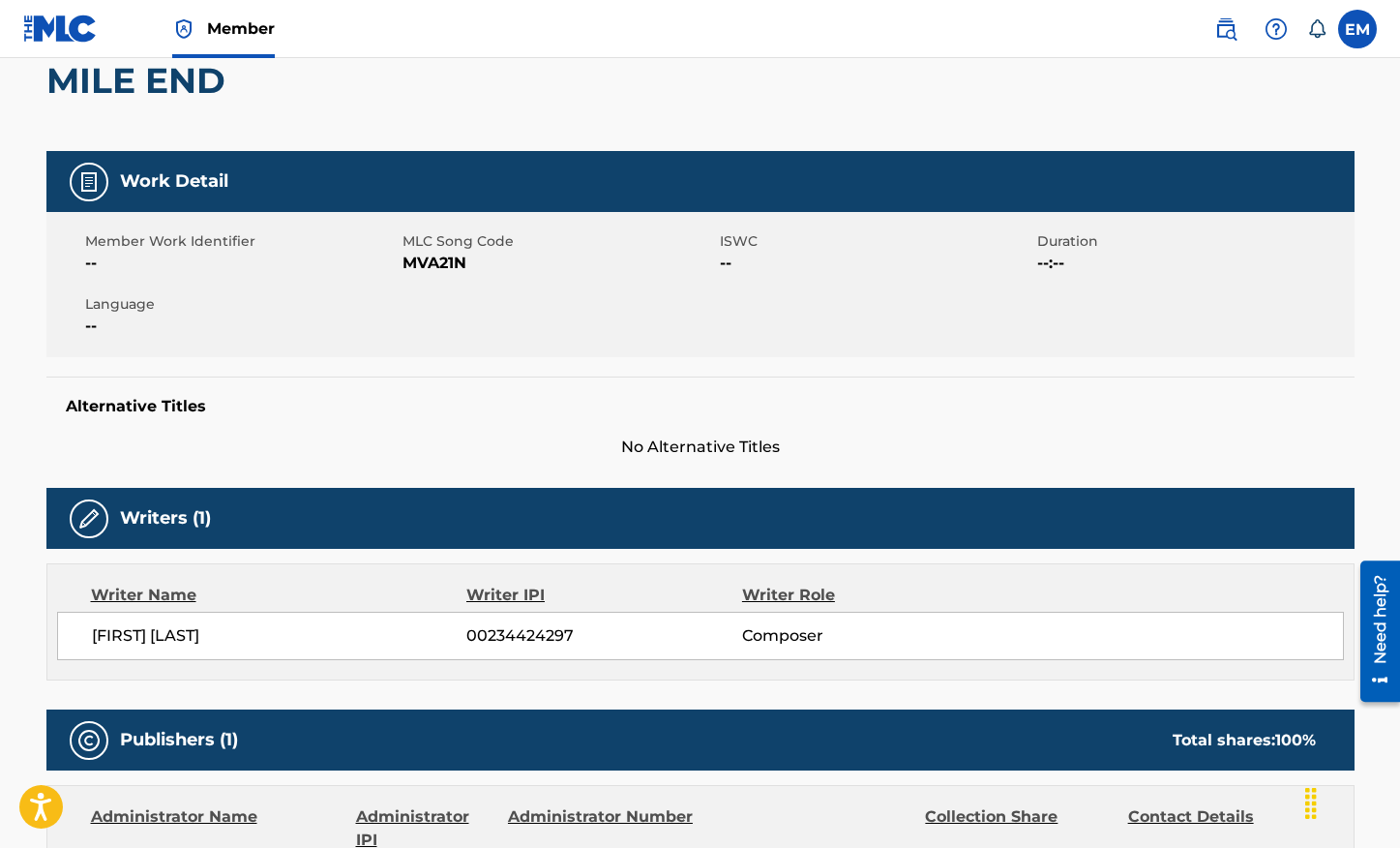 click on "MVA21N" at bounding box center [558, 263] 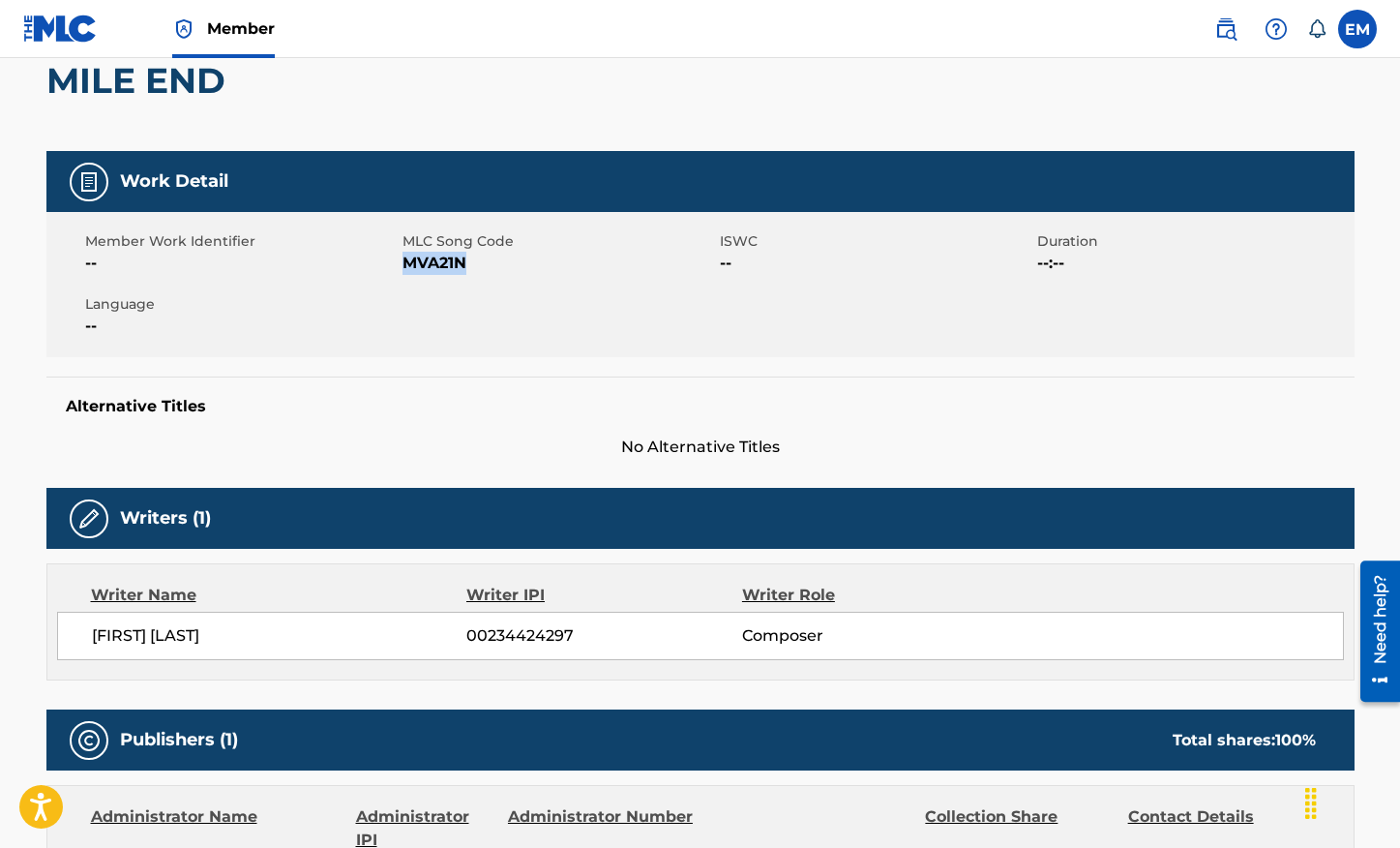 click on "MVA21N" at bounding box center [558, 263] 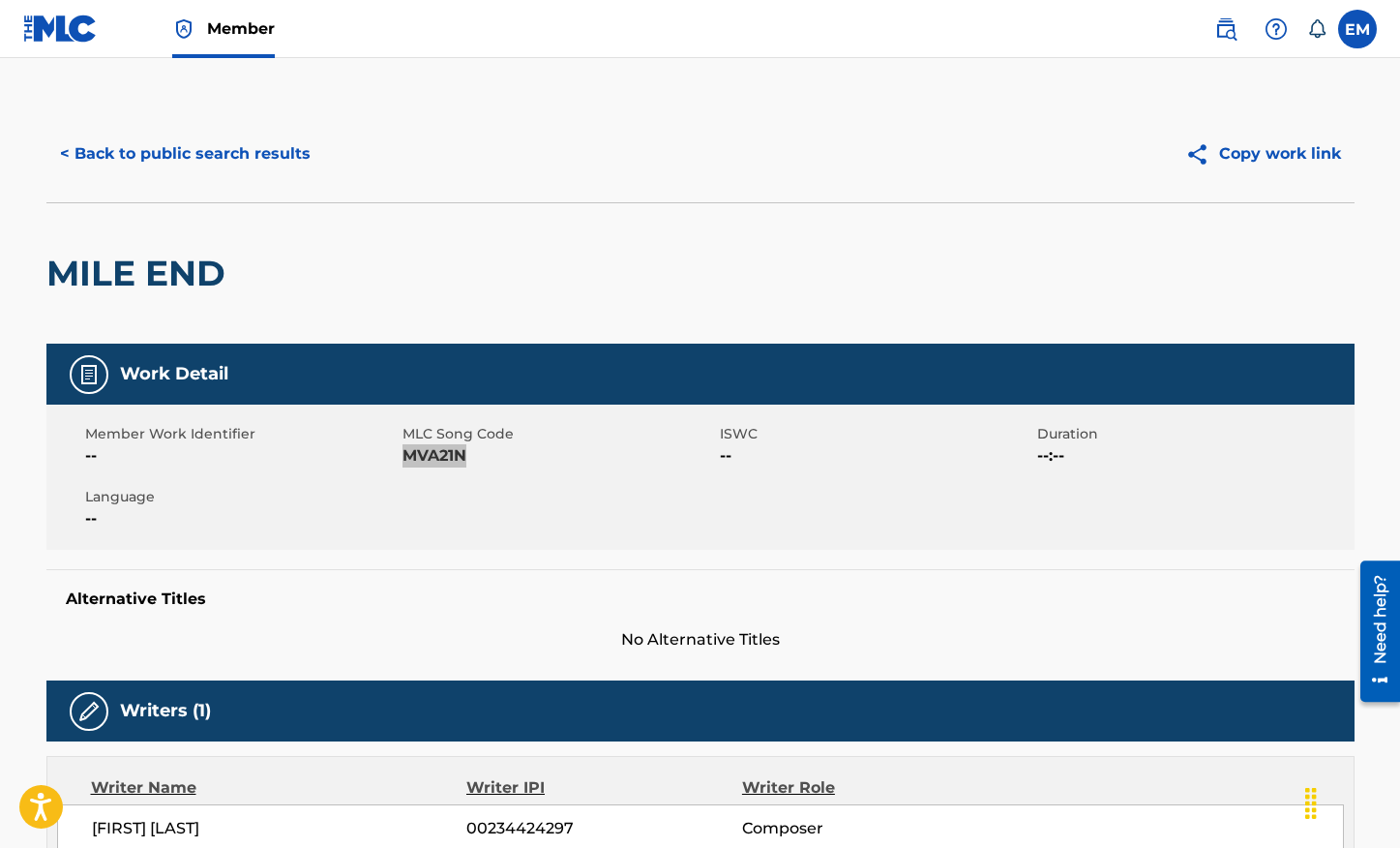 scroll, scrollTop: 0, scrollLeft: 0, axis: both 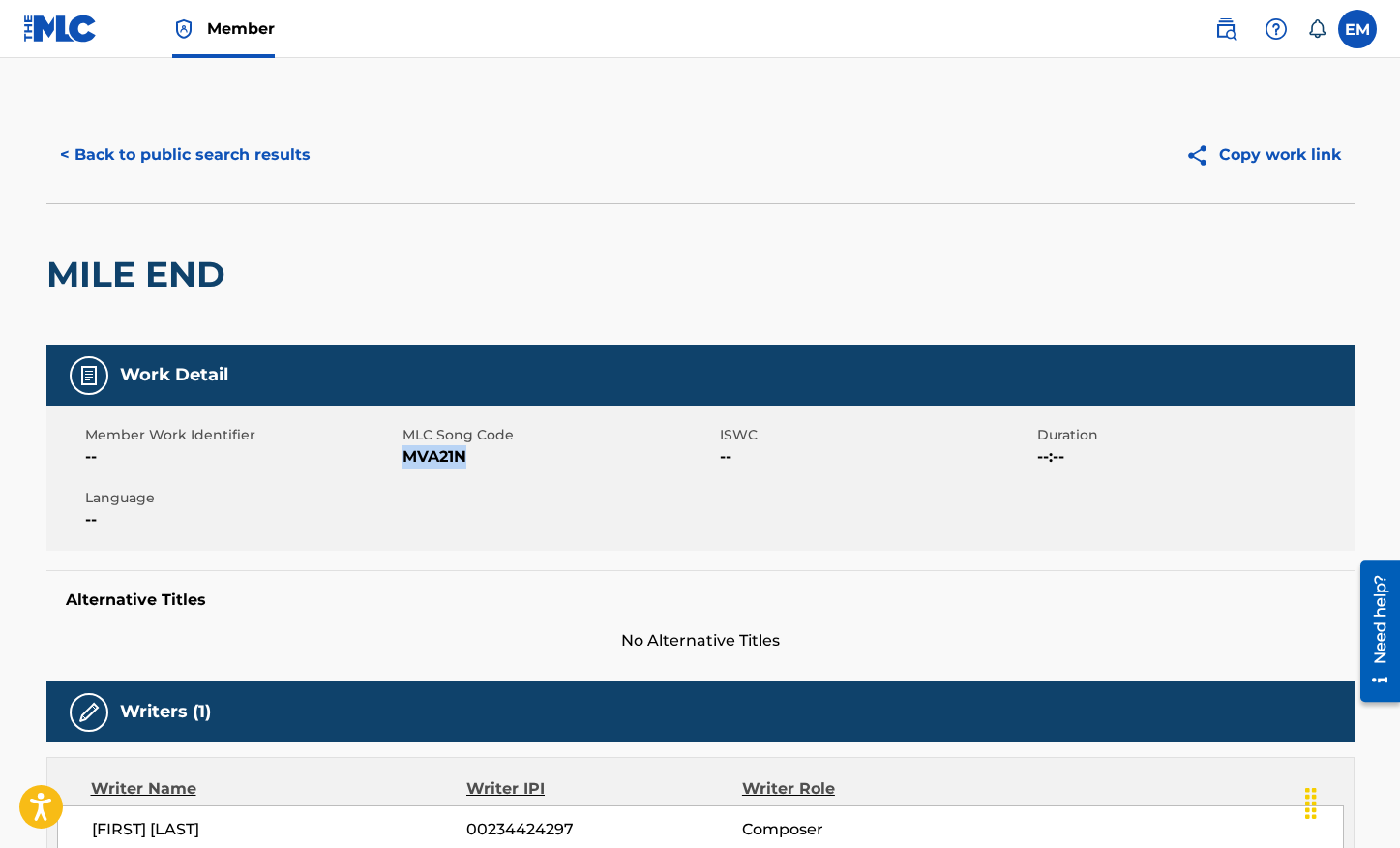 click on "< Back to public search results" at bounding box center [185, 155] 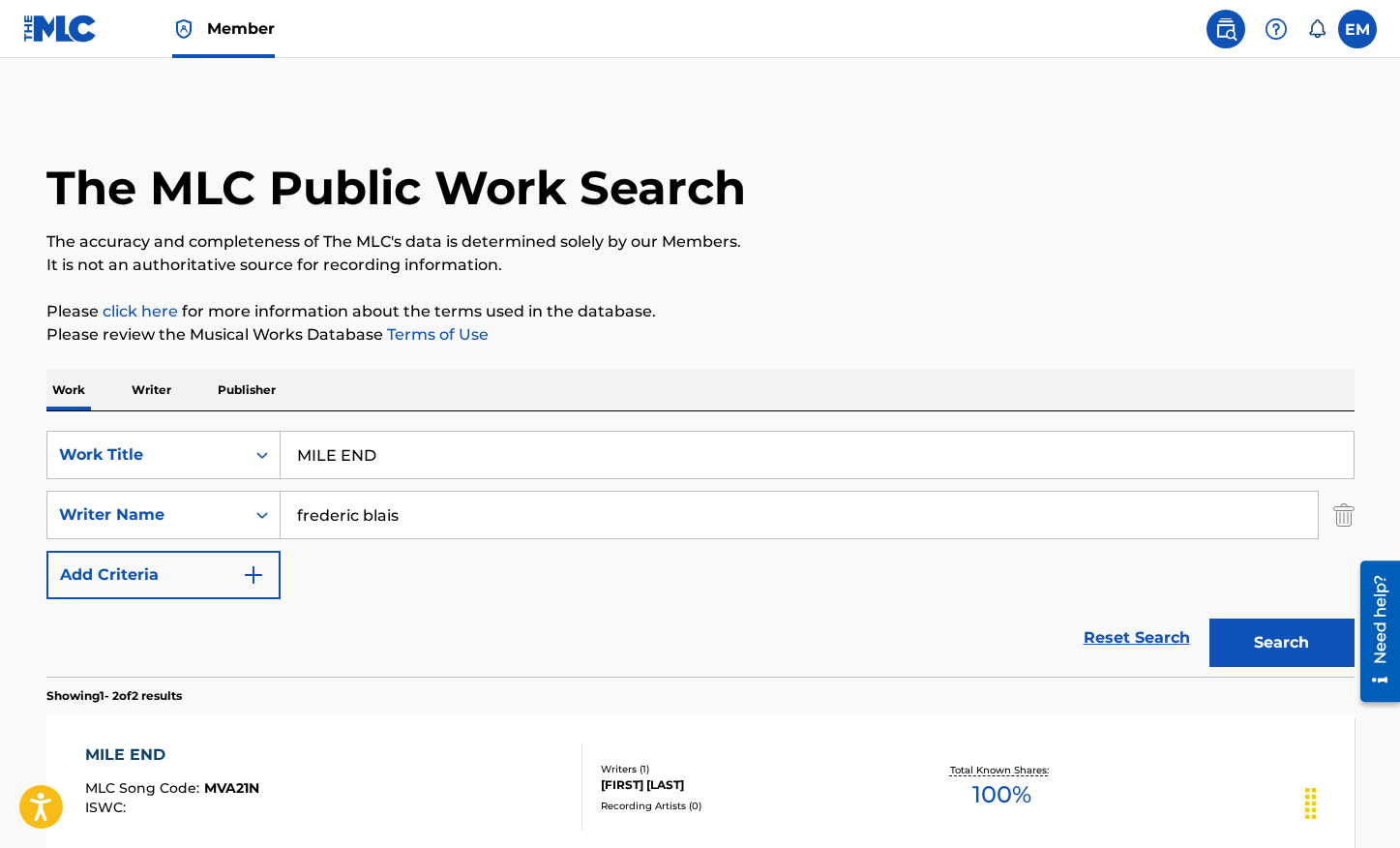 scroll, scrollTop: 95, scrollLeft: 0, axis: vertical 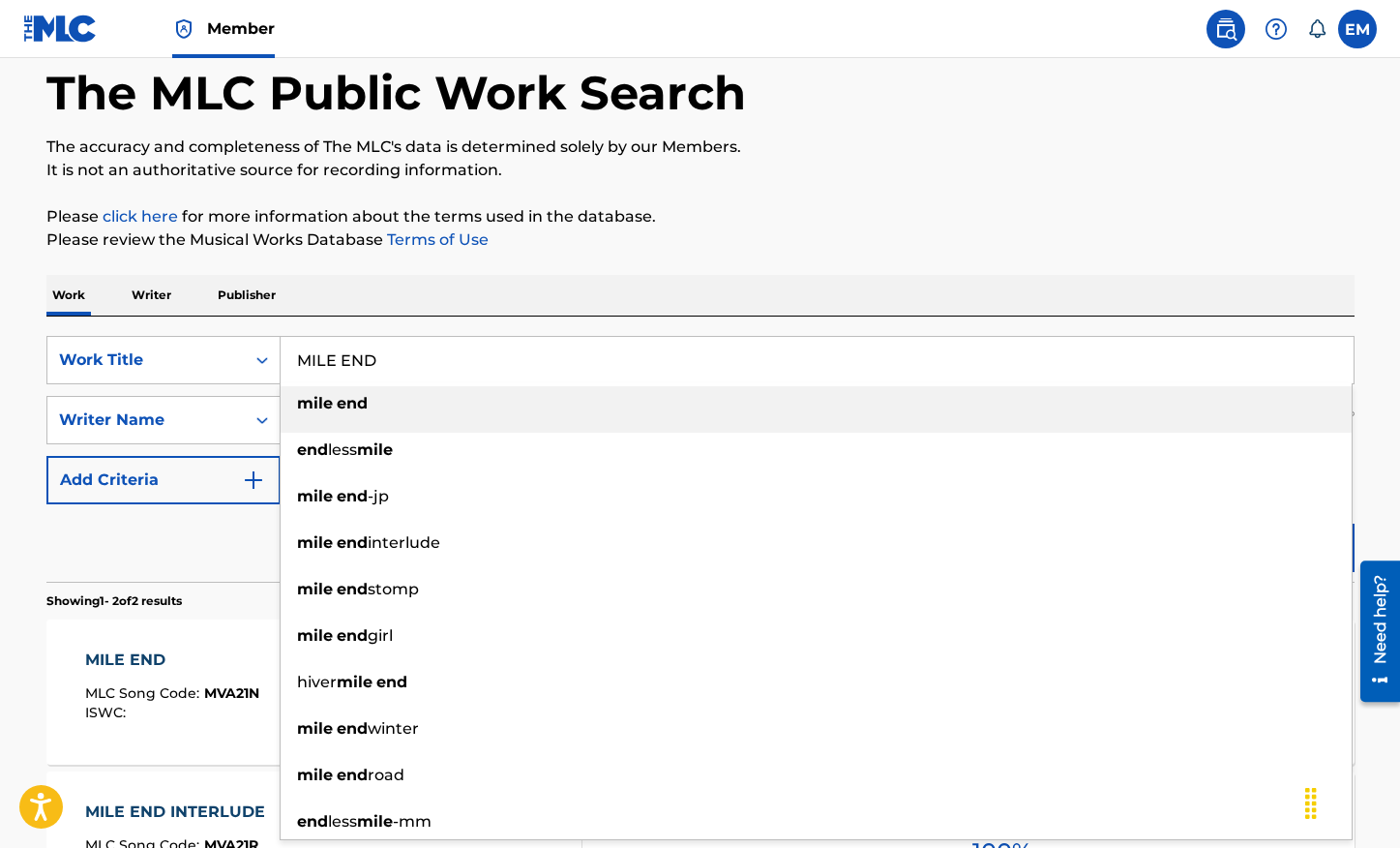 drag, startPoint x: 407, startPoint y: 356, endPoint x: 216, endPoint y: 330, distance: 192.76151 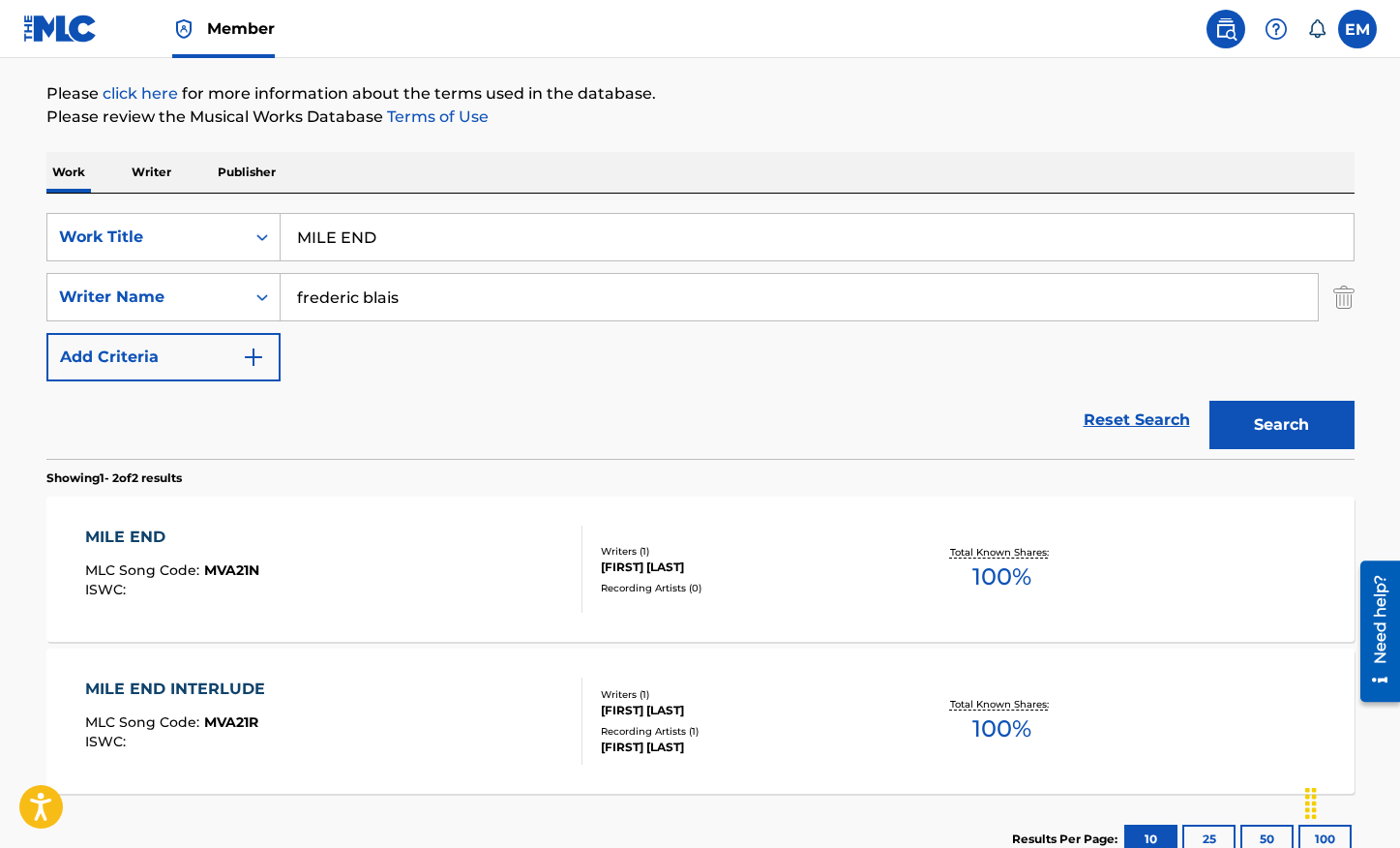 scroll, scrollTop: 357, scrollLeft: 0, axis: vertical 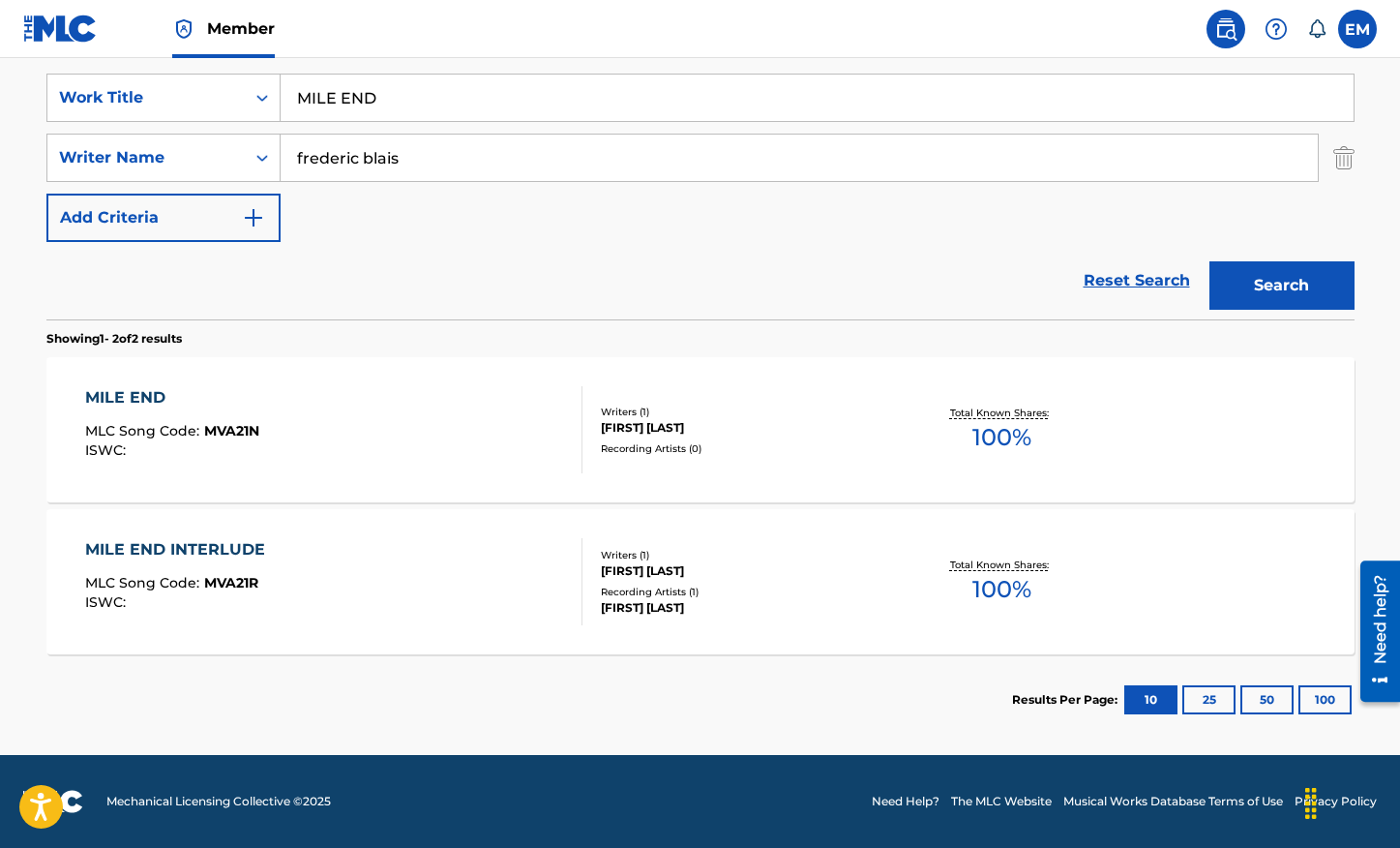 click on "MILE END INTERLUDE MLC Song Code : MVA21R ISWC : Writers ( 1 ) [FIRST] [LAST] Recording Artists ( 1 ) [FIRST] [LAST] Total Known Shares: 100 %" at bounding box center (700, 582) 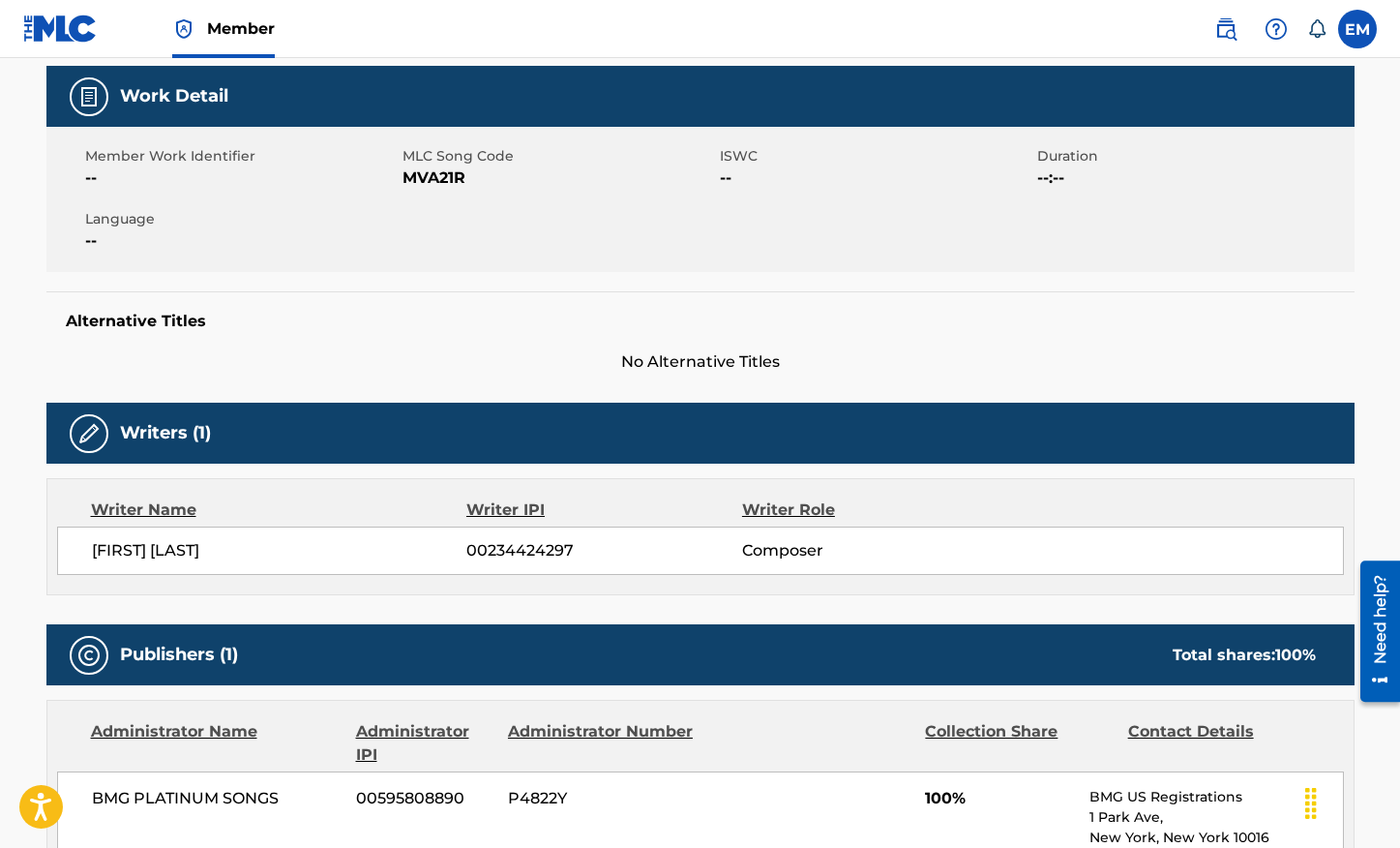 scroll, scrollTop: 97, scrollLeft: 0, axis: vertical 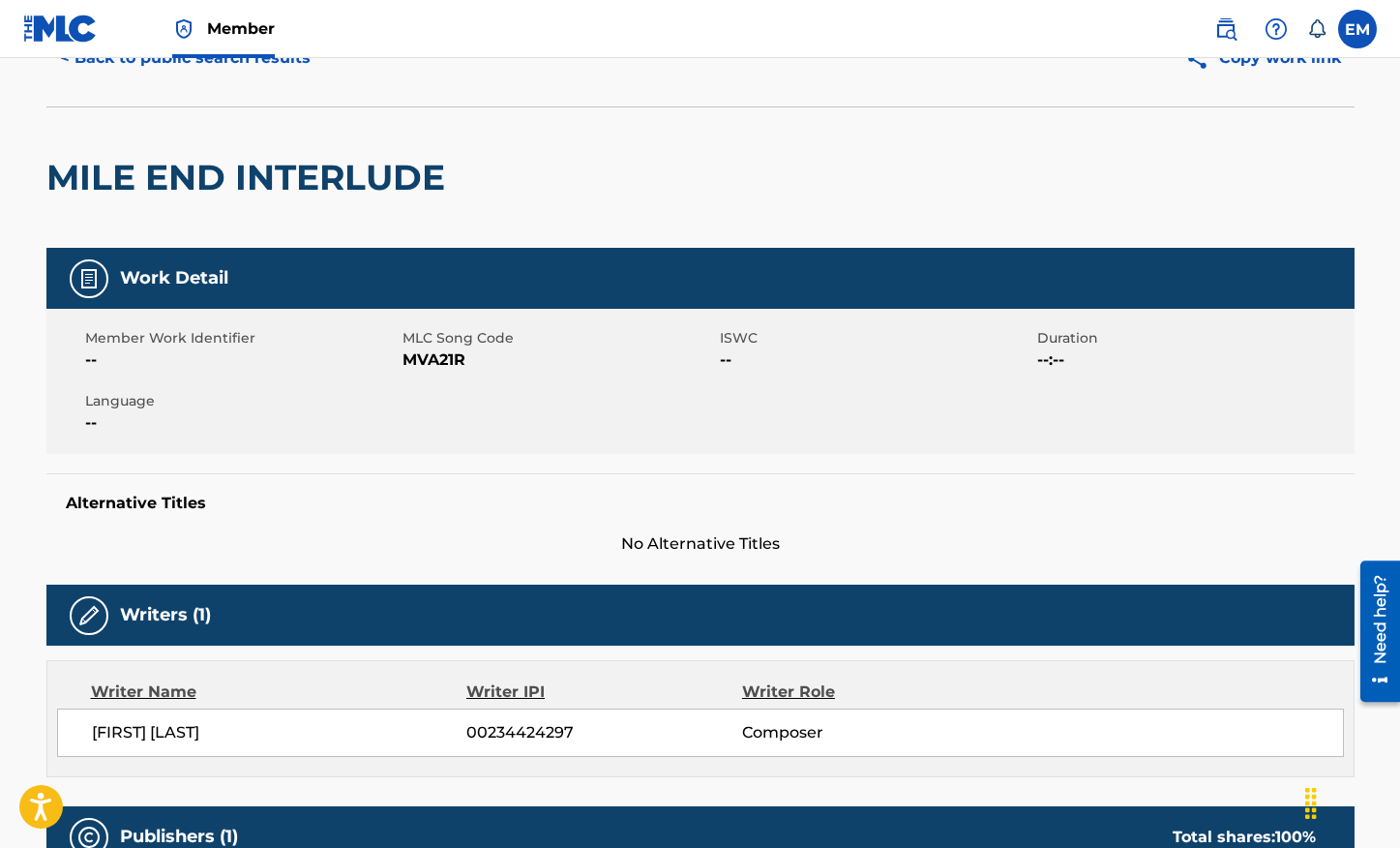 click on "MLC Song Code" at bounding box center (558, 338) 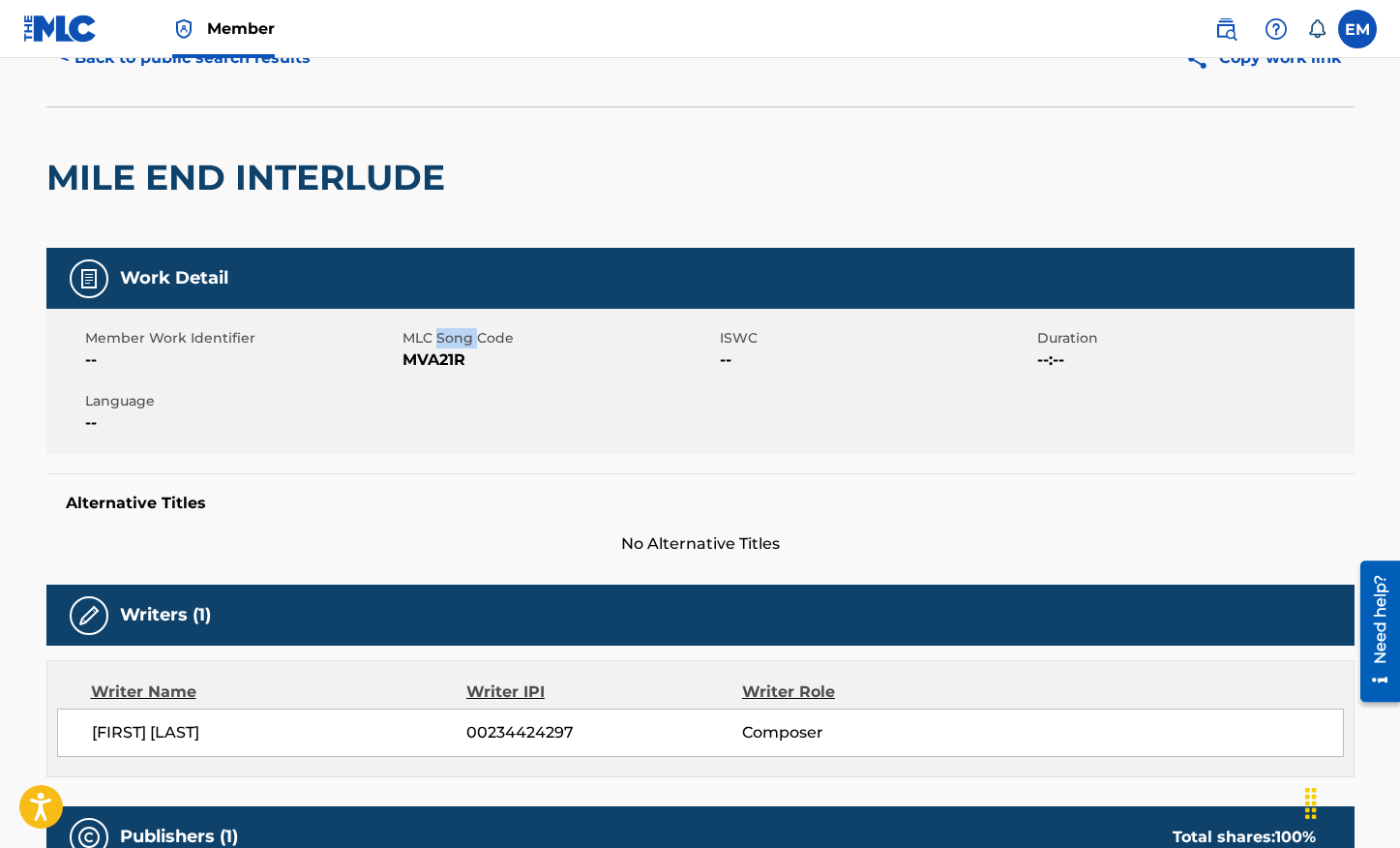 drag, startPoint x: 443, startPoint y: 342, endPoint x: 439, endPoint y: 358, distance: 16.492423 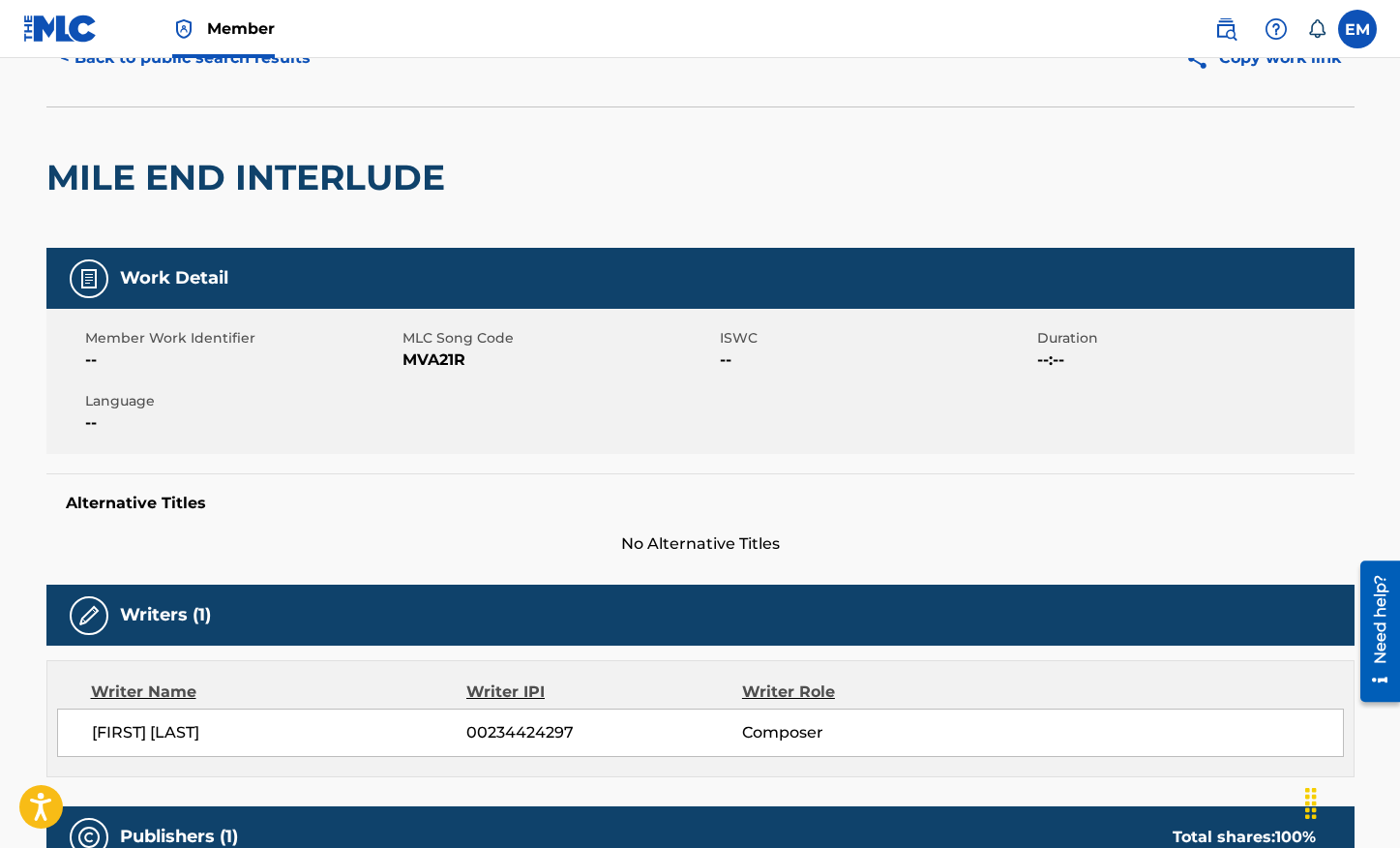 click on "MVA21R" at bounding box center (558, 360) 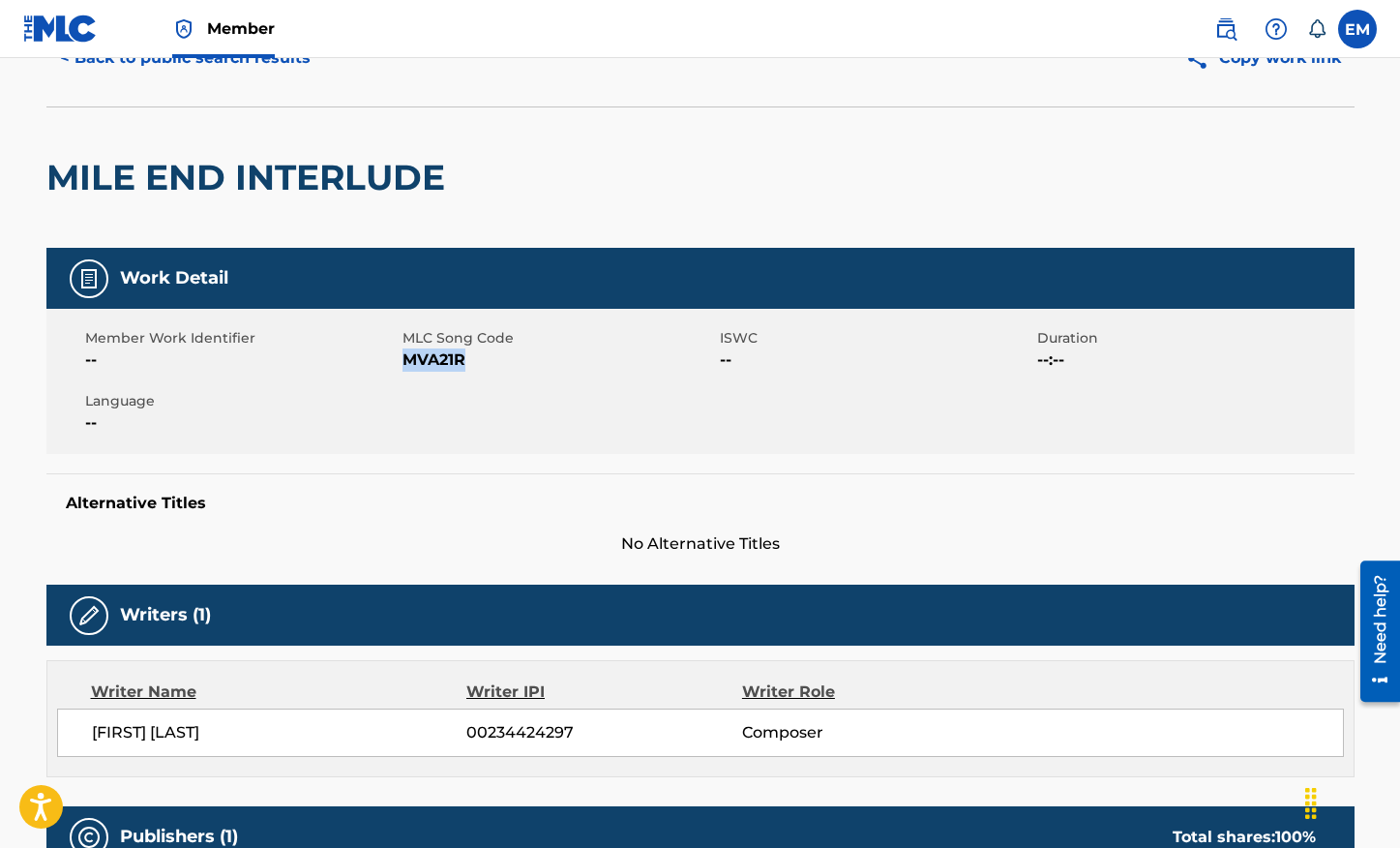 click on "MVA21R" at bounding box center [558, 360] 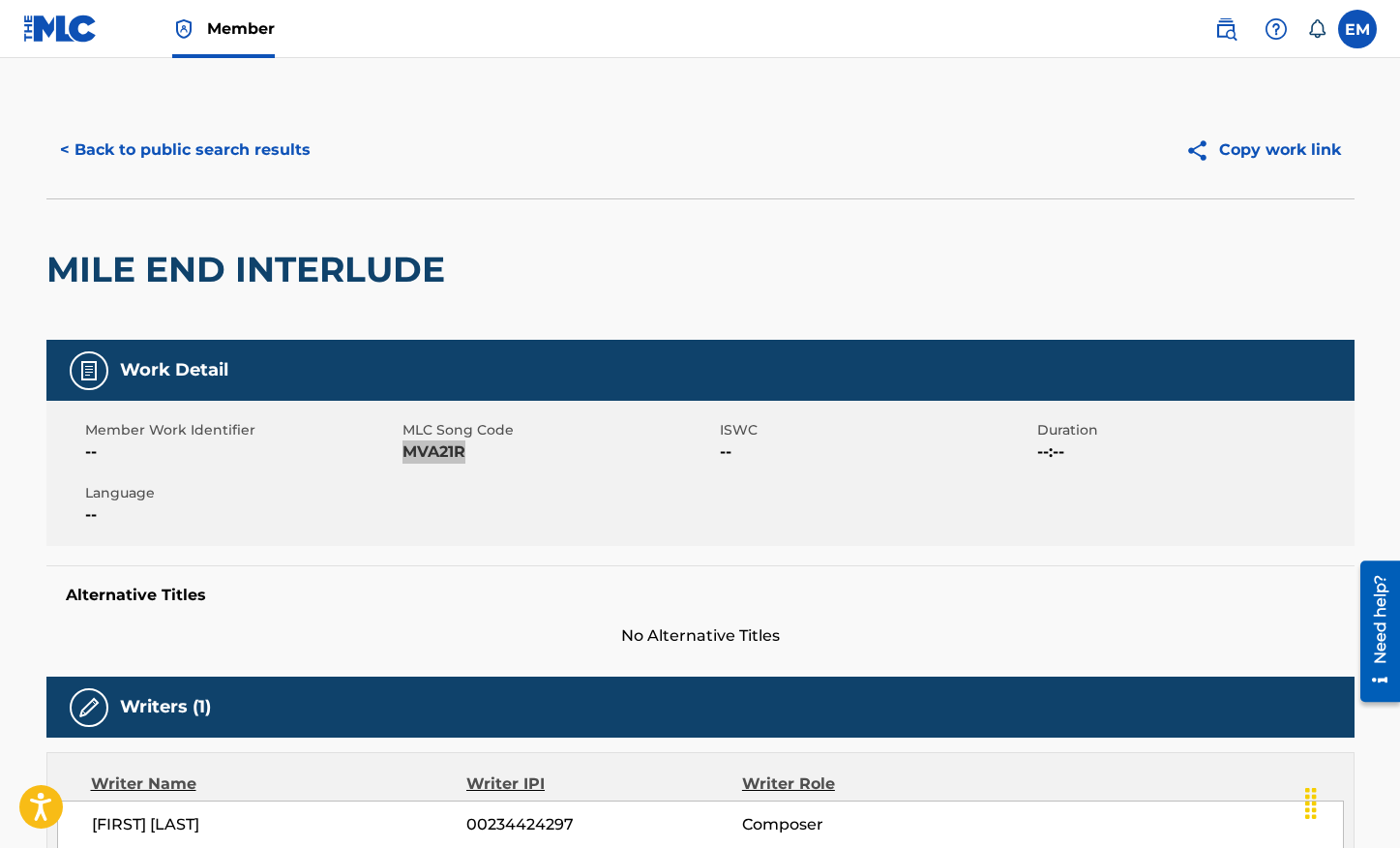 scroll, scrollTop: 0, scrollLeft: 0, axis: both 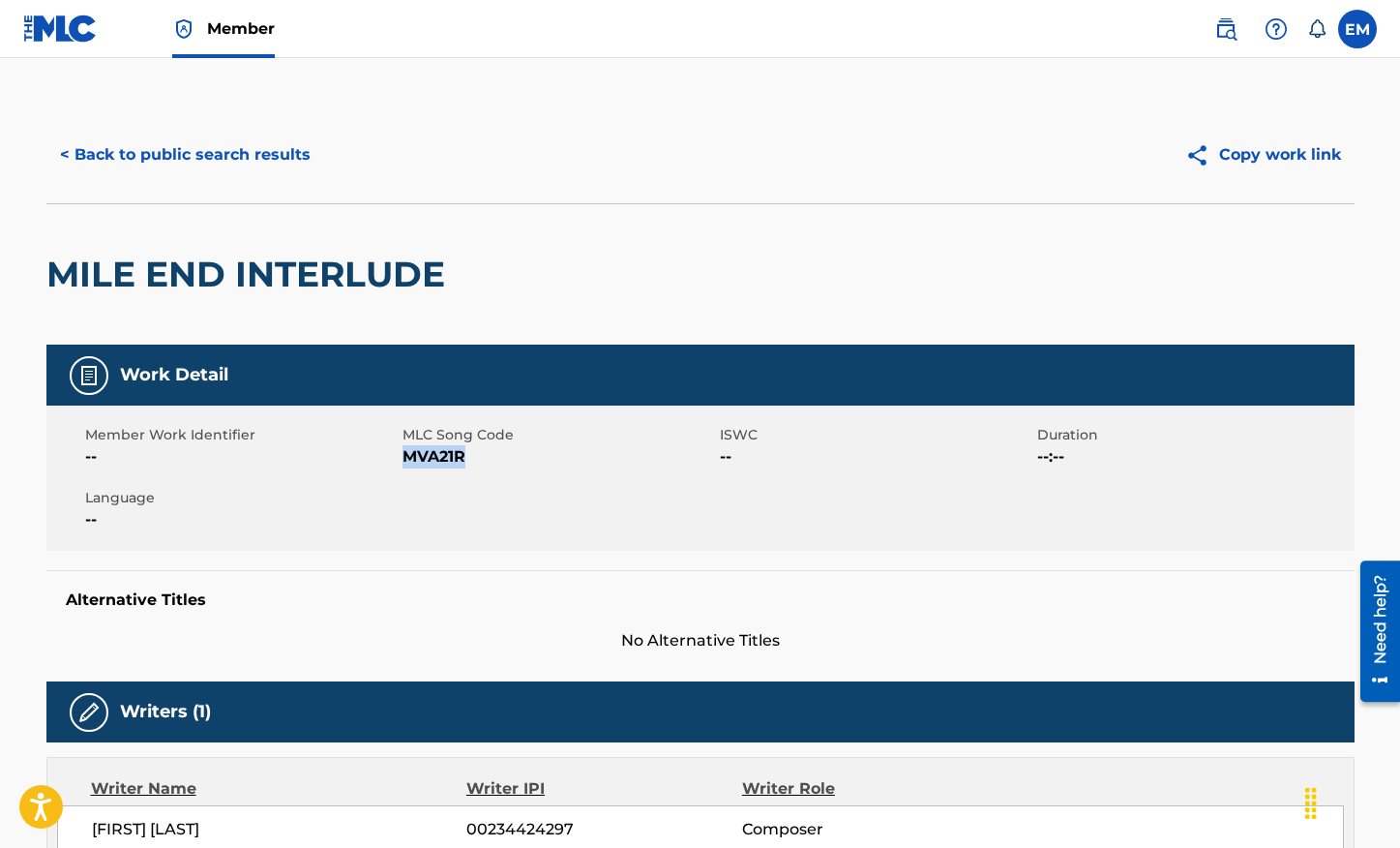 click on "< Back to public search results" at bounding box center [185, 155] 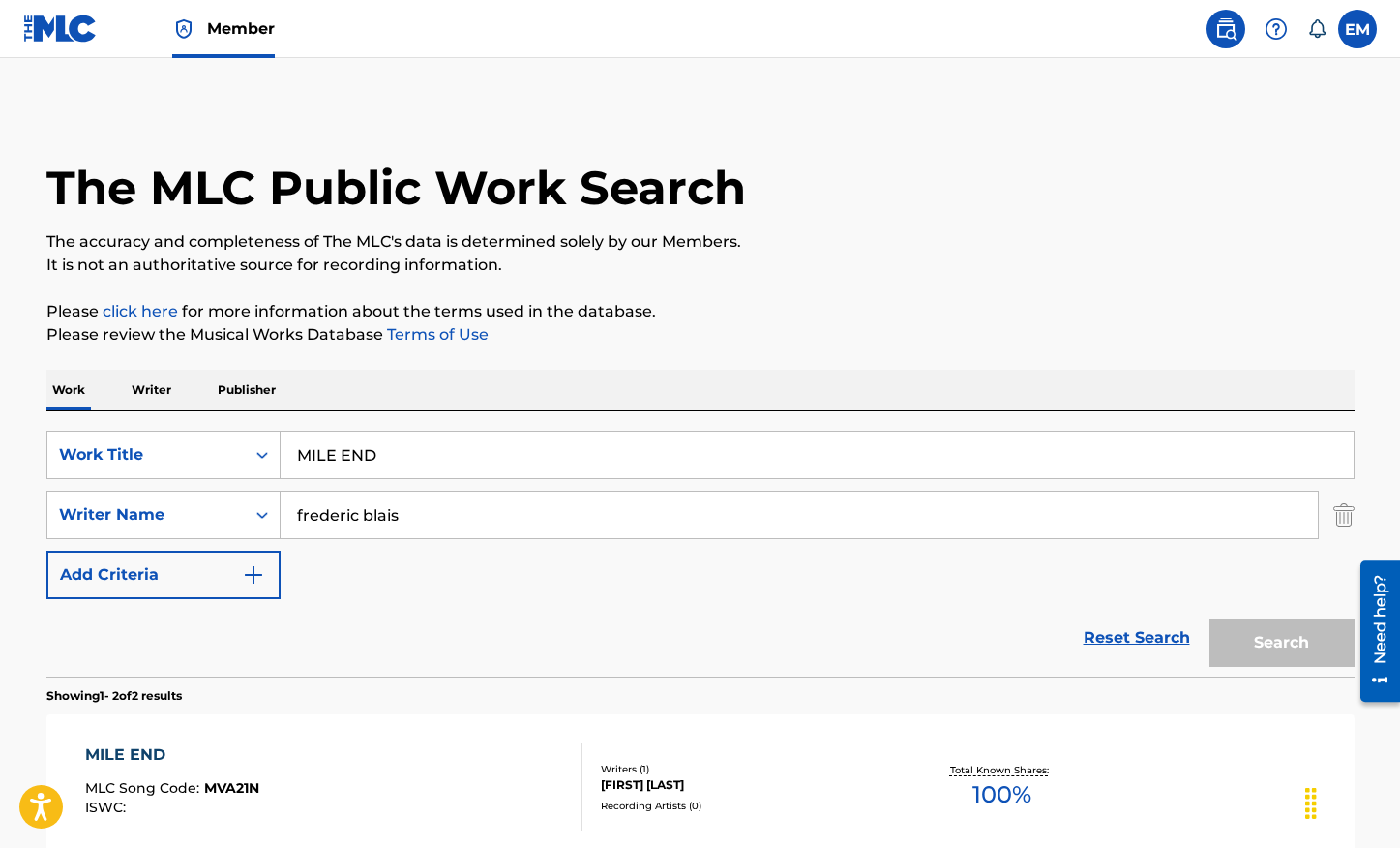 scroll, scrollTop: 247, scrollLeft: 0, axis: vertical 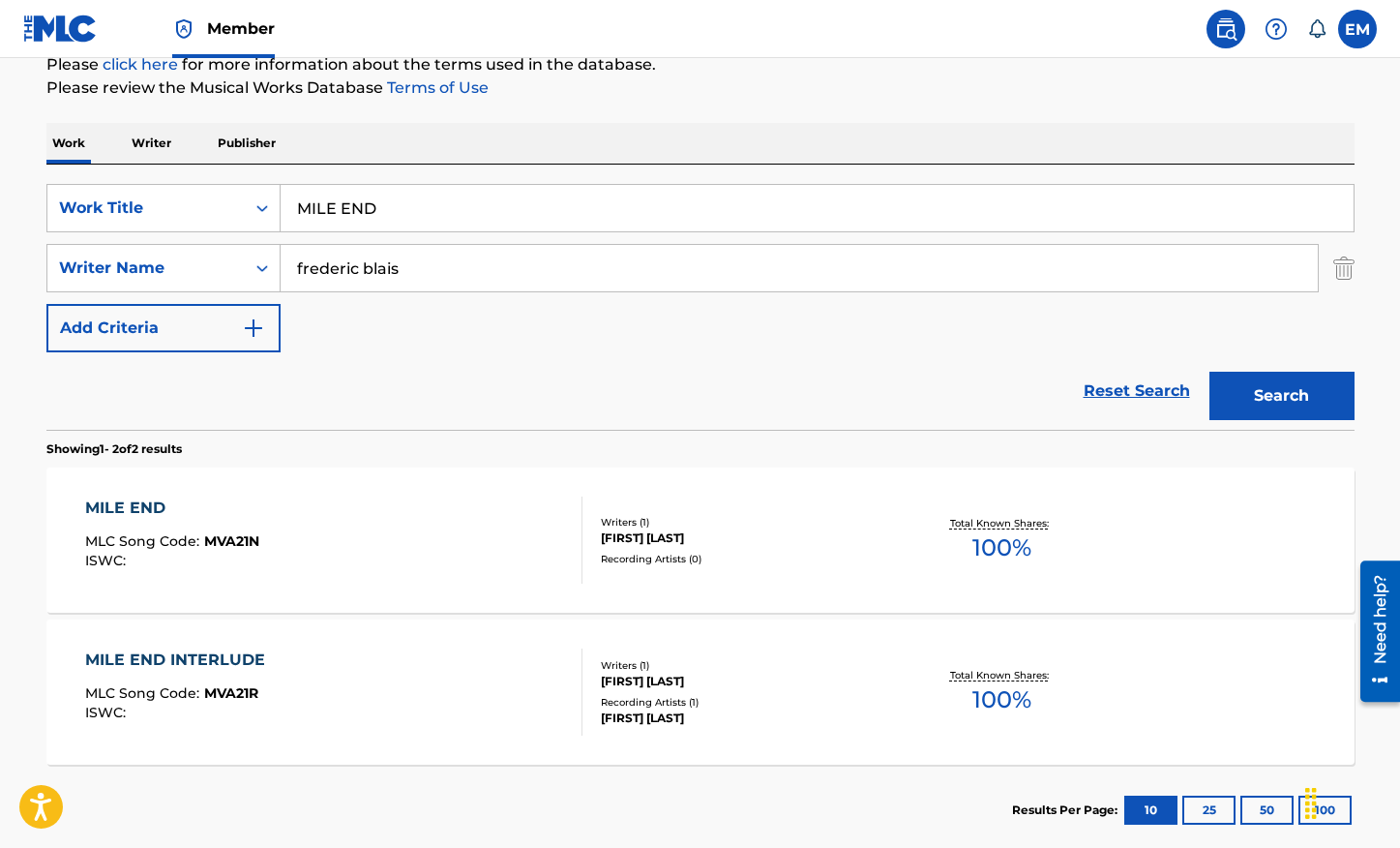 drag, startPoint x: 449, startPoint y: 199, endPoint x: 236, endPoint y: 180, distance: 213.84574 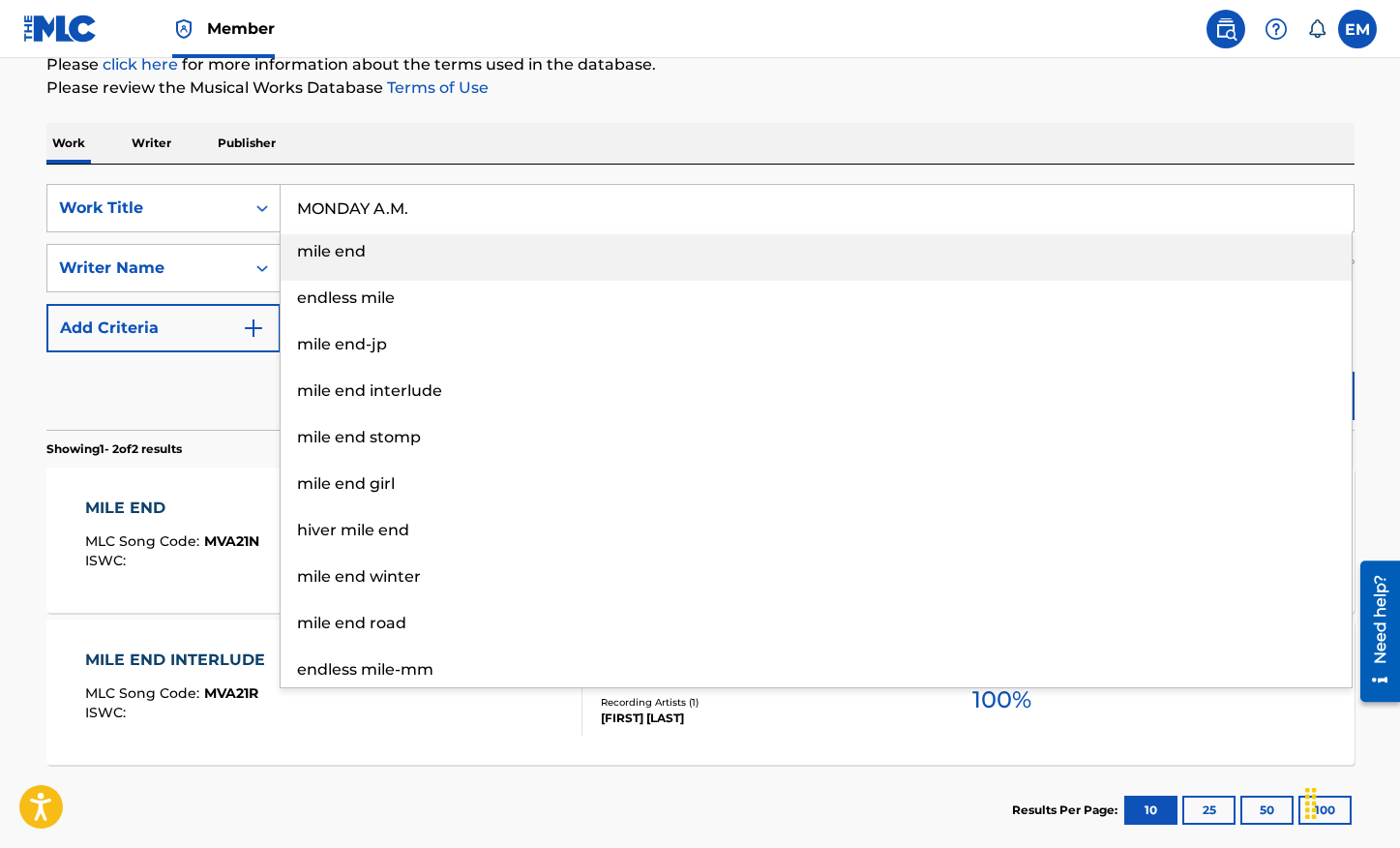 type on "MONDAY A.M." 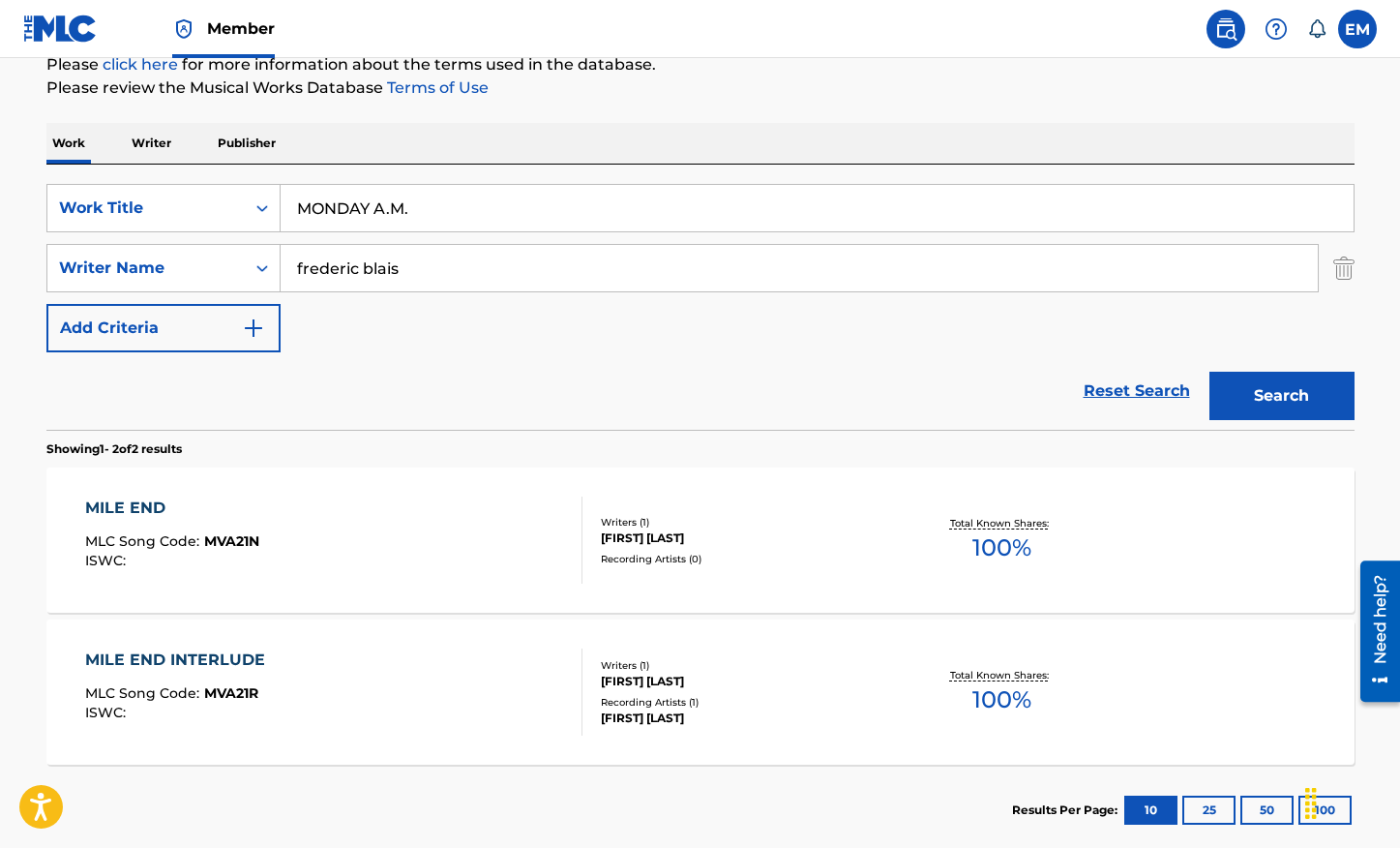 click on "Work Writer Publisher" at bounding box center (700, 143) 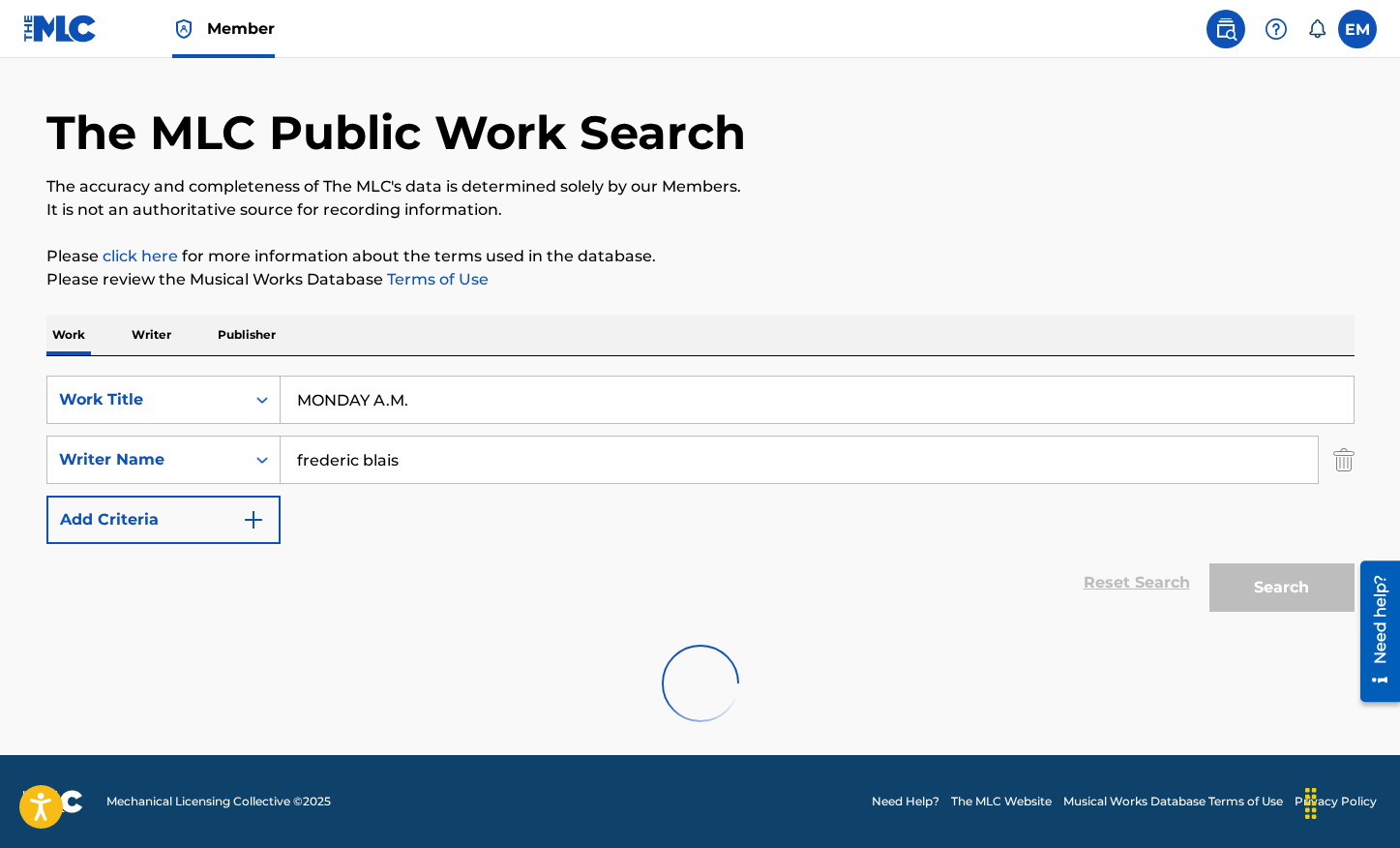 scroll, scrollTop: 247, scrollLeft: 0, axis: vertical 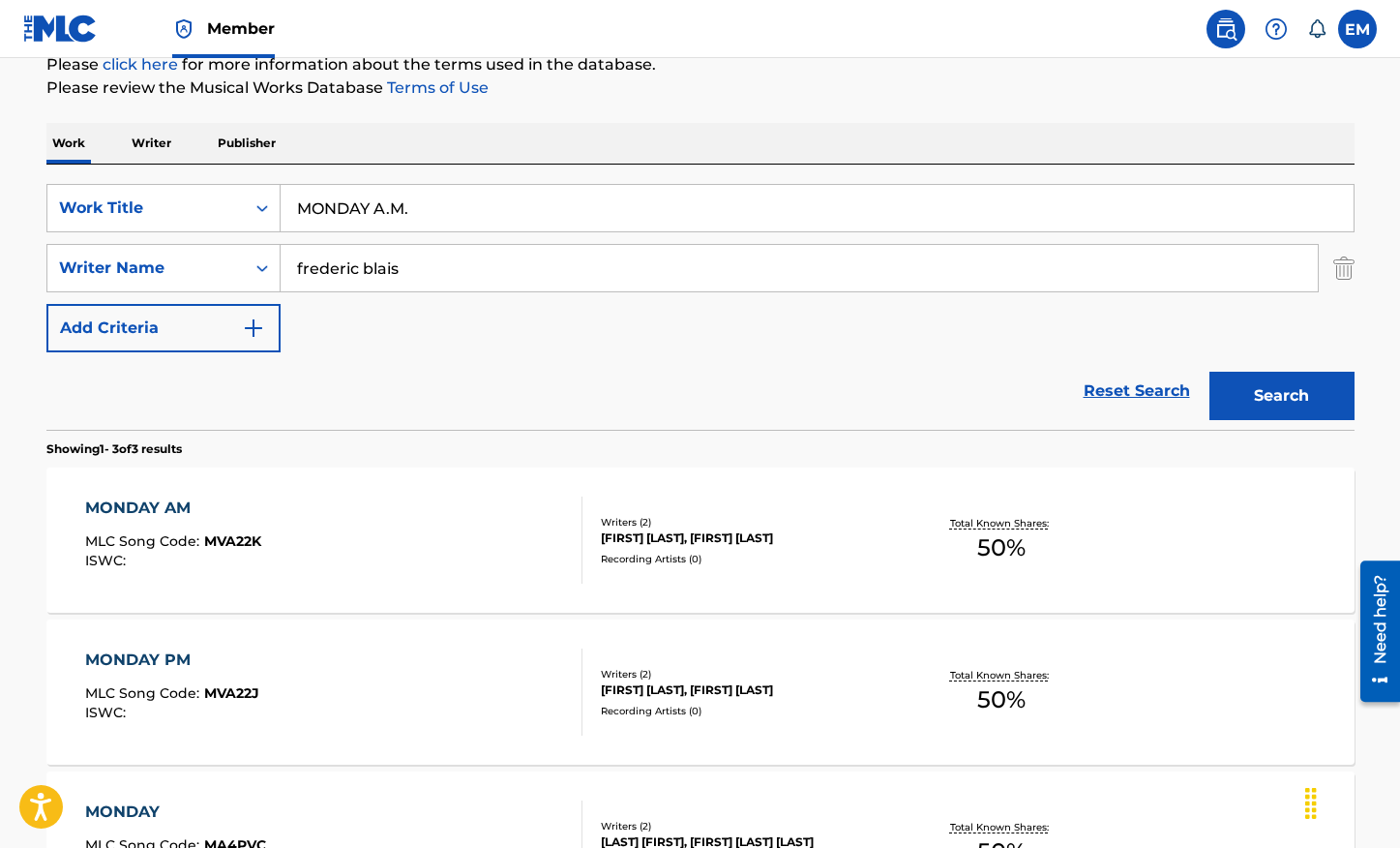click on "MONDAY AM MLC Song Code : MVA22K ISWC :" at bounding box center [334, 540] 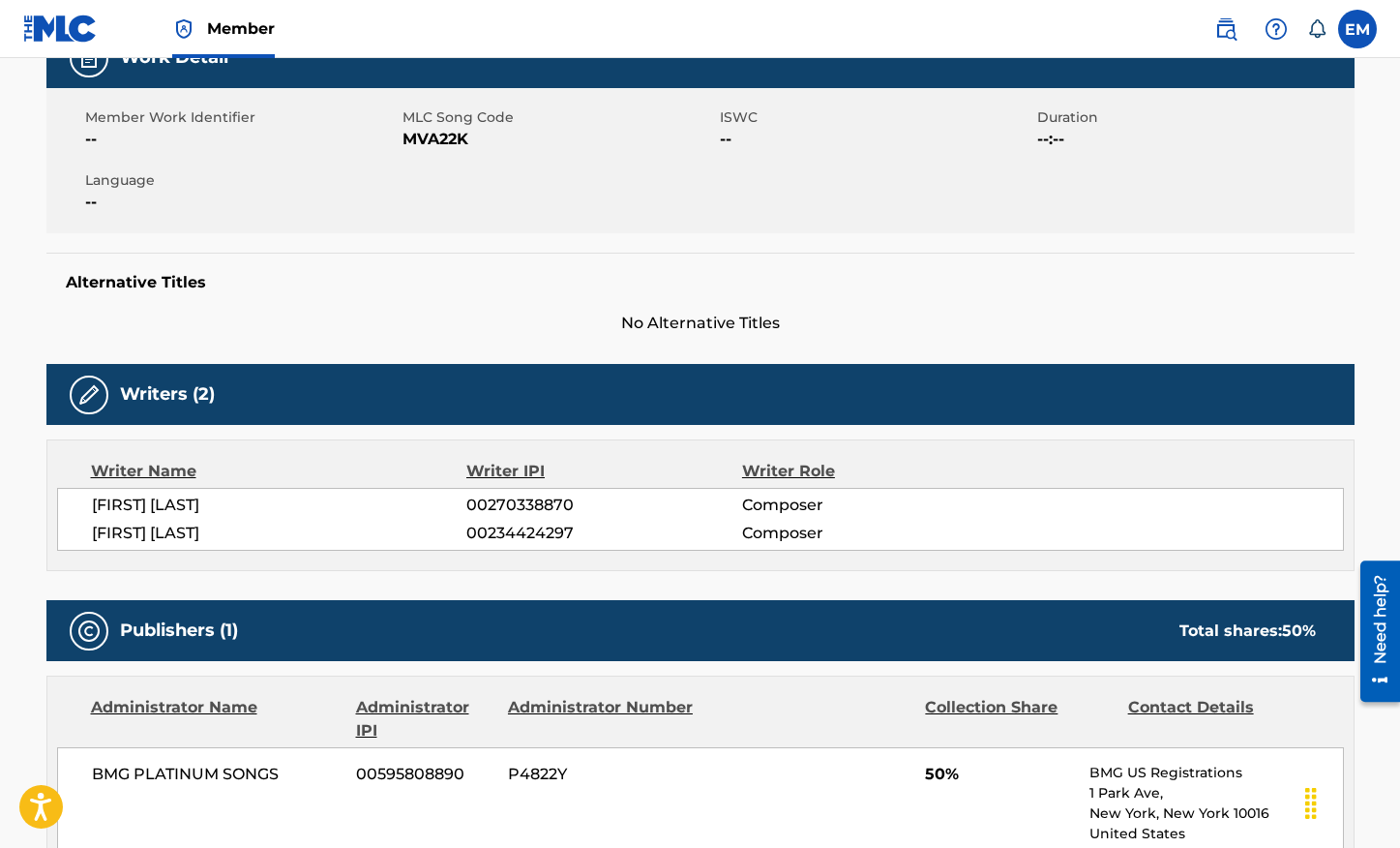 scroll, scrollTop: 97, scrollLeft: 0, axis: vertical 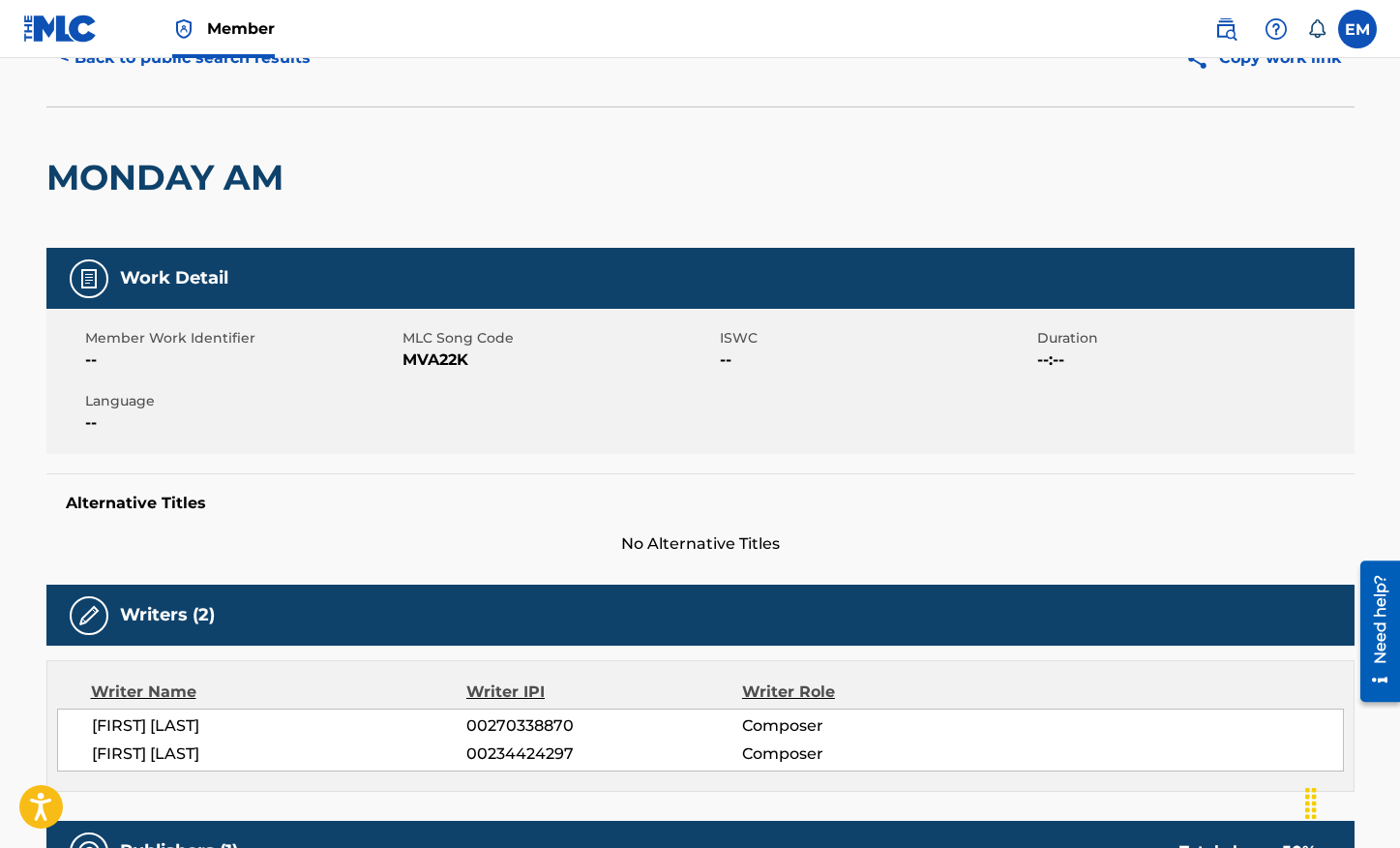 click on "MVA22K" at bounding box center (558, 360) 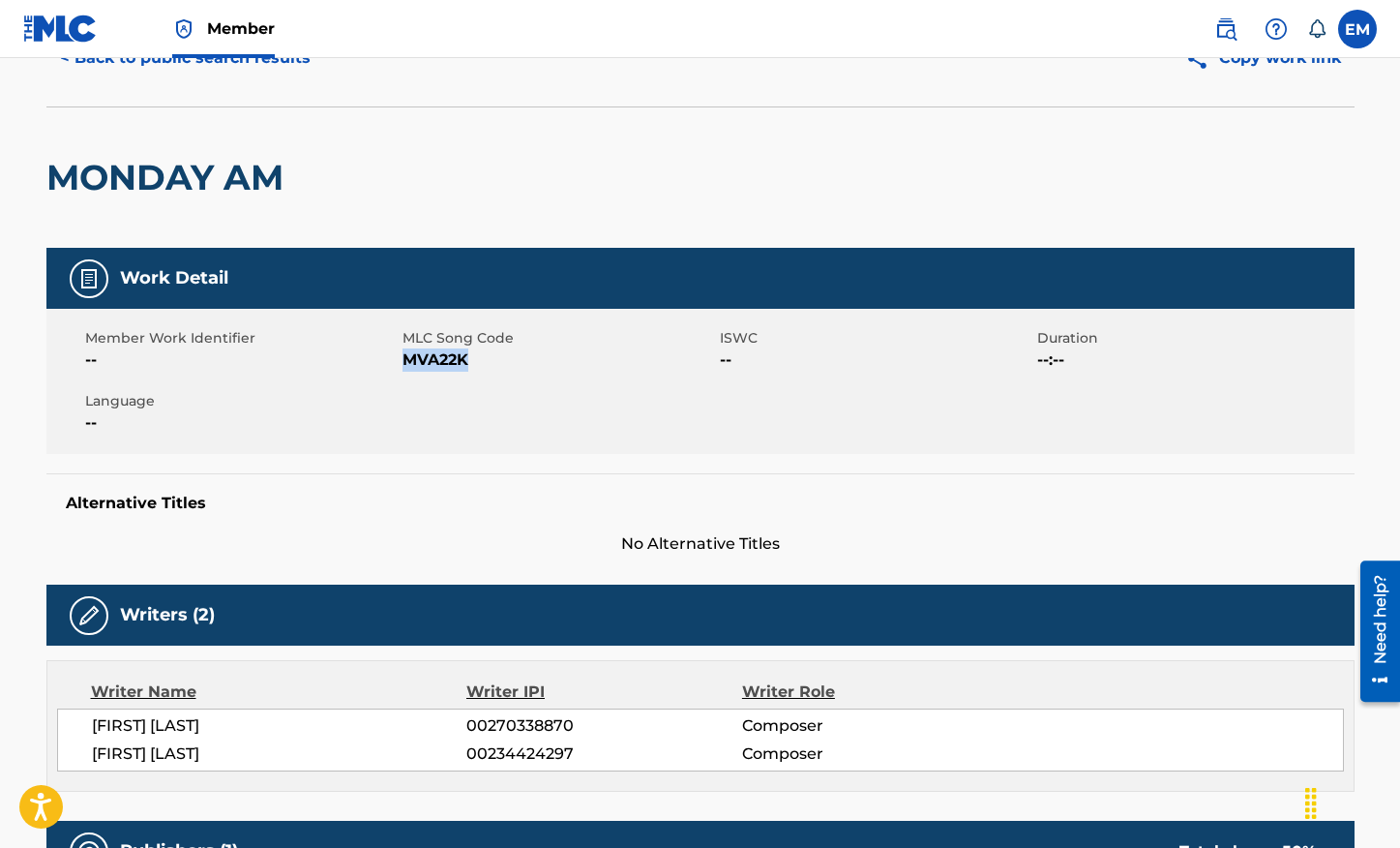 click on "MVA22K" at bounding box center [558, 360] 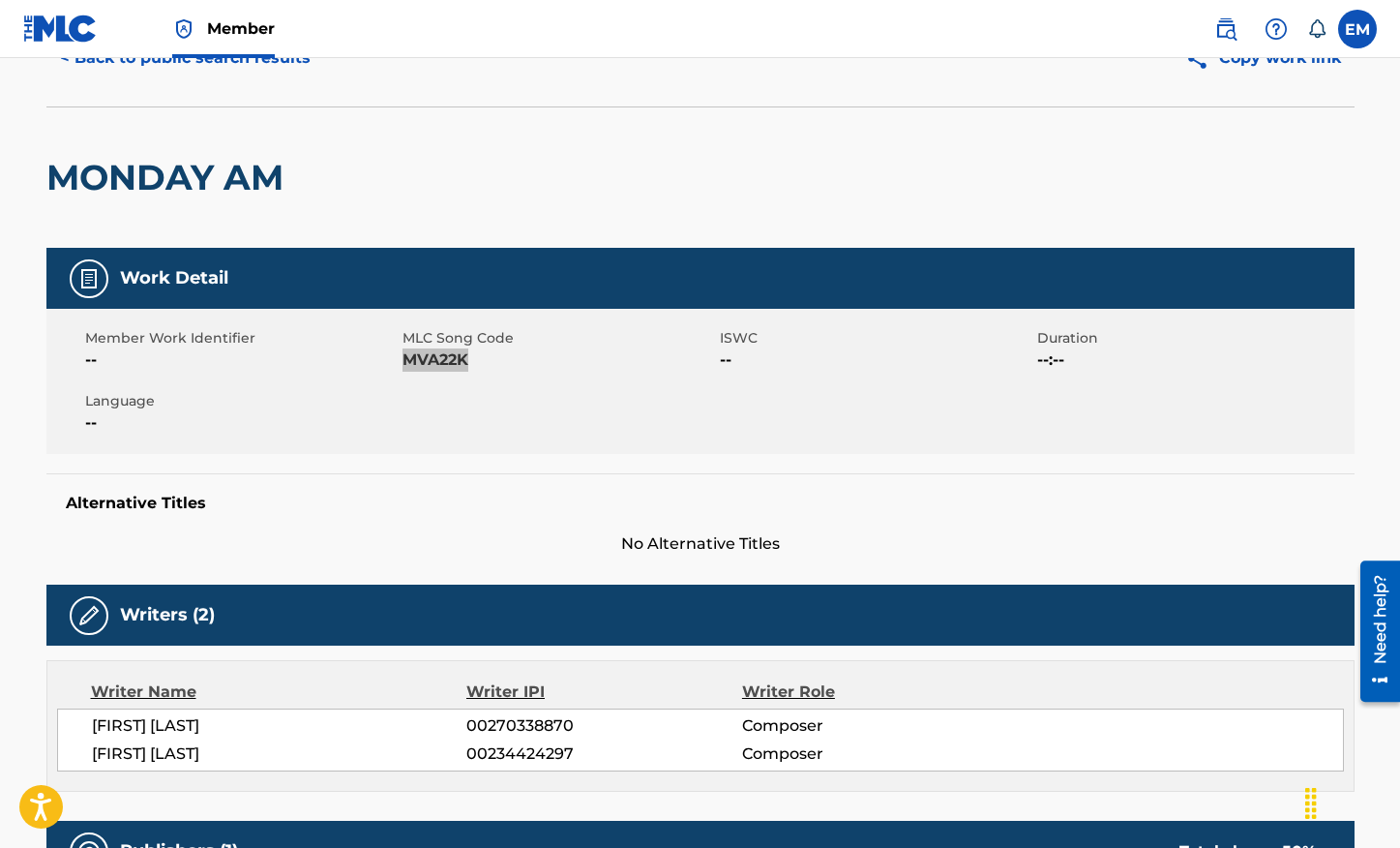 scroll, scrollTop: 0, scrollLeft: 0, axis: both 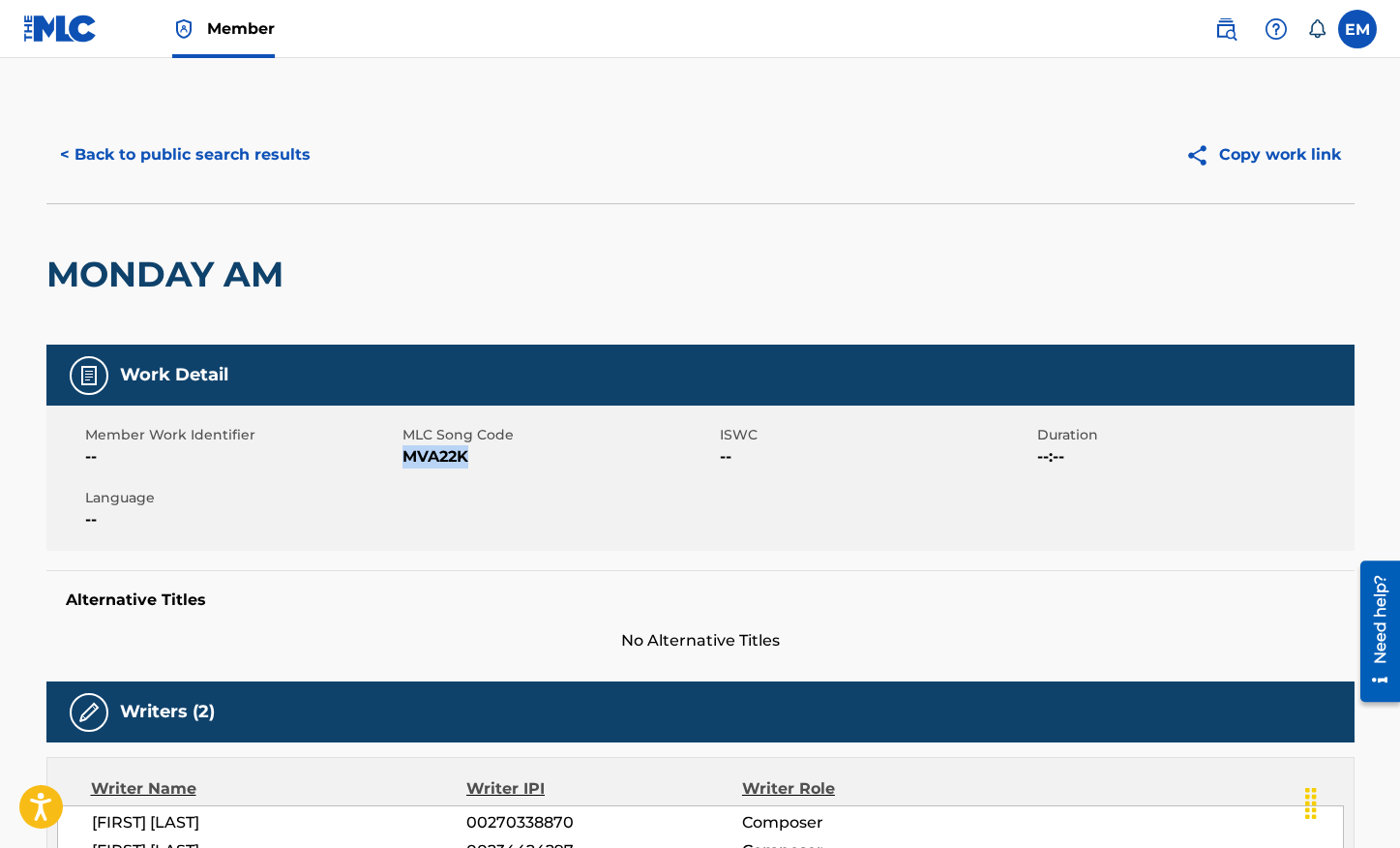 click on "< Back to public search results" at bounding box center (185, 155) 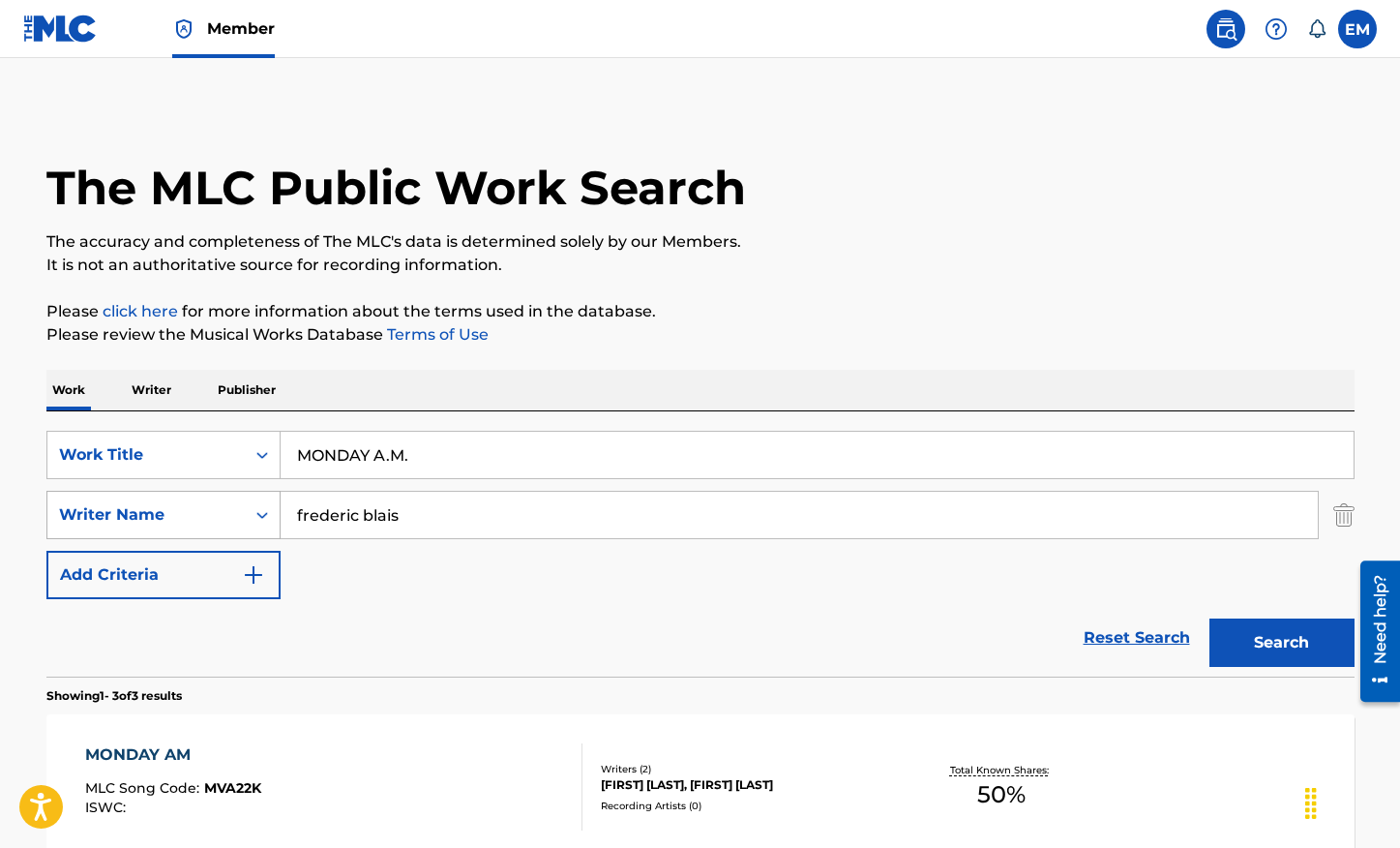 scroll, scrollTop: 247, scrollLeft: 0, axis: vertical 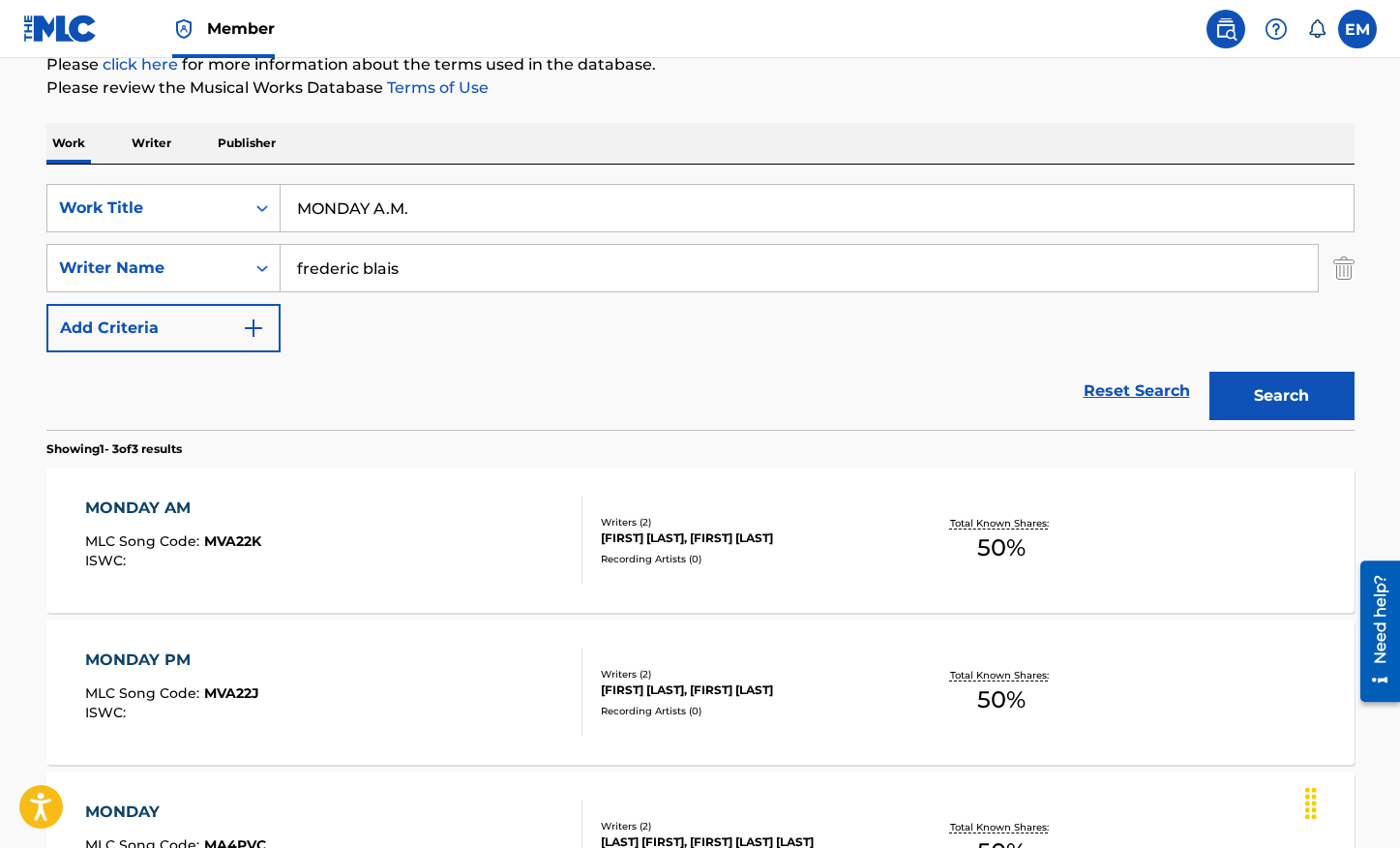 click on "MONDAY PM" at bounding box center (172, 660) 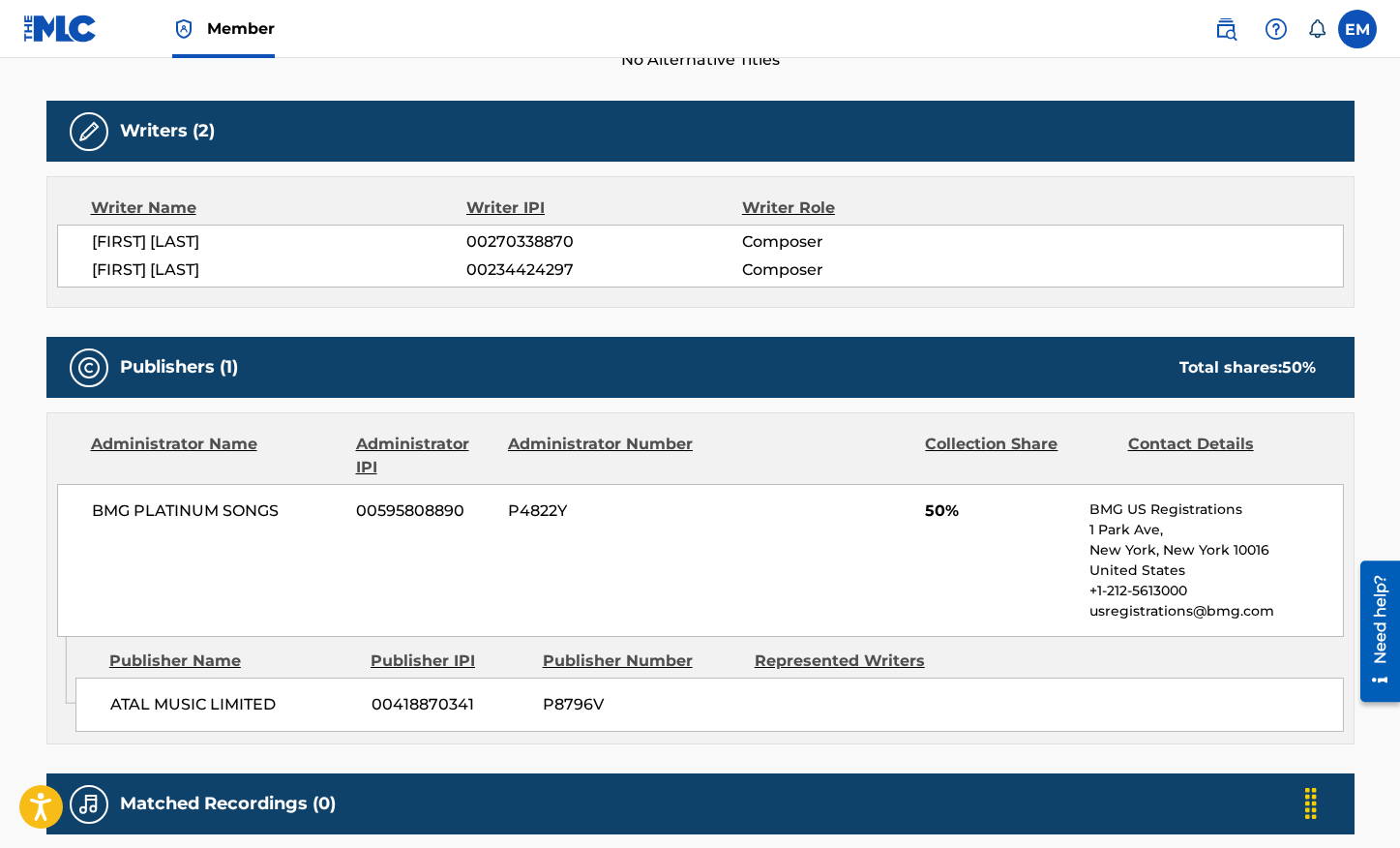 scroll, scrollTop: 290, scrollLeft: 0, axis: vertical 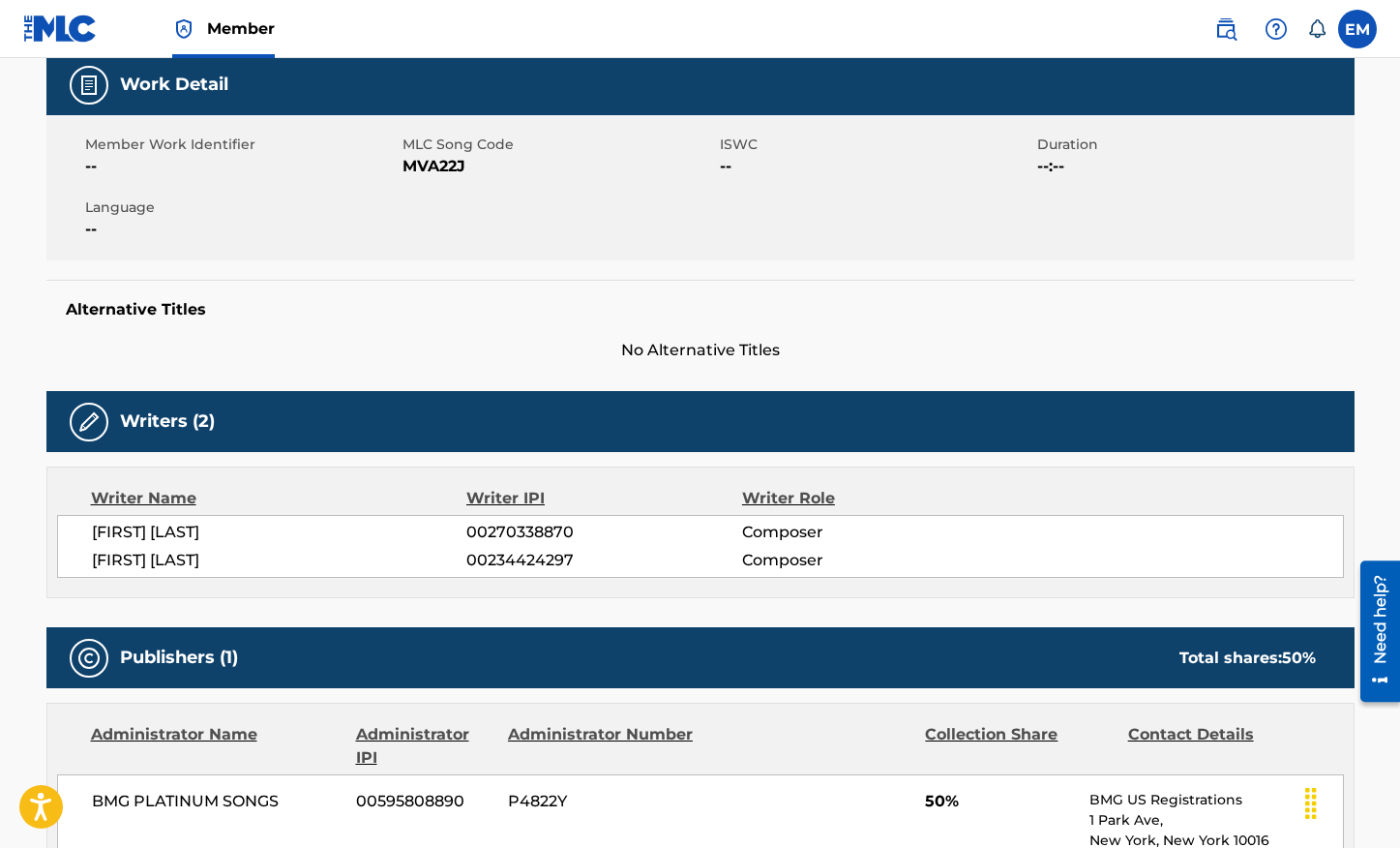 click on "MVA22J" at bounding box center (558, 167) 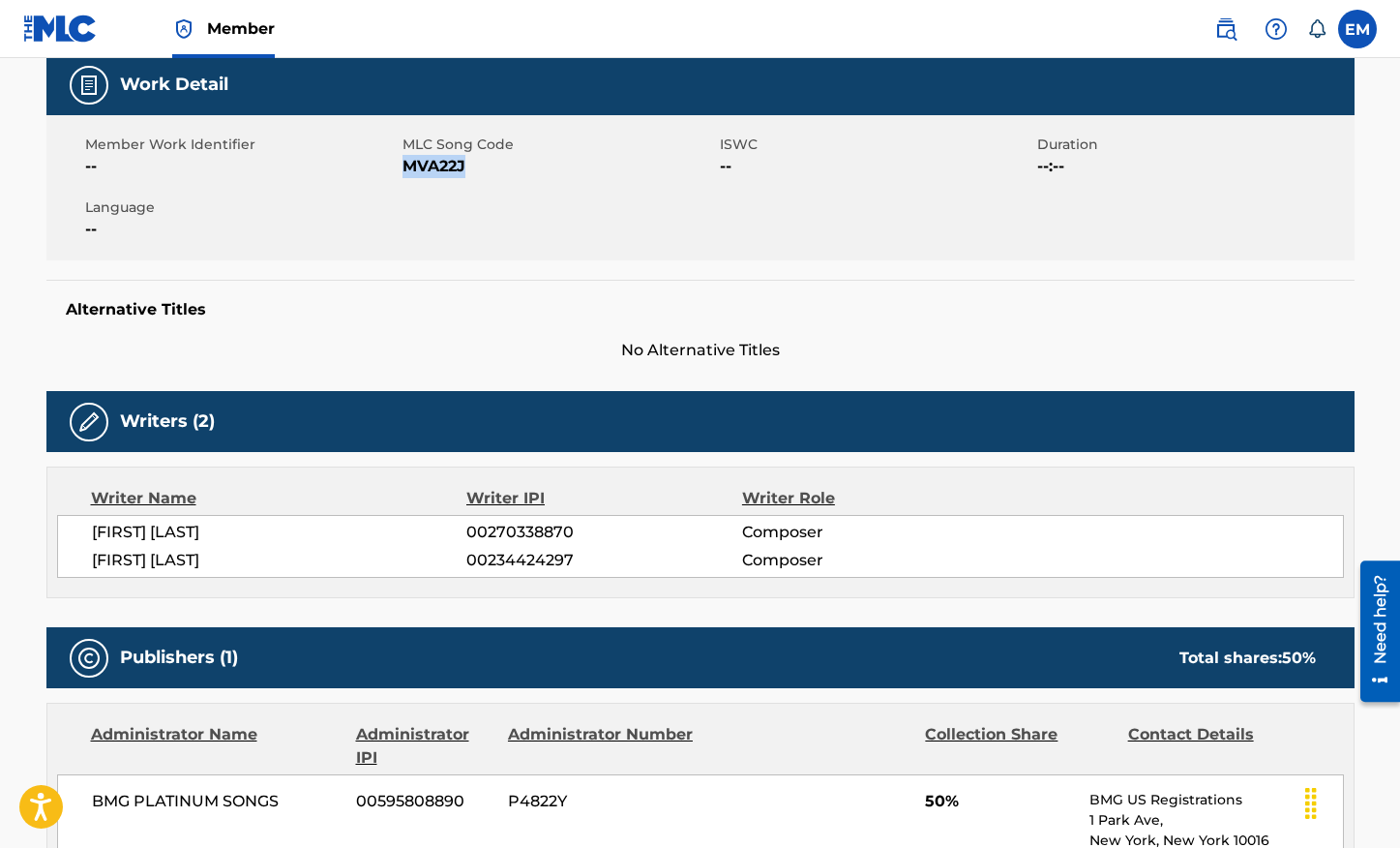 click on "MVA22J" at bounding box center [558, 167] 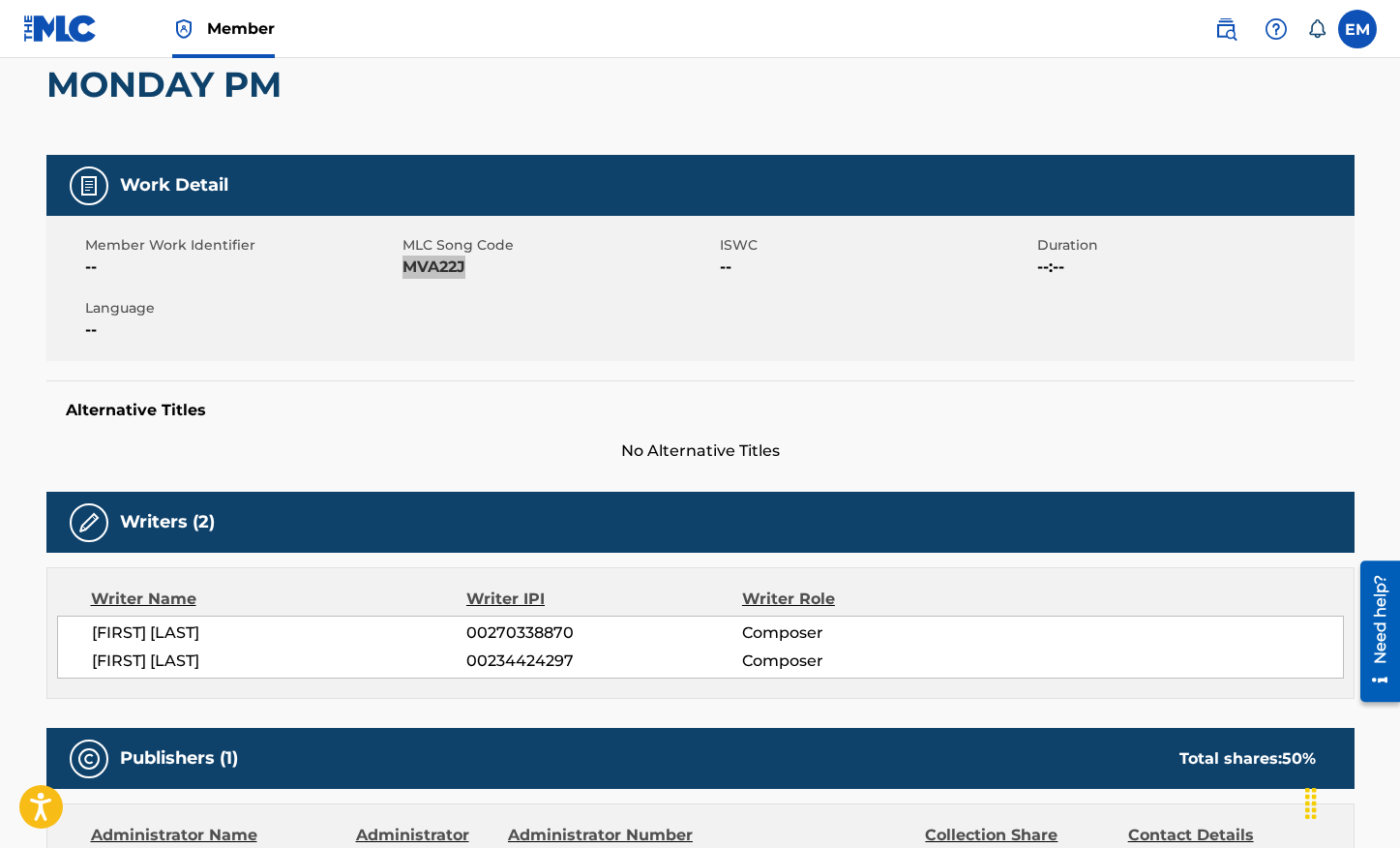 scroll, scrollTop: 0, scrollLeft: 0, axis: both 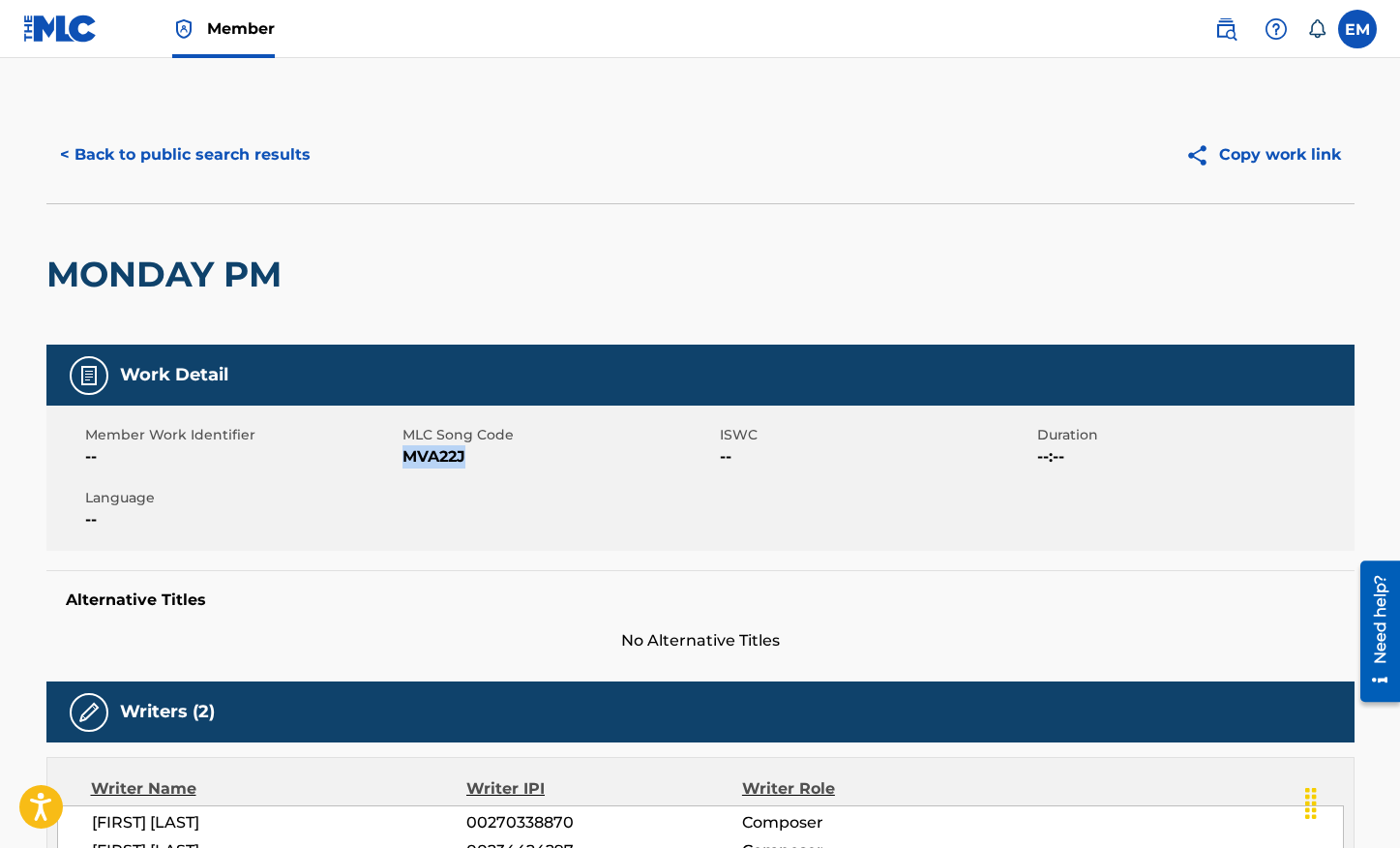 click on "< Back to public search results" at bounding box center [185, 155] 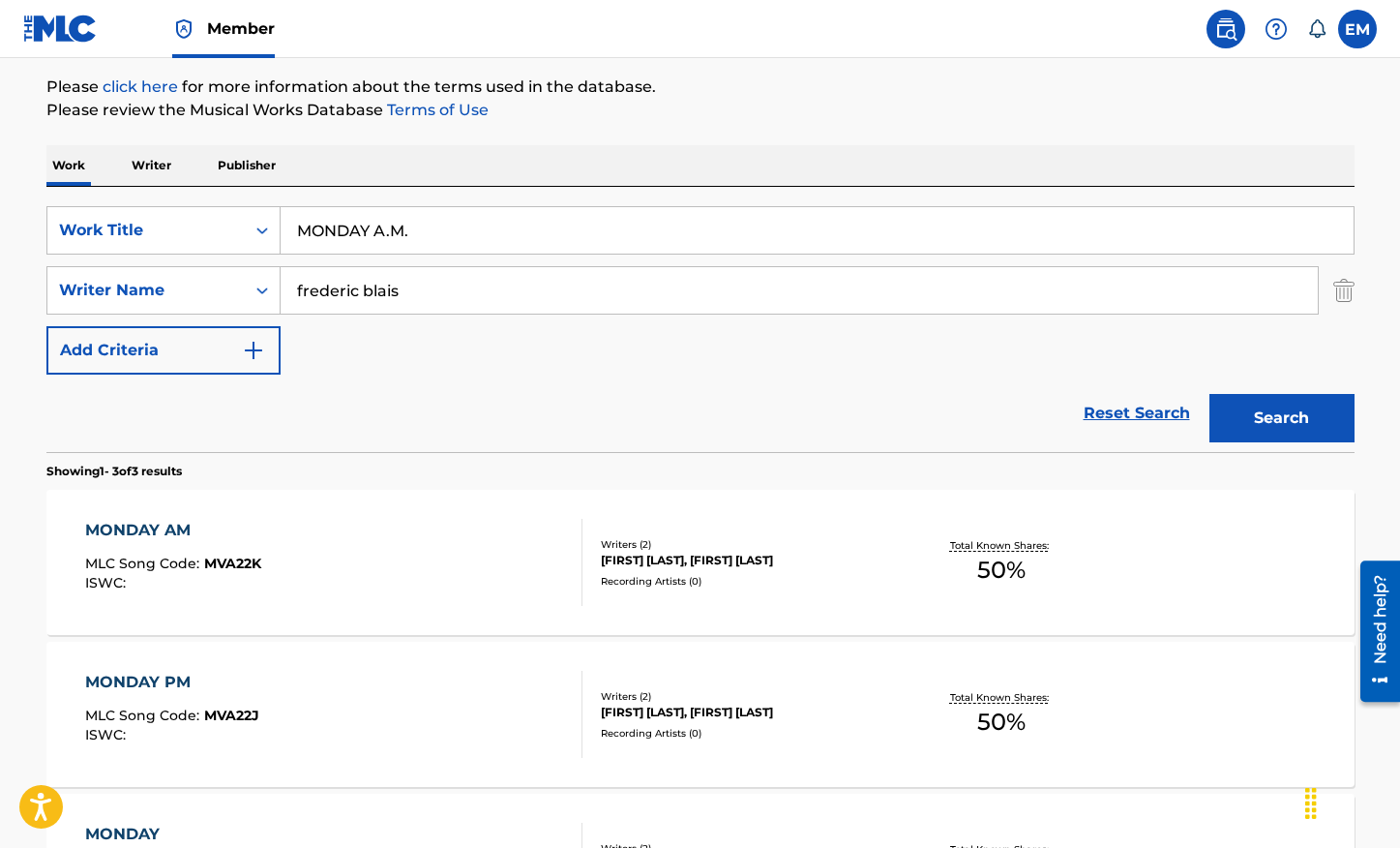 scroll, scrollTop: 219, scrollLeft: 0, axis: vertical 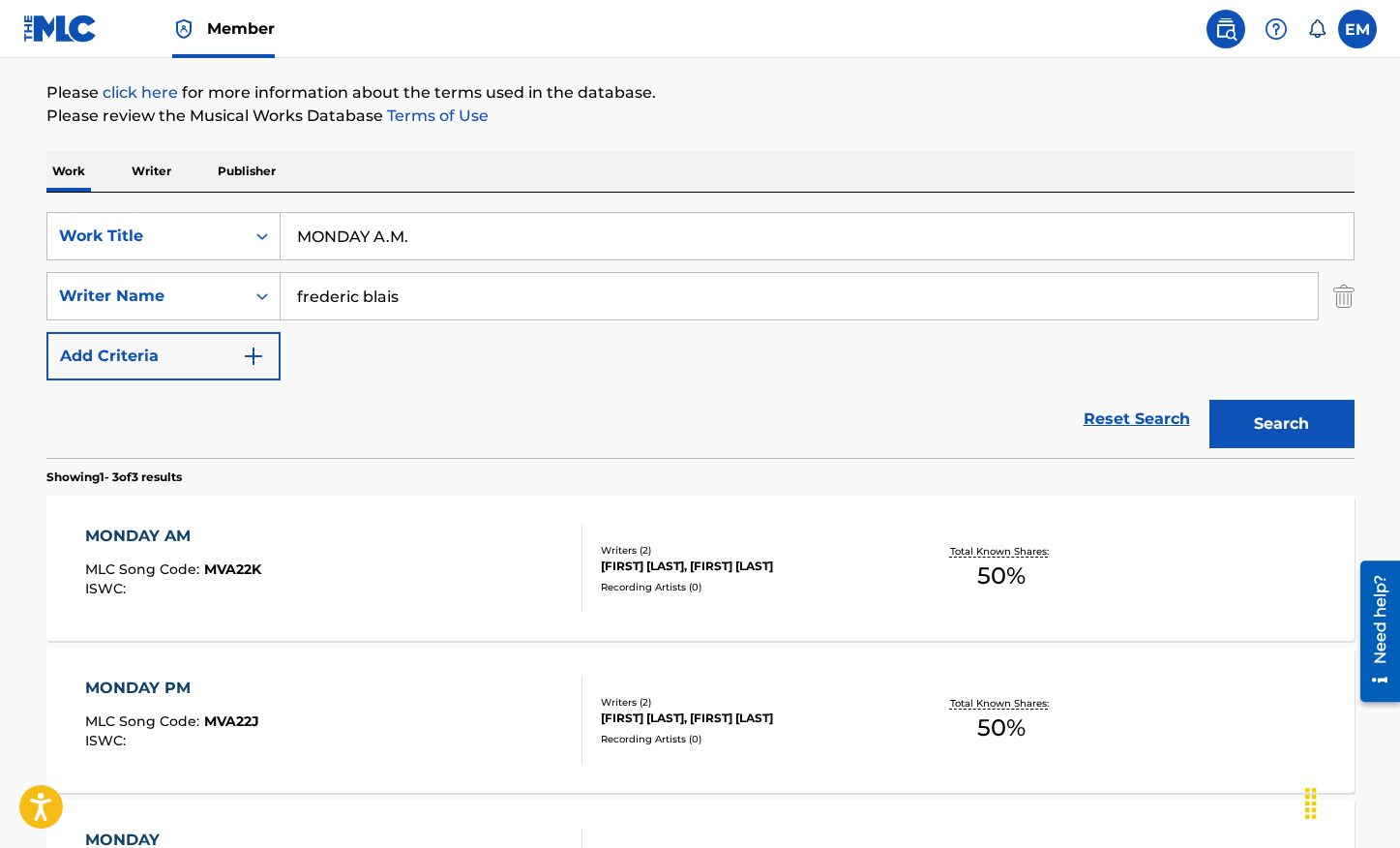 click on "MONDAY A.M." at bounding box center [817, 236] 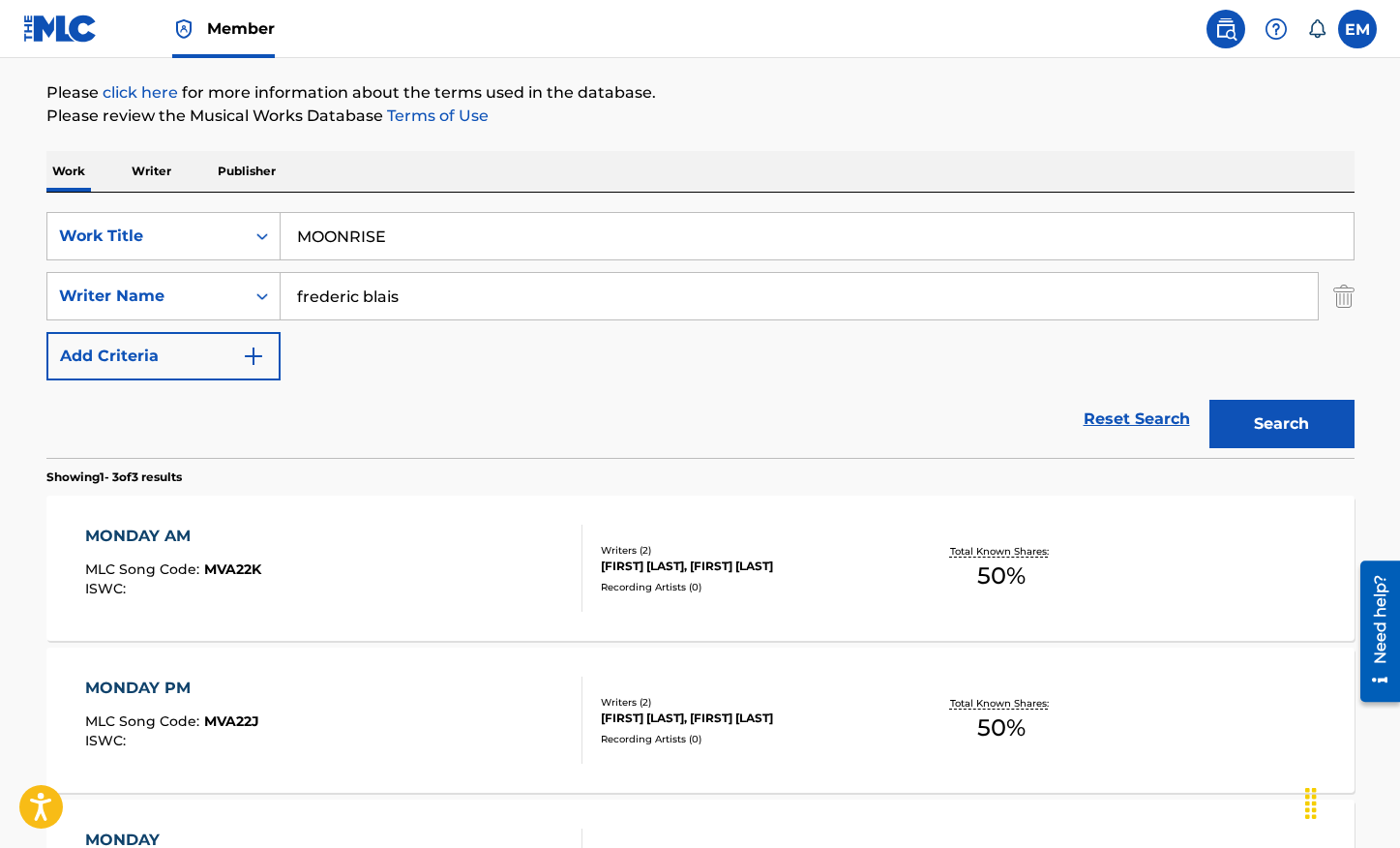 type on "MOONRISE" 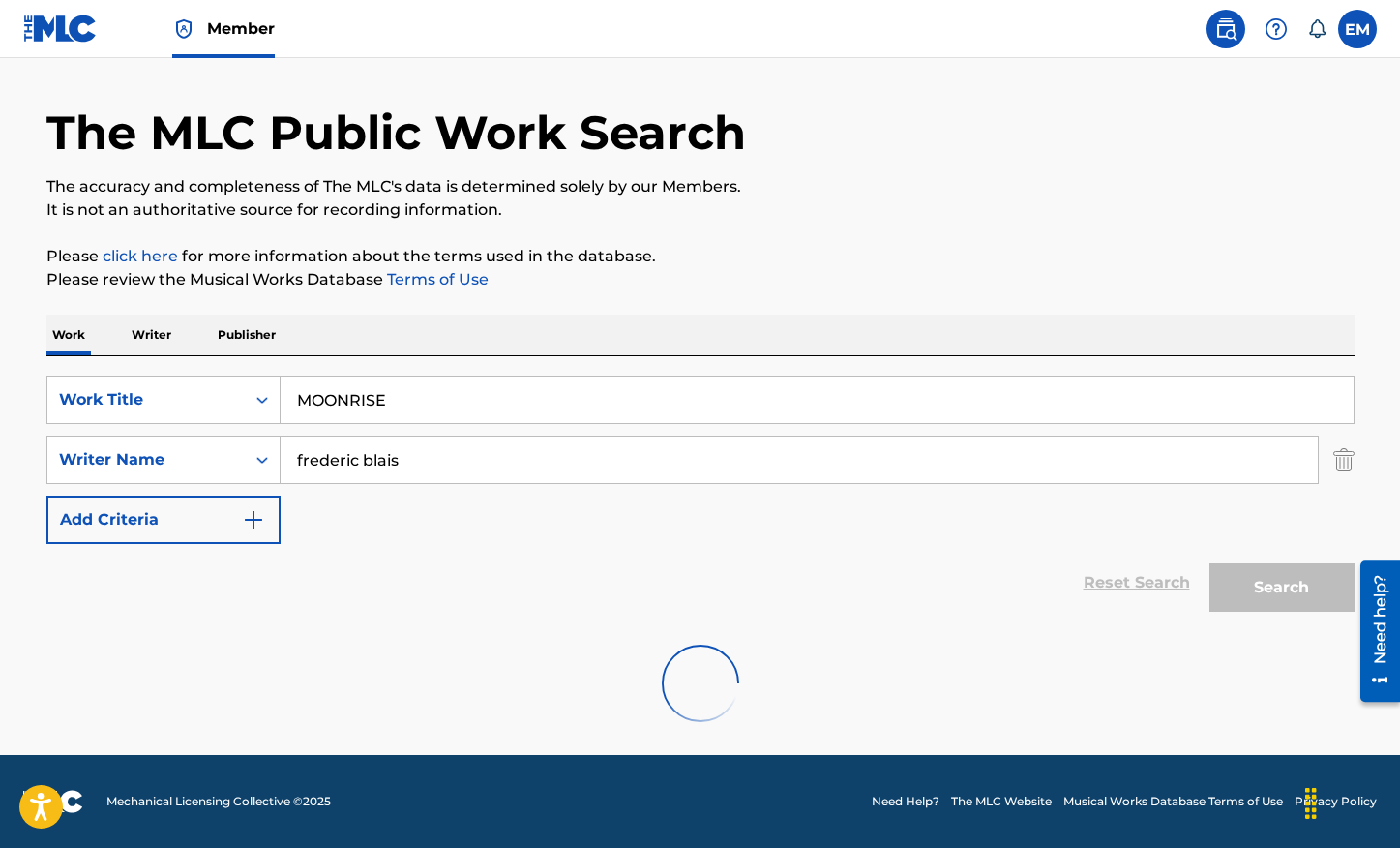 scroll, scrollTop: 205, scrollLeft: 0, axis: vertical 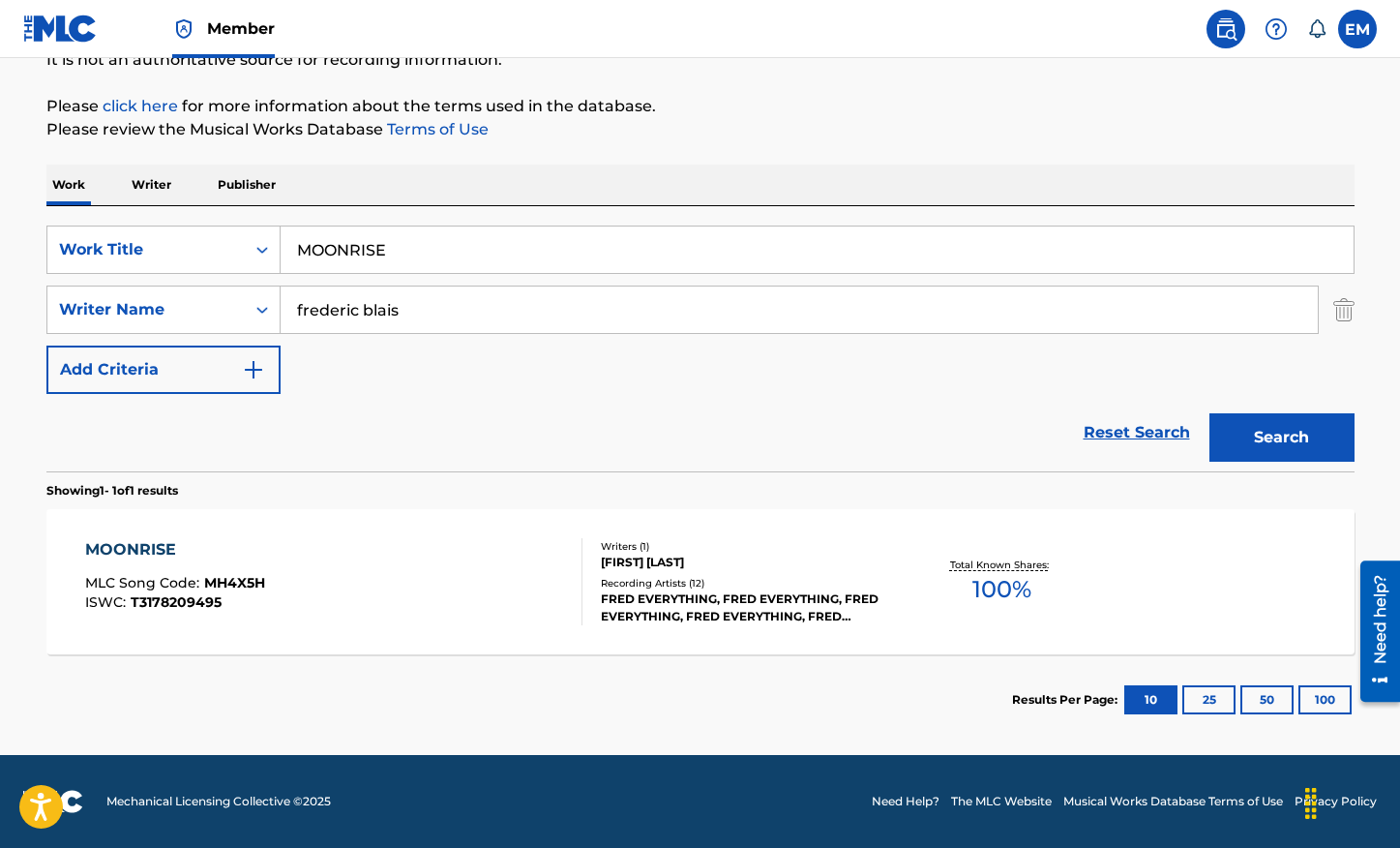 click on "MOONRISE MLC Song Code : MH4X5H ISWC : T3178209495 Writers ( 1 ) [FIRST] [LAST] Recording Artists ( 12 ) [FIRST] [LAST], [FIRST] [LAST], [FIRST] [LAST], [FIRST] [LAST], [FIRST] [LAST] Total Known Shares: 100 %" at bounding box center [700, 582] 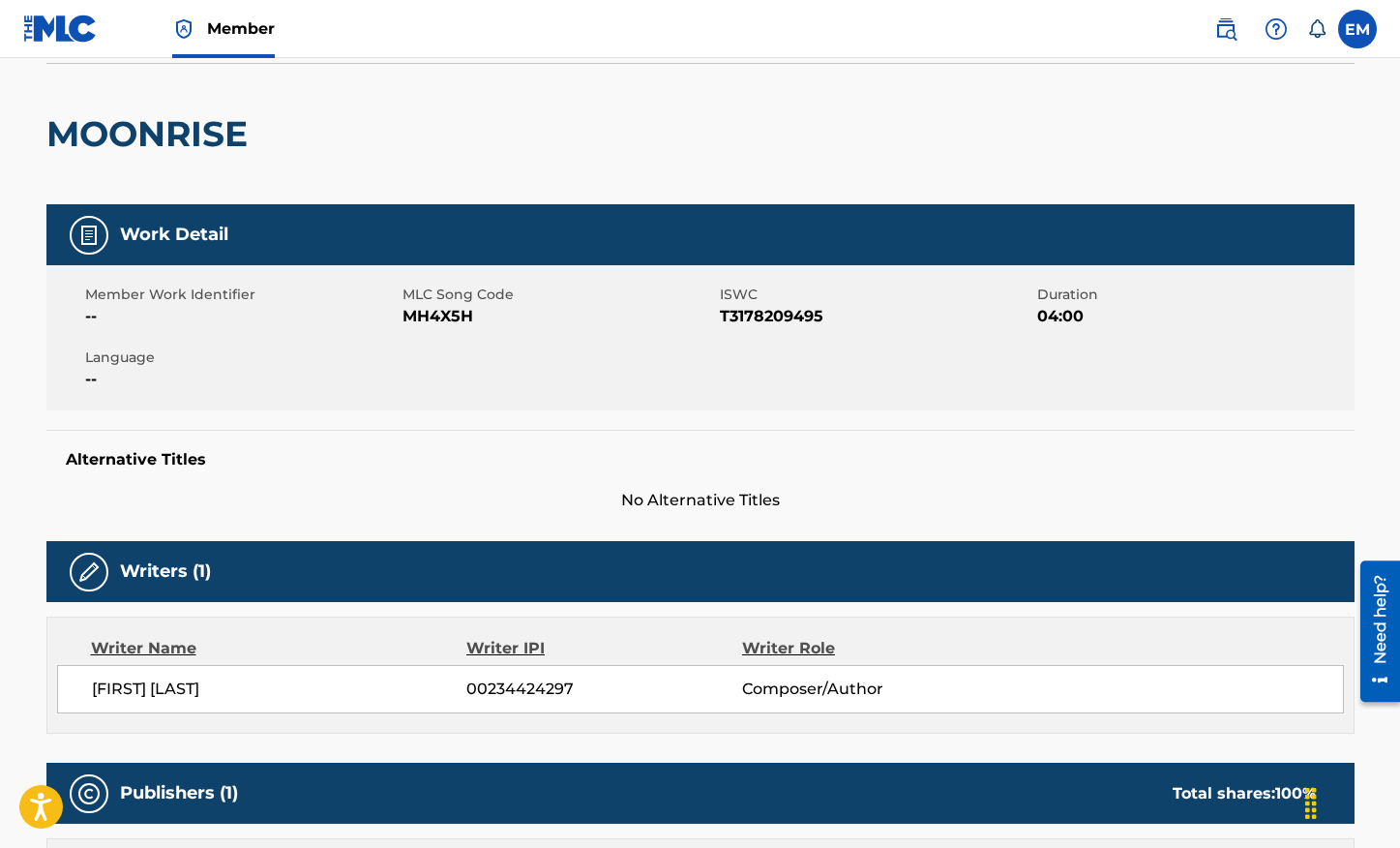 scroll, scrollTop: 97, scrollLeft: 0, axis: vertical 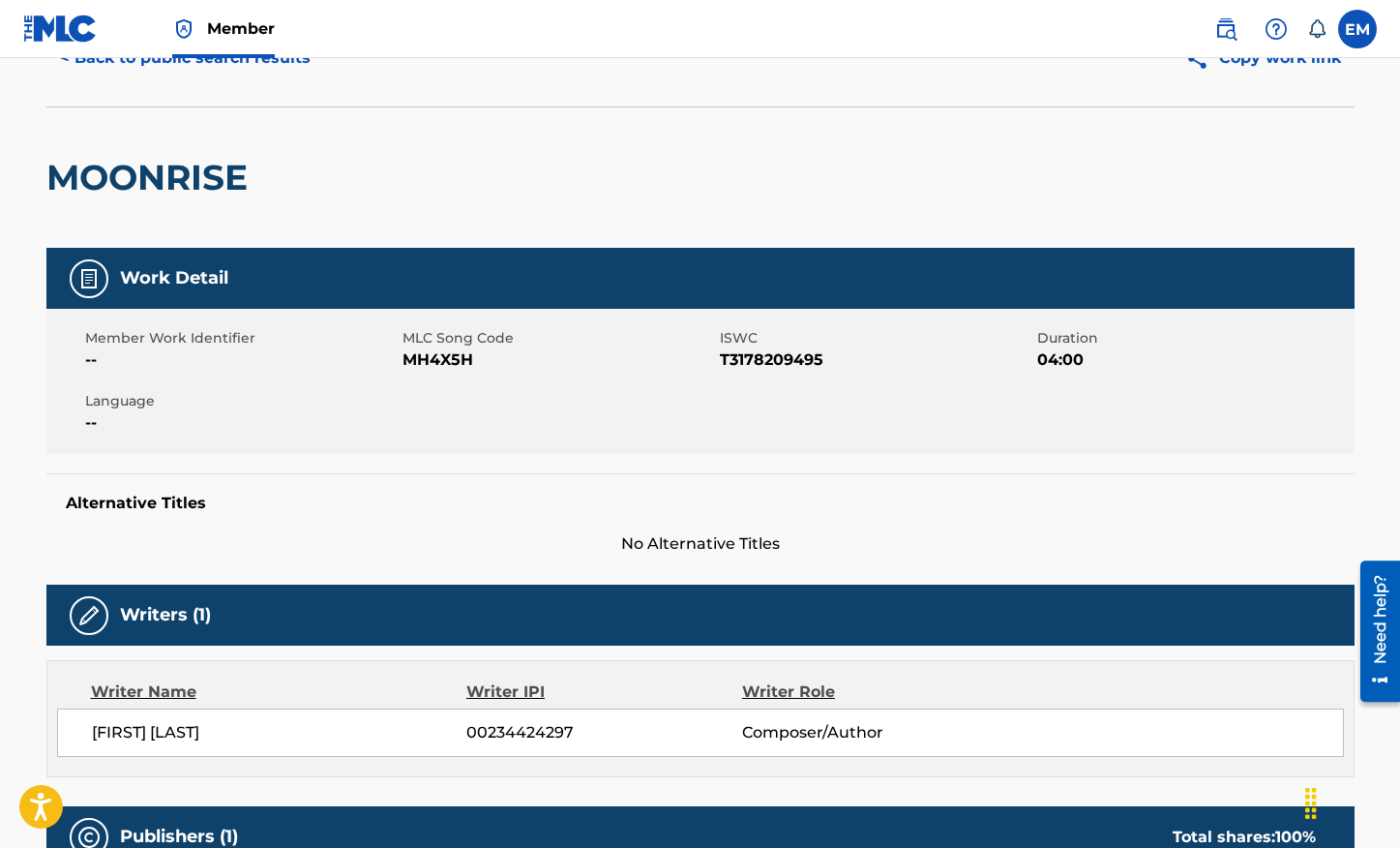 click on "MH4X5H" at bounding box center [558, 360] 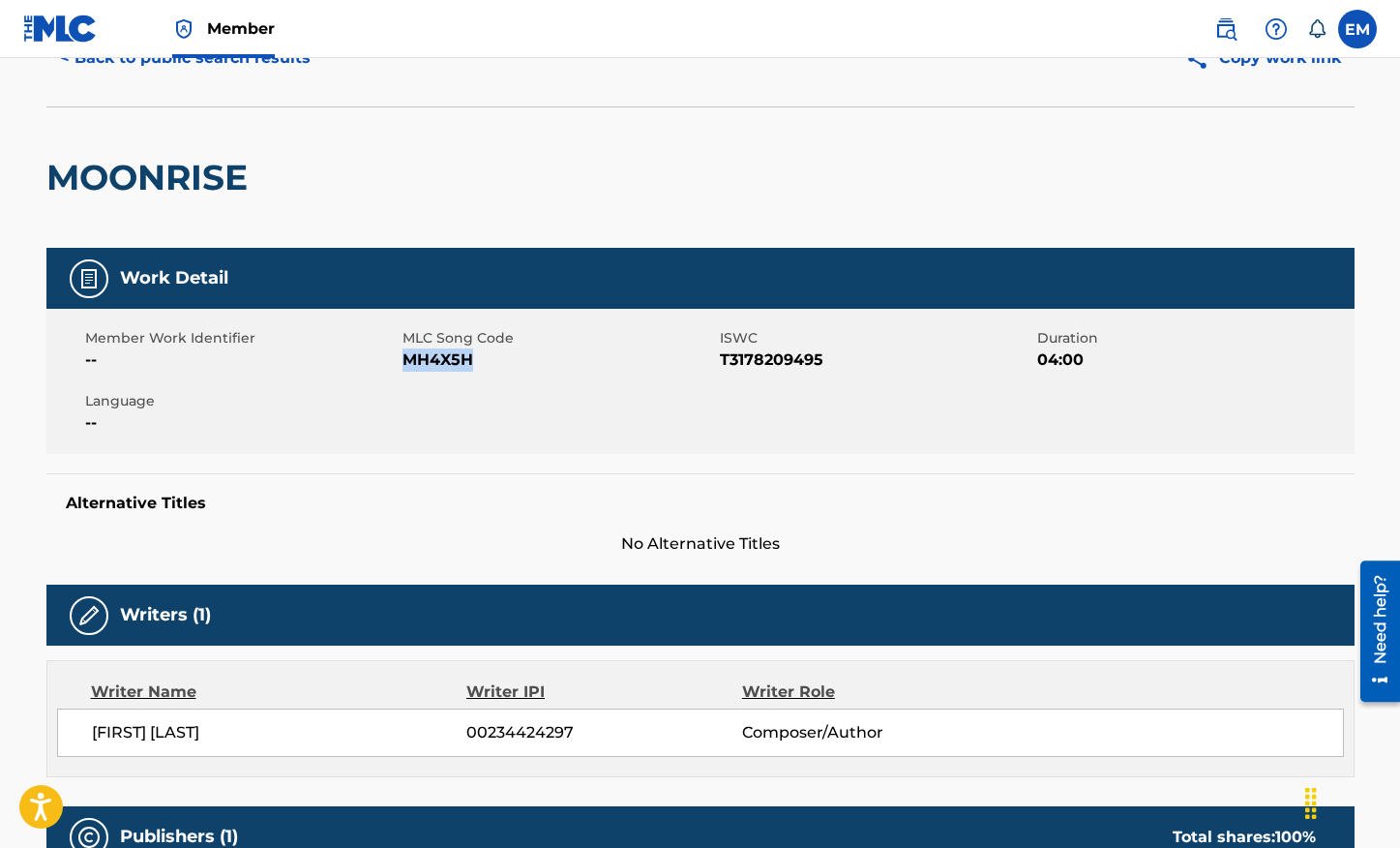 click on "MH4X5H" at bounding box center (558, 360) 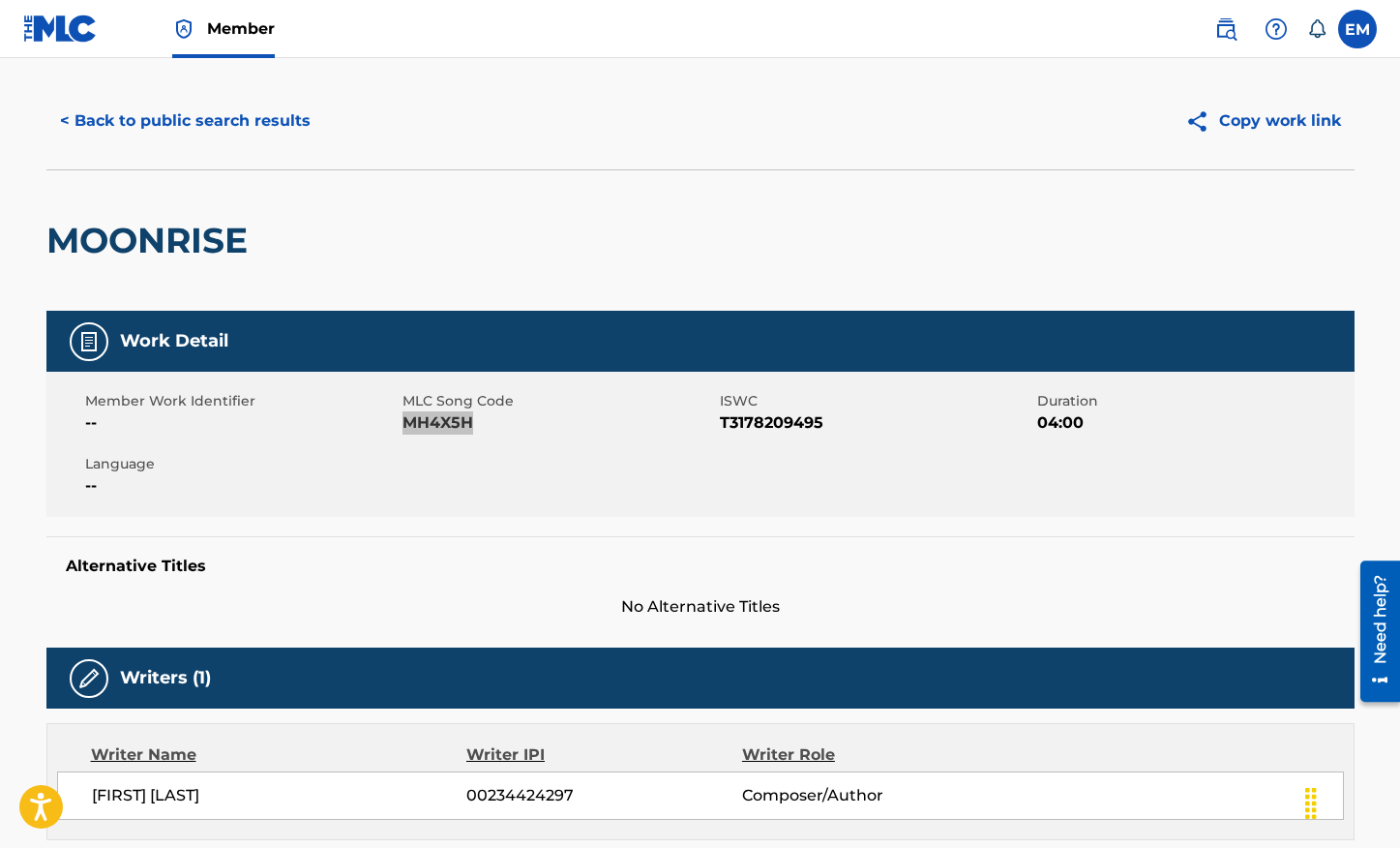 scroll, scrollTop: 0, scrollLeft: 0, axis: both 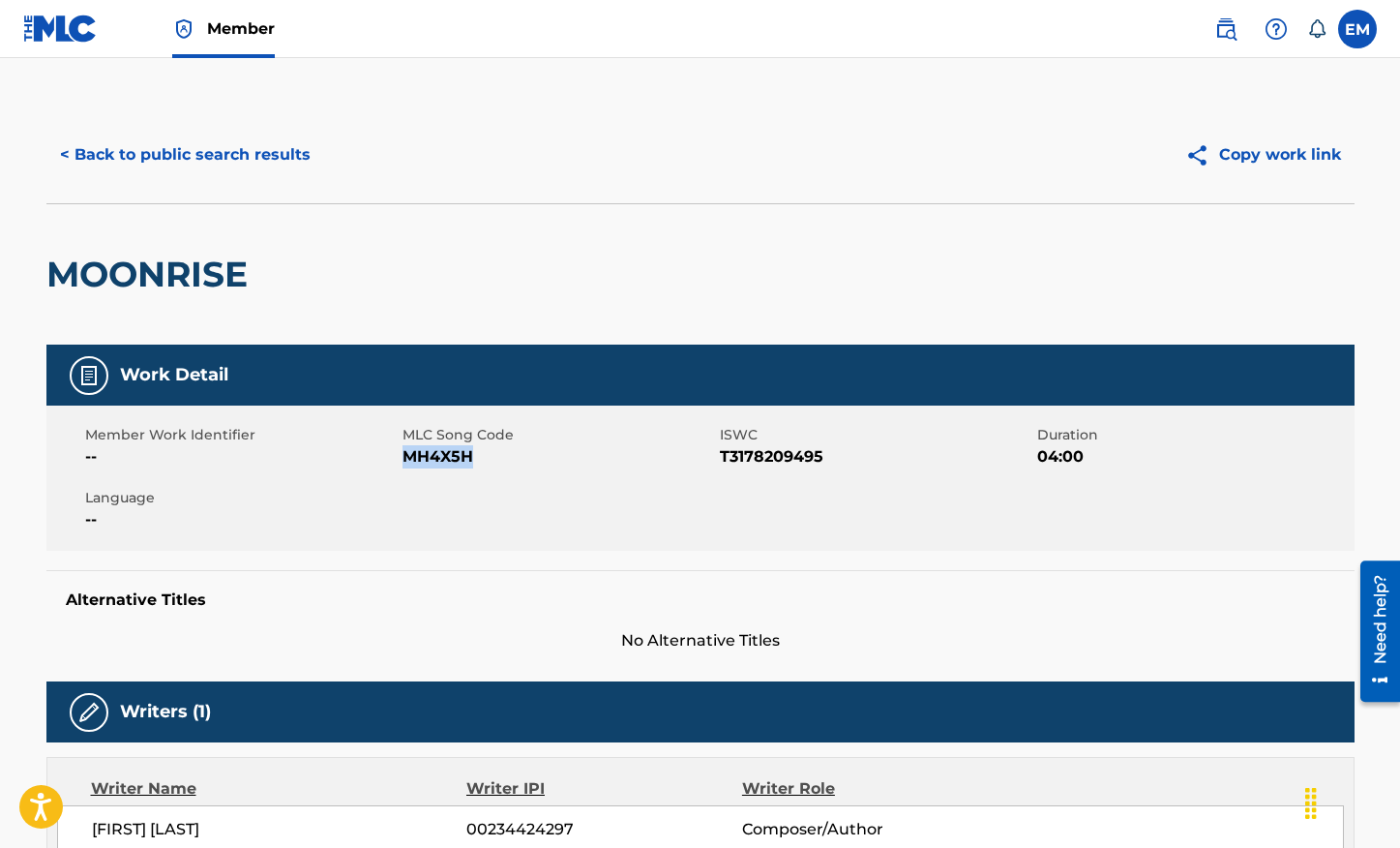 click on "< Back to public search results" at bounding box center (185, 155) 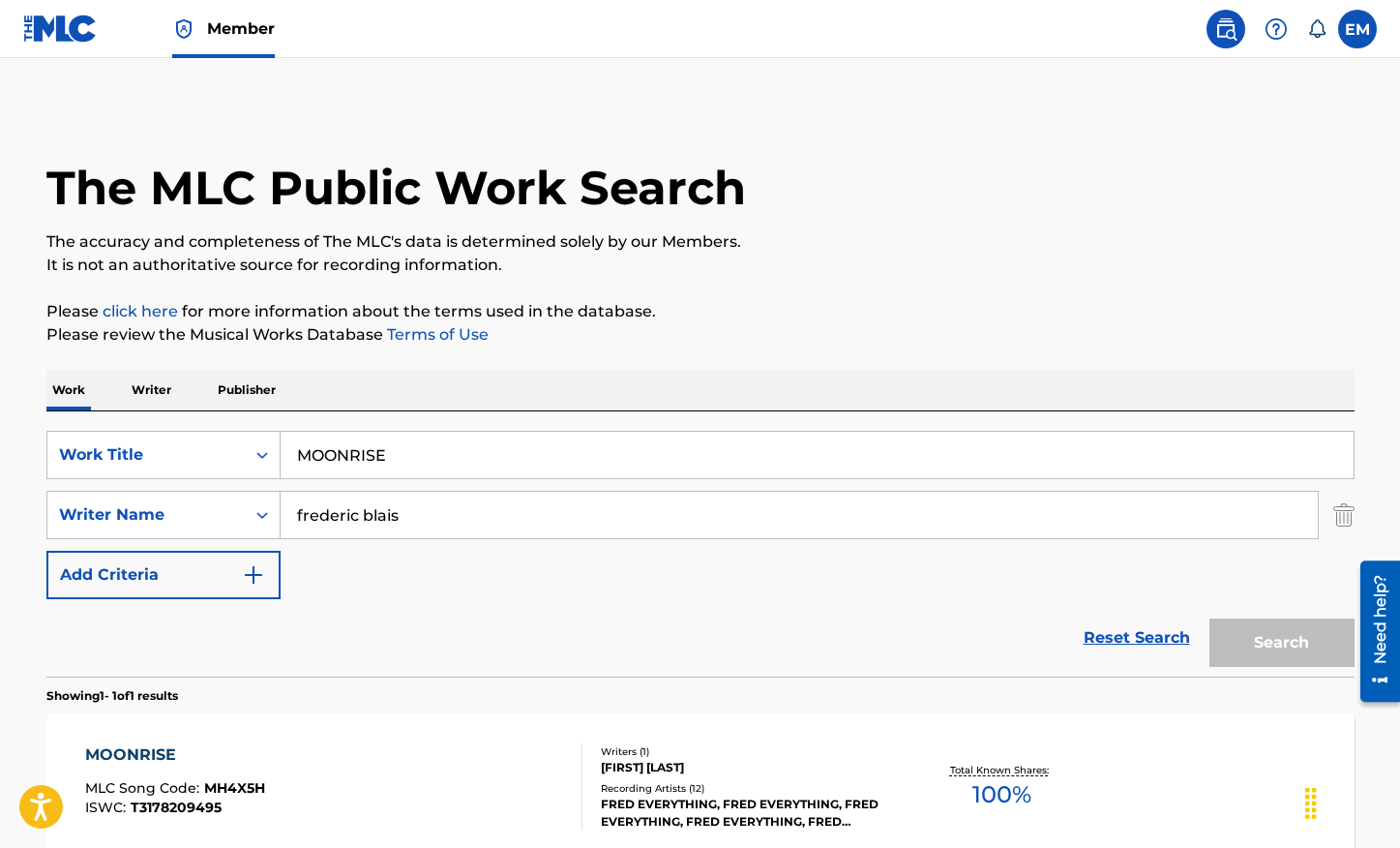 scroll, scrollTop: 95, scrollLeft: 0, axis: vertical 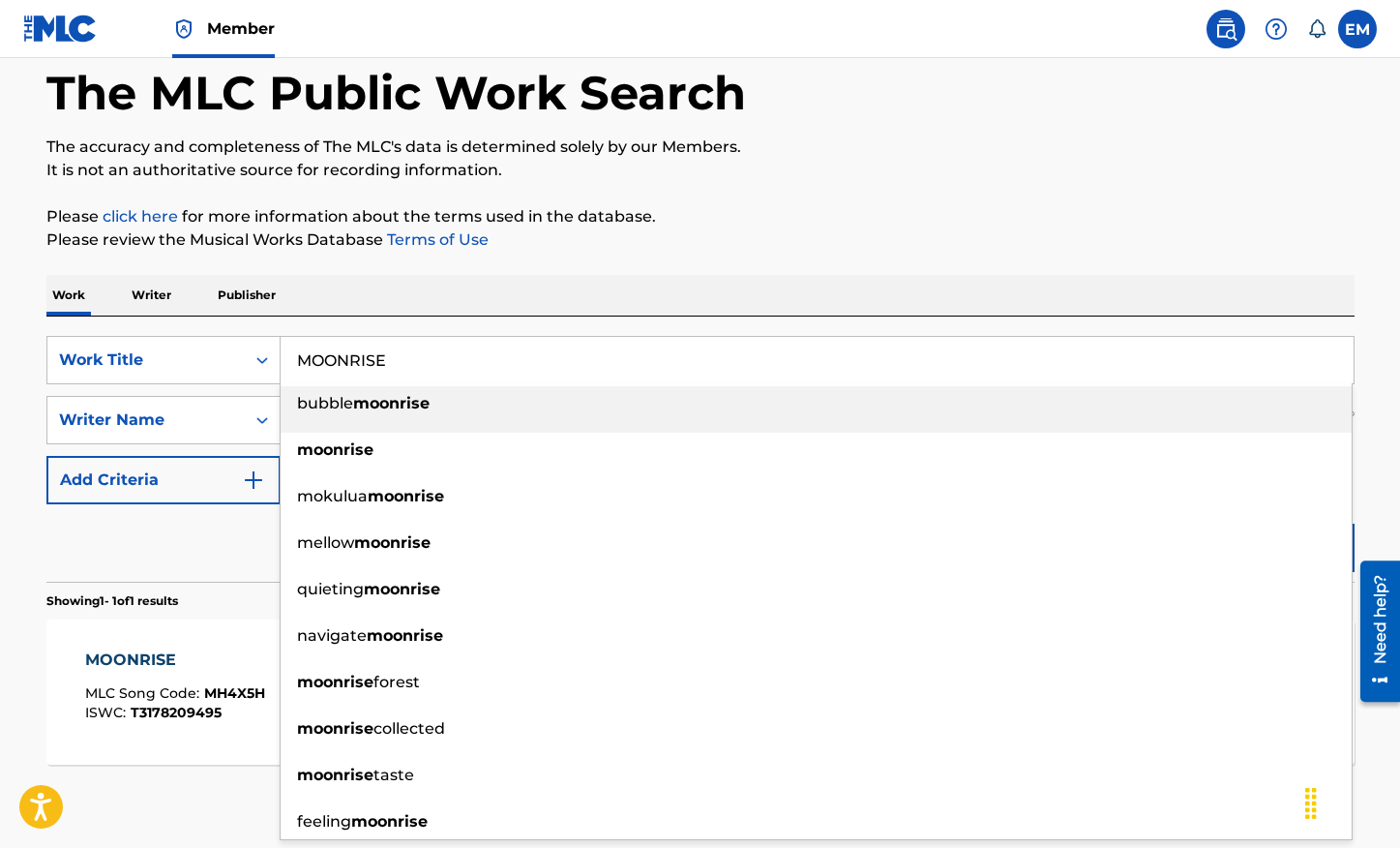 drag, startPoint x: 466, startPoint y: 356, endPoint x: 243, endPoint y: 332, distance: 224.28776 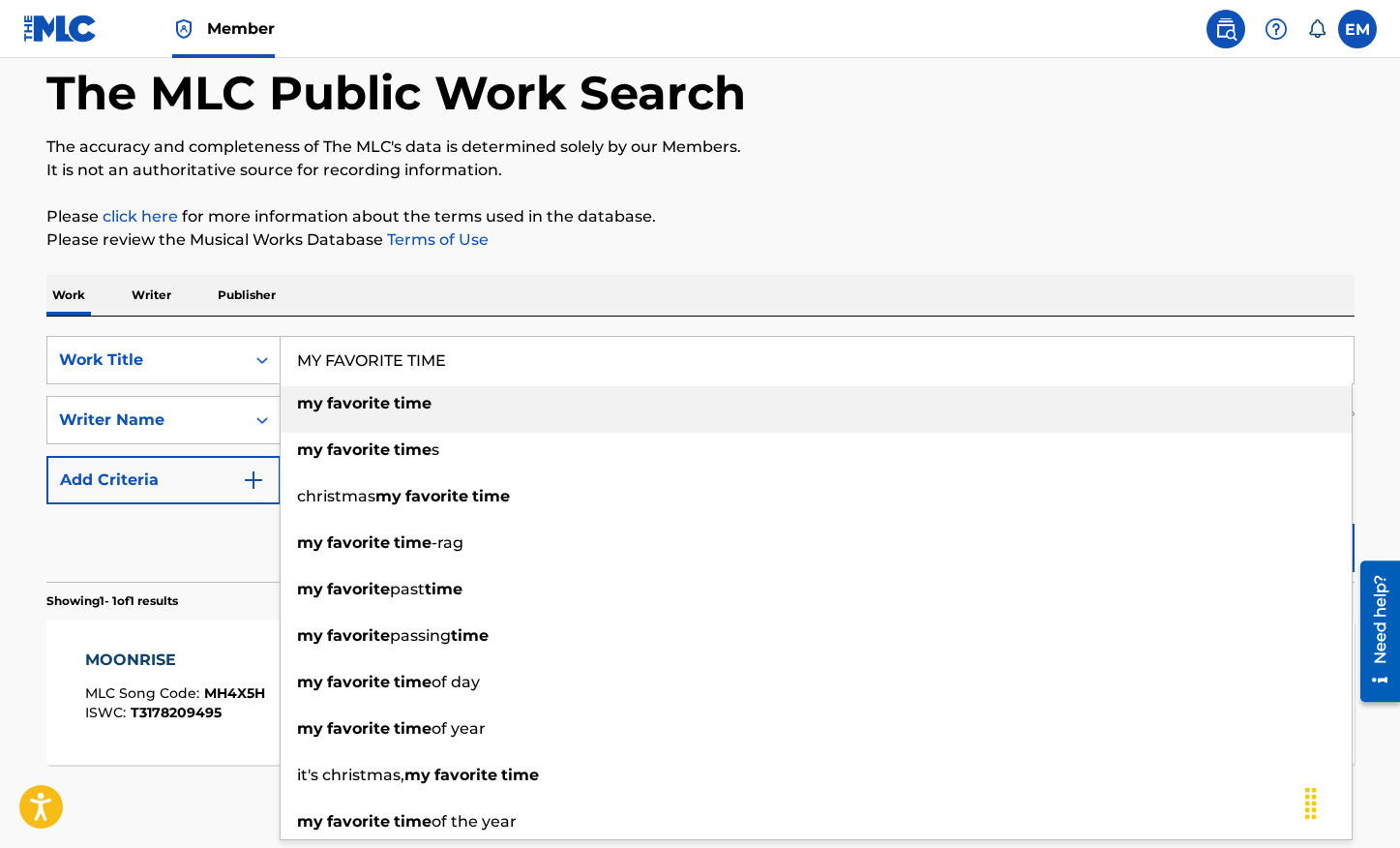 type on "MY FAVORITE TIME" 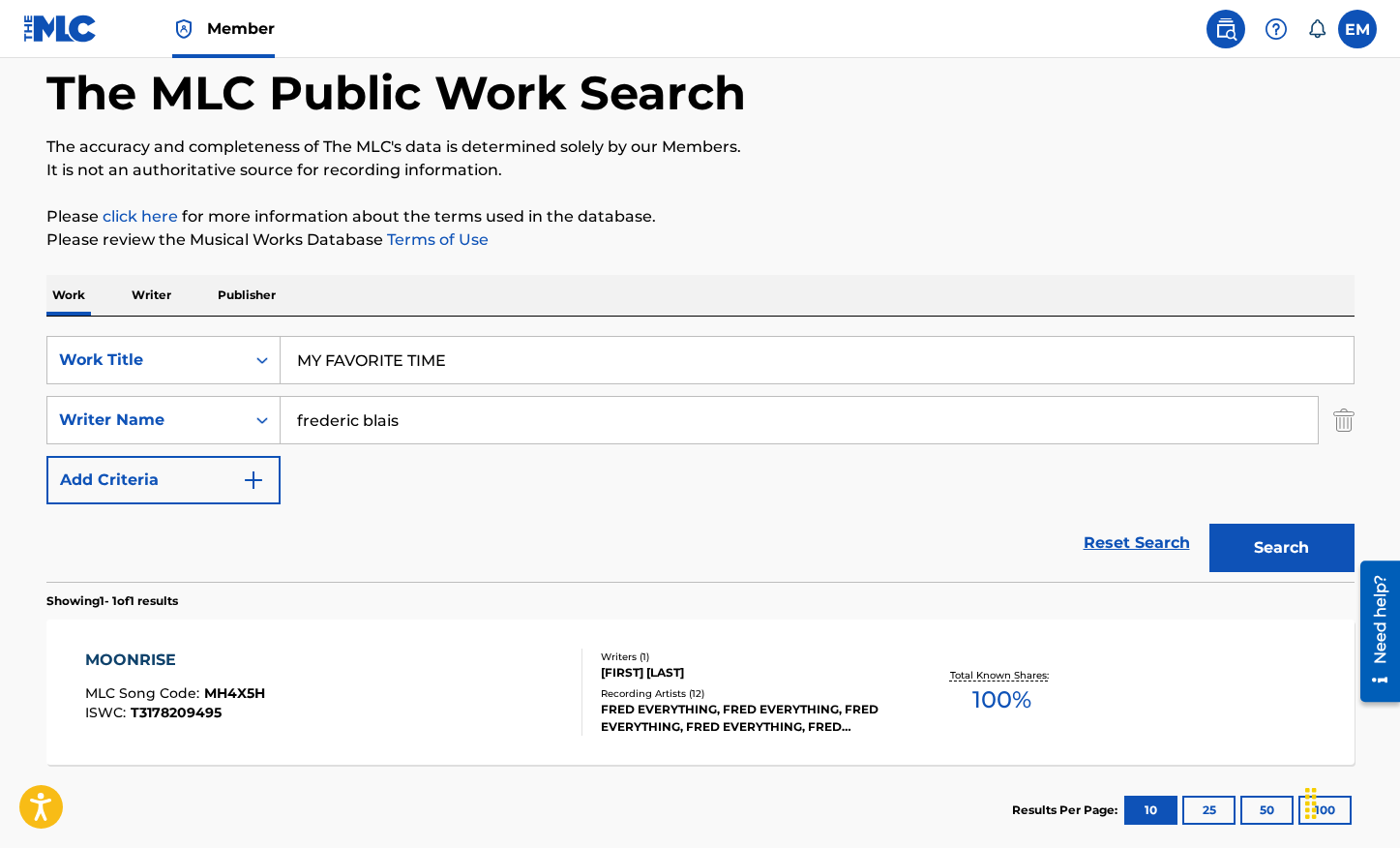 click on "Work Writer Publisher" at bounding box center [700, 295] 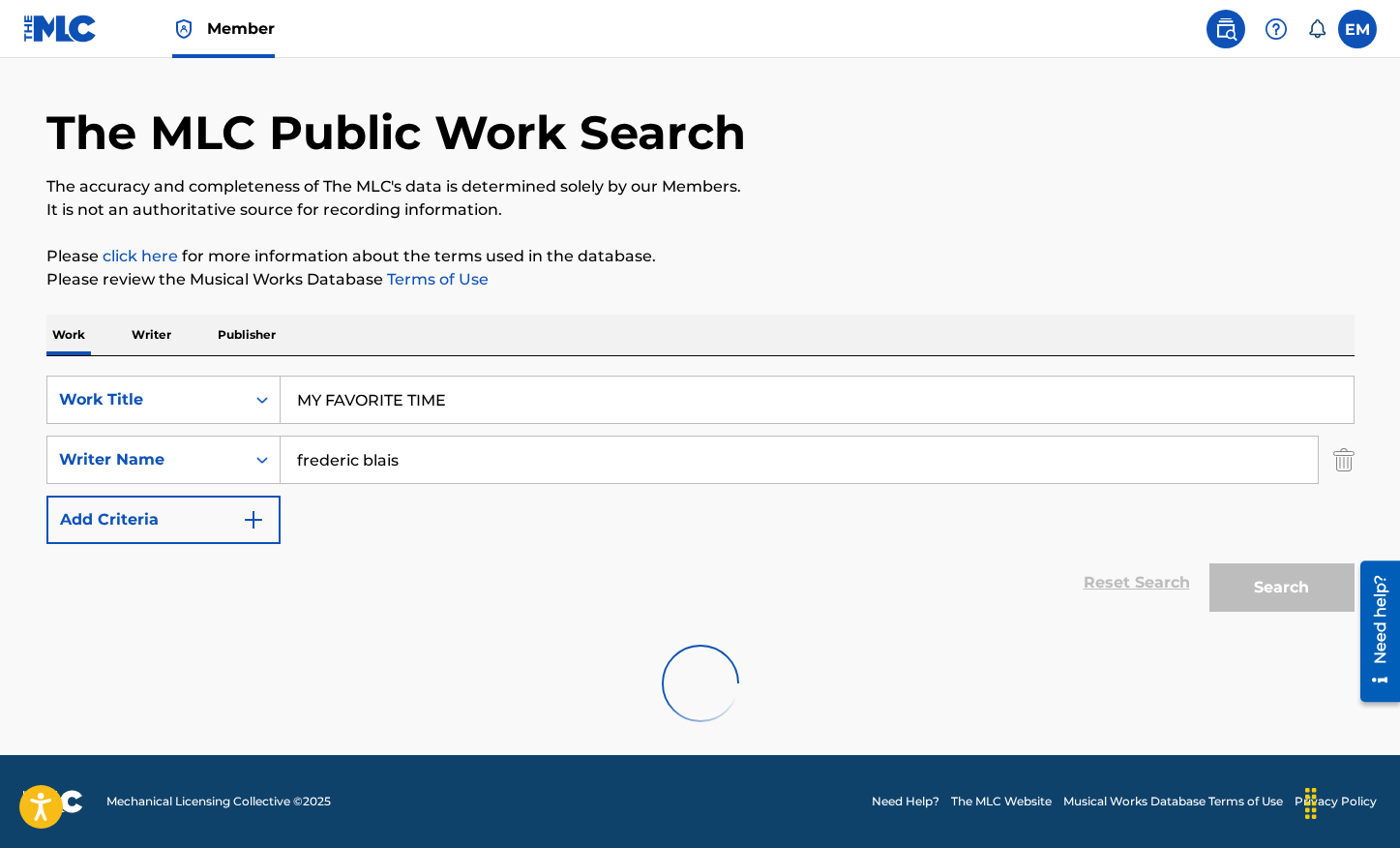 scroll, scrollTop: 95, scrollLeft: 0, axis: vertical 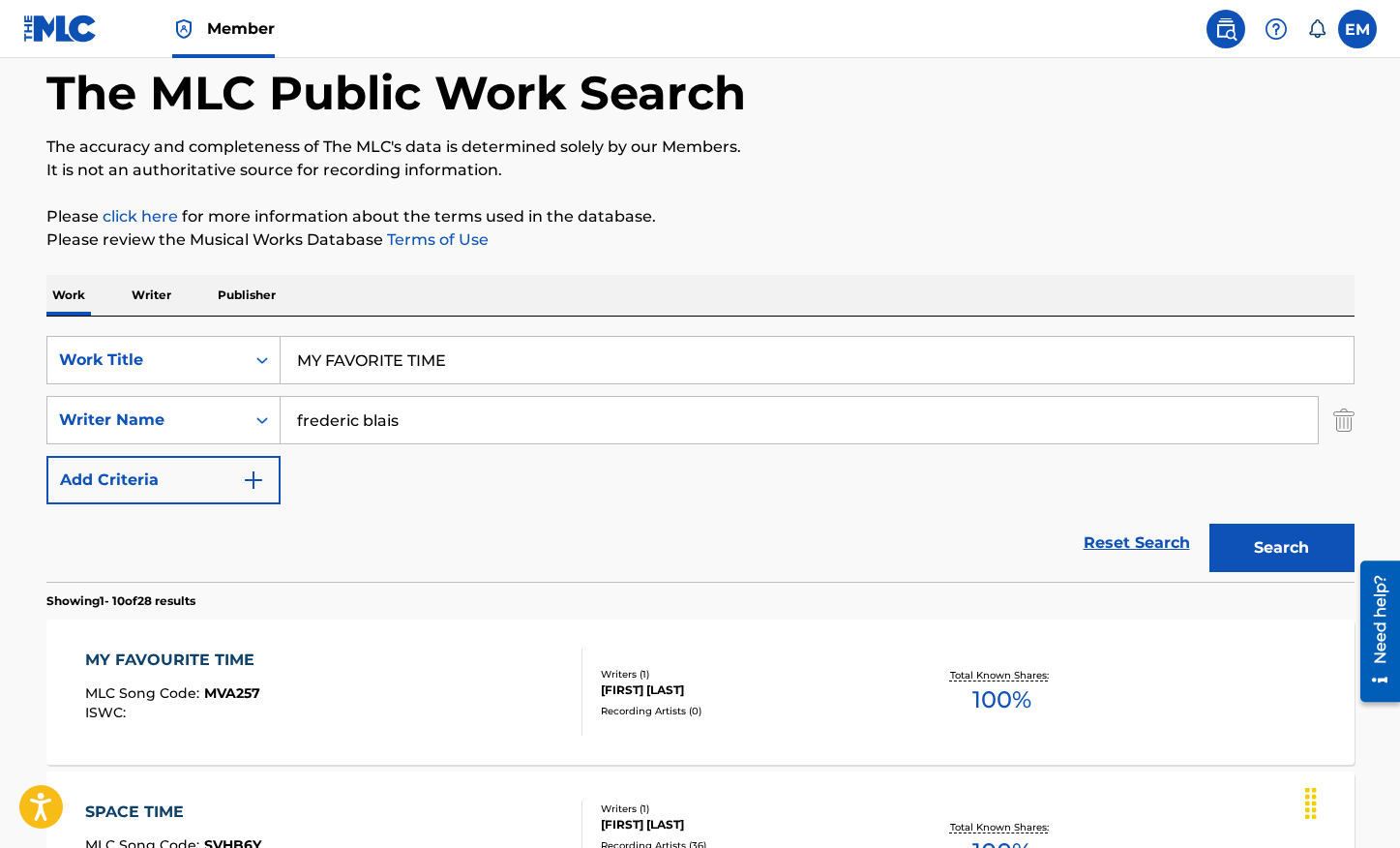 click on "MY FAVOURITE TIME MLC Song Code : MVA257 ISWC :" at bounding box center (334, 692) 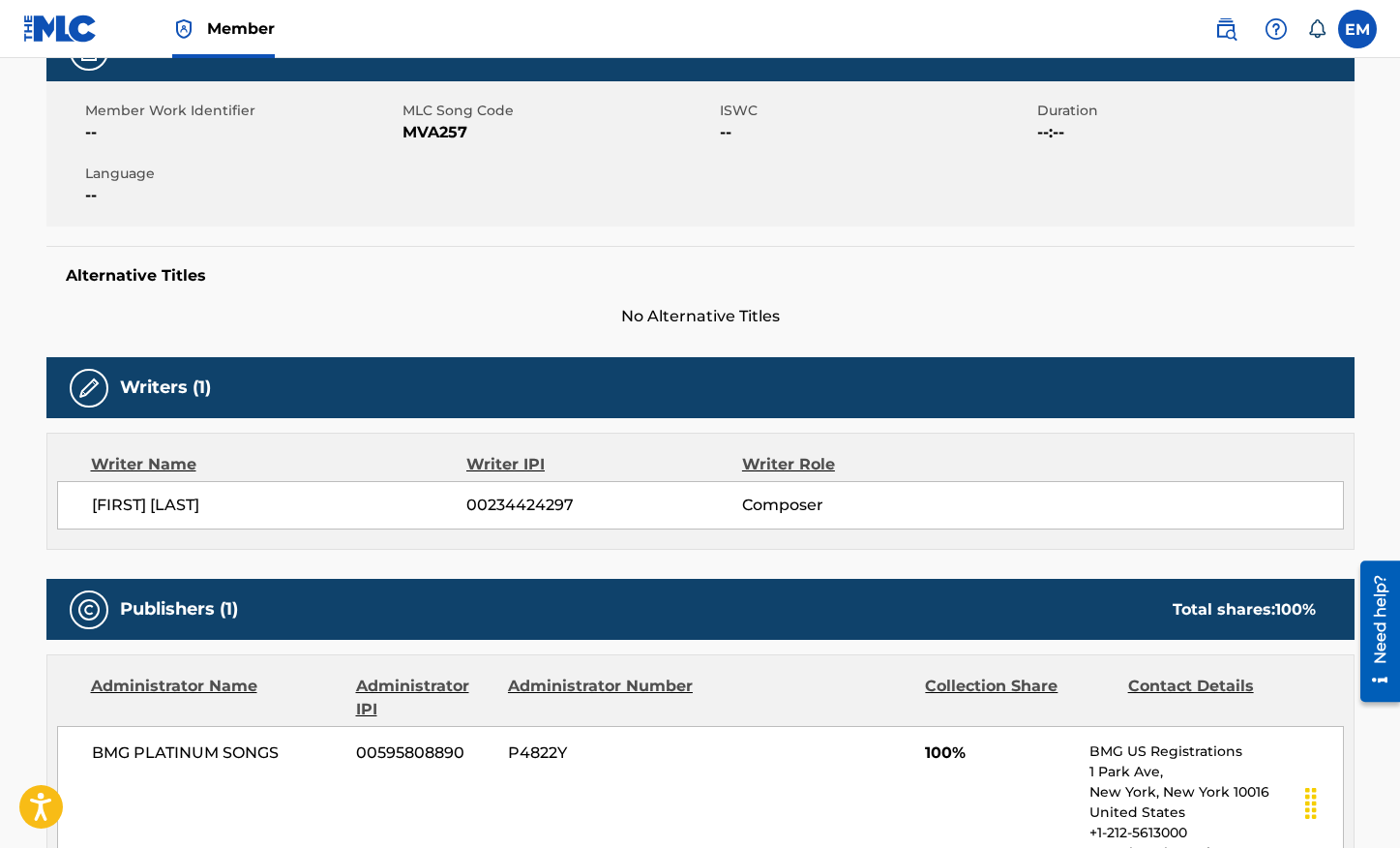 scroll, scrollTop: 290, scrollLeft: 0, axis: vertical 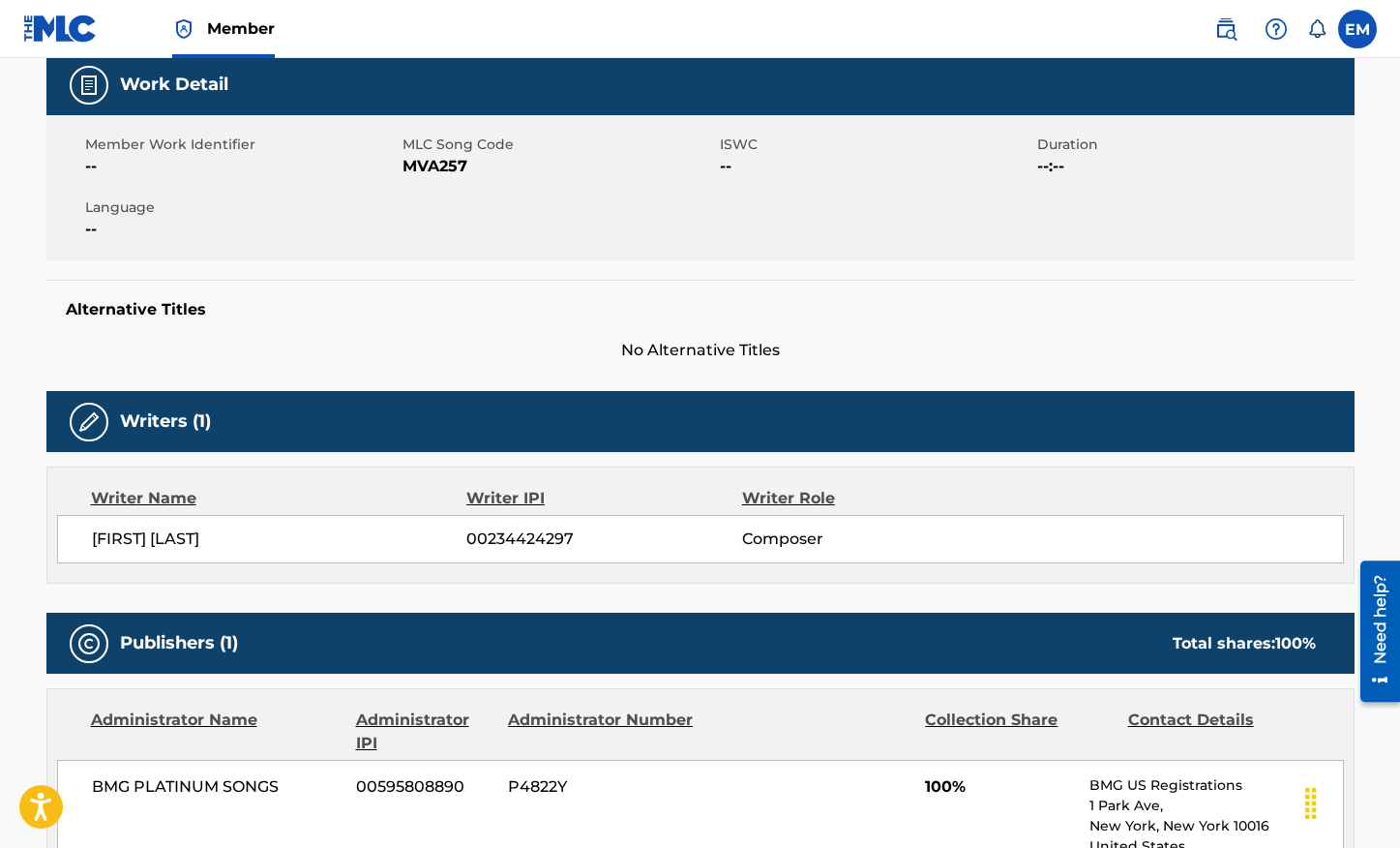 click on "MVA257" at bounding box center [558, 167] 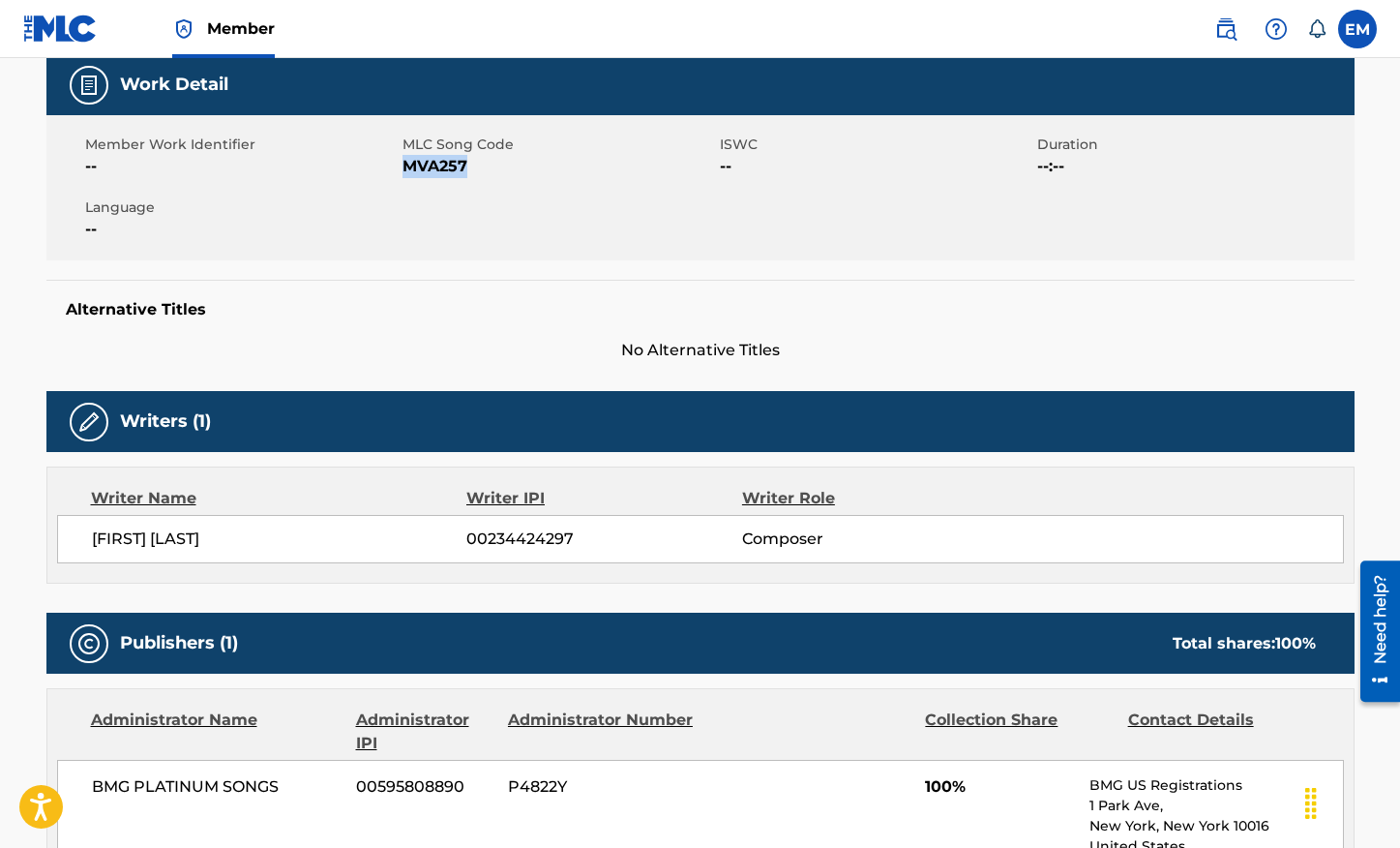 click on "MVA257" at bounding box center [558, 167] 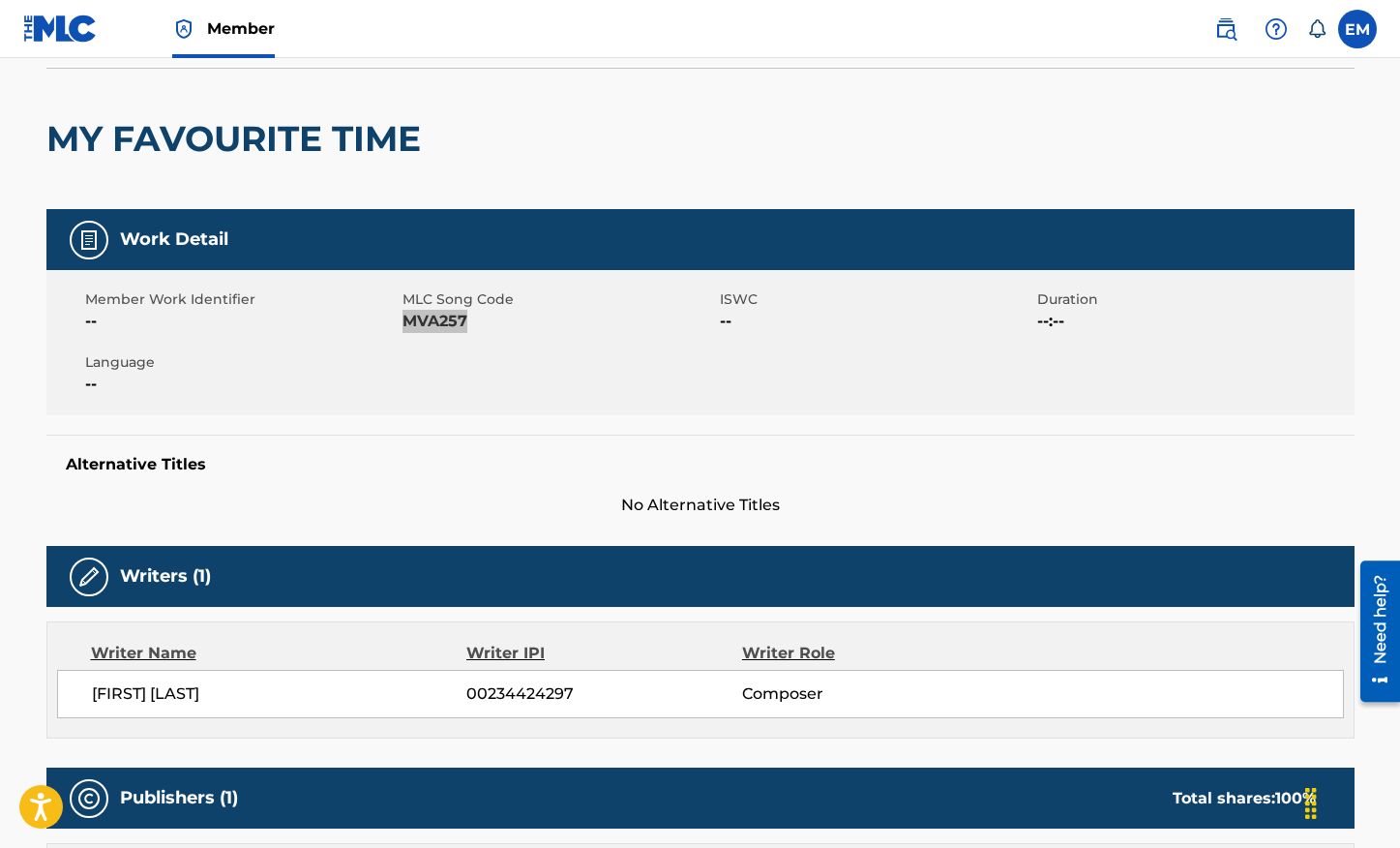 scroll, scrollTop: 0, scrollLeft: 0, axis: both 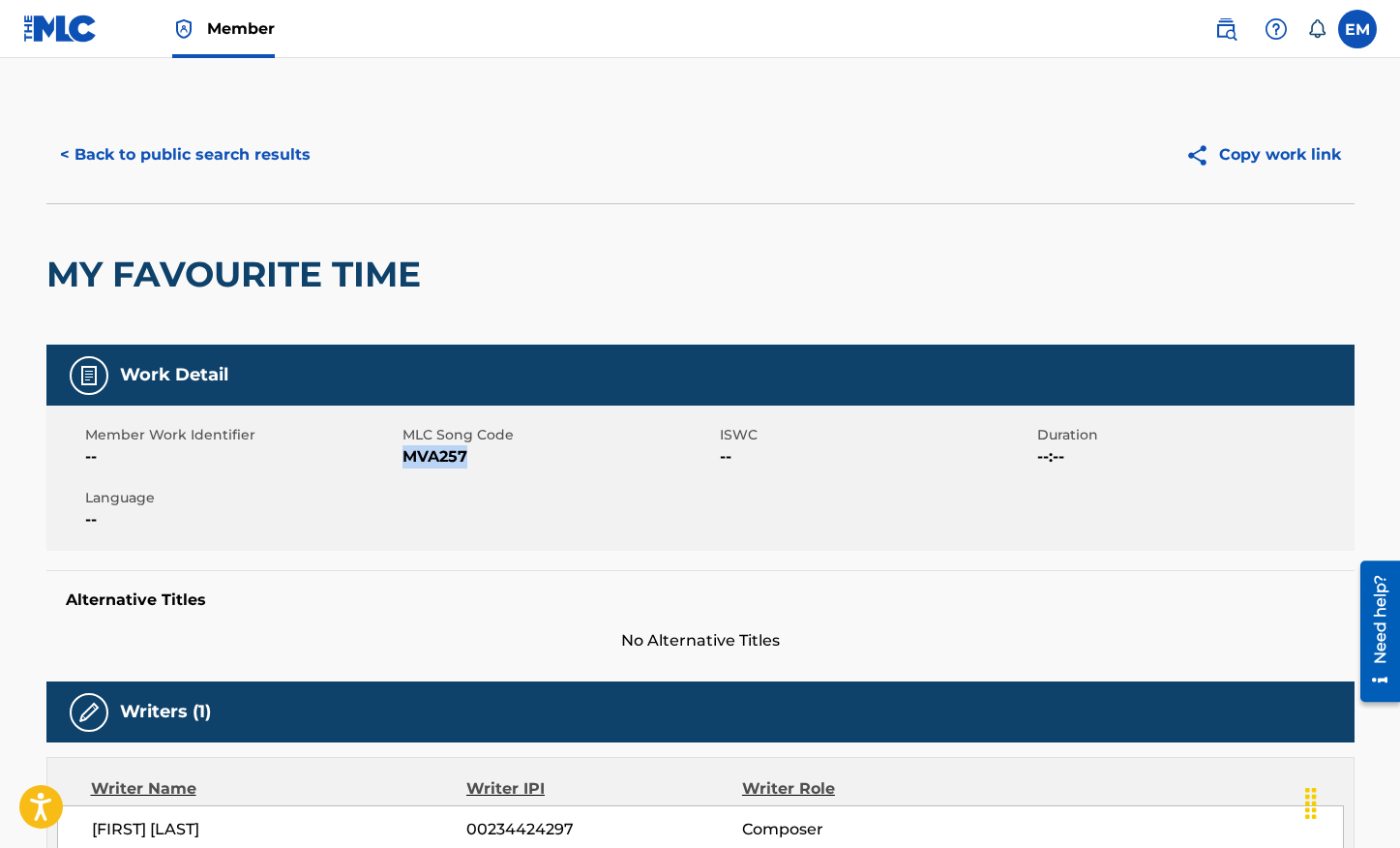 click on "< Back to public search results" at bounding box center [185, 155] 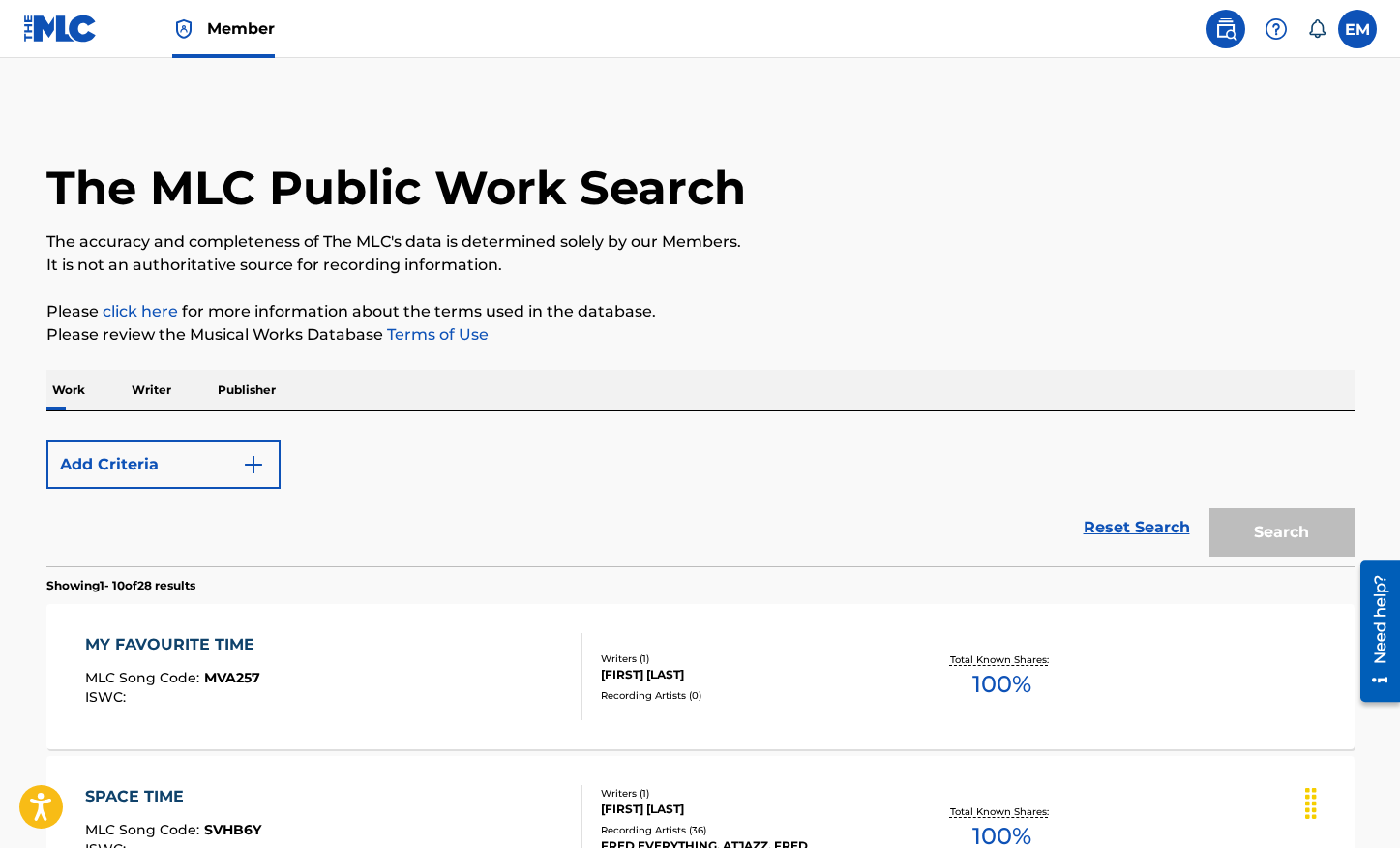 scroll, scrollTop: 95, scrollLeft: 0, axis: vertical 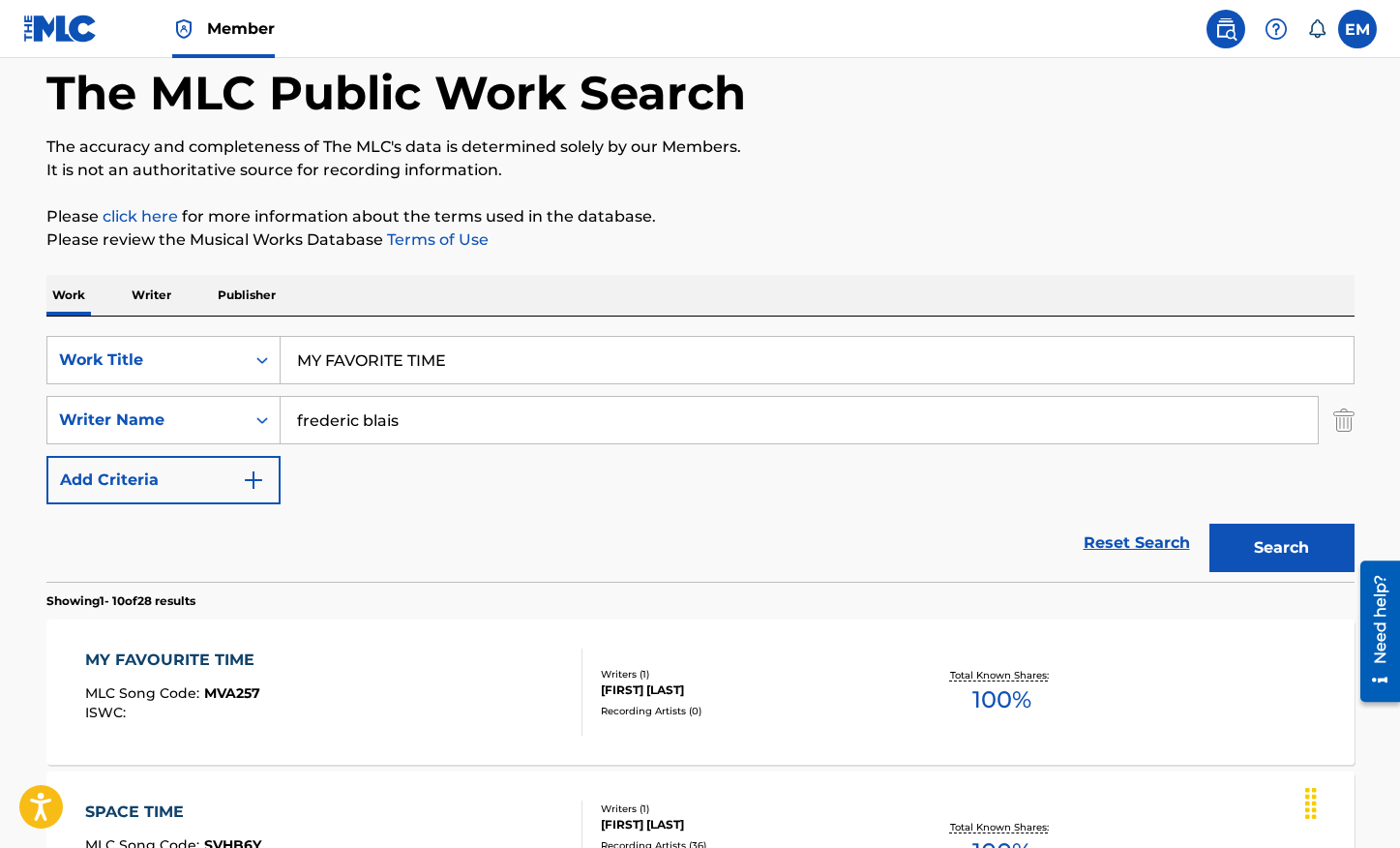 click on "Work Writer Publisher" at bounding box center [700, 295] 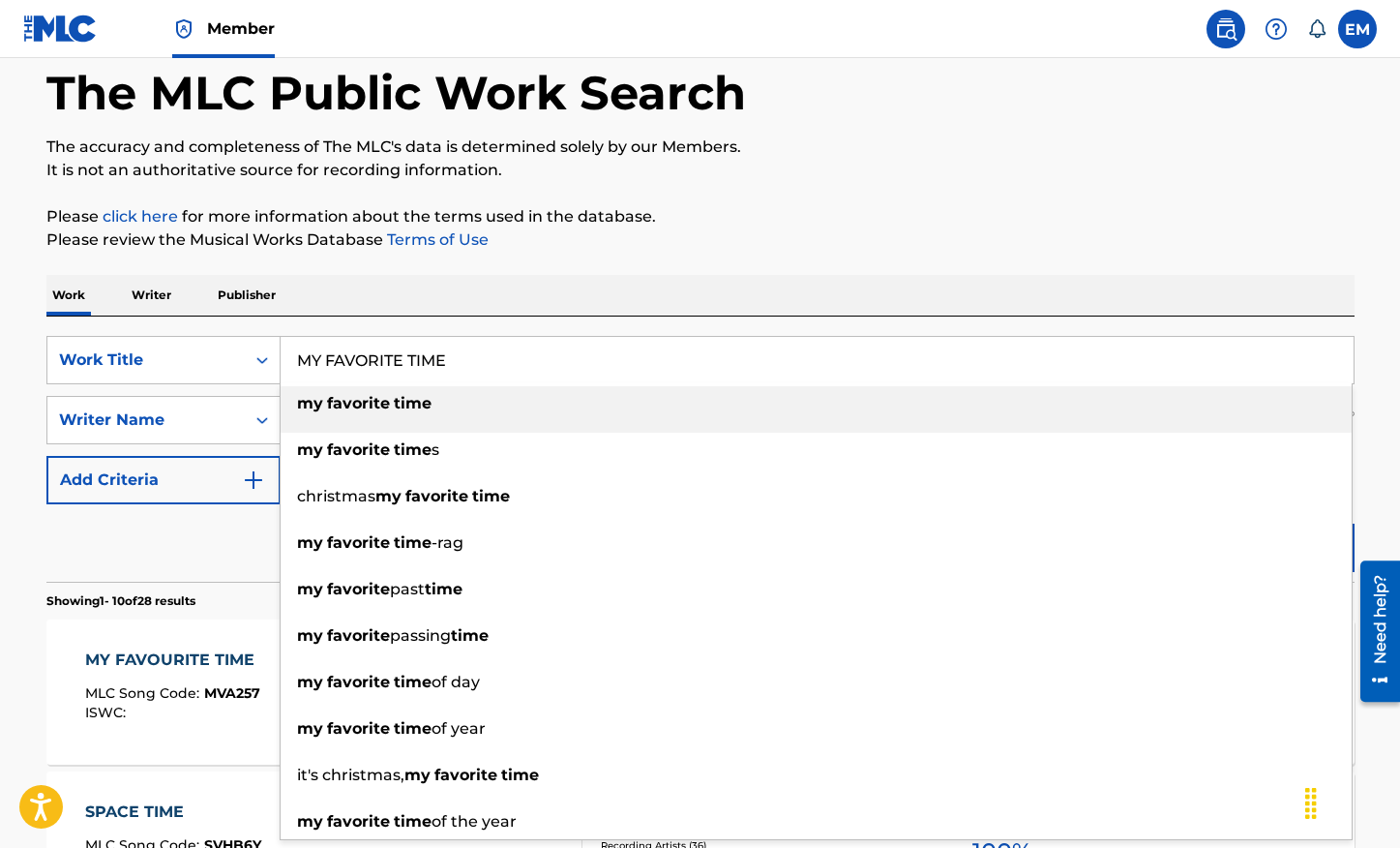 click on "Work Writer Publisher" at bounding box center [700, 295] 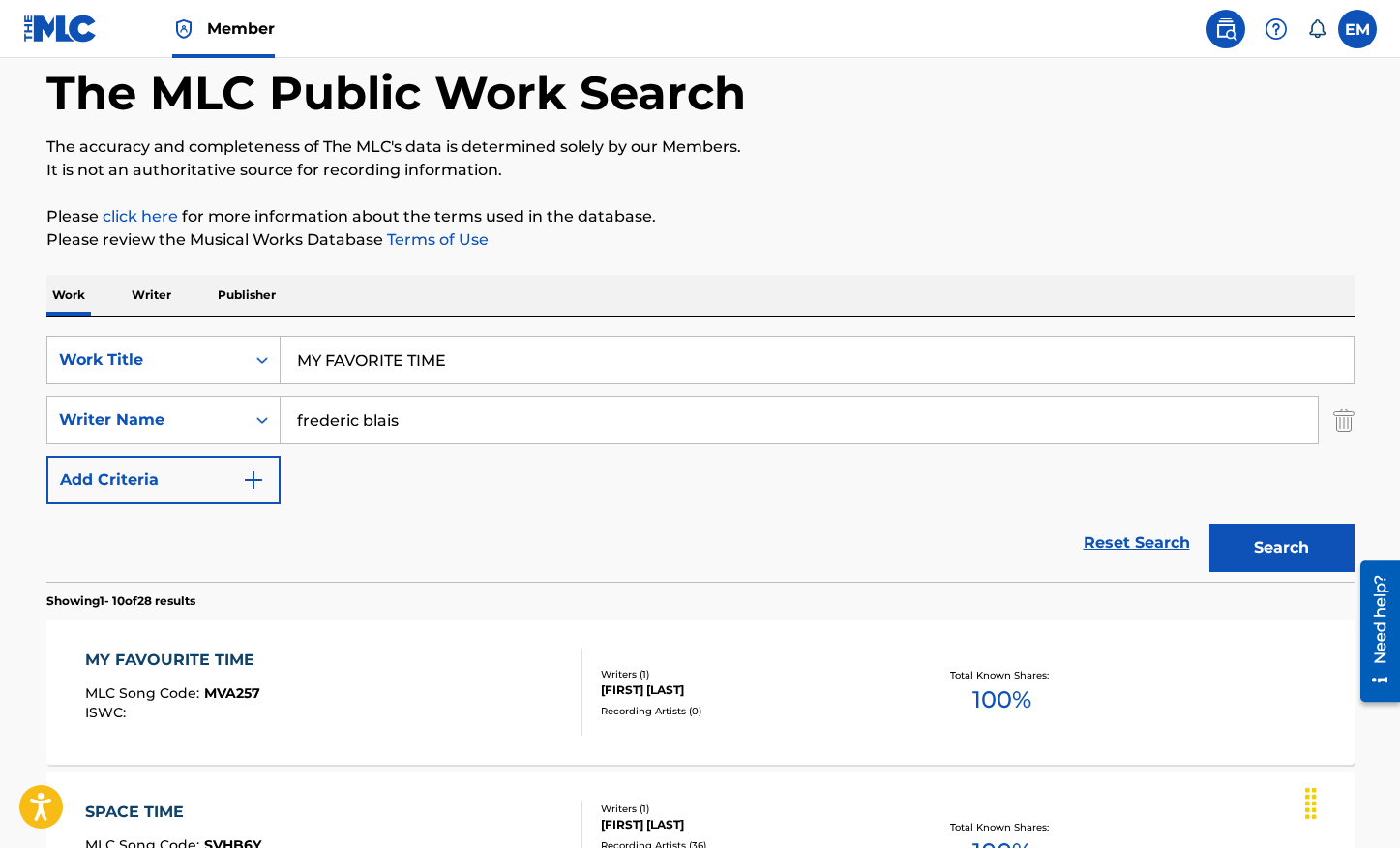 click at bounding box center (60, 28) 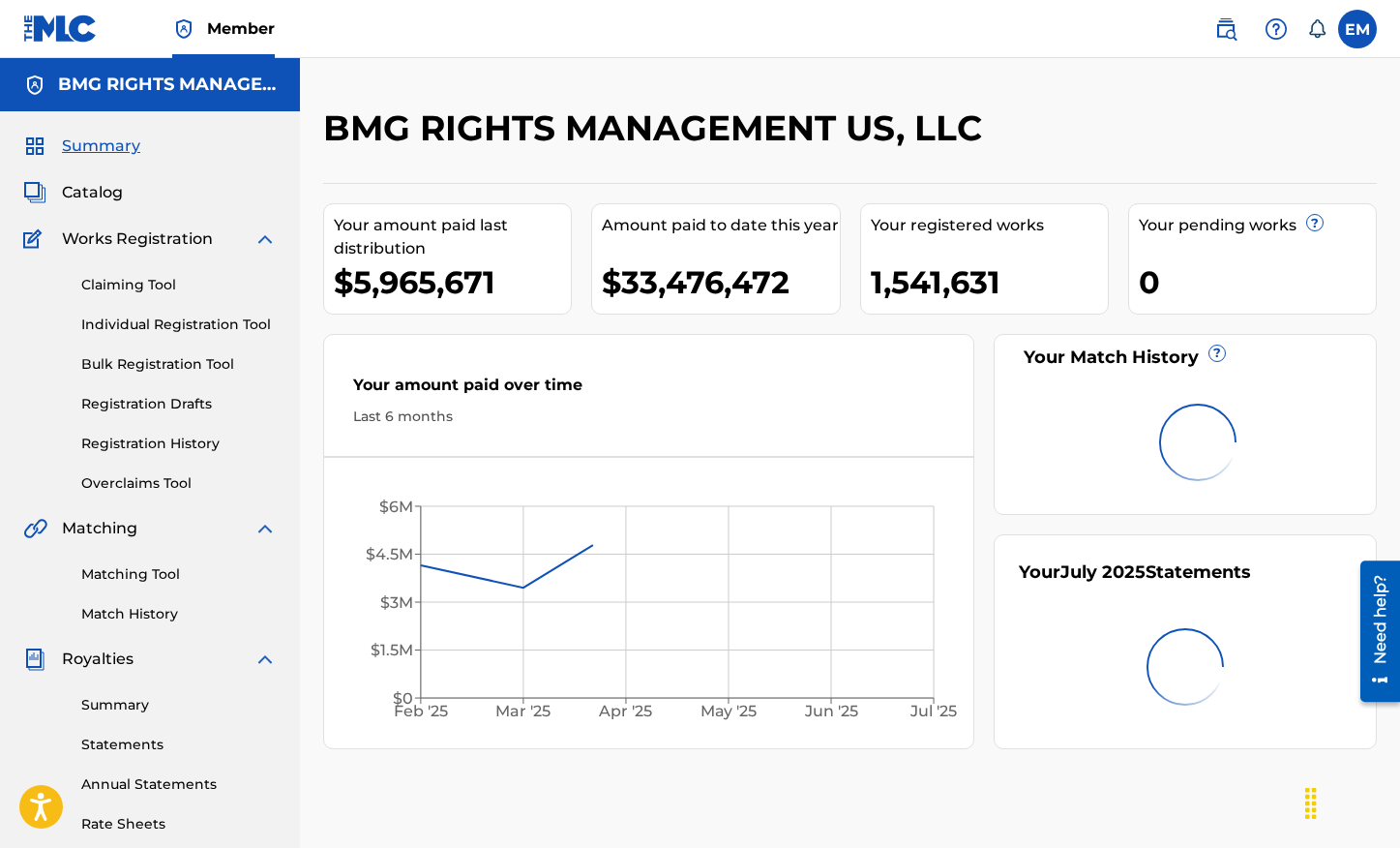 click at bounding box center [1226, 29] 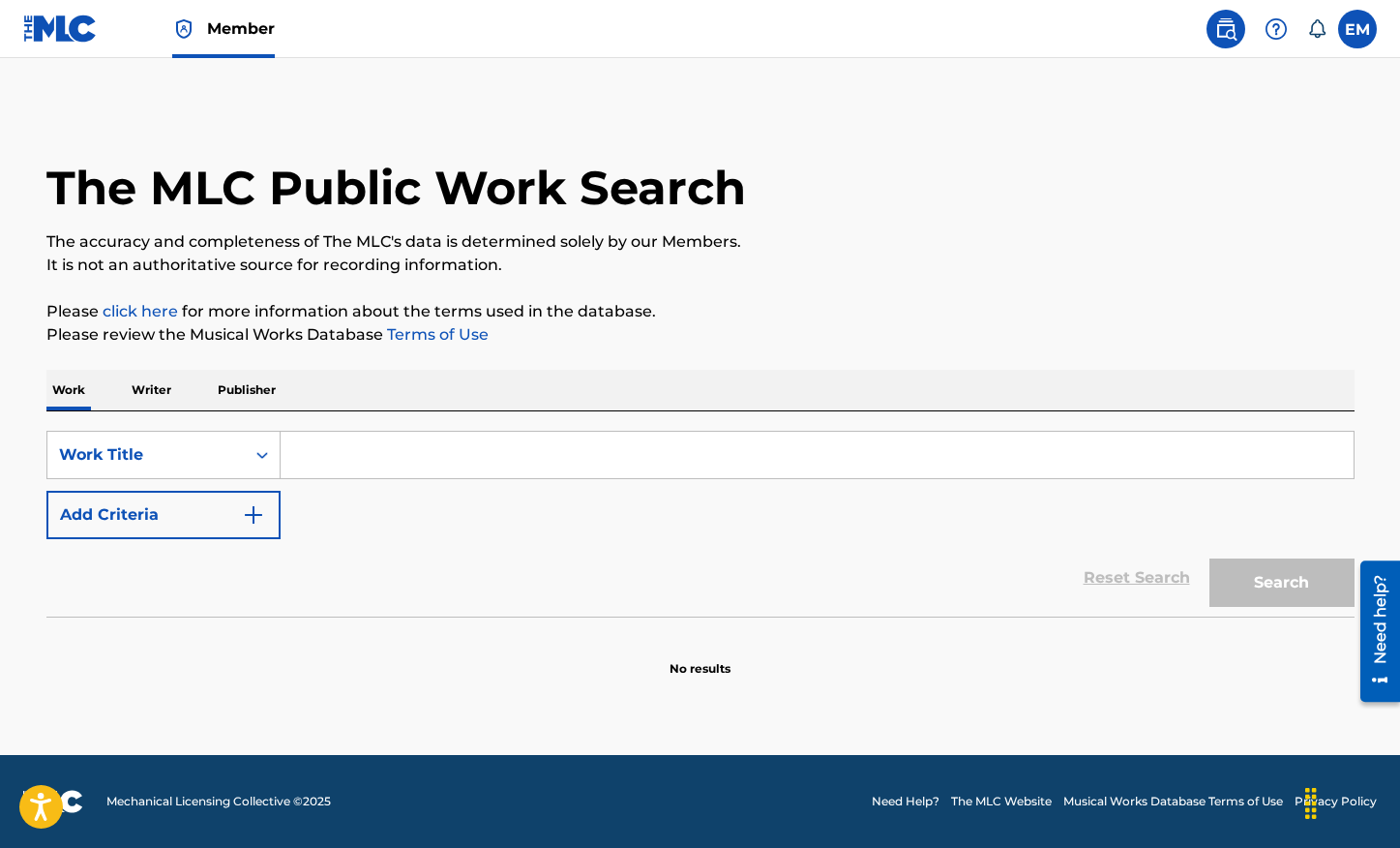 click on "Add Criteria" at bounding box center [164, 515] 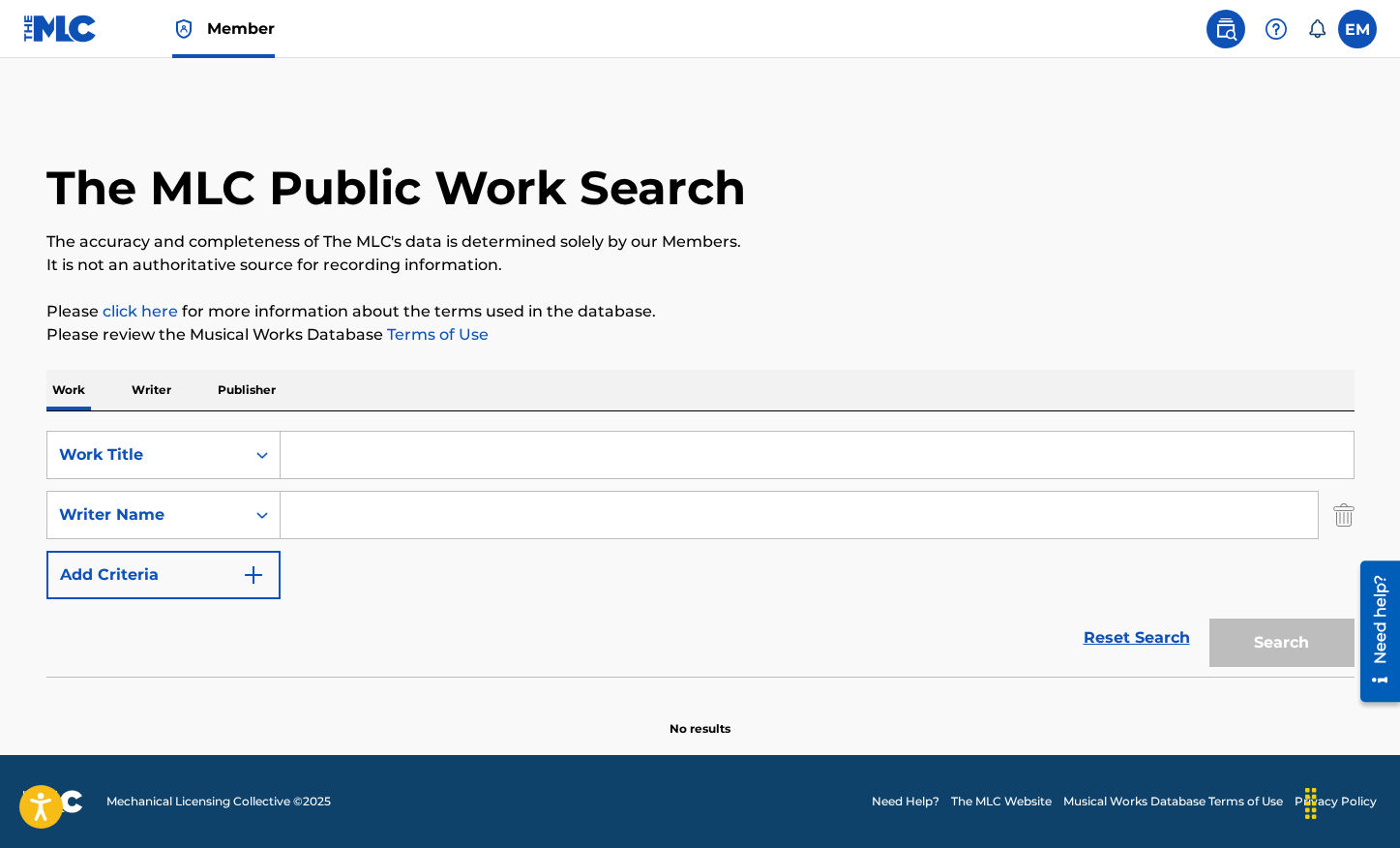 click at bounding box center (799, 515) 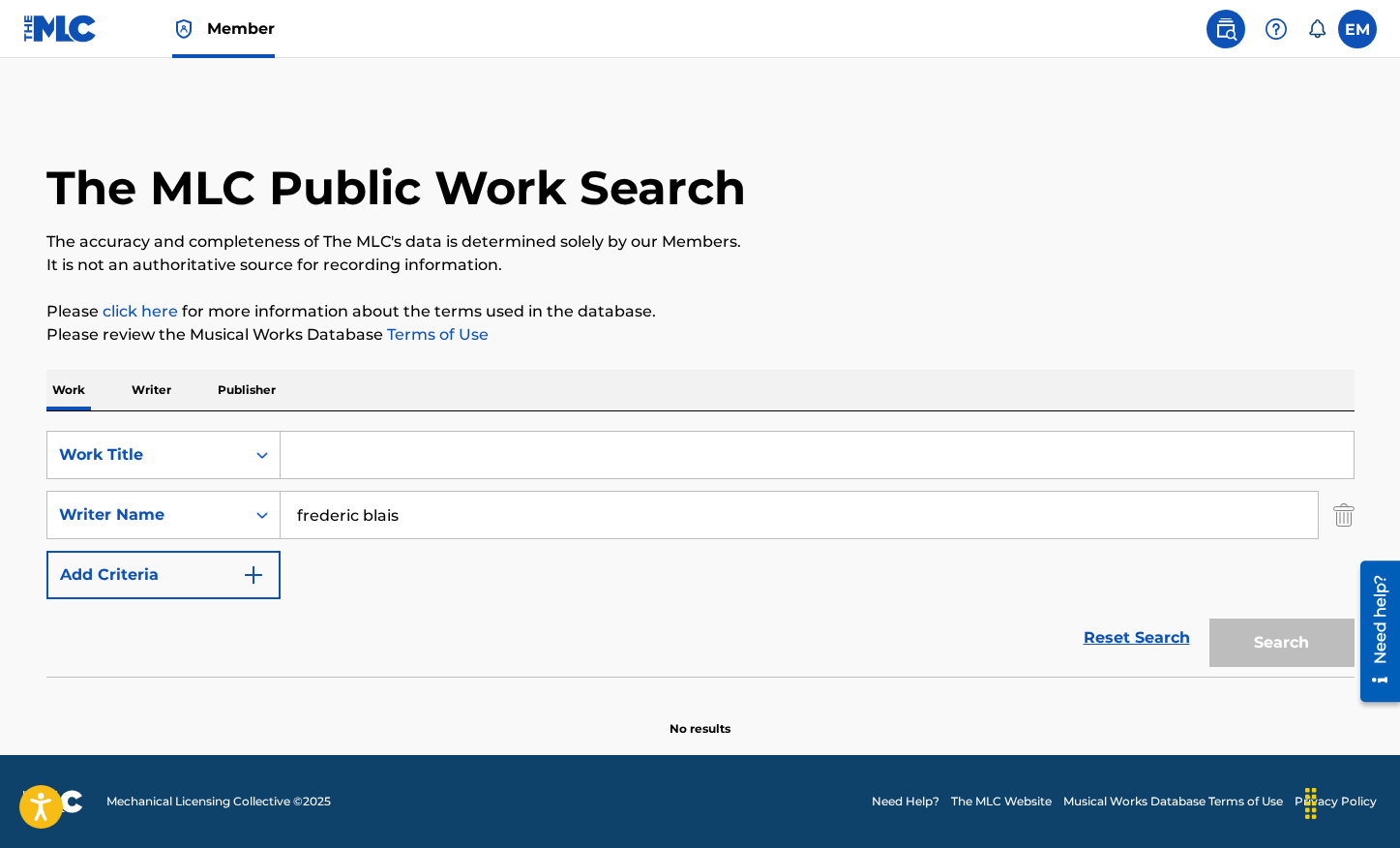 click at bounding box center [817, 455] 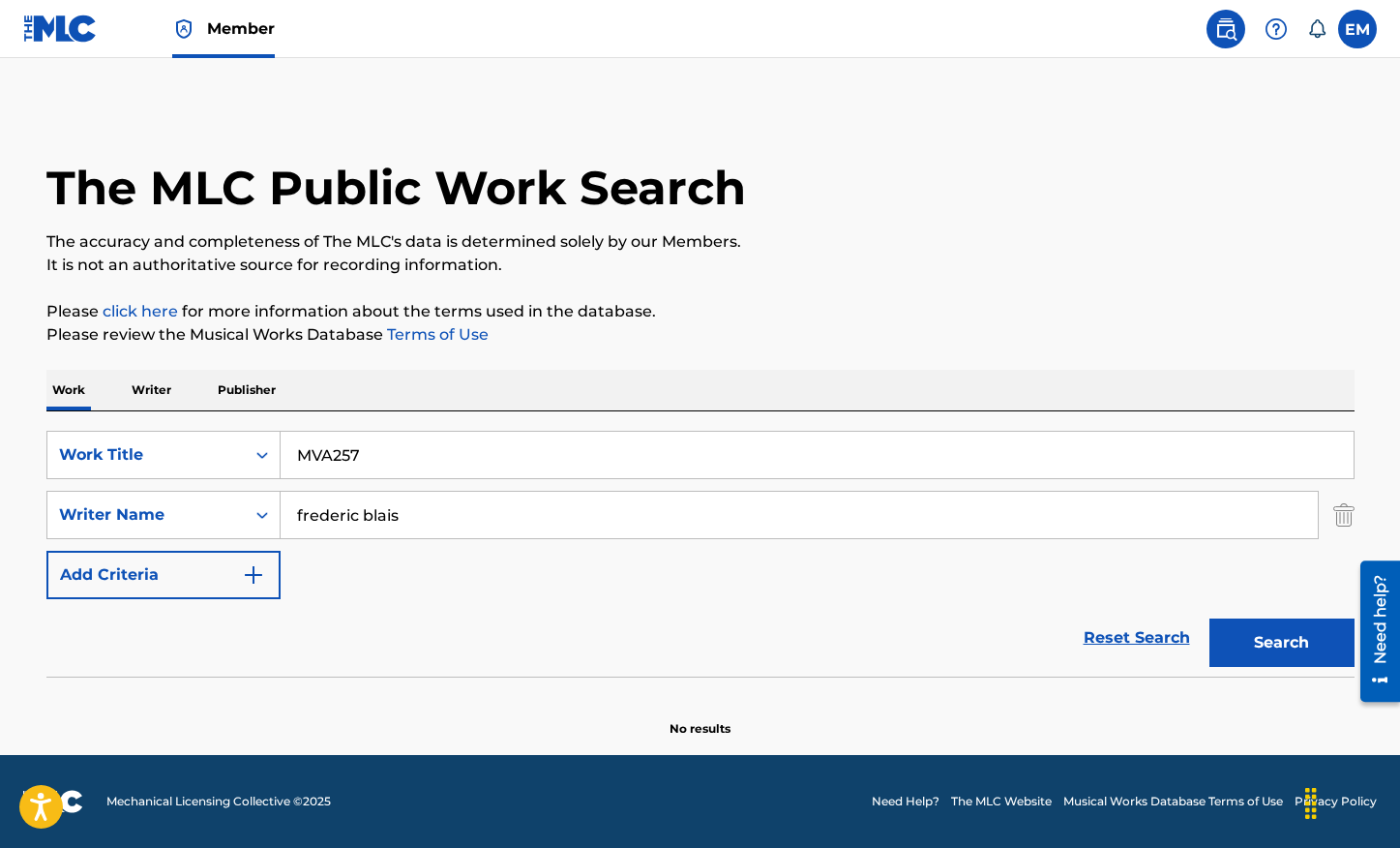 type on "MVA257" 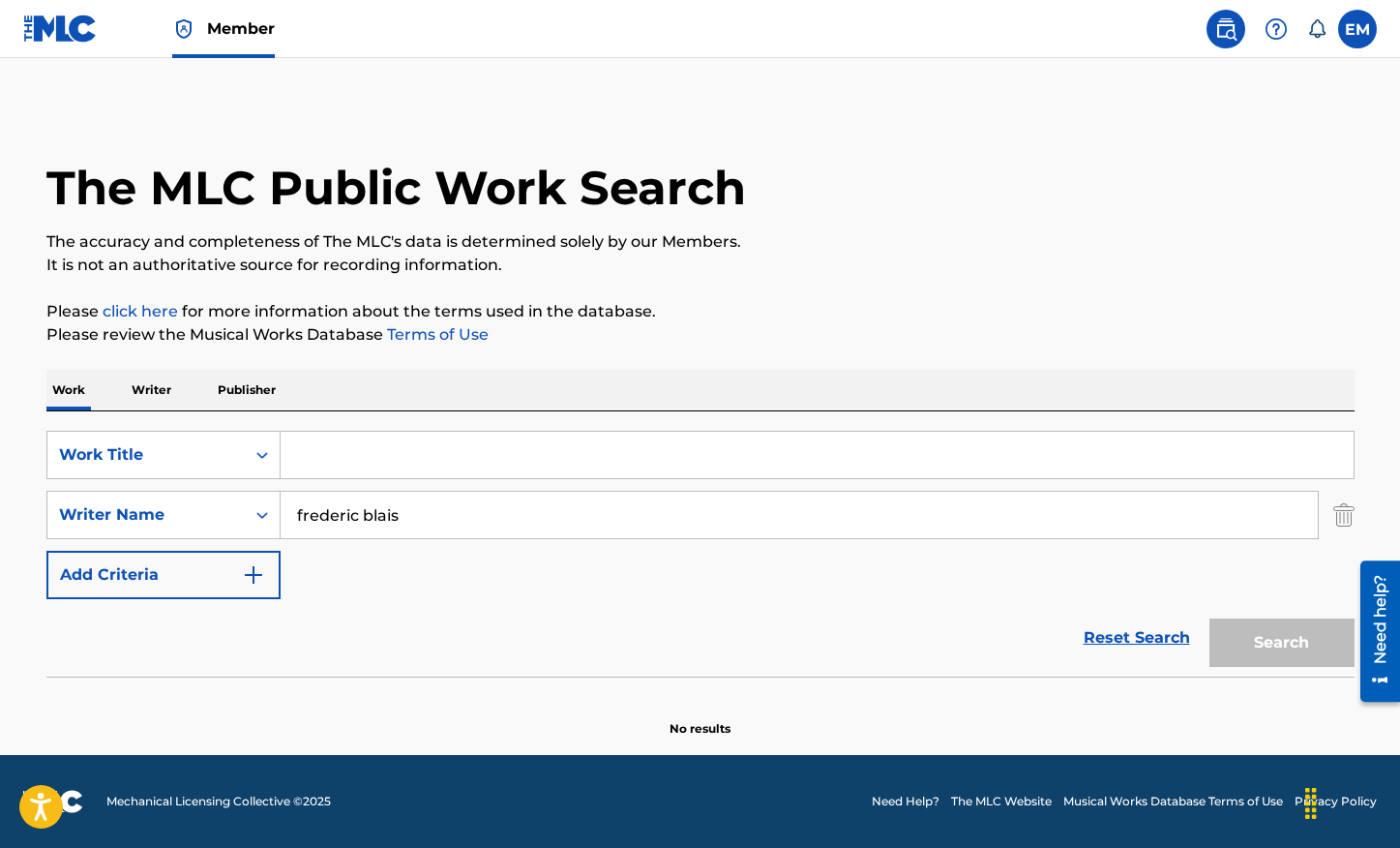 click at bounding box center (817, 455) 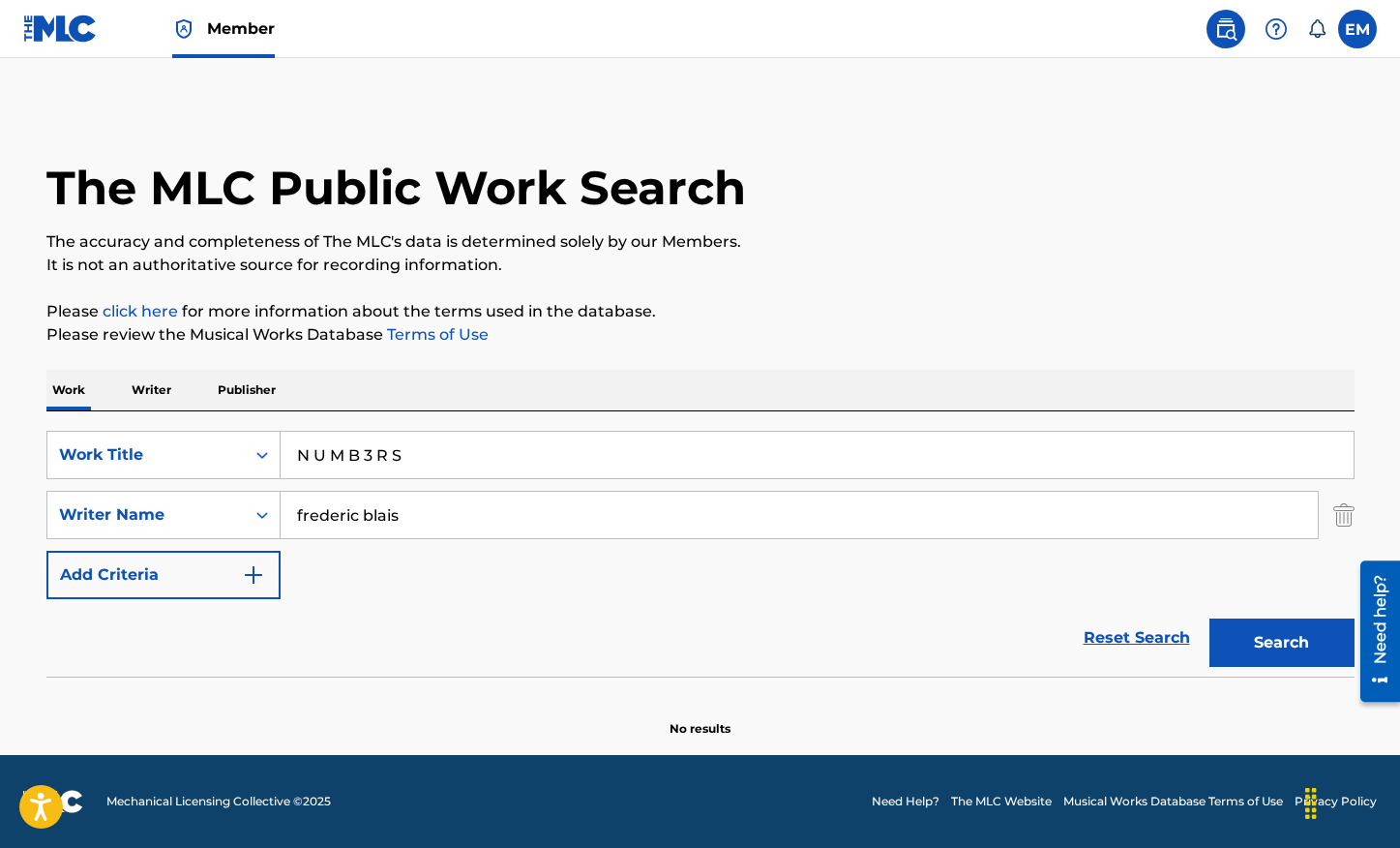 type on "N U M B 3 R S" 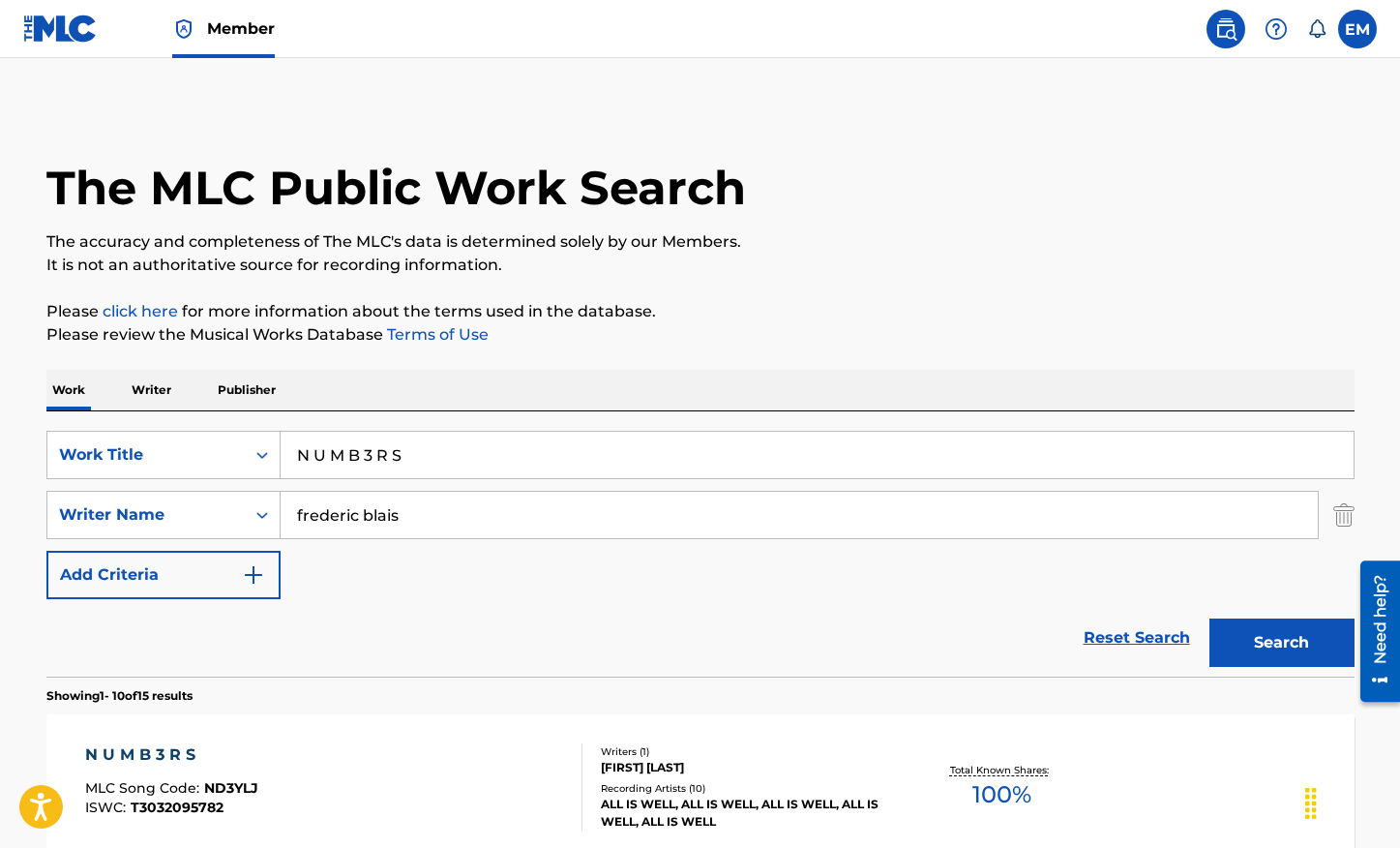 click on "Writers ( 1 ) [FIRST] [LAST] Recording Artists ( 10 ) [PERSON], [PERSON], [PERSON], [PERSON], [PERSON] Total Known Shares: 100 %" at bounding box center (700, 787) 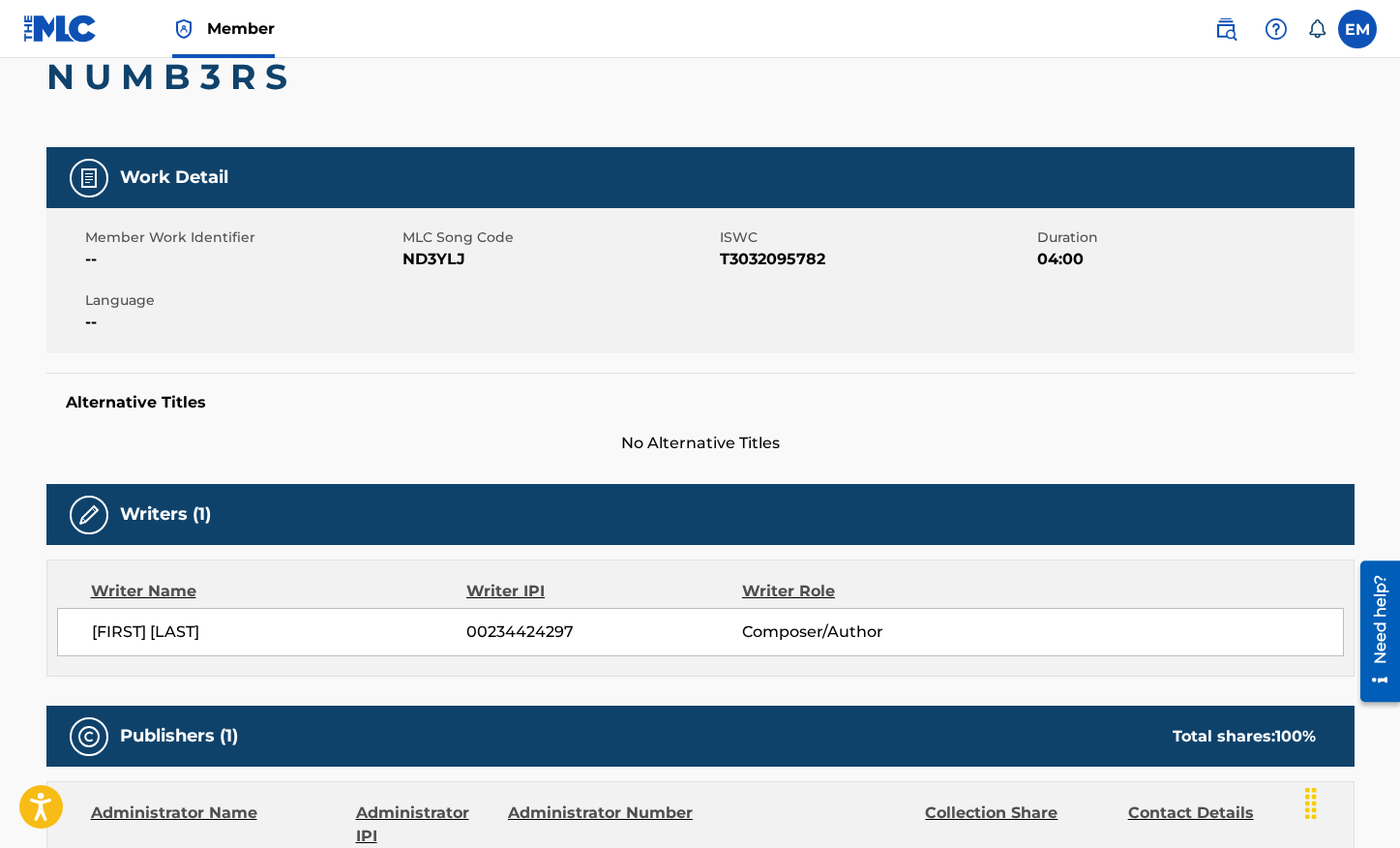 scroll, scrollTop: 194, scrollLeft: 0, axis: vertical 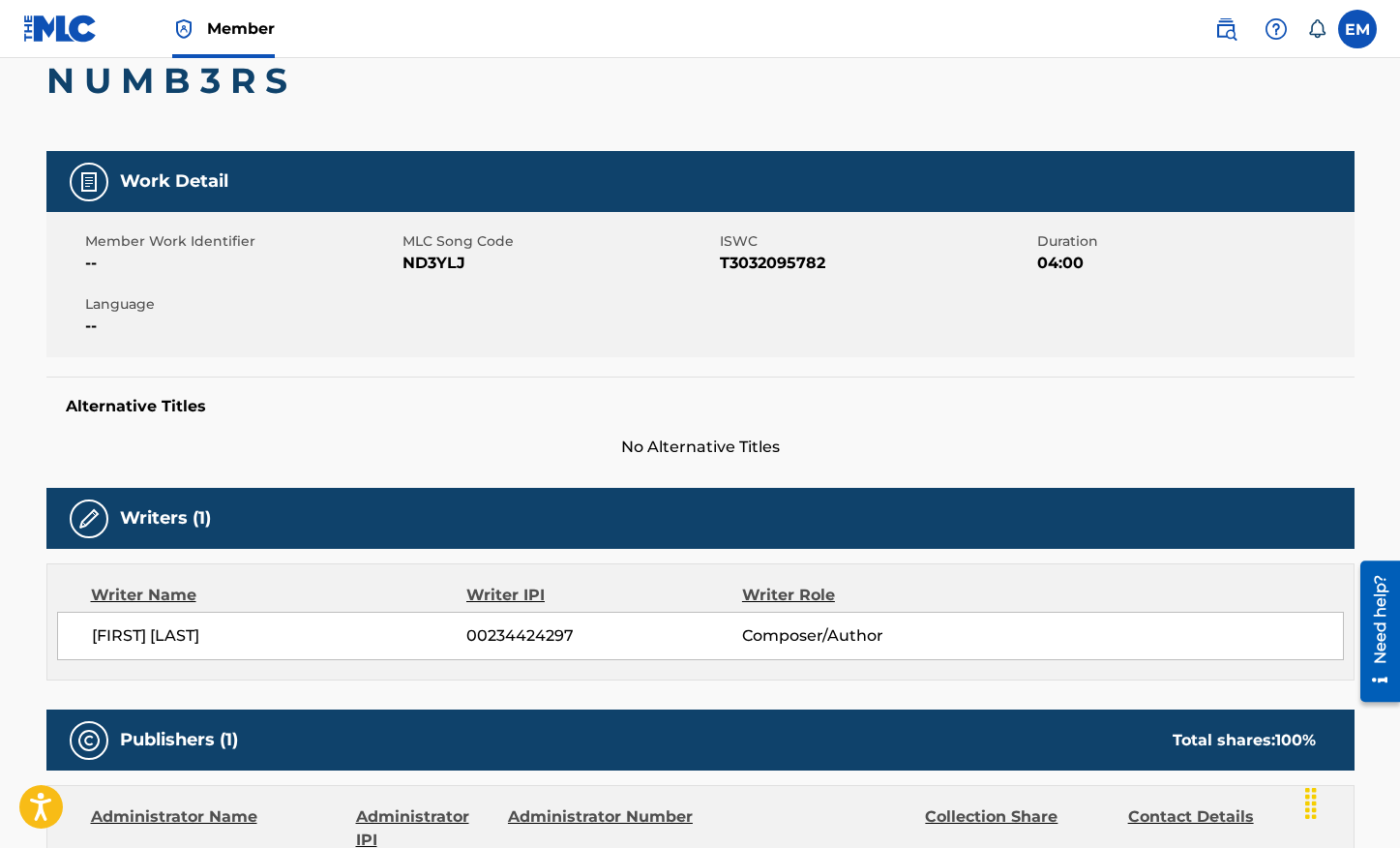 click on "ND3YLJ" at bounding box center [558, 263] 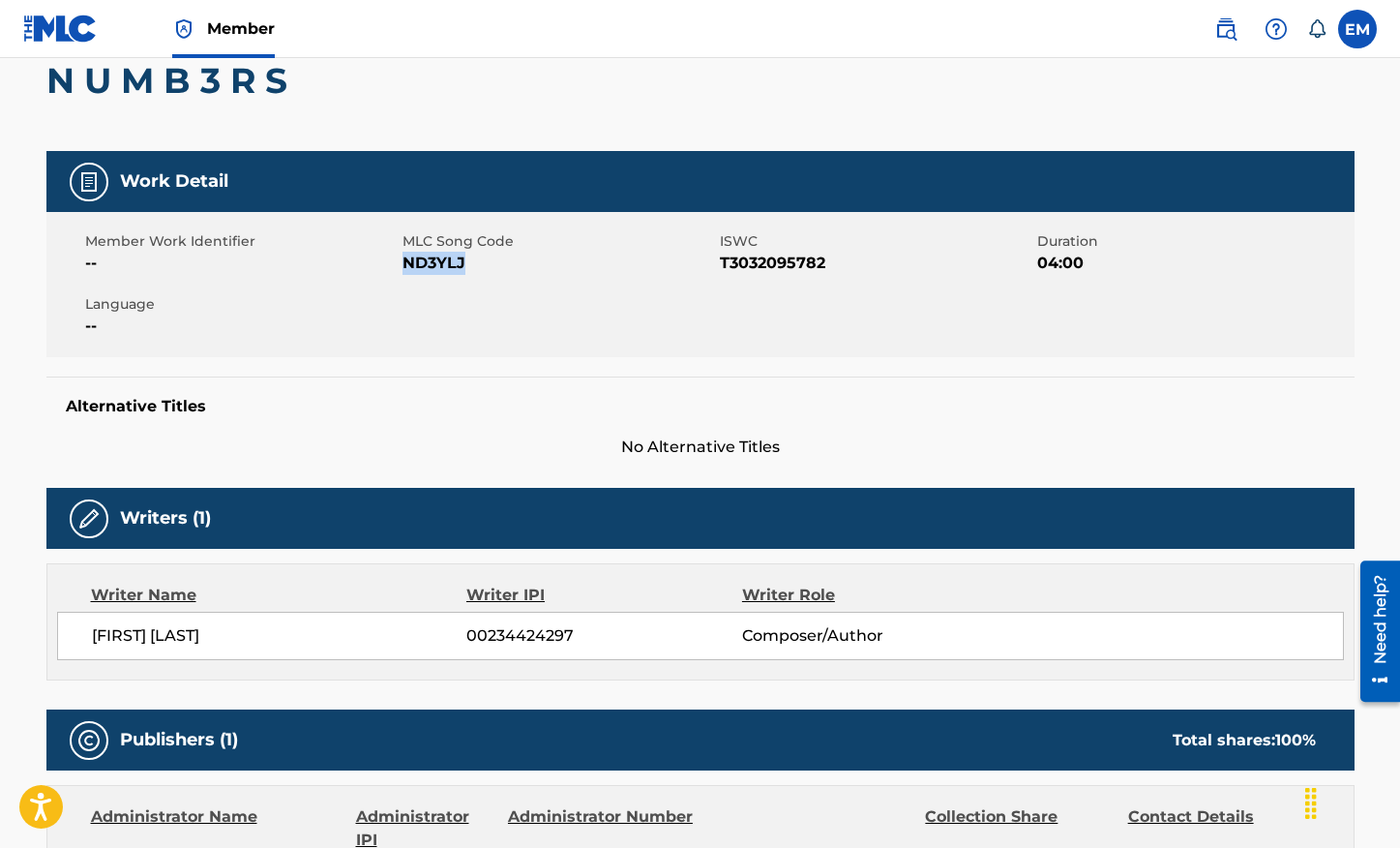 click on "ND3YLJ" at bounding box center (558, 263) 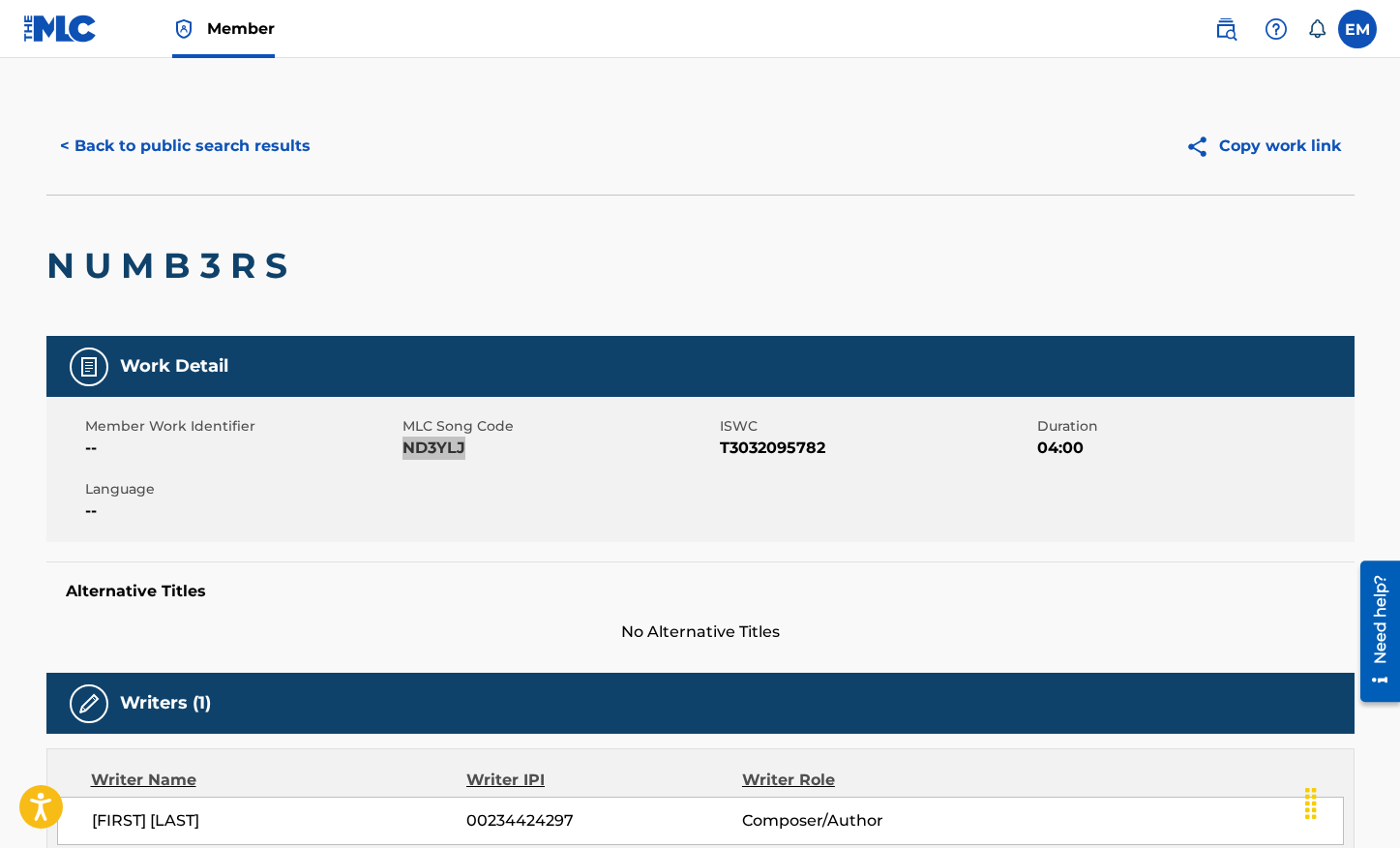 scroll, scrollTop: 0, scrollLeft: 0, axis: both 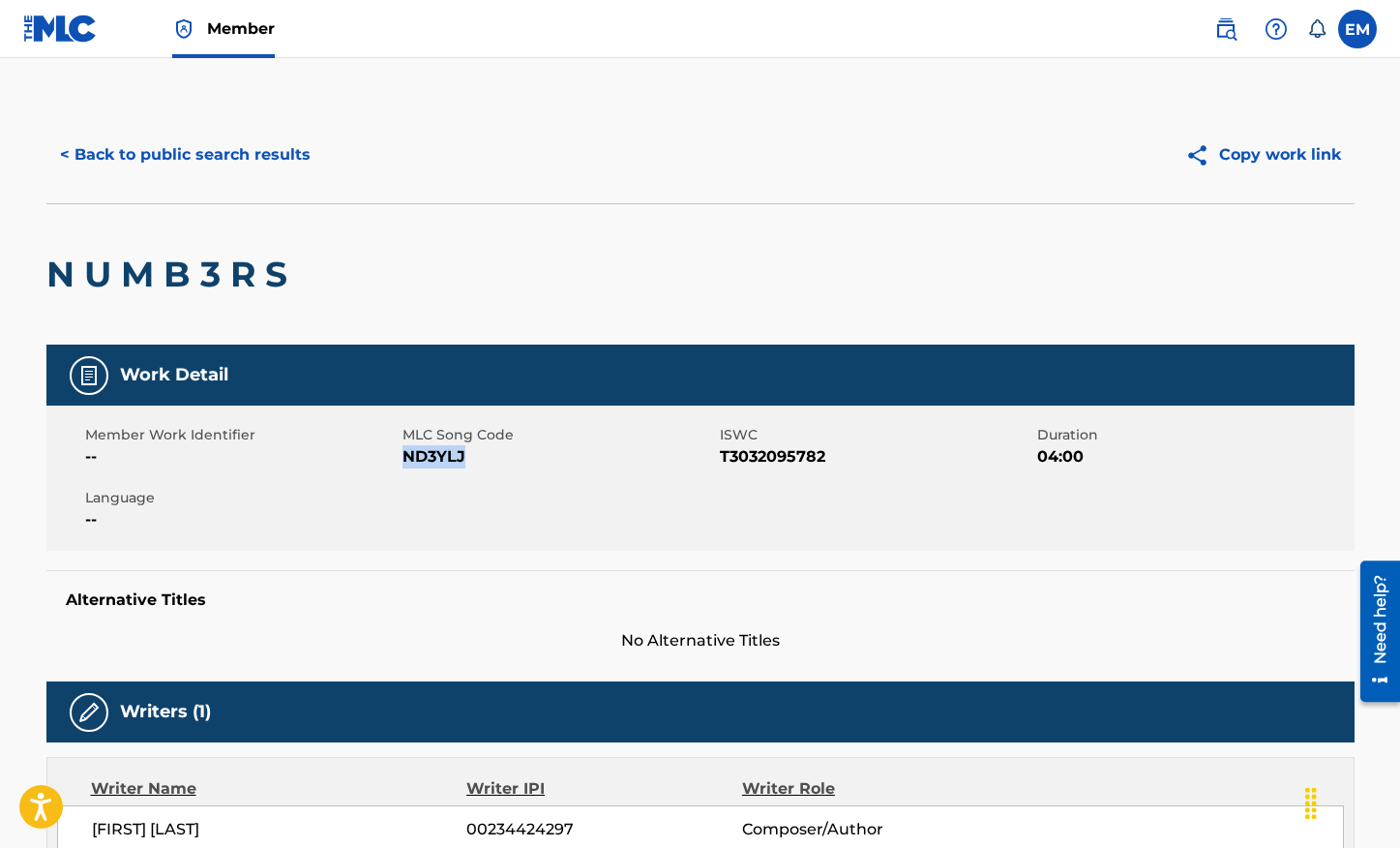 click on "< Back to public search results" at bounding box center (185, 155) 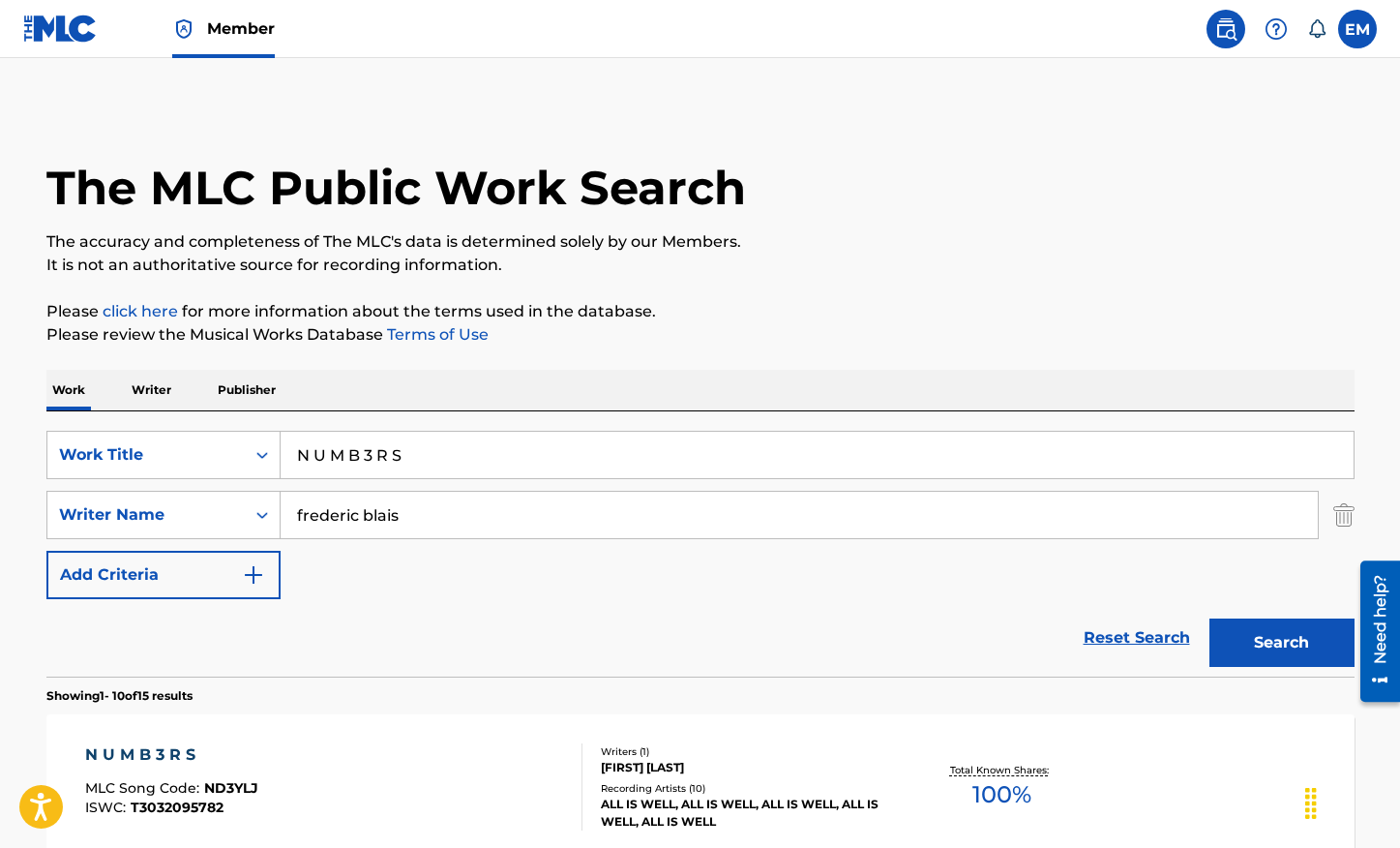click on "N U M B 3 R S" at bounding box center (817, 455) 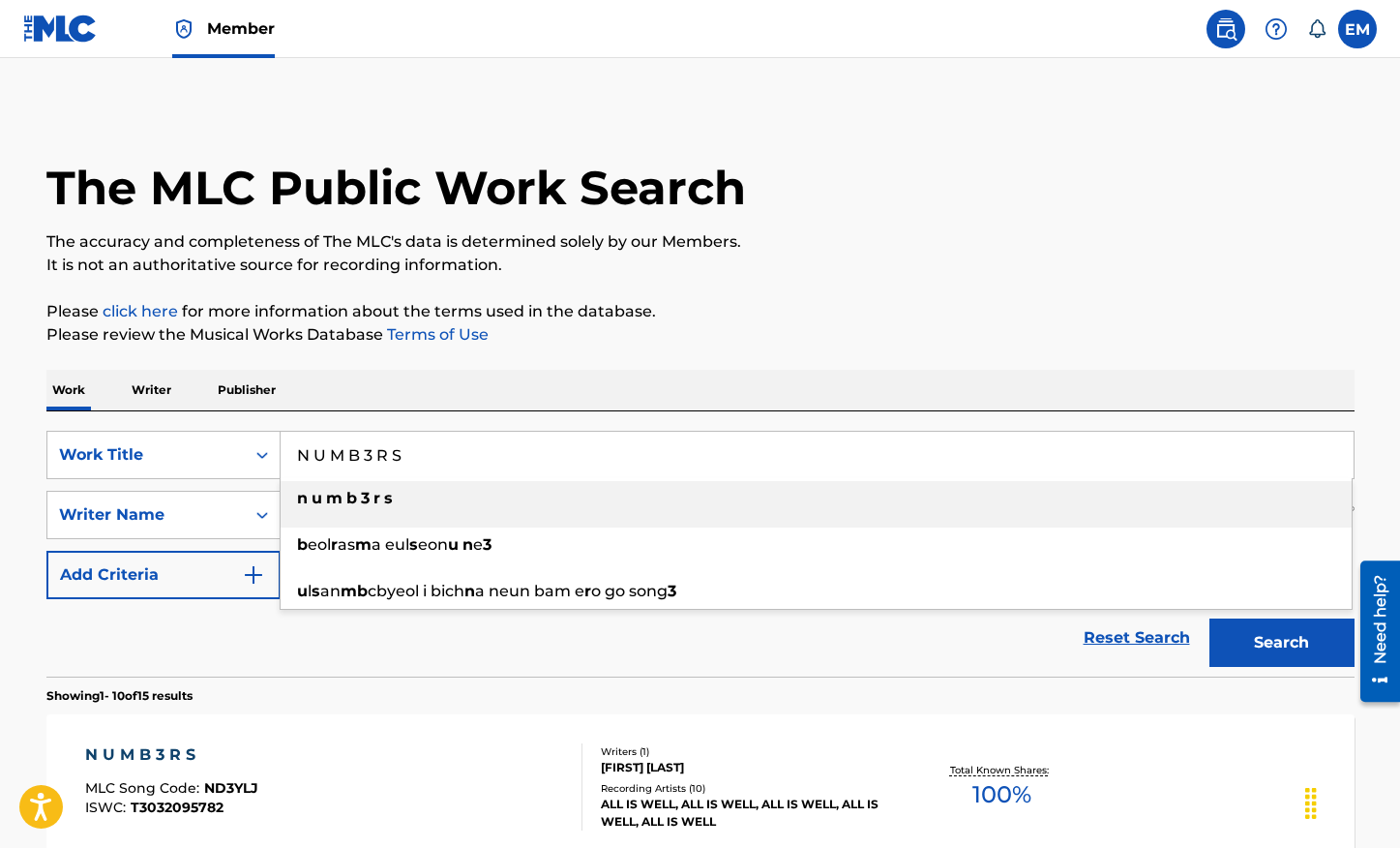 click on "N U M B 3 R S" at bounding box center [817, 455] 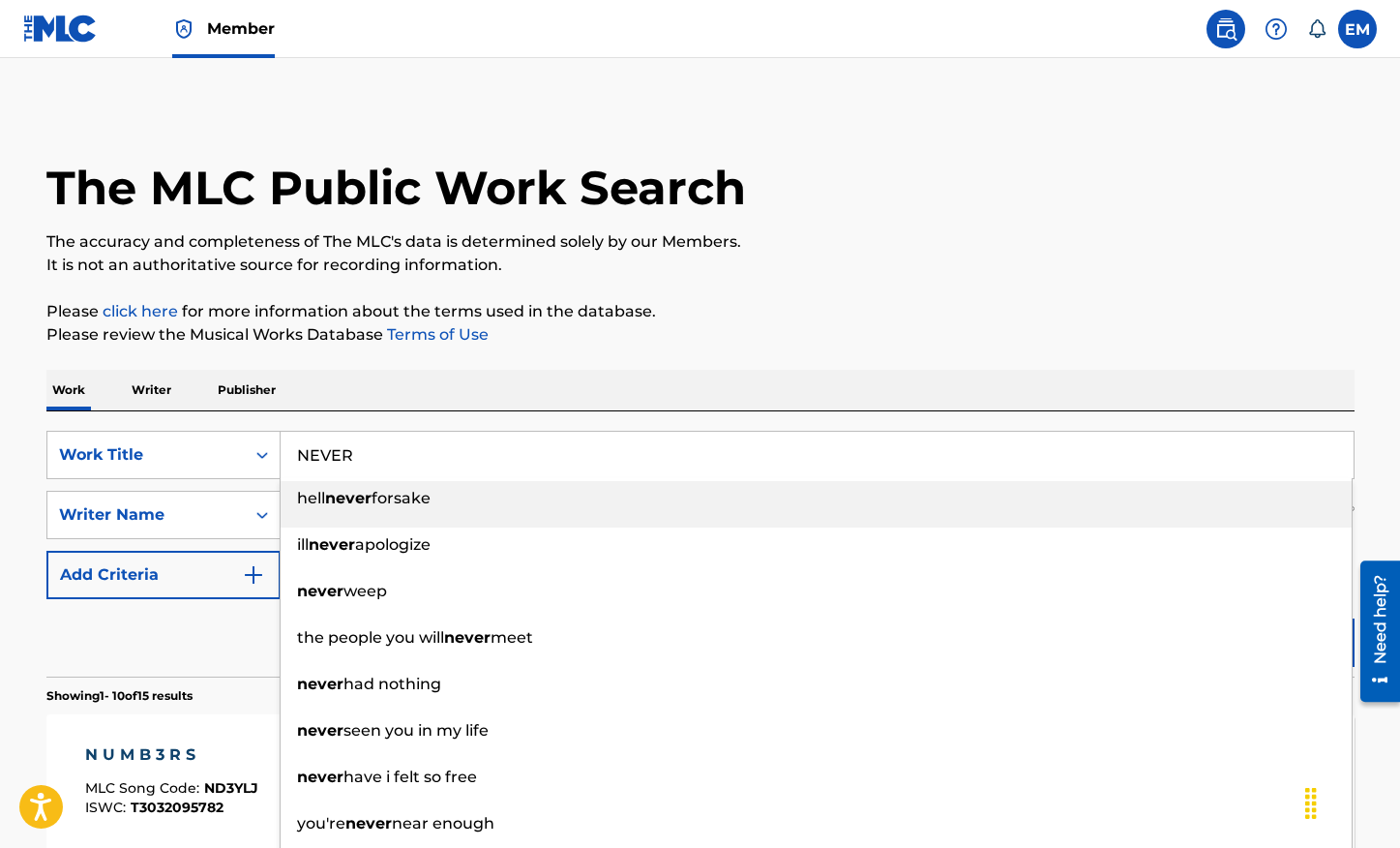 type on "NEVER" 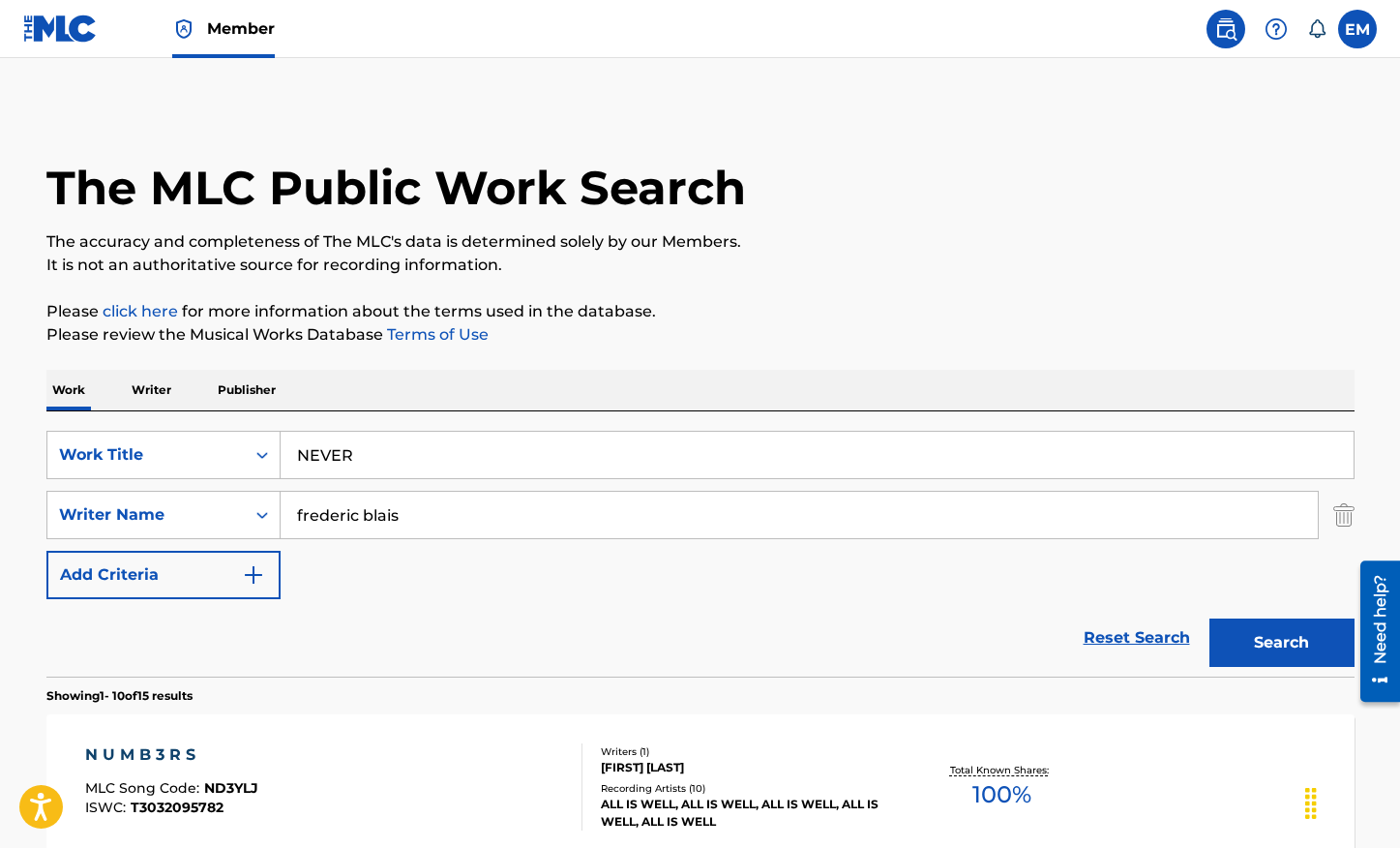 click on "Search" at bounding box center (1282, 643) 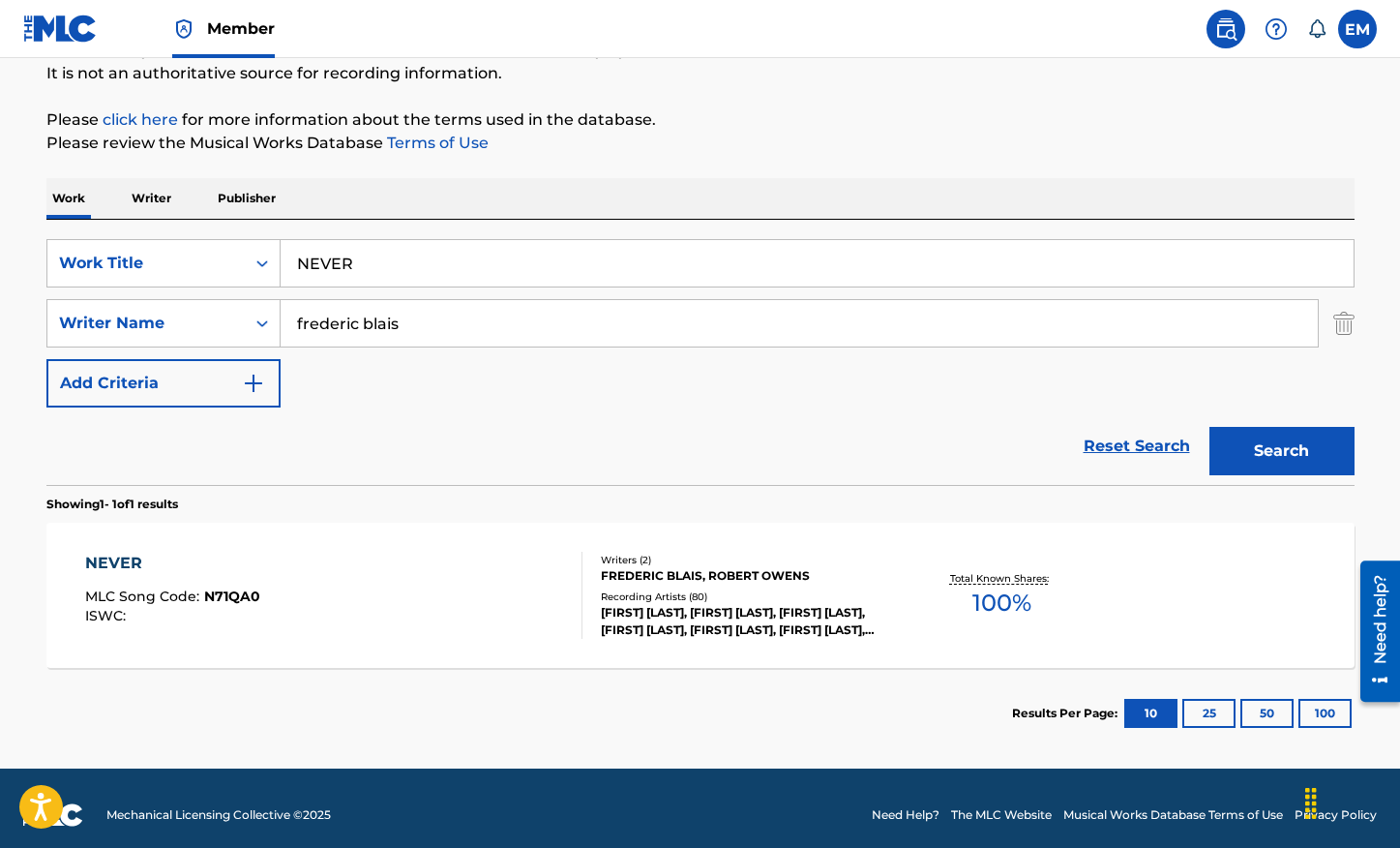 scroll, scrollTop: 194, scrollLeft: 0, axis: vertical 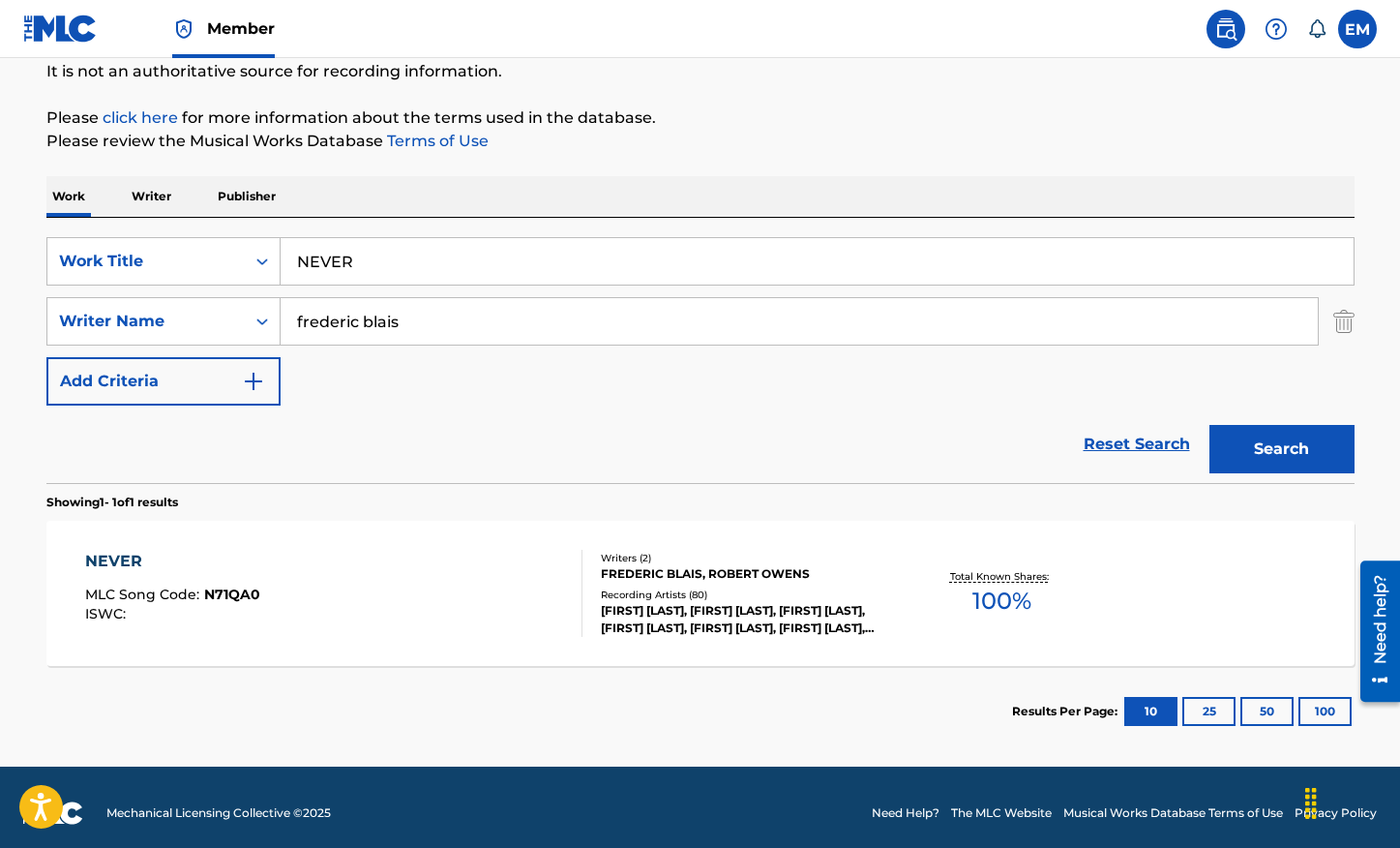 click on "NEVER MLC Song Code : N71QA0 ISWC :" at bounding box center [334, 593] 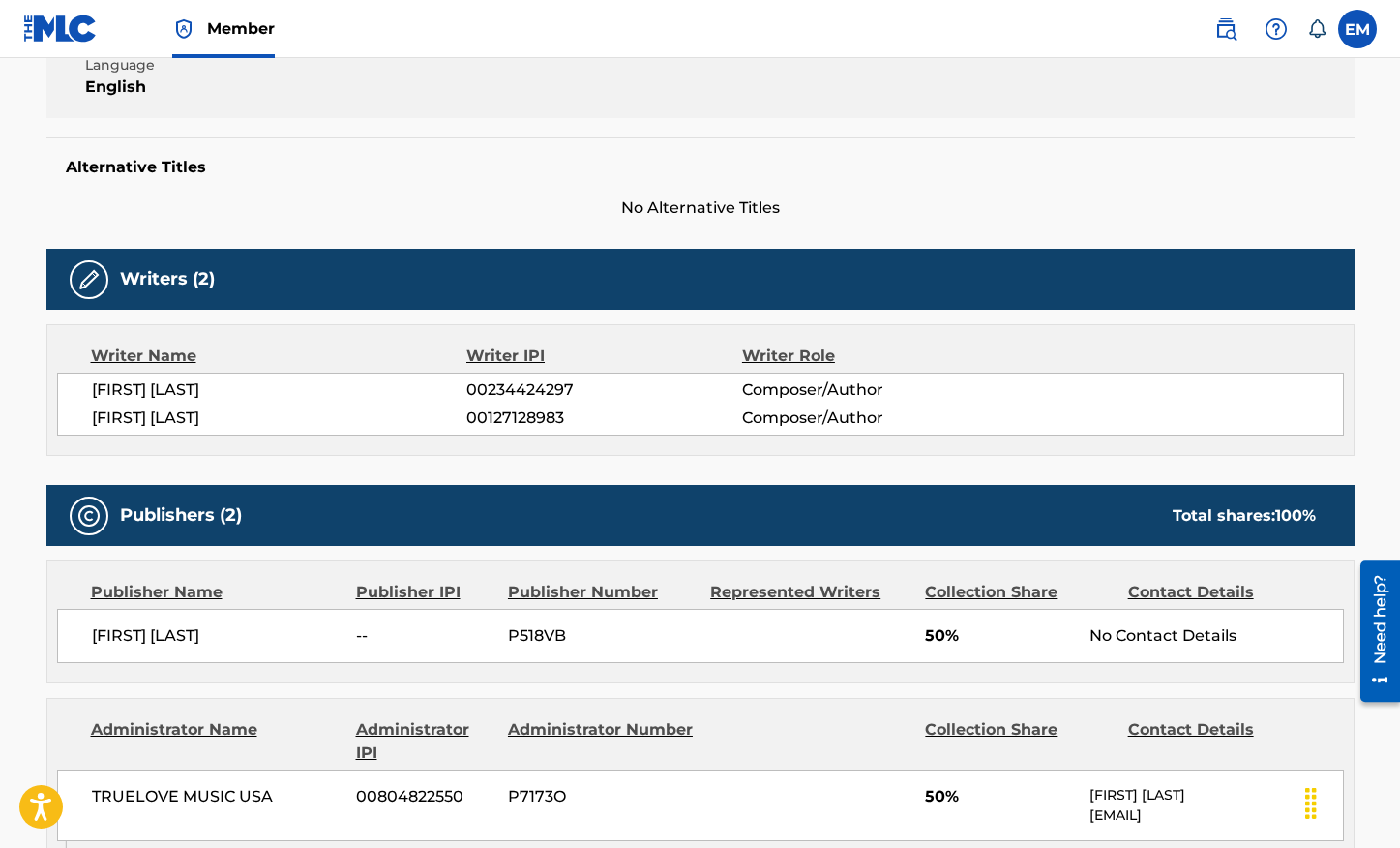 scroll, scrollTop: 194, scrollLeft: 0, axis: vertical 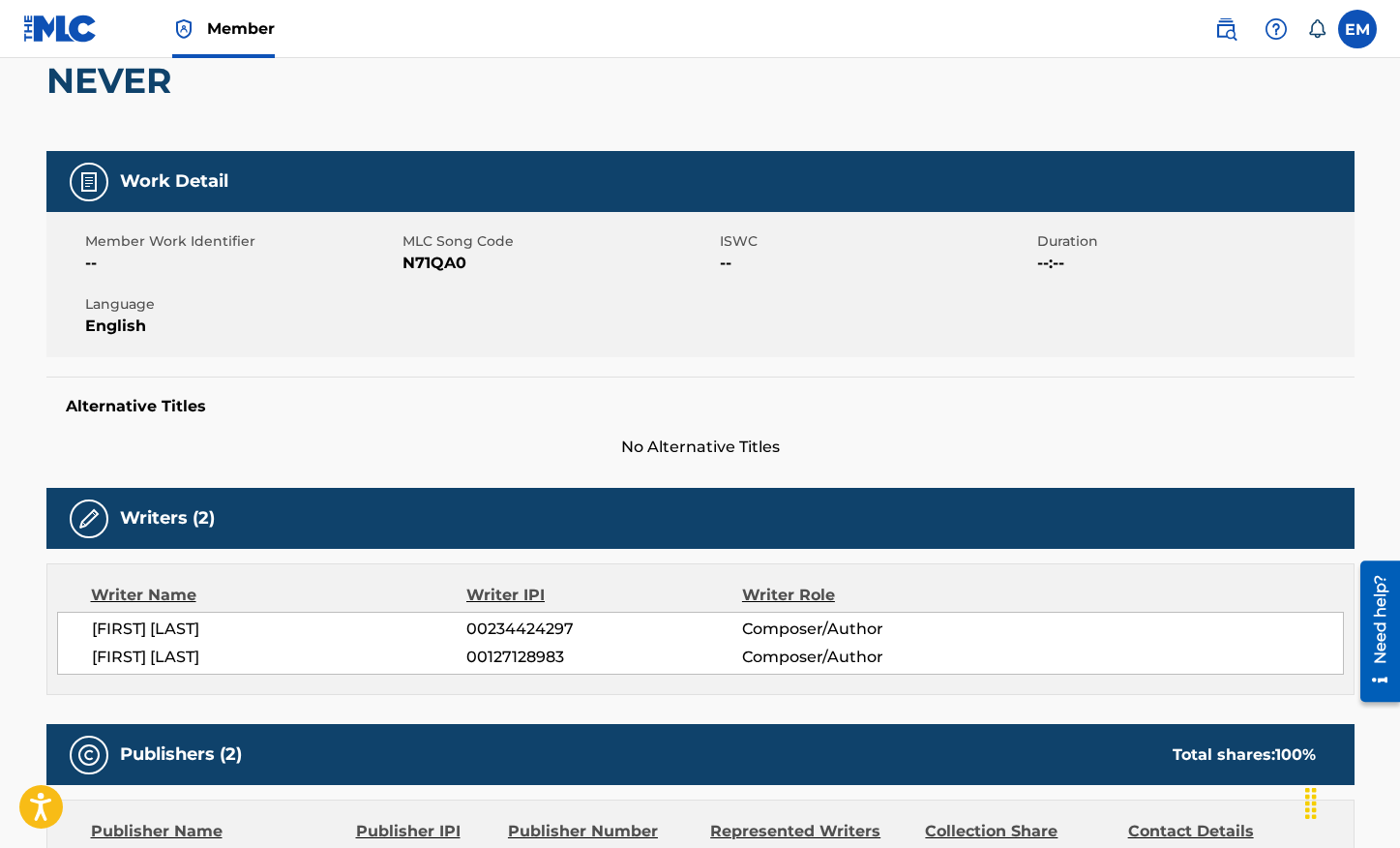 click on "N71QA0" at bounding box center [558, 263] 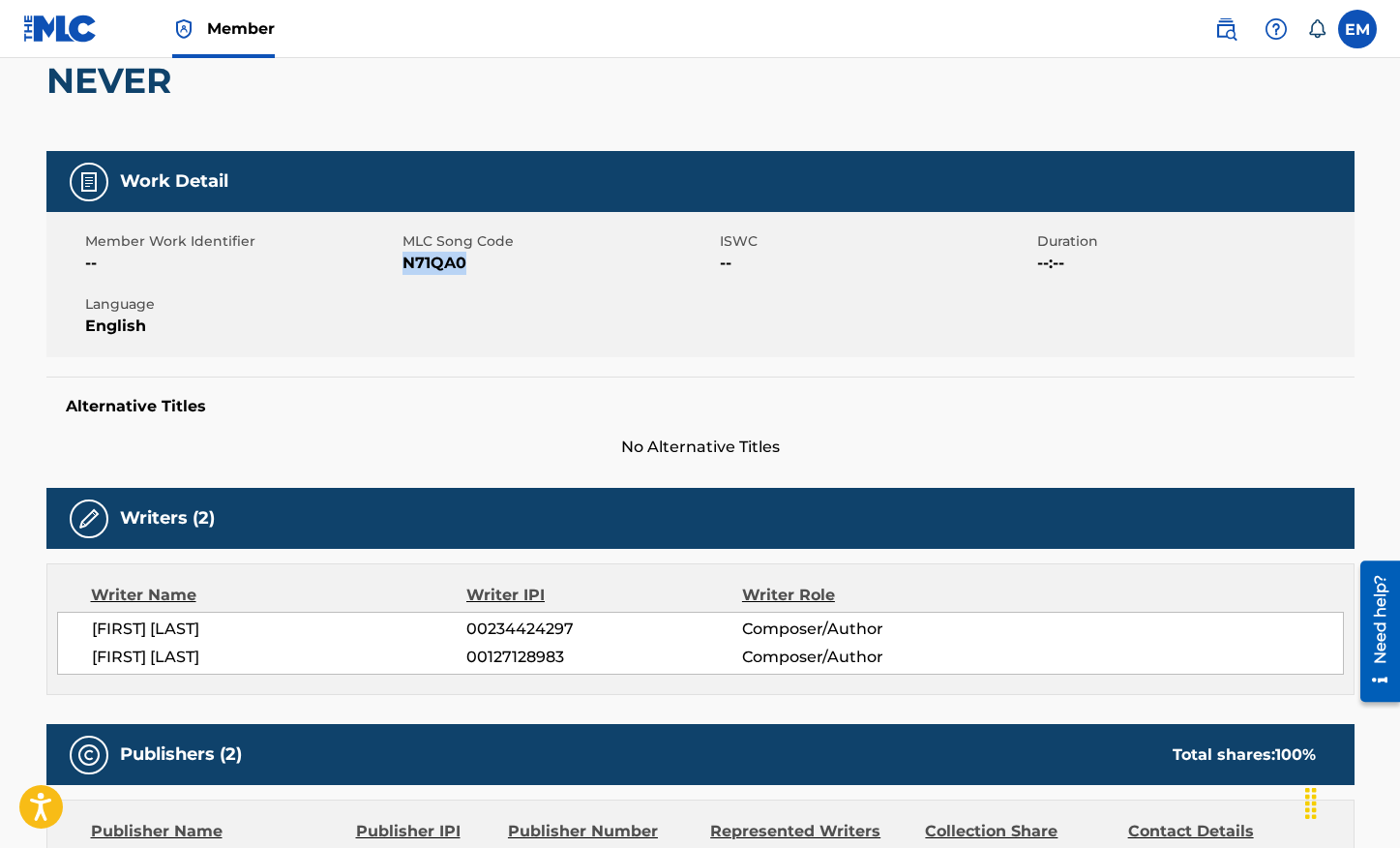 click on "N71QA0" at bounding box center (558, 263) 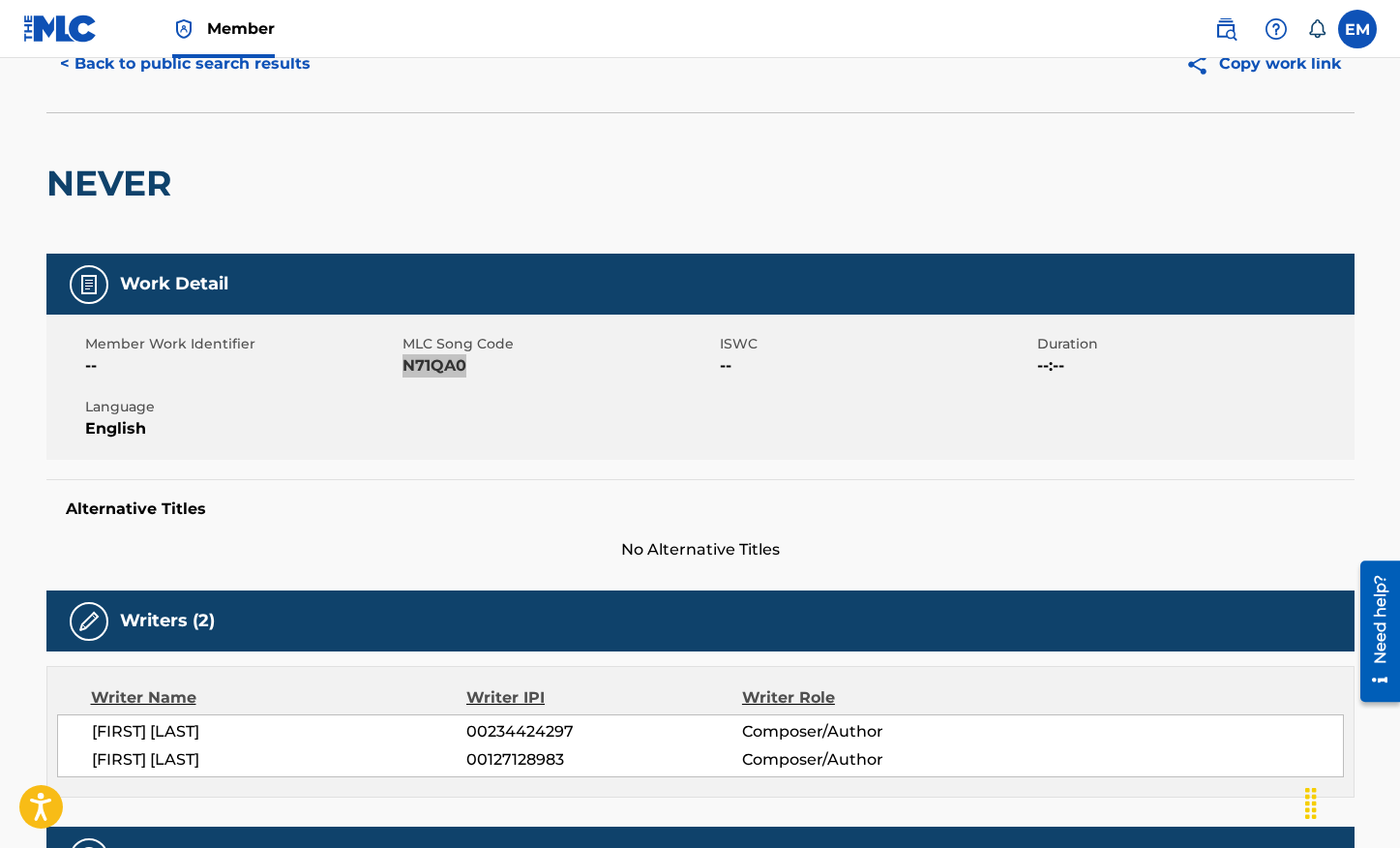scroll, scrollTop: 0, scrollLeft: 0, axis: both 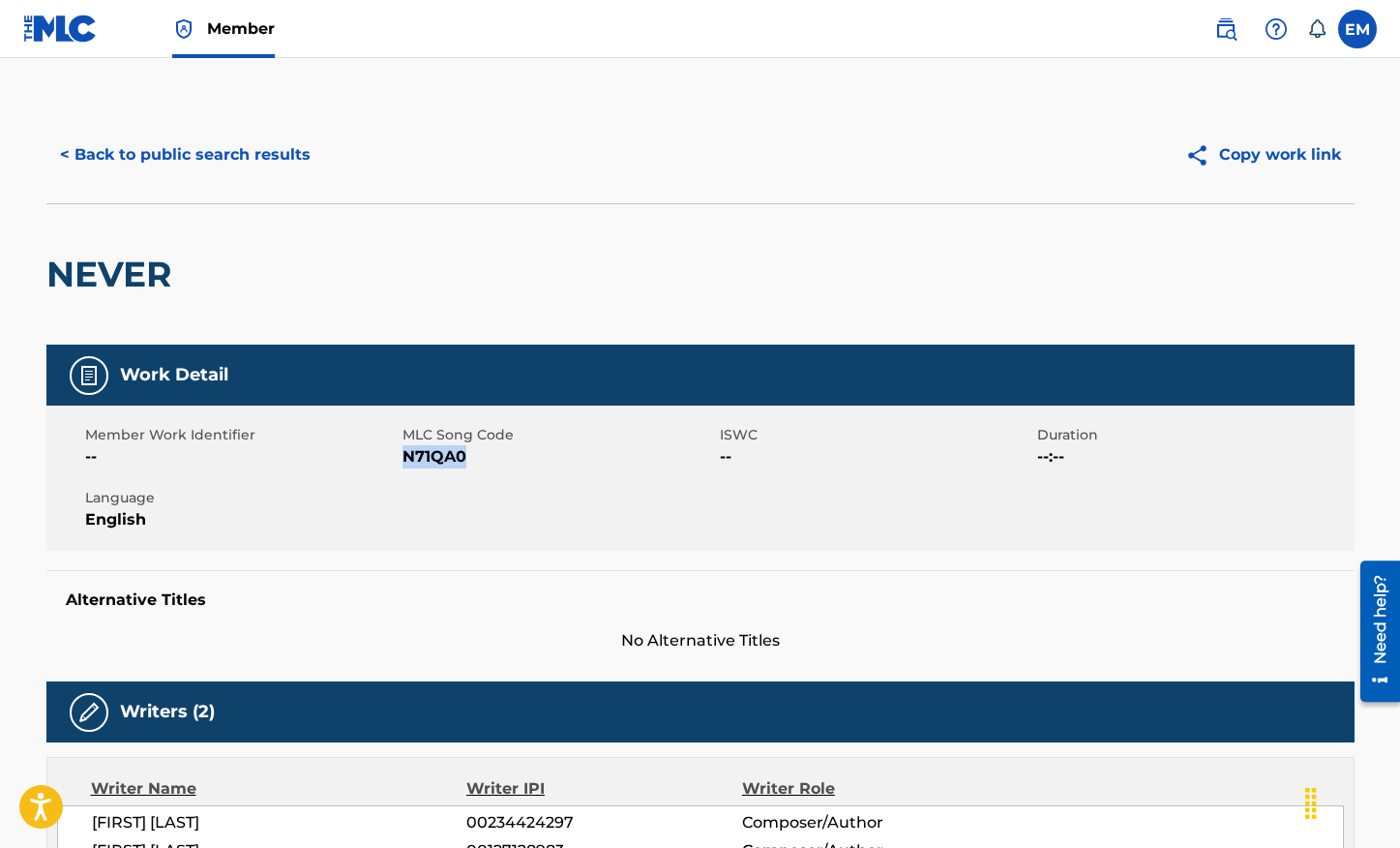 click on "< Back to public search results" at bounding box center [185, 155] 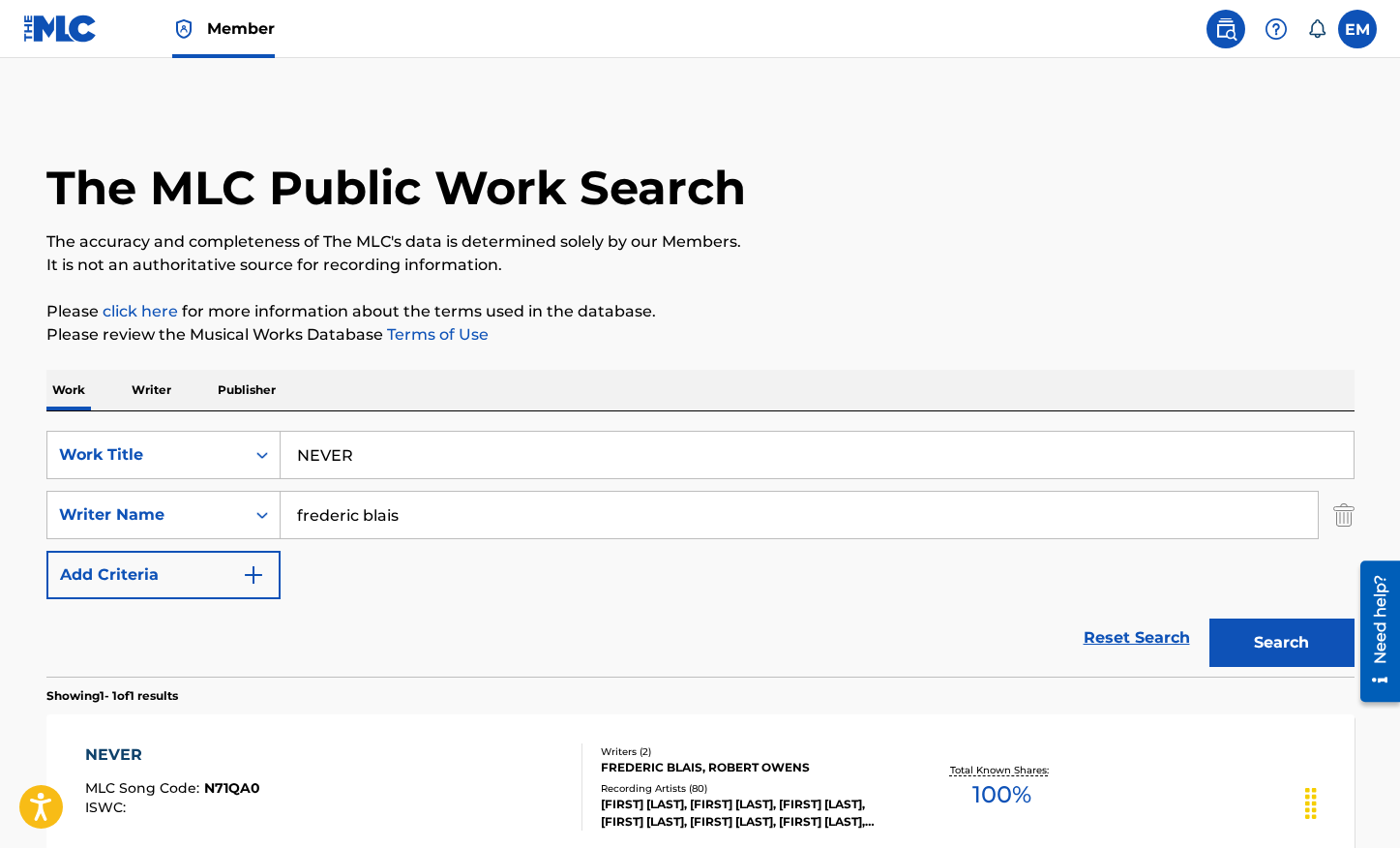 scroll, scrollTop: 95, scrollLeft: 0, axis: vertical 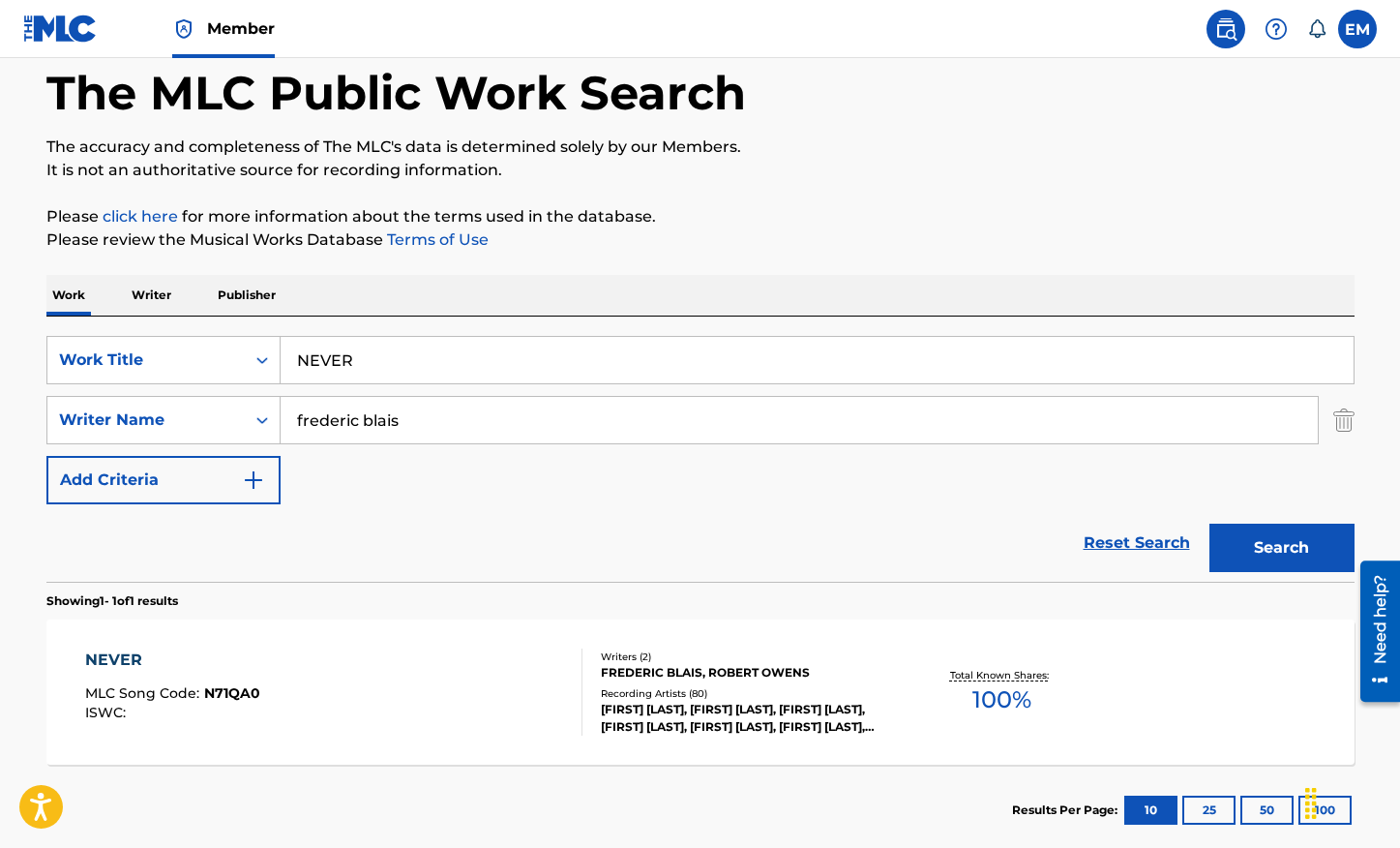 click on "NEVER" at bounding box center [817, 360] 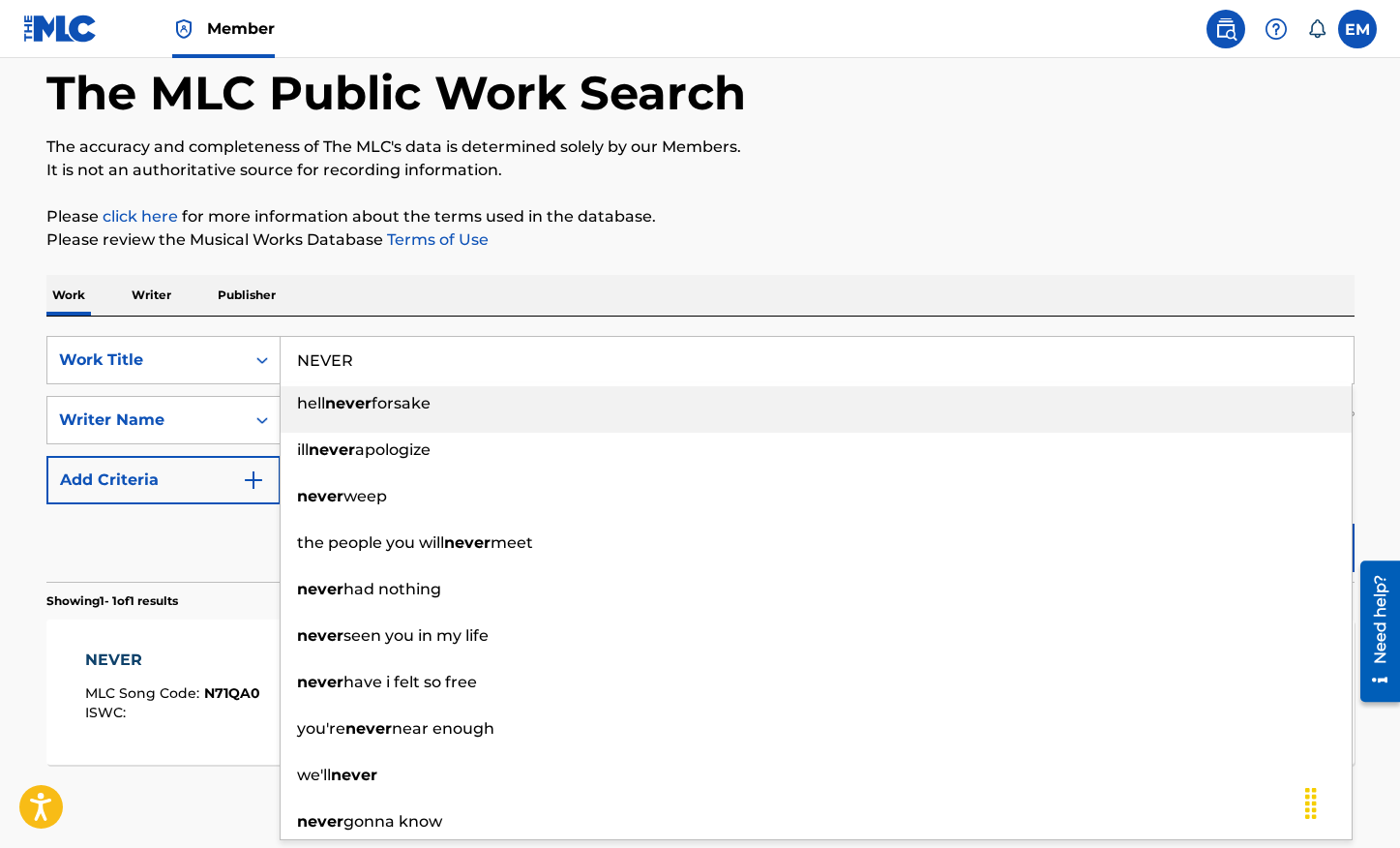 click on "NEVER" at bounding box center [817, 360] 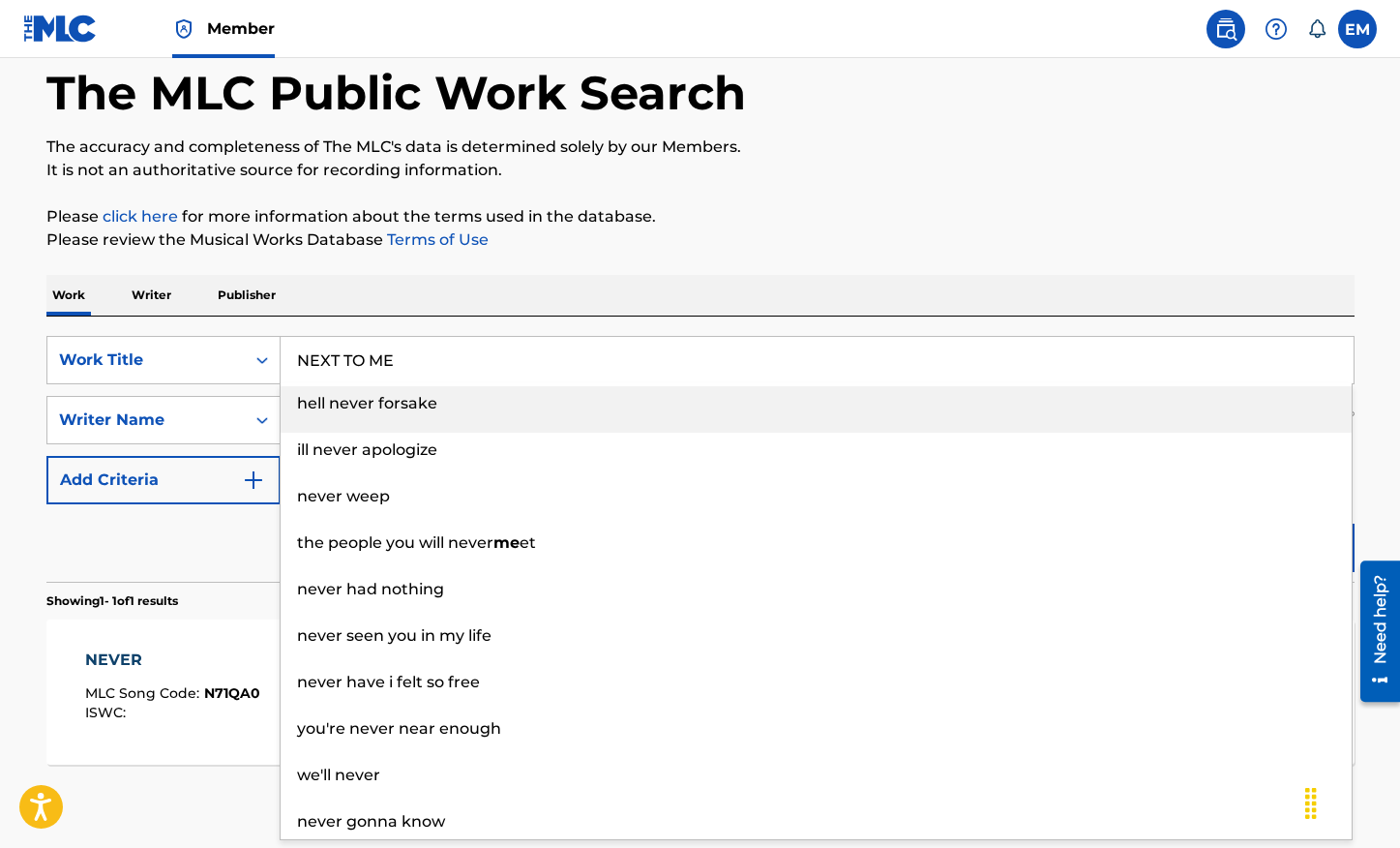 type on "NEXT TO ME" 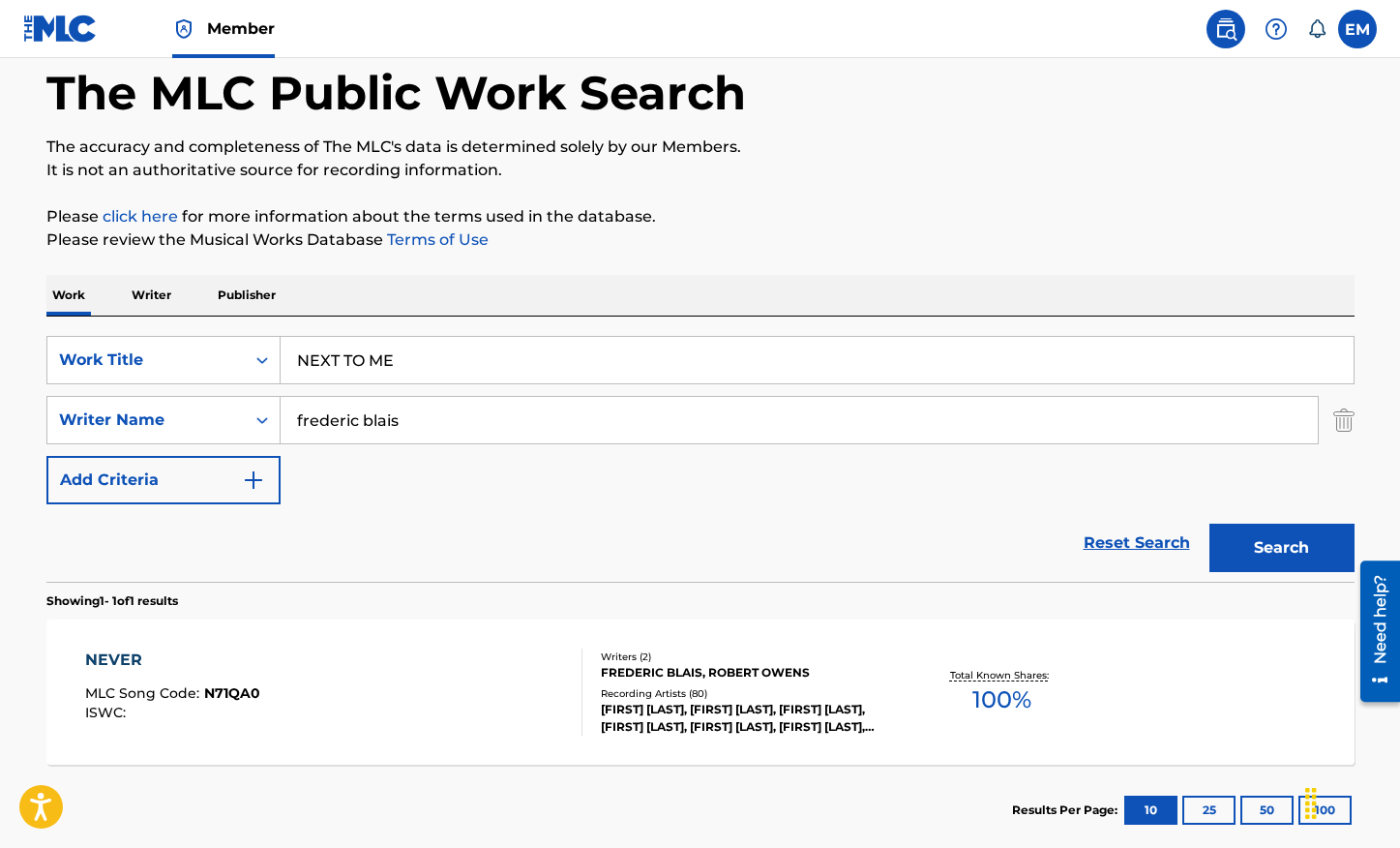 click on "Search" at bounding box center [1282, 548] 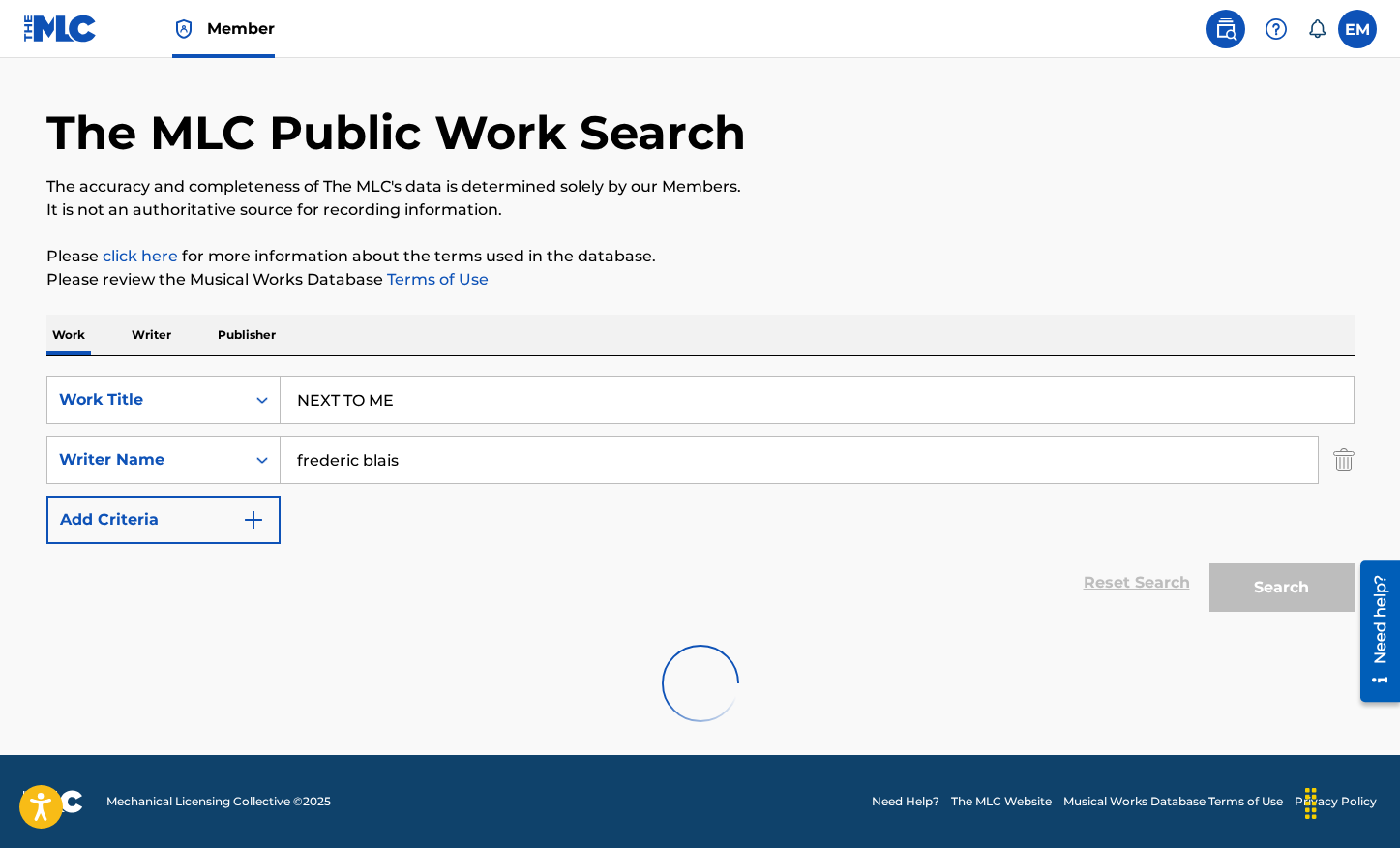 scroll, scrollTop: 95, scrollLeft: 0, axis: vertical 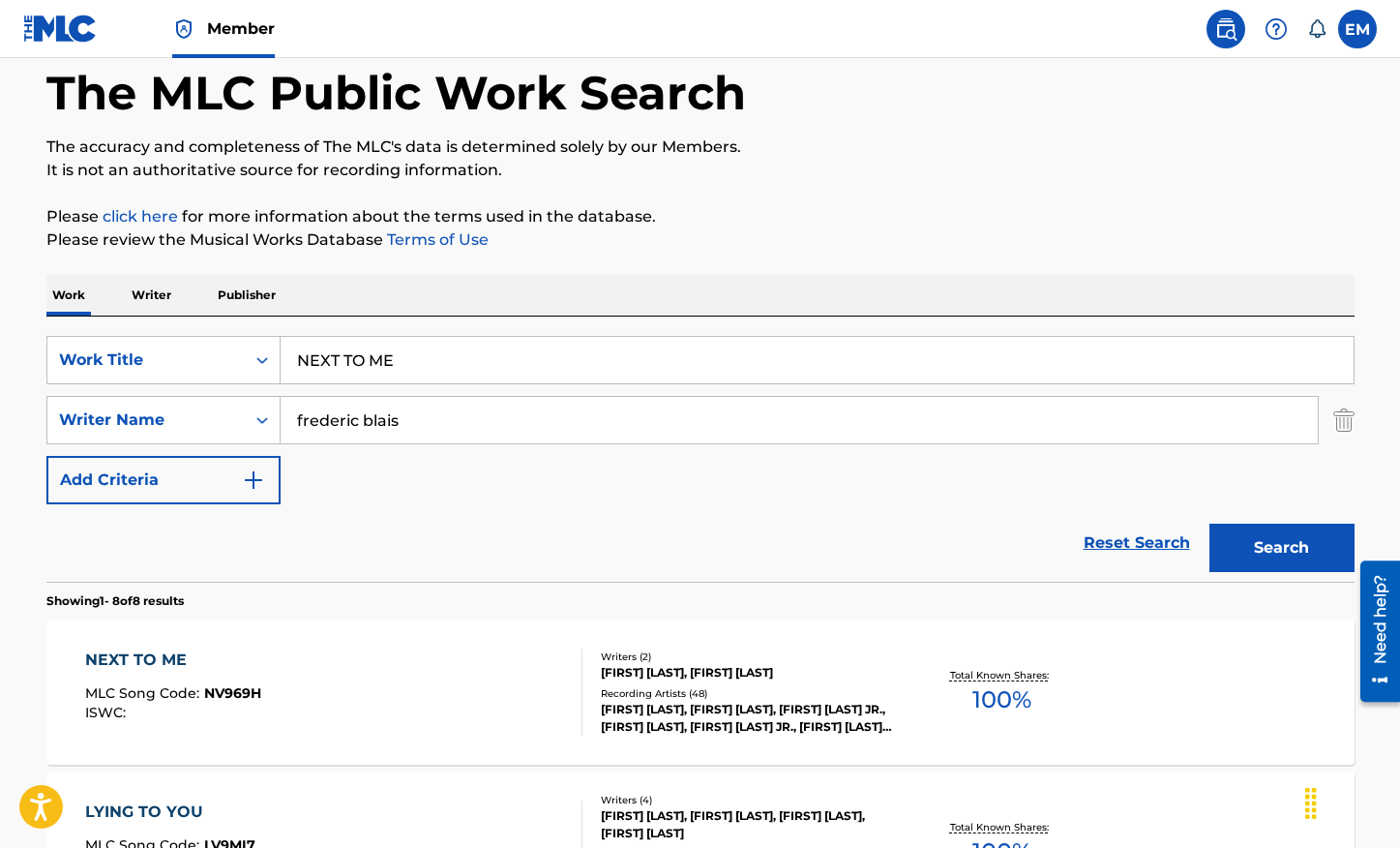 click on "NEXT TO ME MLC Song Code : NV969H ISWC :" at bounding box center (334, 692) 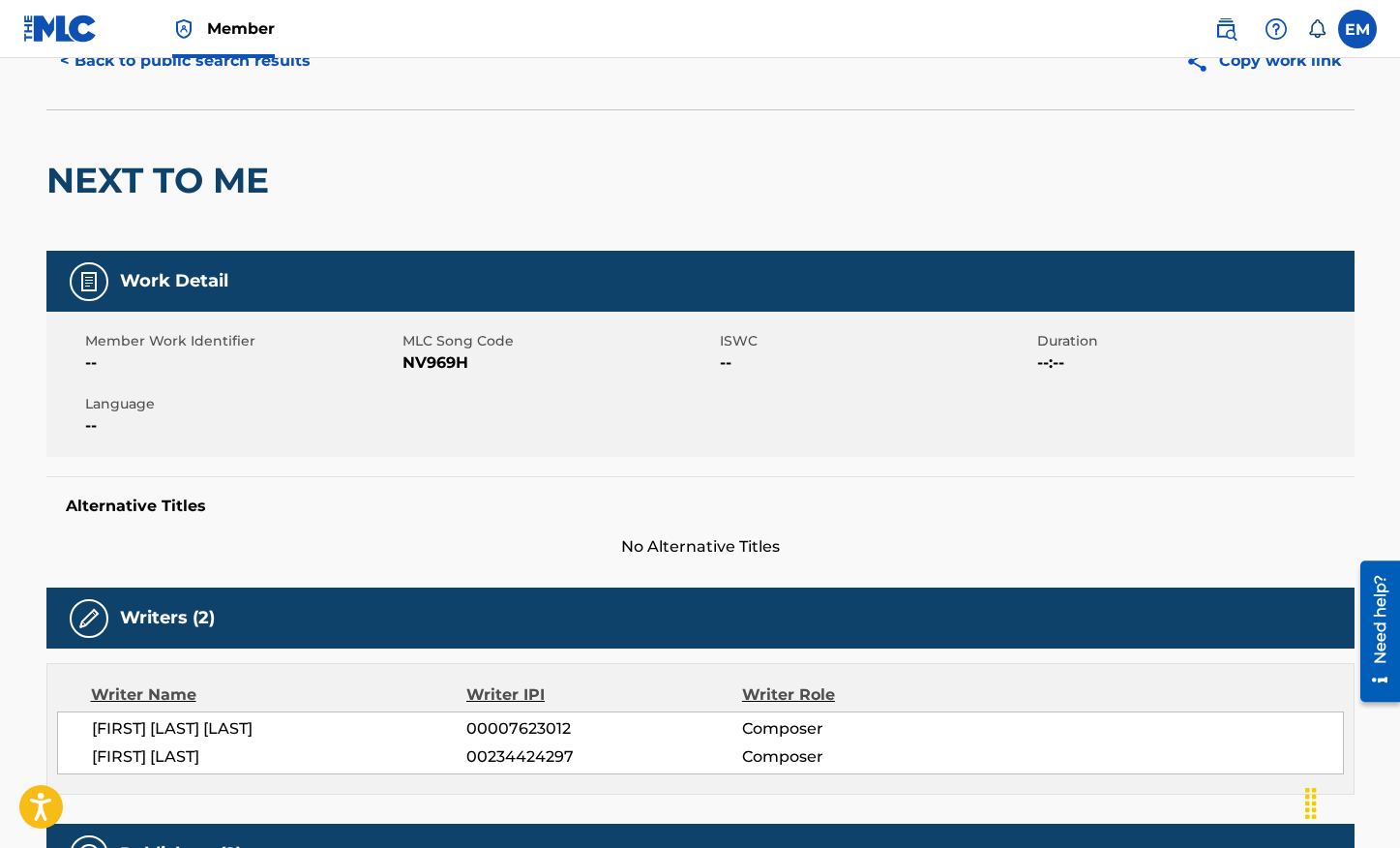 scroll, scrollTop: 0, scrollLeft: 0, axis: both 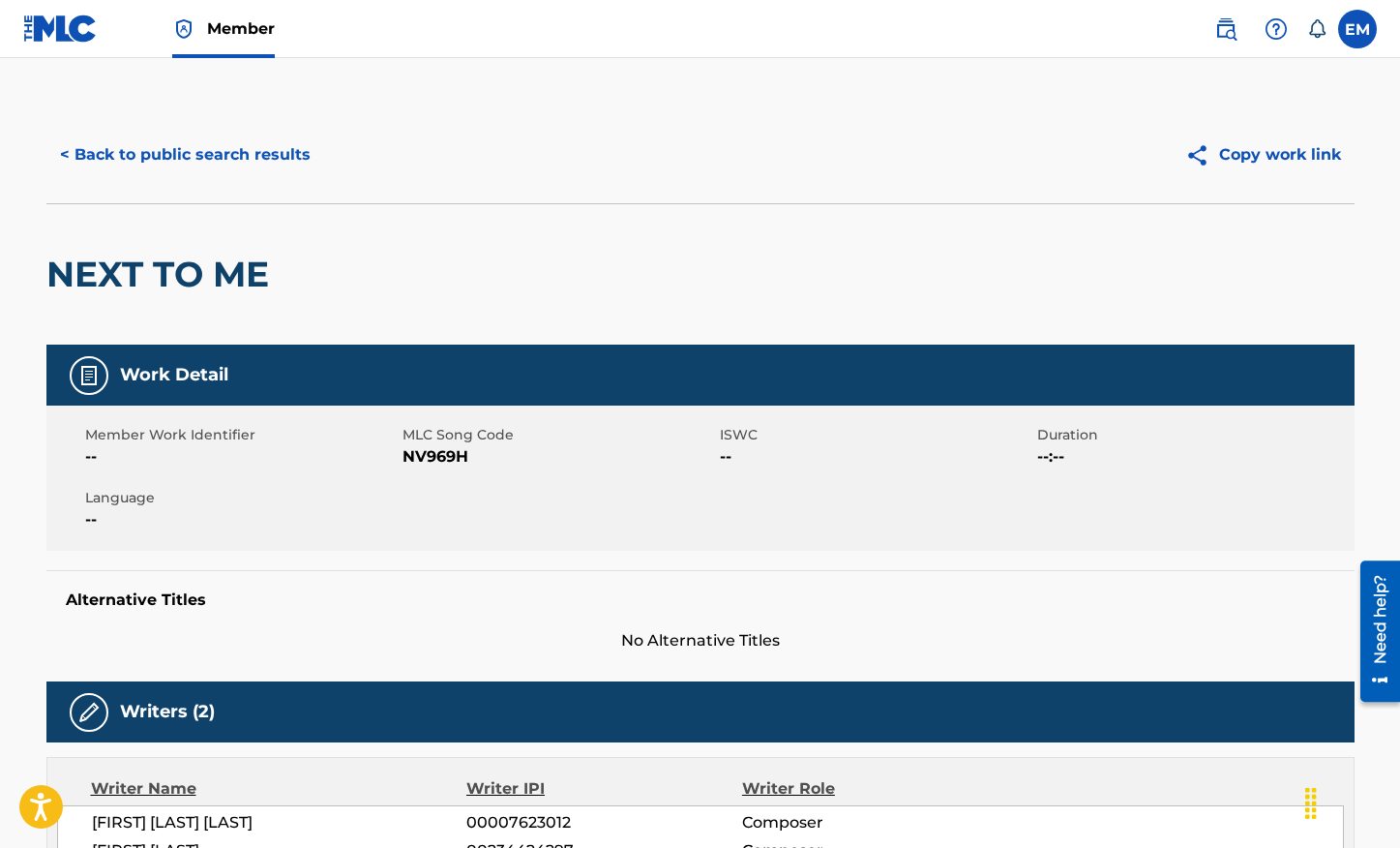 click on "NV969H" at bounding box center (558, 457) 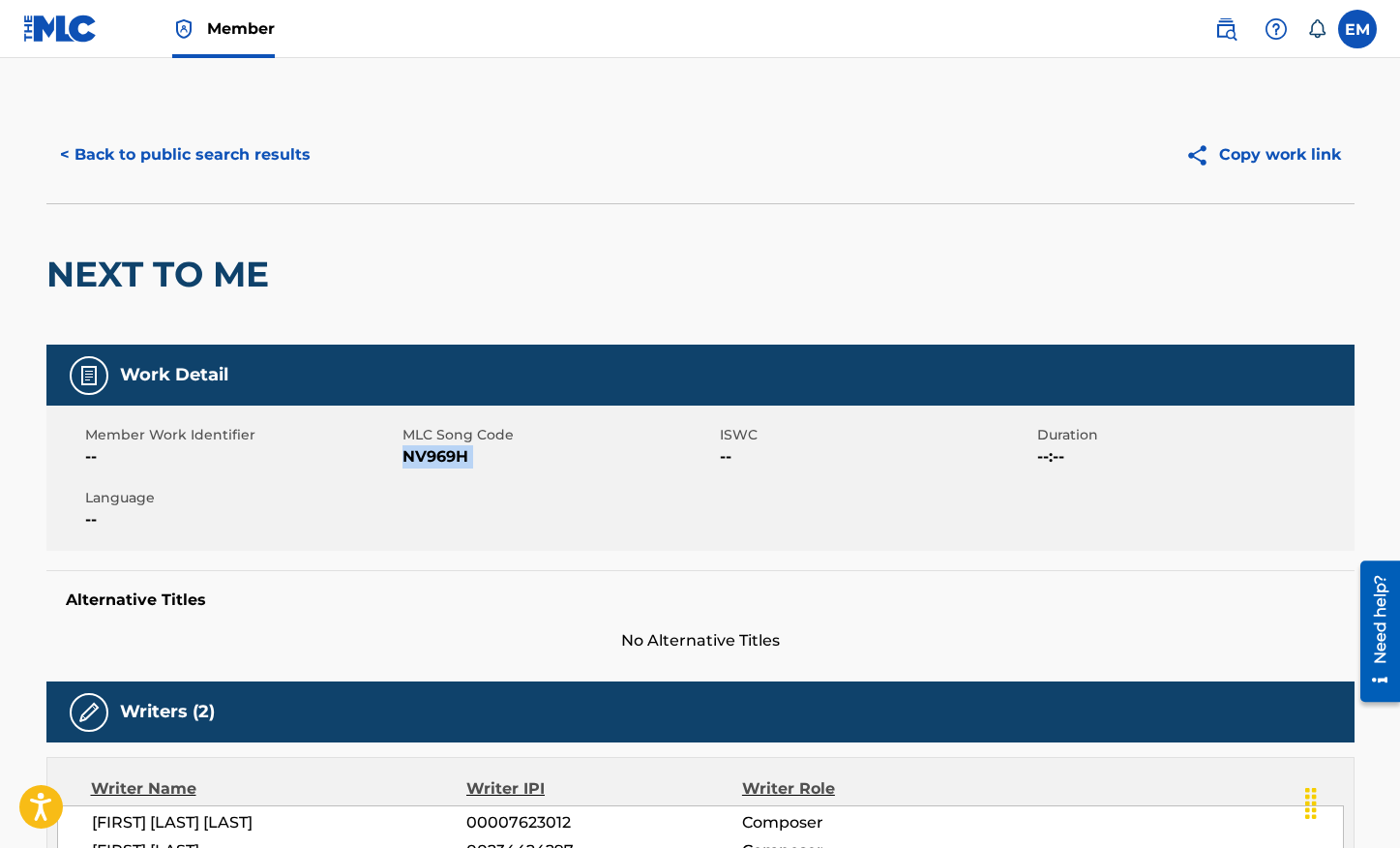click on "NV969H" at bounding box center (558, 457) 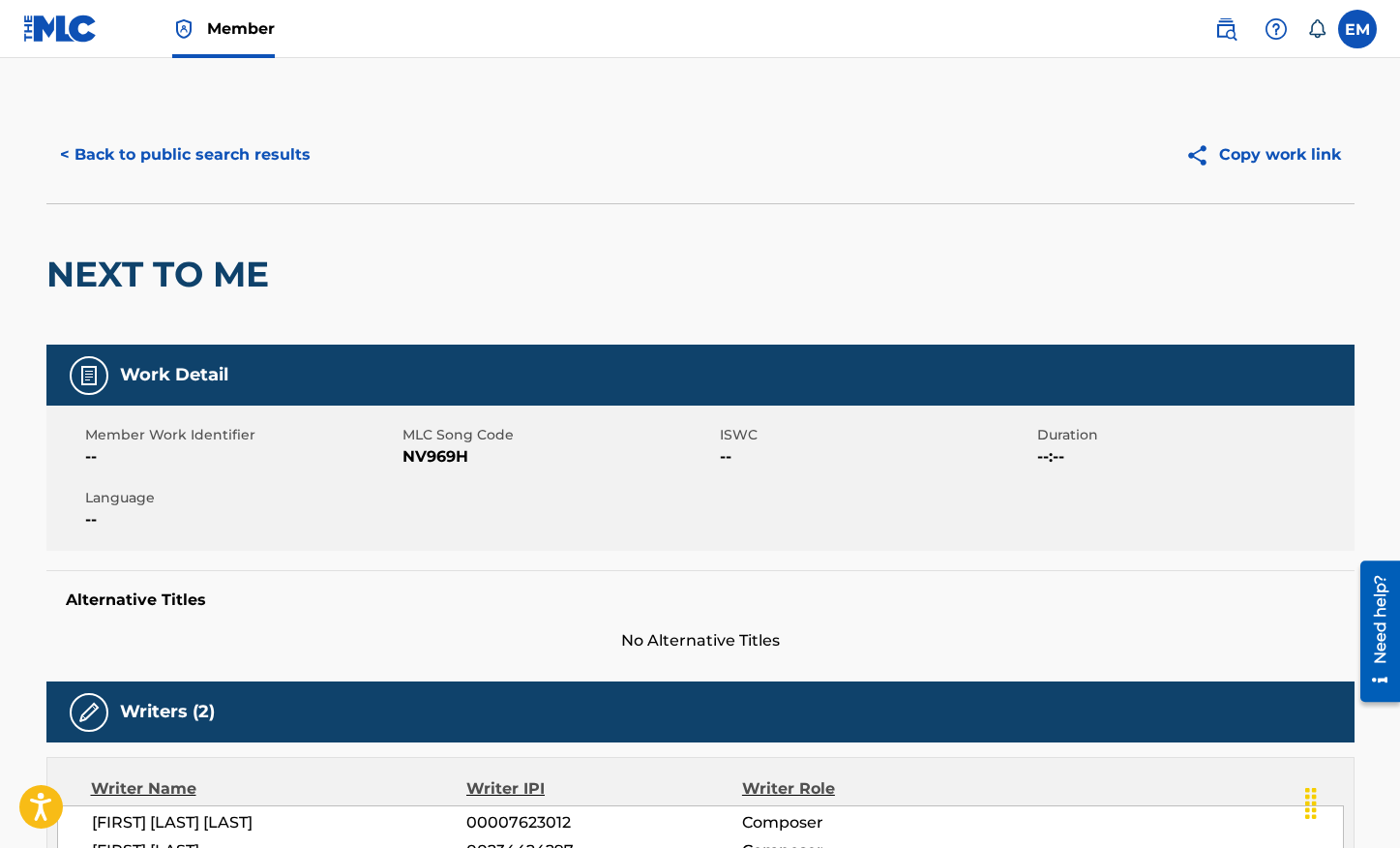 scroll, scrollTop: 95, scrollLeft: 0, axis: vertical 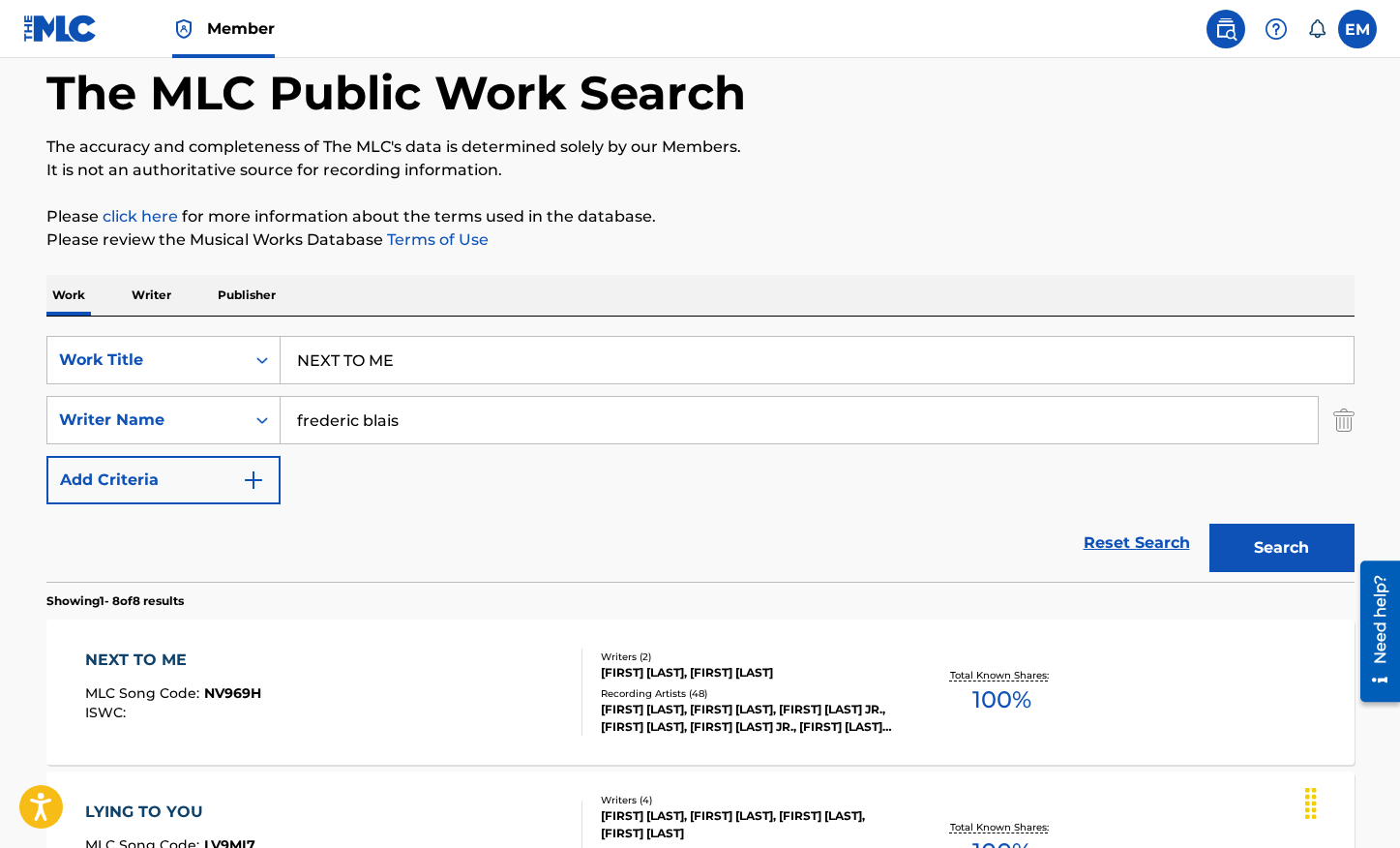 click on "NEXT TO ME" at bounding box center (817, 360) 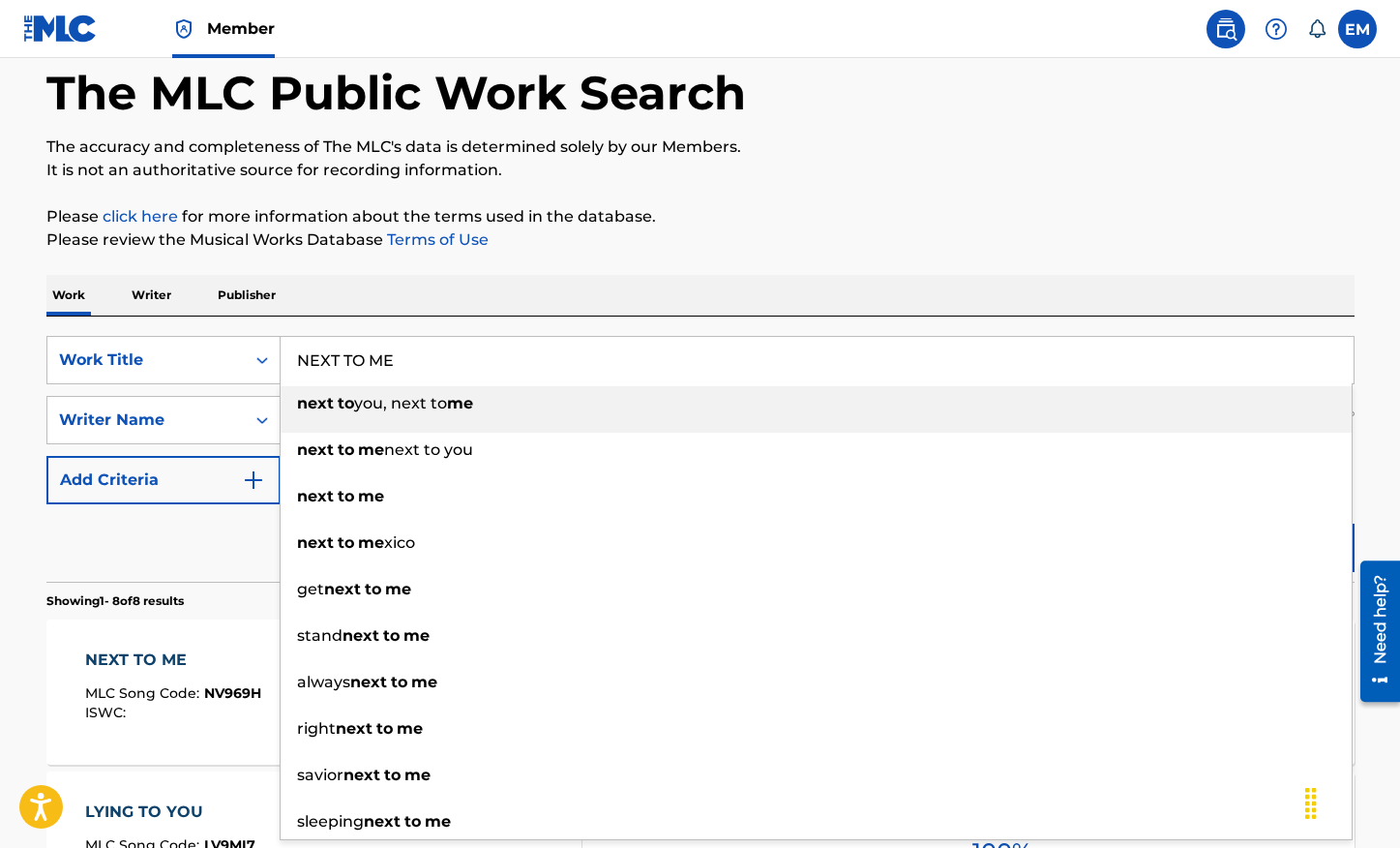 click on "NEXT TO ME" at bounding box center [817, 360] 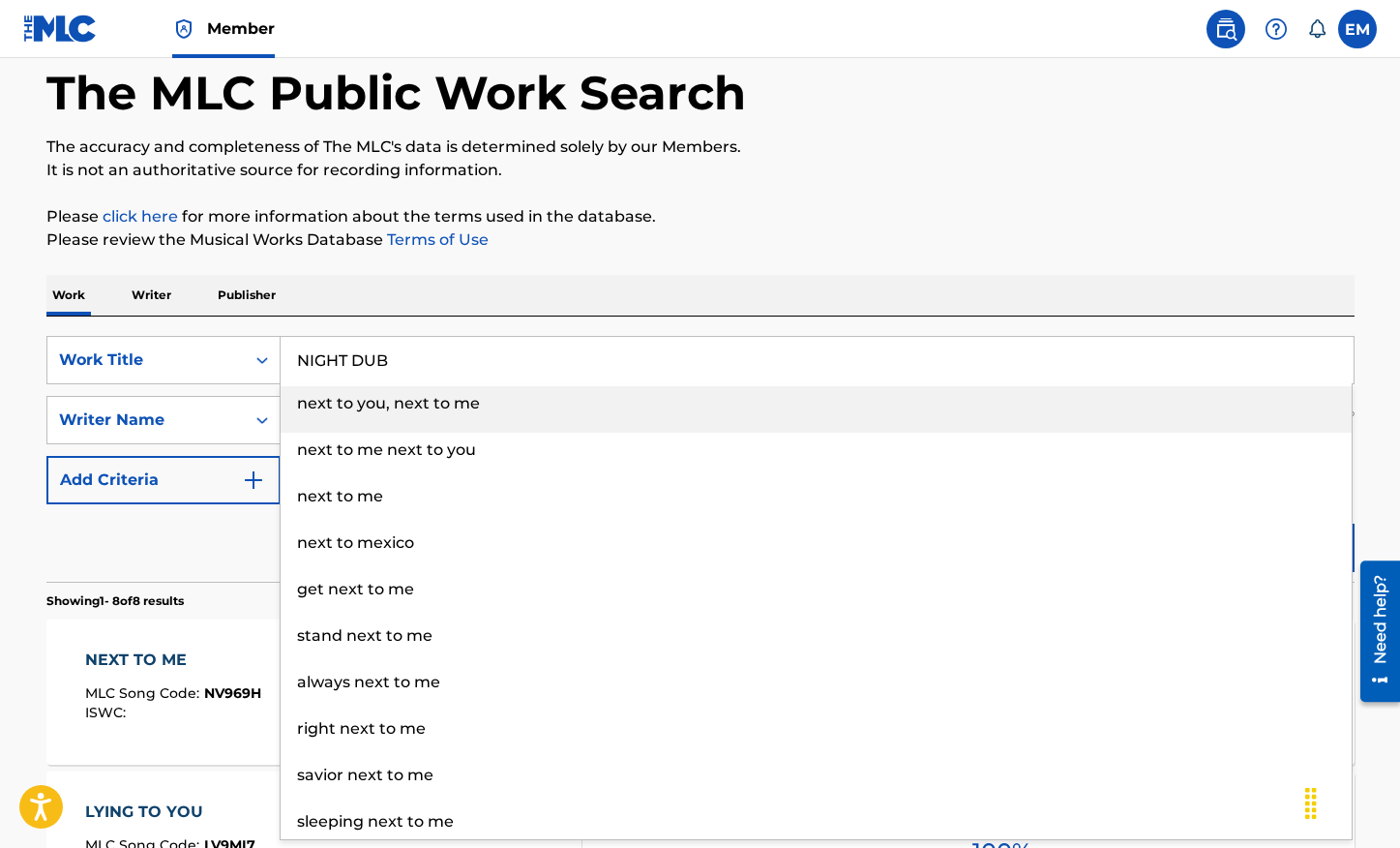 type on "NIGHT DUB" 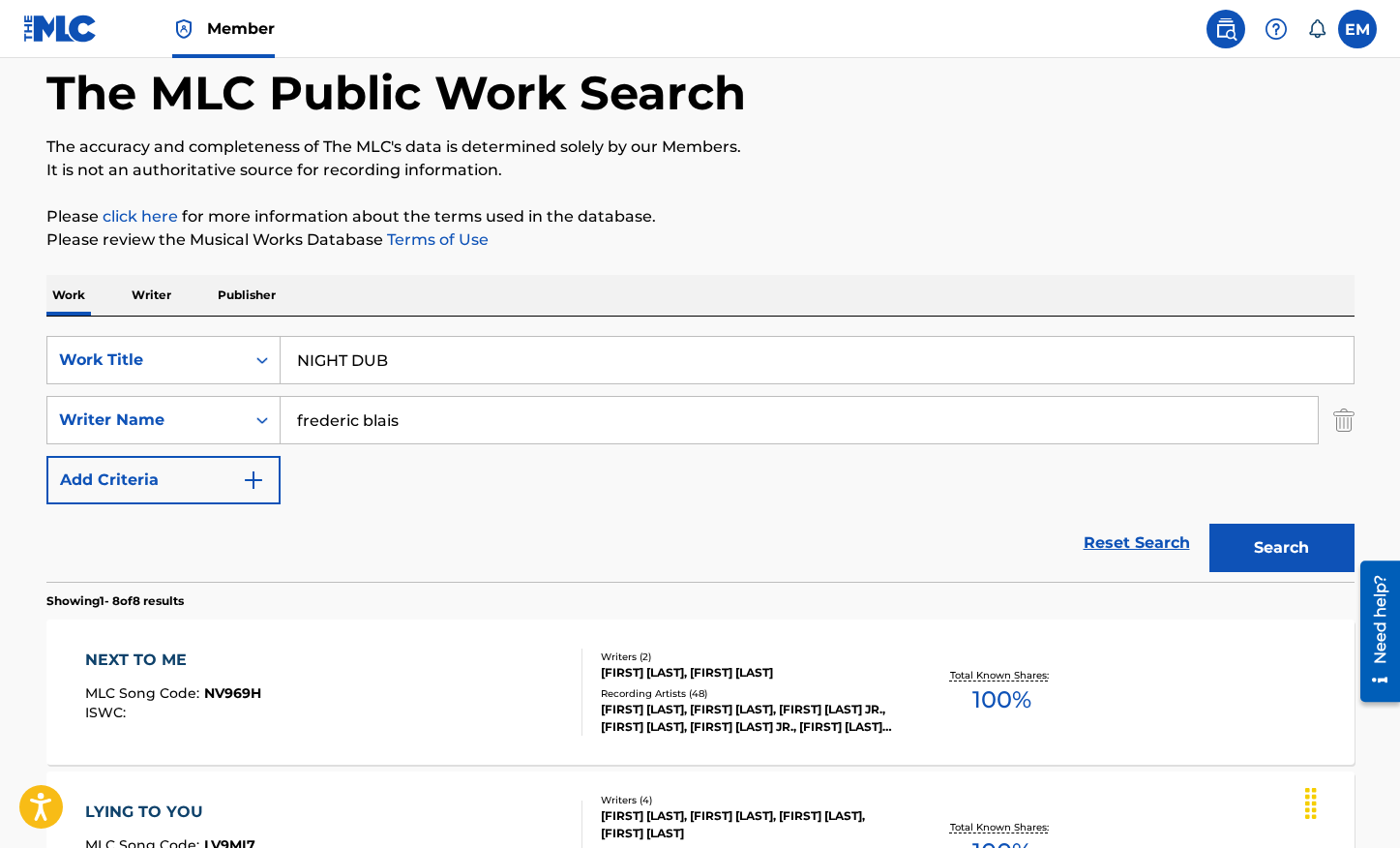 click on "Search" at bounding box center [1282, 548] 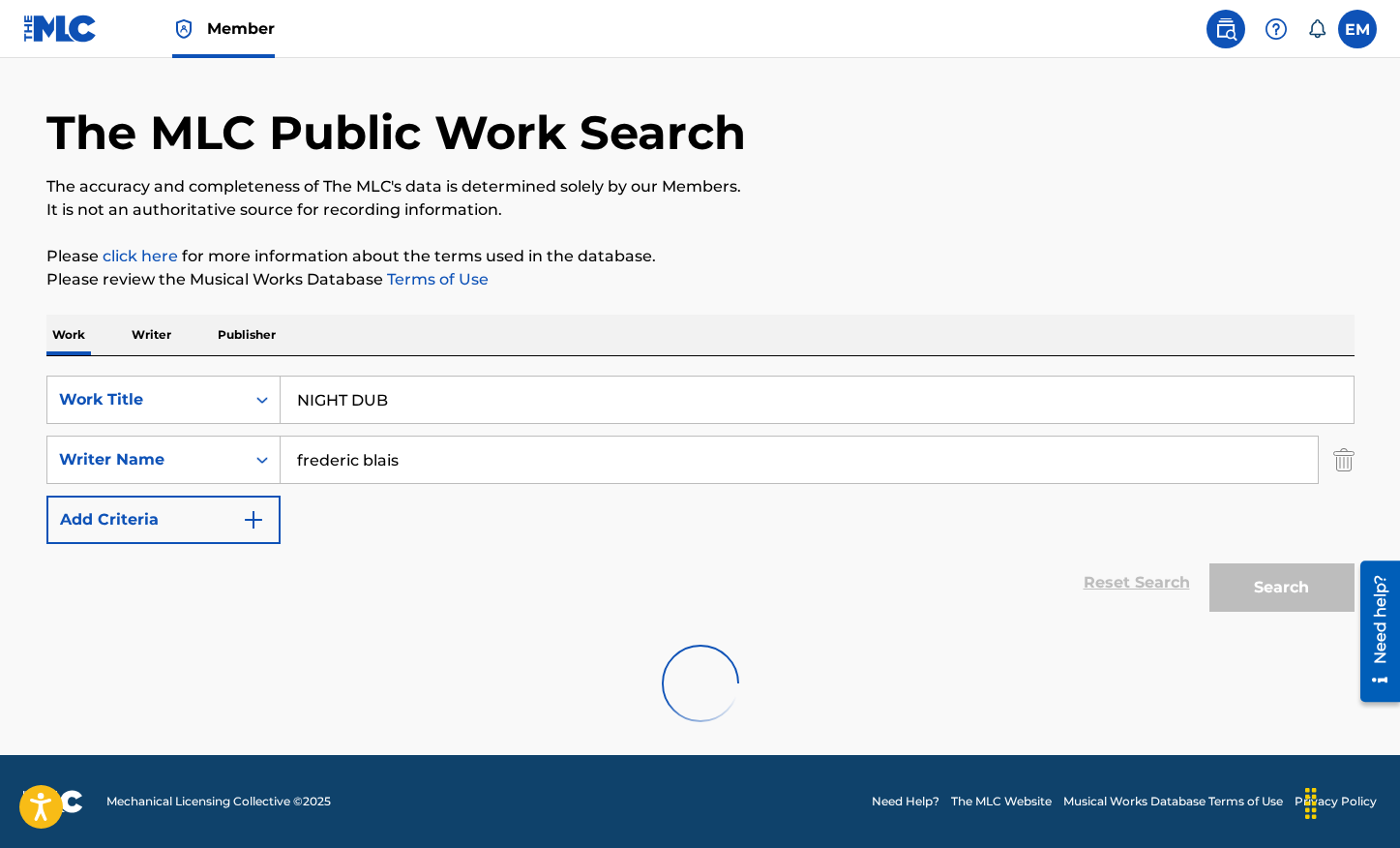 scroll, scrollTop: 95, scrollLeft: 0, axis: vertical 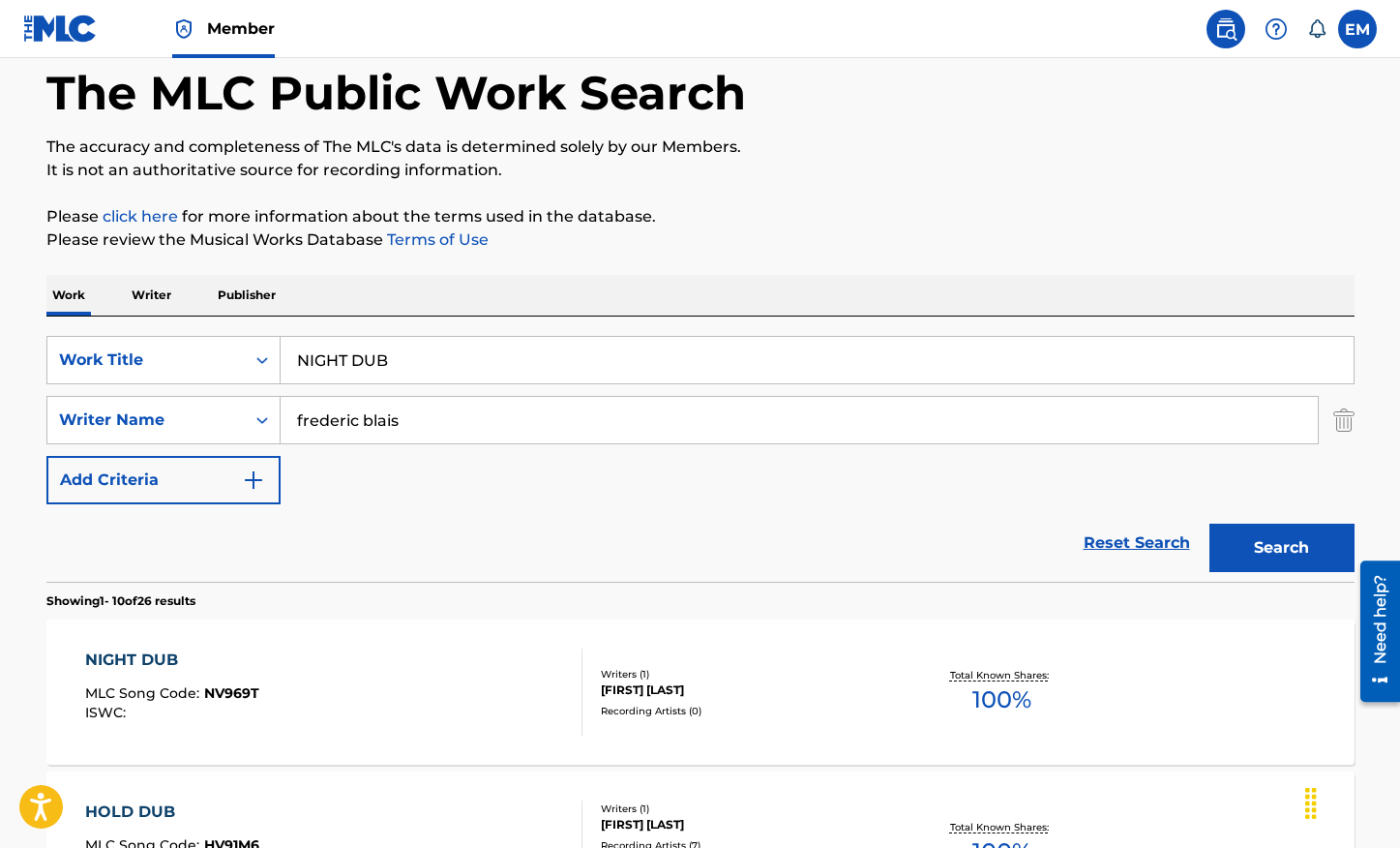 click on "NIGHT DUB MLC Song Code : NV969T ISWC :" at bounding box center [334, 692] 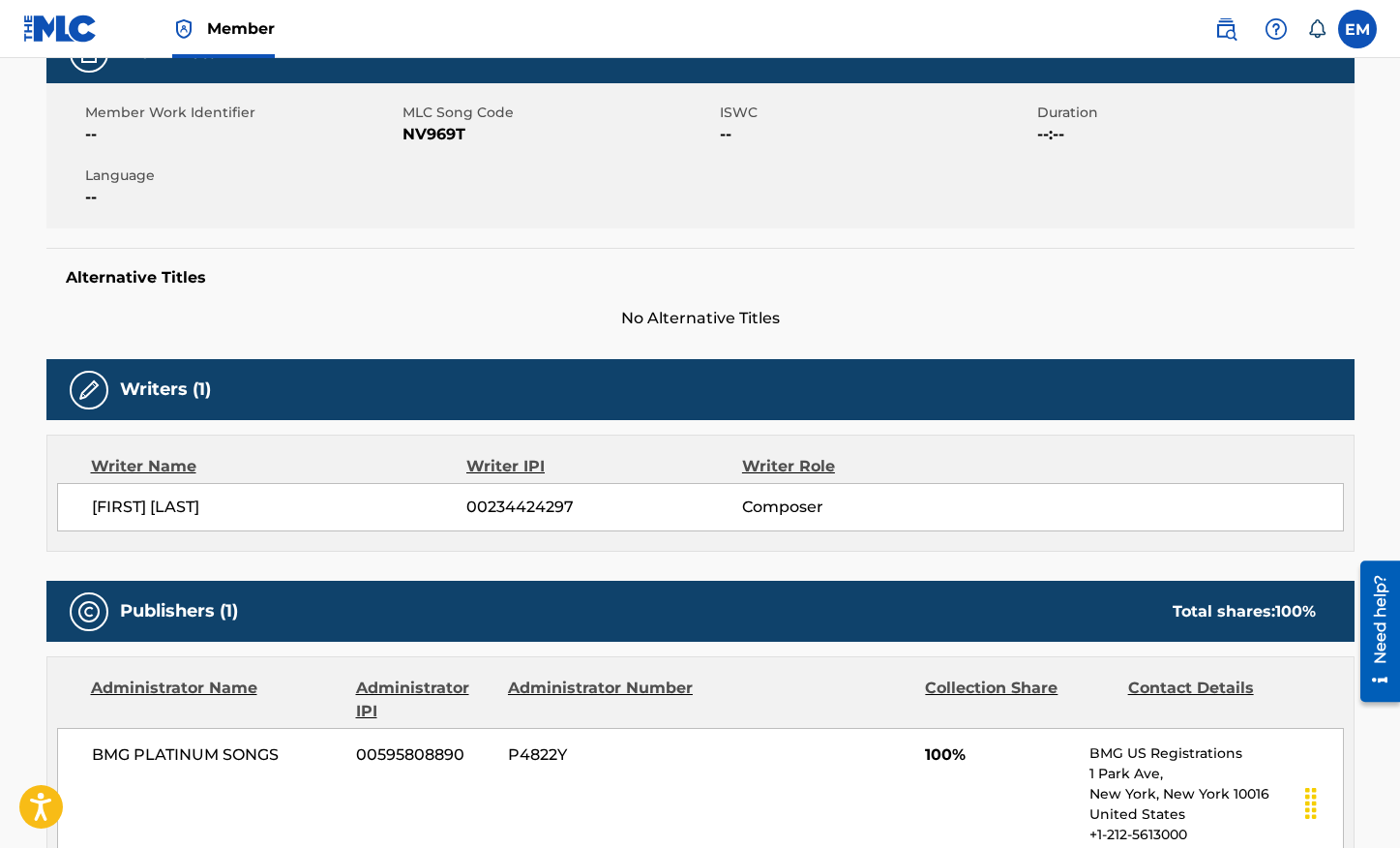 scroll, scrollTop: 97, scrollLeft: 0, axis: vertical 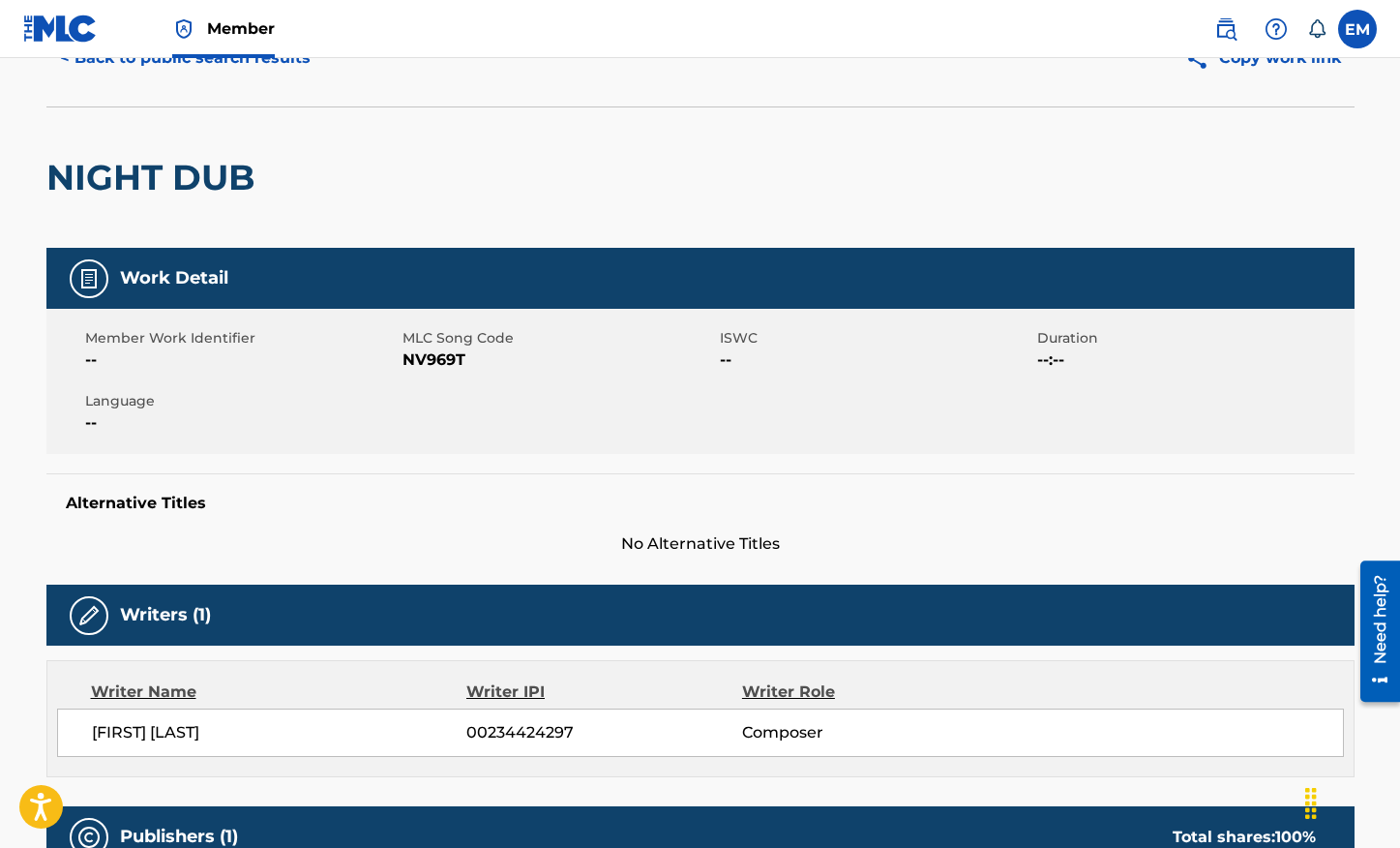 click on "NV969T" at bounding box center [558, 360] 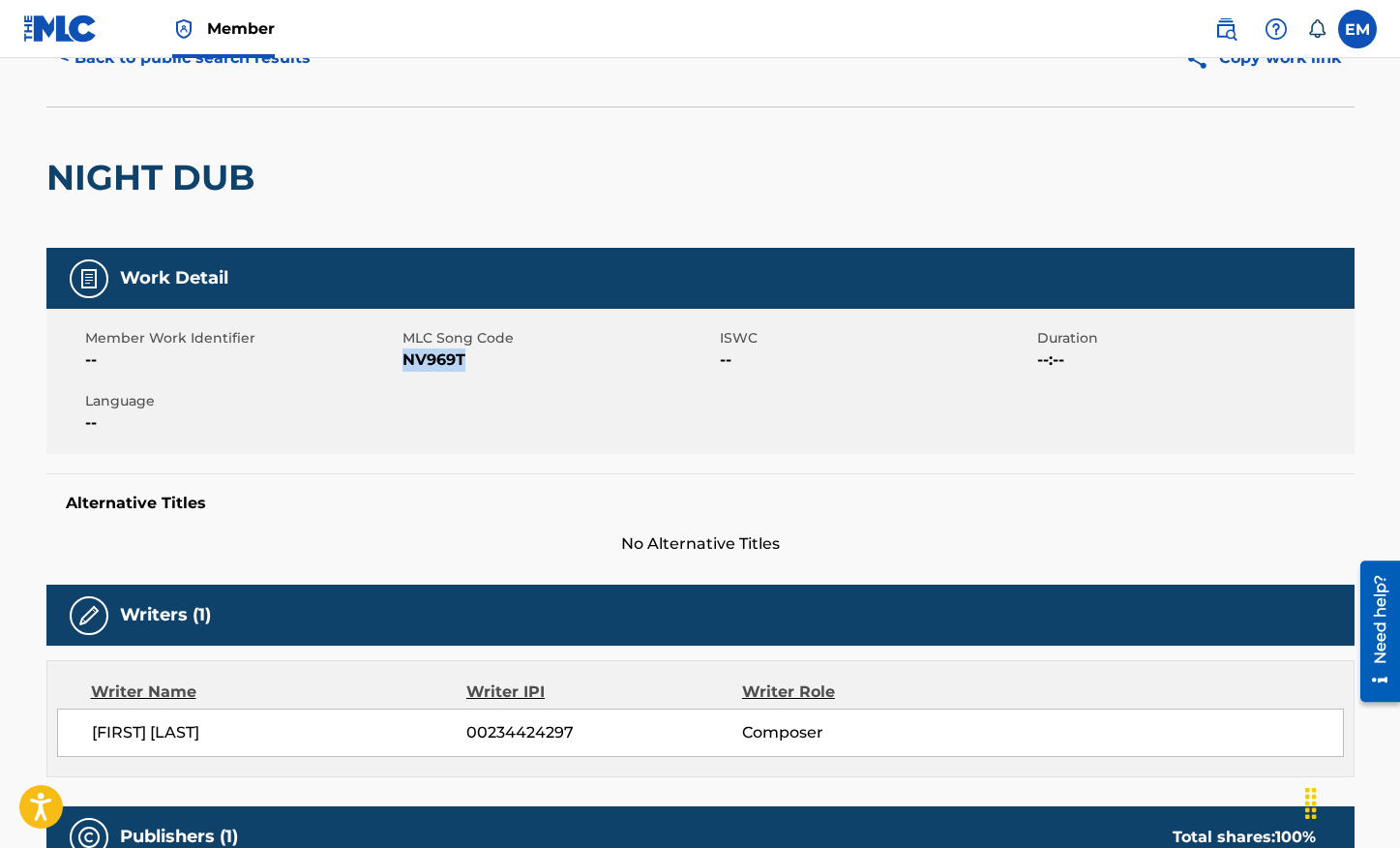 click on "NV969T" at bounding box center (558, 360) 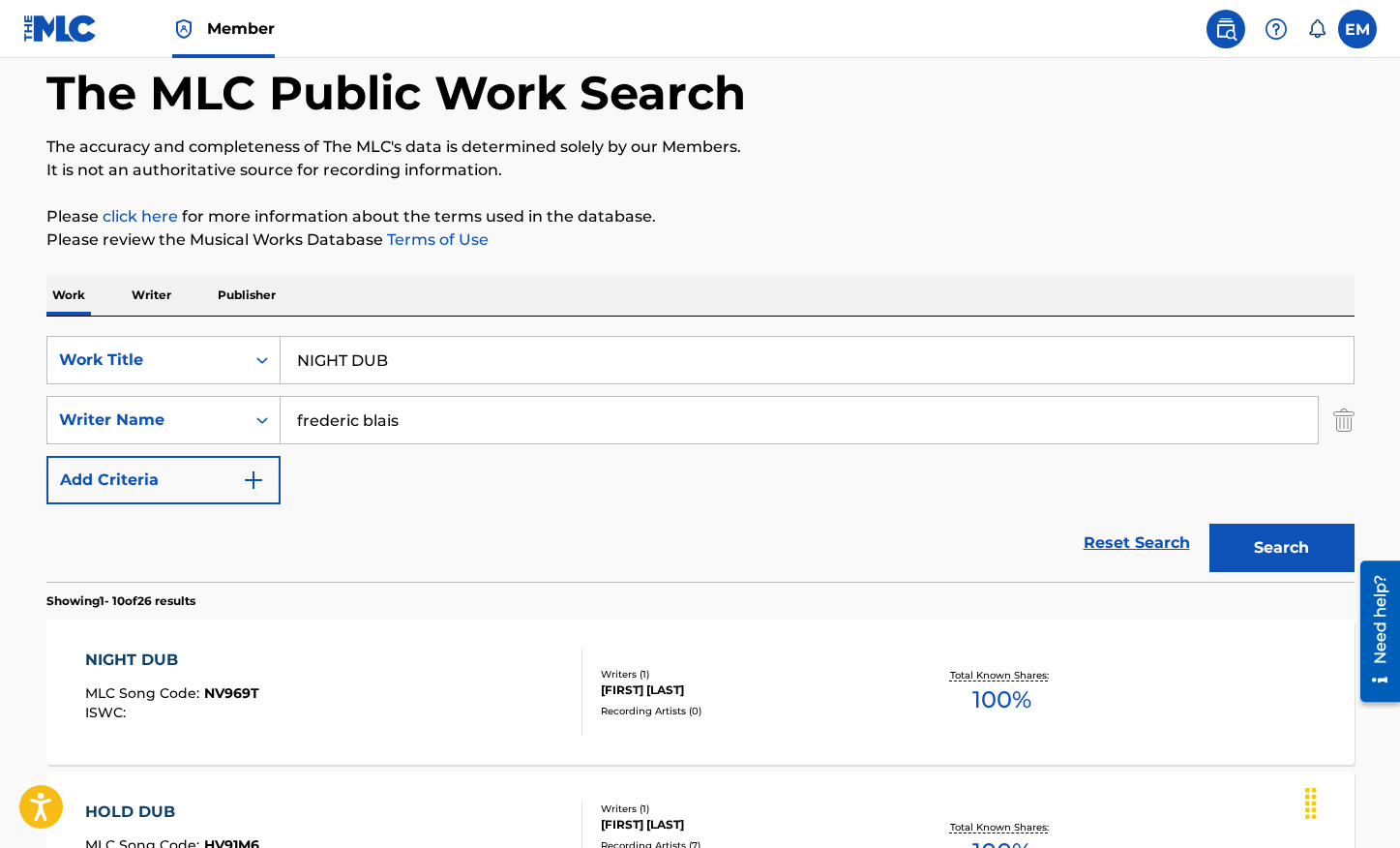 scroll, scrollTop: 288, scrollLeft: 0, axis: vertical 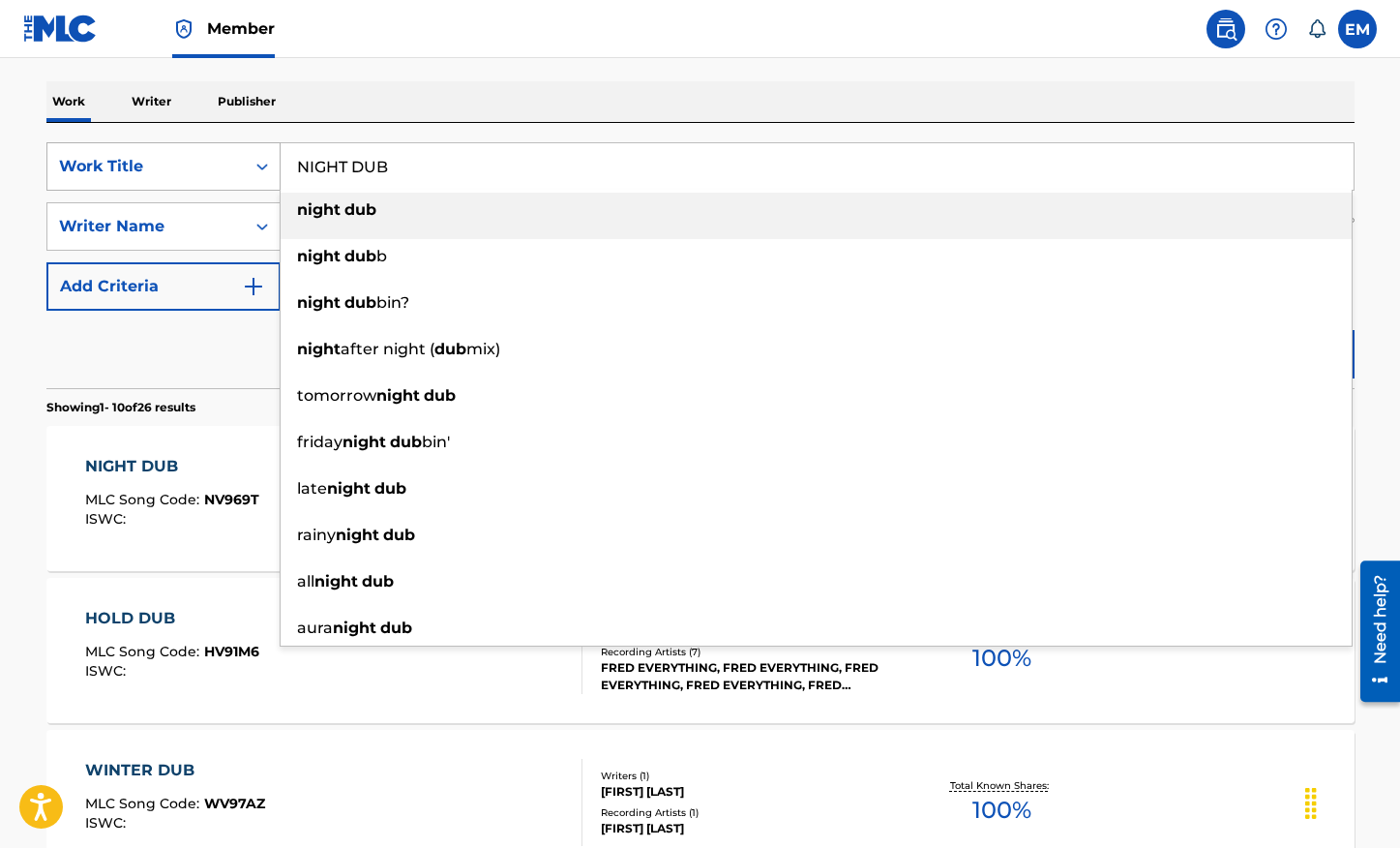 drag, startPoint x: 412, startPoint y: 160, endPoint x: 250, endPoint y: 154, distance: 162.1111 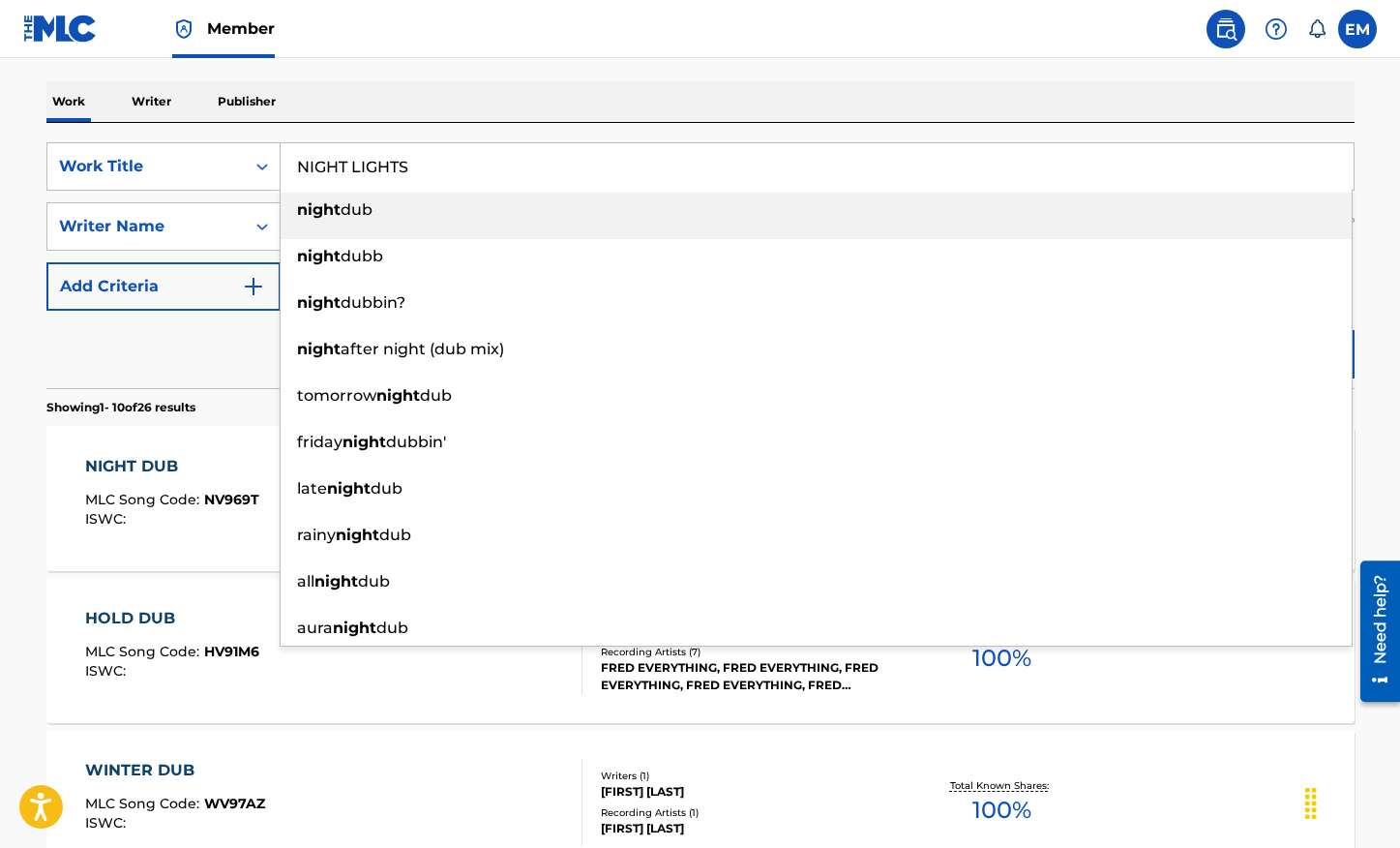 type on "NIGHT LIGHTS" 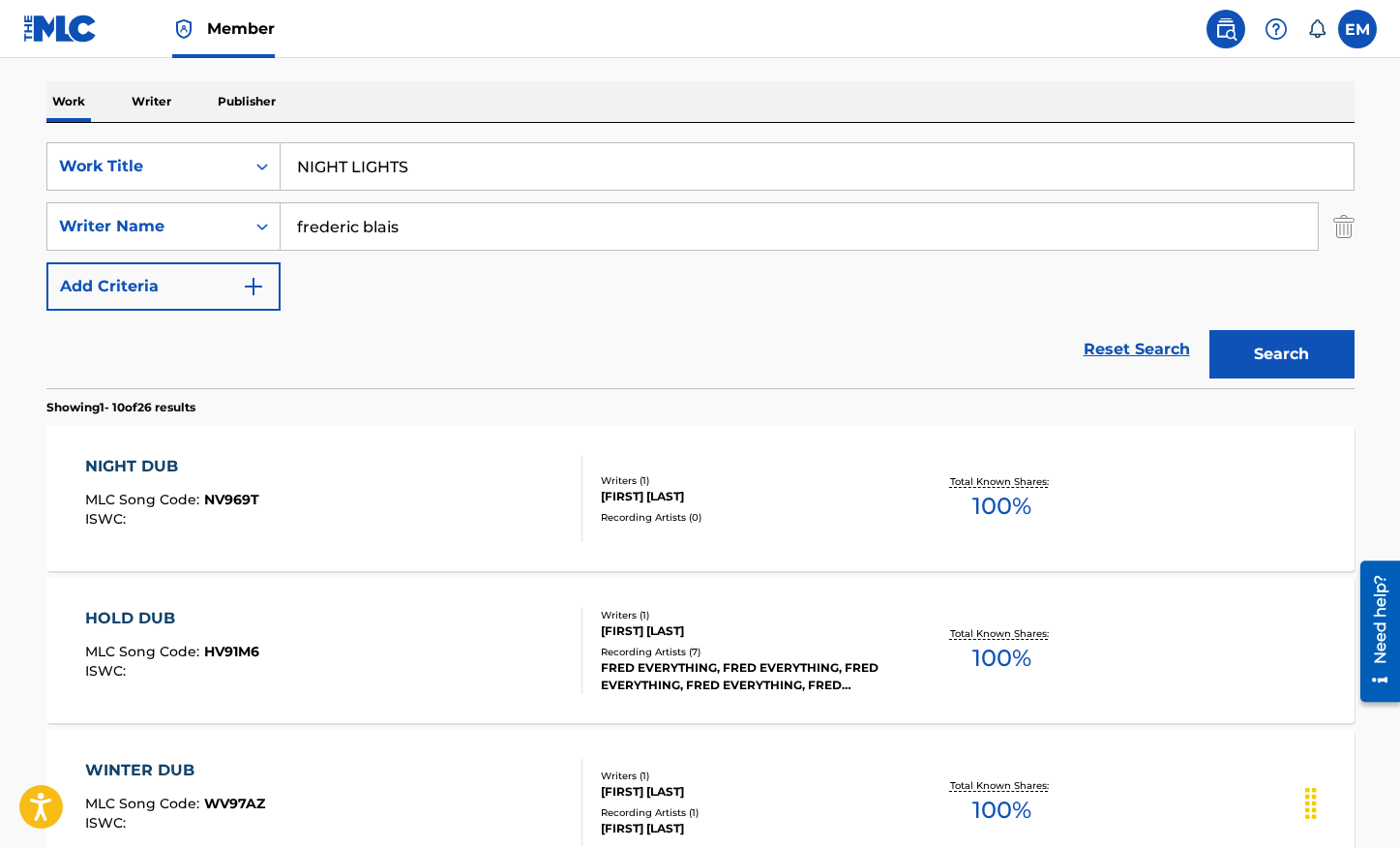 drag, startPoint x: 564, startPoint y: 141, endPoint x: 602, endPoint y: 175, distance: 50.9902 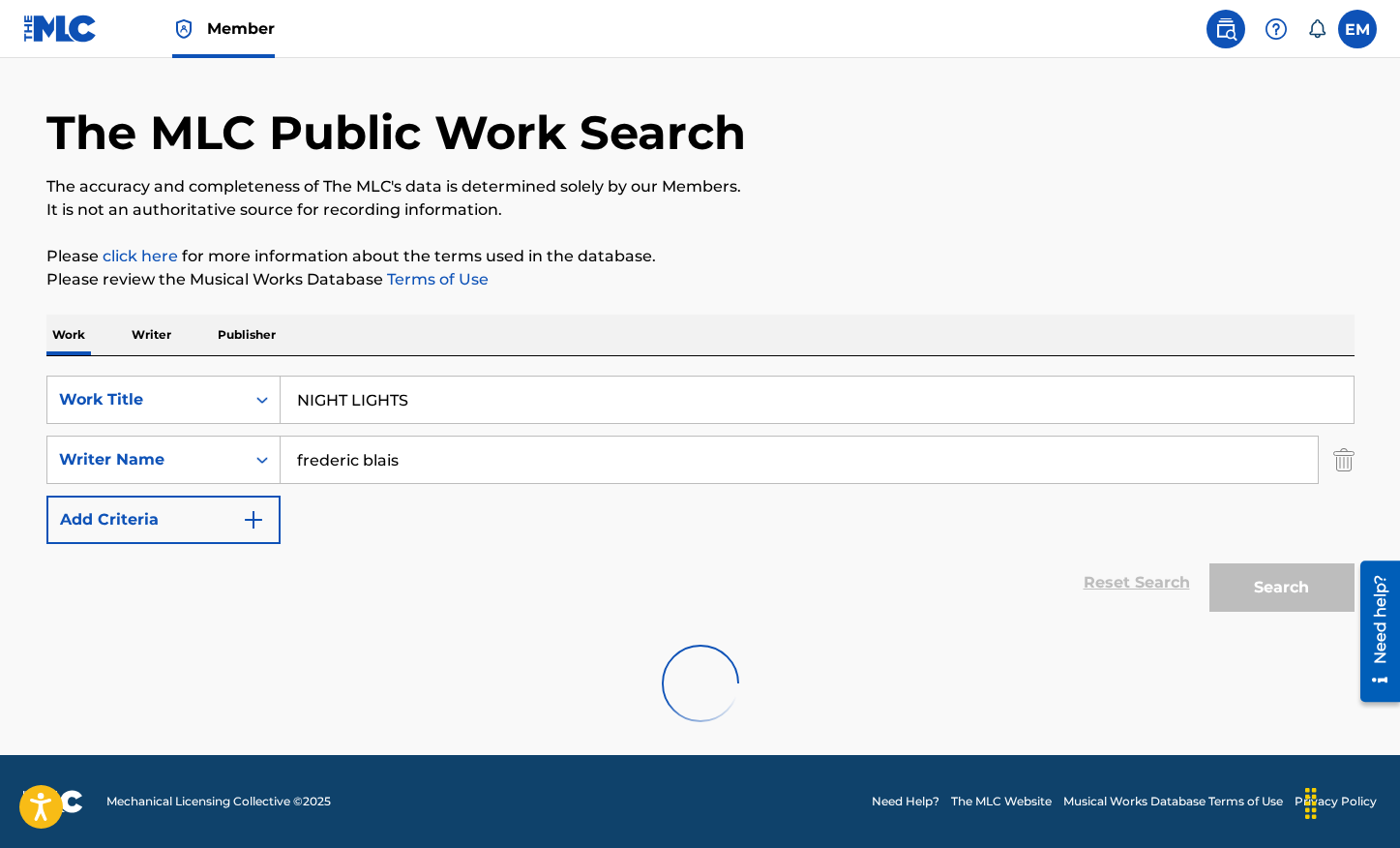 scroll, scrollTop: 288, scrollLeft: 0, axis: vertical 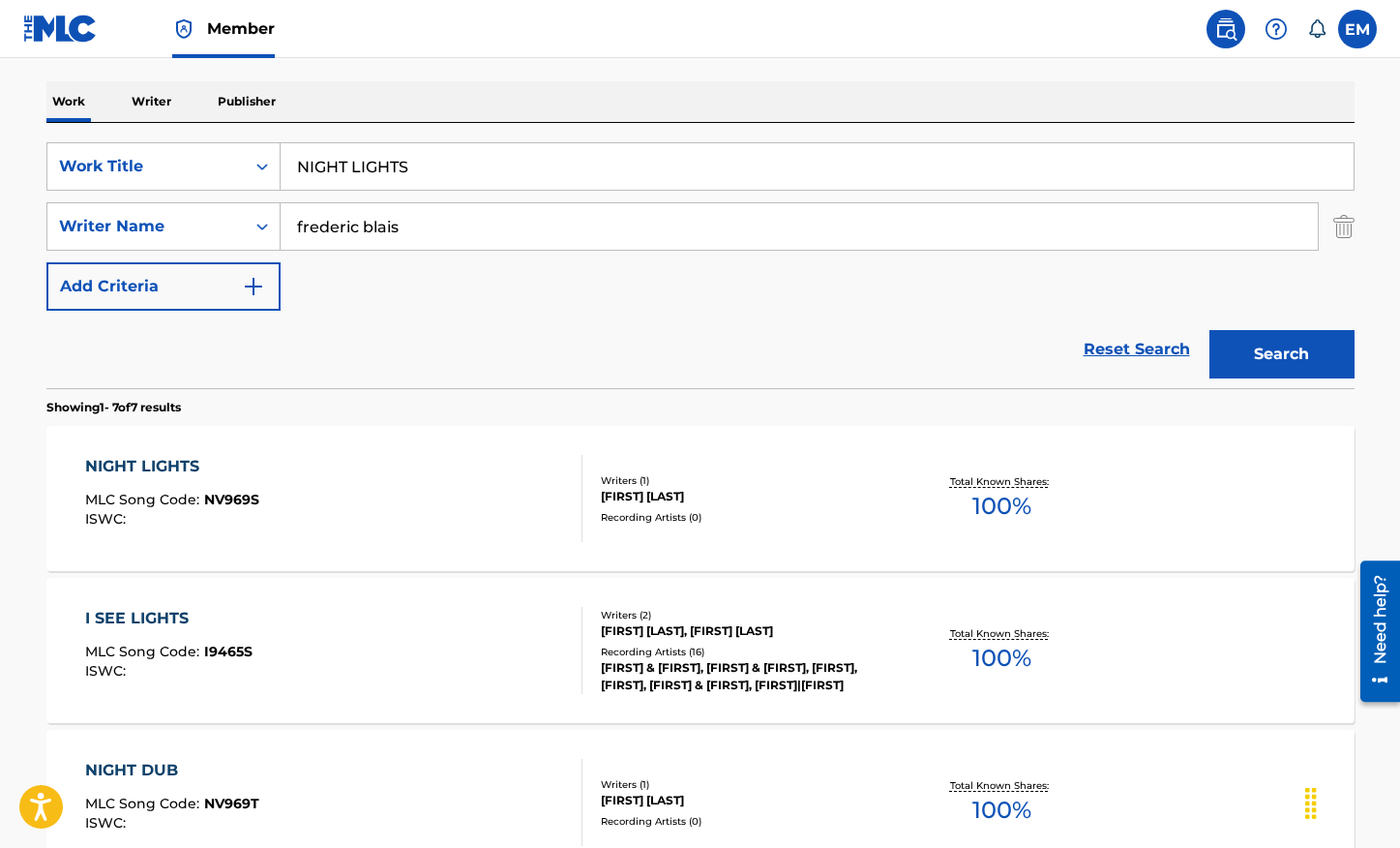 click on "NIGHT LIGHTS MLC Song Code : NV969S ISWC :" at bounding box center (334, 499) 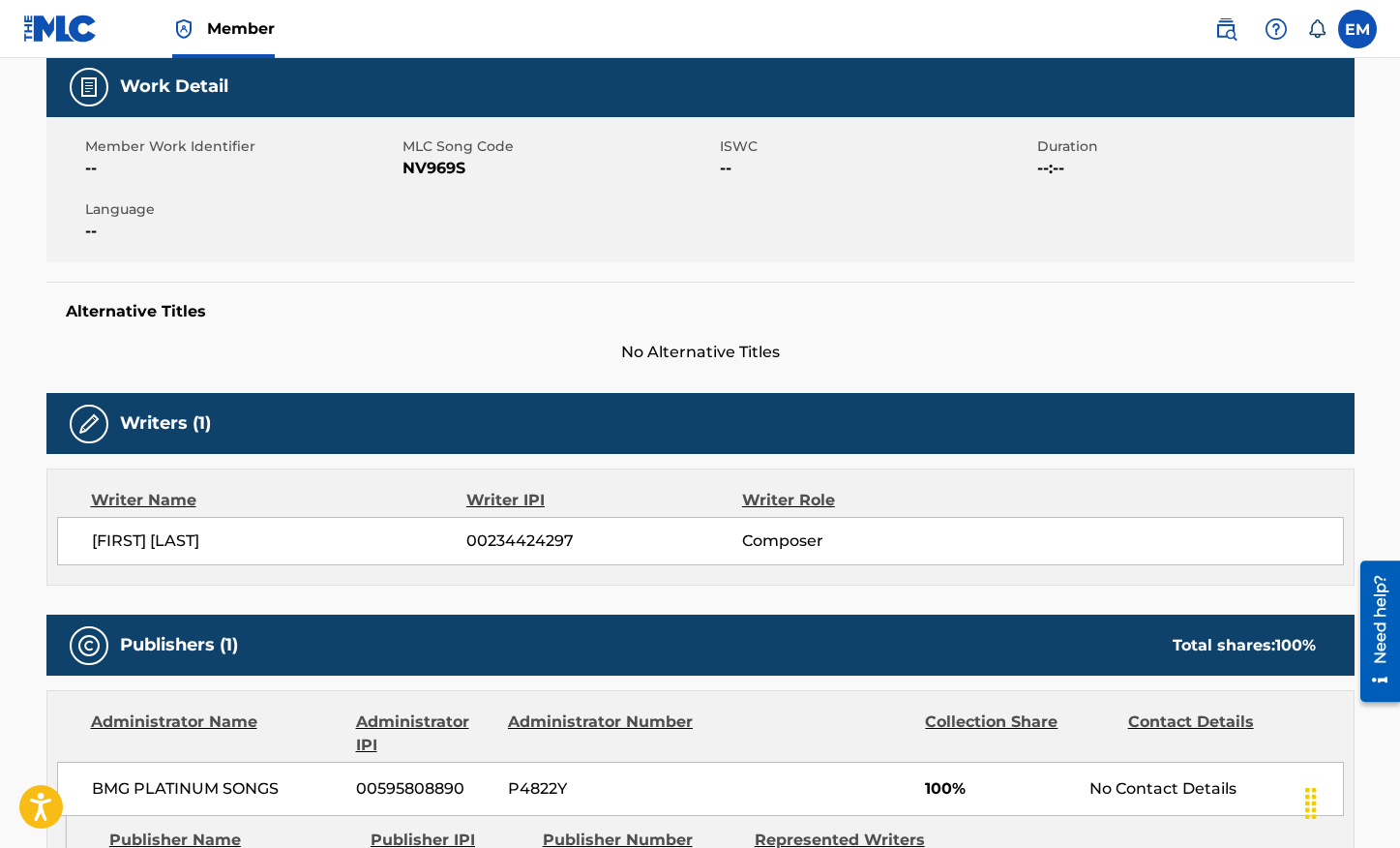 click on "Member Work Identifier -- MLC Song Code NV969S ISWC -- Duration --:-- Language --" at bounding box center [700, 190] 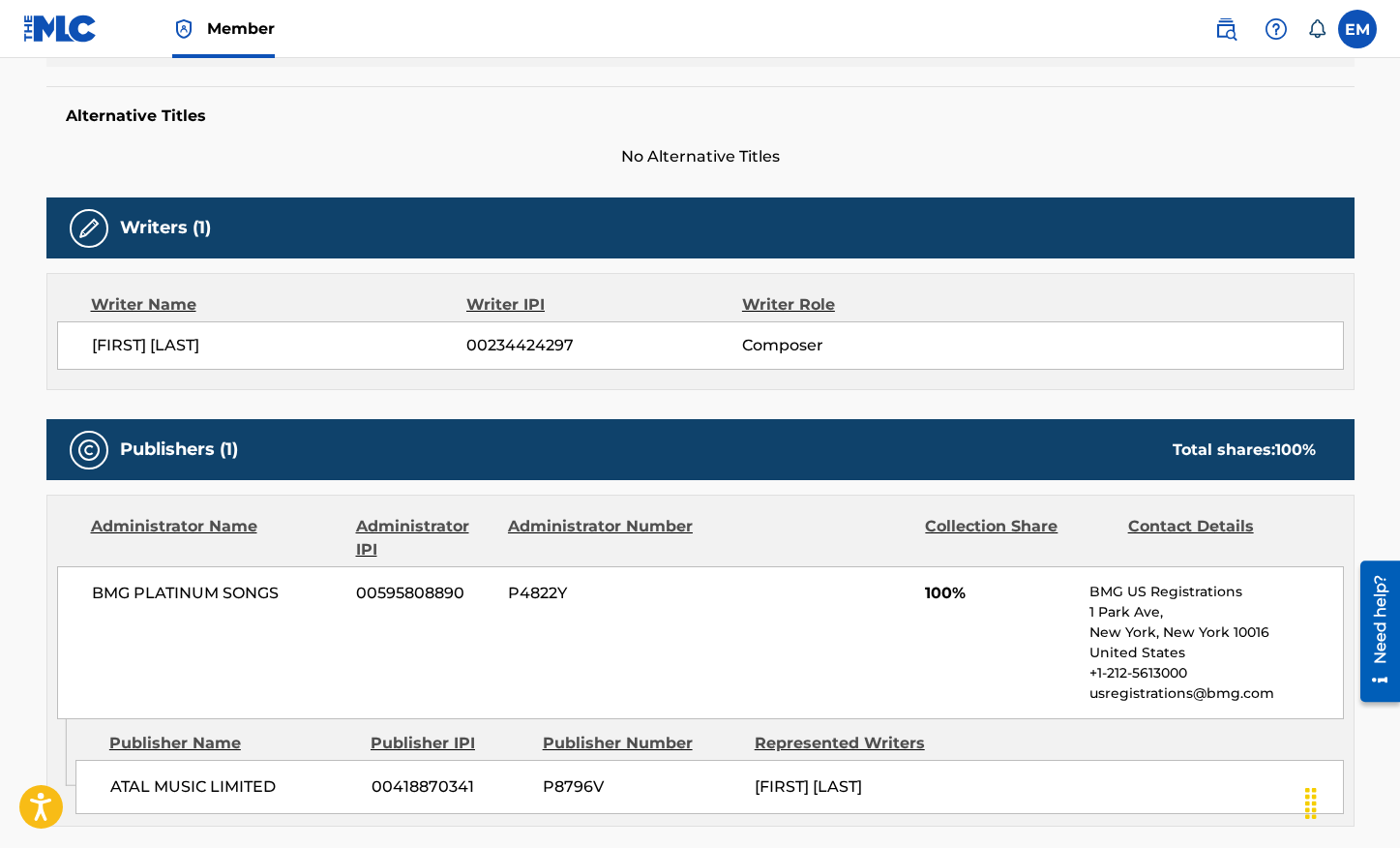 scroll, scrollTop: 194, scrollLeft: 0, axis: vertical 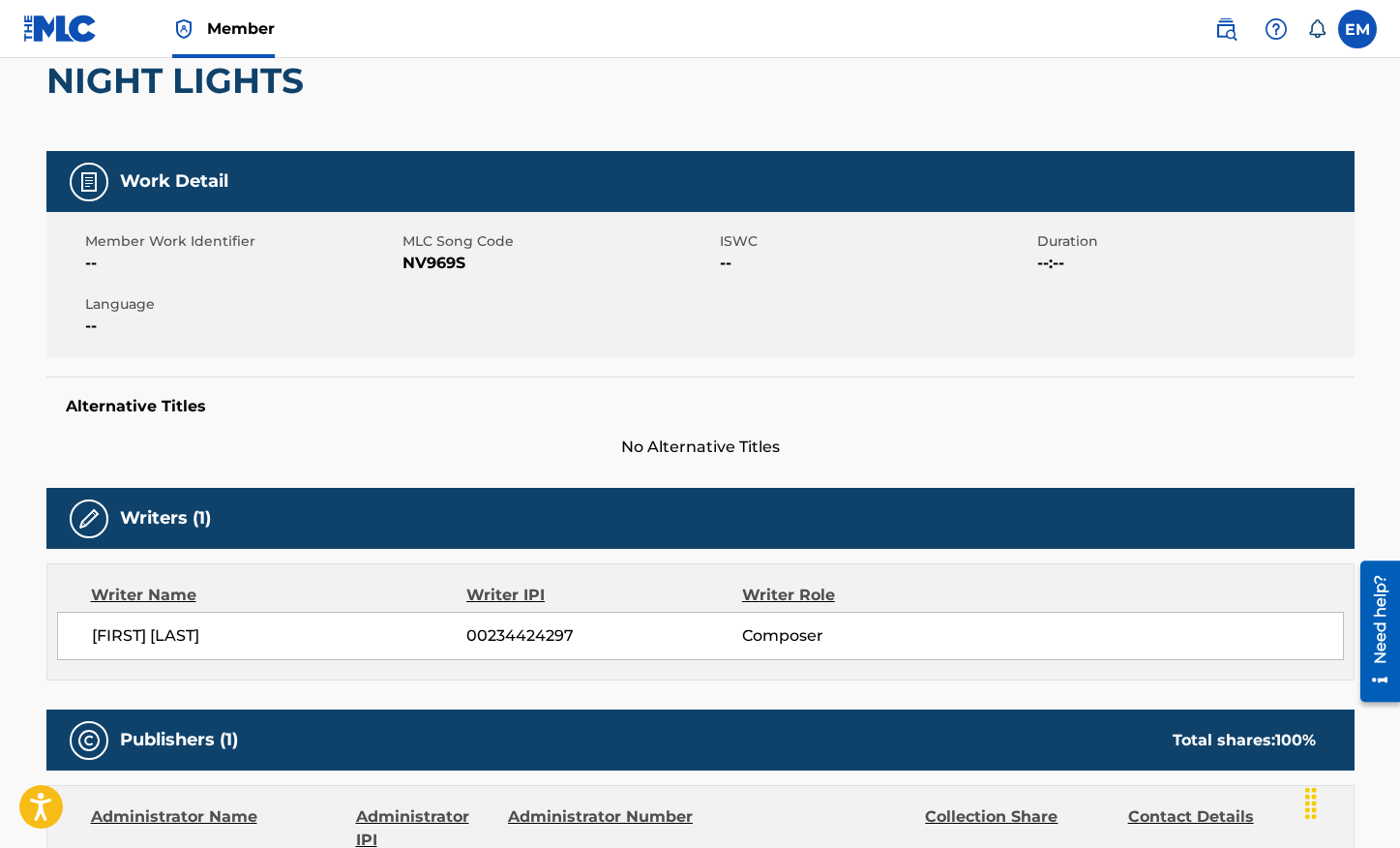 click on "NV969S" at bounding box center [558, 263] 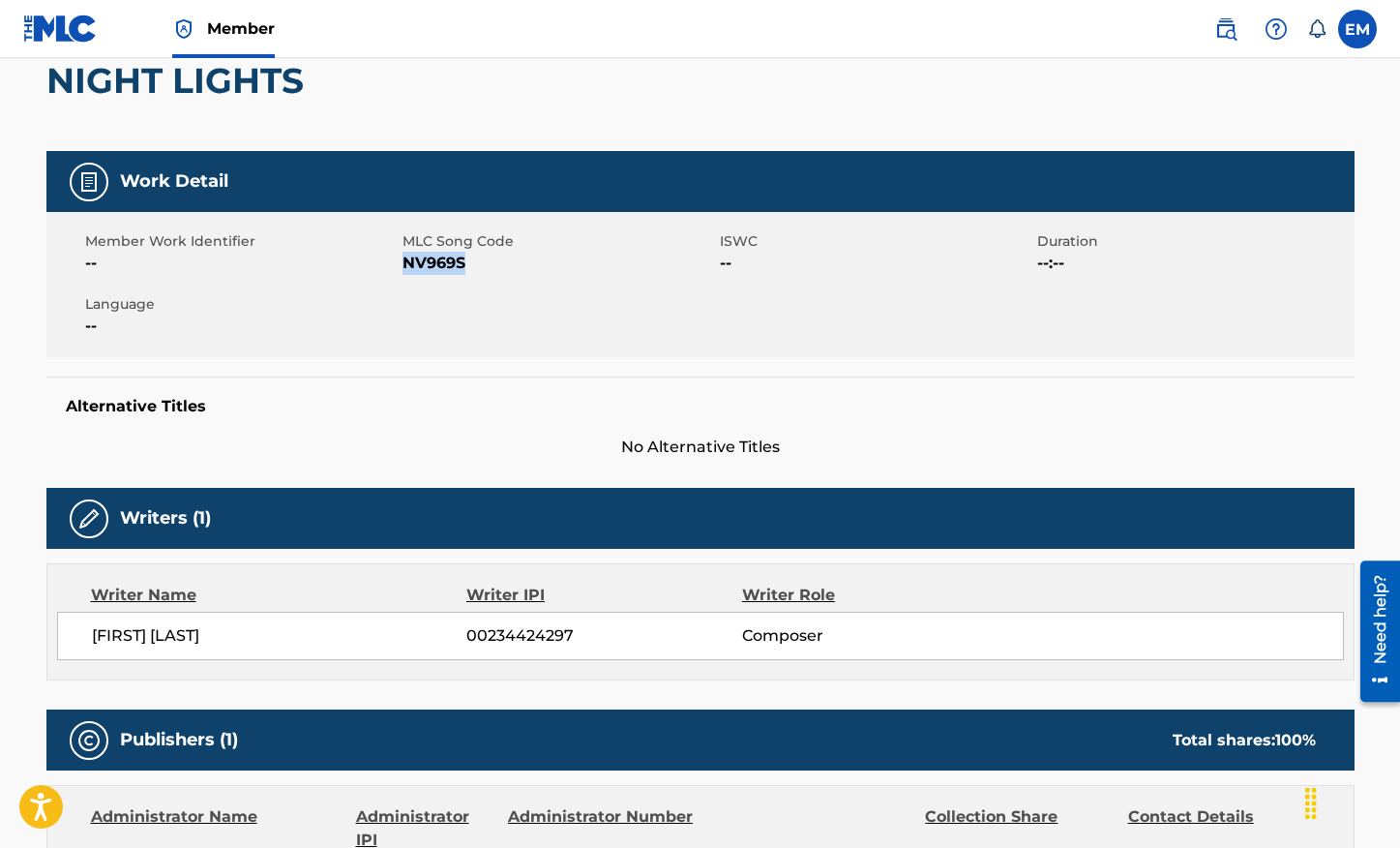 click on "NV969S" at bounding box center [558, 263] 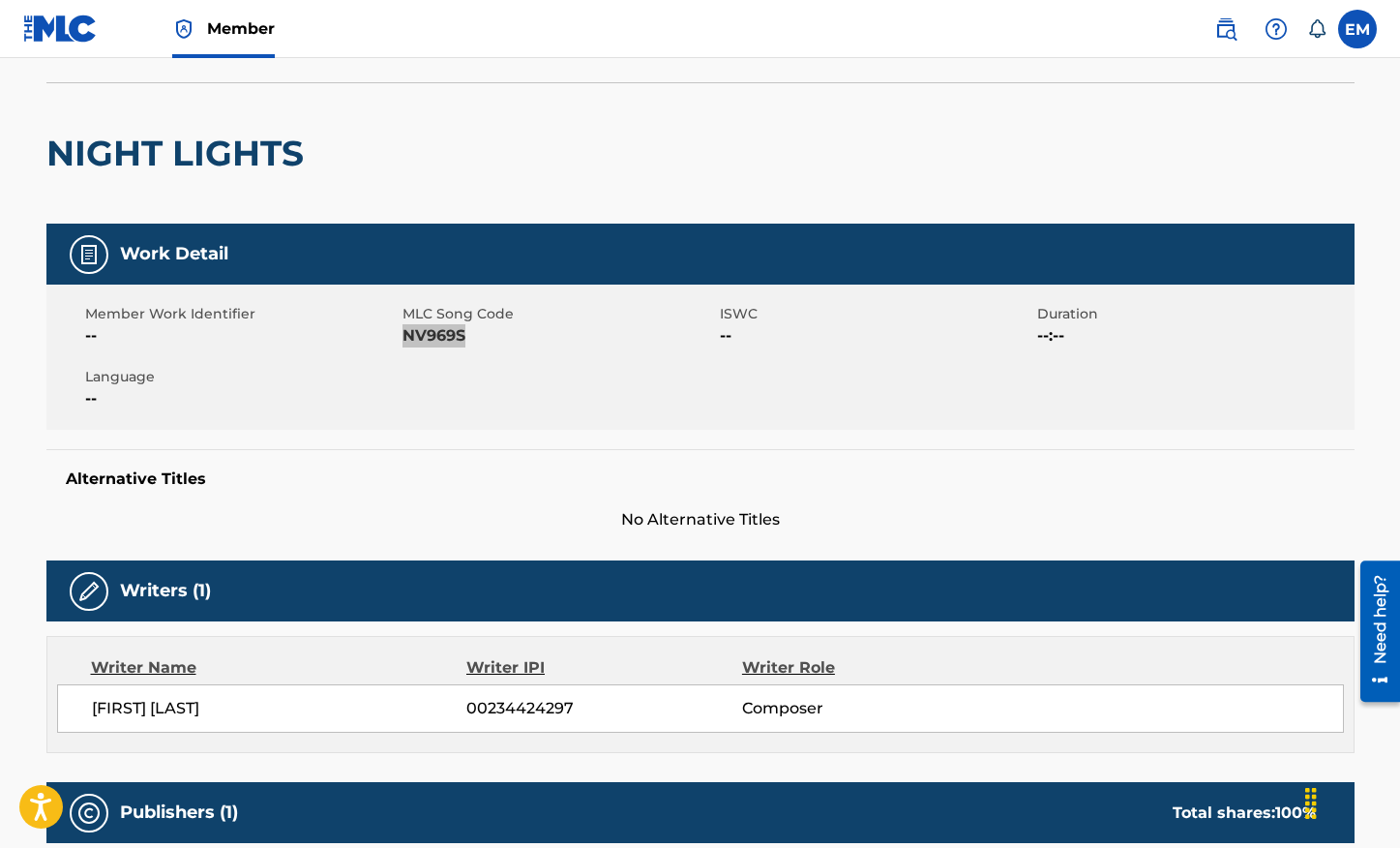 scroll, scrollTop: 0, scrollLeft: 0, axis: both 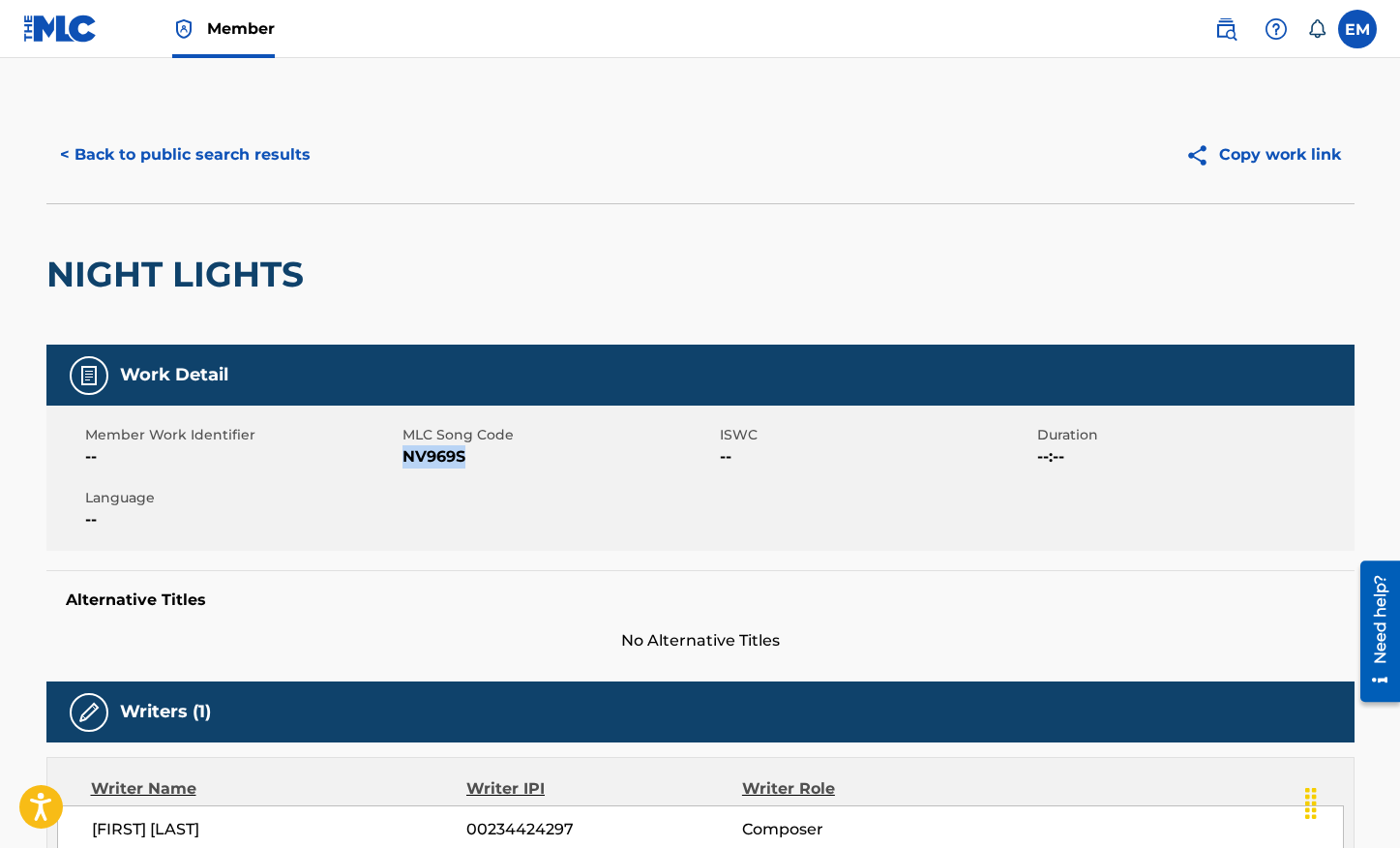 click on "< Back to public search results" at bounding box center (185, 155) 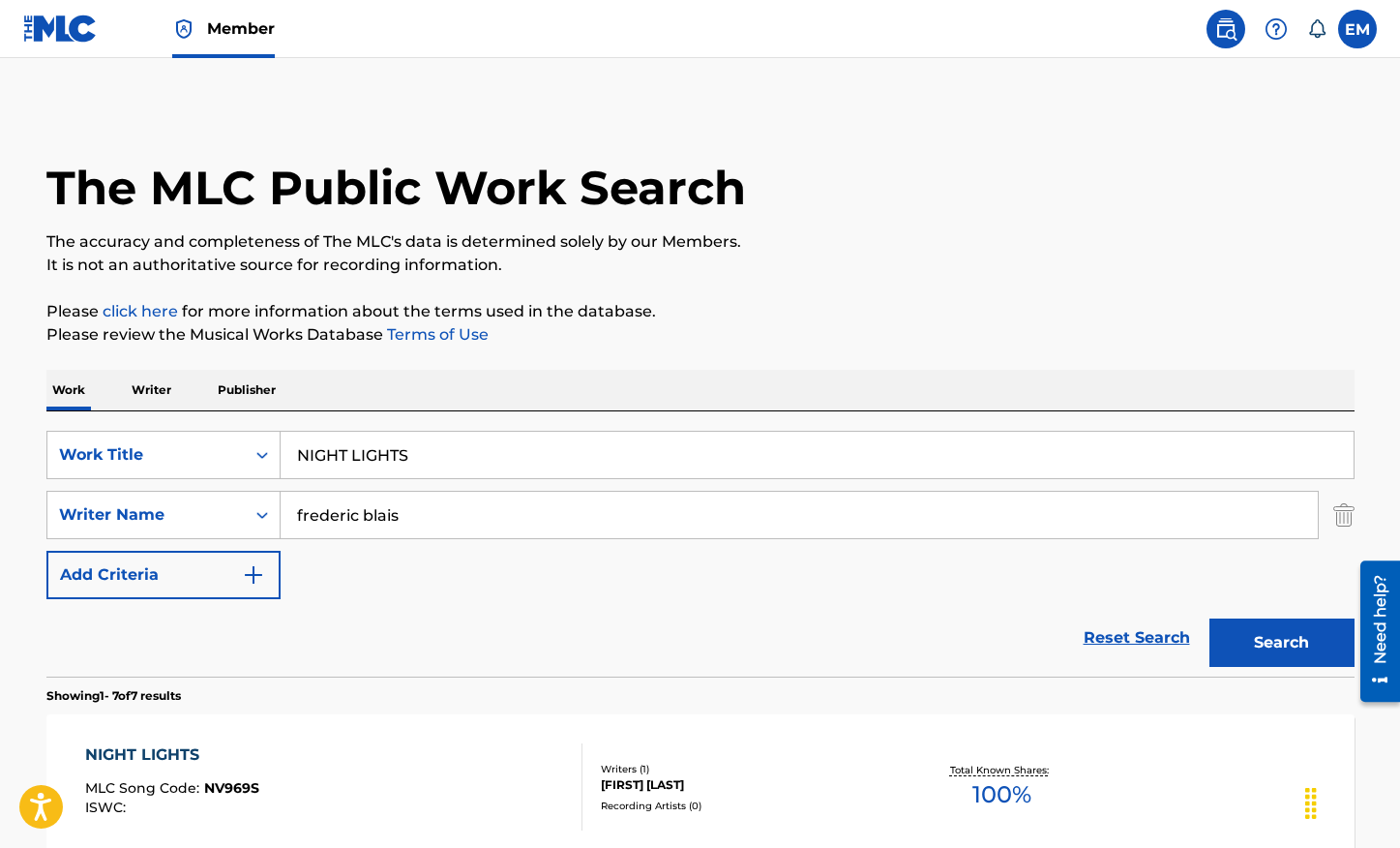 scroll, scrollTop: 288, scrollLeft: 0, axis: vertical 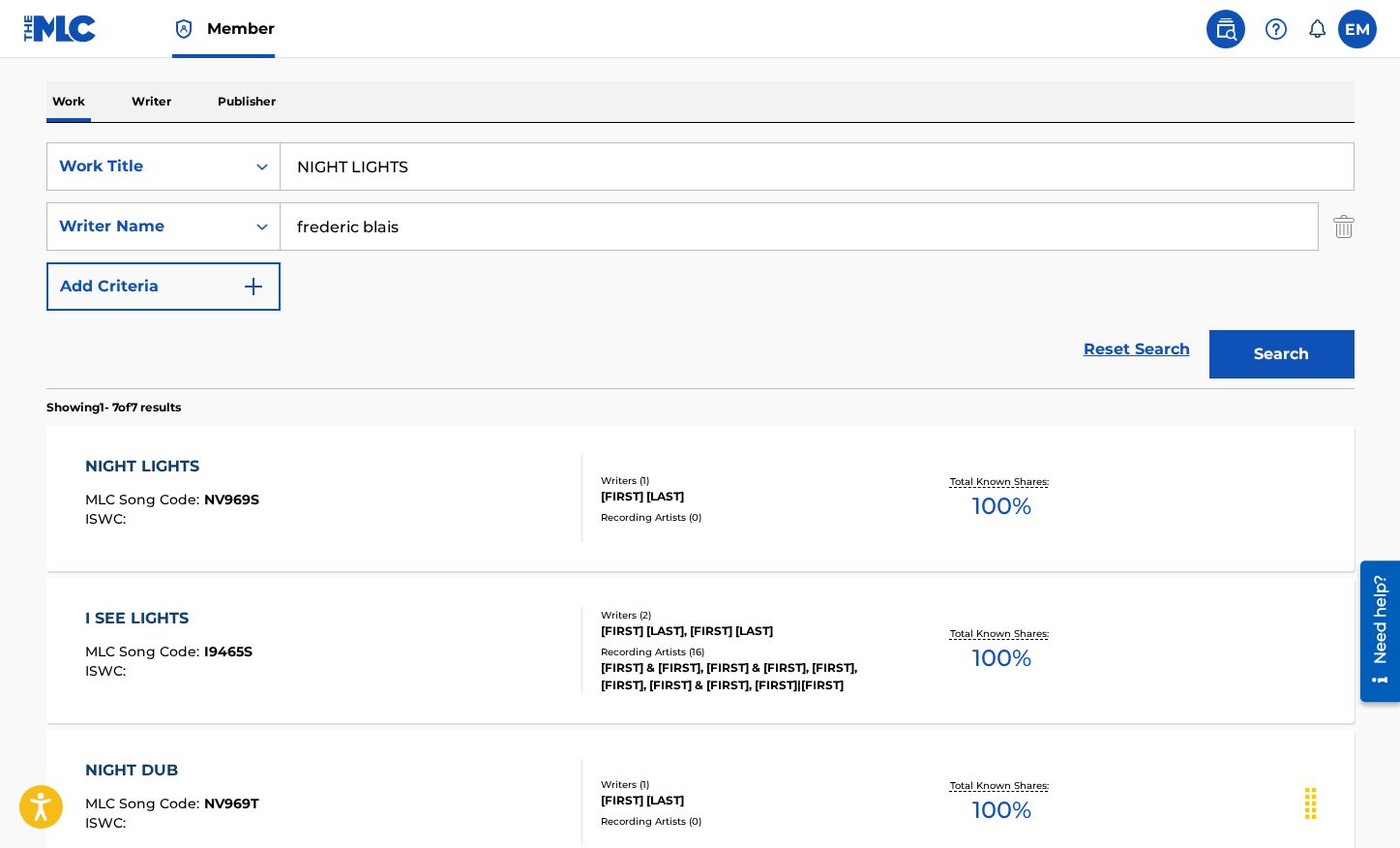 click on "NIGHT LIGHTS" at bounding box center (817, 167) 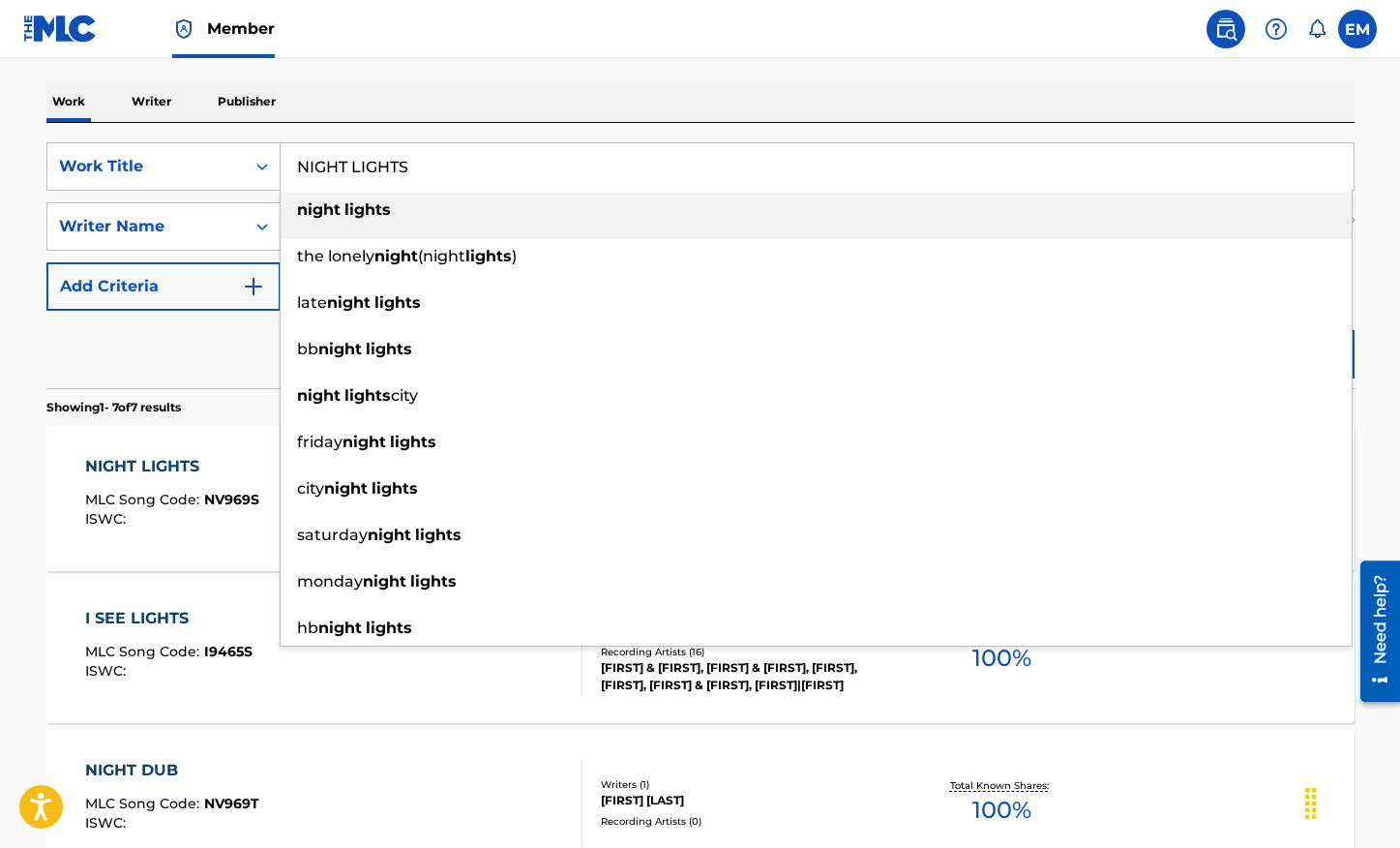 click on "NIGHT LIGHTS" at bounding box center (817, 167) 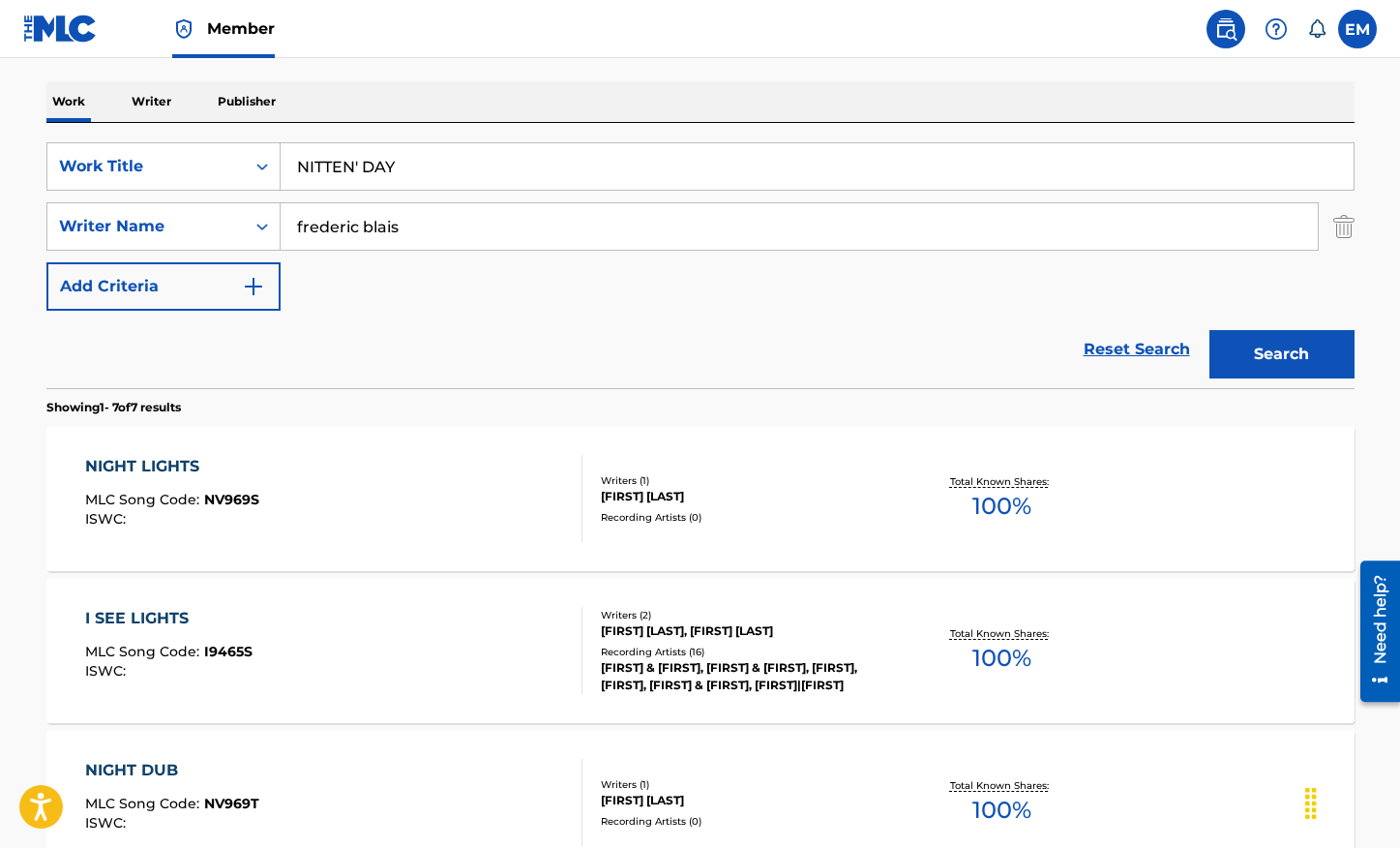 type on "NITTEN' DAY" 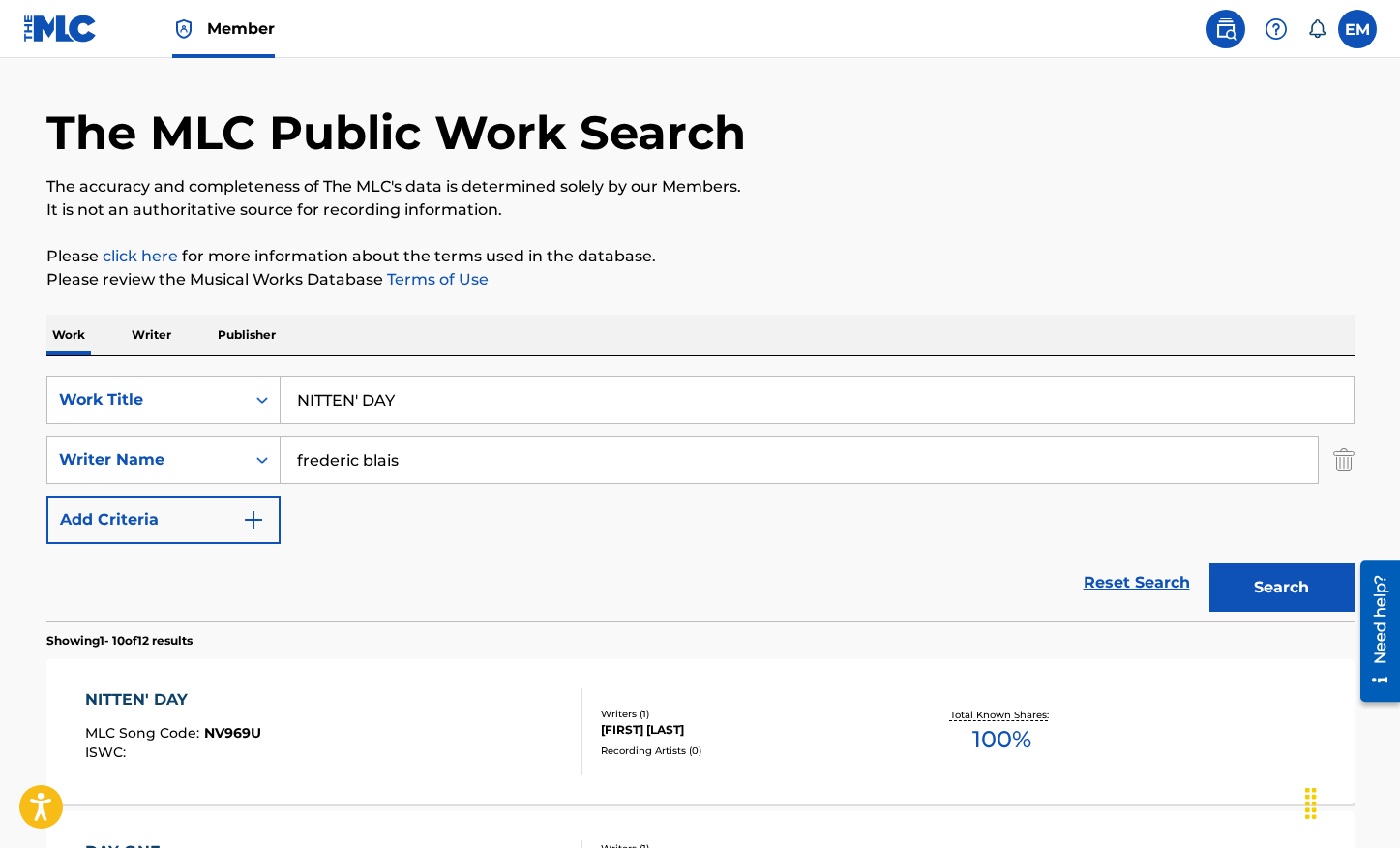 scroll, scrollTop: 288, scrollLeft: 0, axis: vertical 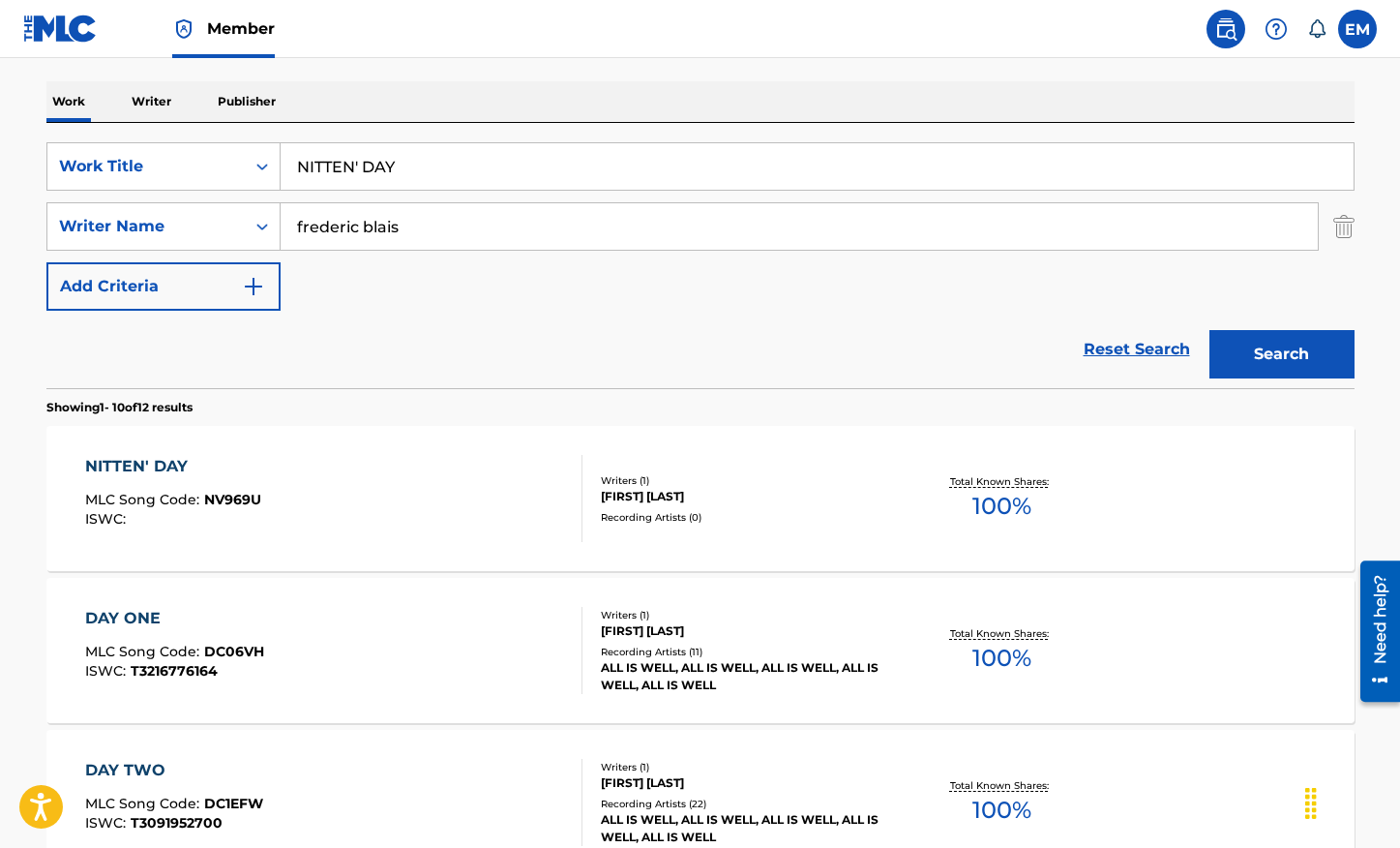 click on "NITTEN' DAY MLC Song Code : NV969U ISWC :" at bounding box center (334, 499) 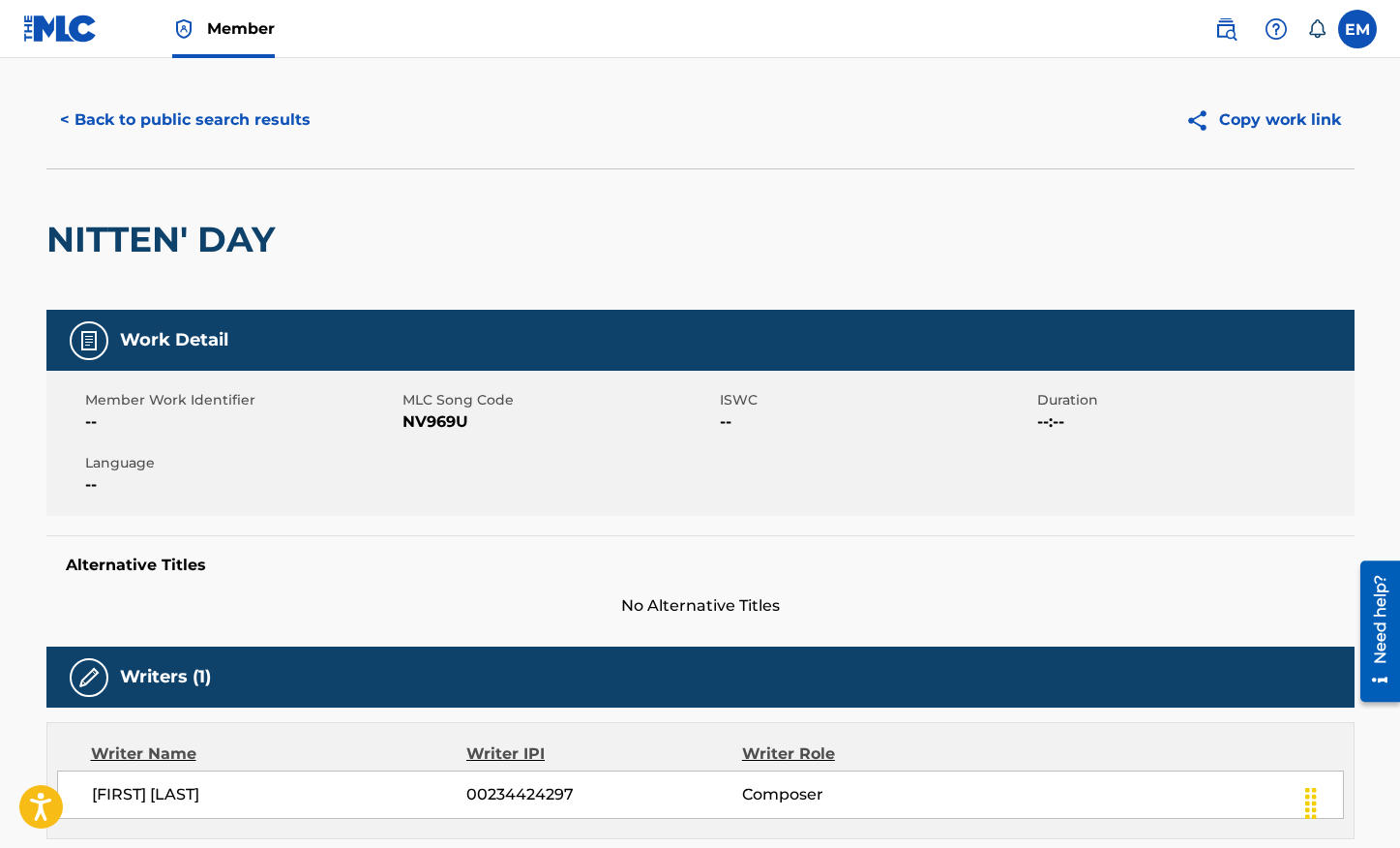 scroll, scrollTop: 0, scrollLeft: 0, axis: both 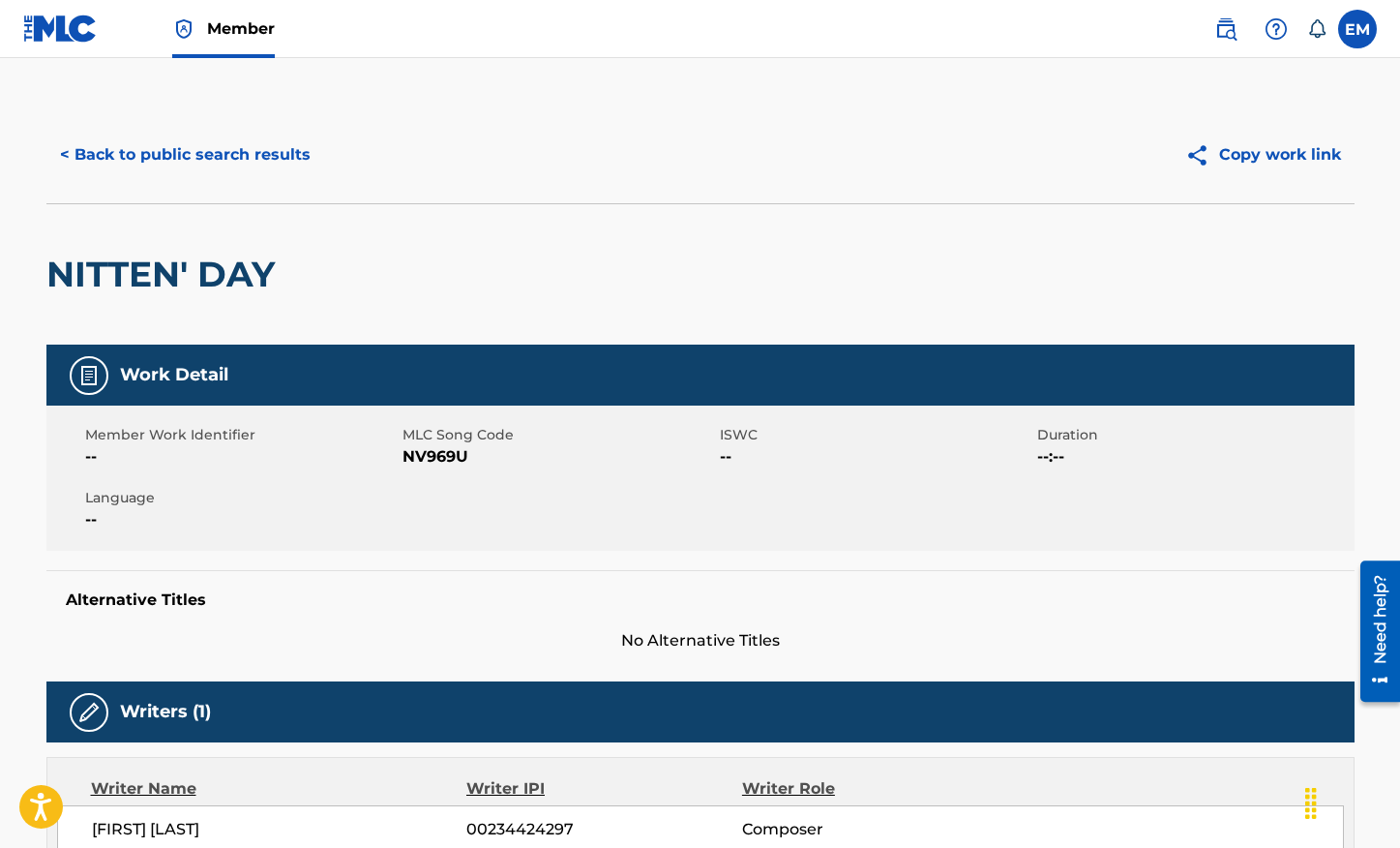 click on "NV969U" at bounding box center (558, 457) 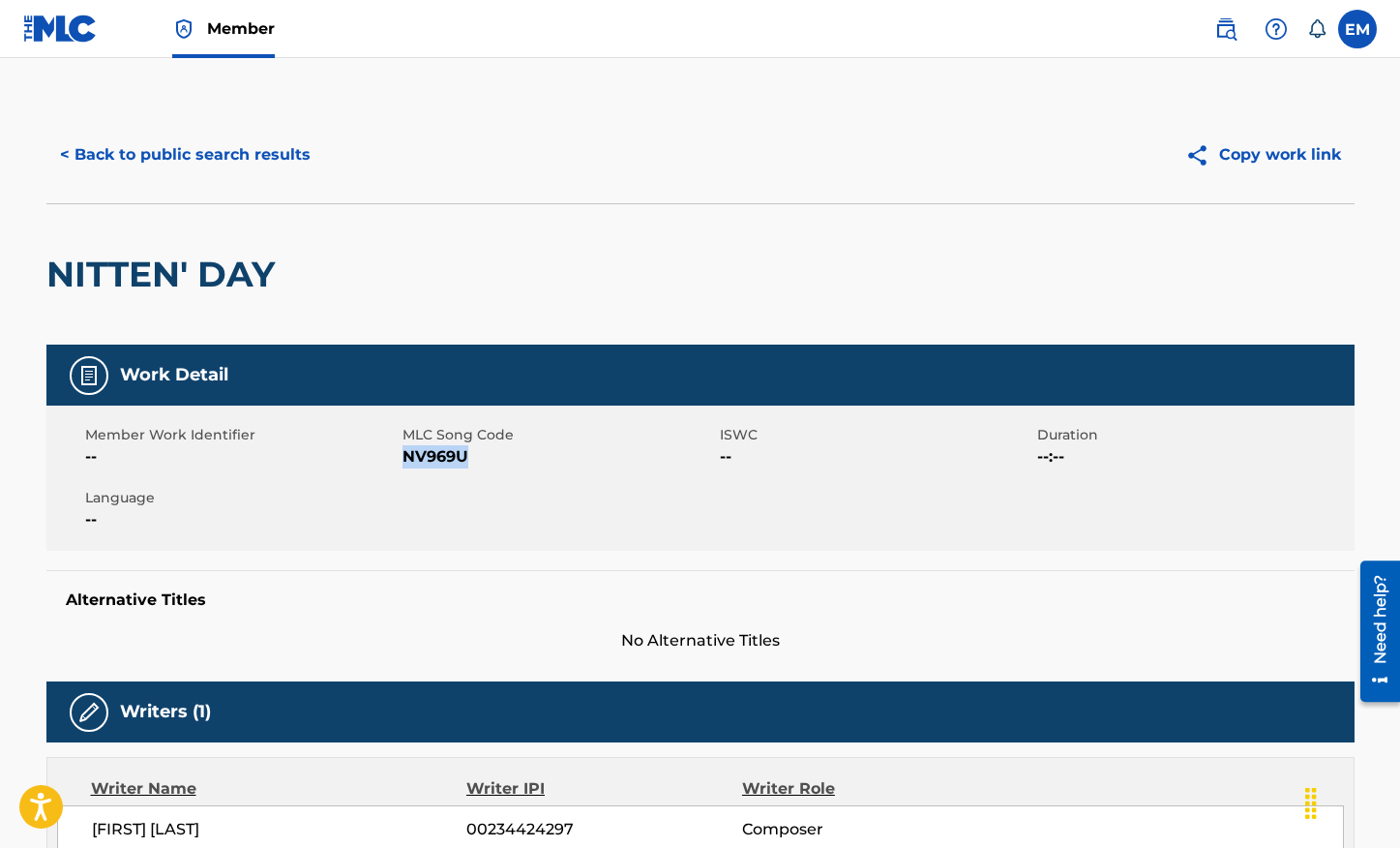 click on "NV969U" at bounding box center (558, 457) 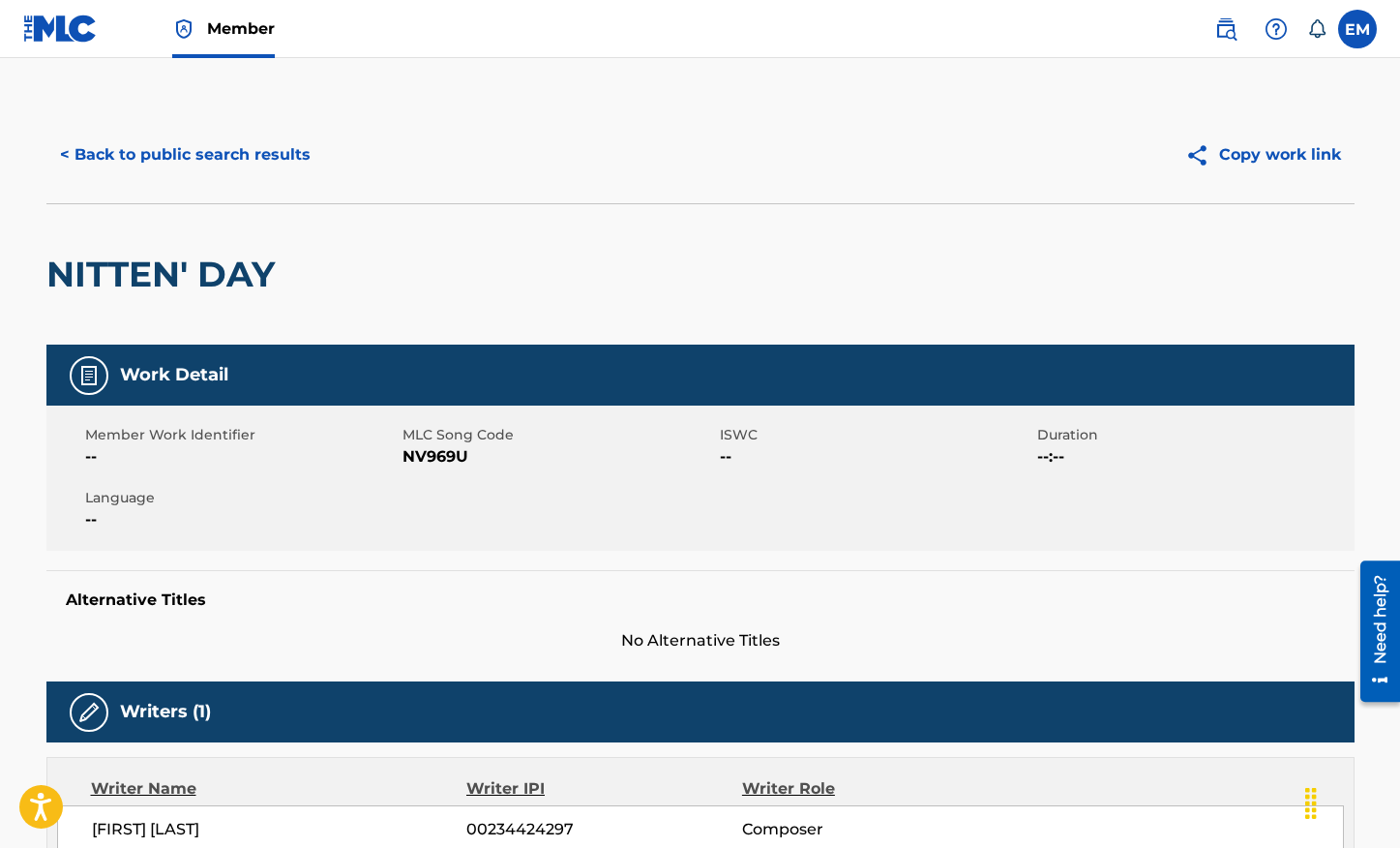 click on "< Back to public search results Copy work link" at bounding box center (700, 155) 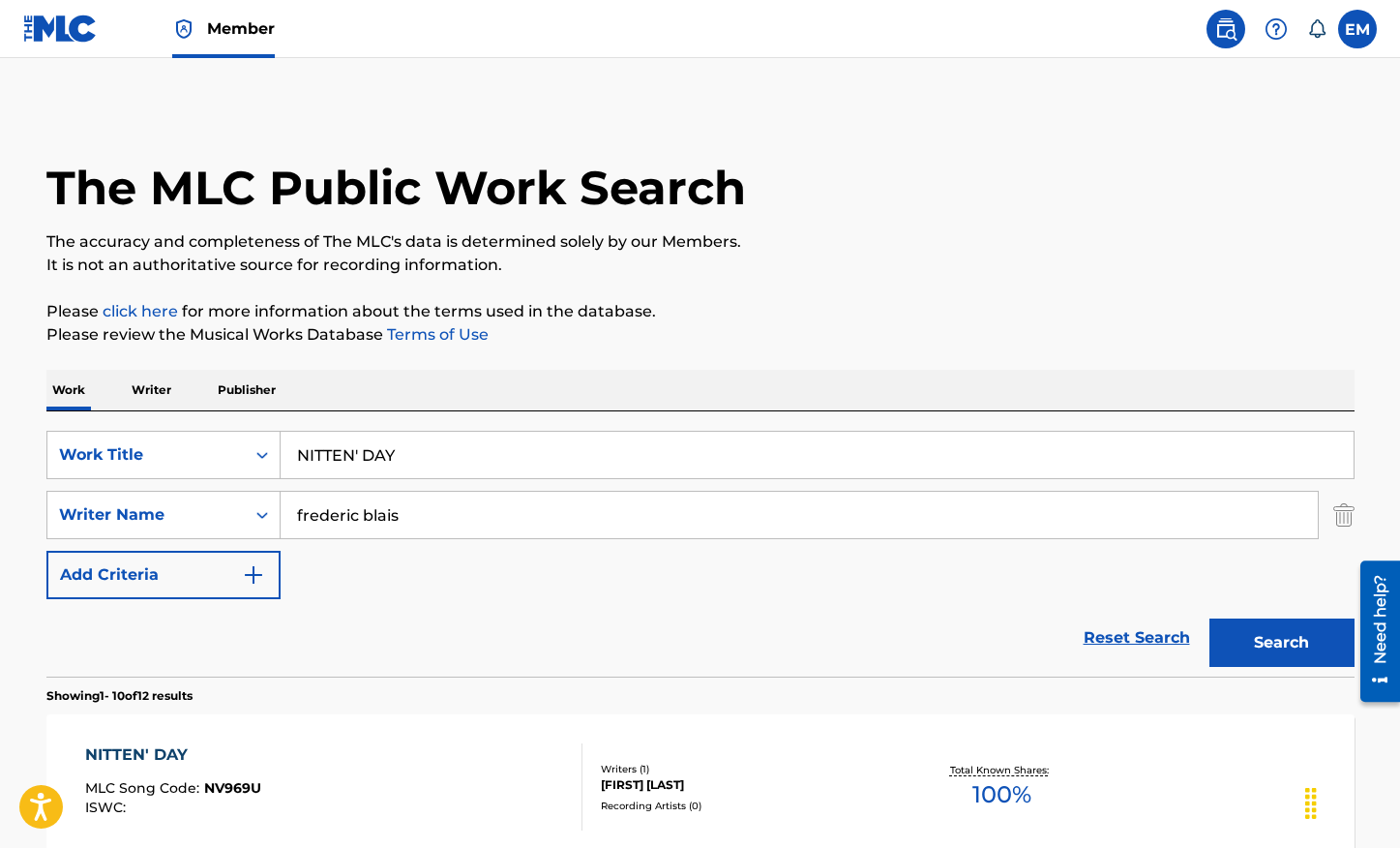 scroll, scrollTop: 288, scrollLeft: 0, axis: vertical 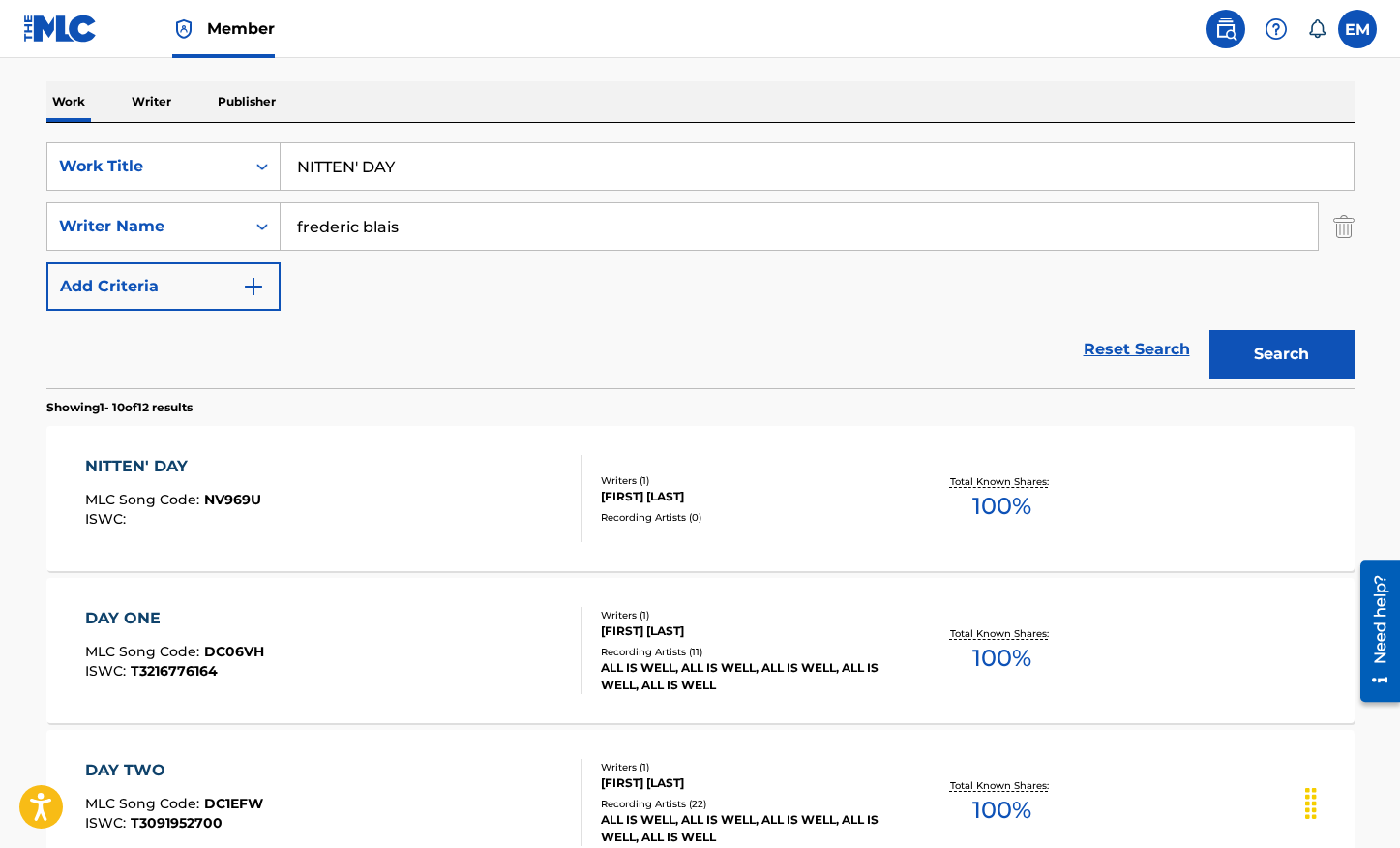 click on "NITTEN' DAY" at bounding box center [817, 167] 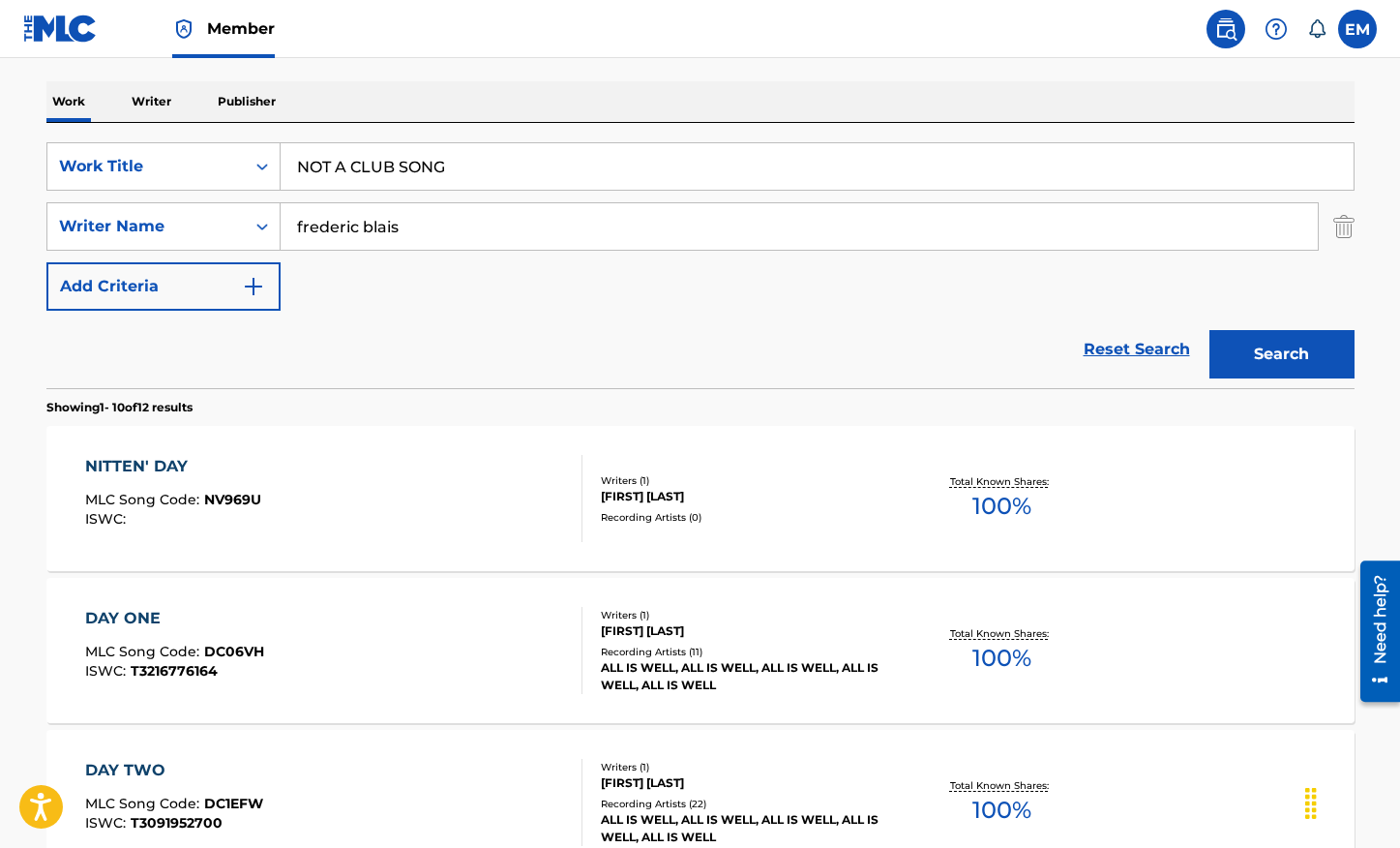 type on "NOT A CLUB SONG" 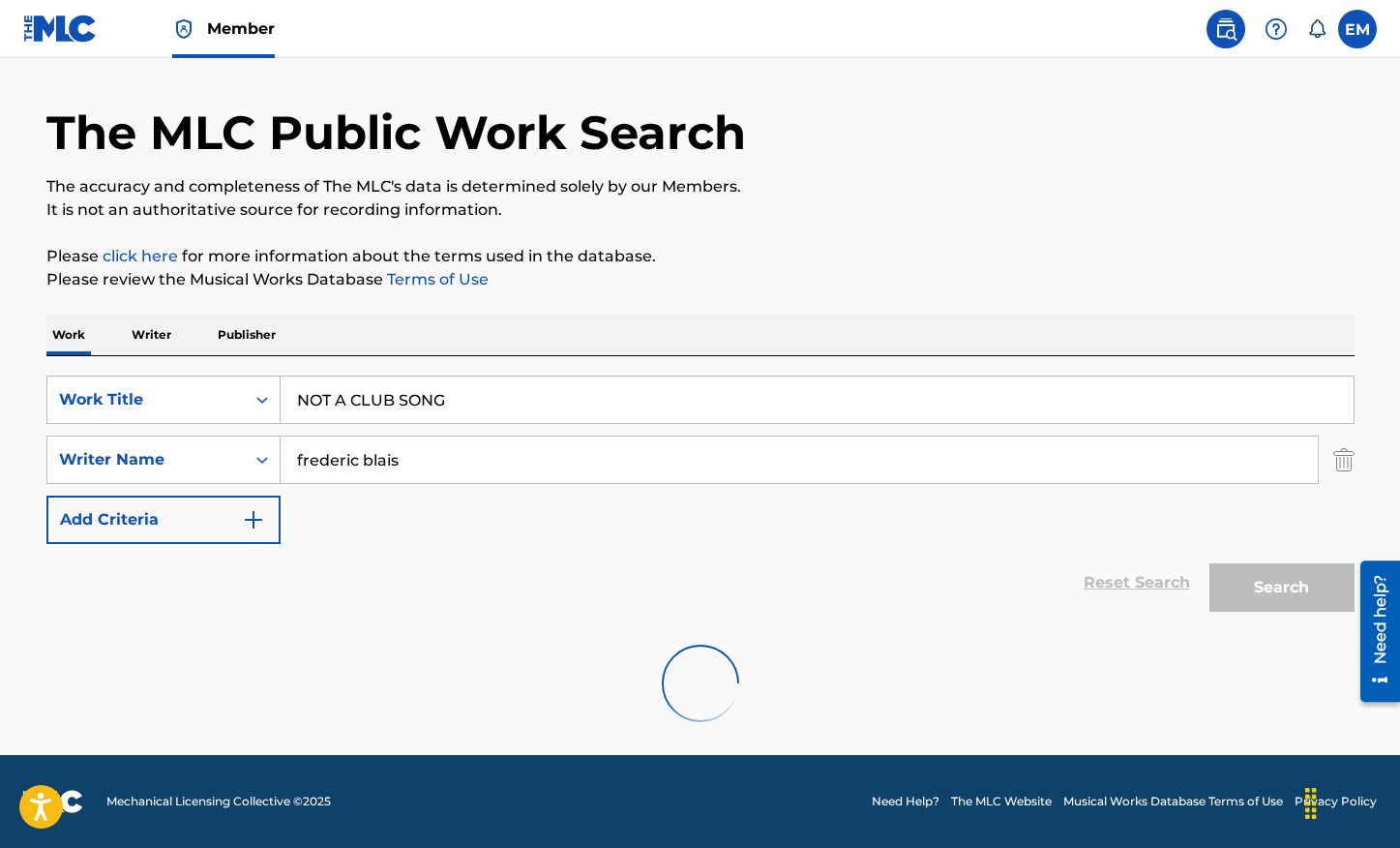 scroll, scrollTop: 288, scrollLeft: 0, axis: vertical 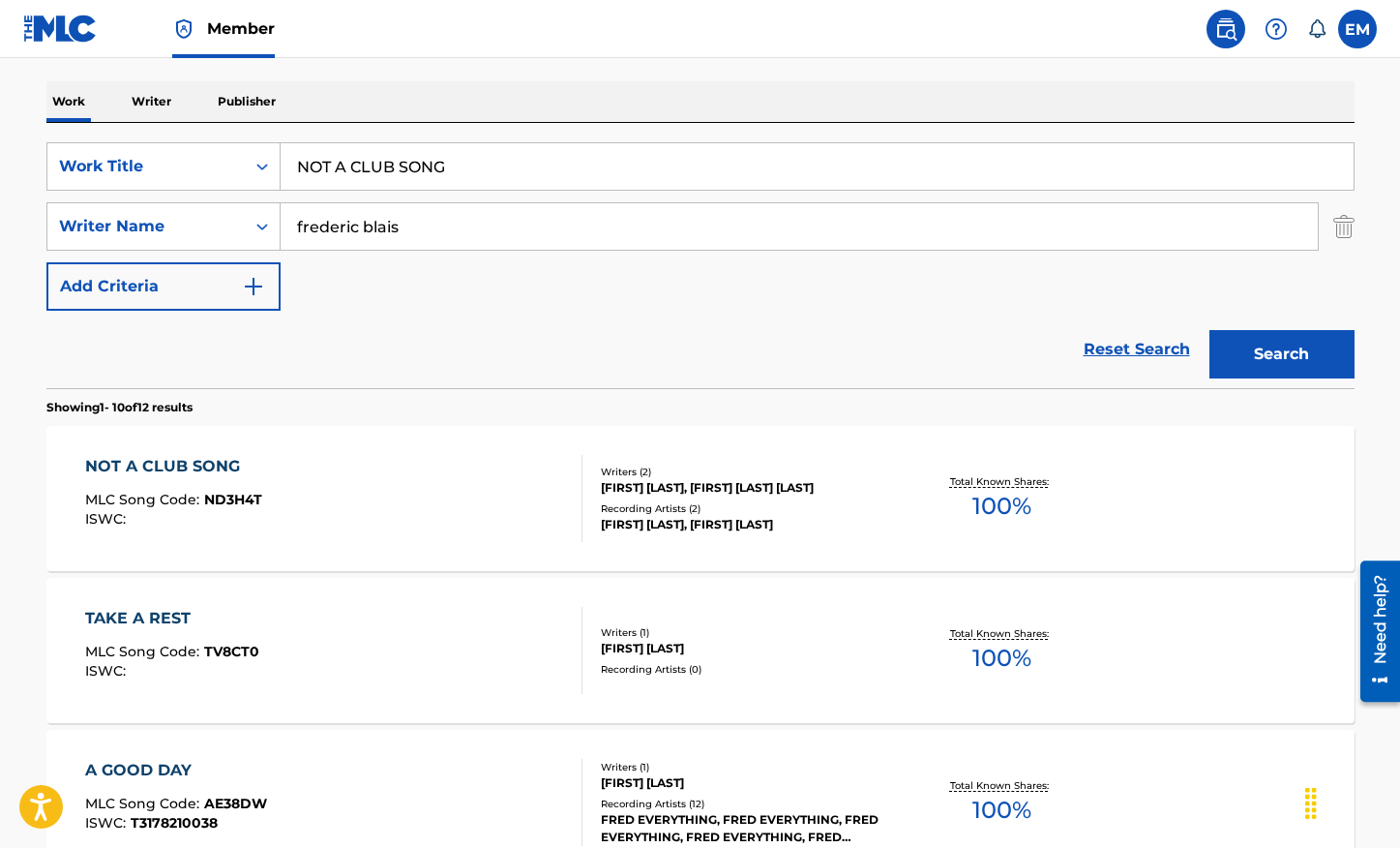 click on "NOT A CLUB SONG MLC Song Code : ND3H4T ISWC :" at bounding box center [334, 499] 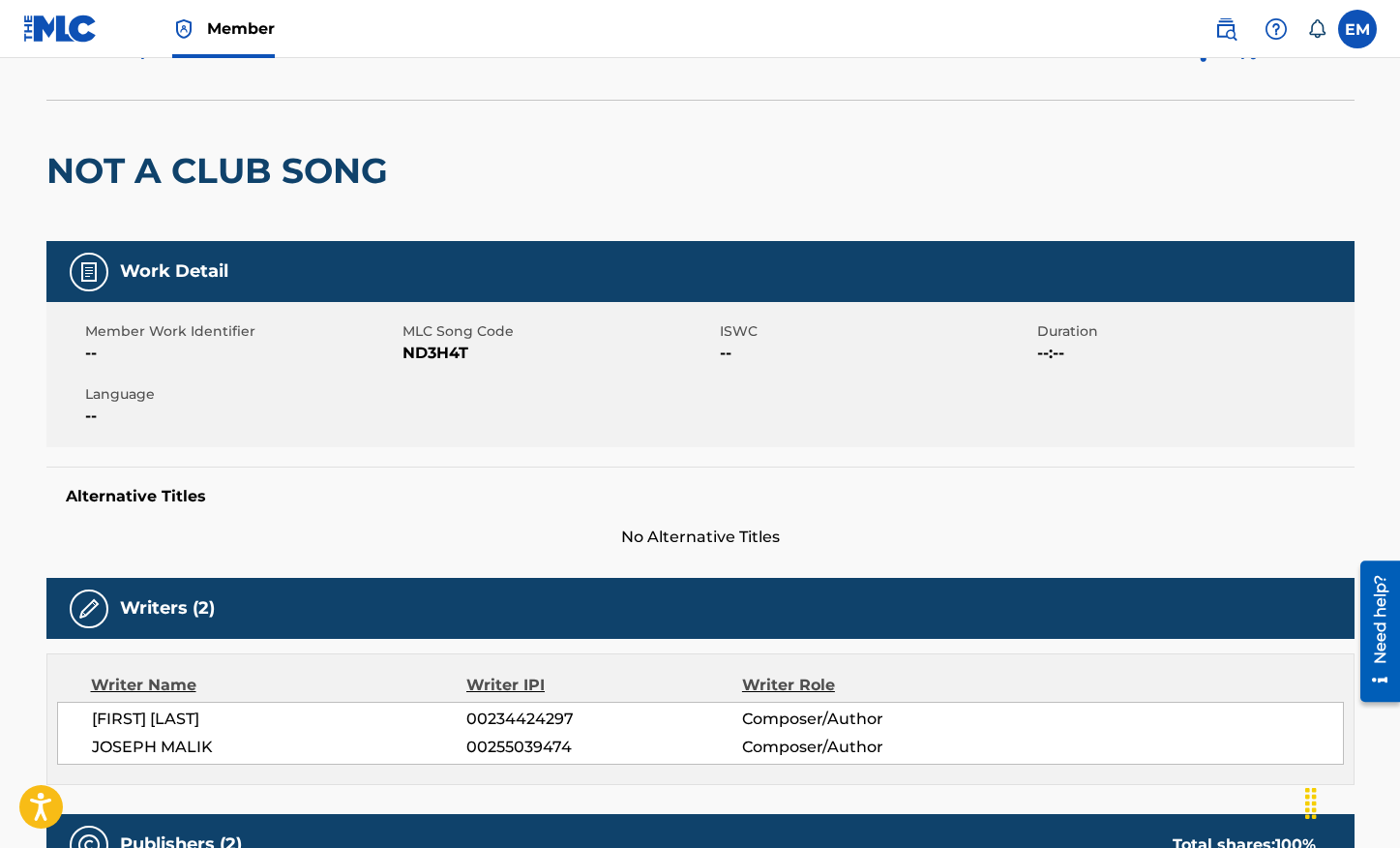 scroll, scrollTop: 97, scrollLeft: 0, axis: vertical 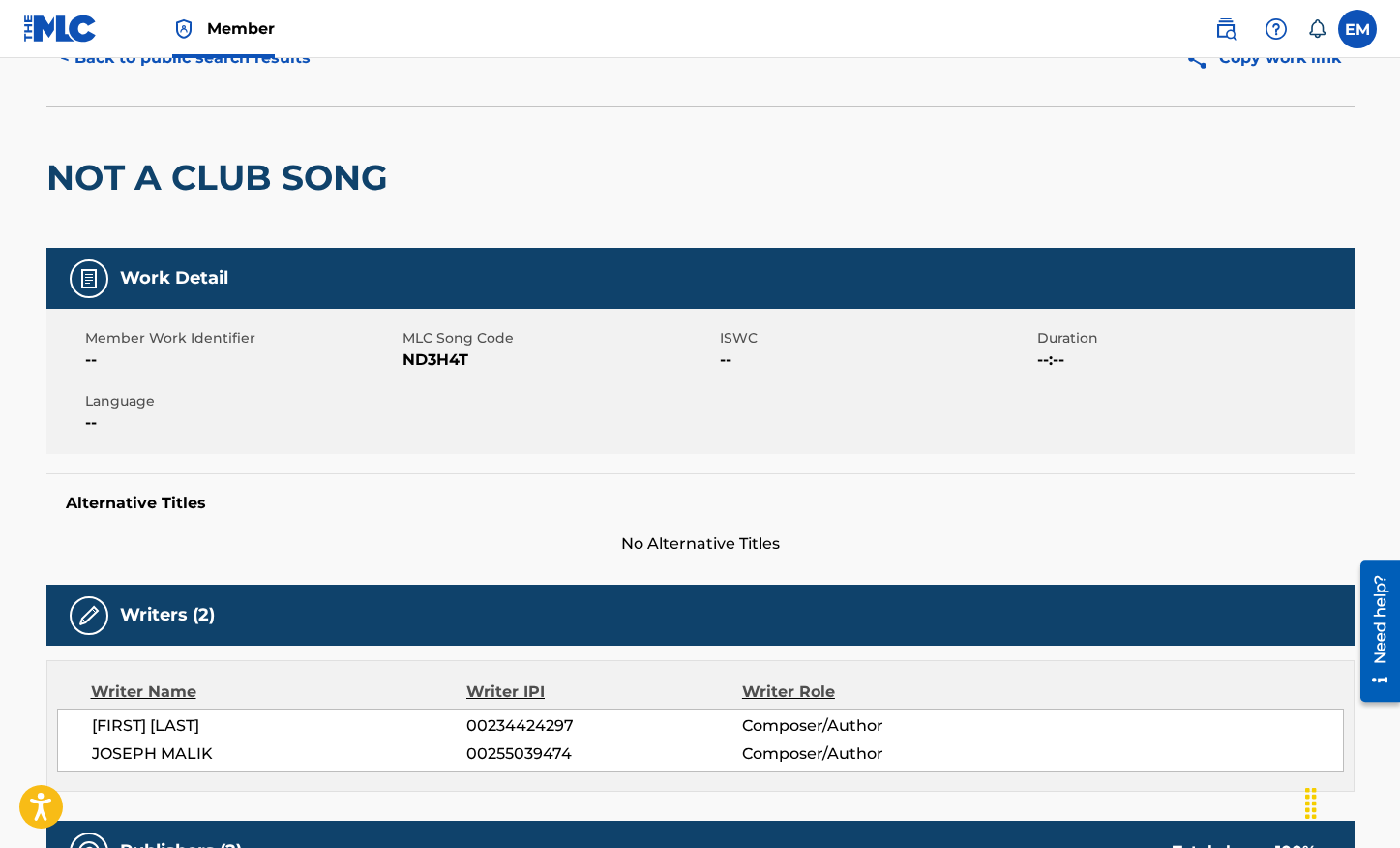 click on "ND3H4T" at bounding box center (558, 360) 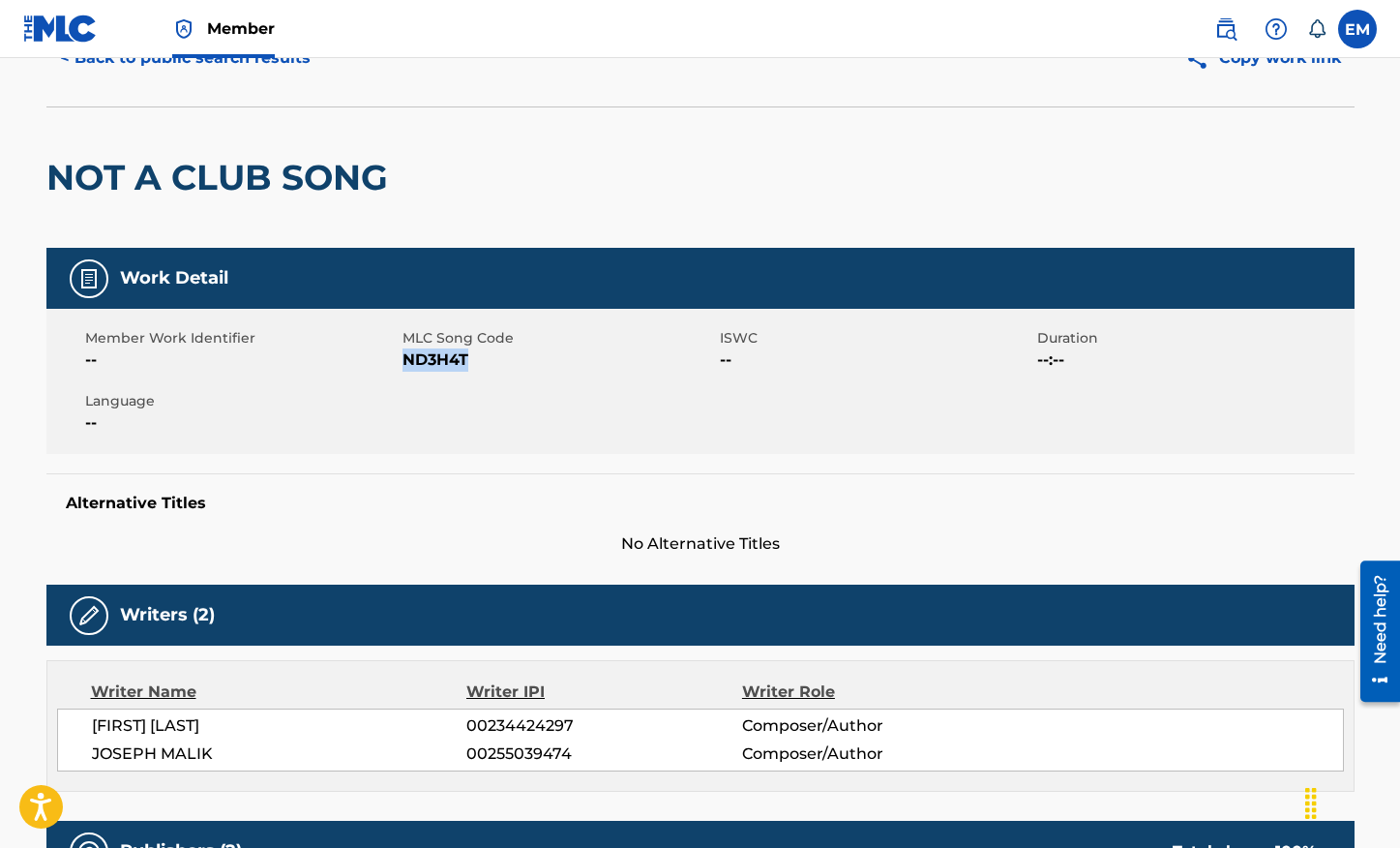 click on "ND3H4T" at bounding box center [558, 360] 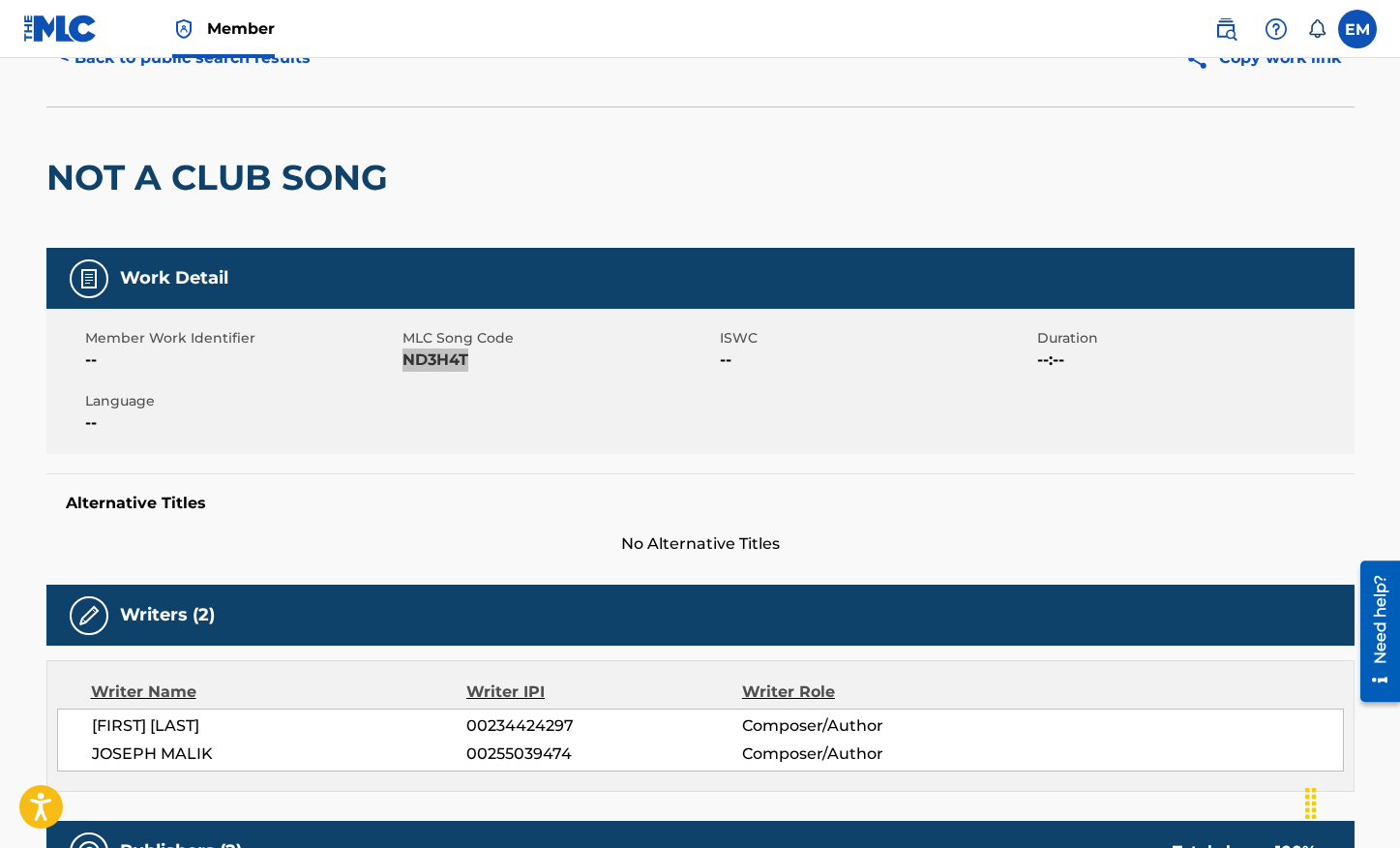 scroll, scrollTop: 0, scrollLeft: 0, axis: both 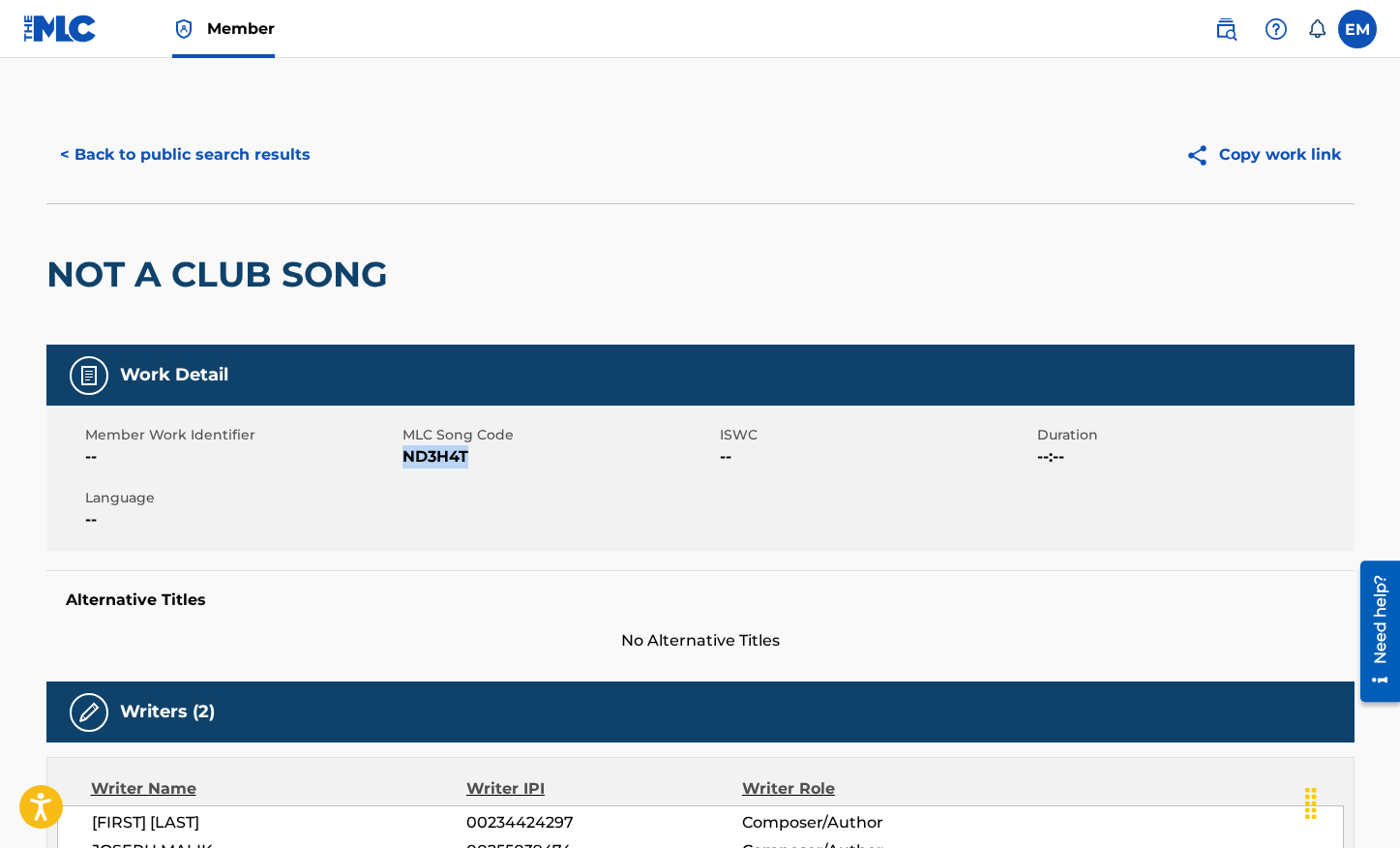 click on "< Back to public search results" at bounding box center (185, 155) 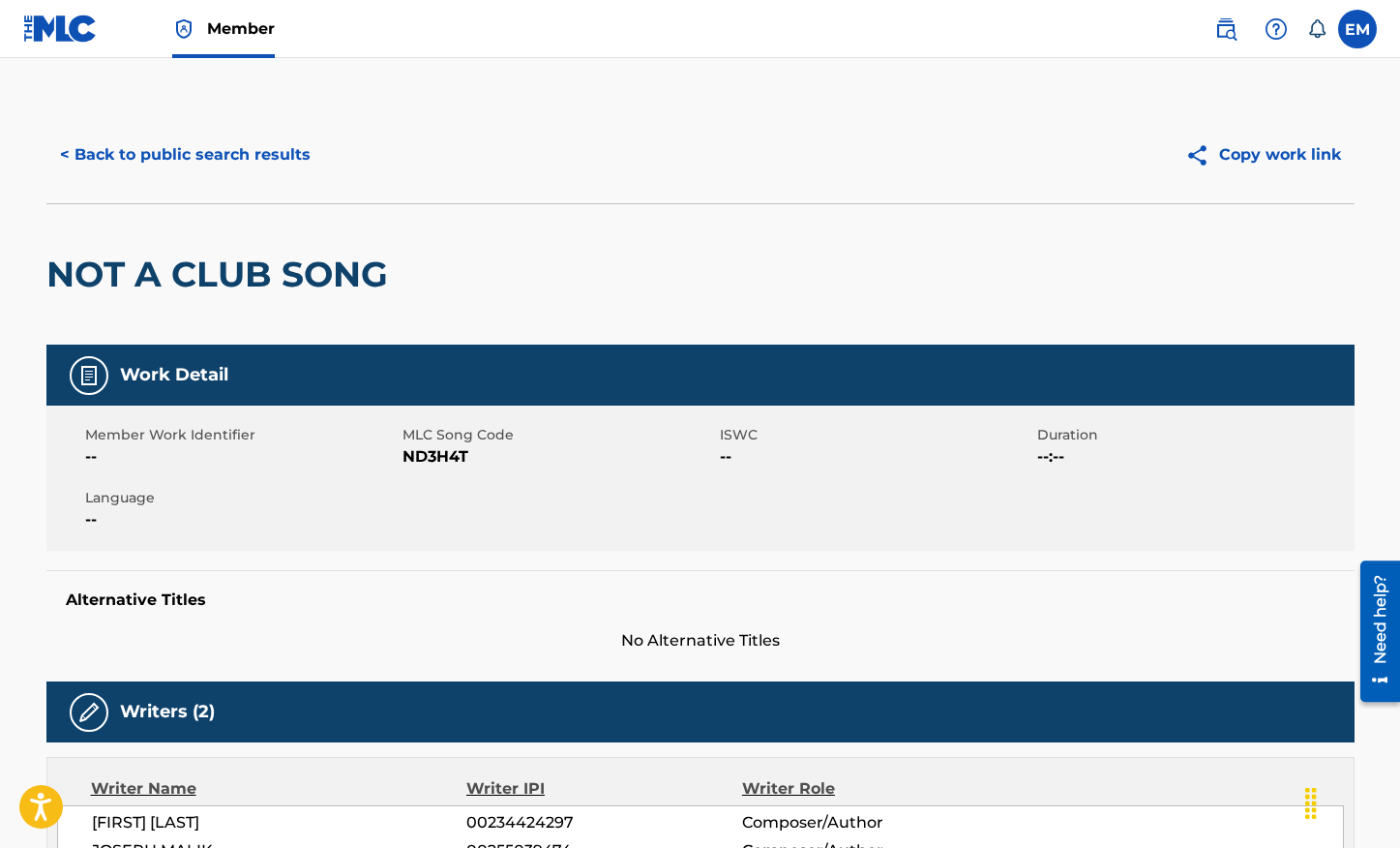 scroll, scrollTop: 288, scrollLeft: 0, axis: vertical 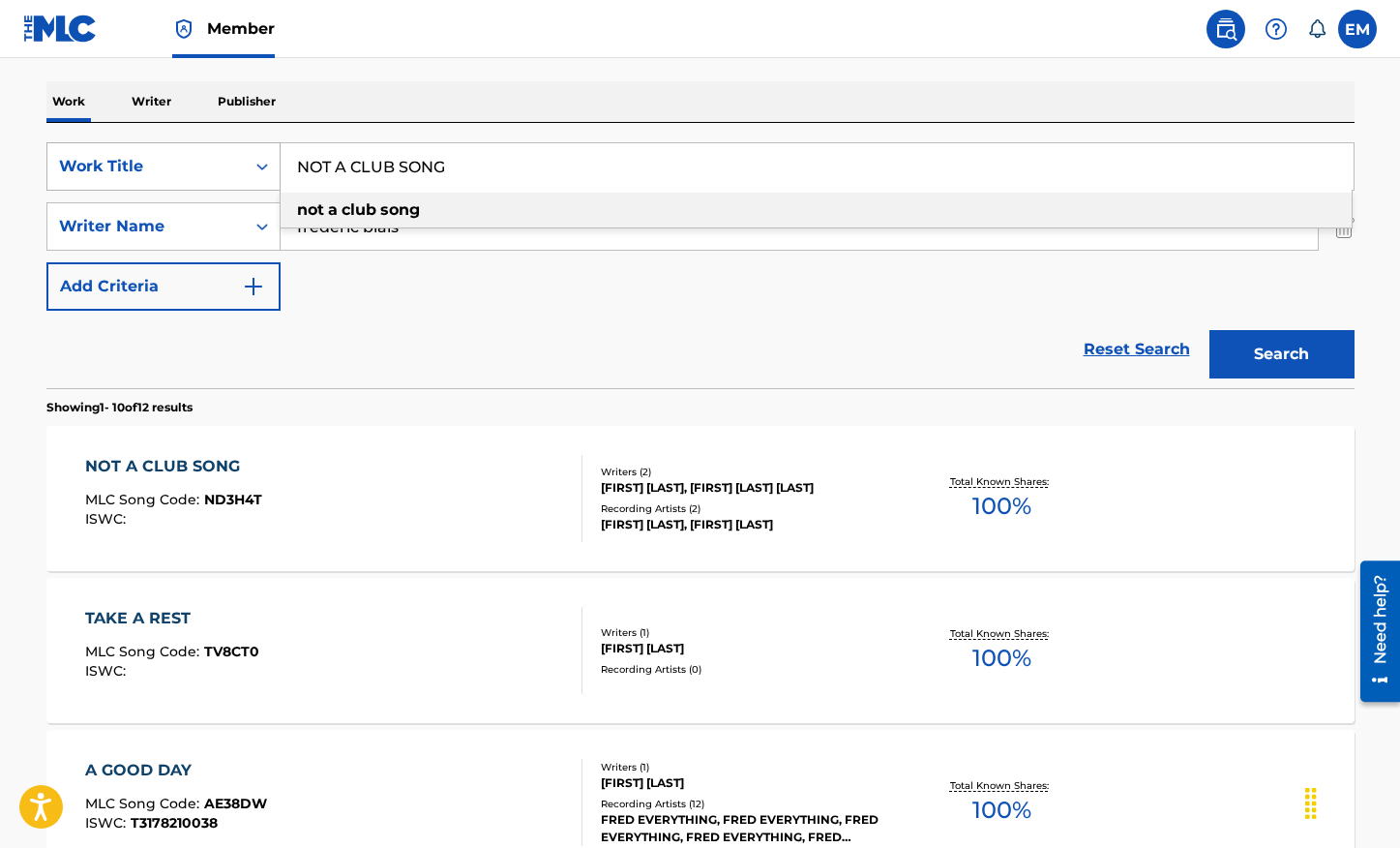 drag, startPoint x: 504, startPoint y: 176, endPoint x: 259, endPoint y: 167, distance: 245.16525 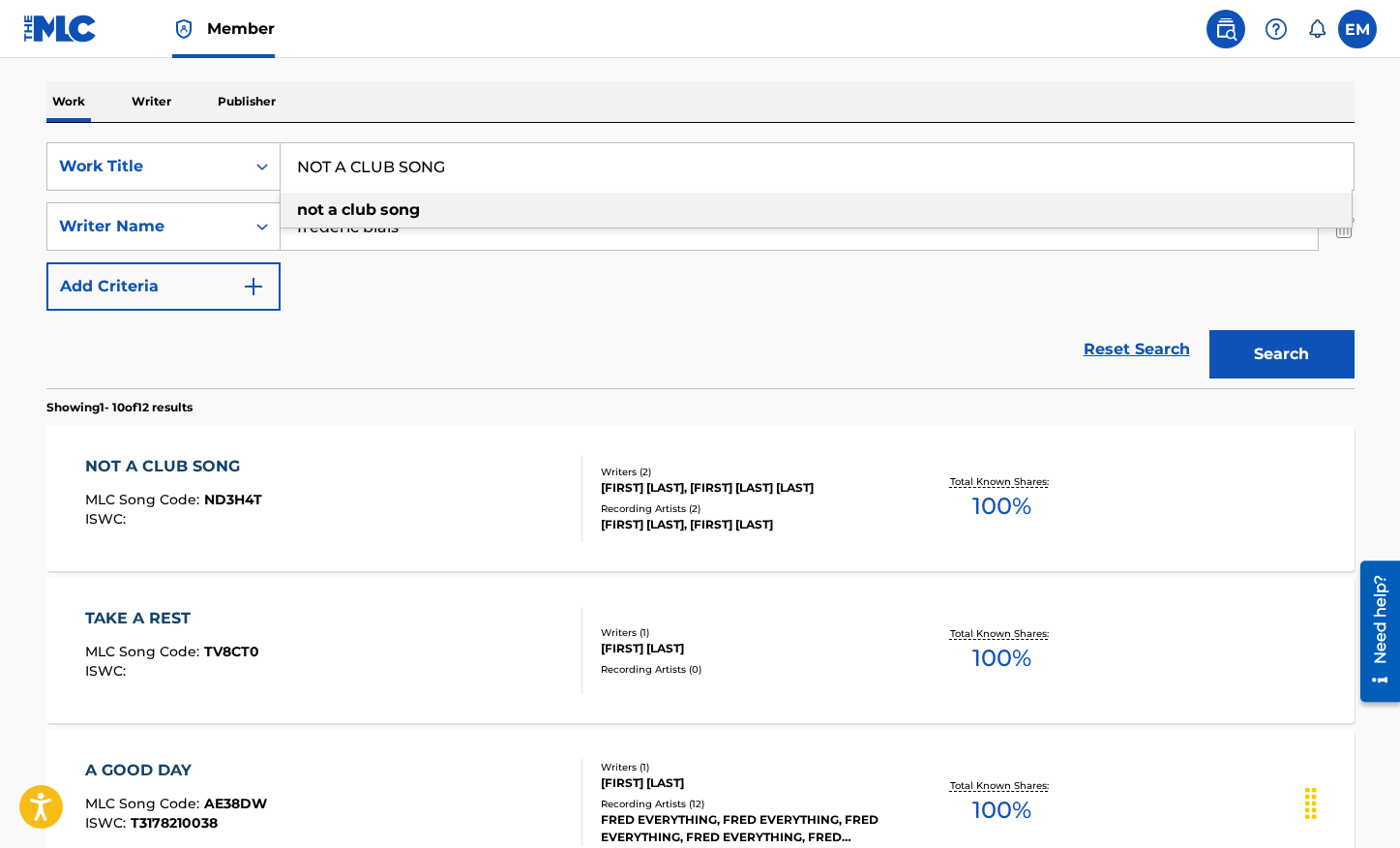 paste on "Ô" 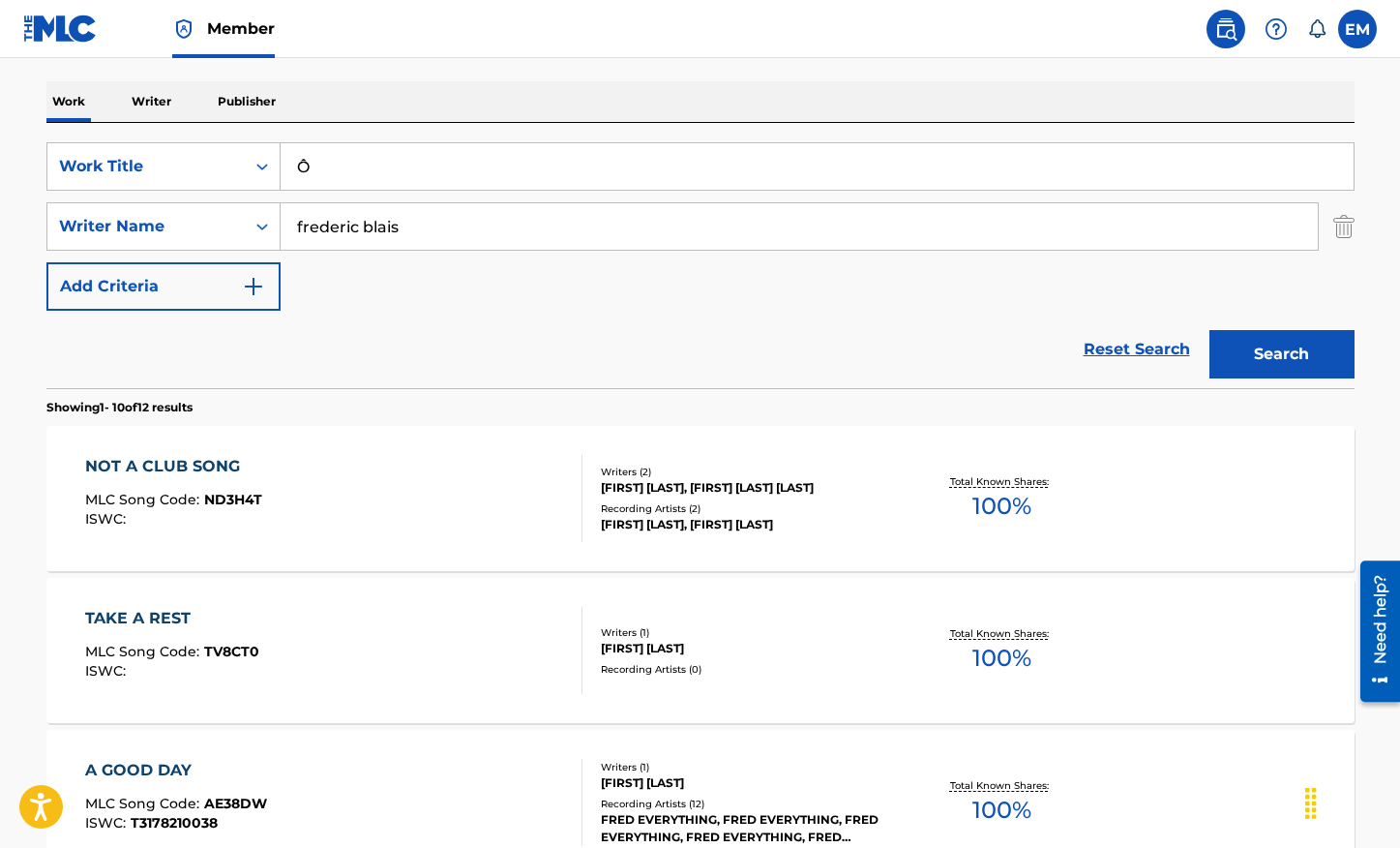 type on "Ô" 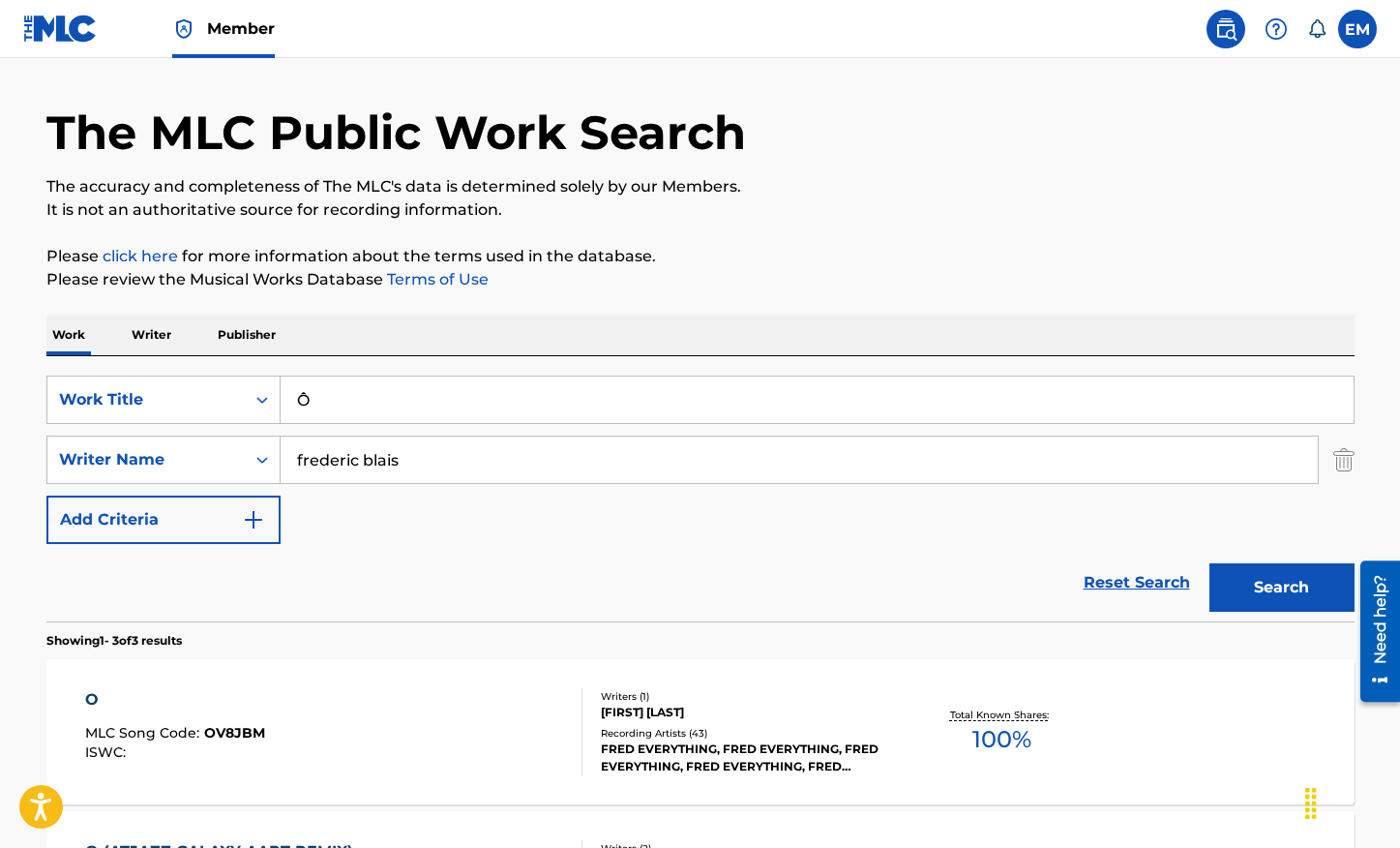 scroll, scrollTop: 288, scrollLeft: 0, axis: vertical 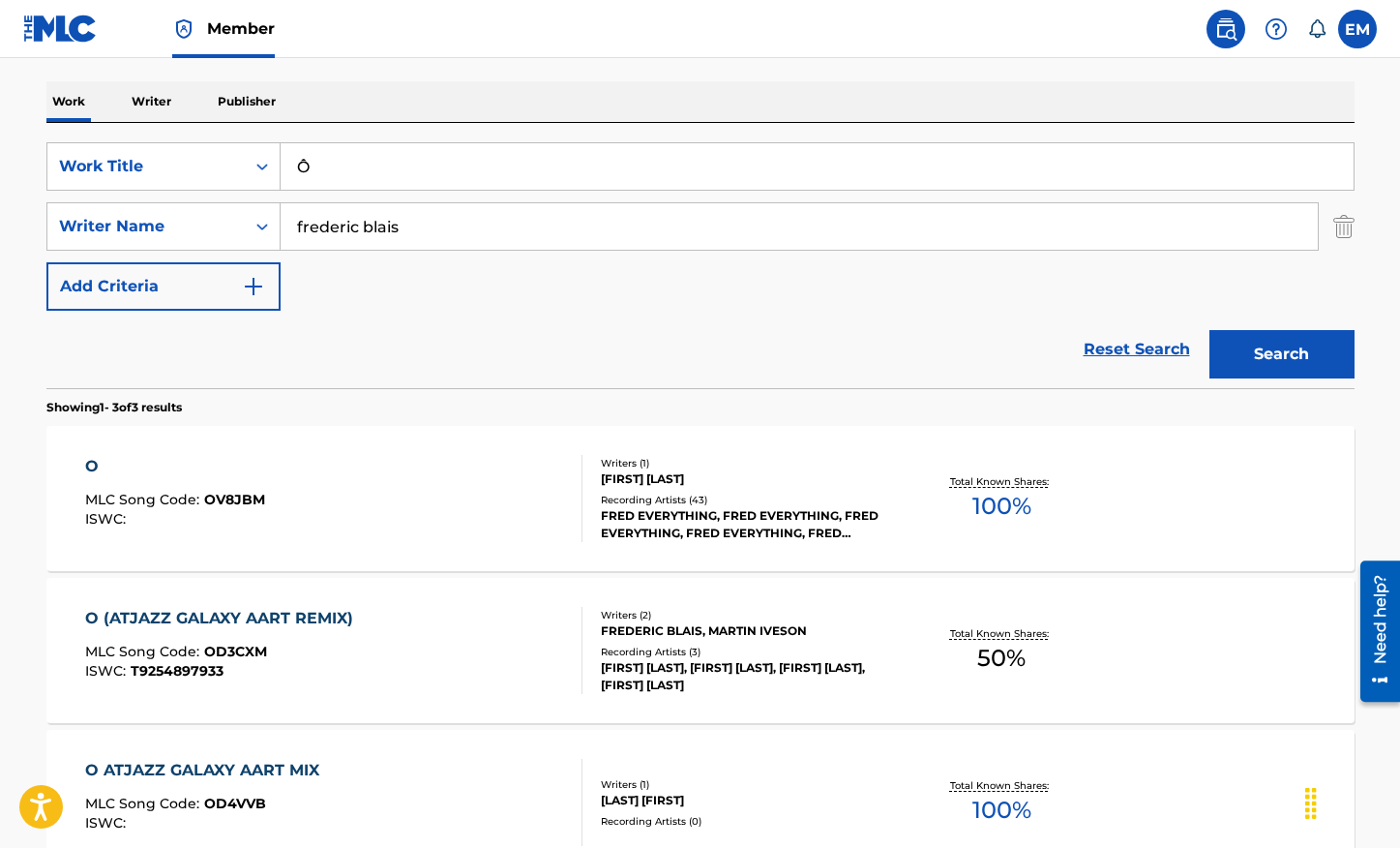 click on "O MLC Song Code : OV8JBM ISWC :" at bounding box center (334, 499) 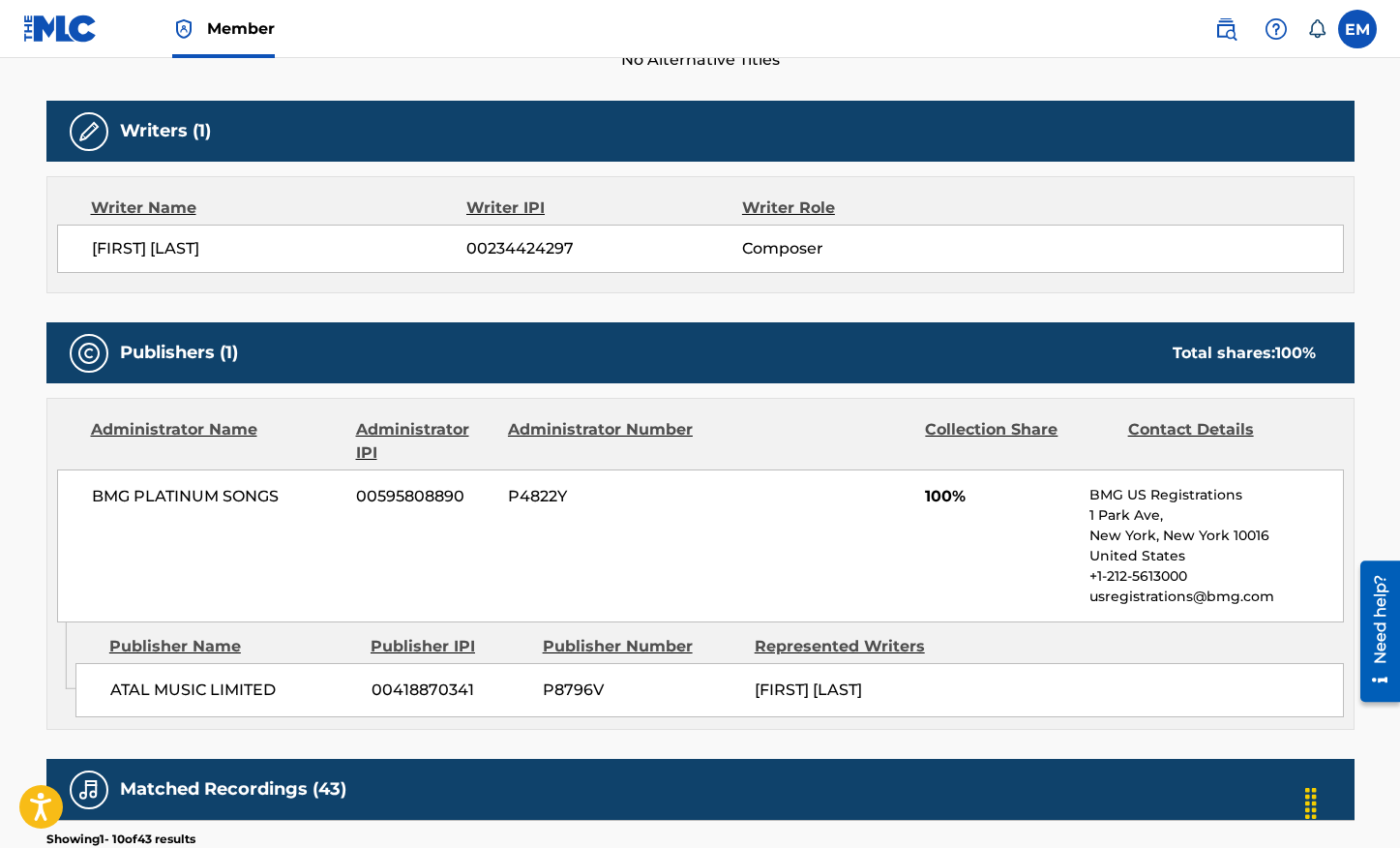 scroll, scrollTop: 194, scrollLeft: 0, axis: vertical 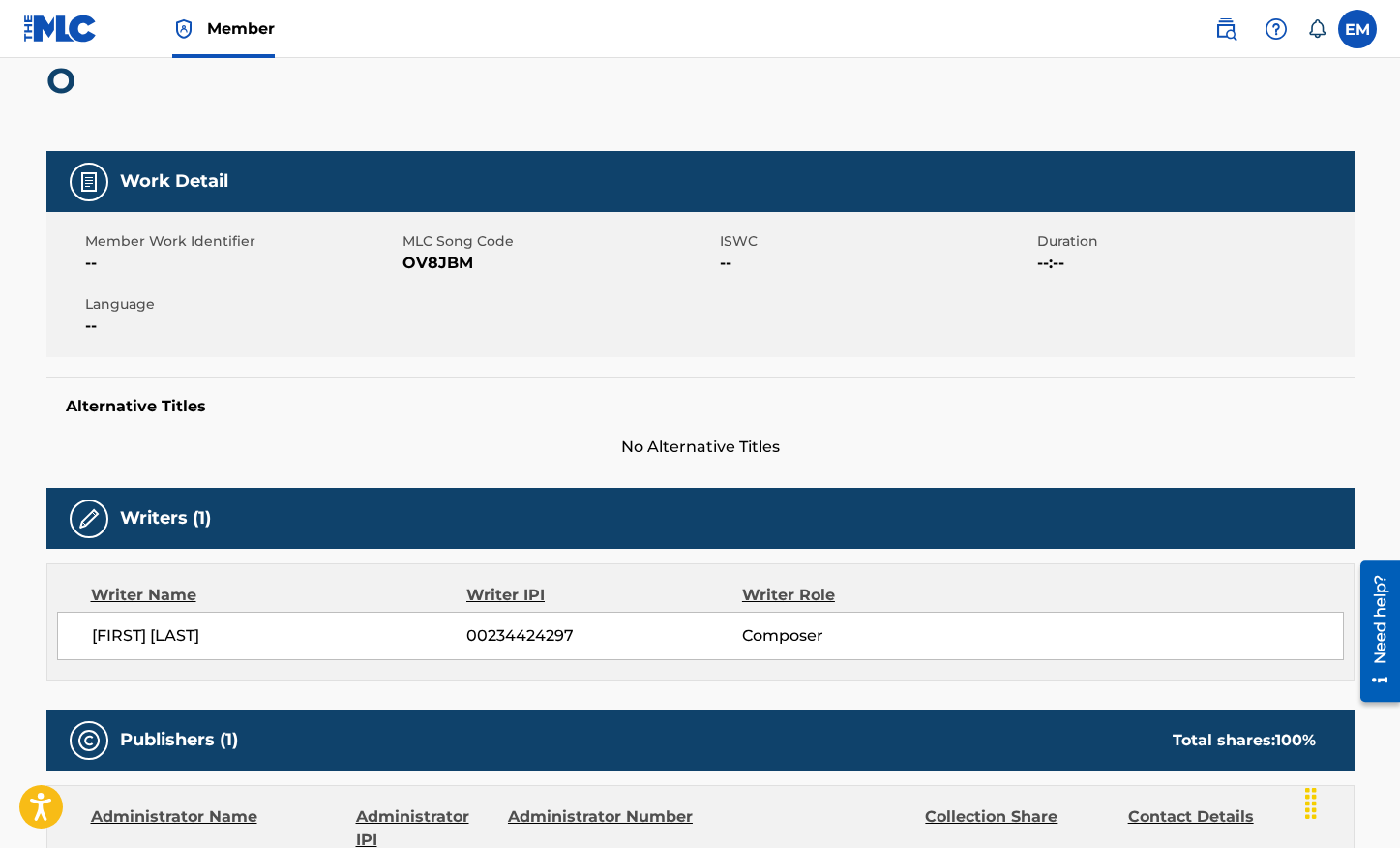click on "OV8JBM" at bounding box center [558, 263] 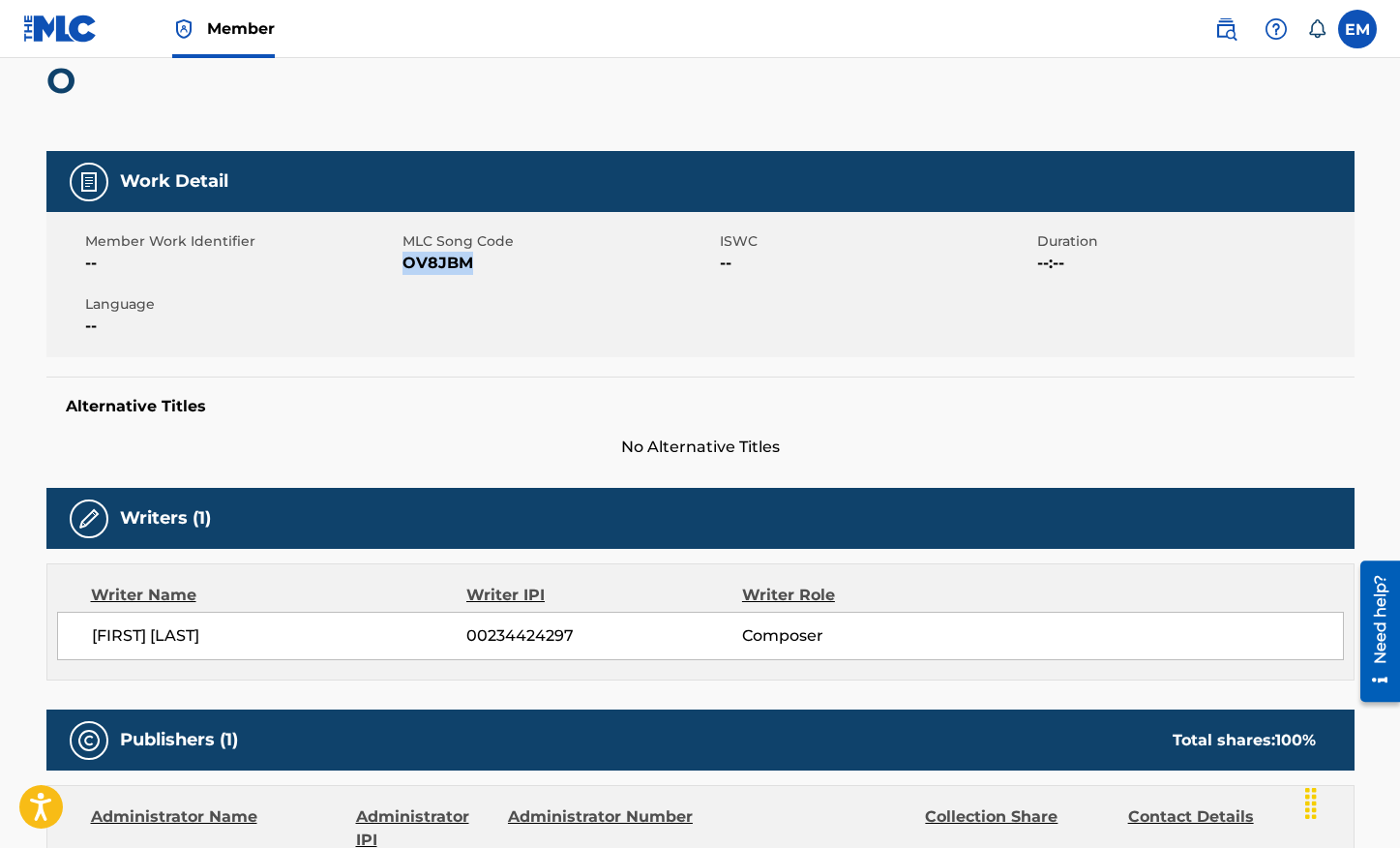 click on "OV8JBM" at bounding box center [558, 263] 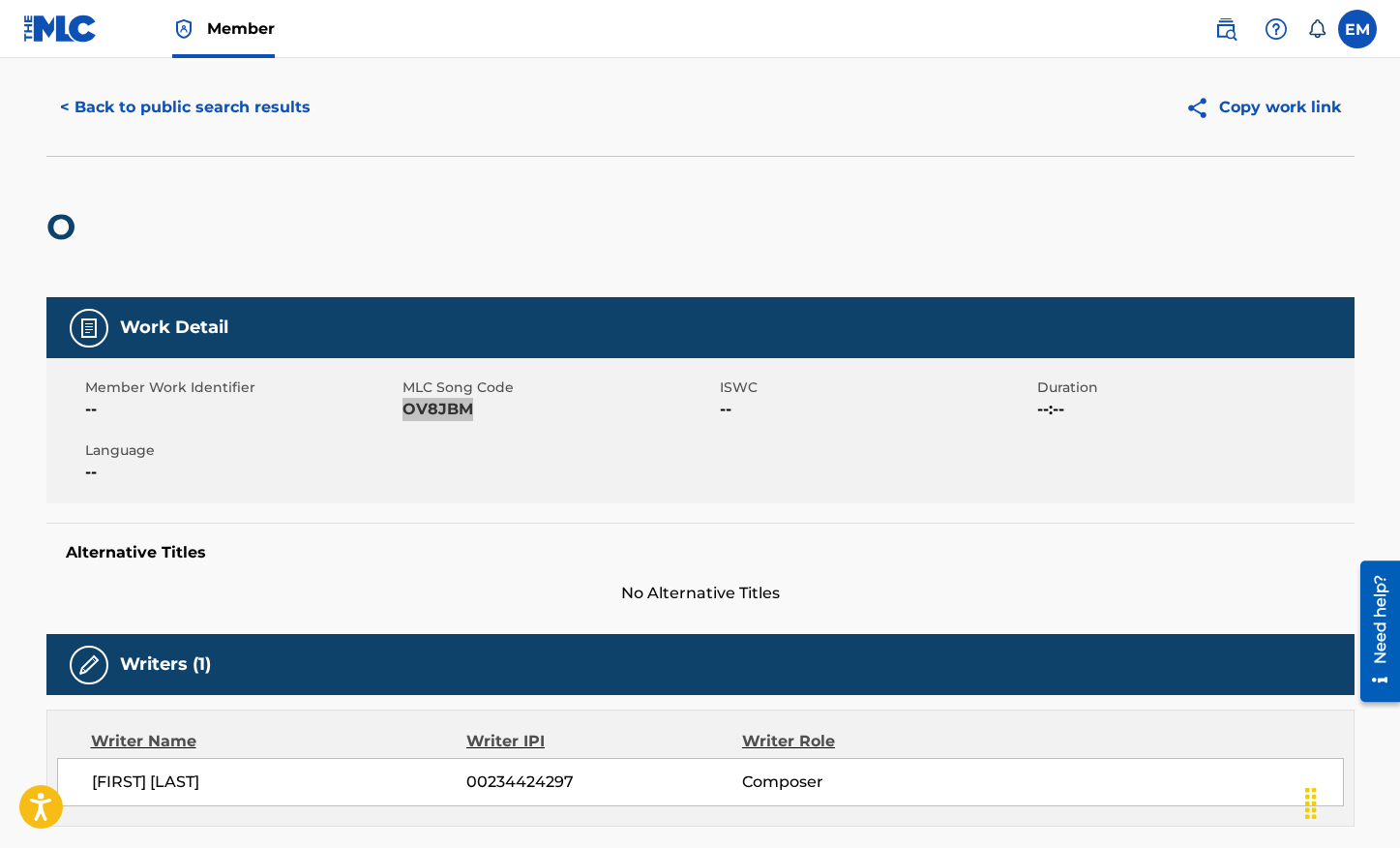 scroll, scrollTop: 0, scrollLeft: 0, axis: both 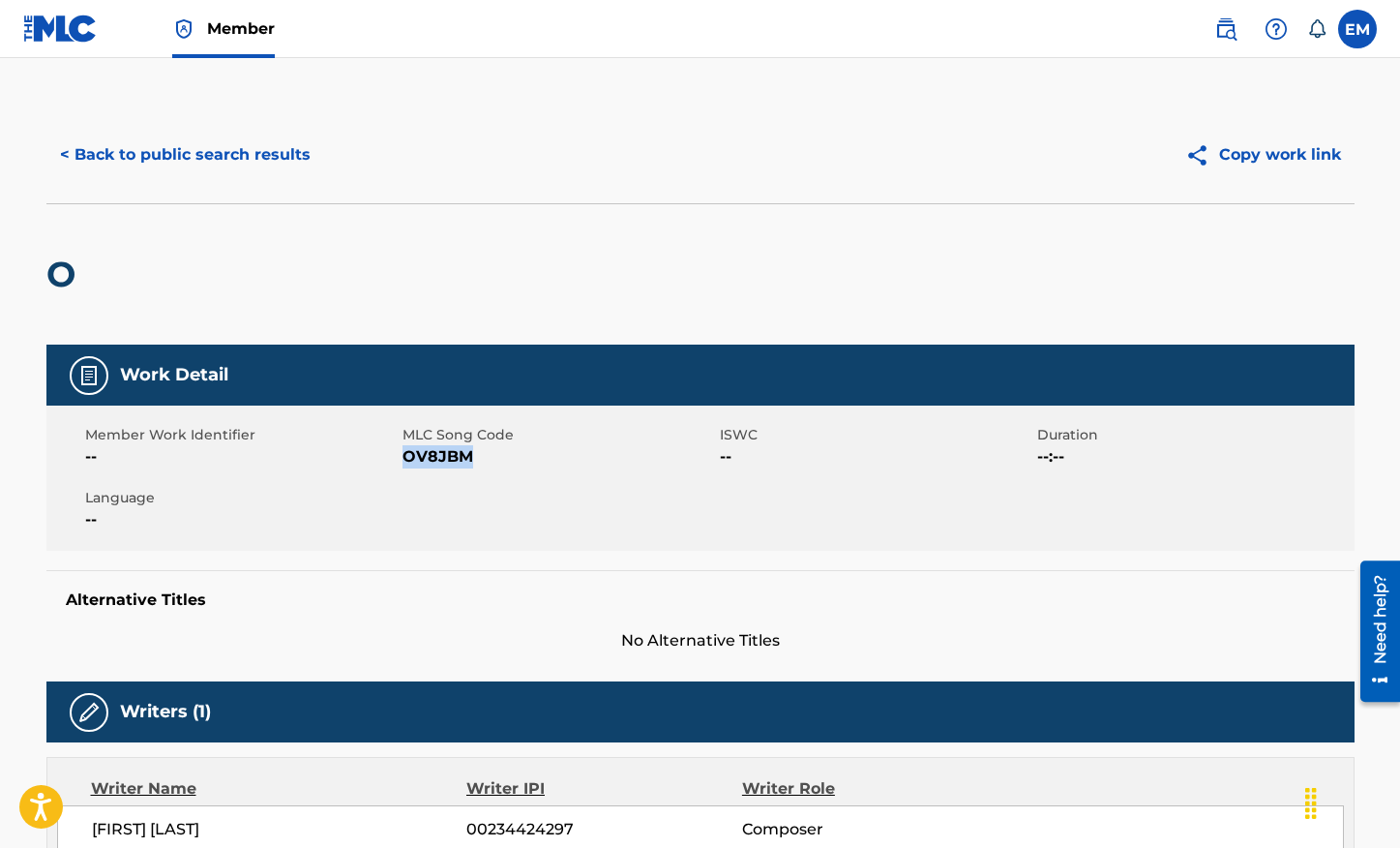 click on "< Back to public search results" at bounding box center [185, 155] 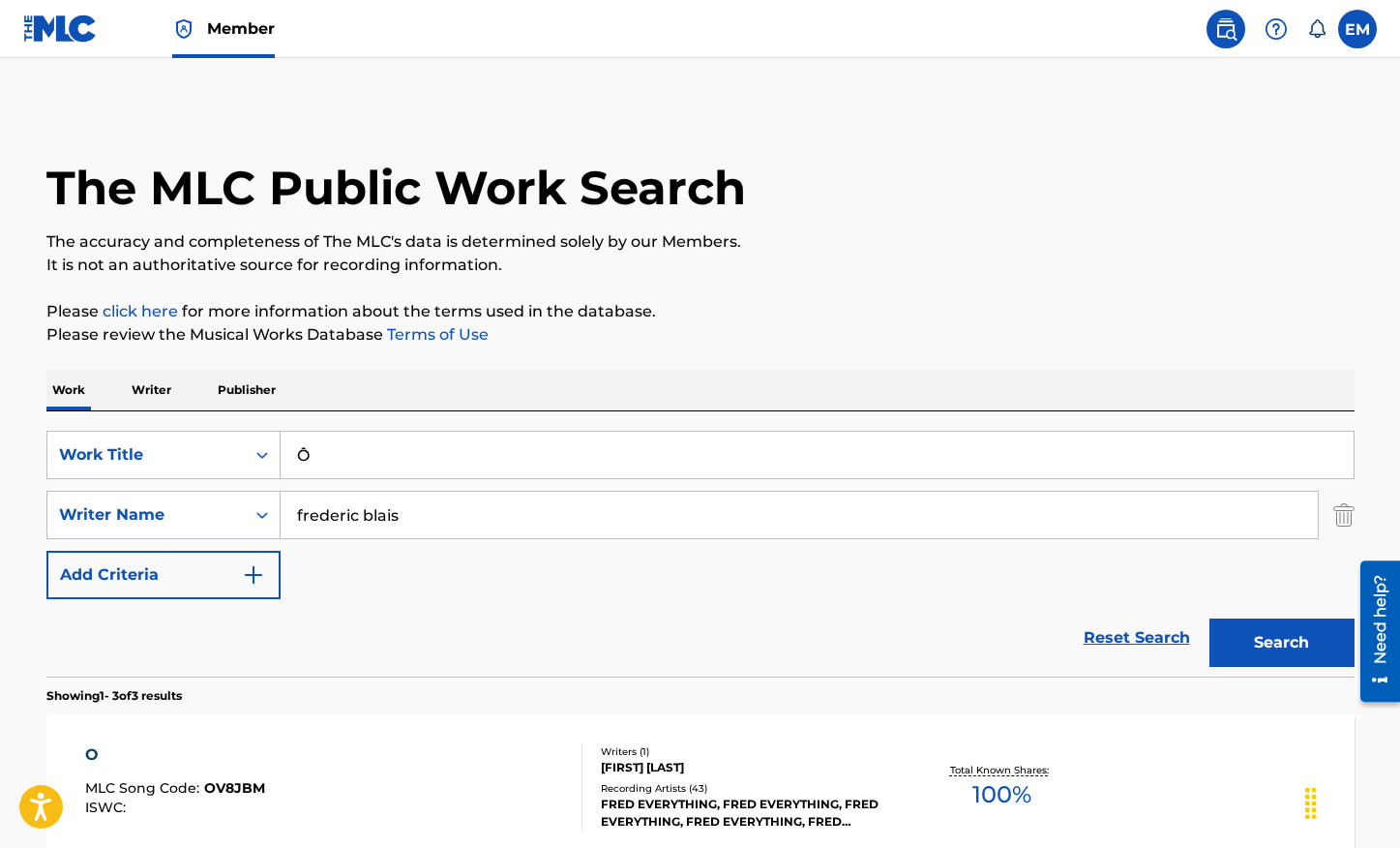 scroll, scrollTop: 288, scrollLeft: 0, axis: vertical 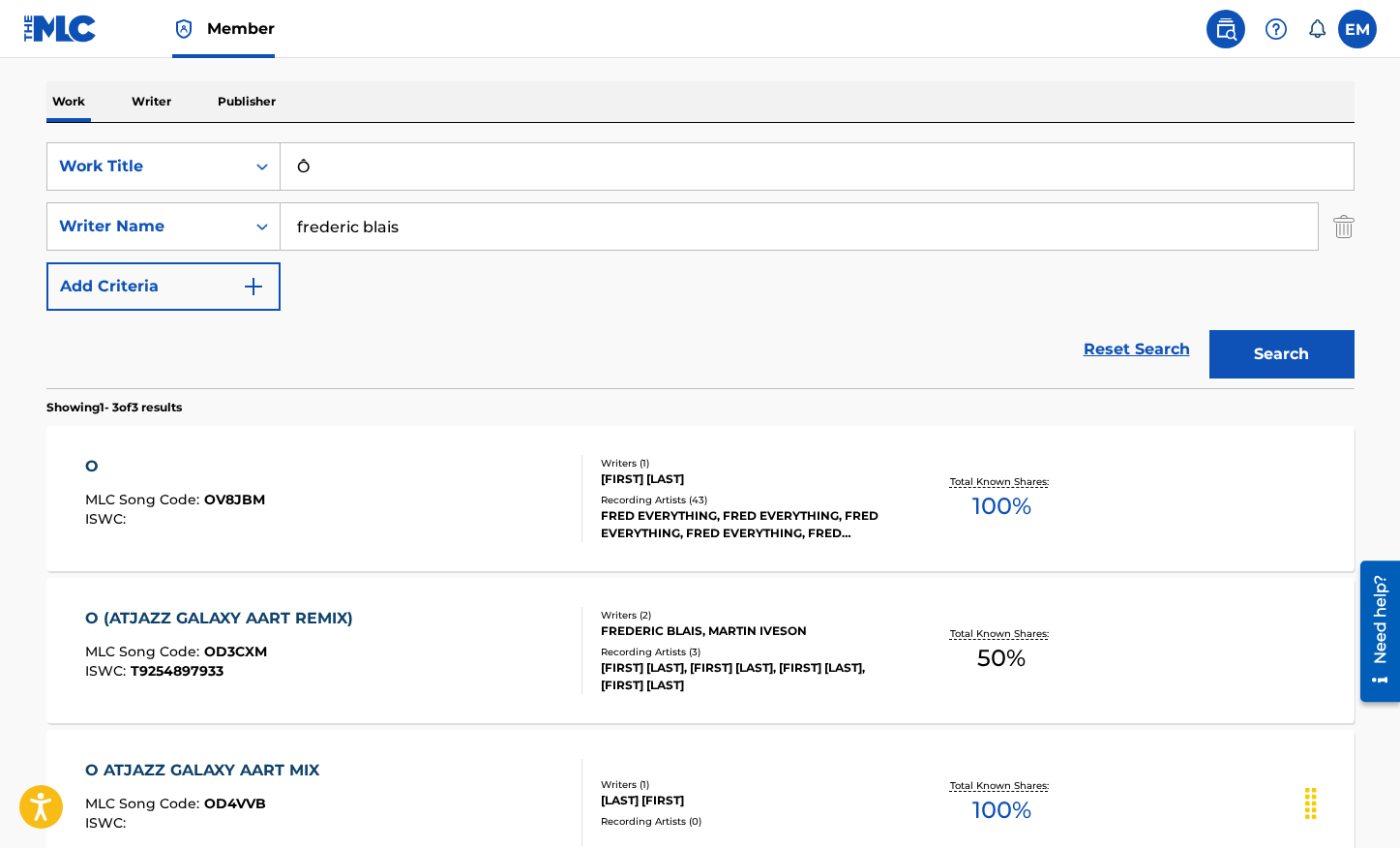 click on "Ô" at bounding box center (817, 167) 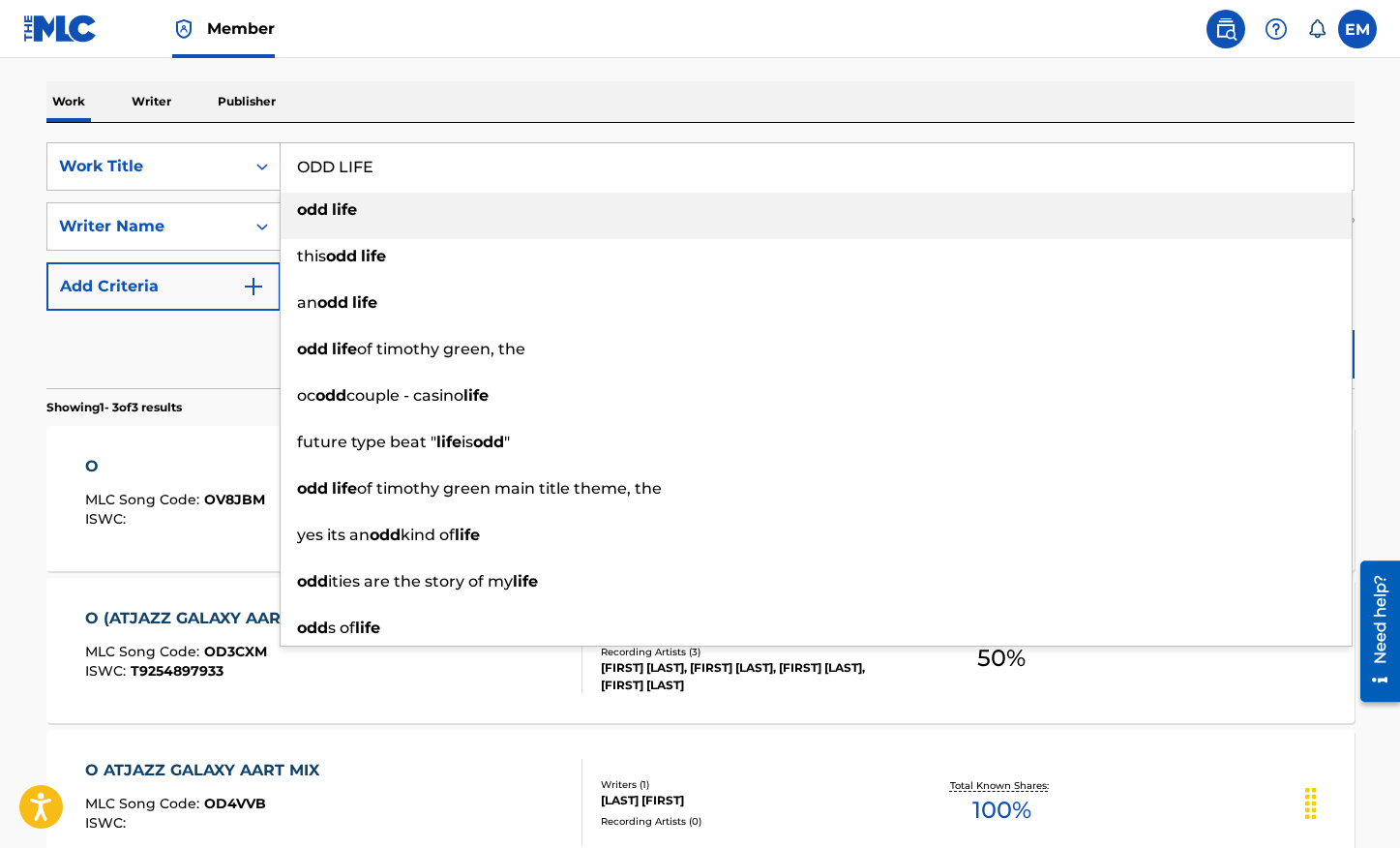 type on "ODD LIFE" 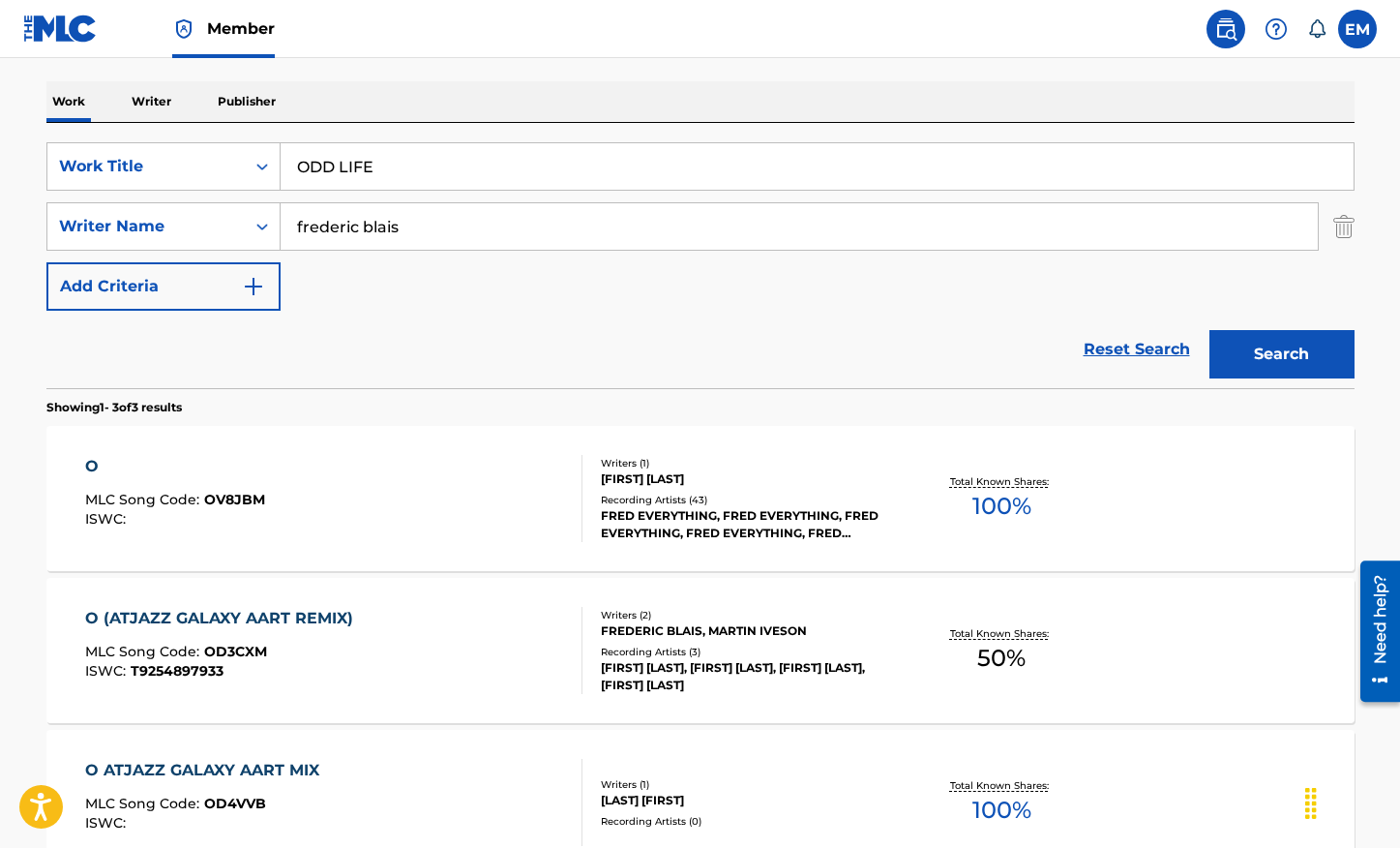 click on "Work Writer Publisher" at bounding box center [700, 102] 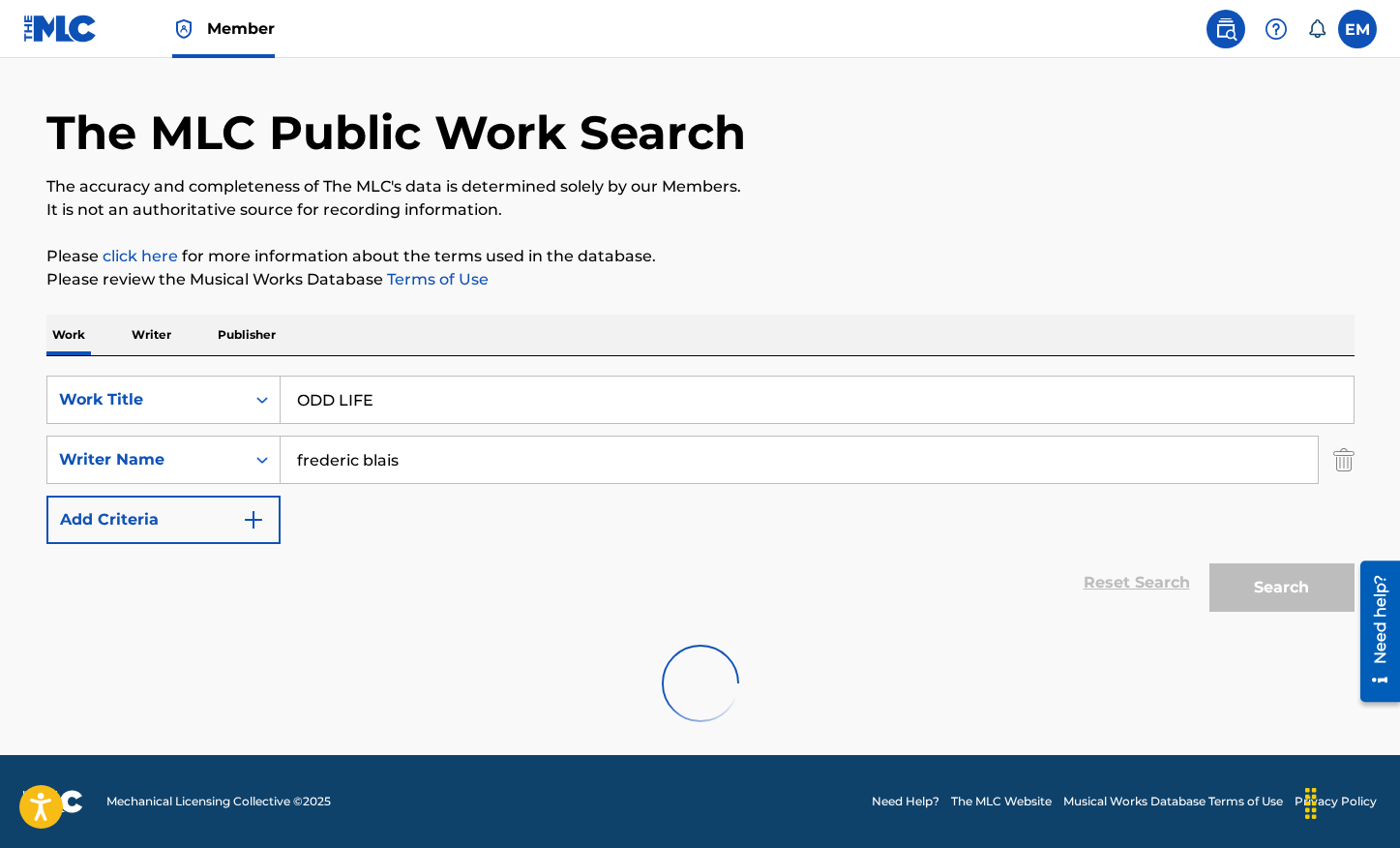scroll, scrollTop: 205, scrollLeft: 0, axis: vertical 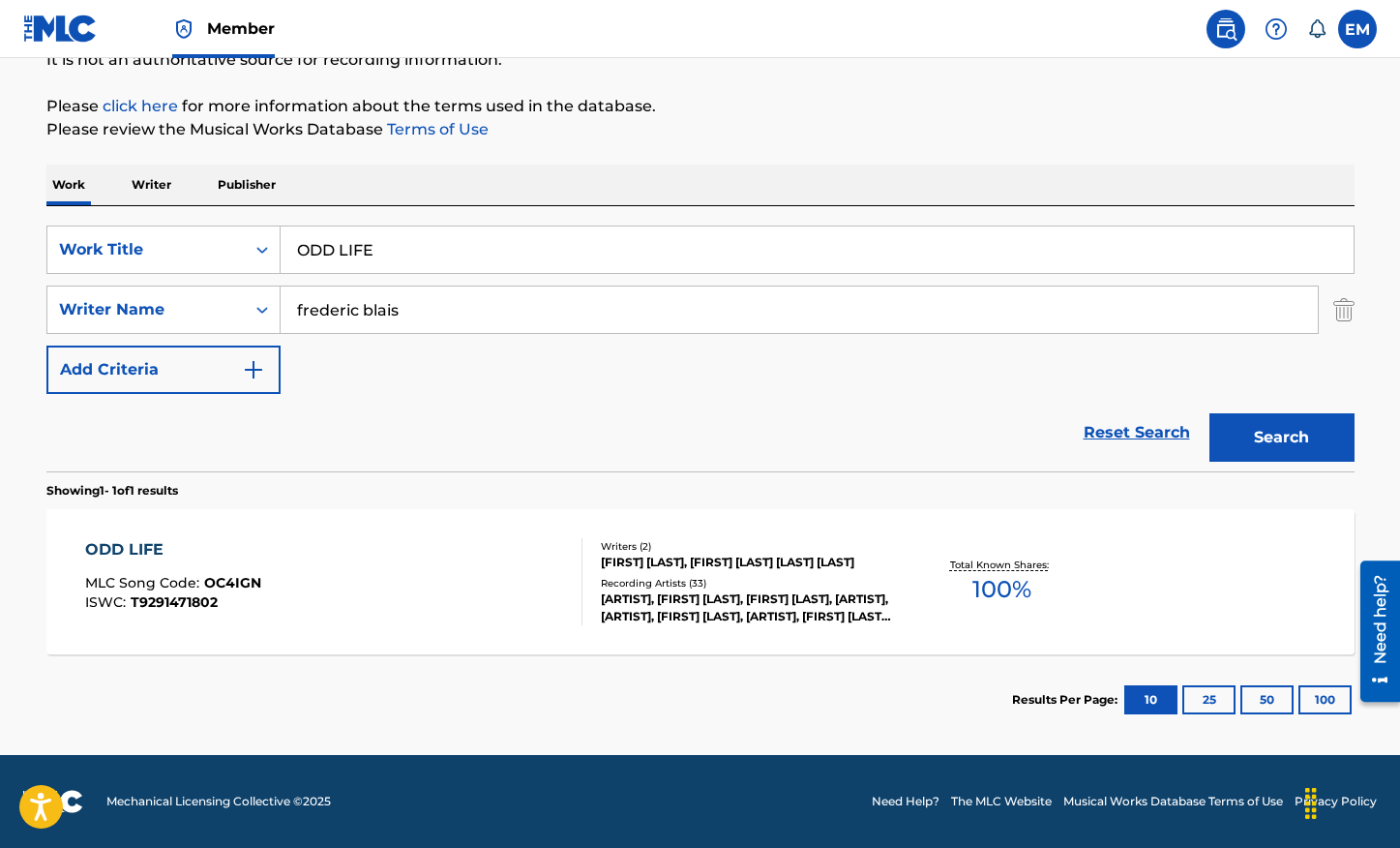 click on "ODD LIFE MLC Song Code : OC4IGN ISWC : T9291471802" at bounding box center (334, 582) 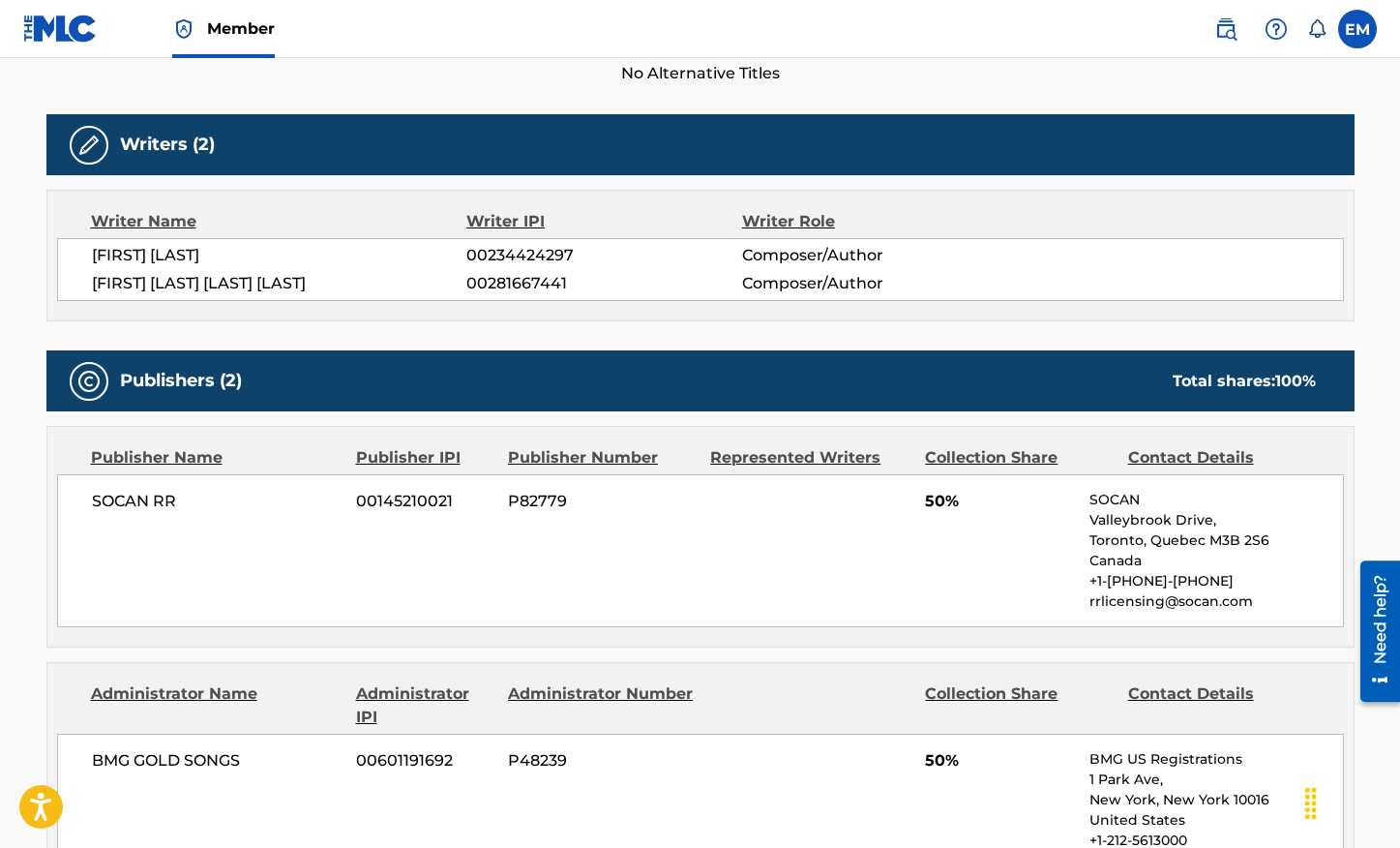 scroll, scrollTop: 290, scrollLeft: 0, axis: vertical 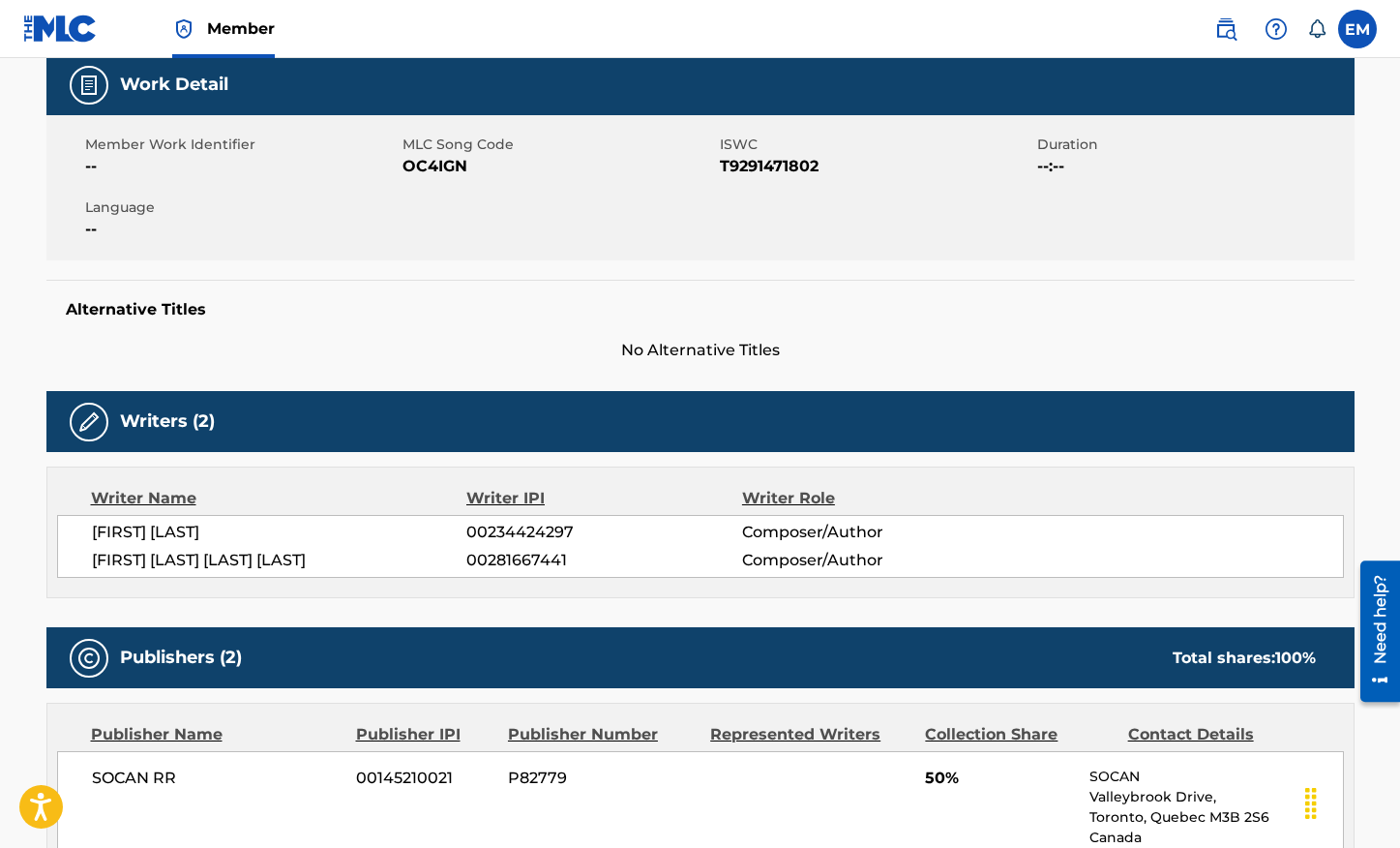 click on "Member Work Identifier -- MLC Song Code OC4IGN ISWC T9291471802 Duration --:-- Language --" at bounding box center [700, 188] 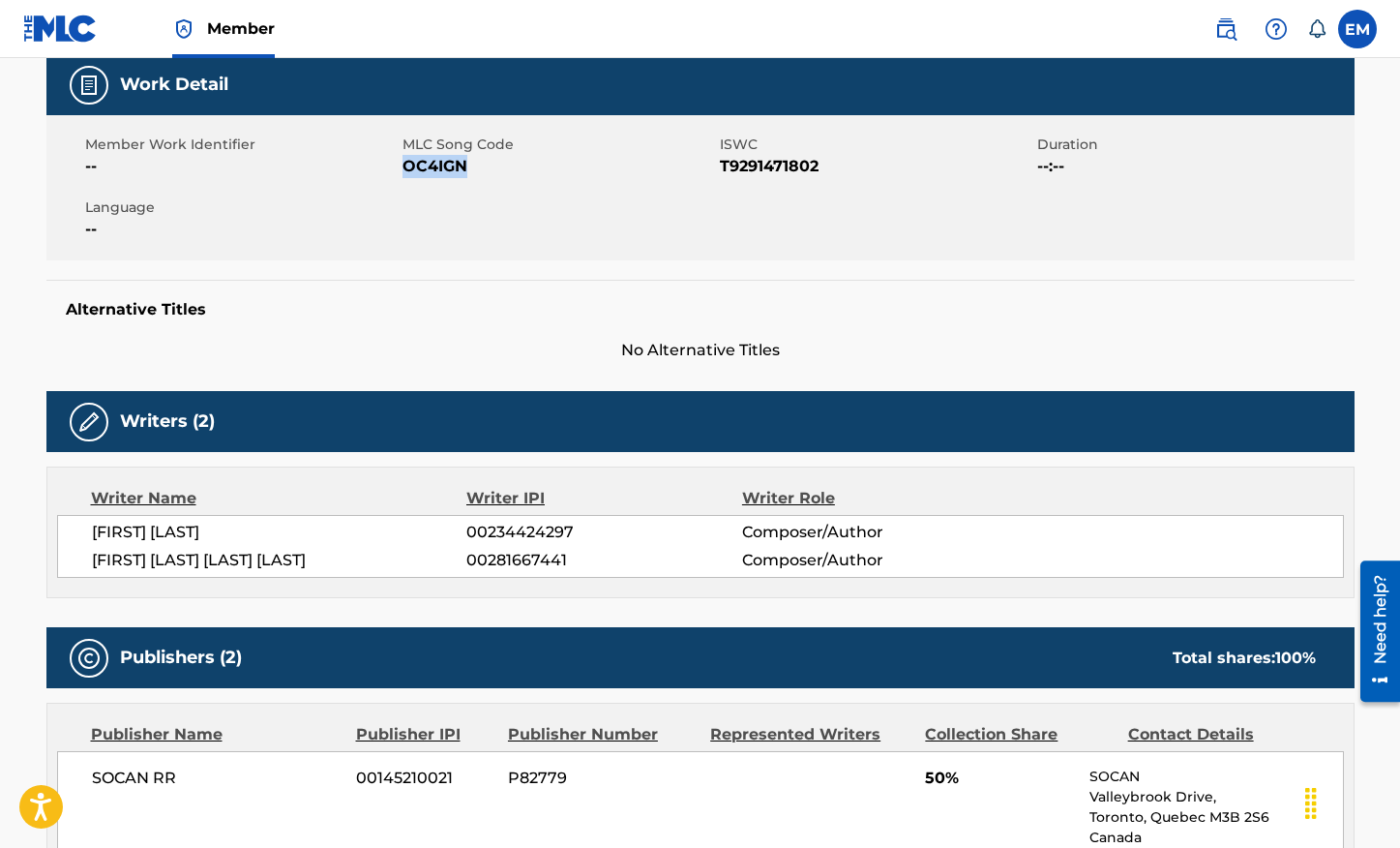 click on "OC4IGN" at bounding box center (558, 167) 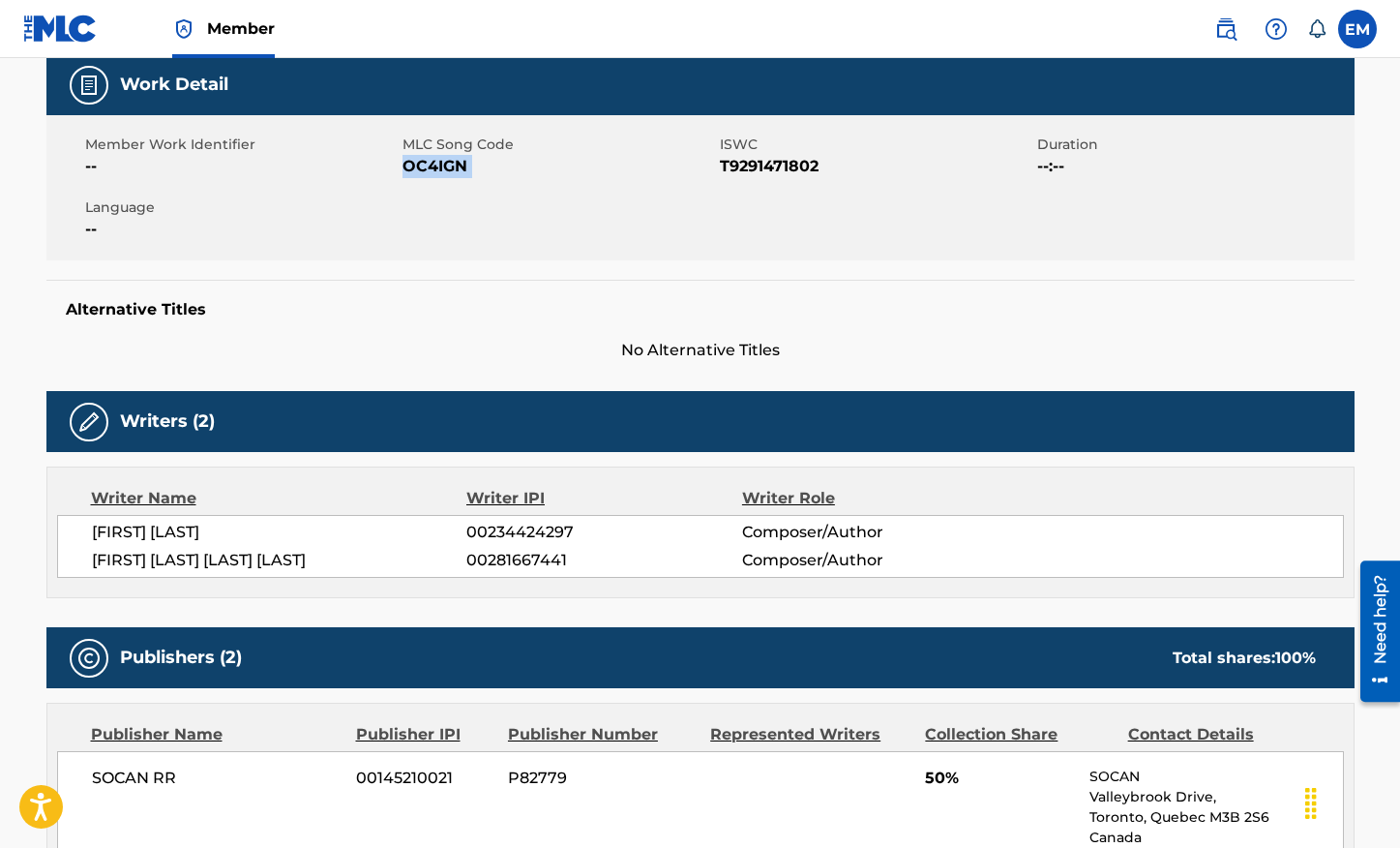 click on "OC4IGN" at bounding box center [558, 167] 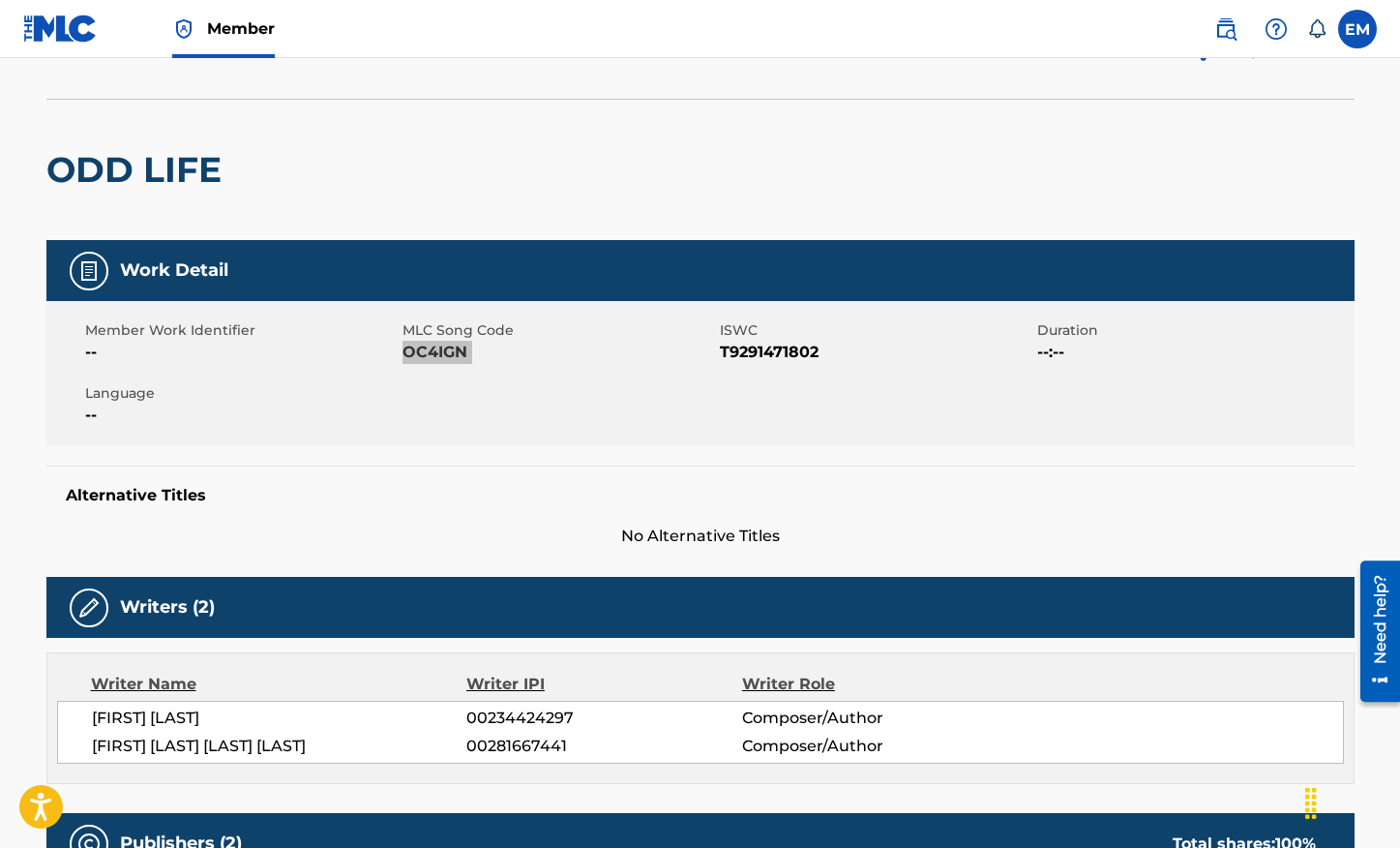 scroll, scrollTop: 0, scrollLeft: 0, axis: both 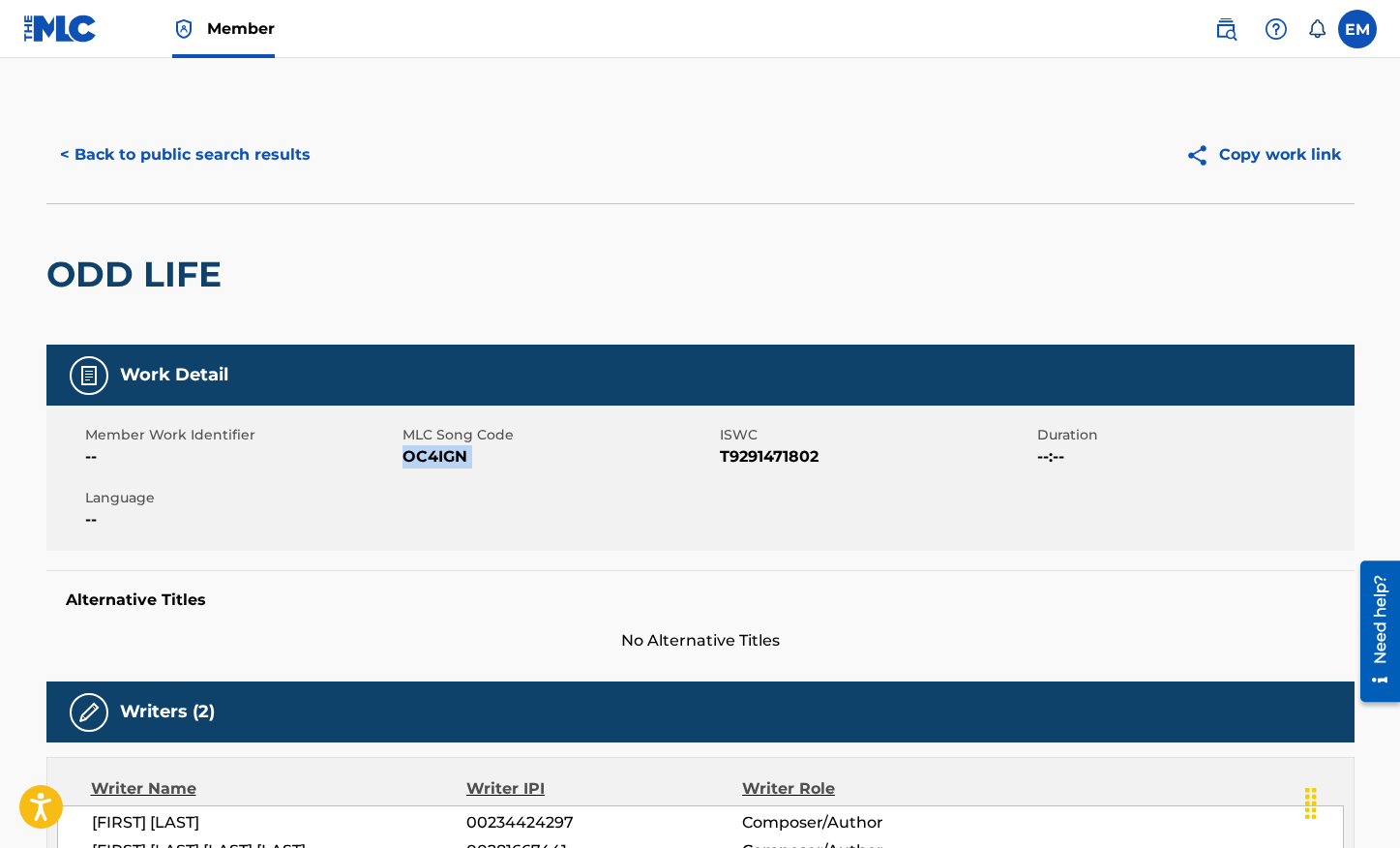 click on "< Back to public search results" at bounding box center [185, 155] 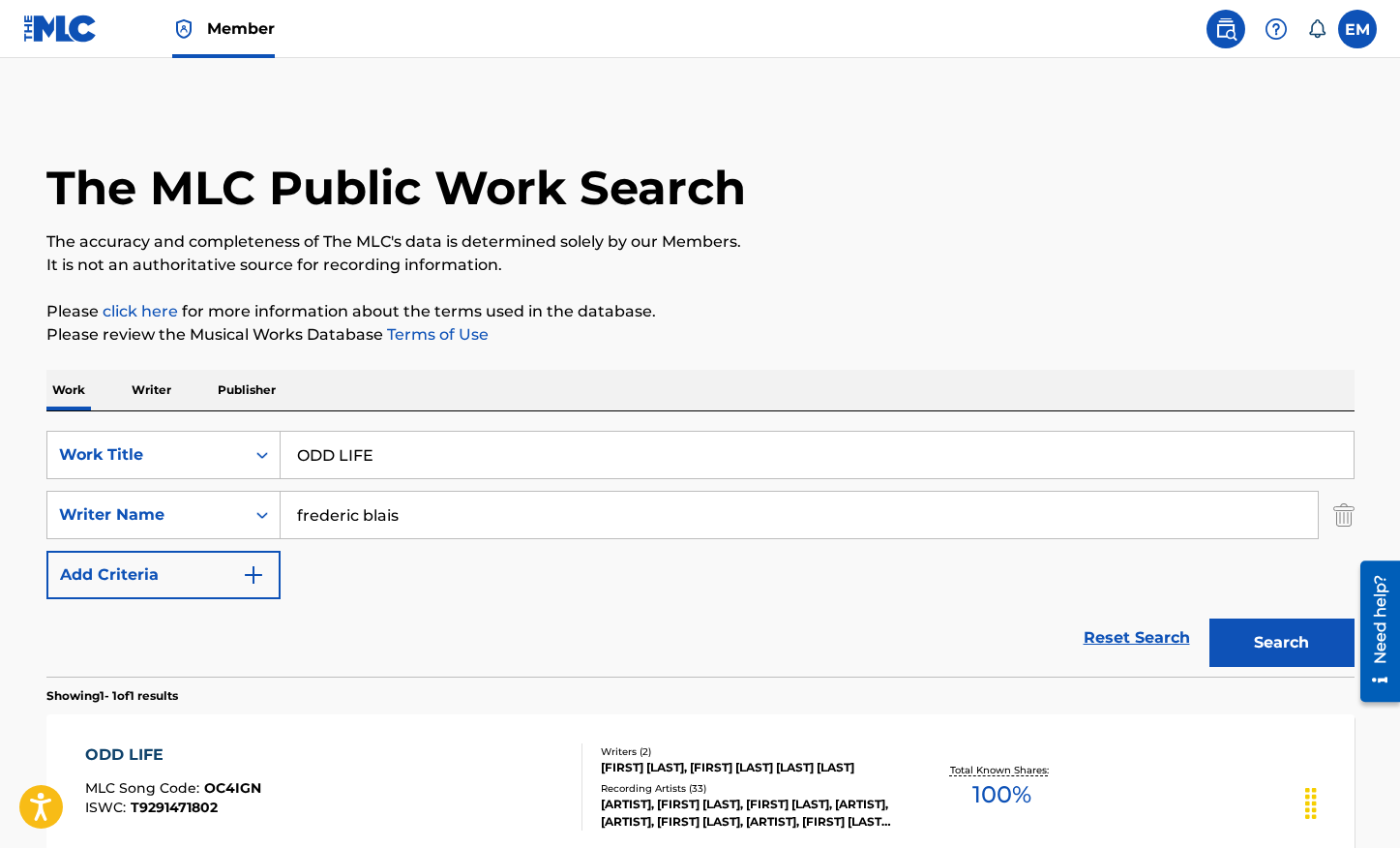 scroll, scrollTop: 95, scrollLeft: 0, axis: vertical 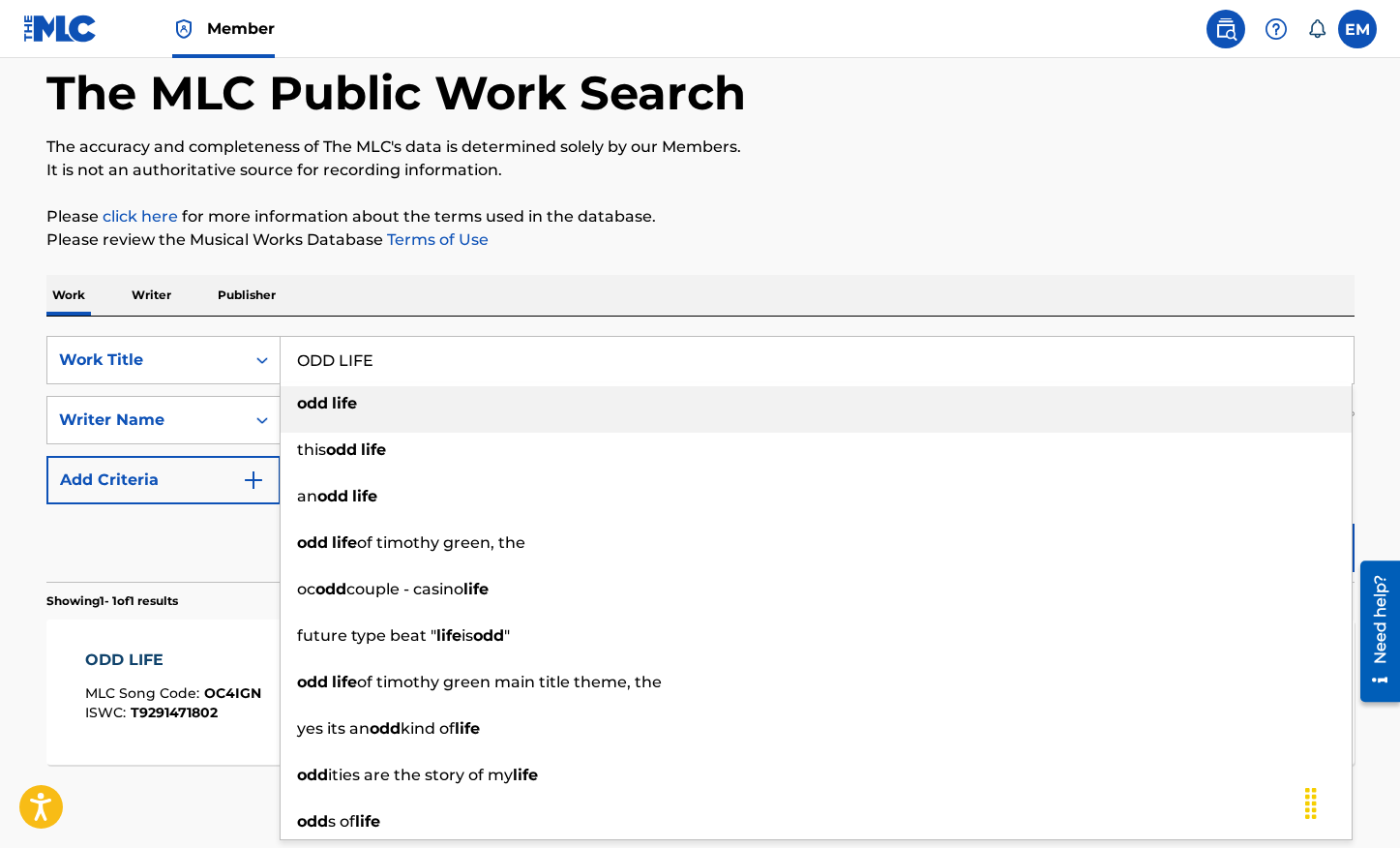 drag, startPoint x: 170, startPoint y: 349, endPoint x: 148, endPoint y: 334, distance: 26.62705 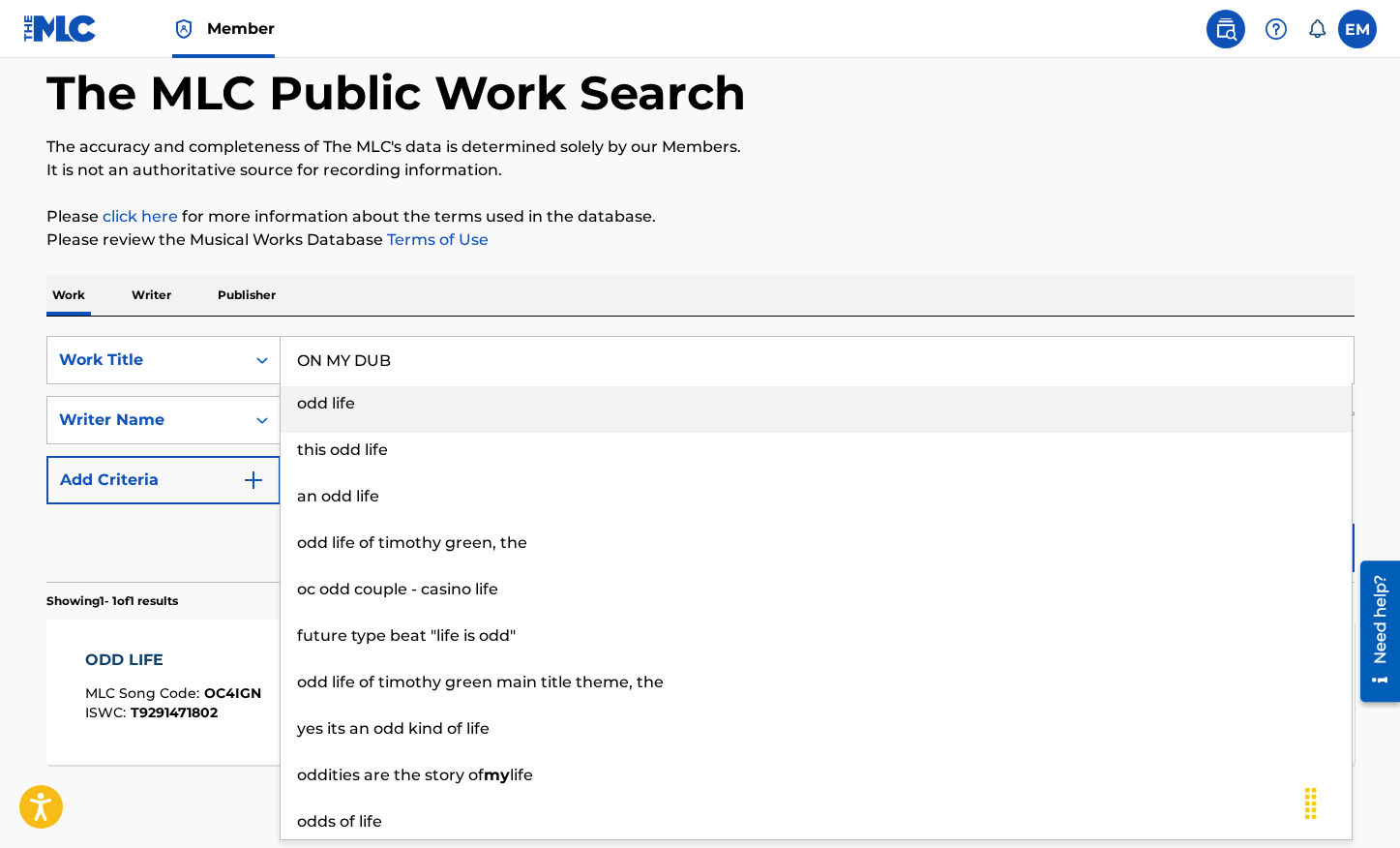 type on "ON MY DUB" 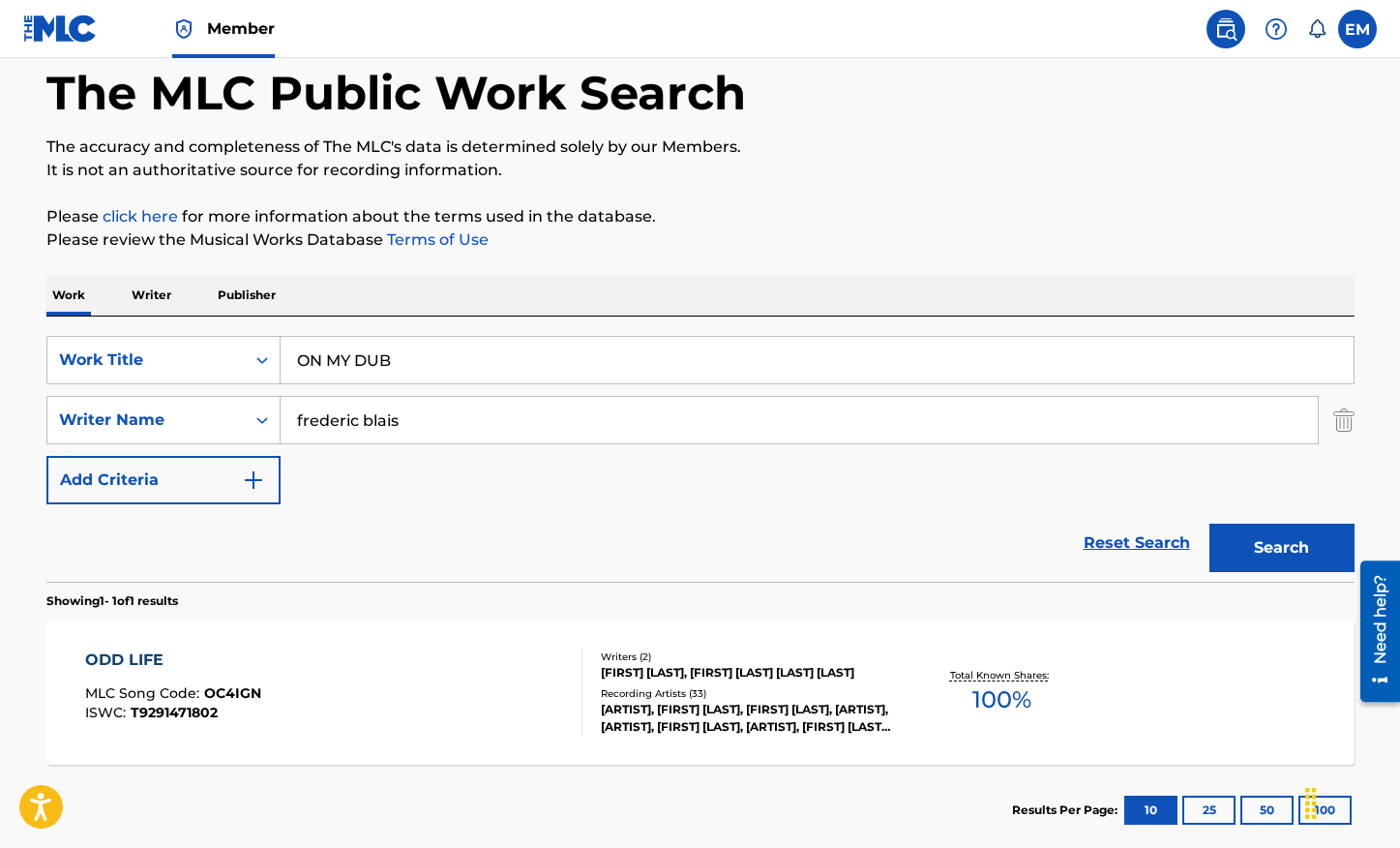 click on "Search" at bounding box center (1282, 548) 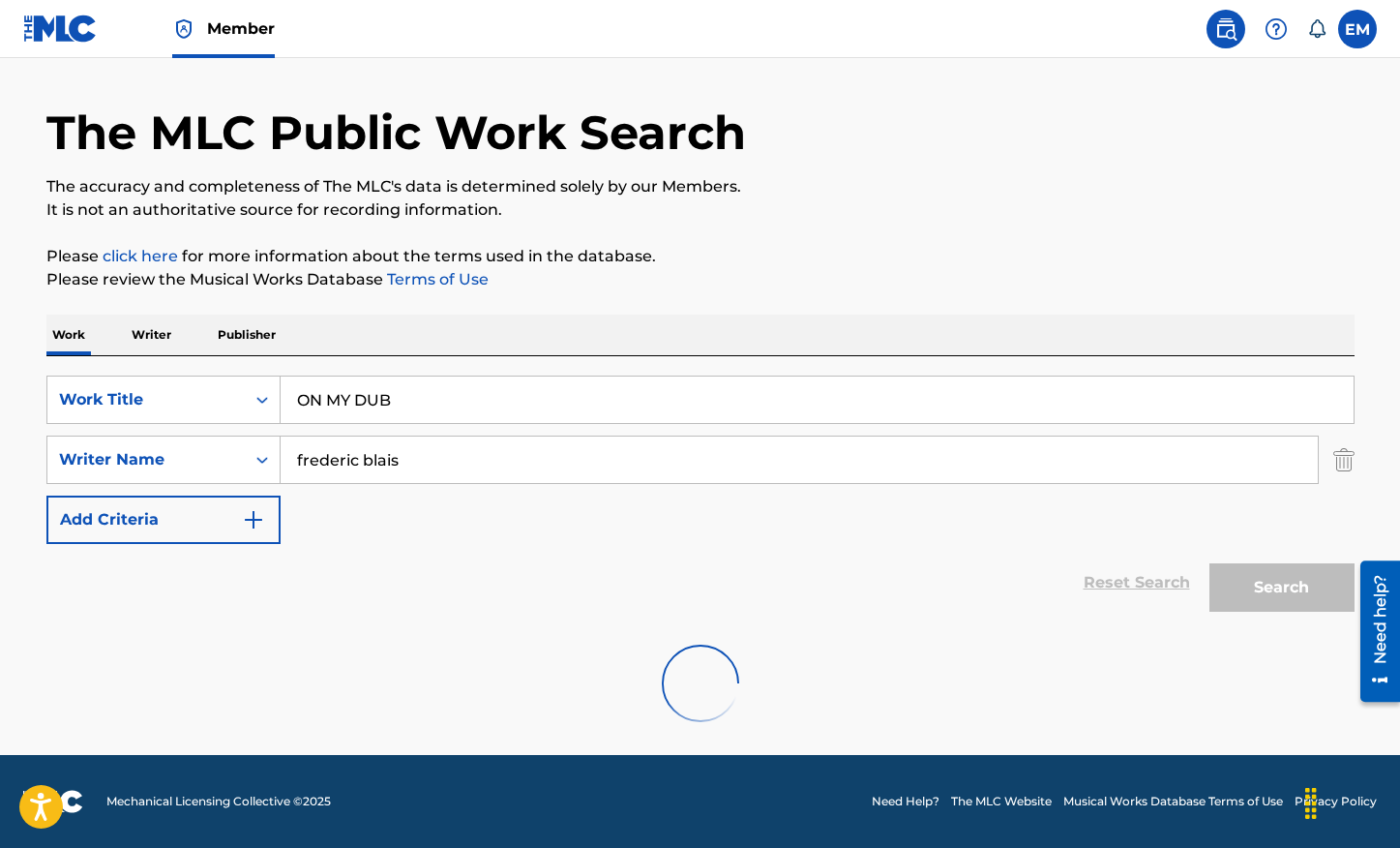 scroll, scrollTop: 95, scrollLeft: 0, axis: vertical 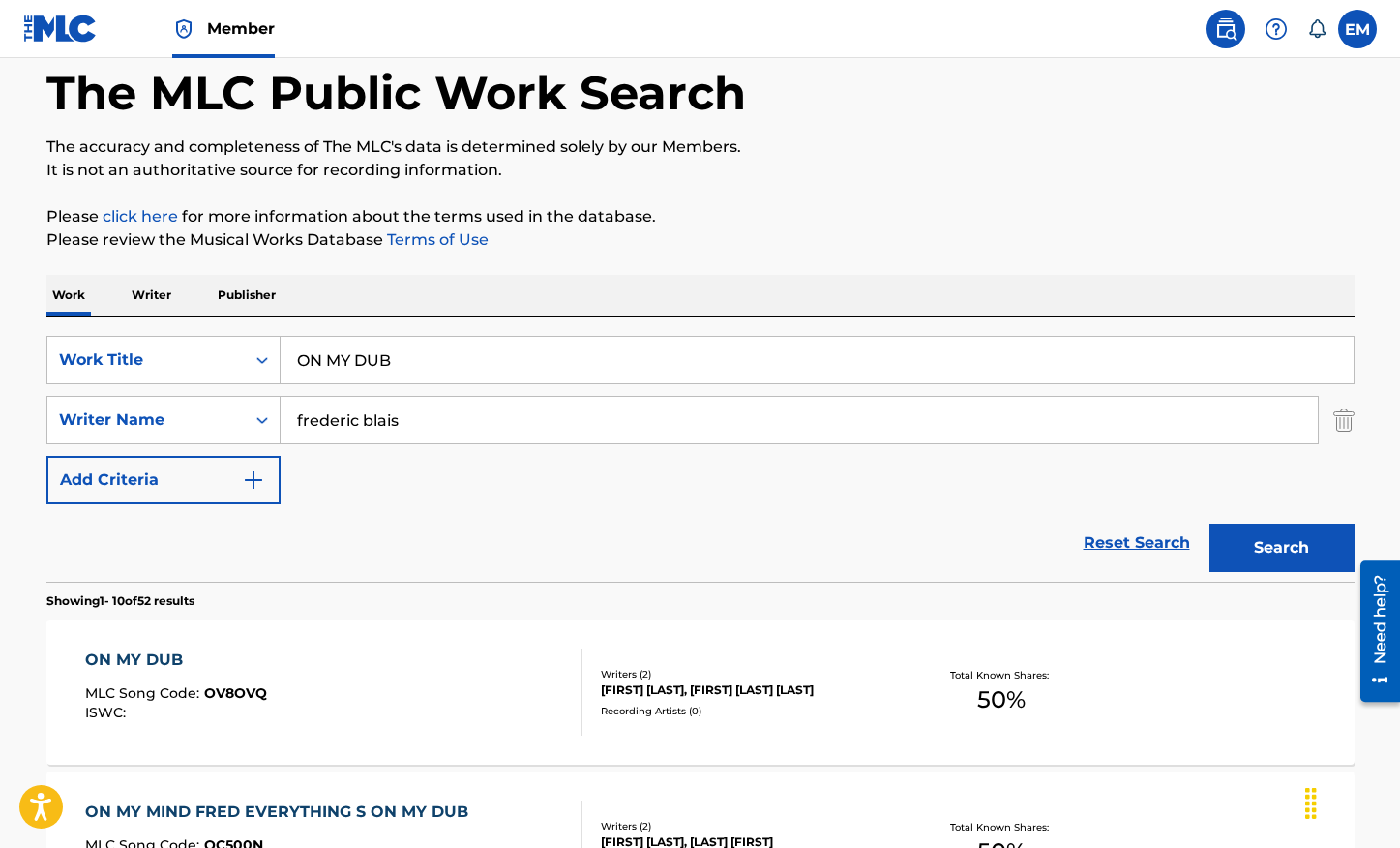 click on "ON MY DUB MLC Song Code : OV8OVQ ISWC :" at bounding box center [334, 692] 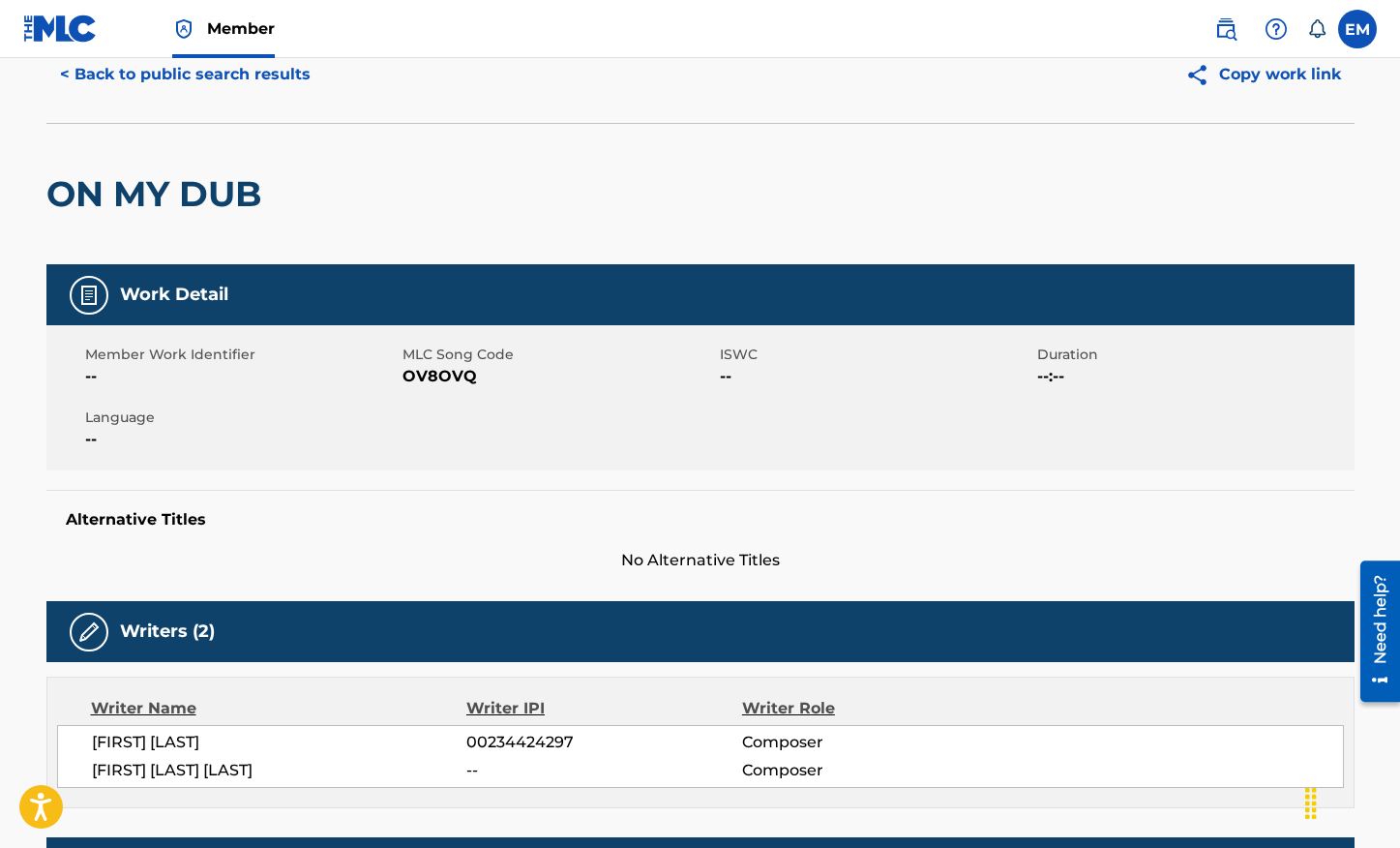 scroll, scrollTop: 0, scrollLeft: 0, axis: both 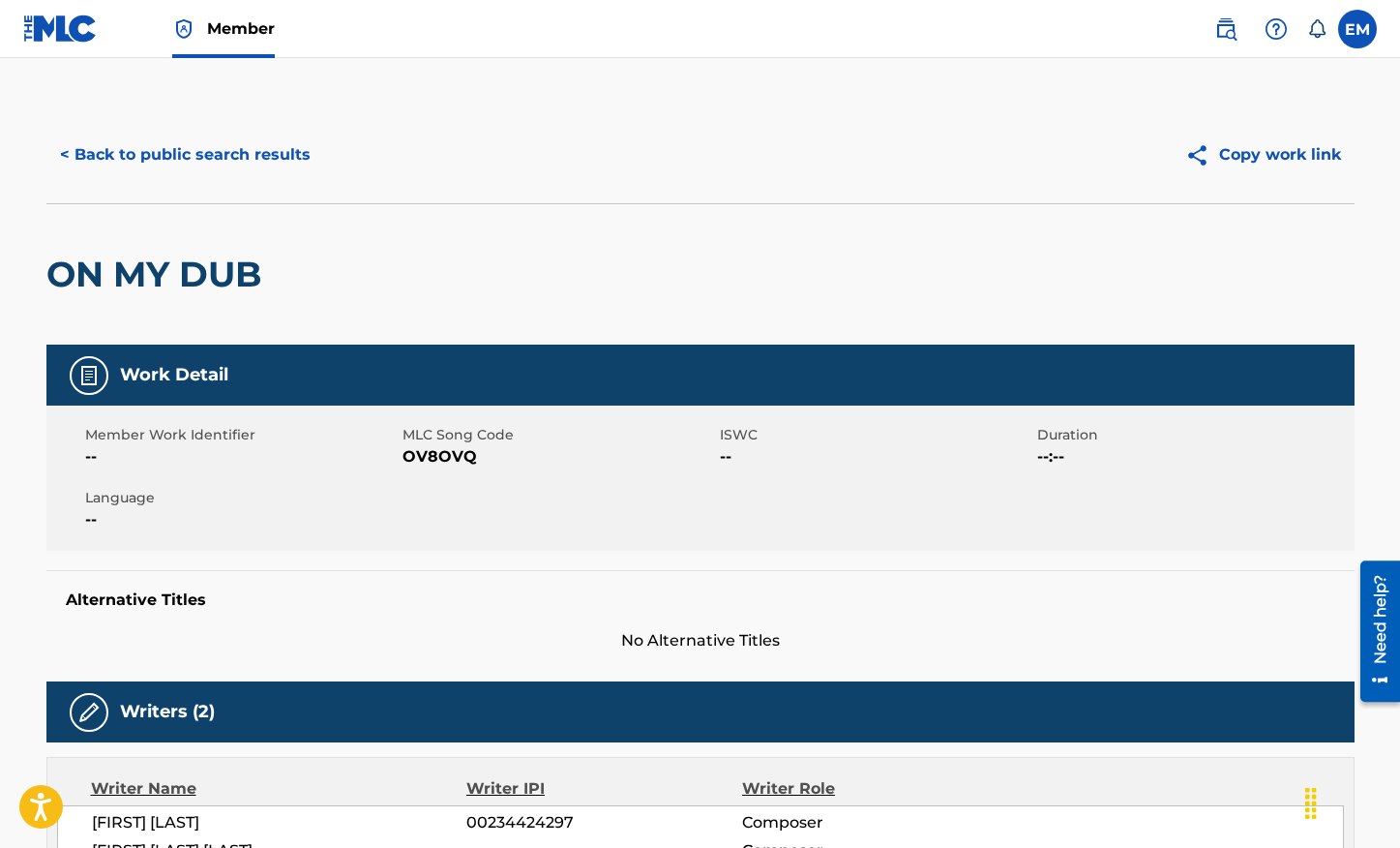 click on "OV8OVQ" at bounding box center (558, 457) 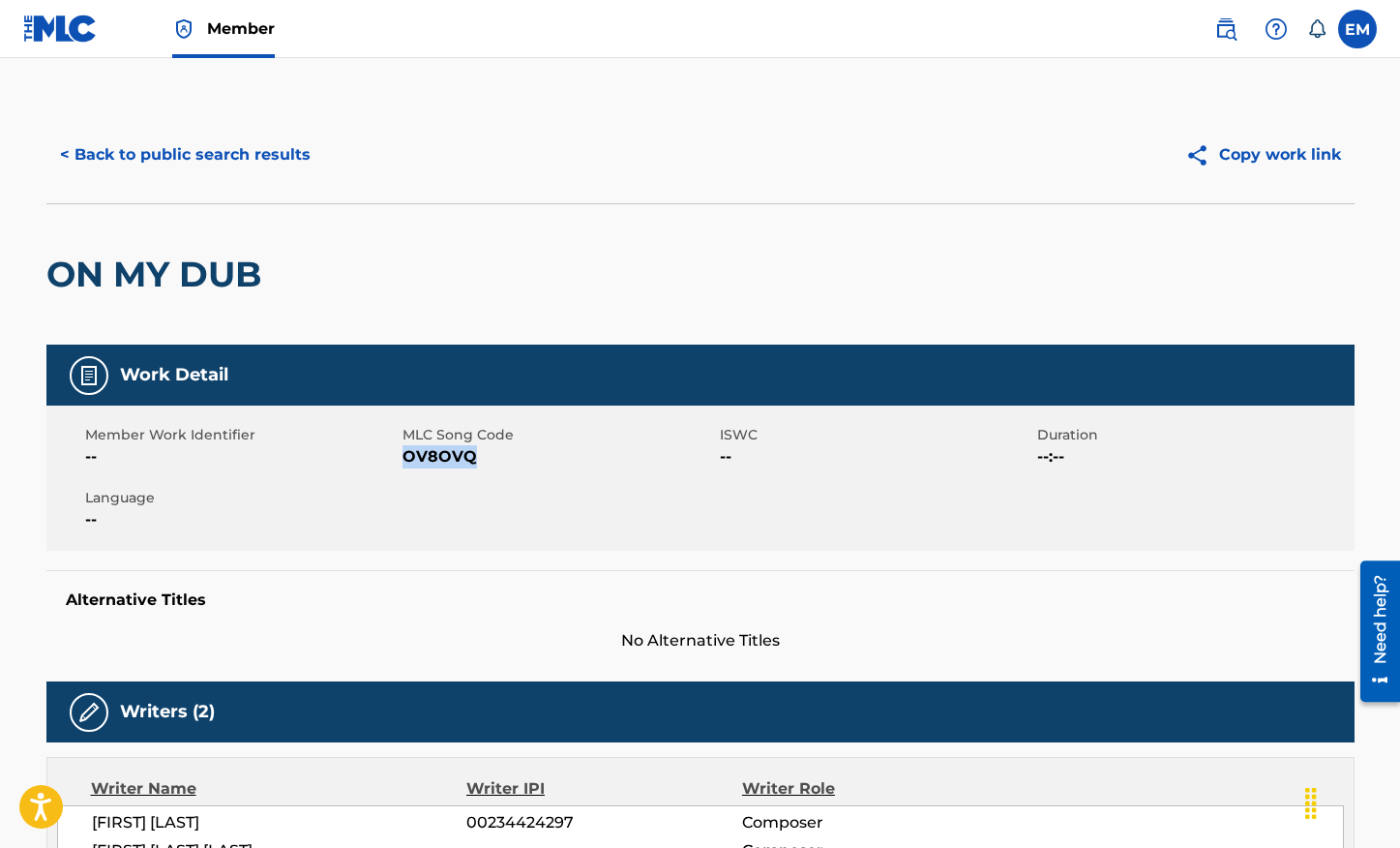 click on "OV8OVQ" at bounding box center (558, 457) 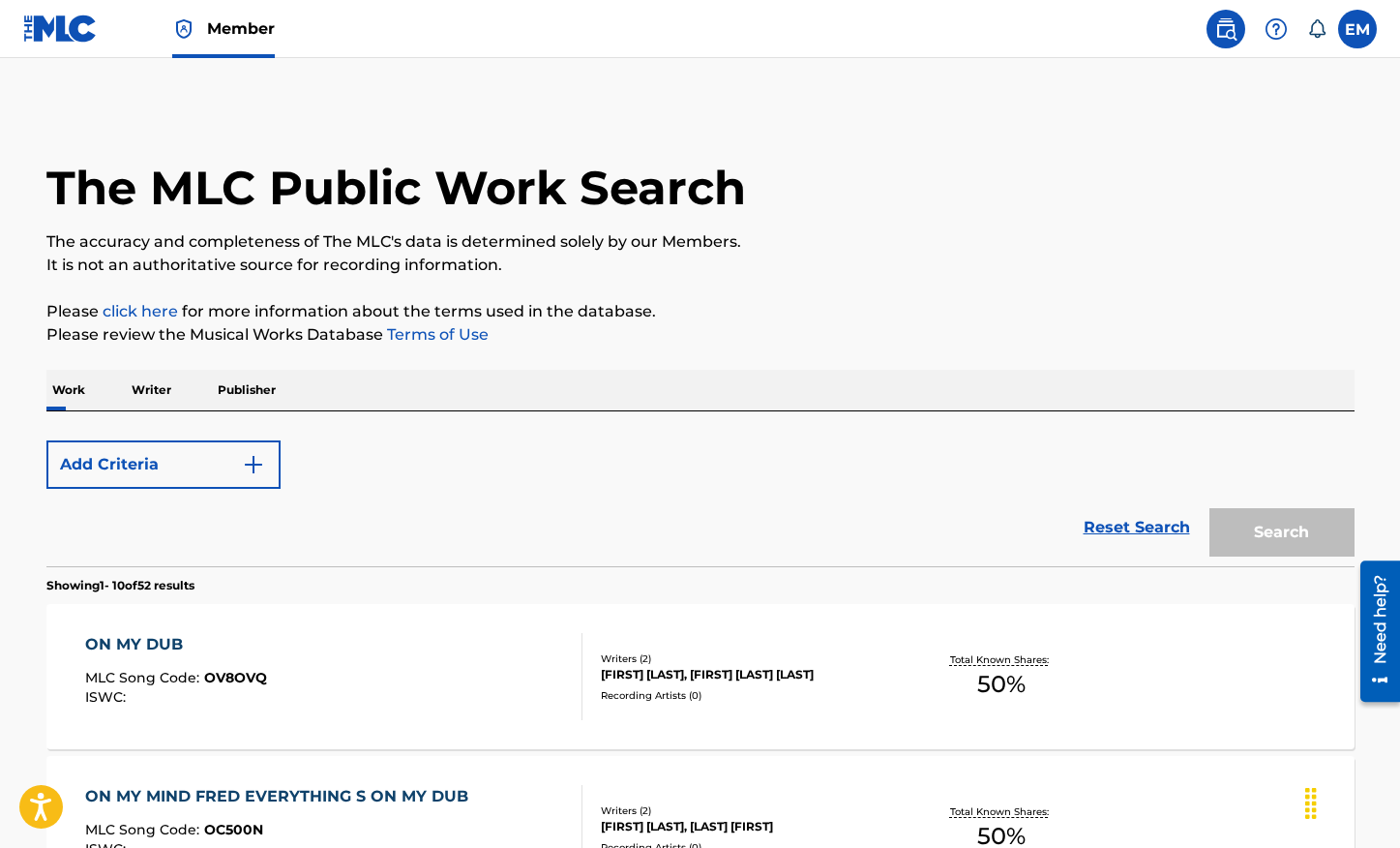 scroll, scrollTop: 95, scrollLeft: 0, axis: vertical 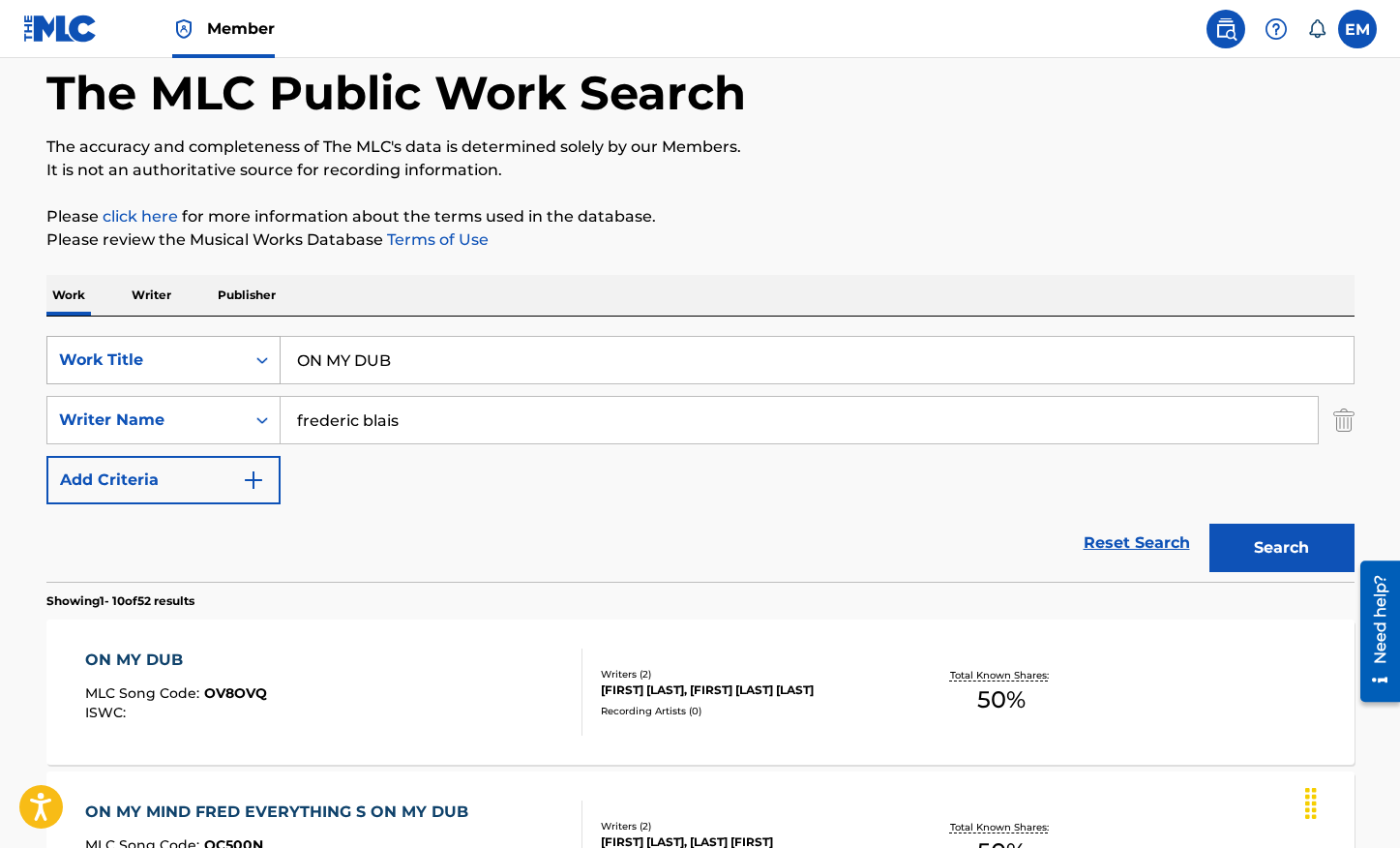 drag, startPoint x: 488, startPoint y: 354, endPoint x: 222, endPoint y: 343, distance: 266.2273 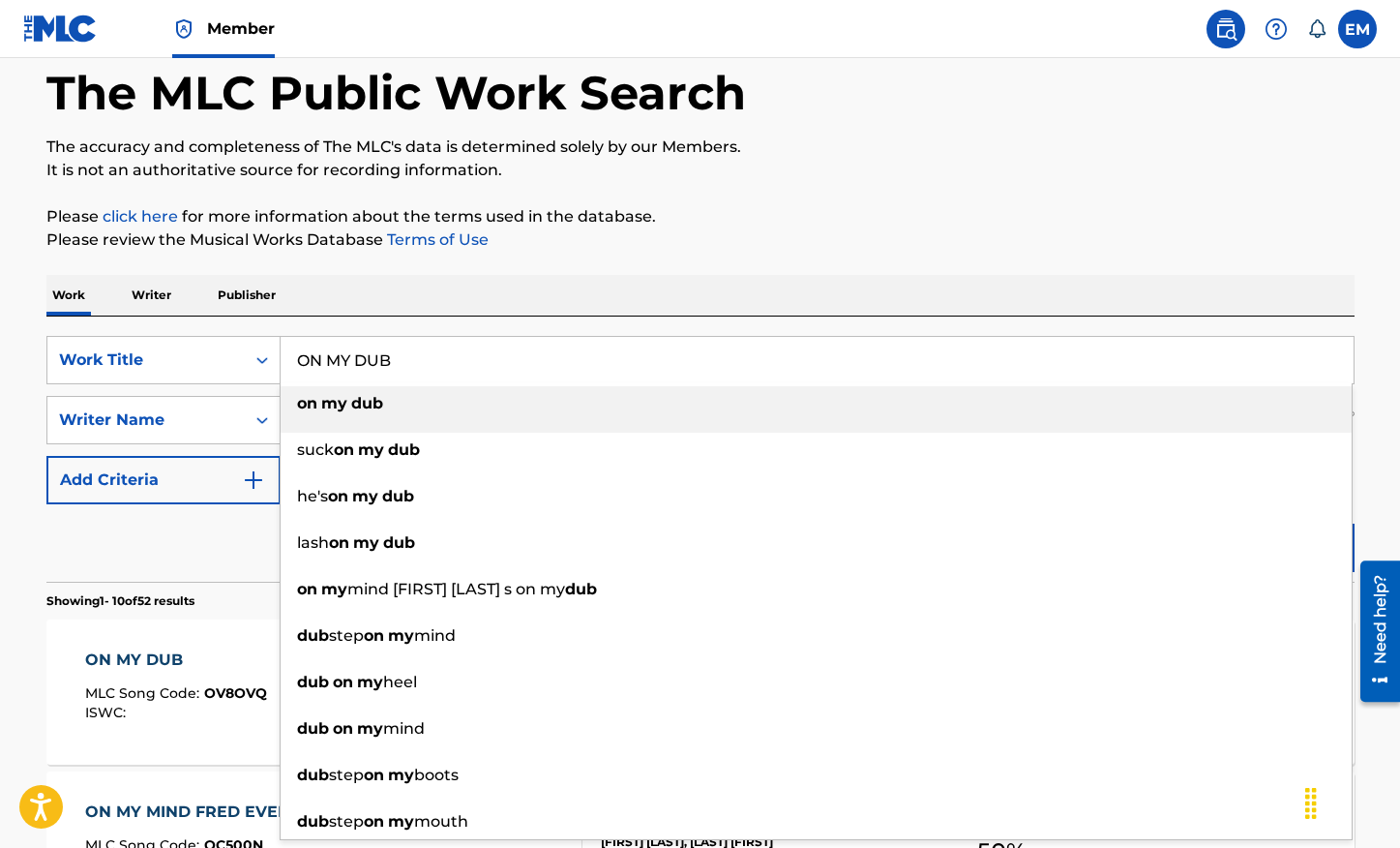 paste on "MIND" 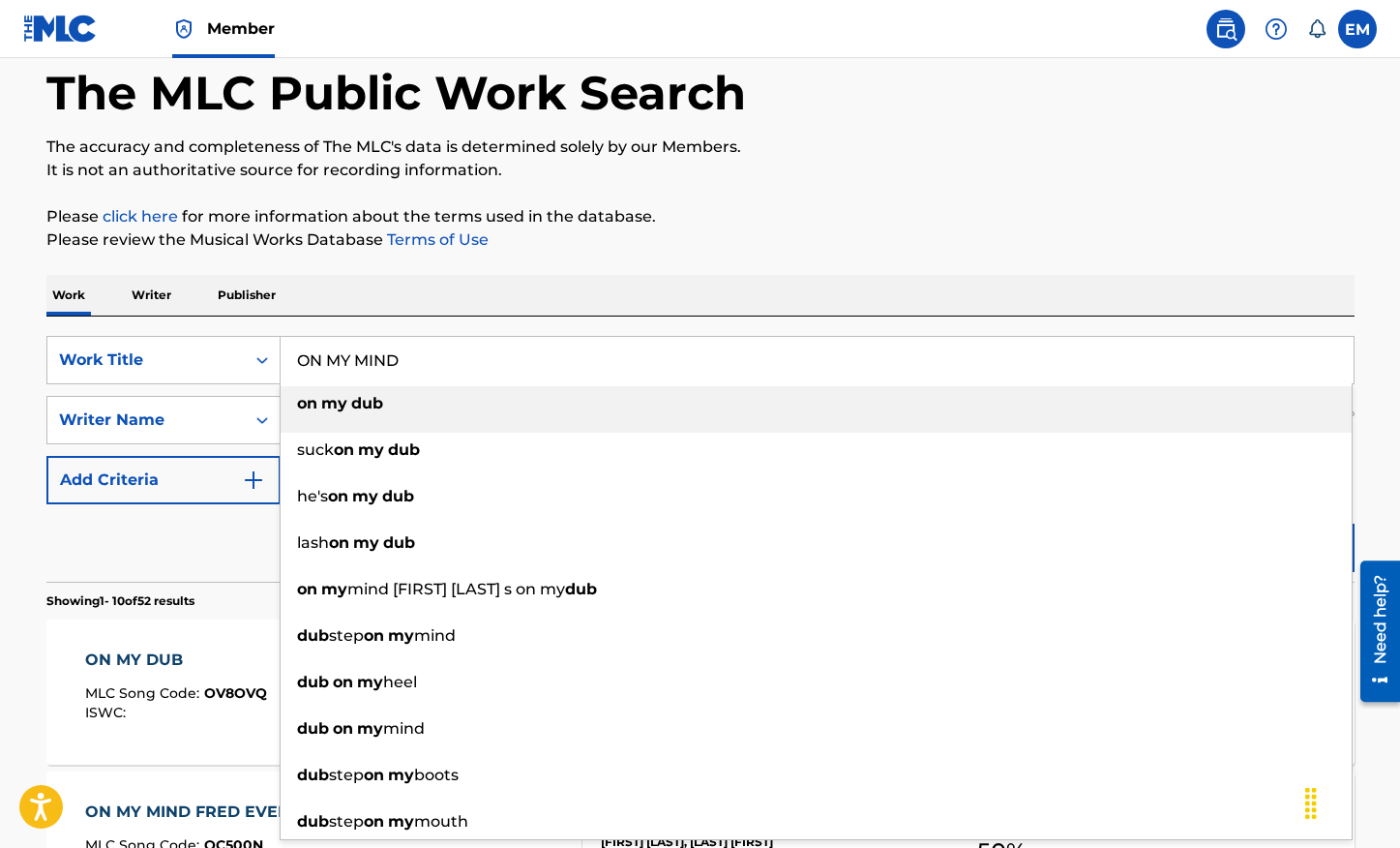 type on "ON MY MIND" 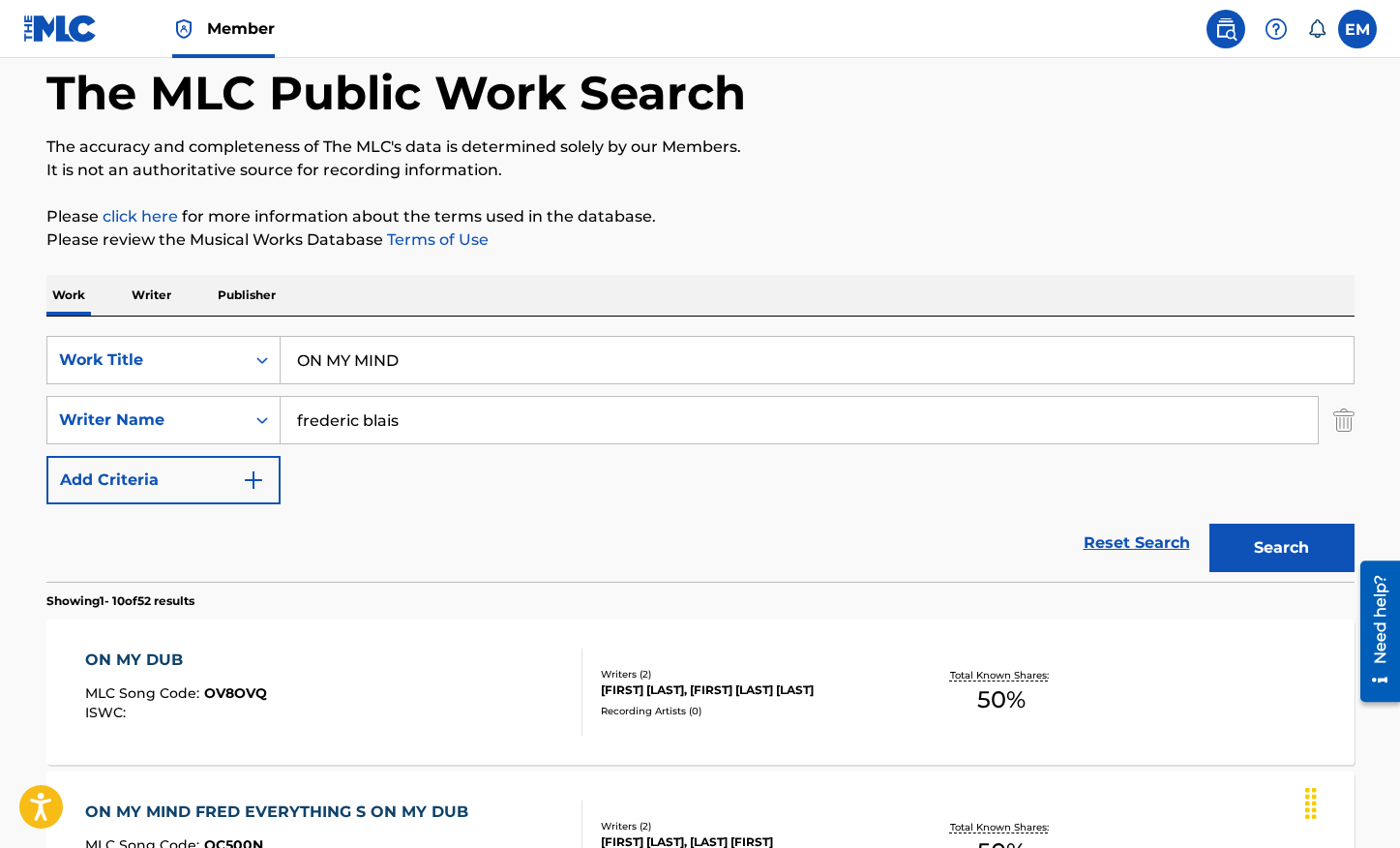 click on "Please   click here   for more information about the terms used in the database." at bounding box center [700, 217] 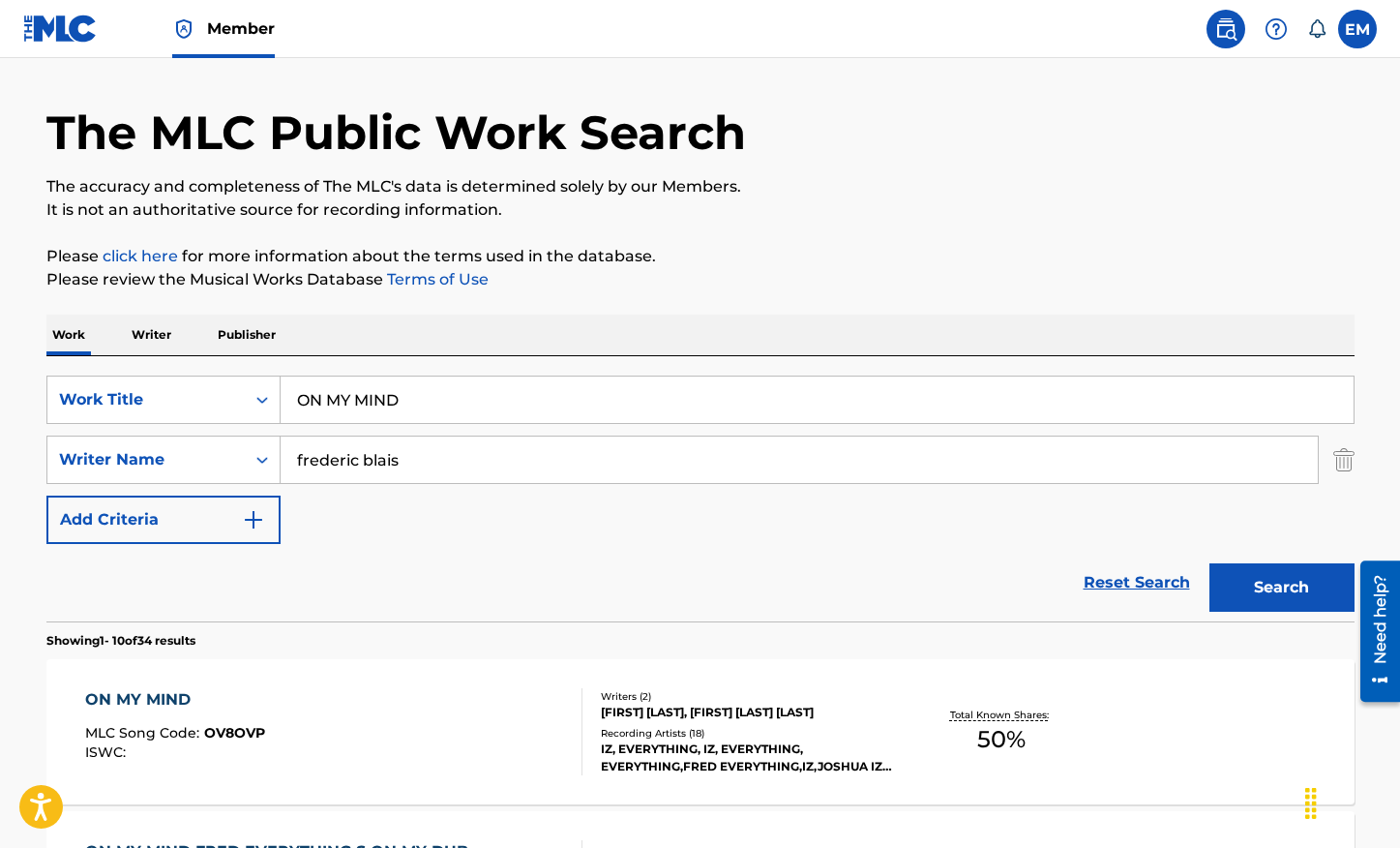 scroll, scrollTop: 95, scrollLeft: 0, axis: vertical 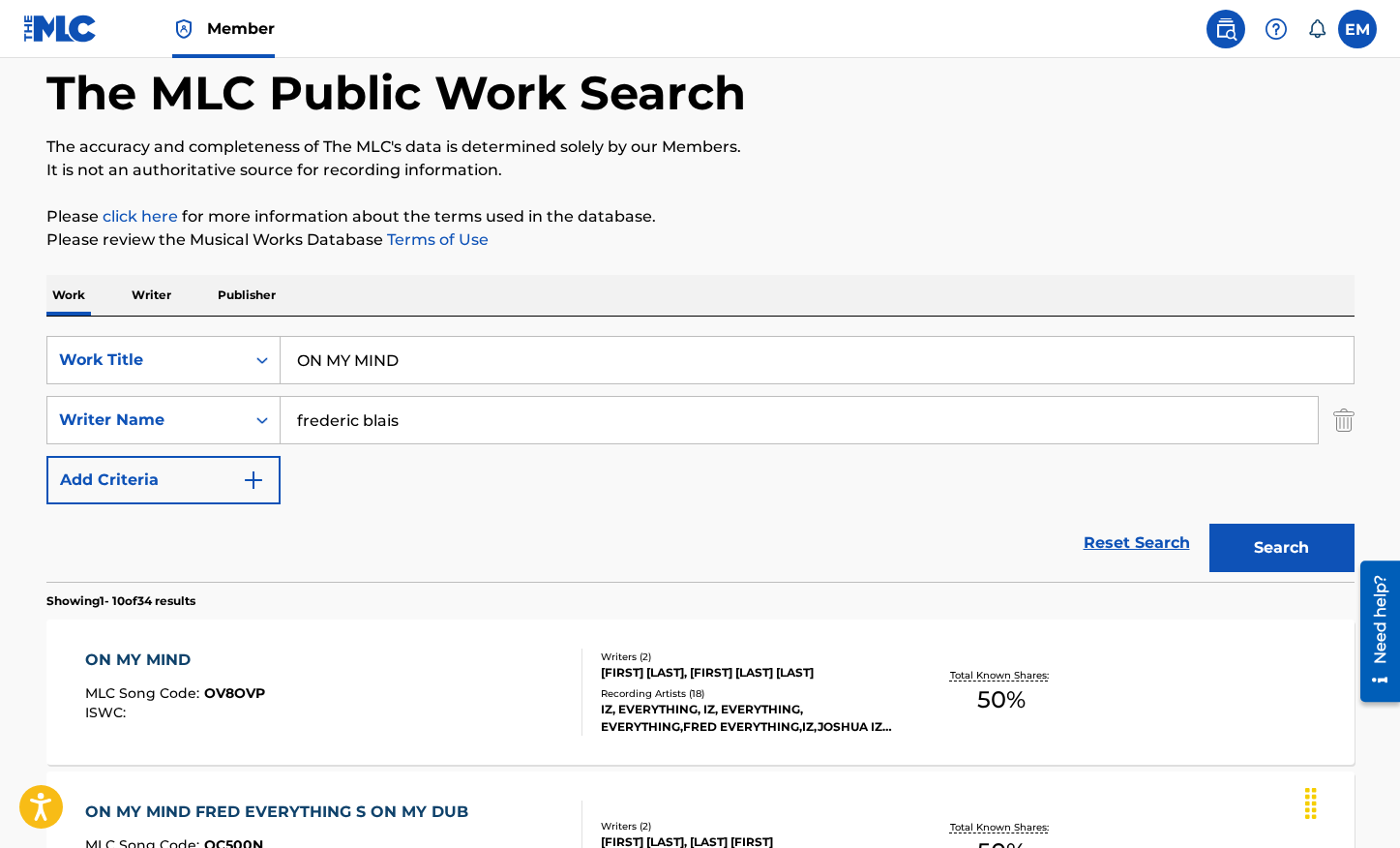 click on "ON MY MIND MLC Song Code : OV8OVP ISWC :" at bounding box center [334, 692] 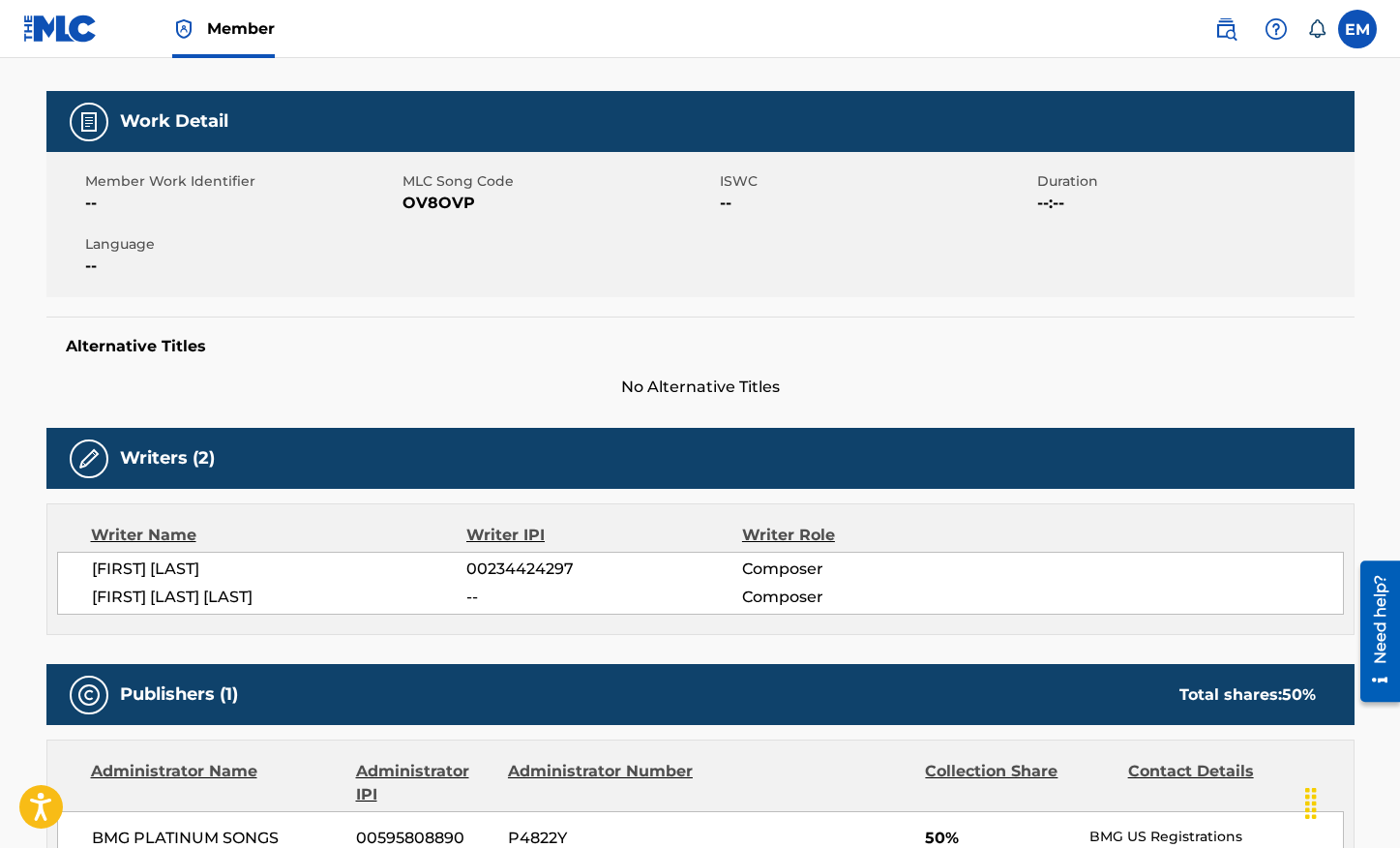 scroll, scrollTop: 97, scrollLeft: 0, axis: vertical 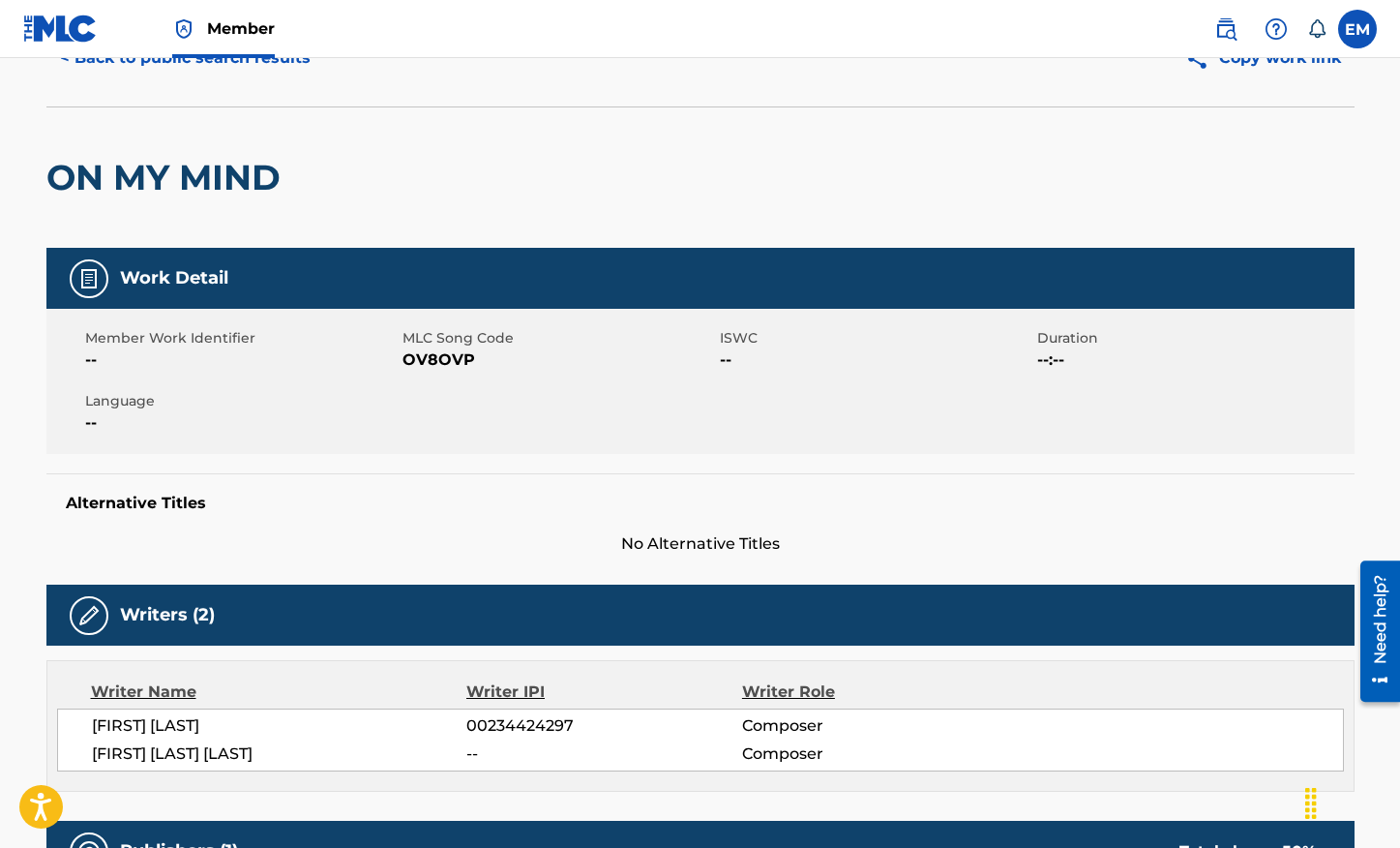 click on "OV8OVP" at bounding box center [558, 360] 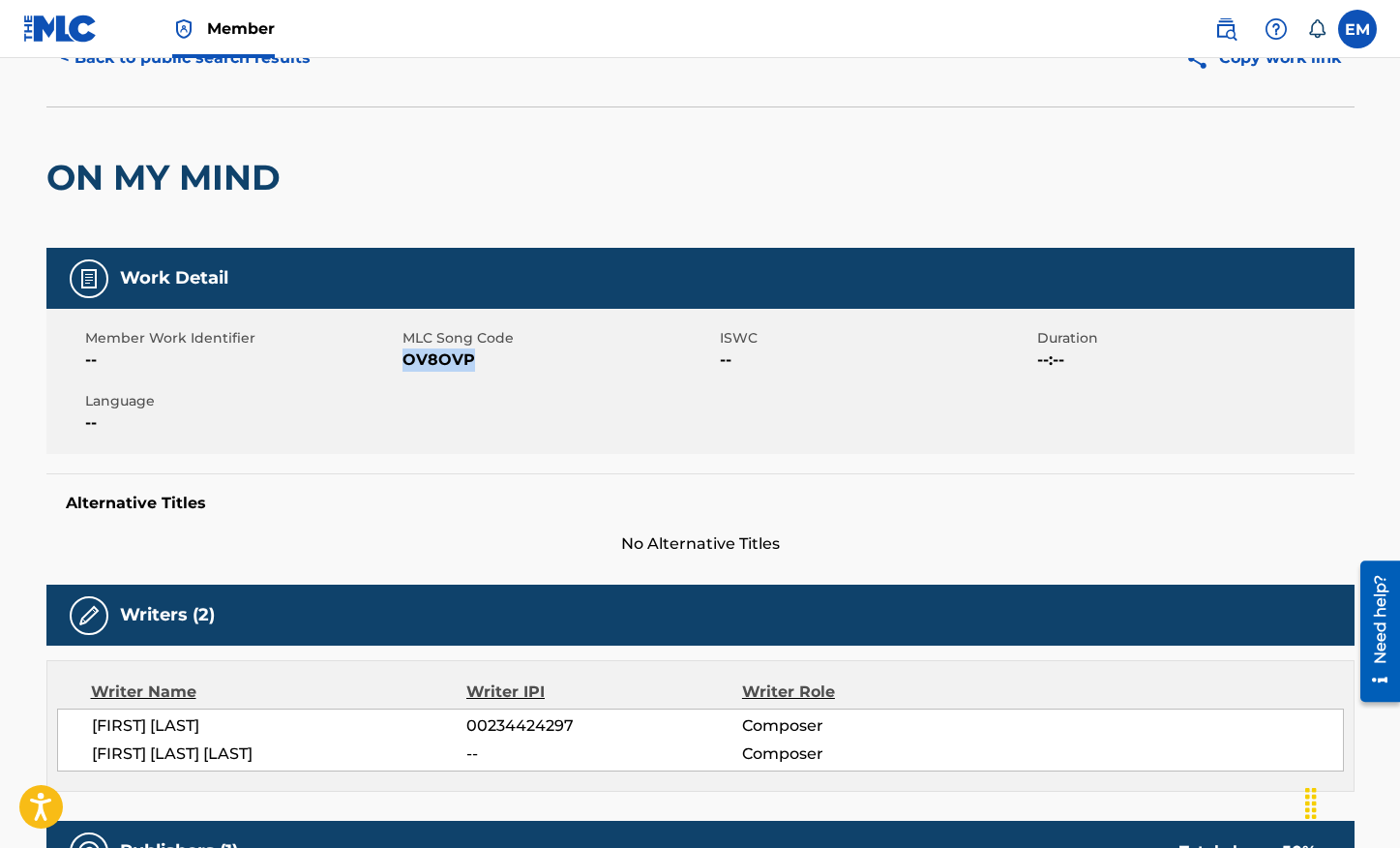 click on "OV8OVP" at bounding box center [558, 360] 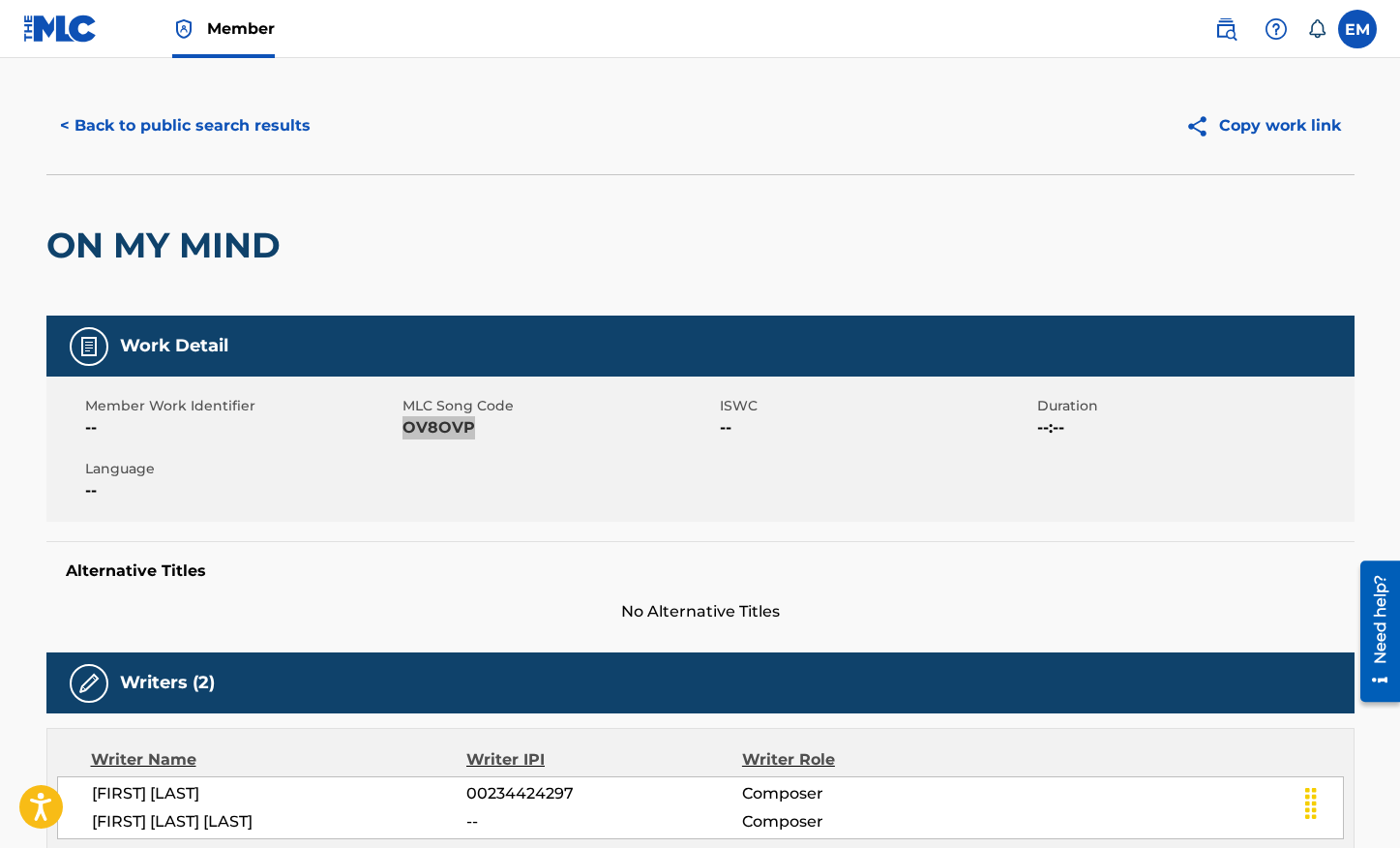 scroll, scrollTop: 0, scrollLeft: 0, axis: both 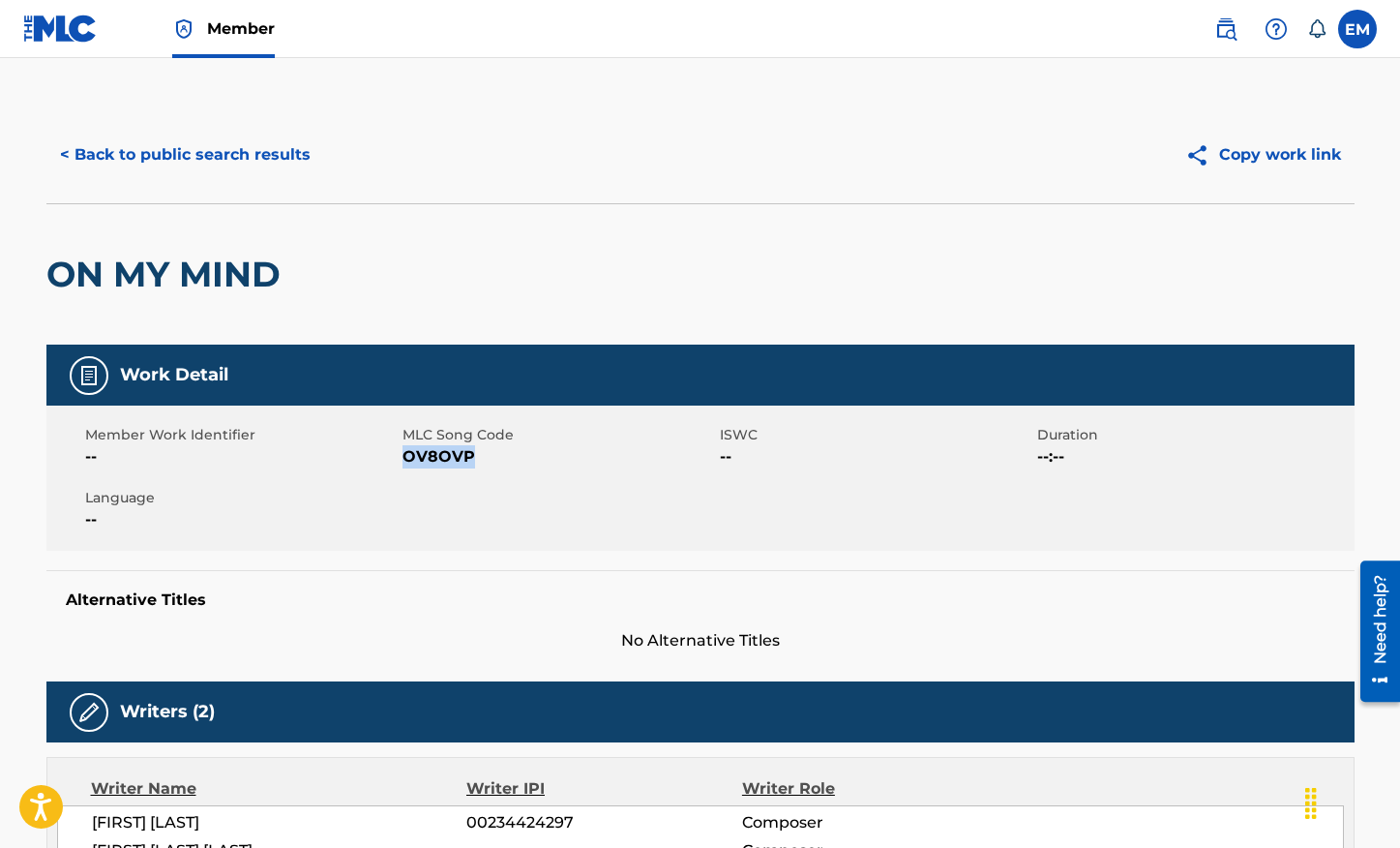 click on "< Back to public search results" at bounding box center (185, 155) 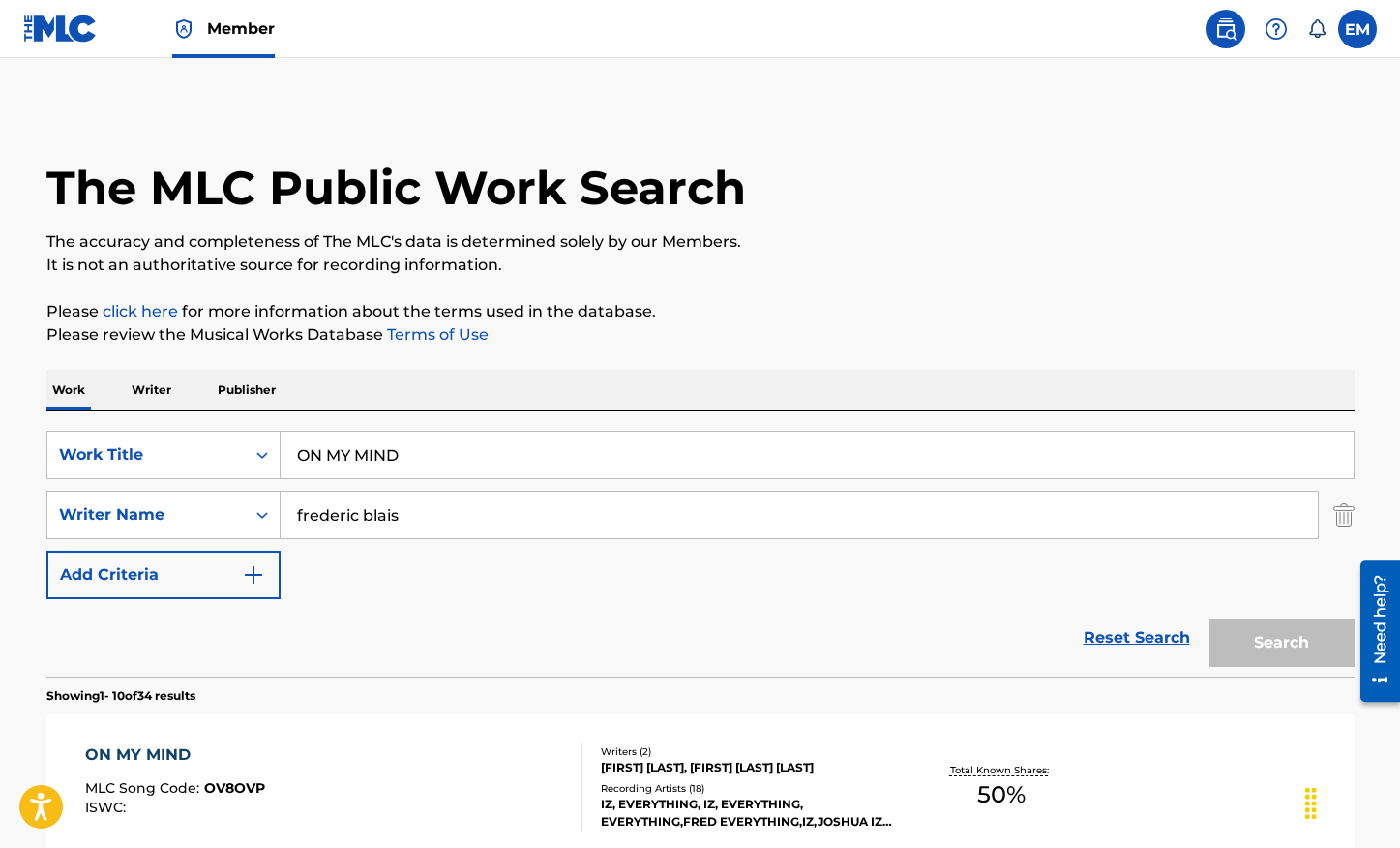 scroll, scrollTop: 95, scrollLeft: 0, axis: vertical 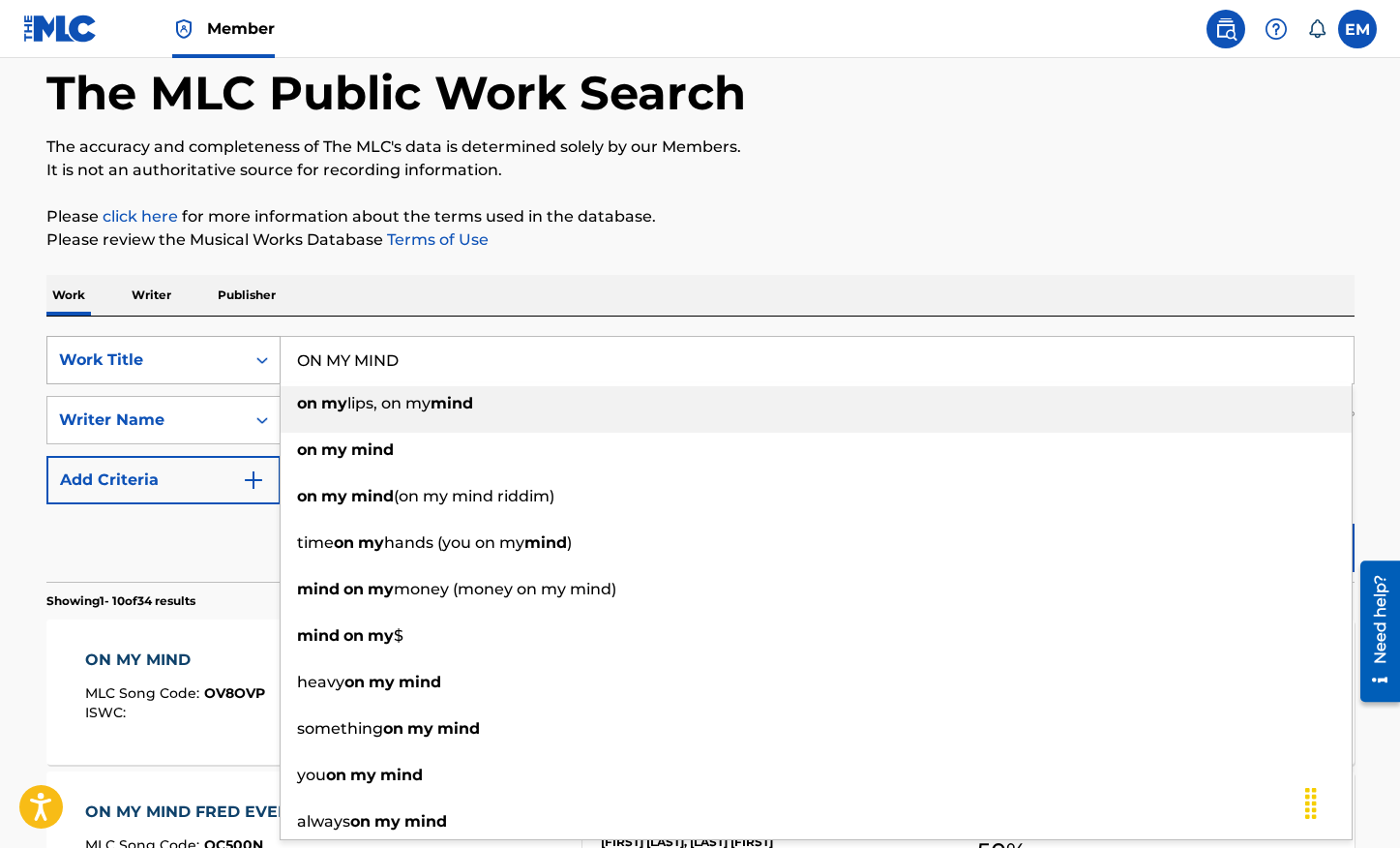 drag, startPoint x: 500, startPoint y: 354, endPoint x: 264, endPoint y: 349, distance: 236.05296 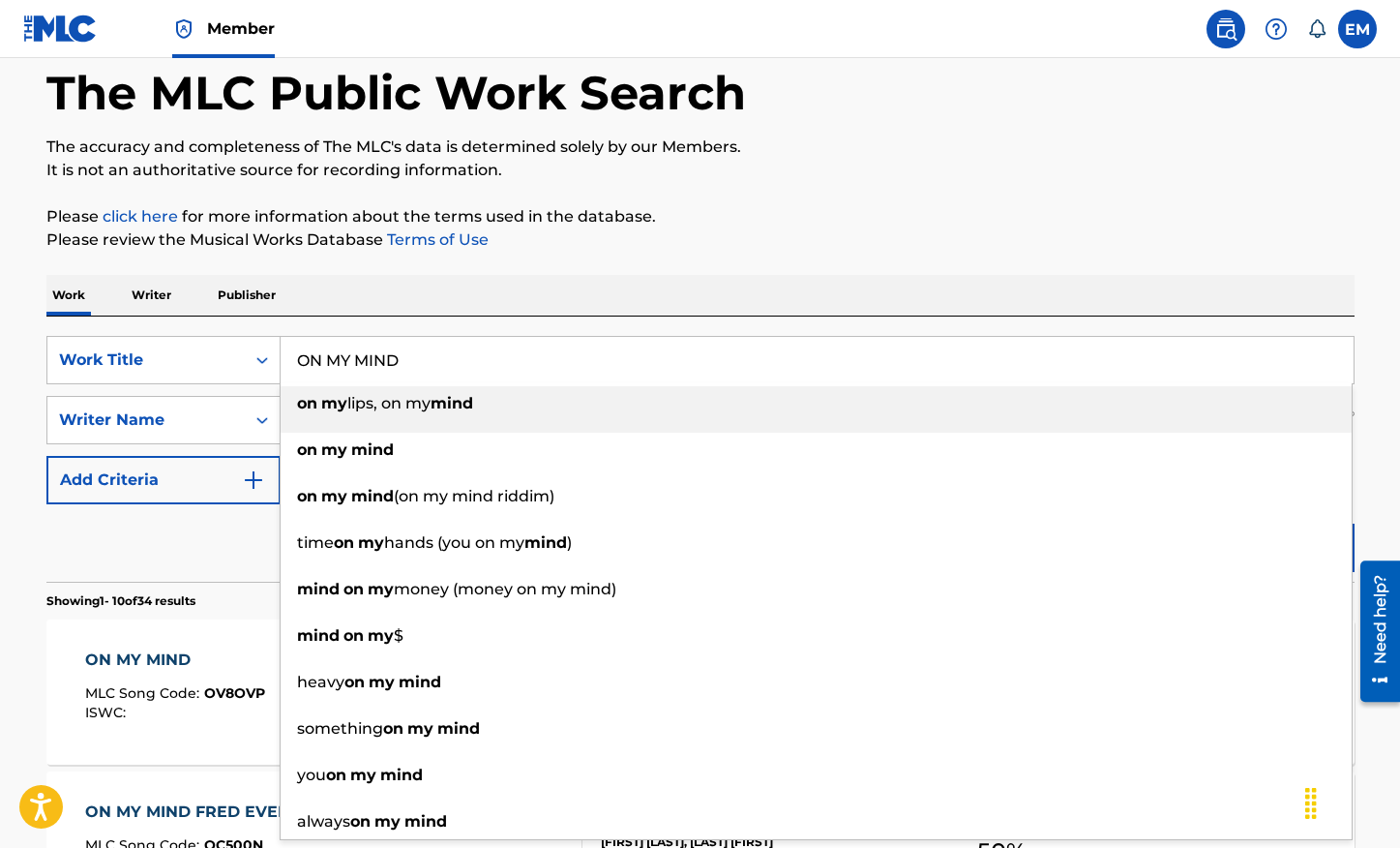 paste on "OWN" 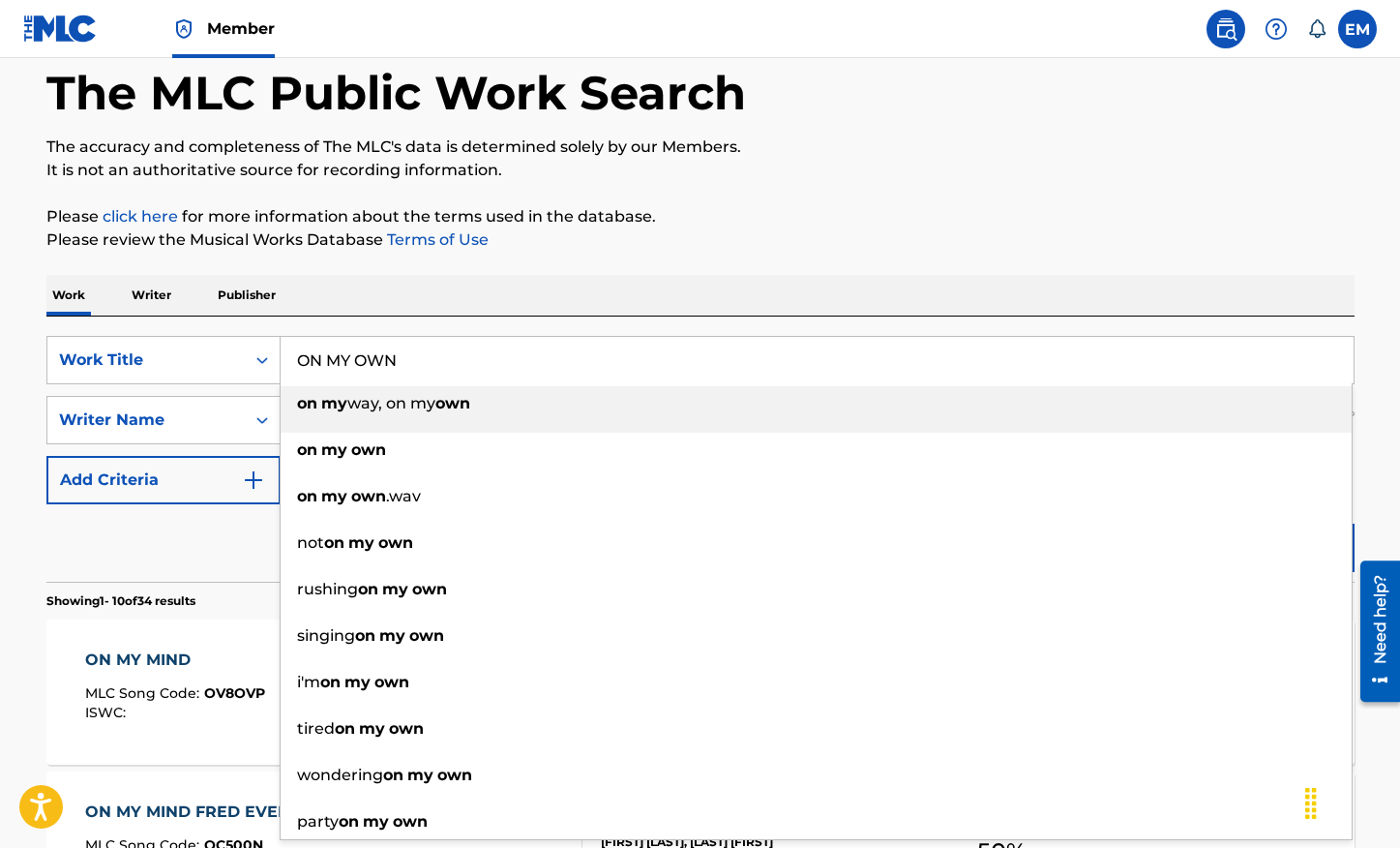 type on "ON MY OWN" 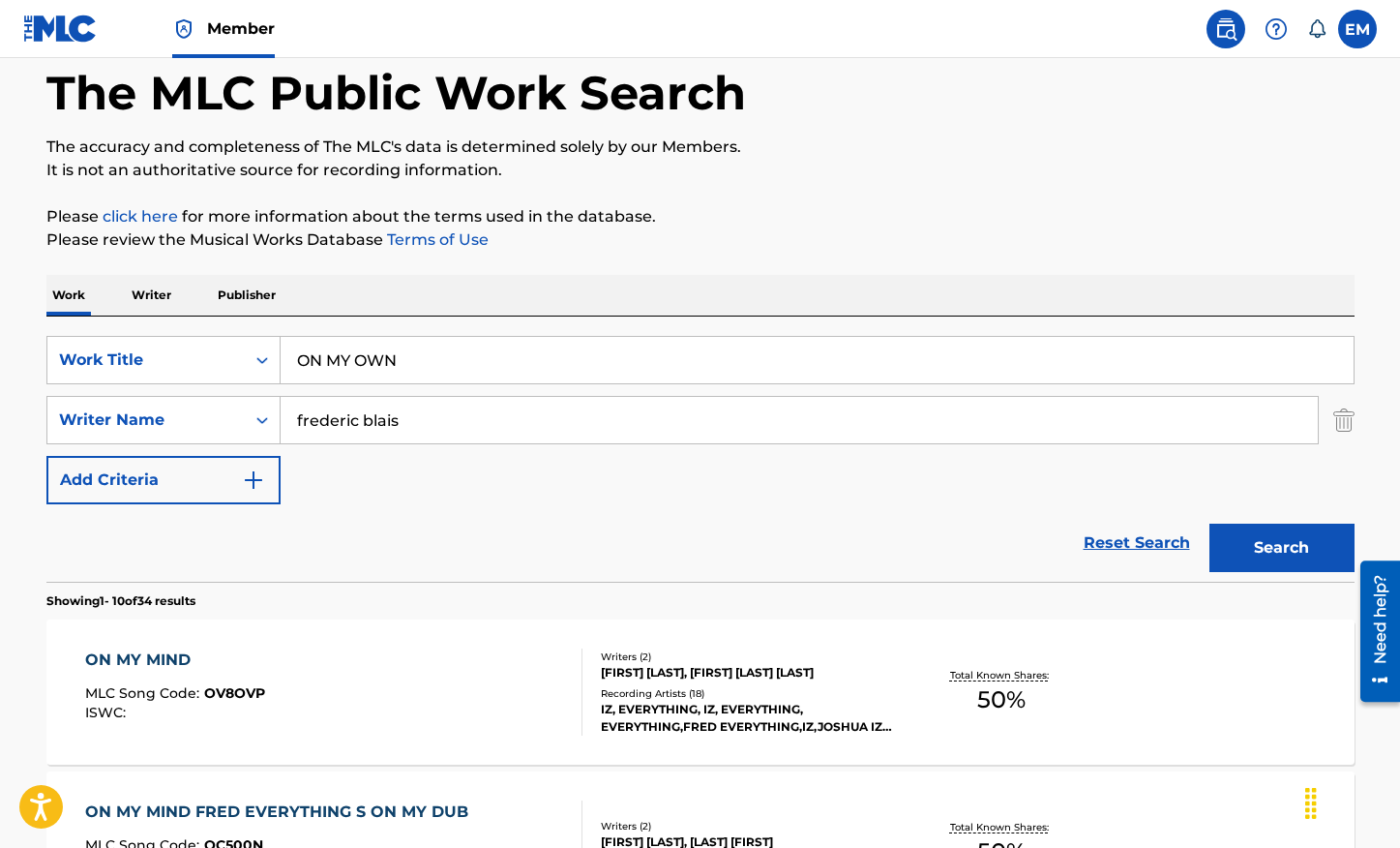 click on "Search" at bounding box center [1282, 548] 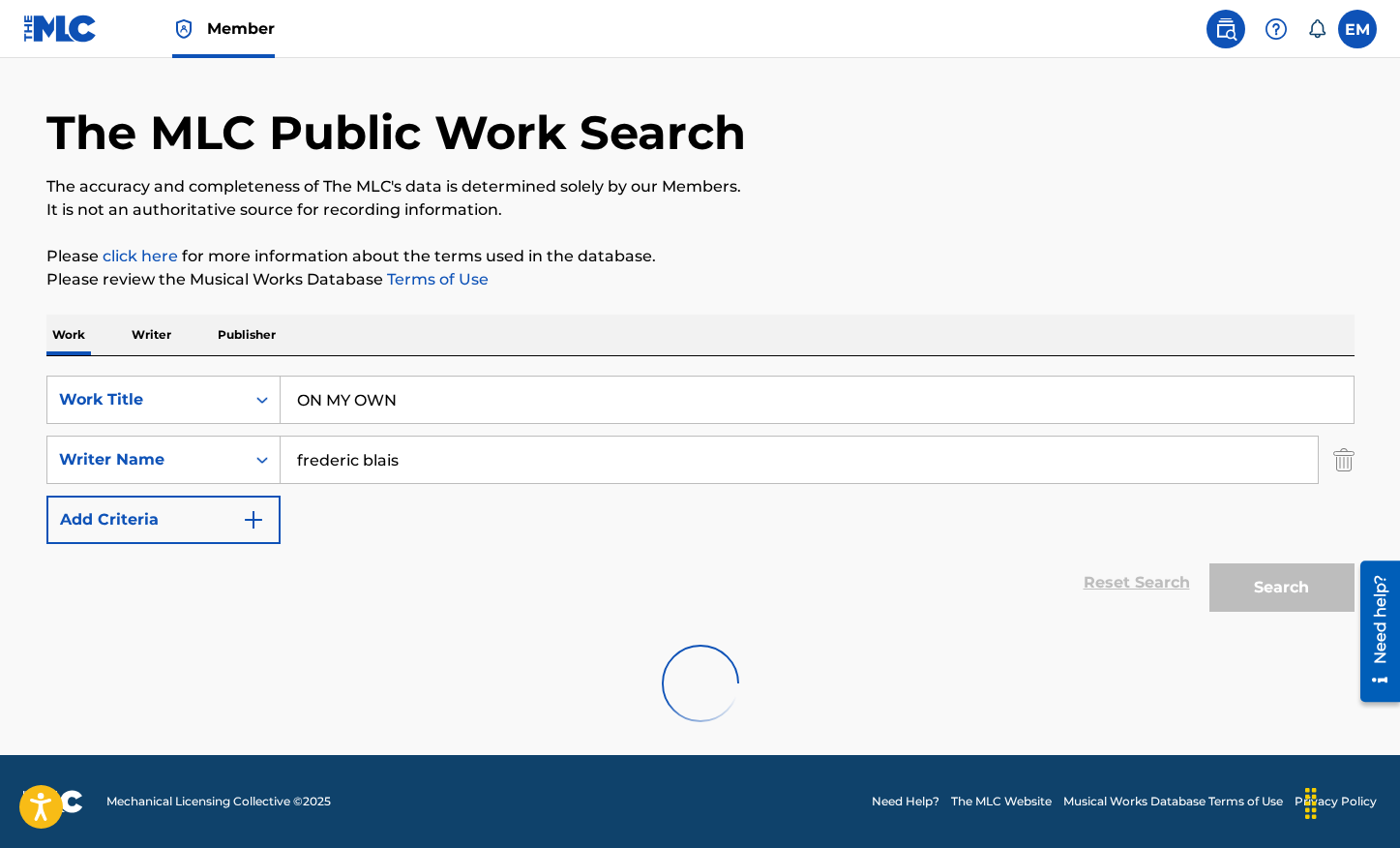 scroll, scrollTop: 95, scrollLeft: 0, axis: vertical 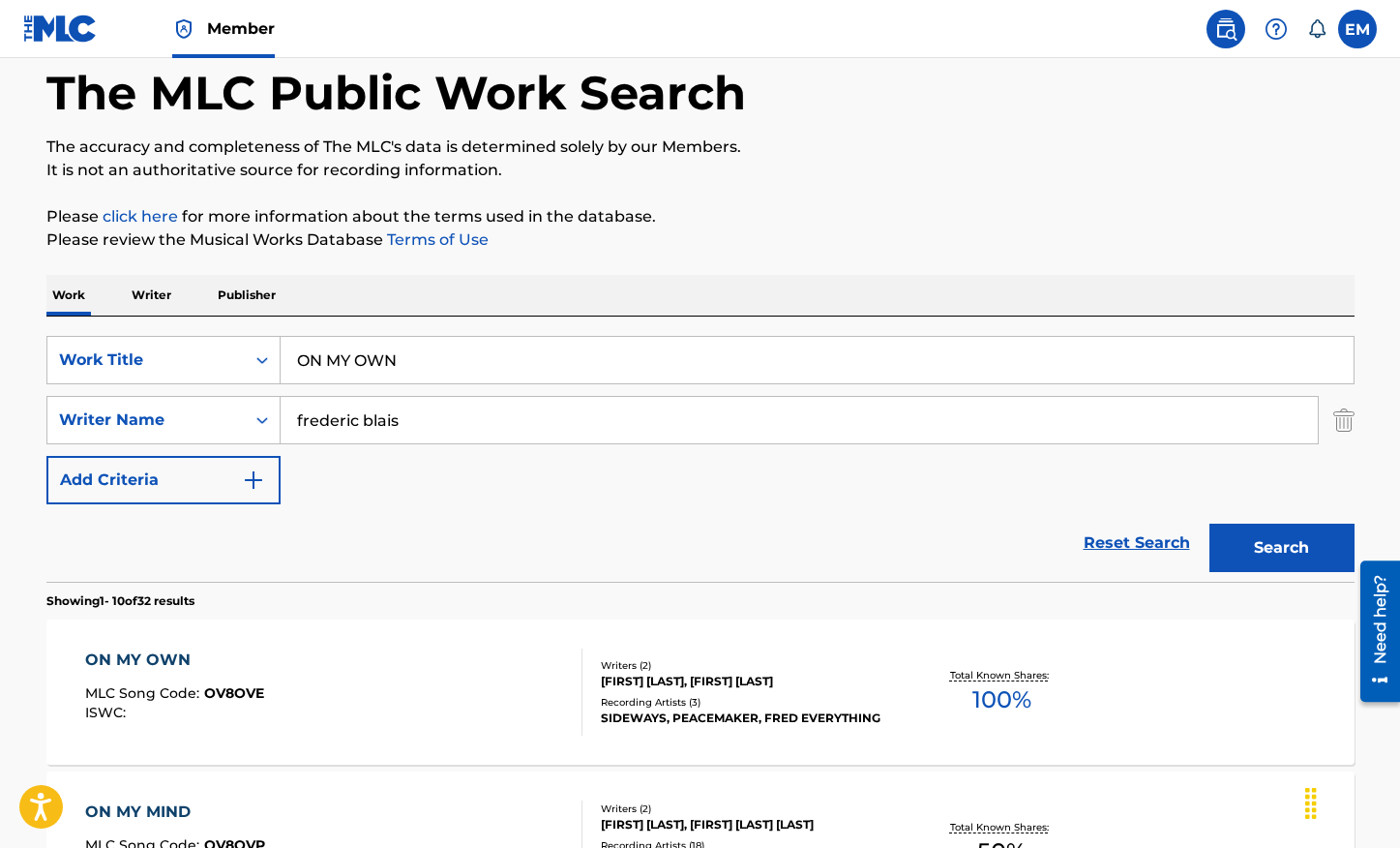 click on "ON MY OWN MLC Song Code : OV8OVE ISWC :" at bounding box center (334, 692) 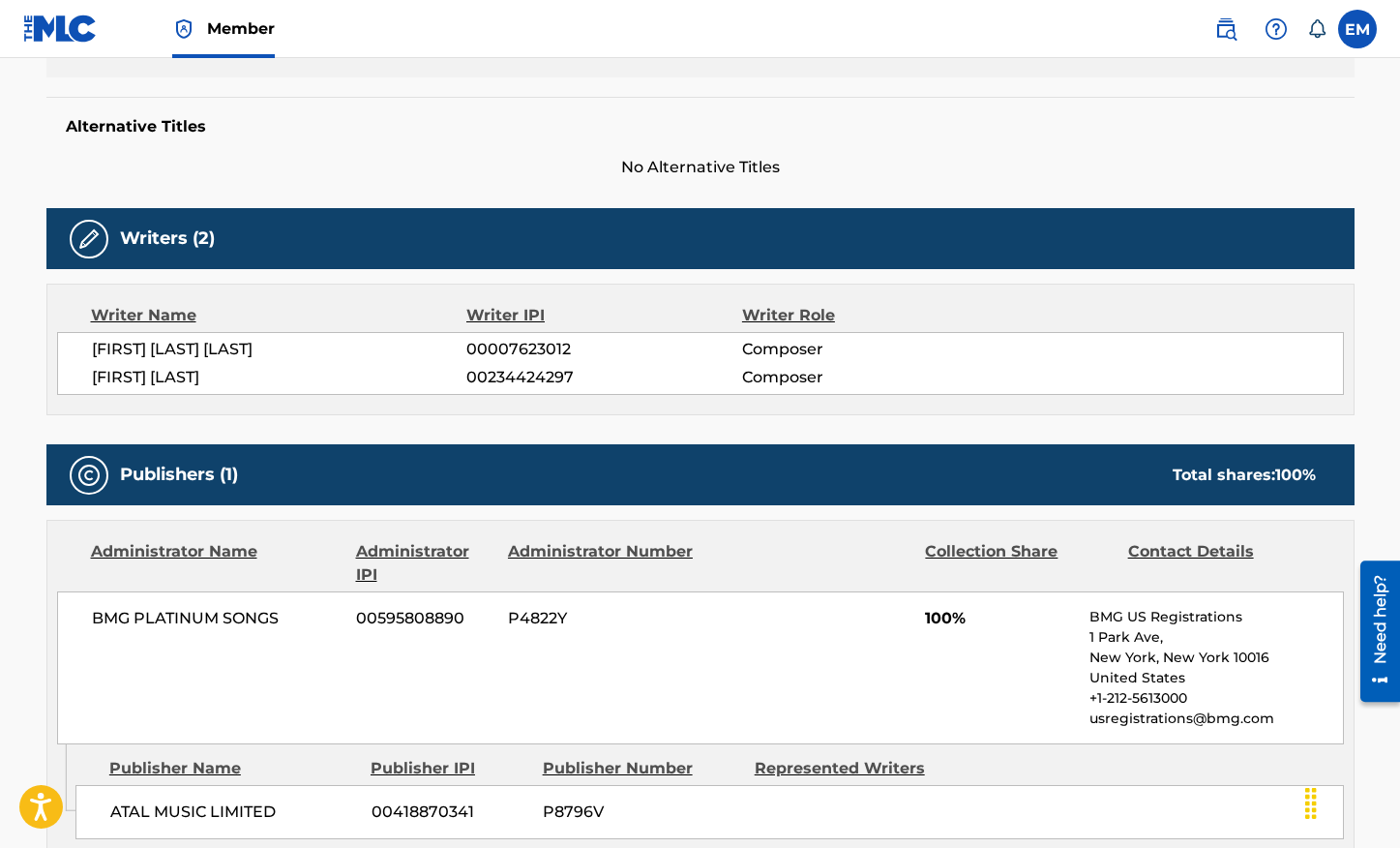 scroll, scrollTop: 290, scrollLeft: 0, axis: vertical 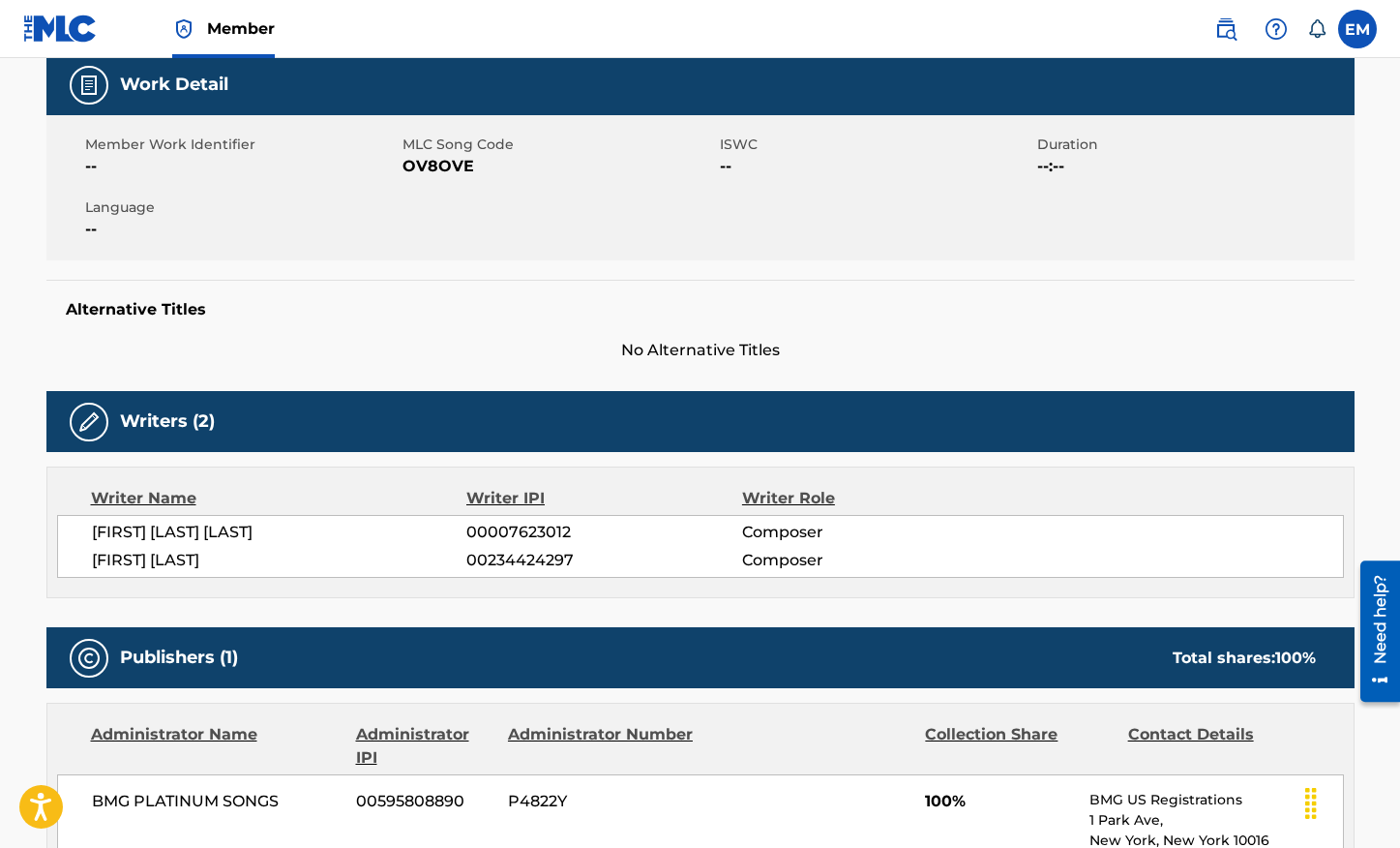 click on "OV8OVE" at bounding box center [558, 167] 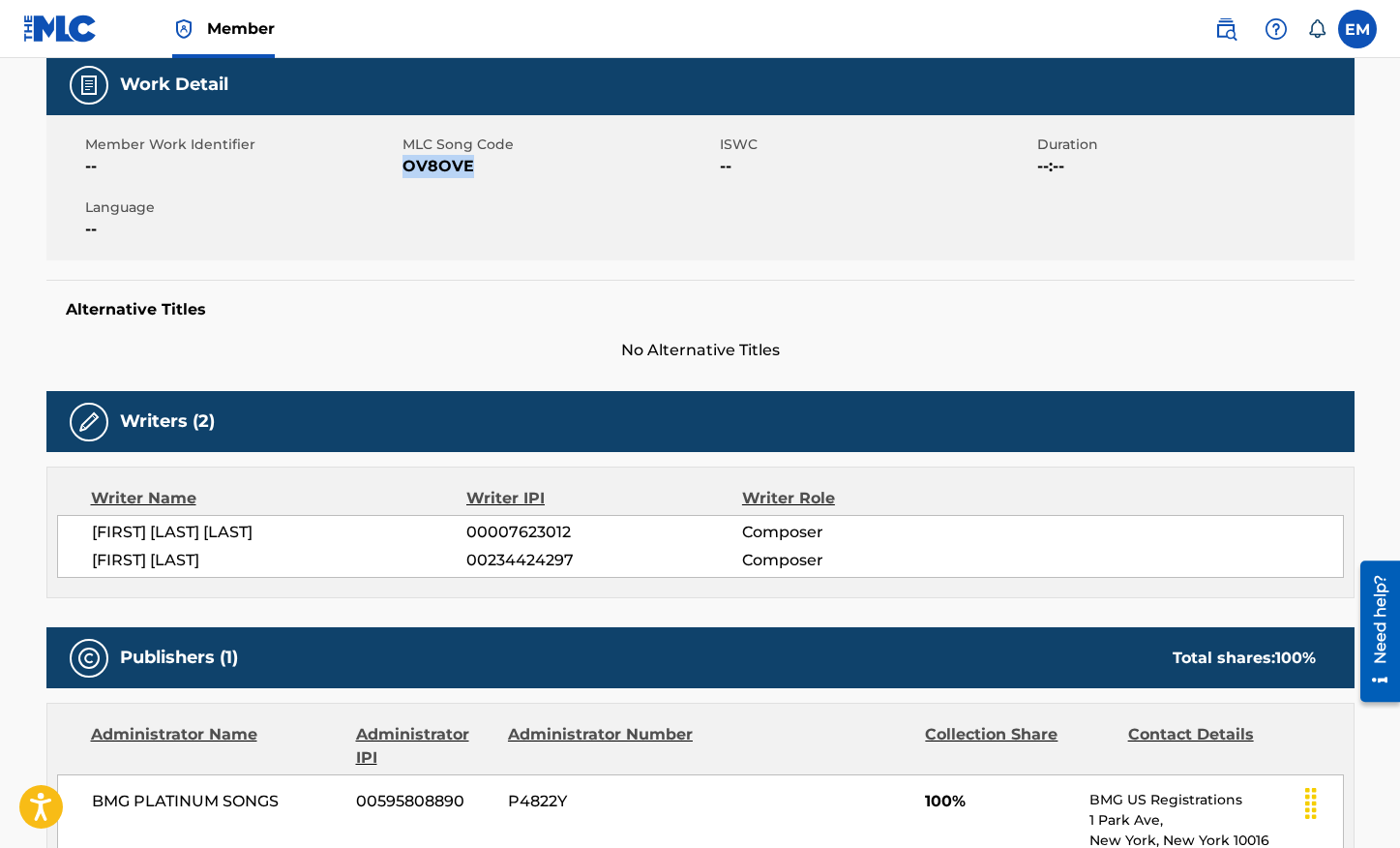 click on "OV8OVE" at bounding box center (558, 167) 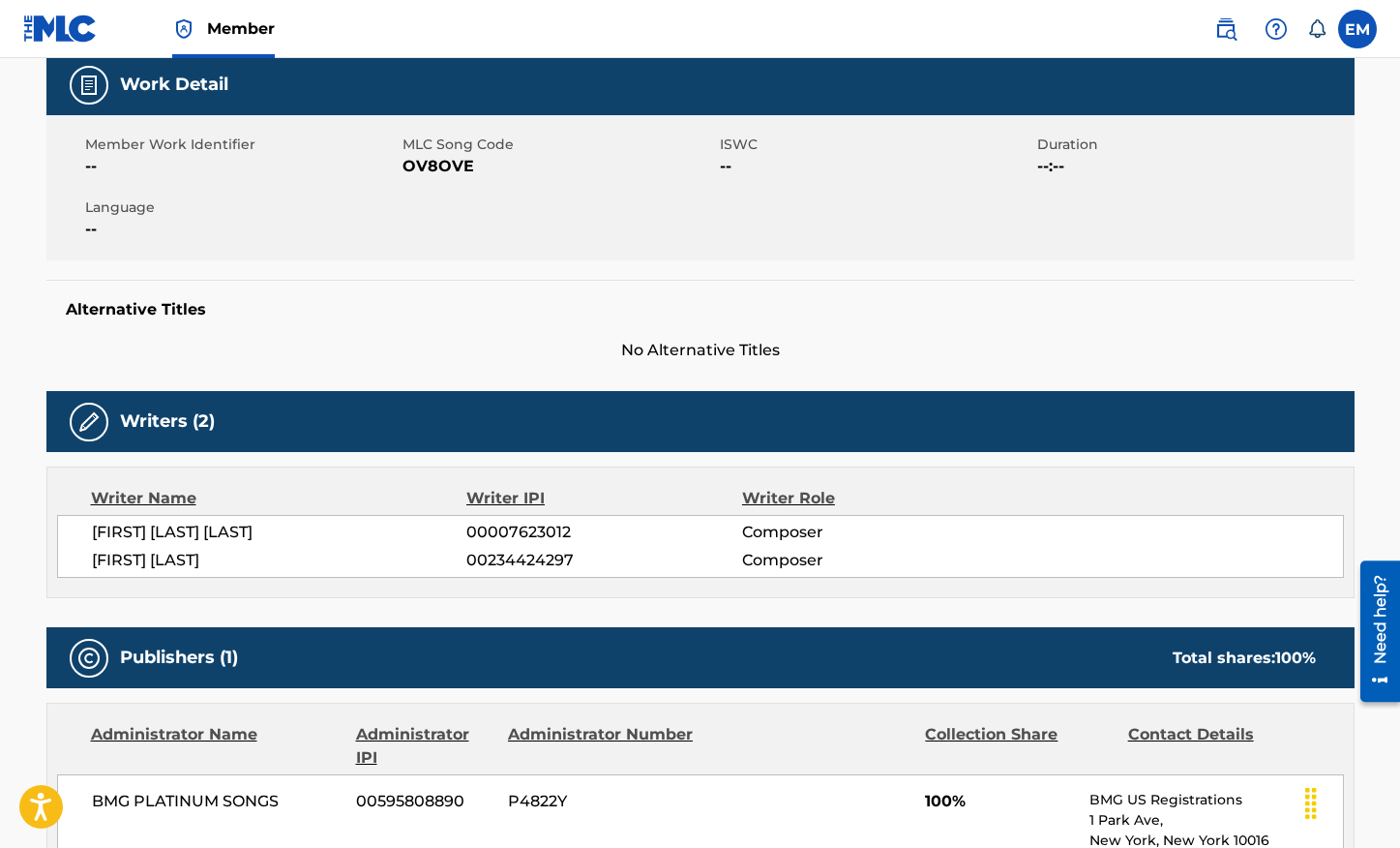 click on "Alternative Titles No Alternative Titles" at bounding box center [700, 320] 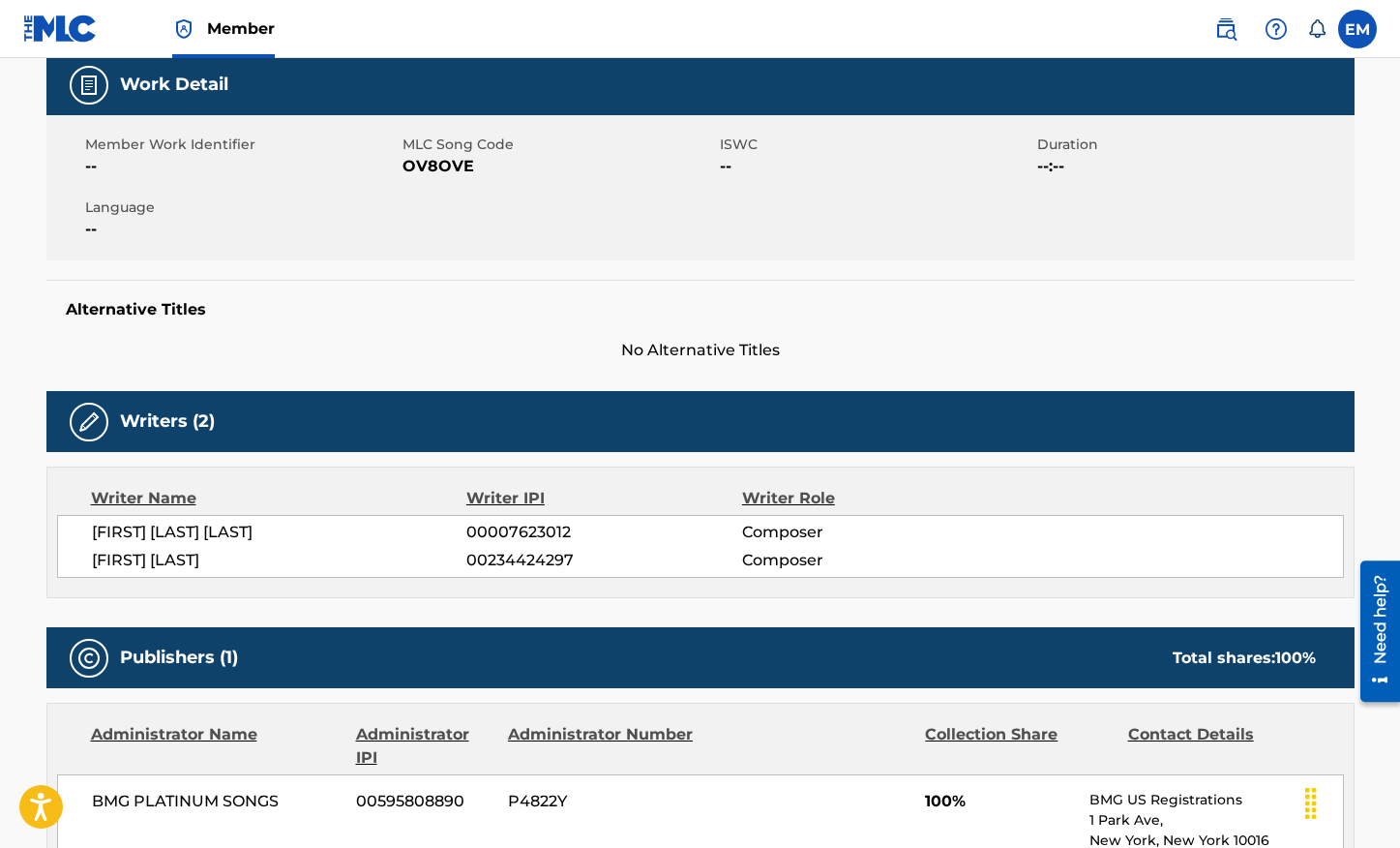 click on "< Back to public search results Copy work link ON MY OWN Work Detail Member Work Identifier -- MLC Song Code OV8OVE ISWC -- Duration --:-- Language -- Alternative Titles No Alternative Titles Writers (2) Writer Name Writer IPI Writer Role [FIRST] [LAST] 00007623012 Composer [FIRST] [LAST] 00234424297 Composer Publishers (1) Total shares: 100 % Administrator Name Administrator IPI Administrator Number Collection Share Contact Details BMG PLATINUM SONGS 00595808890 P4822Y 100% BMG US Registrations 1 Park Ave, [CITY], [STATE] [ZIP] United States +1-212-5613000 usregistrations@bmg.com Admin Original Publisher Connecting Line Publisher Name Publisher IPI Publisher Number Represented Writers ATAL MUSIC LIMITED 00418870341 P8796V Total shares: 100 % Matched Recordings (3) Showing 1 - 3 of 3 results Recording Artist Recording Title ISRC DSP Label Duration SIDEWAYS ON MY OWN (FEAT. [FIRST] [LAST]) USCGJ0960164 Securus Technologies, LLC SIDEWAYS 02:28 PEACEMAKER ON MY OWN US9VH1030243 GTL" at bounding box center [700, 572] 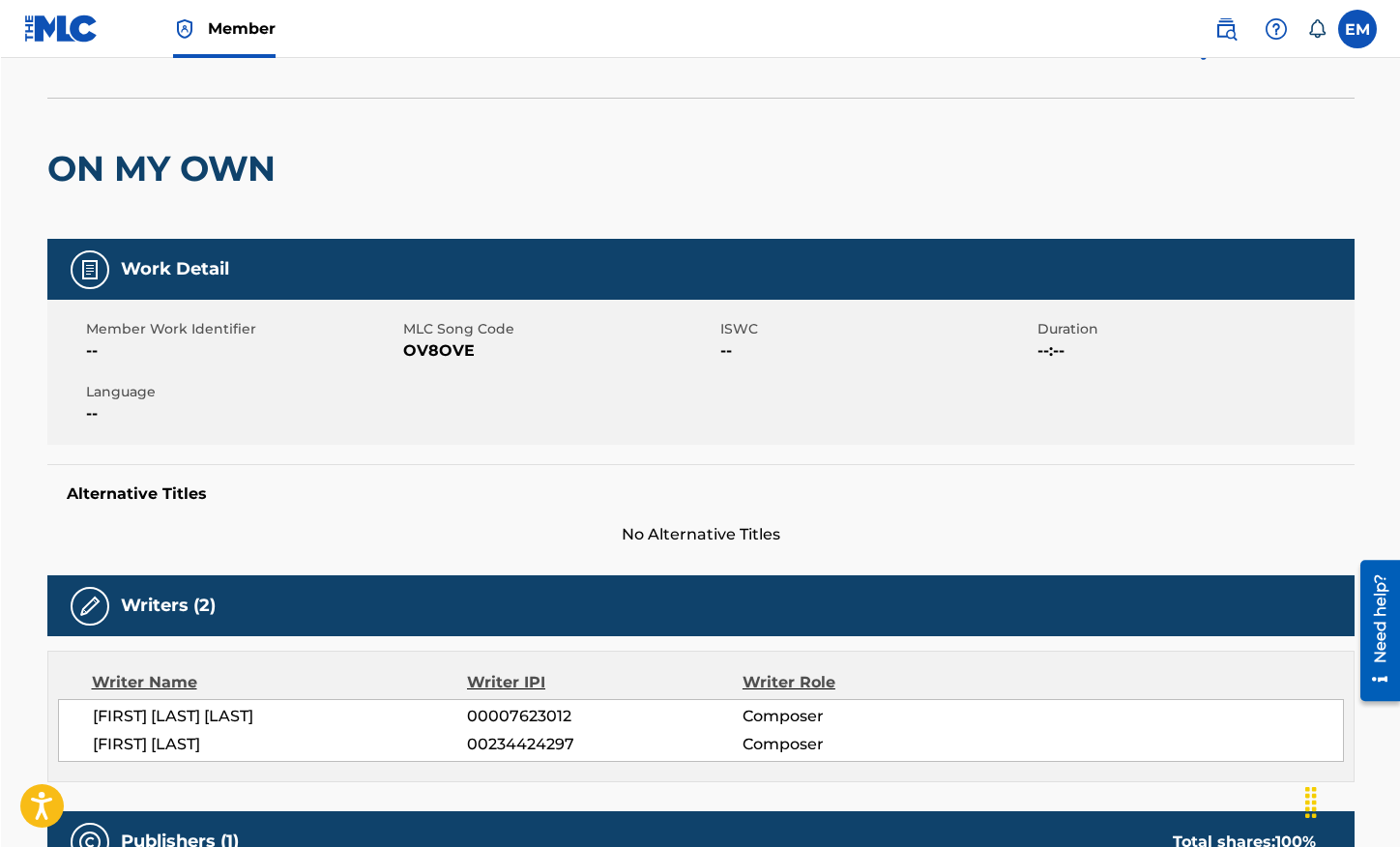 scroll, scrollTop: 0, scrollLeft: 0, axis: both 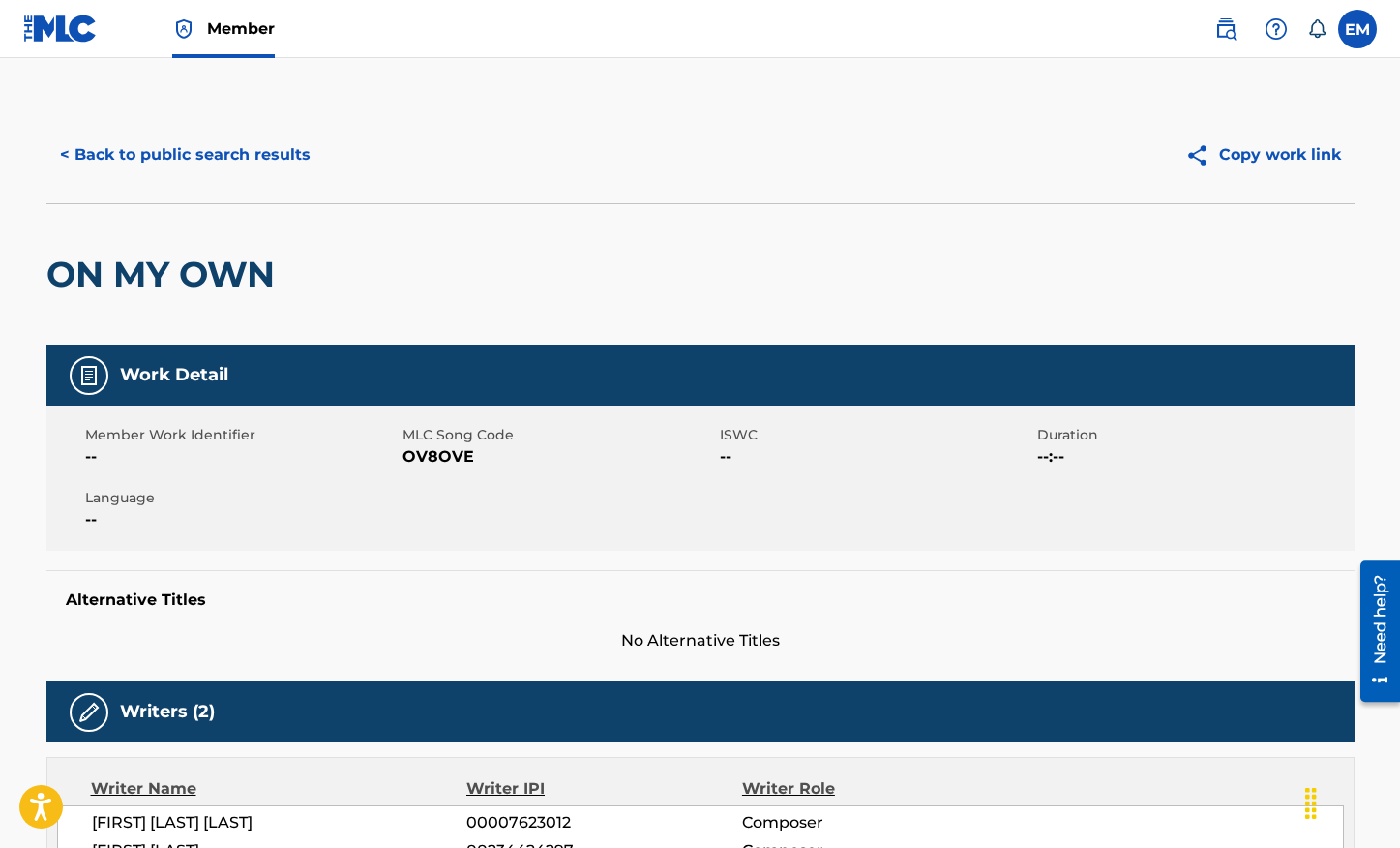 click at bounding box center (1226, 29) 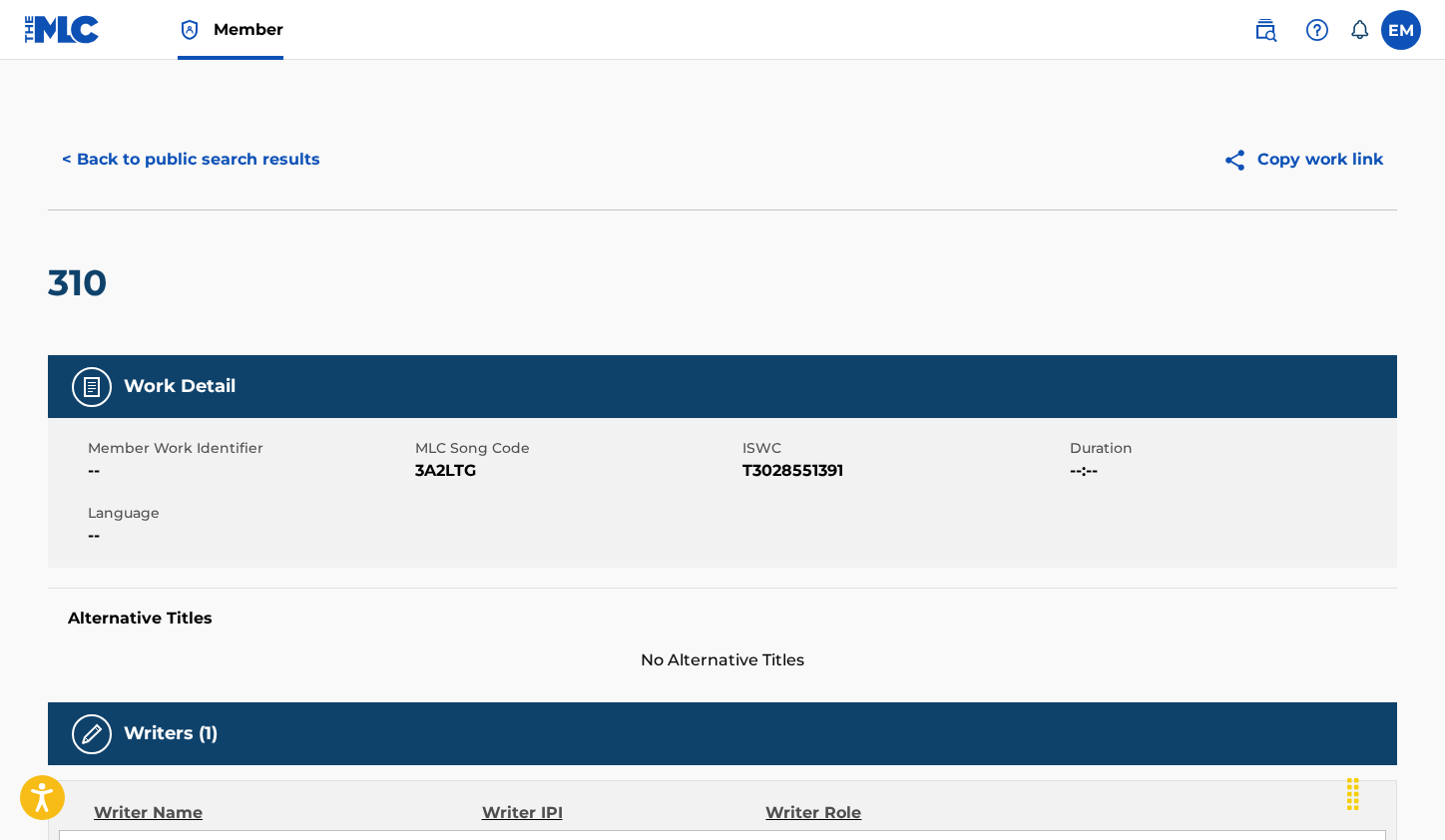 scroll, scrollTop: 0, scrollLeft: 0, axis: both 